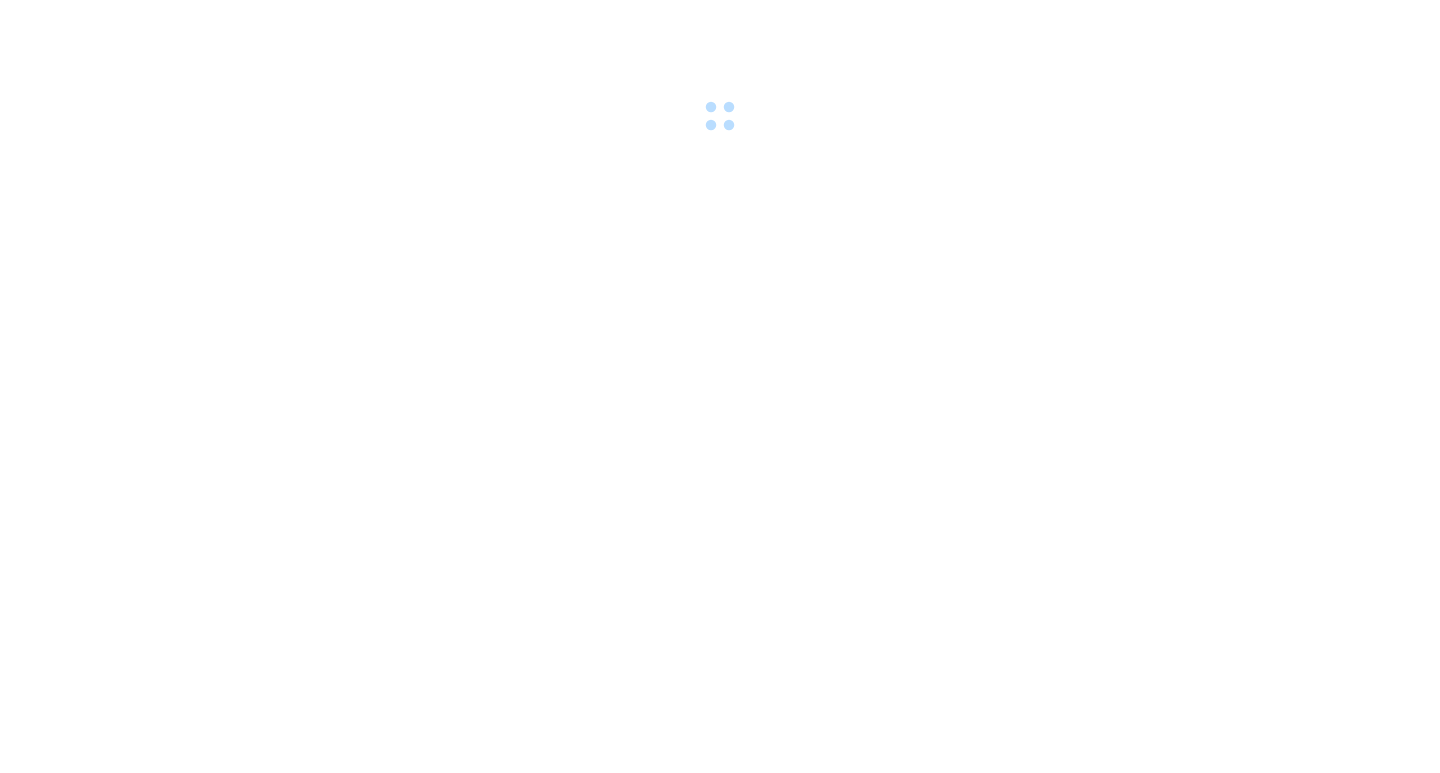 scroll, scrollTop: 0, scrollLeft: 0, axis: both 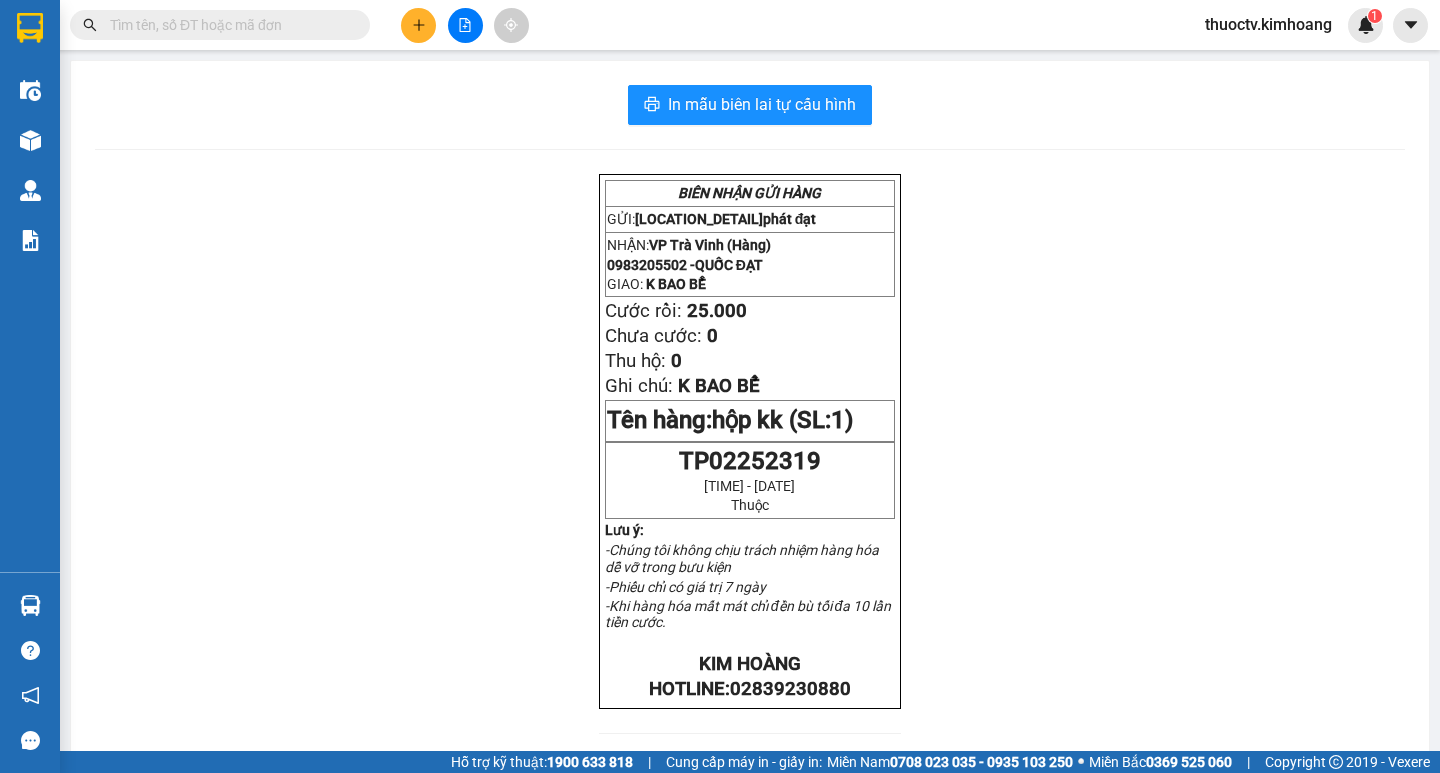 click at bounding box center (228, 25) 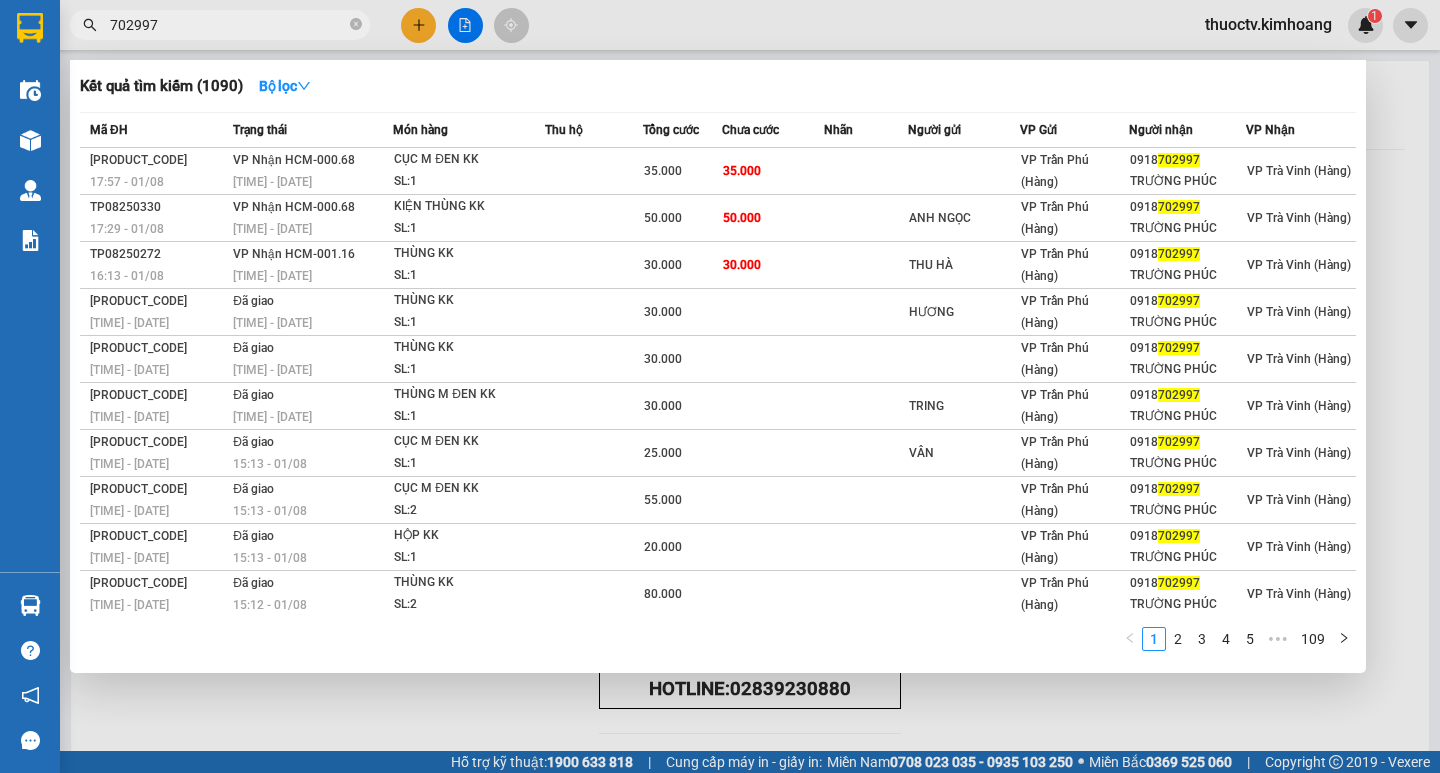 click on "702997" at bounding box center [228, 25] 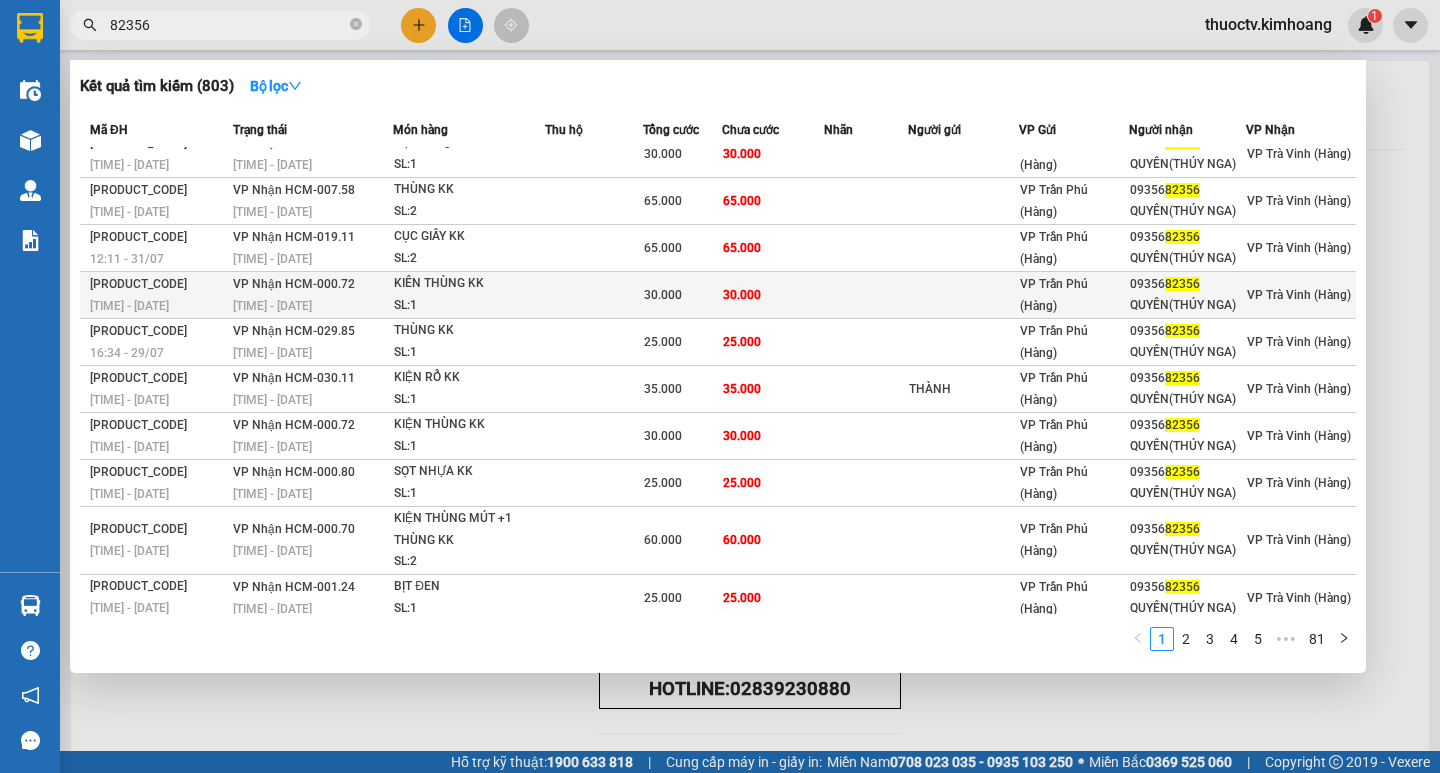 scroll, scrollTop: 25, scrollLeft: 0, axis: vertical 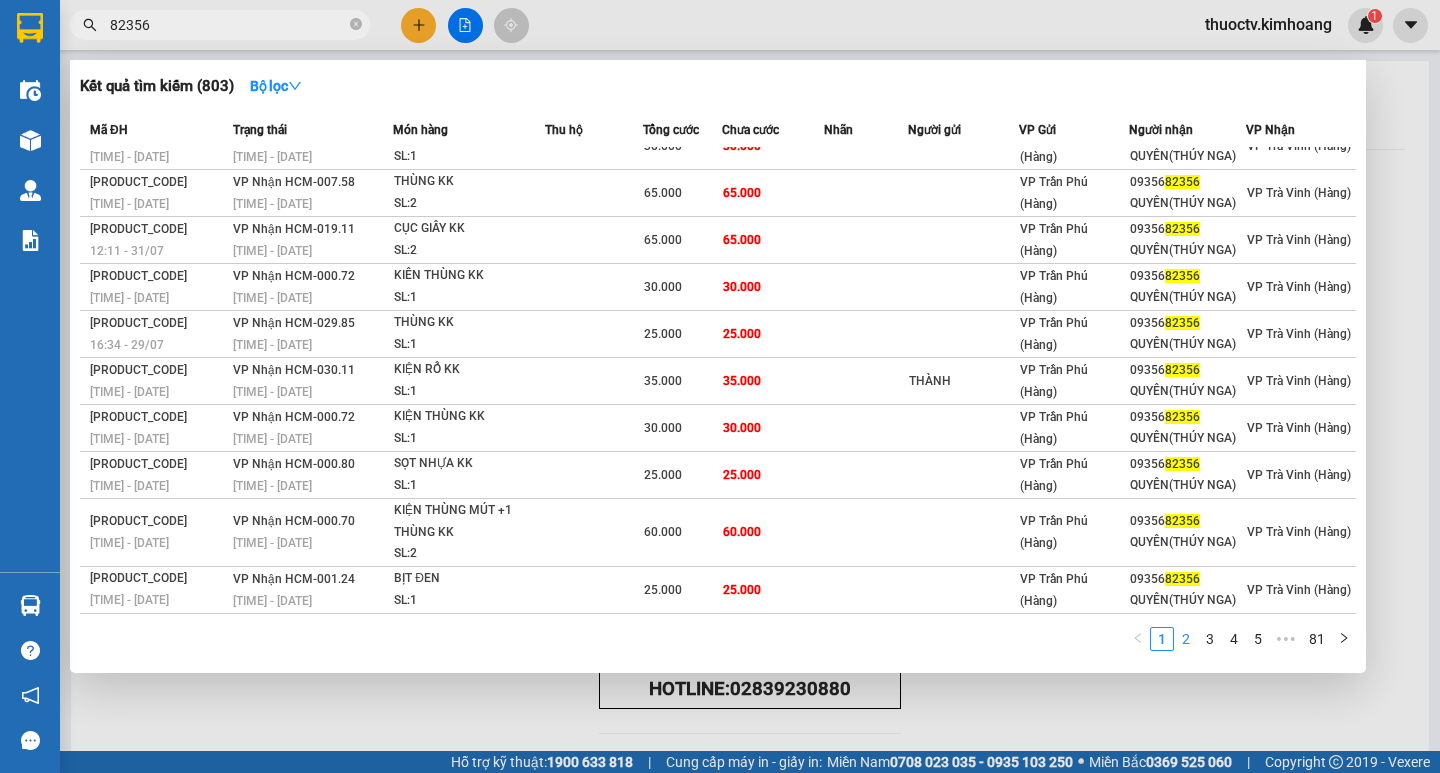 type on "82356" 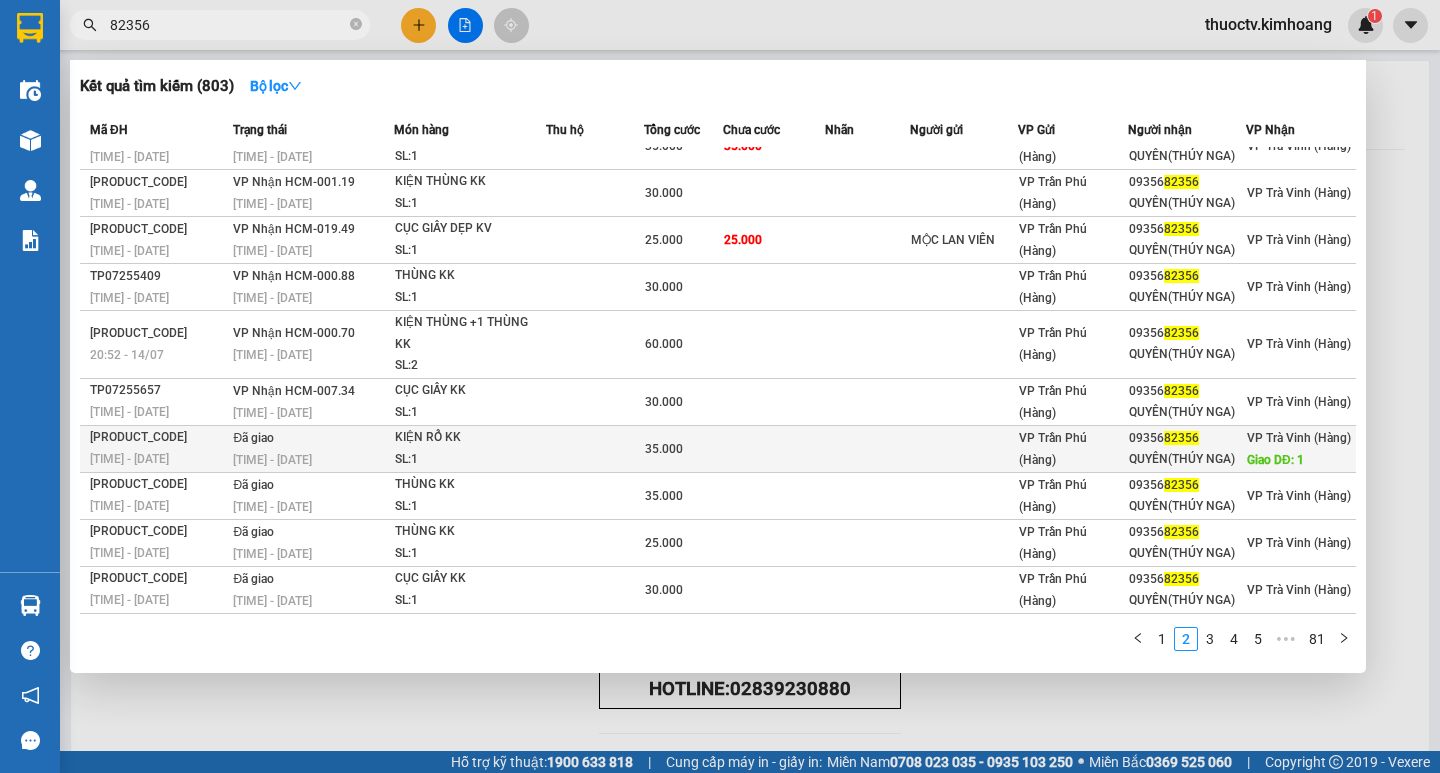 scroll, scrollTop: 0, scrollLeft: 0, axis: both 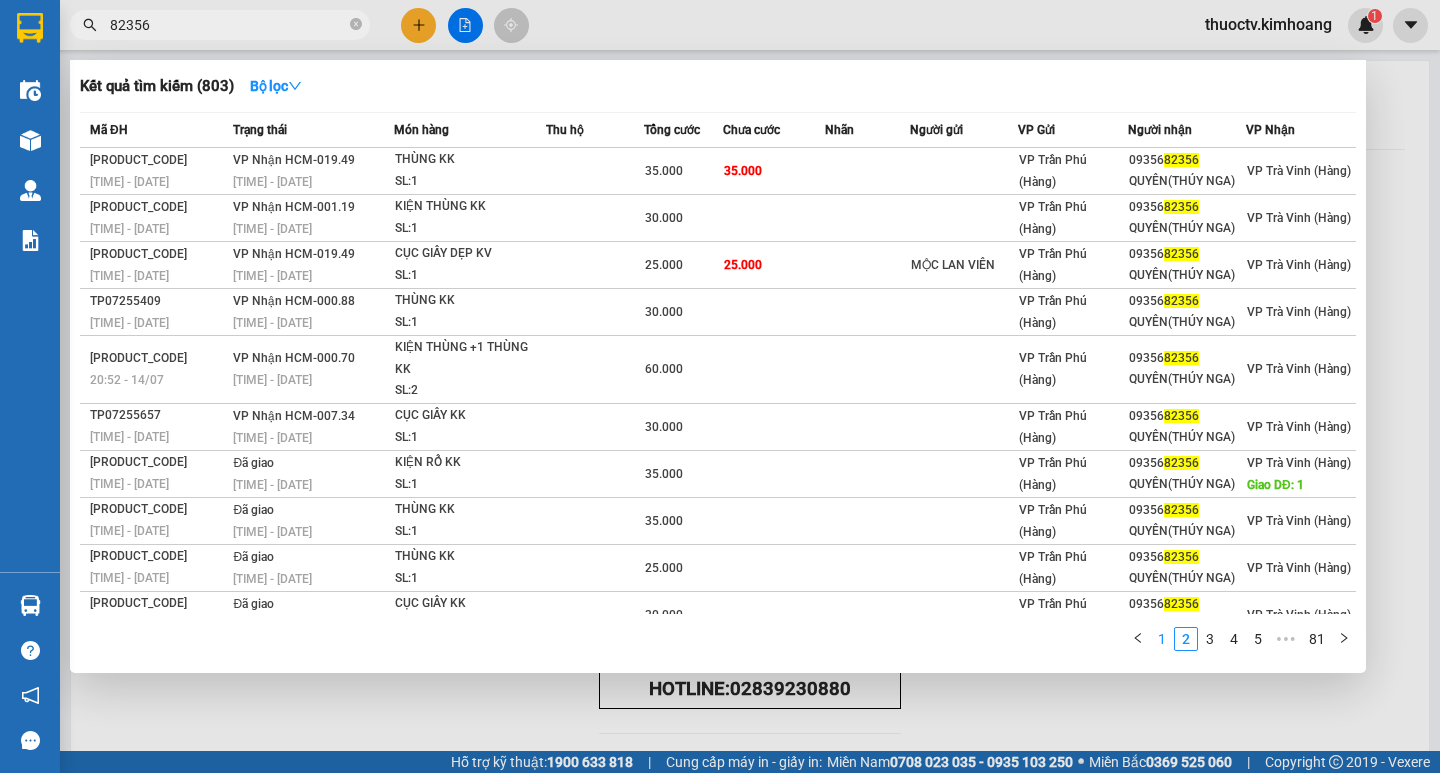 click on "1" at bounding box center (1162, 639) 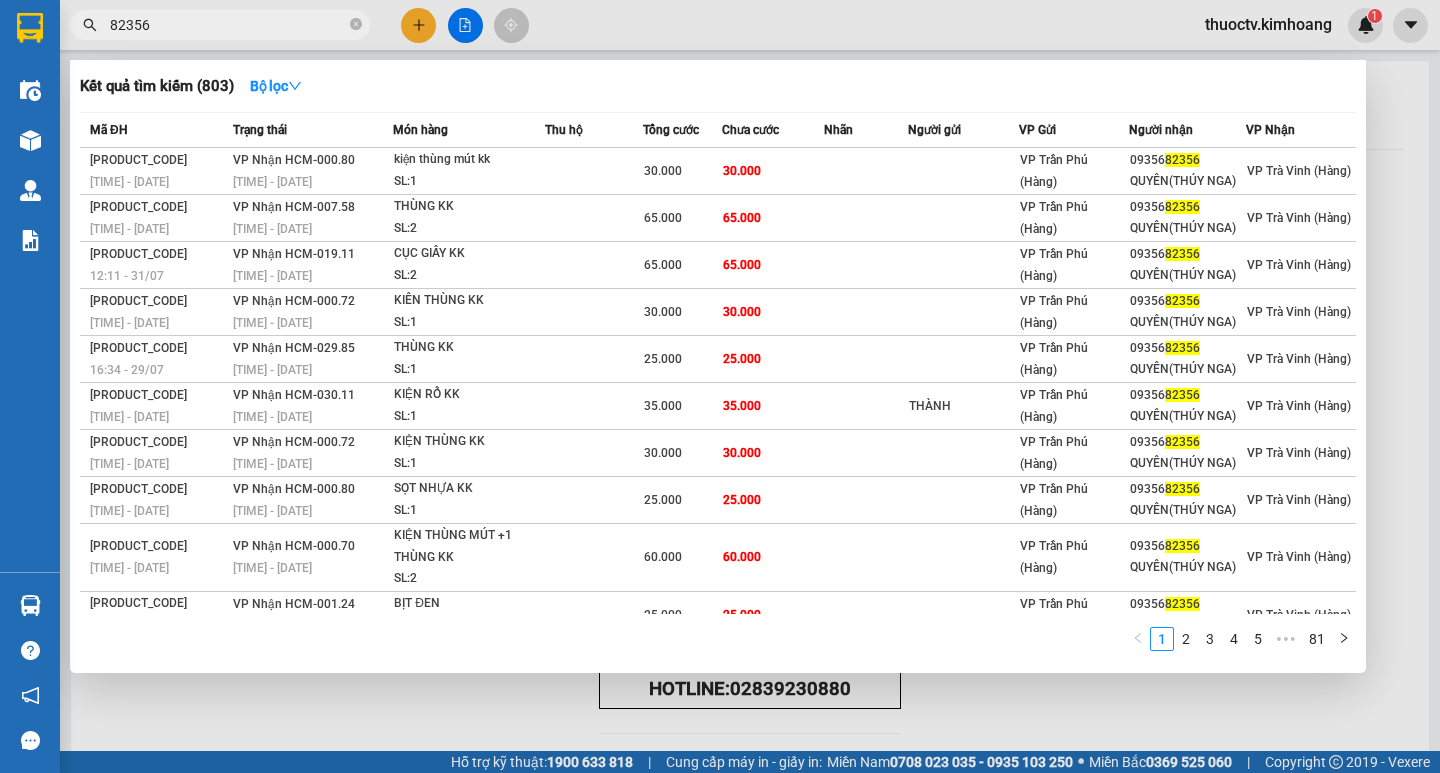 click on "82356" at bounding box center (228, 25) 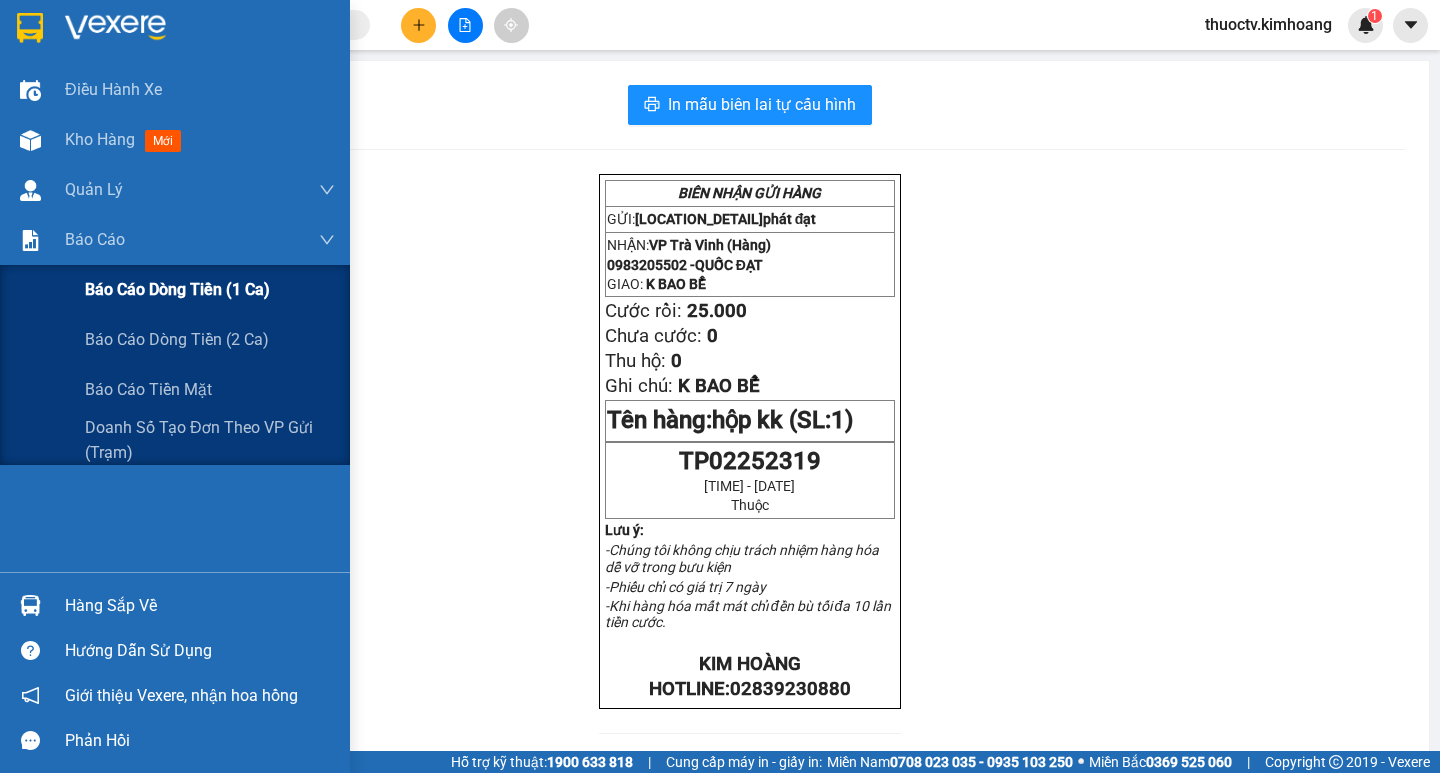 type 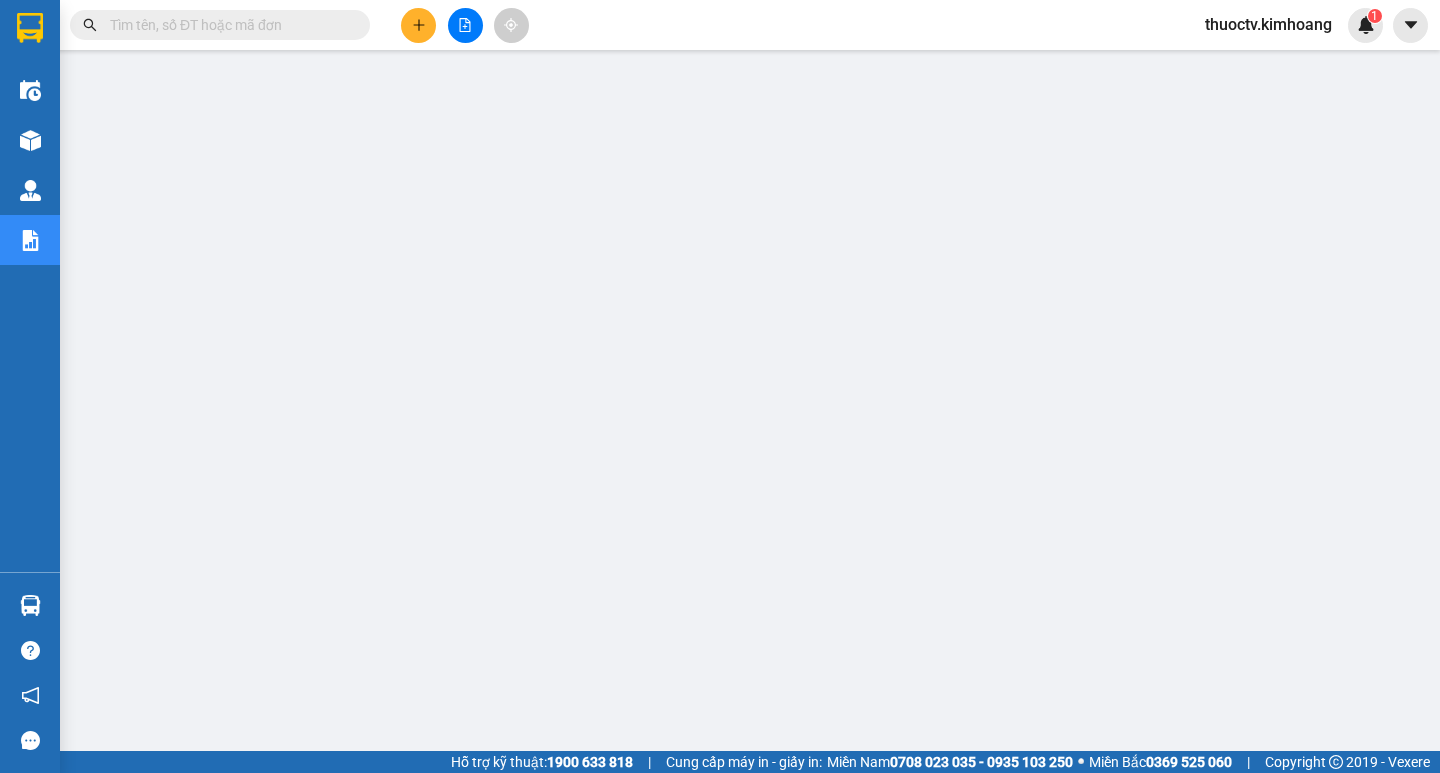 click on "thuoctv.kimhoang" at bounding box center (1268, 24) 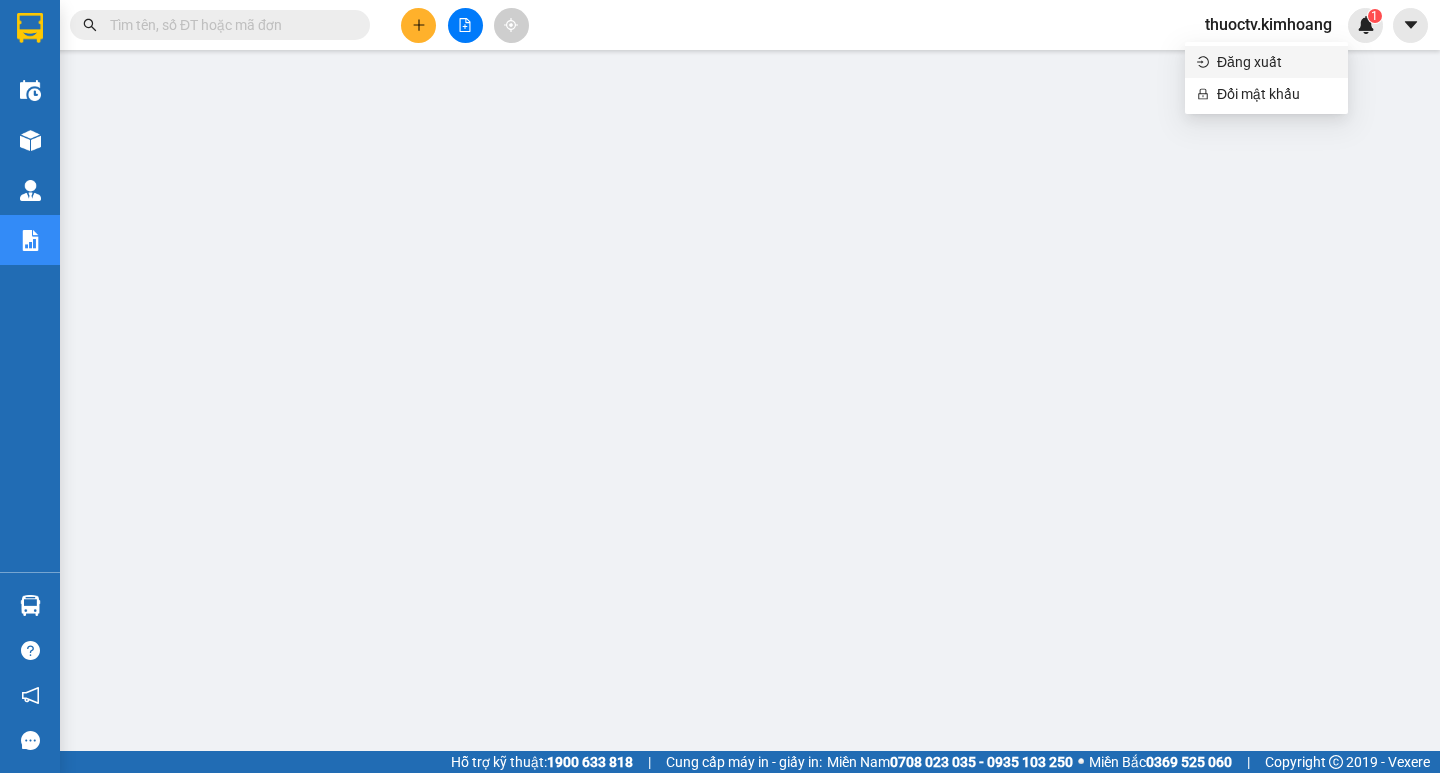 click on "Đăng xuất" at bounding box center [1276, 62] 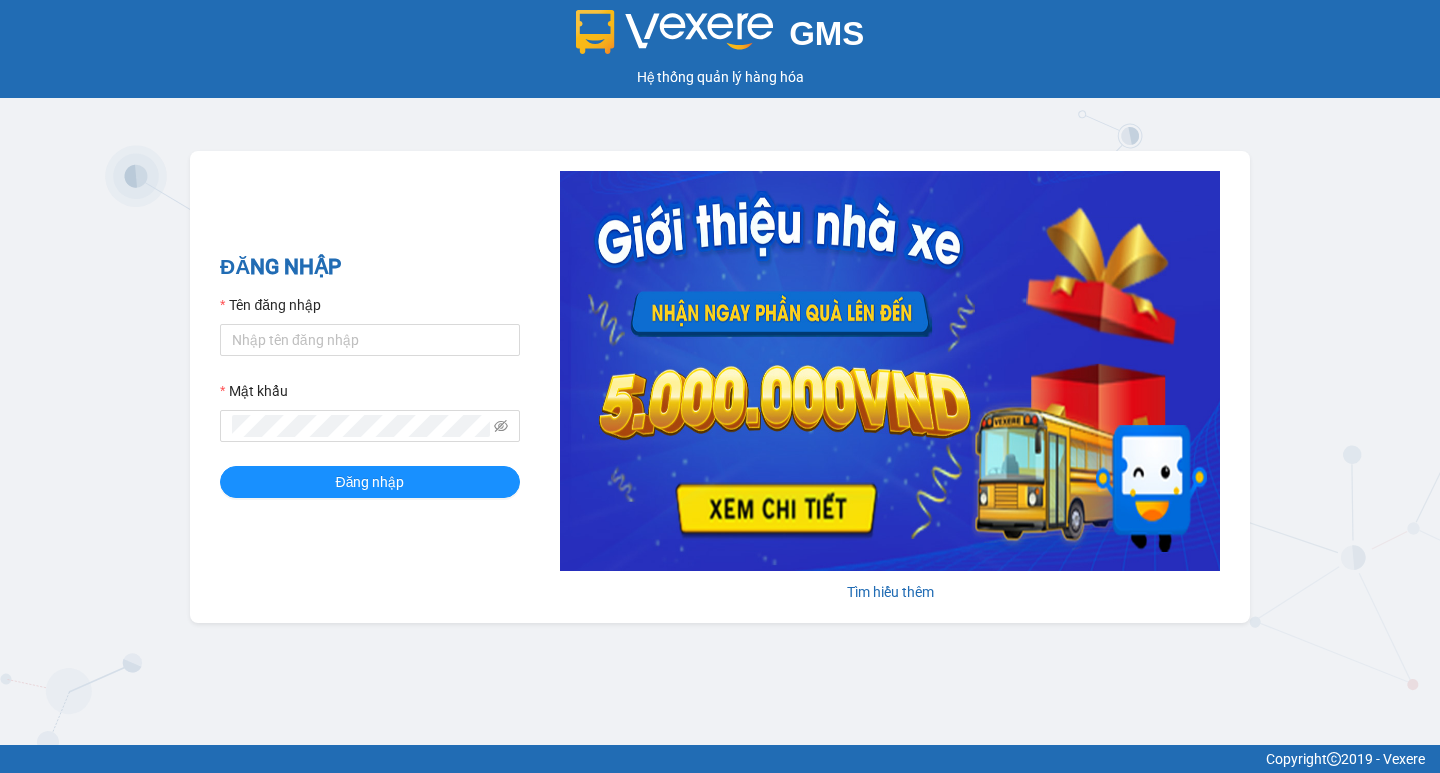 scroll, scrollTop: 0, scrollLeft: 0, axis: both 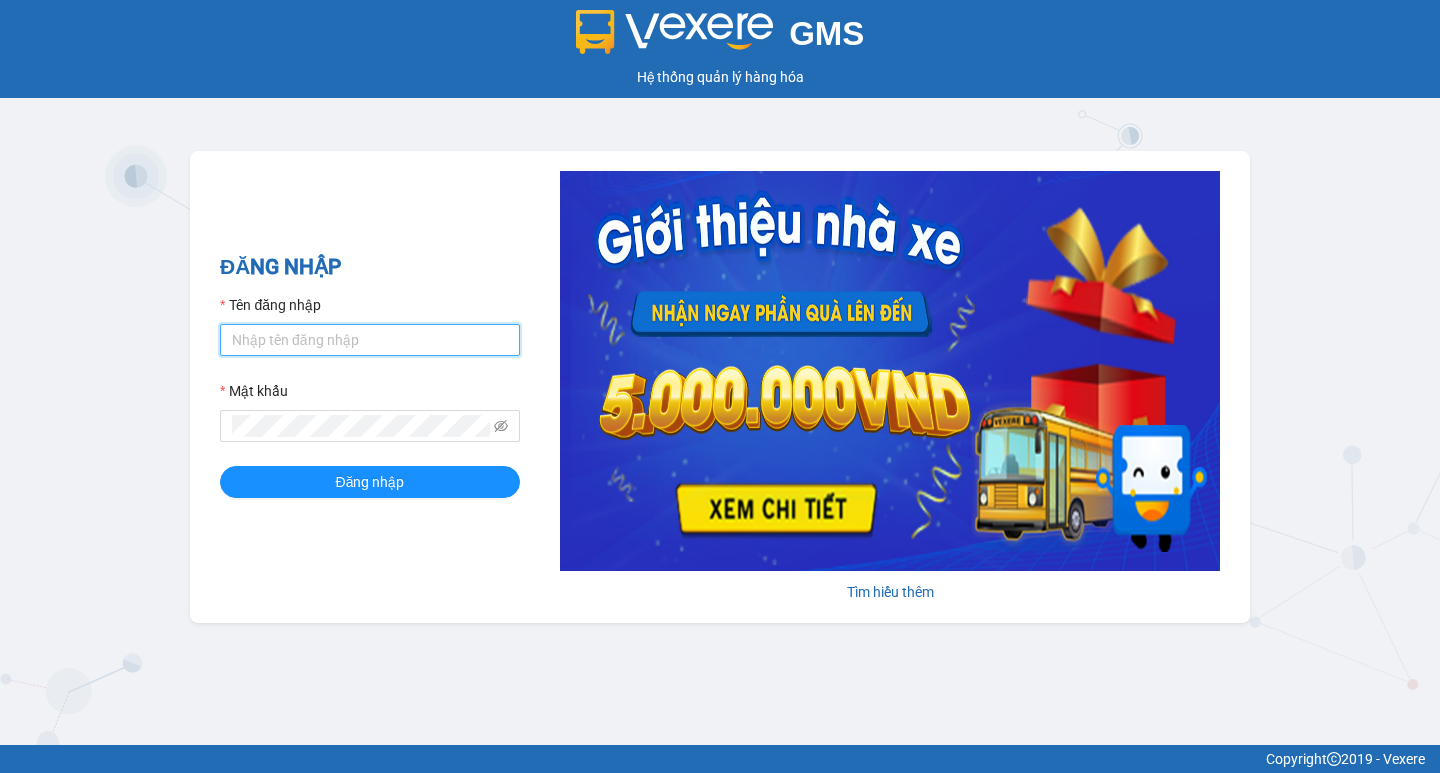 click on "Tên đăng nhập" at bounding box center (370, 340) 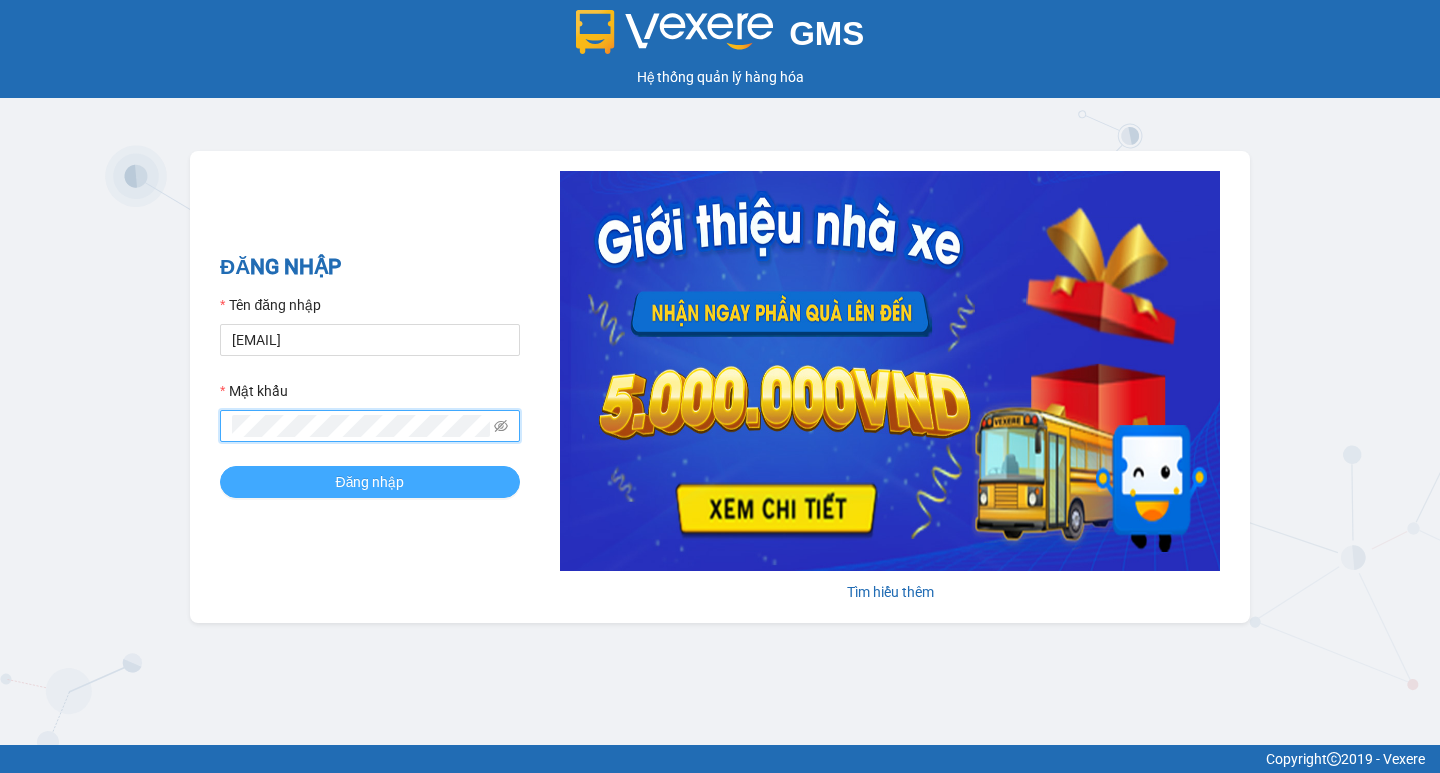 click on "Đăng nhập" at bounding box center (370, 482) 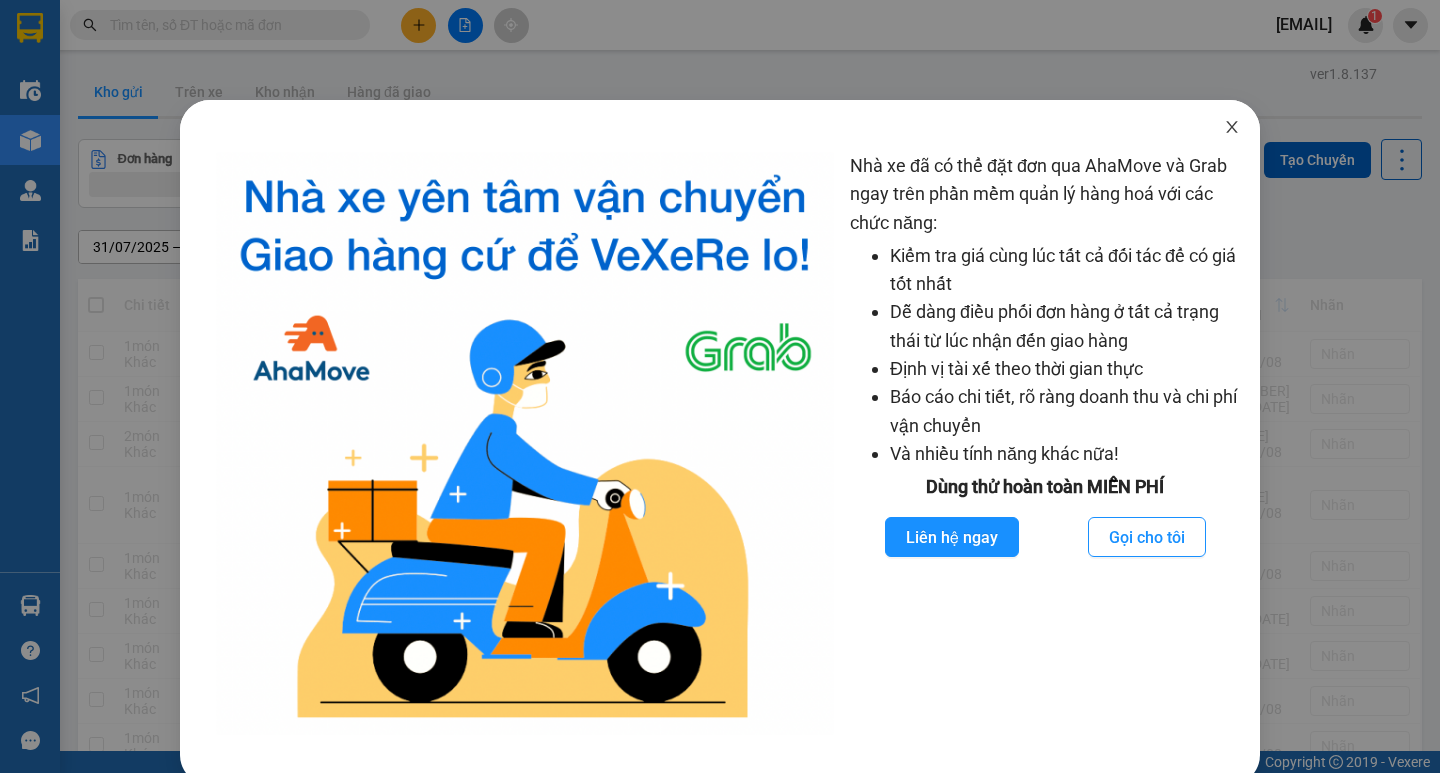 click 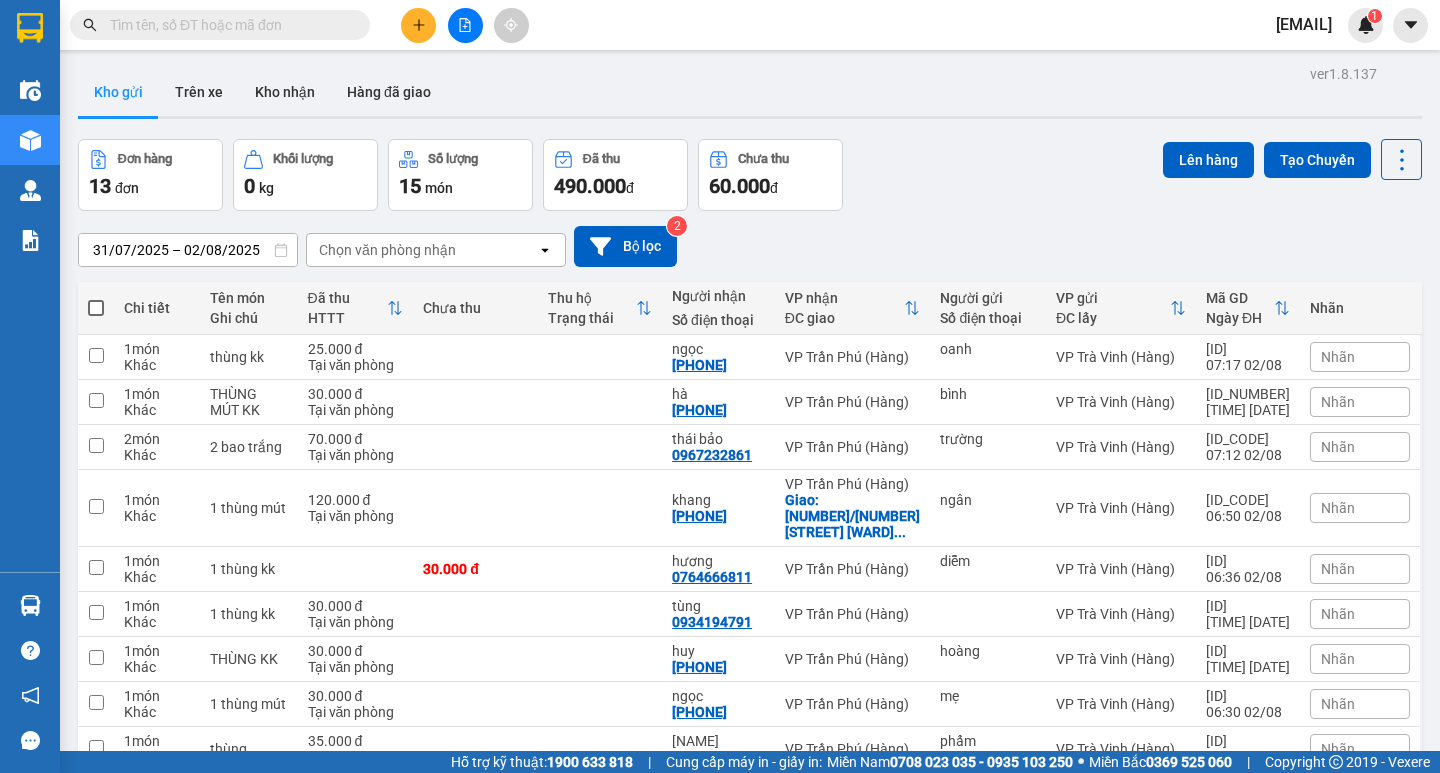 click at bounding box center [228, 25] 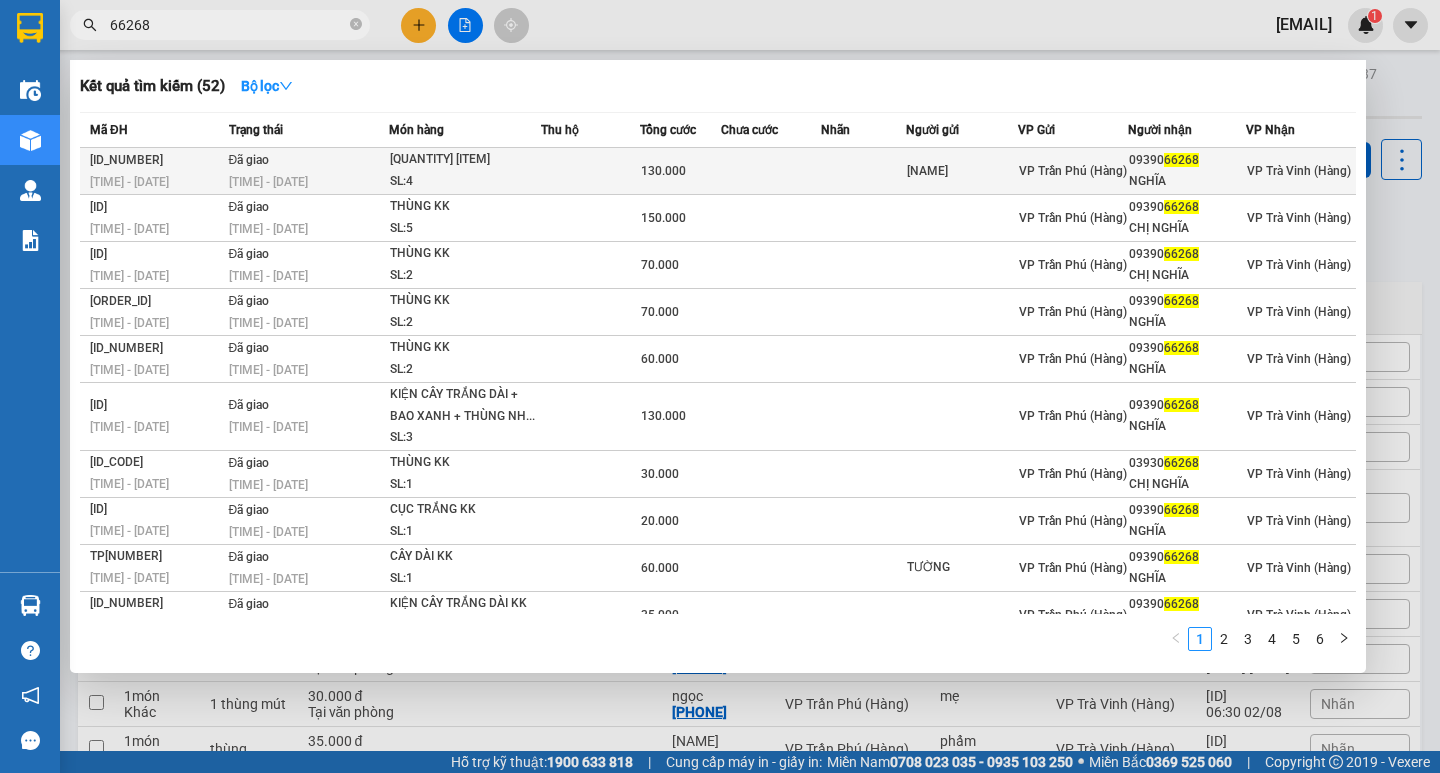 type on "66268" 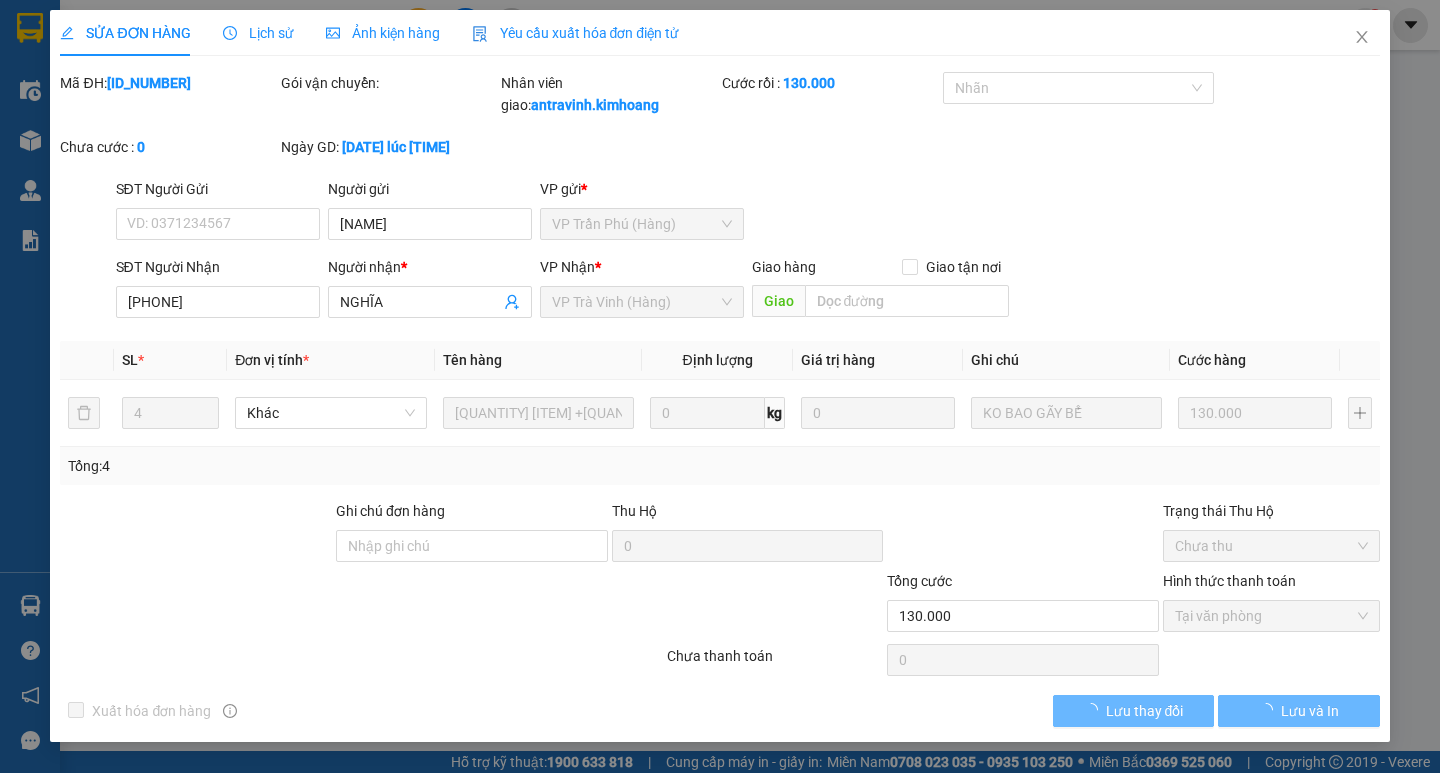 type on "CHÁNH TƯỜNG" 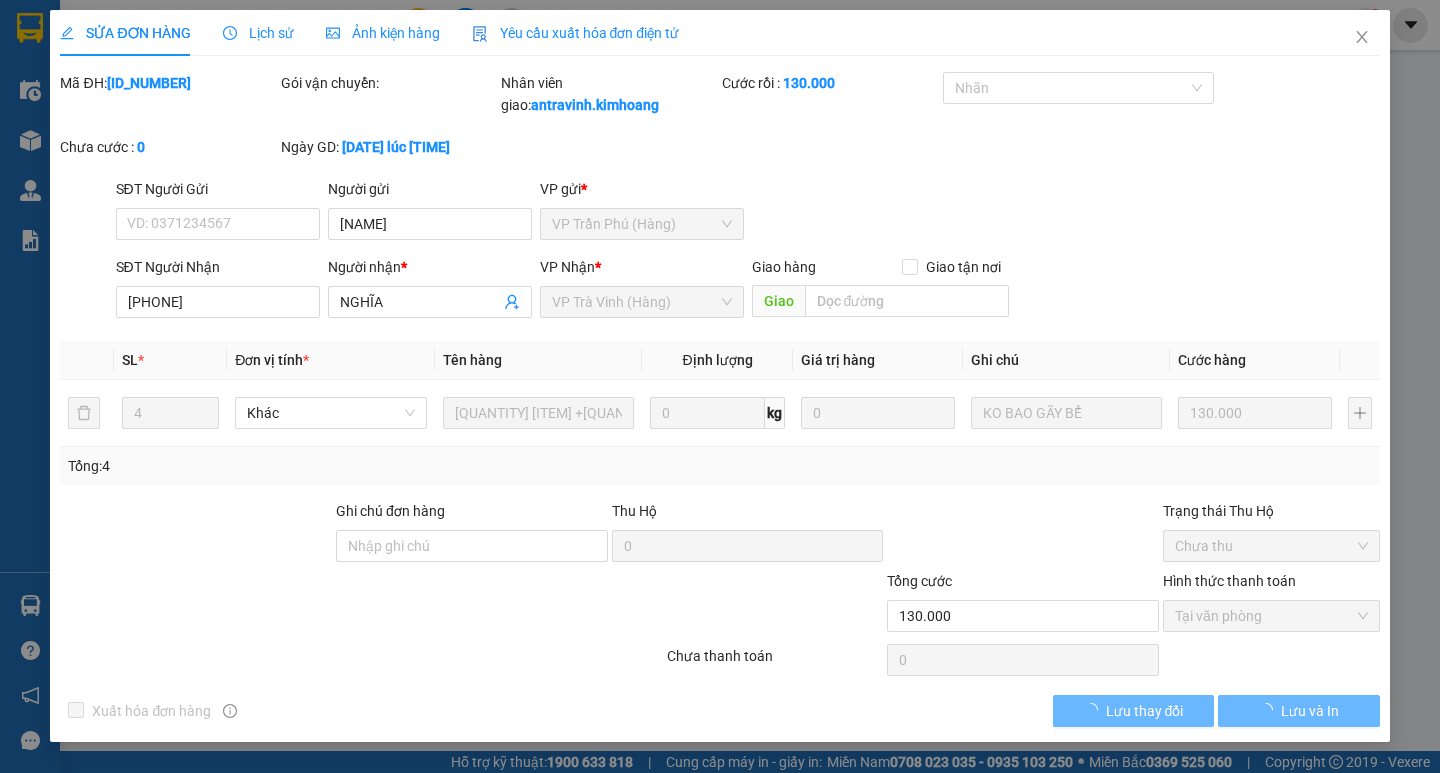 type on "0939066268" 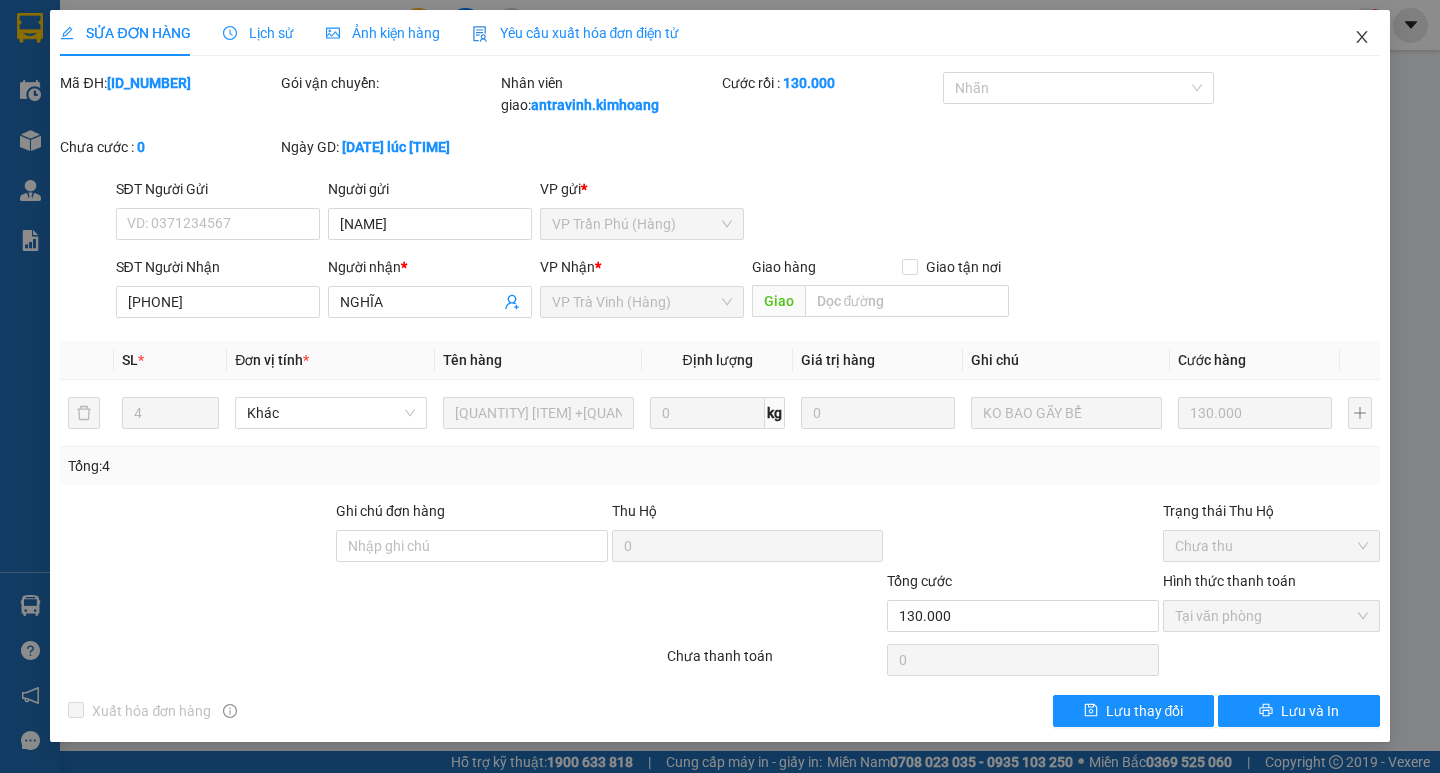 click 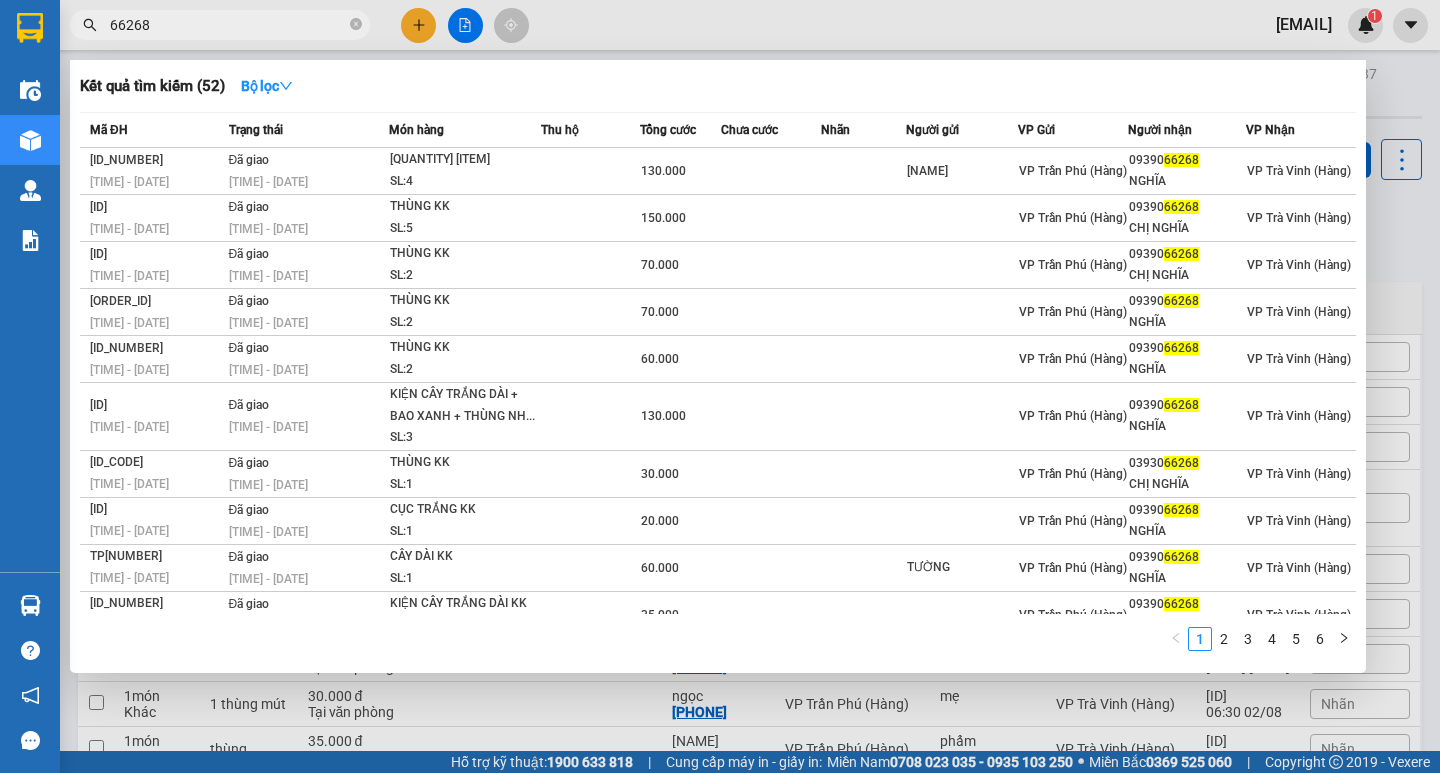click on "66268" at bounding box center [228, 25] 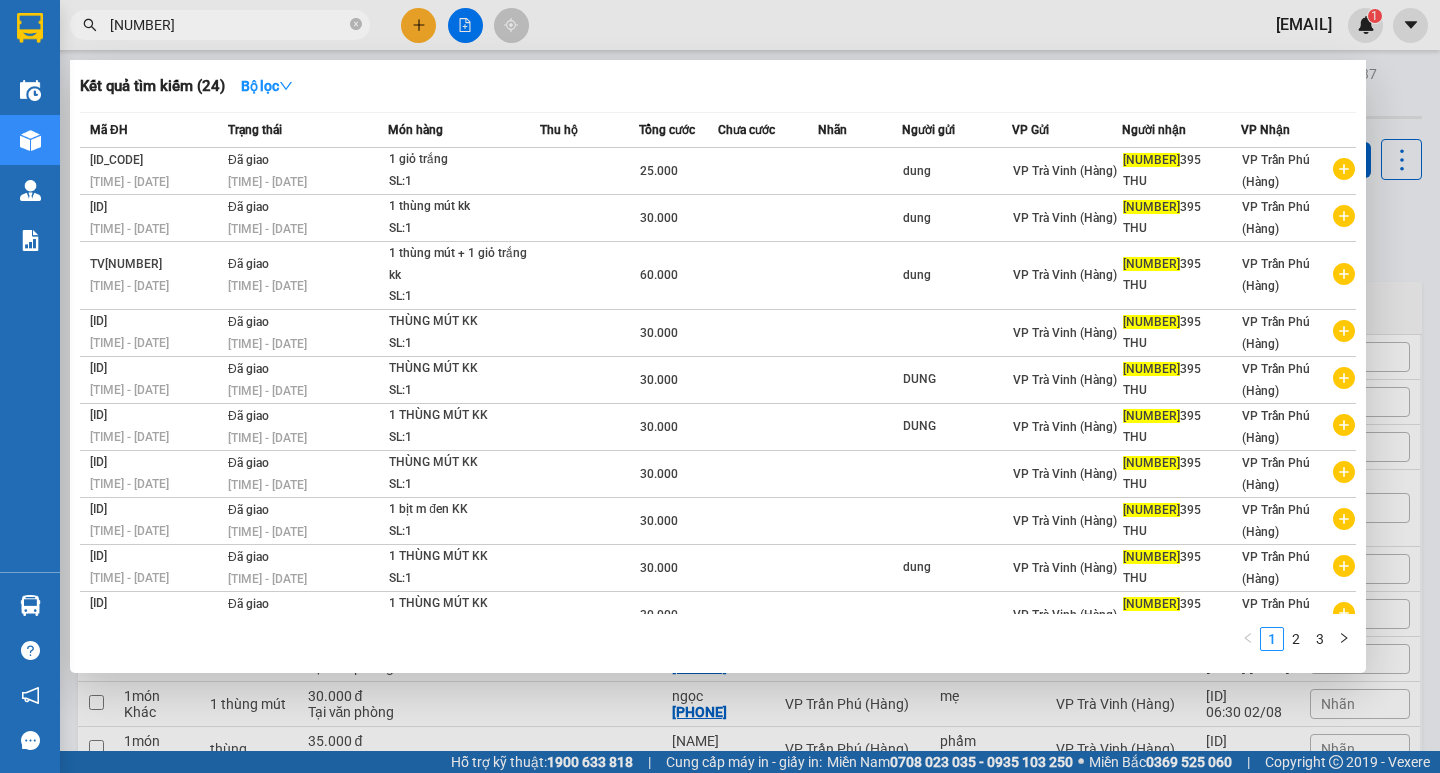 type on "0779669" 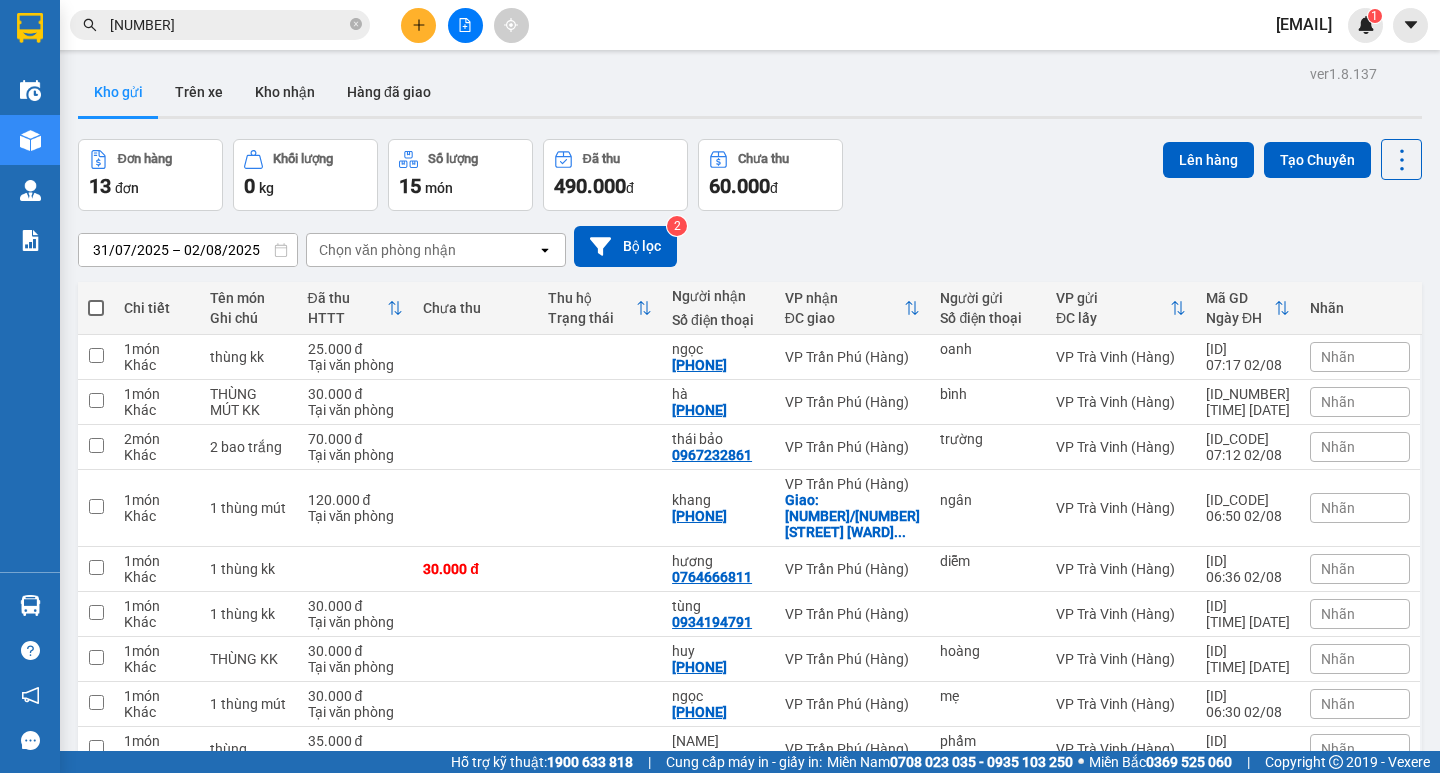 click 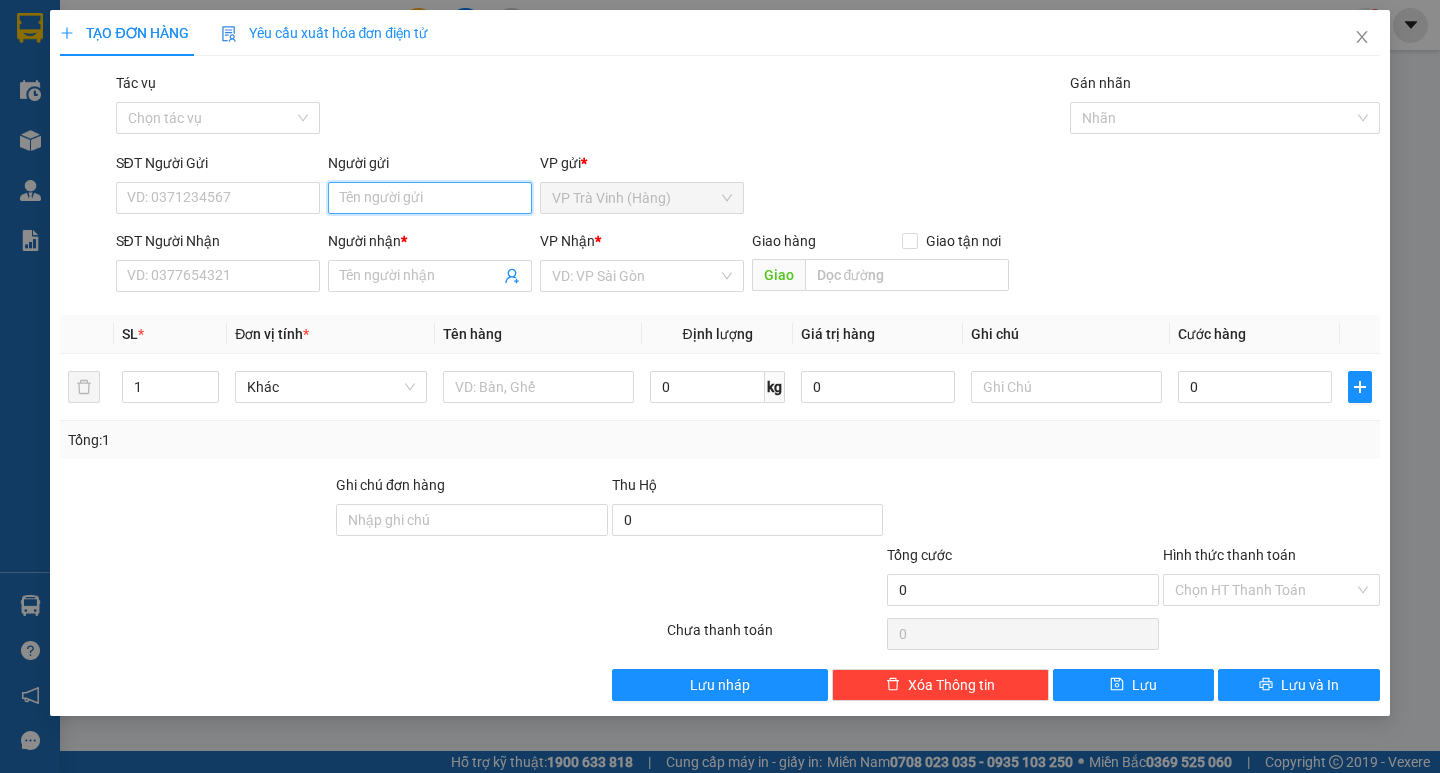 click on "Người gửi" at bounding box center [430, 198] 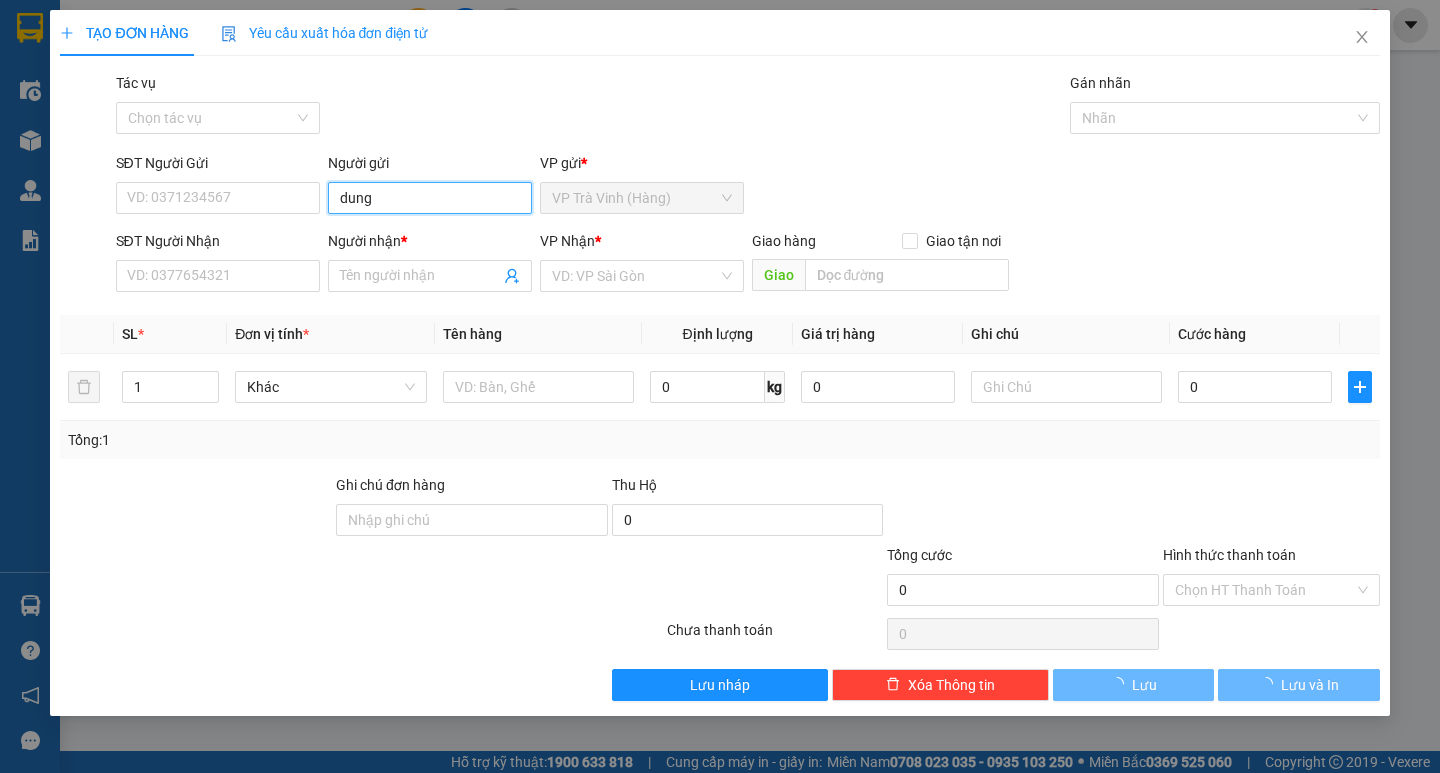 type on "dung" 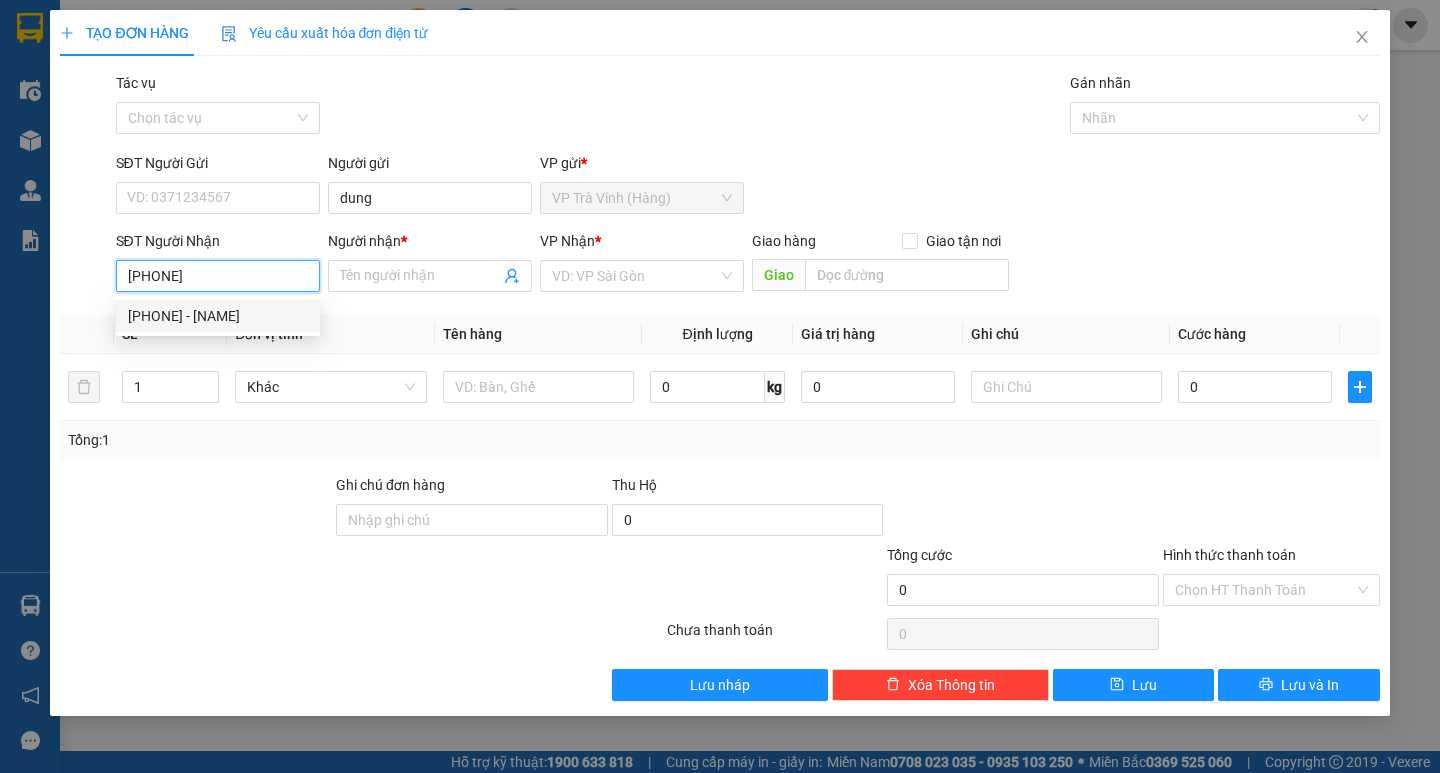 click on "0779669395 - THU" at bounding box center (218, 316) 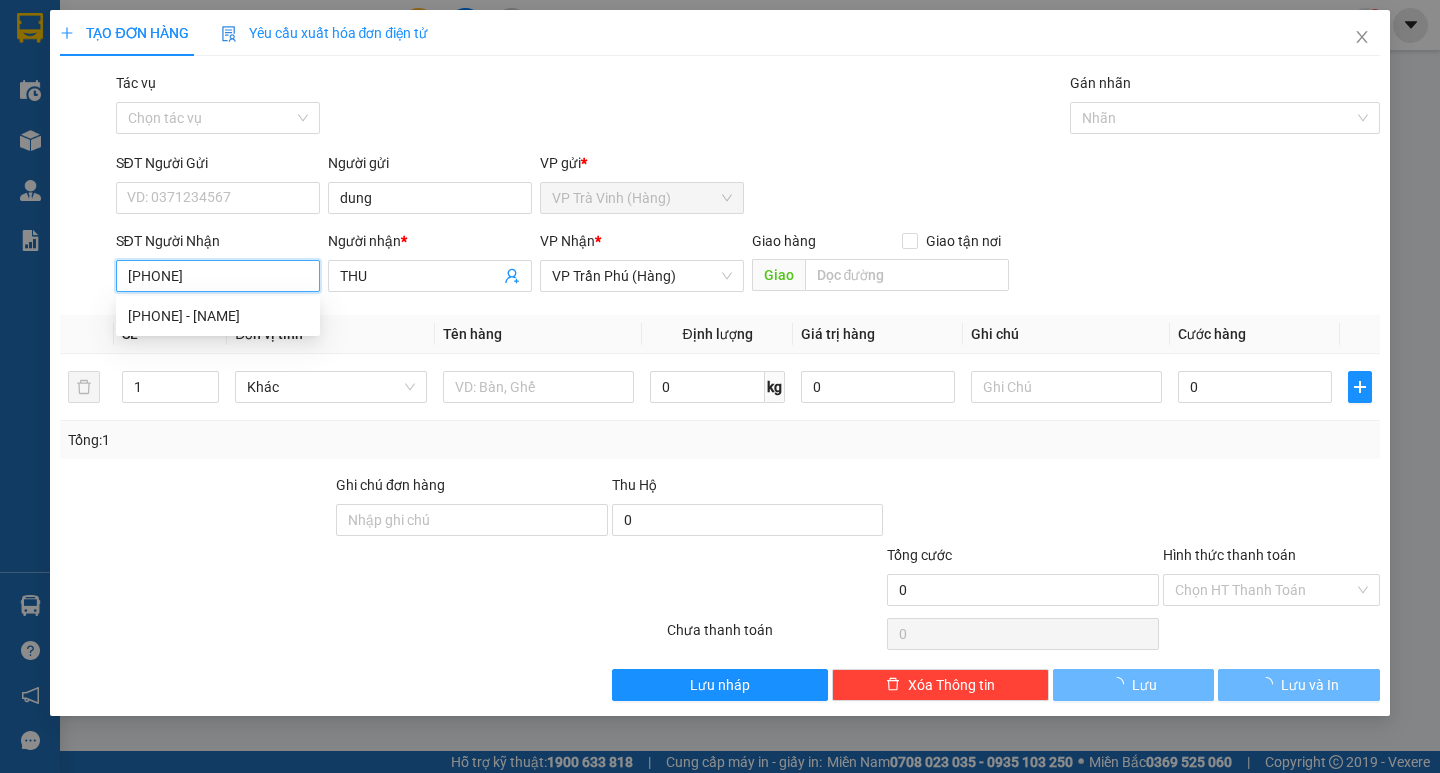 type on "25.000" 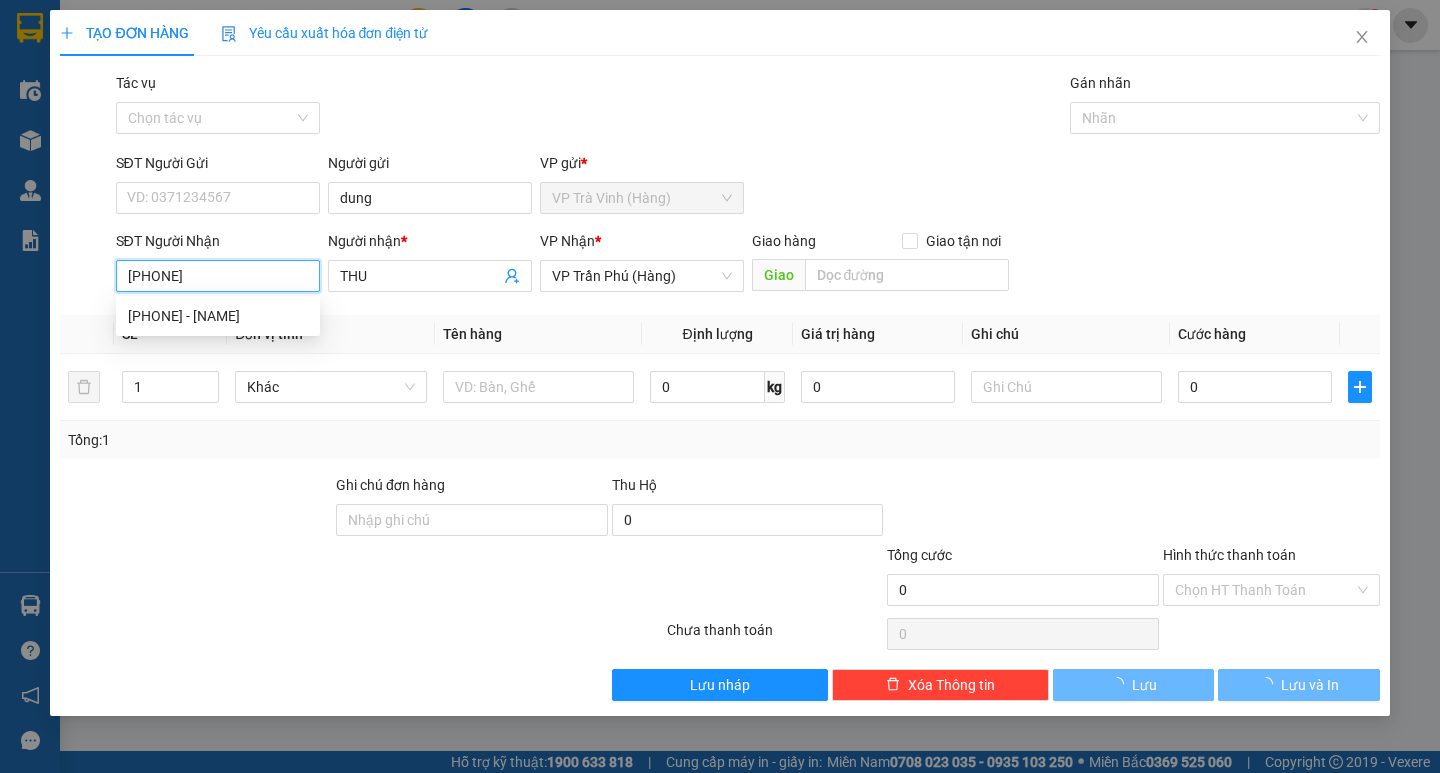 type on "25.000" 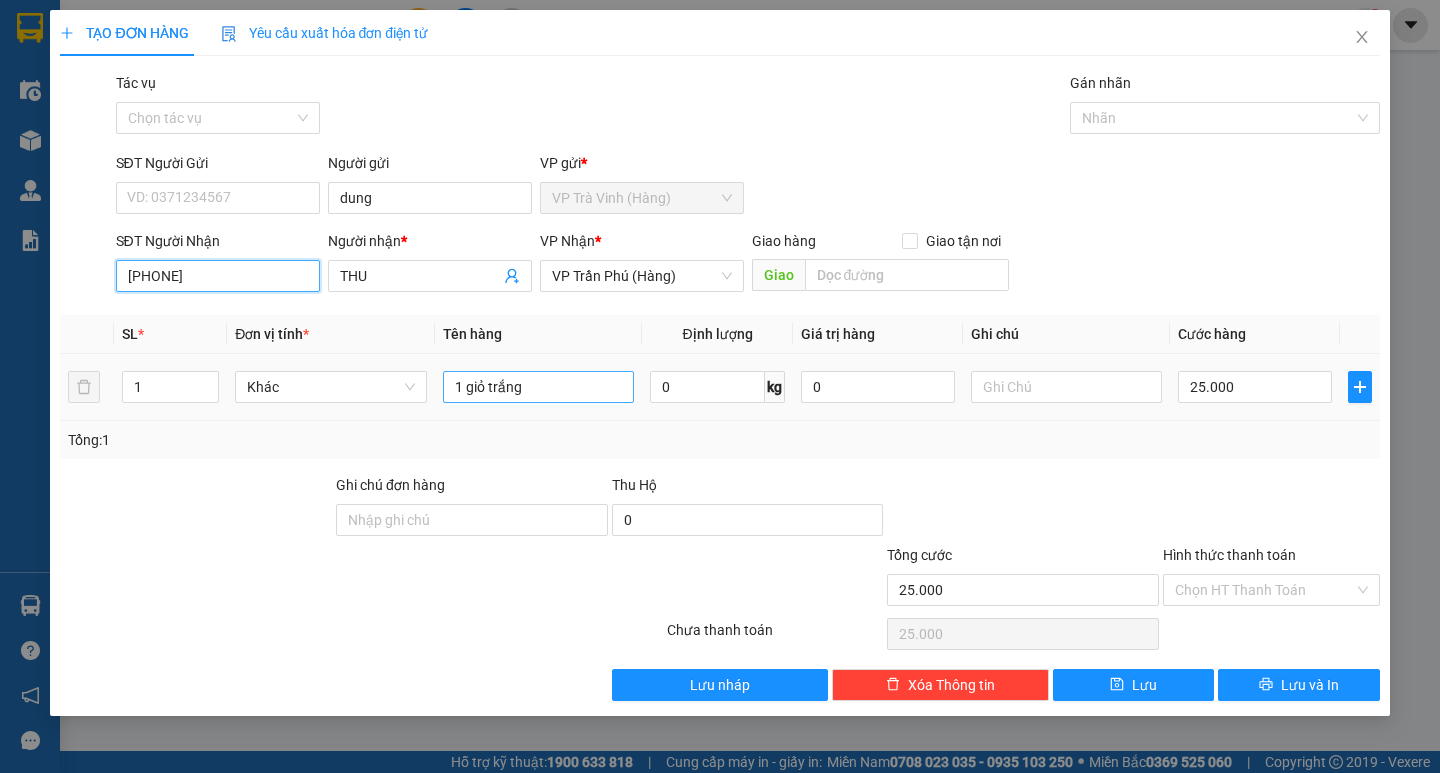 type on "[PHONE]" 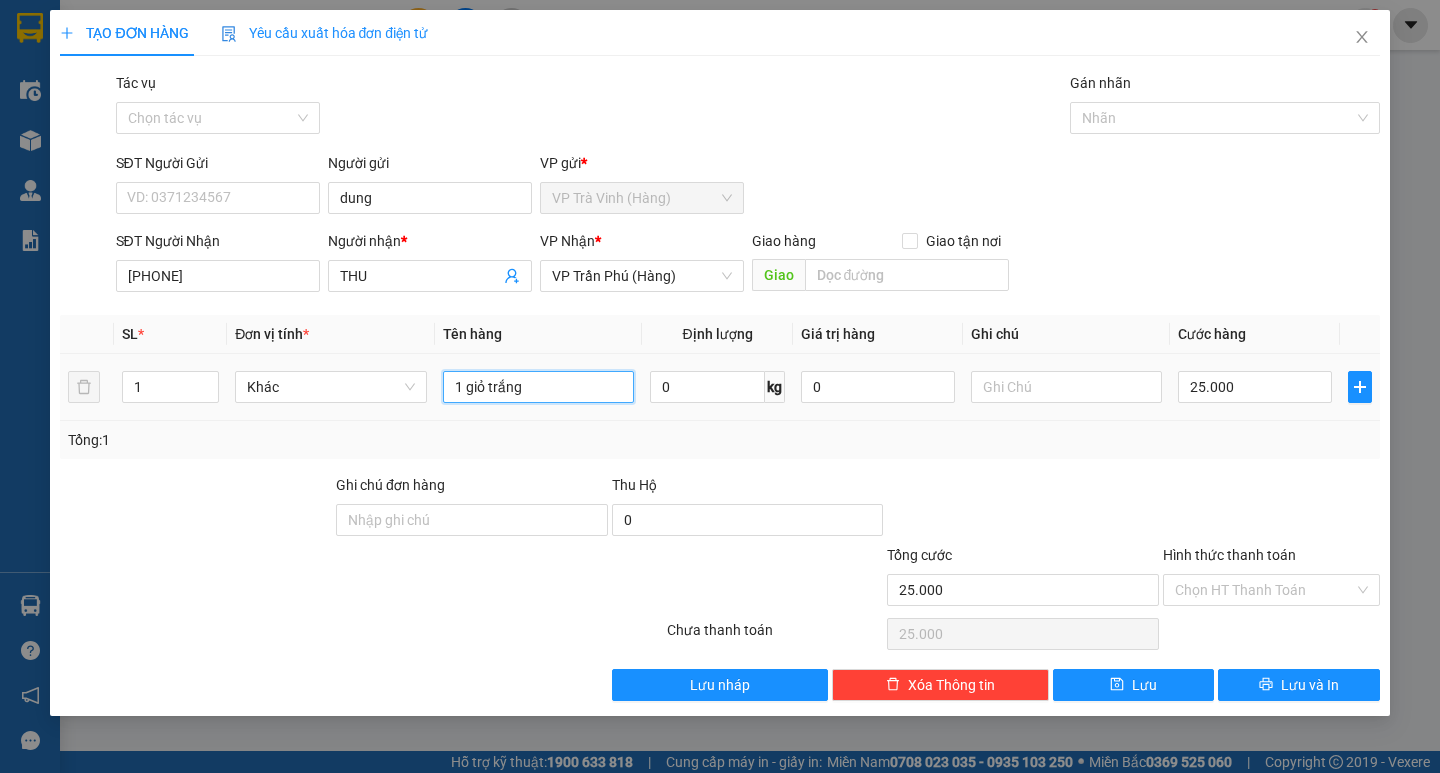drag, startPoint x: 556, startPoint y: 386, endPoint x: 9, endPoint y: 494, distance: 557.5599 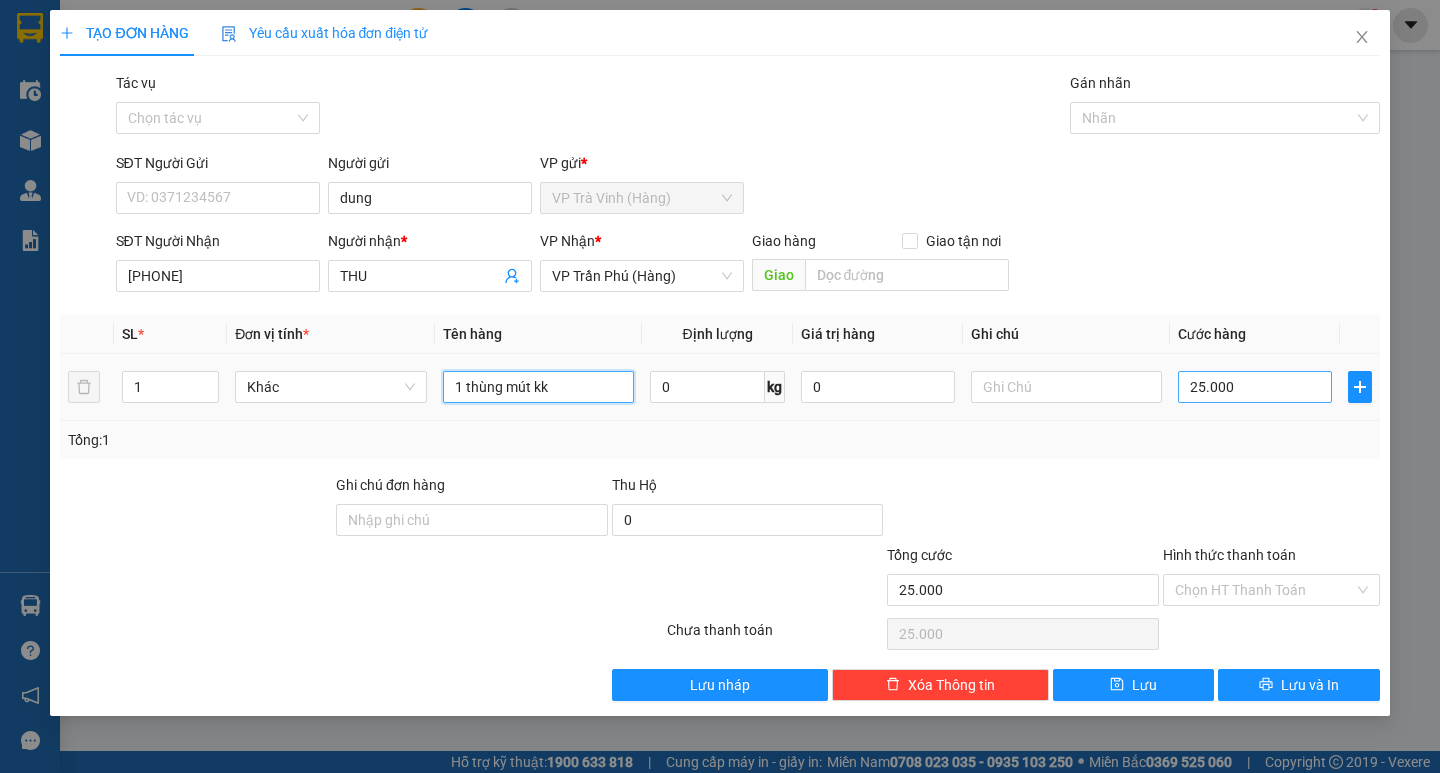 type on "1 thùng mút kk" 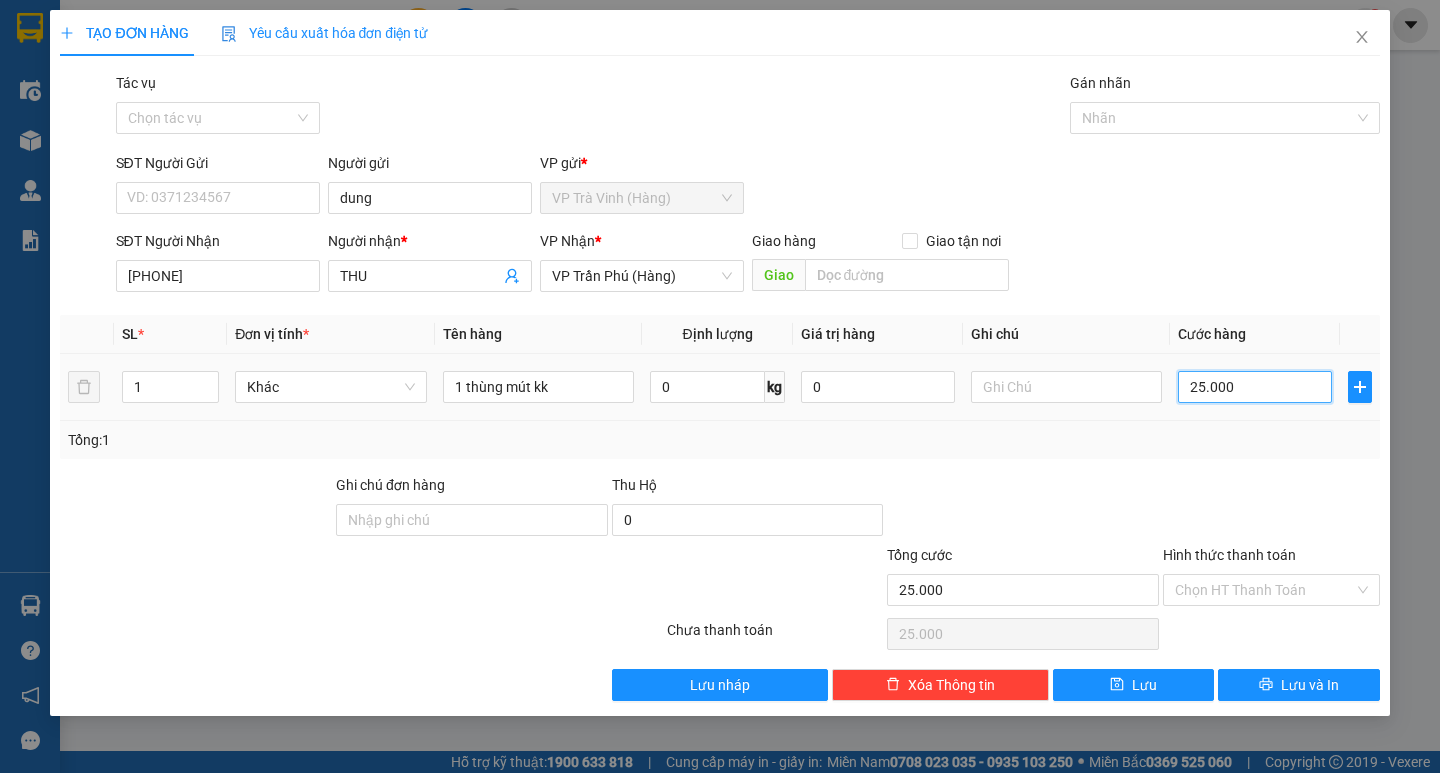 click on "25.000" at bounding box center [1255, 387] 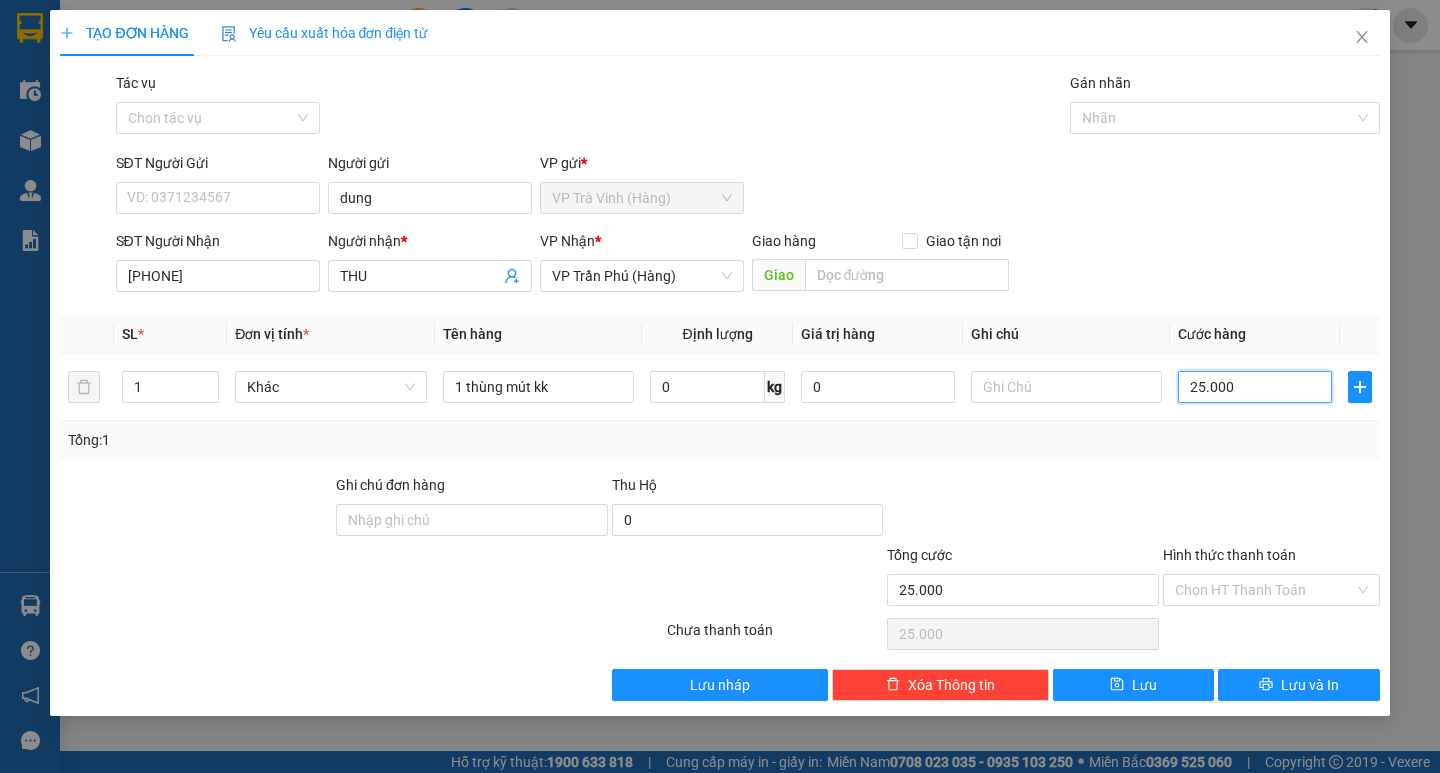 type on "3" 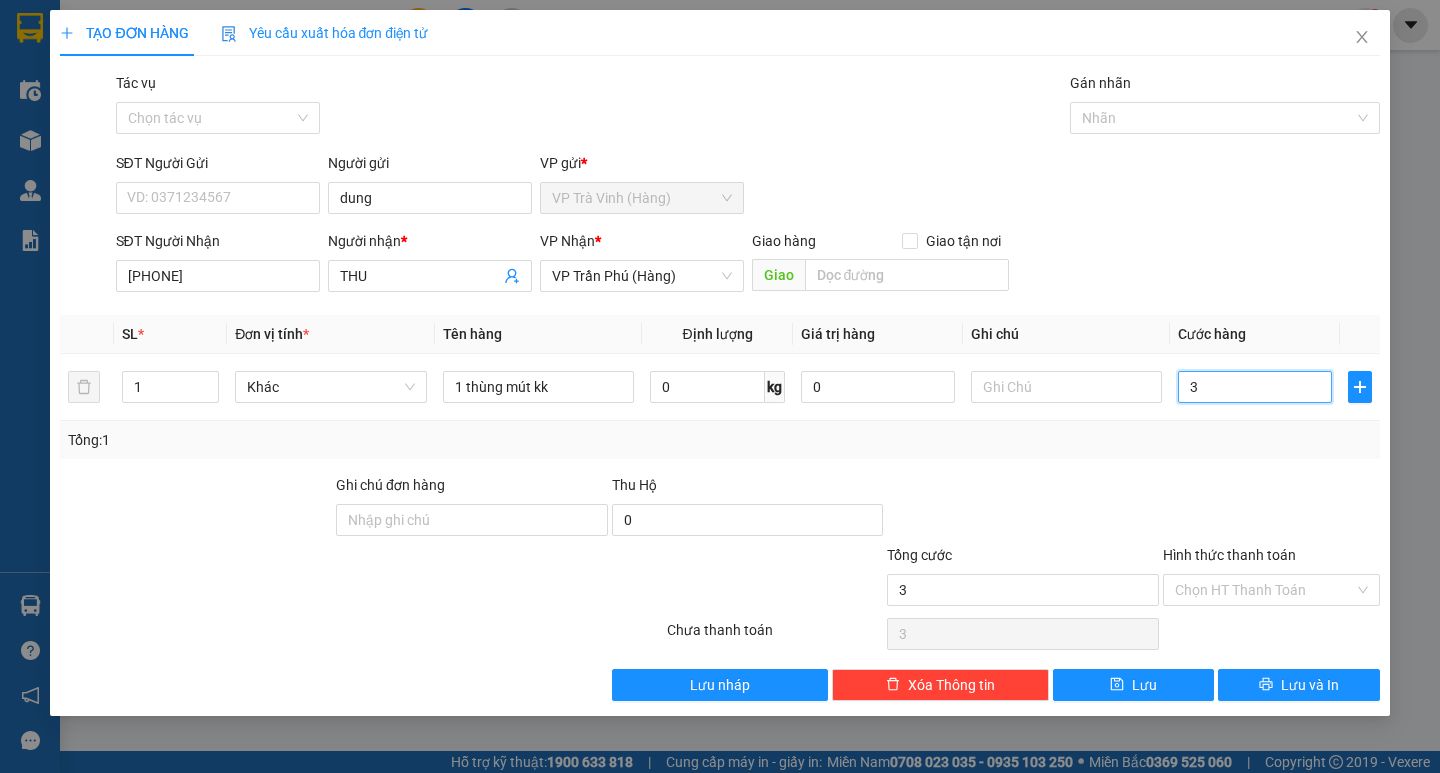 type on "30" 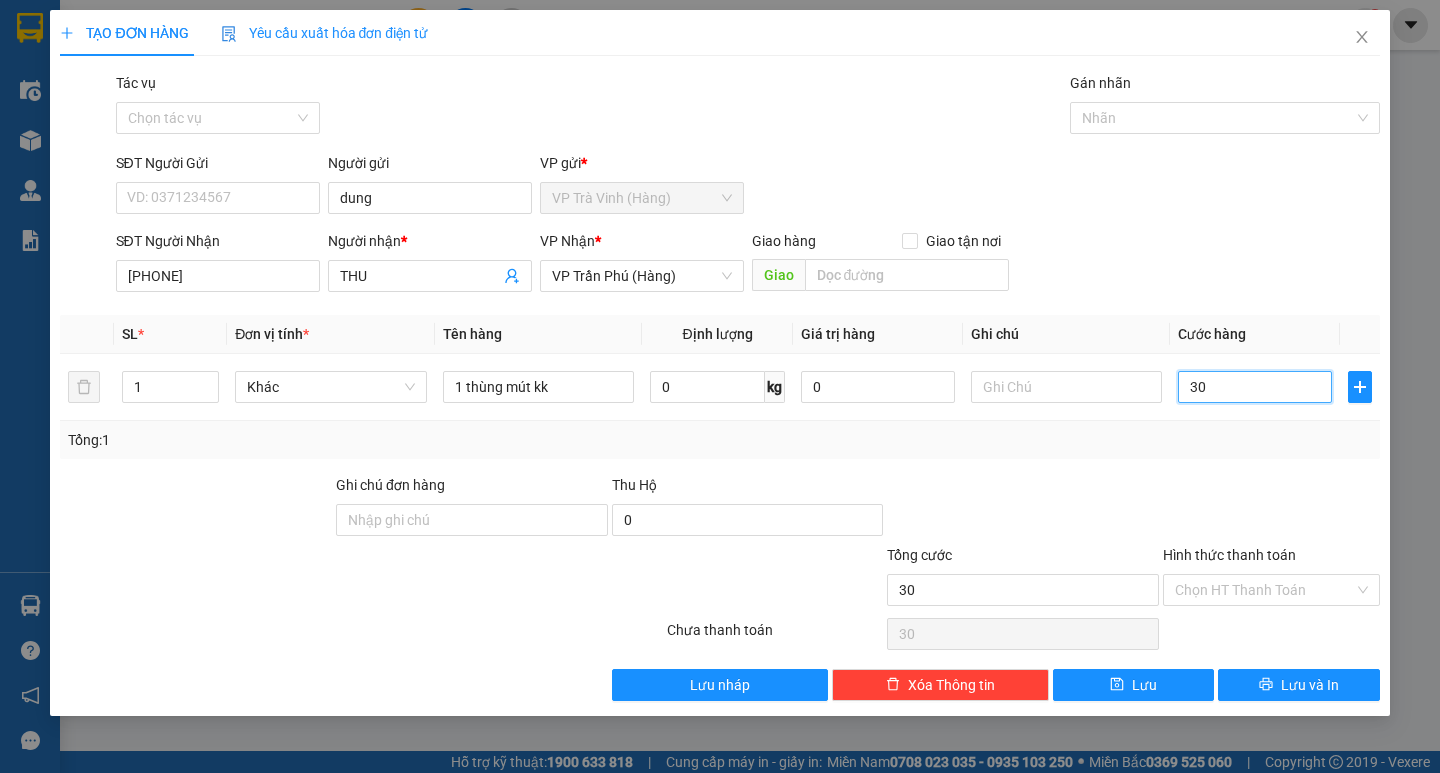 type on "30" 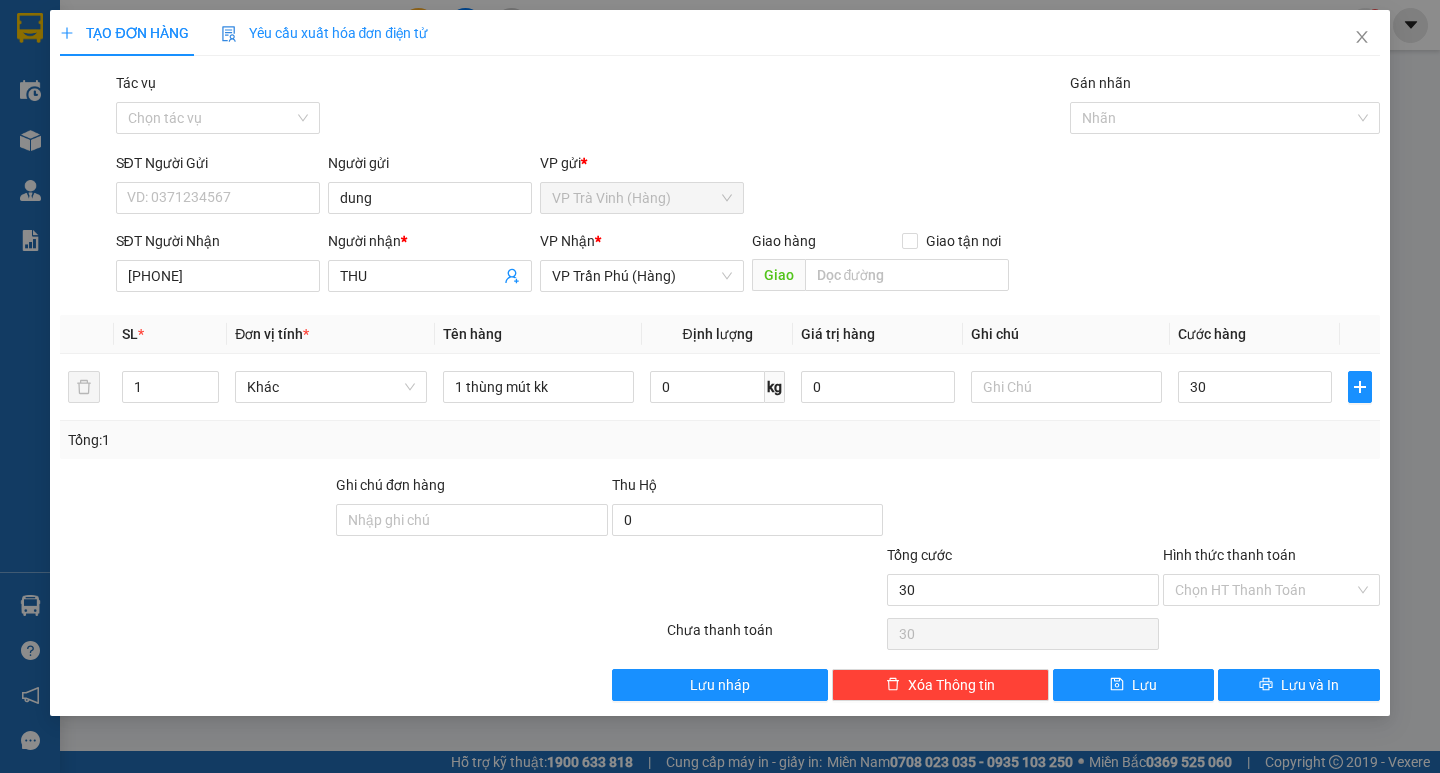 type on "30.000" 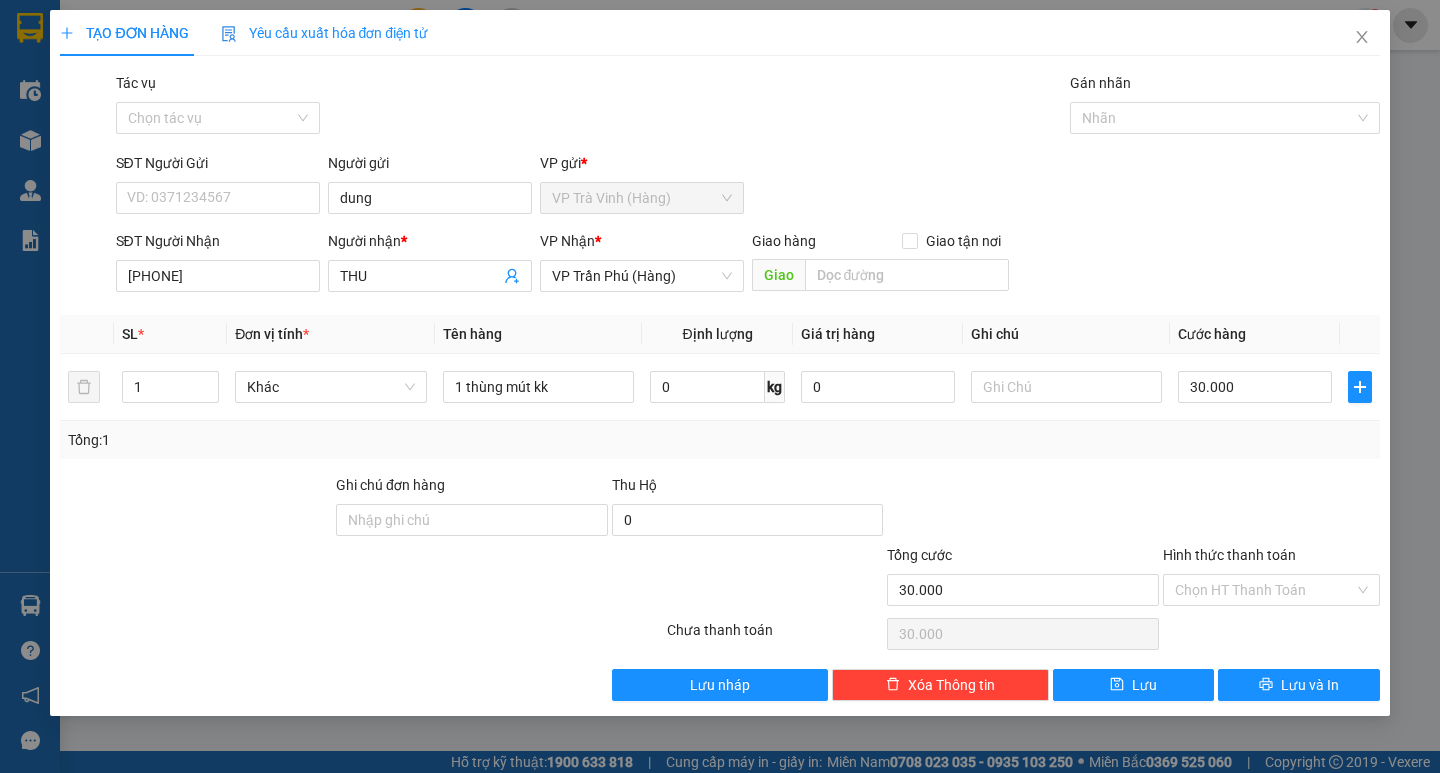 click on "Transit Pickup Surcharge Ids Transit Deliver Surcharge Ids Transit Deliver Surcharge Transit Deliver Surcharge Tác vụ Chọn tác vụ Gán nhãn   Nhãn SĐT Người Gửi VD: 0371234567 Người gửi dung VP gửi  * VP Trà Vinh (Hàng) SĐT Người Nhận 0779669395 Người nhận  * THU VP Nhận  * VP Trần Phú (Hàng) Giao hàng Giao tận nơi Giao SL  * Đơn vị tính  * Tên hàng  Định lượng Giá trị hàng Ghi chú Cước hàng                   1 Khác 1 thùng mút kk 0 kg 0 30.000 Tổng:  1 Ghi chú đơn hàng Thu Hộ 0 Tổng cước 30.000 Hình thức thanh toán Chọn HT Thanh Toán Số tiền thu trước 0 Chưa thanh toán 30.000 Chọn HT Thanh Toán Lưu nháp Xóa Thông tin Lưu Lưu và In 1 thùng mút kk" at bounding box center (719, 386) 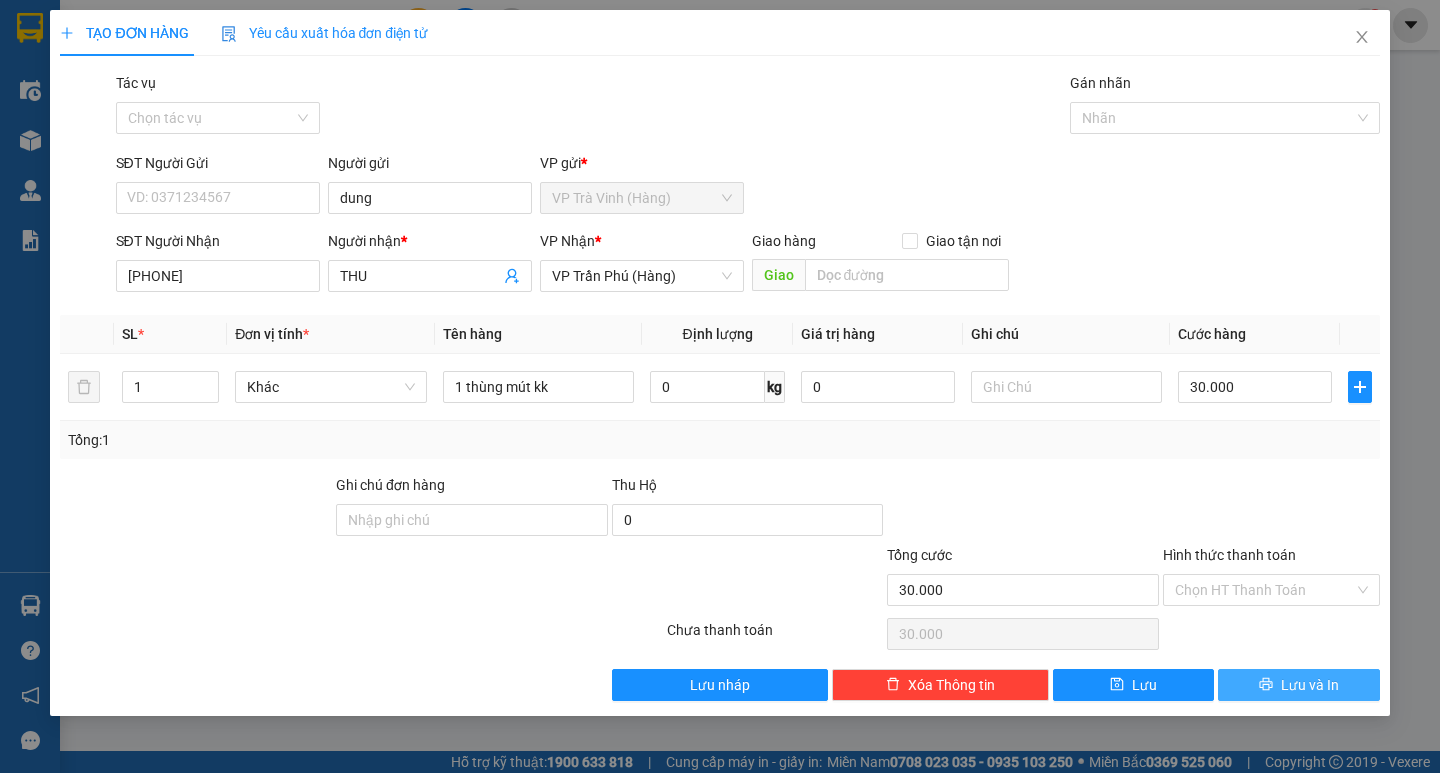 click 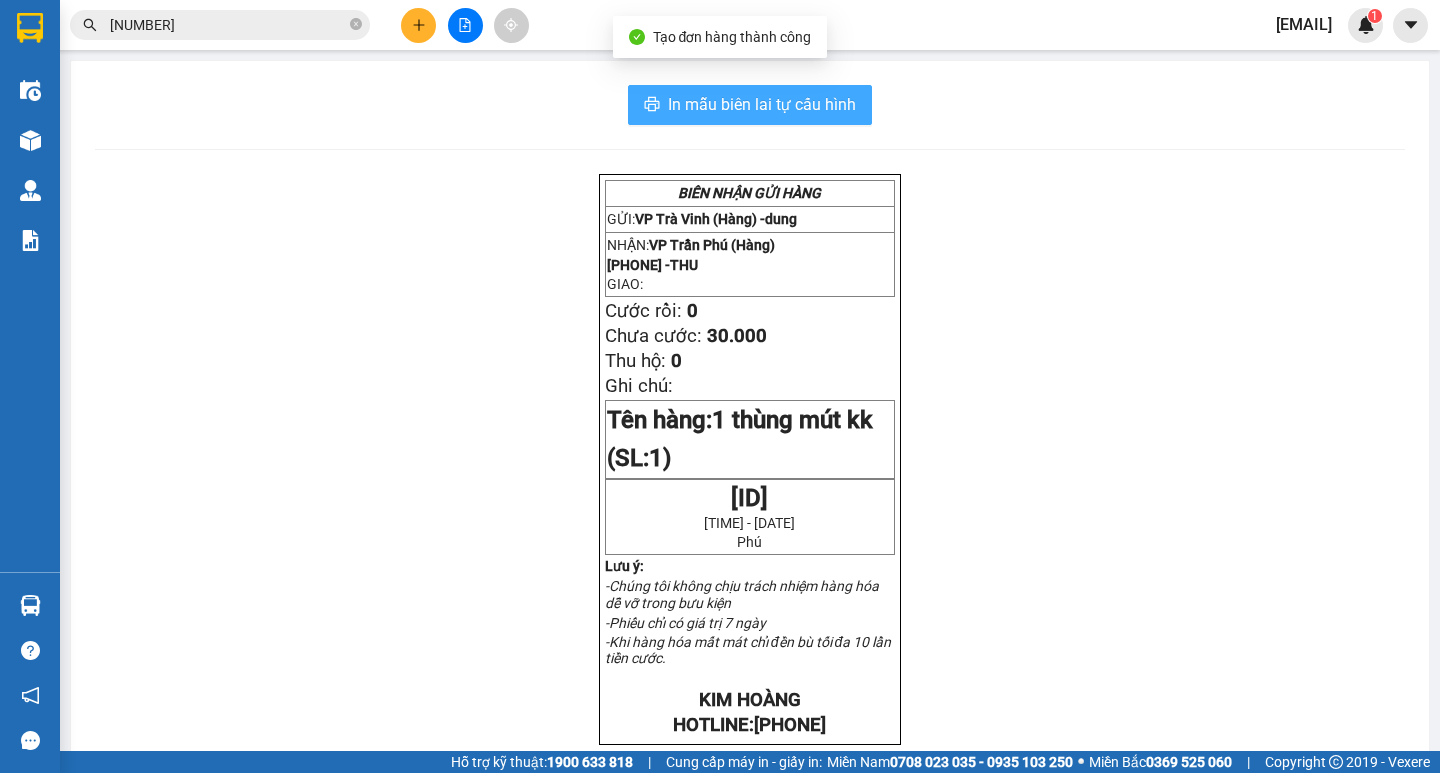 drag, startPoint x: 859, startPoint y: 156, endPoint x: 817, endPoint y: 103, distance: 67.62396 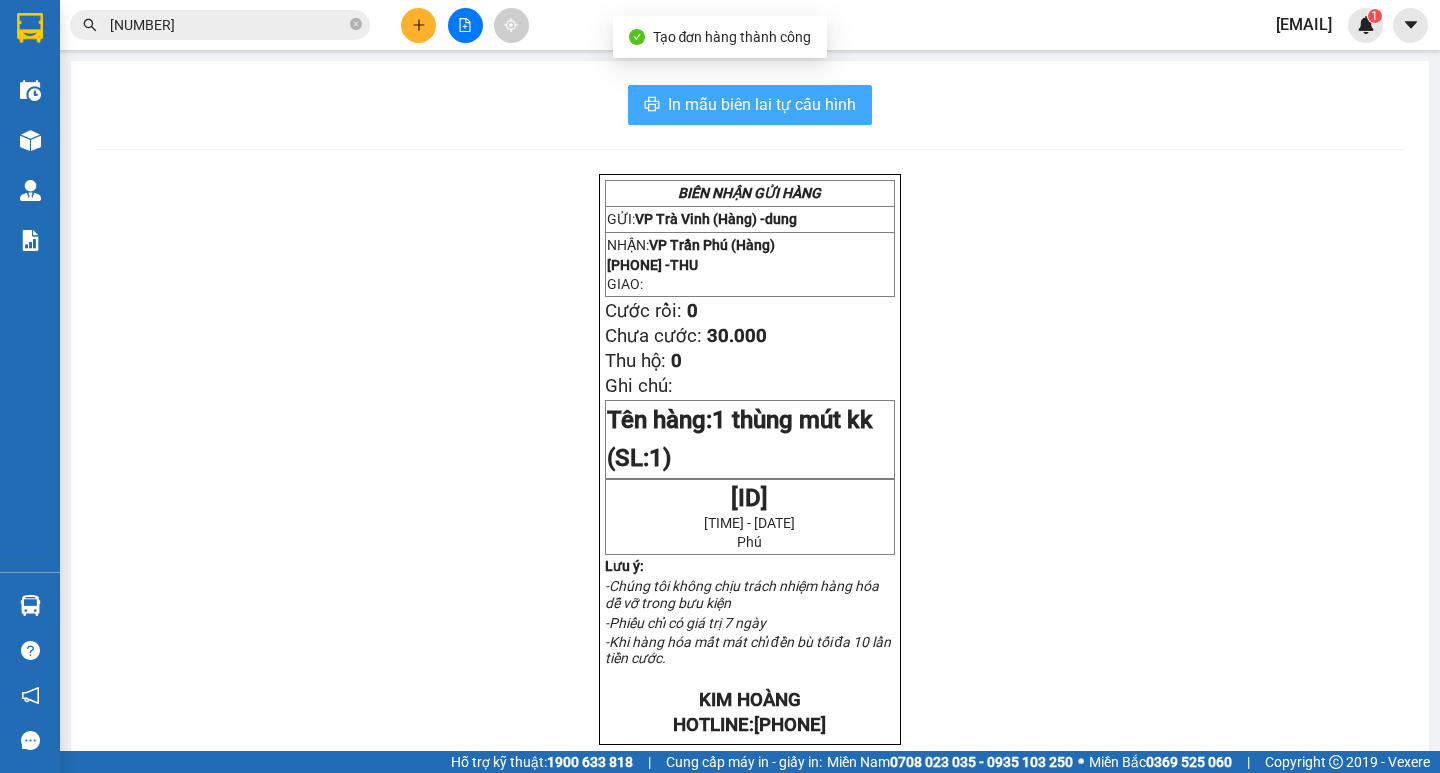 scroll, scrollTop: 0, scrollLeft: 0, axis: both 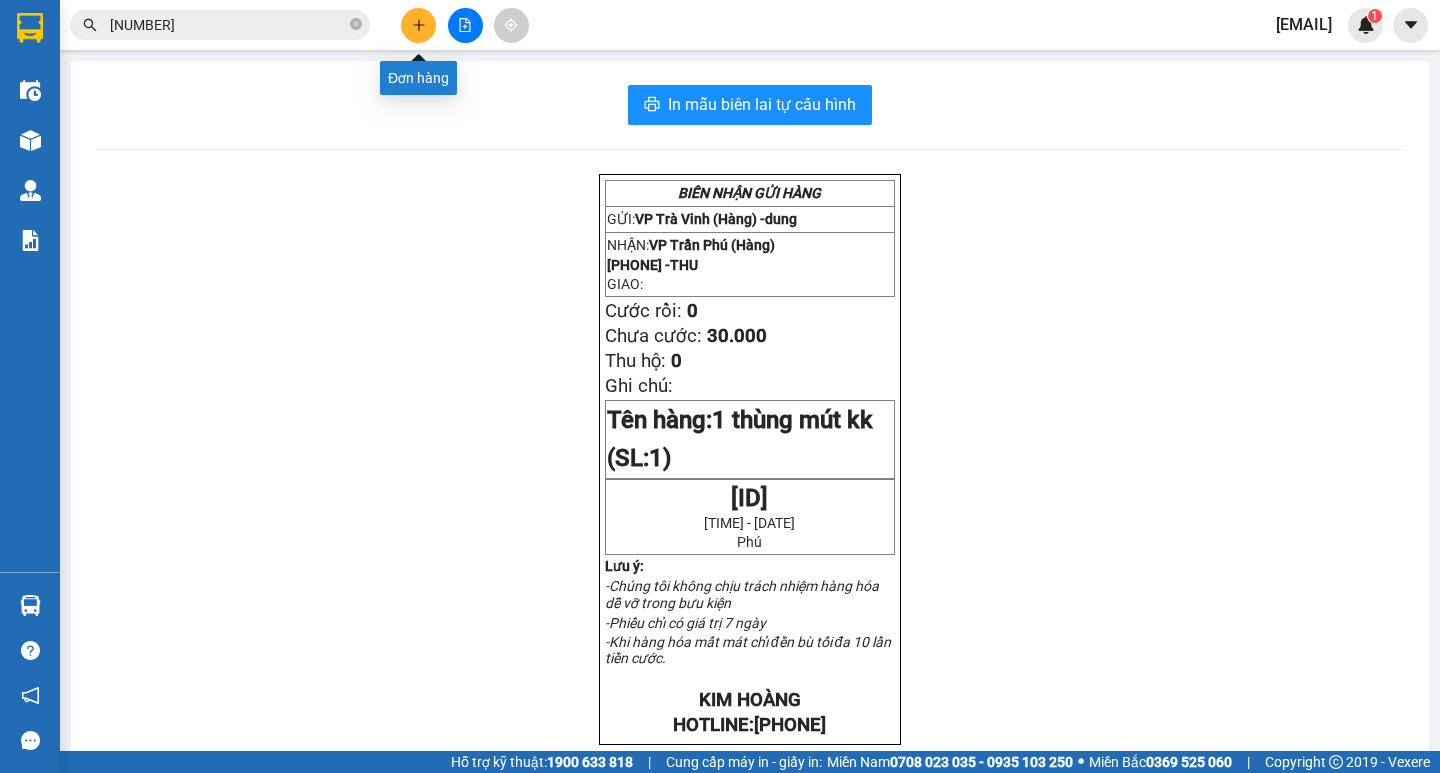 click at bounding box center [418, 25] 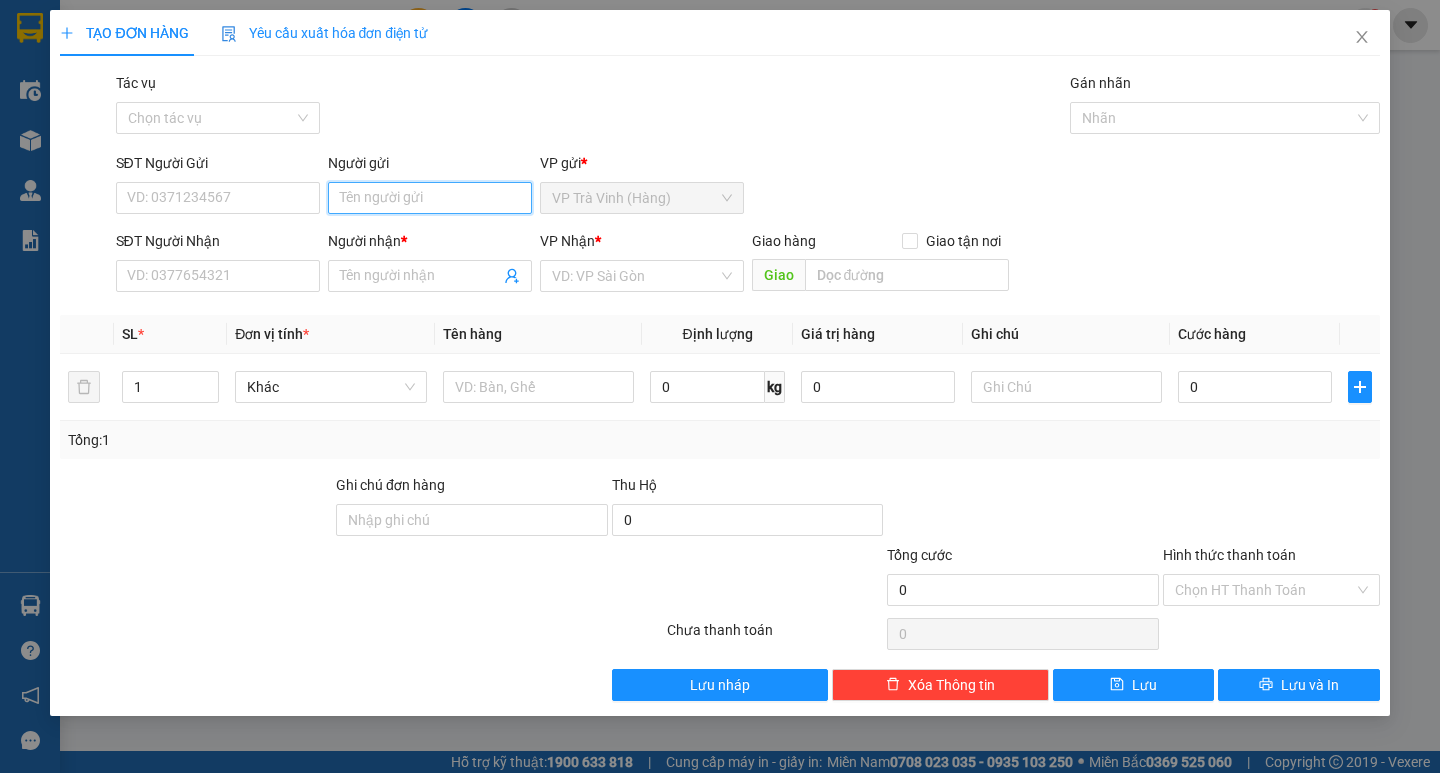 click on "Người gửi" at bounding box center (430, 198) 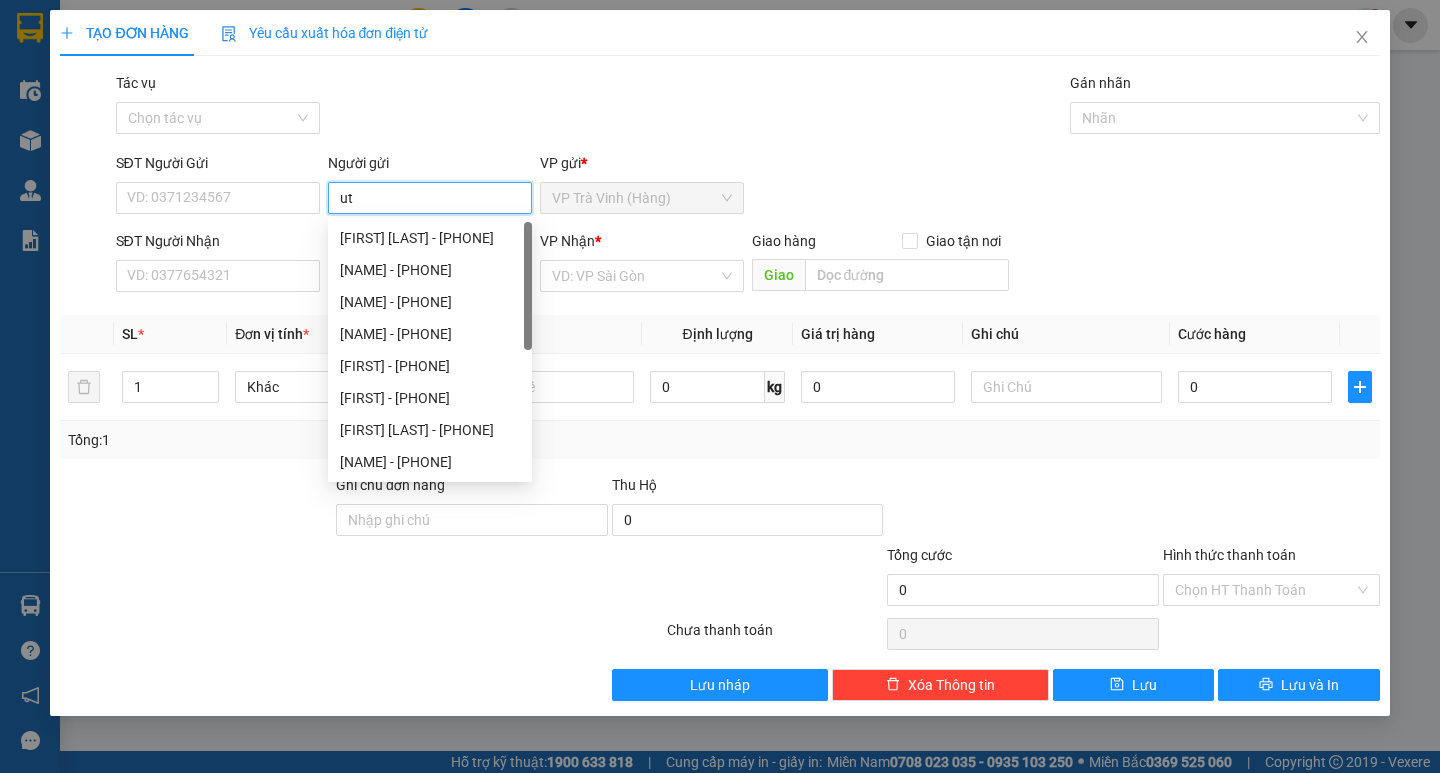 type on "u" 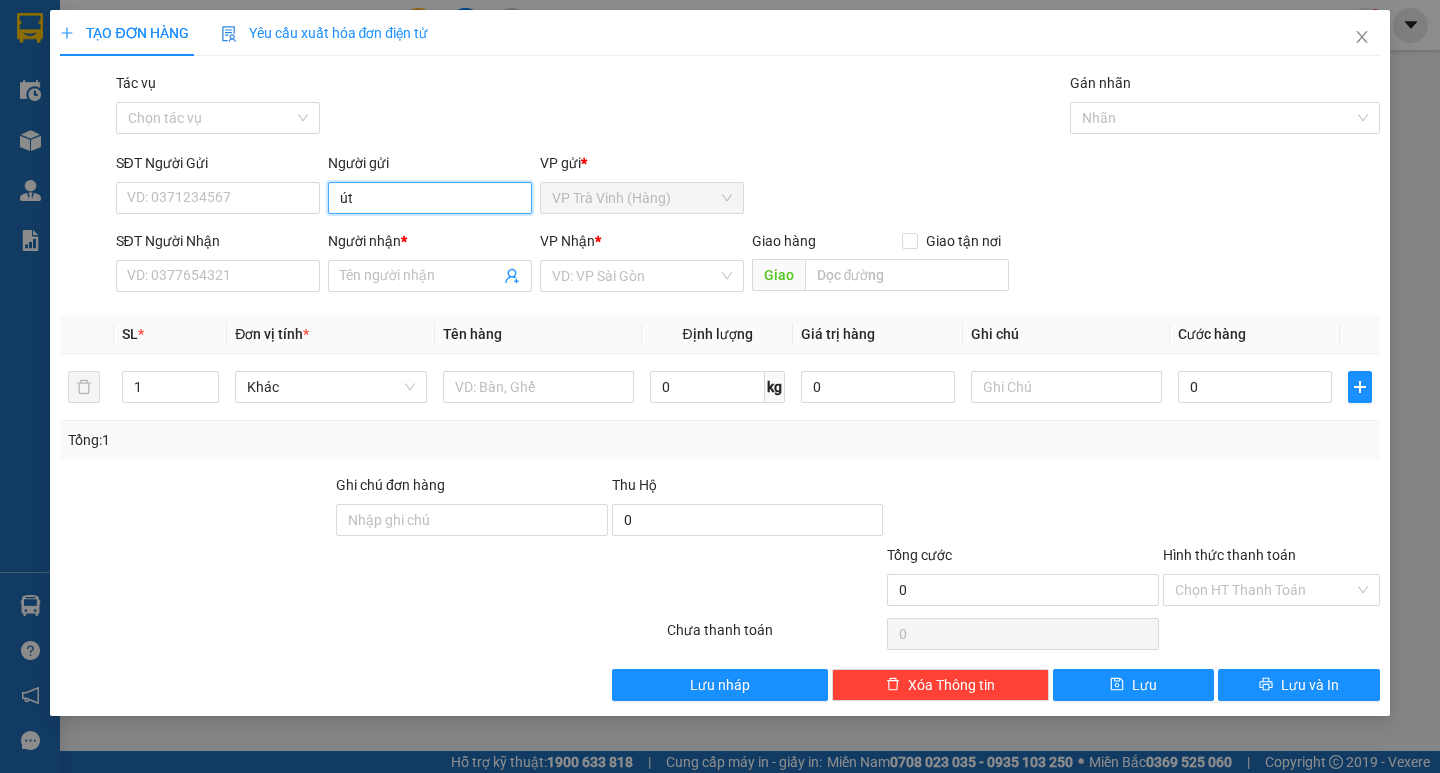 click on "út" at bounding box center [430, 198] 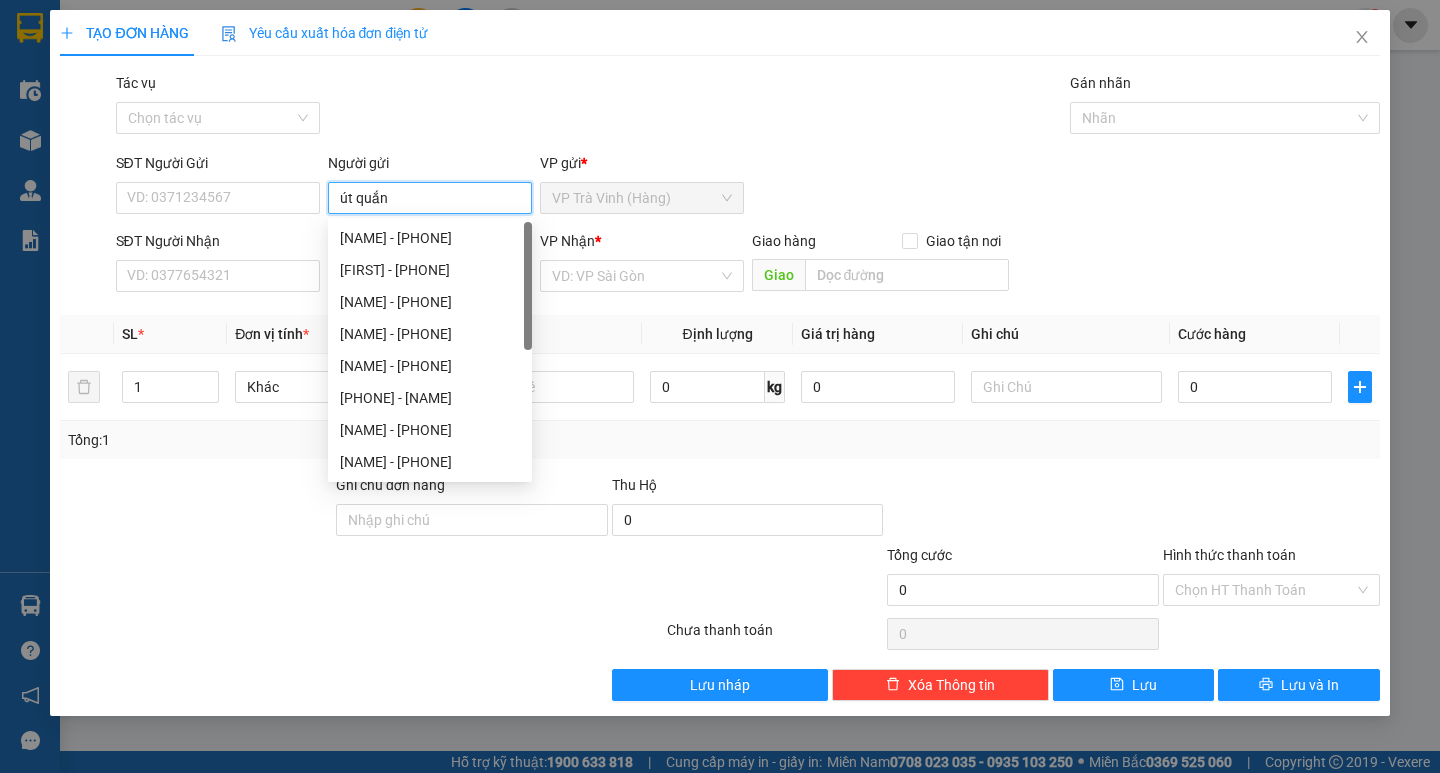 type on "út quắn" 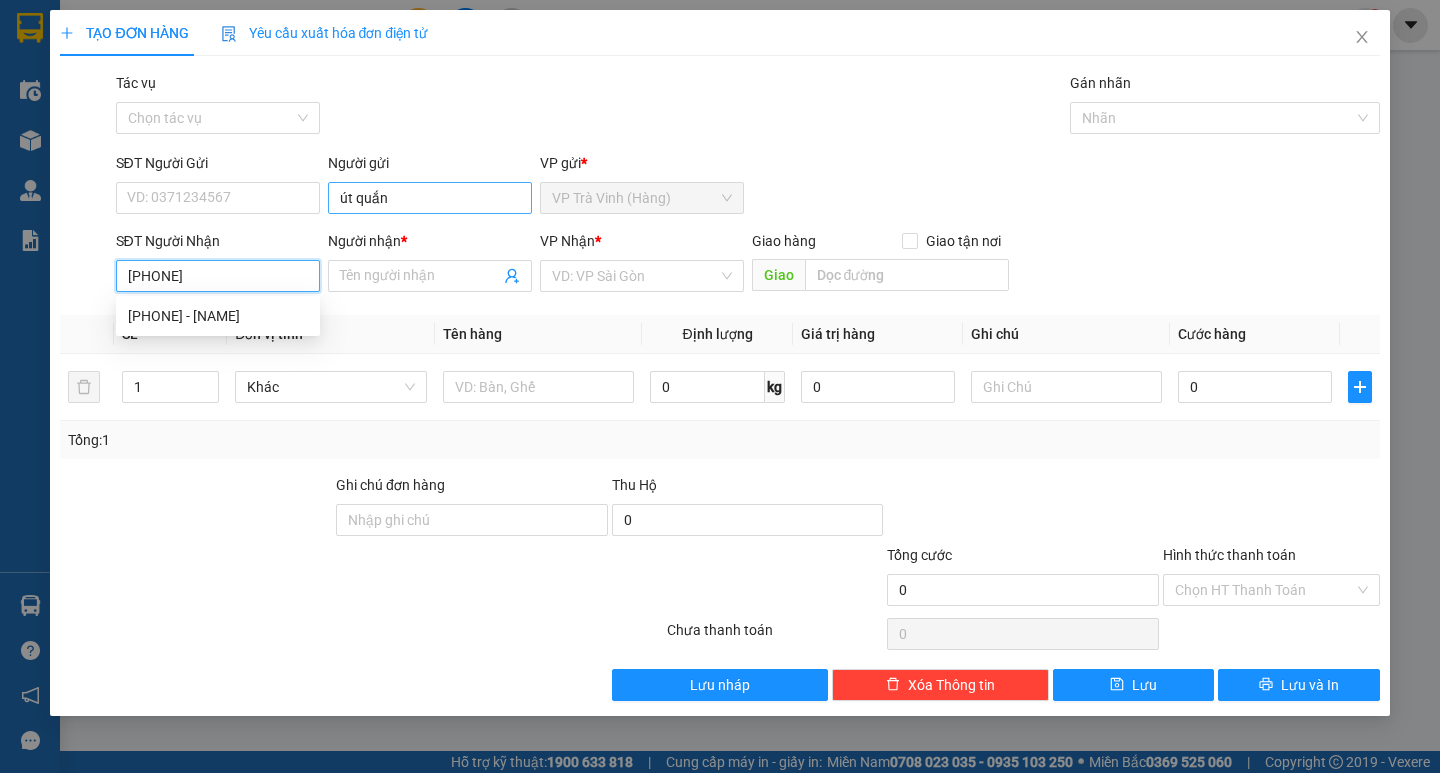 type on "[PHONE]" 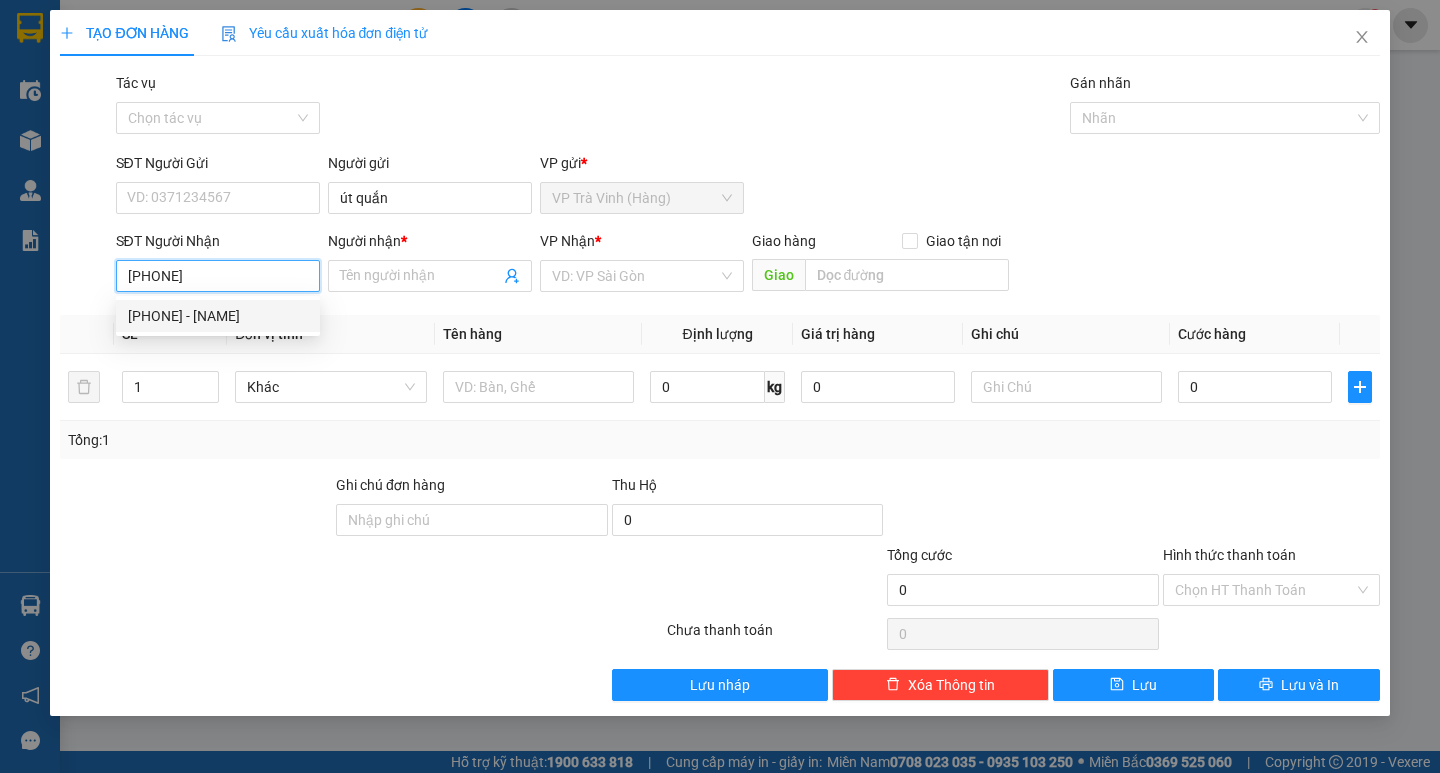 click on "0908463800 - PHƯƠNG" at bounding box center (218, 316) 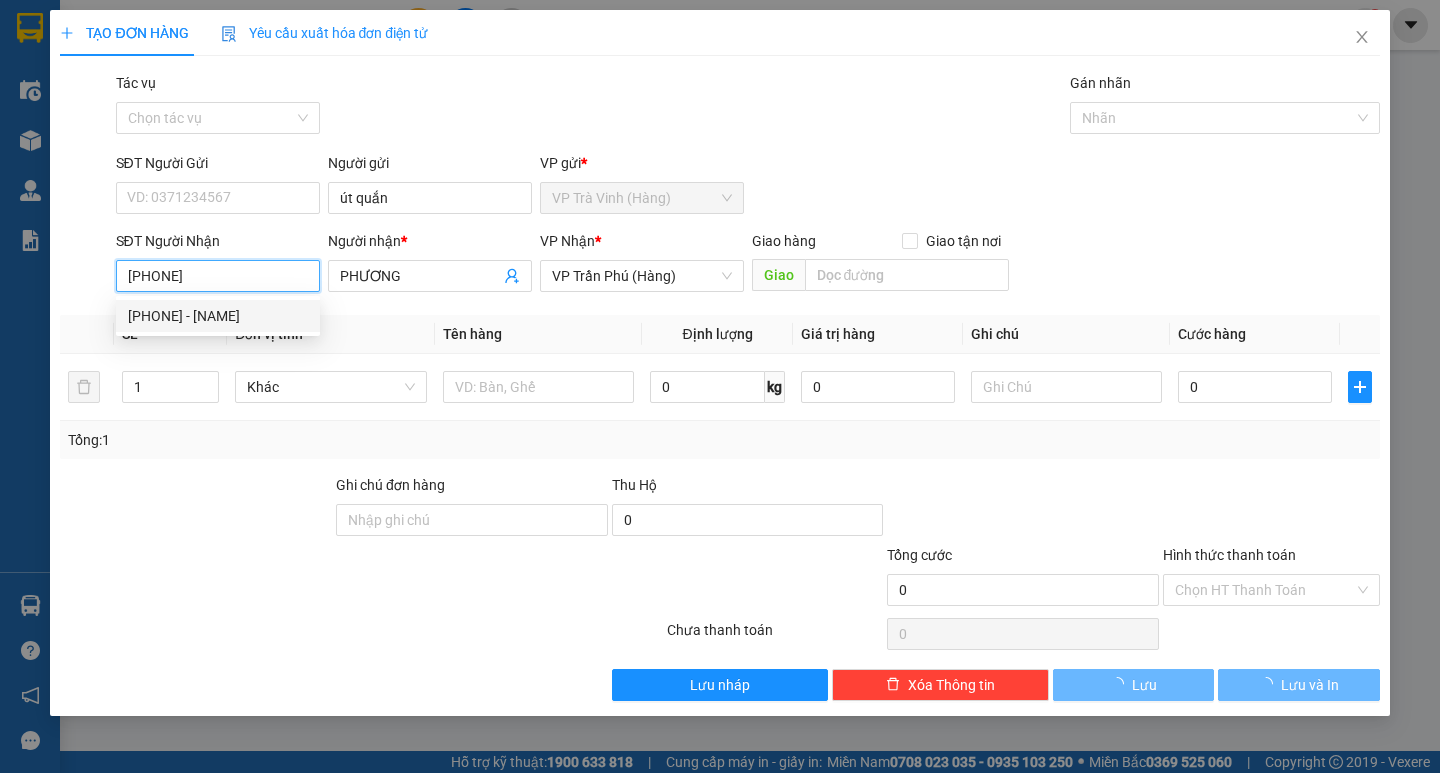type on "35.000" 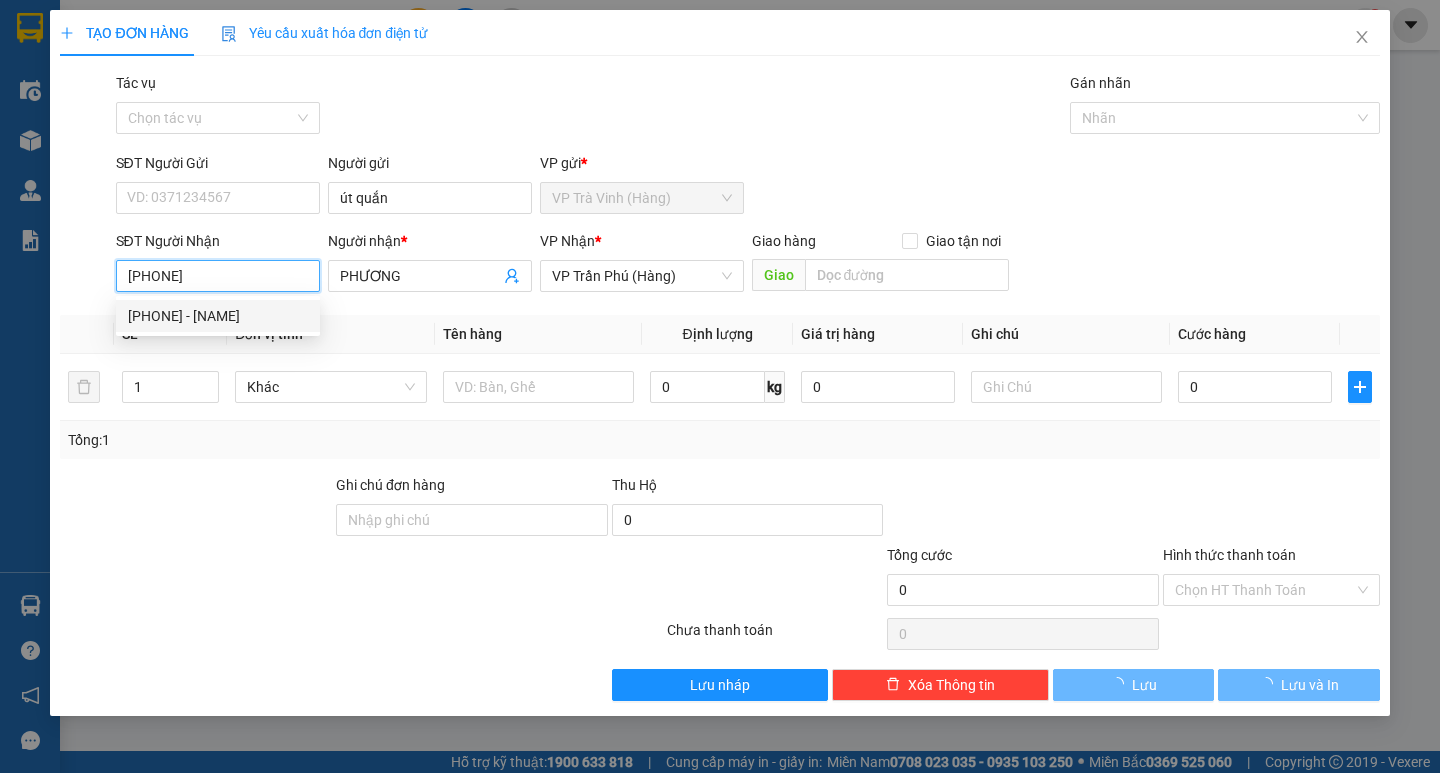type on "35.000" 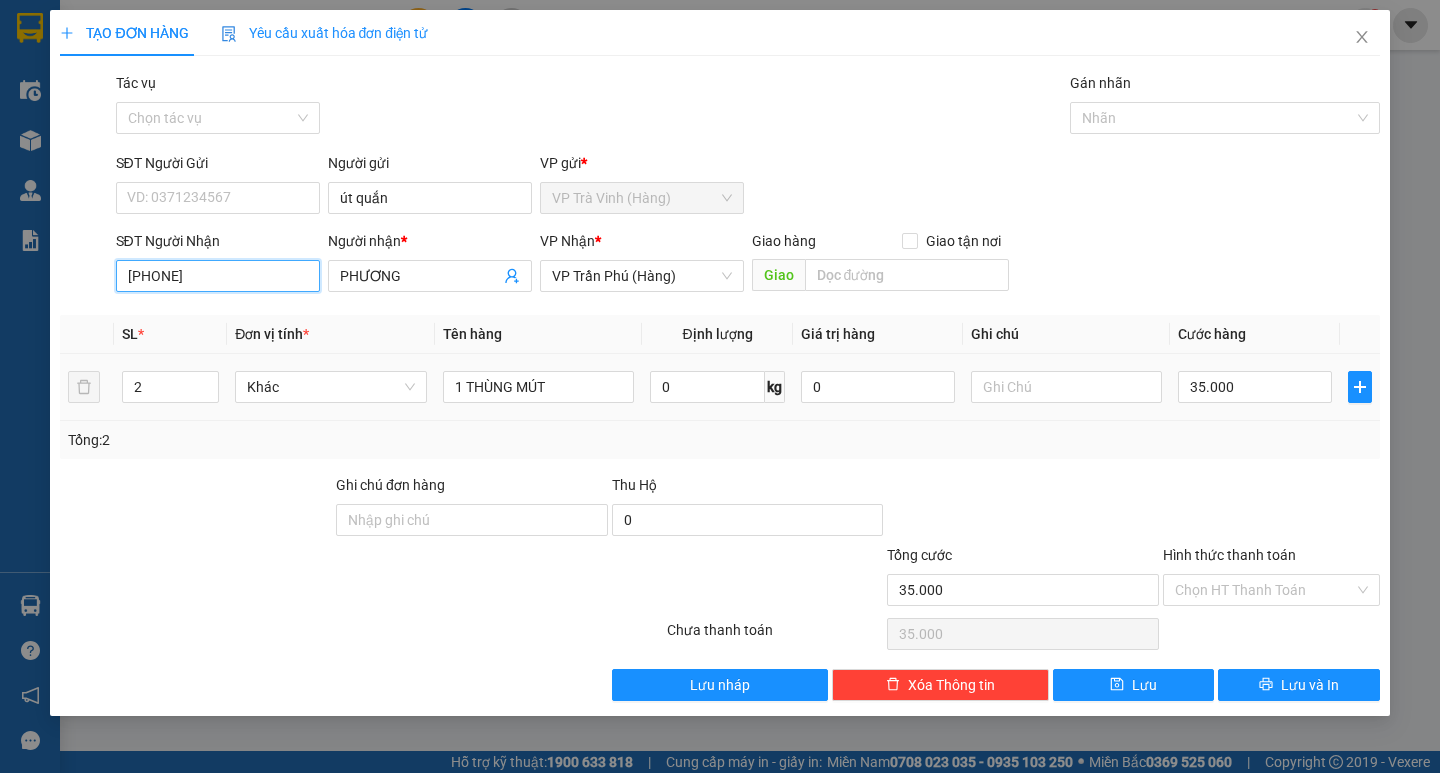 type on "[PHONE]" 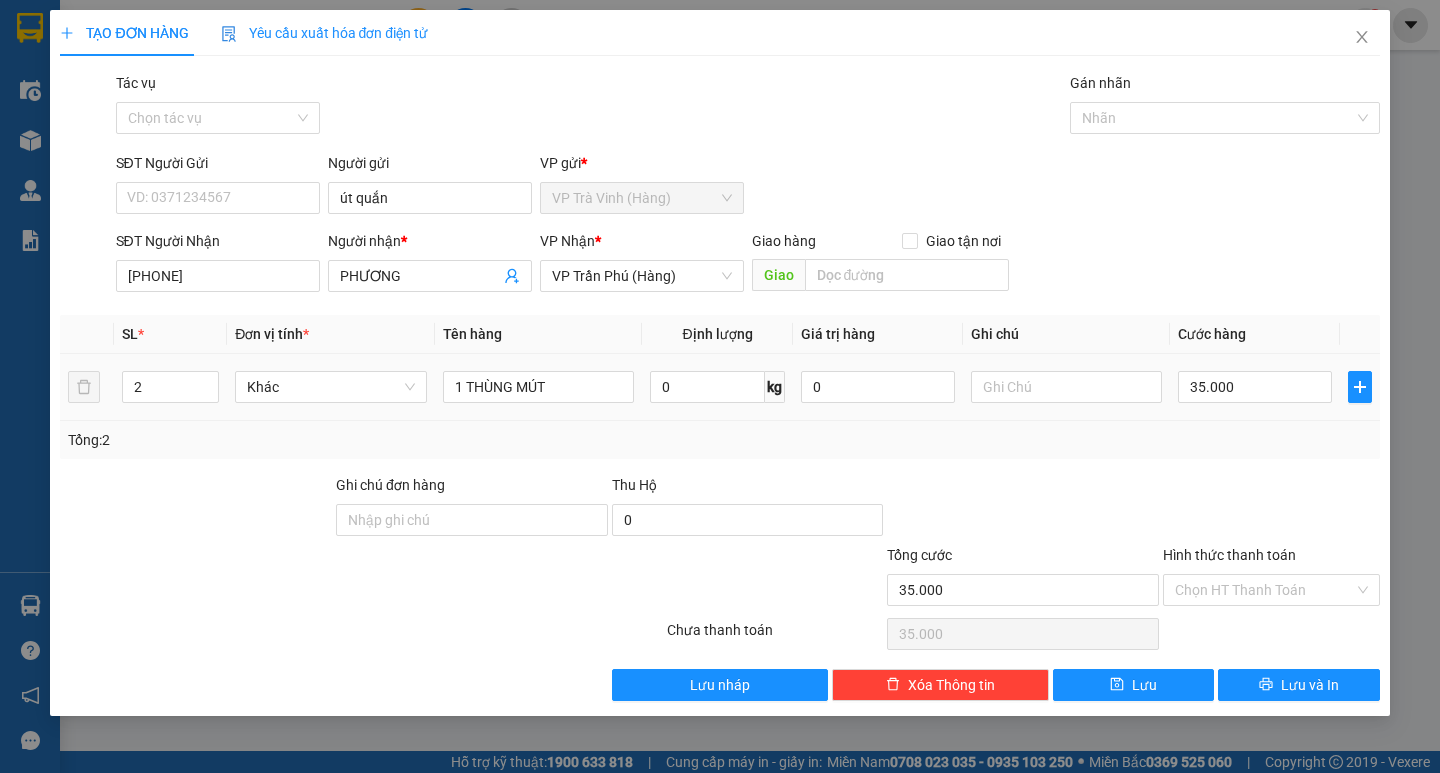 click on "35.000" at bounding box center [1255, 387] 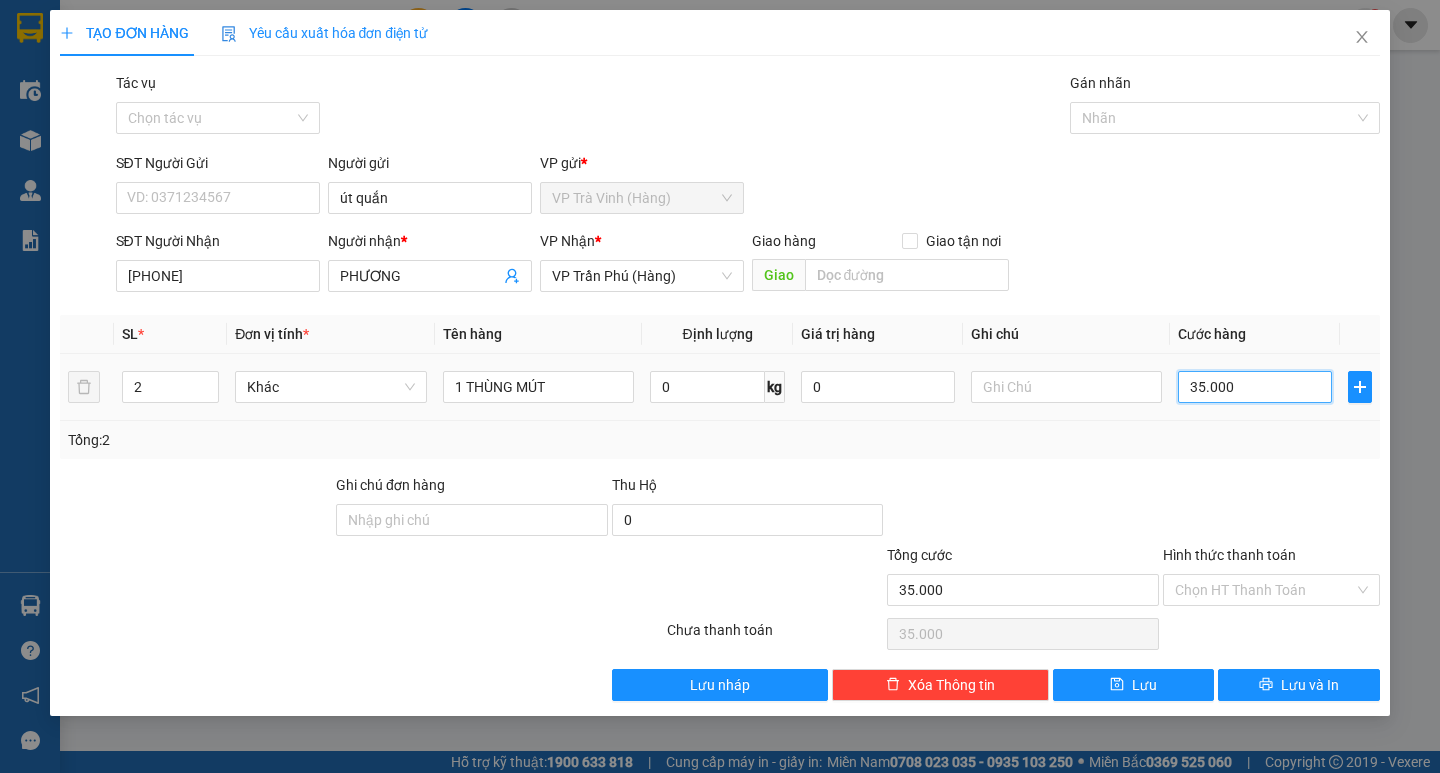 click on "35.000" at bounding box center [1255, 387] 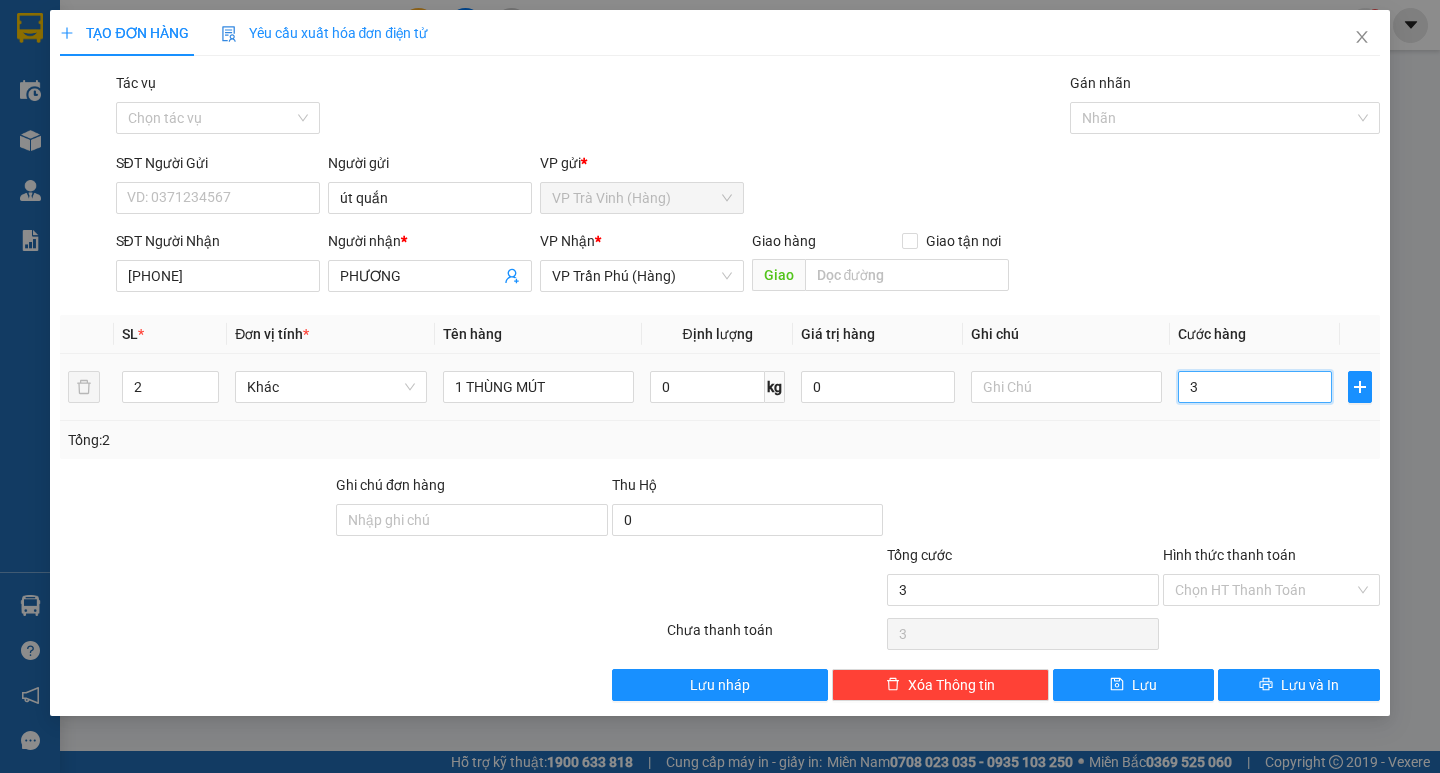 type on "30" 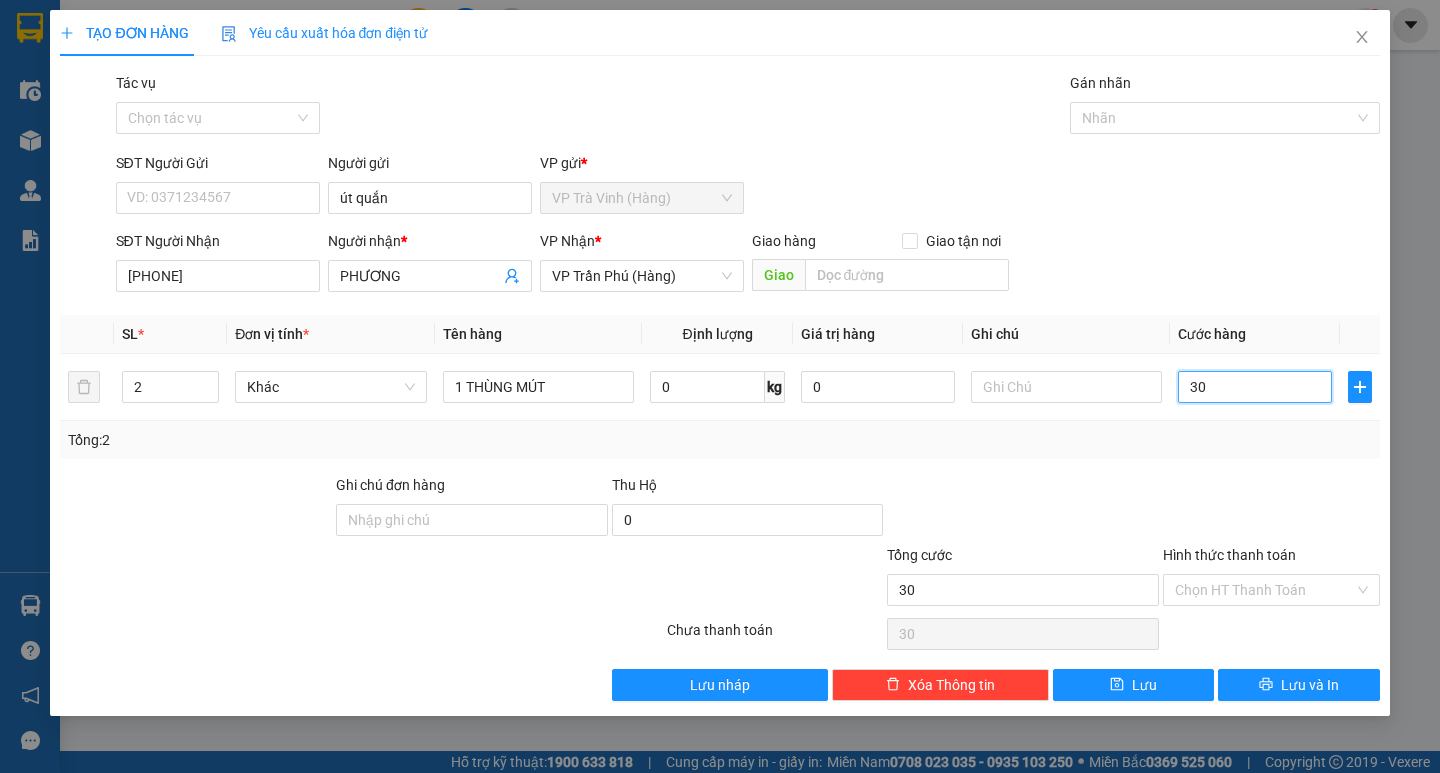 type on "30" 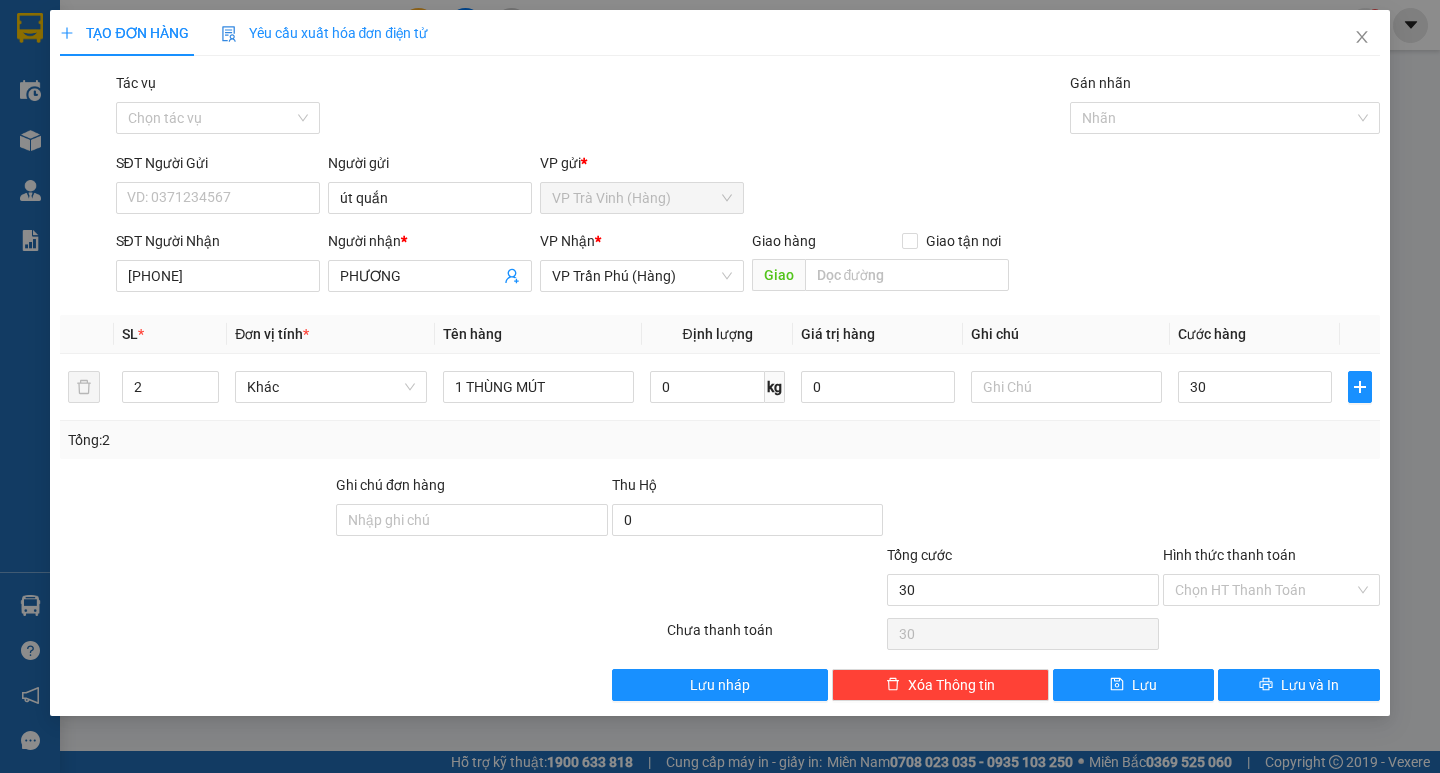 type on "30.000" 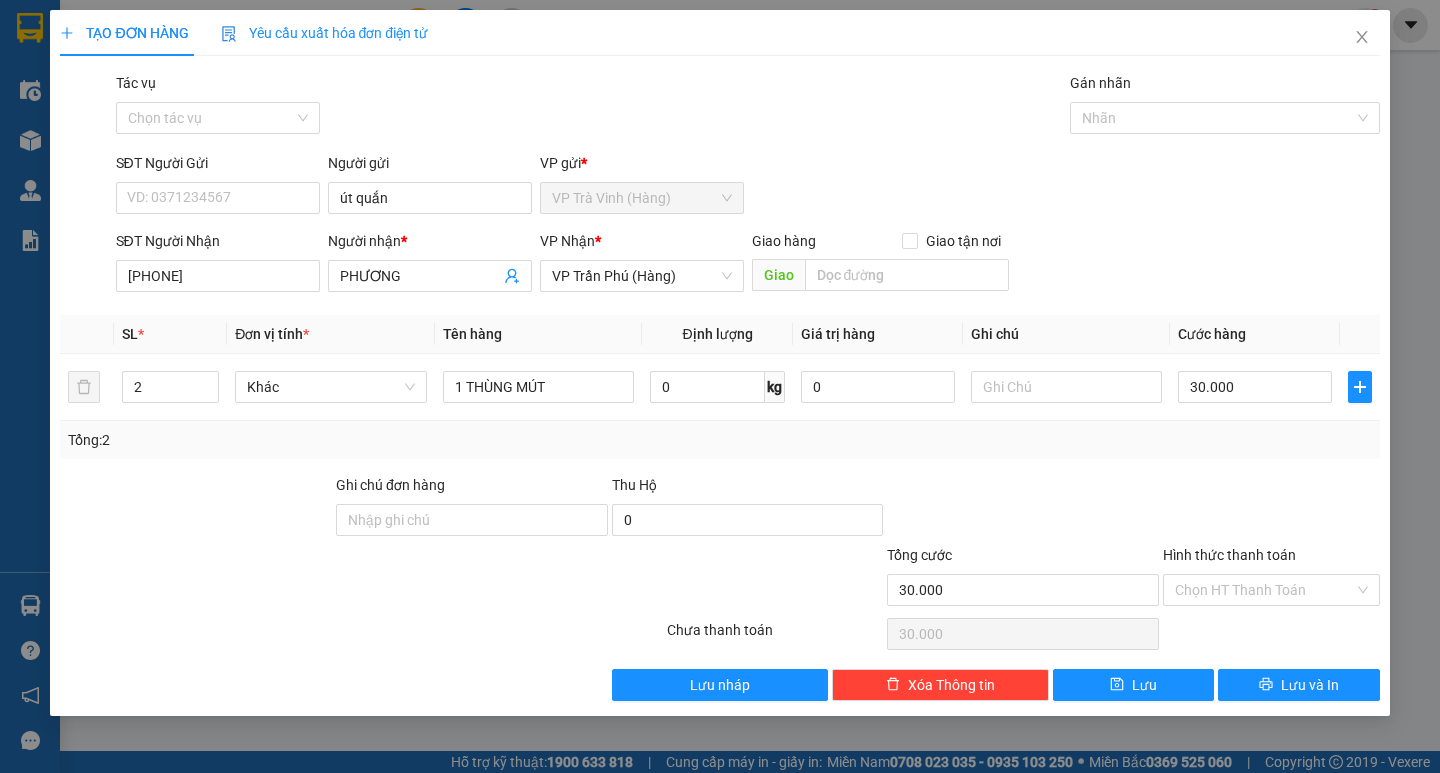 click on "Tổng:  2" at bounding box center (719, 440) 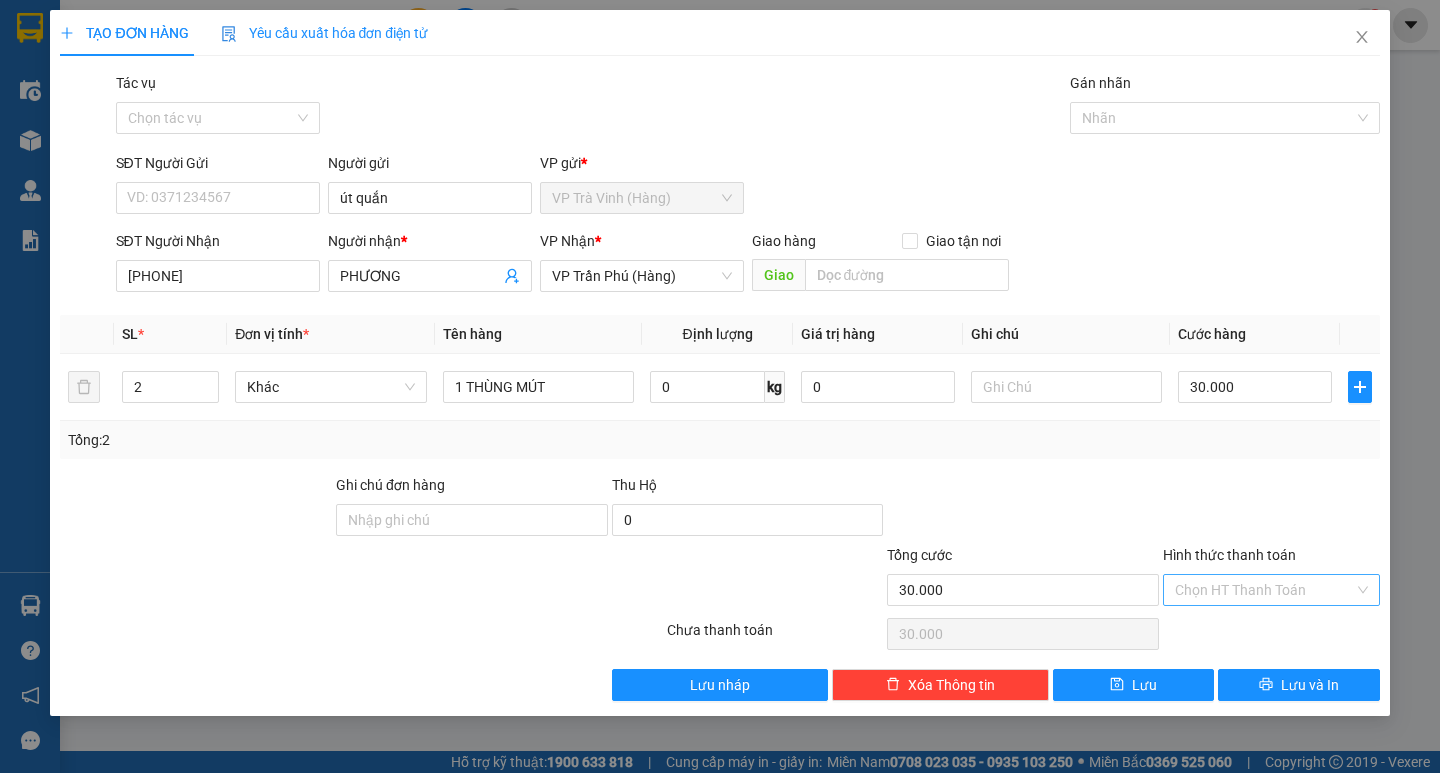 click on "Hình thức thanh toán" at bounding box center [1264, 590] 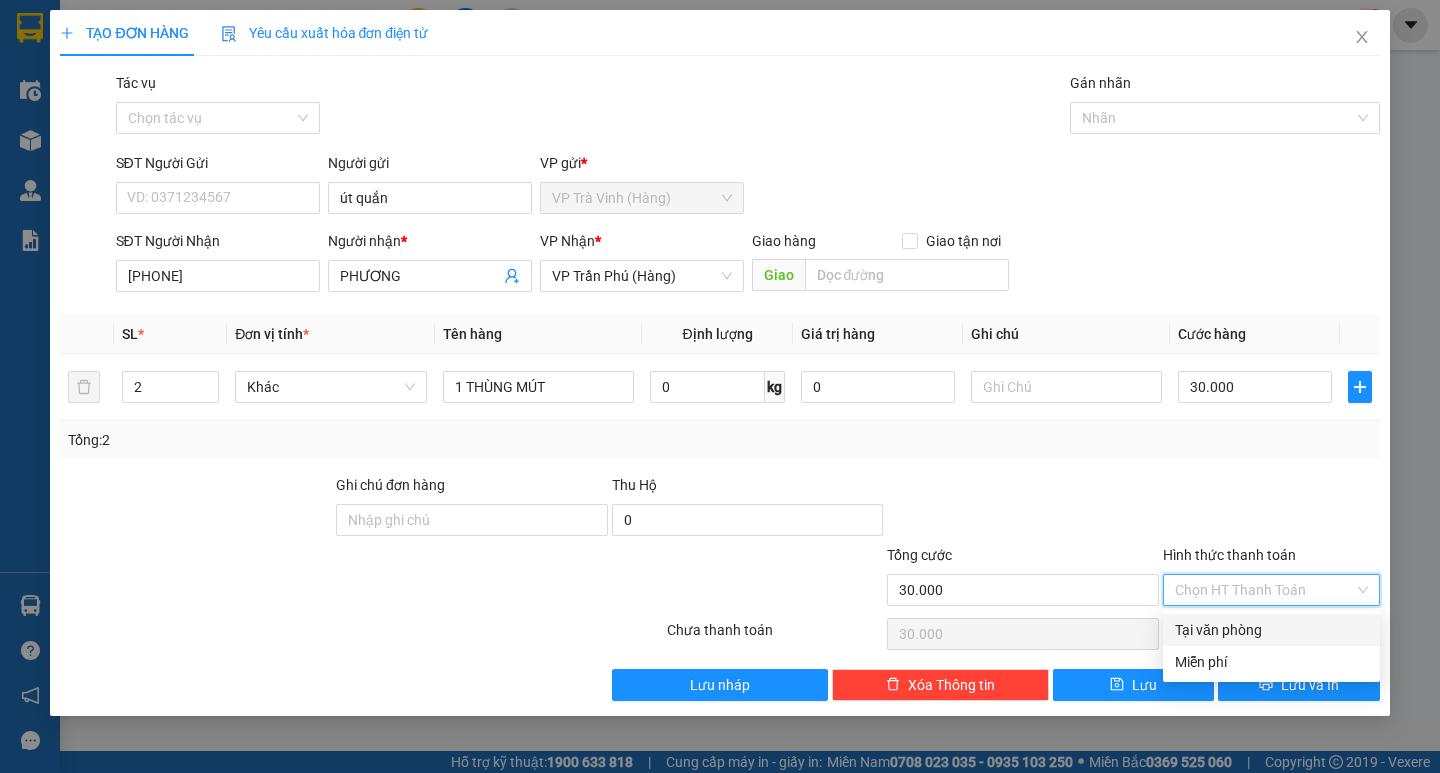 click on "Tại văn phòng" at bounding box center (1271, 630) 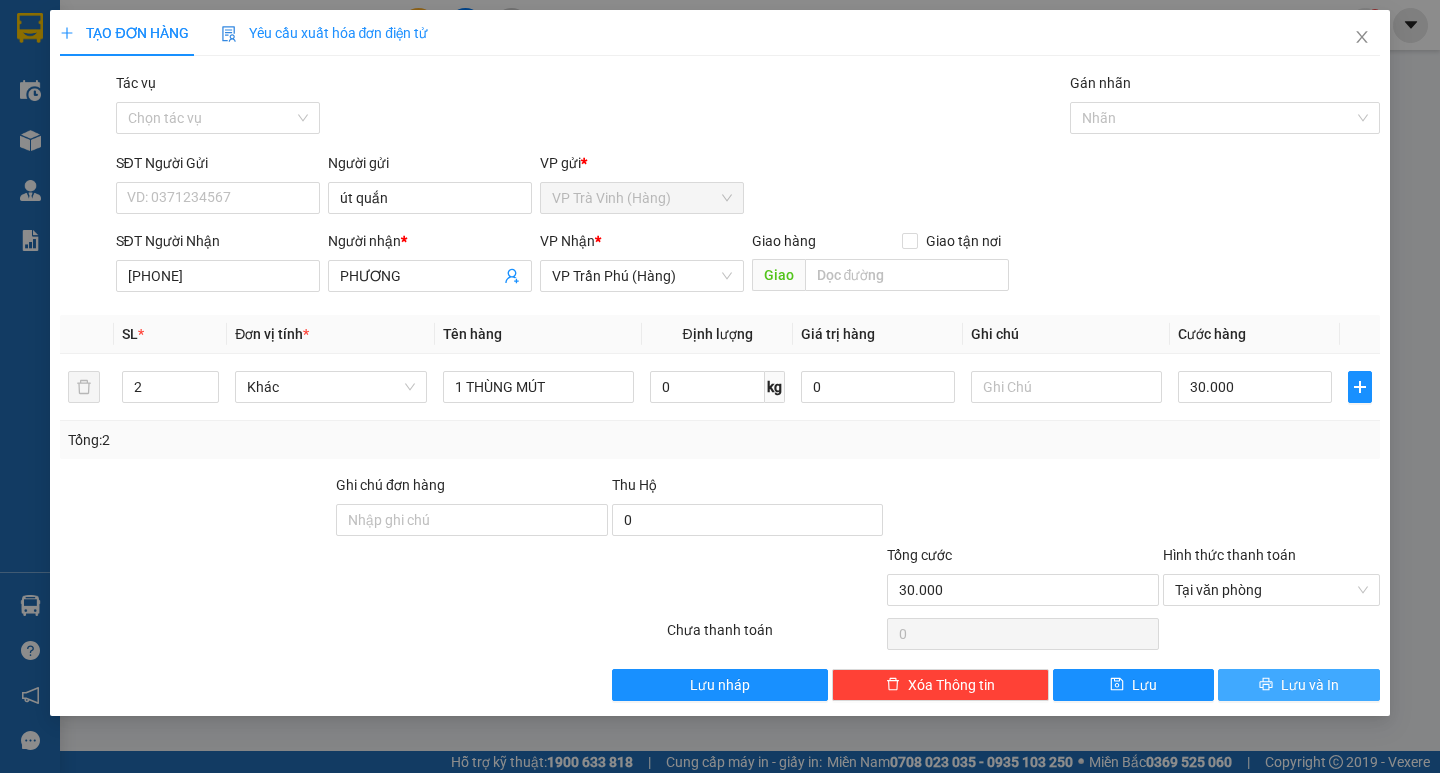 click 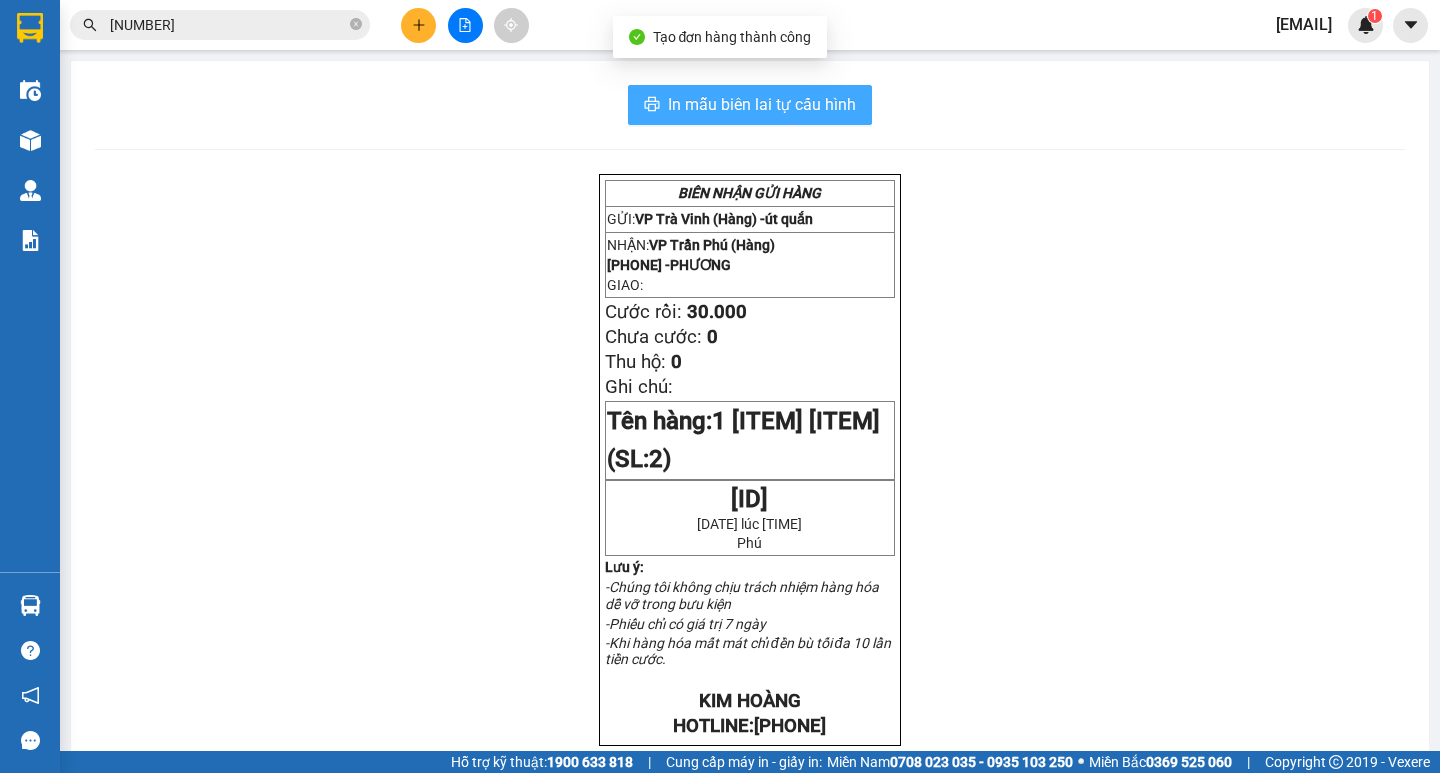 click on "In mẫu biên lai tự cấu hình" at bounding box center [750, 105] 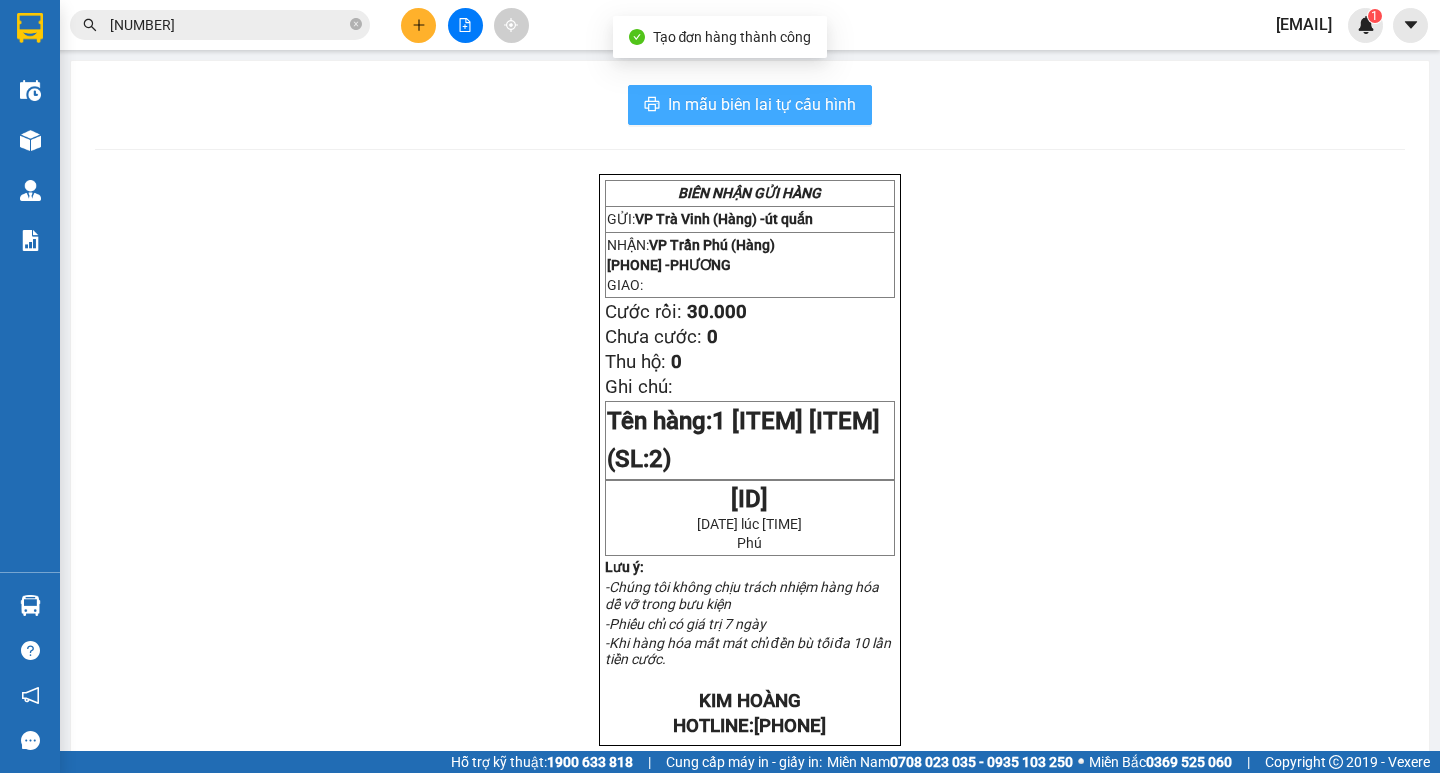 scroll, scrollTop: 0, scrollLeft: 0, axis: both 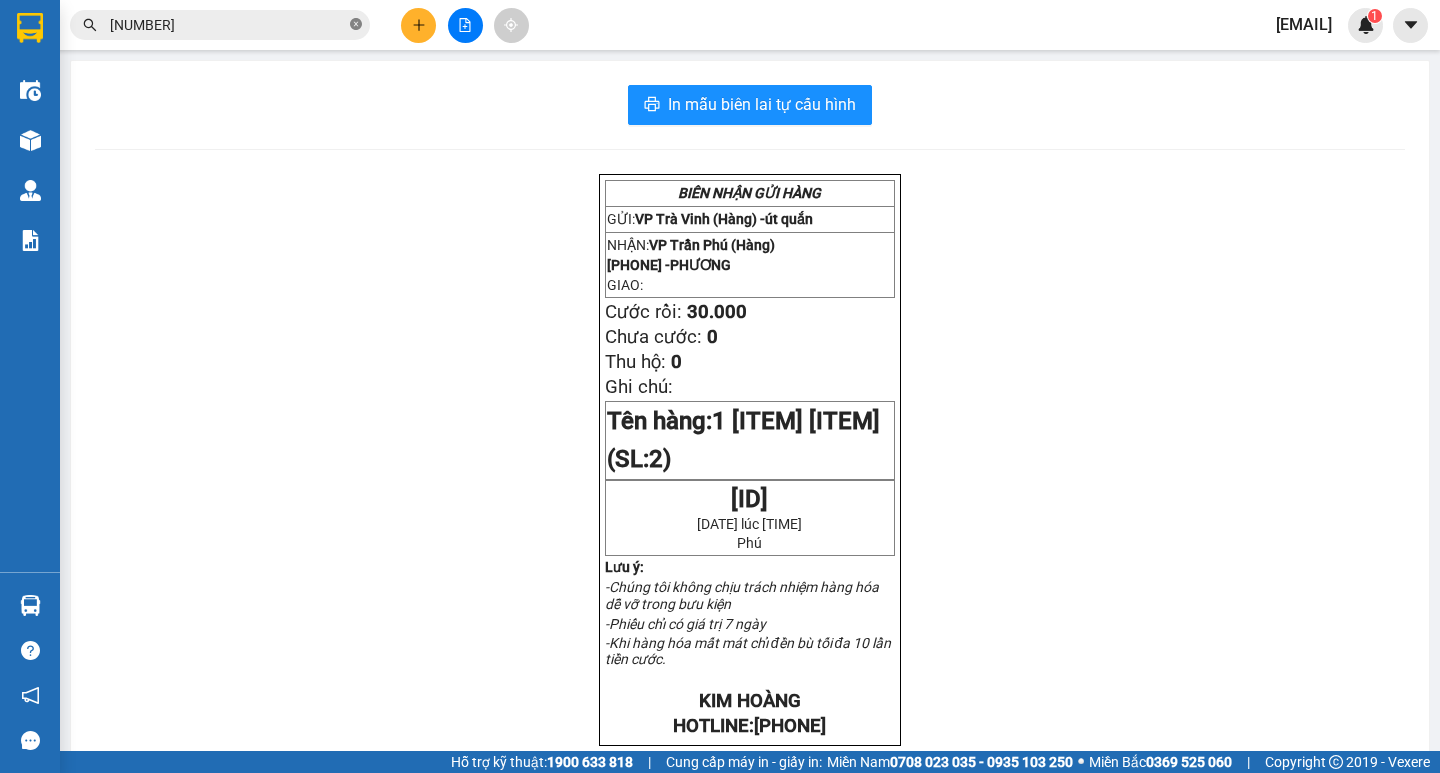 click 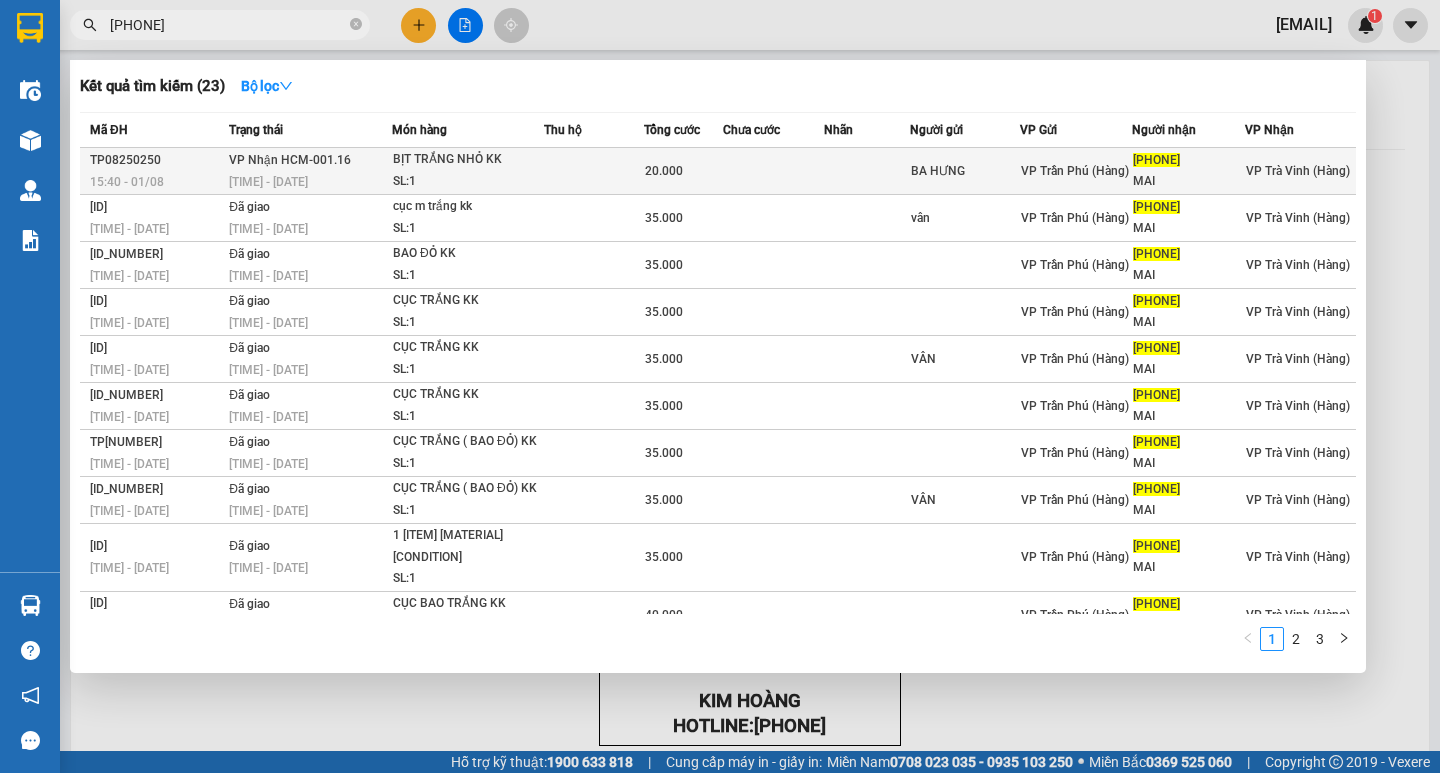 type on "0379269919" 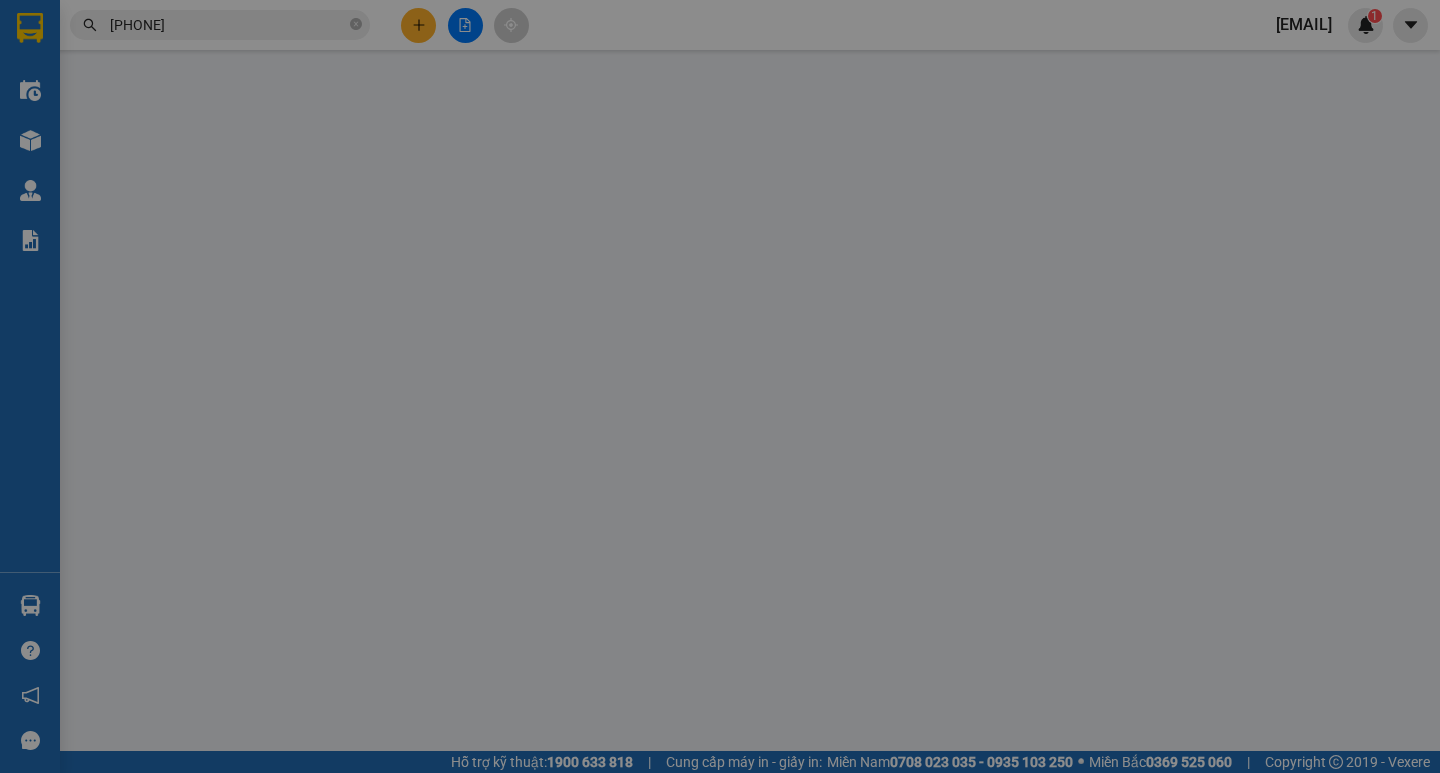 type on "BA HƯNG" 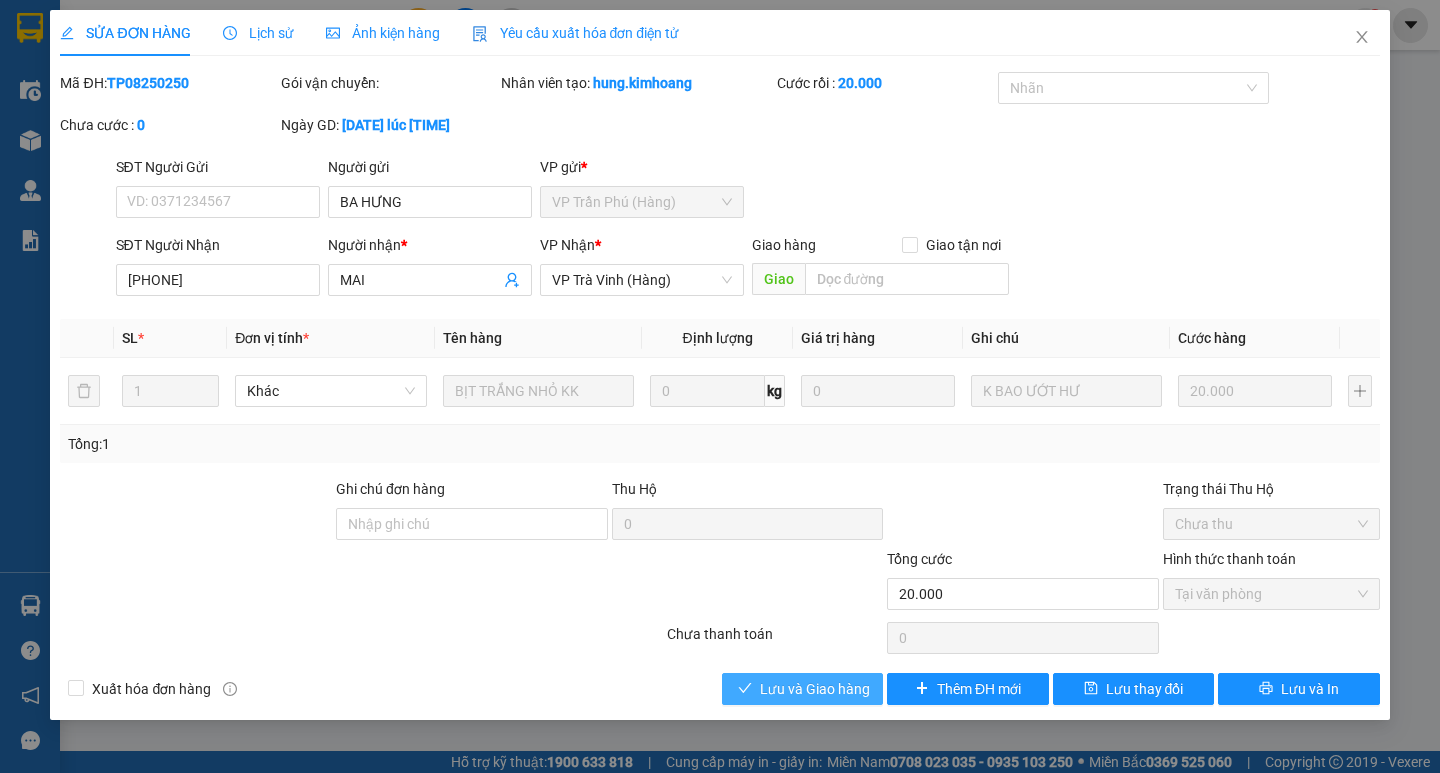 click on "Lưu và Giao hàng" at bounding box center (815, 689) 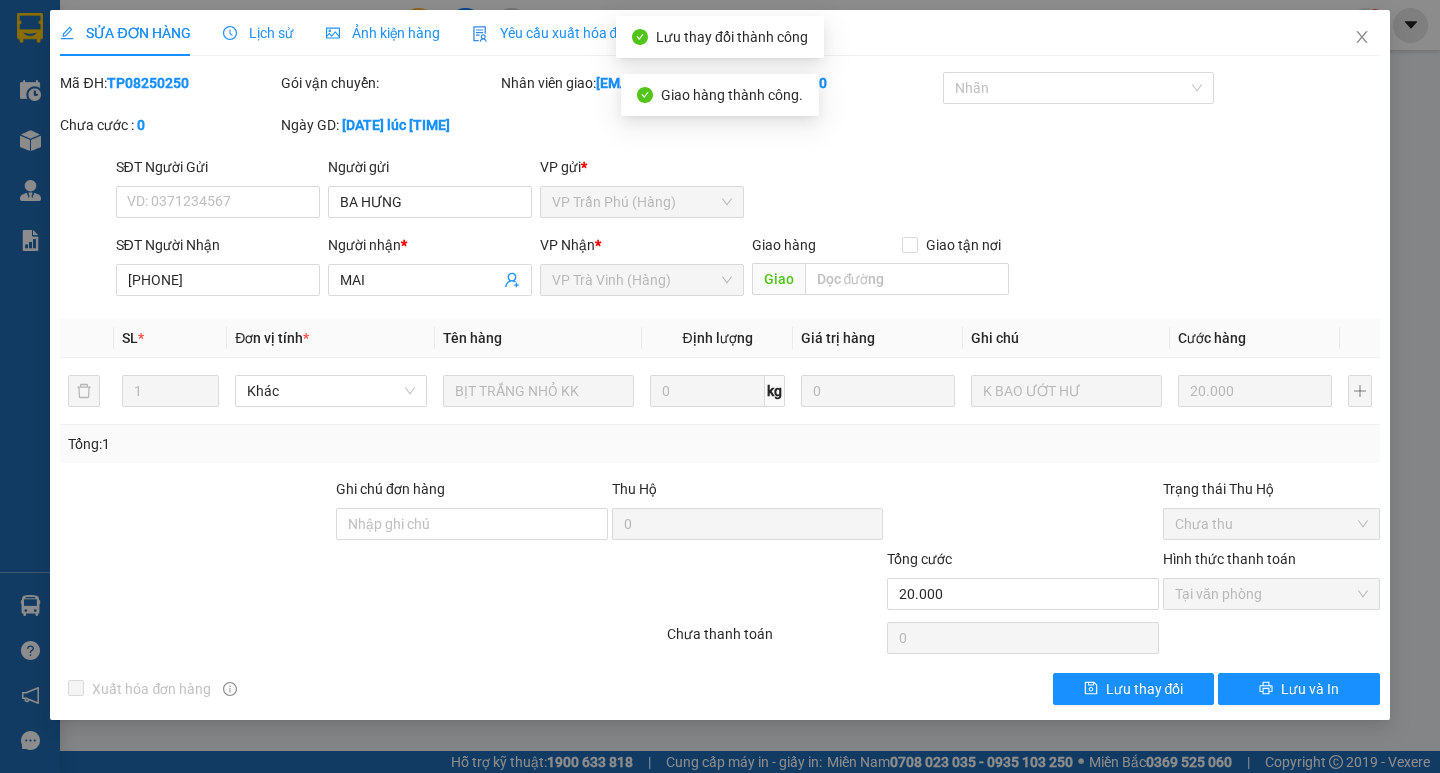 click on "Lưu và In" at bounding box center [1298, 689] 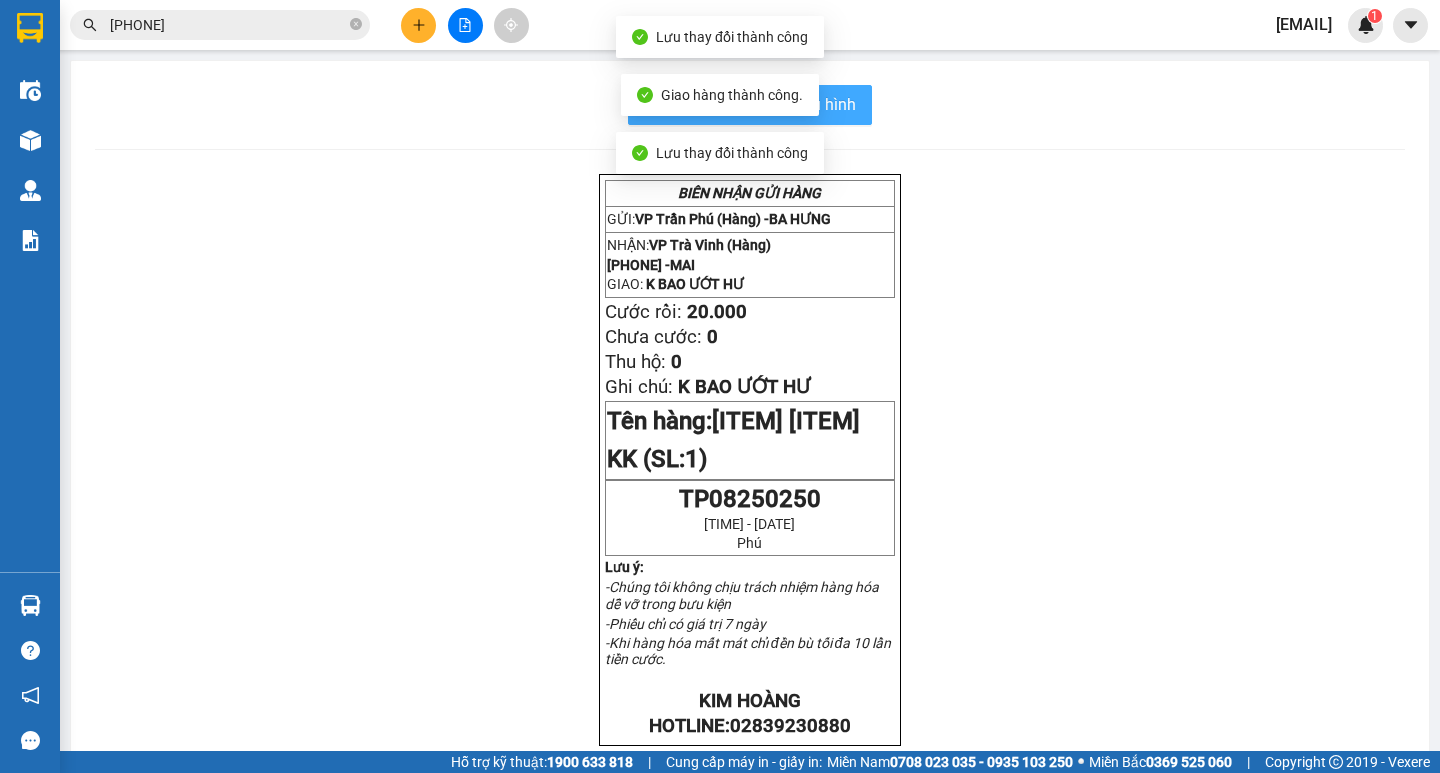 click on "In mẫu biên lai tự cấu hình" at bounding box center (750, 105) 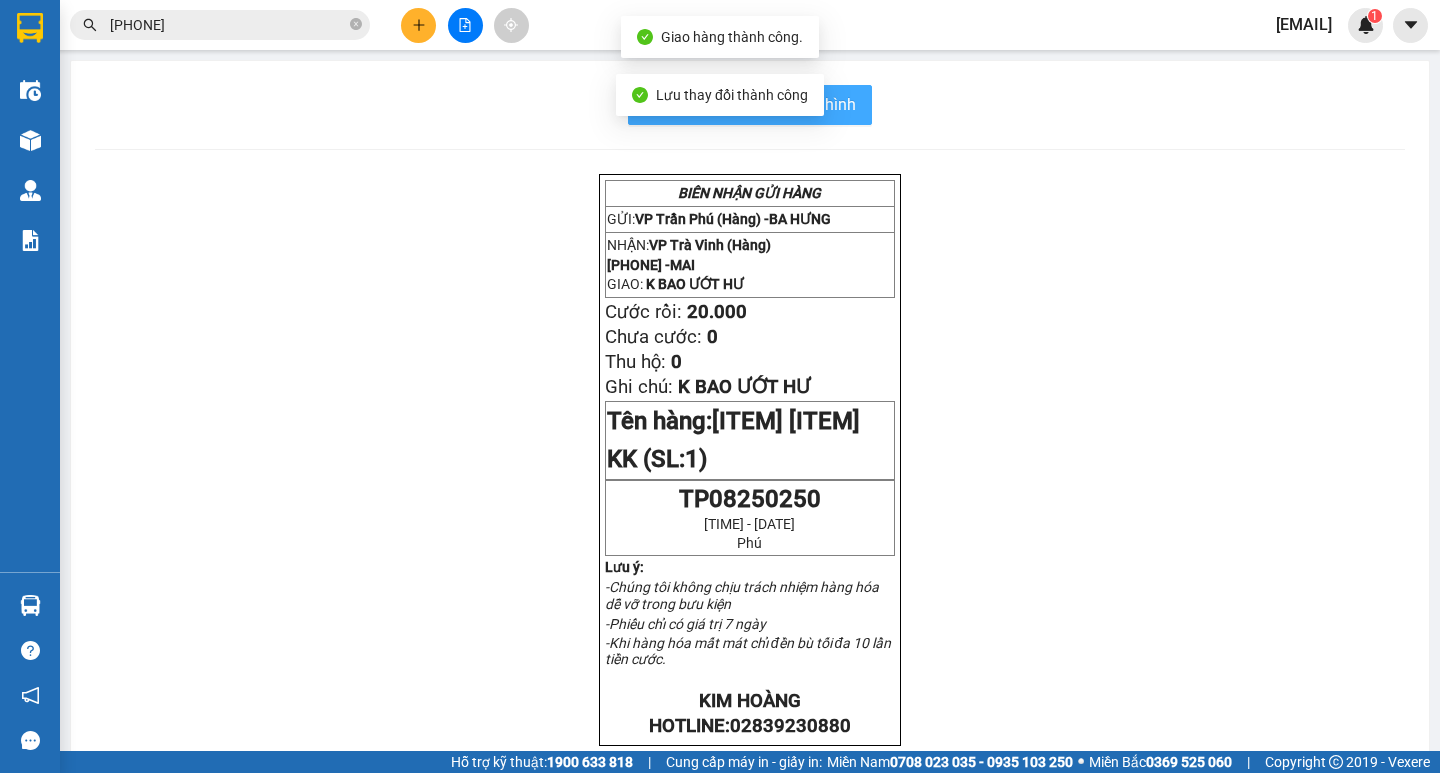 scroll, scrollTop: 0, scrollLeft: 0, axis: both 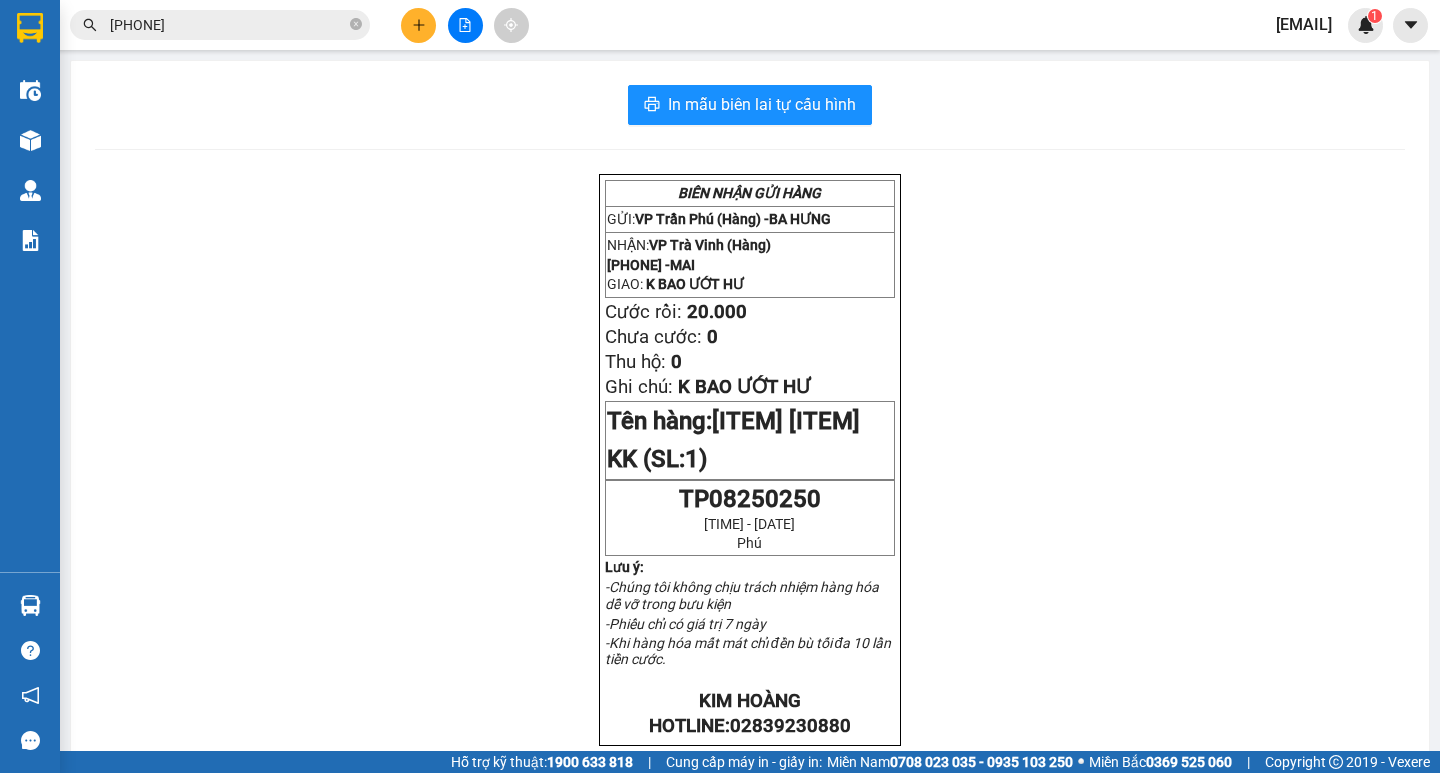 click on "0379269919" at bounding box center (228, 25) 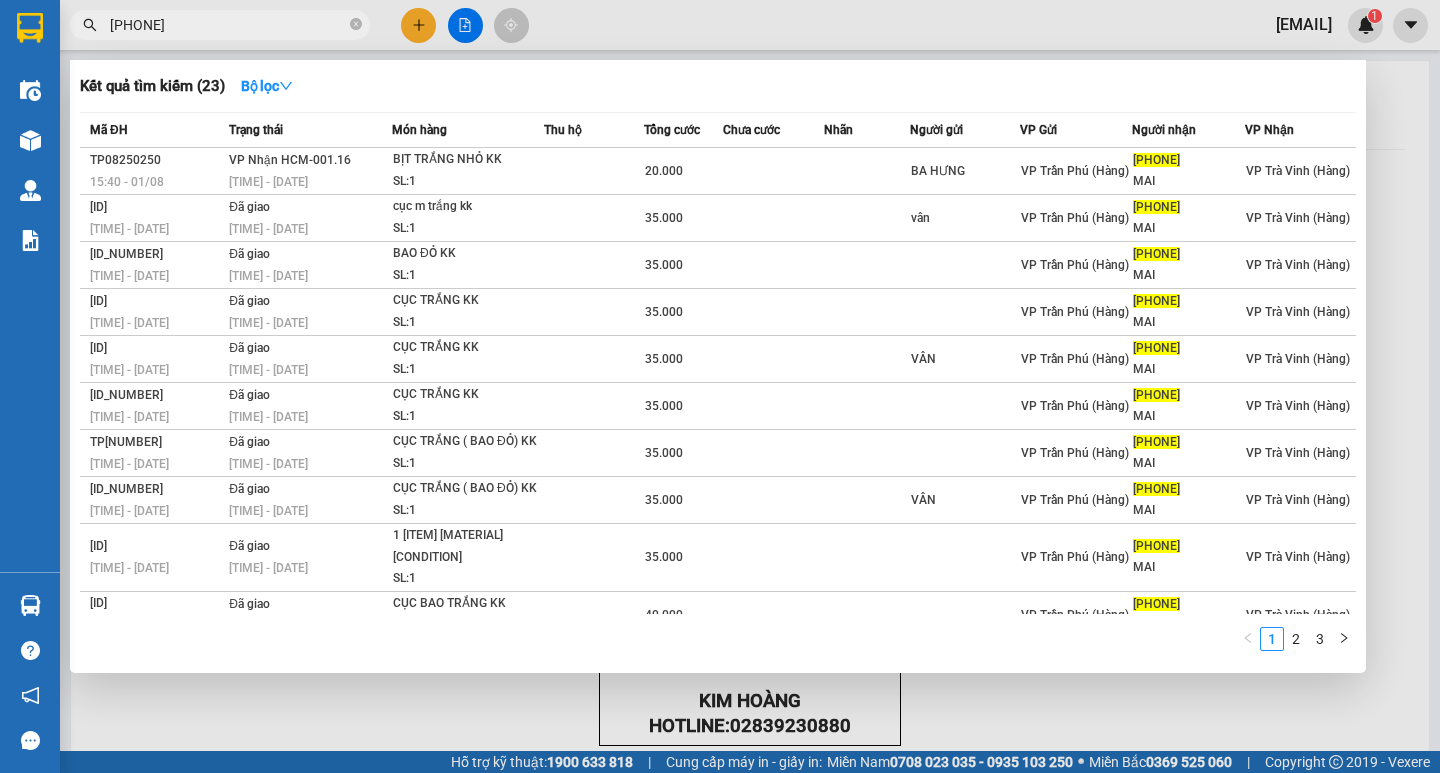click on "0379269919" at bounding box center (228, 25) 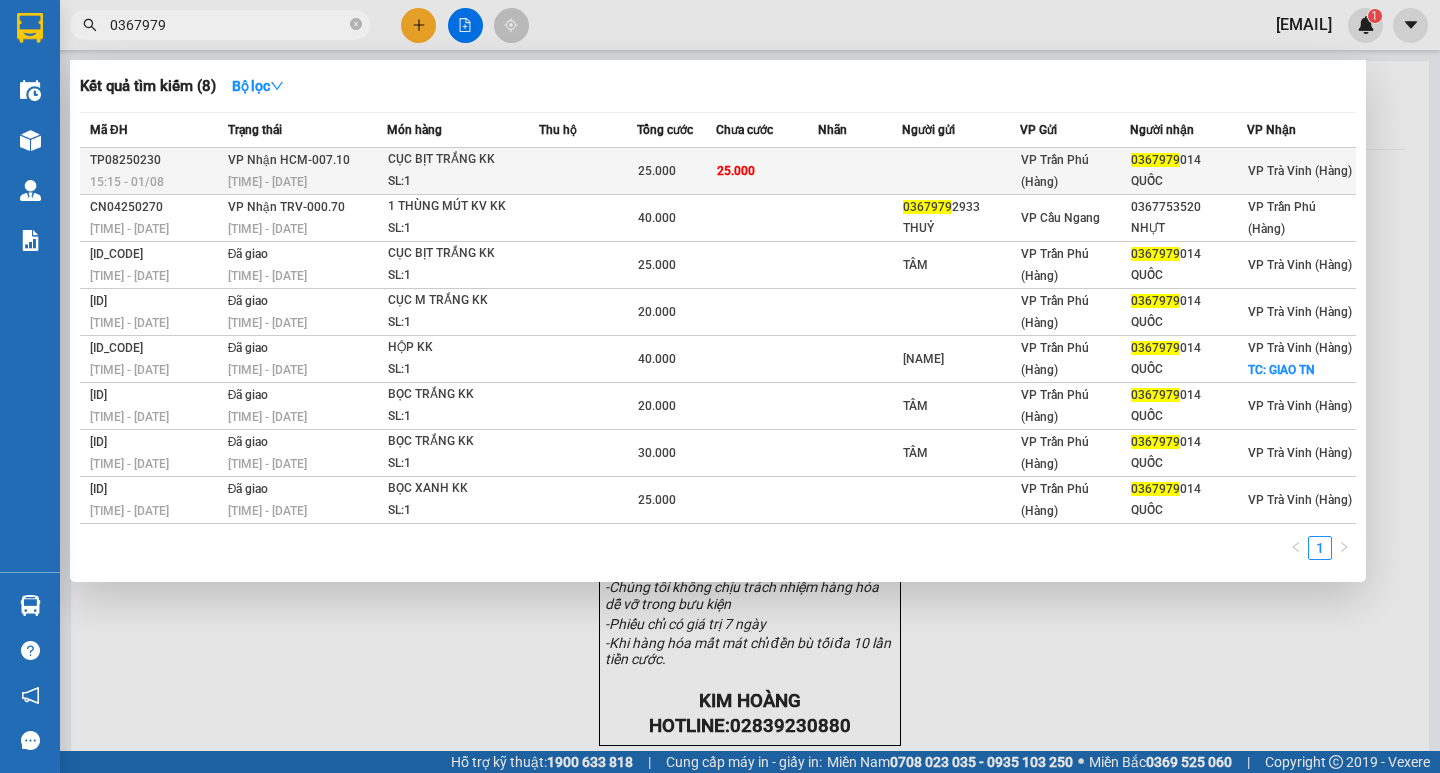 type on "0367979" 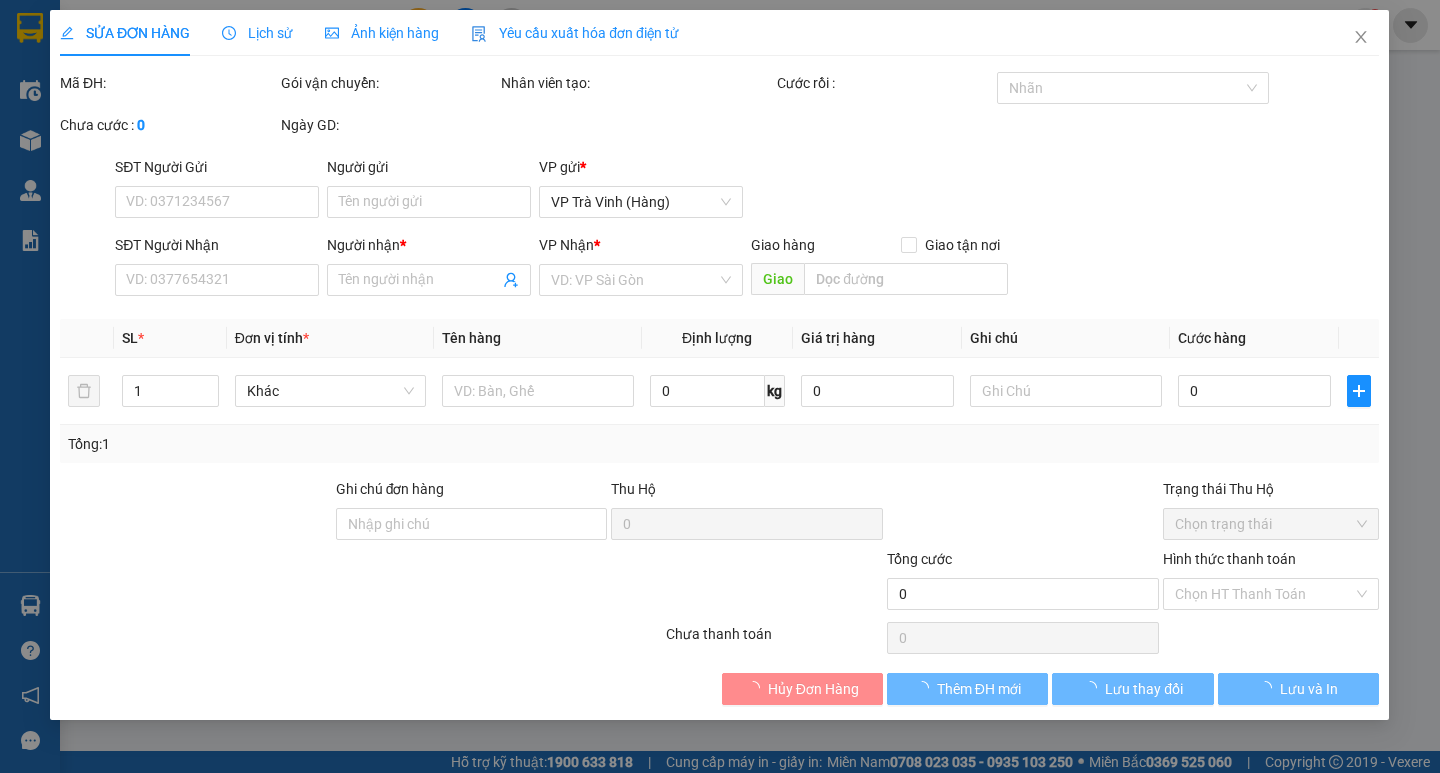 type on "0367979014" 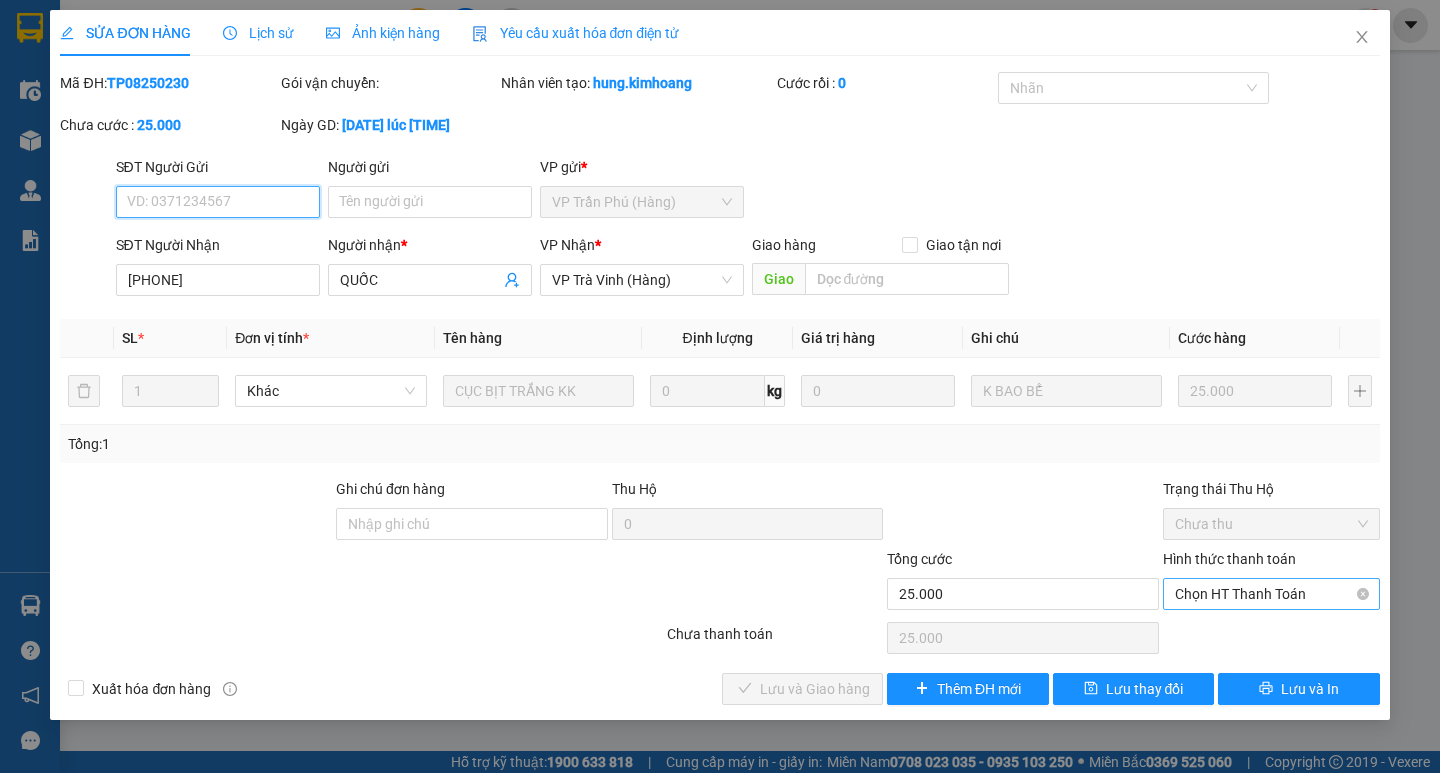 click on "Chọn HT Thanh Toán" at bounding box center [1271, 594] 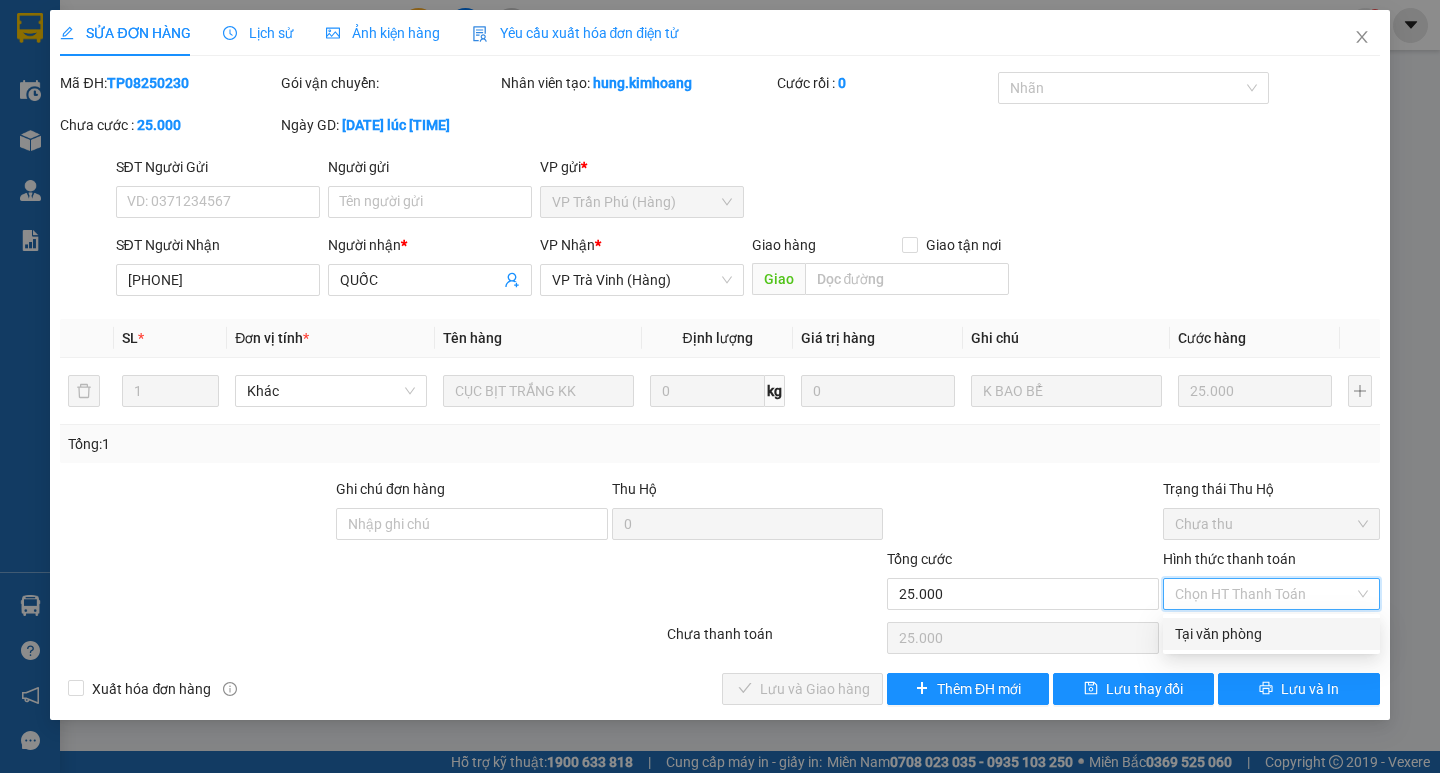click on "Tại văn phòng" at bounding box center (1271, 634) 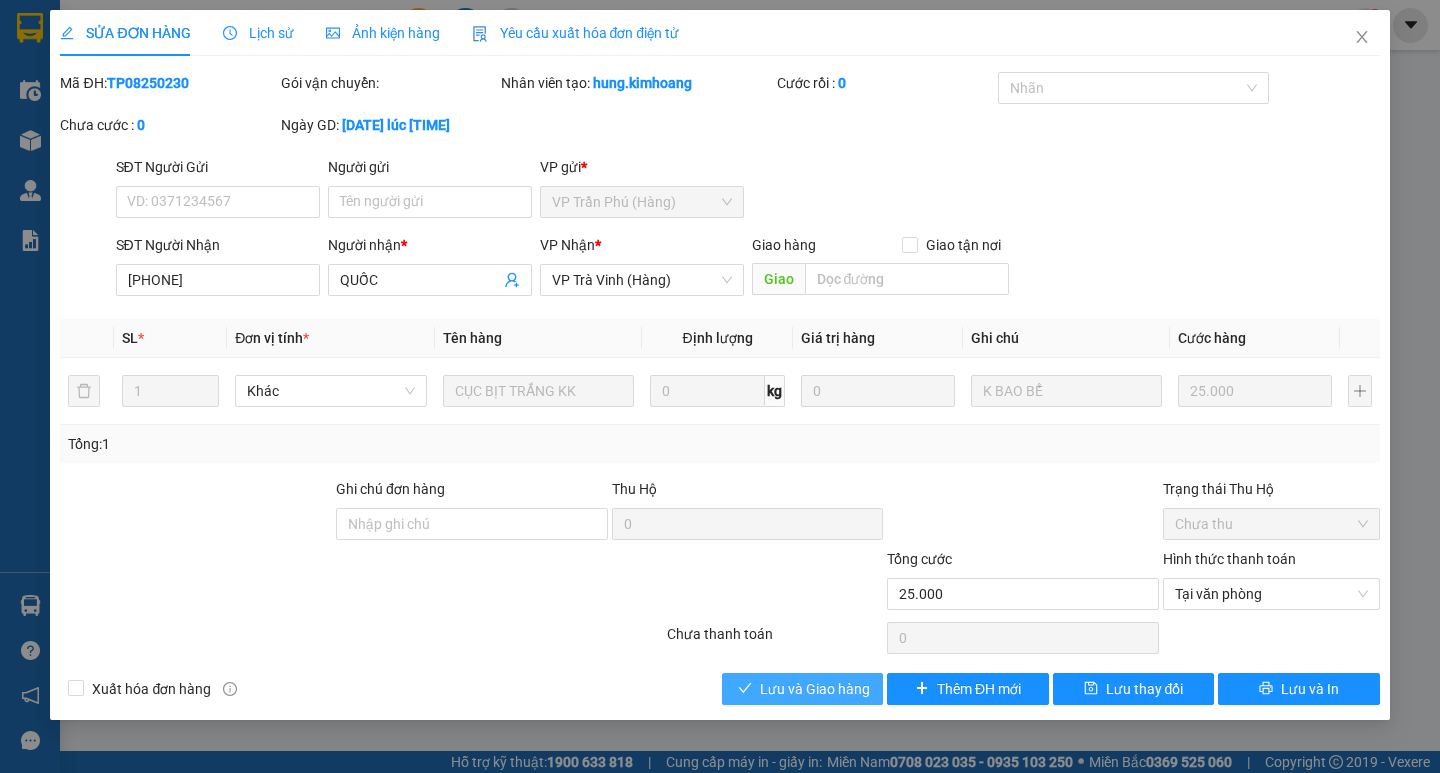 click on "Lưu và Giao hàng" at bounding box center (802, 689) 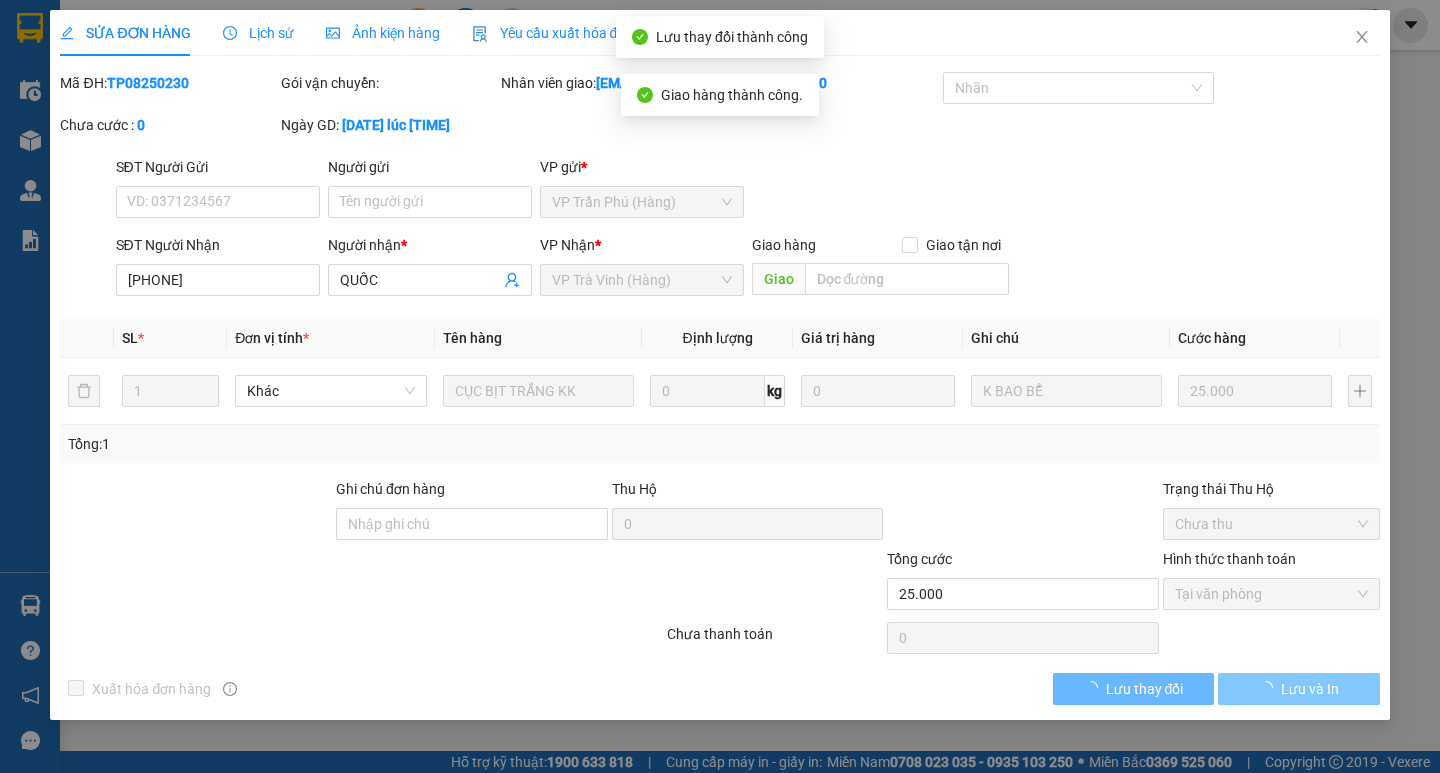 click on "Lưu và In" at bounding box center (1310, 689) 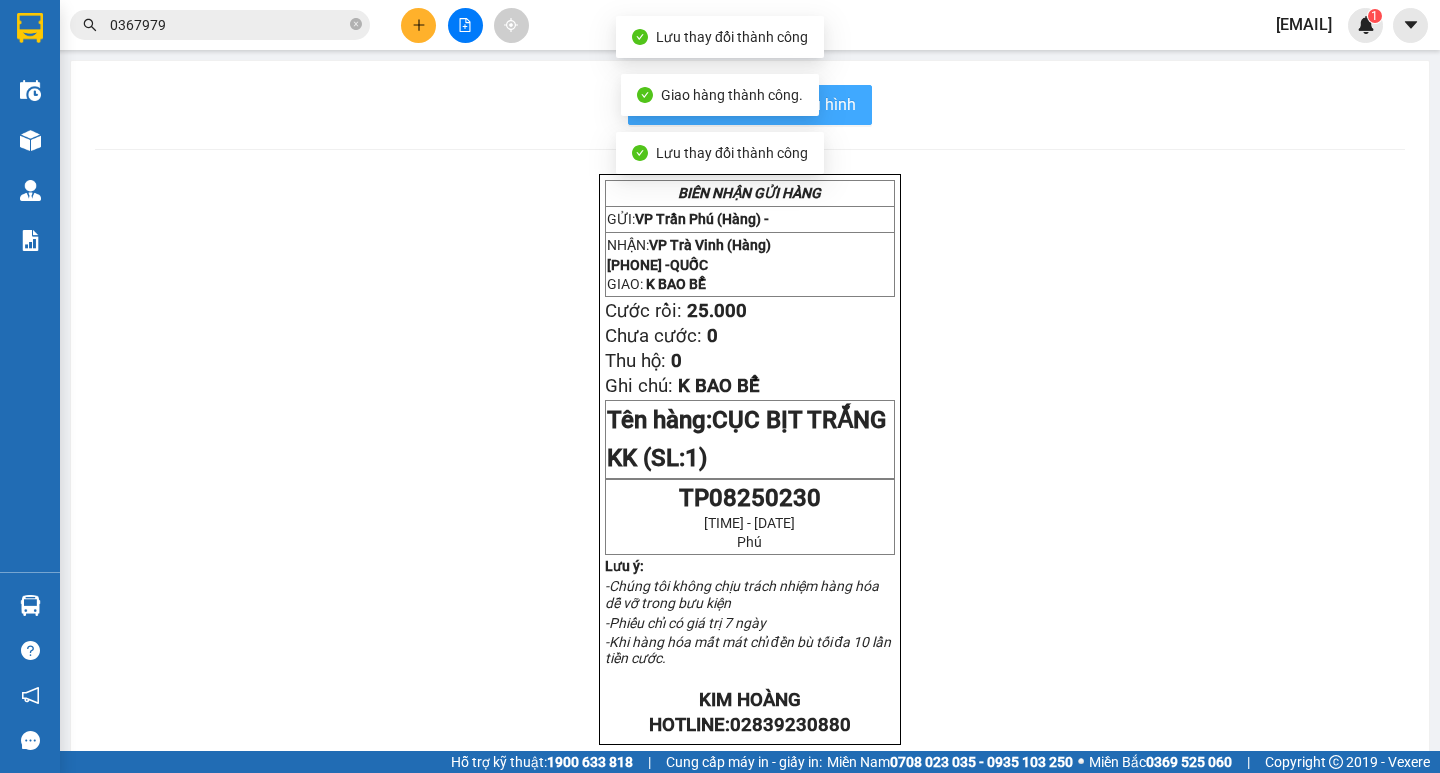 click on "In mẫu biên lai tự cấu hình" at bounding box center (750, 105) 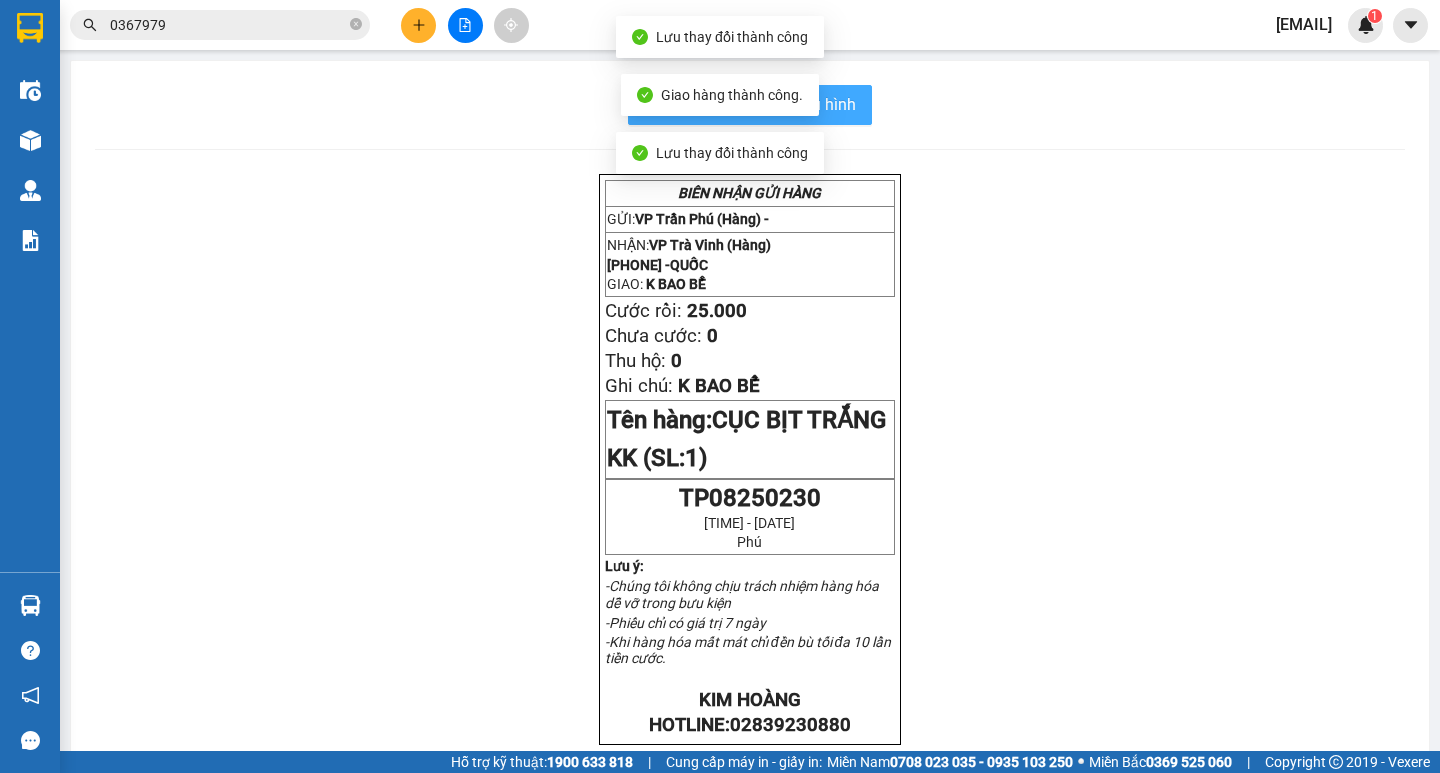 scroll, scrollTop: 0, scrollLeft: 0, axis: both 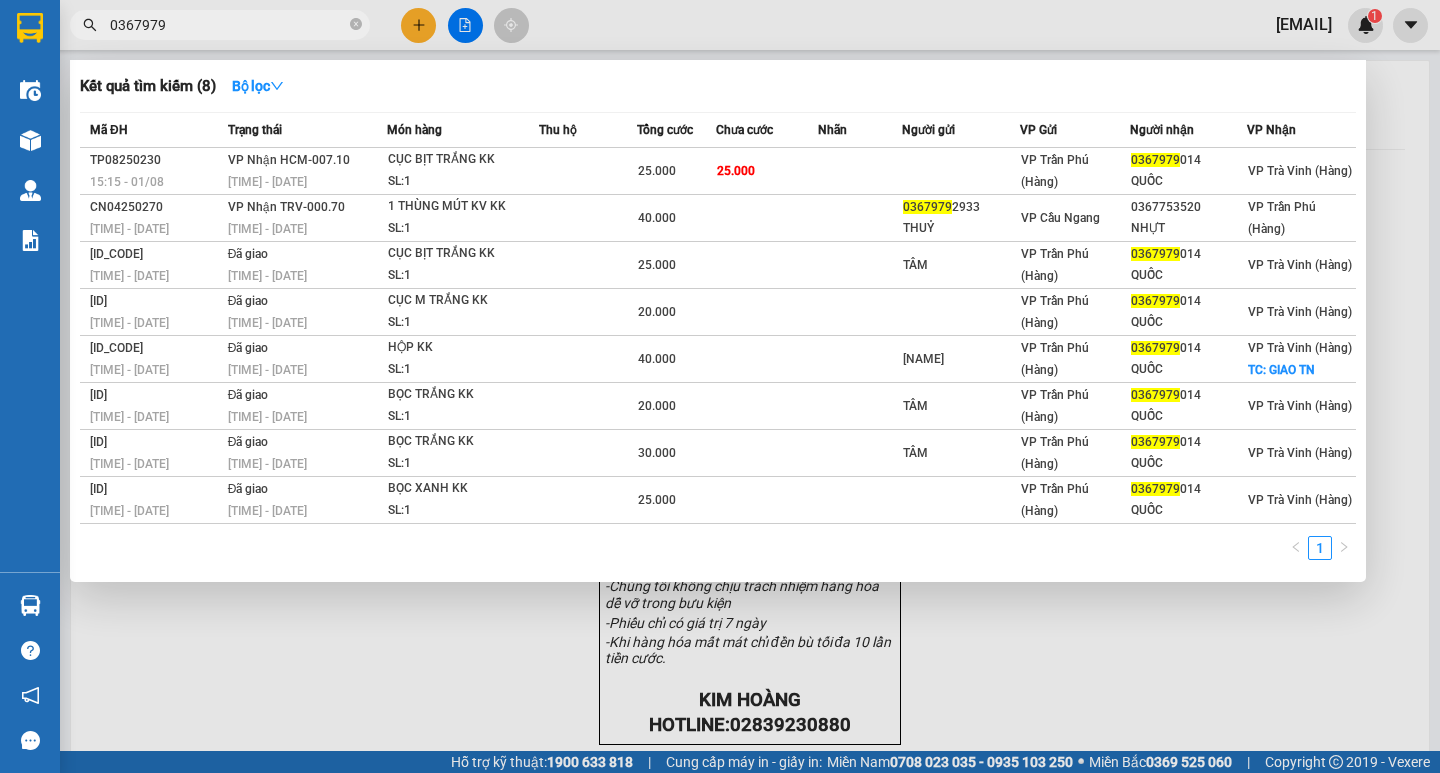 click on "0367979" at bounding box center (228, 25) 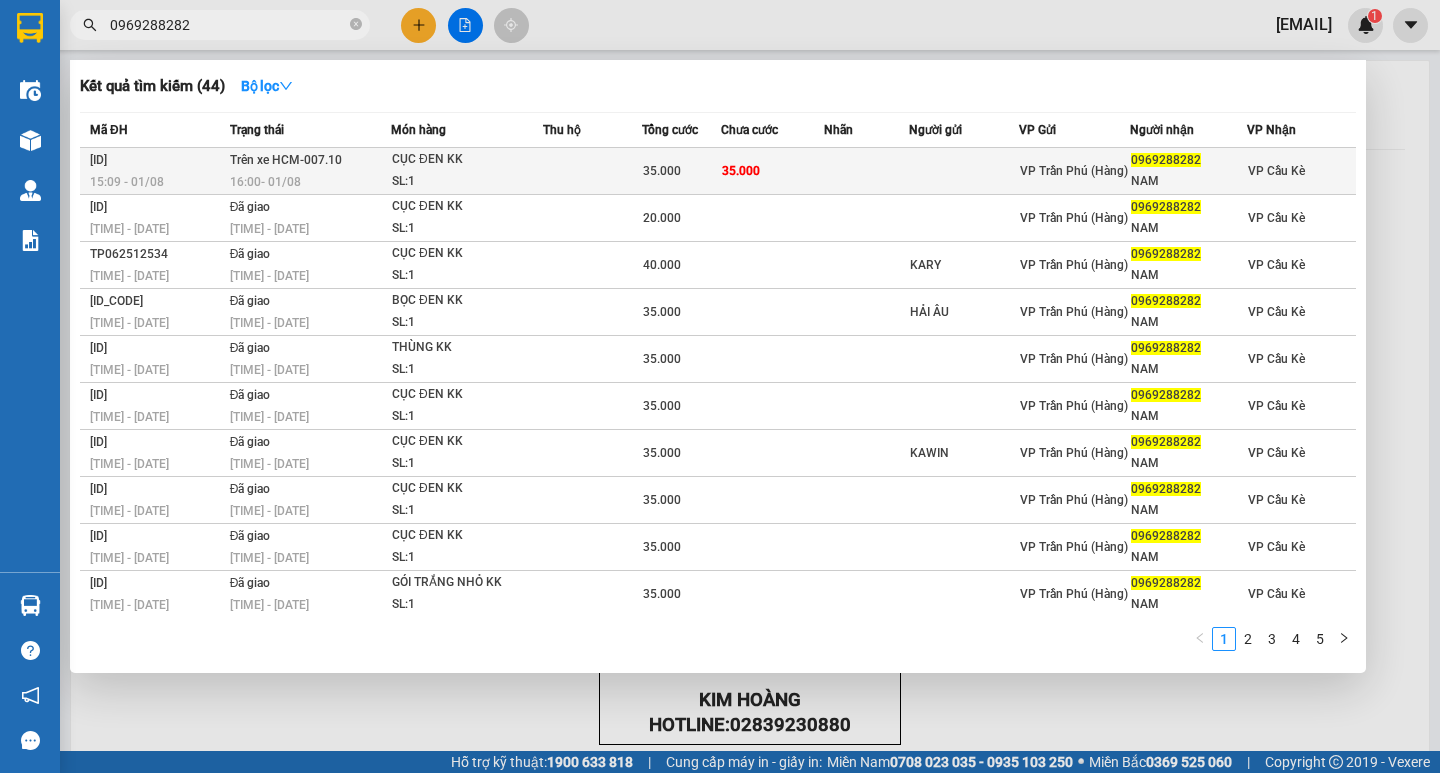 type on "0969288282" 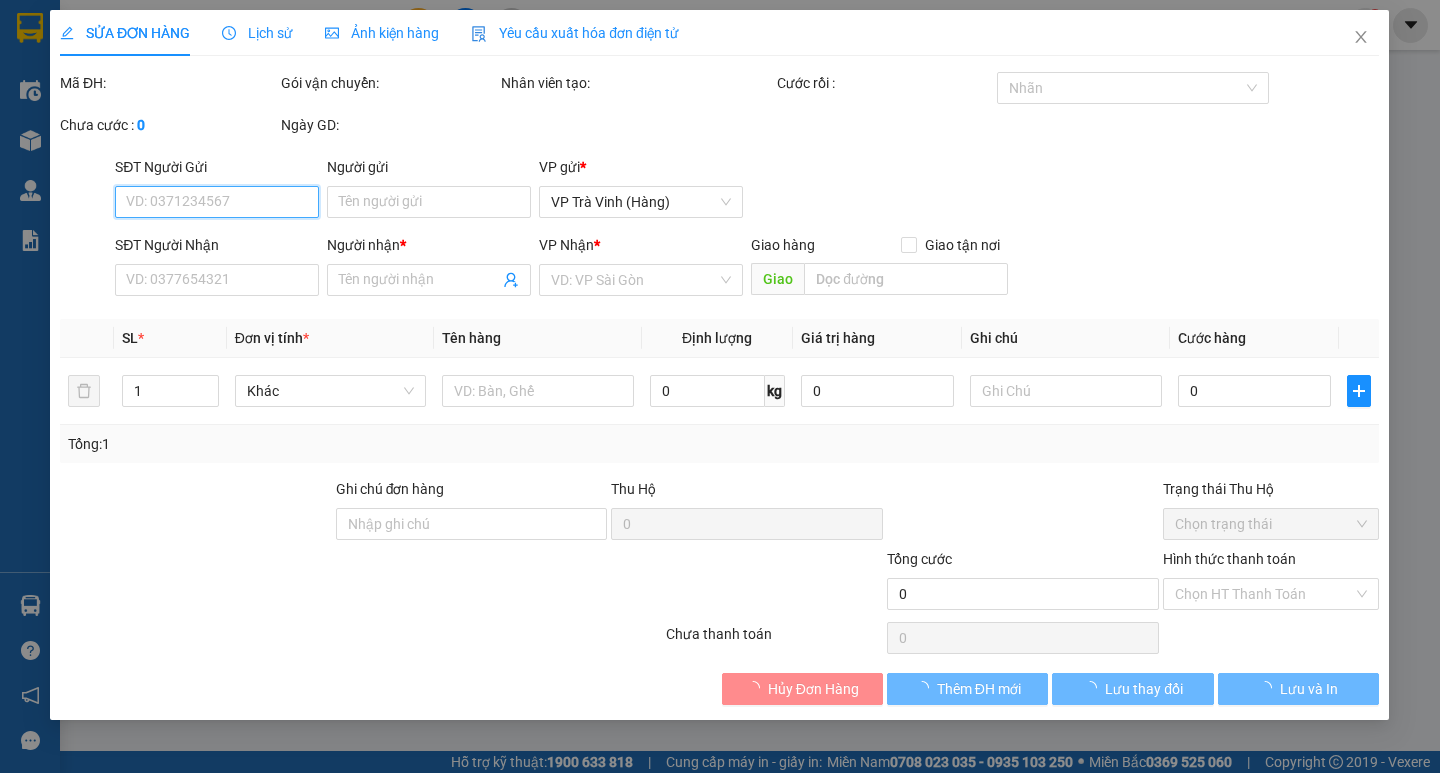 type on "0969288282" 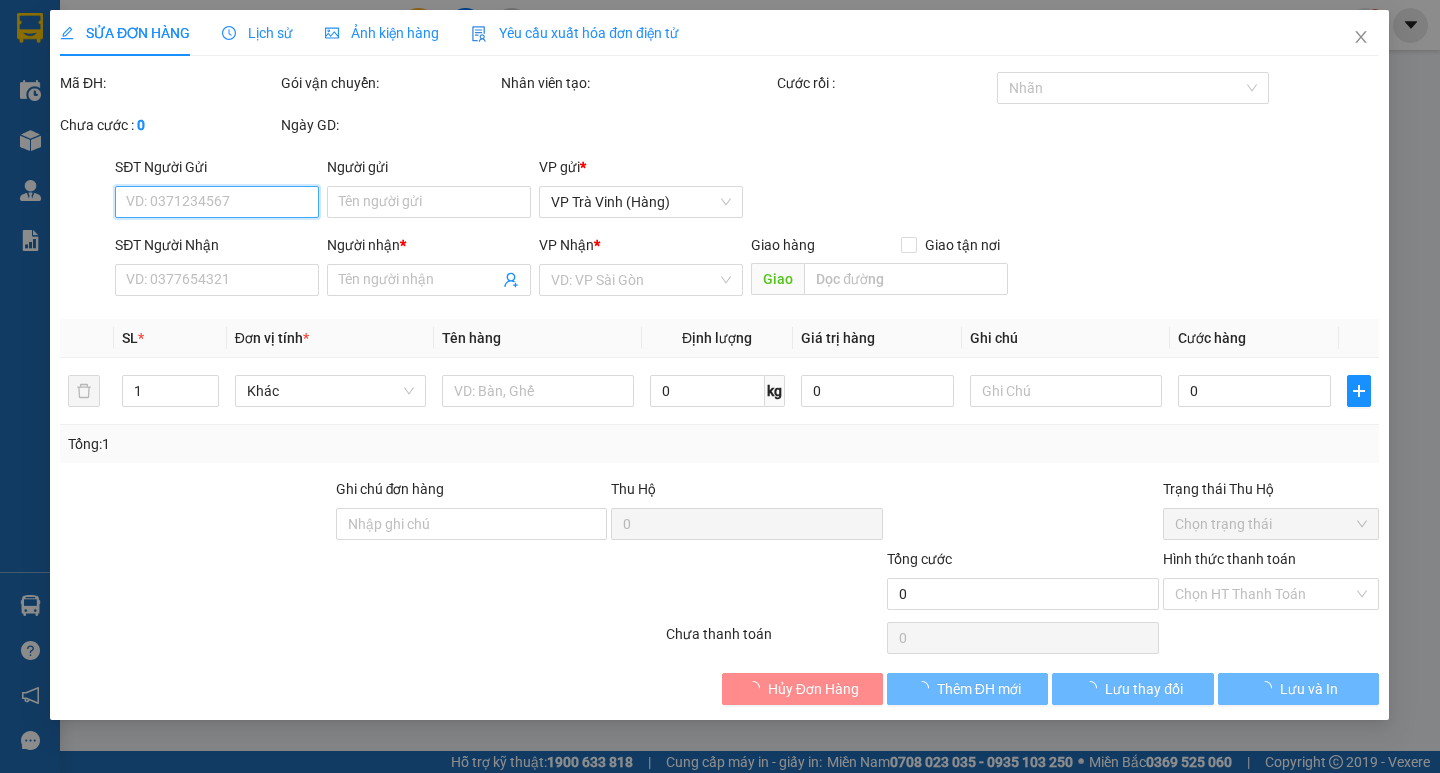 type on "NAM" 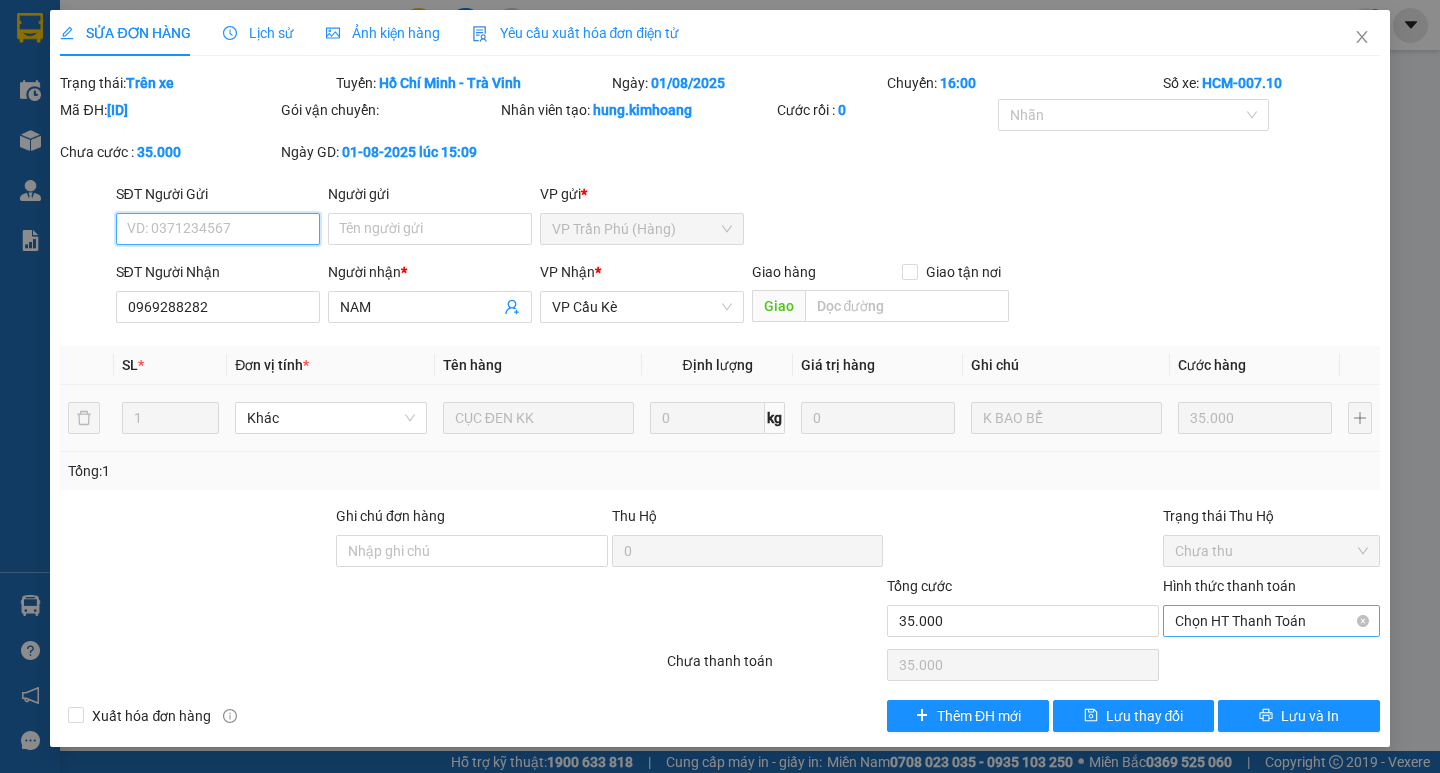click on "Chọn HT Thanh Toán" at bounding box center (1271, 621) 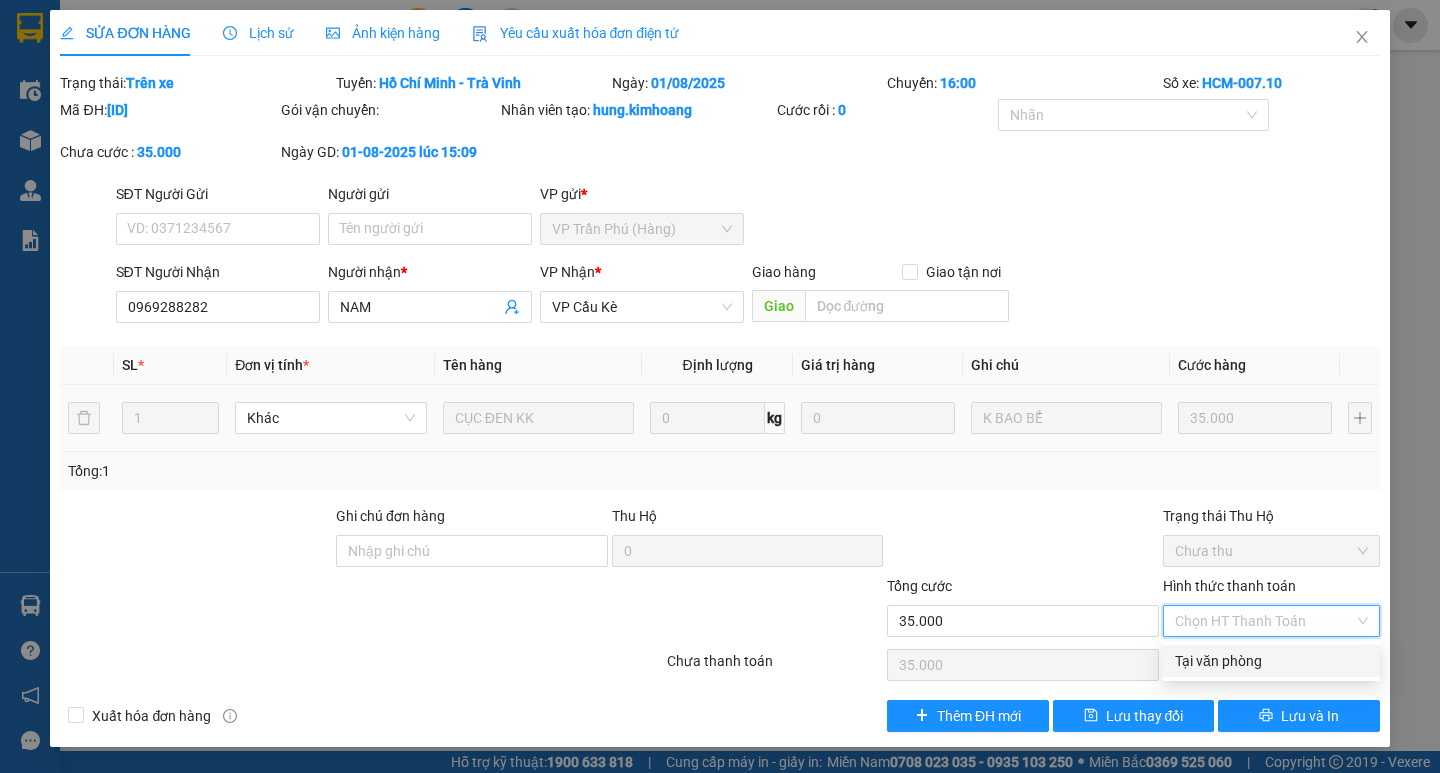 drag, startPoint x: 1218, startPoint y: 664, endPoint x: 1047, endPoint y: 677, distance: 171.49344 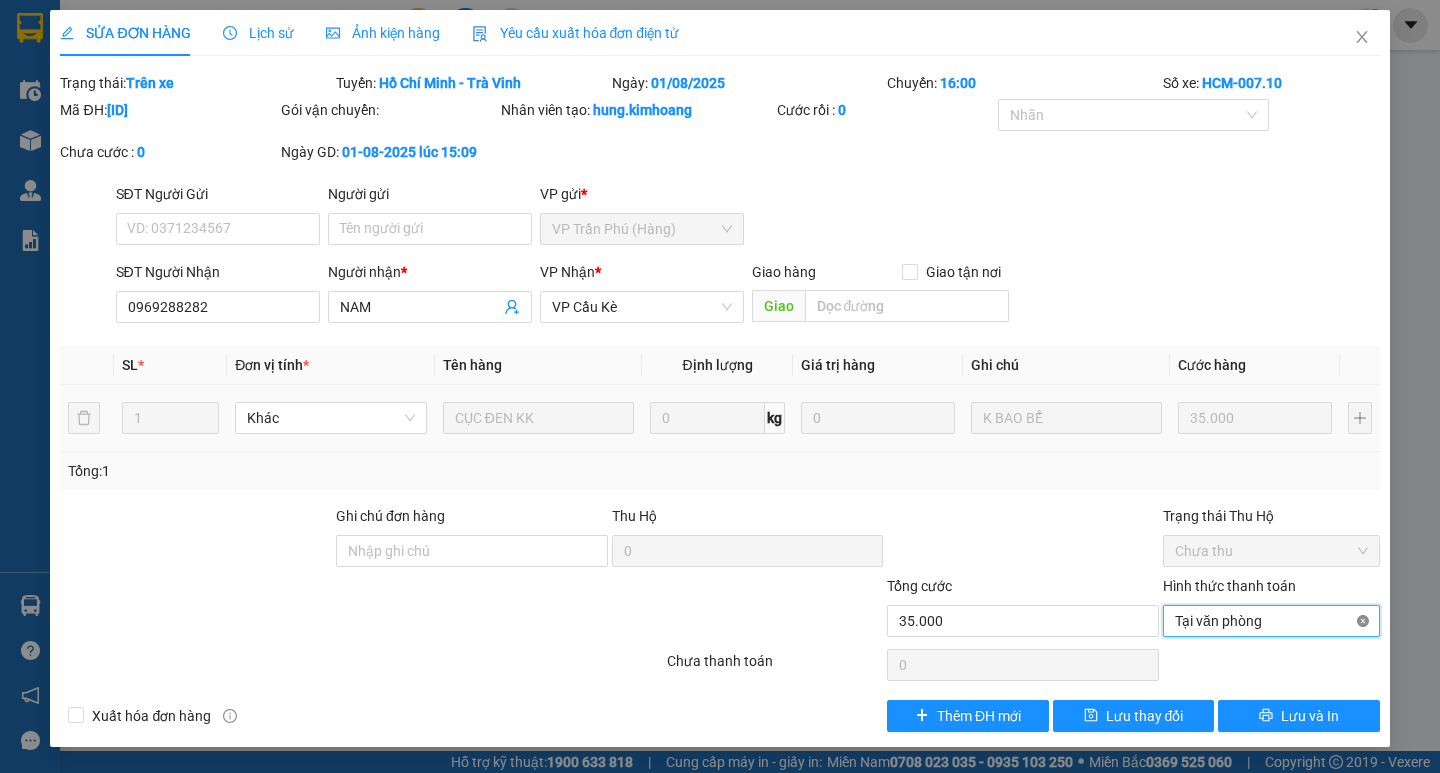 type on "35.000" 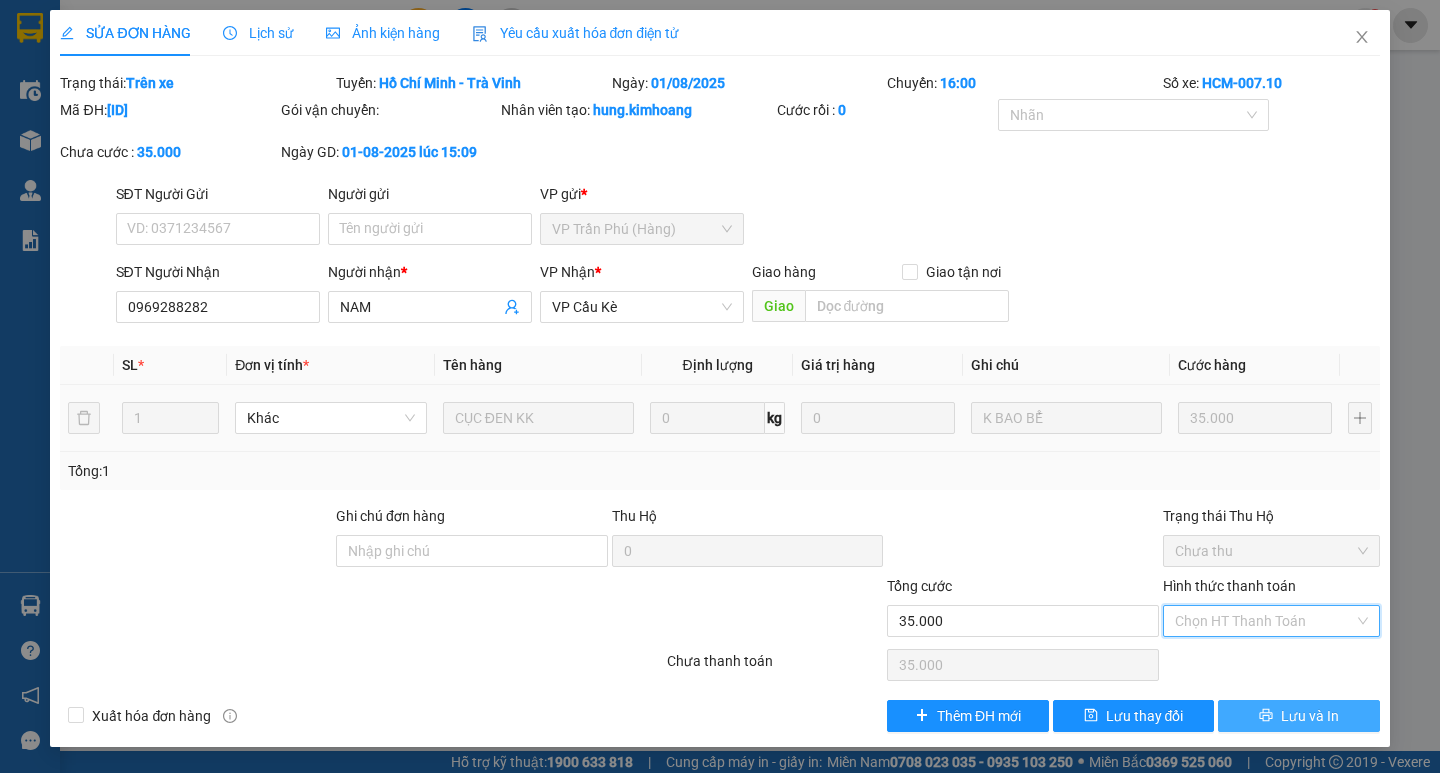 click on "Lưu và In" at bounding box center (1310, 716) 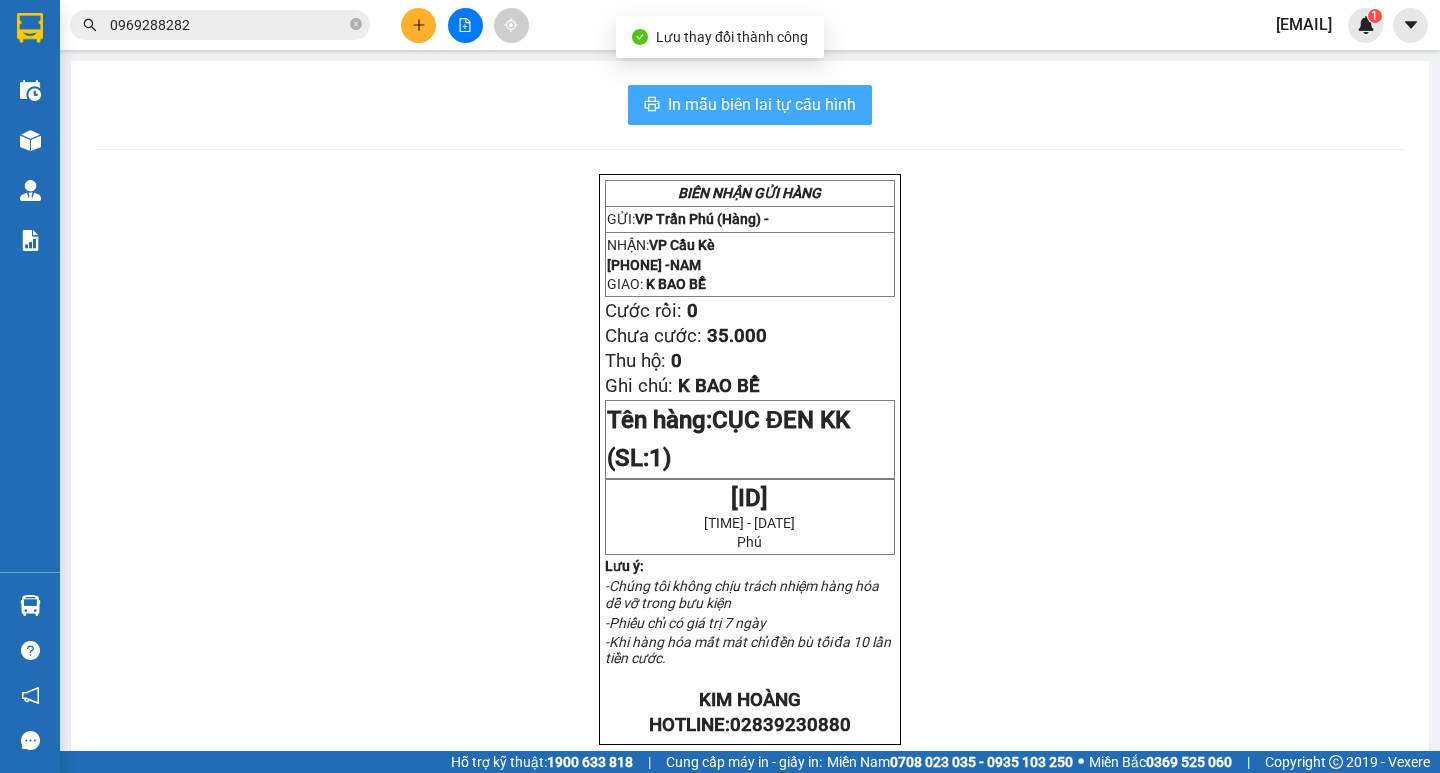 click on "In mẫu biên lai tự cấu hình" at bounding box center (762, 104) 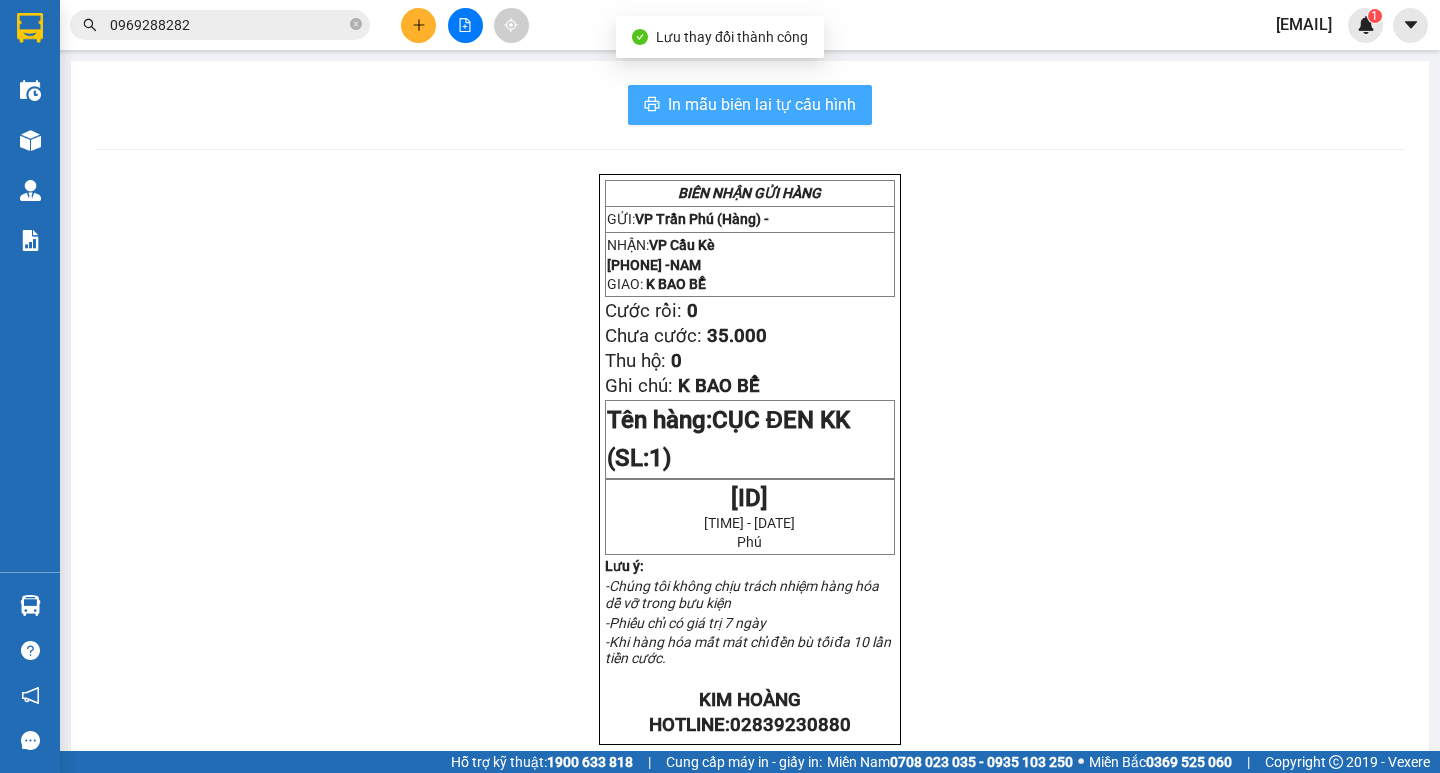 scroll, scrollTop: 0, scrollLeft: 0, axis: both 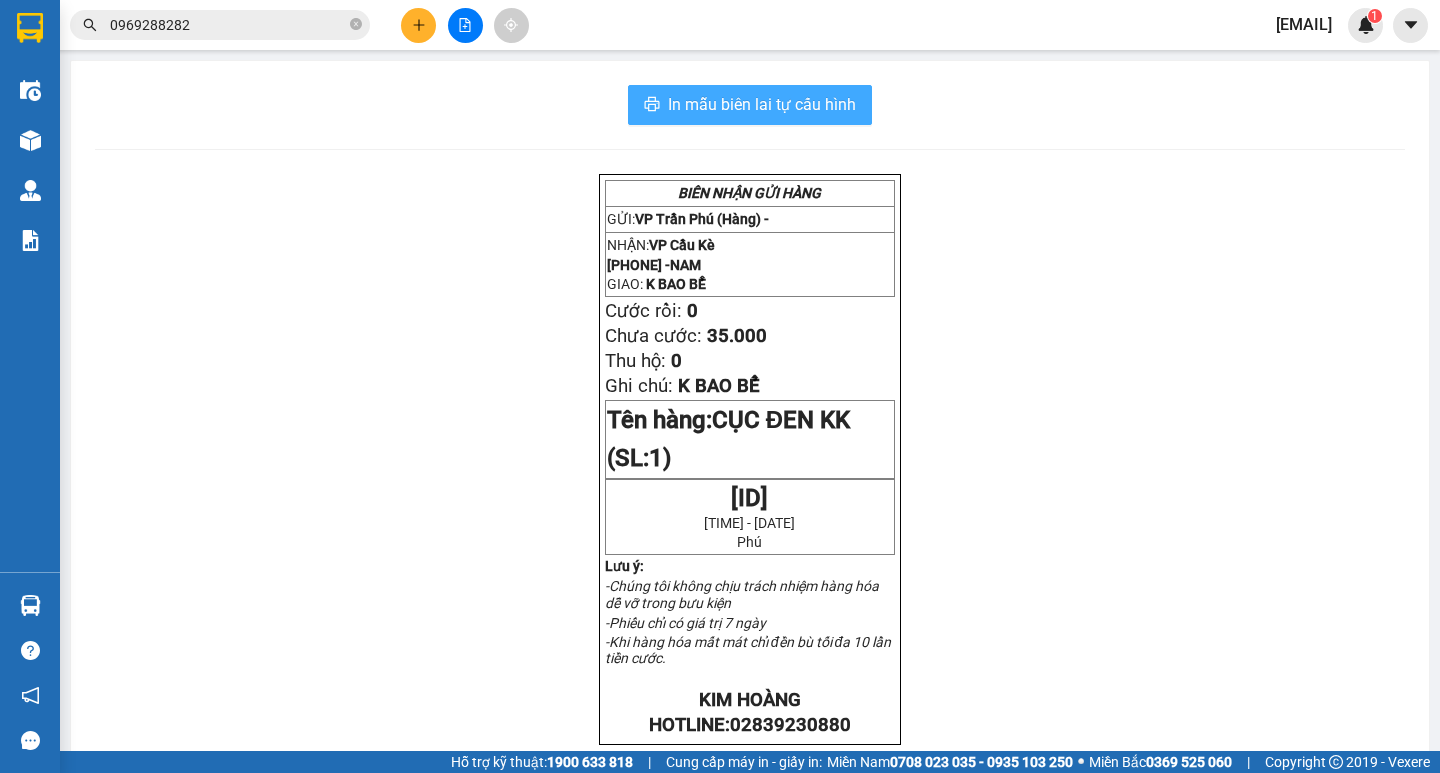 click on "In mẫu biên lai tự cấu hình" at bounding box center [750, 105] 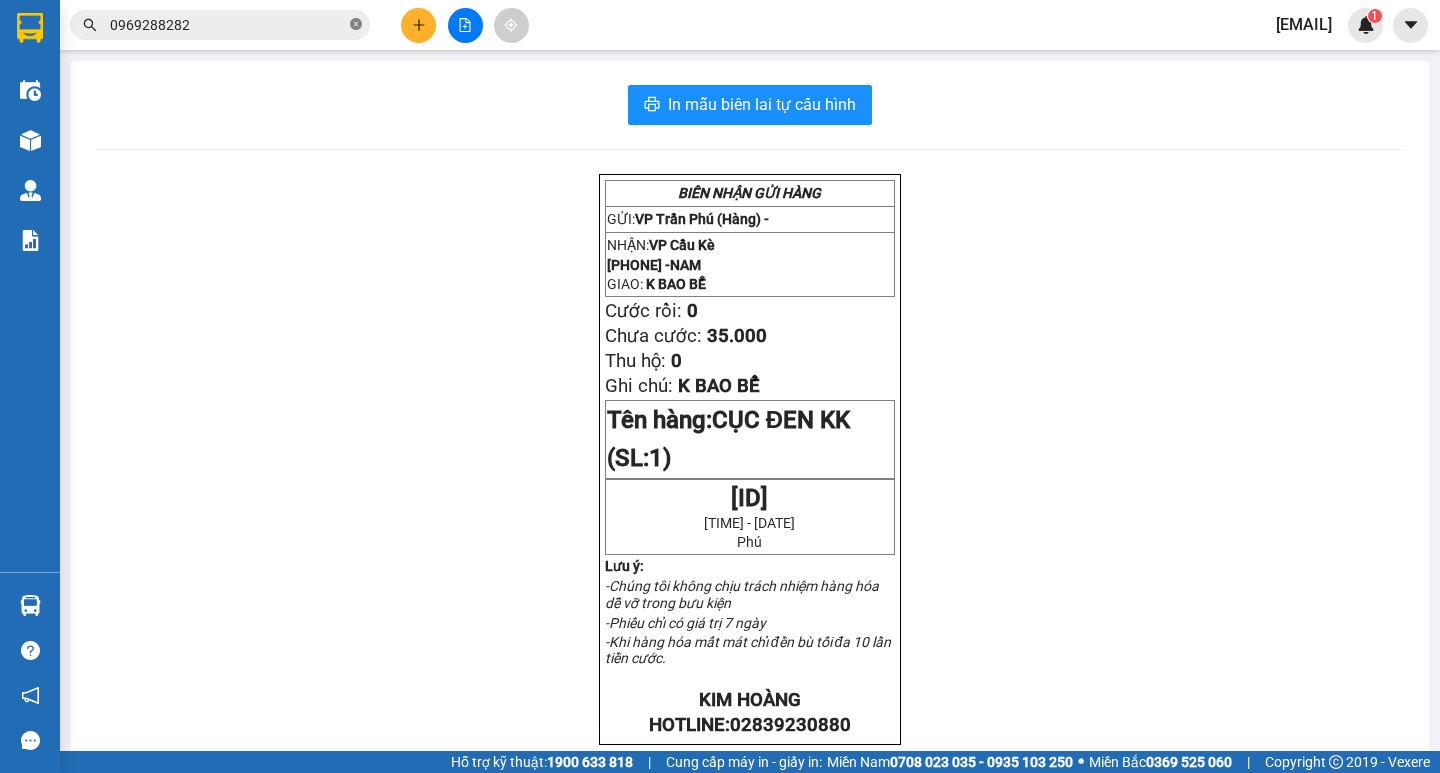 click 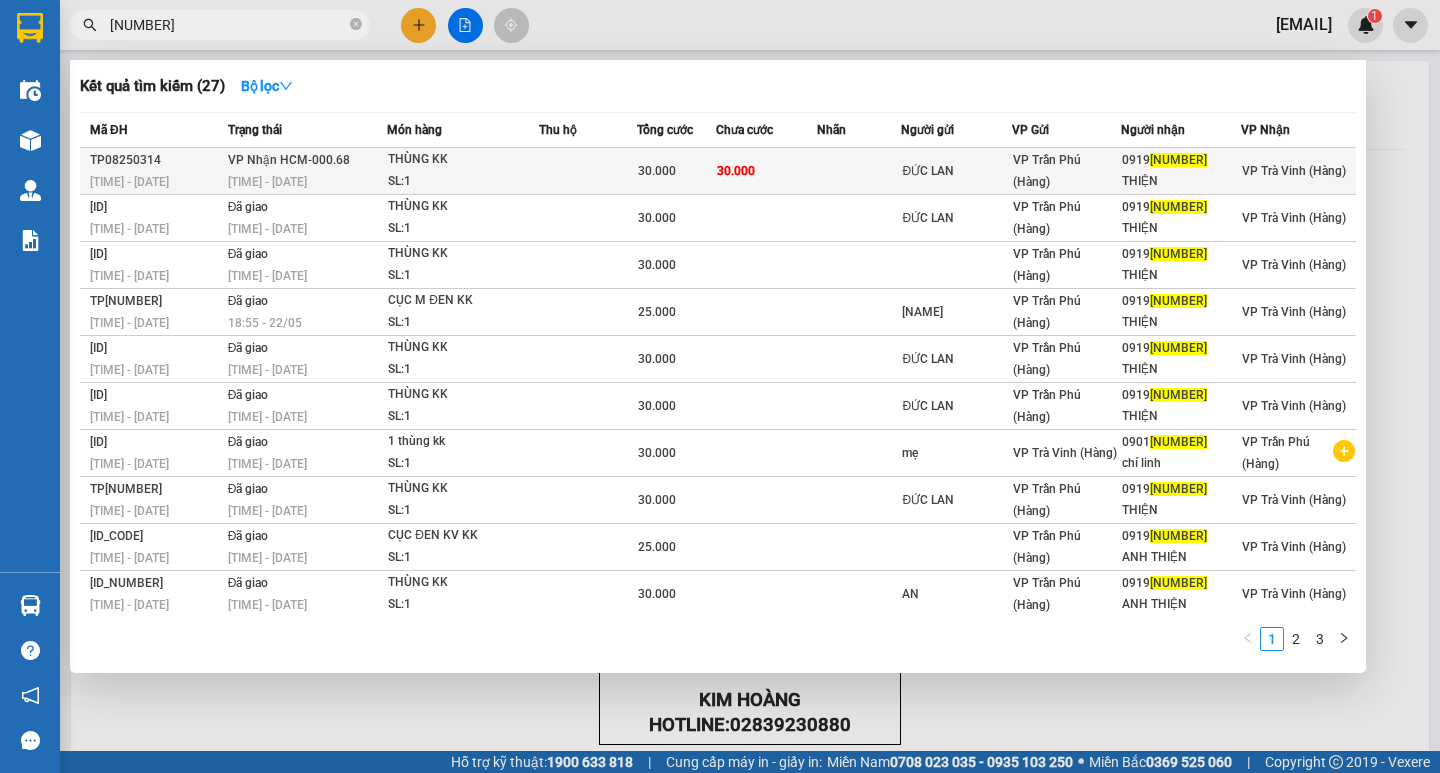 type on "475574" 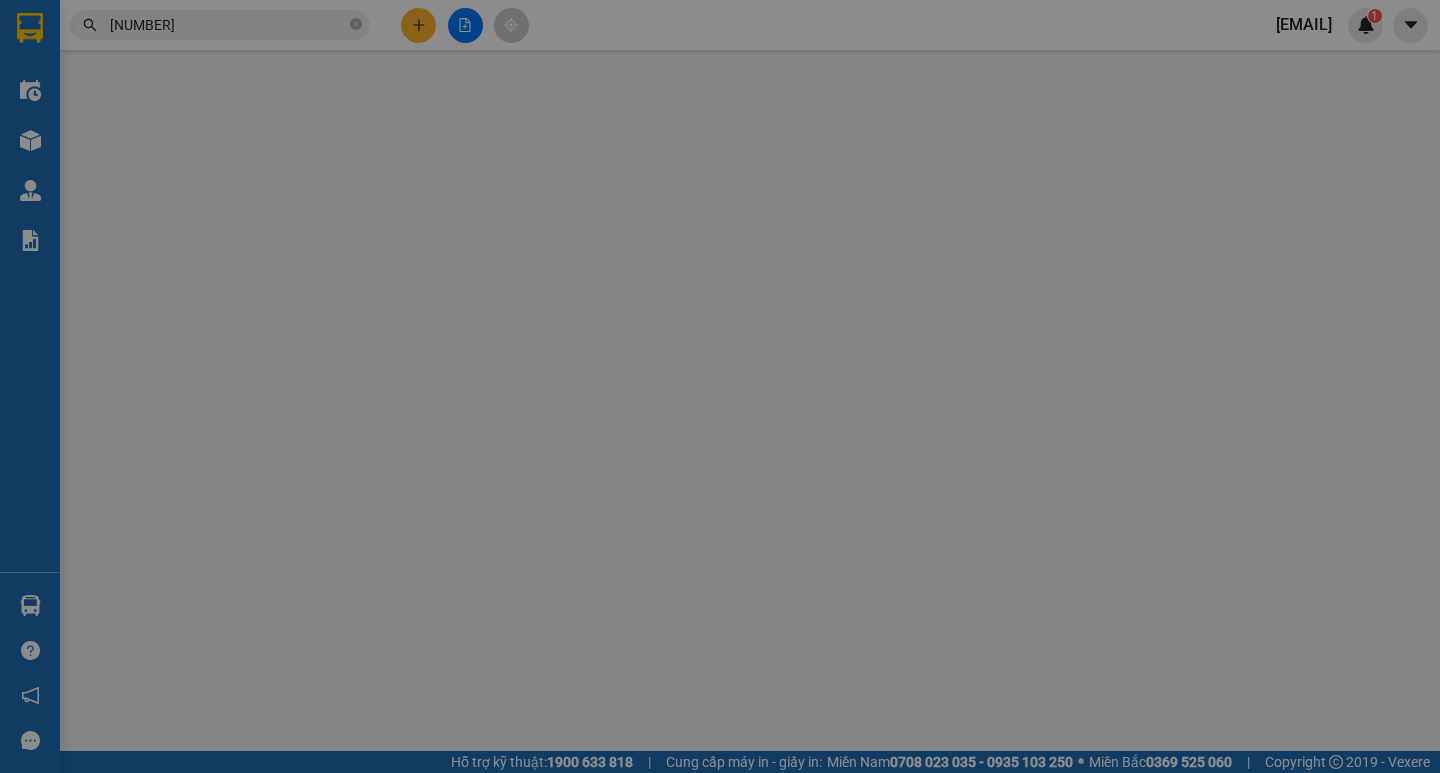type on "ĐỨC LAN" 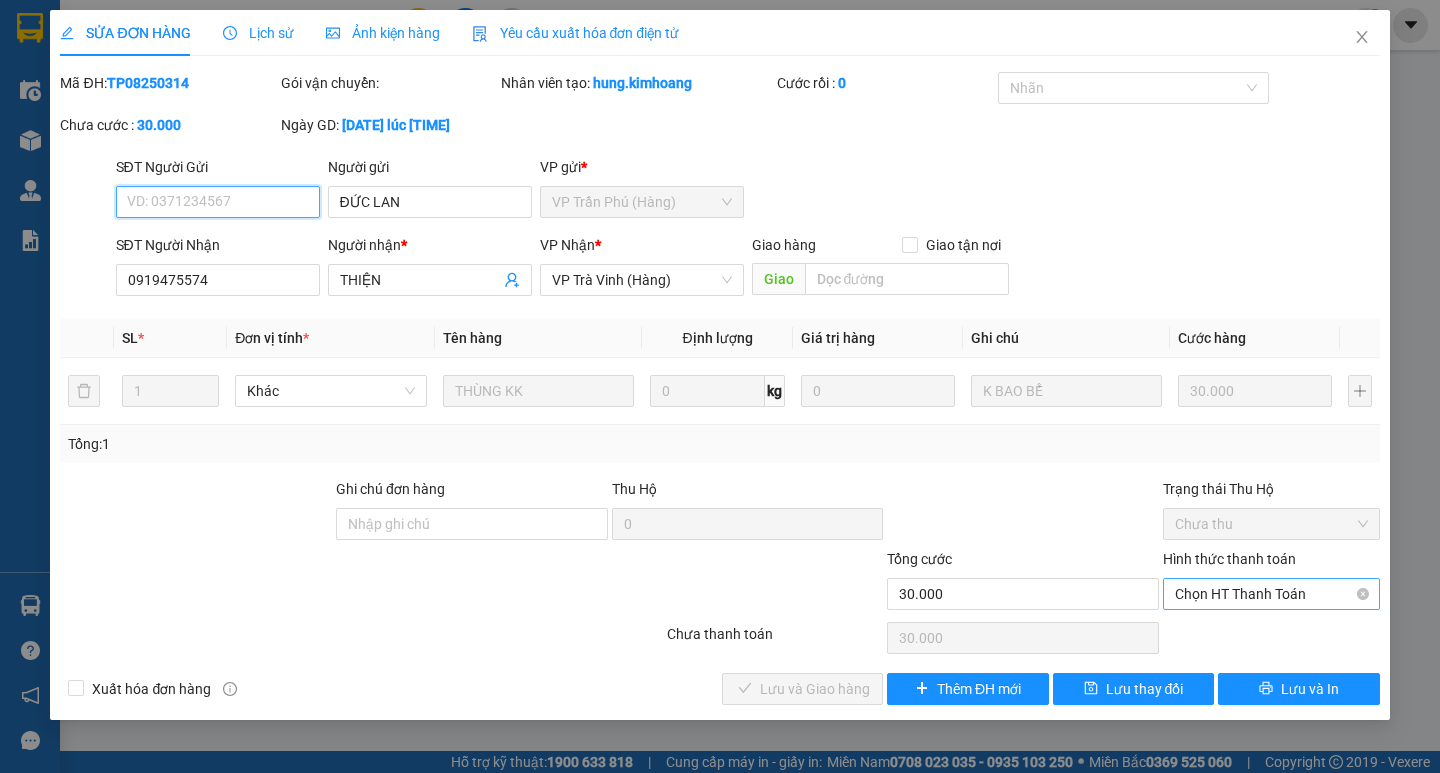 click on "Chọn HT Thanh Toán" at bounding box center (1271, 594) 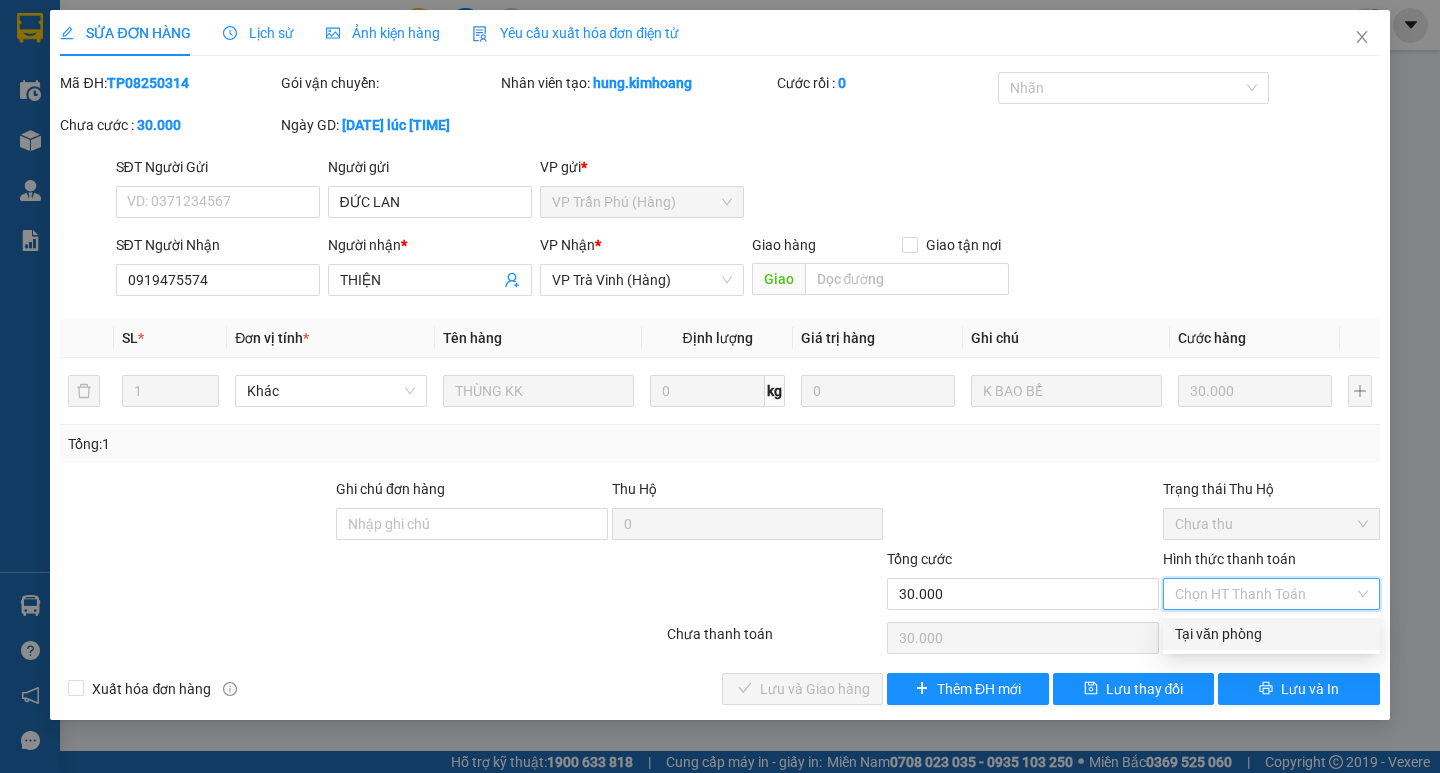 click on "Tại văn phòng" at bounding box center (1271, 634) 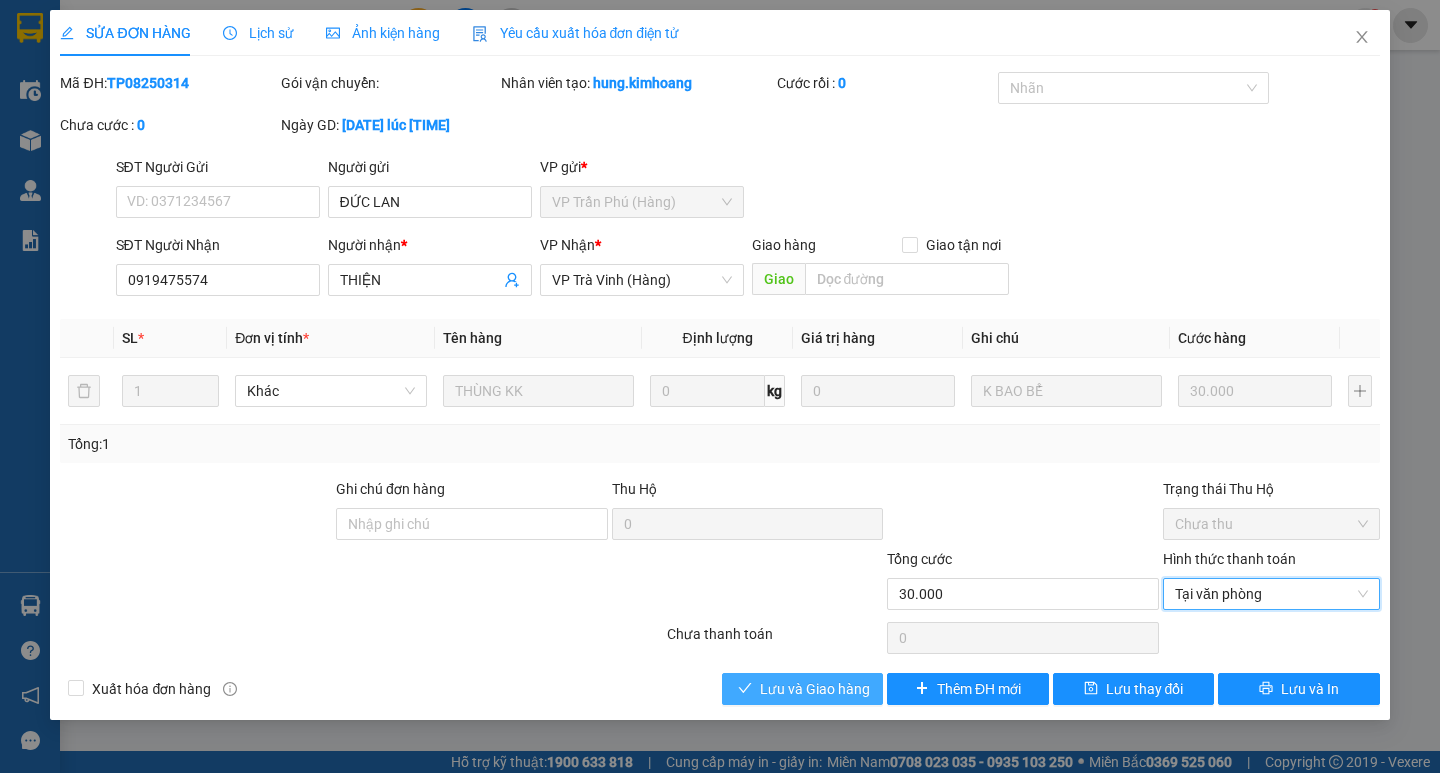drag, startPoint x: 785, startPoint y: 678, endPoint x: 850, endPoint y: 678, distance: 65 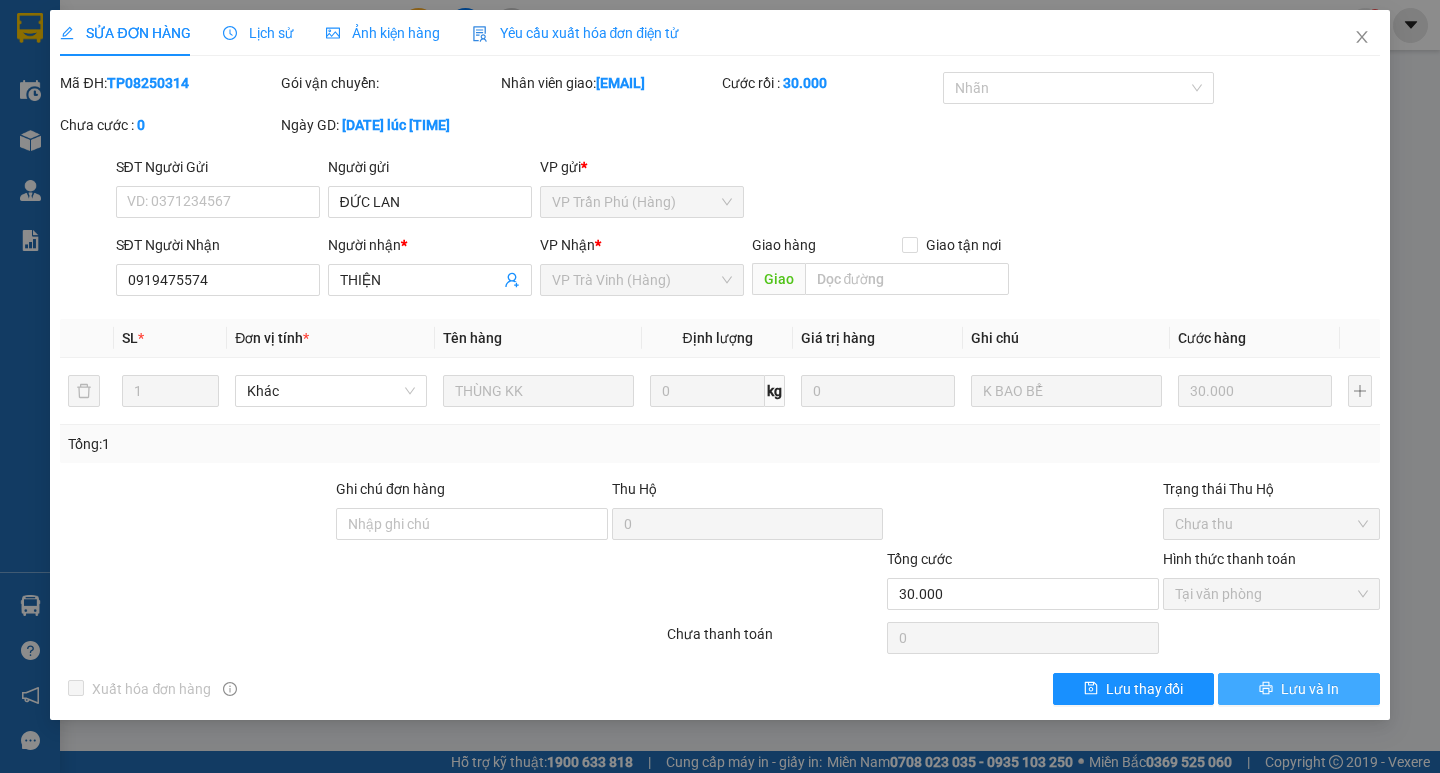 click on "Lưu và In" at bounding box center [1310, 689] 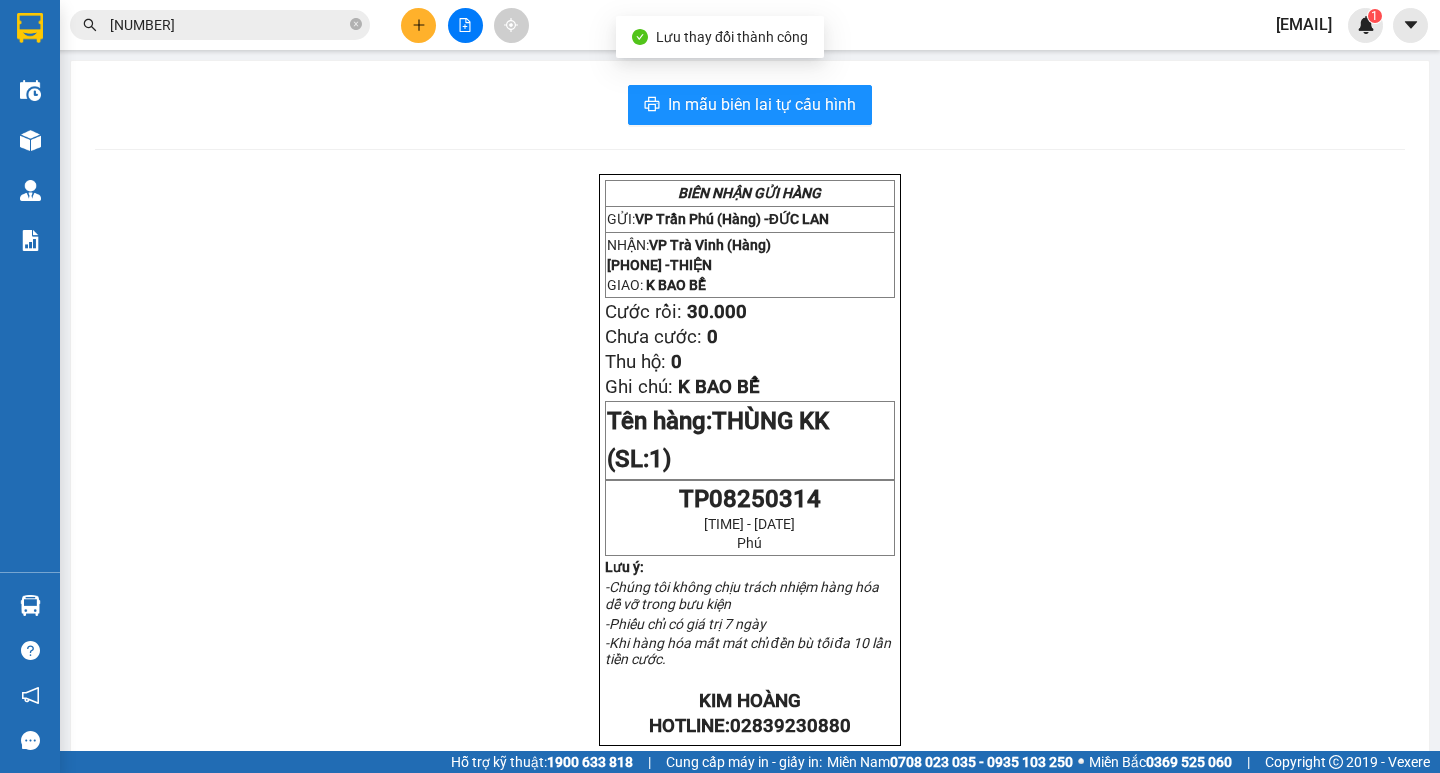 click on "In mẫu biên lai tự cấu hình
BIÊN NHẬN GỬI HÀNG
GỬI:  VP Trần Phú (Hàng) -  ĐỨC LAN
NHẬN:  VP Trà Vinh (Hàng)
0919475574 -  THIỆN
GIAO:    K BAO BỂ
Cước rồi:   30.000
Chưa cước:   0
Thu hộ:   0
Ghi chú:   K BAO BỂ
Tên hàng:  THÙNG KK  (SL:  1)
TP08250314
17:10:15 - 01/08/2025
Phú
Lưu ý:
-Chúng tôi không chịu trách nhiệm hàng hóa dễ vỡ trong bưu kiện
-Phiếu chỉ có giá trị 7 ngày
-Khi hàng hóa mất mát chỉ đền bù tối đa 10 lần tiền cước.
KIM HOÀNG
HOTLINE:  02839230880
GỬI:  VP Trần Phú (Hàng) -  ĐỨC LAN
NHẬN:  VP Trà Vinh (Hàng)
0919475574 -  THIỆN
GIAO :    K BAO BỂ
Cước rồi:   30.000
Chưa cước:   0
Thu hộ:   0
Ghi chú:   K BAO BỂ
Tên hàng:  THÙNG KK  (SL:  1)
TP08250314
17:10:15 - 01/08/2025
Phú" at bounding box center [750, 683] 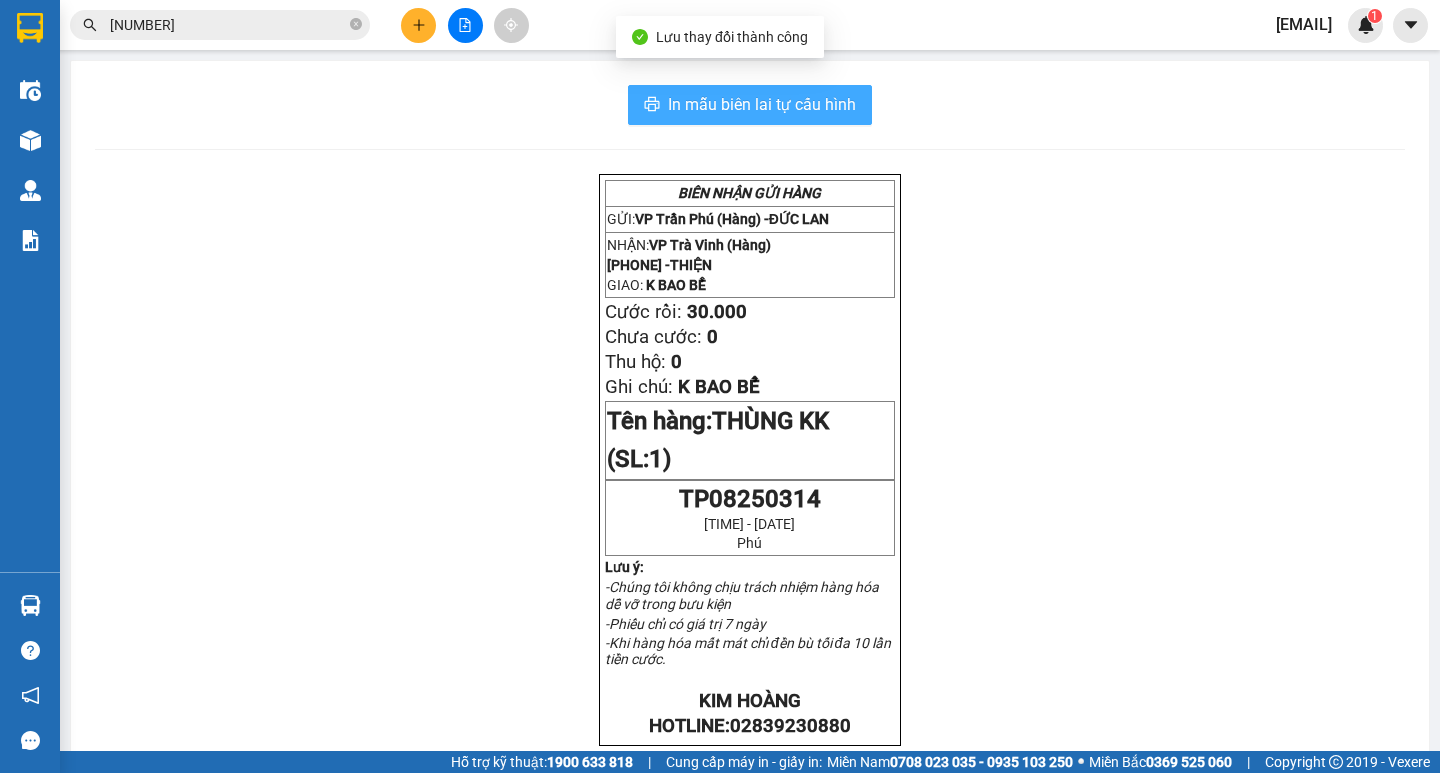 click on "In mẫu biên lai tự cấu hình" at bounding box center [762, 104] 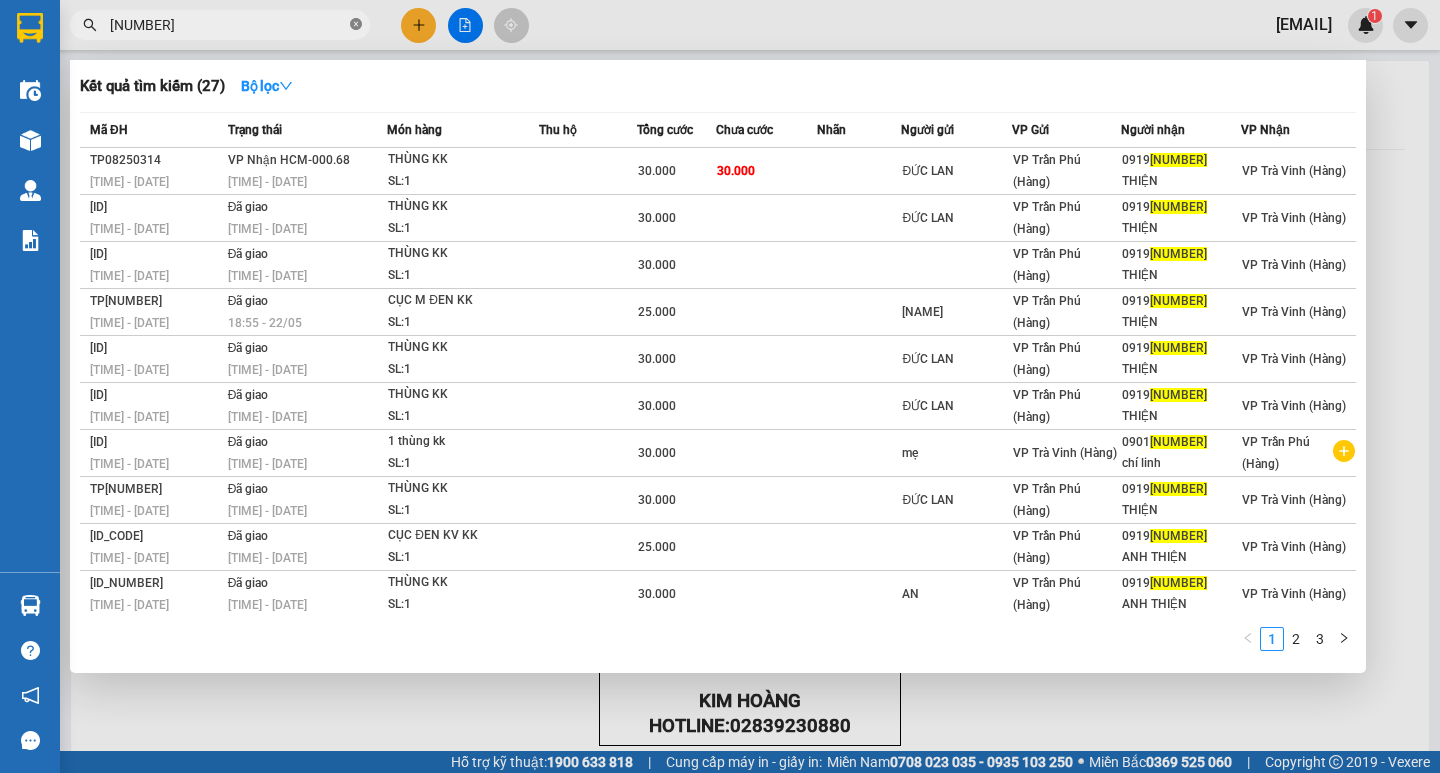 click 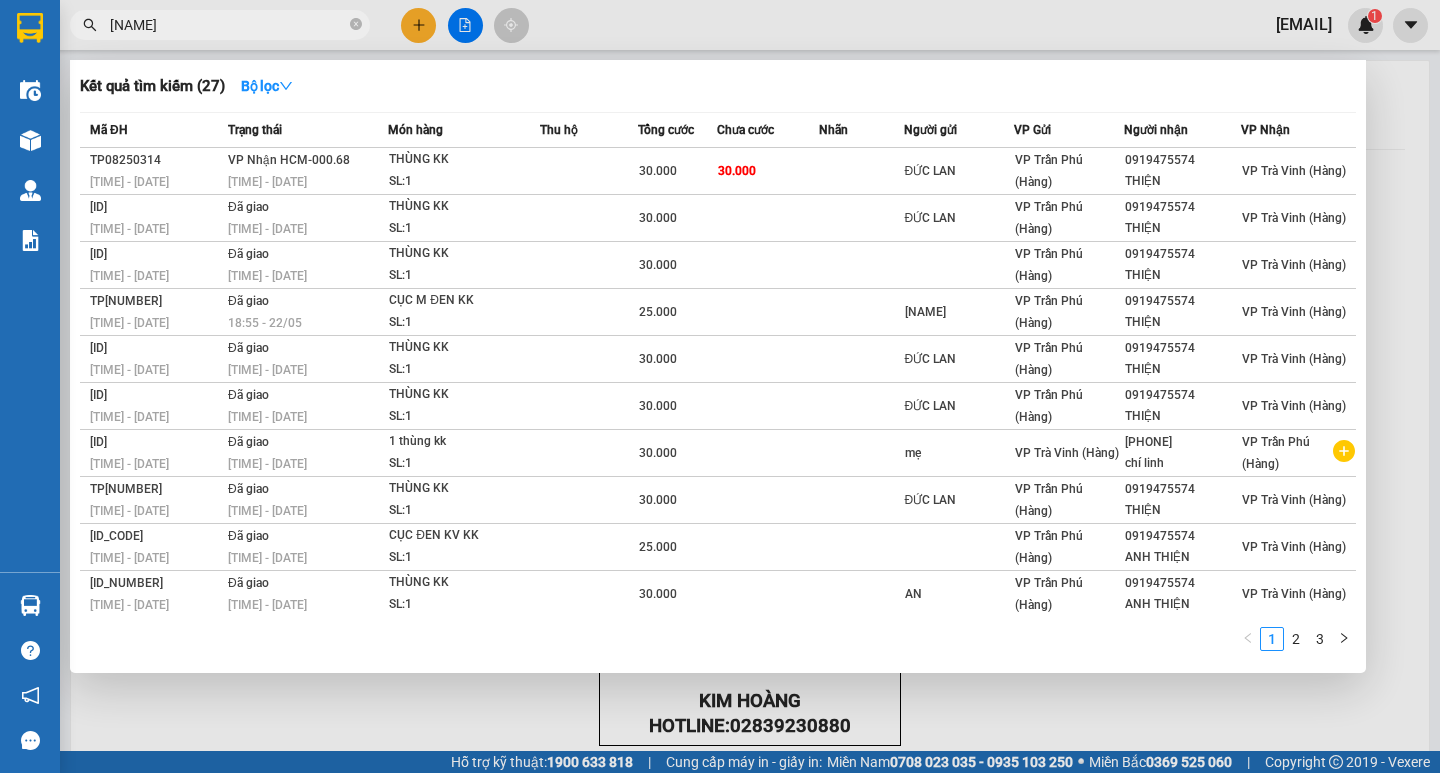 type on "vân điện" 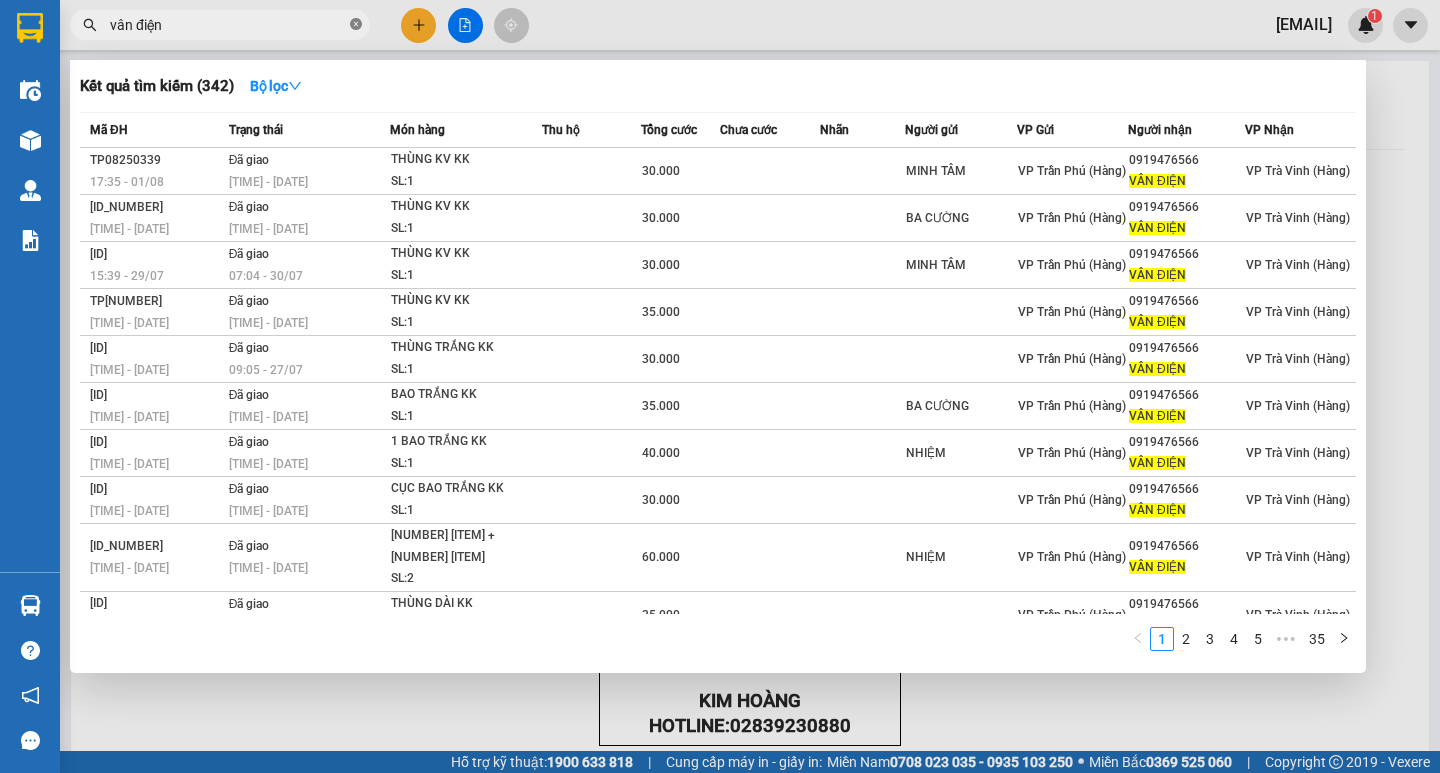 click 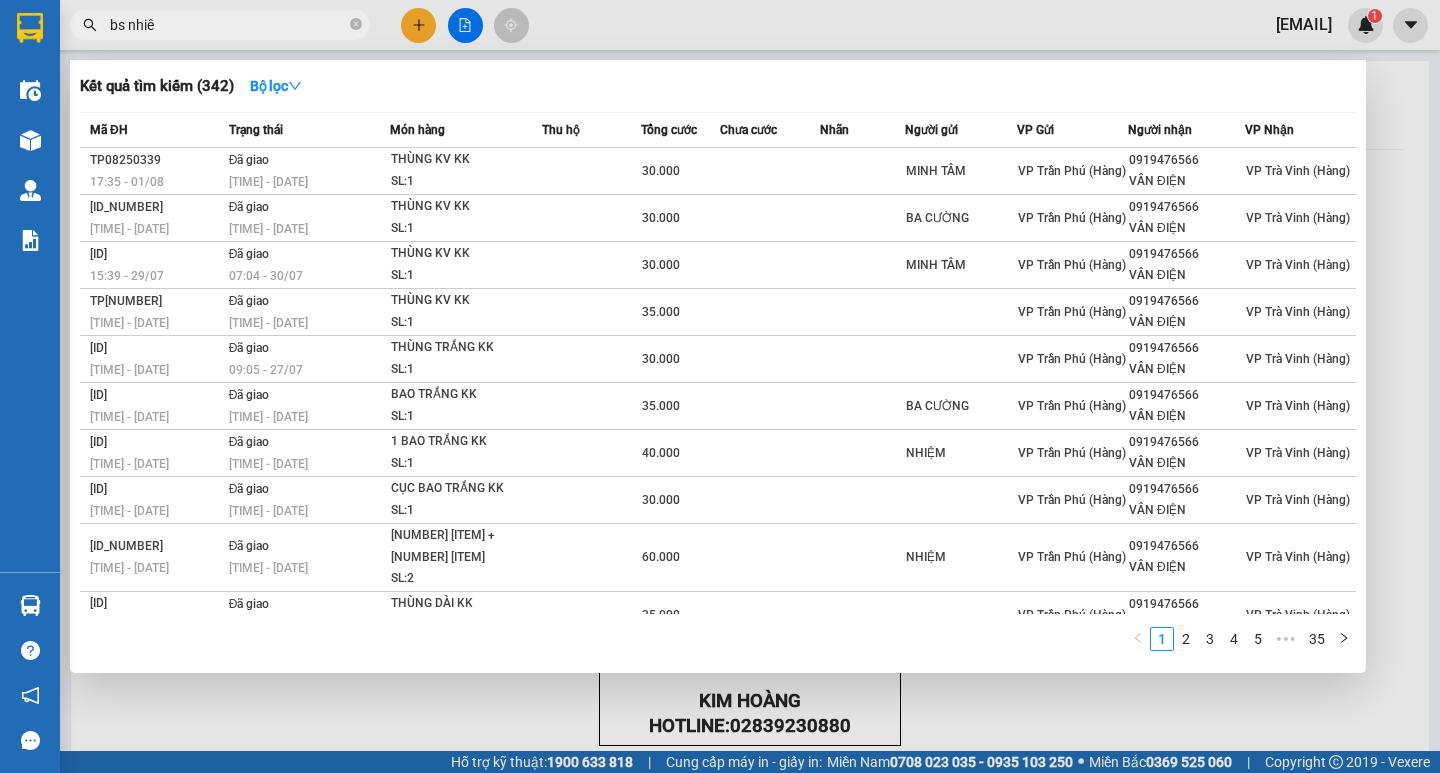 type on "bs nhiên" 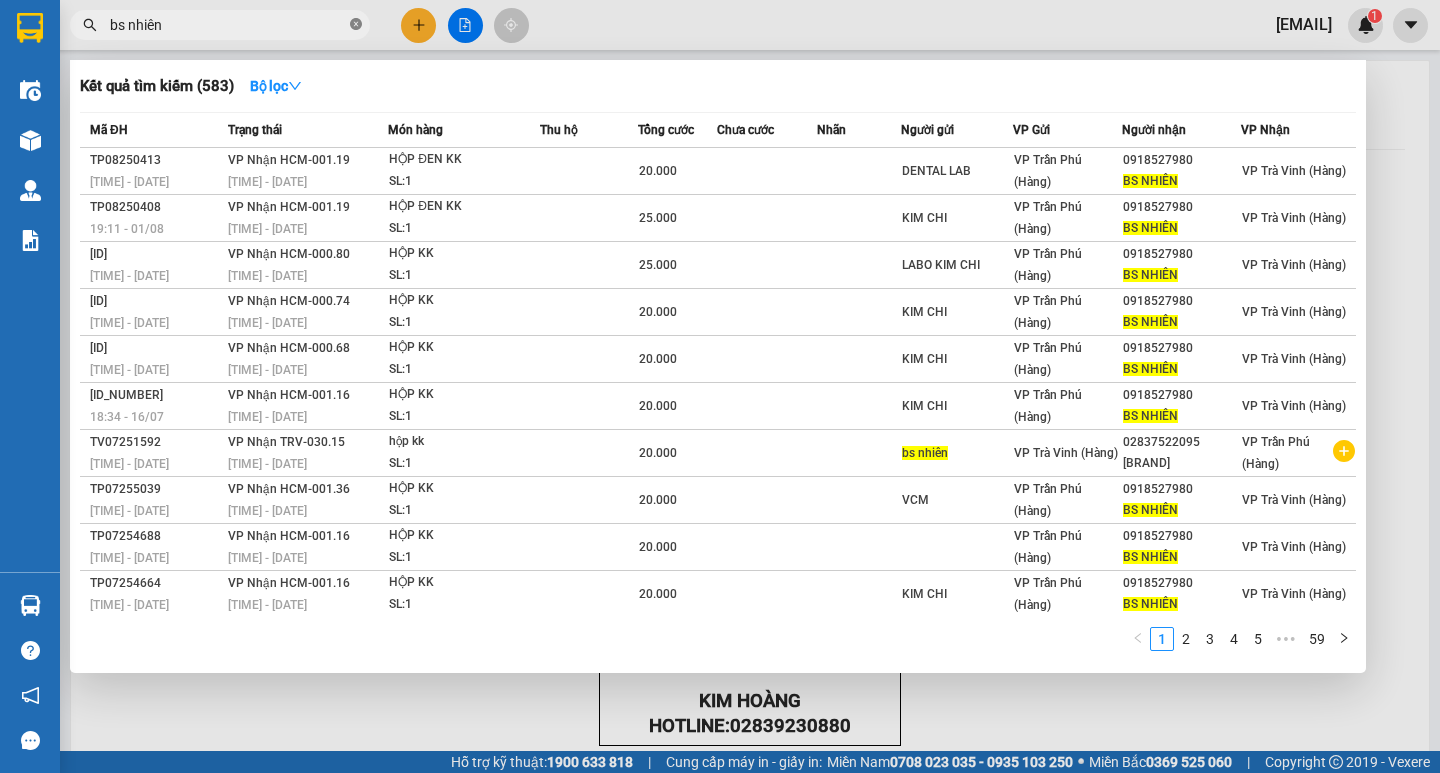 click 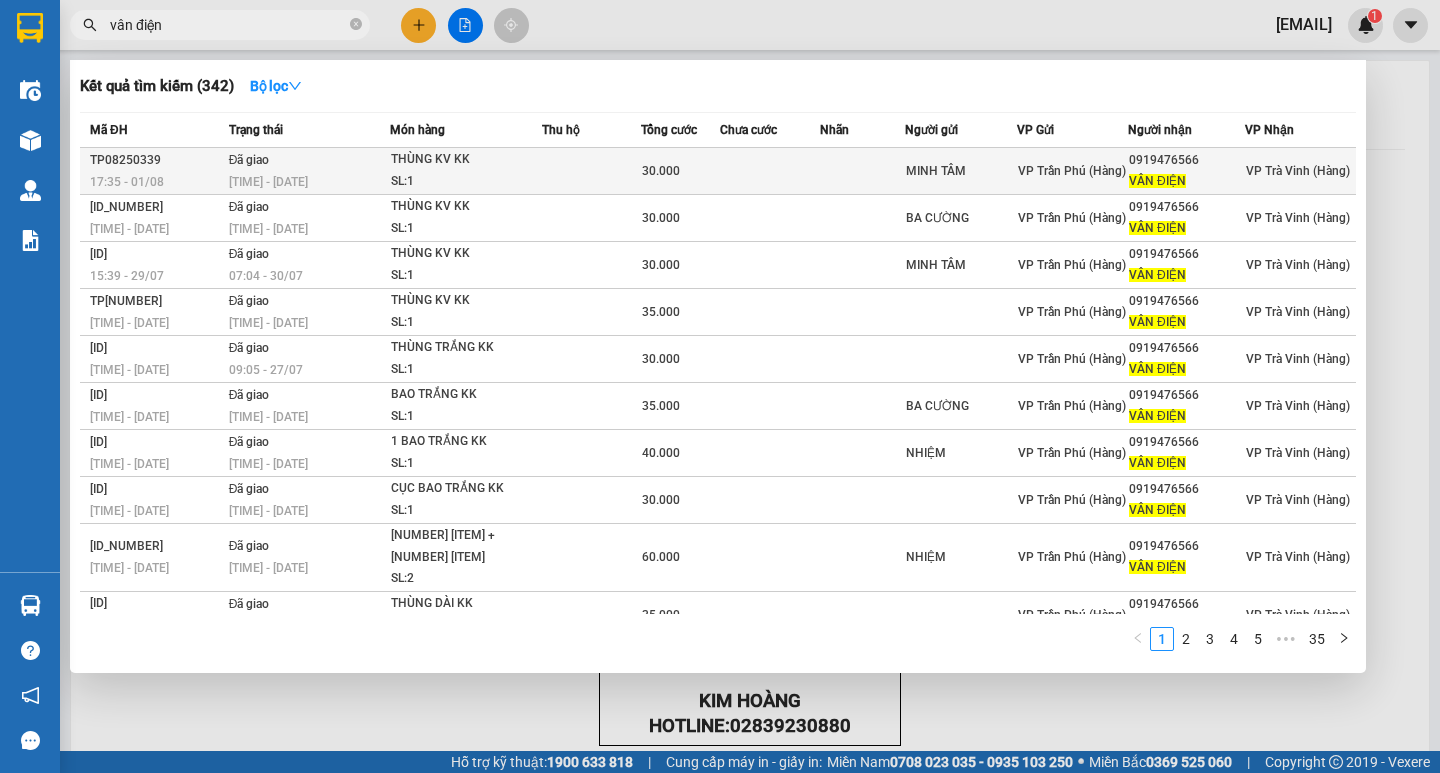 type on "vân điện" 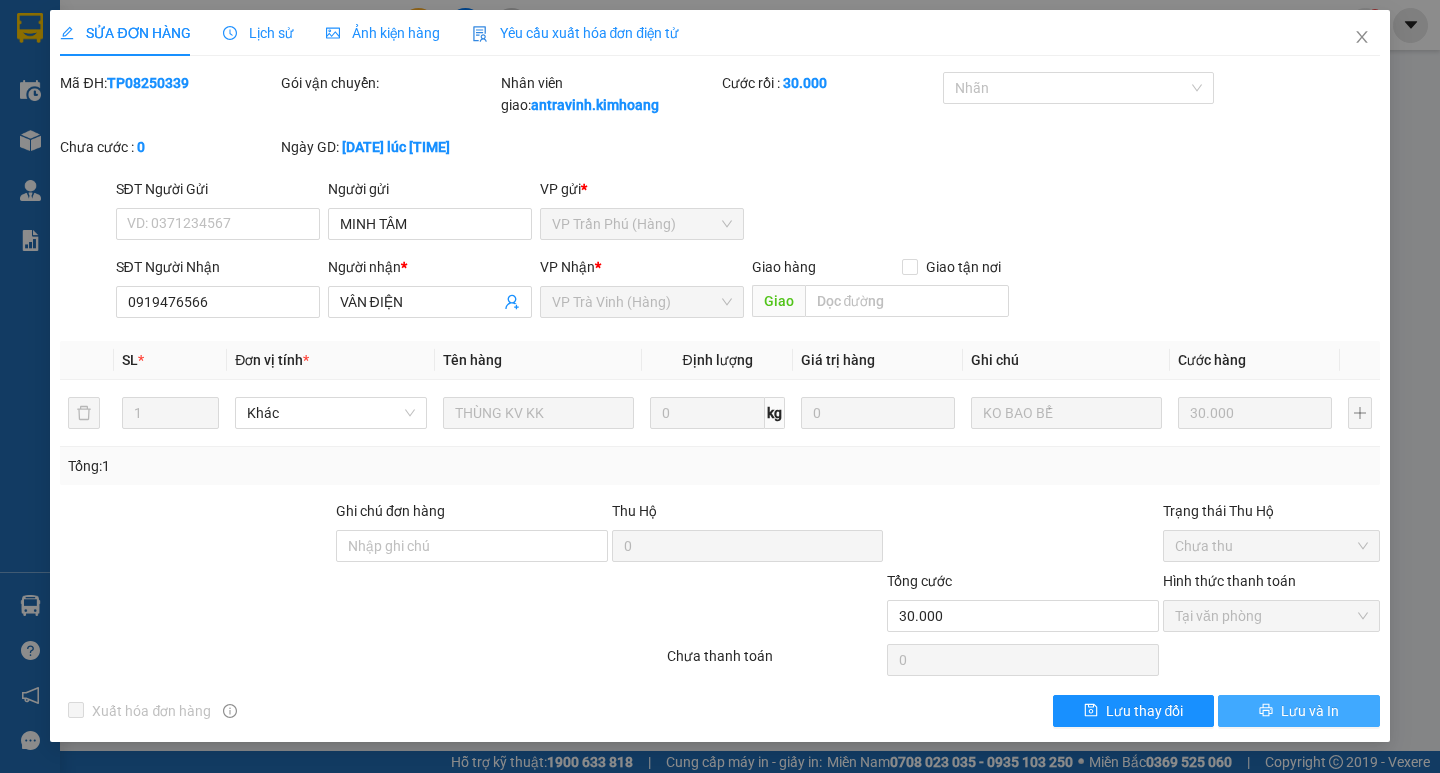 click on "Lưu và In" at bounding box center [1310, 711] 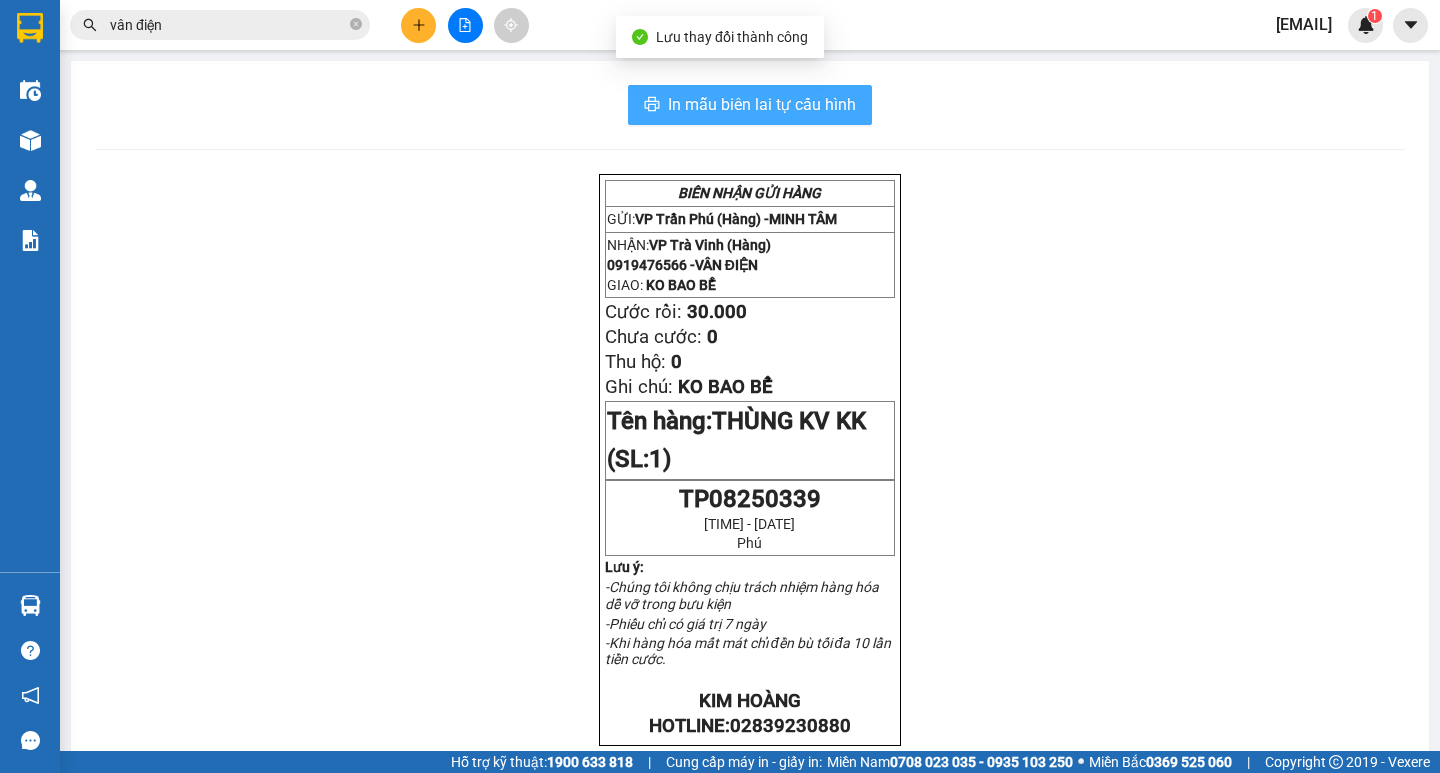 click on "In mẫu biên lai tự cấu hình" at bounding box center [762, 104] 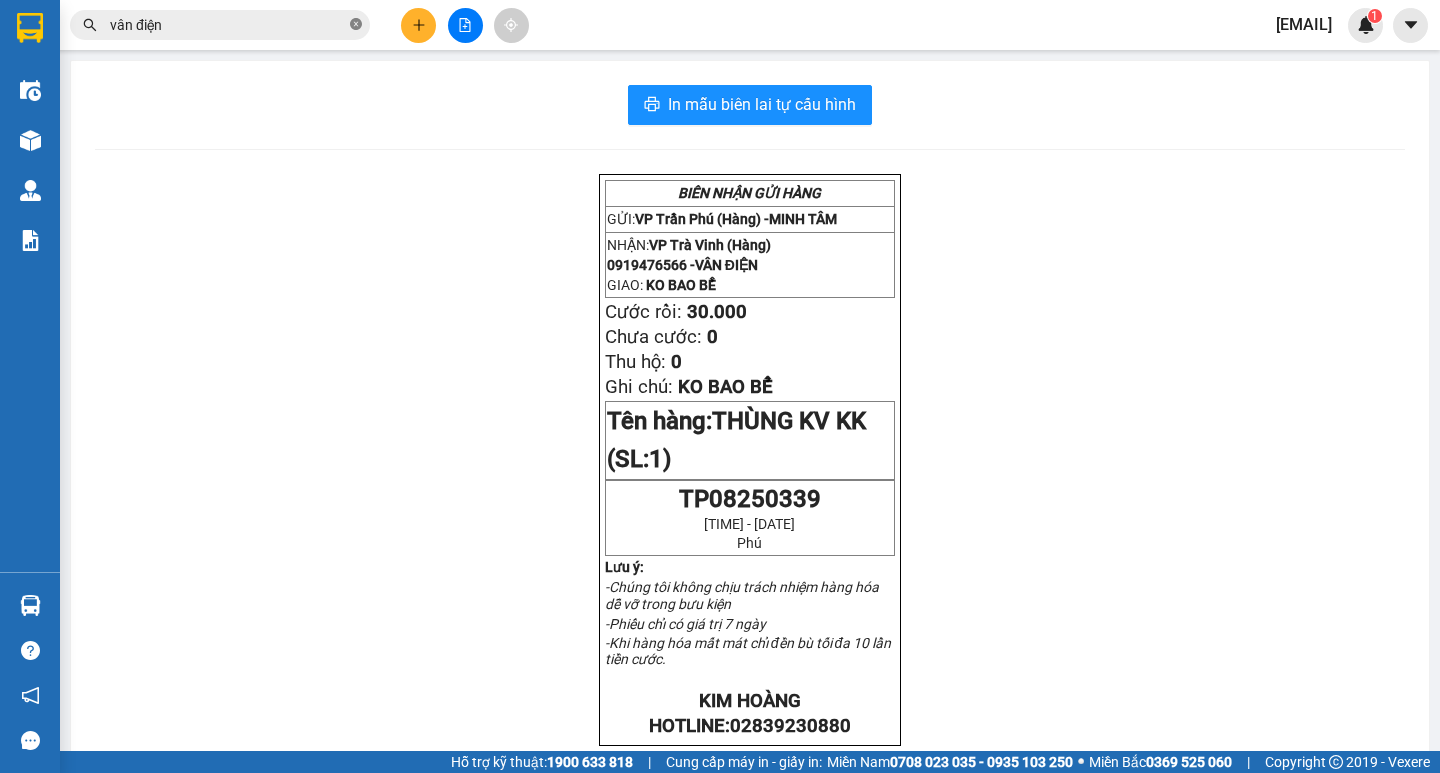 click 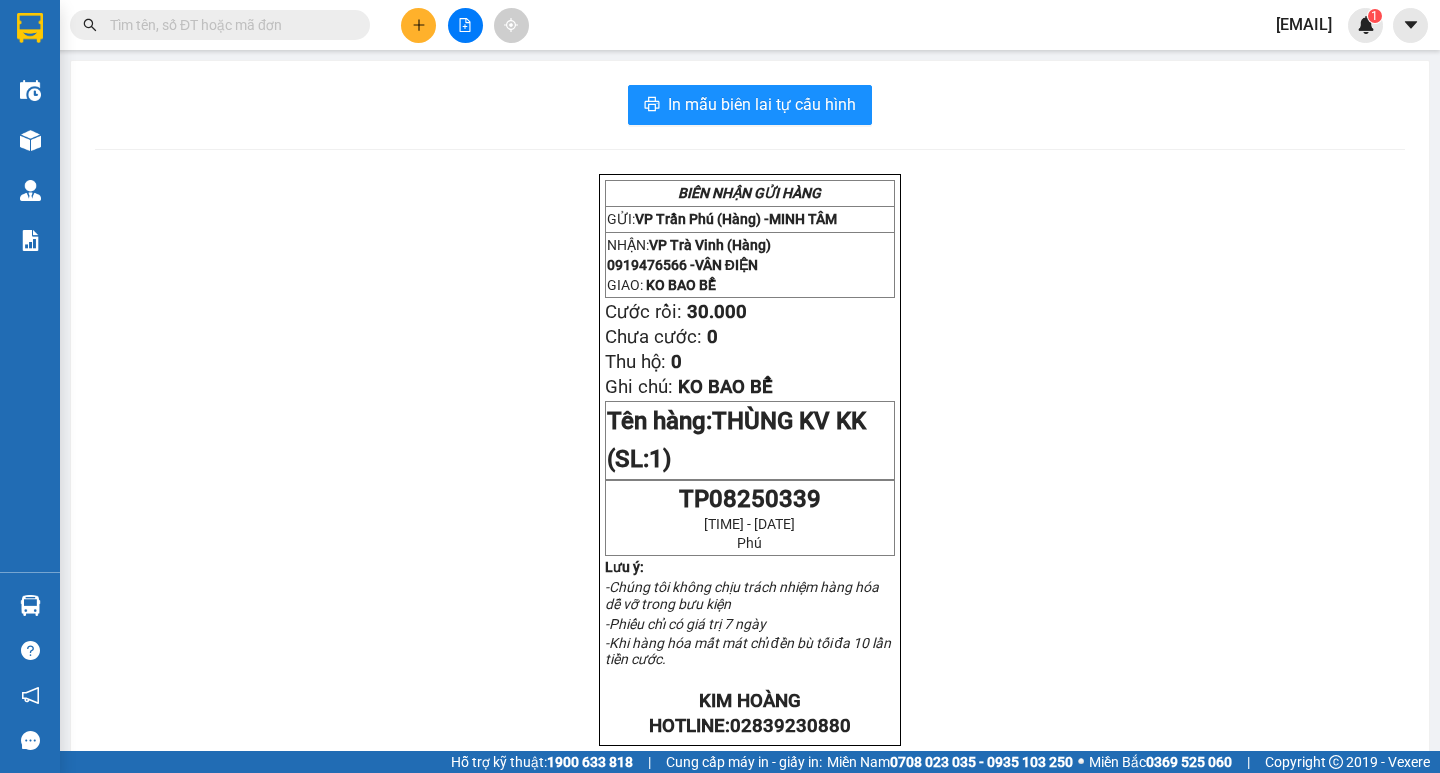 click at bounding box center [356, 25] 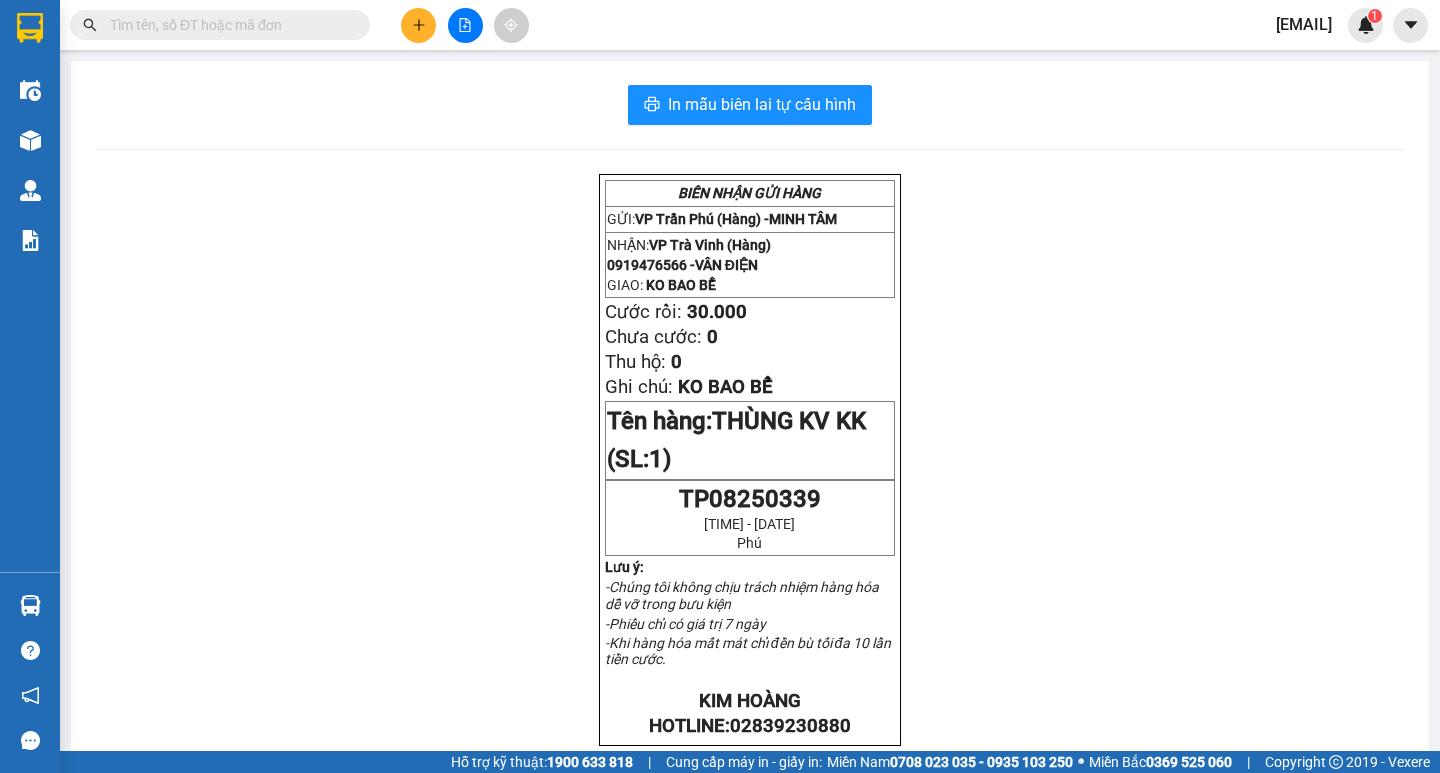 click at bounding box center [228, 25] 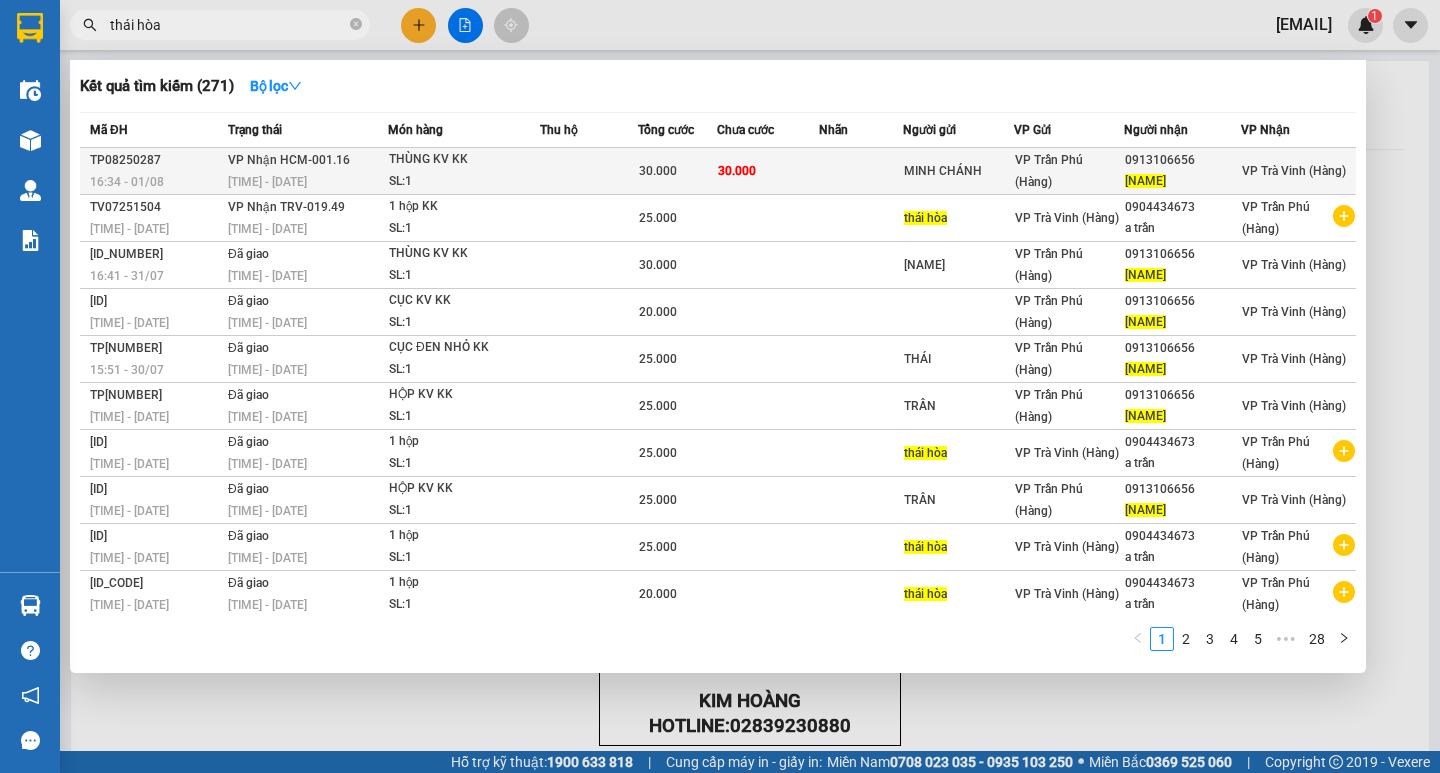type on "thái hòa" 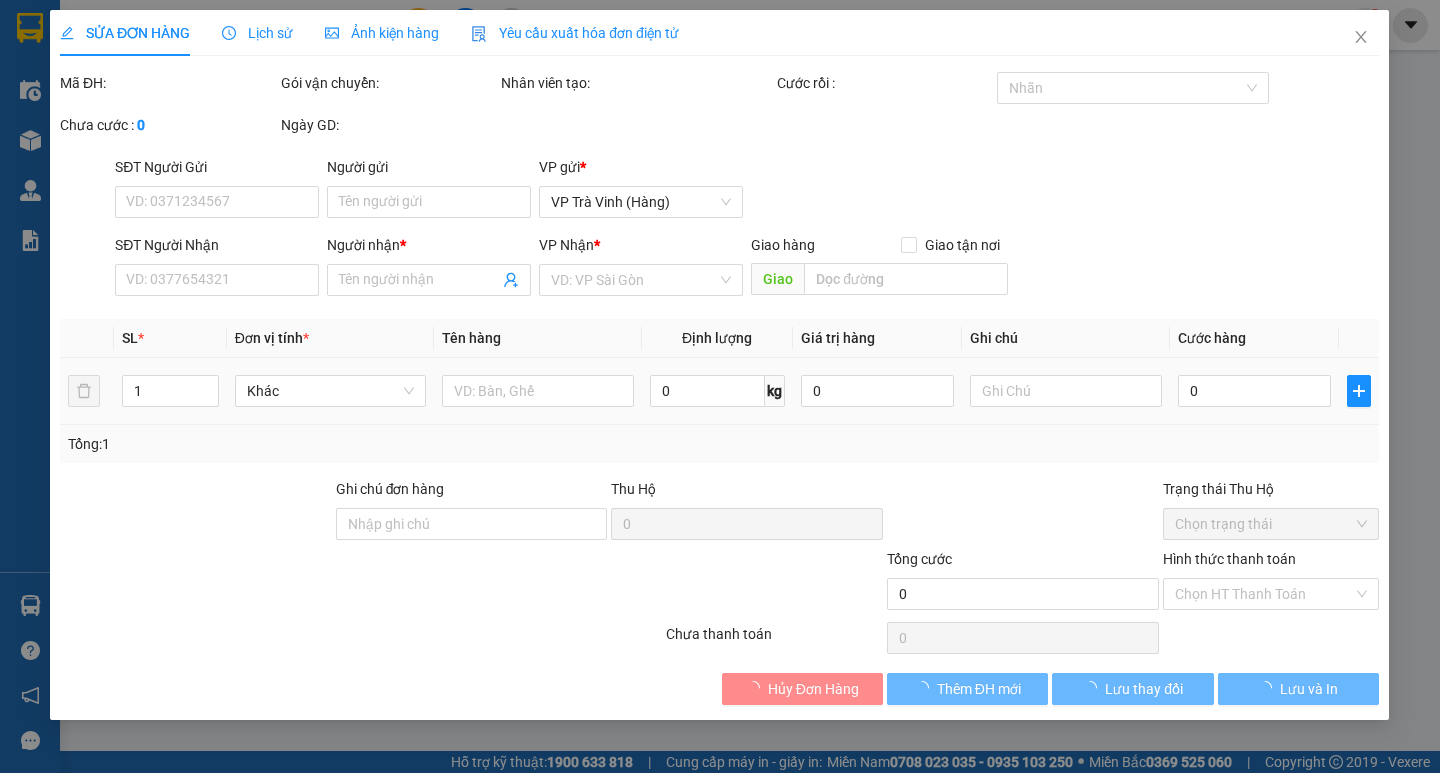 type on "MINH CHÁNH" 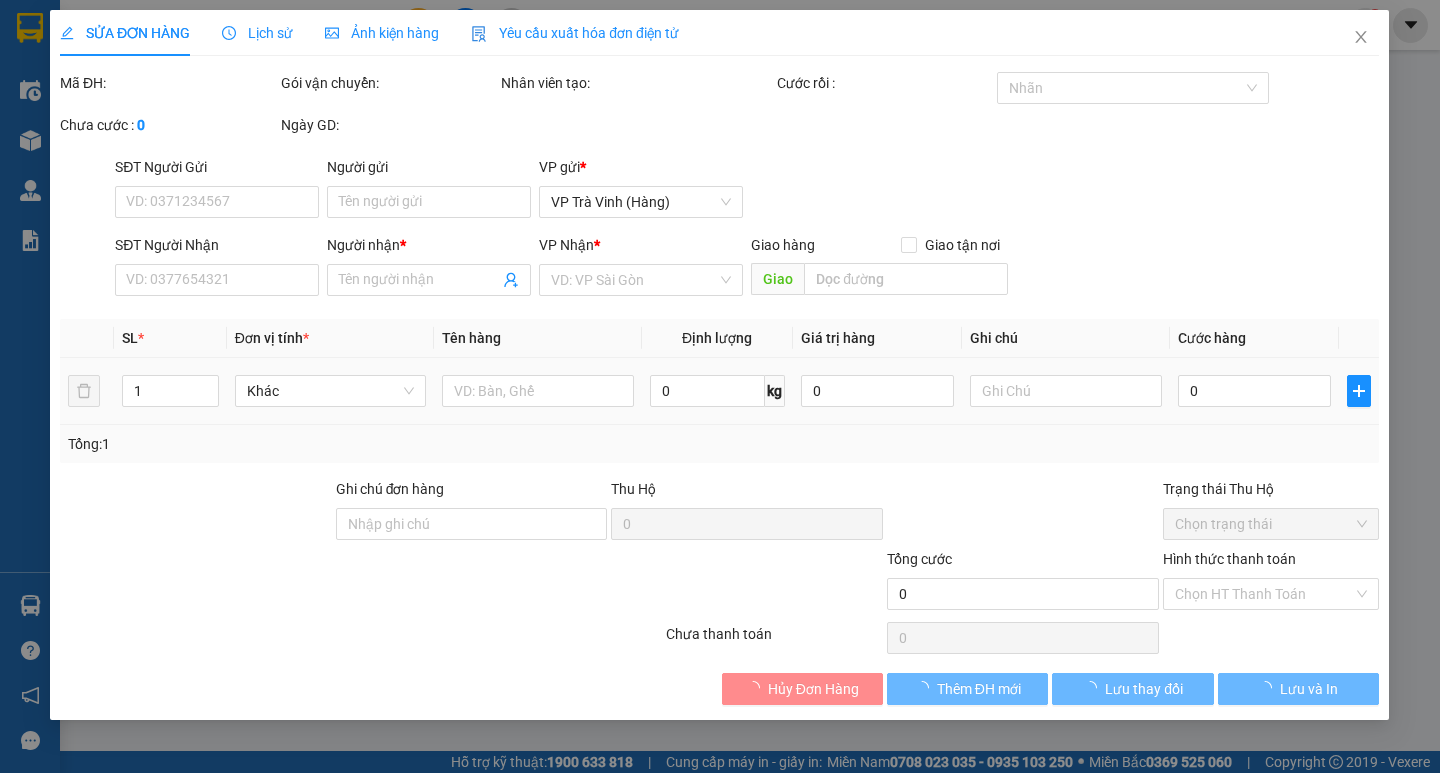 type on "0913106656" 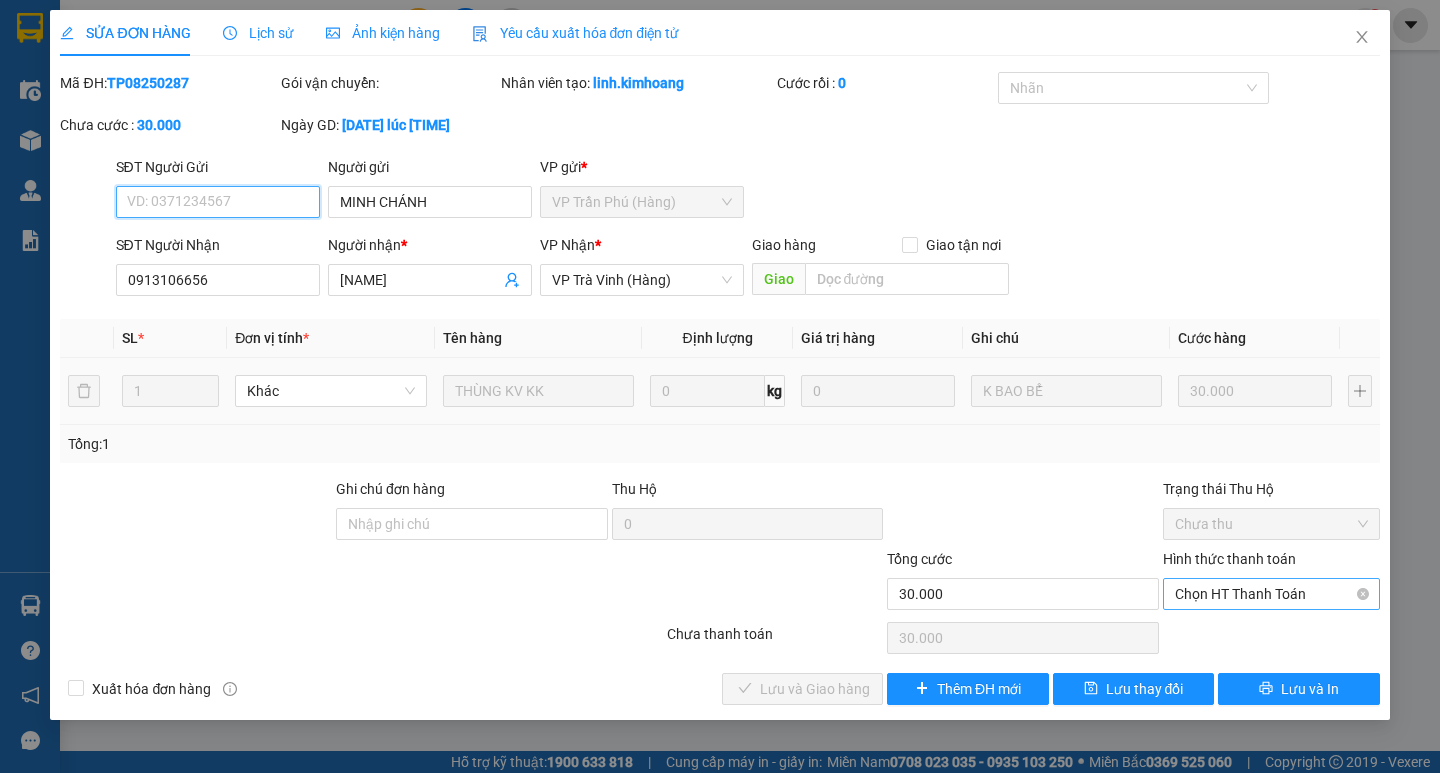 click on "Chọn HT Thanh Toán" at bounding box center (1271, 594) 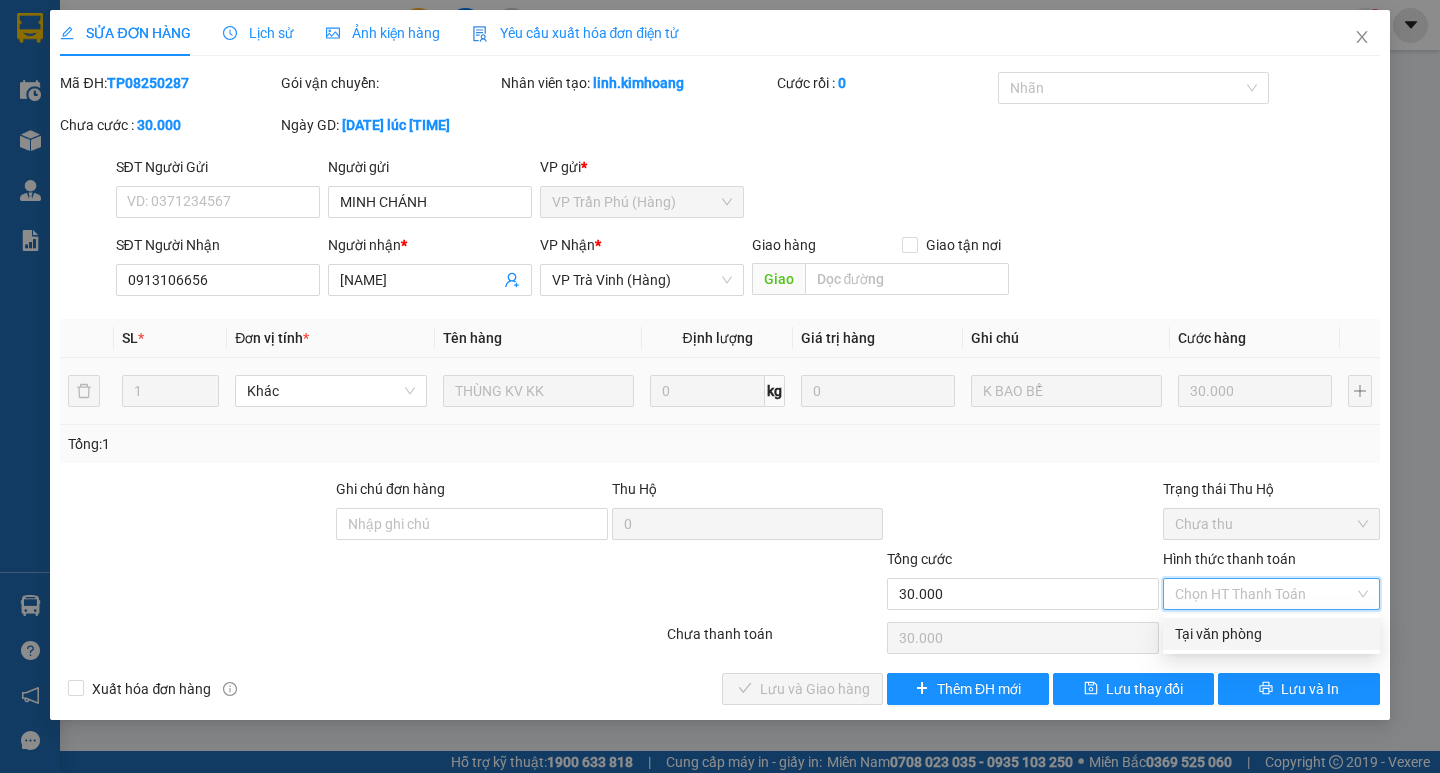 click on "Tại văn phòng" at bounding box center [1271, 634] 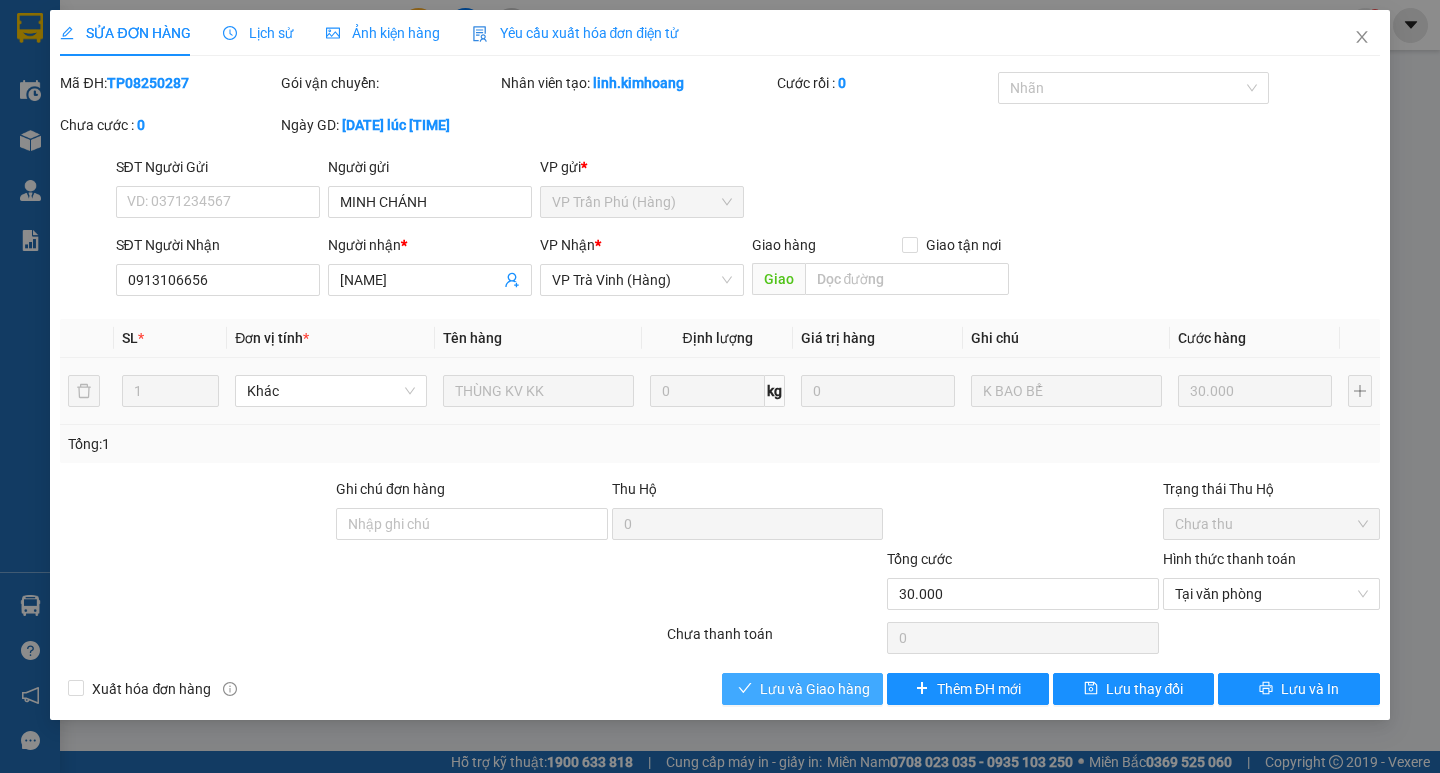 click on "Lưu và Giao hàng" at bounding box center [815, 689] 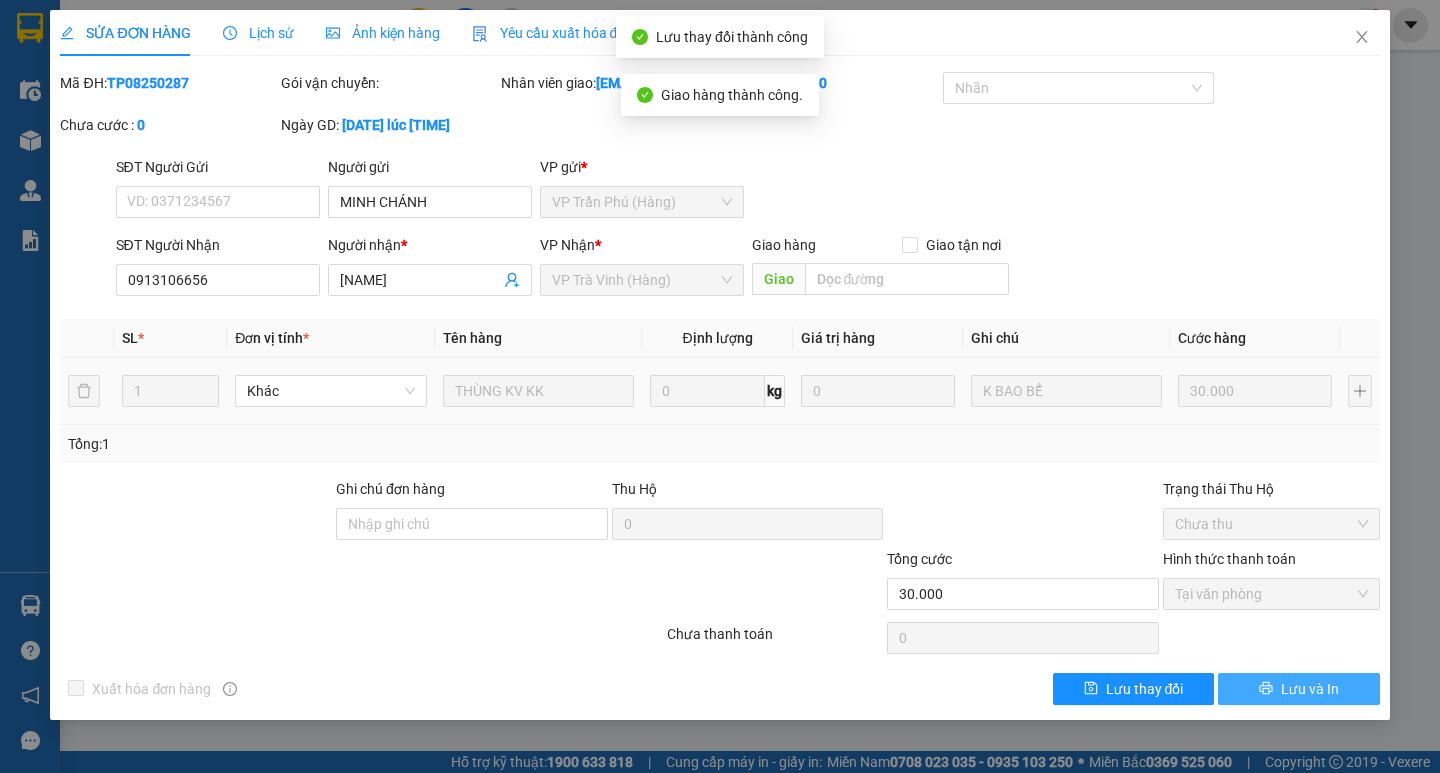 click on "Lưu và In" at bounding box center [1310, 689] 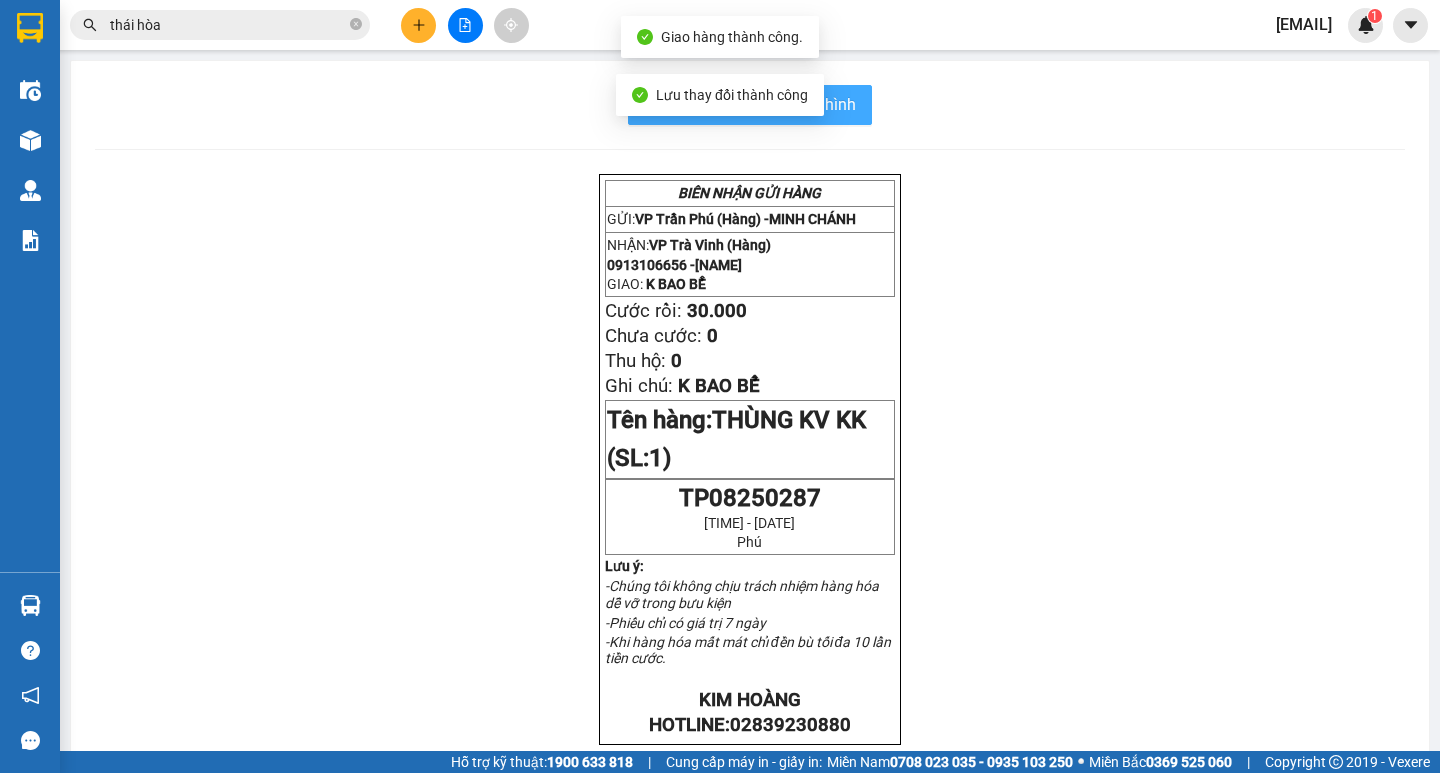 click on "In mẫu biên lai tự cấu hình" at bounding box center (762, 104) 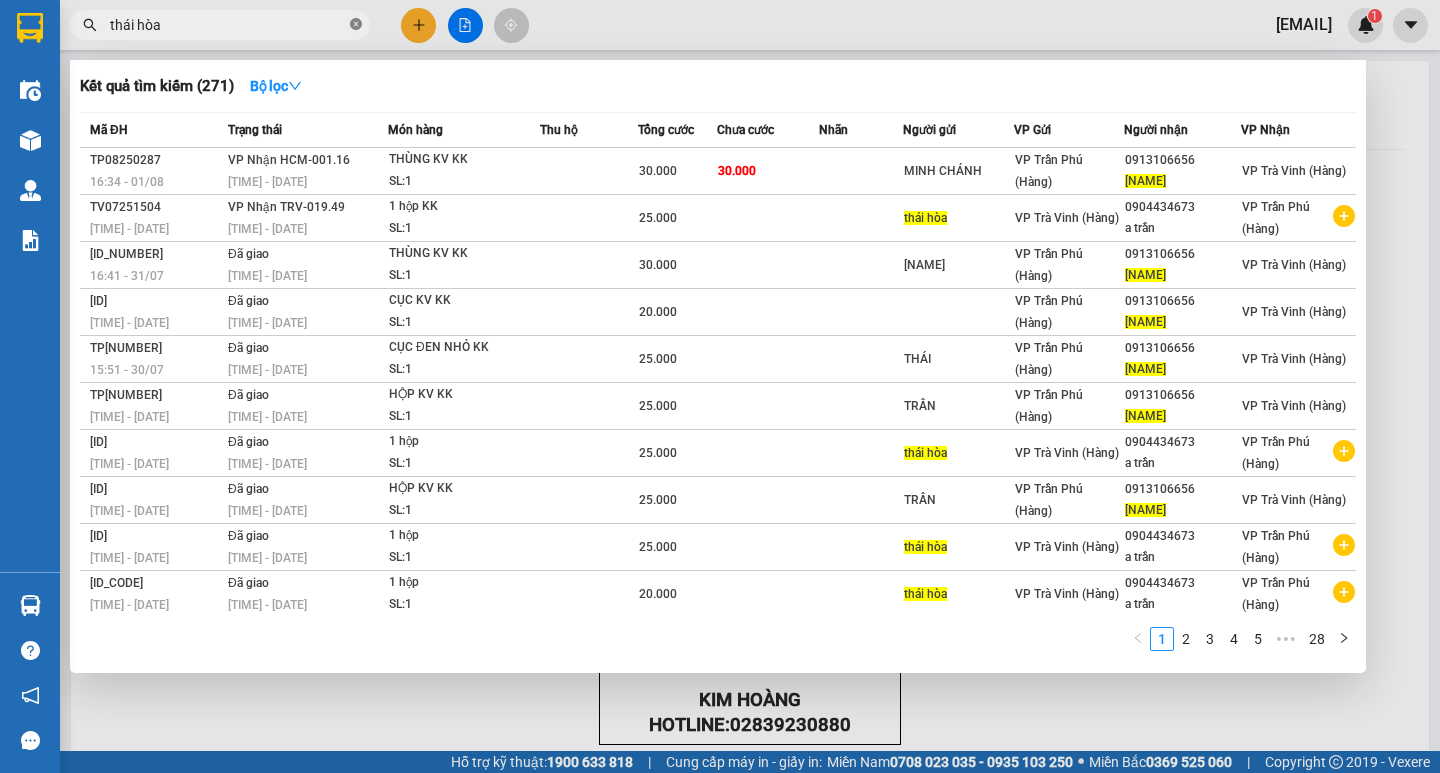 click 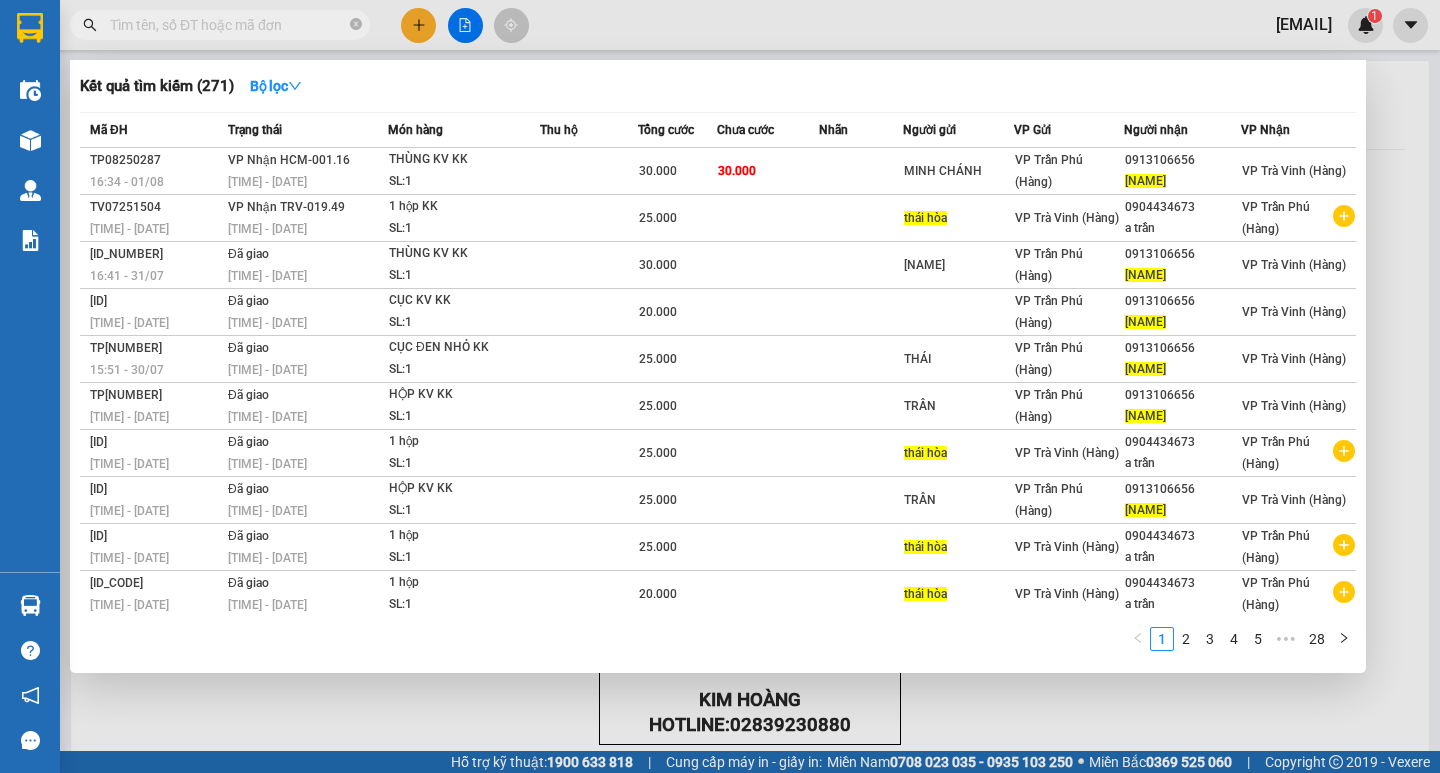 click at bounding box center [356, 25] 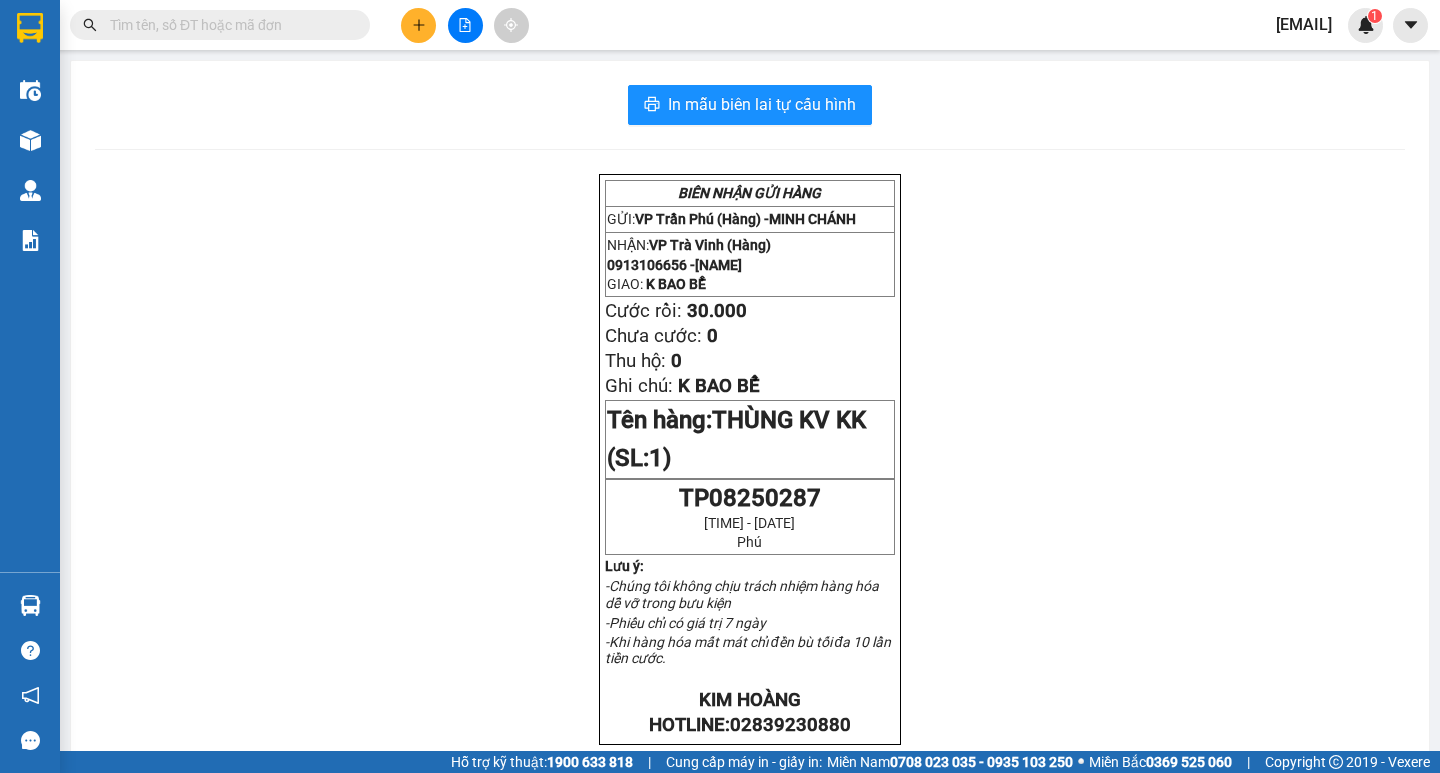 click at bounding box center [228, 25] 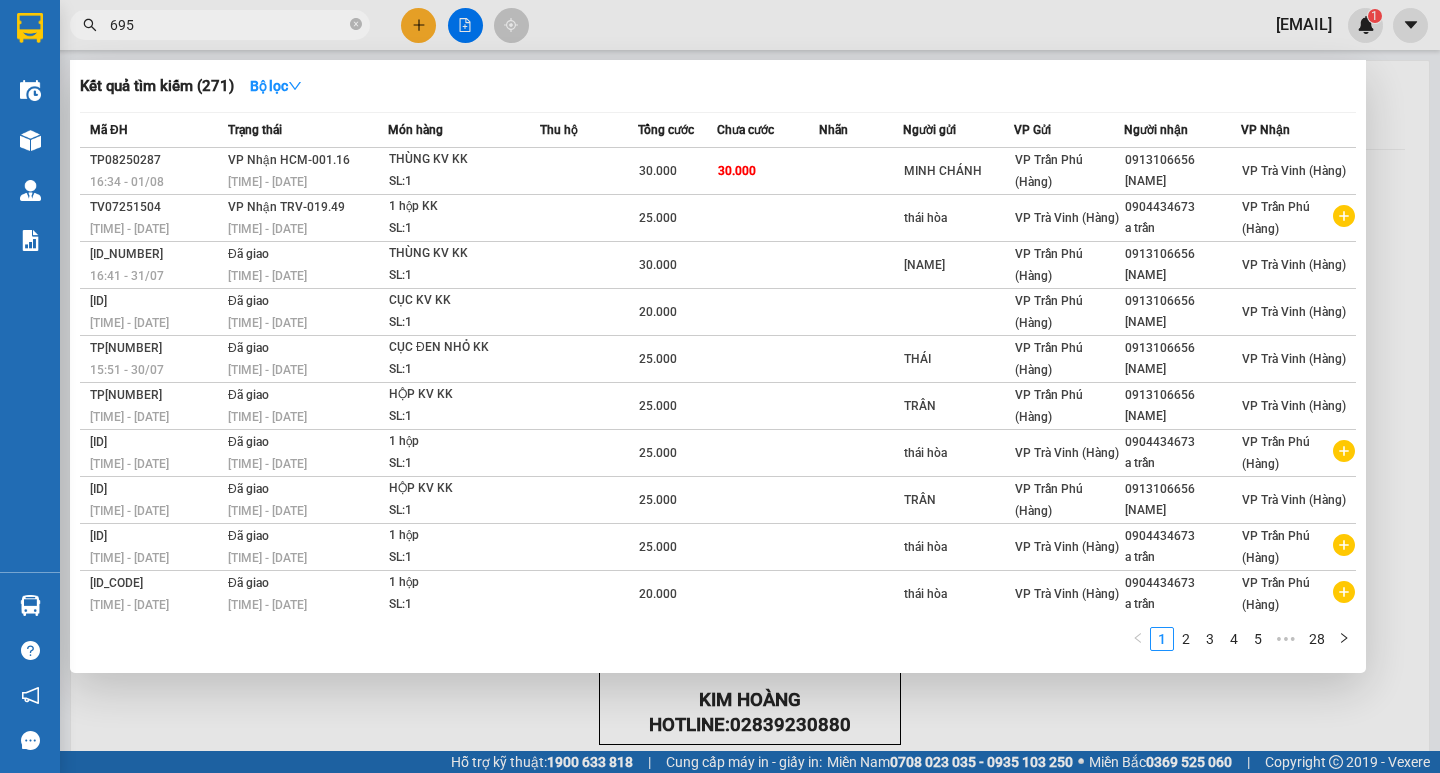 type on "6959" 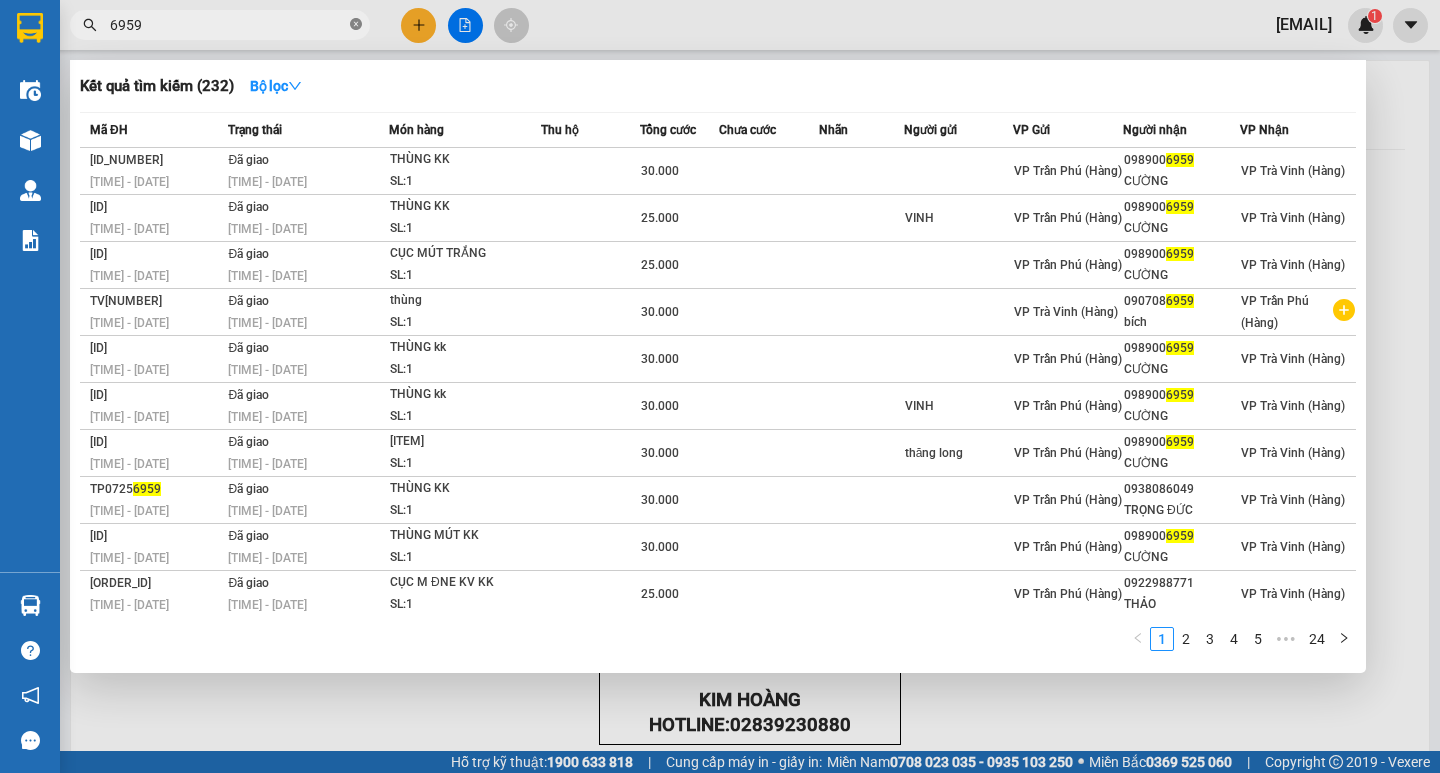 click 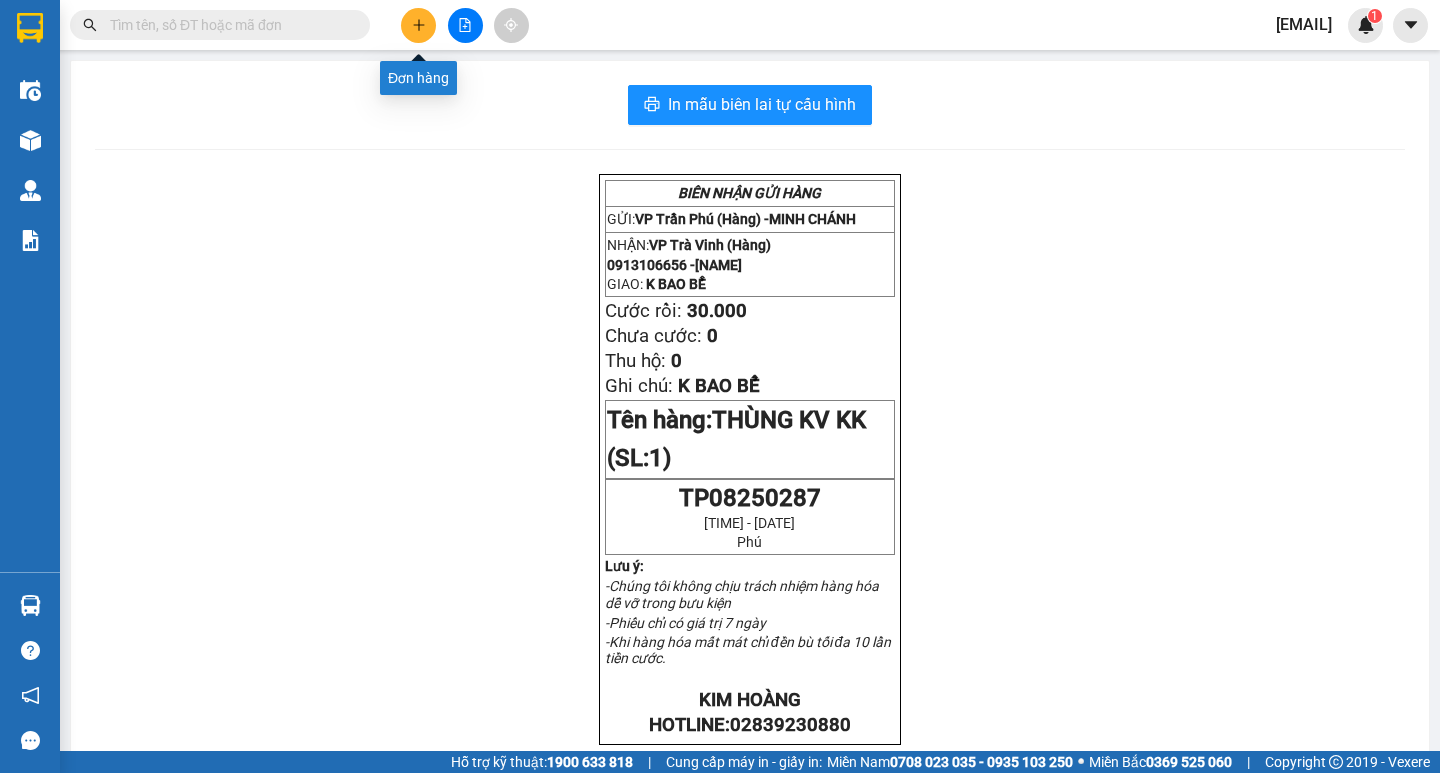 click 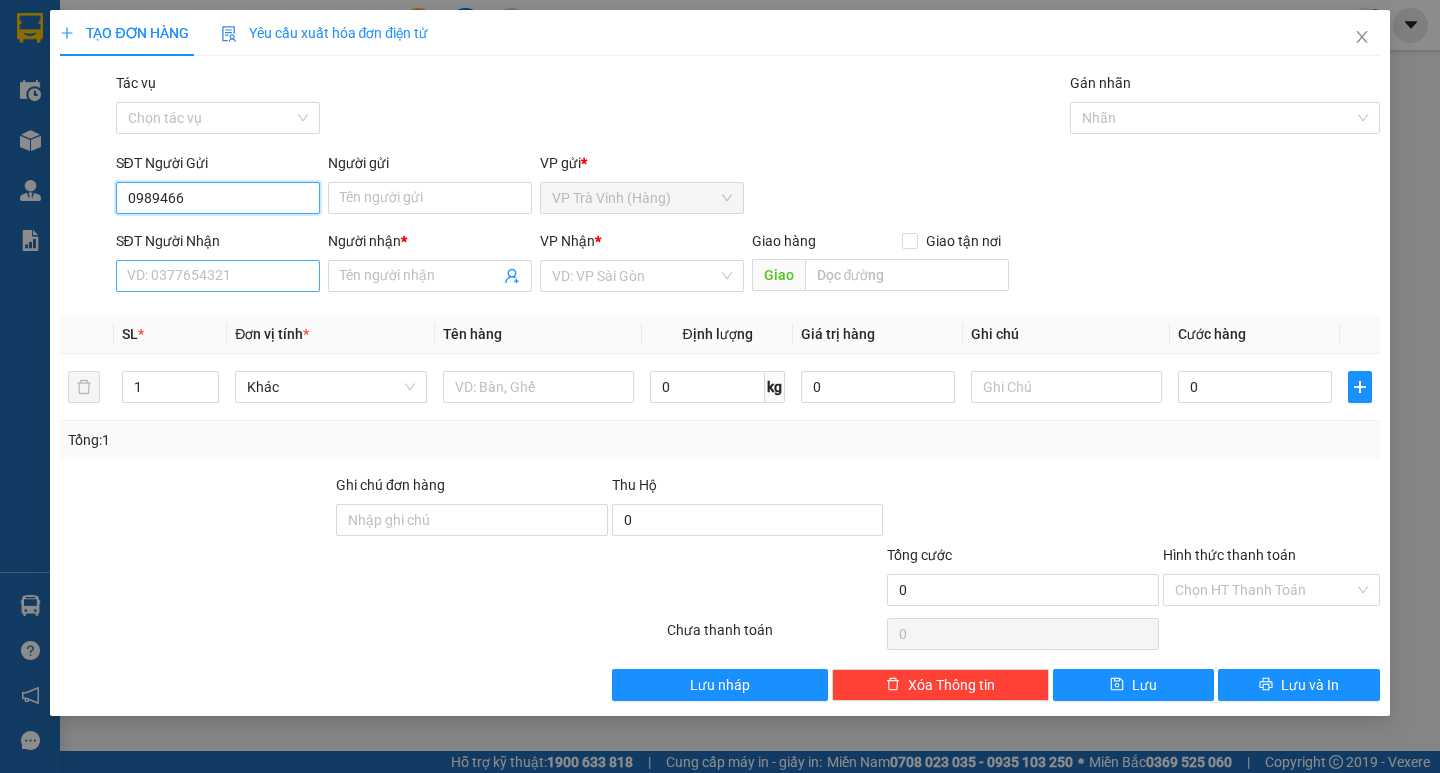 type on "0989466" 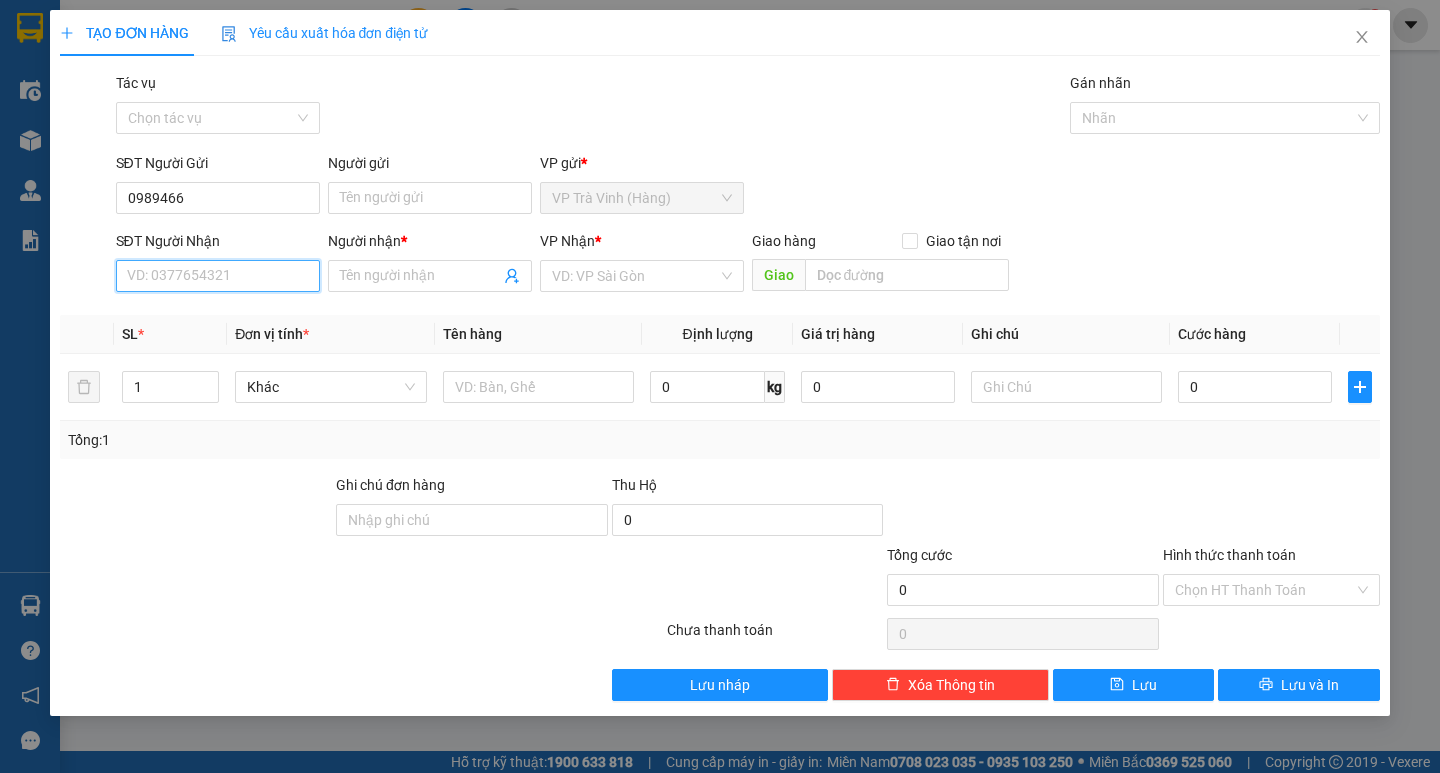 click on "SĐT Người Nhận" at bounding box center (218, 276) 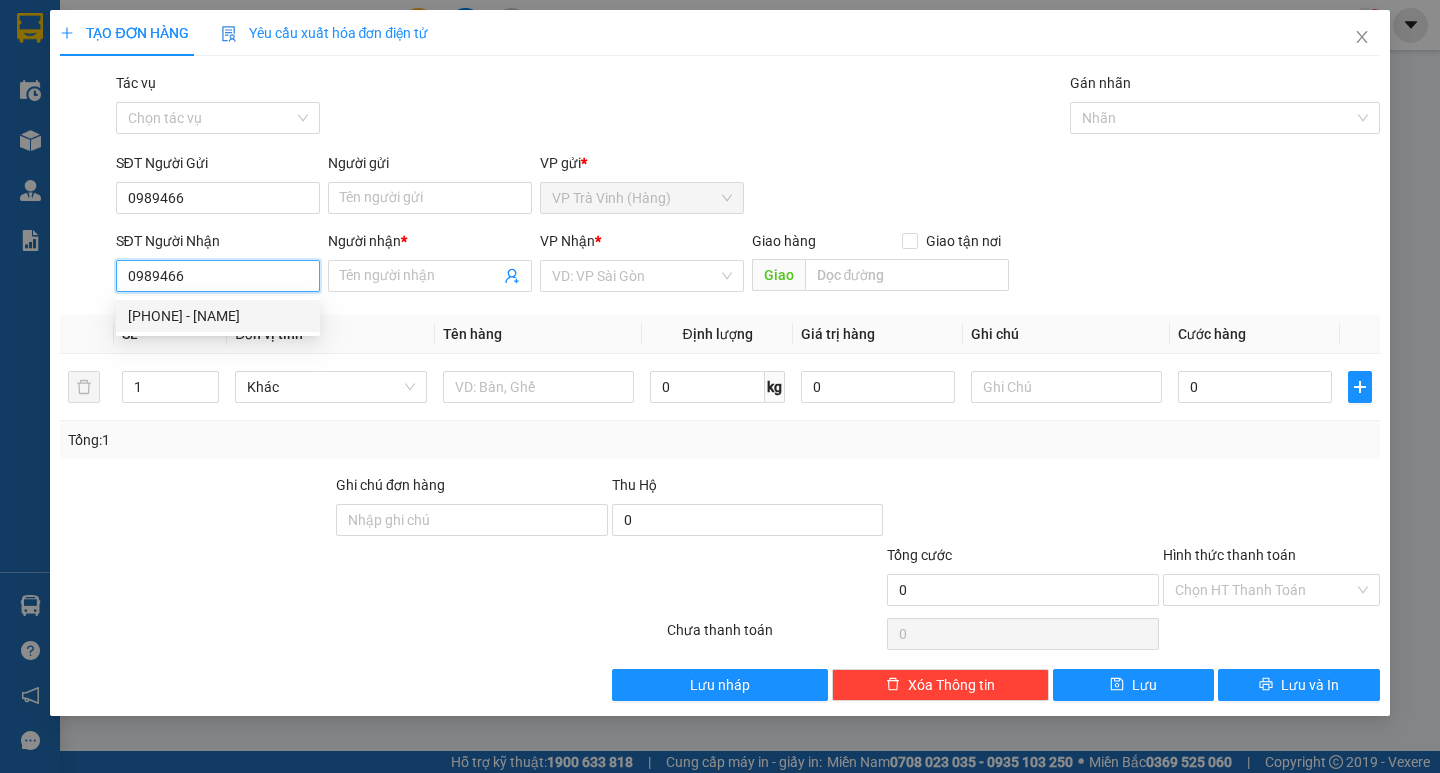 click on "0989466777 - PHỞ SÁNG" at bounding box center (218, 316) 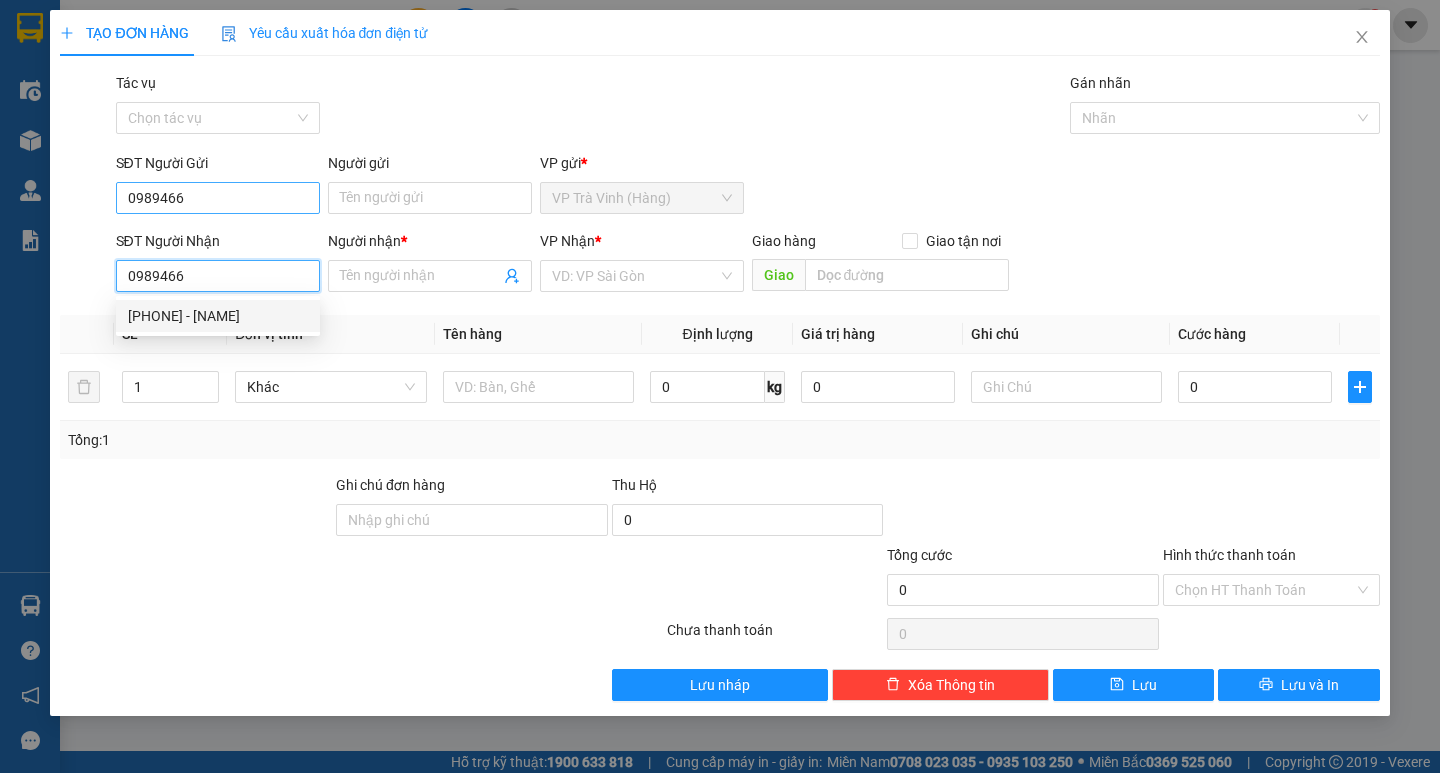 type on "0989466777" 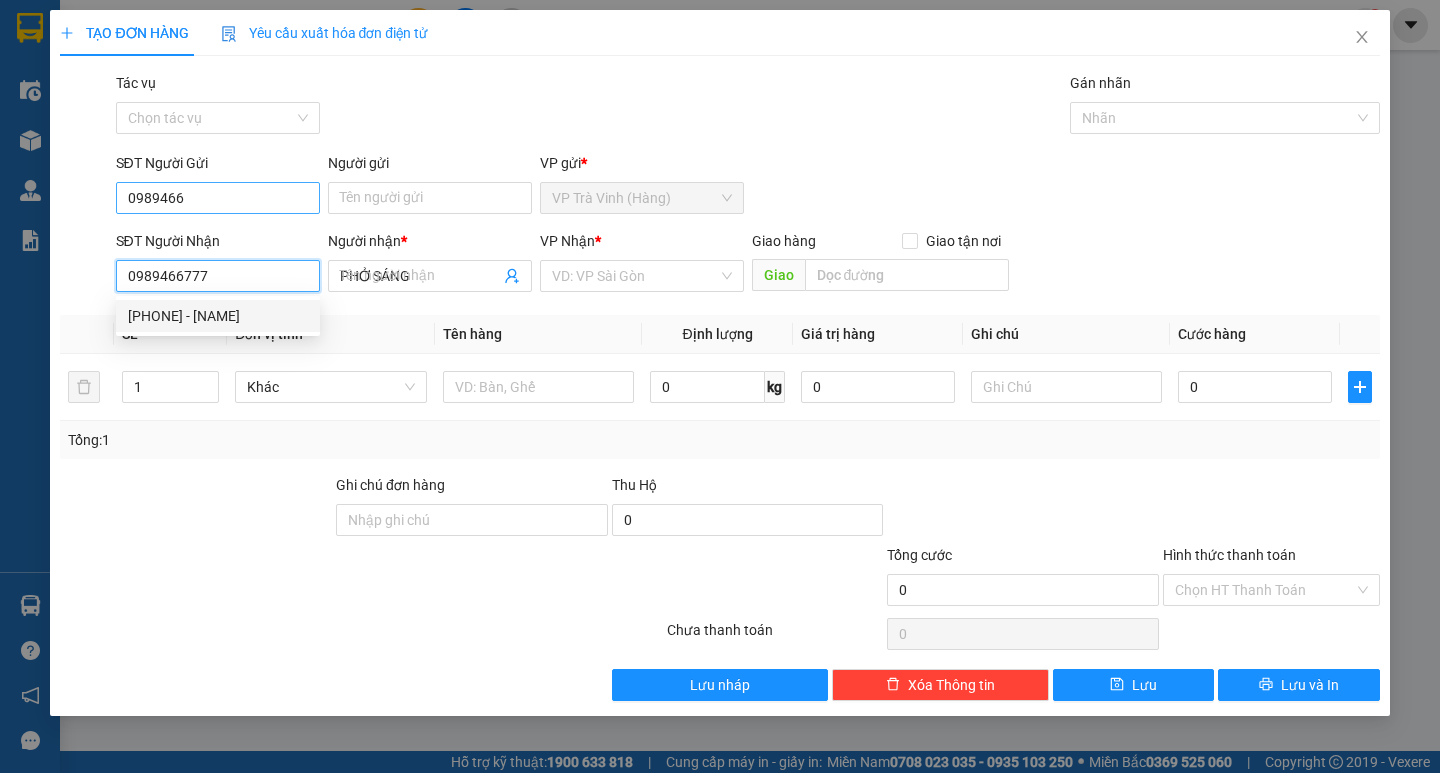type on "50.000" 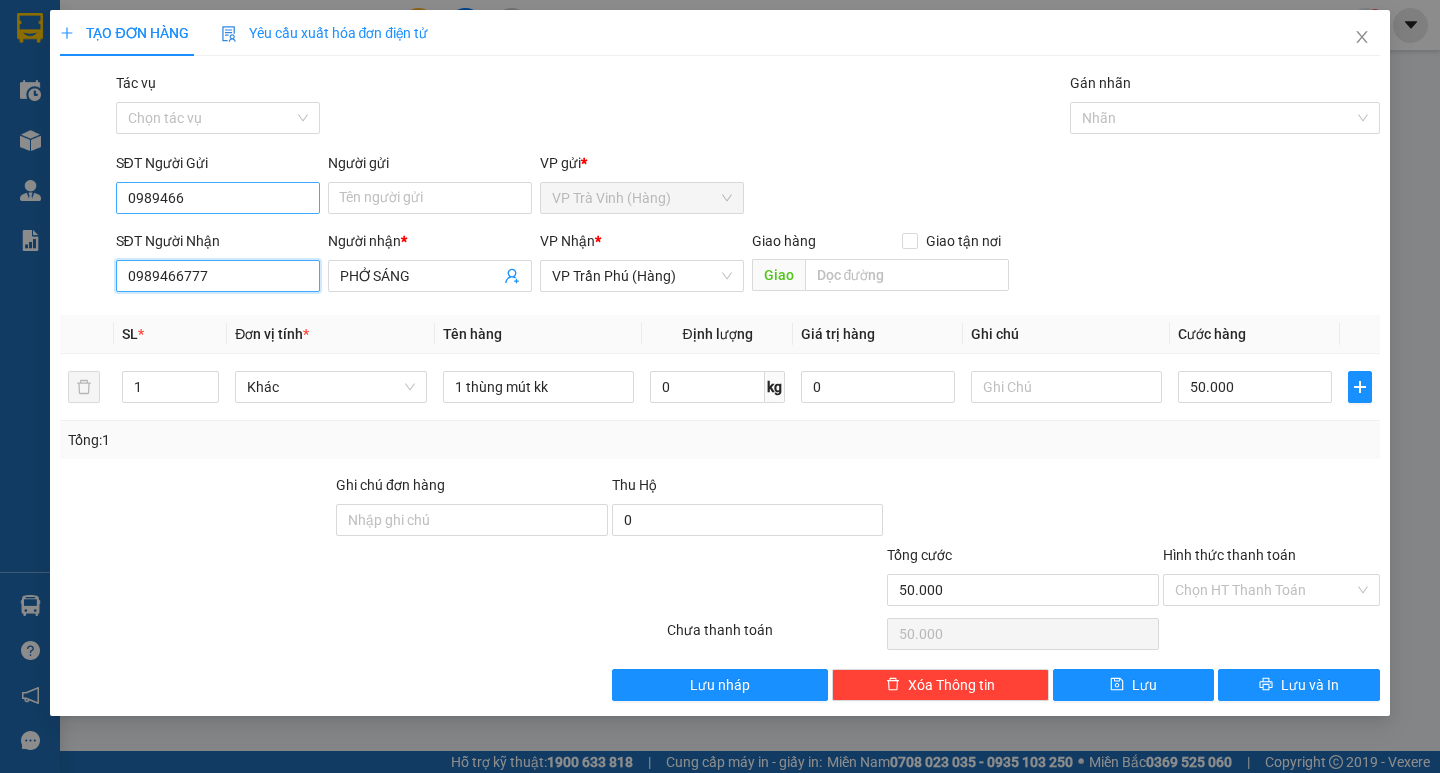type on "0989466777" 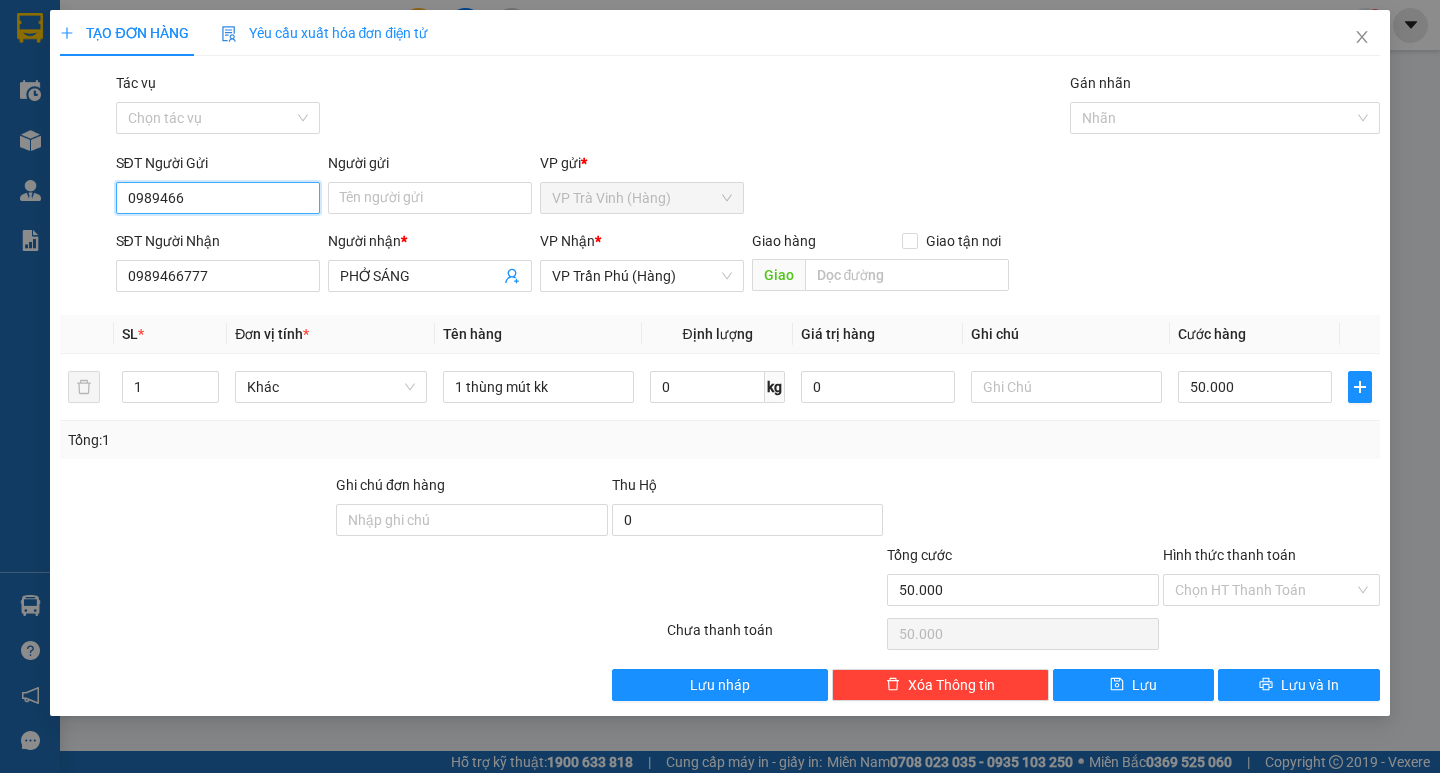 click on "0989466" at bounding box center [218, 198] 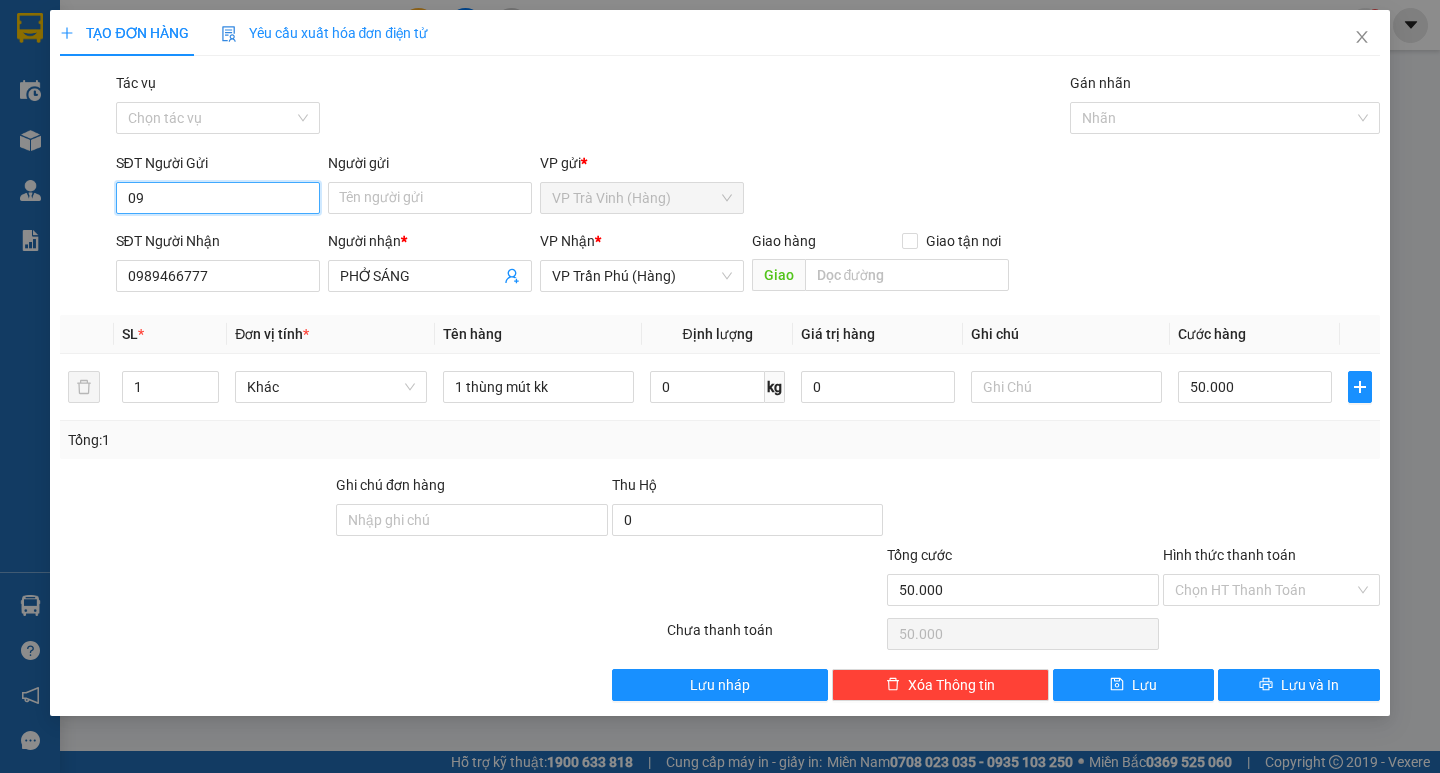type on "0" 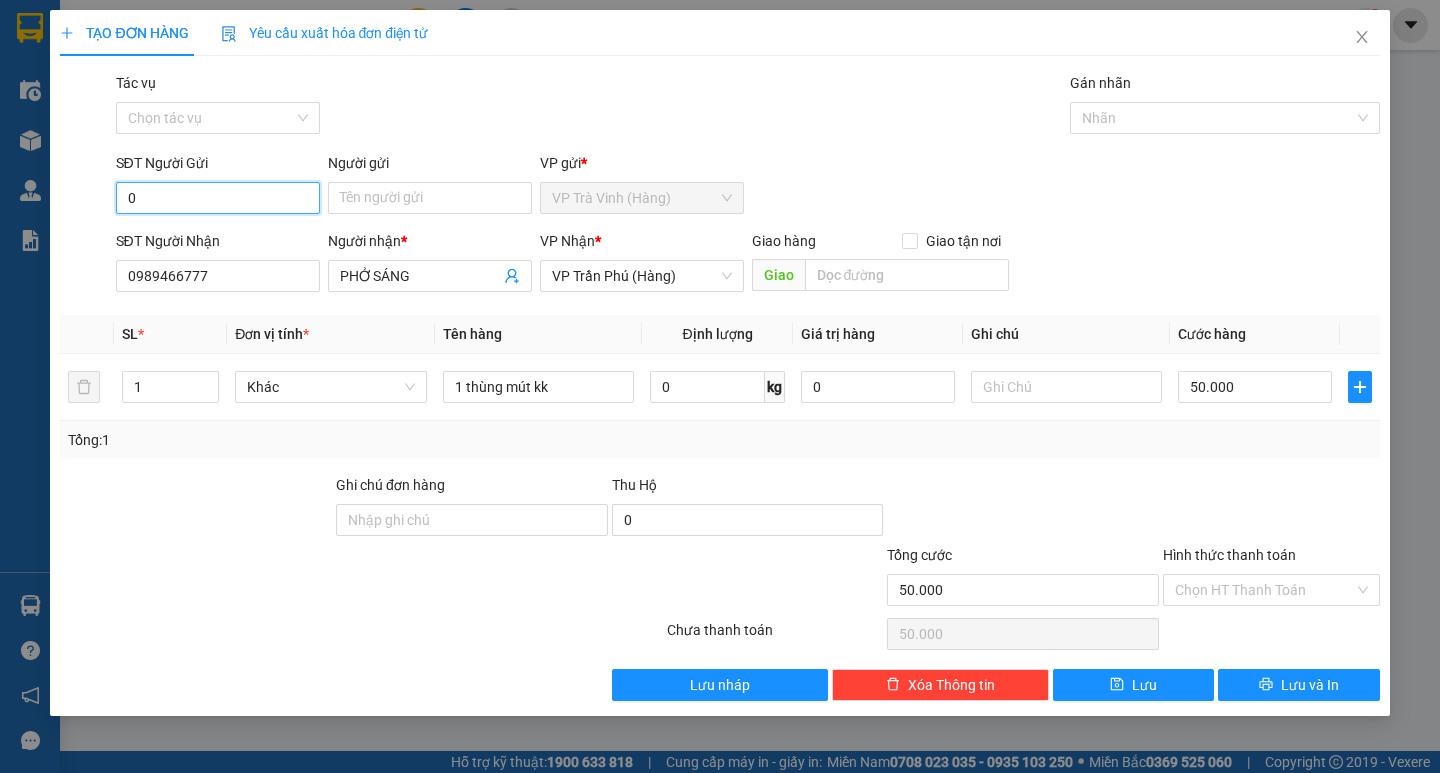 type 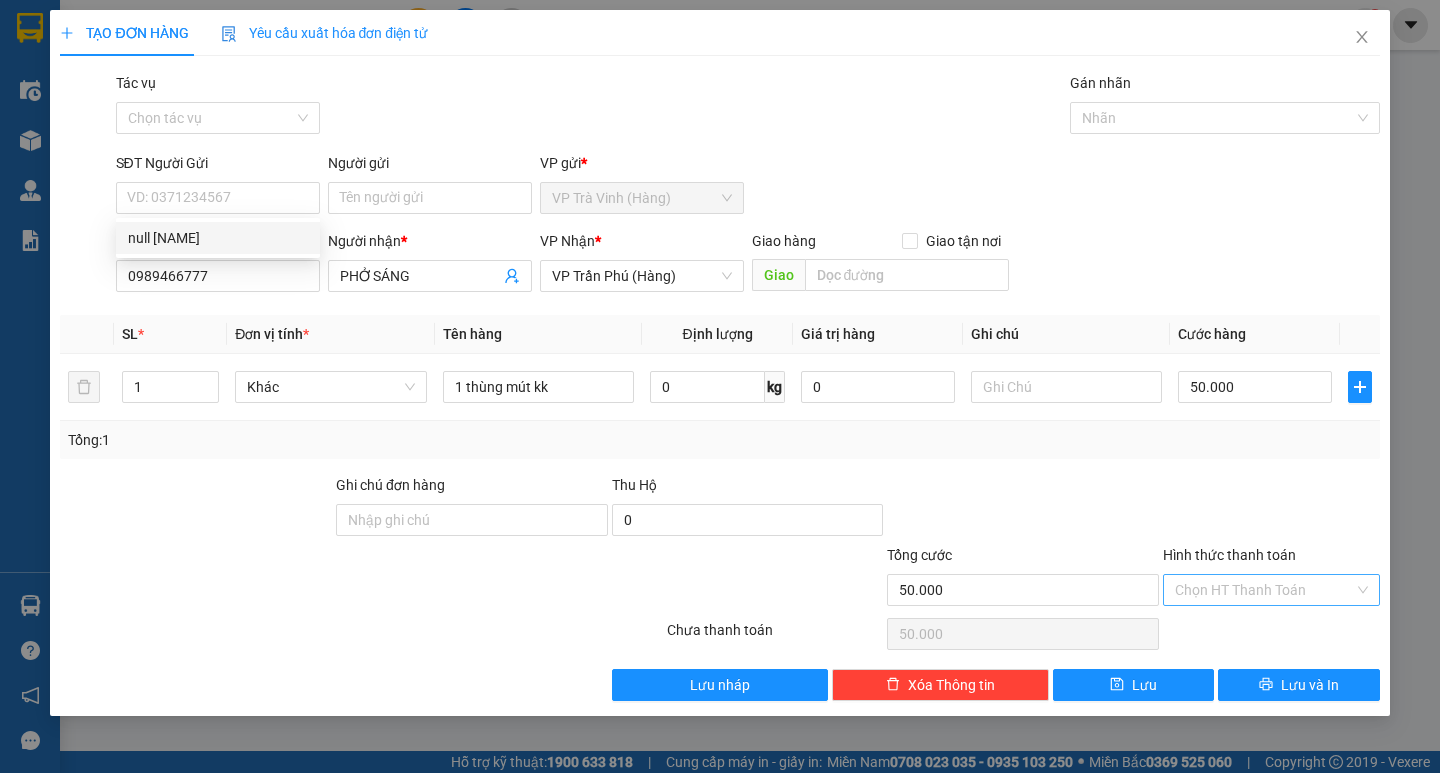 drag, startPoint x: 1257, startPoint y: 585, endPoint x: 1256, endPoint y: 596, distance: 11.045361 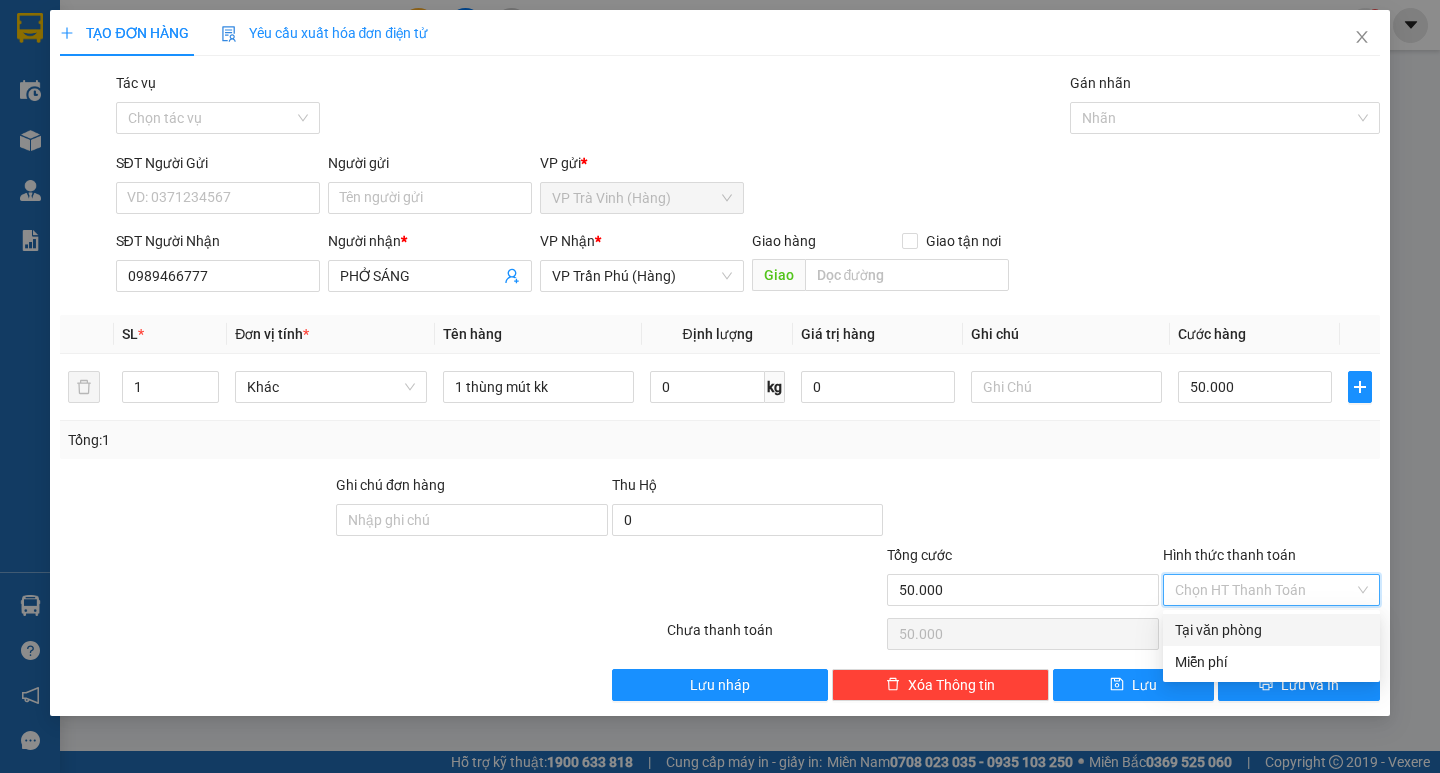 click on "Tại văn phòng" at bounding box center [1271, 630] 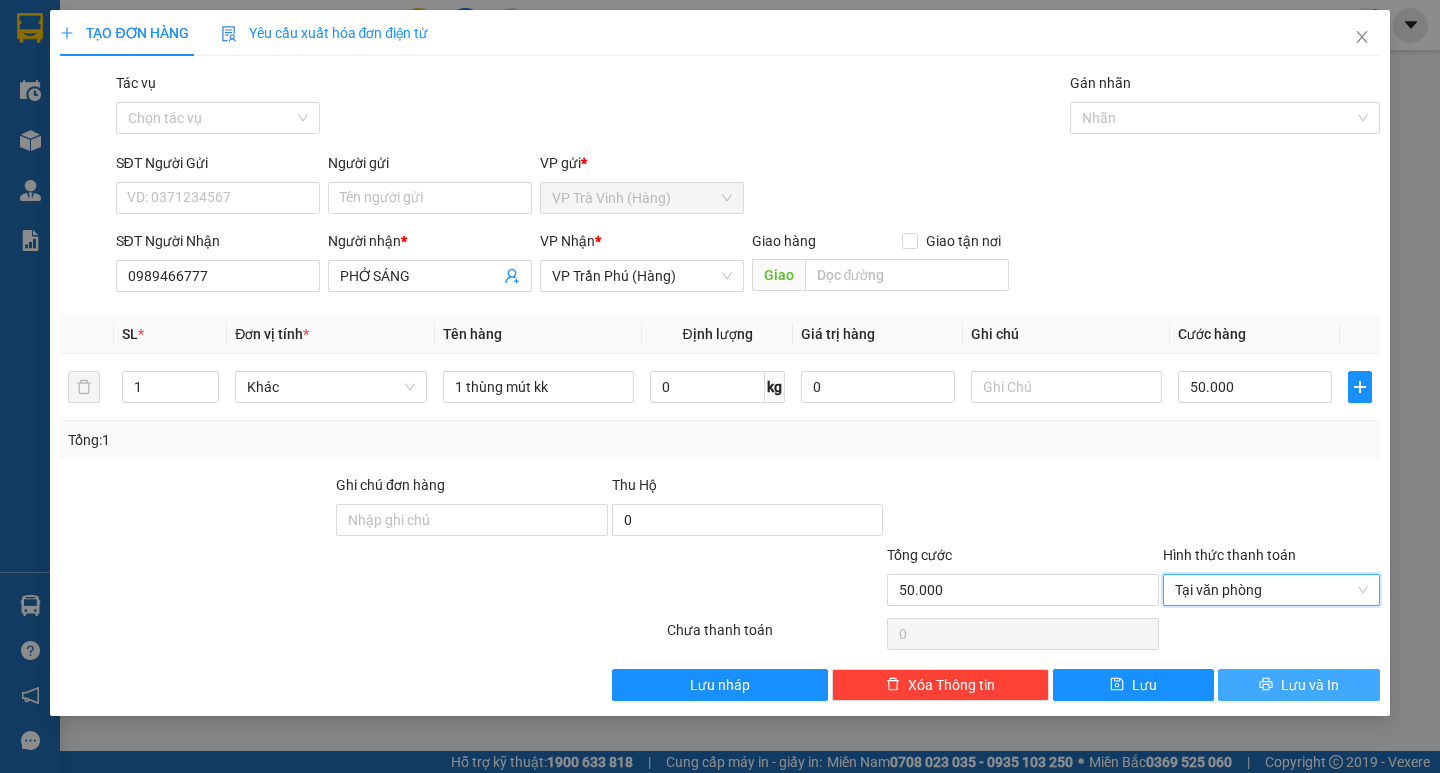click on "Lưu và In" at bounding box center (1310, 685) 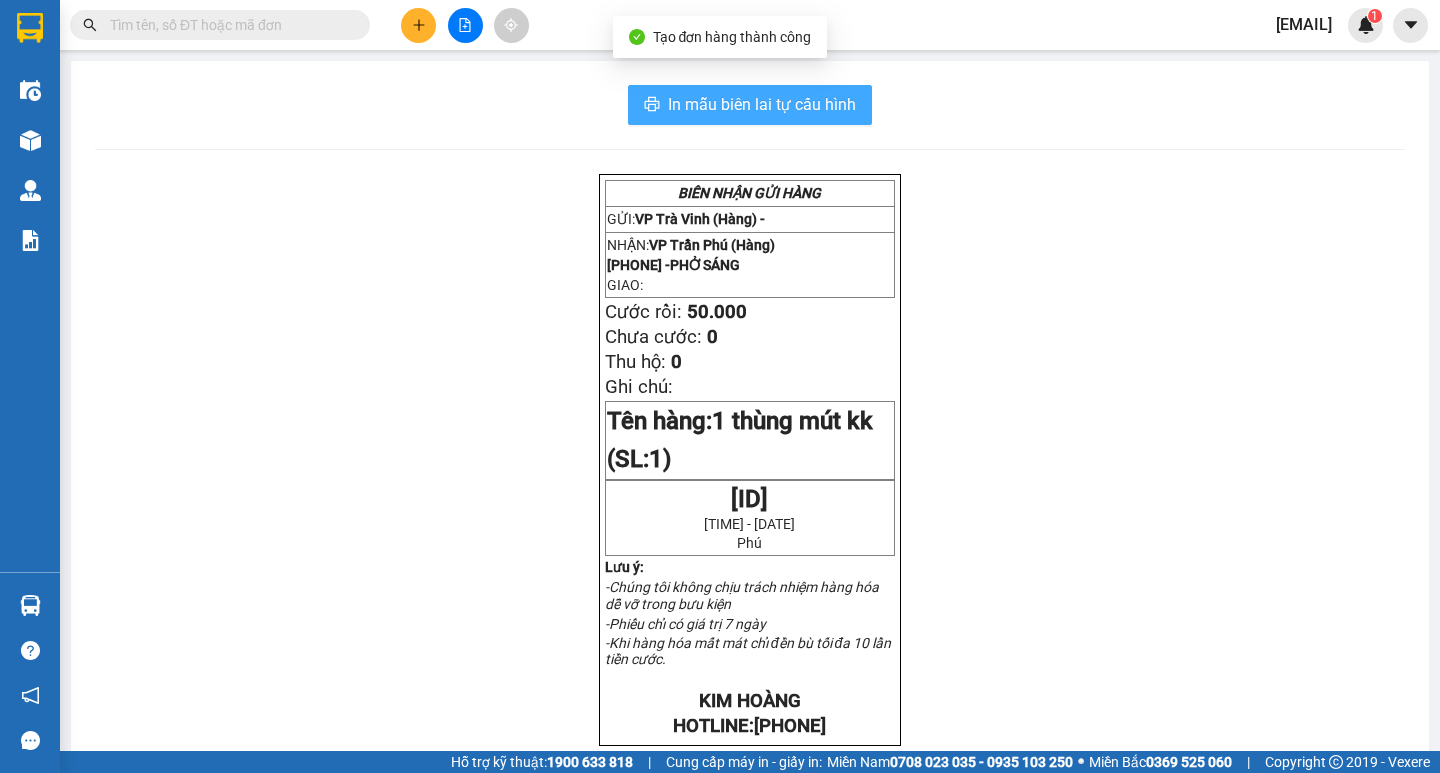 click on "In mẫu biên lai tự cấu hình" at bounding box center [762, 104] 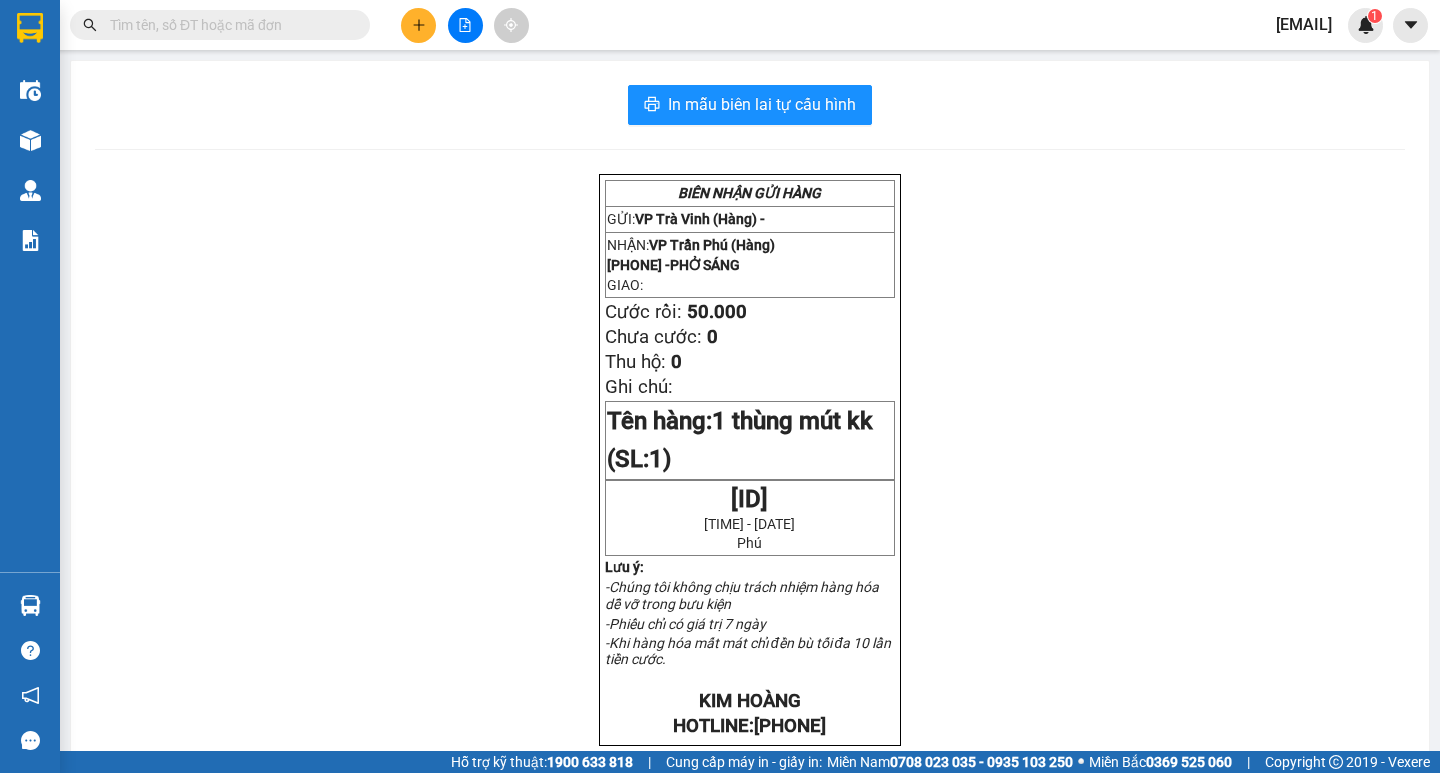 click at bounding box center (228, 25) 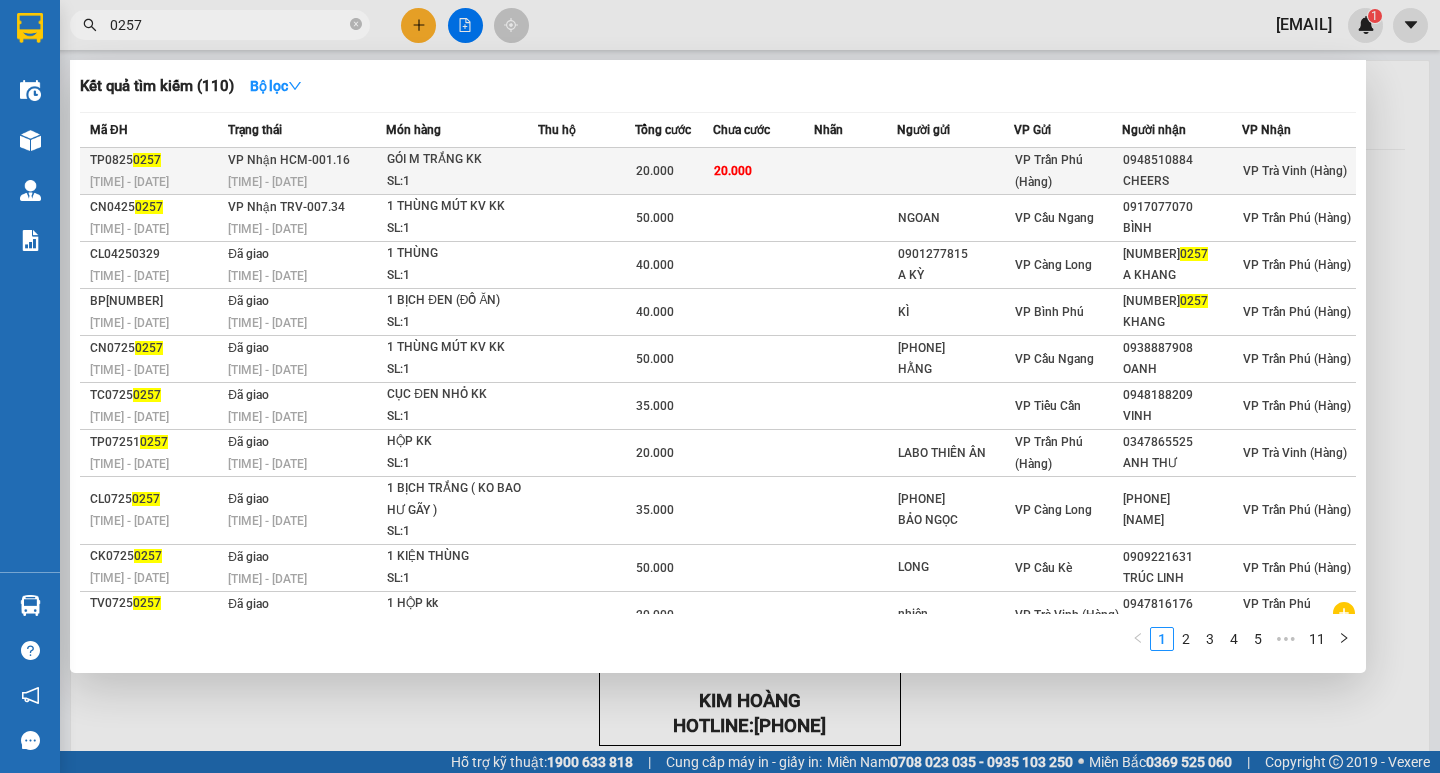 type on "0257" 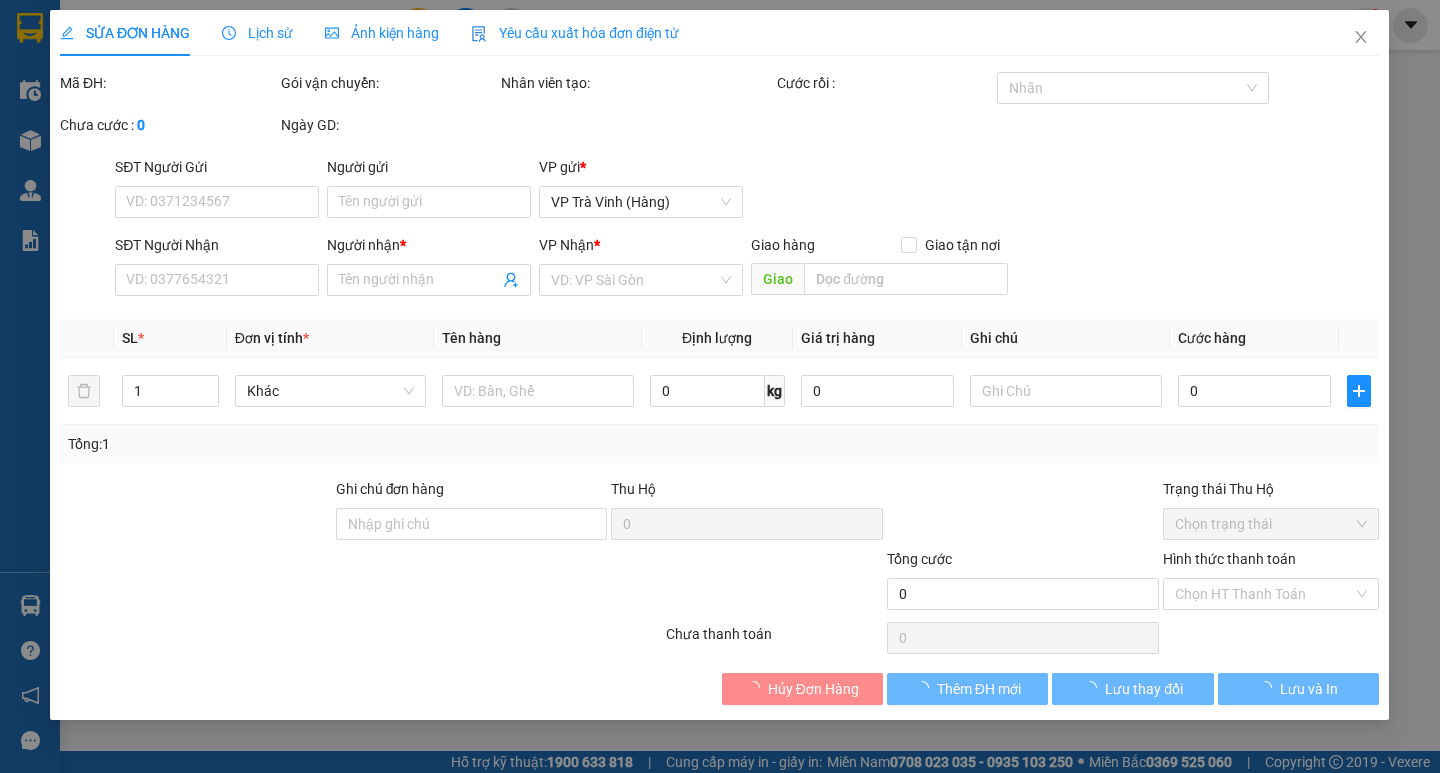 type on "0948510884" 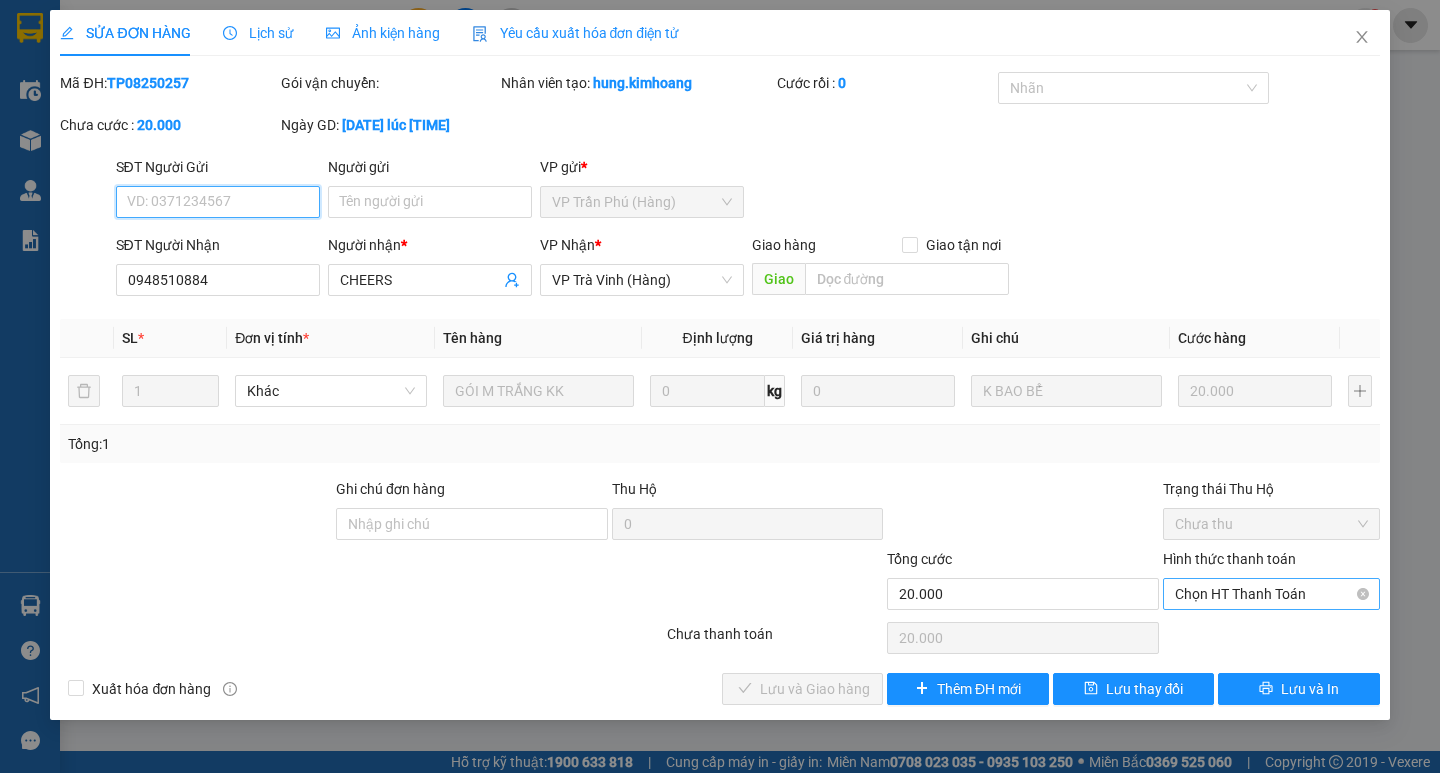 click on "Chọn HT Thanh Toán" at bounding box center (1271, 594) 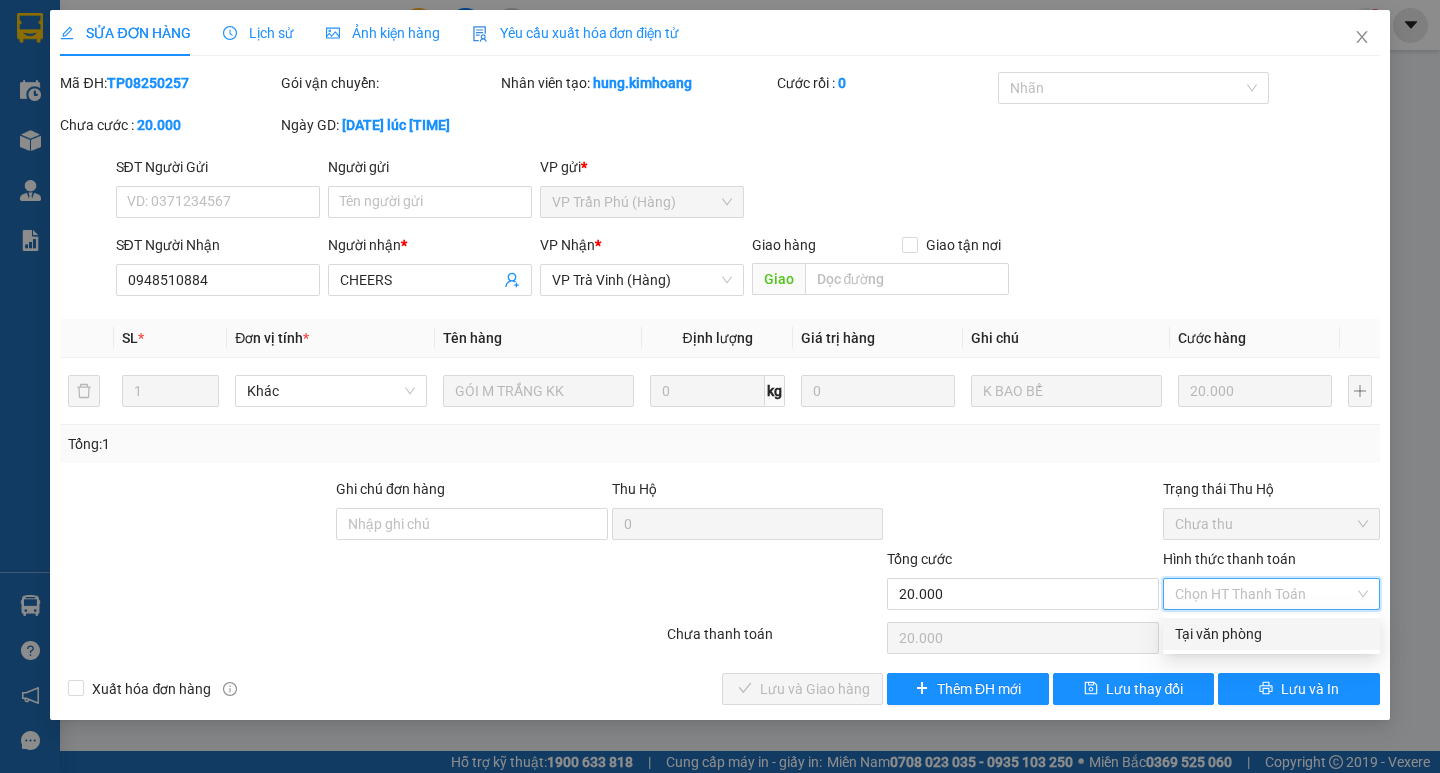 click on "Tại văn phòng" at bounding box center (1271, 634) 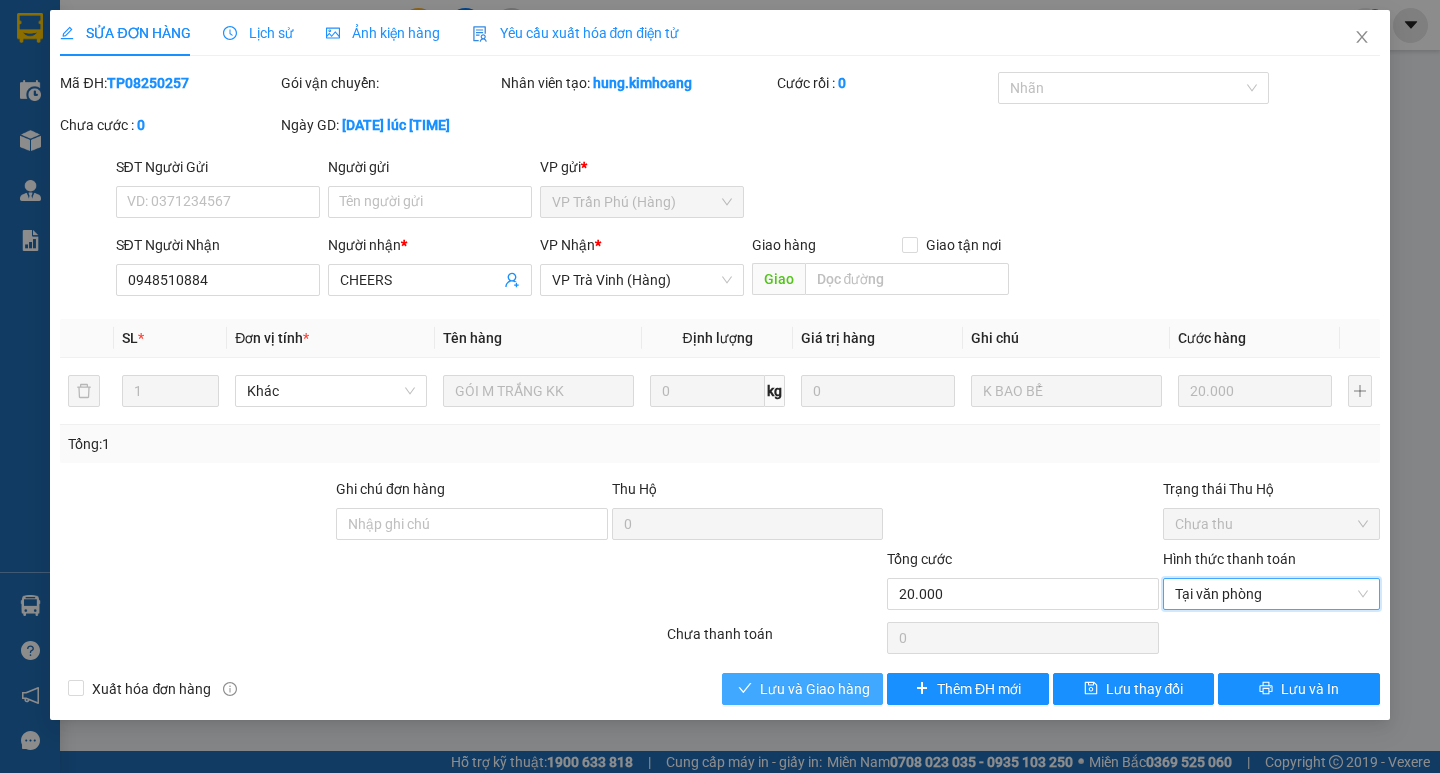 click on "Lưu và Giao hàng" at bounding box center (802, 689) 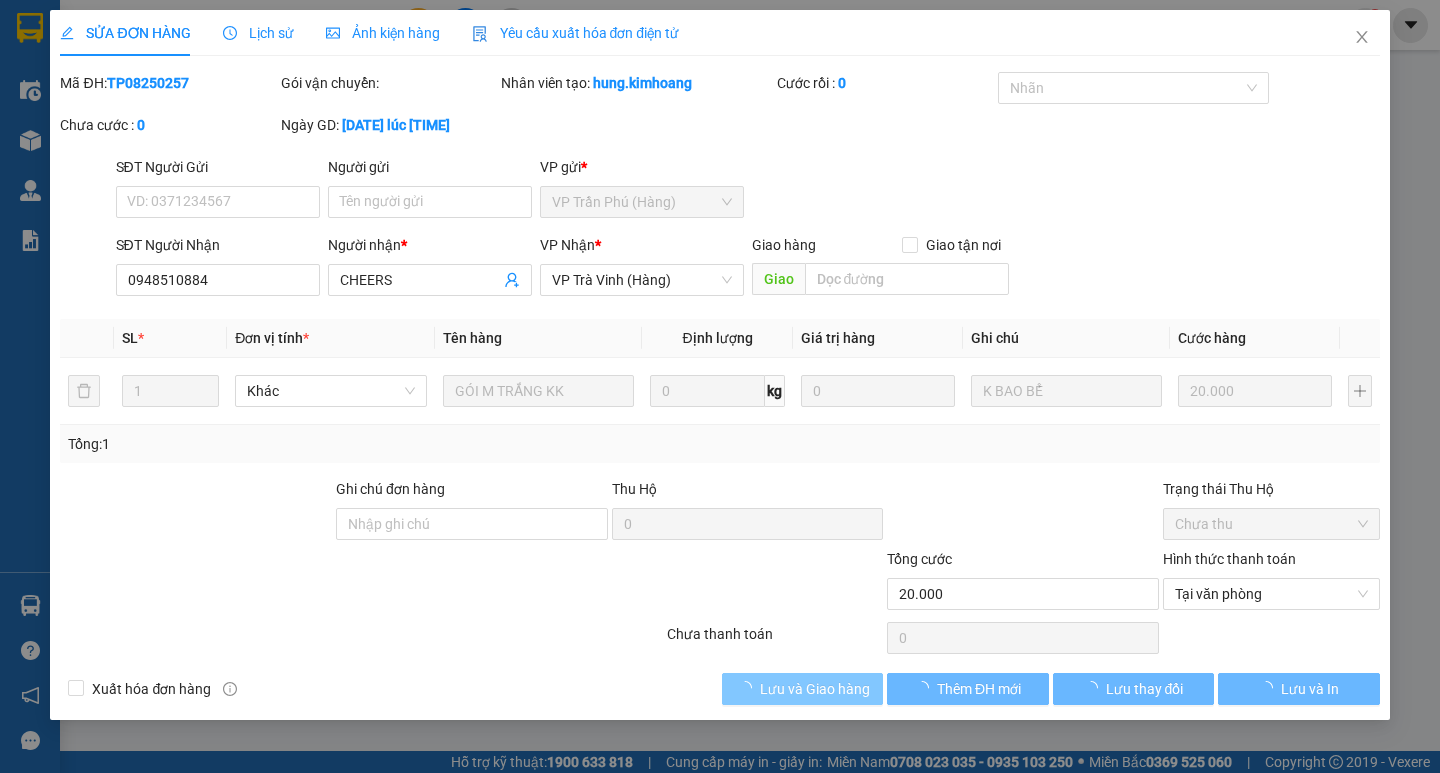 click on "Lưu và Giao hàng" at bounding box center (802, 689) 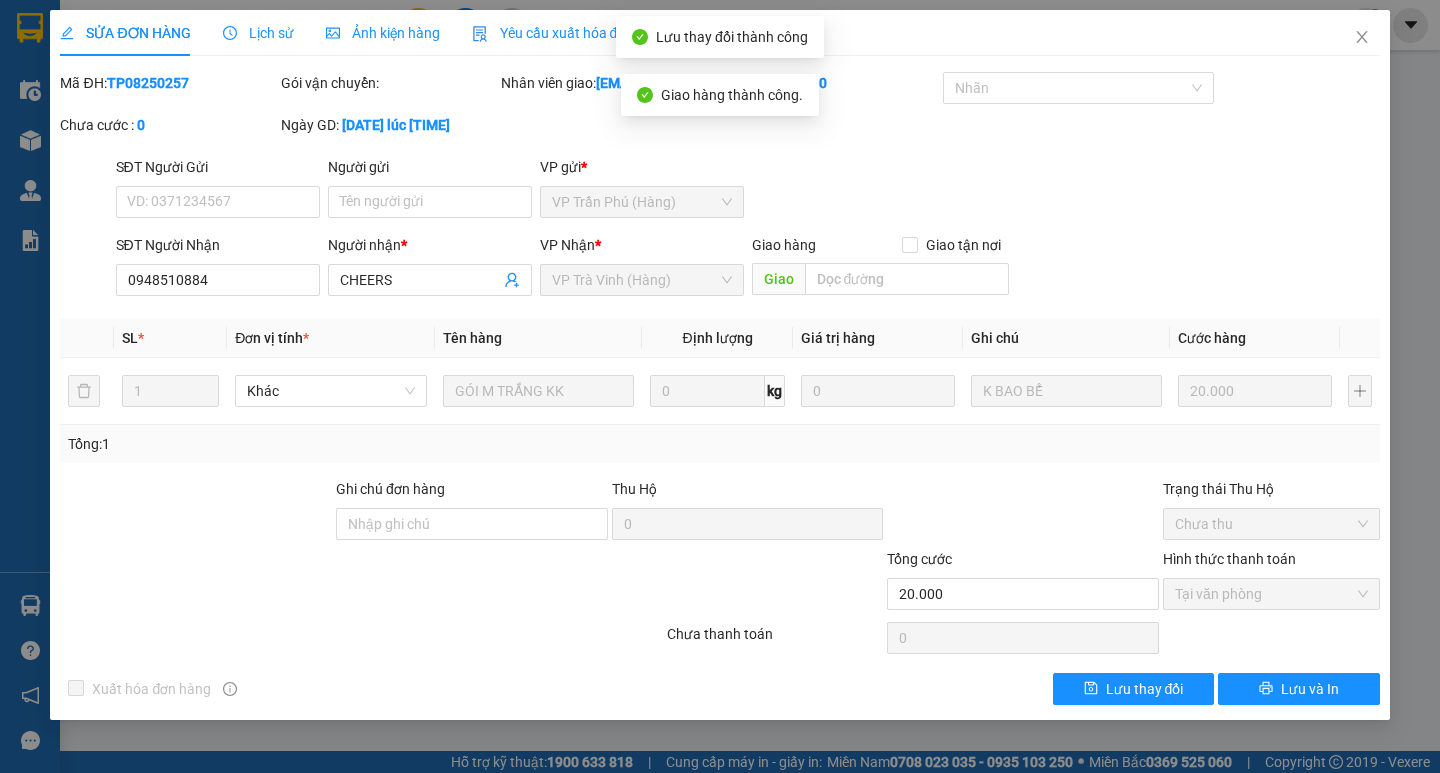 click on "Total Paid Fee 20.000 Total UnPaid Fee 0 Cash Collection Total Fee Mã ĐH:  TP08250257 Gói vận chuyển:   Nhân viên giao: phutv.kimhoang Cước rồi :   20.000   Nhãn Chưa cước :   0 Ngày GD:   01-08-2025 lúc 15:49 SĐT Người Gửi VD: 0371234567 Người gửi Tên người gửi VP gửi  * VP Trần Phú (Hàng) SĐT Người Nhận 0948510884 Người nhận  * CHEERS VP Nhận  * VP Trà Vinh (Hàng) Giao hàng Giao tận nơi Giao SL  * Đơn vị tính  * Tên hàng  Định lượng Giá trị hàng Ghi chú Cước hàng                   1 Khác GÓI M TRẮNG KK 0 kg 0 K BAO BỂ 20.000 Tổng:  1 Ghi chú đơn hàng Thu Hộ 0 Trạng thái Thu Hộ   Chưa thu Tổng cước 20.000 Hình thức thanh toán Tại văn phòng Số tiền thu trước 20.000 Chọn HT Thanh Toán Chưa thanh toán 0 Chọn HT Thanh Toán Xuất hóa đơn hàng Lưu thay đổi Lưu và In Tại văn phòng Tại văn phòng" at bounding box center (719, 388) 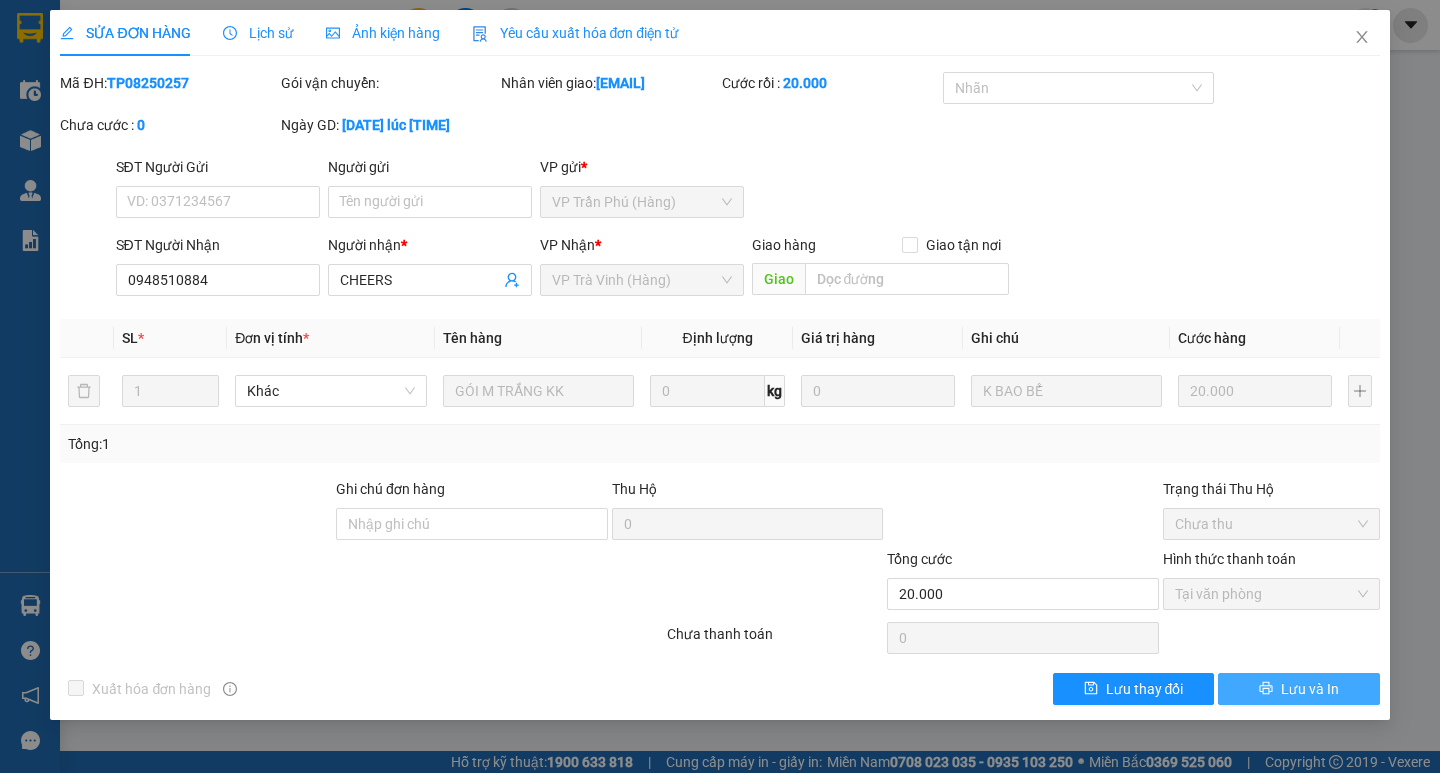 drag, startPoint x: 1287, startPoint y: 696, endPoint x: 1270, endPoint y: 708, distance: 20.808653 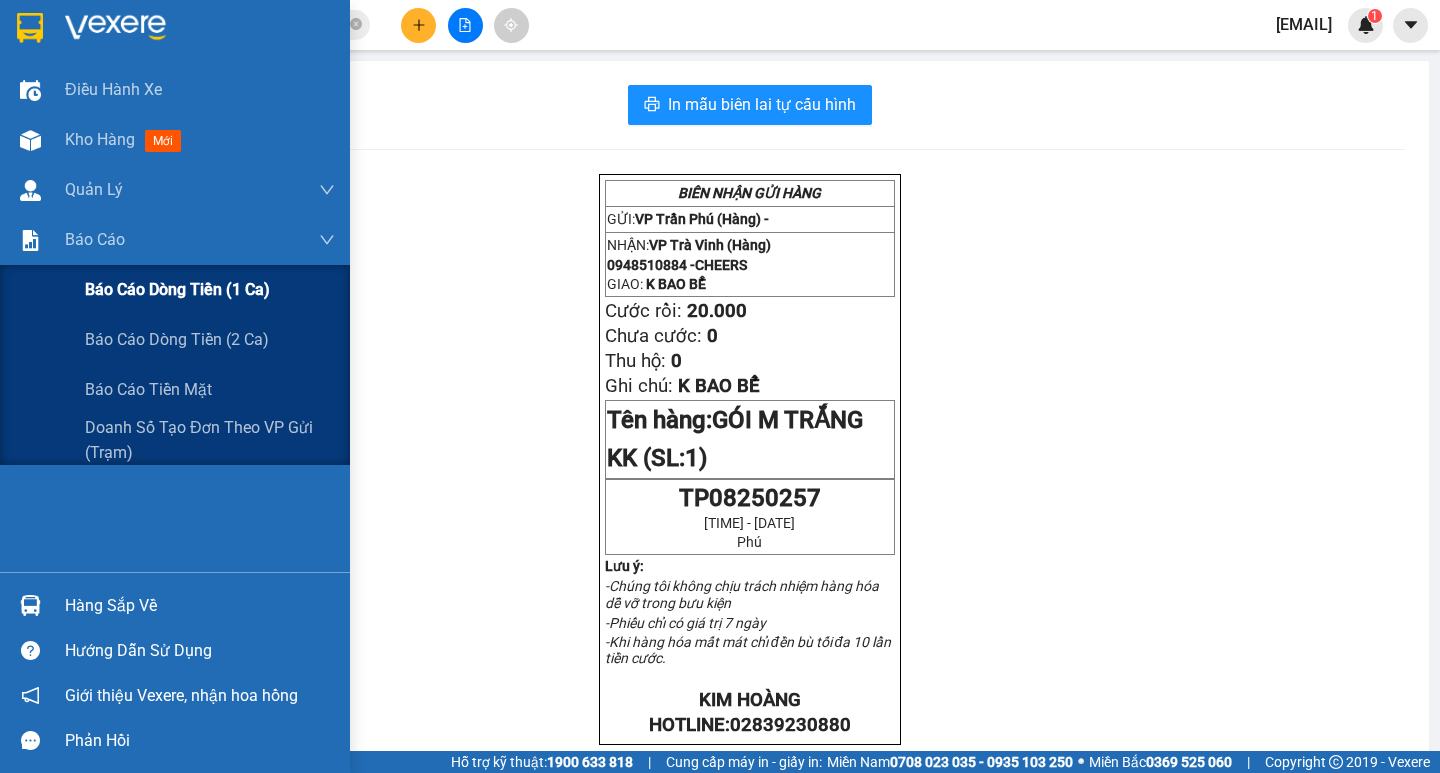 click on "Báo cáo dòng tiền (1 ca)" at bounding box center (210, 290) 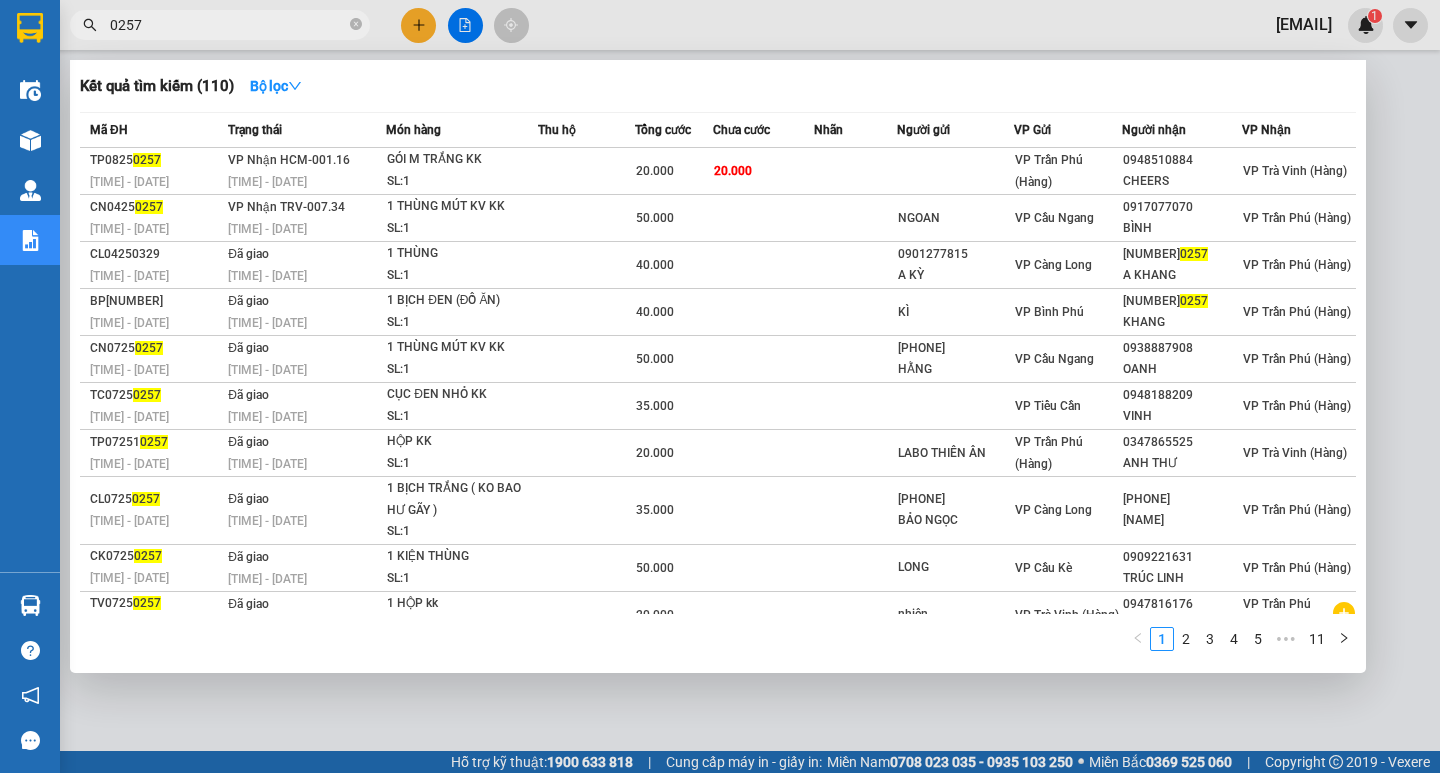 click on "0257" at bounding box center [228, 25] 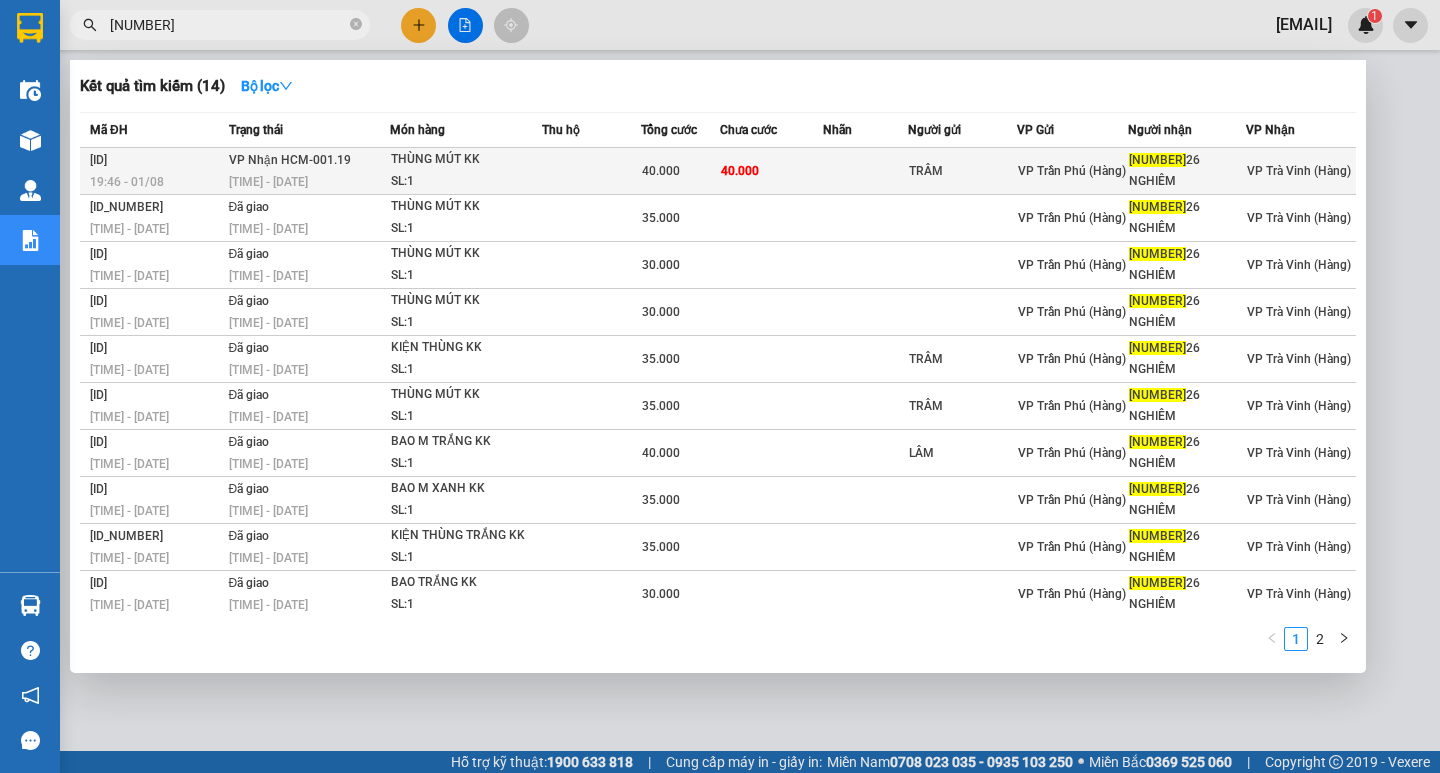 type on "03721841" 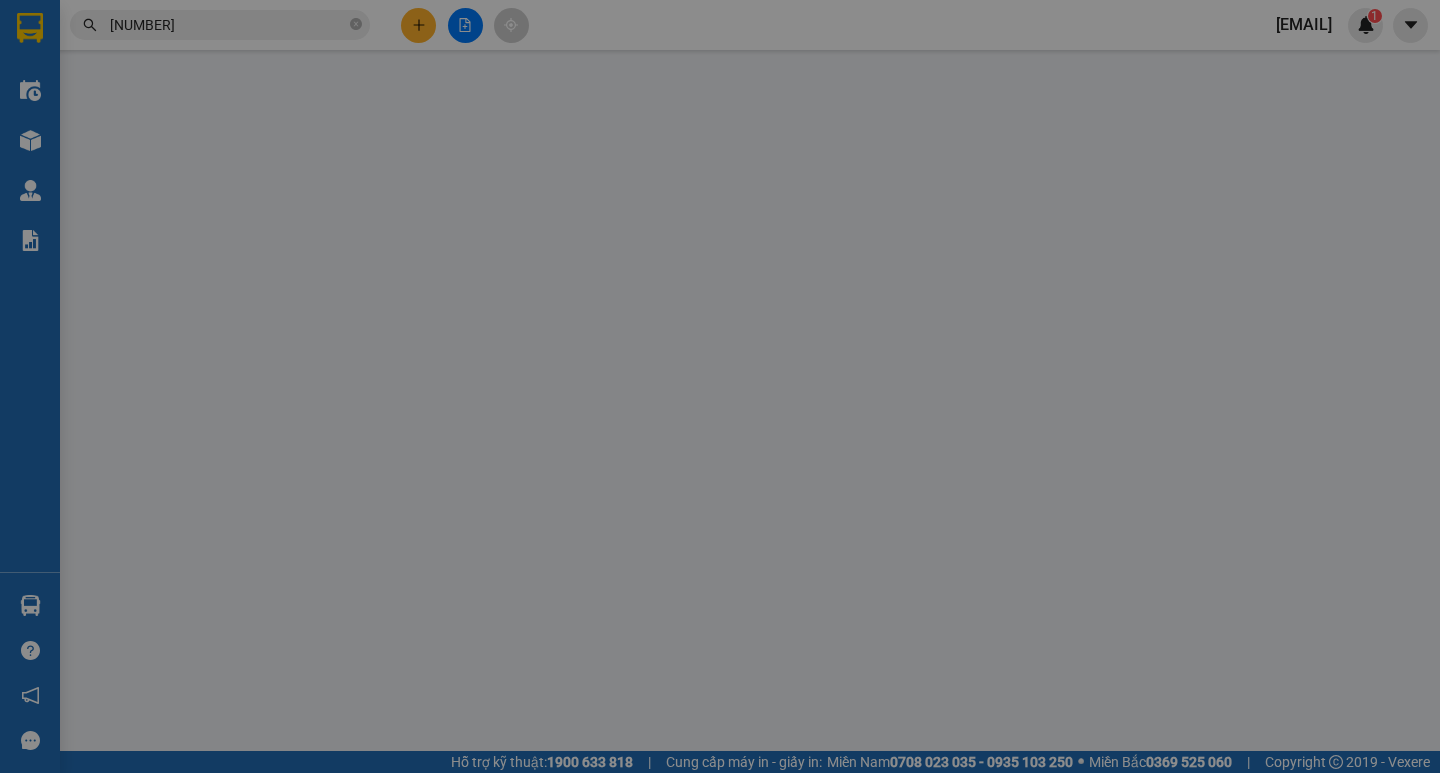 type on "TRÂM" 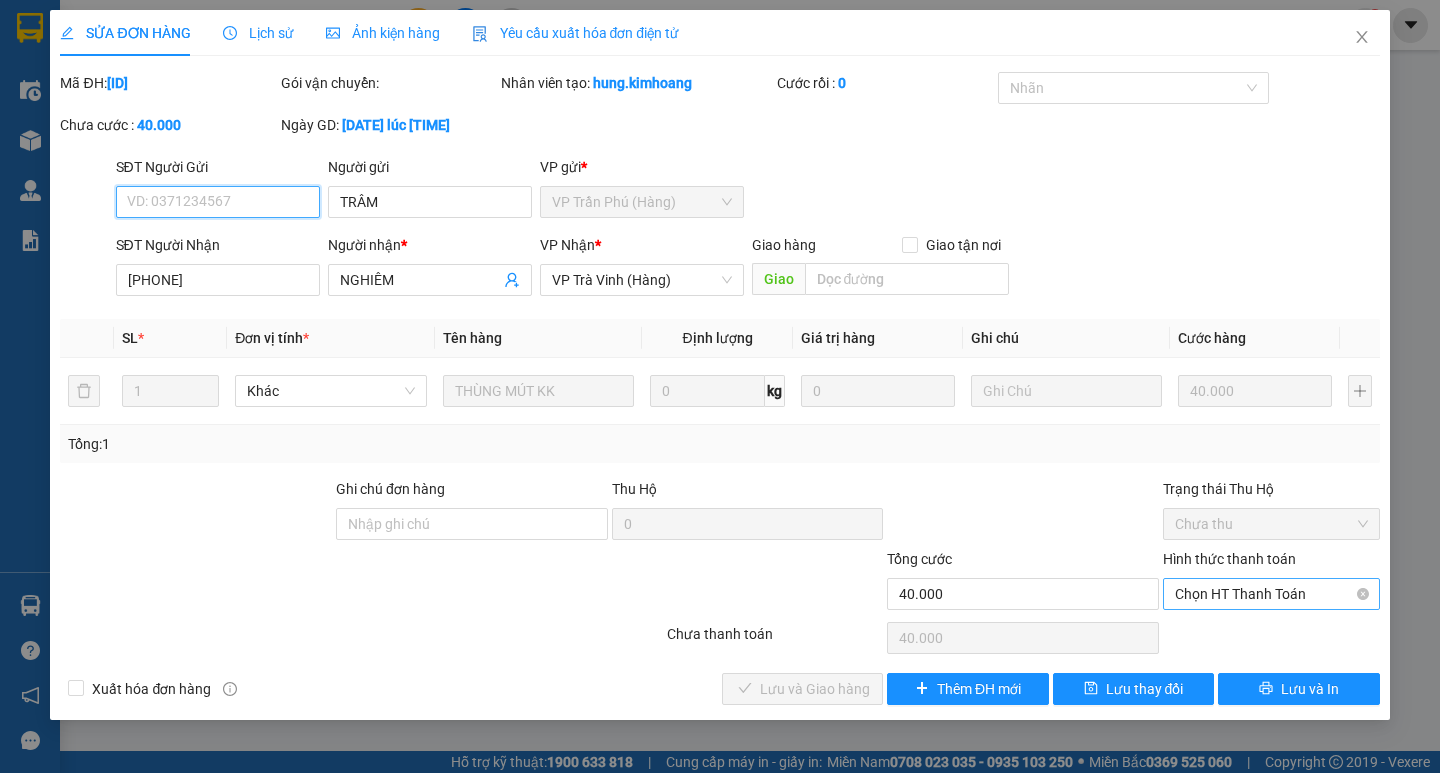 click on "Chọn HT Thanh Toán" at bounding box center [1271, 594] 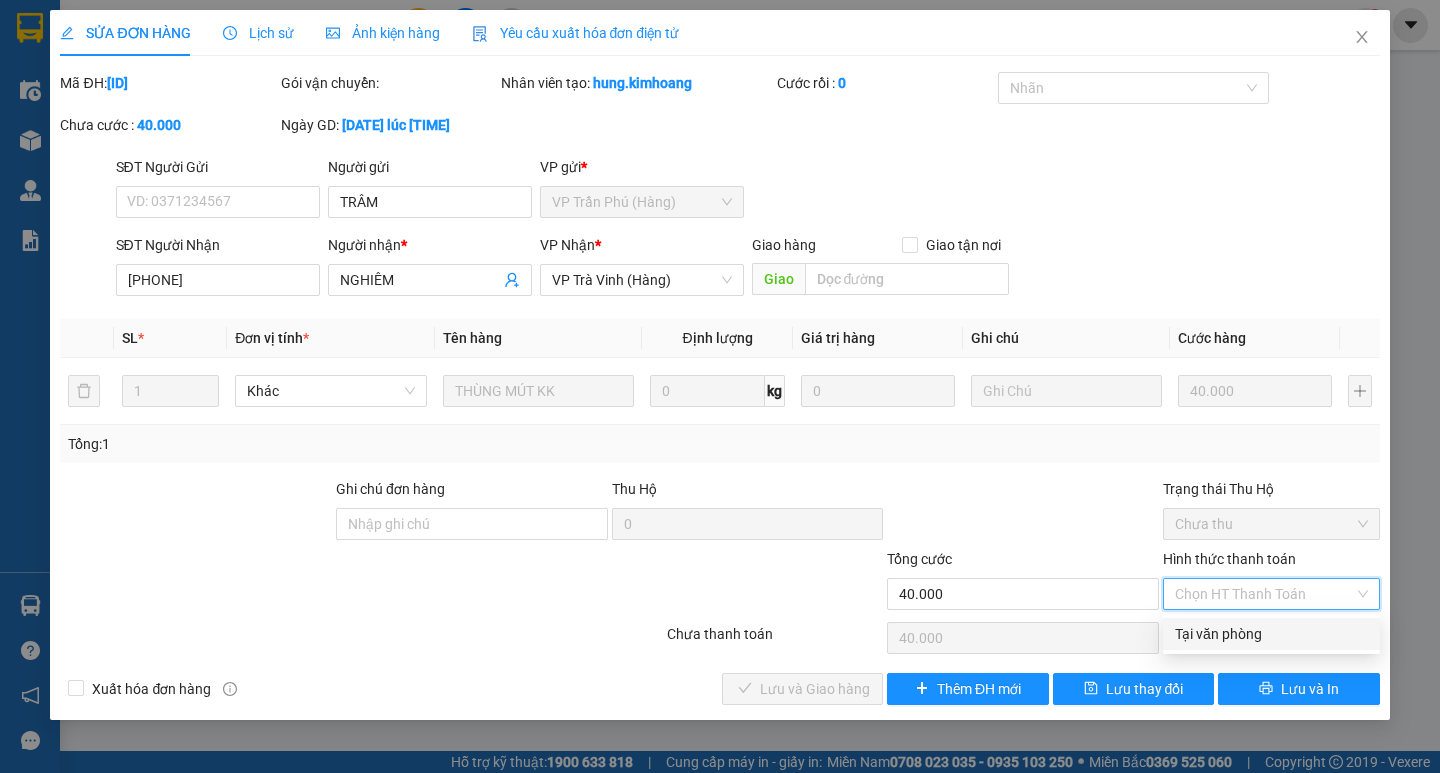 click on "Tại văn phòng" at bounding box center (1271, 634) 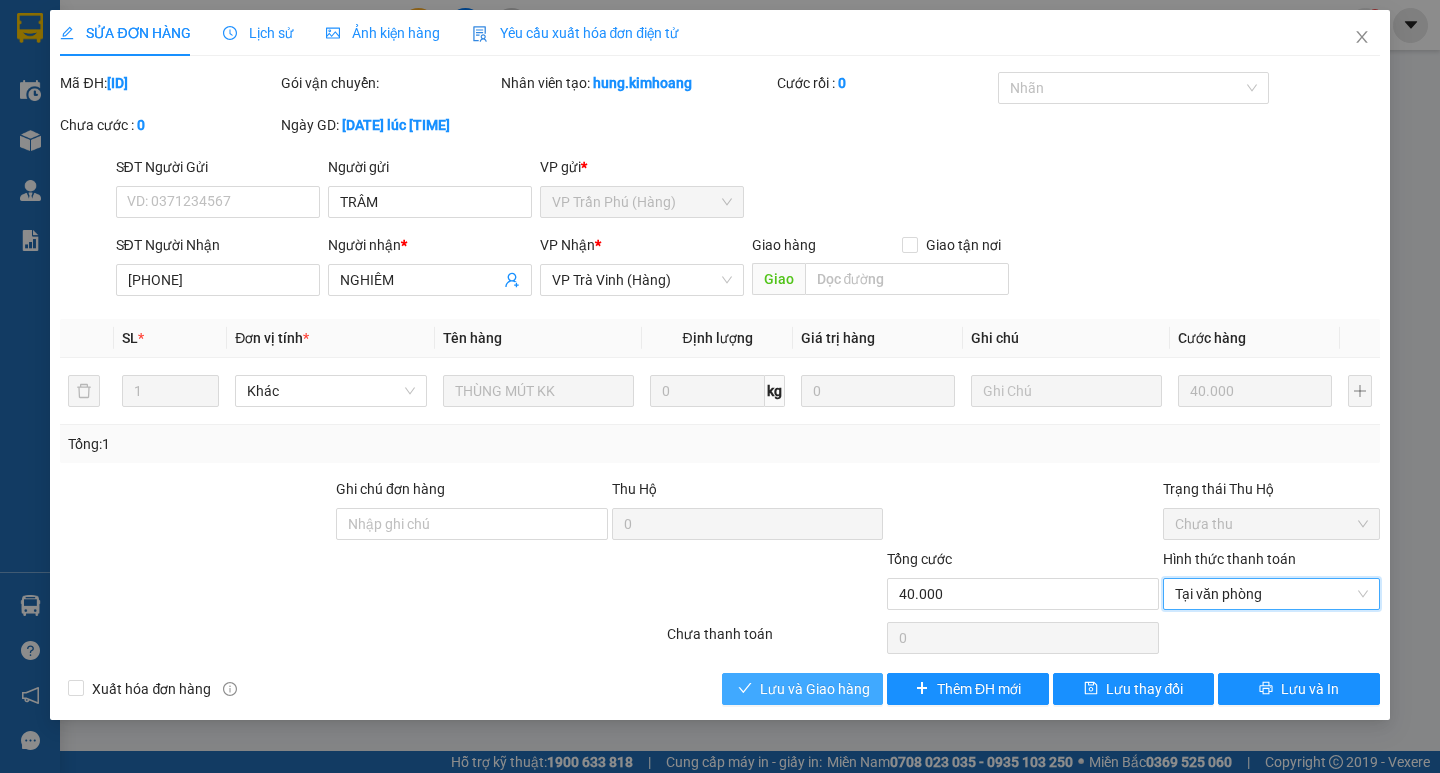 click 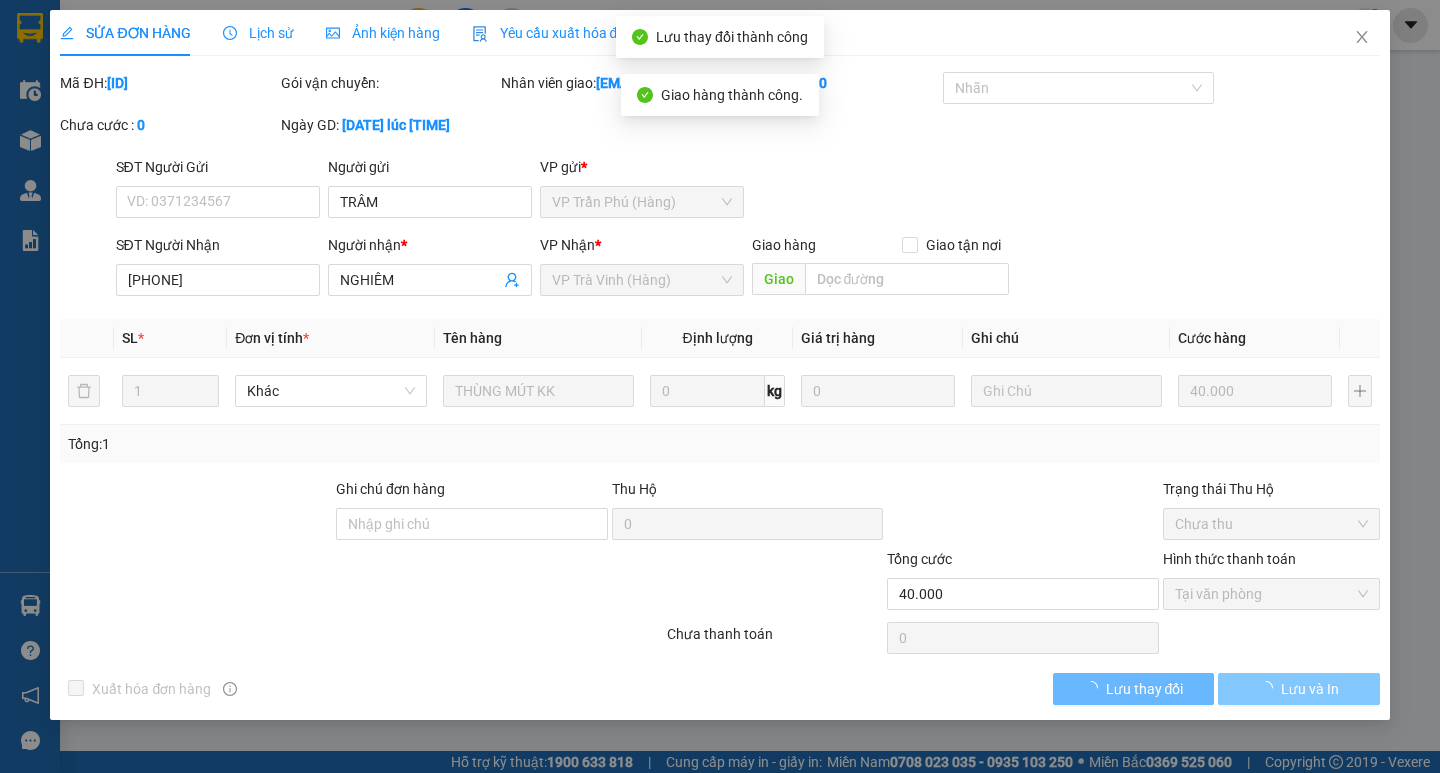 click on "Lưu và In" at bounding box center (1310, 689) 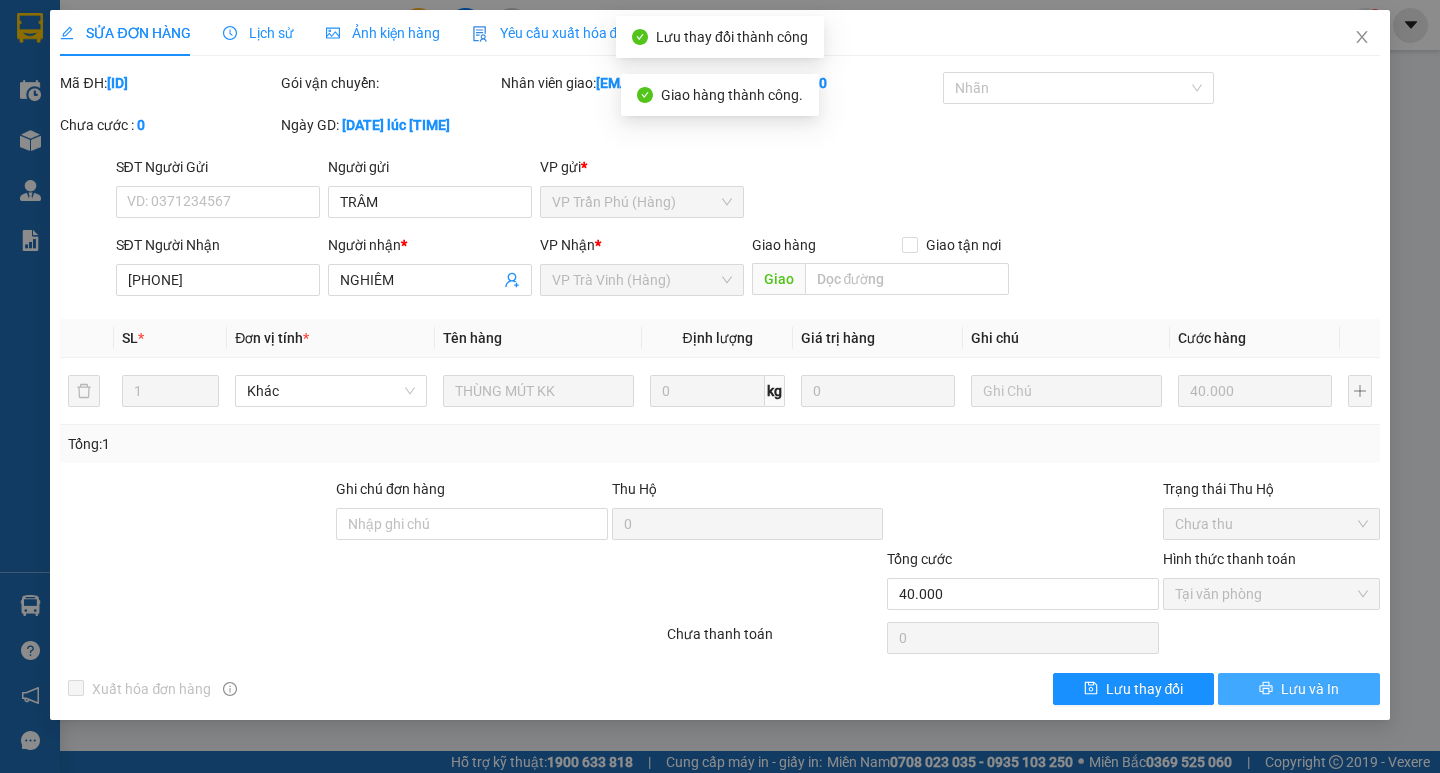 click 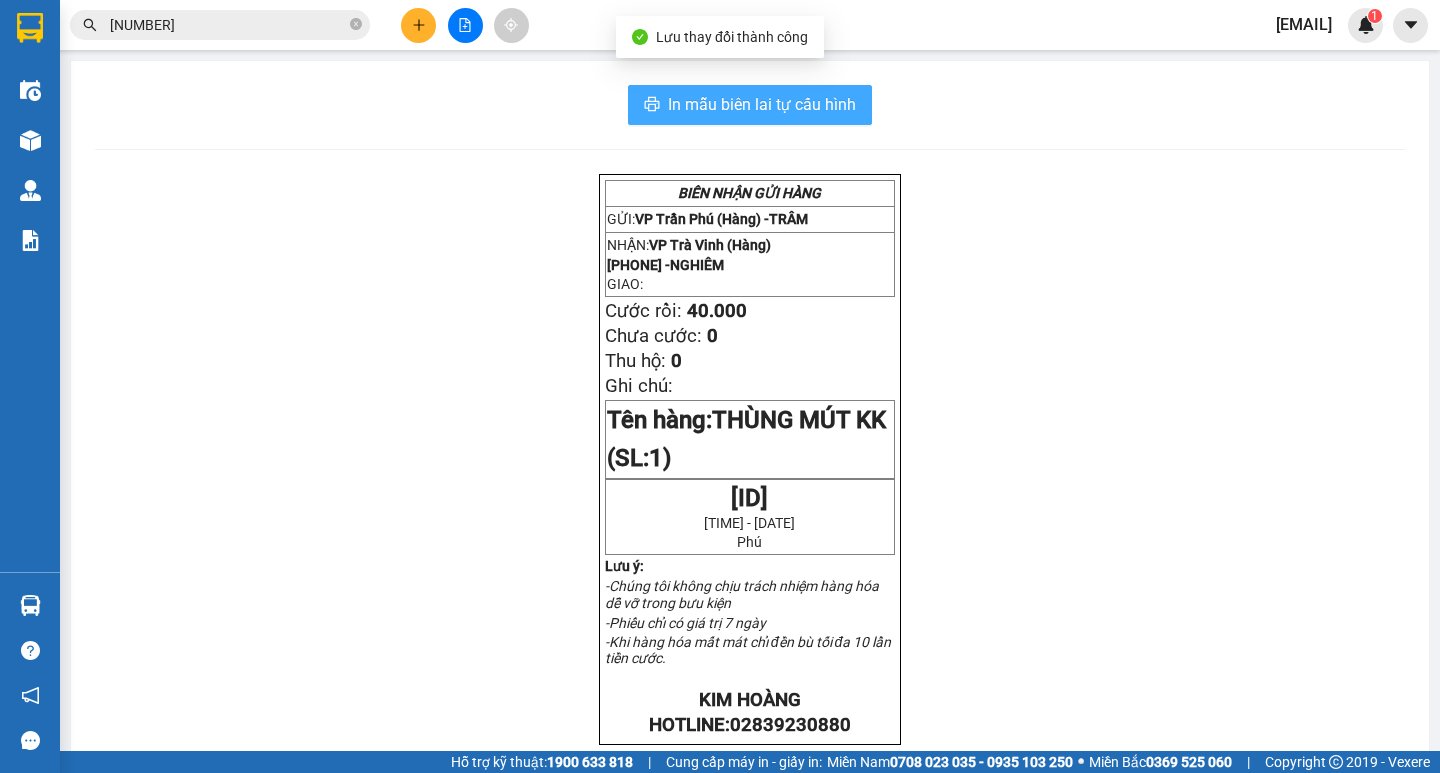 click on "In mẫu biên lai tự cấu hình" at bounding box center [762, 104] 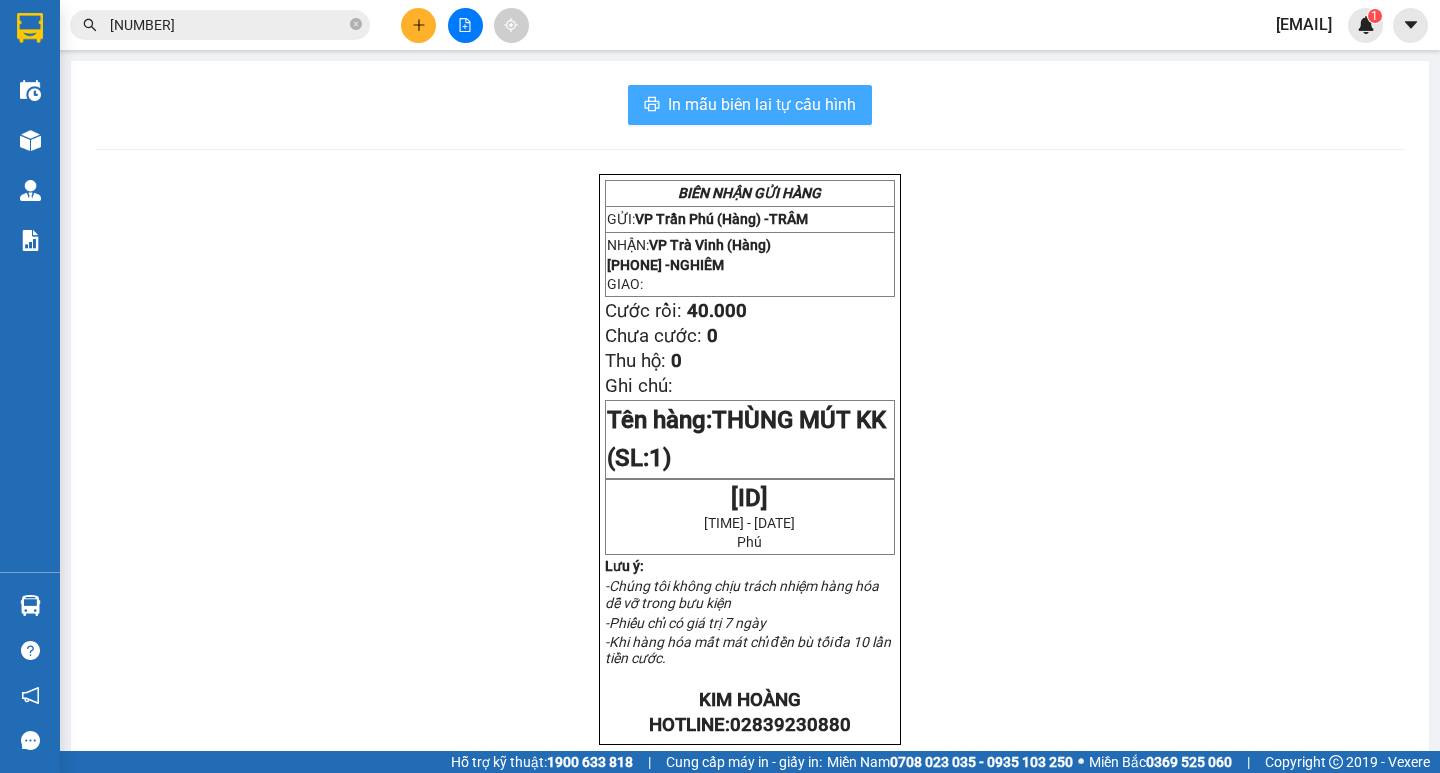 click on "In mẫu biên lai tự cấu hình" at bounding box center [750, 105] 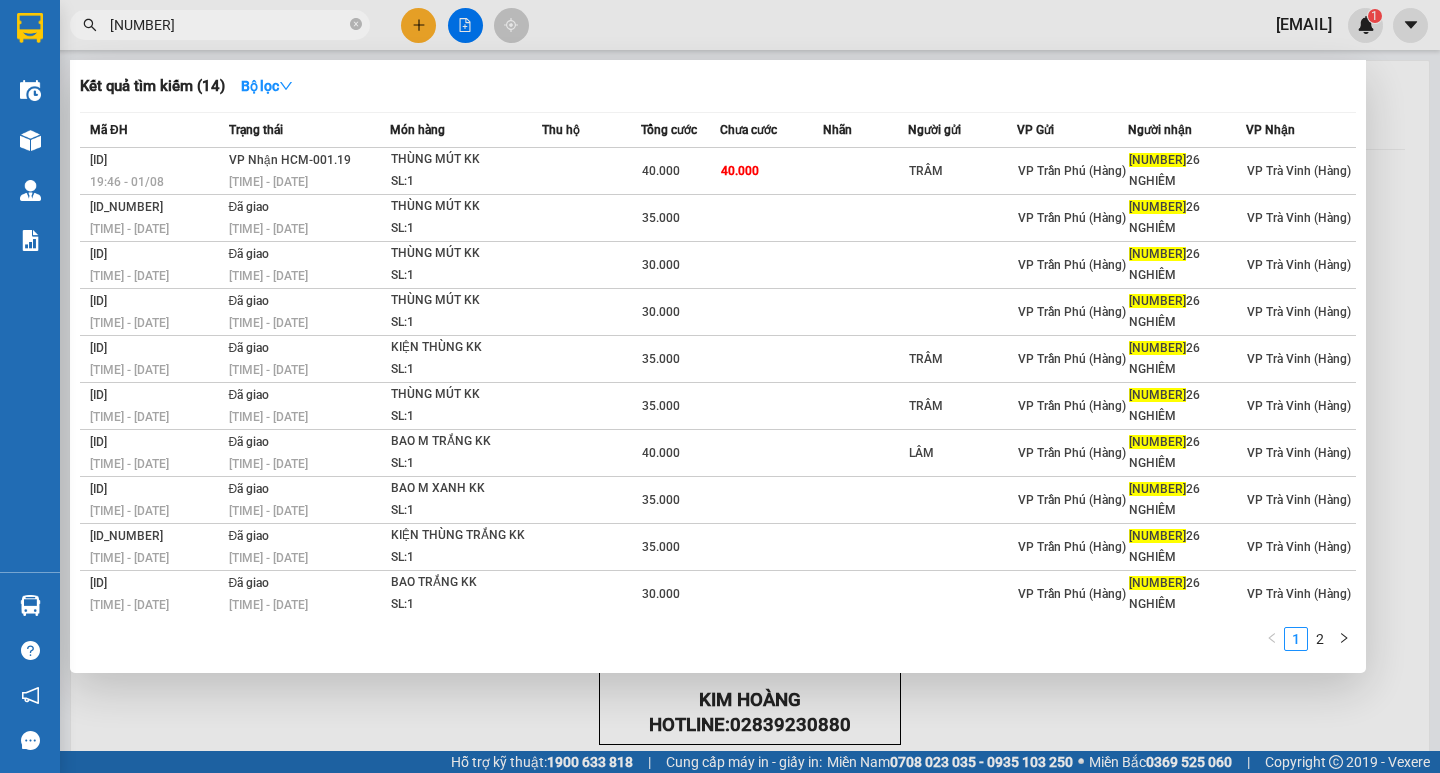 click on "03721841" at bounding box center [228, 25] 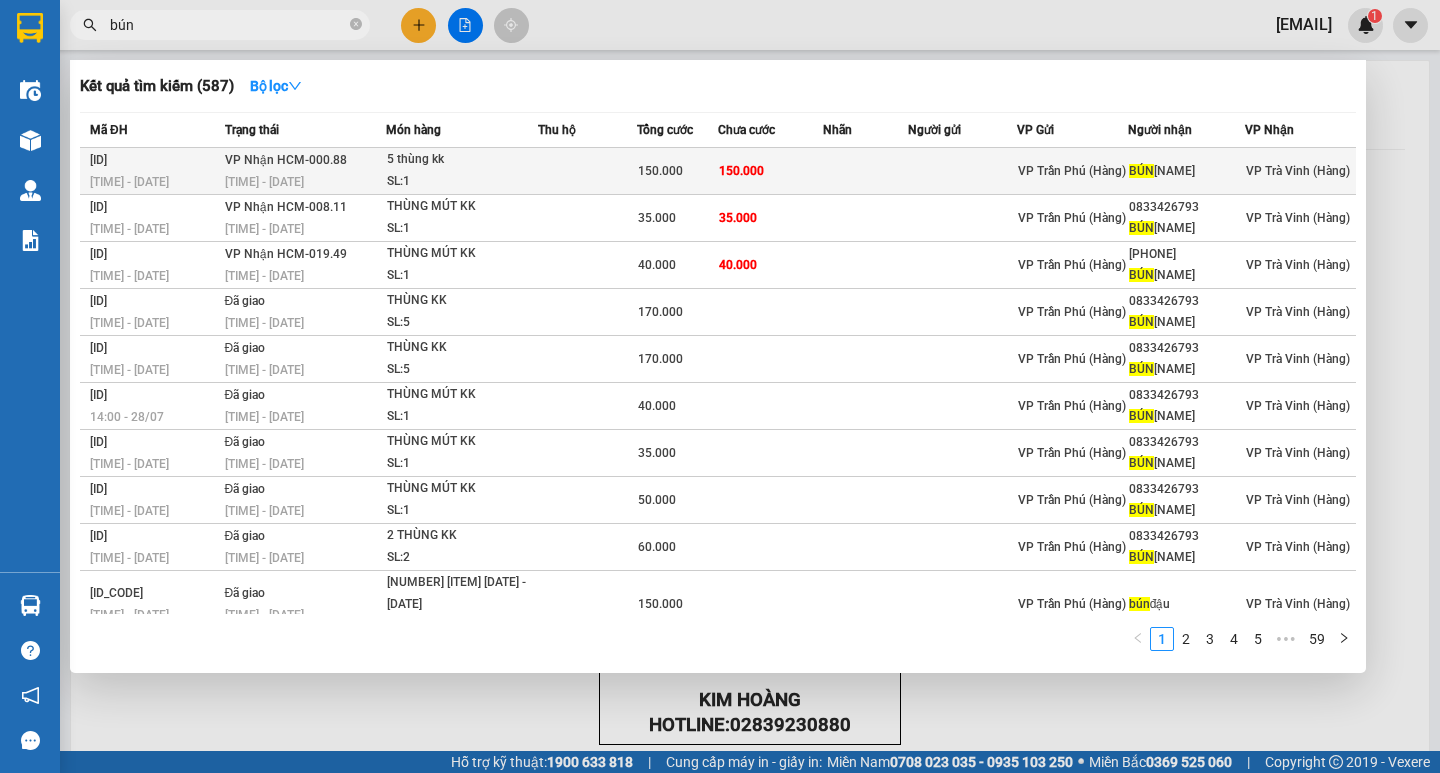 type on "bún" 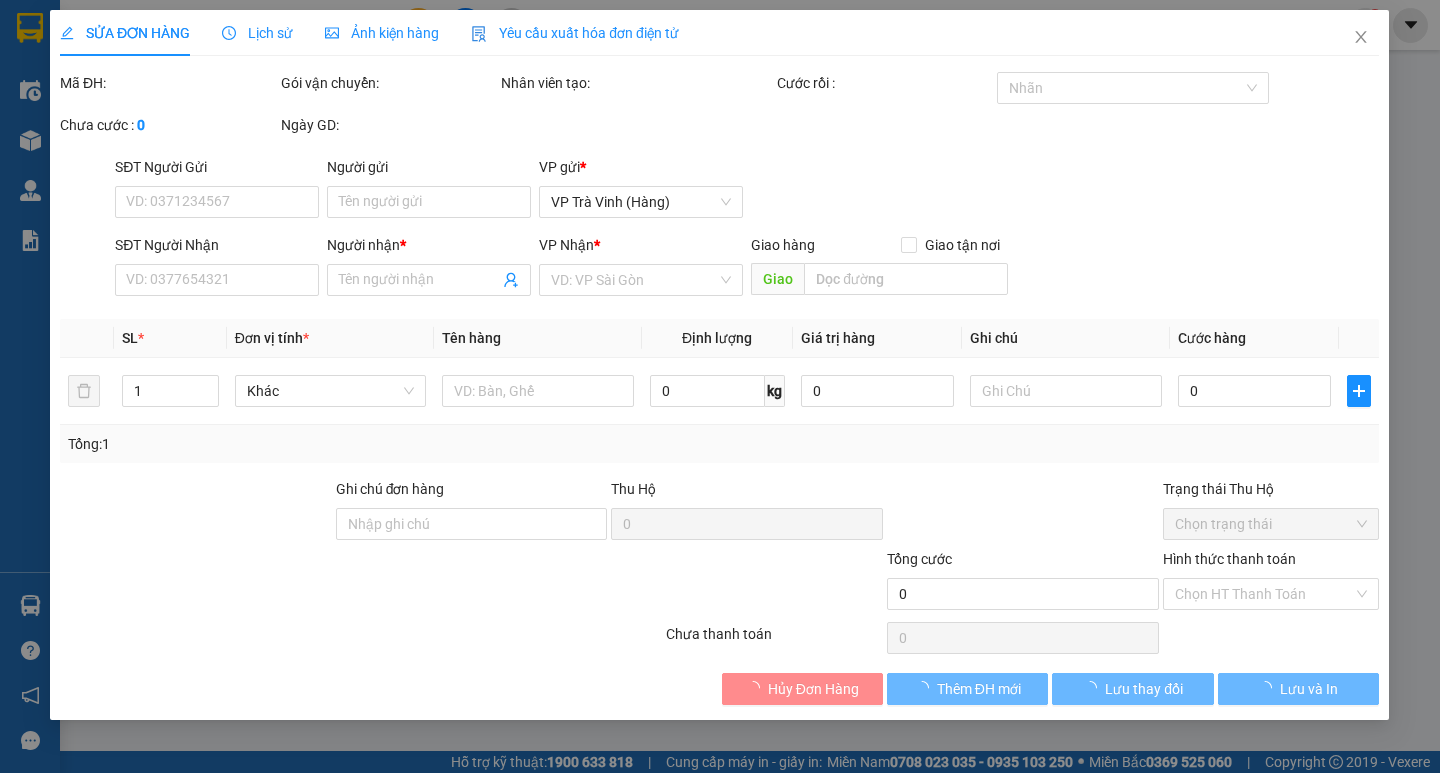 type on "BÚN ĐẬU BA HIỀN NTH" 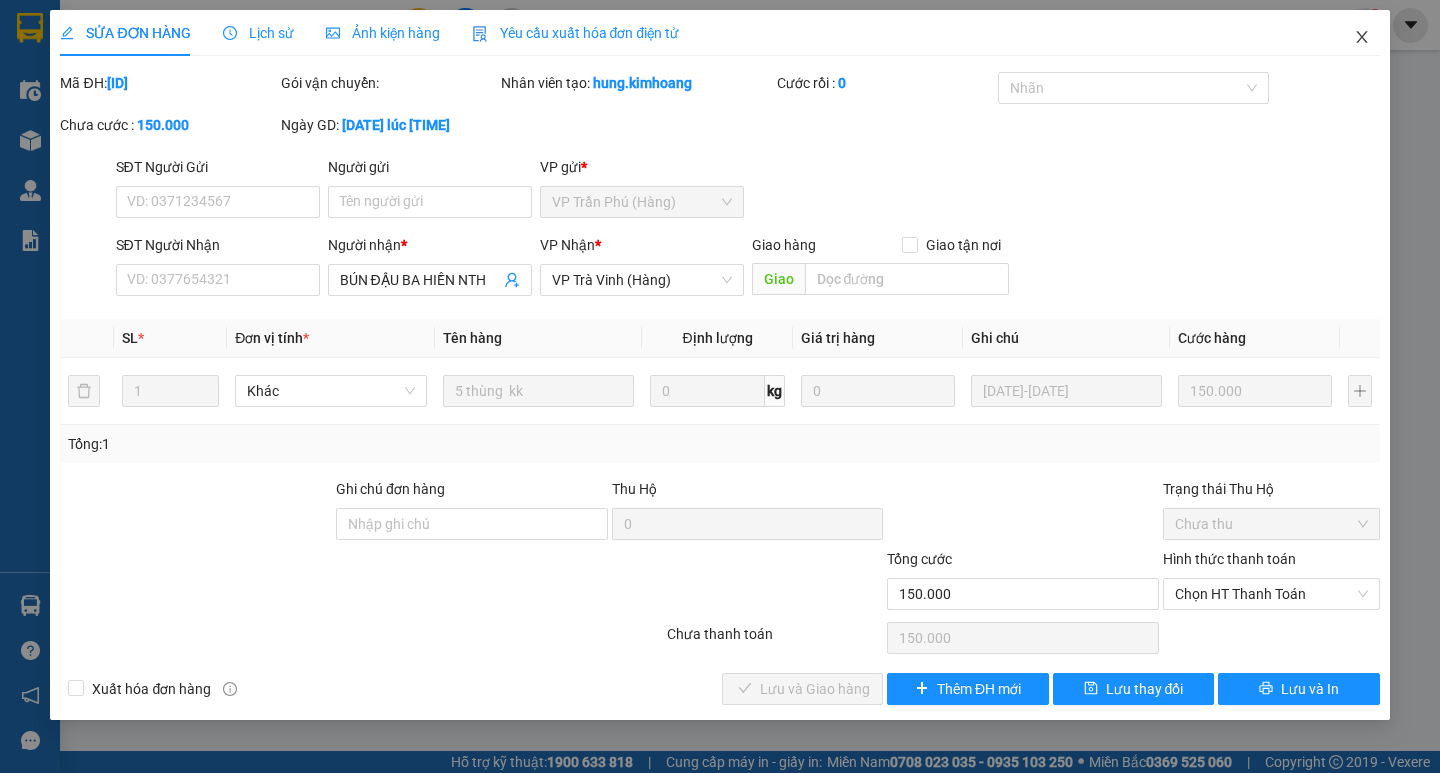 click 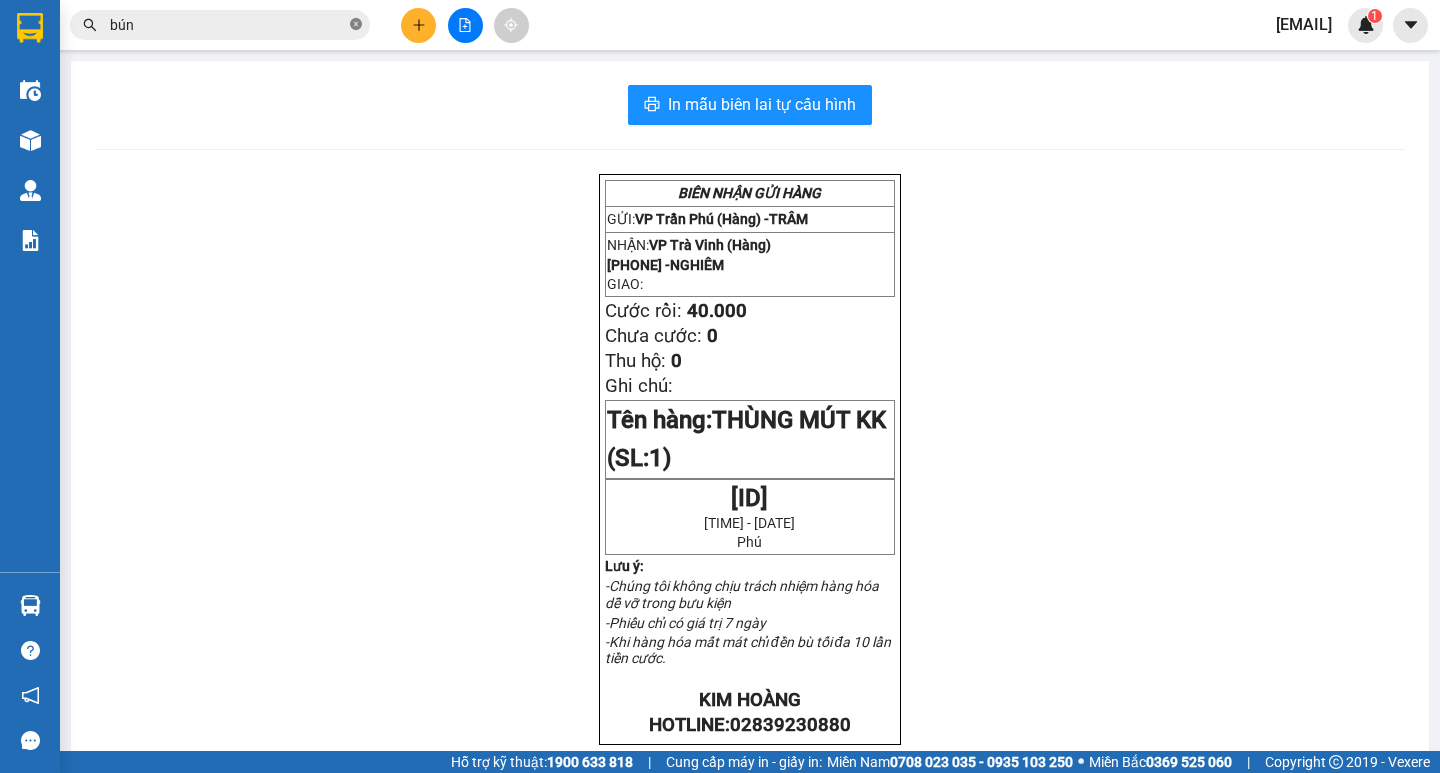 click 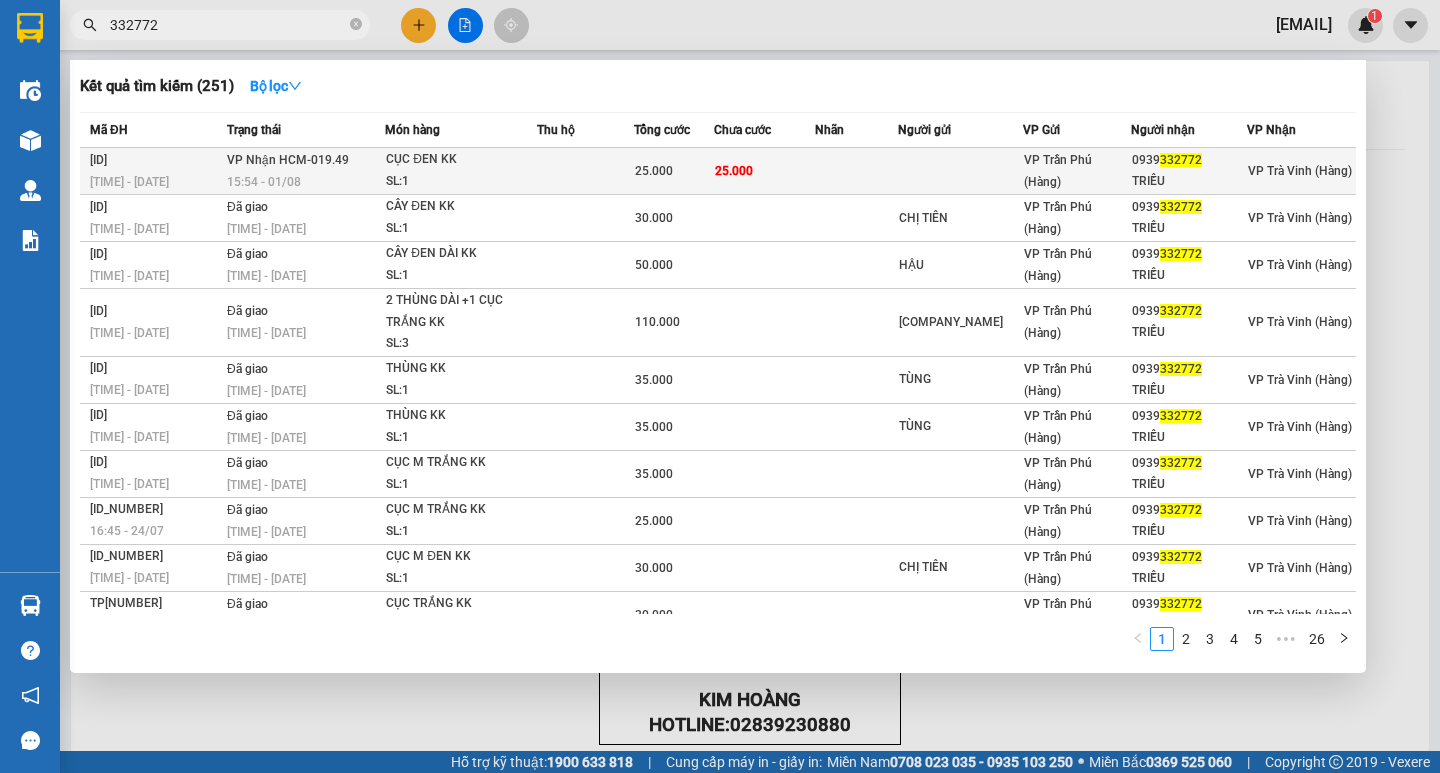 type on "332772" 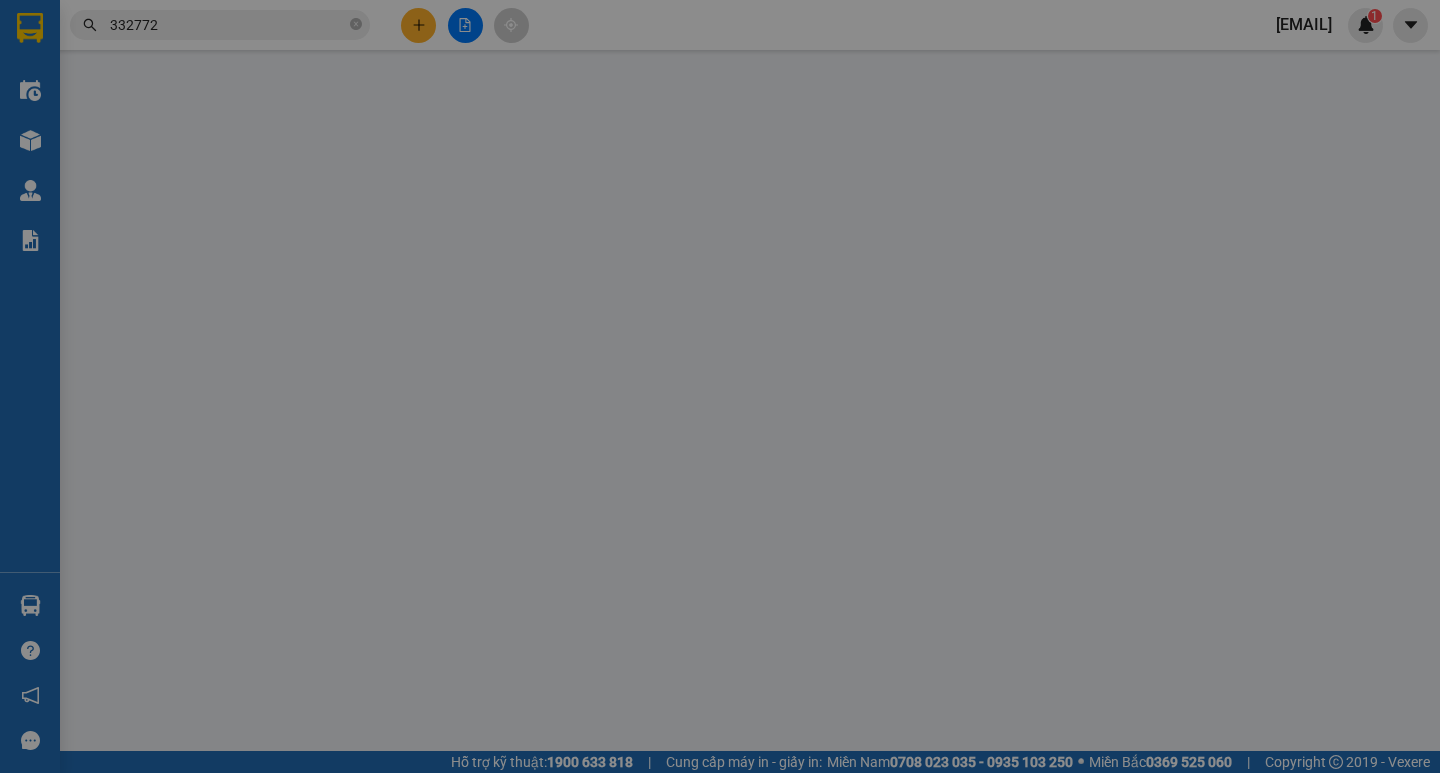 type on "0939332772" 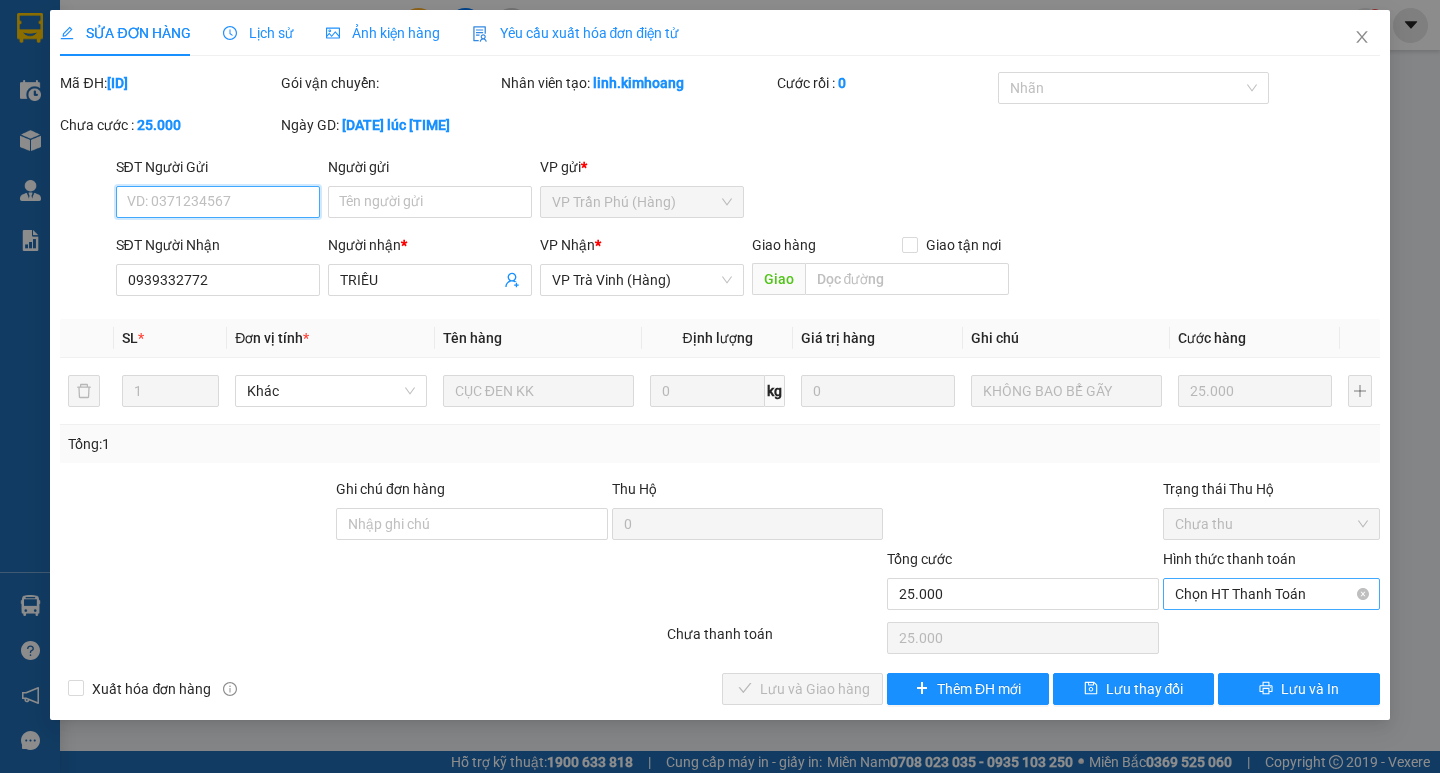 click on "Chọn HT Thanh Toán" at bounding box center [1271, 594] 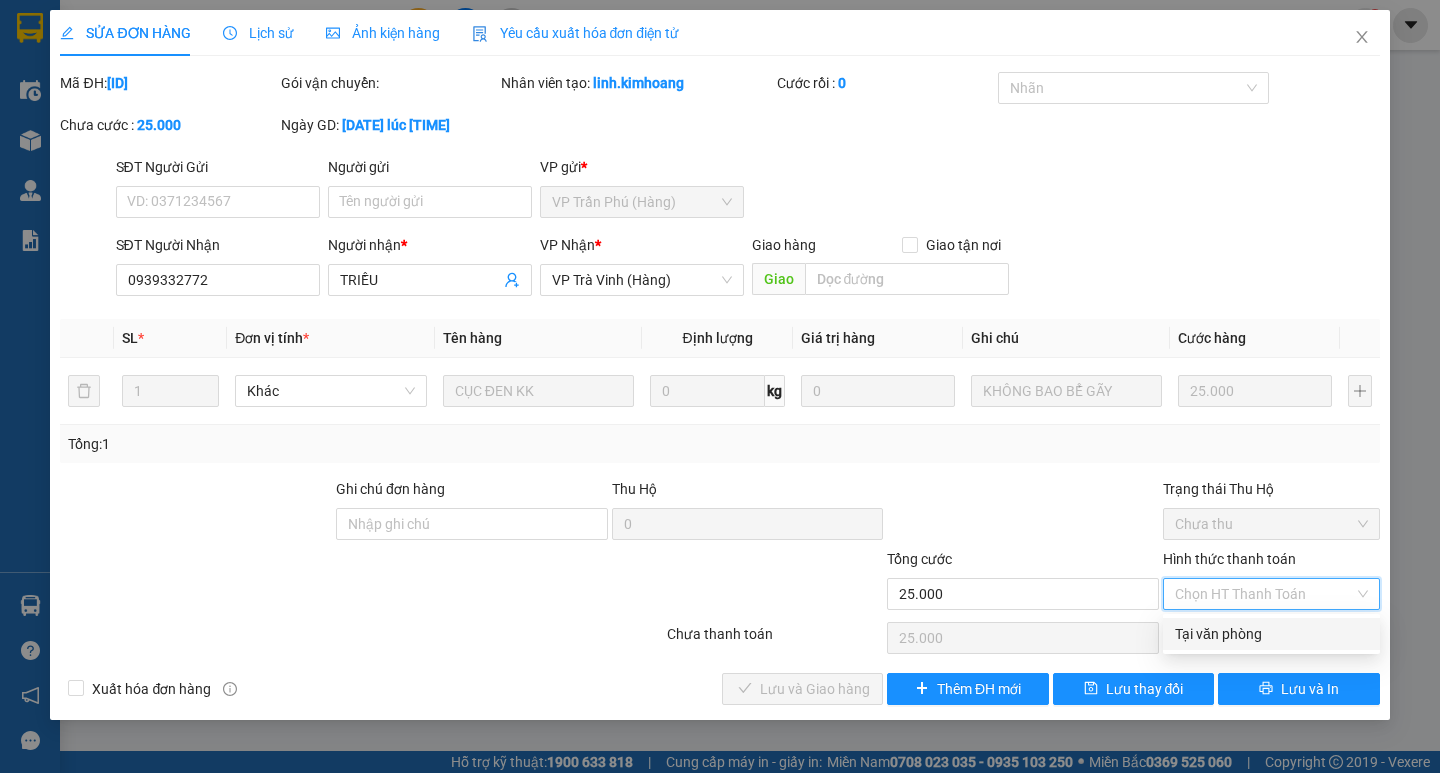 click on "Tại văn phòng" at bounding box center (1271, 634) 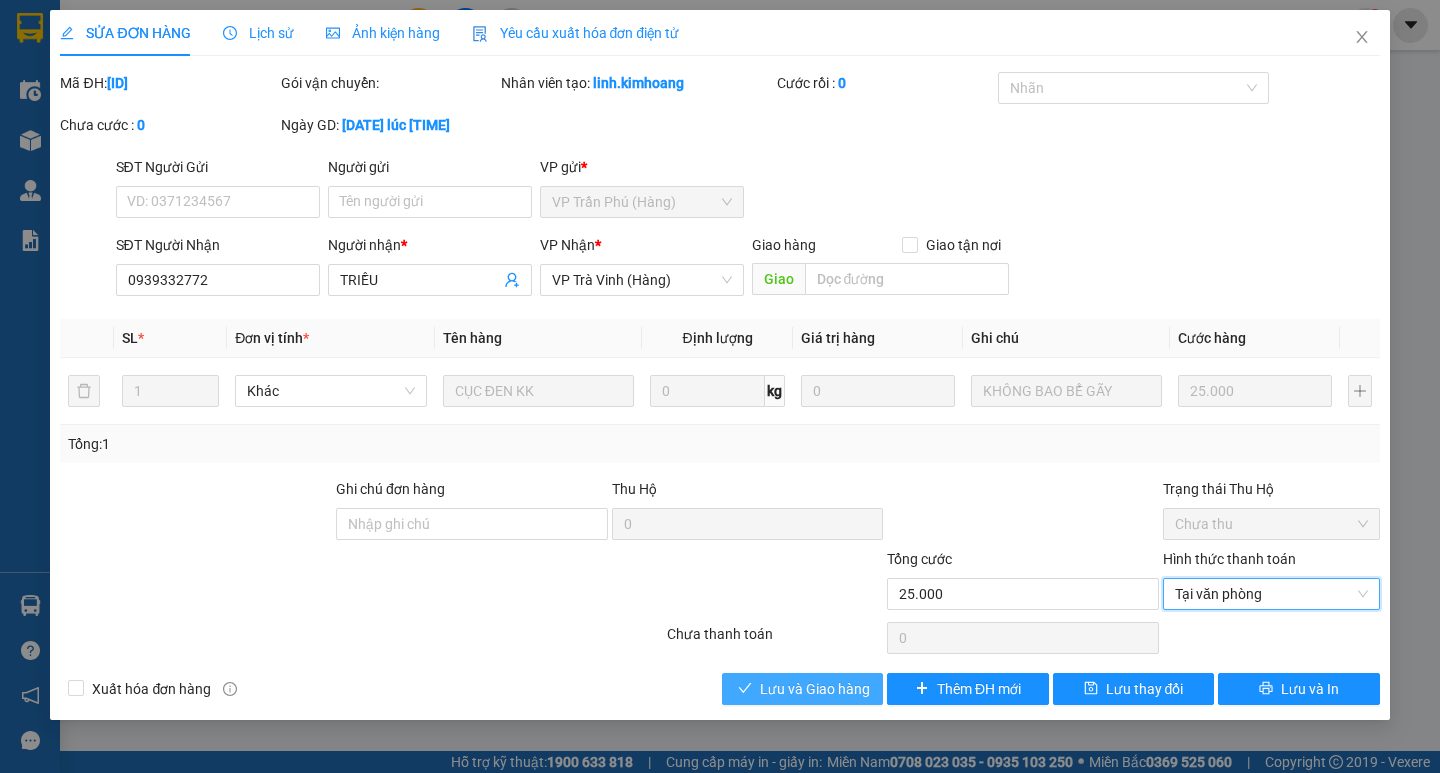 click on "Lưu và Giao hàng" at bounding box center [815, 689] 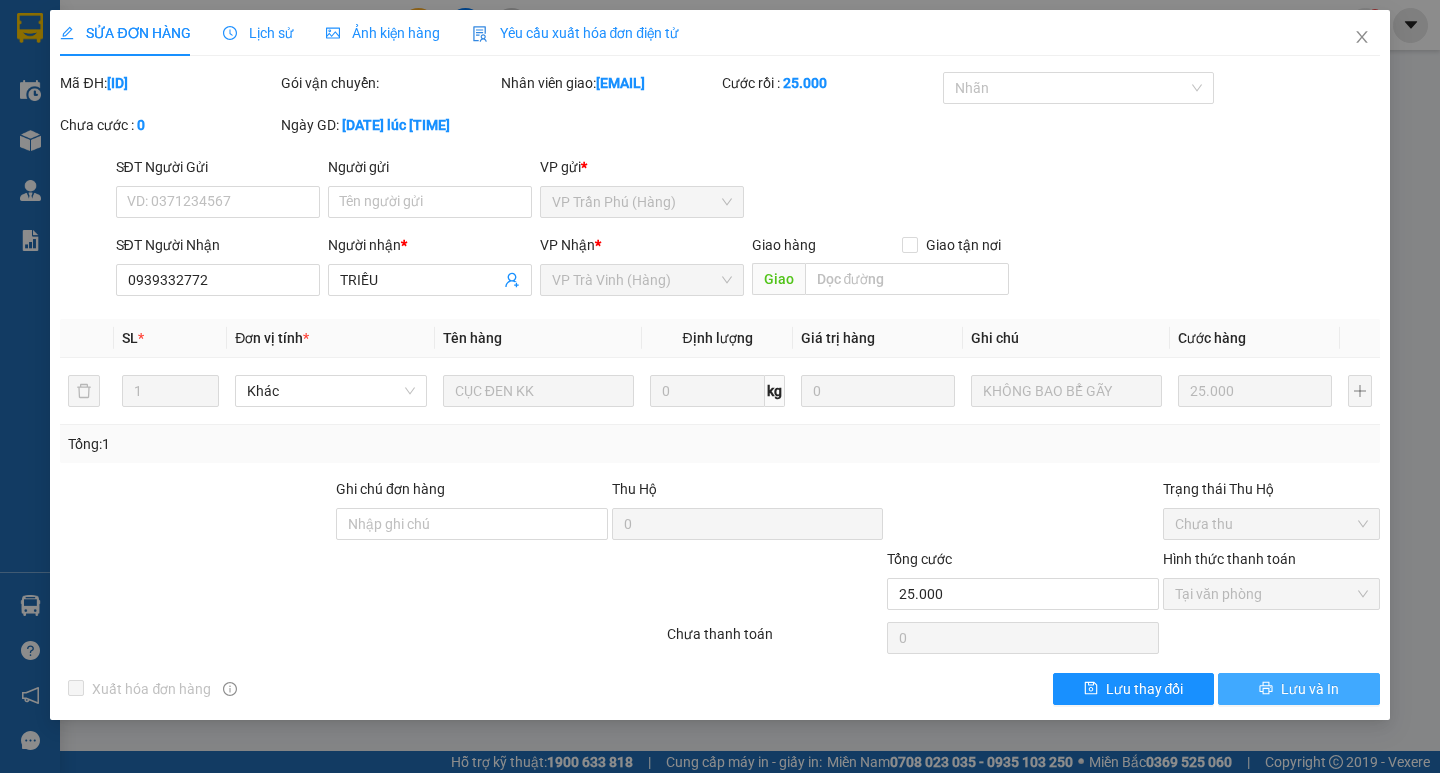 click on "Lưu và In" at bounding box center (1310, 689) 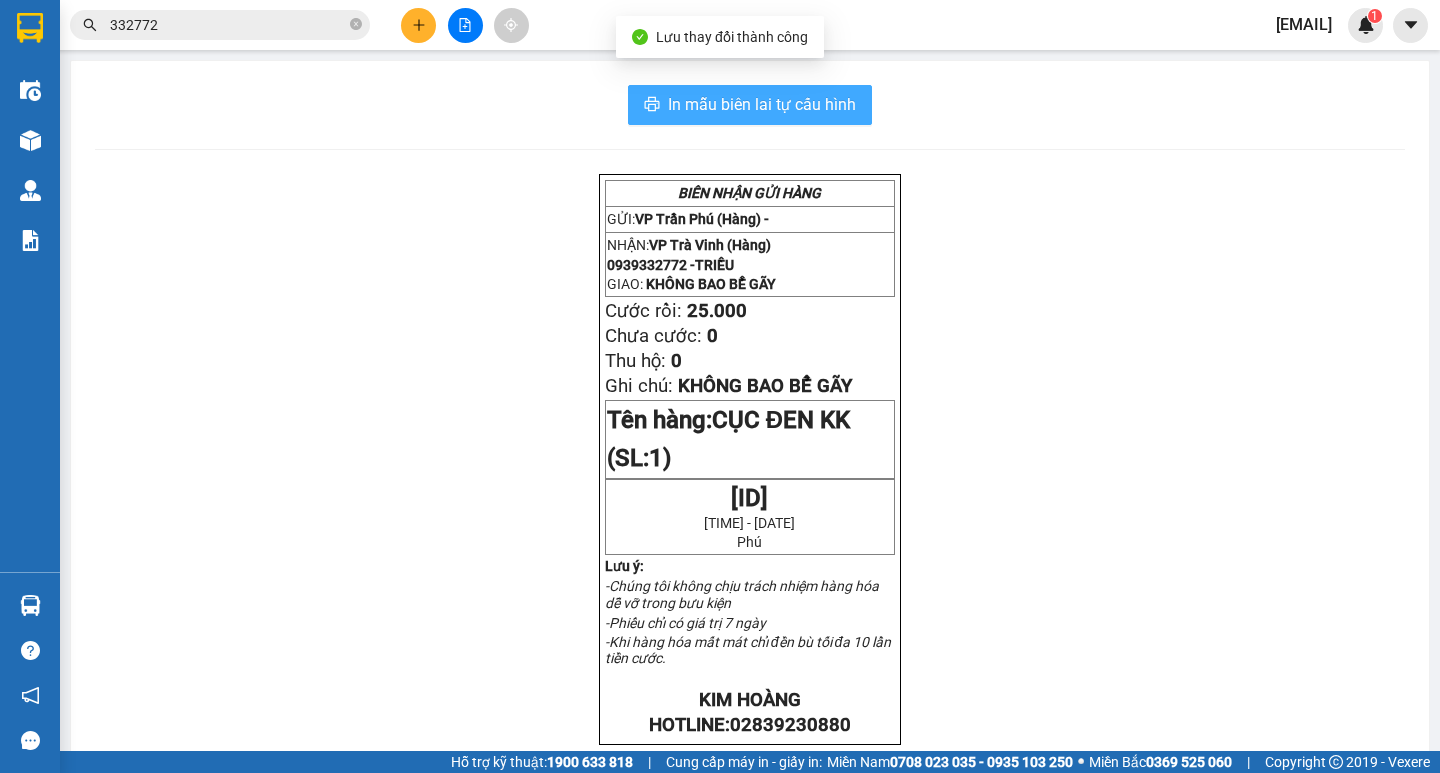 click on "In mẫu biên lai tự cấu hình" at bounding box center (762, 104) 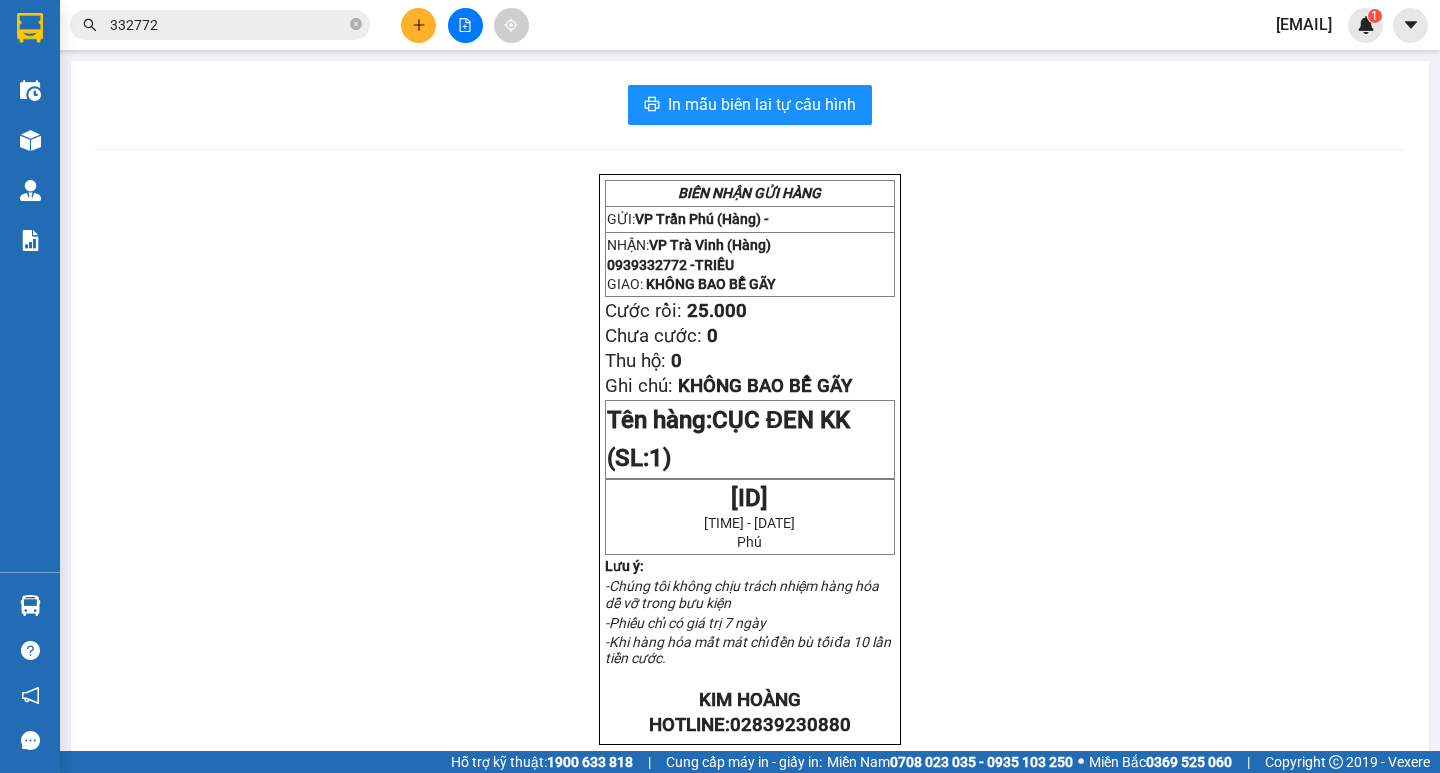 click on "332772" at bounding box center [228, 25] 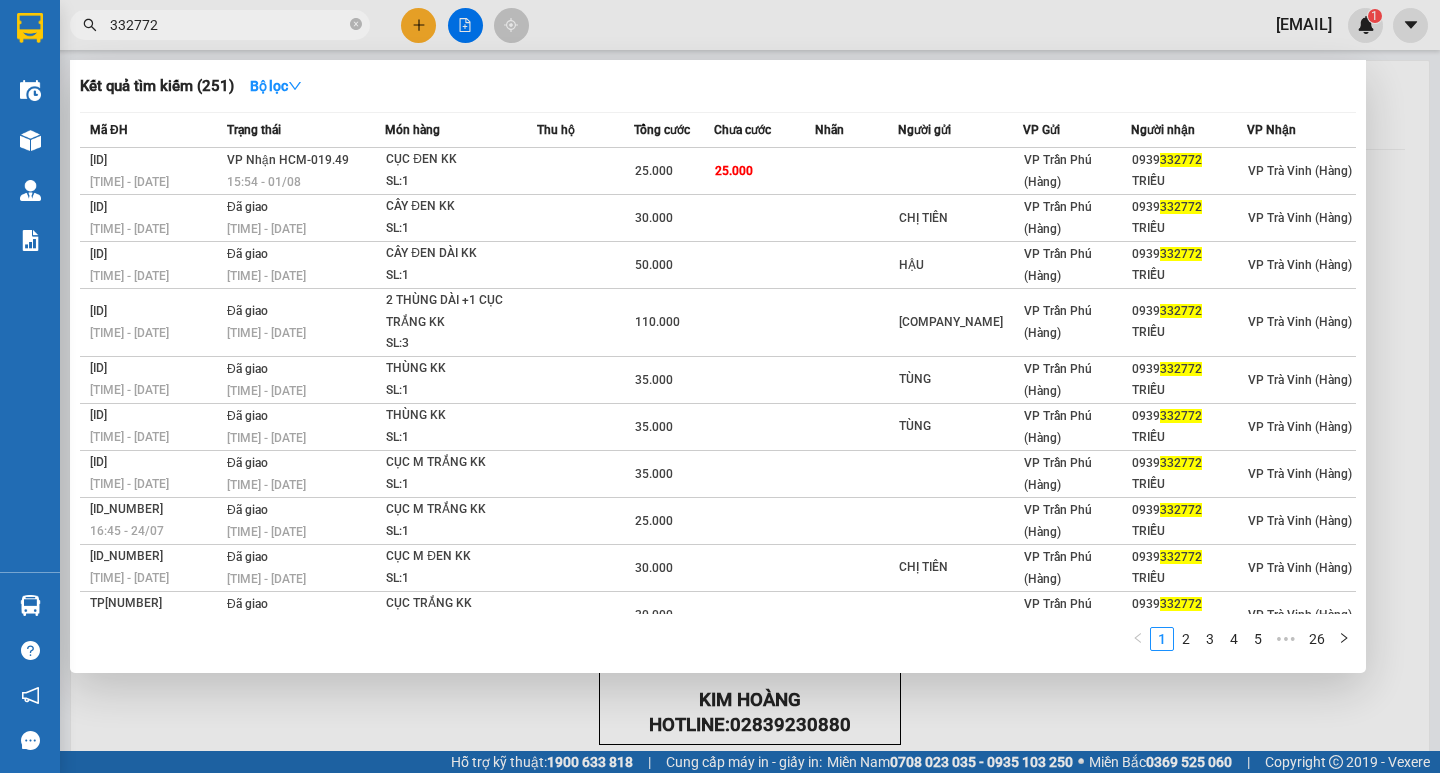 click on "332772" at bounding box center (228, 25) 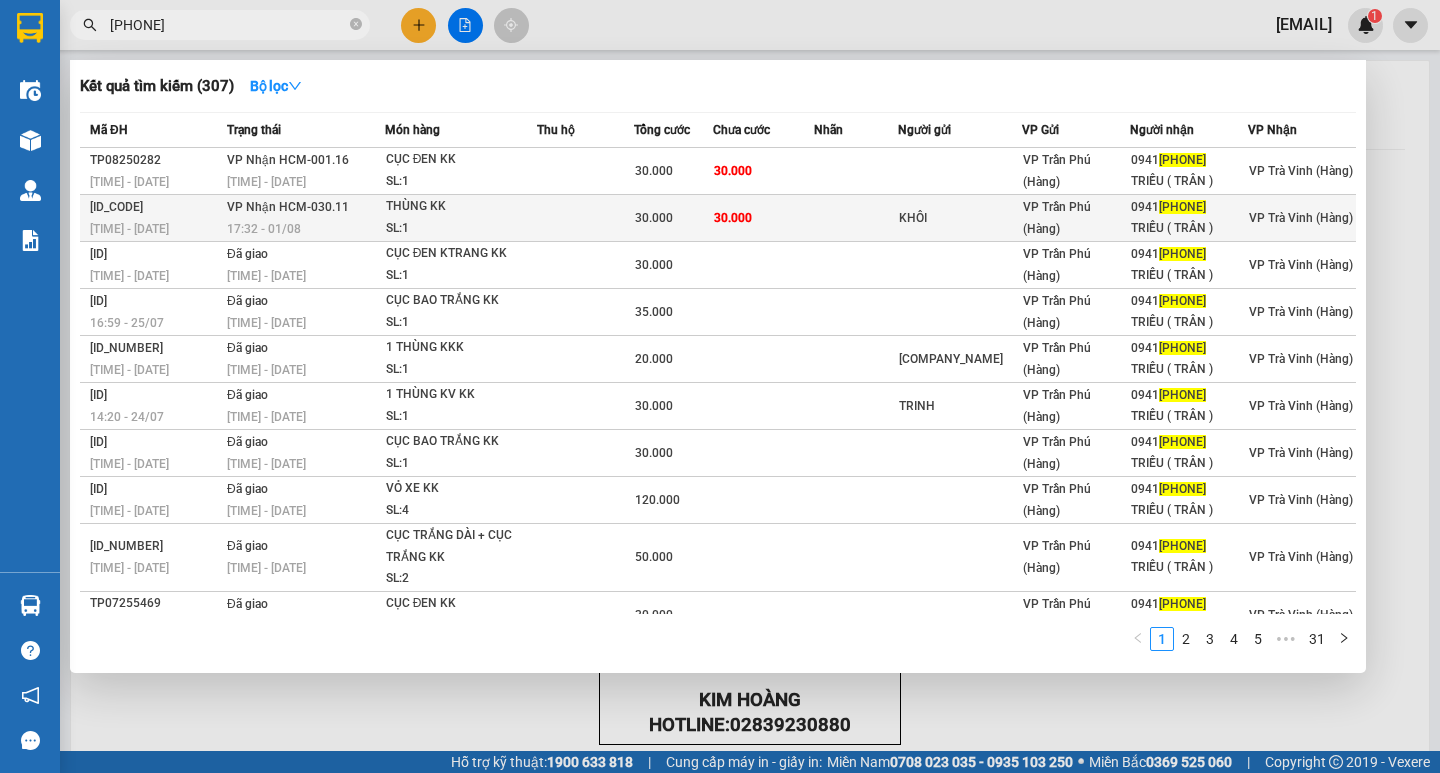 type on "266662" 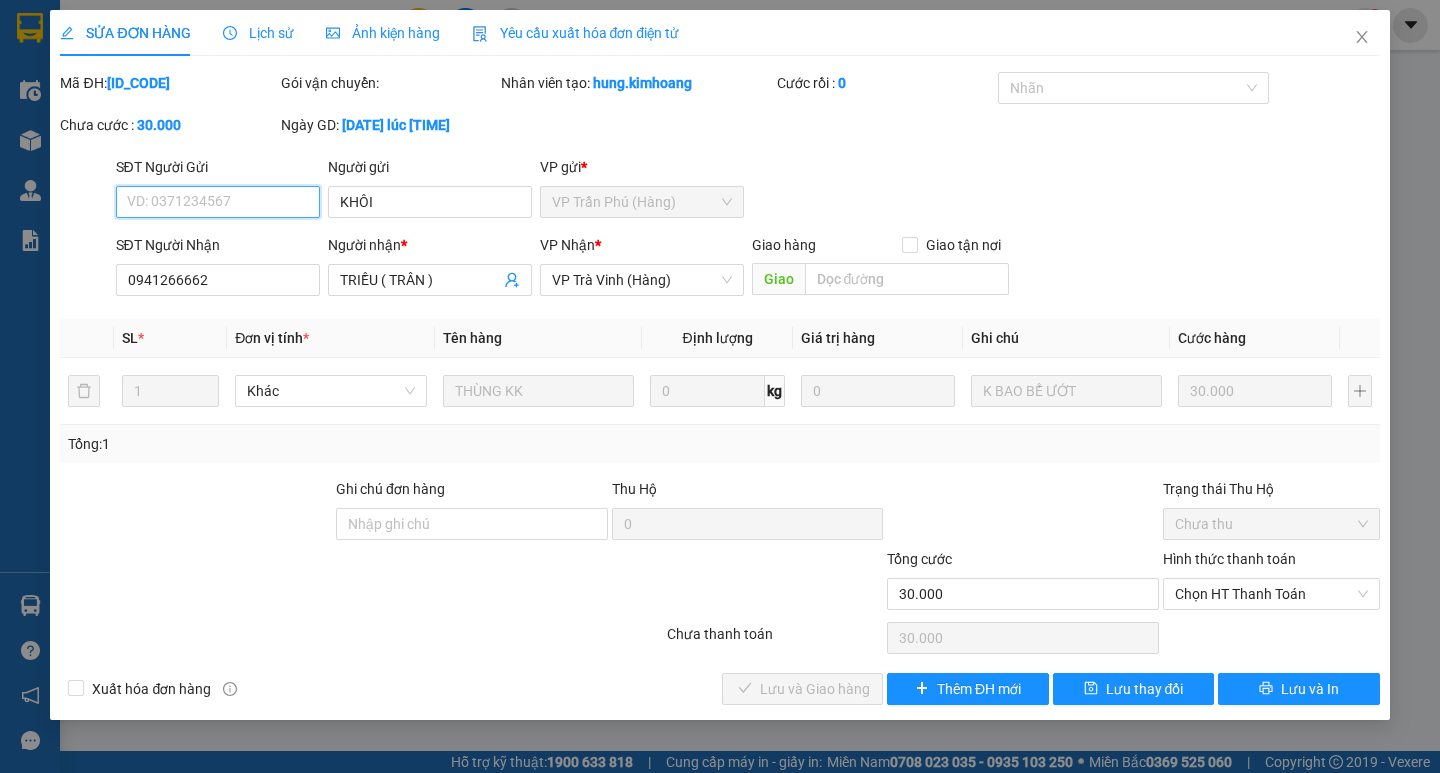 drag, startPoint x: 1255, startPoint y: 589, endPoint x: 1237, endPoint y: 611, distance: 28.42534 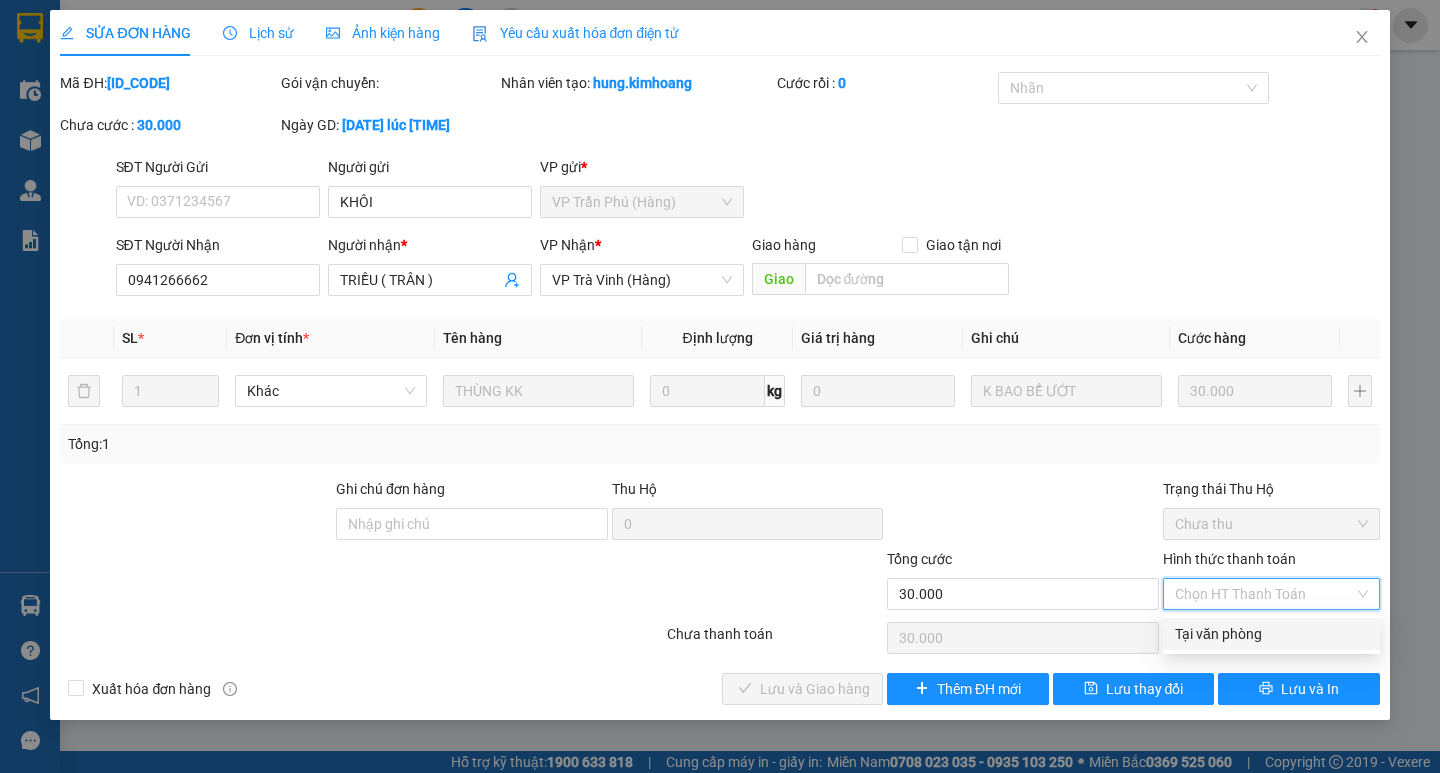 click on "Tại văn phòng" at bounding box center [1271, 634] 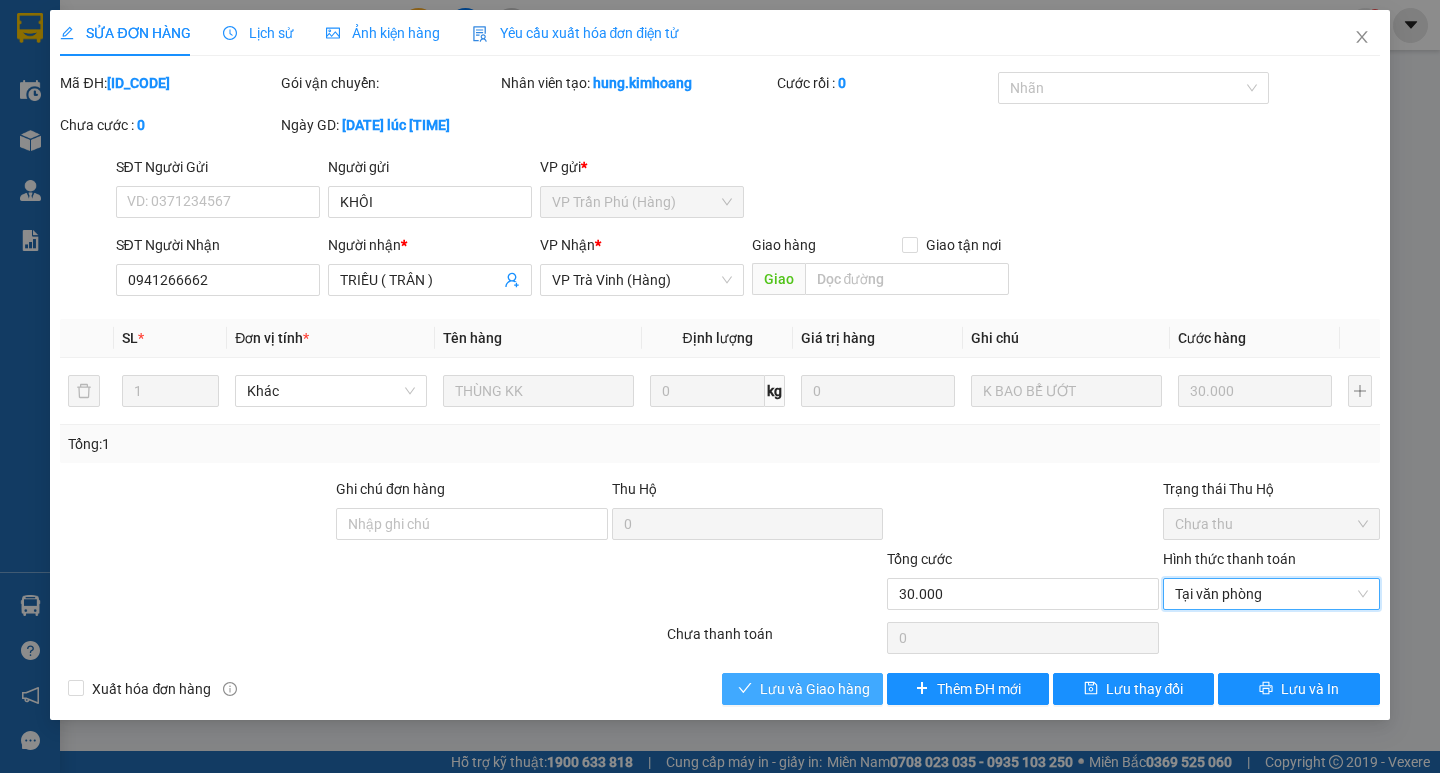 click on "Lưu và Giao hàng" at bounding box center (815, 689) 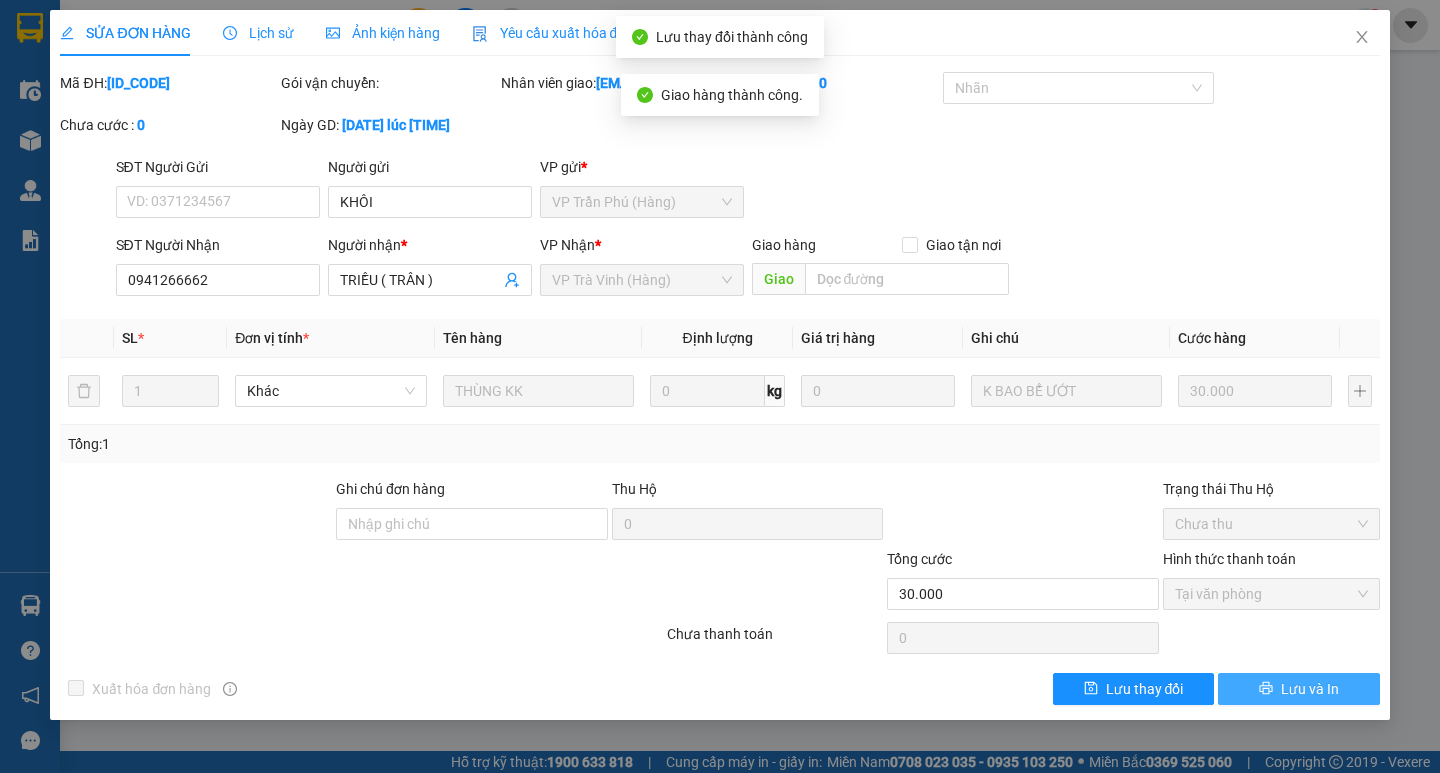 click on "Lưu và In" at bounding box center [1298, 689] 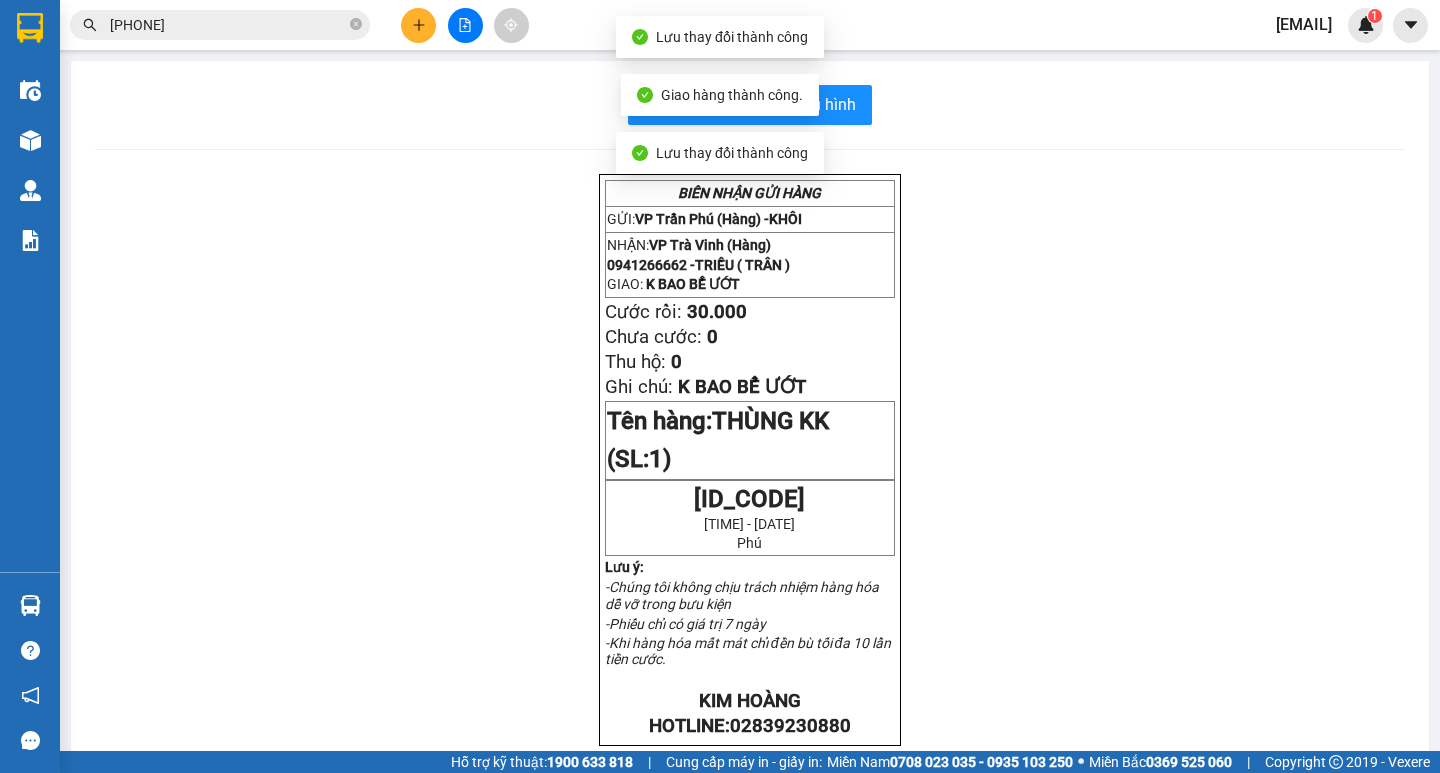 click on "In mẫu biên lai tự cấu hình
BIÊN NHẬN GỬI HÀNG
GỬI:  VP Trần Phú (Hàng) -  KHÔI
NHẬN:  VP Trà Vinh (Hàng)
0941266662 -  TRIỀU ( TRÂN )
GIAO:    K BAO BỂ ƯỚT
Cước rồi:   30.000
Chưa cước:   0
Thu hộ:   0
Ghi chú:   K BAO BỂ ƯỚT
Tên hàng:  THÙNG KK (SL:  1)
TP08250082
10:32:05 - 01/08/2025
Phú
Lưu ý:
-Chúng tôi không chịu trách nhiệm hàng hóa dễ vỡ trong bưu kiện
-Phiếu chỉ có giá trị 7 ngày
-Khi hàng hóa mất mát chỉ đền bù tối đa 10 lần tiền cước.
KIM HOÀNG
HOTLINE:  02839230880
GỬI:  VP Trần Phú (Hàng) -  KHÔI
NHẬN:  VP Trà Vinh (Hàng)
0941266662 -  TRIỀU ( TRÂN )
GIAO :    K BAO BỂ ƯỚT
Cước rồi:   30.000
Chưa cước:   0
Thu hộ:   0
Ghi chú:   K BAO BỂ ƯỚT
Tên hàng:  THÙNG KK (SL:  1)
TP08250082
Phú" at bounding box center [750, 683] 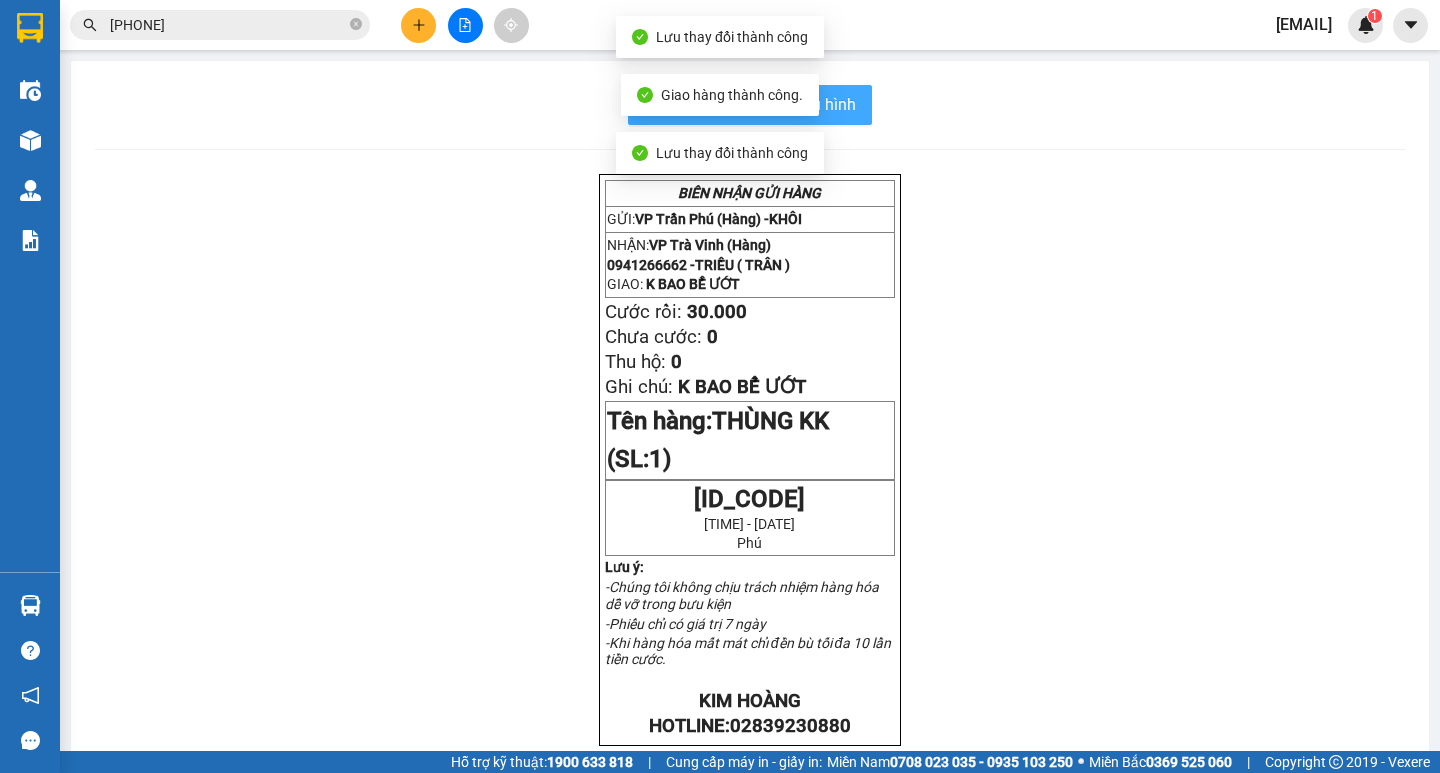 click on "In mẫu biên lai tự cấu hình" at bounding box center [762, 104] 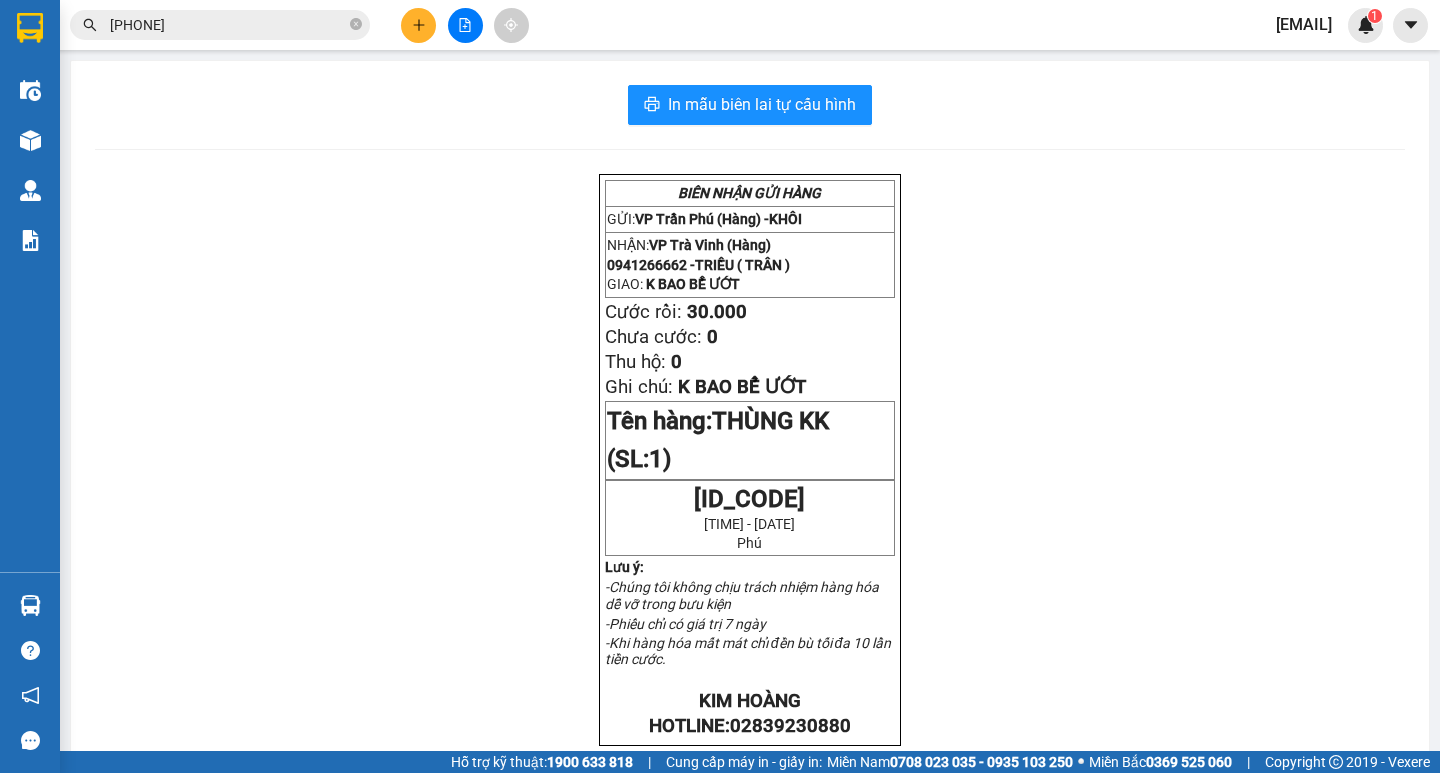 click on "Kết quả tìm kiếm ( 307 )  Bộ lọc  Mã ĐH Trạng thái Món hàng Thu hộ Tổng cước Chưa cước Nhãn Người gửi VP Gửi Người nhận VP Nhận TP08250282 16:30 - 01/08 VP Nhận   HCM-001.16 21:57 - 01/08 CỤC ĐEN KK SL:  1 30.000 30.000 VP Trần Phú (Hàng) 0941 266662 TRIỀU ( TRÂN )  VP Trà Vinh (Hàng) TP08250082 10:32 - 01/08 VP Nhận   HCM-030.11 17:32 - 01/08 THÙNG KK SL:  1 30.000 30.000 KHÔI VP Trần Phú (Hàng) 0941 266662 TRIỀU ( TRÂN )  VP Trà Vinh (Hàng) TP072512917 15:24 - 31/07 Đã giao   07:45 - 01/08 CỤC ĐEN KTRANG KK SL:  1 30.000 VP Trần Phú (Hàng) 0941 266662 TRIỀU ( TRÂN )  VP Trà Vinh (Hàng) TP072510533 16:59 - 25/07 Đã giao   07:43 - 26/07 CỤC BAO TRẮNG KK SL:  1 35.000 VP Trần Phú (Hàng) 0941 266662 TRIỀU ( TRÂN )  VP Trà Vinh (Hàng) TP072510083 16:34 - 24/07 Đã giao   07:48 - 25/07 1 THÙNG KKK SL:  1 20.000 CTY THÁI MINH ANH VP Trần Phú (Hàng) 0941 266662 TRIỀU ( TRÂN )  VP Trà Vinh (Hàng) Đã giao" at bounding box center (195, 25) 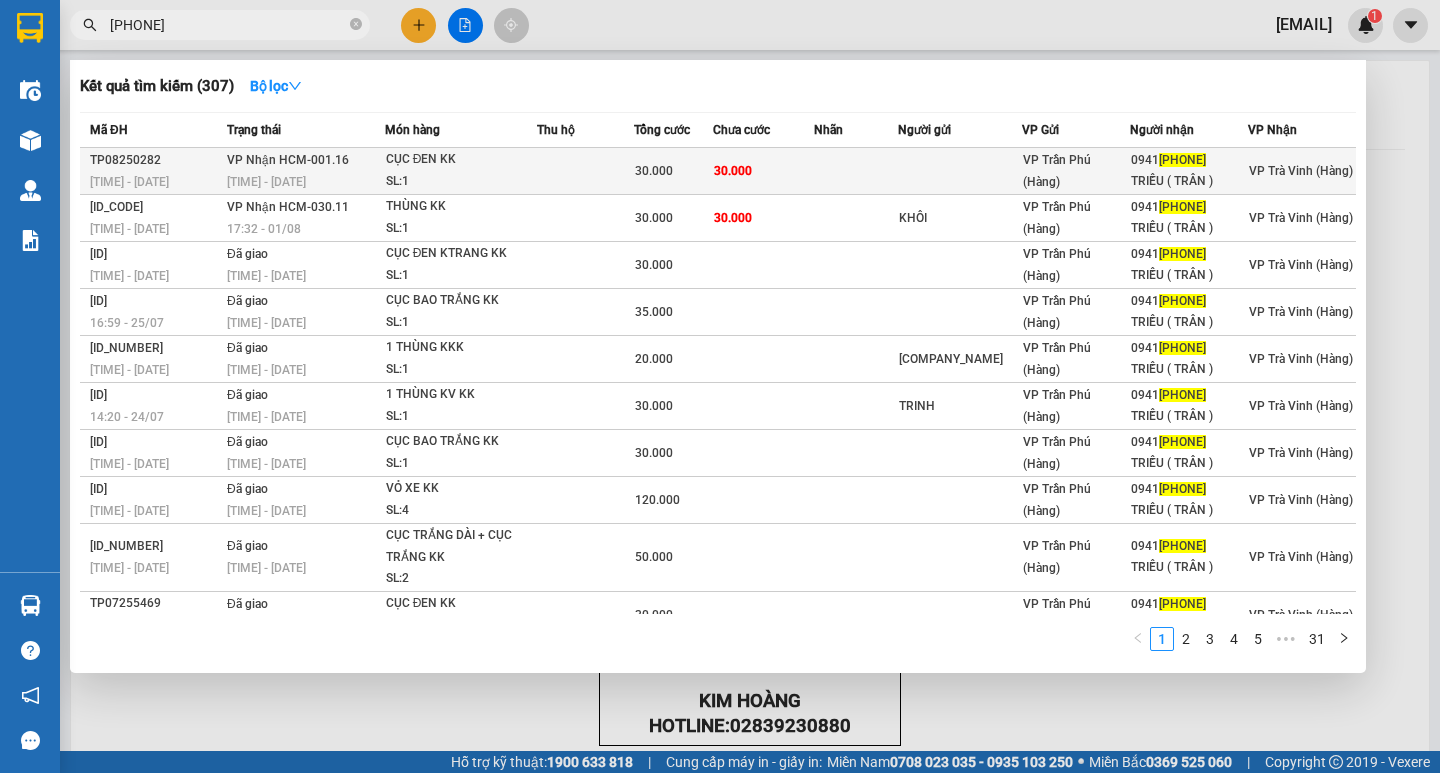 click at bounding box center (585, 171) 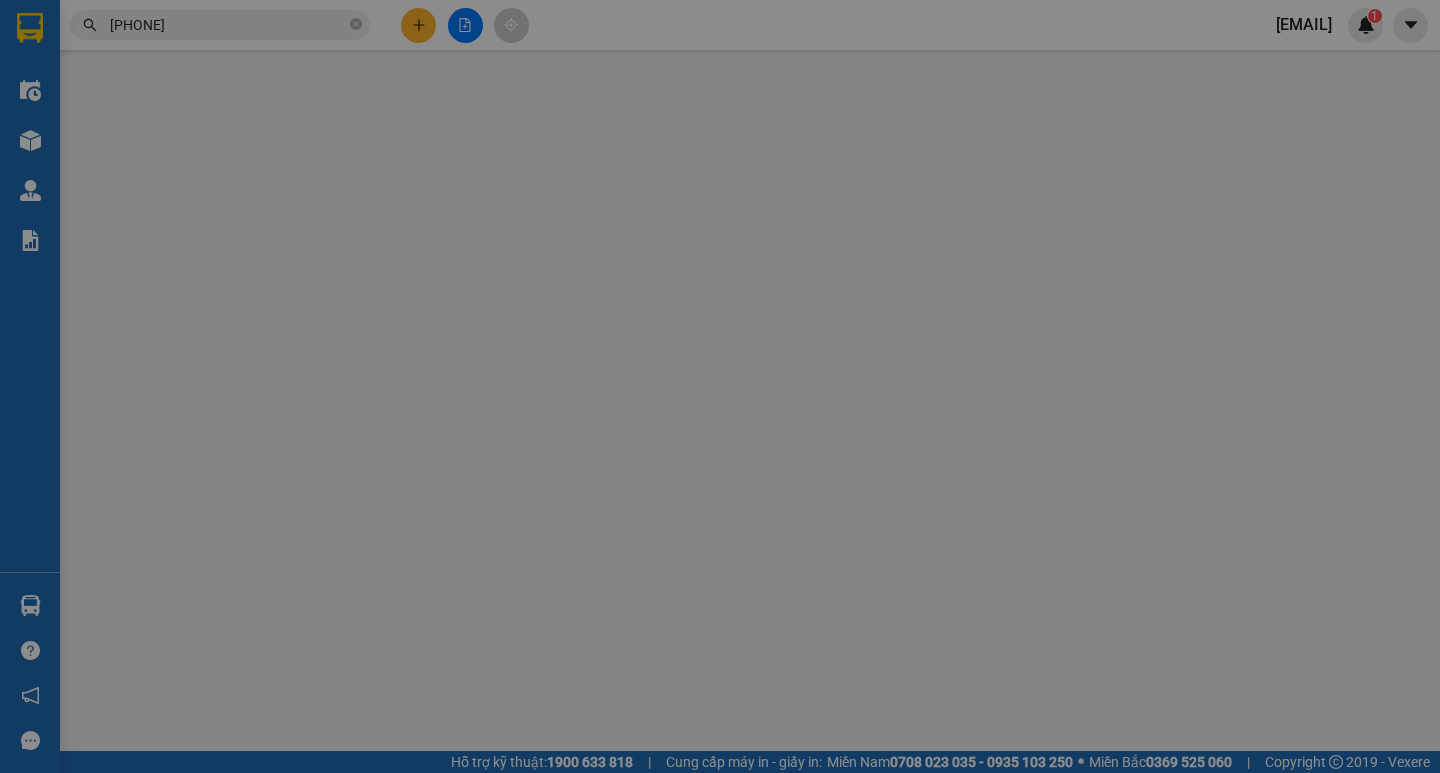 type on "0941266662" 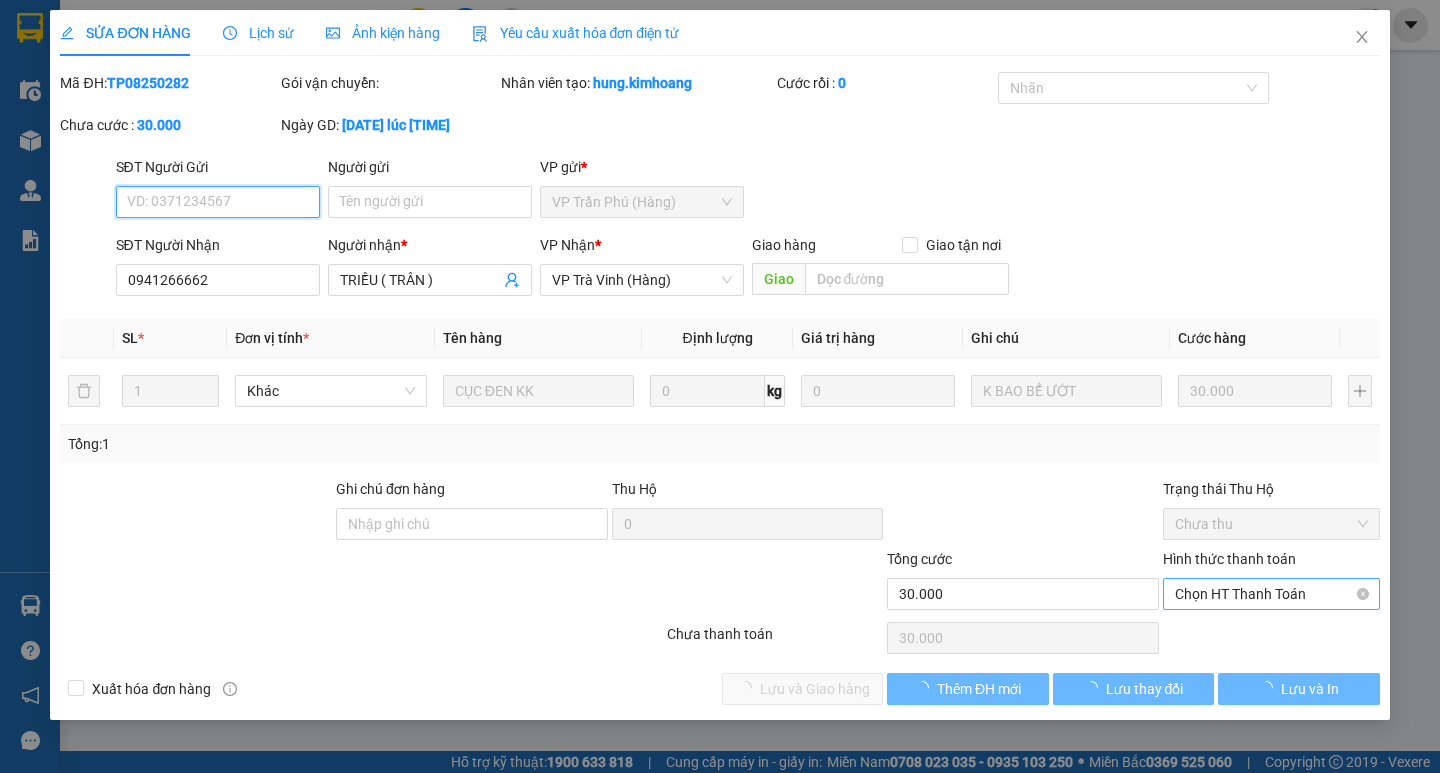 click on "Chọn HT Thanh Toán" at bounding box center (1271, 594) 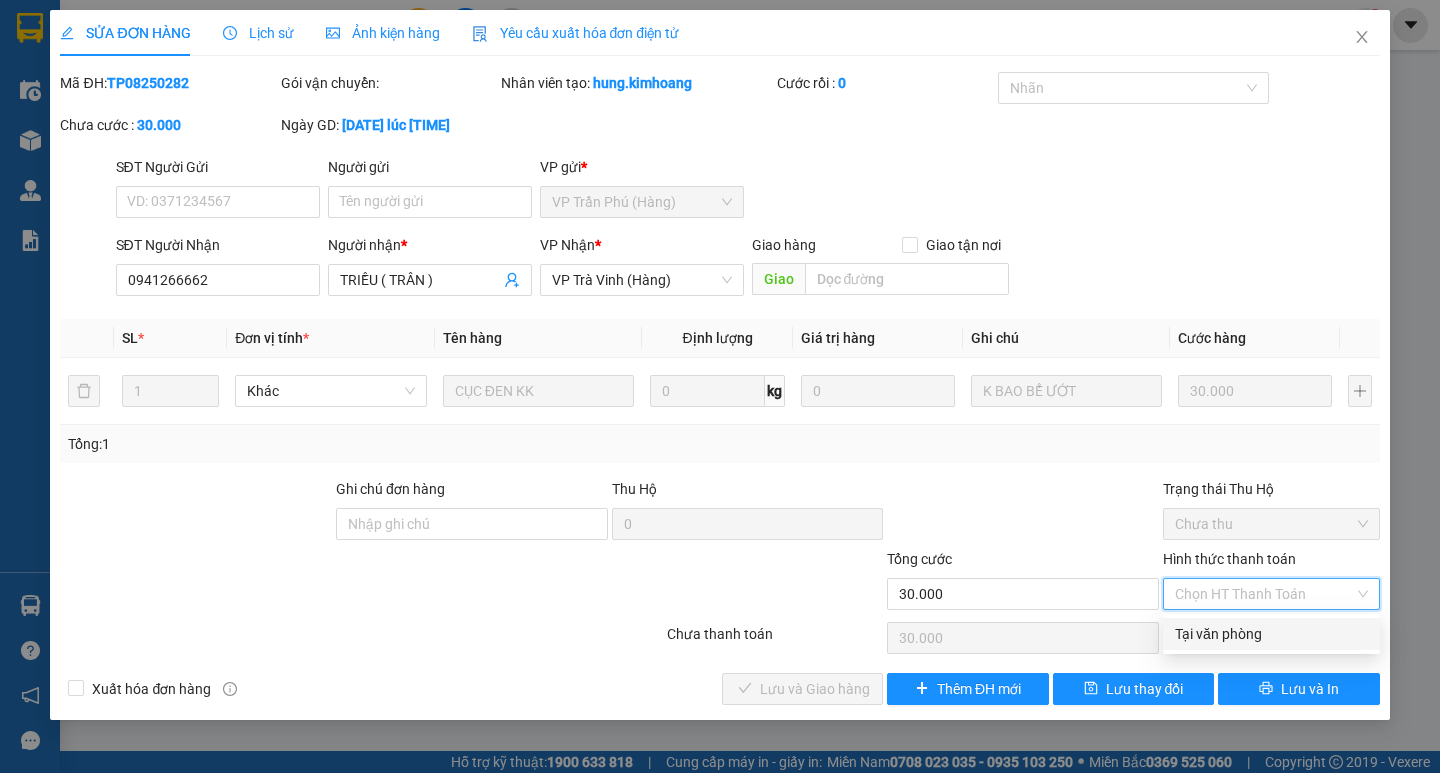 click on "Tại văn phòng" at bounding box center [1271, 634] 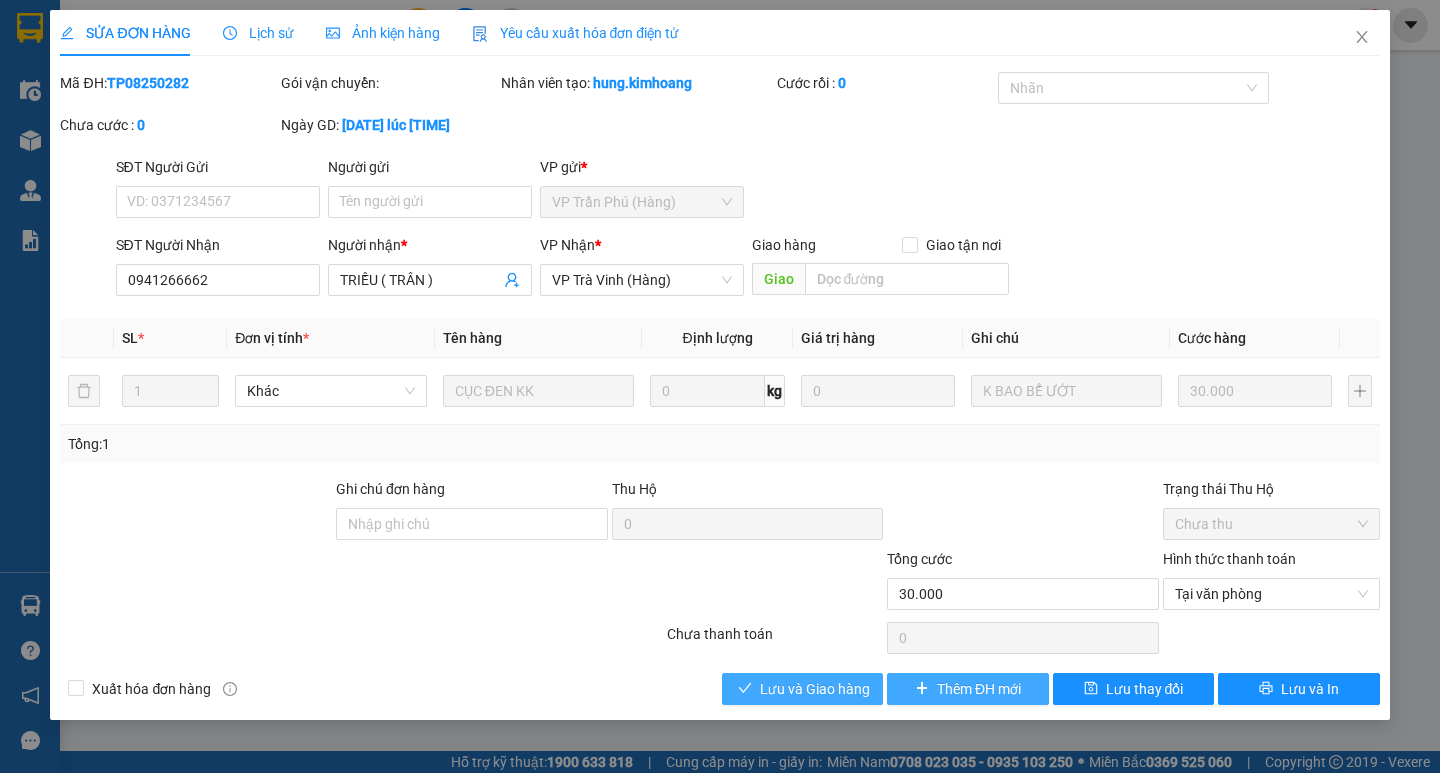 drag, startPoint x: 888, startPoint y: 680, endPoint x: 862, endPoint y: 682, distance: 26.076809 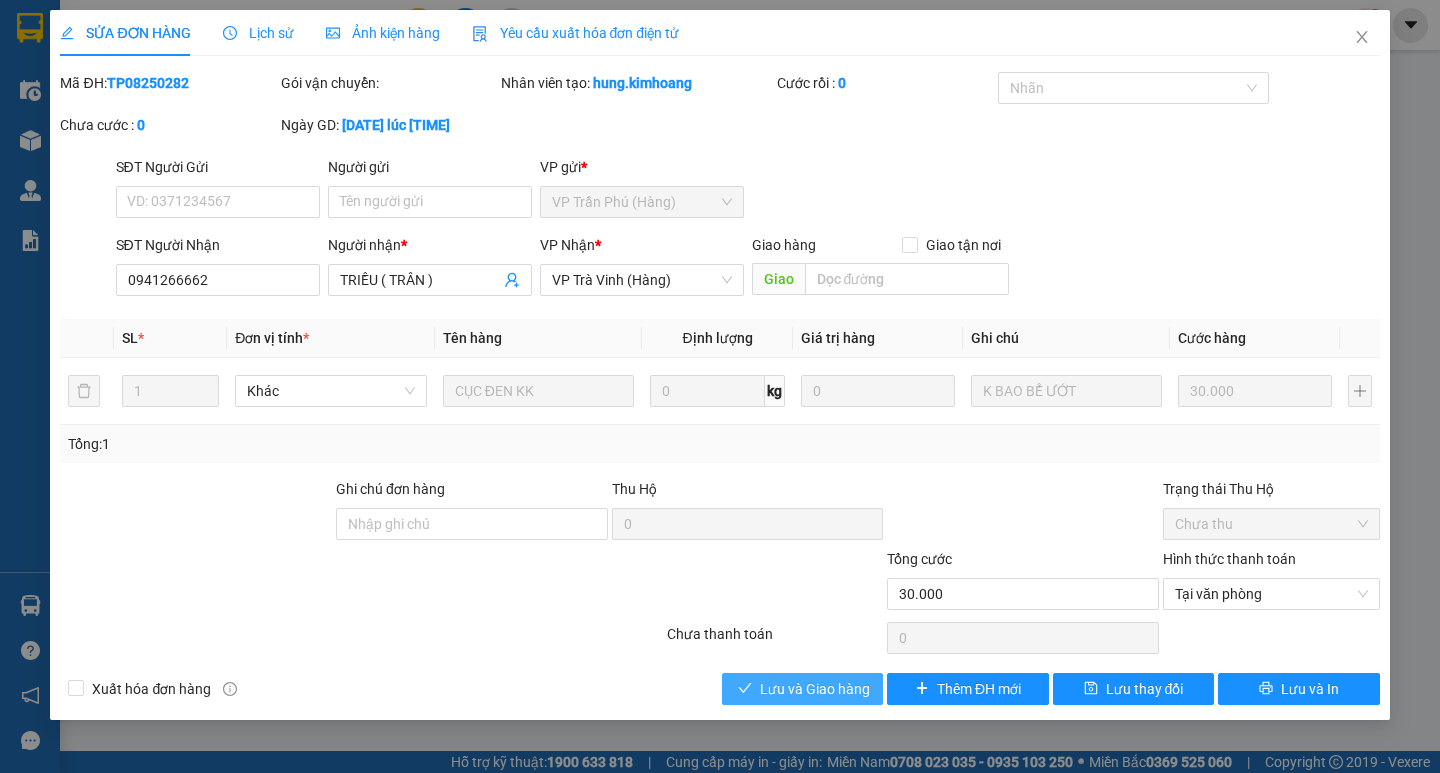 click on "Lưu và Giao hàng" at bounding box center (815, 689) 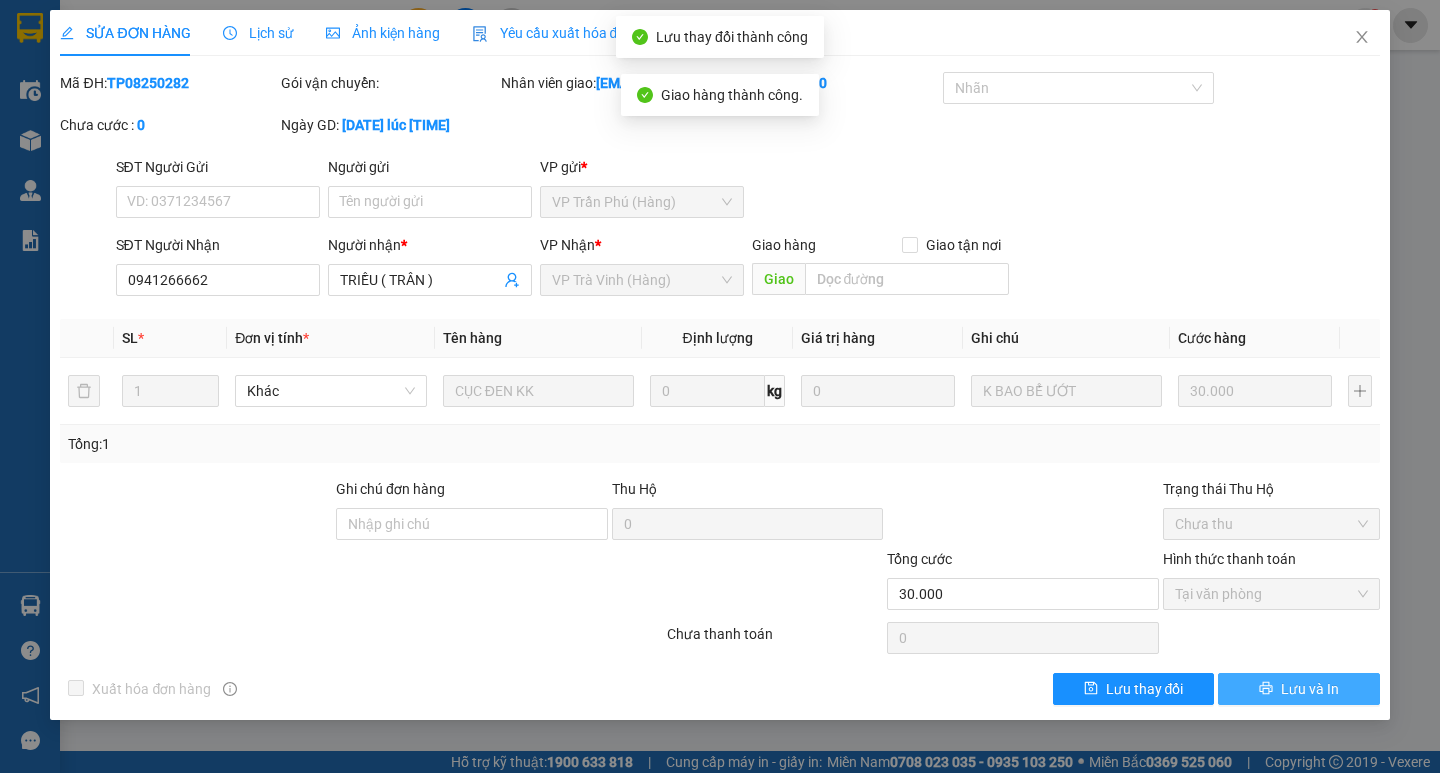 drag, startPoint x: 1253, startPoint y: 685, endPoint x: 1251, endPoint y: 668, distance: 17.117243 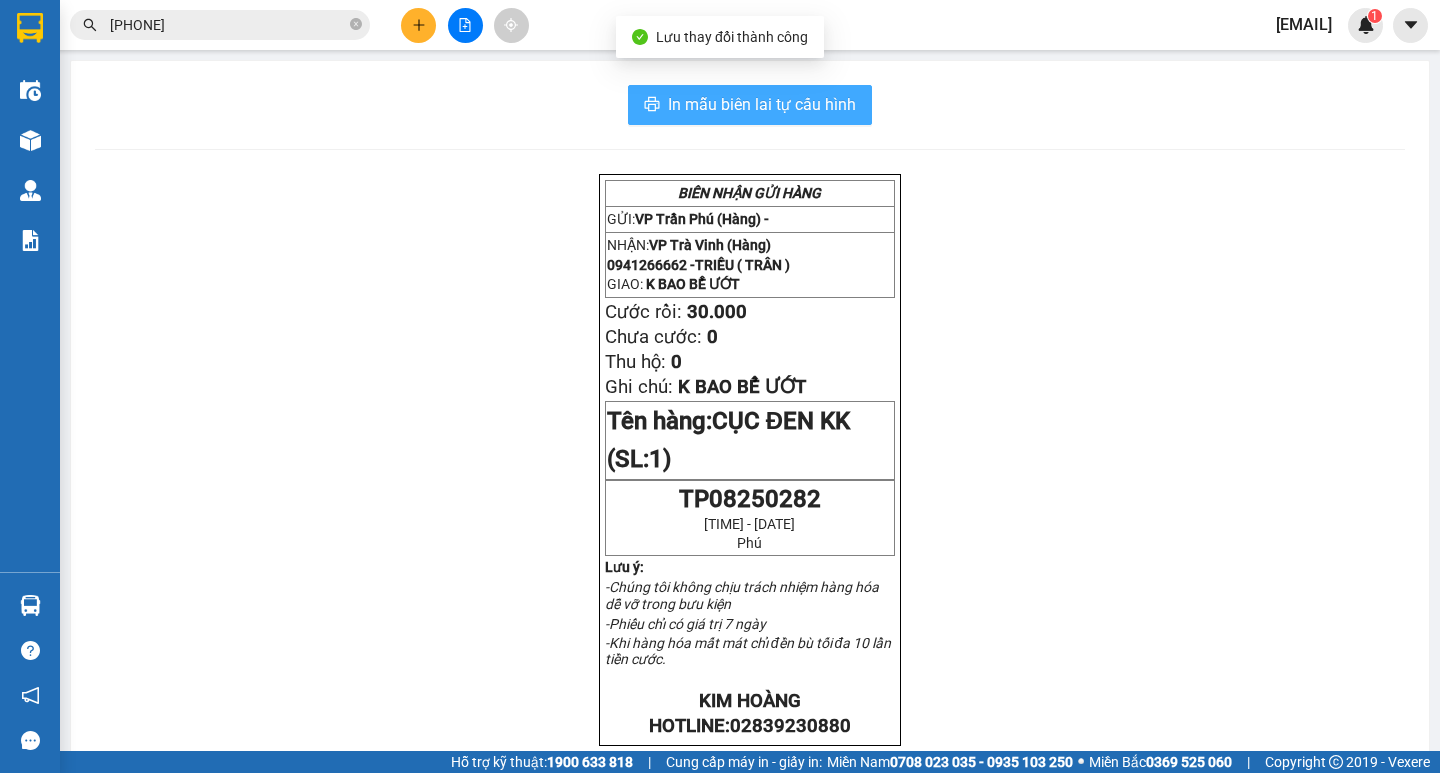 click on "In mẫu biên lai tự cấu hình" at bounding box center [762, 104] 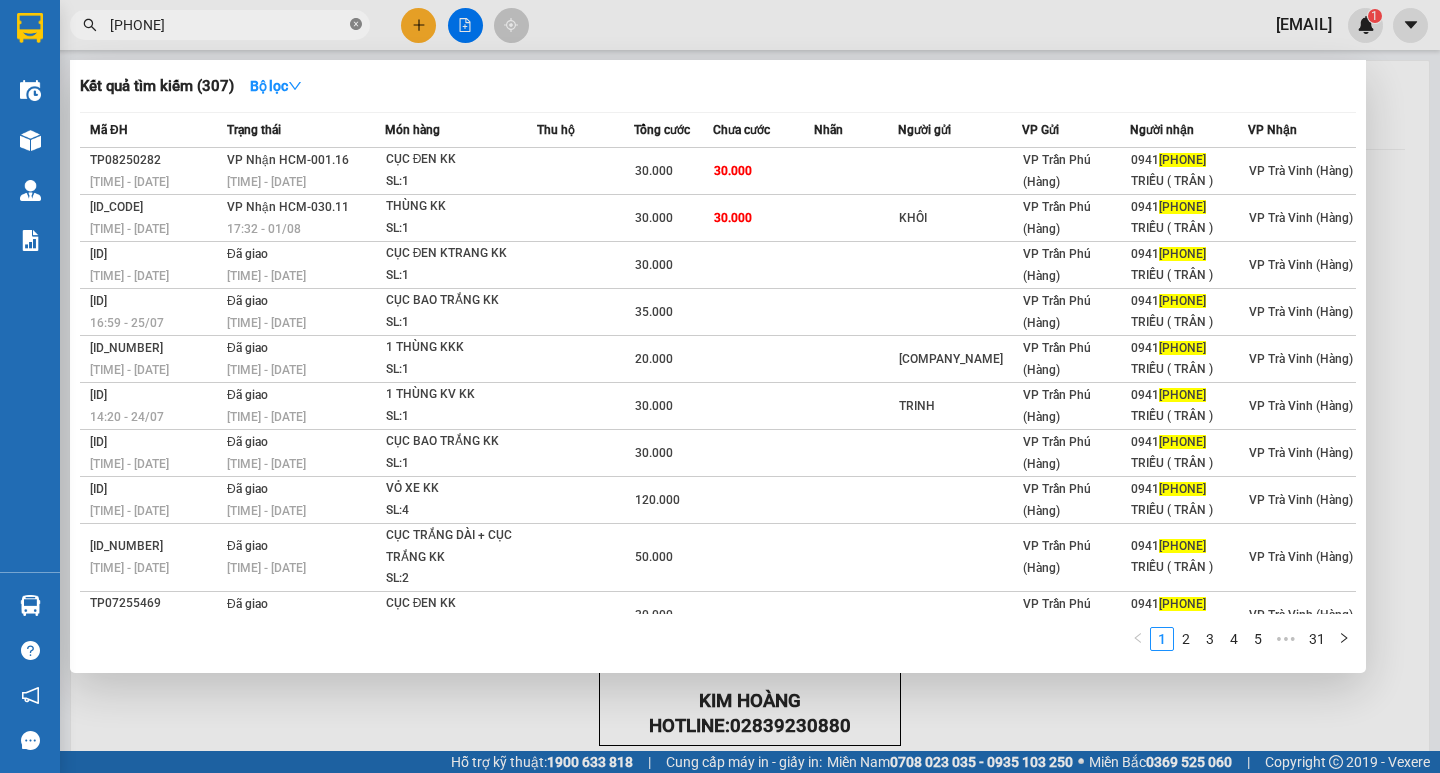 click 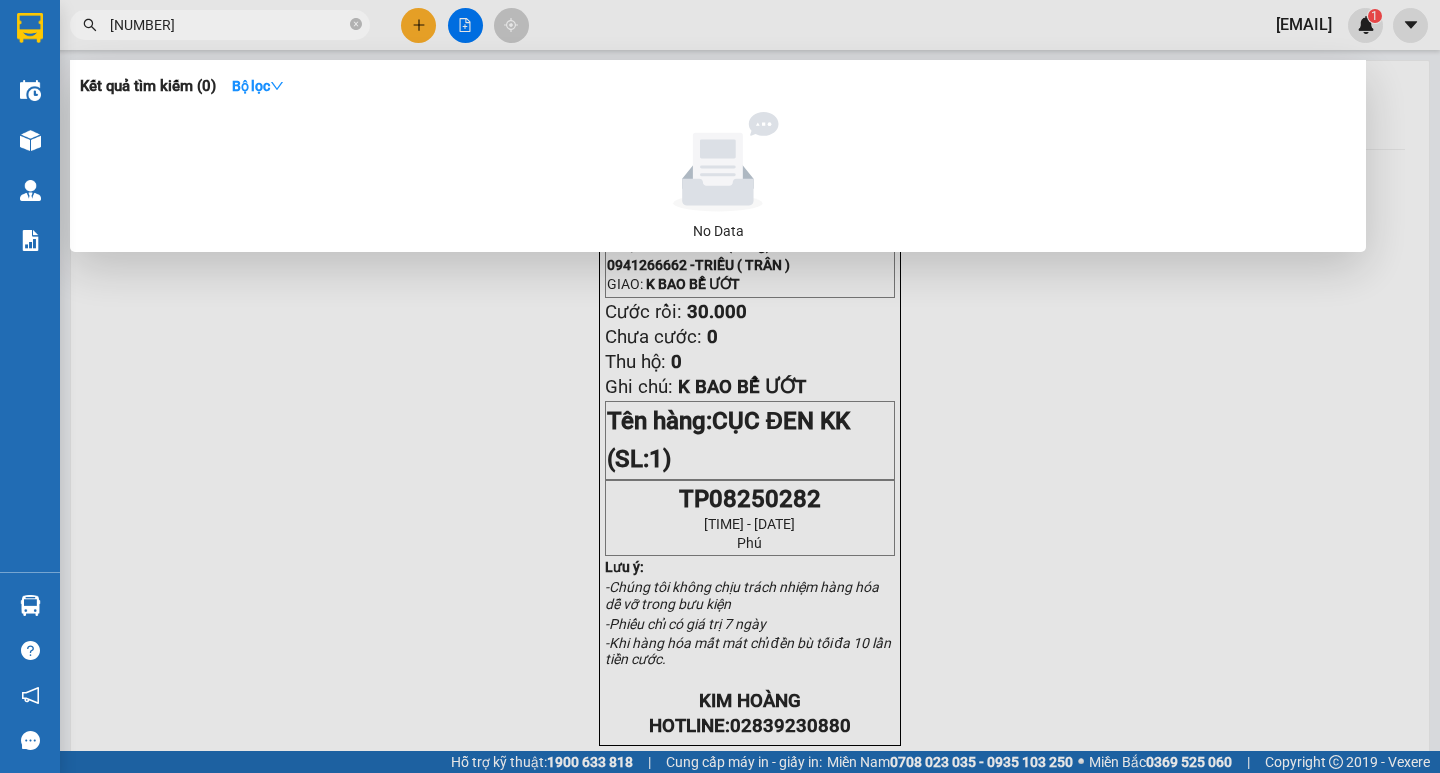 click on "0888214" at bounding box center (228, 25) 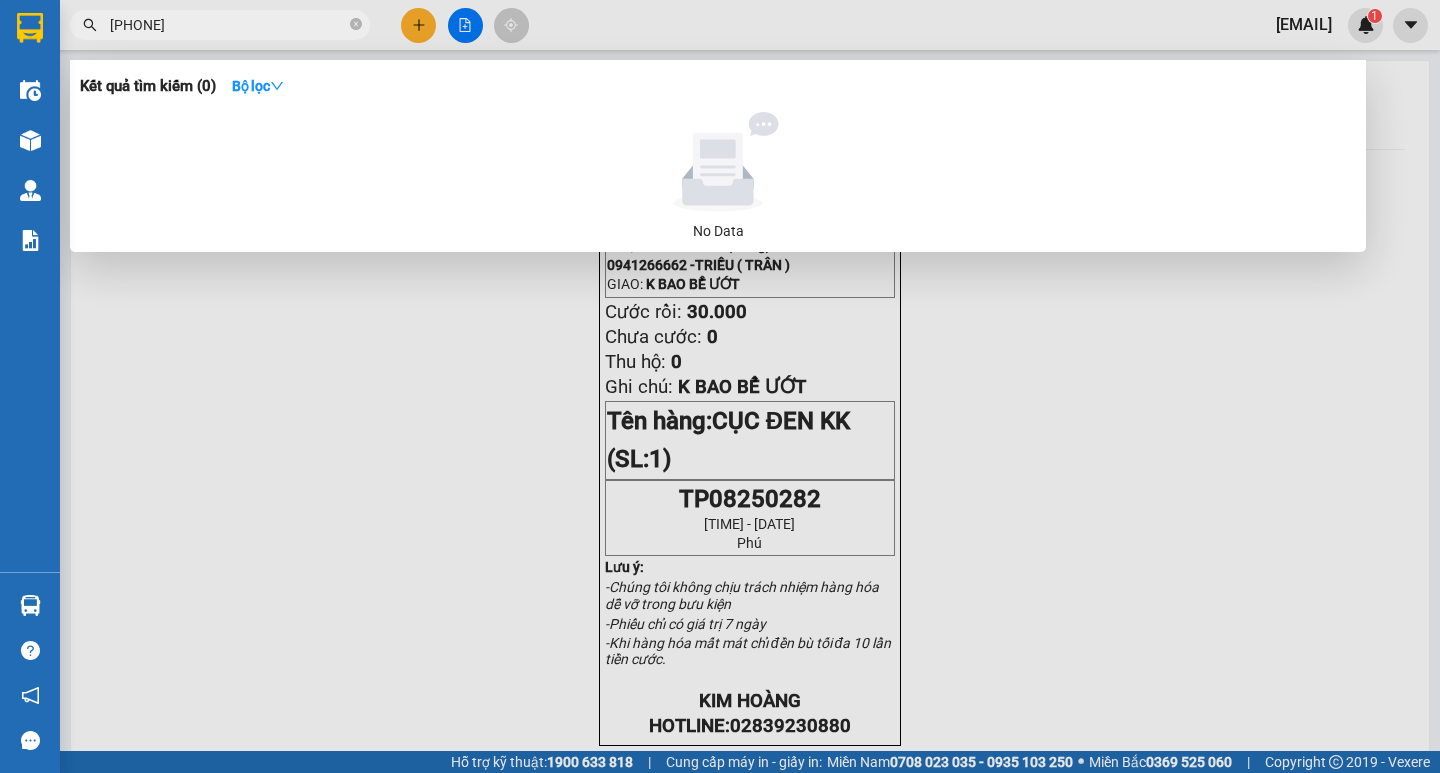 type on "0888214567" 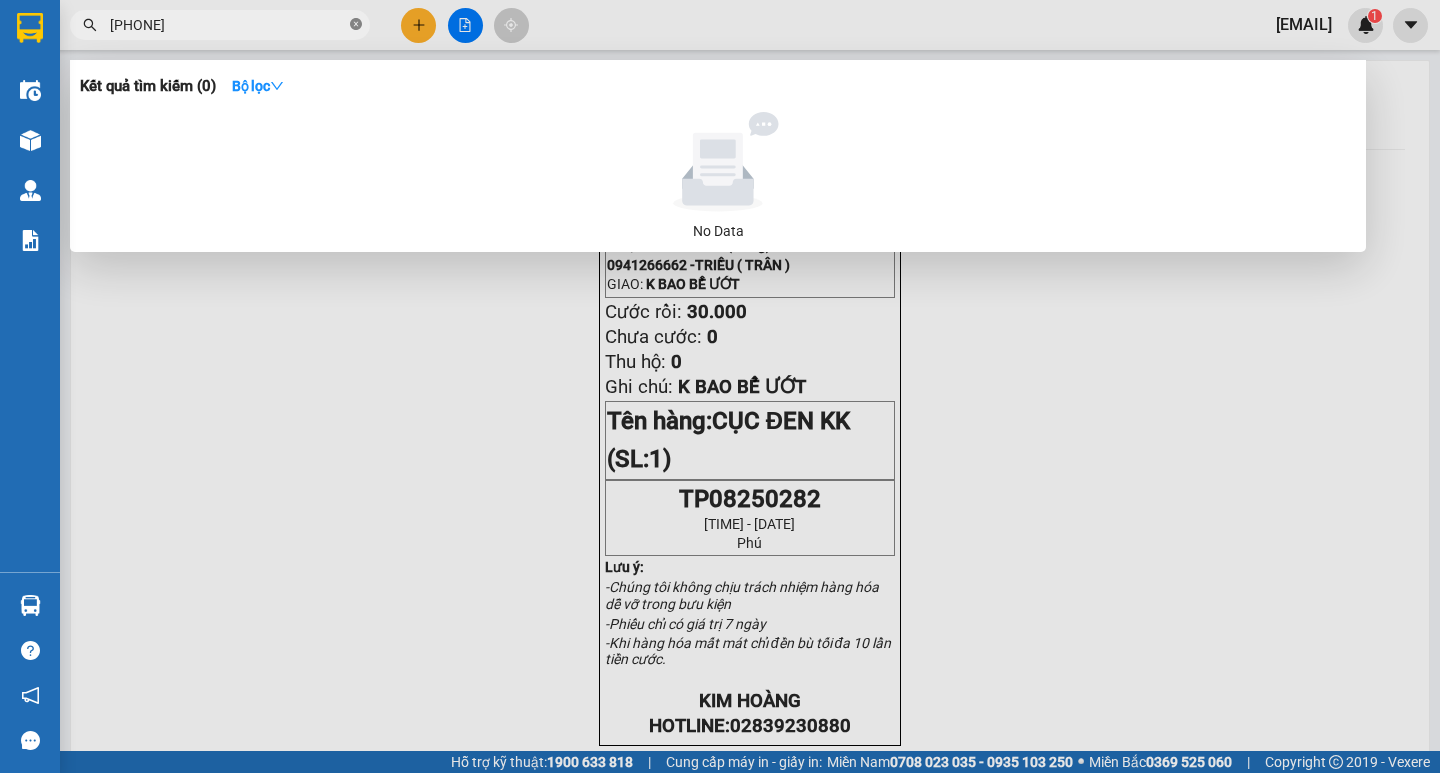 click 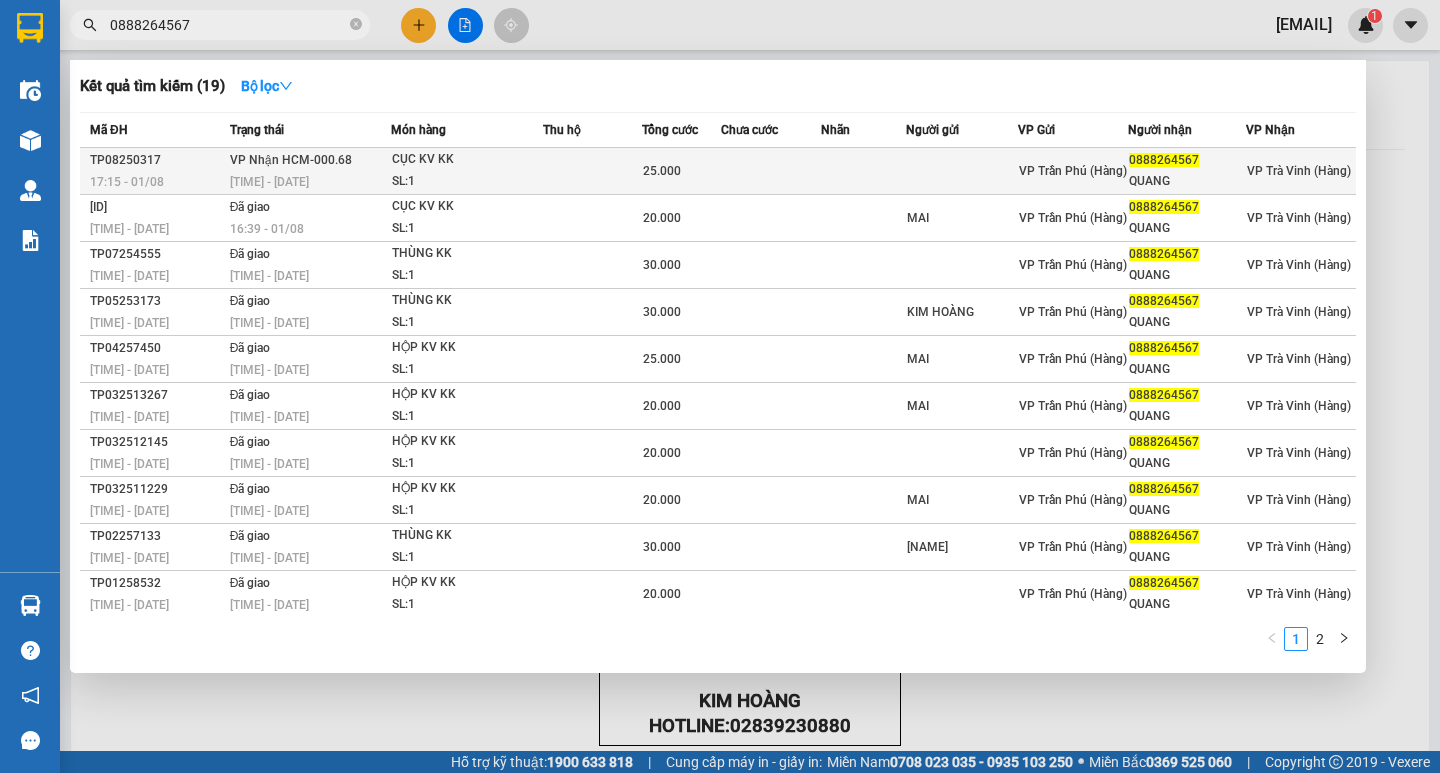 type on "0888264567" 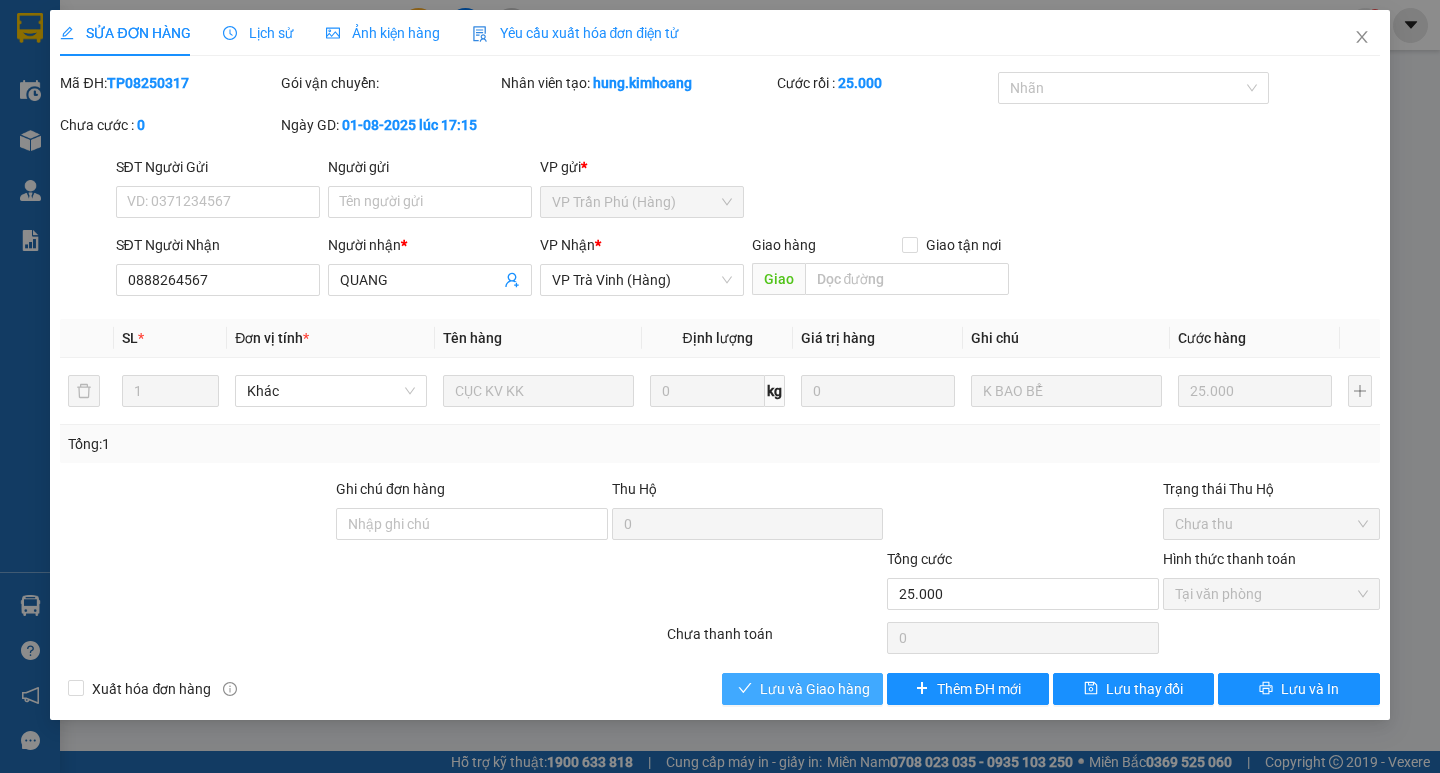 click on "Lưu và Giao hàng" at bounding box center [815, 689] 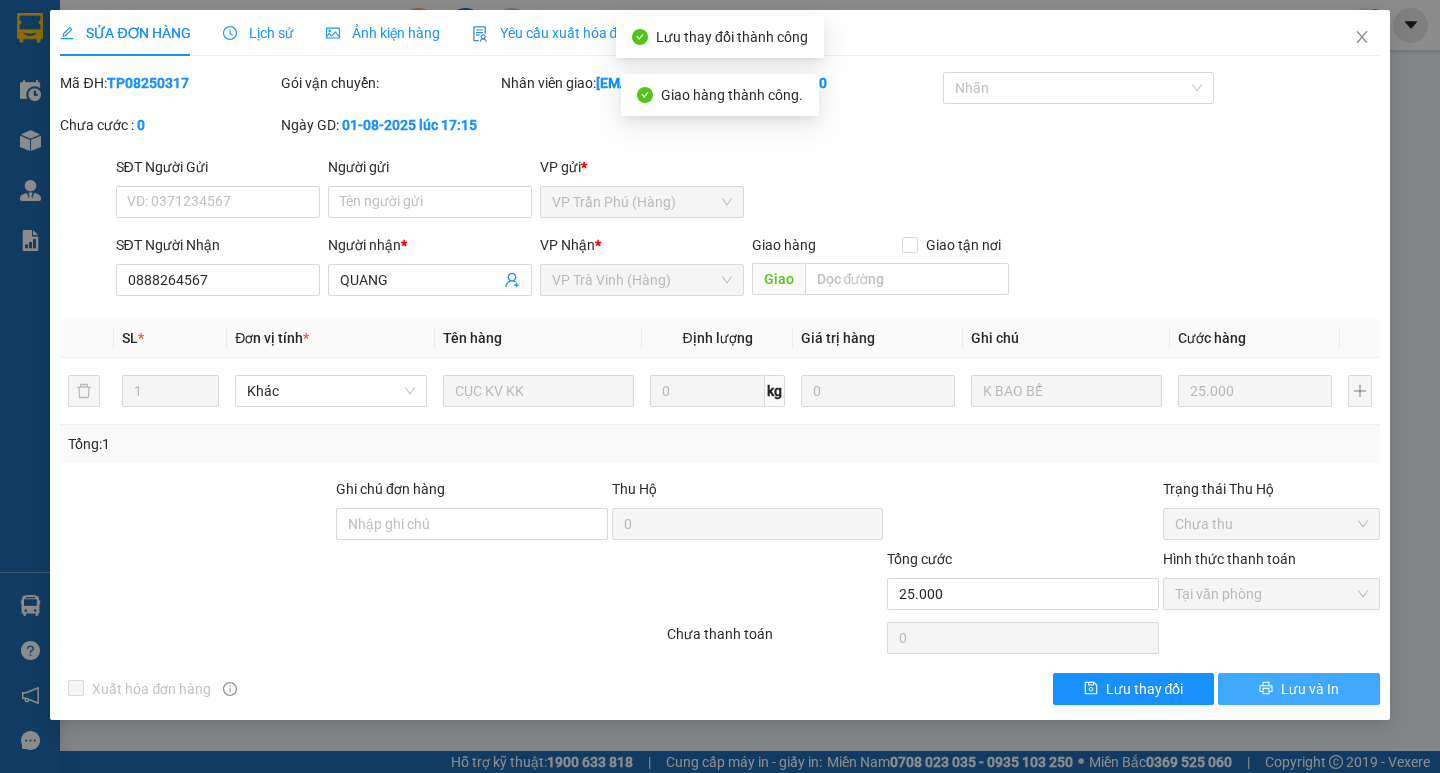 click on "Lưu và In" at bounding box center [1298, 689] 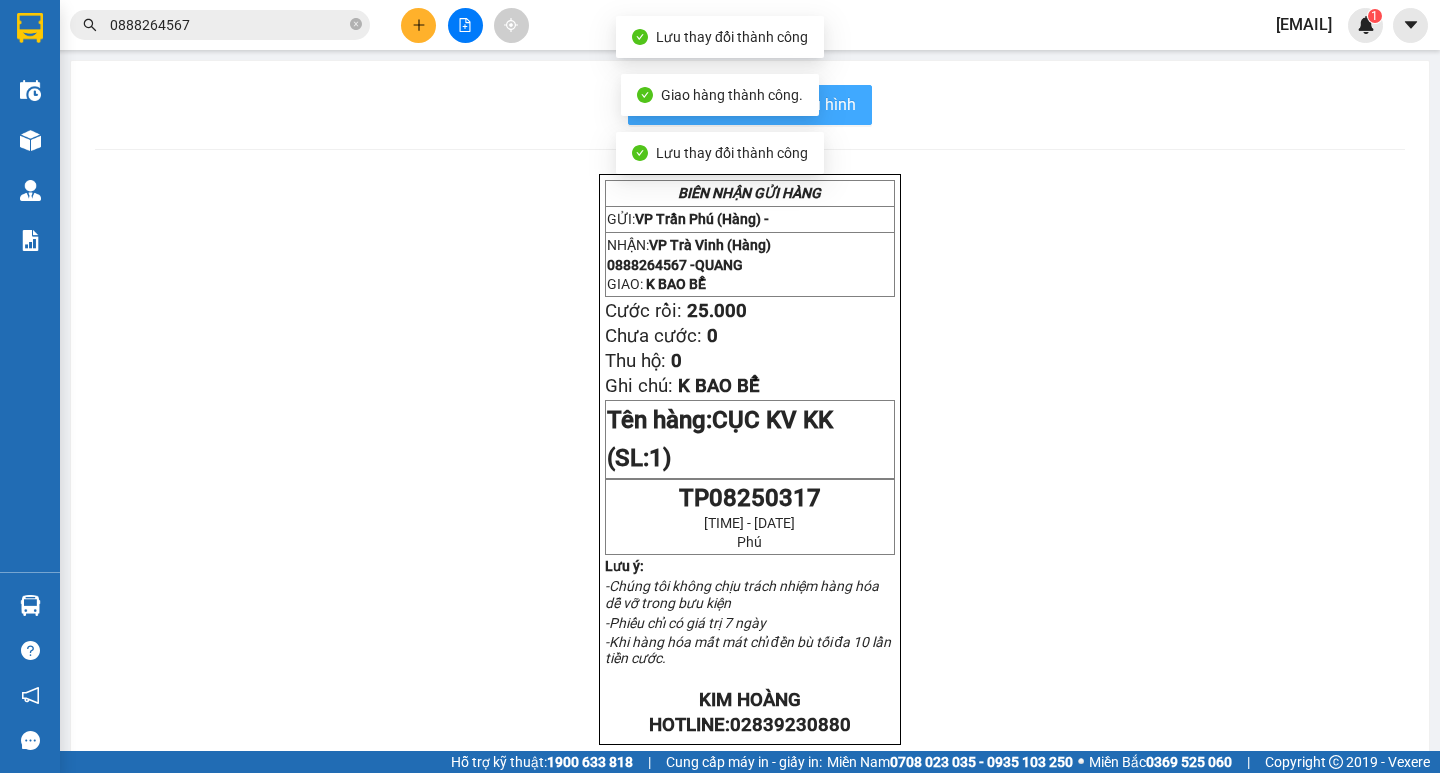 click on "In mẫu biên lai tự cấu hình" at bounding box center (762, 104) 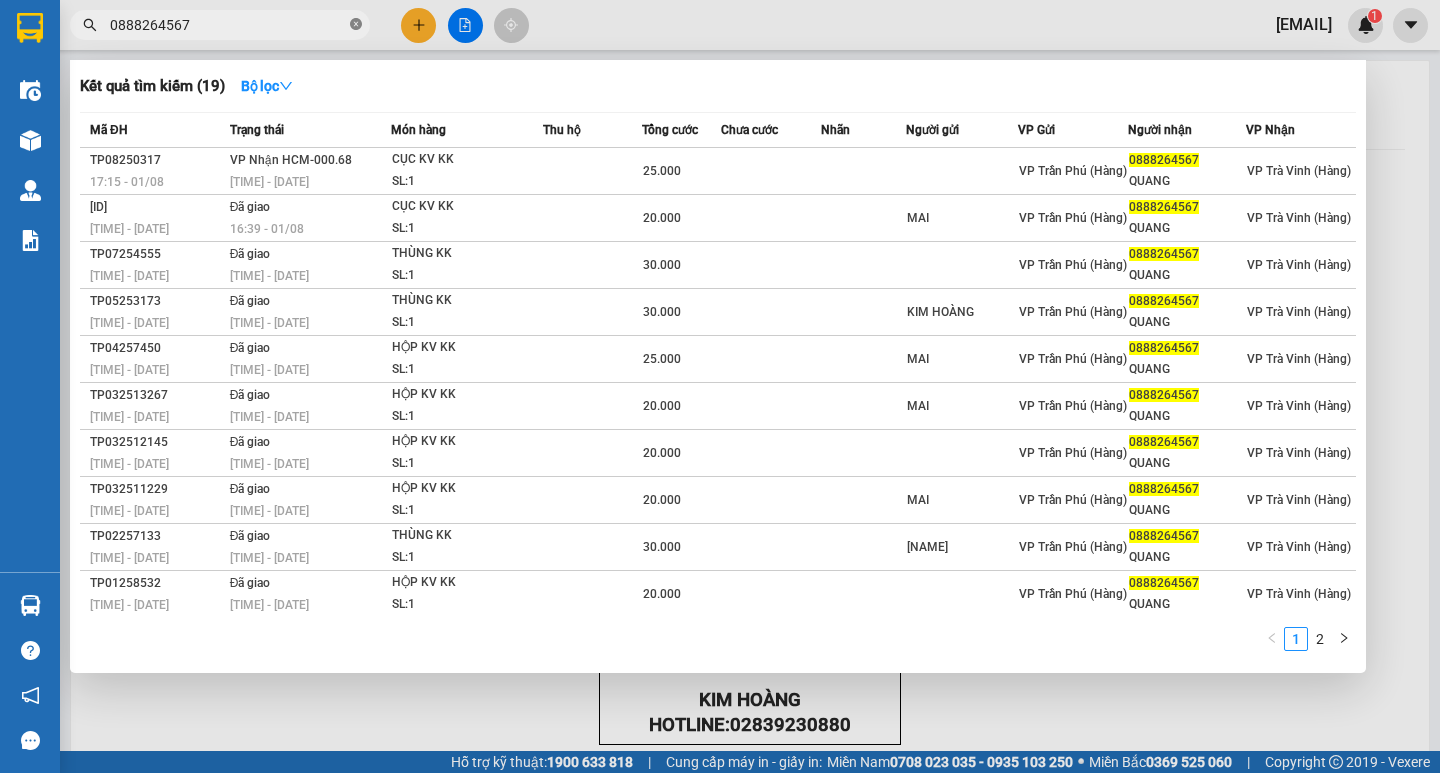 click 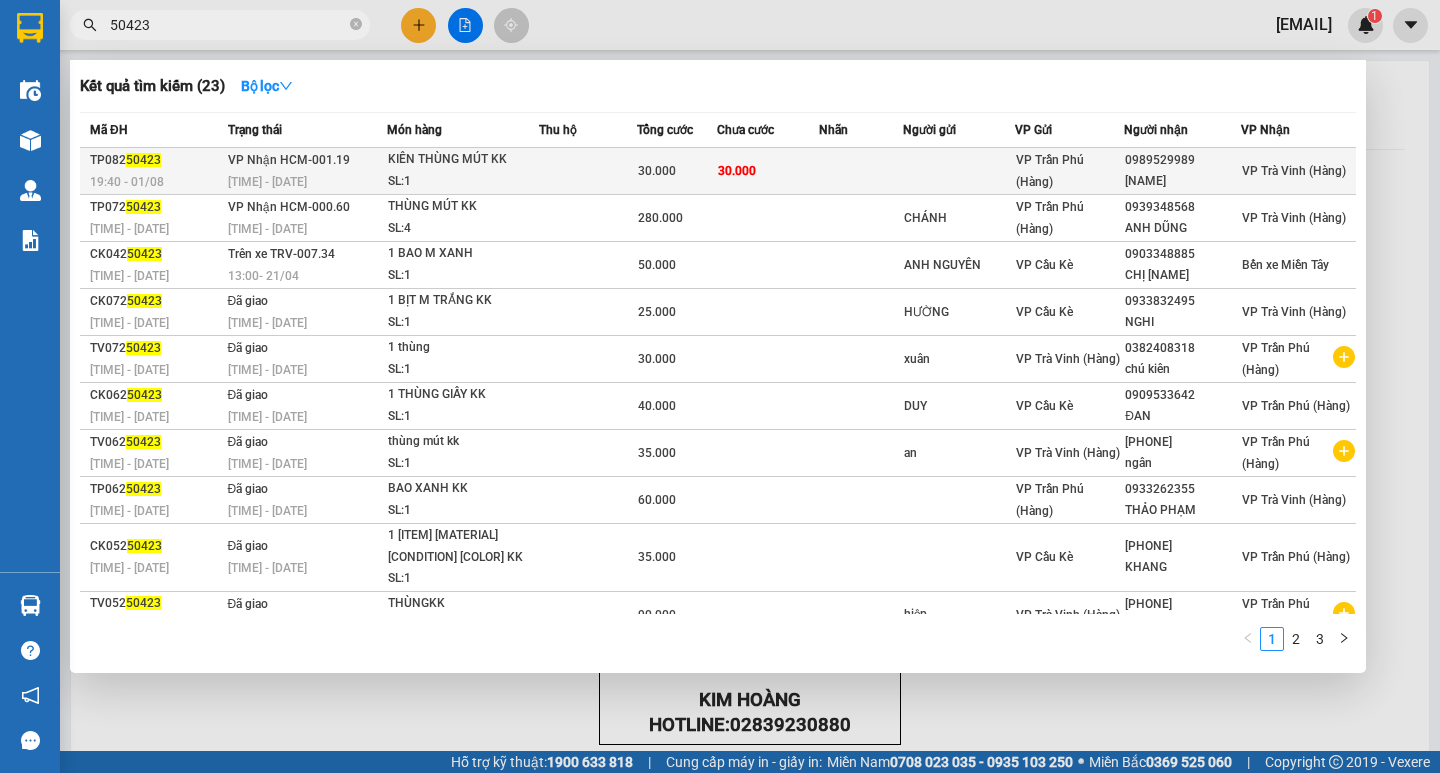 type on "50423" 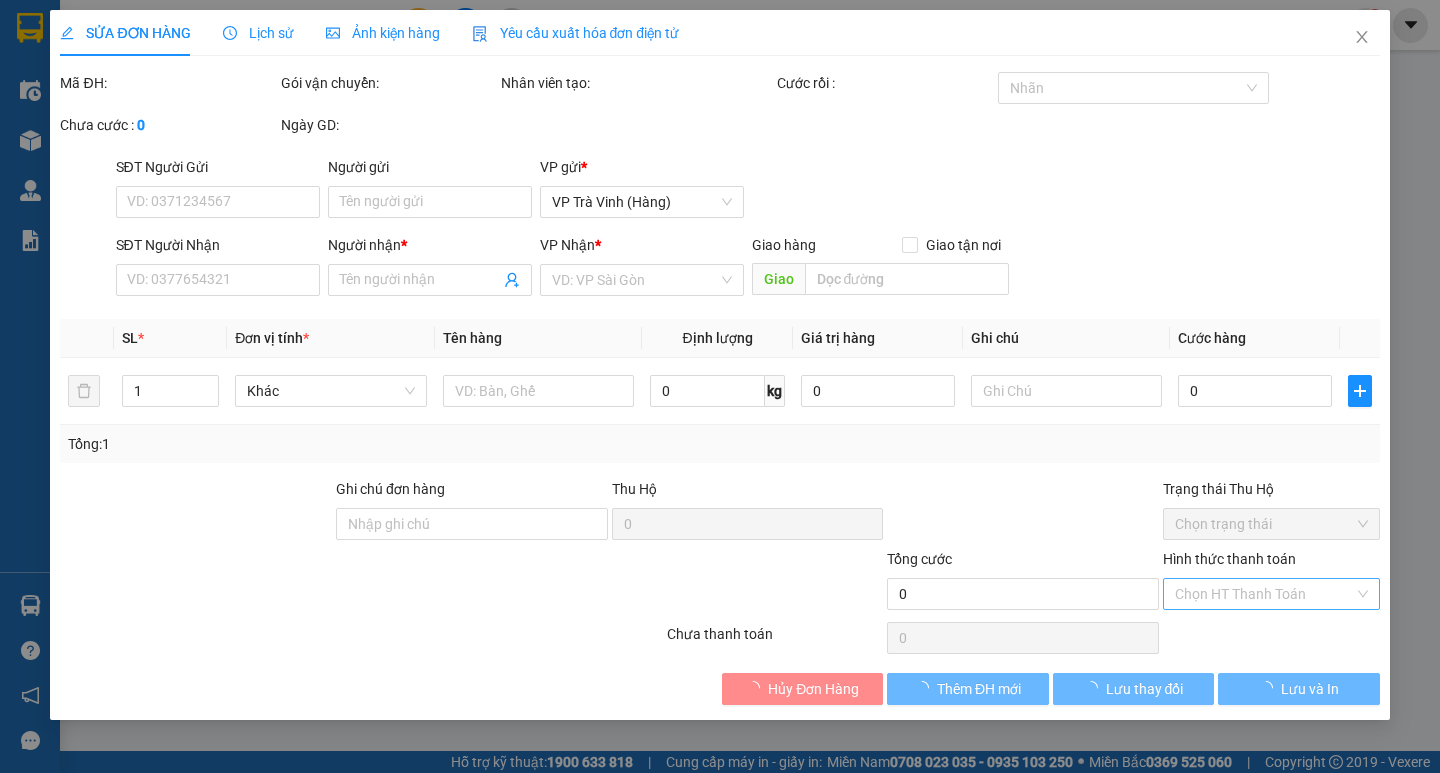 type on "0989529989" 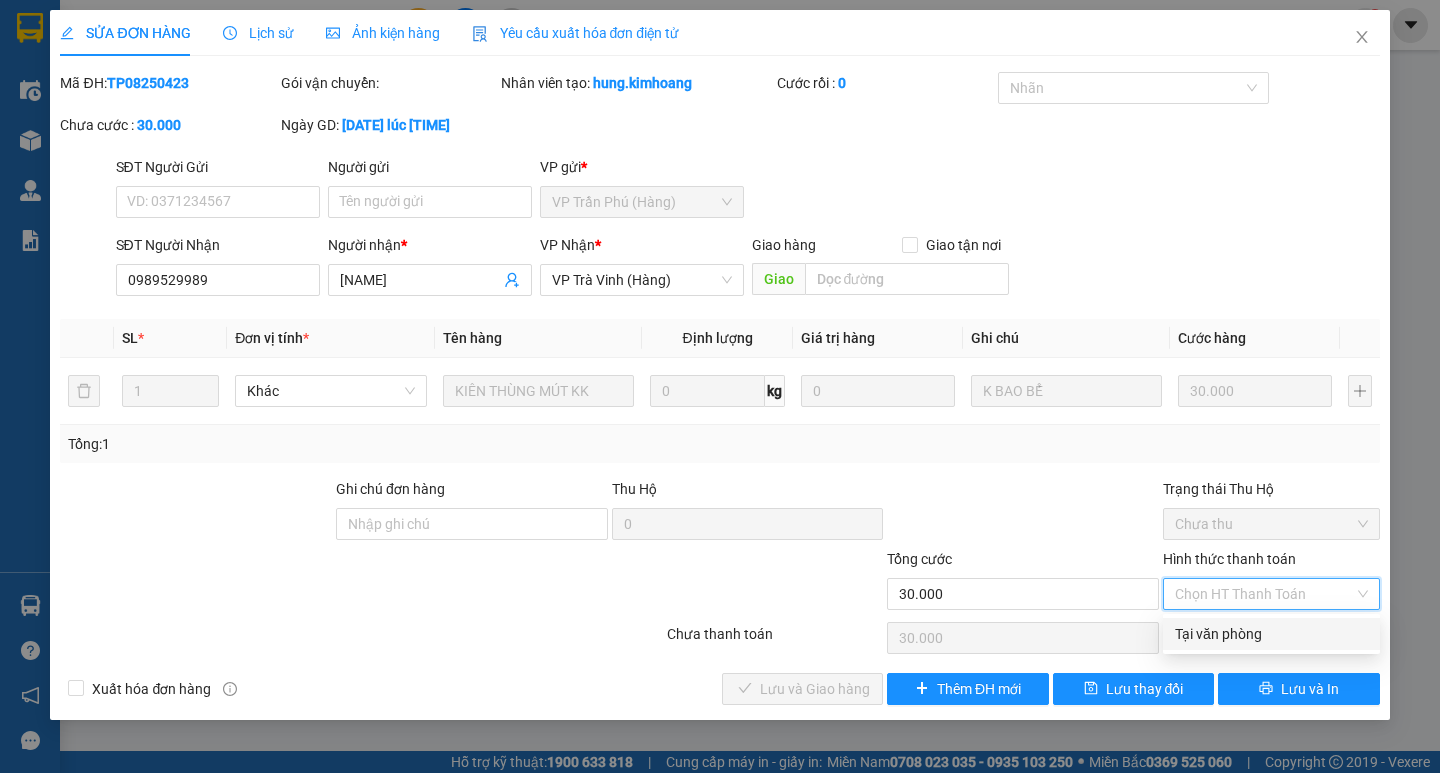 drag, startPoint x: 1219, startPoint y: 627, endPoint x: 1178, endPoint y: 630, distance: 41.109608 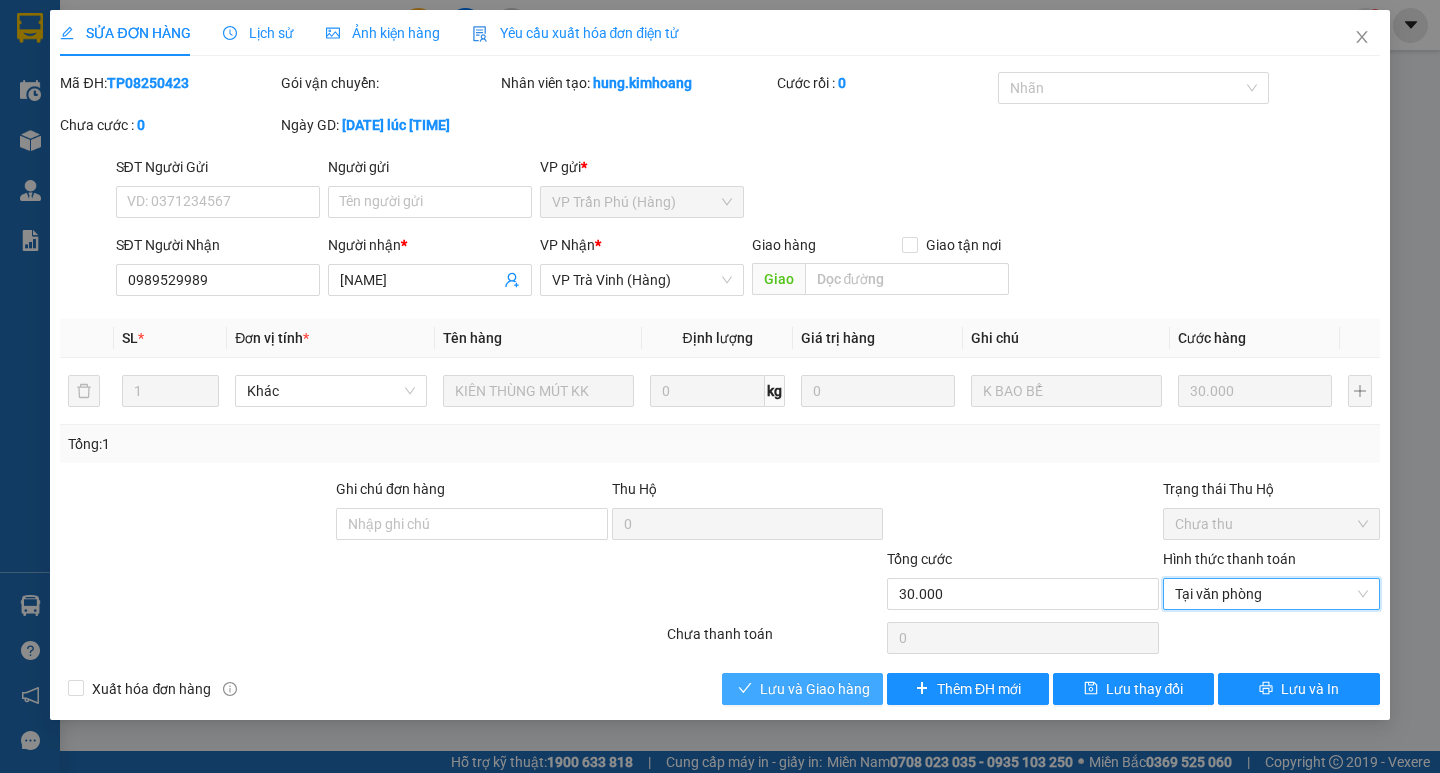 click on "Lưu và Giao hàng" at bounding box center [802, 689] 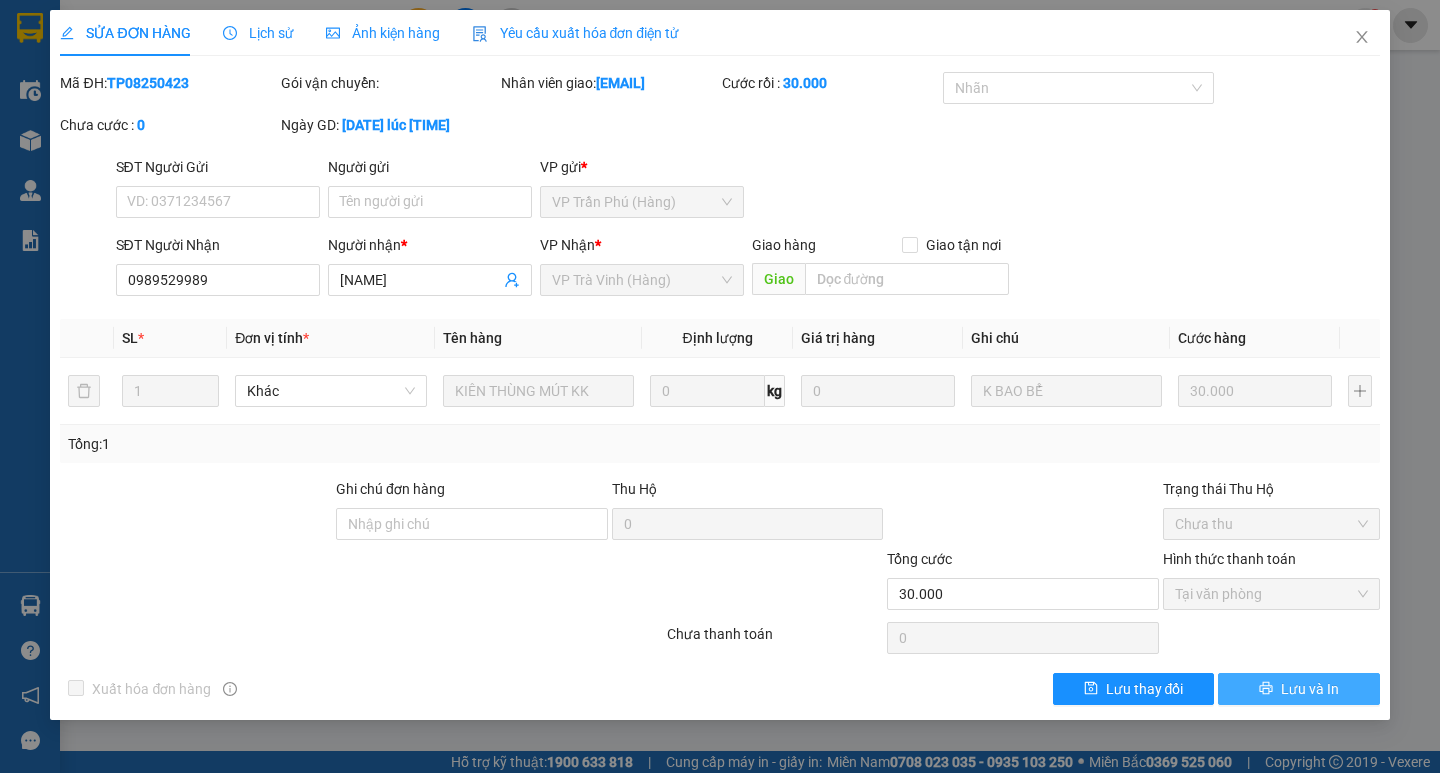 click on "Lưu và In" at bounding box center (1310, 689) 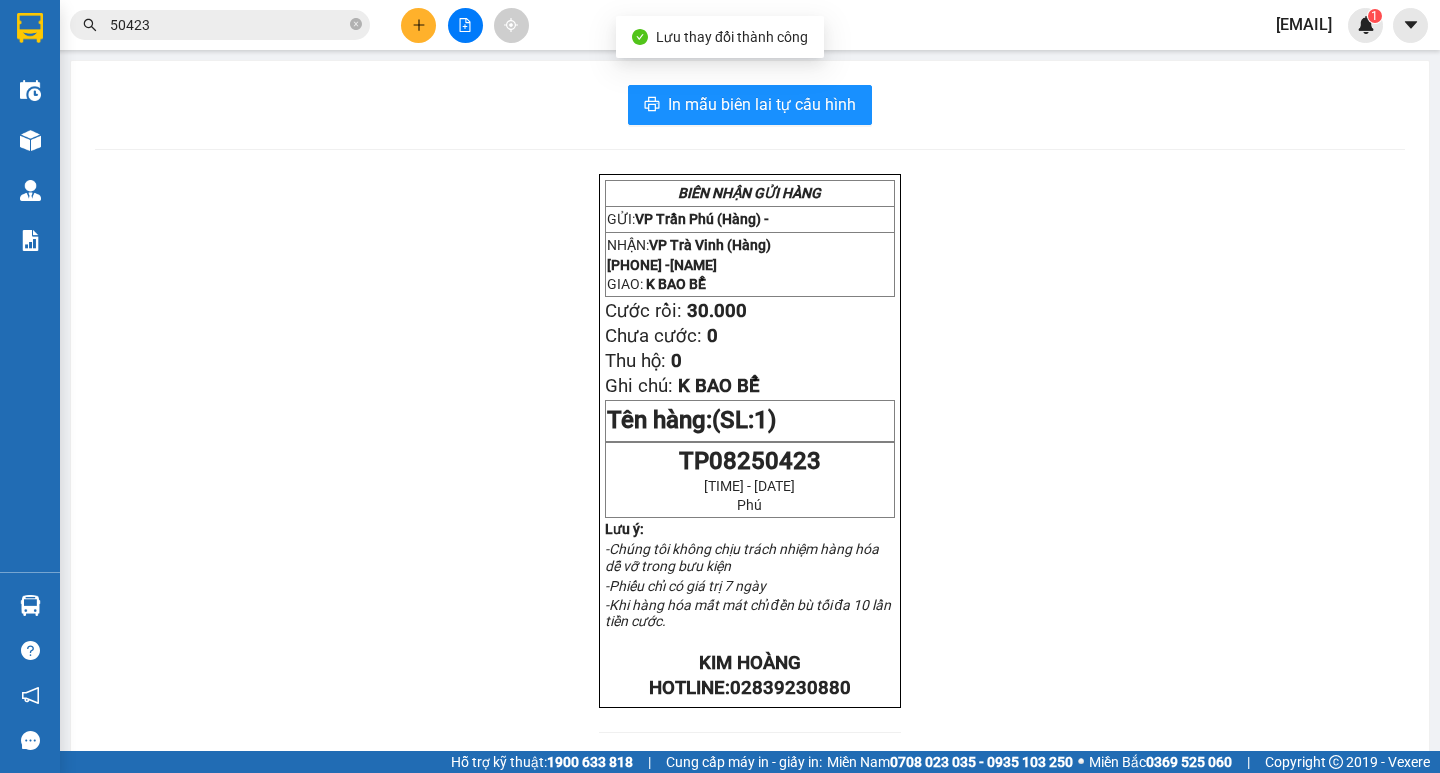 click 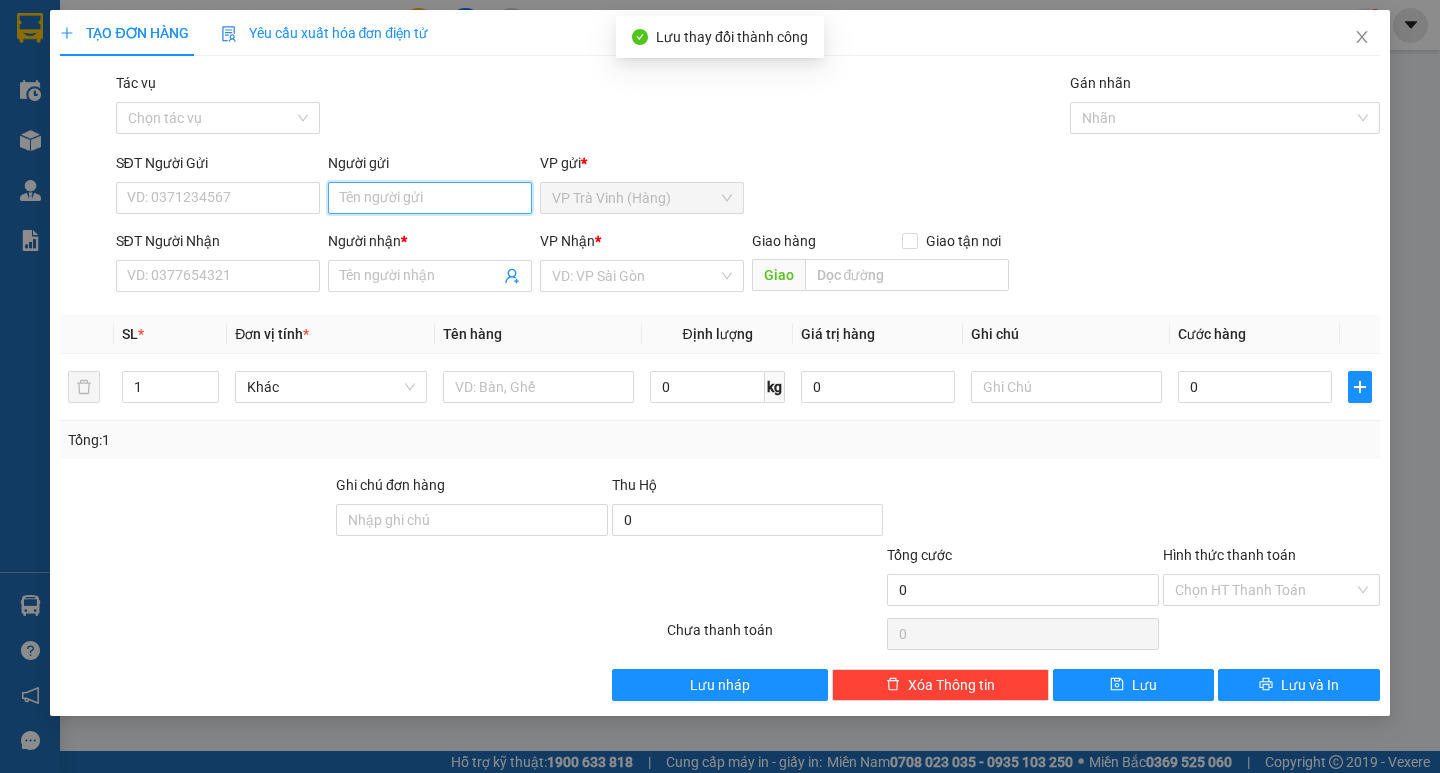 click on "Người gửi" at bounding box center (430, 198) 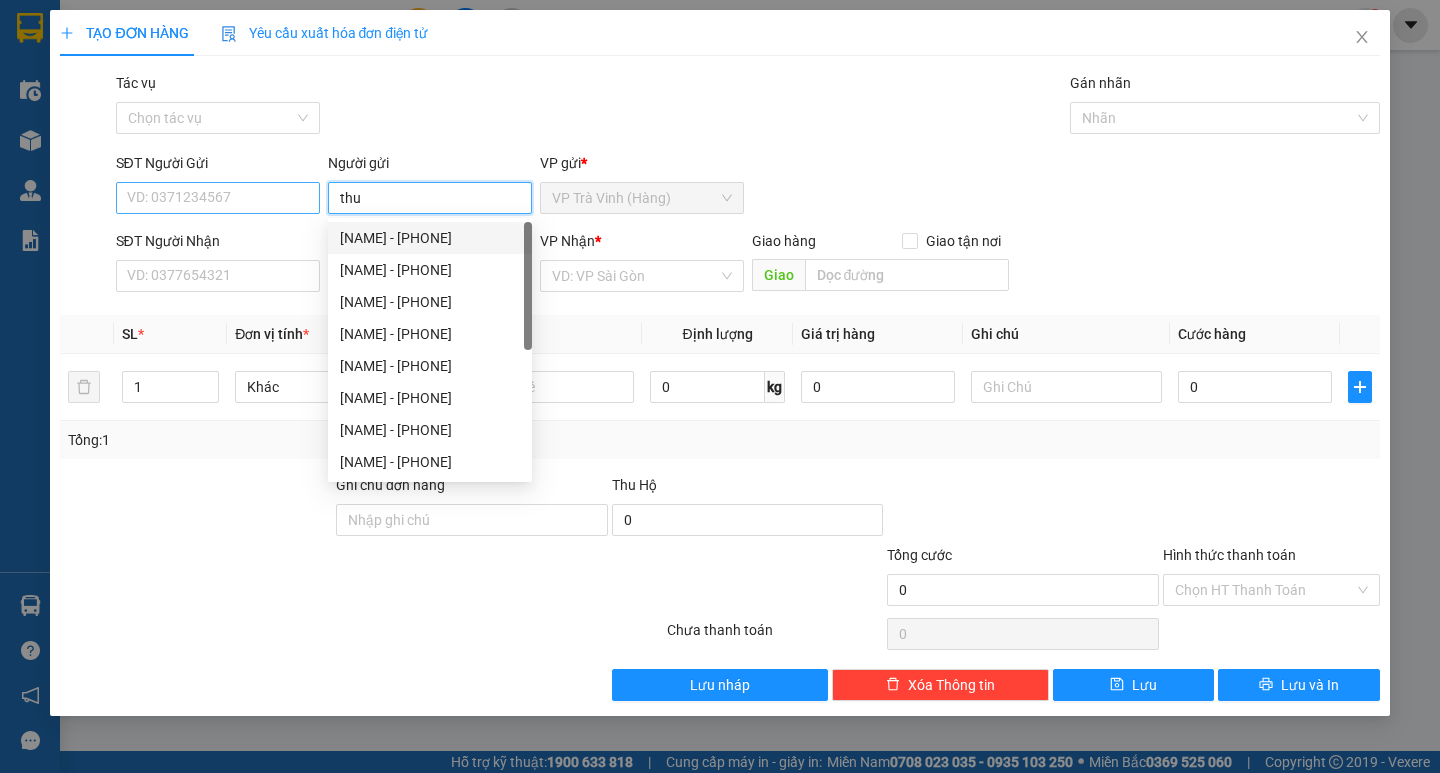 type on "thu" 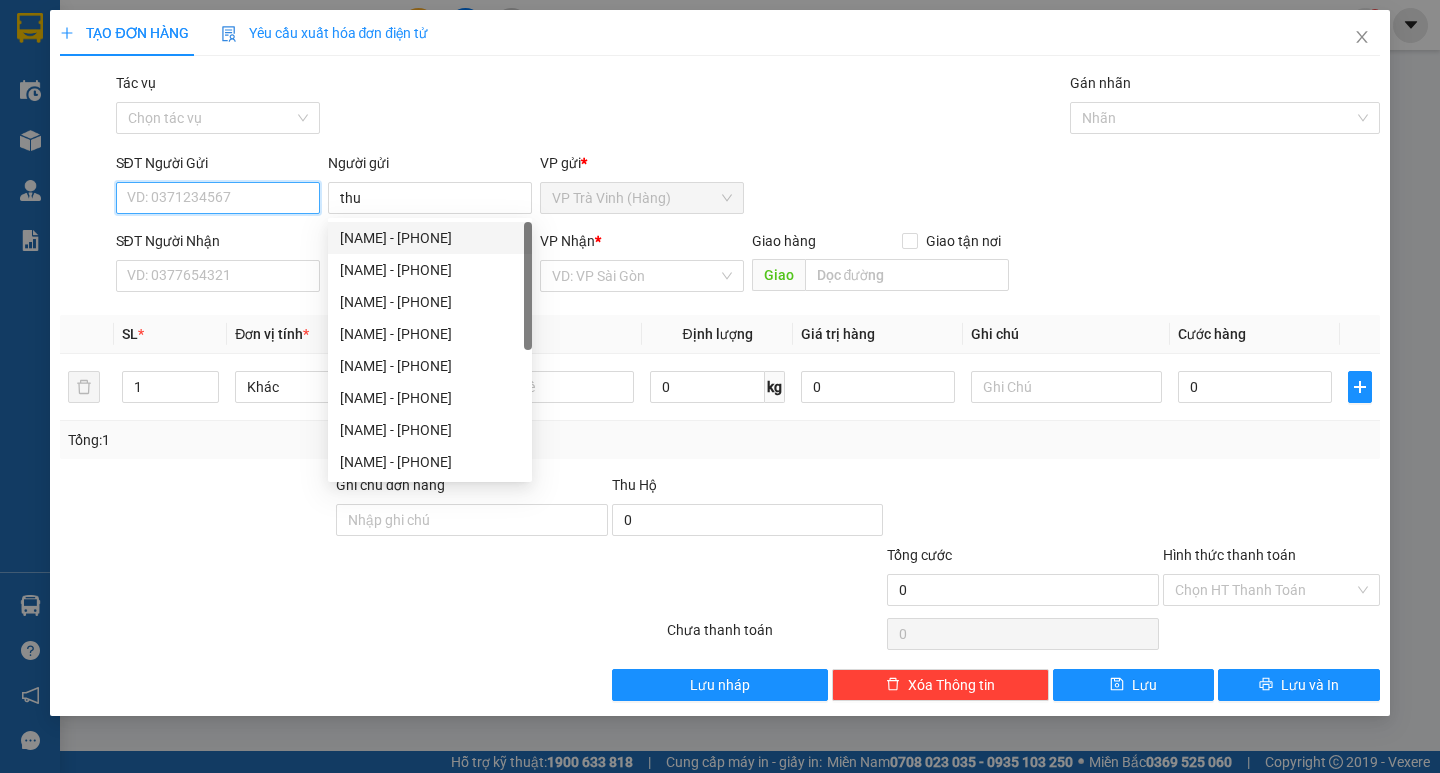 click on "SĐT Người Gửi" at bounding box center [218, 198] 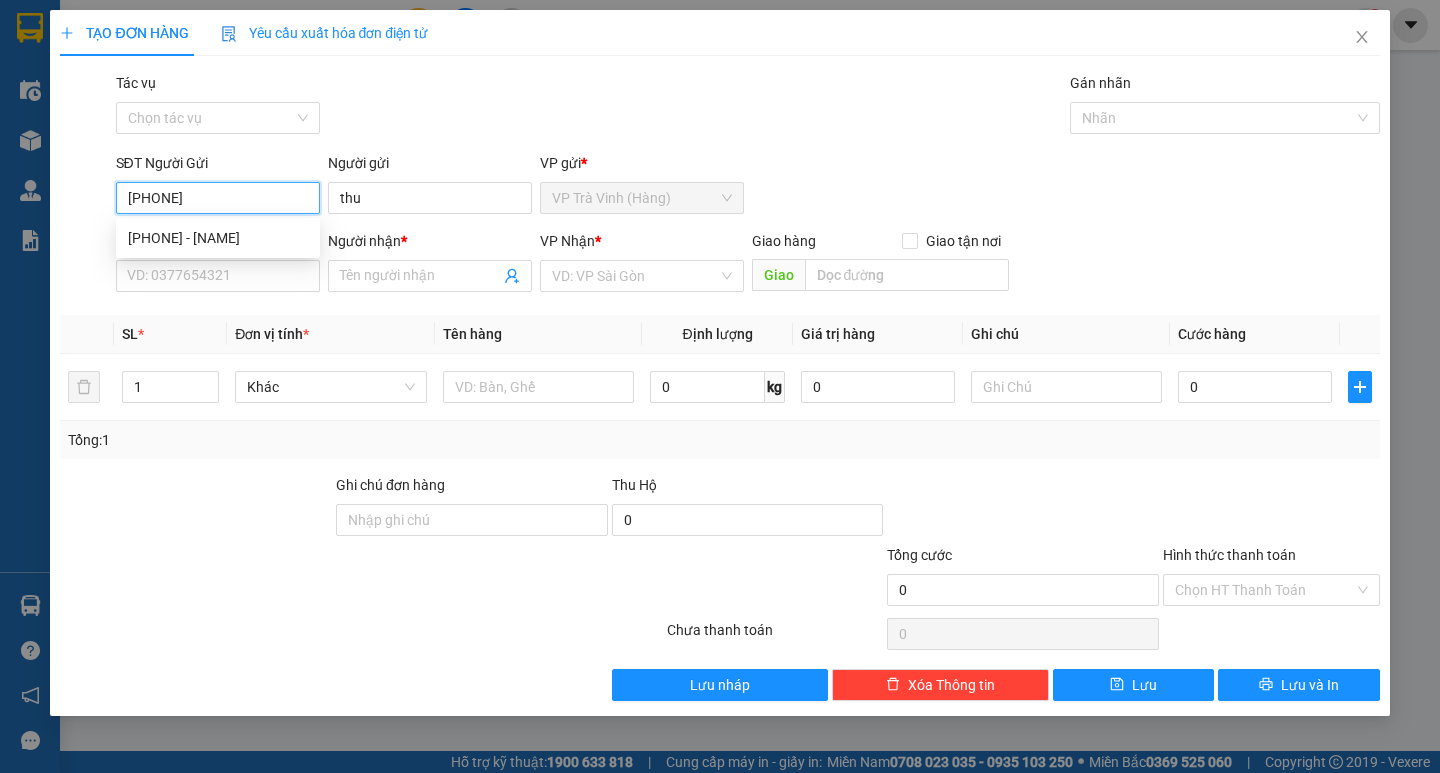 type on "[PHONE]" 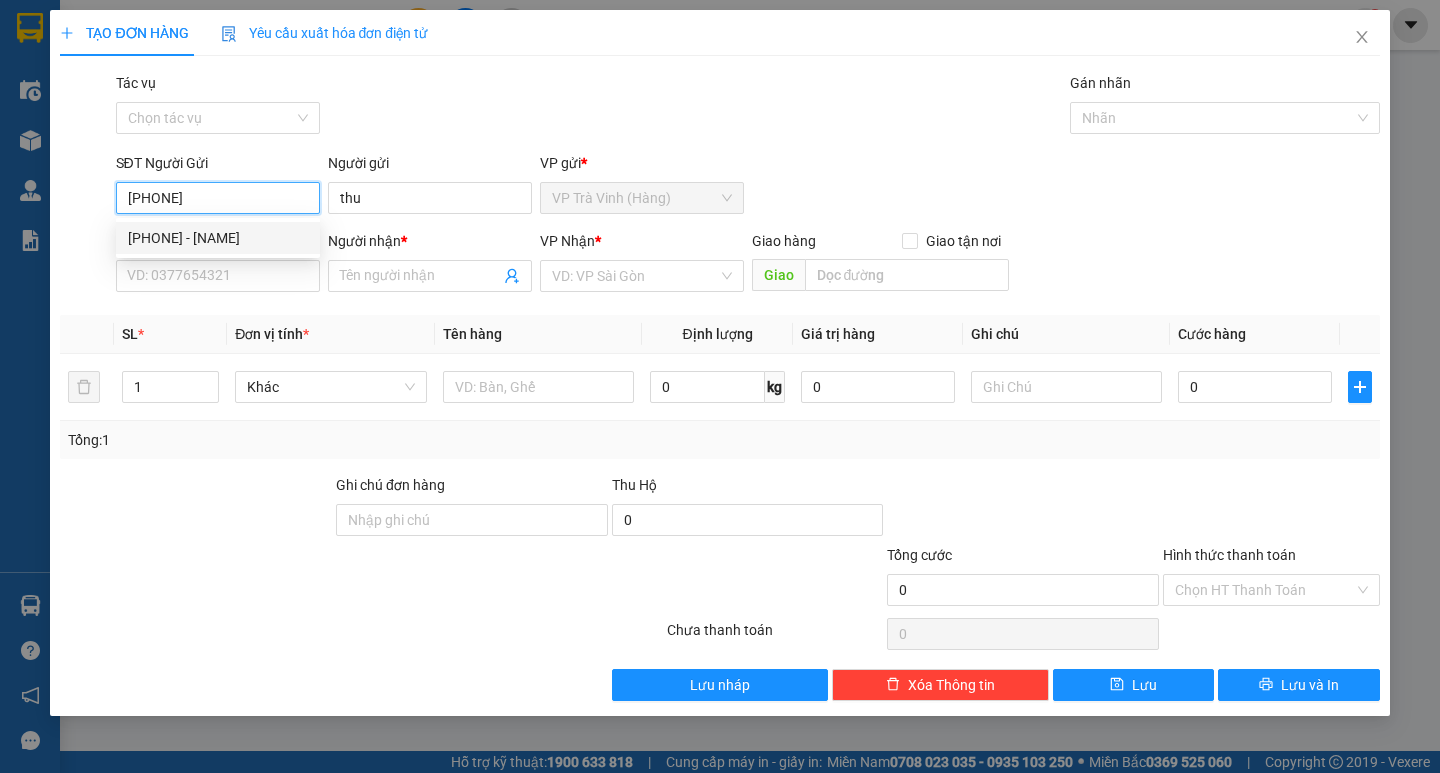 click on "0788828649 - THU" at bounding box center (218, 238) 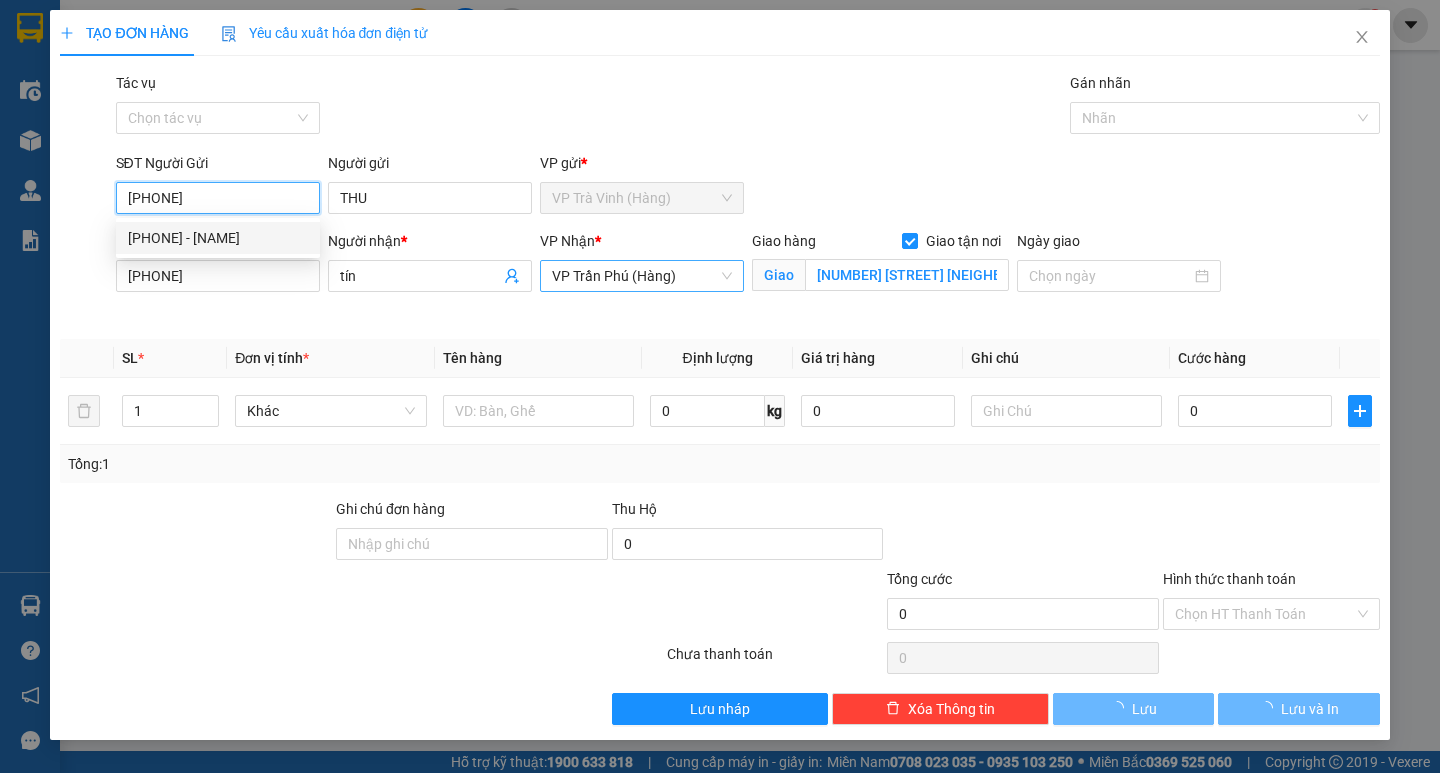 type on "170.000" 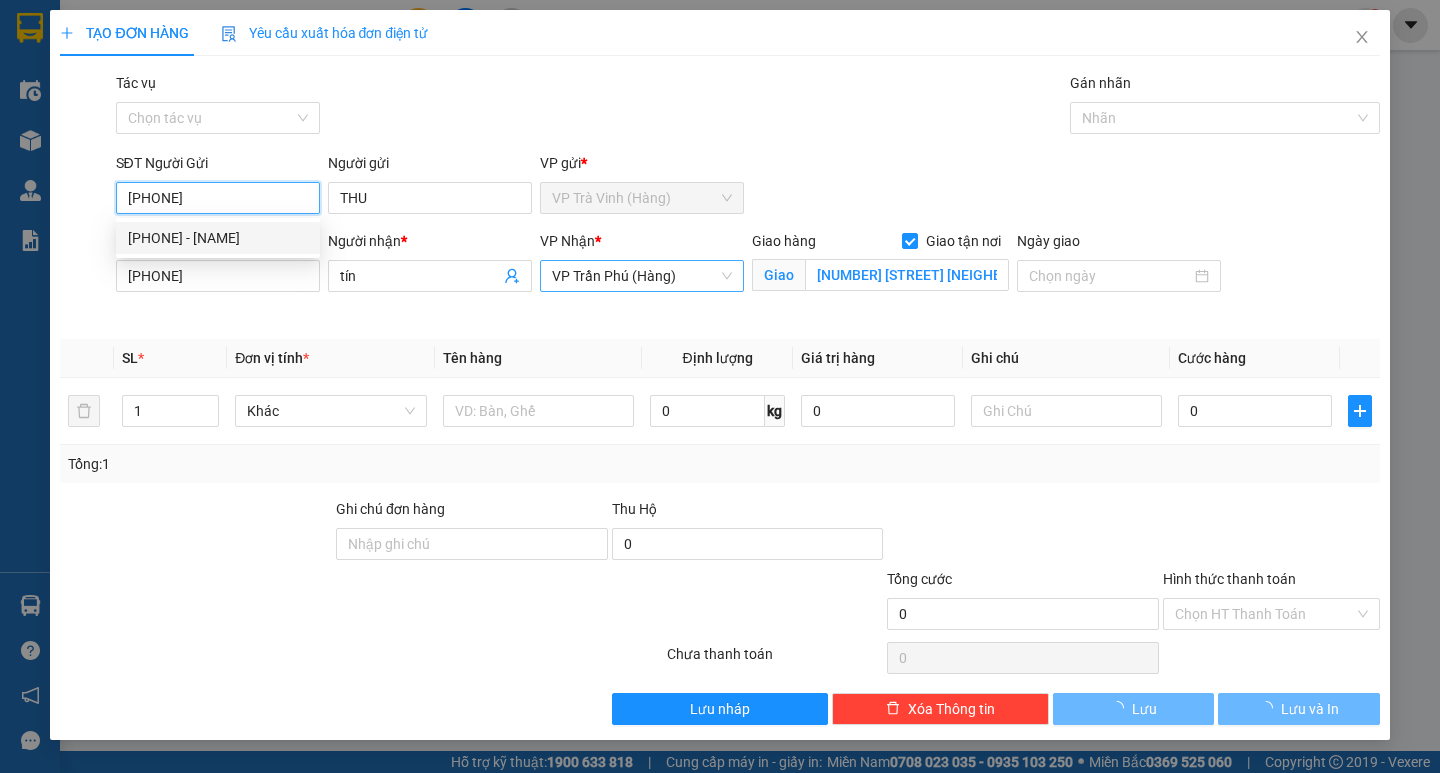 type on "170.000" 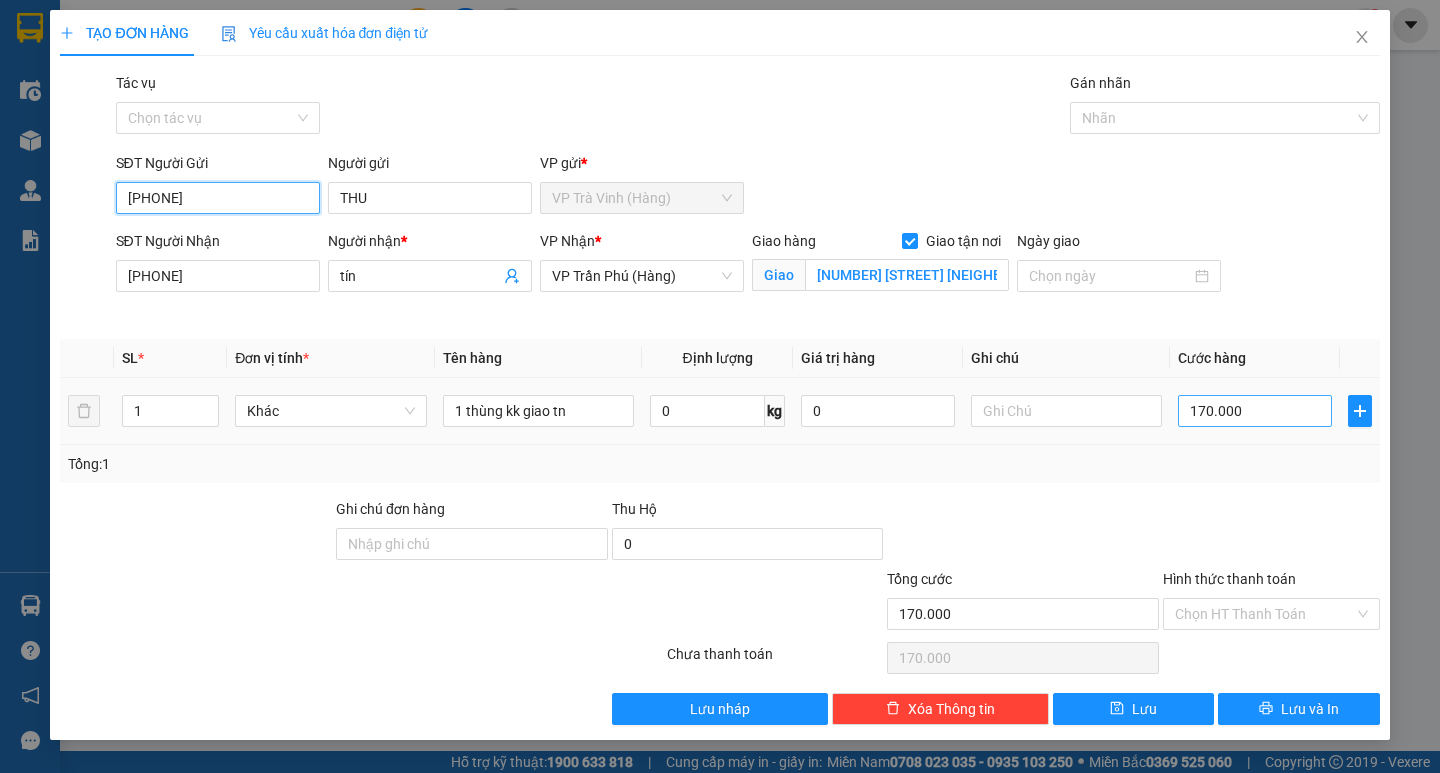 type on "[PHONE]" 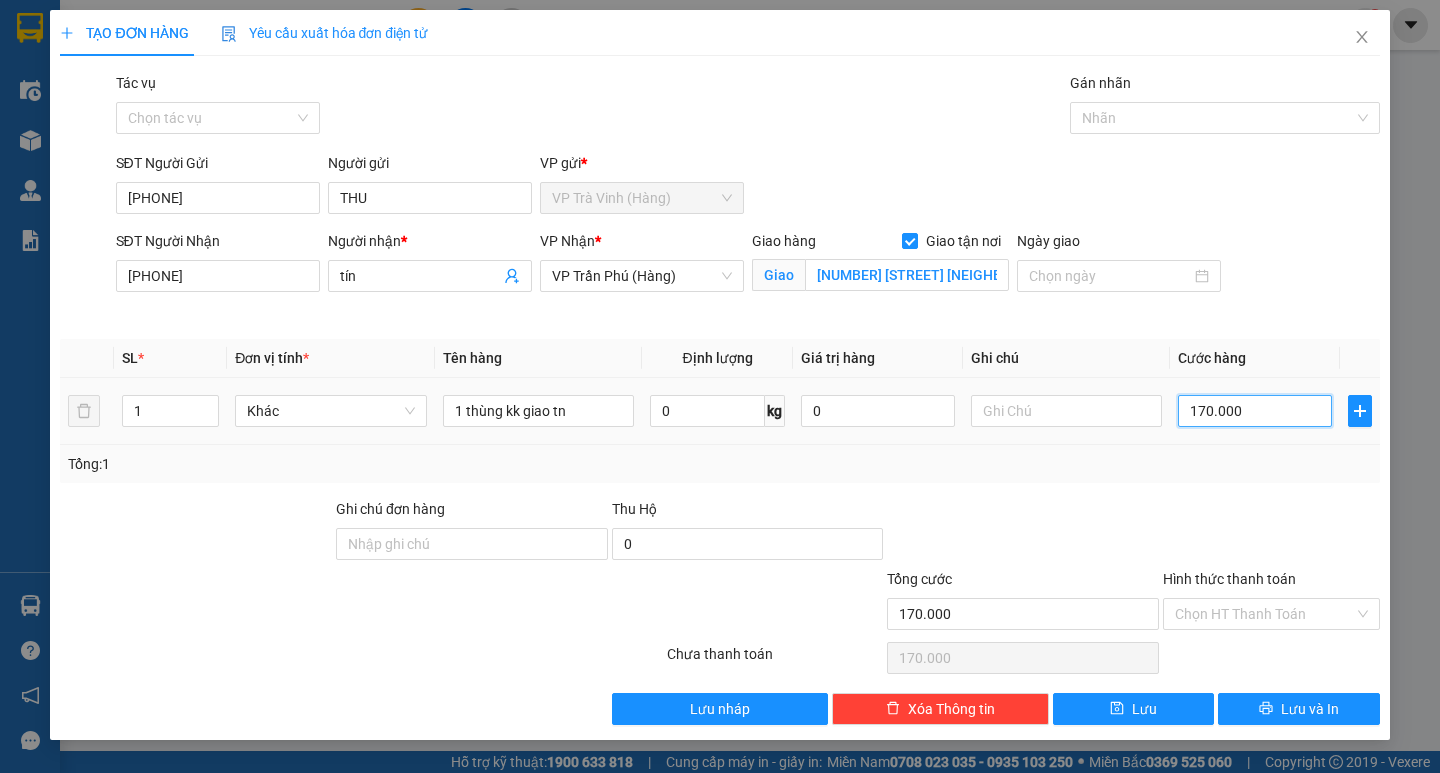 click on "170.000" at bounding box center (1255, 411) 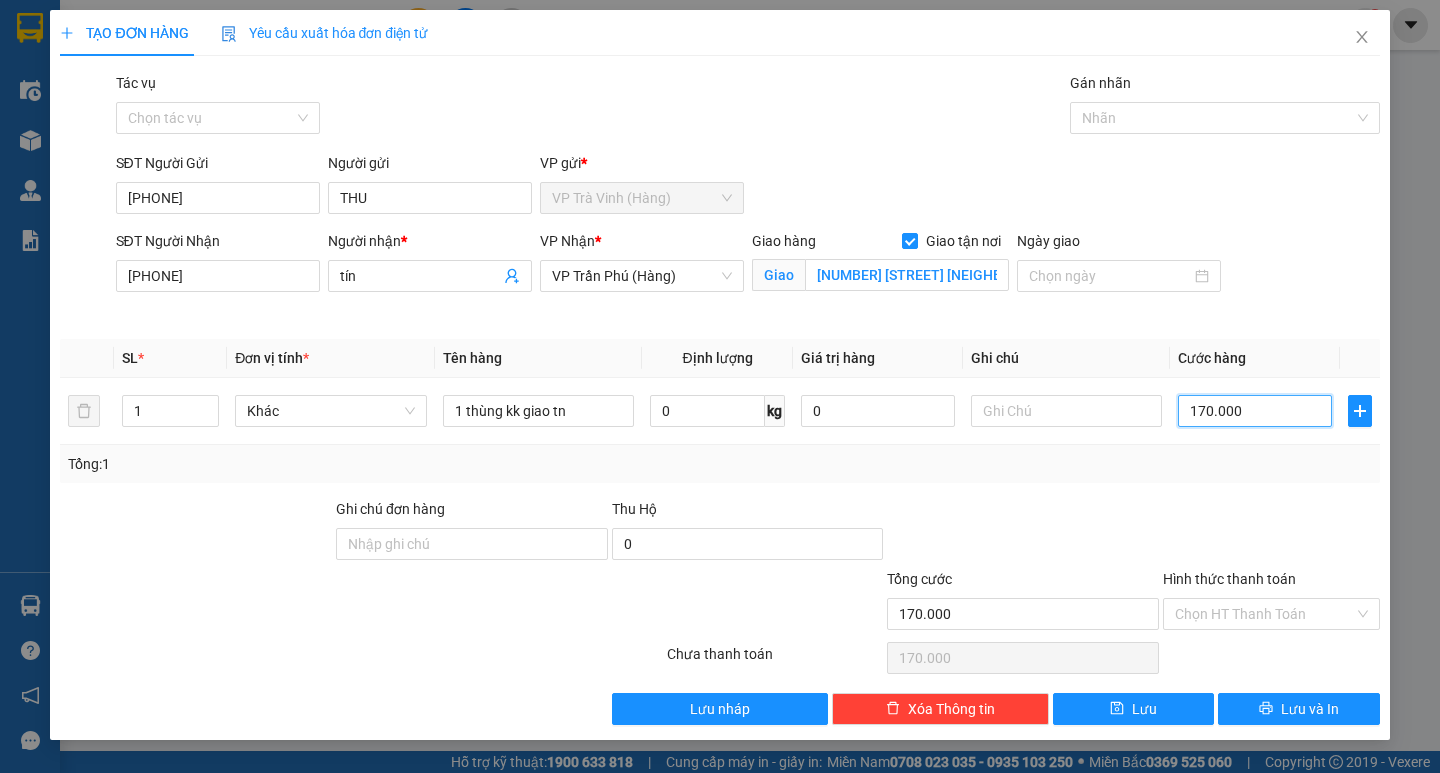 type on "1" 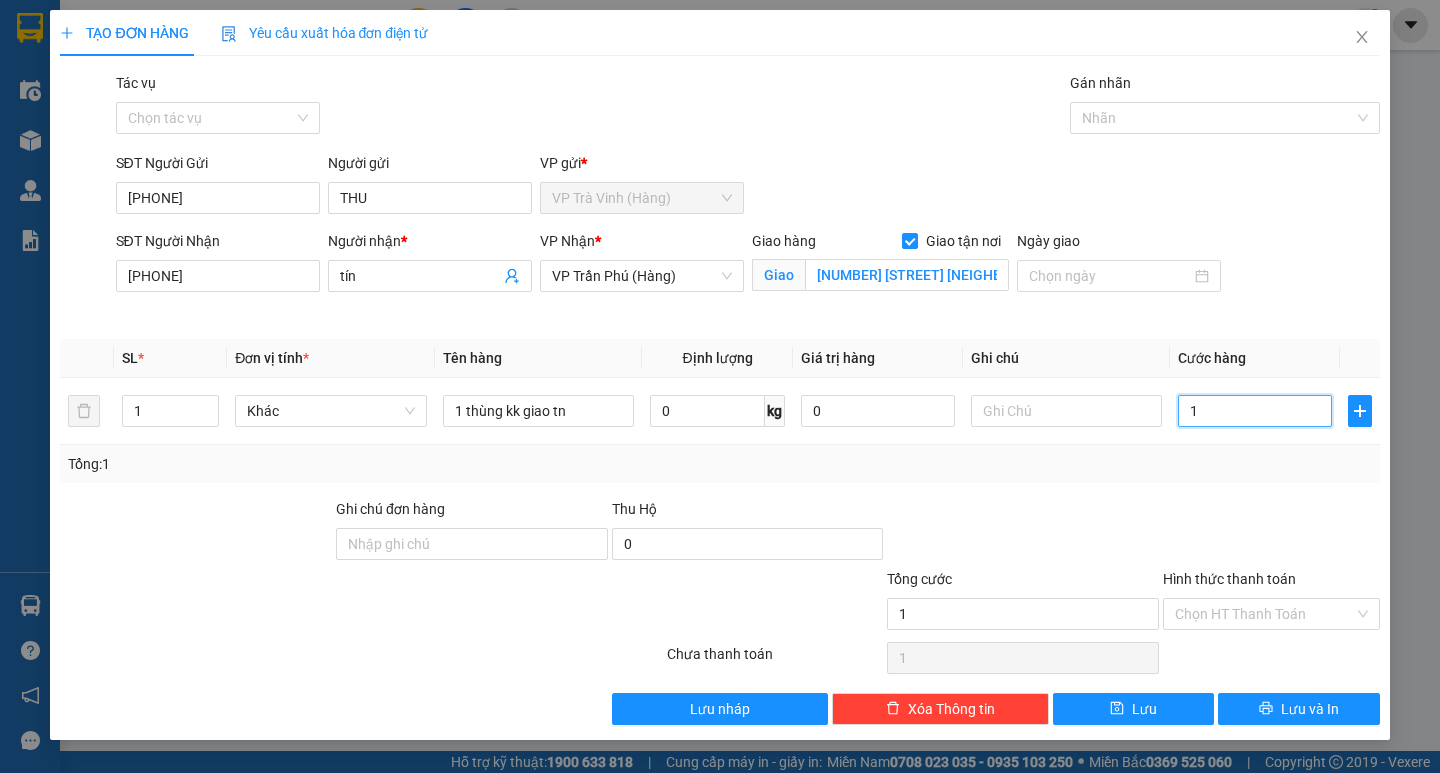 type on "16" 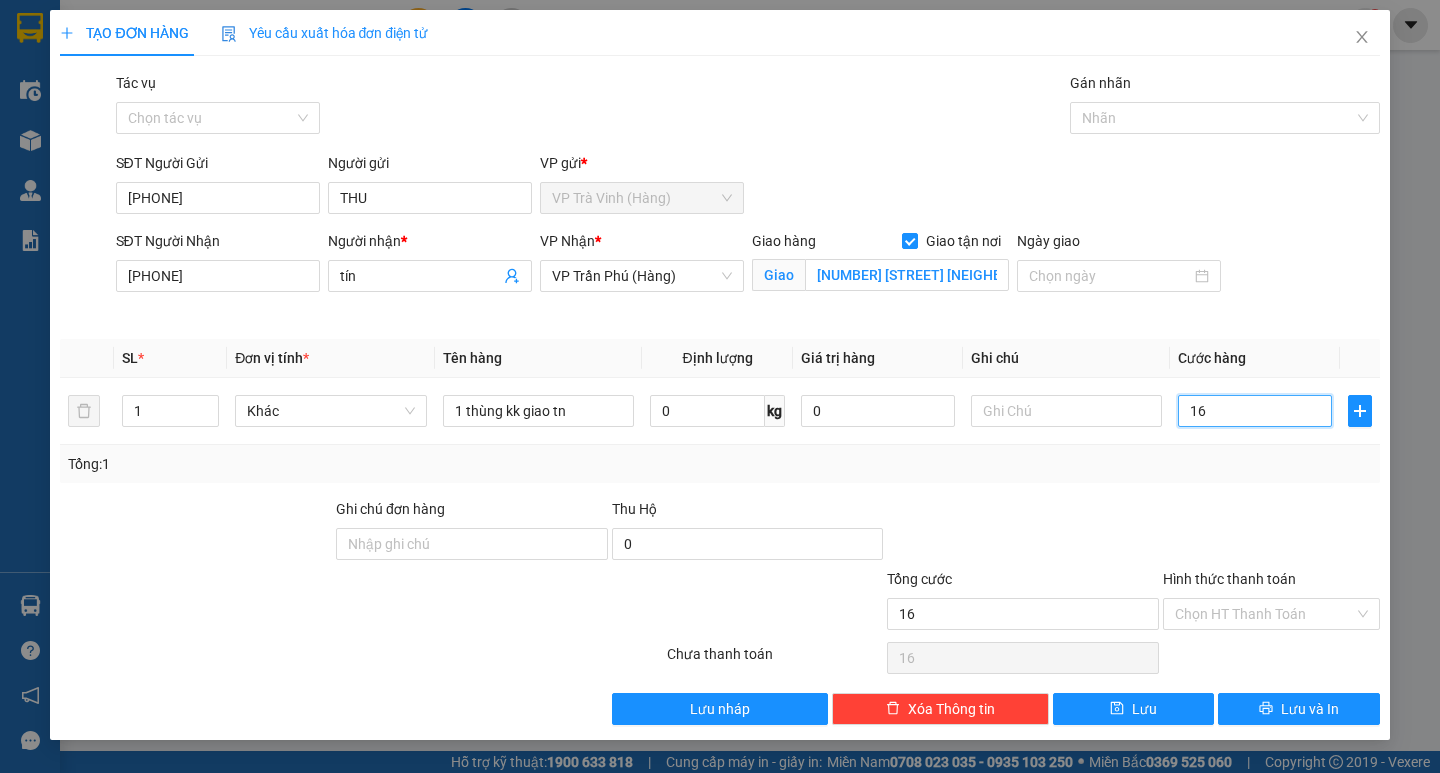 type on "160" 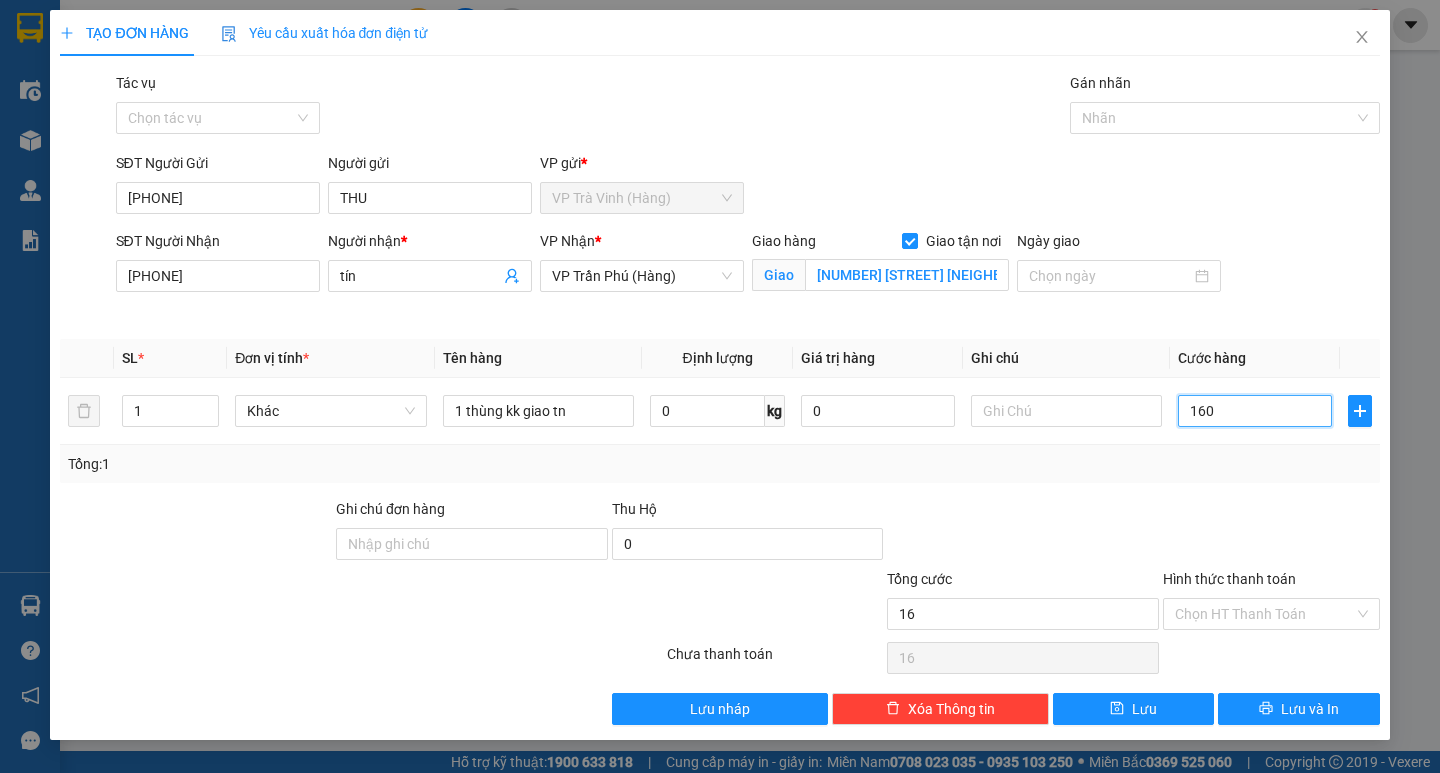 type on "160" 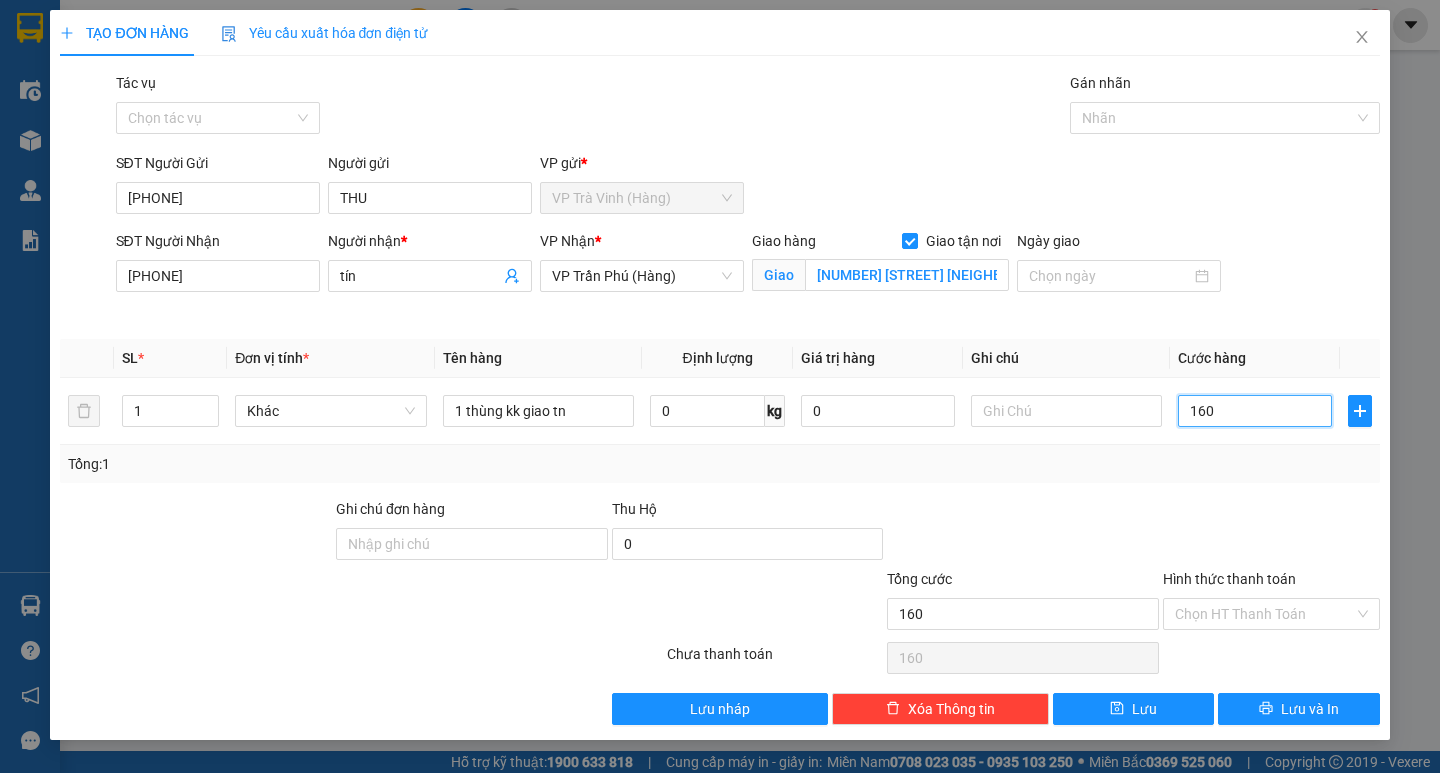 type on "160" 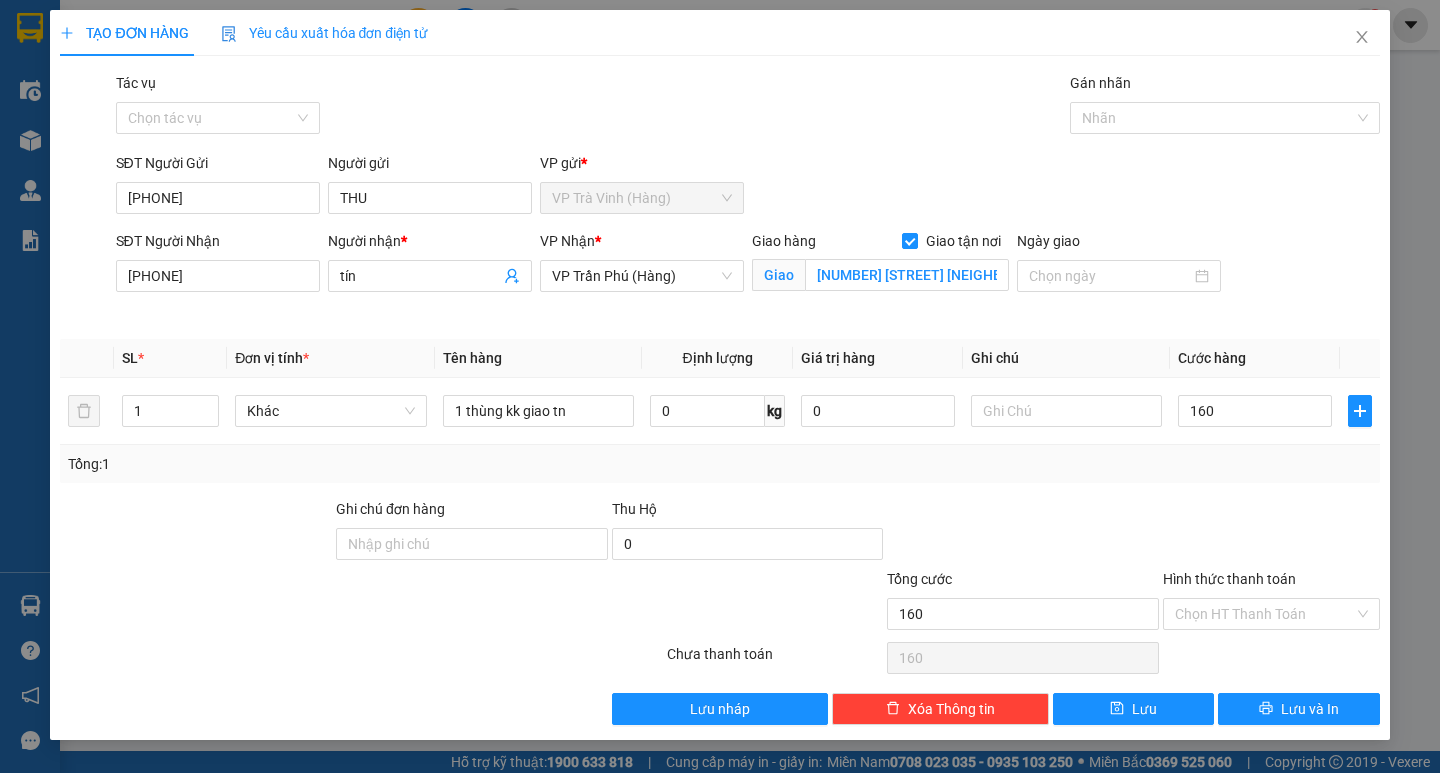 type on "160.000" 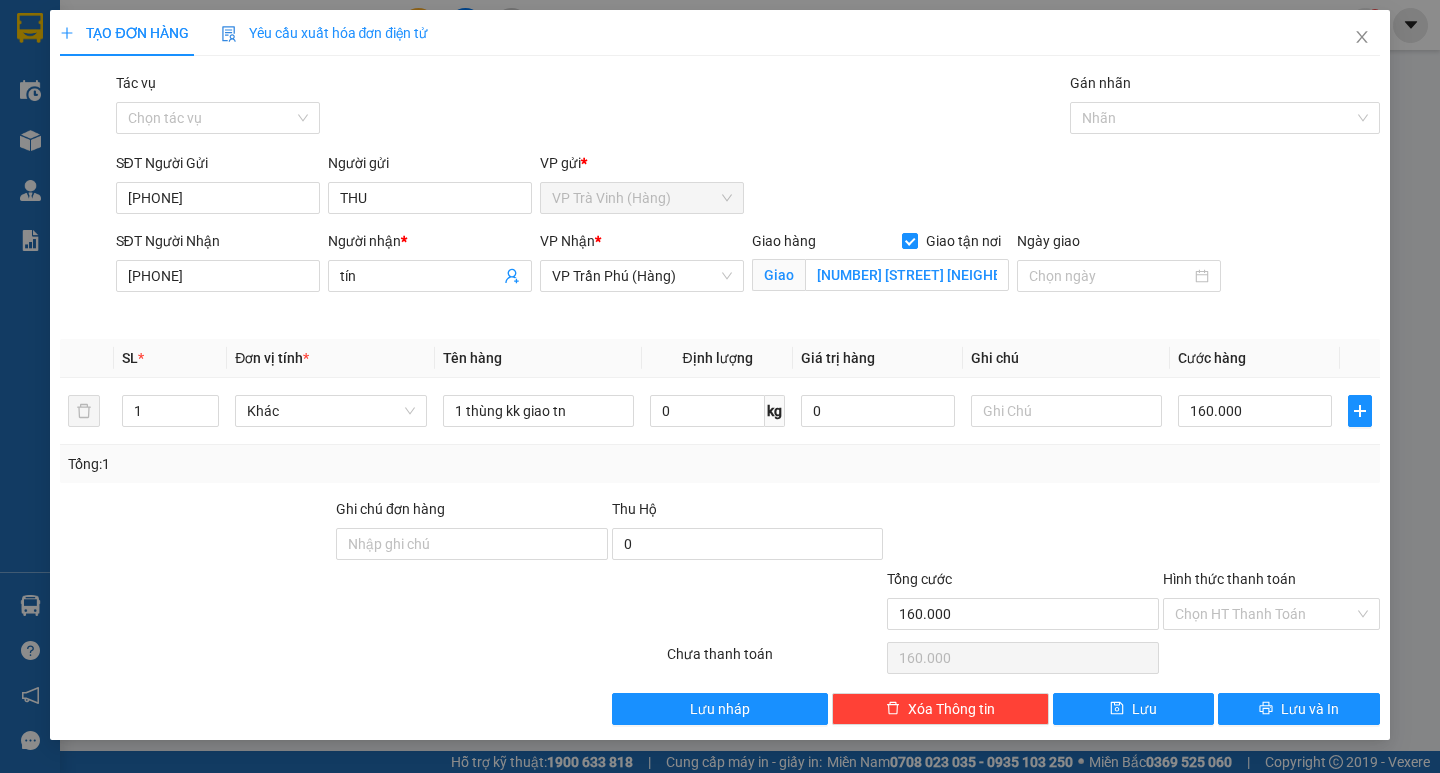 click at bounding box center [1271, 533] 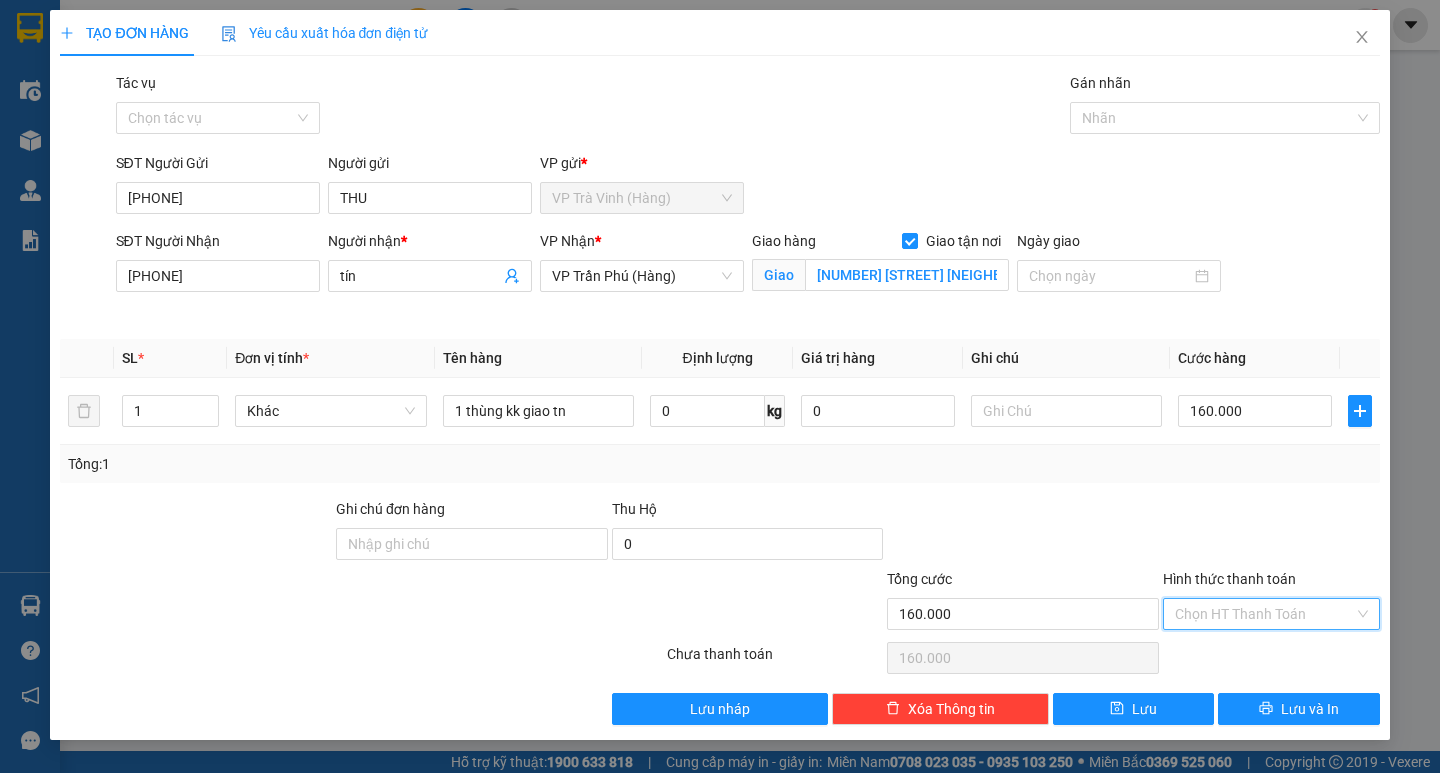drag, startPoint x: 1273, startPoint y: 608, endPoint x: 1277, endPoint y: 633, distance: 25.317978 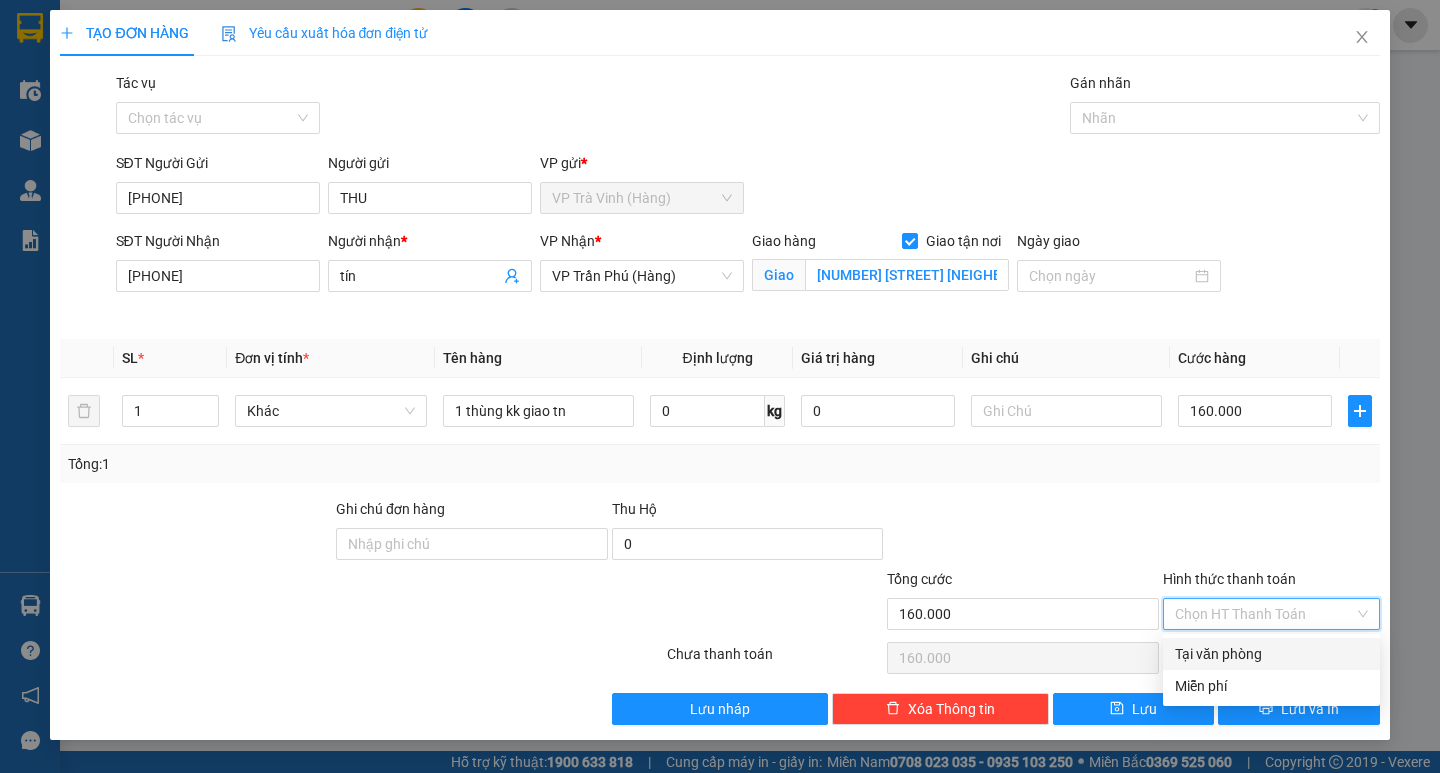 click on "Tại văn phòng" at bounding box center [1271, 654] 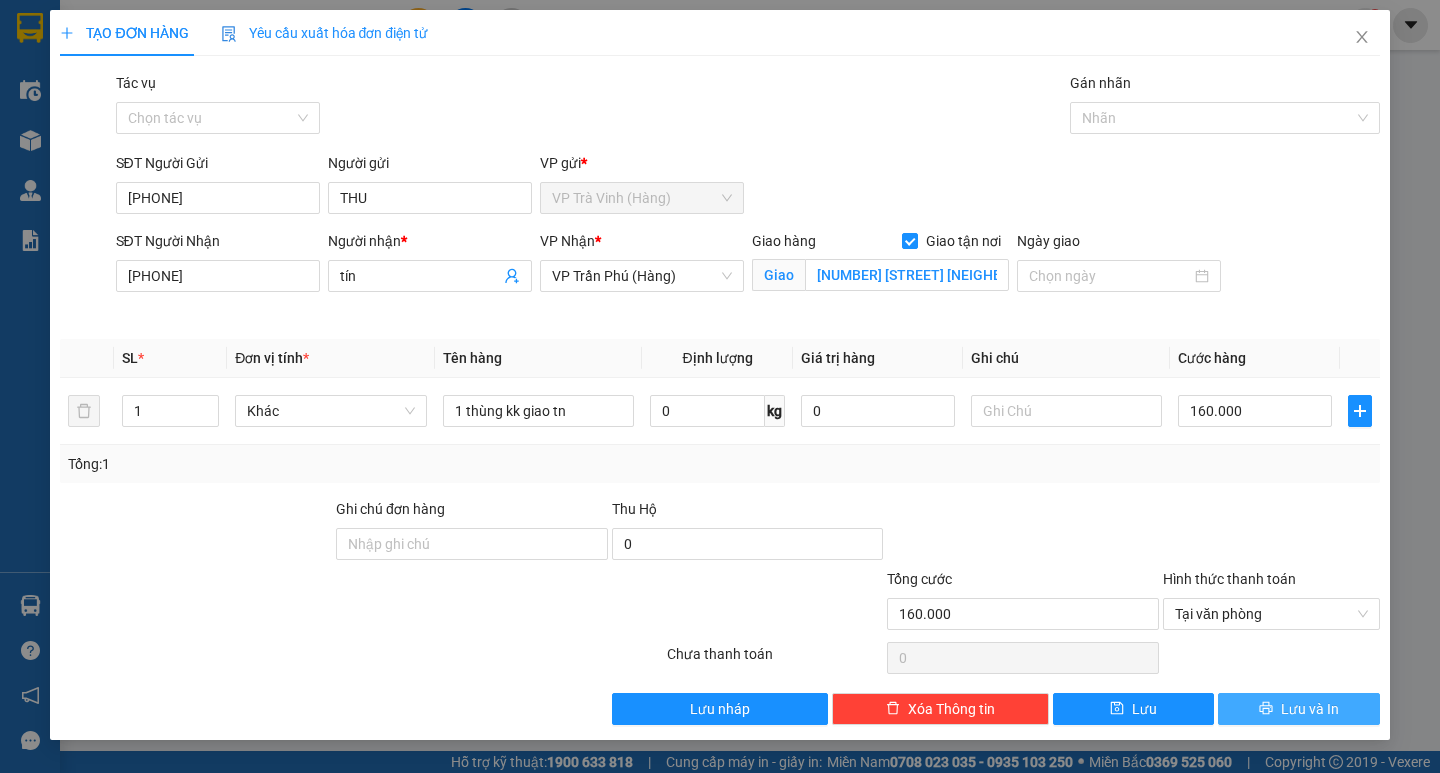 click 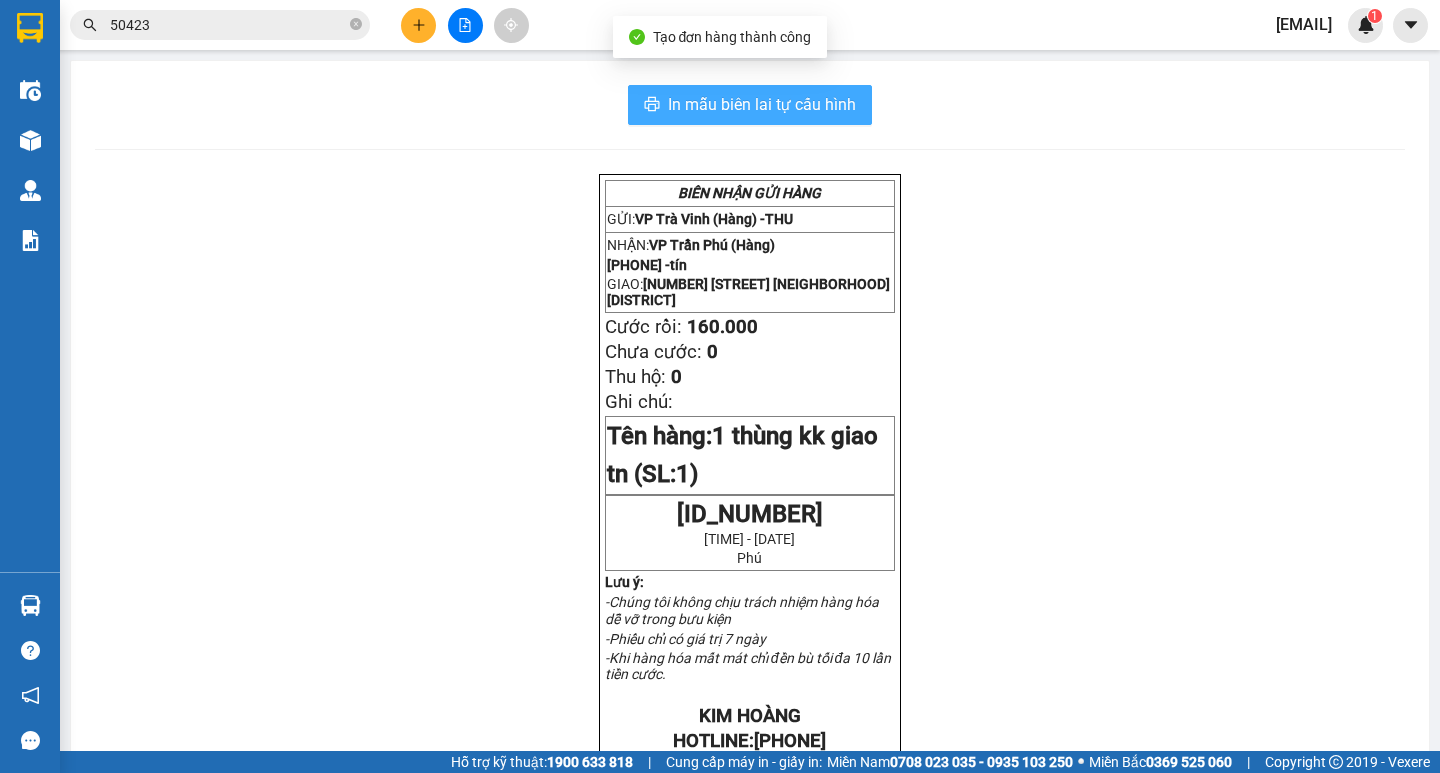 click on "In mẫu biên lai tự cấu hình" at bounding box center [762, 104] 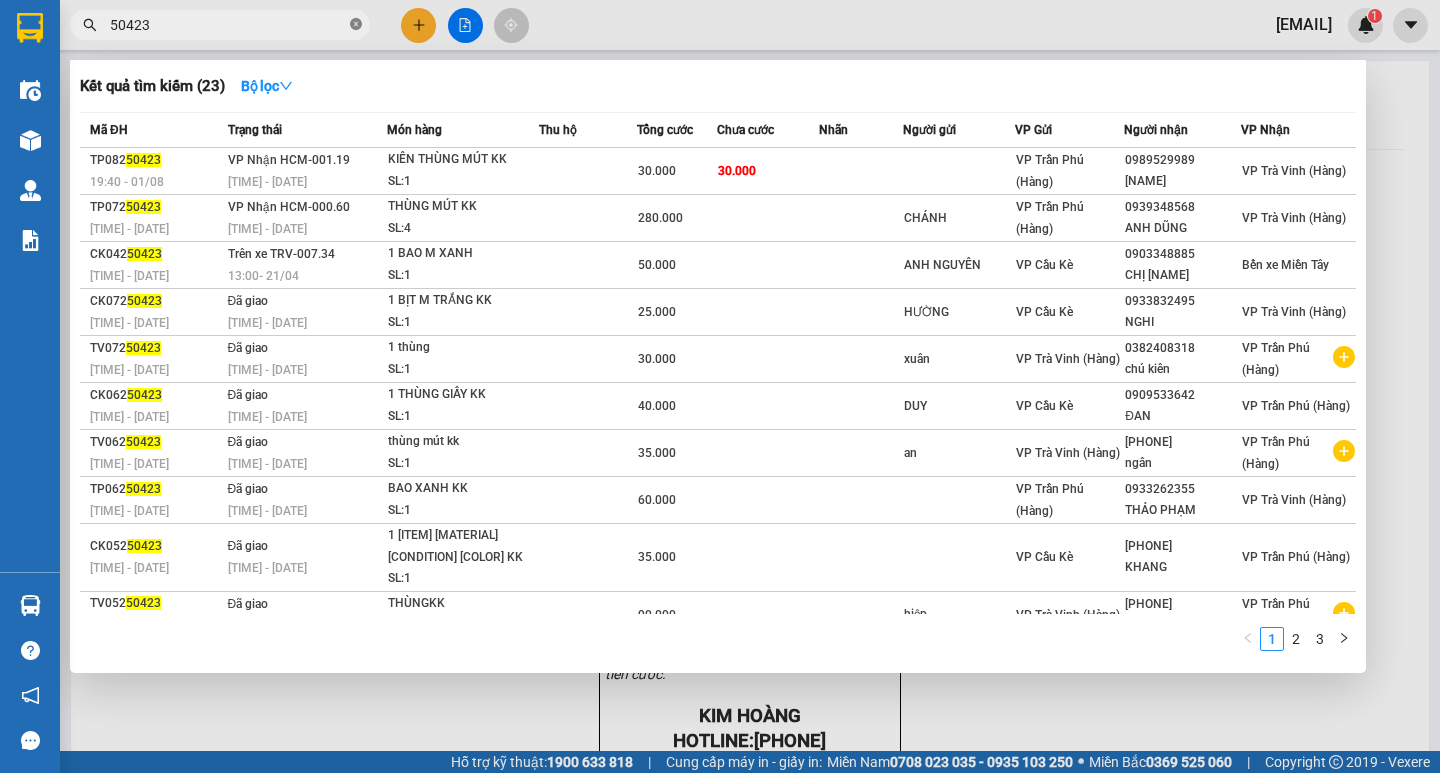 click 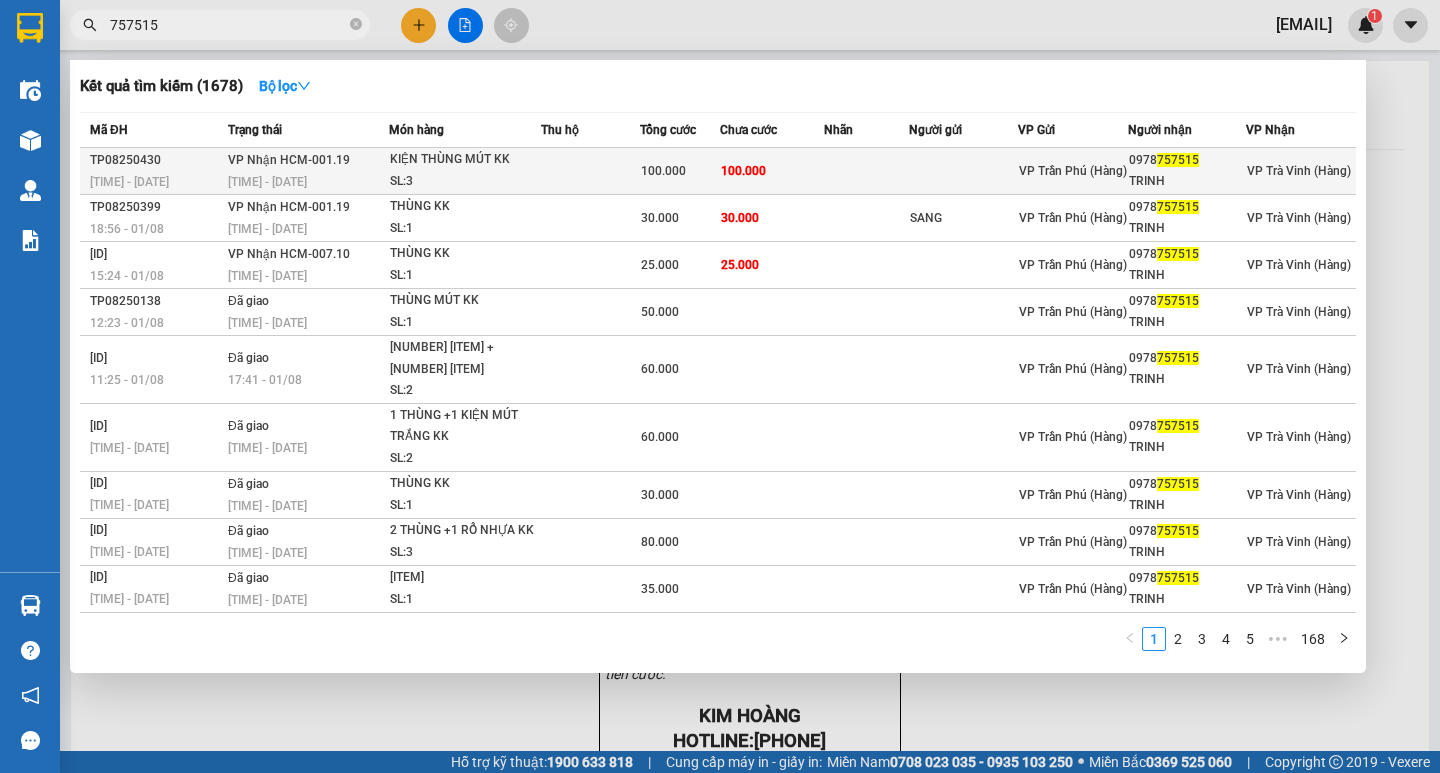 type on "757515" 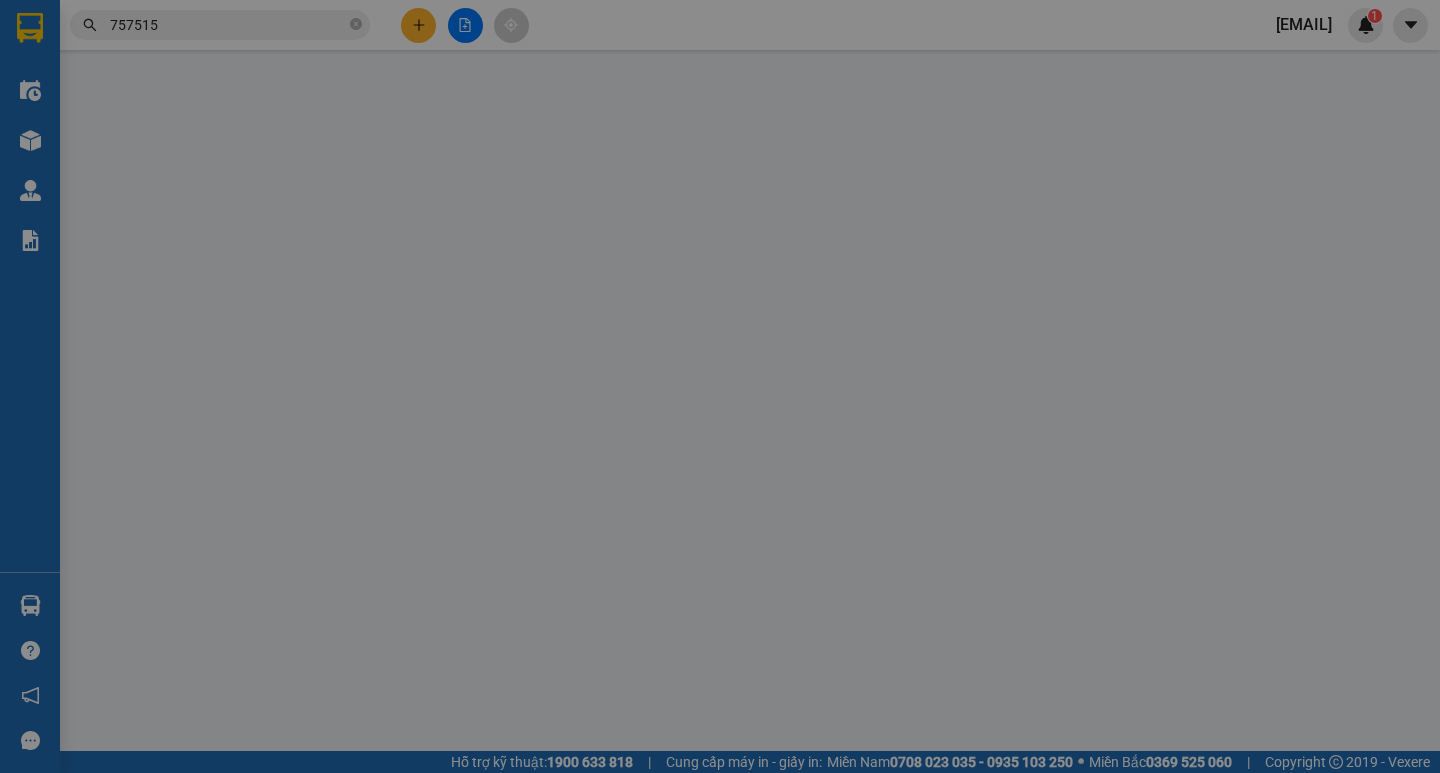 type on "0978757515" 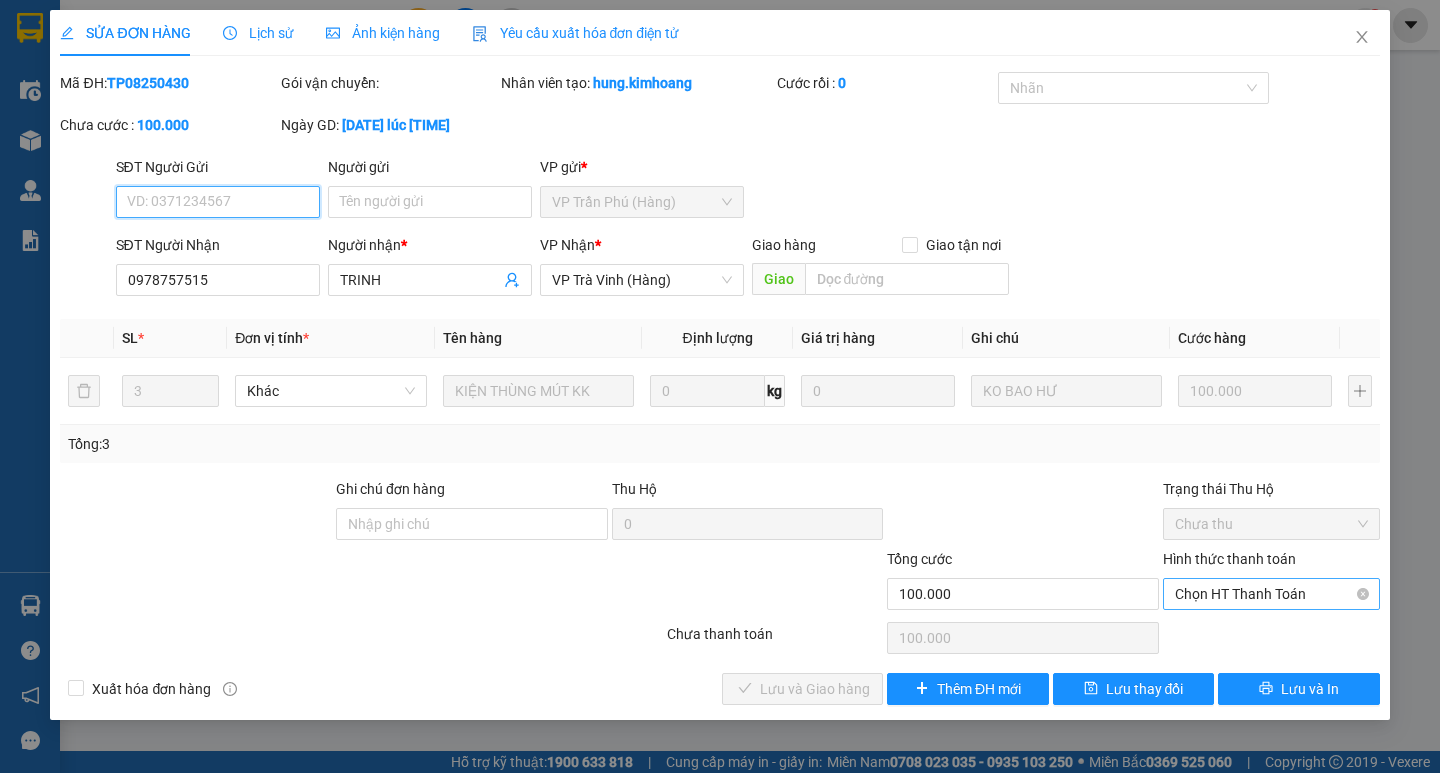 click on "Chọn HT Thanh Toán" at bounding box center [1271, 594] 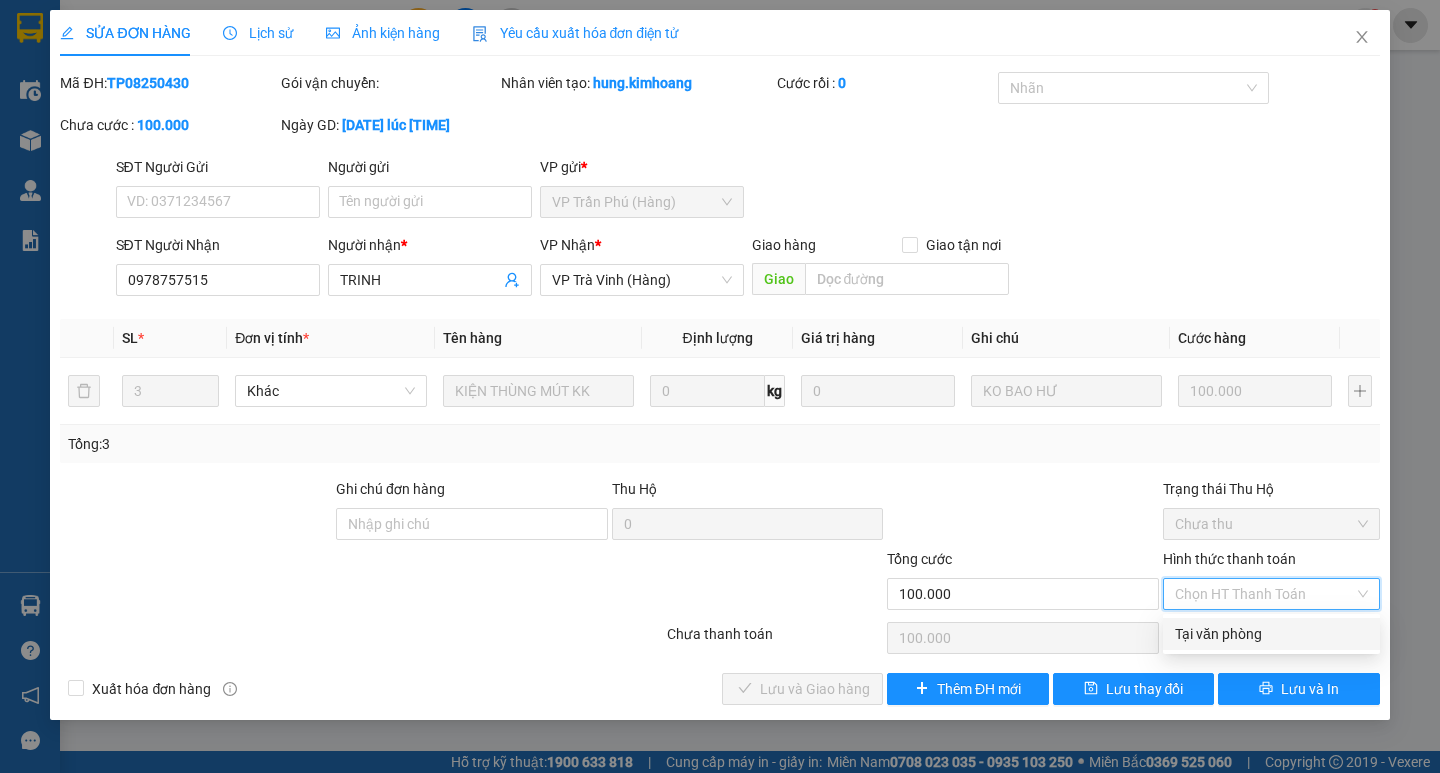 click on "Tại văn phòng" at bounding box center [1271, 634] 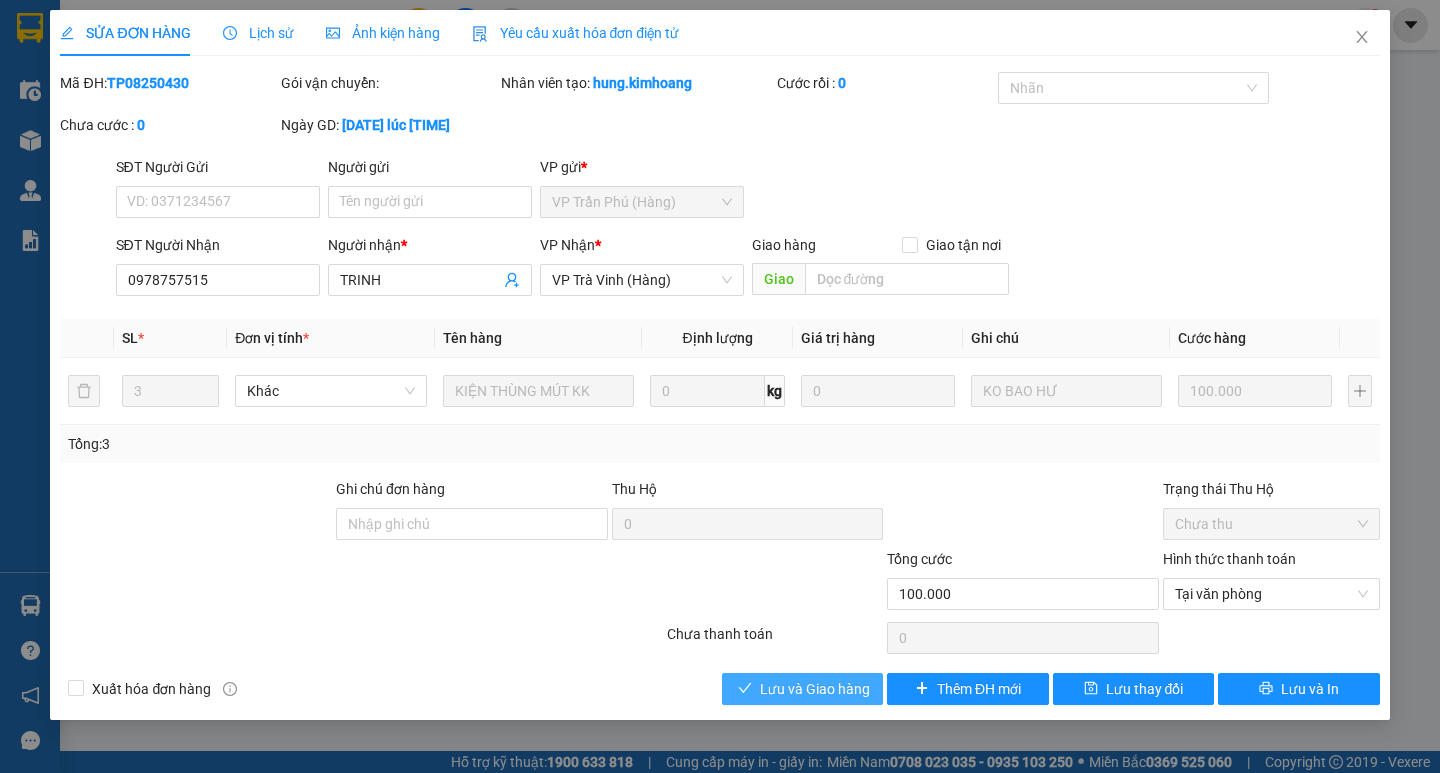 click on "Lưu và Giao hàng" at bounding box center (815, 689) 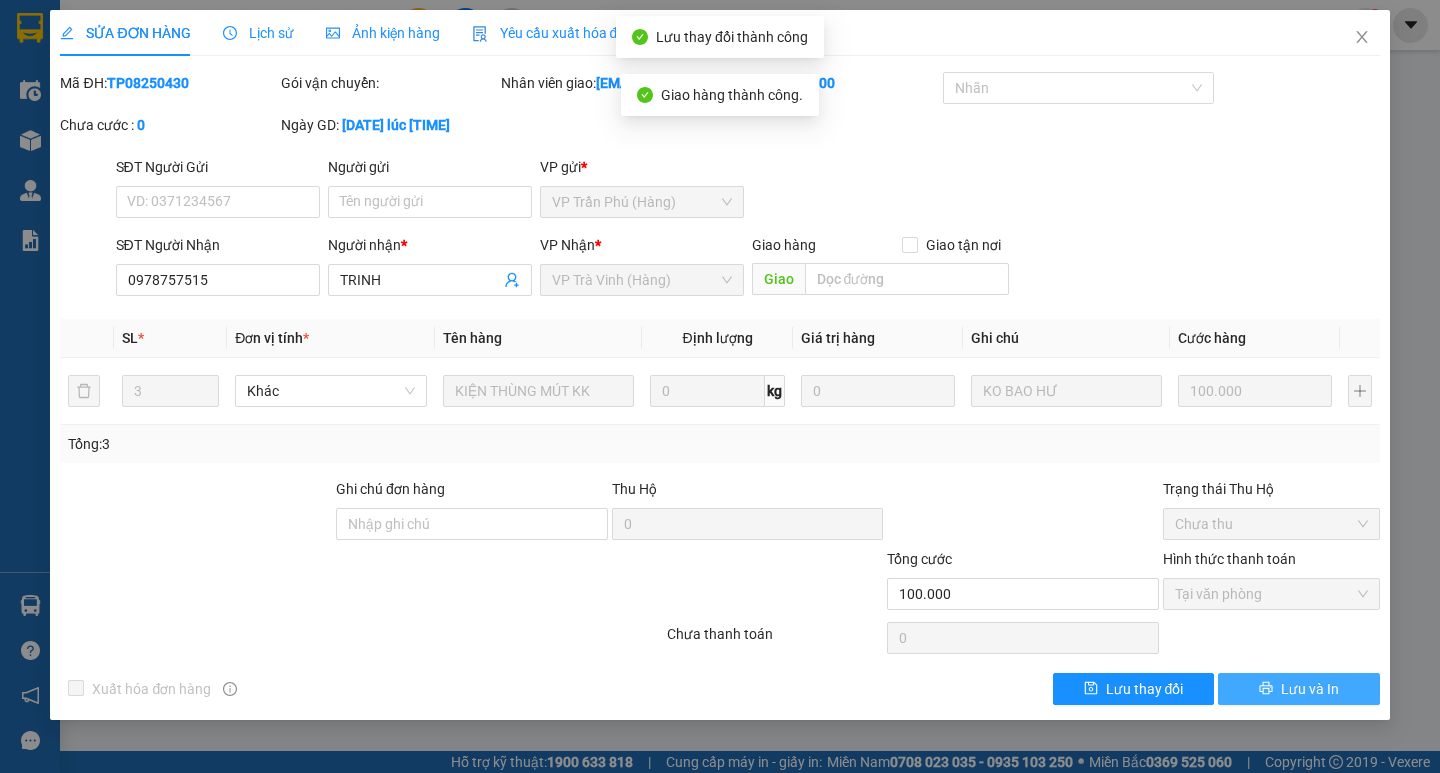 drag, startPoint x: 1302, startPoint y: 683, endPoint x: 1272, endPoint y: 671, distance: 32.31099 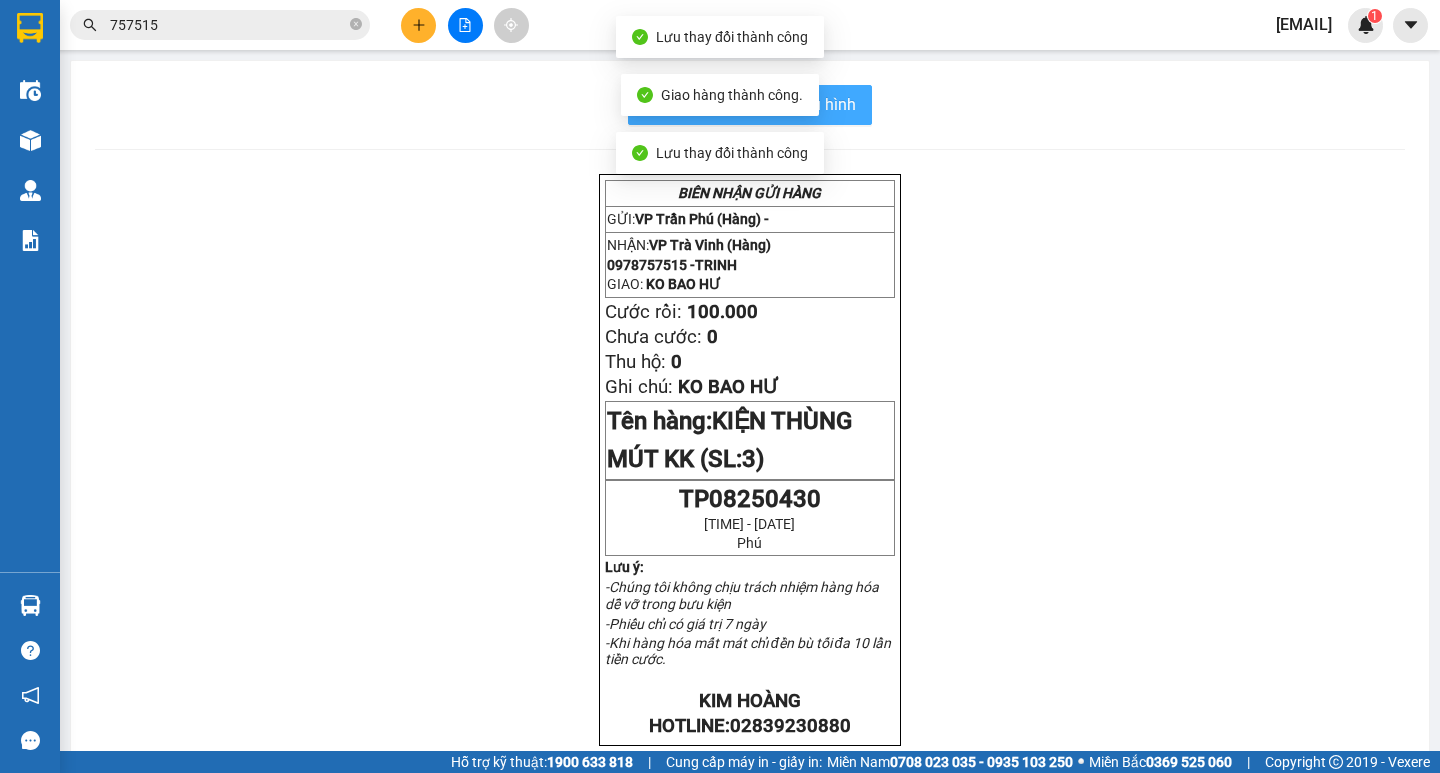 click on "In mẫu biên lai tự cấu hình" at bounding box center (762, 104) 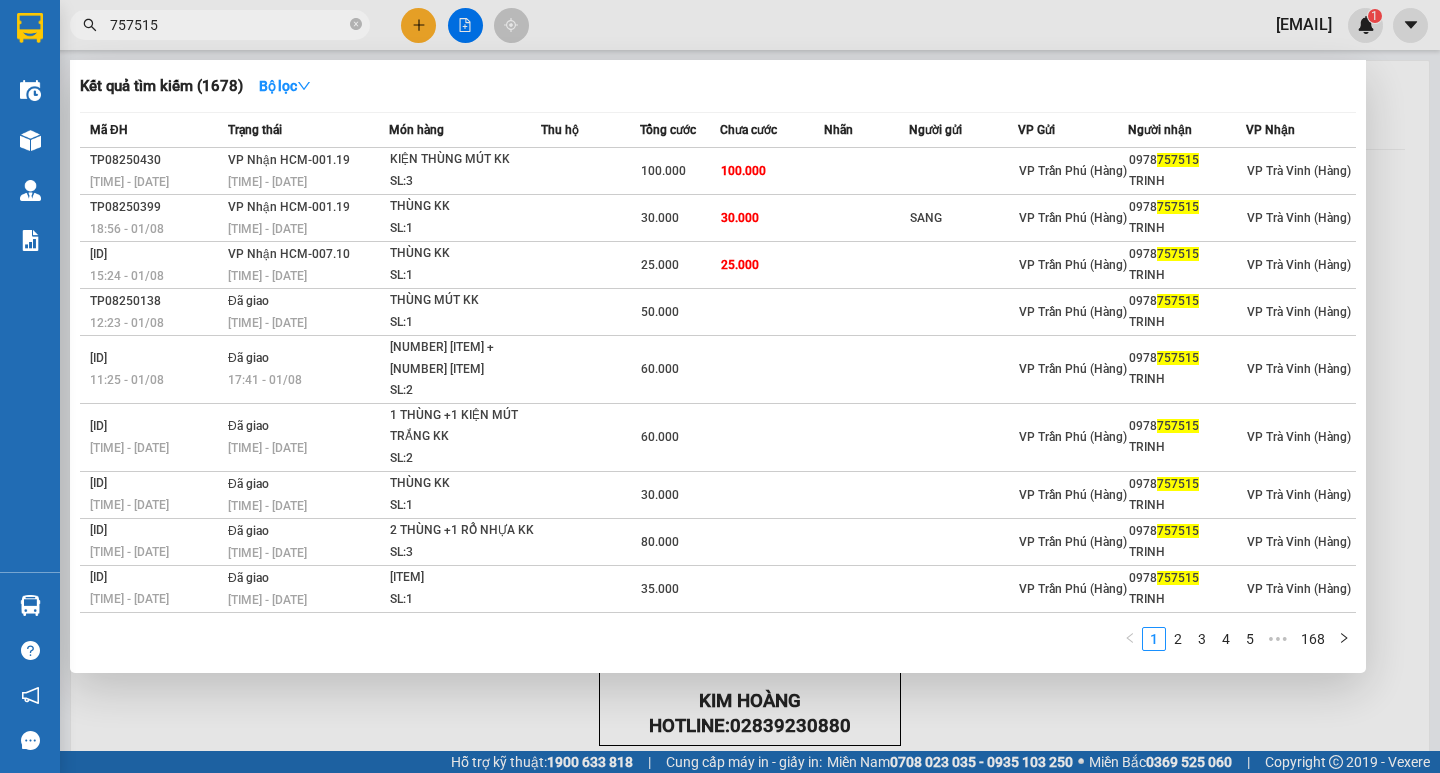 click on "757515" at bounding box center (228, 25) 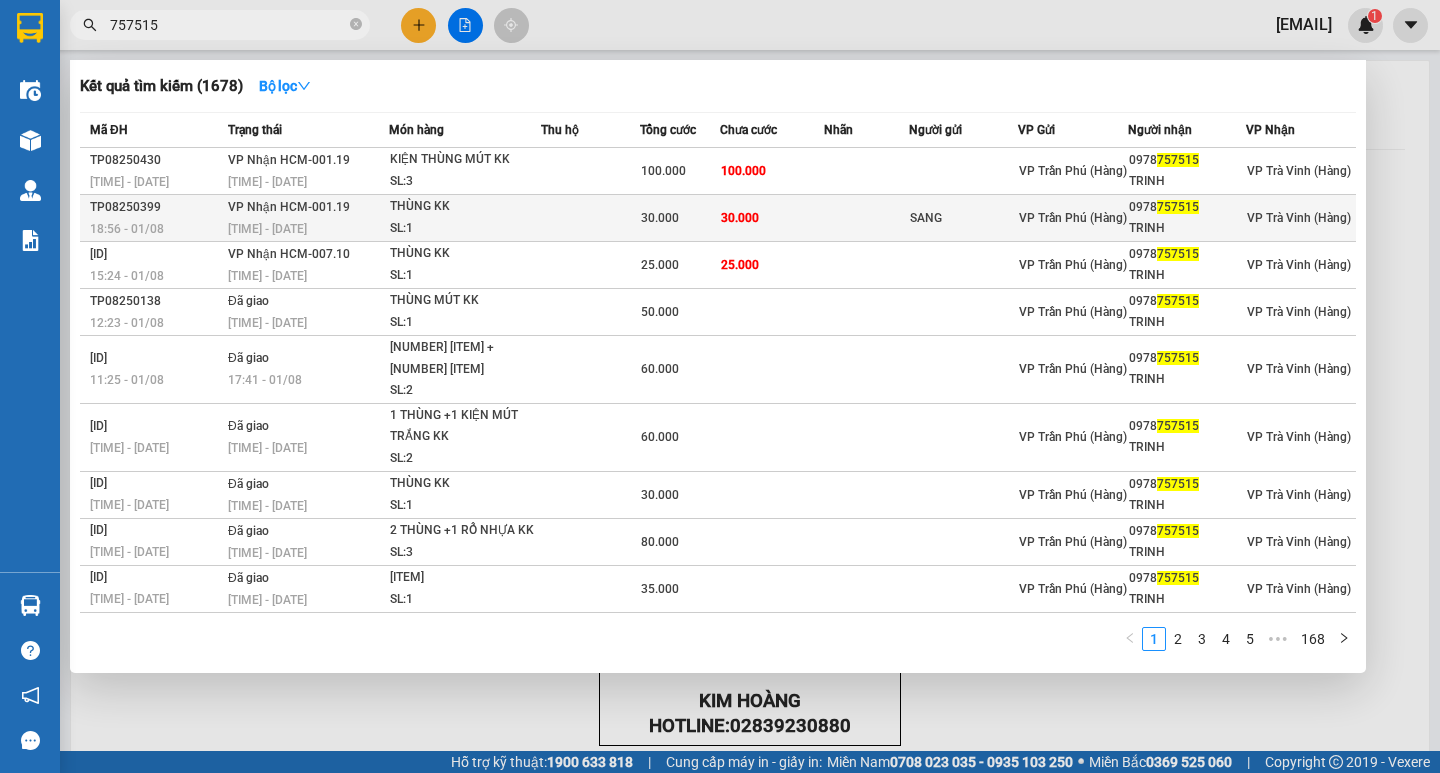 click at bounding box center (590, 218) 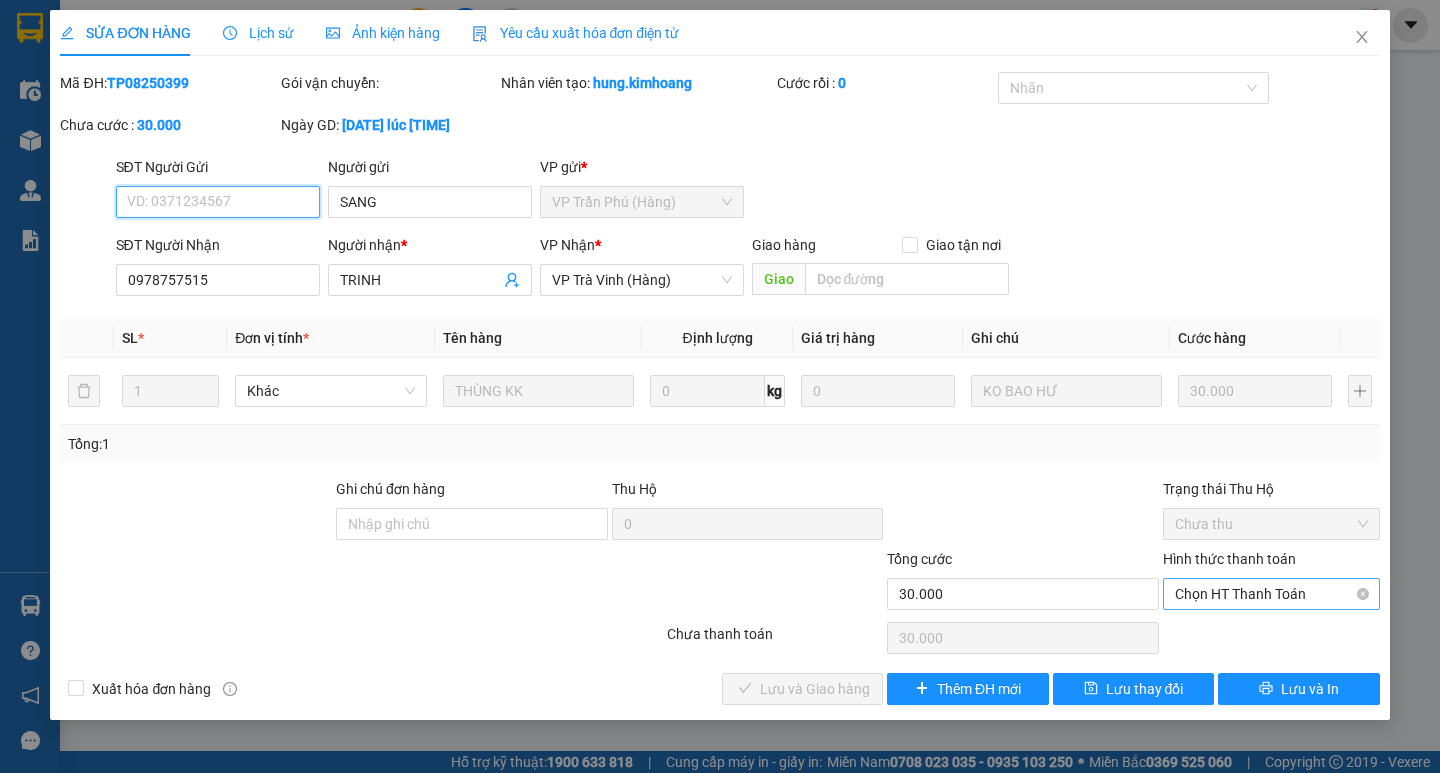 click on "Chọn HT Thanh Toán" at bounding box center (1271, 594) 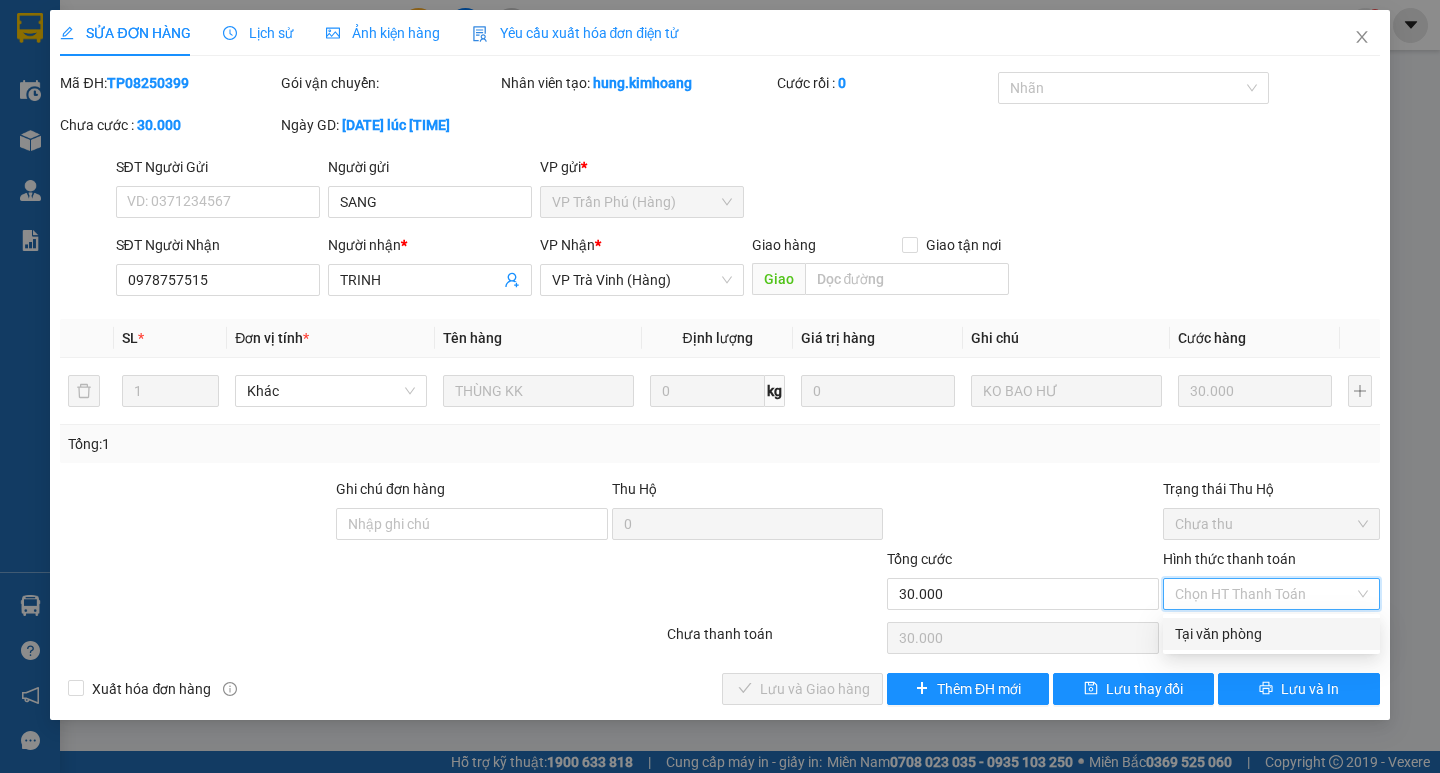 drag, startPoint x: 1249, startPoint y: 631, endPoint x: 1082, endPoint y: 726, distance: 192.13016 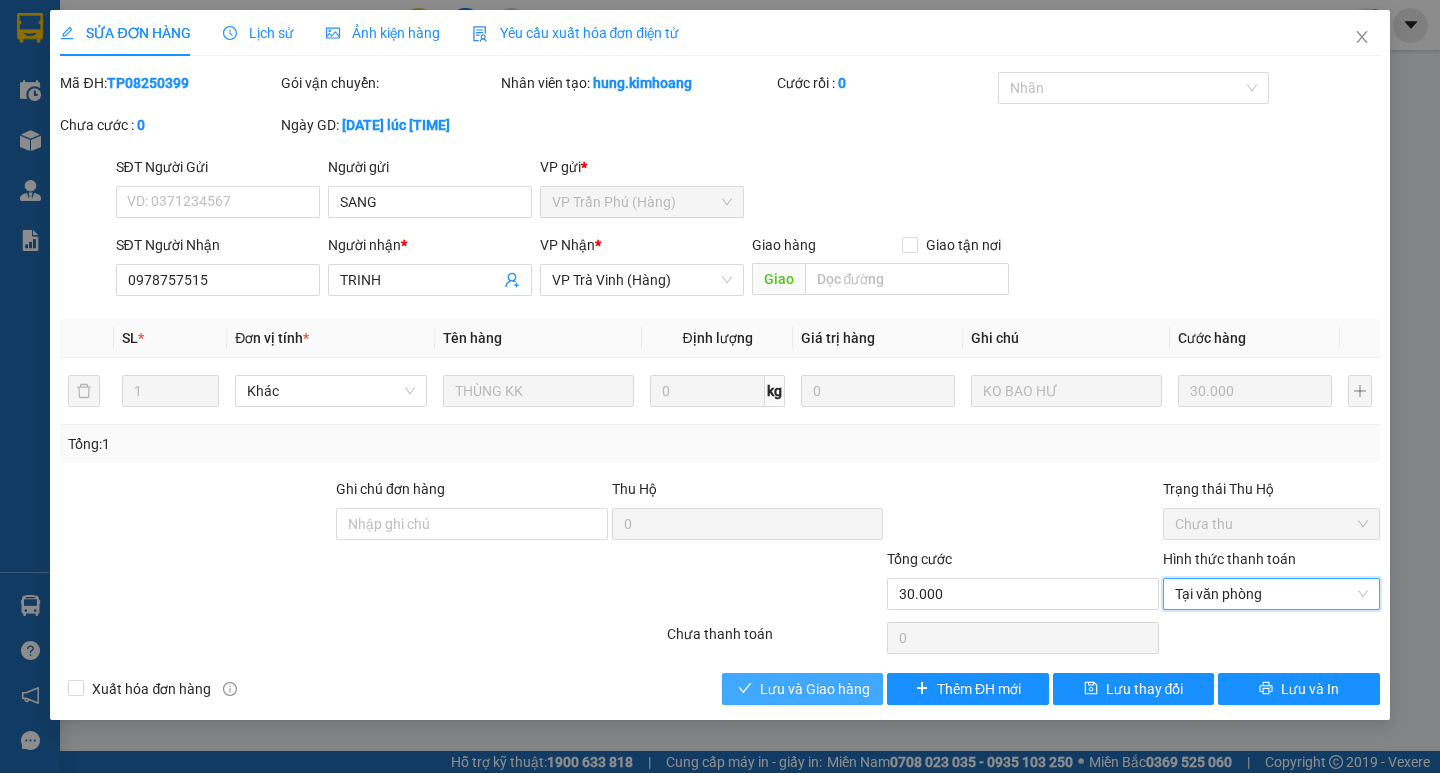 click on "Lưu và Giao hàng" at bounding box center [815, 689] 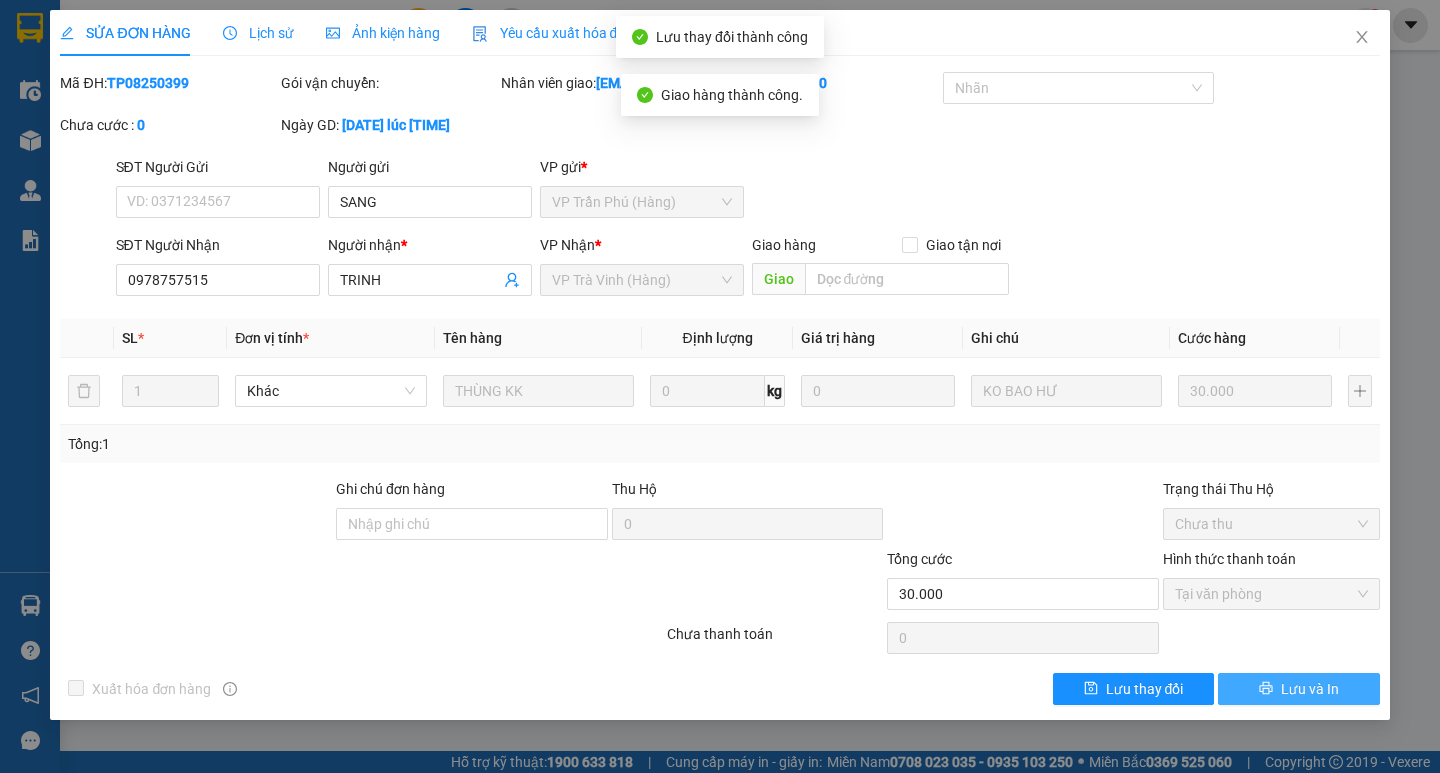 click on "Lưu và In" at bounding box center [1298, 689] 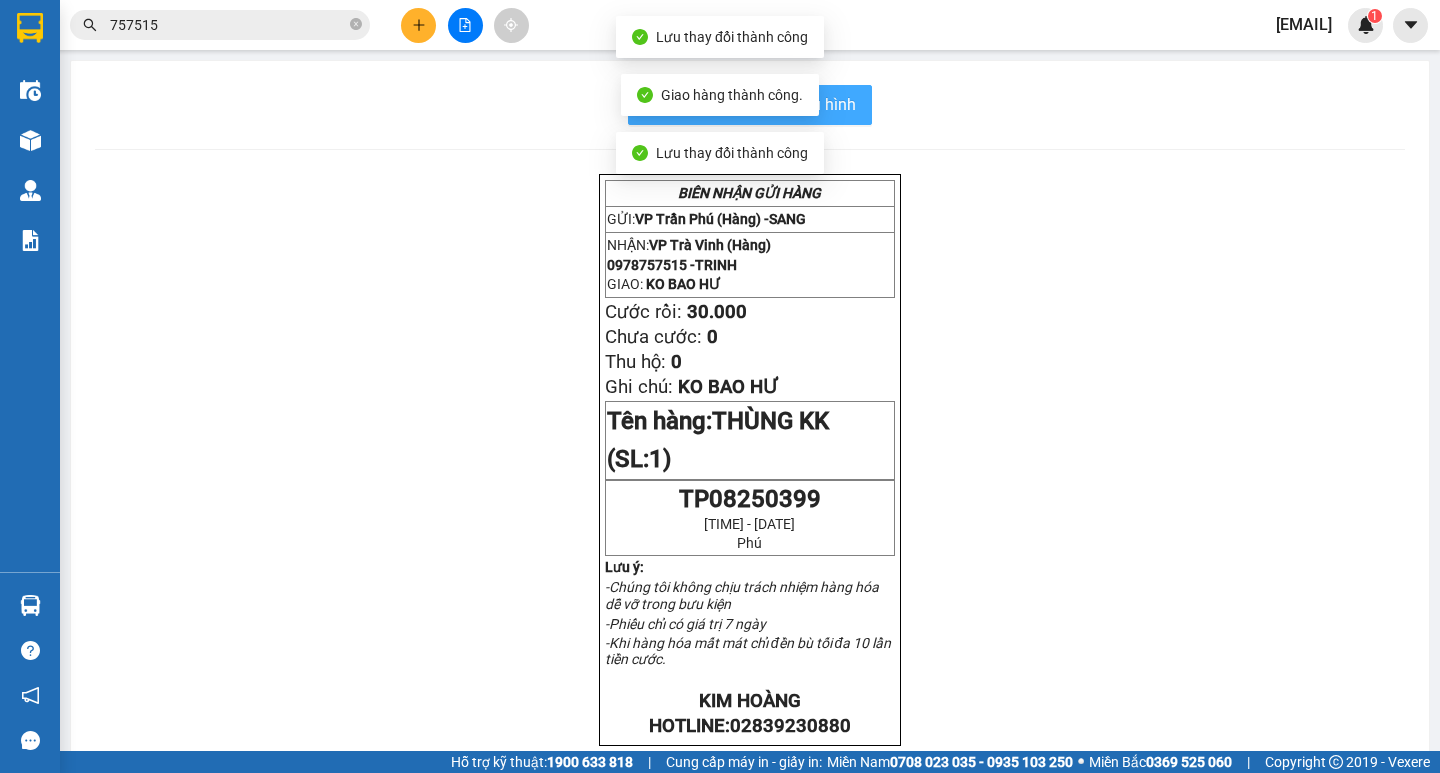 click on "In mẫu biên lai tự cấu hình" at bounding box center [750, 105] 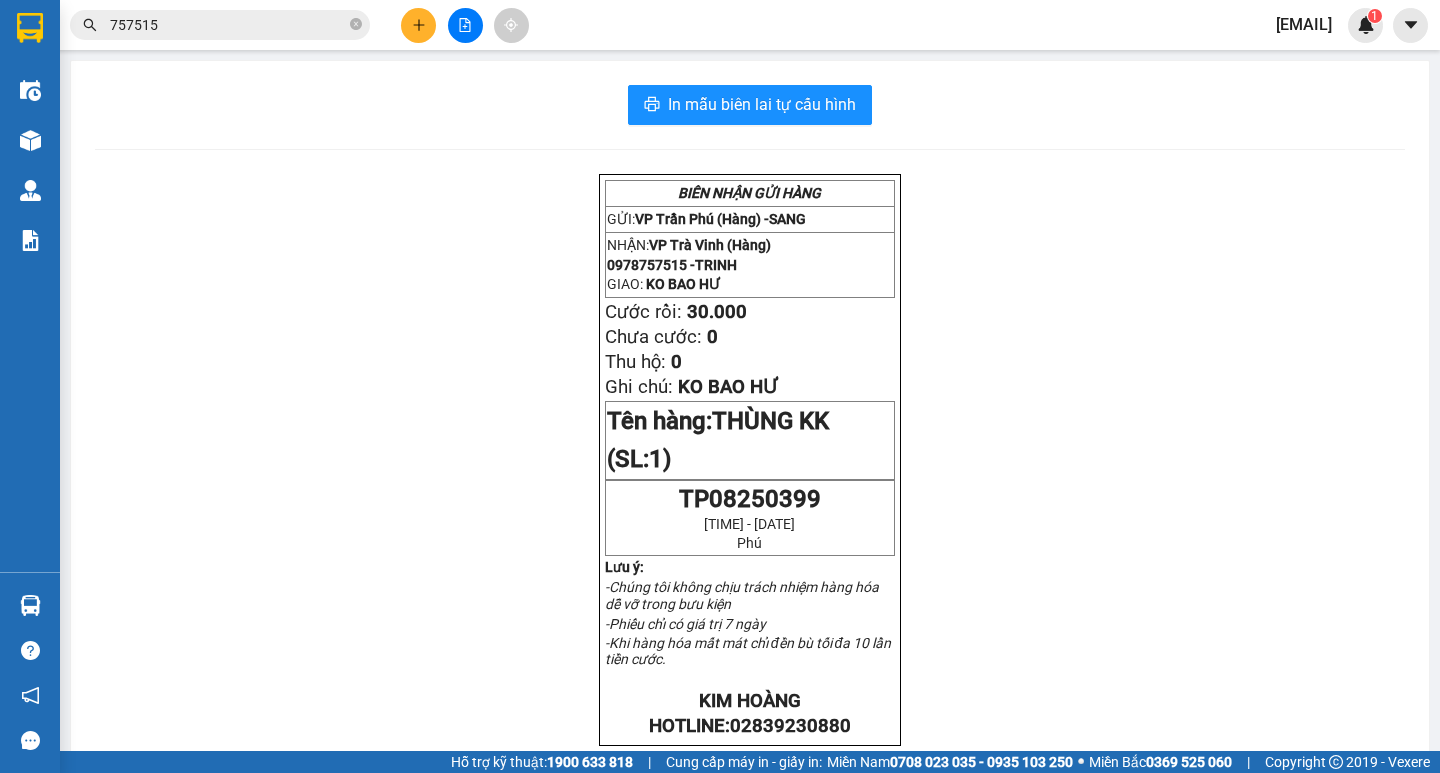 click on "757515" at bounding box center (228, 25) 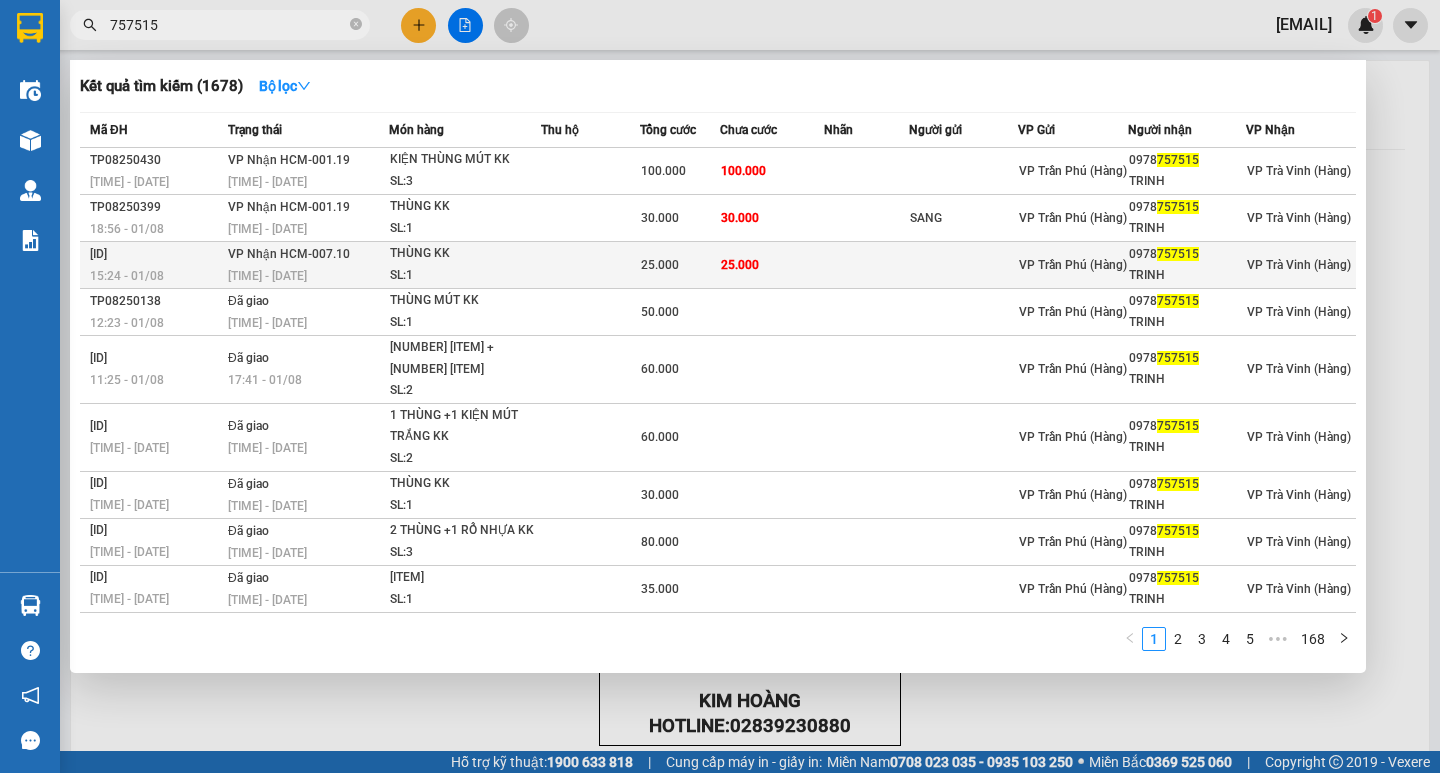 click on "SL:  1" at bounding box center [465, 276] 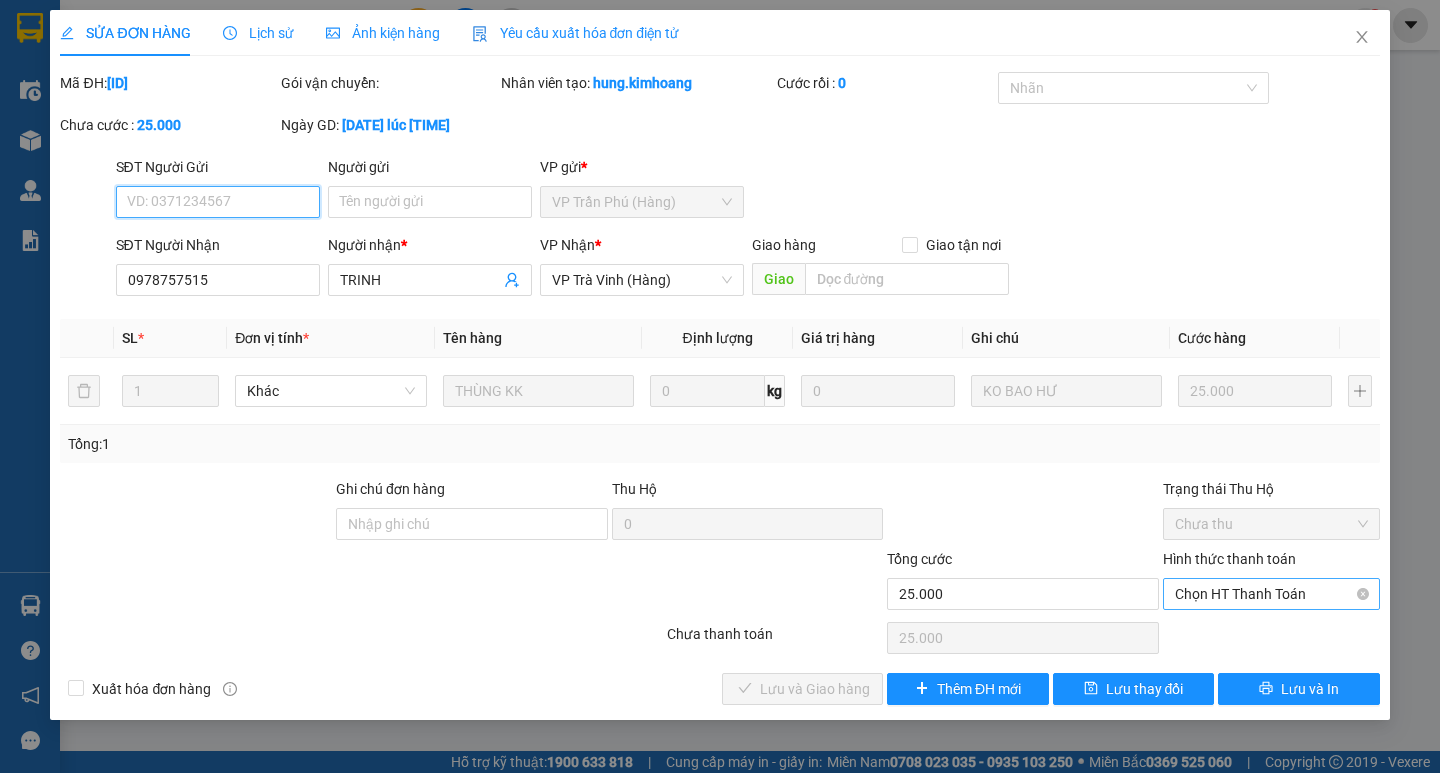 click on "Chọn HT Thanh Toán" at bounding box center [1271, 594] 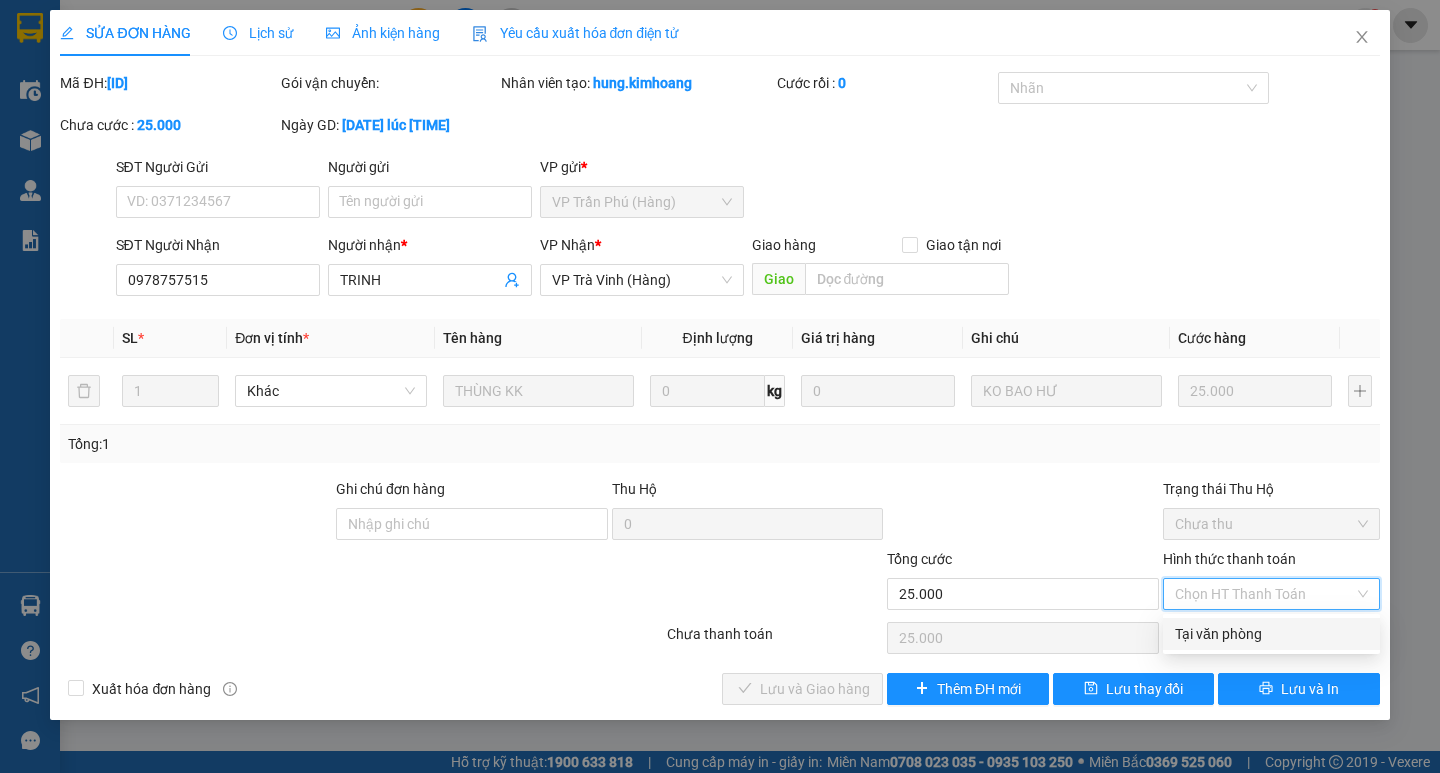drag, startPoint x: 1245, startPoint y: 643, endPoint x: 1122, endPoint y: 666, distance: 125.13193 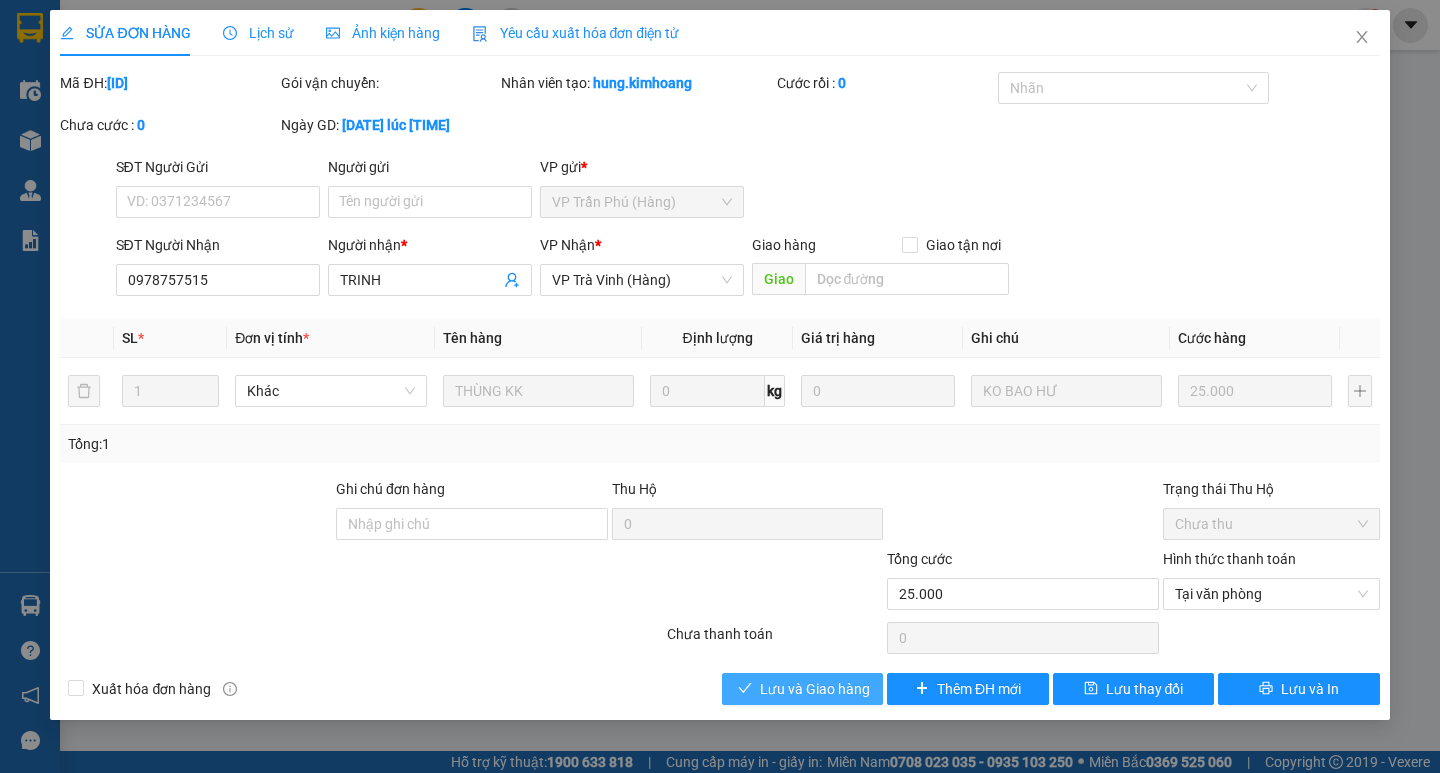 click on "Lưu và Giao hàng" at bounding box center [815, 689] 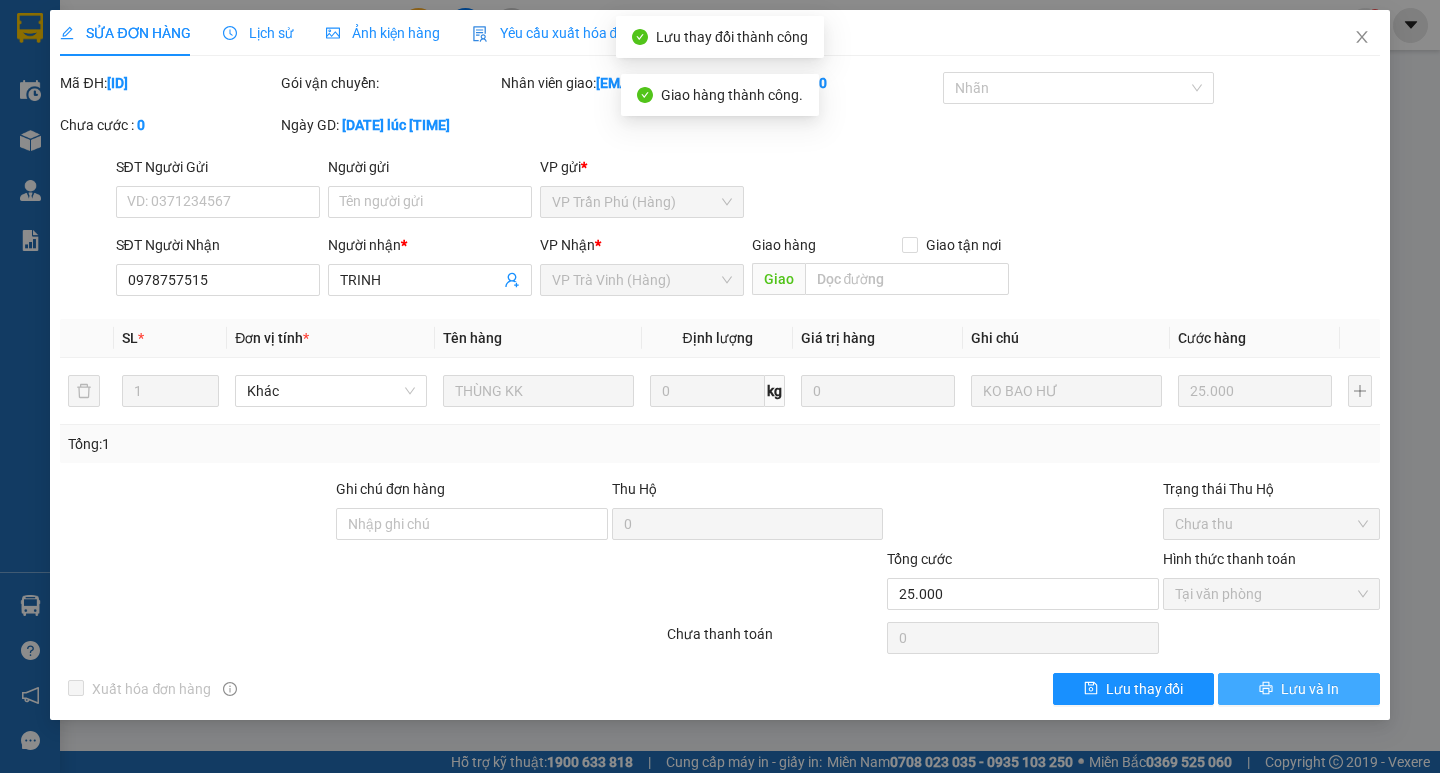 click on "Lưu và In" at bounding box center [1310, 689] 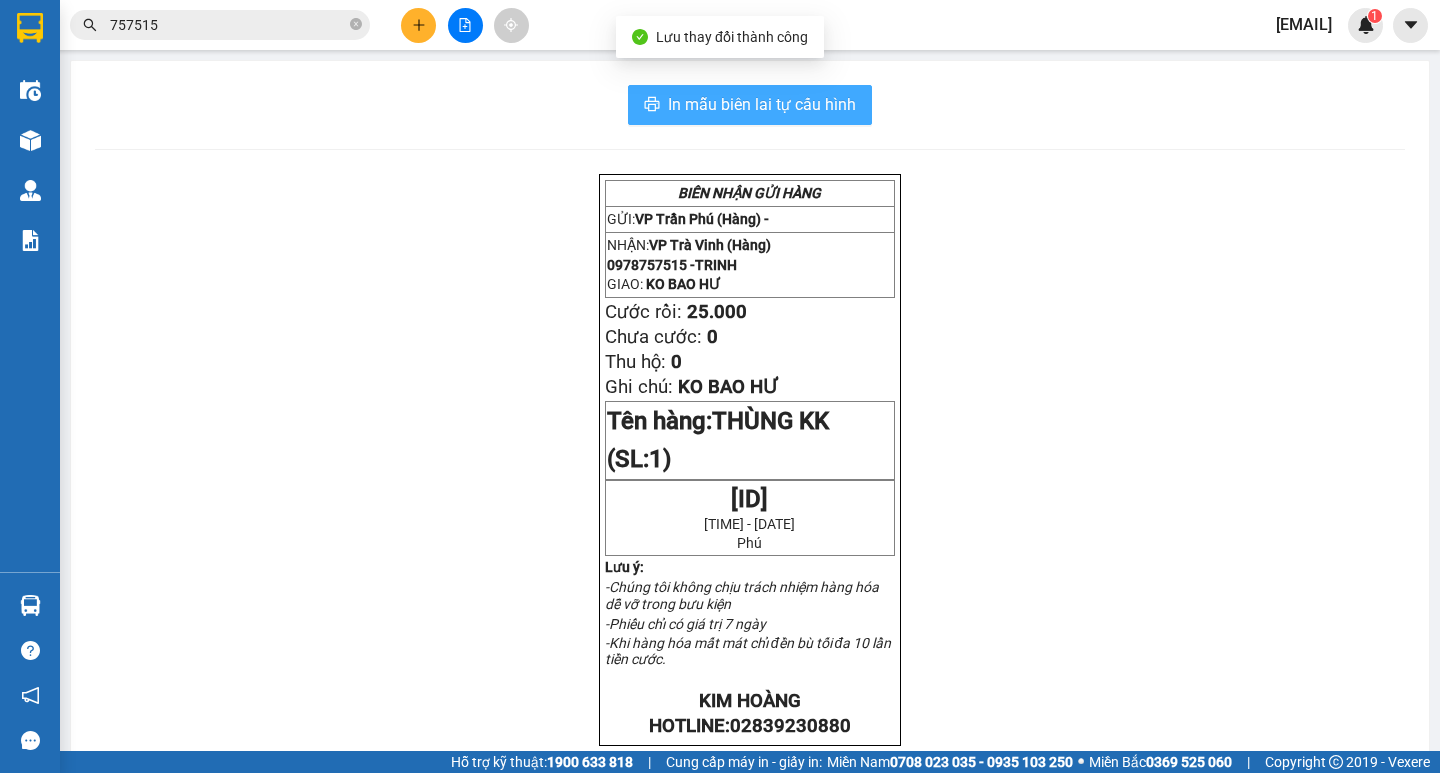 click on "In mẫu biên lai tự cấu hình" at bounding box center (762, 104) 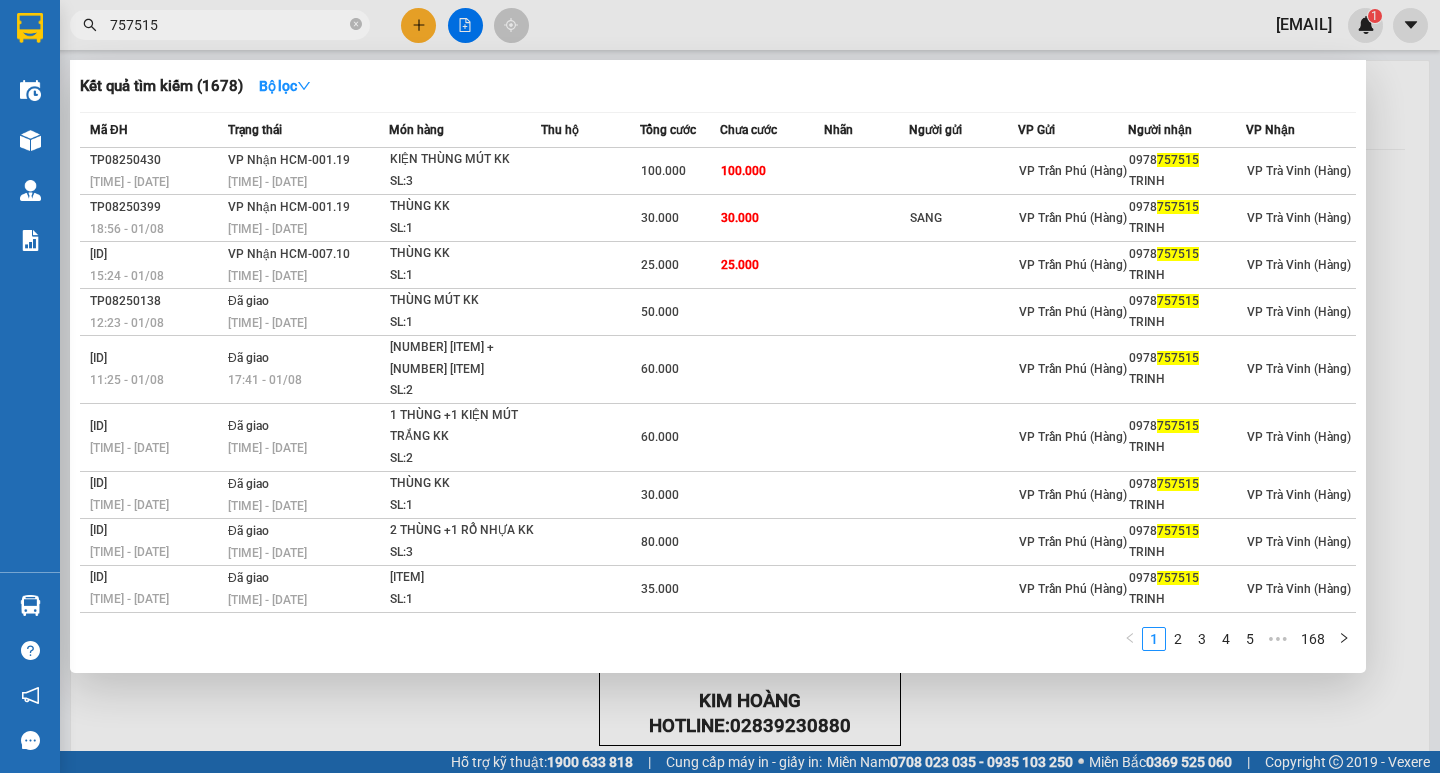 click on "757515" at bounding box center [228, 25] 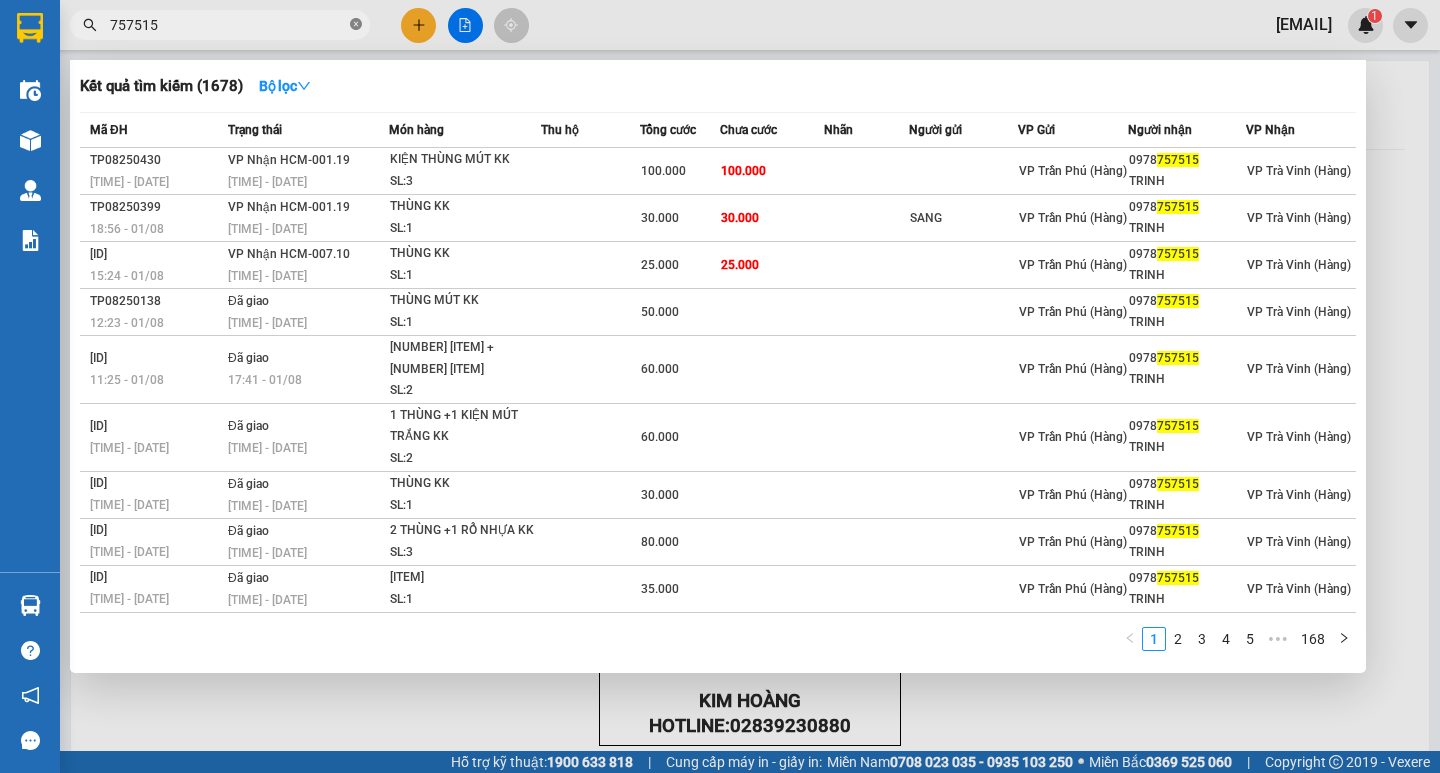 click 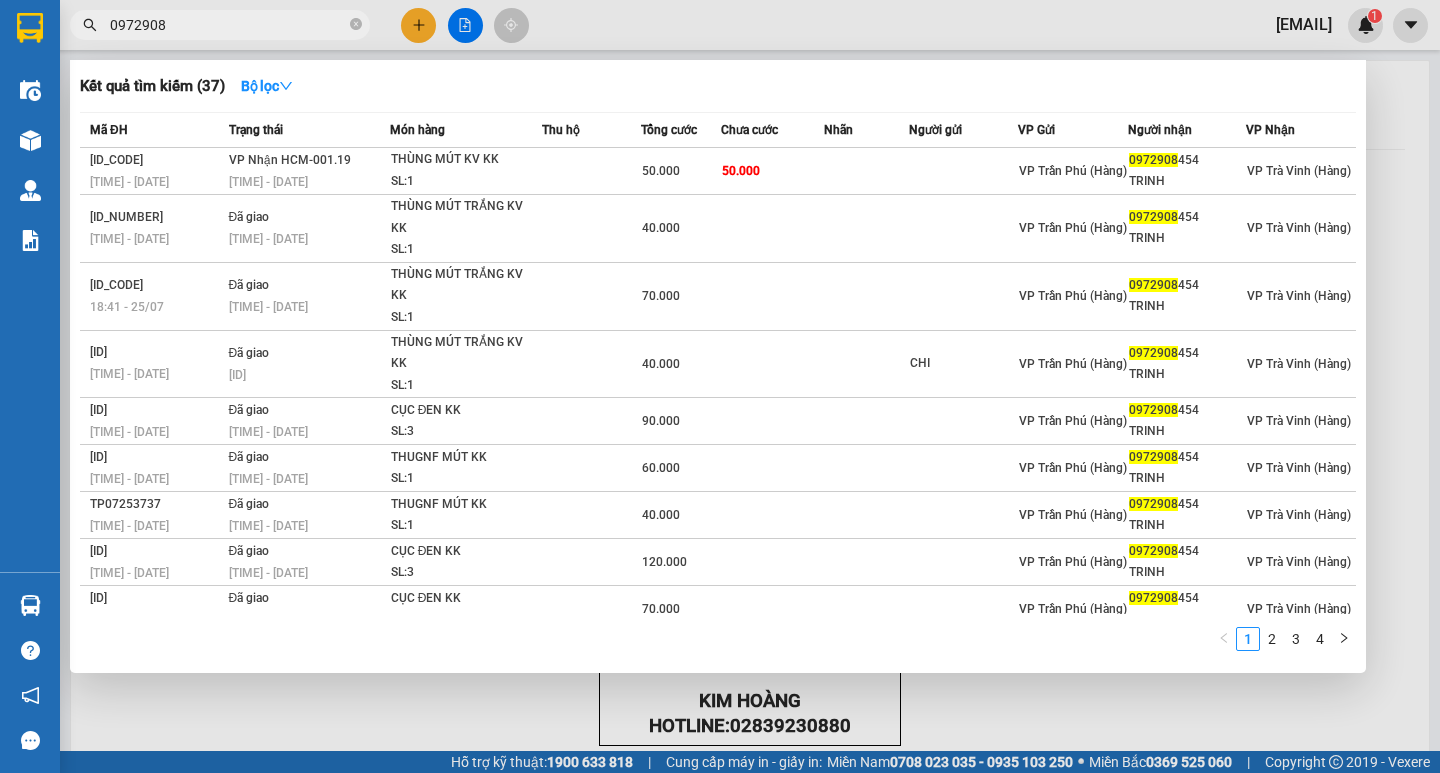 type on "0972908" 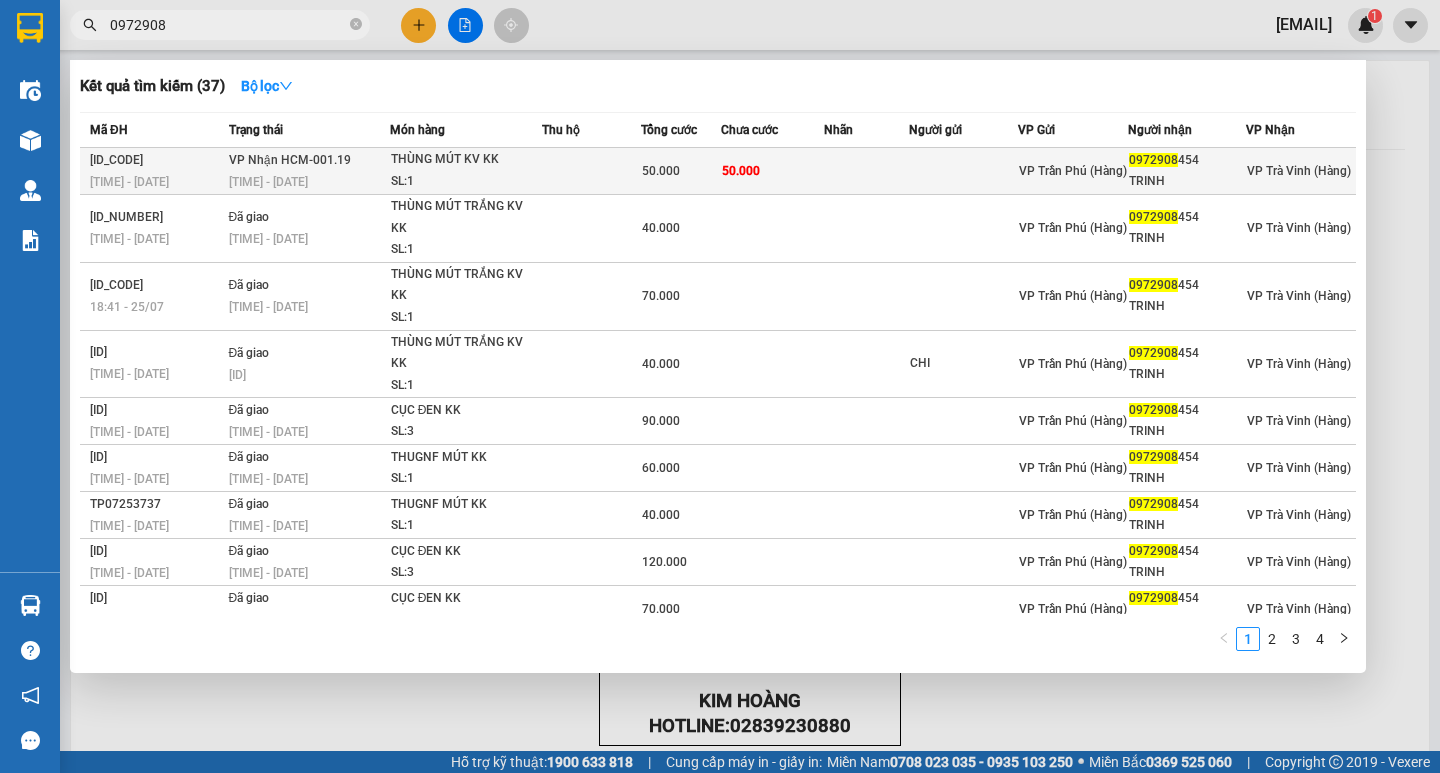 click at bounding box center (866, 171) 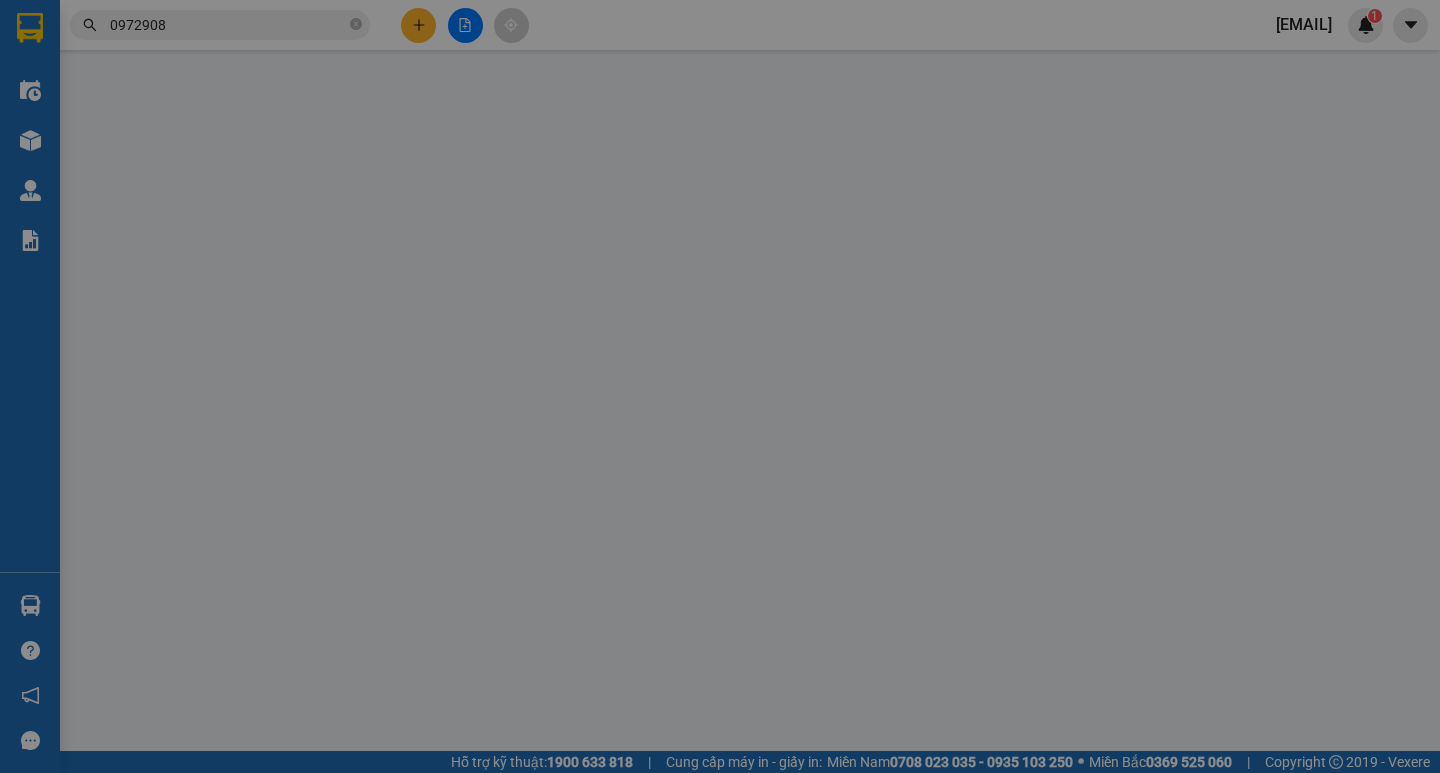 type on "0972908454" 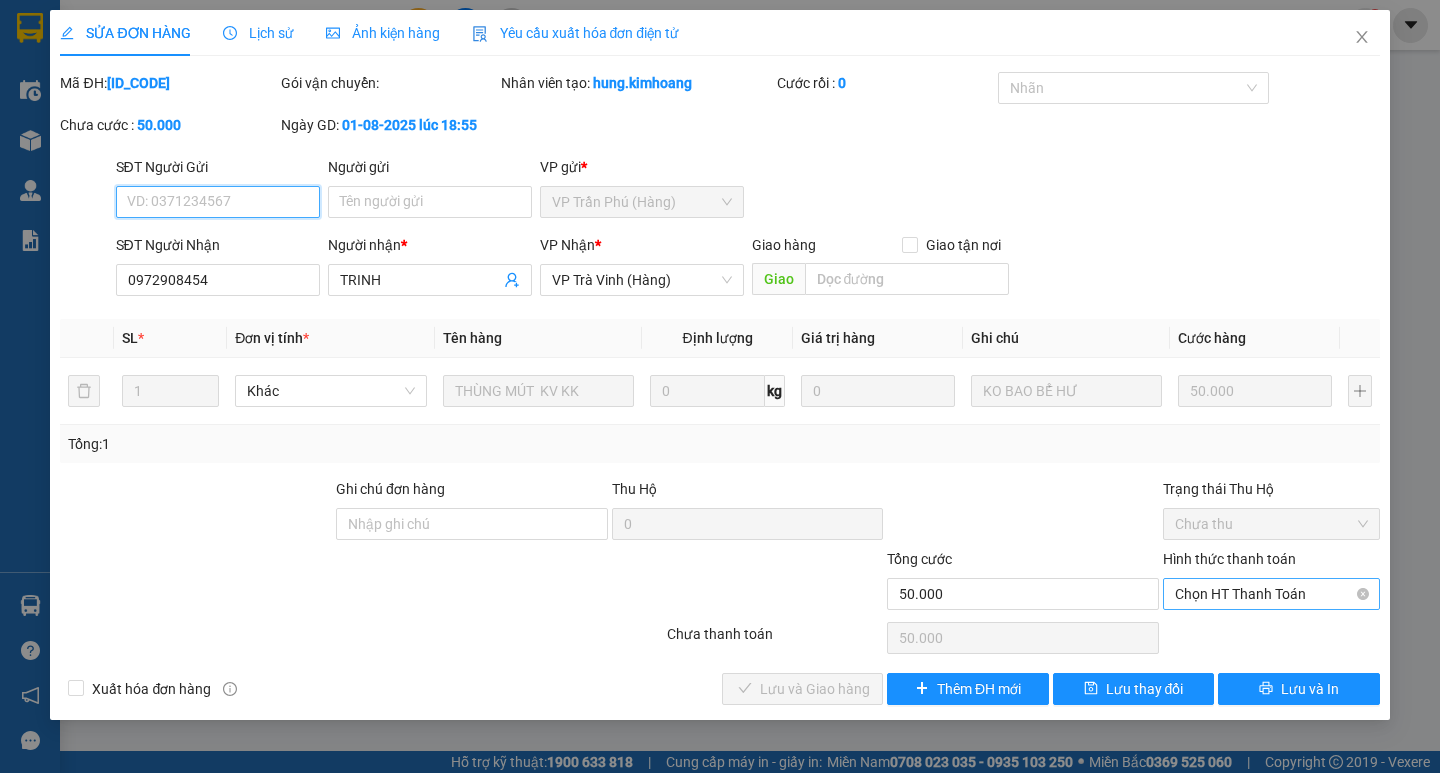 click on "Chọn HT Thanh Toán" at bounding box center [1271, 594] 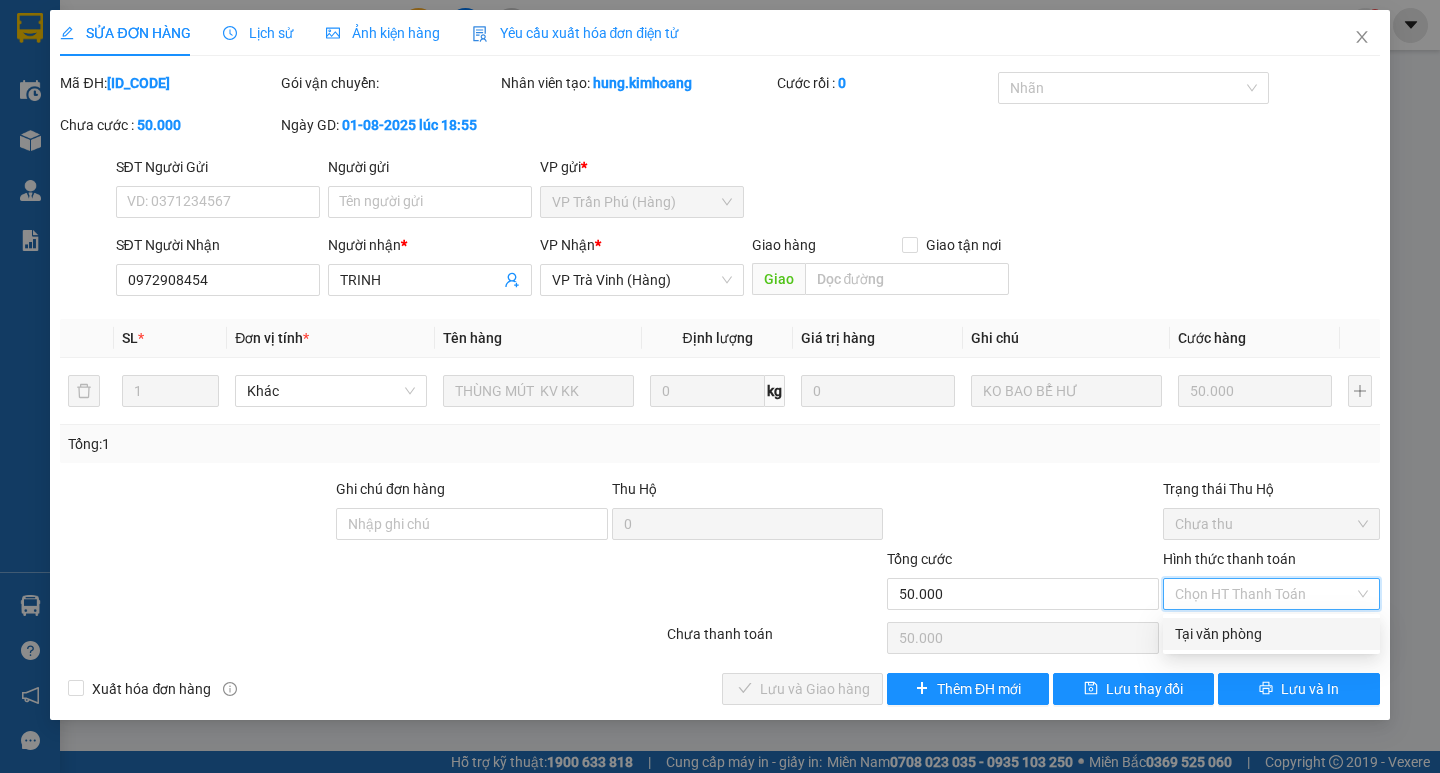 drag, startPoint x: 1225, startPoint y: 632, endPoint x: 1214, endPoint y: 635, distance: 11.401754 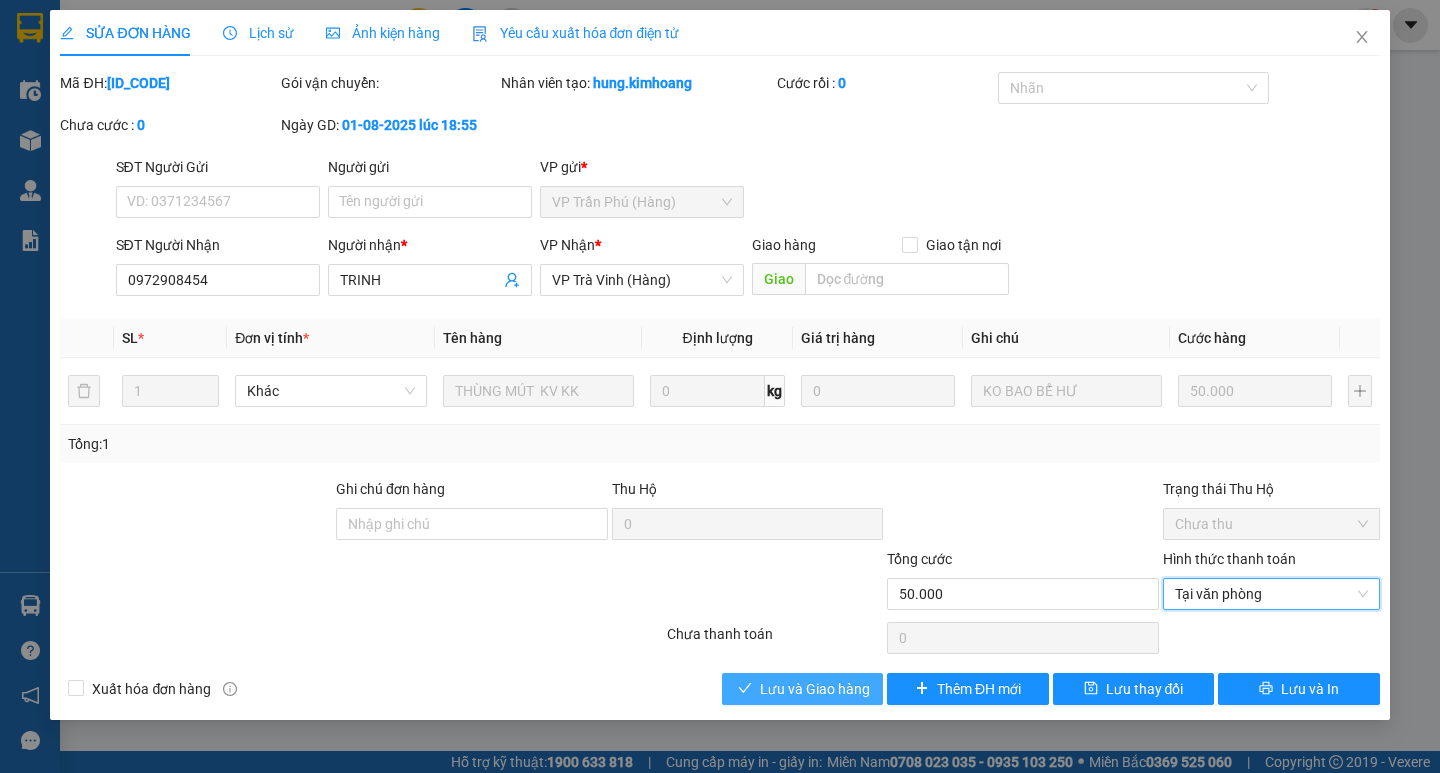 click on "Lưu và Giao hàng" at bounding box center [815, 689] 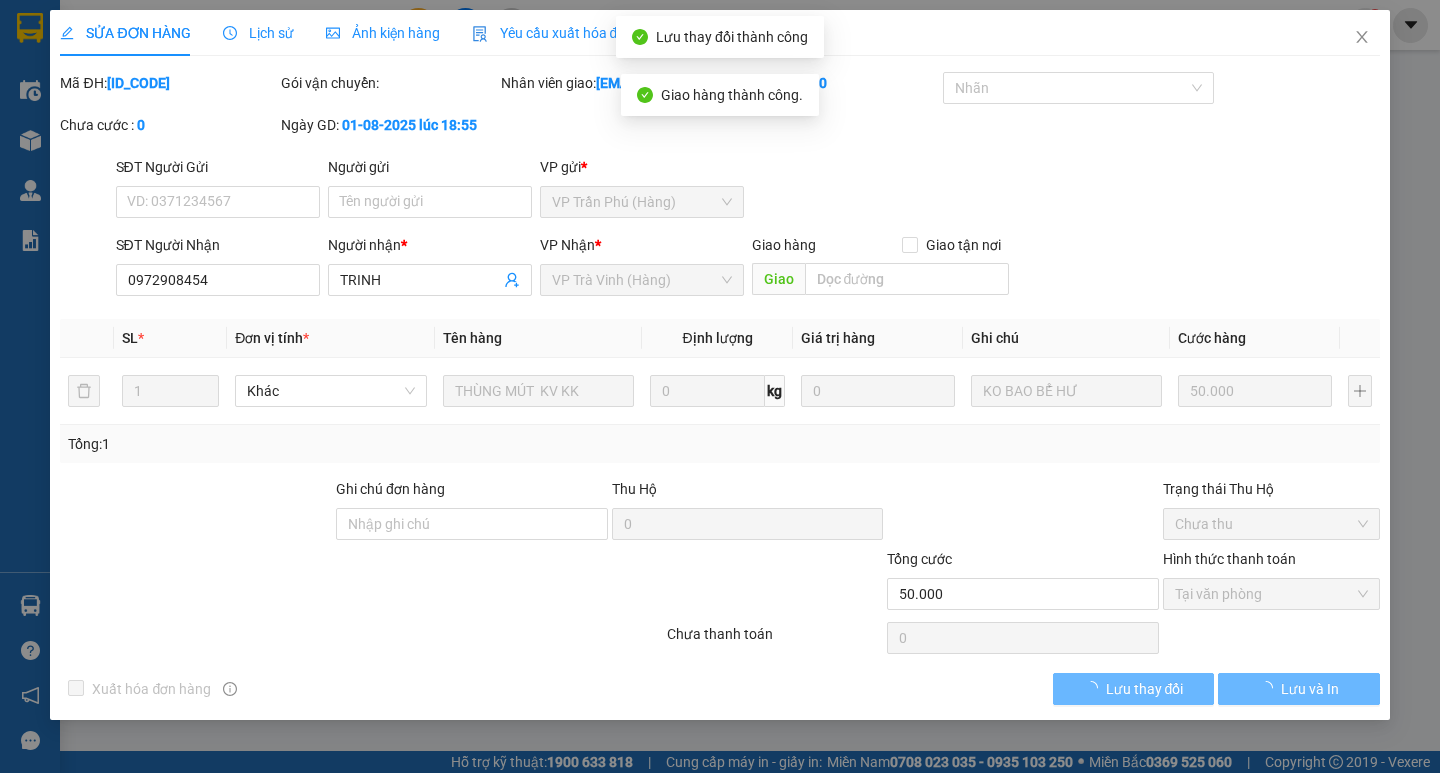 click on "Lưu và In" at bounding box center [1310, 689] 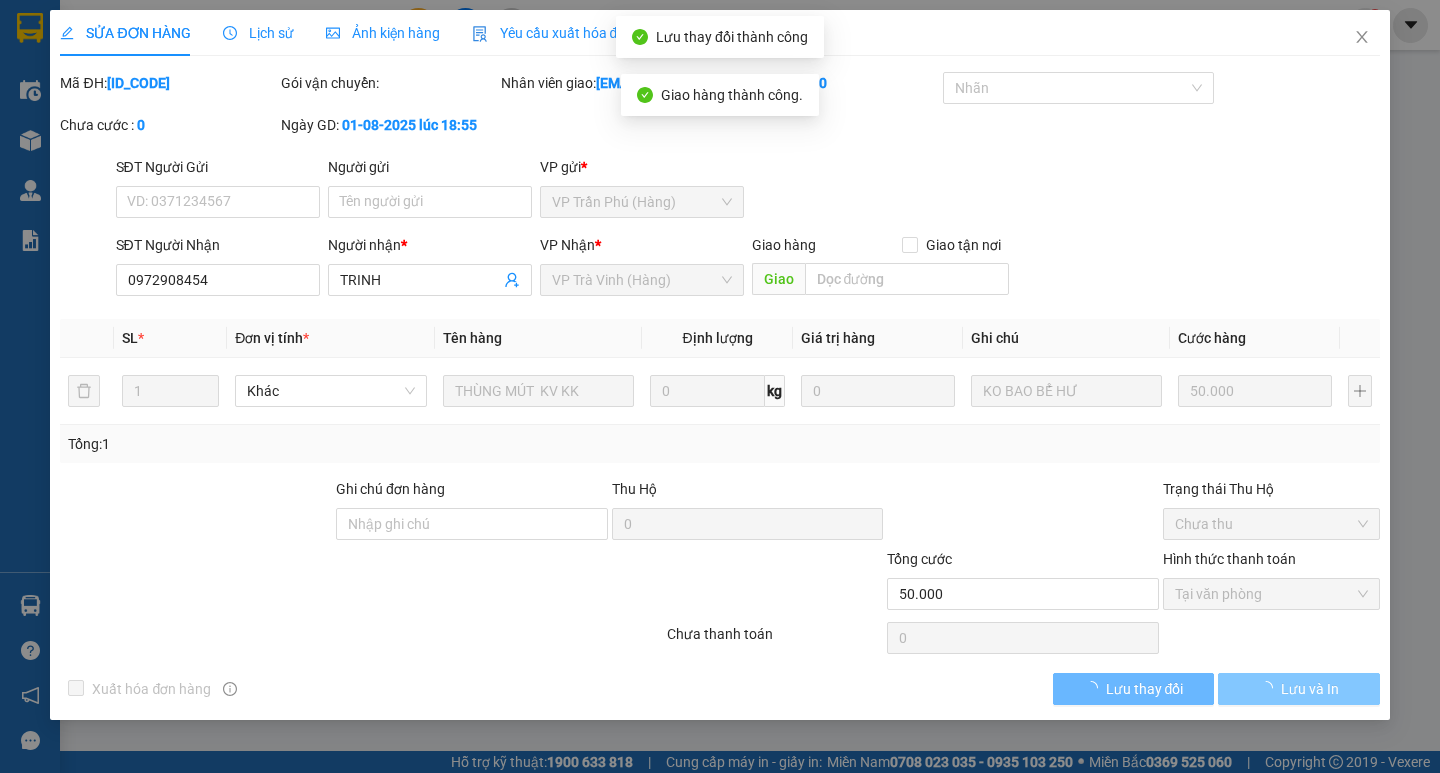 click on "Lưu và In" at bounding box center [1310, 689] 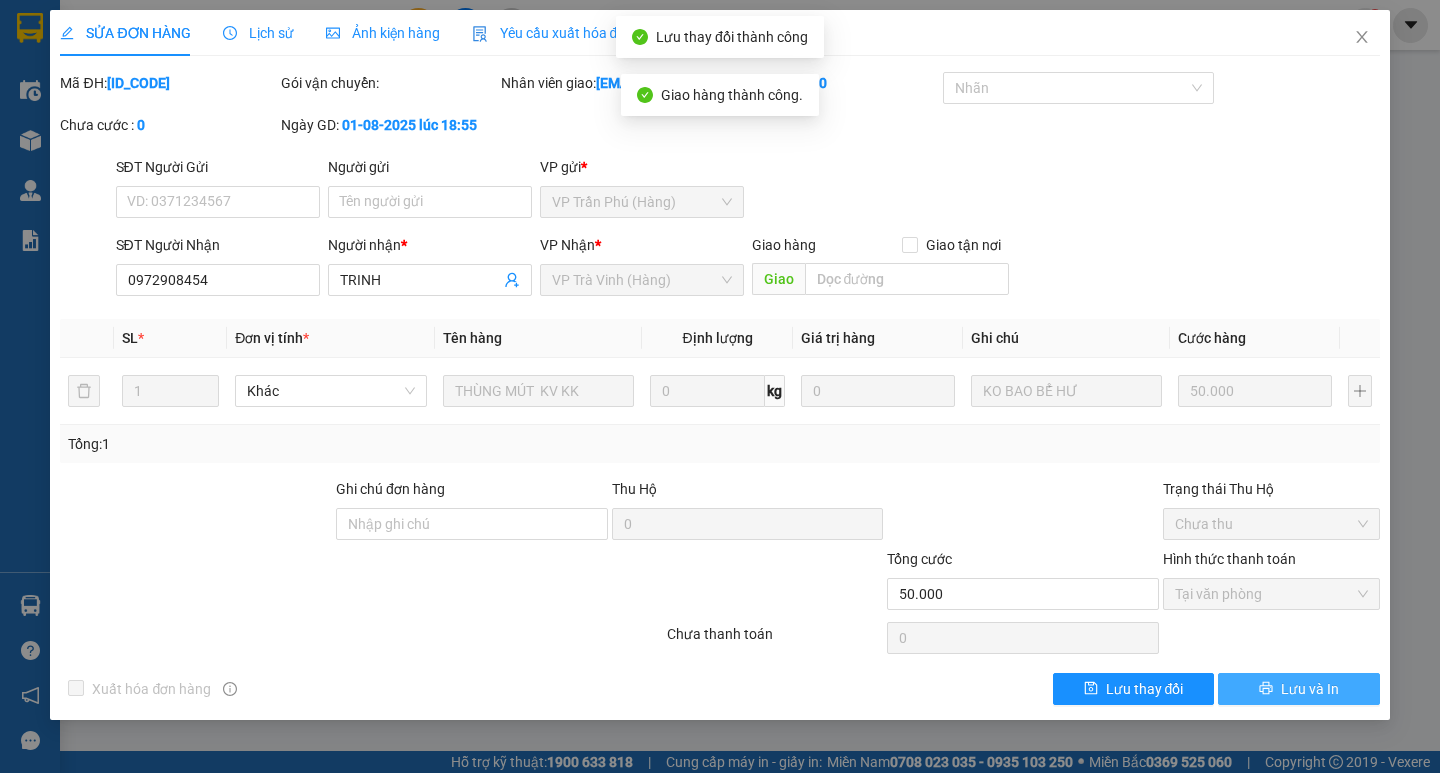 click on "Lưu và In" at bounding box center [1310, 689] 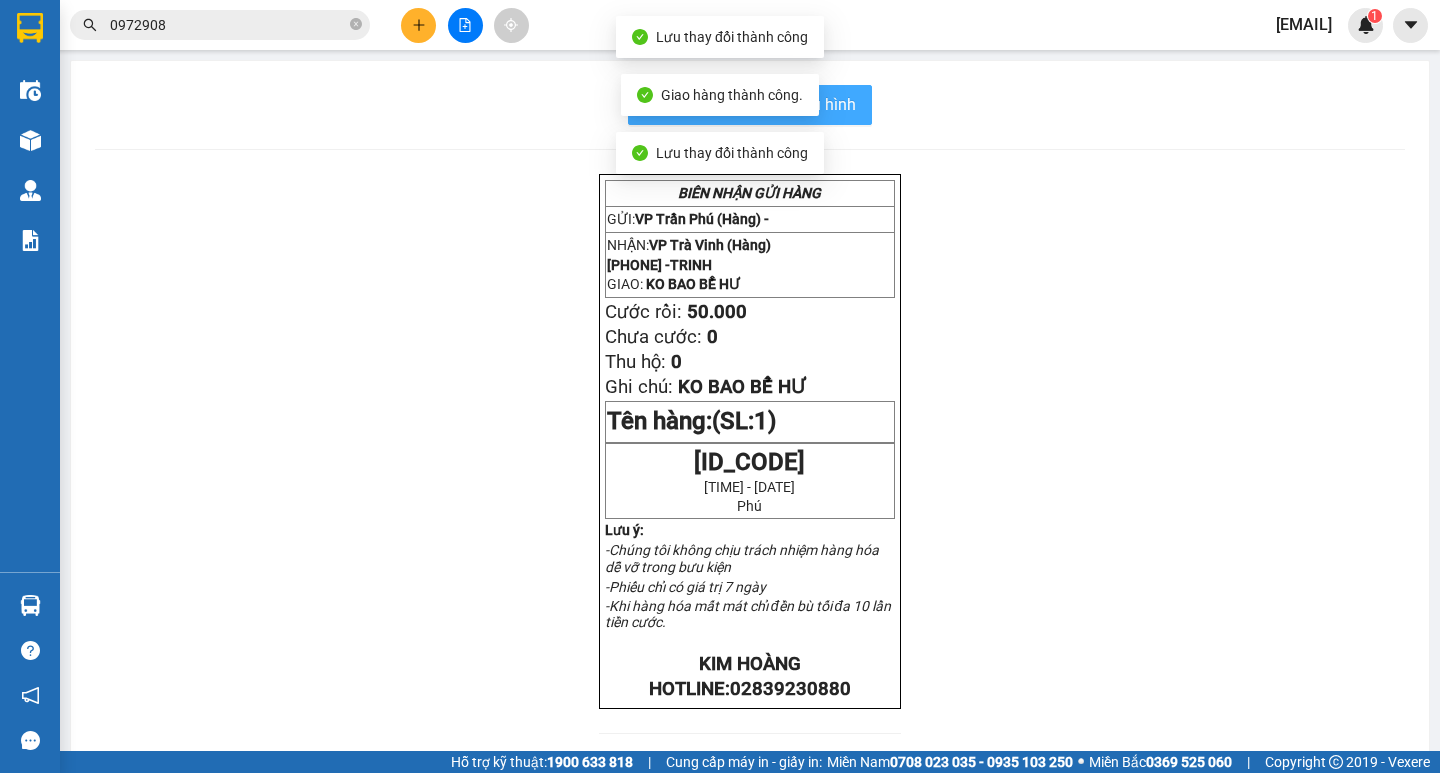 click on "In mẫu biên lai tự cấu hình" at bounding box center [762, 104] 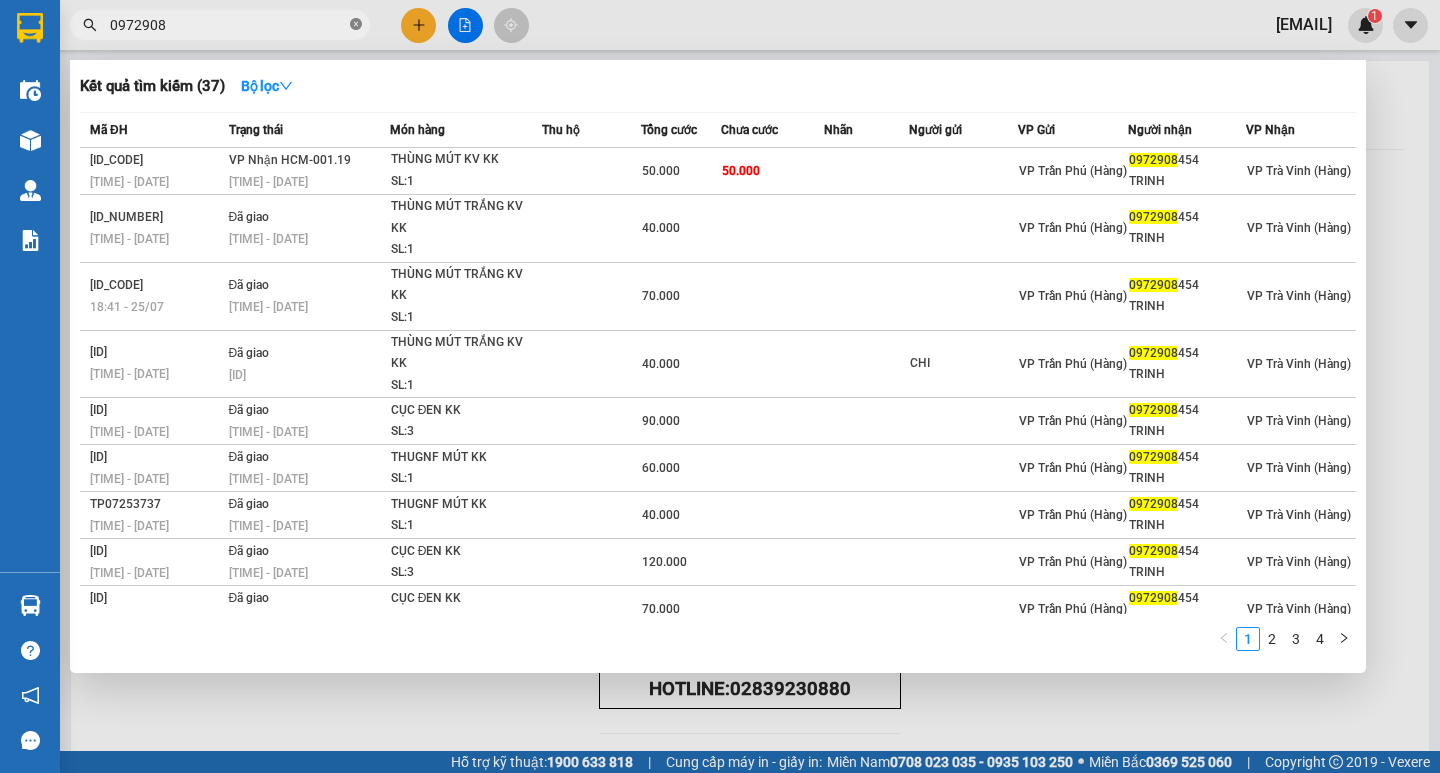 click 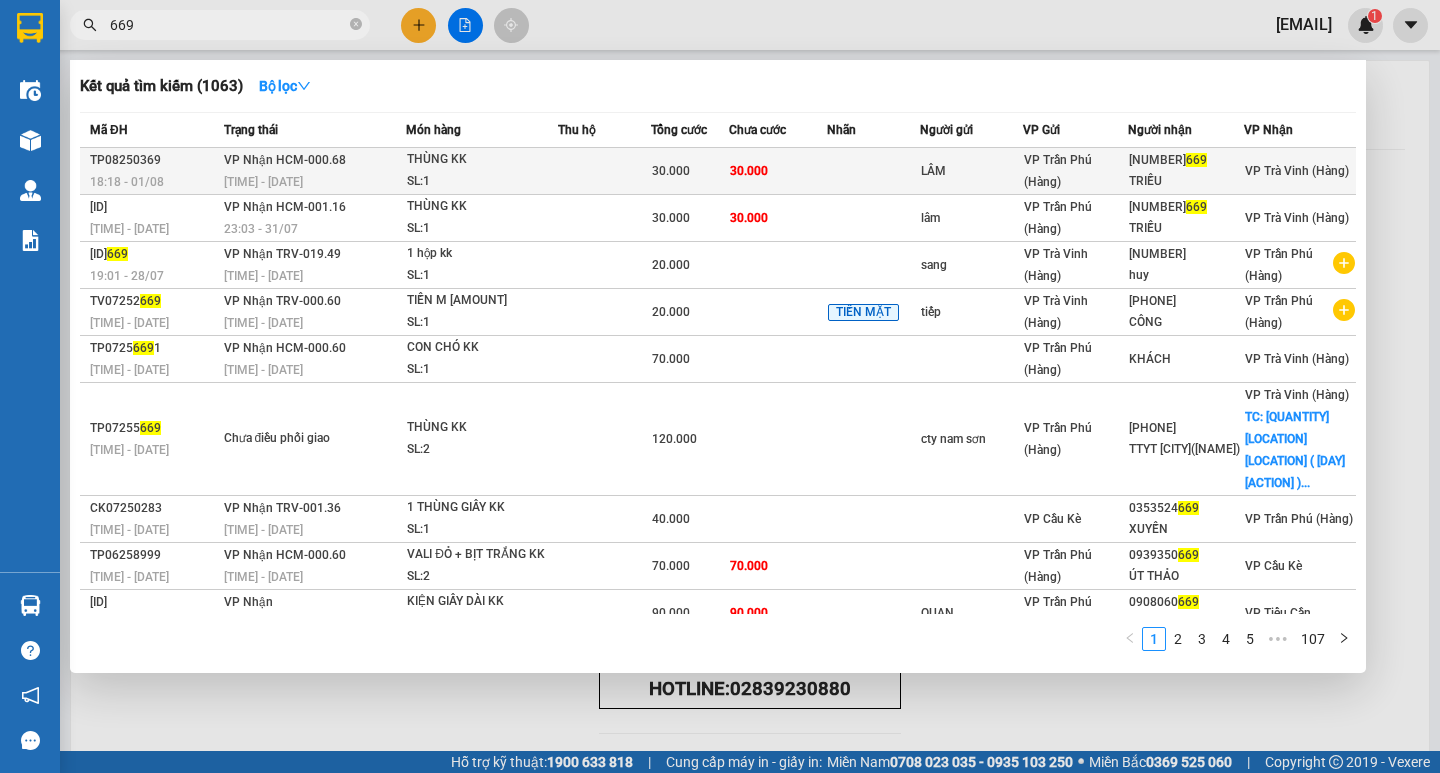 type on "669" 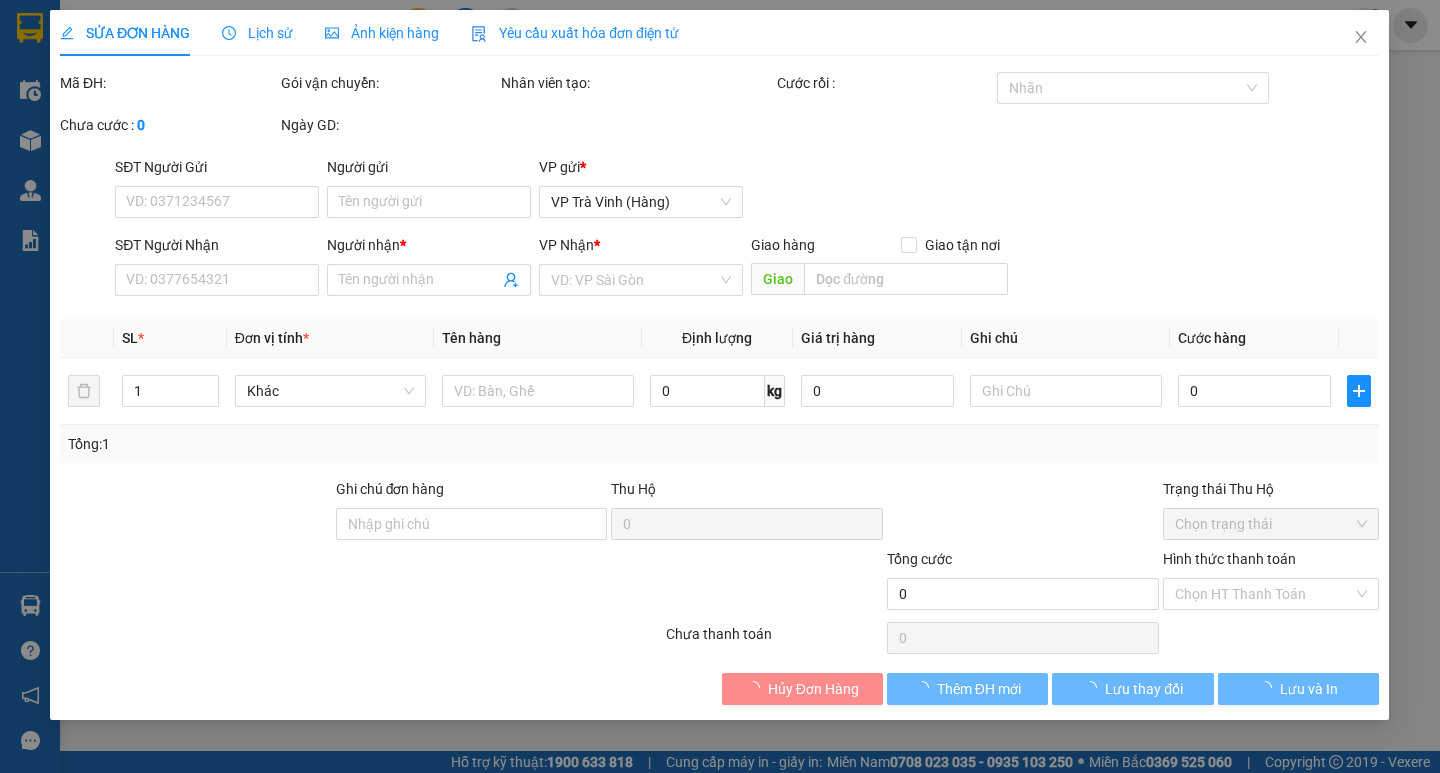 type on "LÂM" 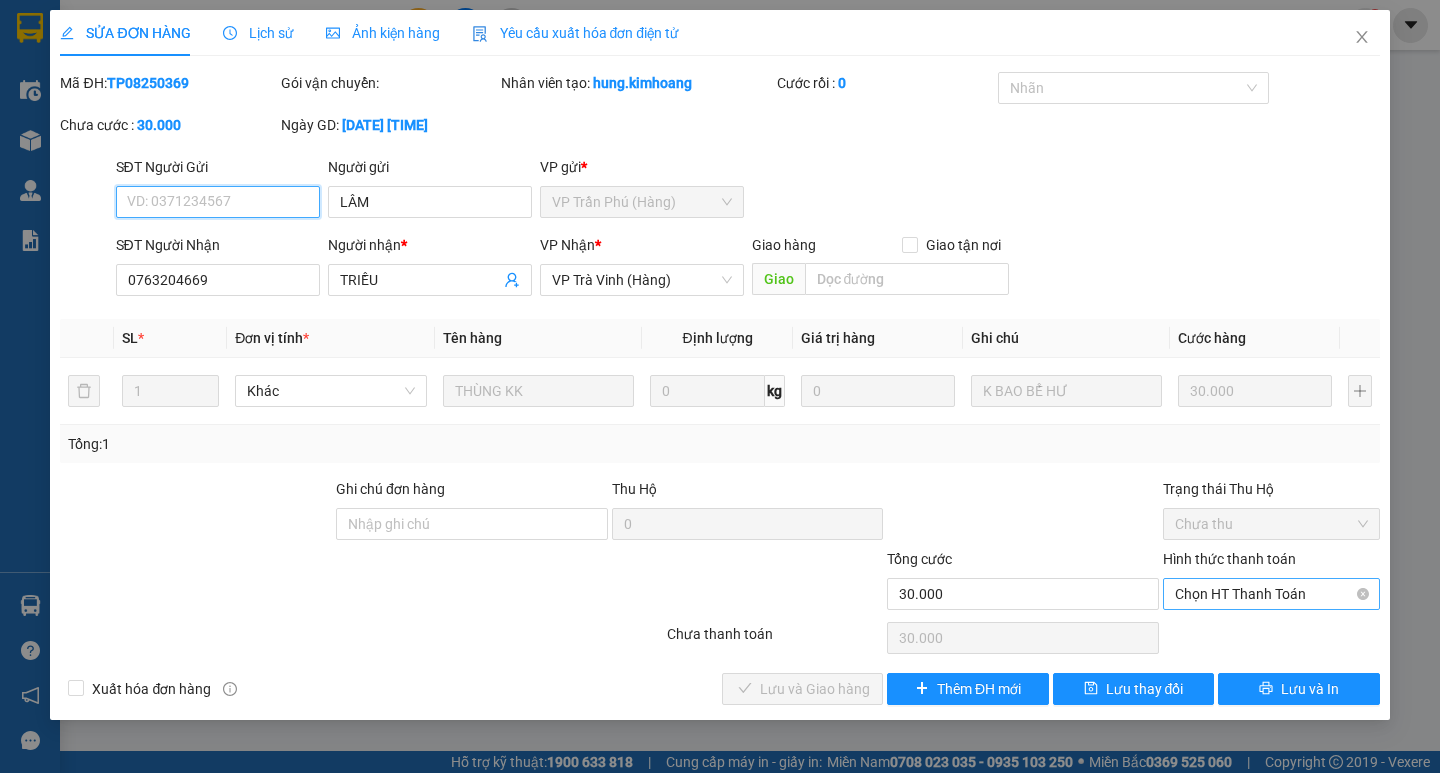 click on "Chọn HT Thanh Toán" at bounding box center (1271, 594) 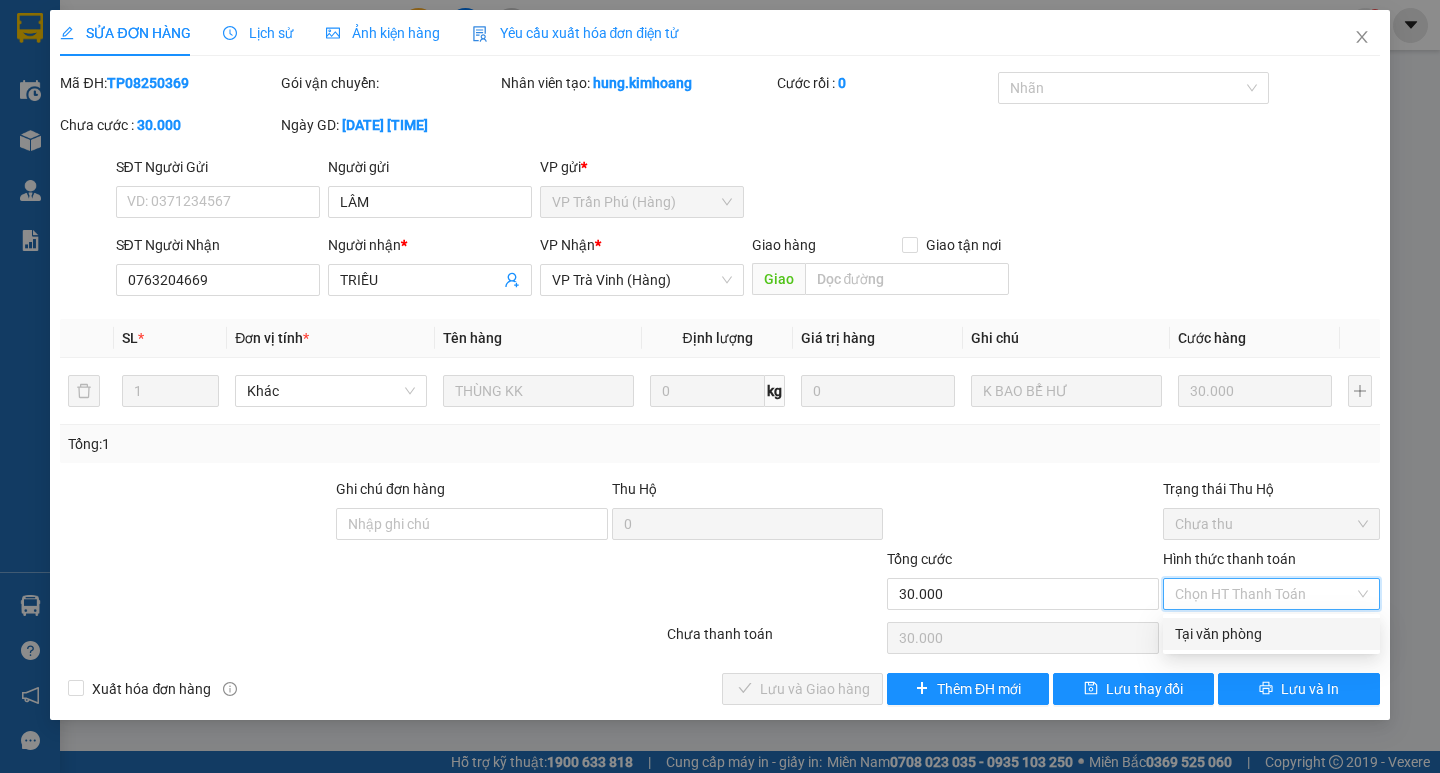 click on "Tại văn phòng" at bounding box center (1271, 634) 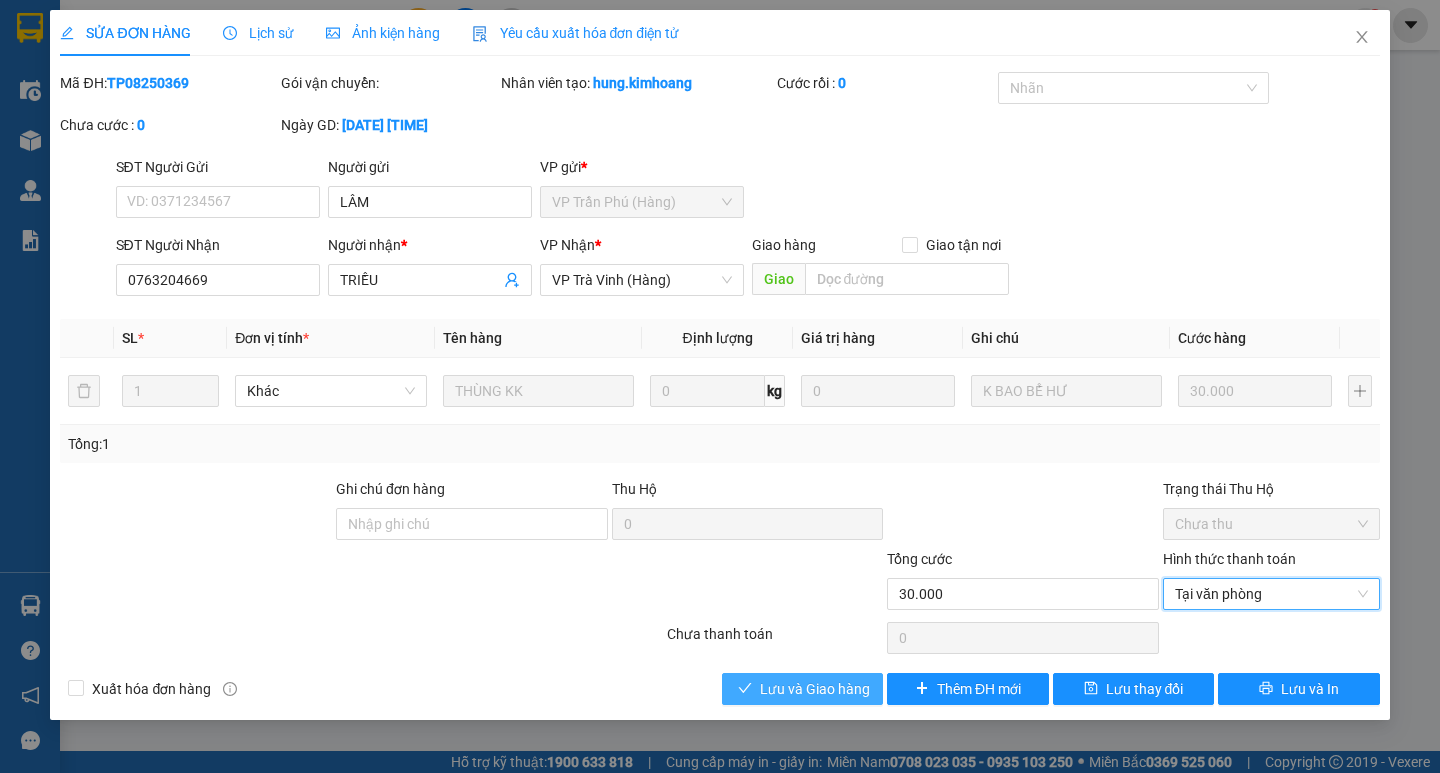 drag, startPoint x: 834, startPoint y: 694, endPoint x: 1133, endPoint y: 670, distance: 299.96167 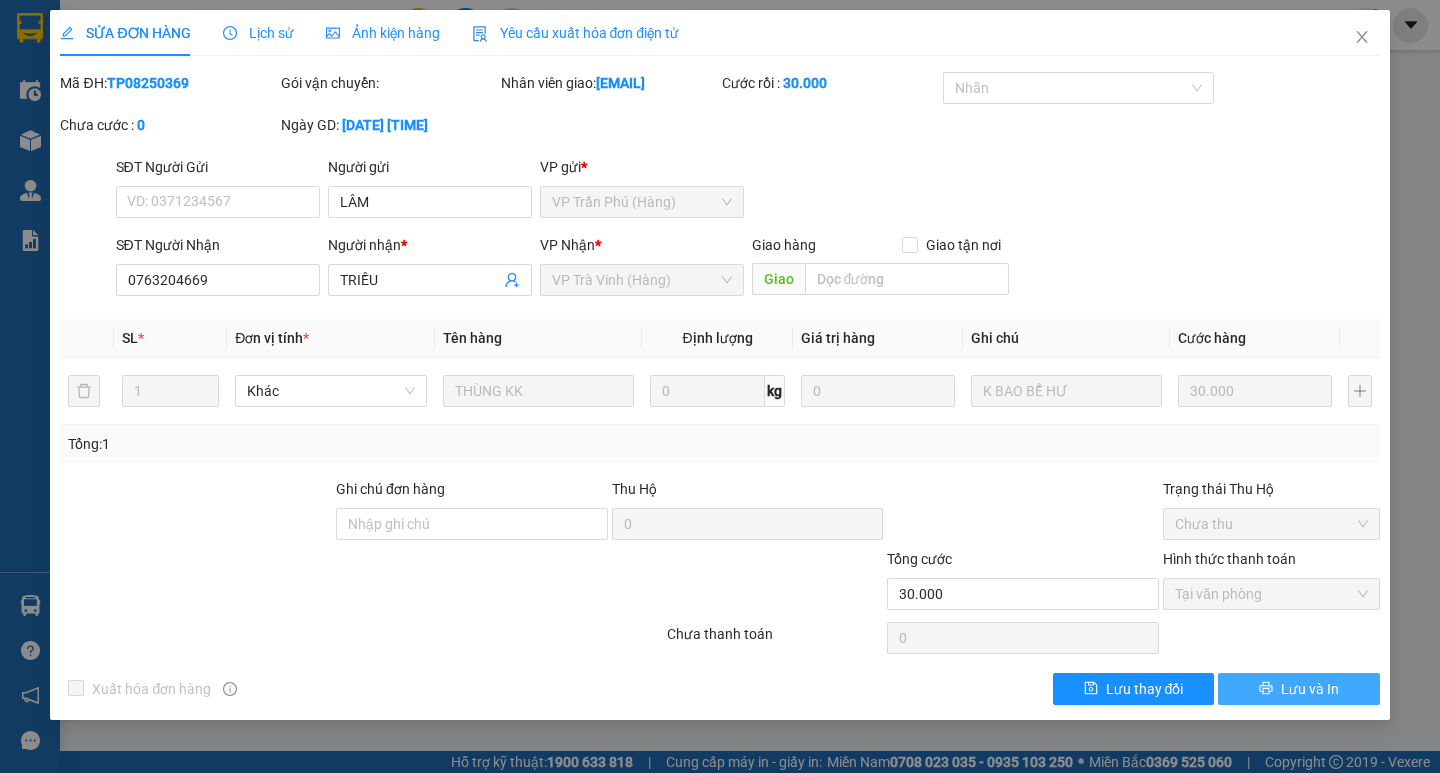 drag, startPoint x: 1324, startPoint y: 690, endPoint x: 1276, endPoint y: 661, distance: 56.0803 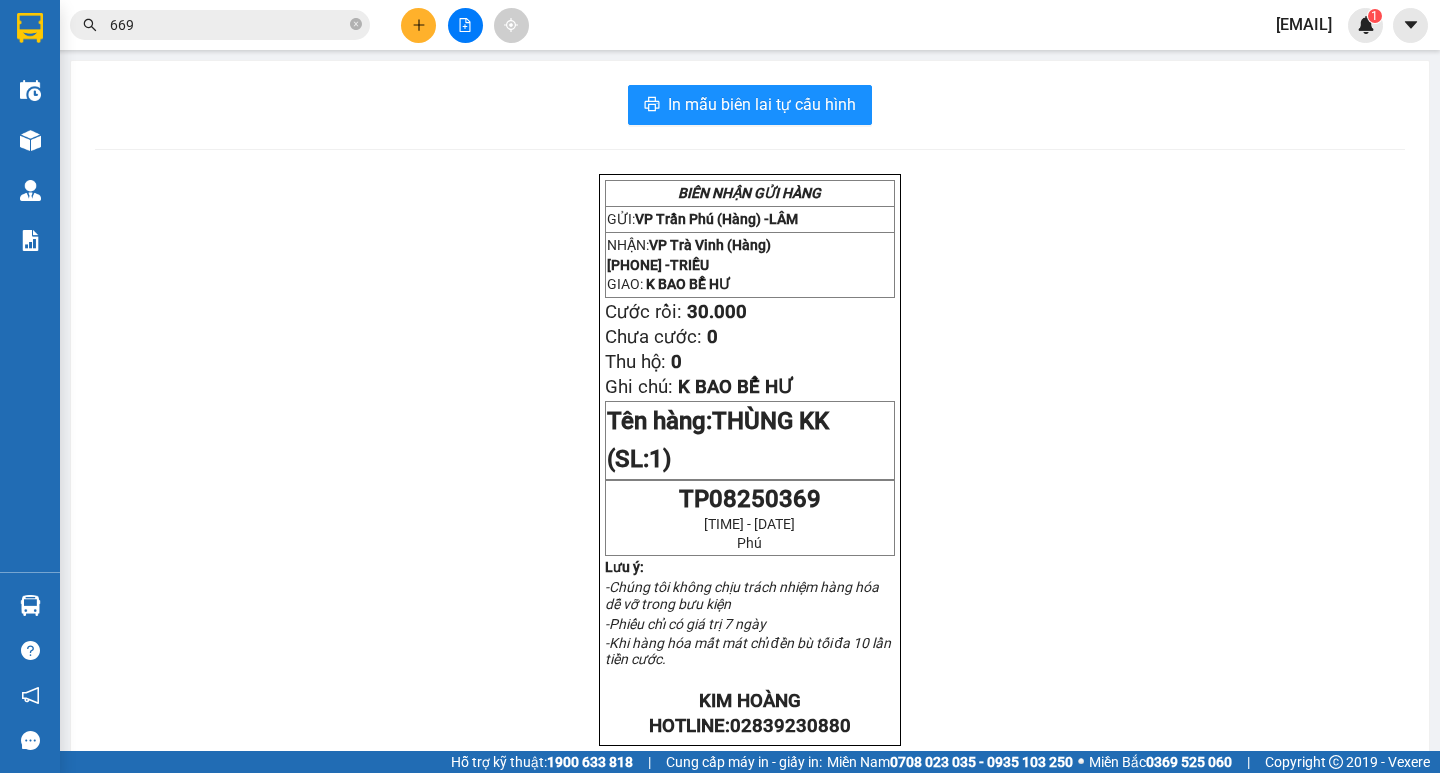 click on "669" at bounding box center [220, 25] 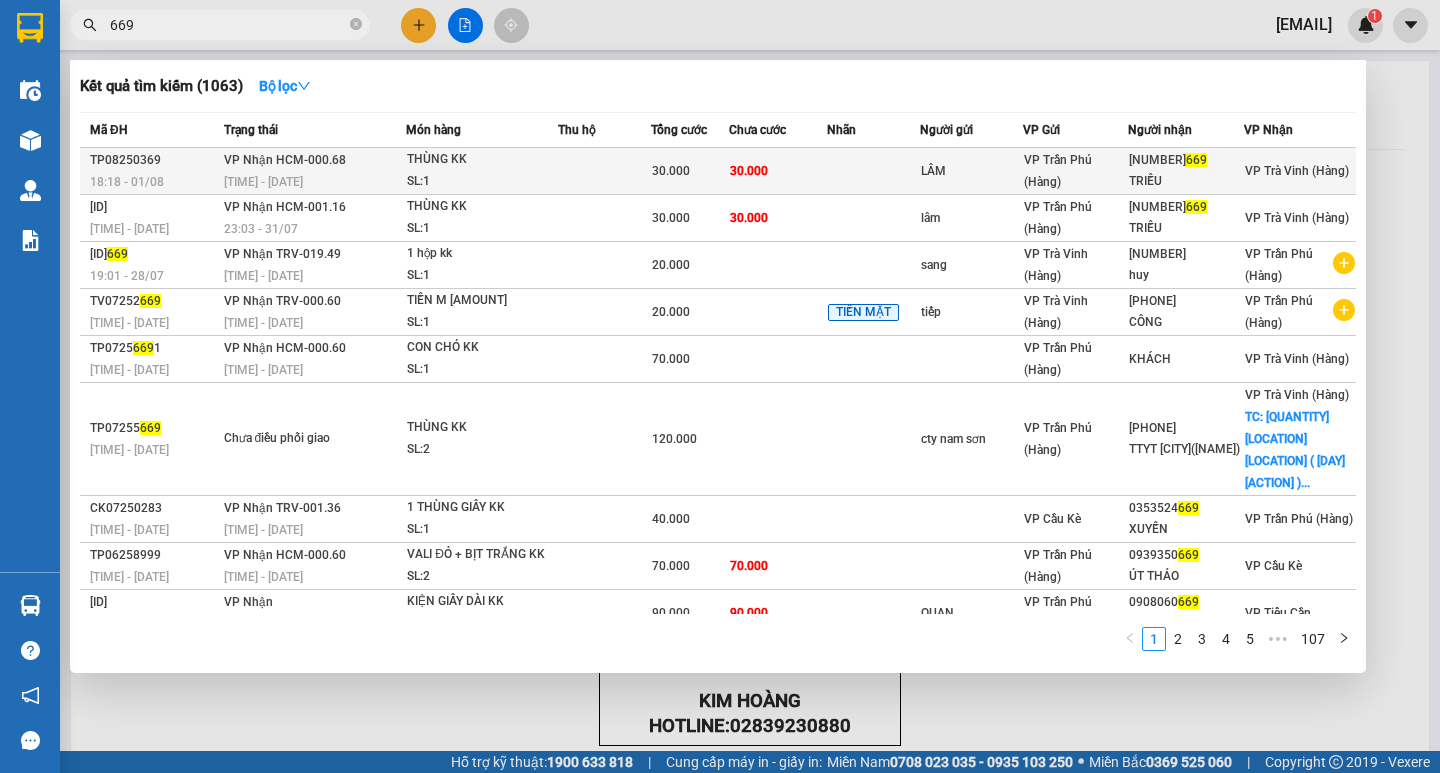 click on "THÙNG KK" at bounding box center [482, 160] 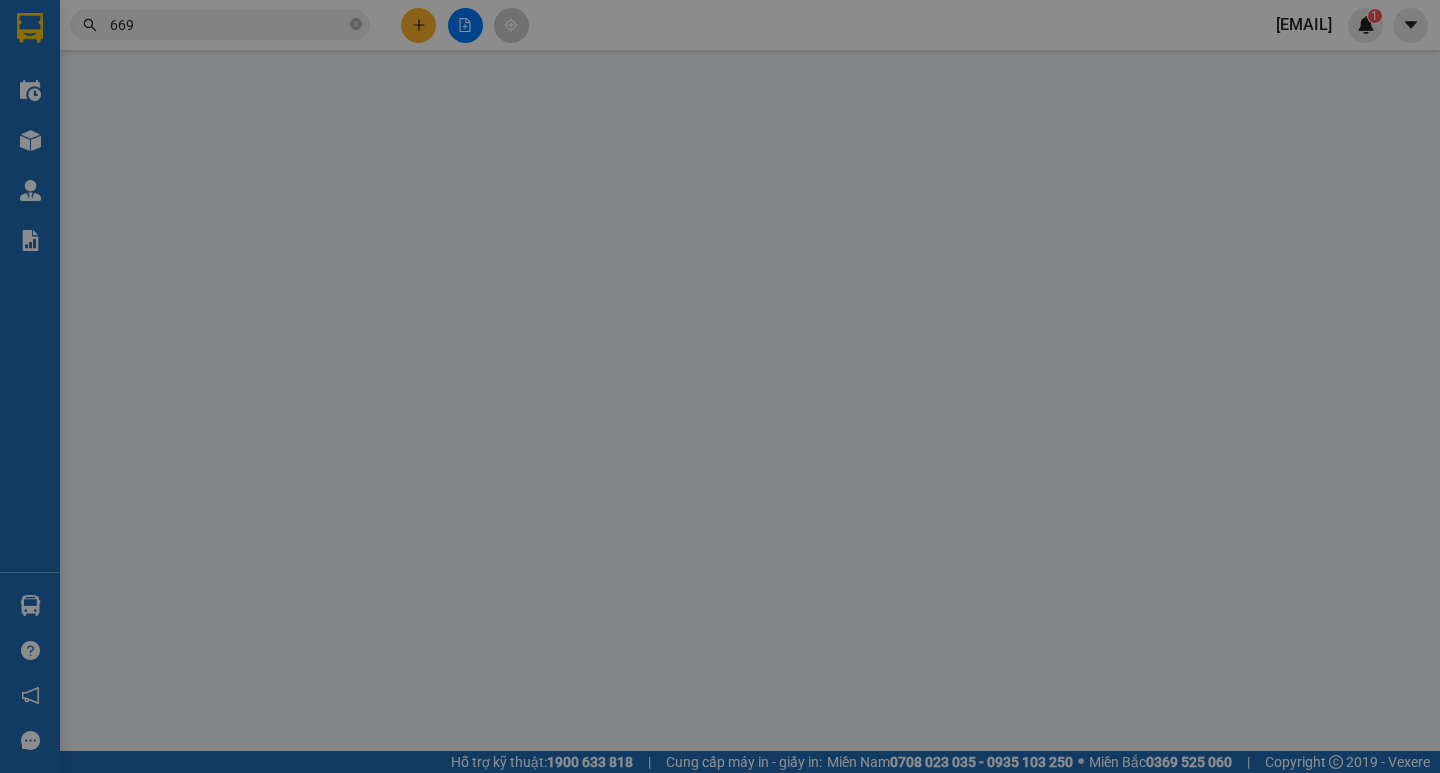 type on "LÂM" 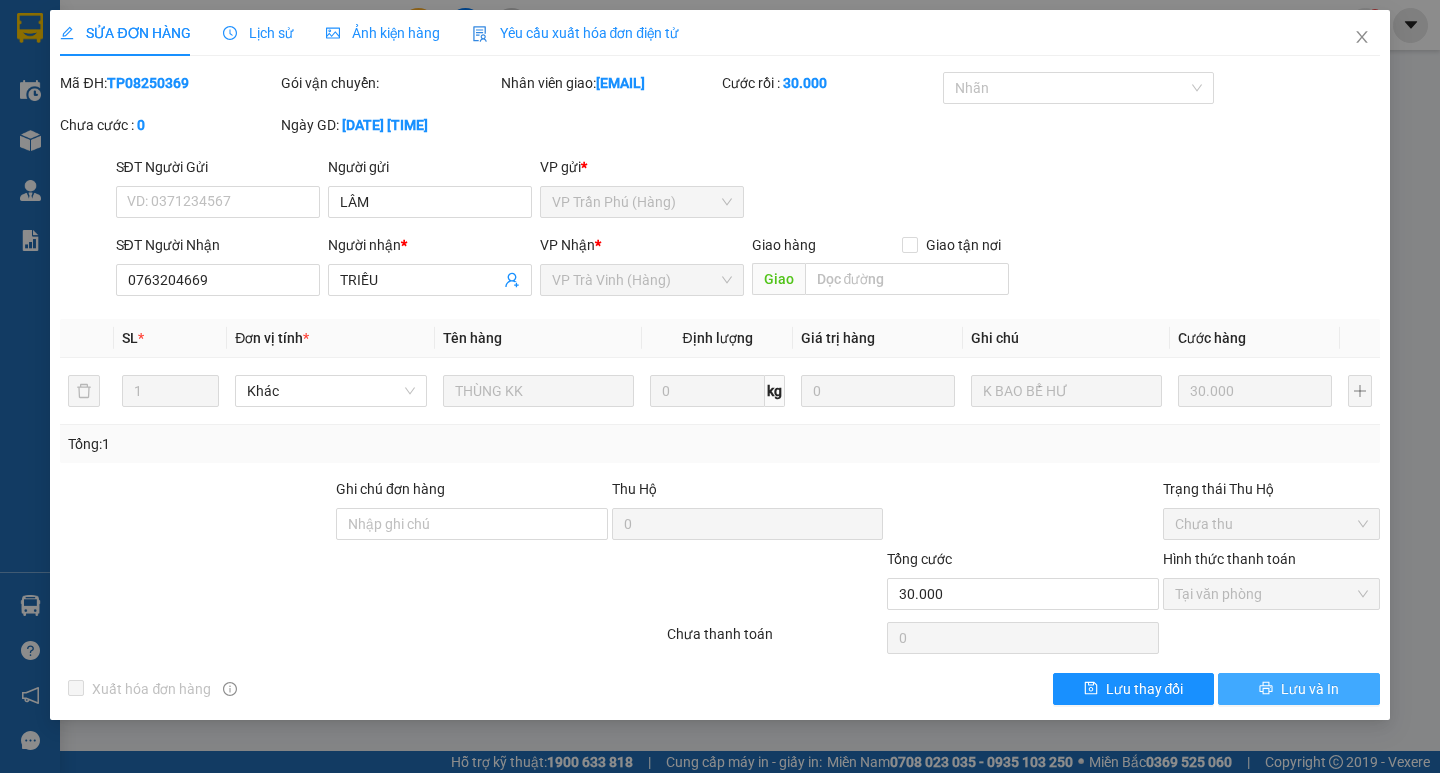 click on "Lưu và In" at bounding box center [1310, 689] 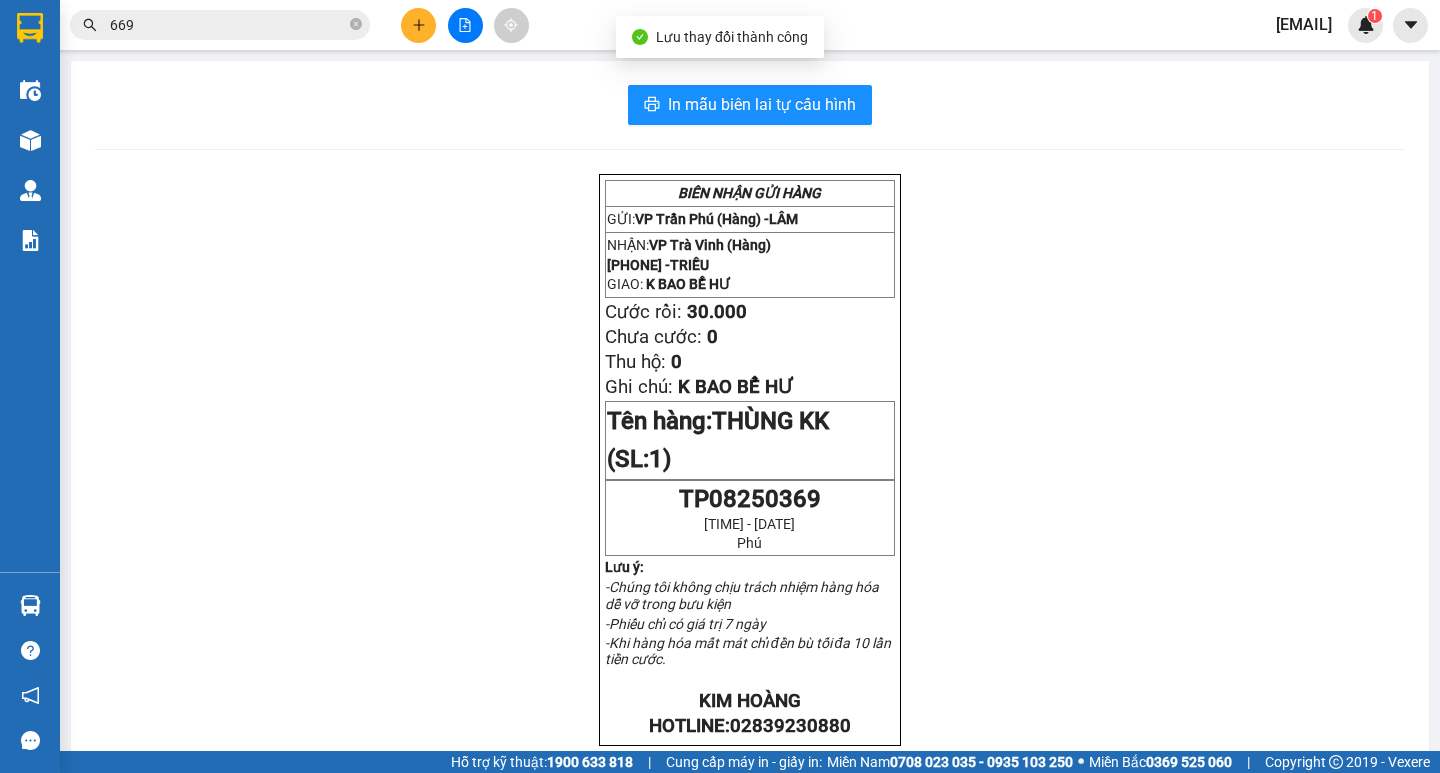 click on "669" at bounding box center (228, 25) 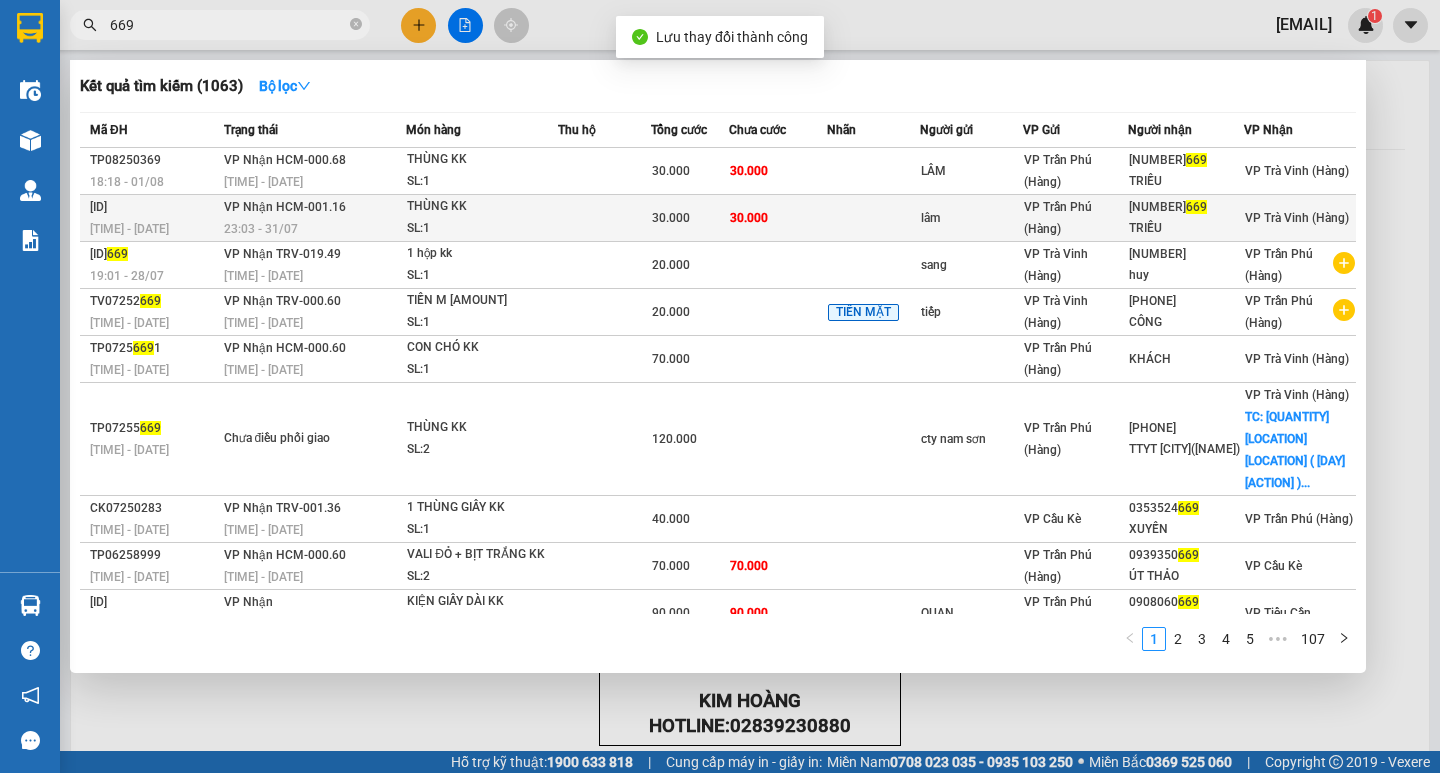 click on "VP Nhận   HCM-001.16 23:03 - 31/07" at bounding box center (313, 218) 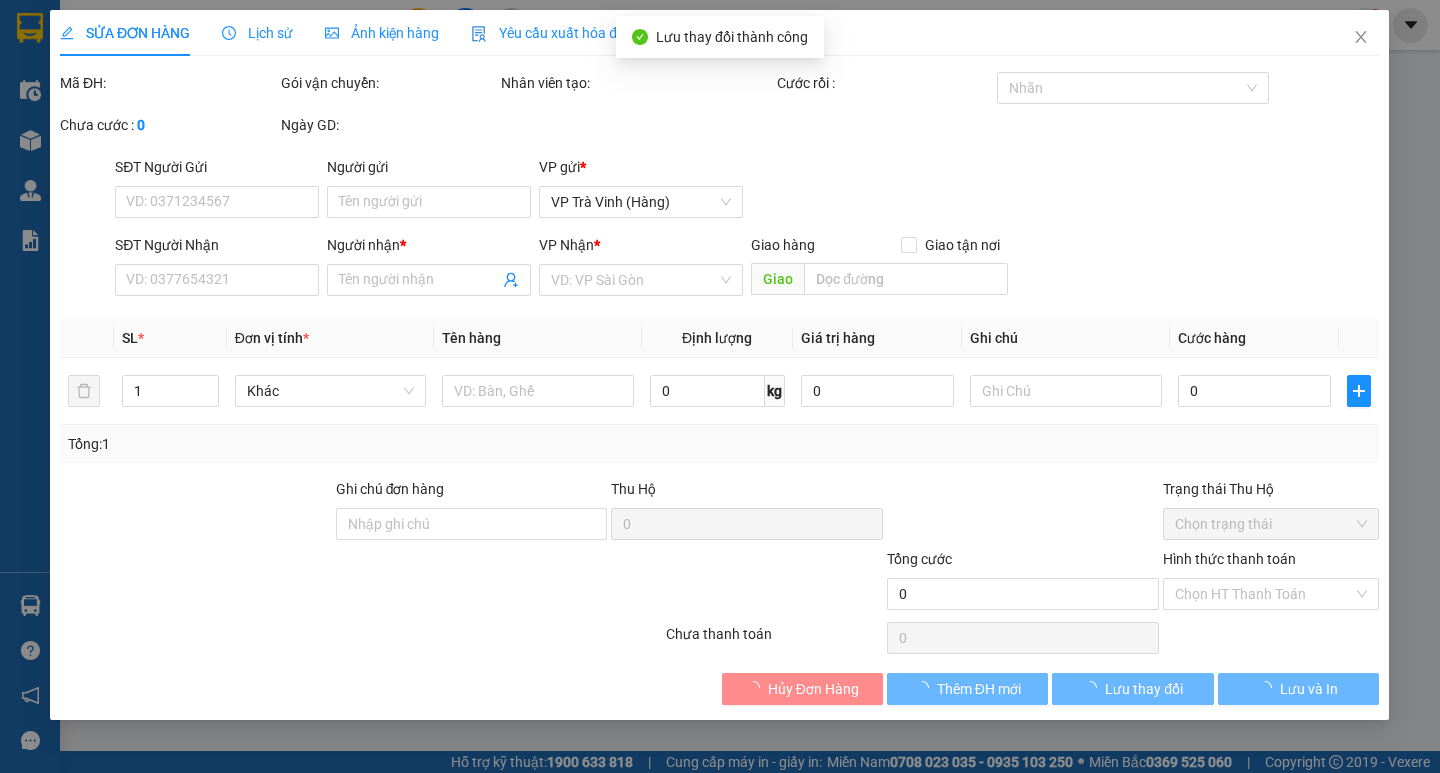 type on "lâm" 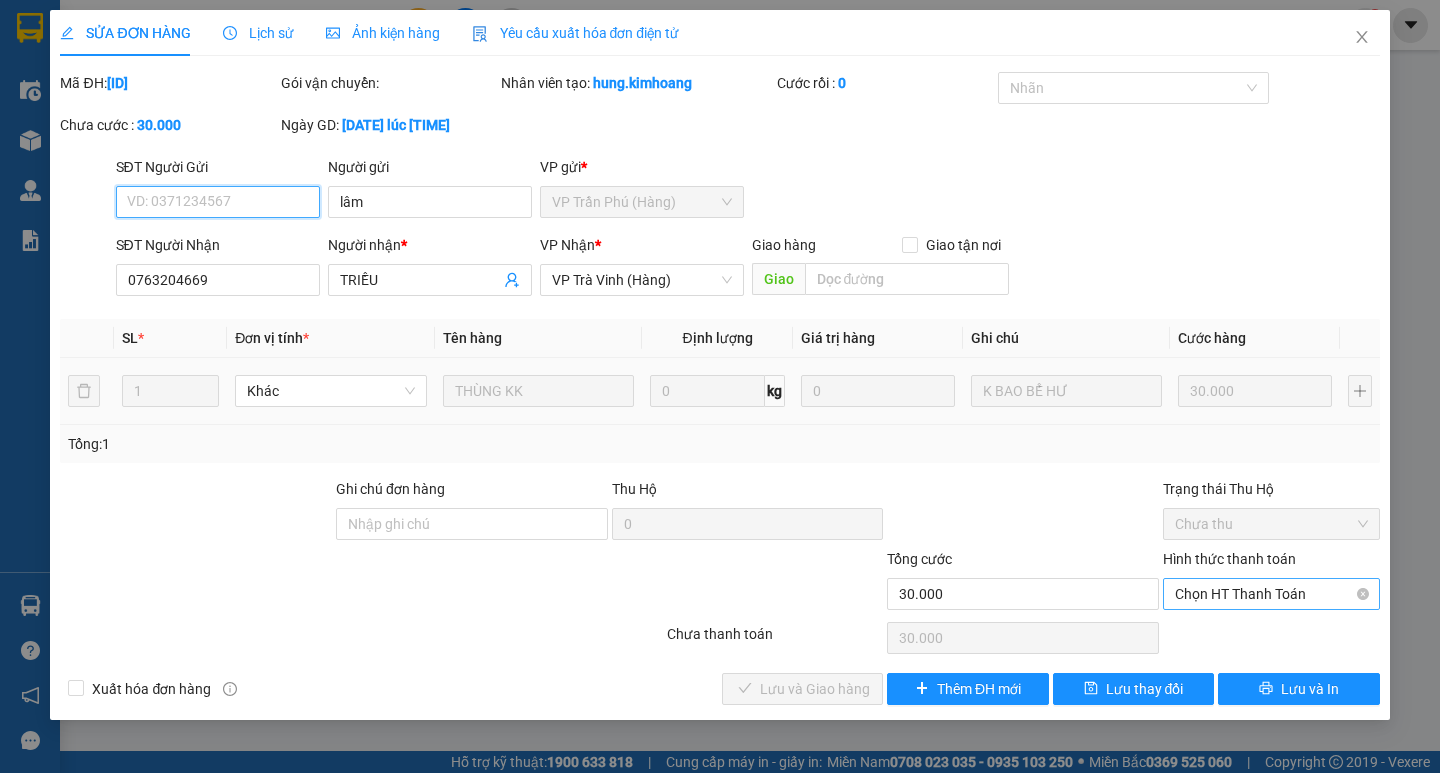 click on "Chọn HT Thanh Toán" at bounding box center [1271, 594] 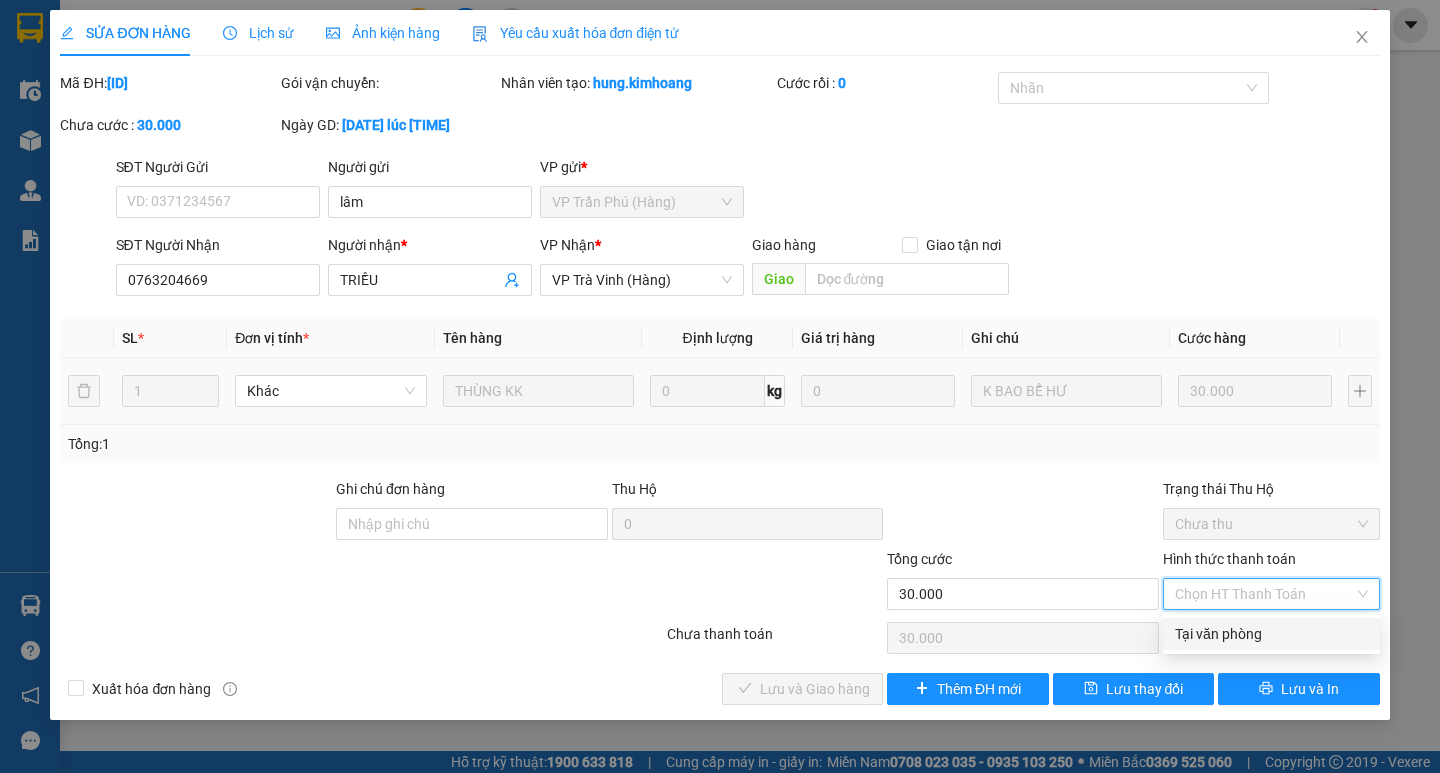 drag, startPoint x: 1254, startPoint y: 623, endPoint x: 1235, endPoint y: 628, distance: 19.646883 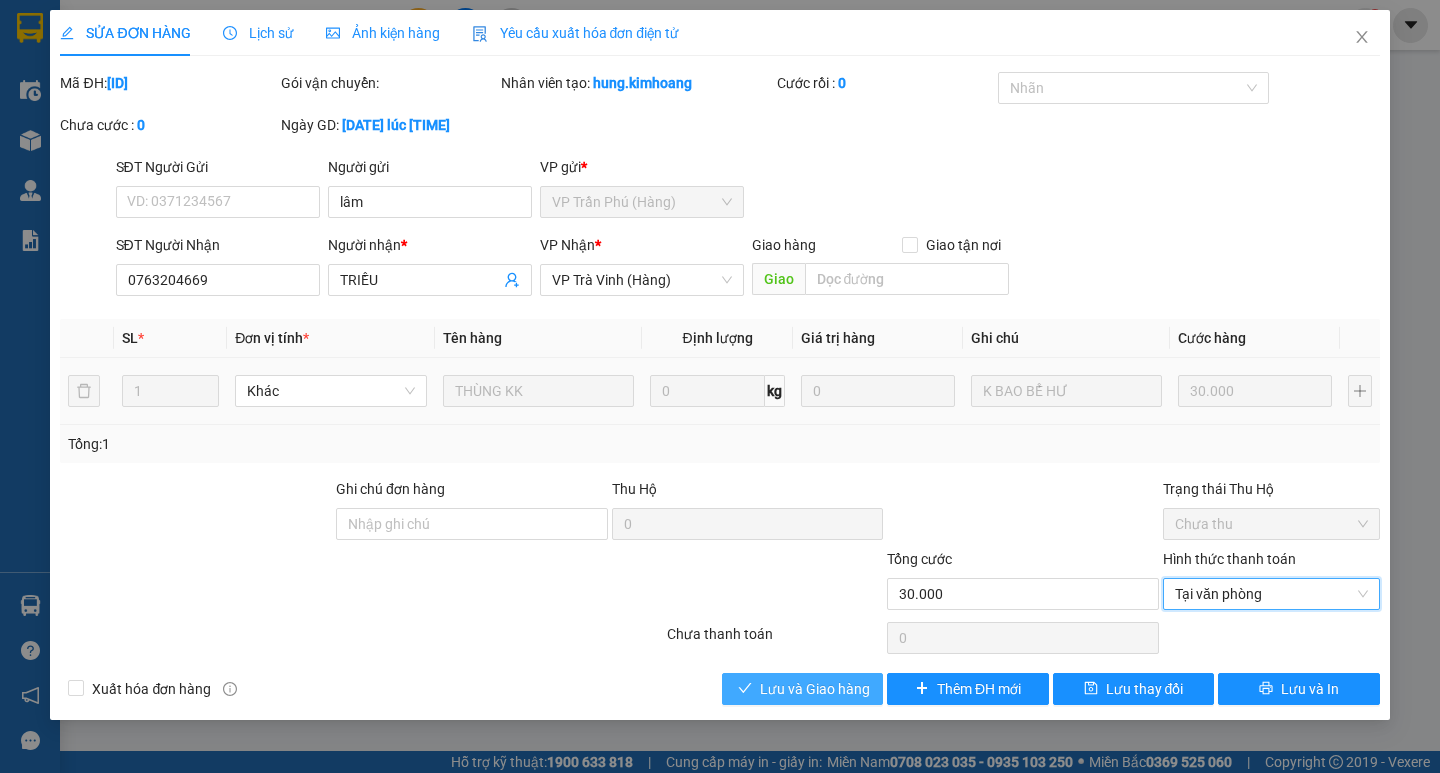 click on "Total Paid Fee 0 Total UnPaid Fee 30.000 Cash Collection Total Fee Mã ĐH:  TP072513026 Gói vận chuyển:   Nhân viên tạo:   hung.kimhoang Cước rồi :   0   Nhãn Chưa cước :   0 Ngày GD:   31-07-2025 lúc 18:18 SĐT Người Gửi VD: 0371234567 Người gửi lâm VP gửi  * VP Trần Phú (Hàng) SĐT Người Nhận 0763204669 Người nhận  * TRIỀU VP Nhận  * VP Trà Vinh (Hàng) Giao hàng Giao tận nơi Giao SL  * Đơn vị tính  * Tên hàng  Định lượng Giá trị hàng Ghi chú Cước hàng                   1 Khác THÙNG KK 0 kg 0 K BAO BỂ HƯ 30.000 Tổng:  1 Ghi chú đơn hàng Thu Hộ 0 Trạng thái Thu Hộ   Chưa thu Tổng cước 30.000 Hình thức thanh toán Tại văn phòng Tại văn phòng Số tiền thu trước 0 Tại văn phòng Chưa thanh toán 0 Xuất hóa đơn hàng Lưu và Giao hàng Thêm ĐH mới Lưu thay đổi Lưu và In Tại văn phòng Tại văn phòng" at bounding box center [719, 388] 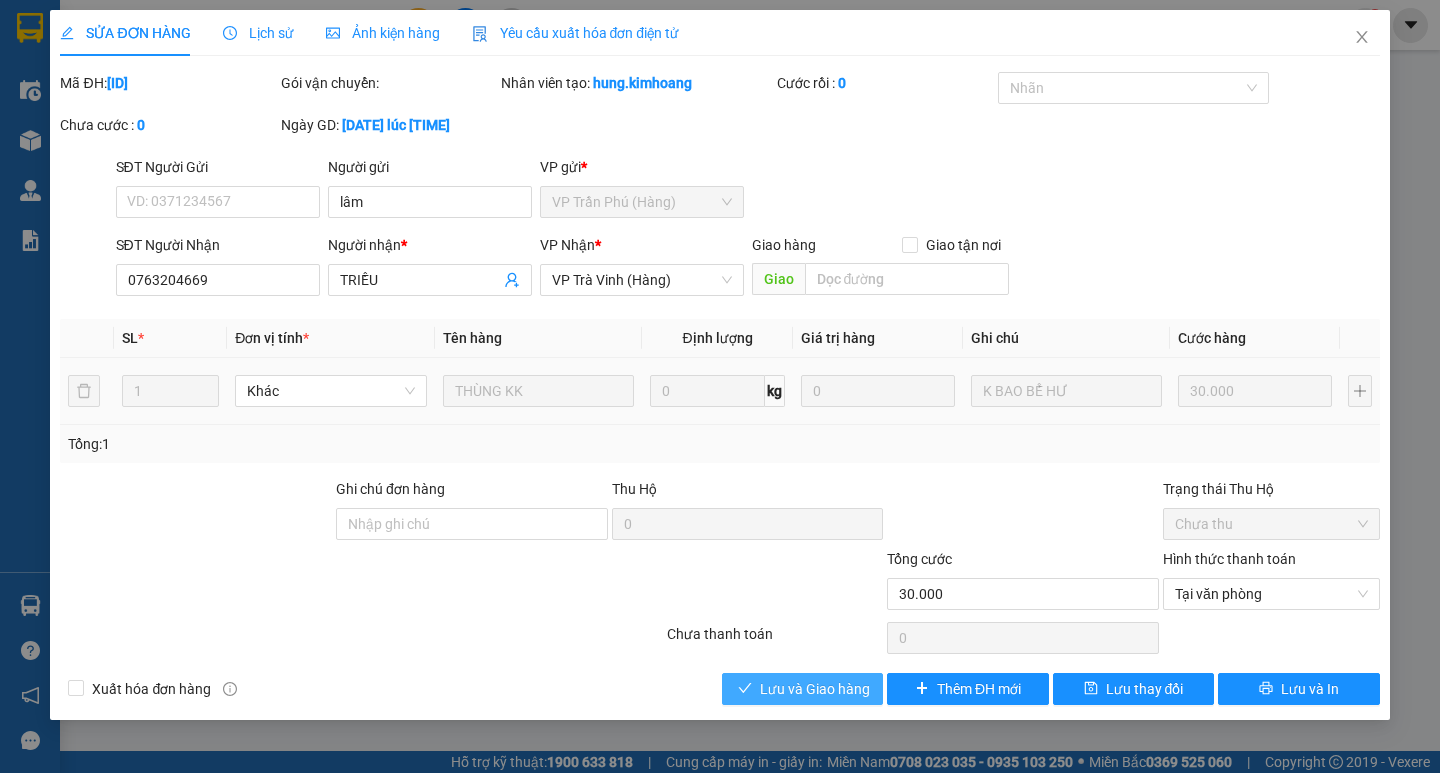 click on "Lưu và Giao hàng" at bounding box center (815, 689) 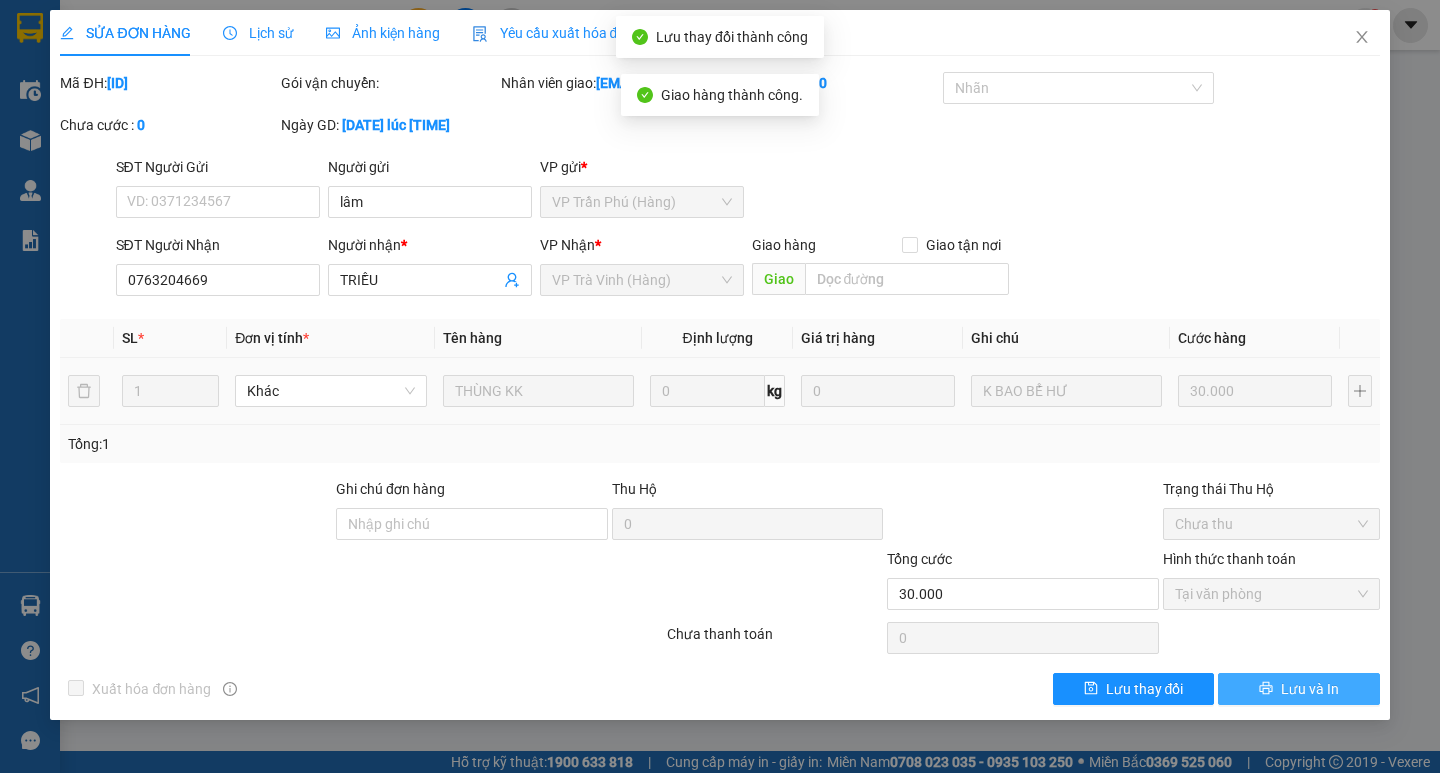 click on "Lưu và In" at bounding box center (1310, 689) 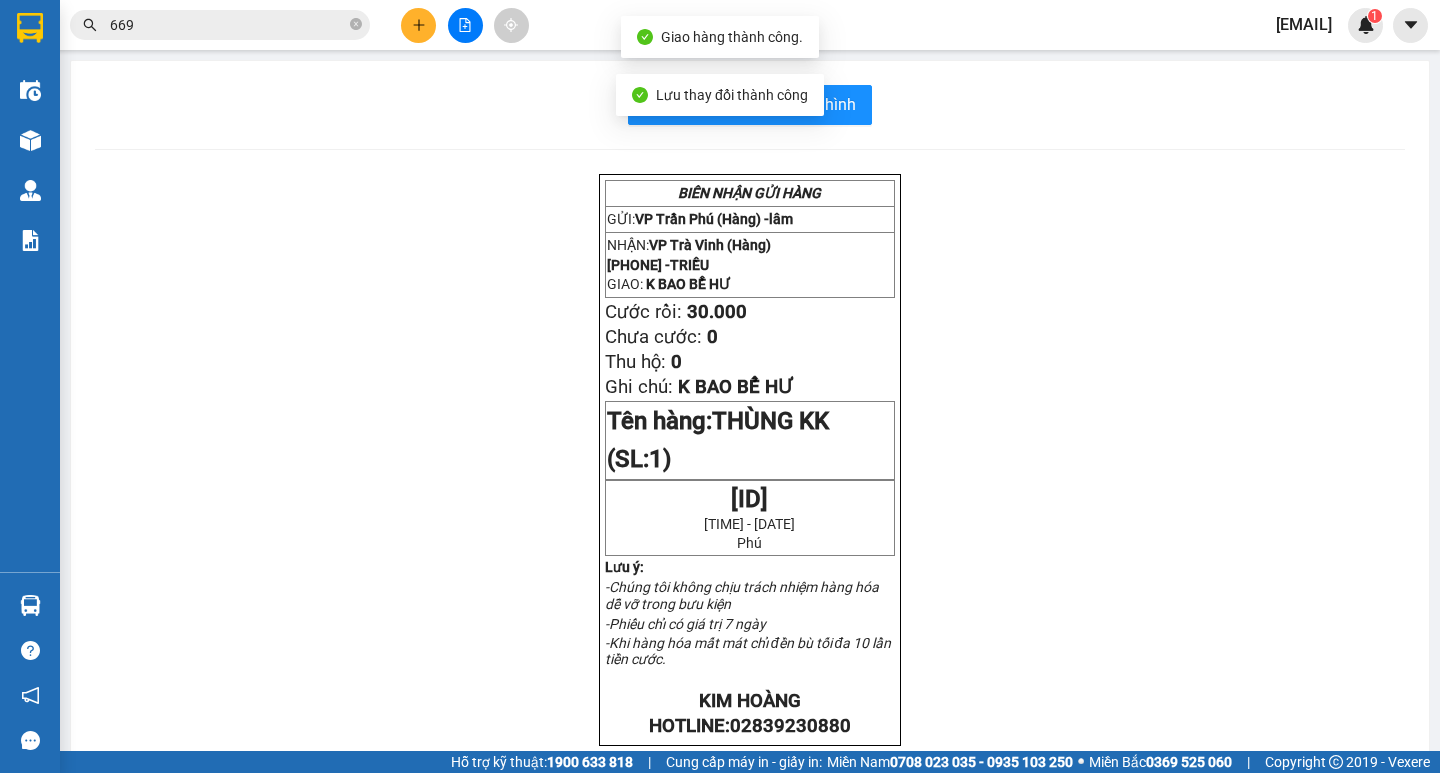 click on "669" at bounding box center (228, 25) 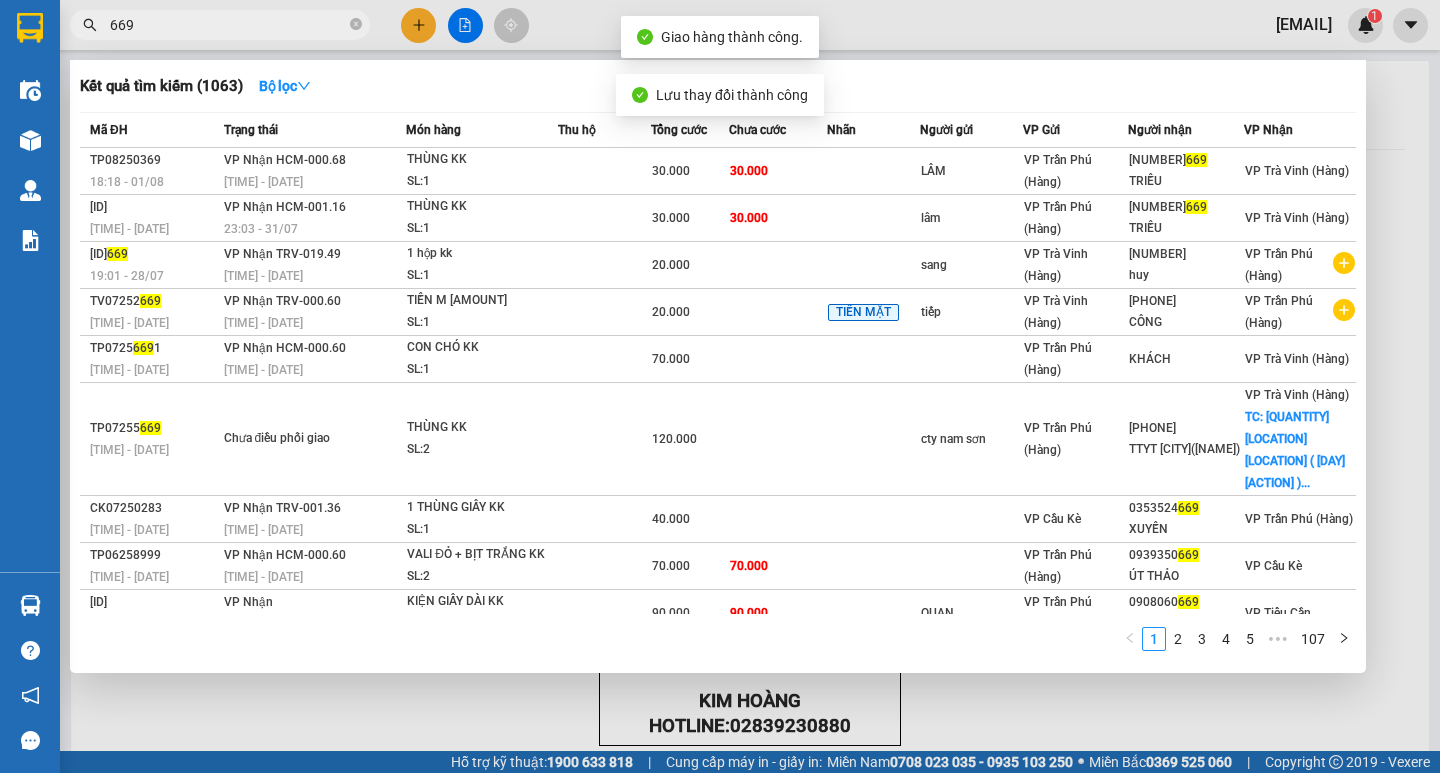 click on "669" at bounding box center [228, 25] 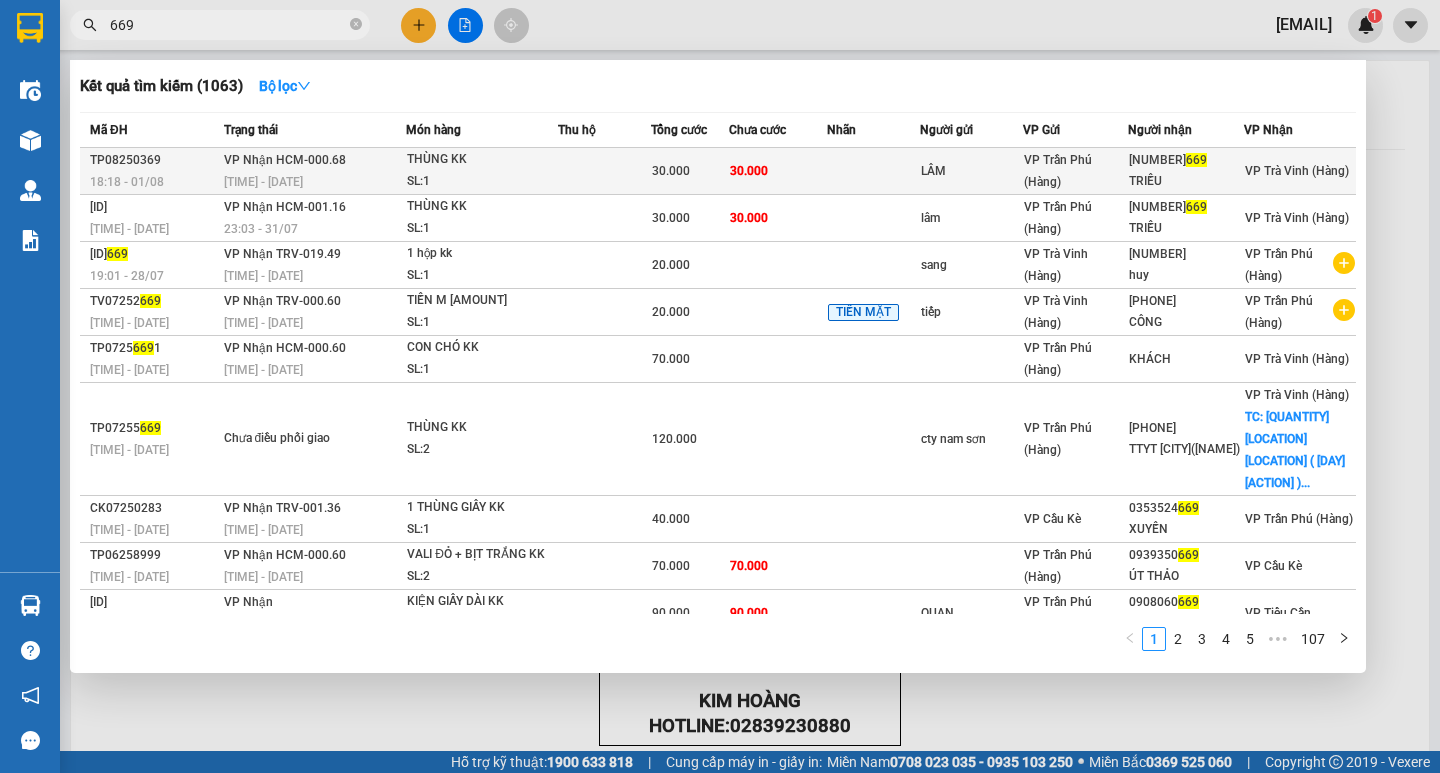 click on "SL:  1" at bounding box center [482, 182] 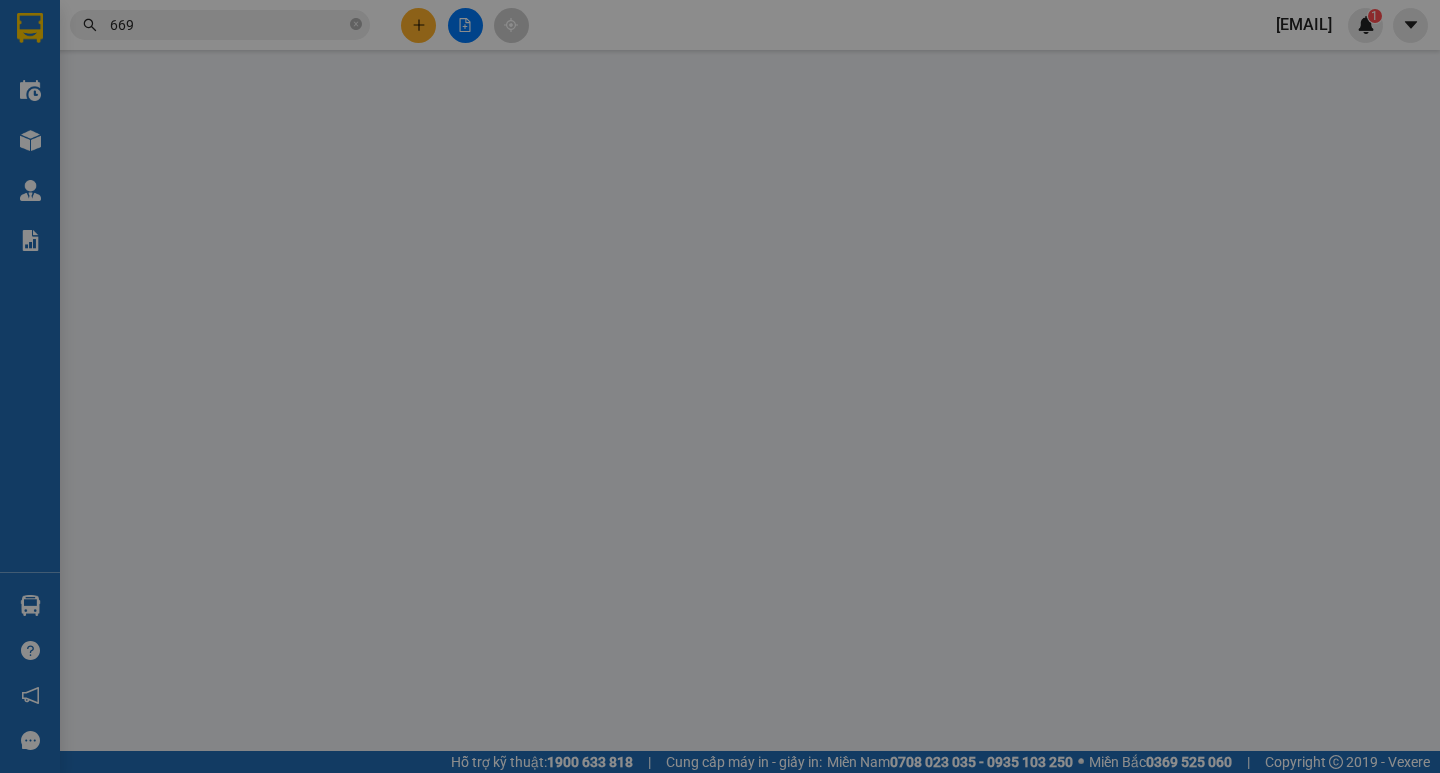 type on "LÂM" 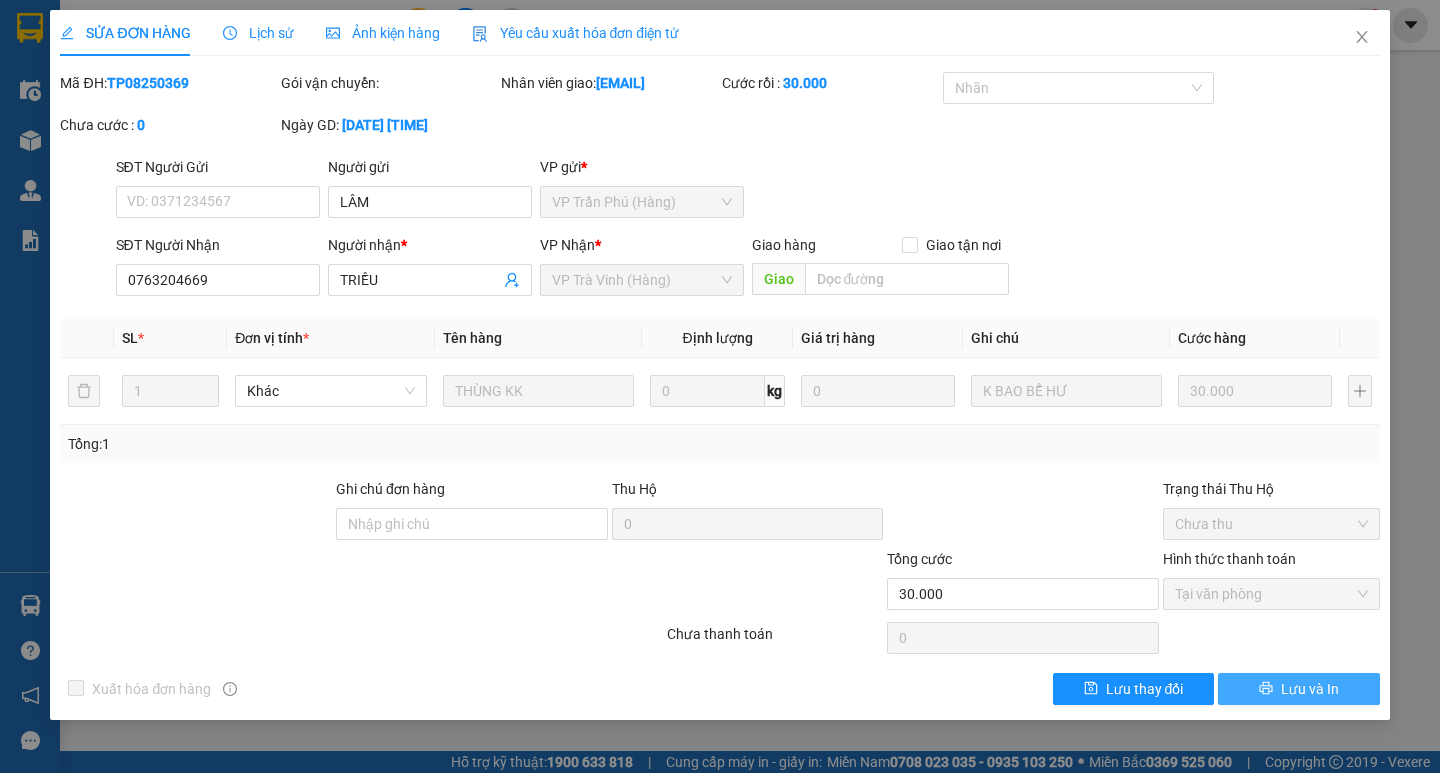 click 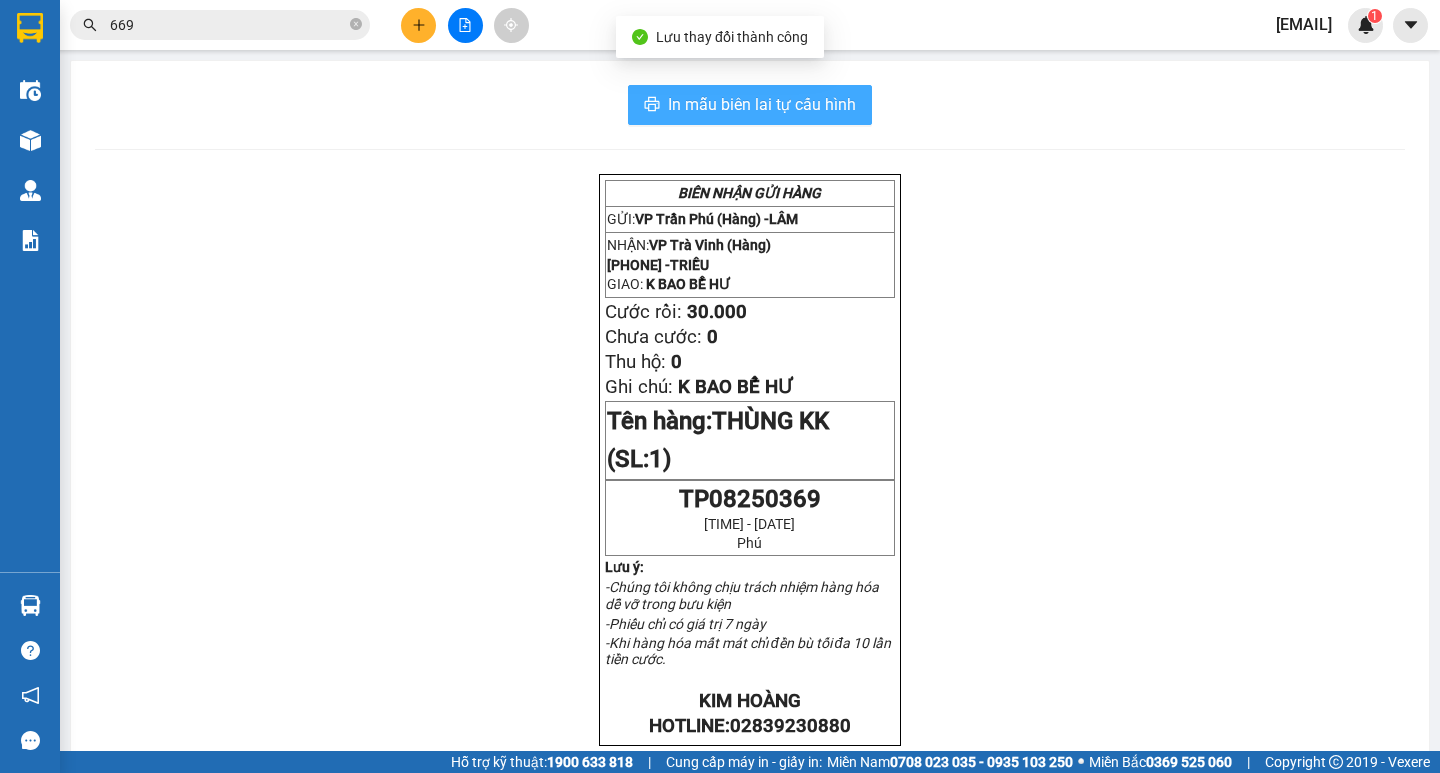 click on "In mẫu biên lai tự cấu hình" at bounding box center (762, 104) 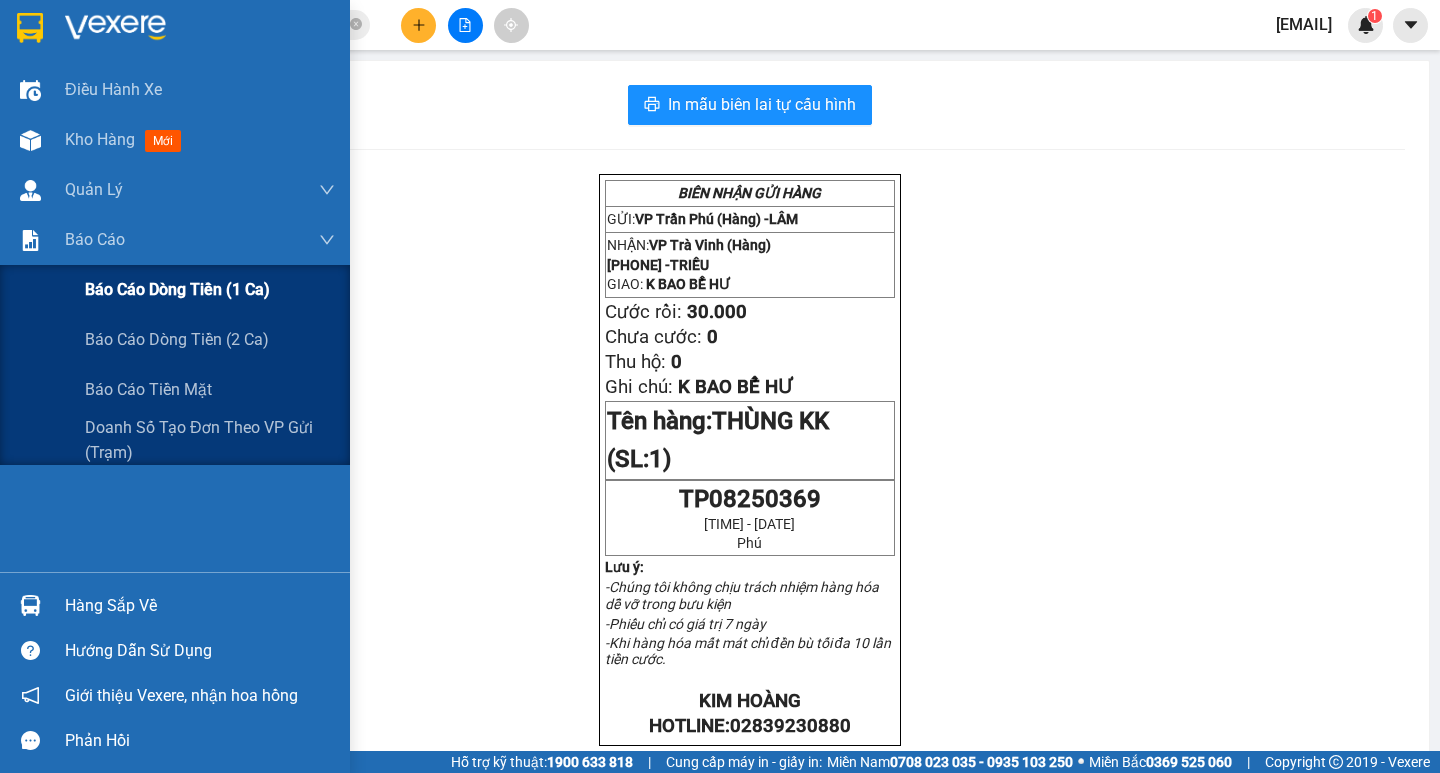 click on "Báo cáo dòng tiền (1 ca)" at bounding box center [177, 289] 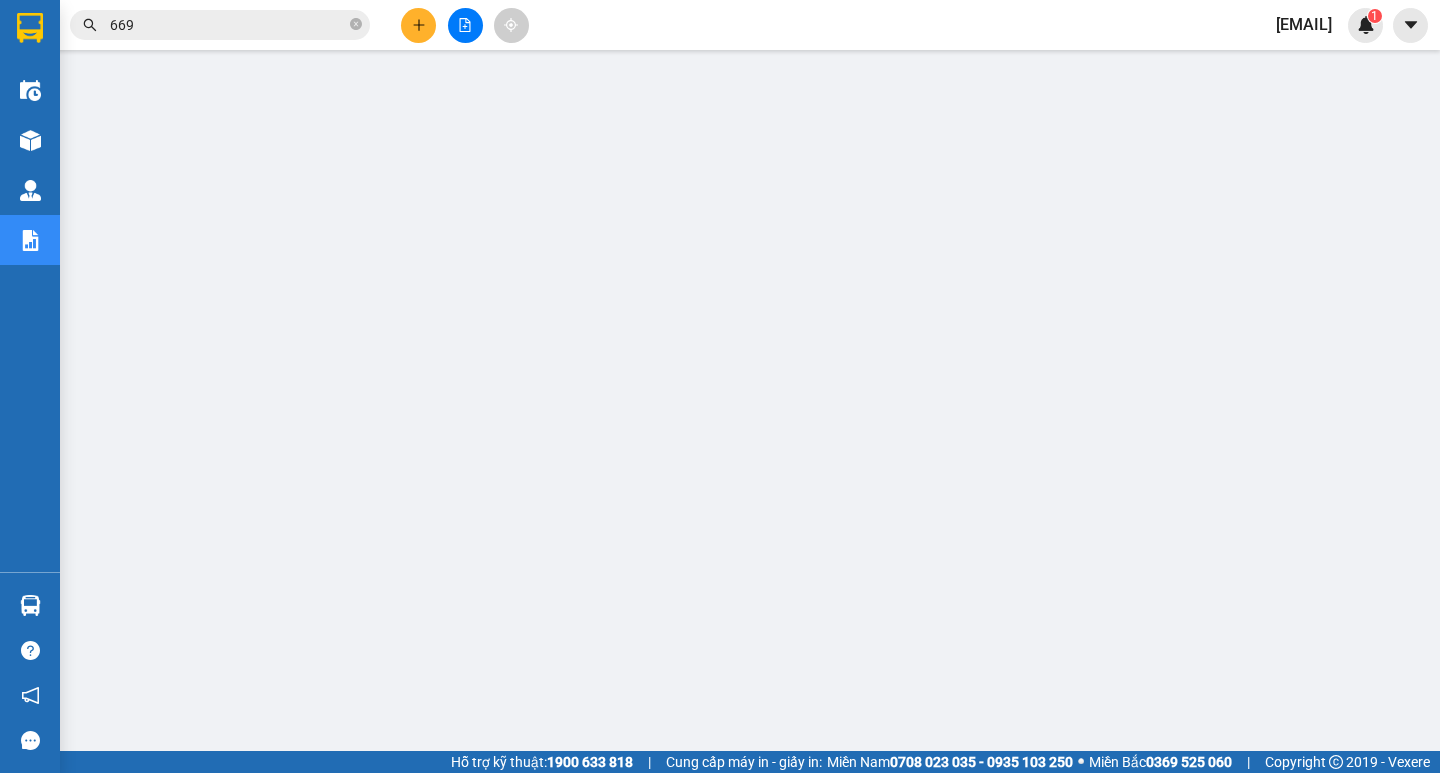 click at bounding box center (418, 25) 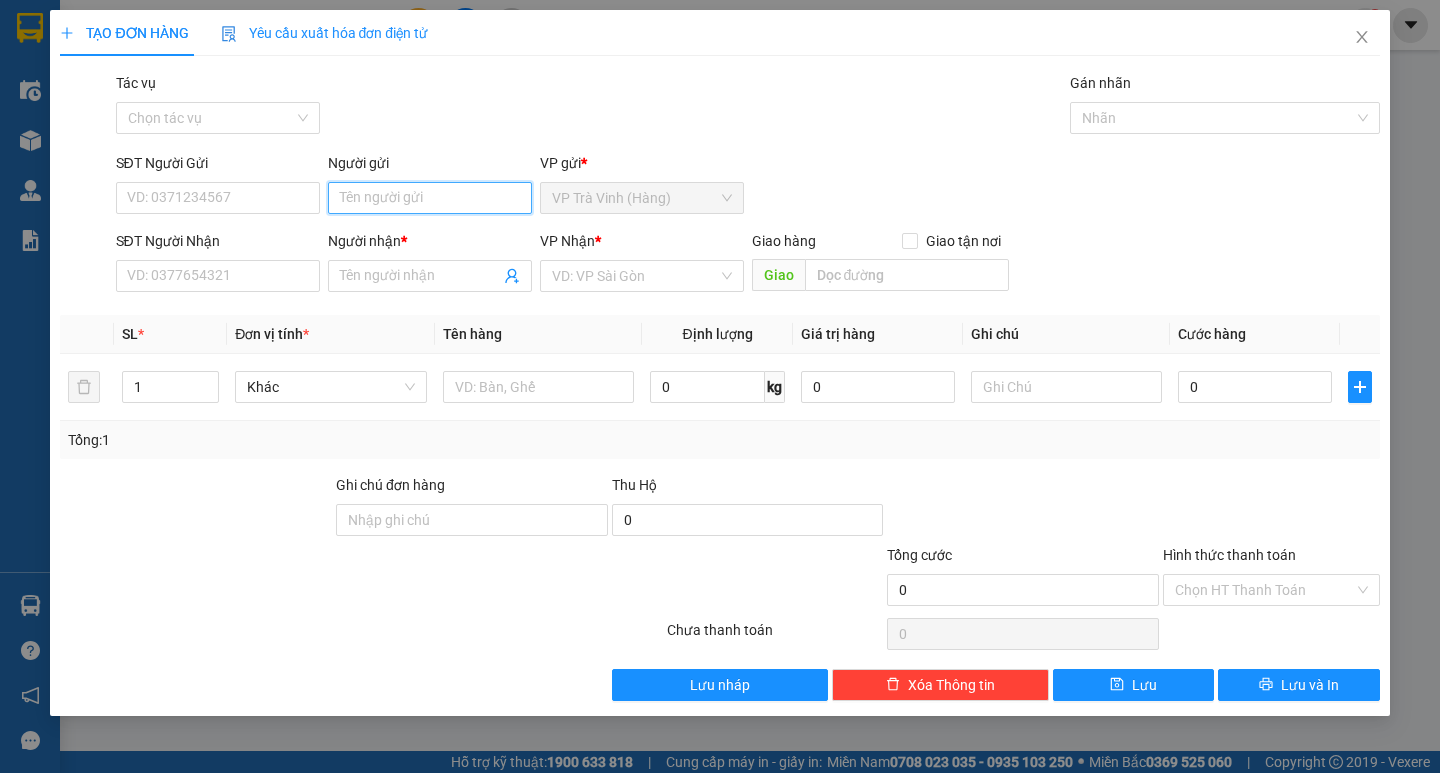 click on "Người gửi" at bounding box center (430, 198) 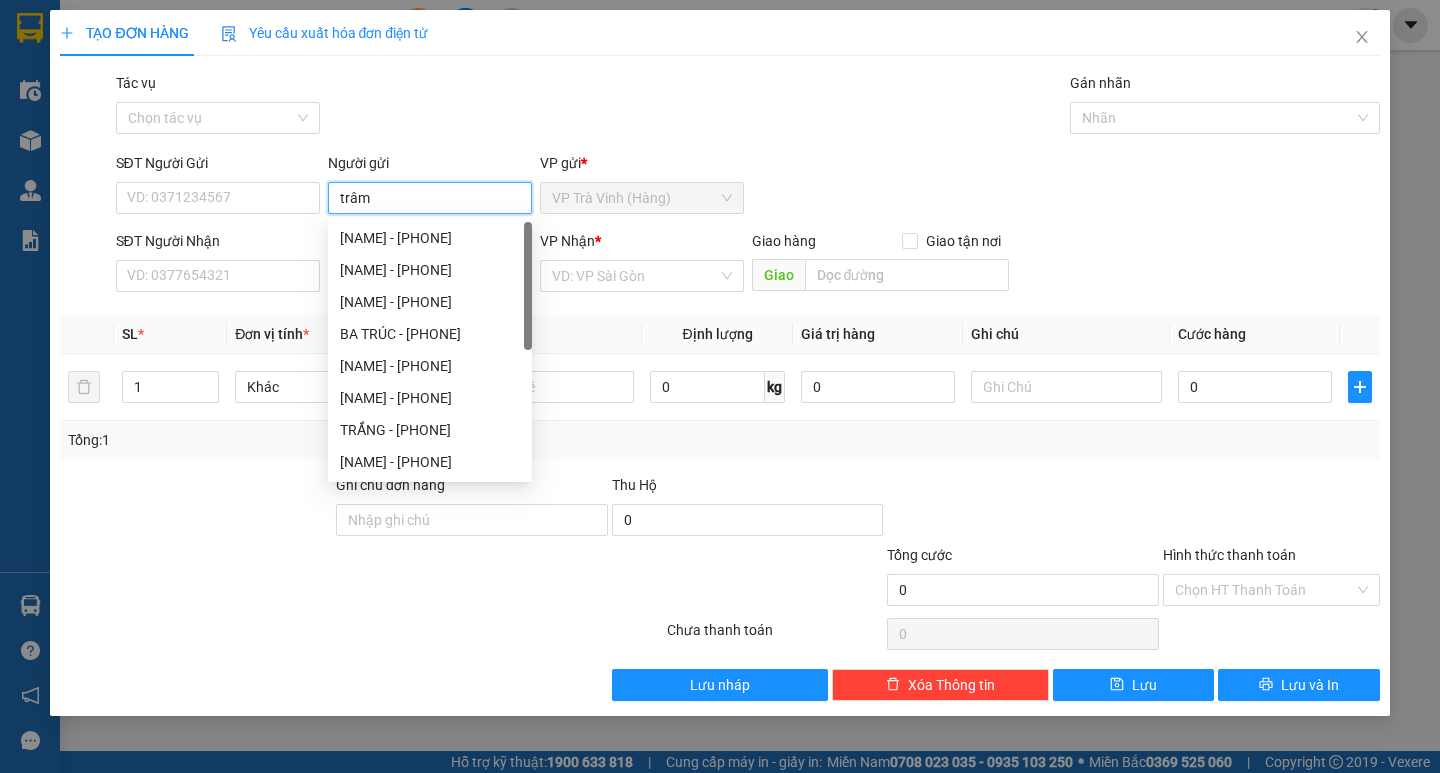 type on "trâm" 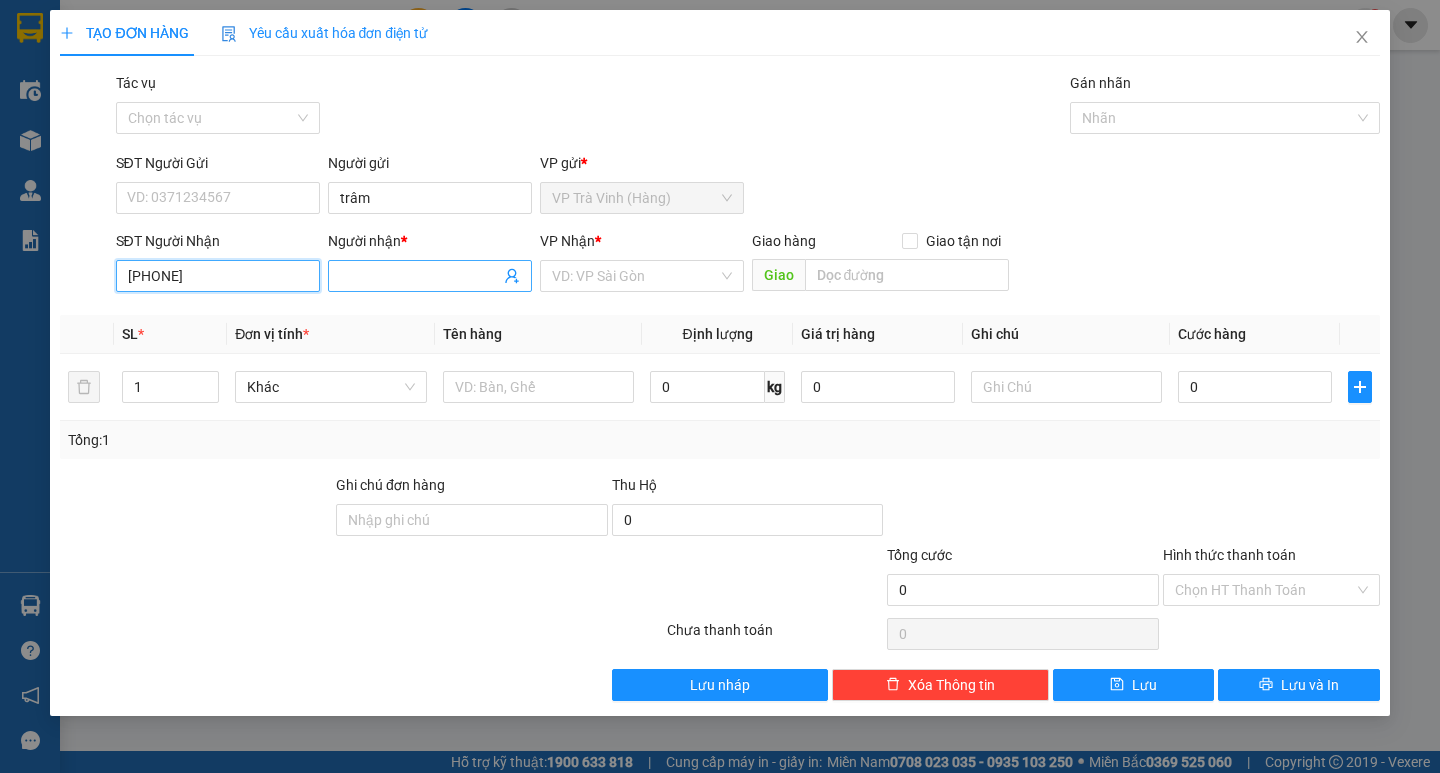 type on "[PHONE]" 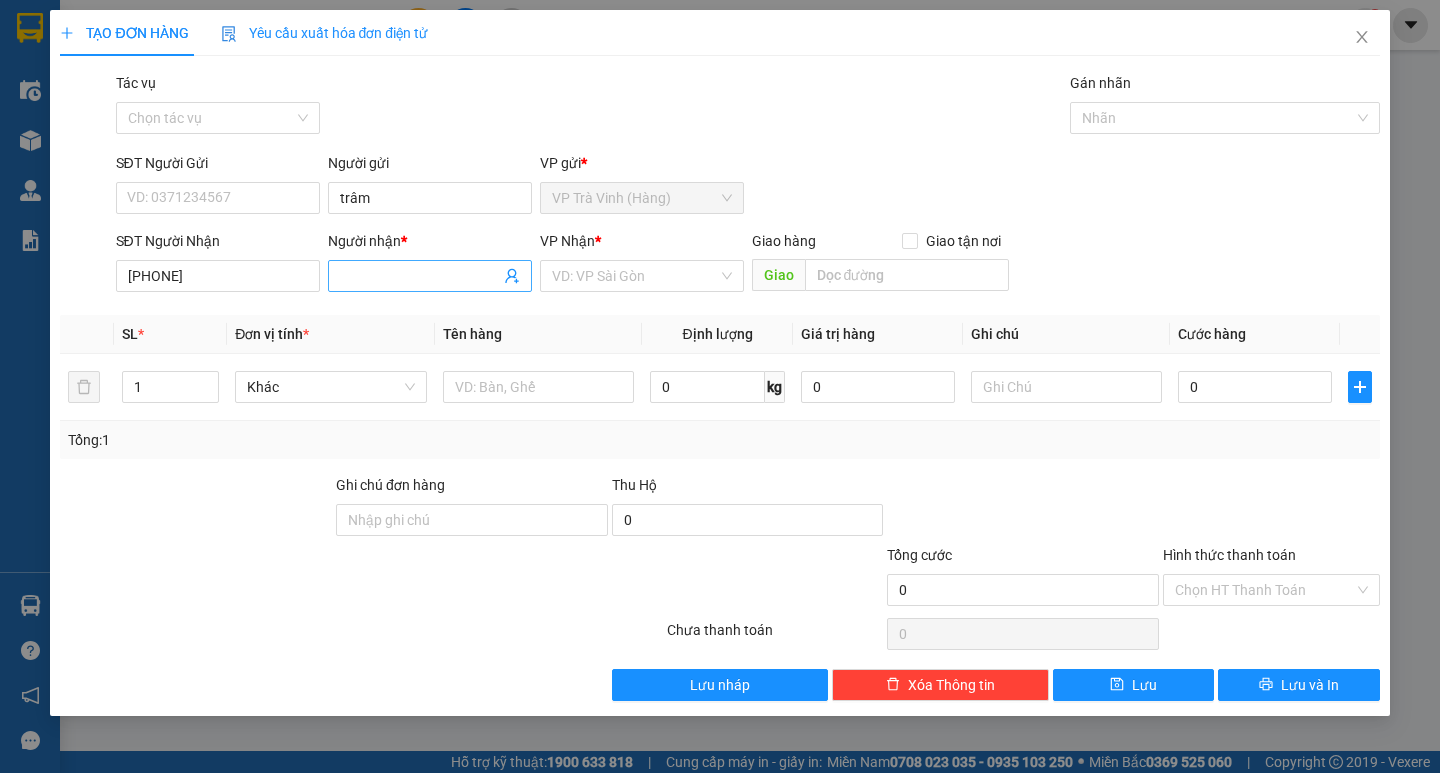 click on "Người nhận  *" at bounding box center (420, 276) 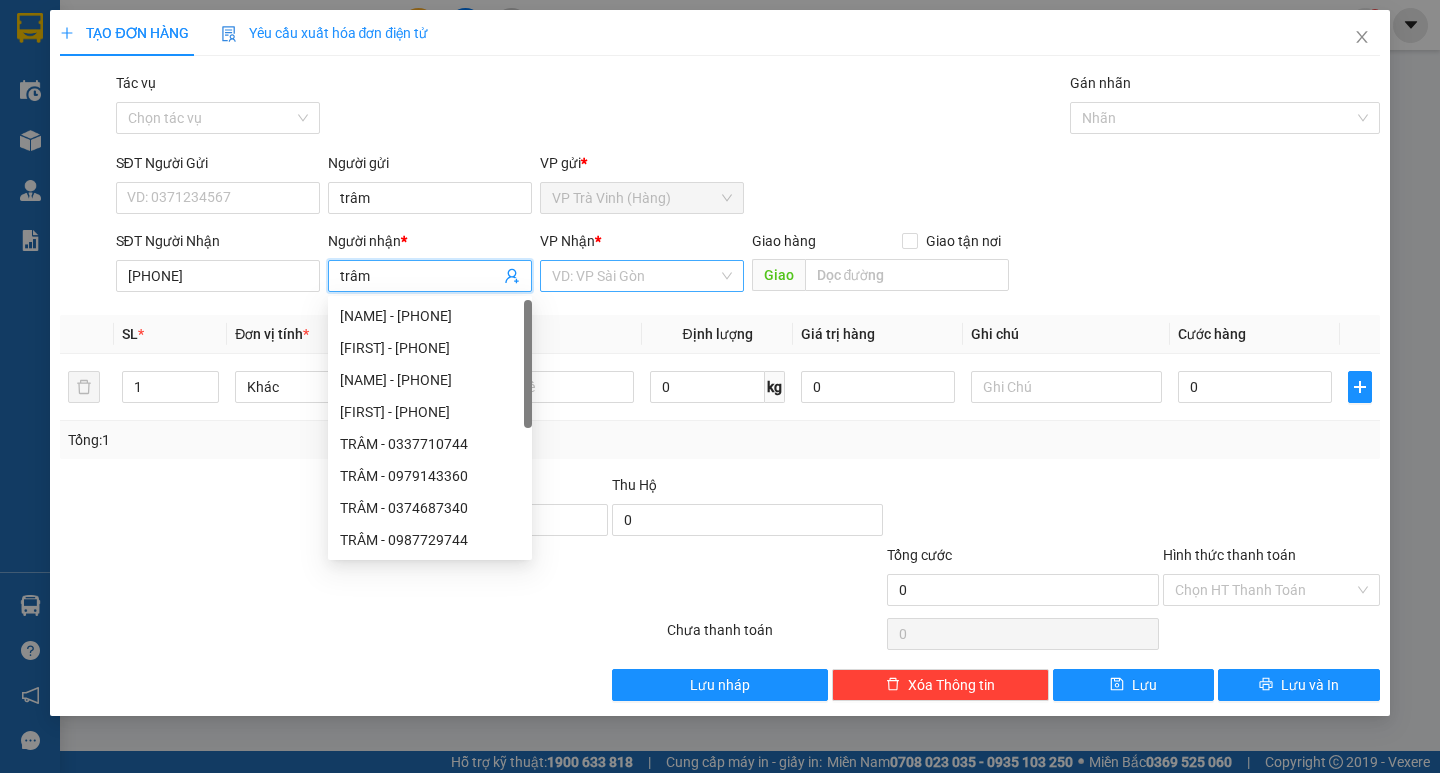type on "trâm" 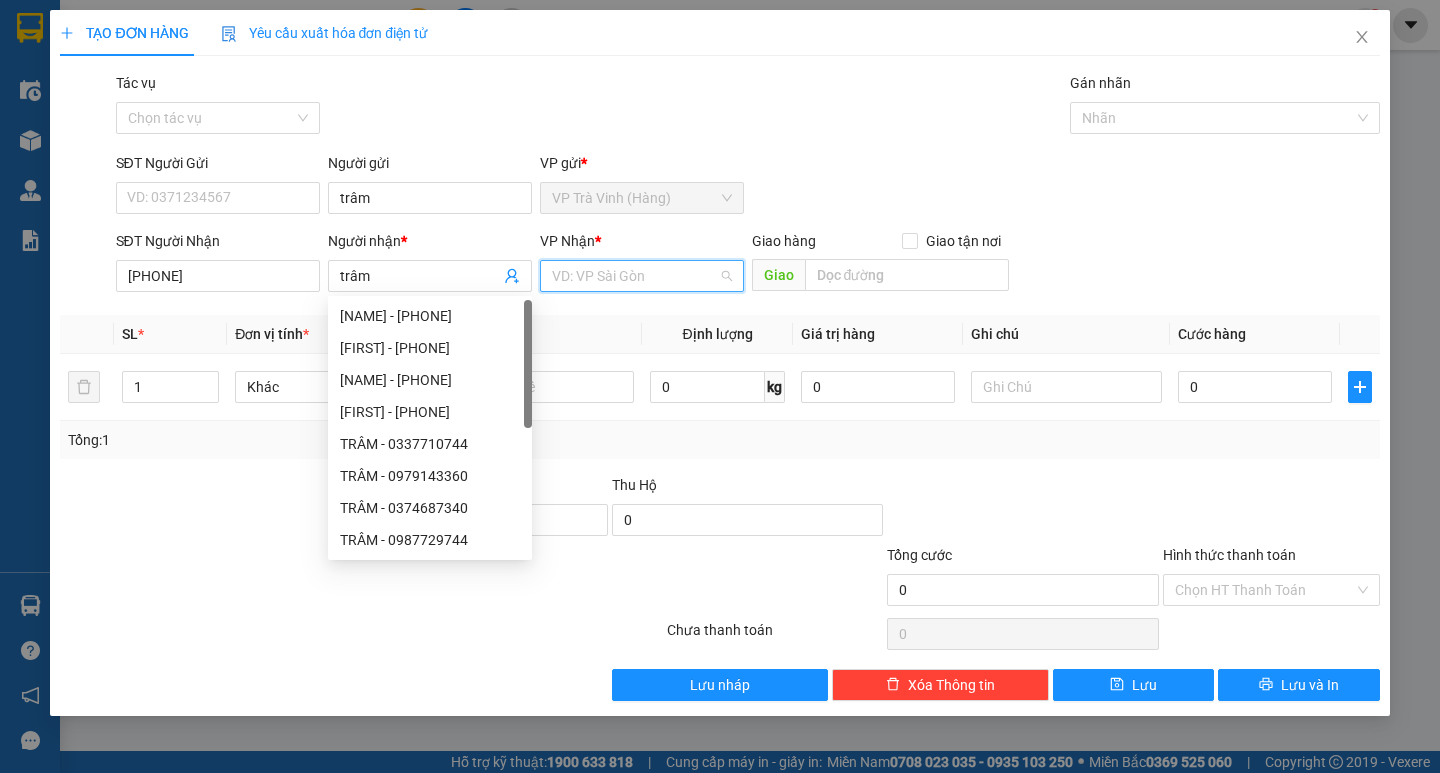 click at bounding box center (635, 276) 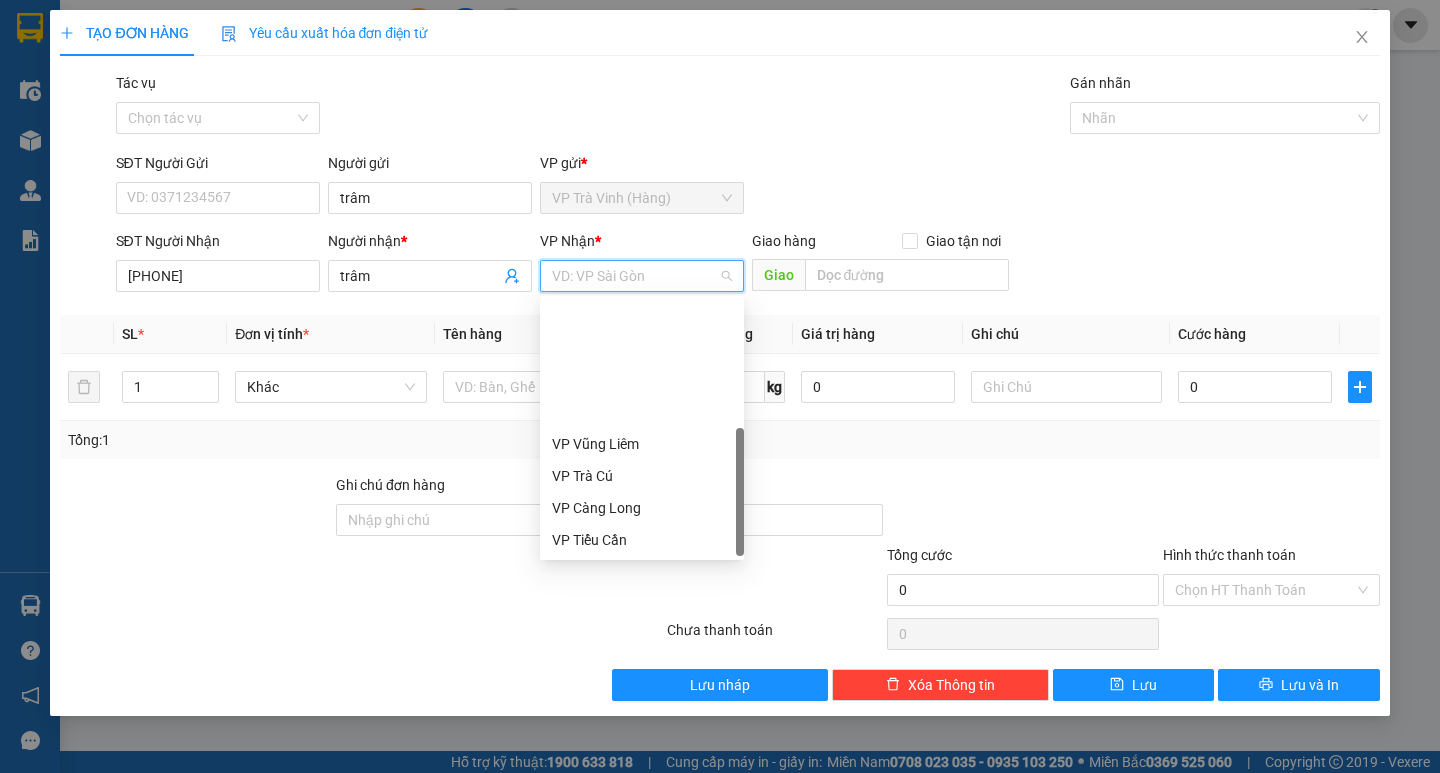 click on "VP Duyên Hải" at bounding box center (642, 604) 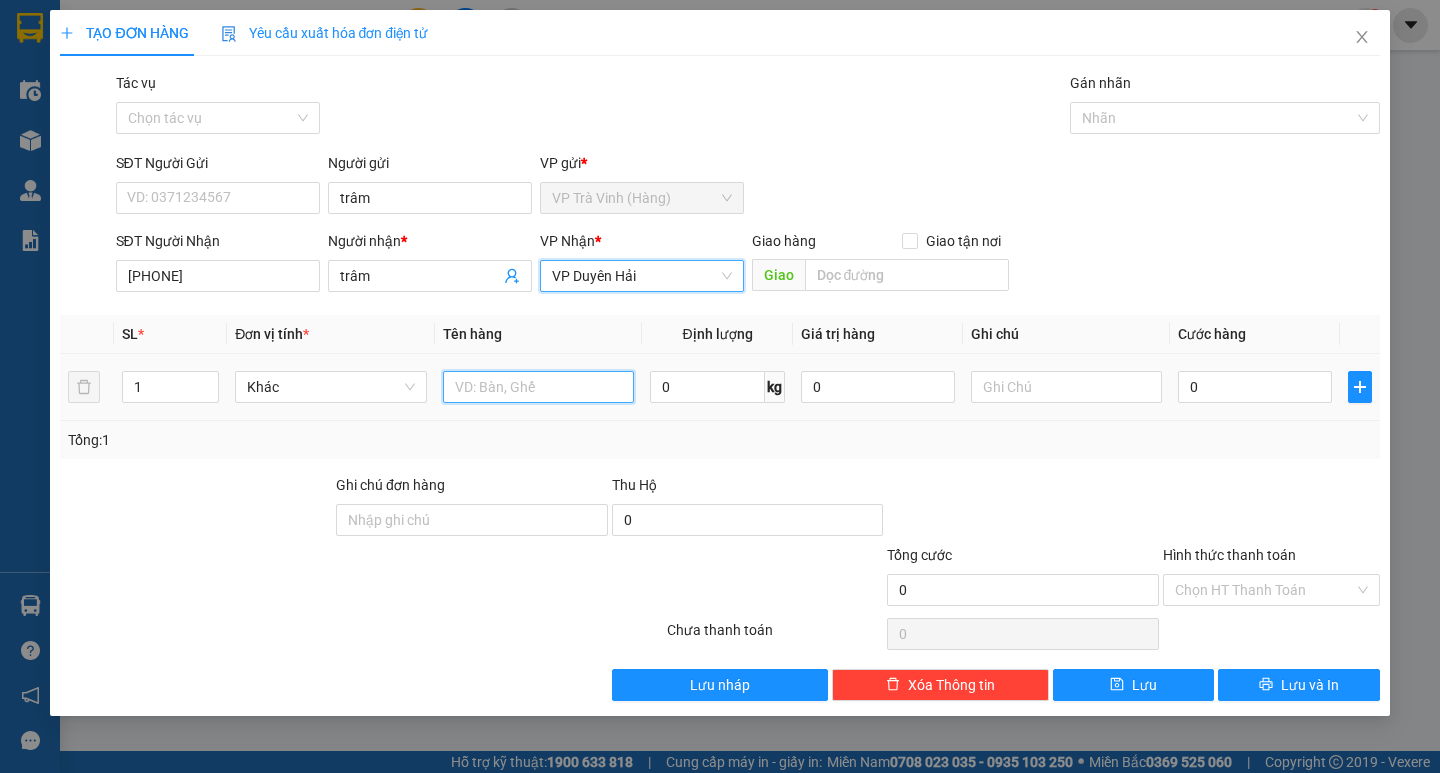 click at bounding box center (538, 387) 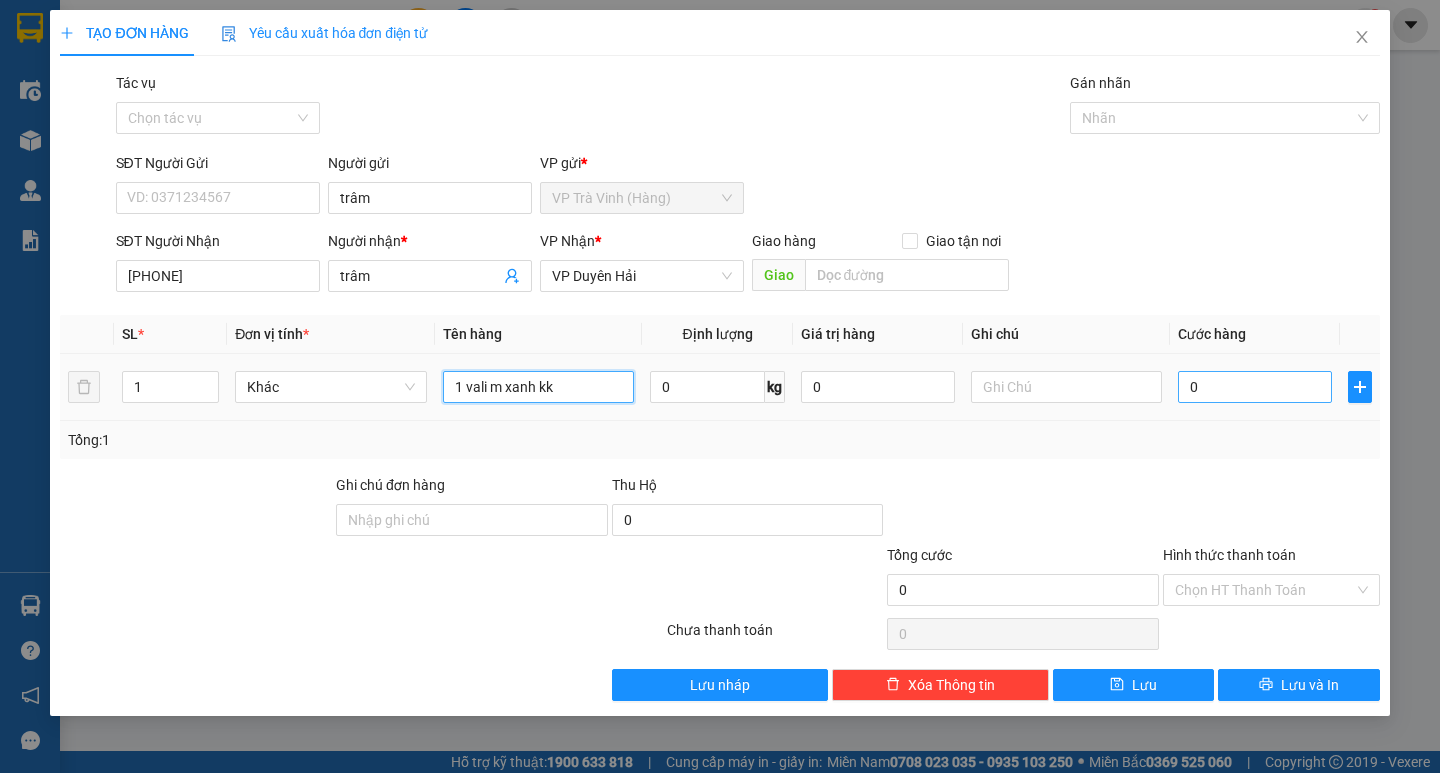 type on "1 vali m xanh kk" 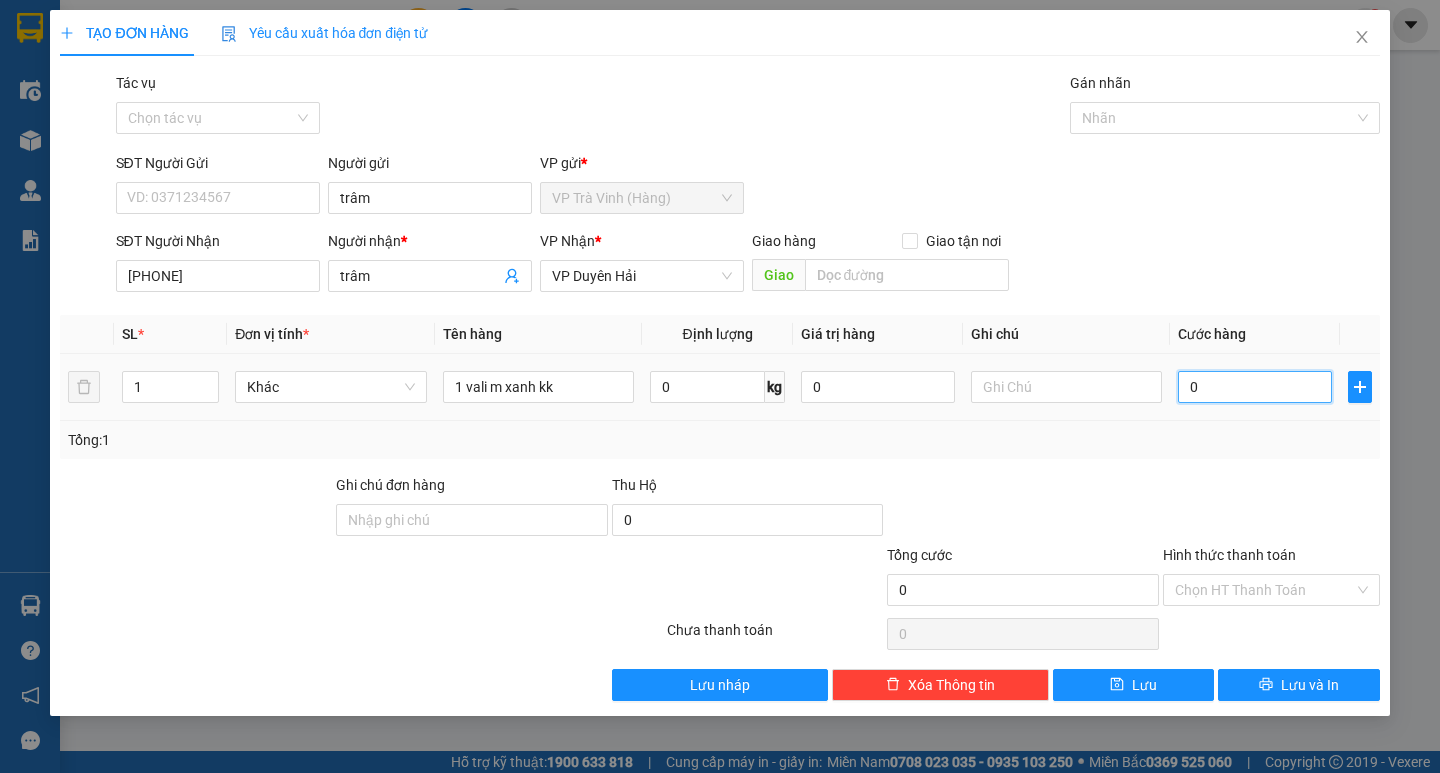 click on "0" at bounding box center [1255, 387] 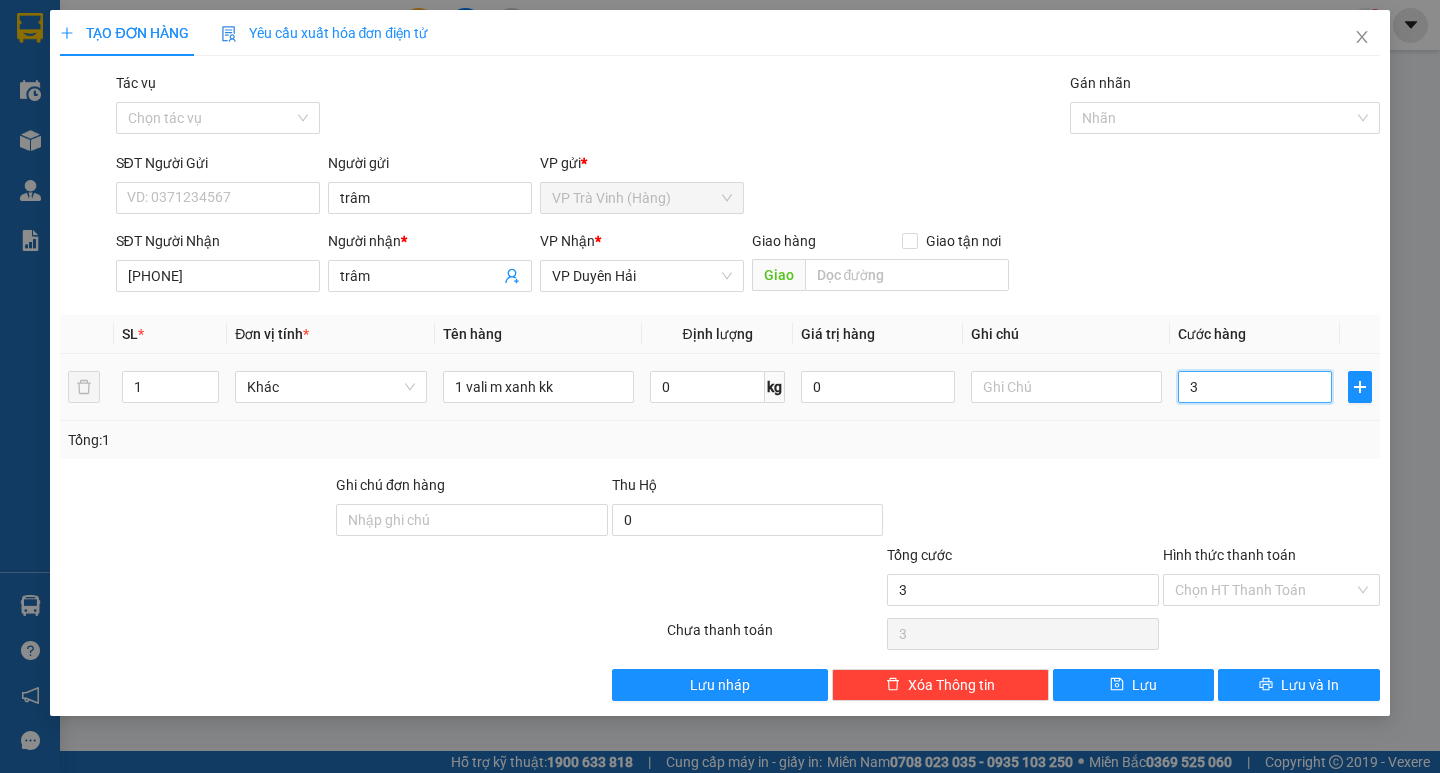 type on "30" 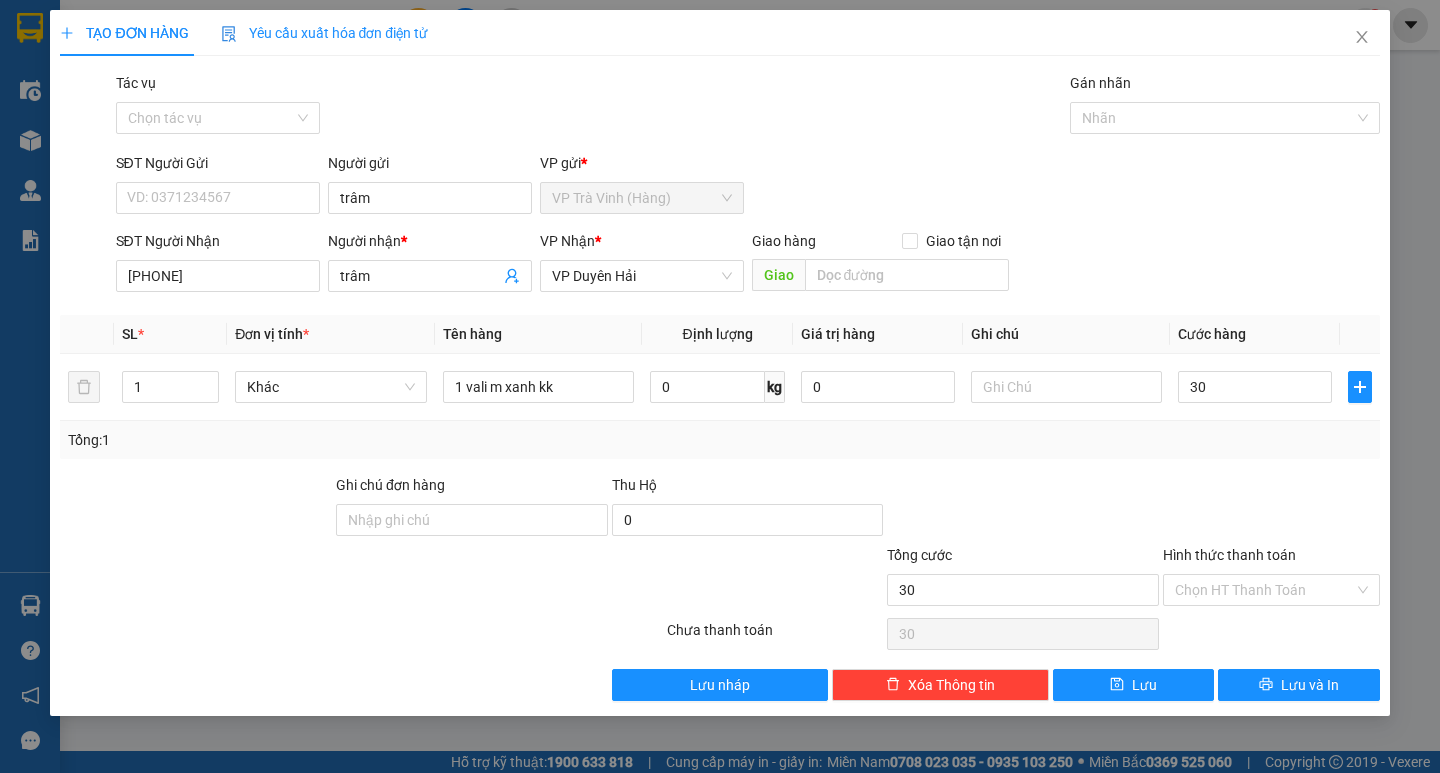 type on "30.000" 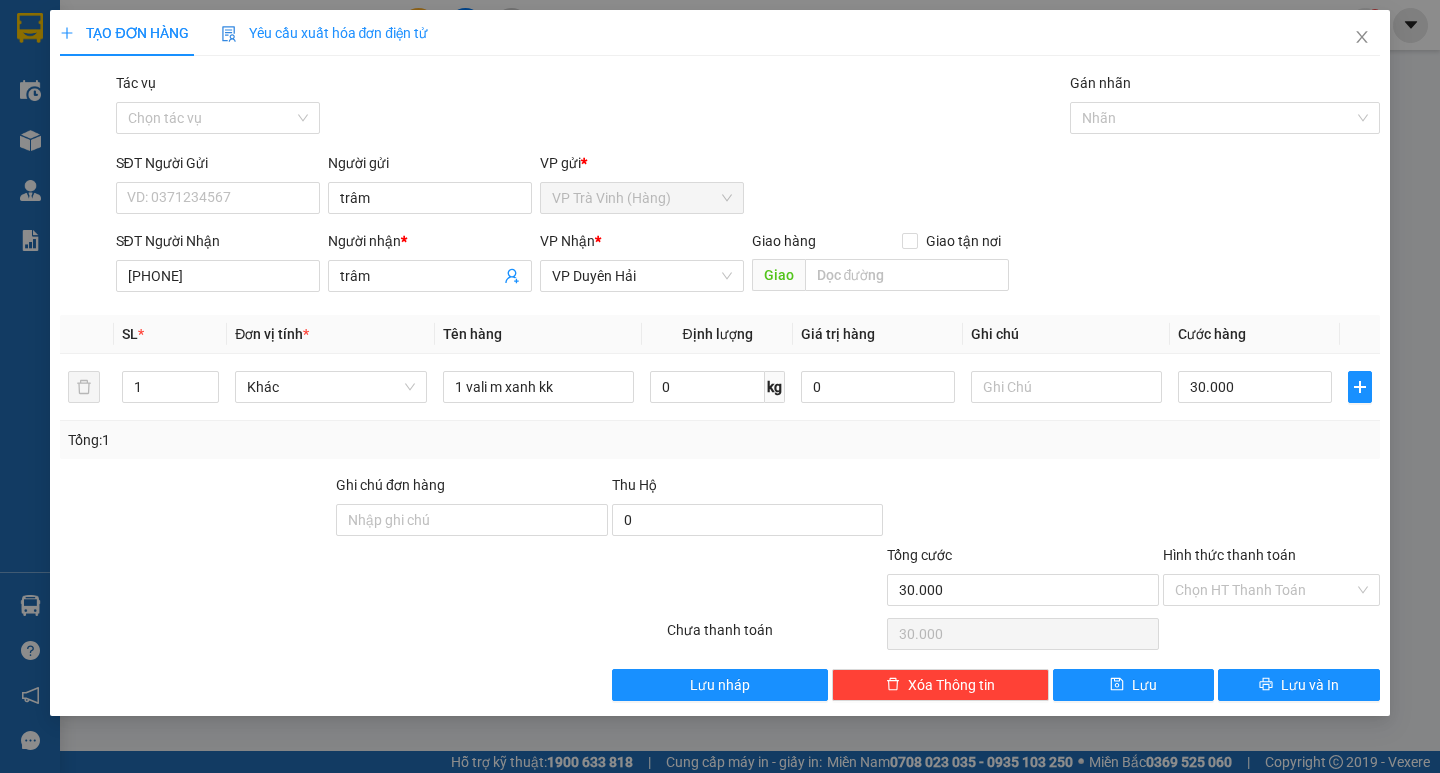 drag, startPoint x: 1217, startPoint y: 445, endPoint x: 1276, endPoint y: 545, distance: 116.10771 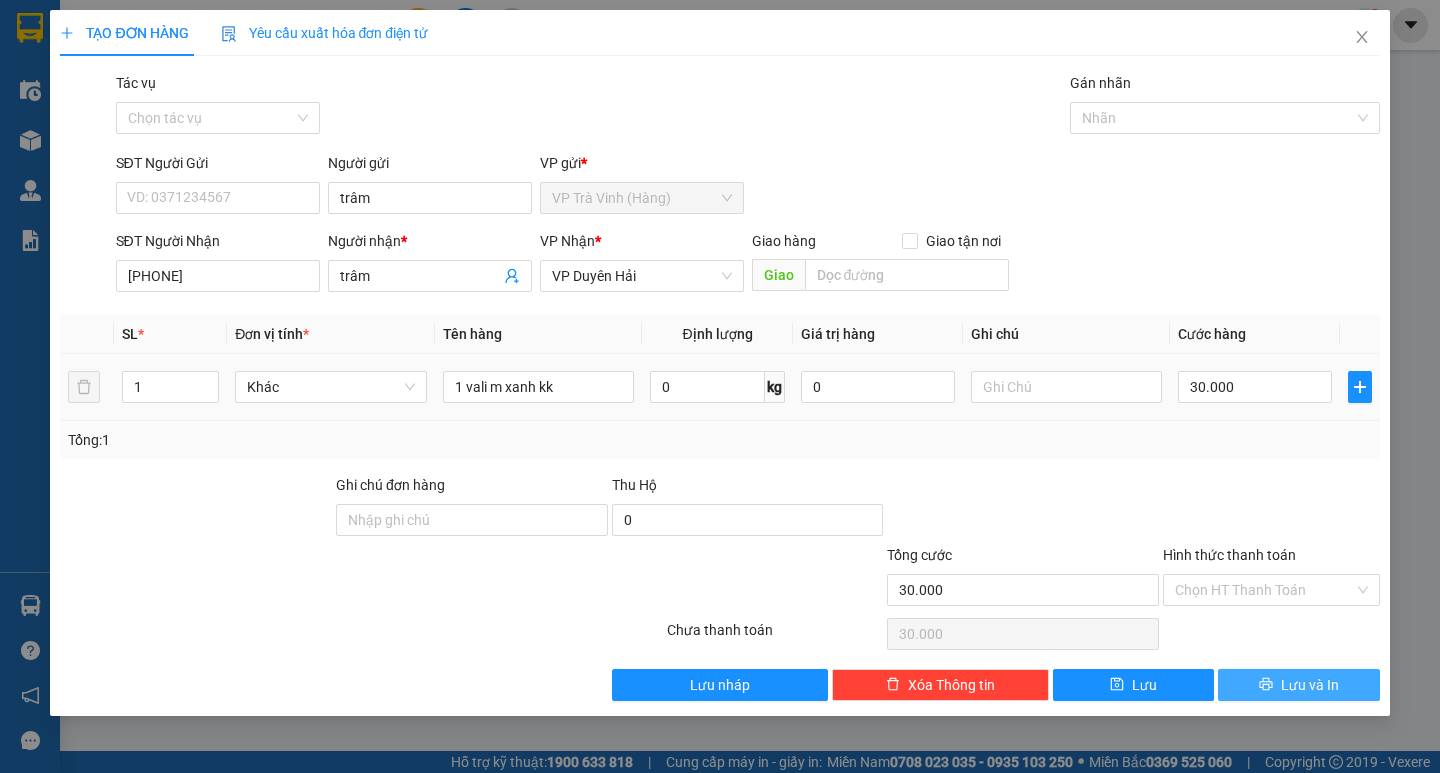 drag, startPoint x: 1288, startPoint y: 685, endPoint x: 905, endPoint y: 354, distance: 506.21143 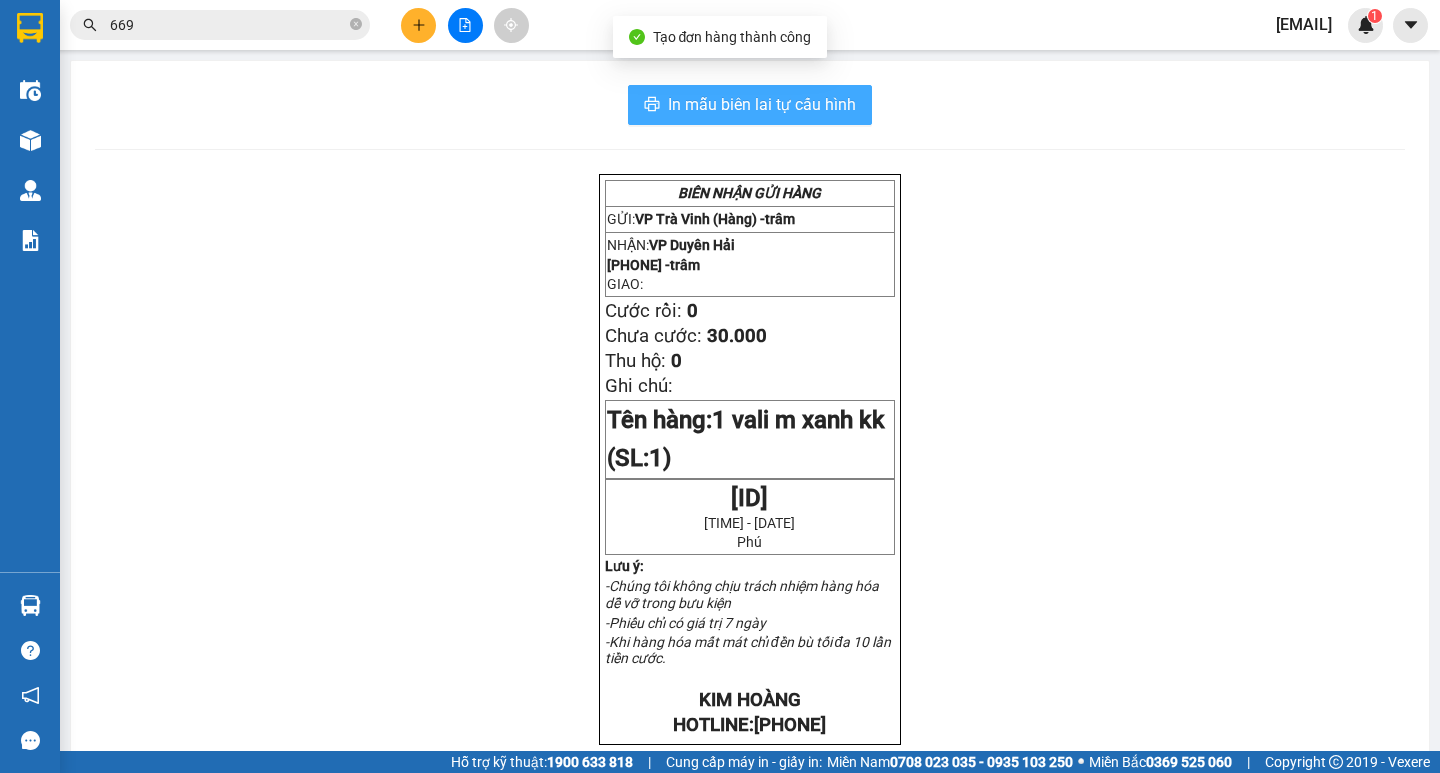 click on "In mẫu biên lai tự cấu hình" at bounding box center [762, 104] 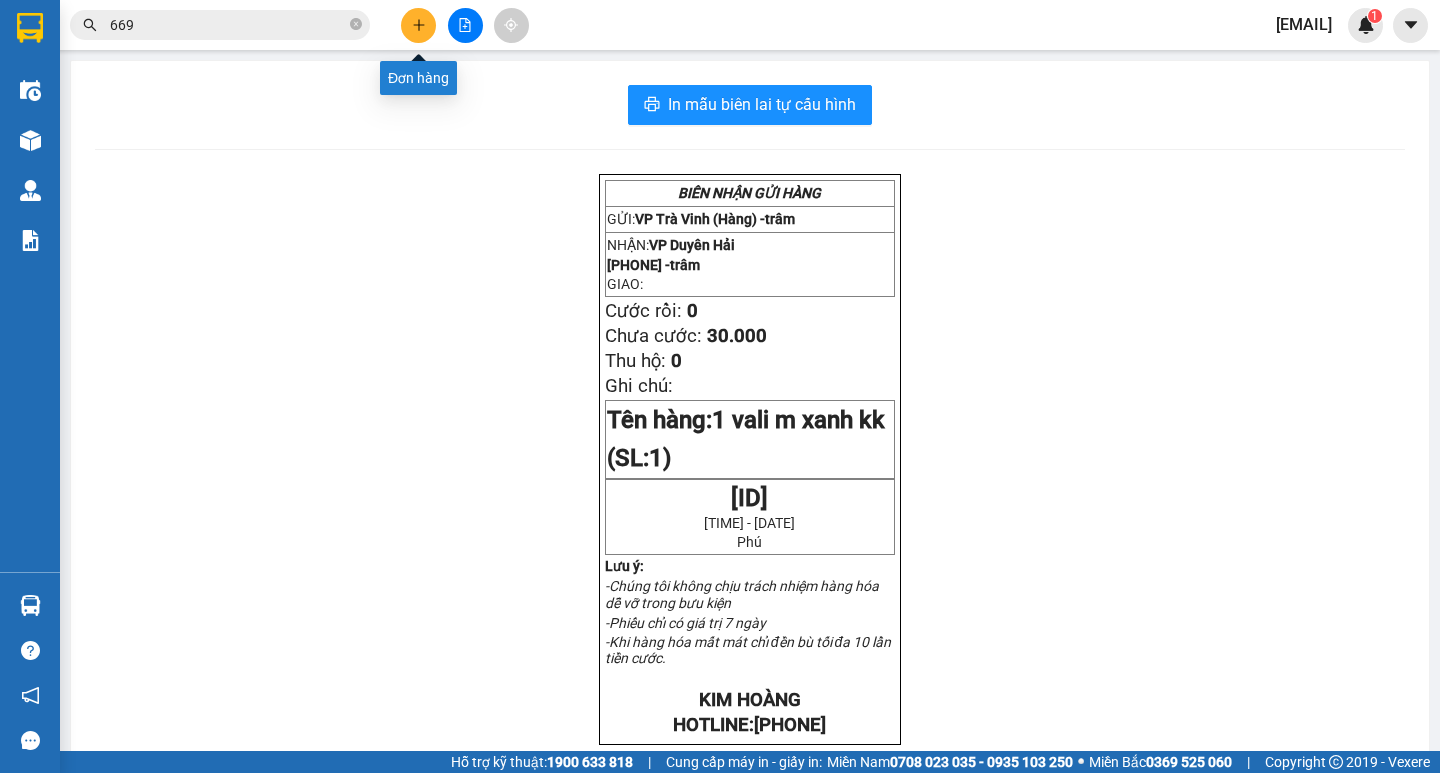 click 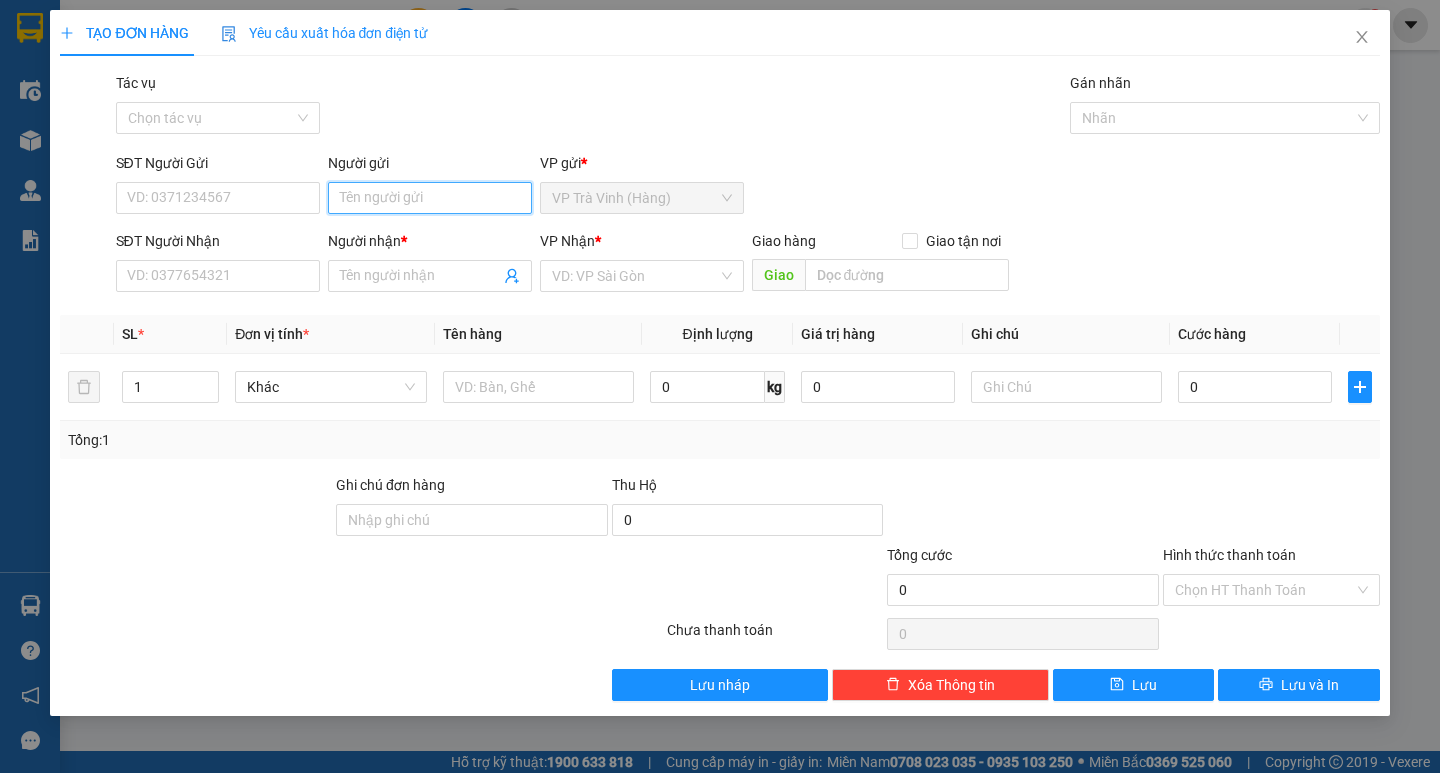 click on "Người gửi" at bounding box center [430, 198] 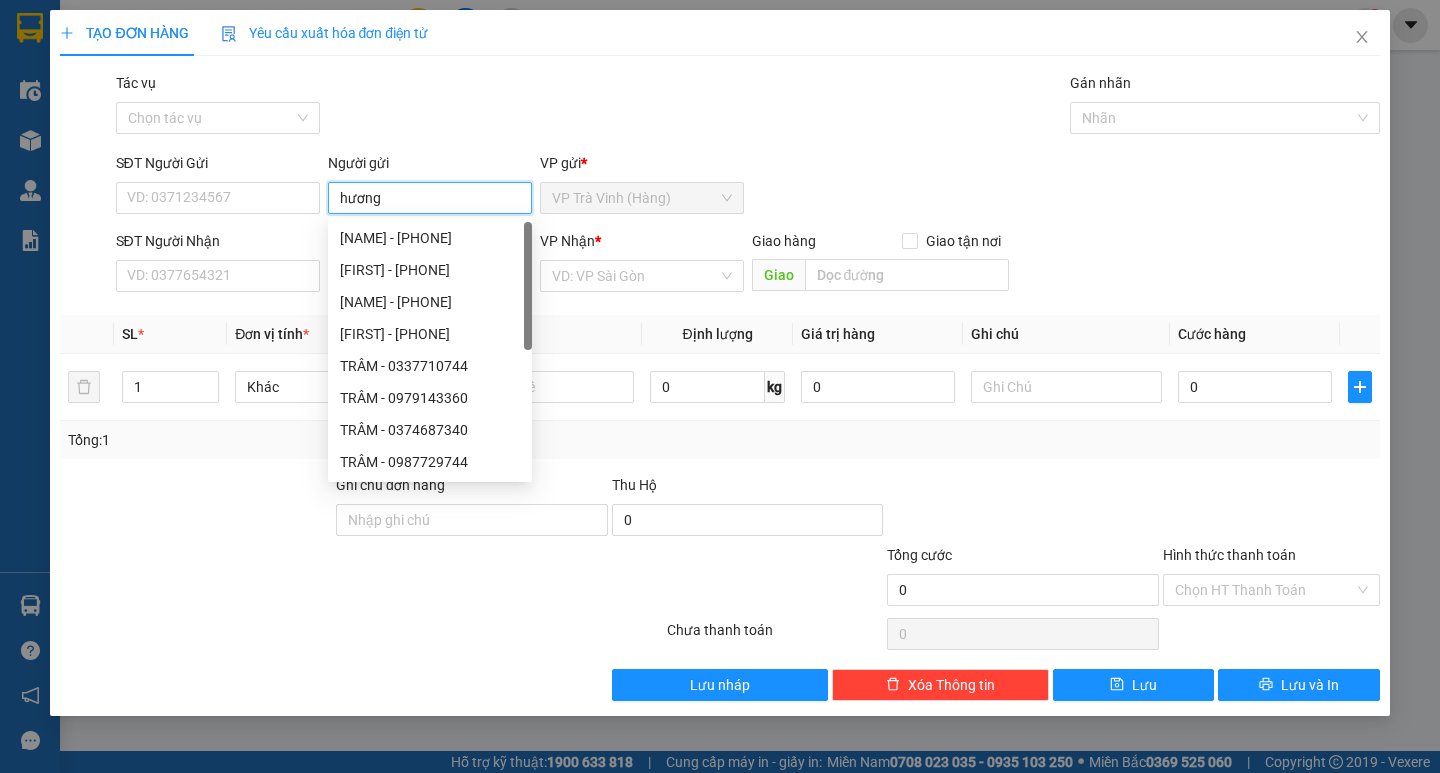 type on "hương" 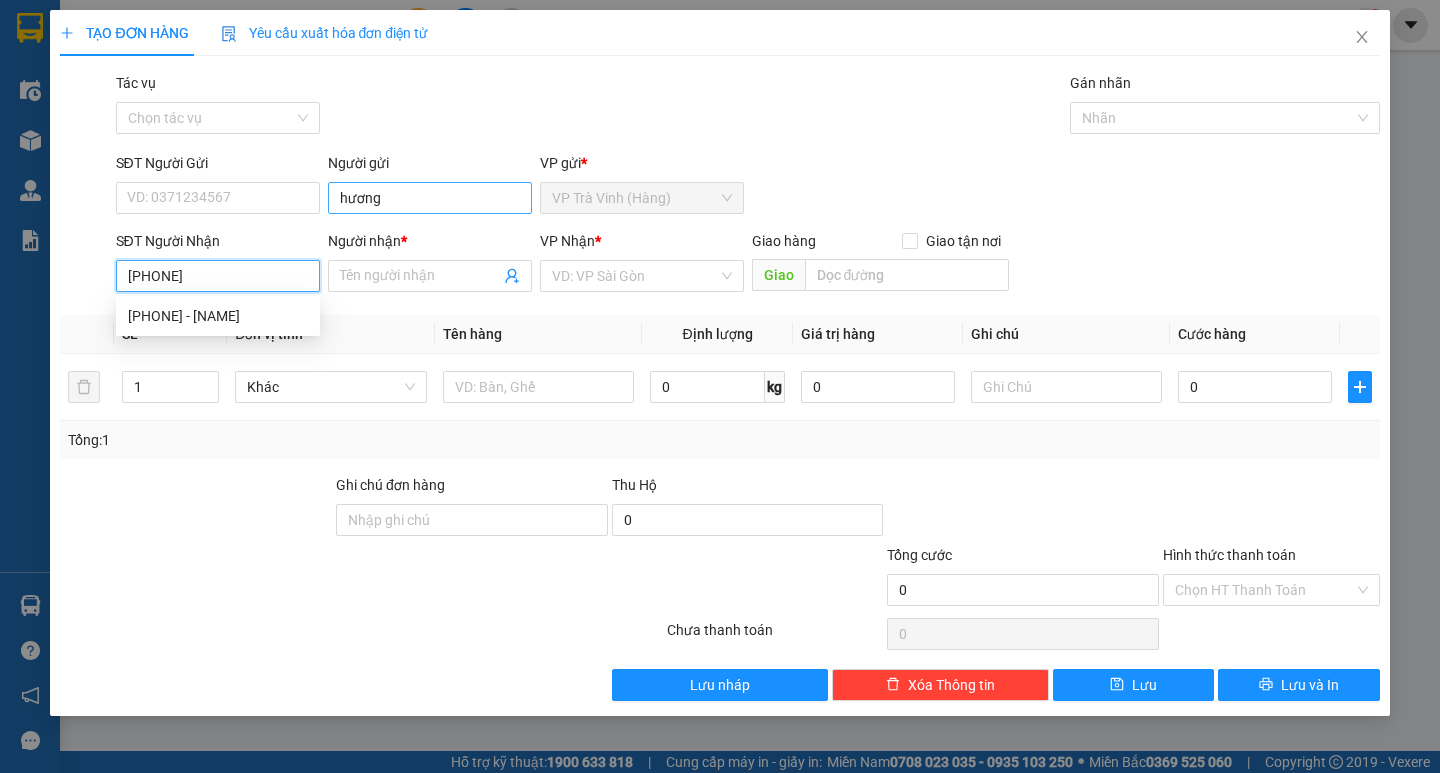 type on "[PHONE]" 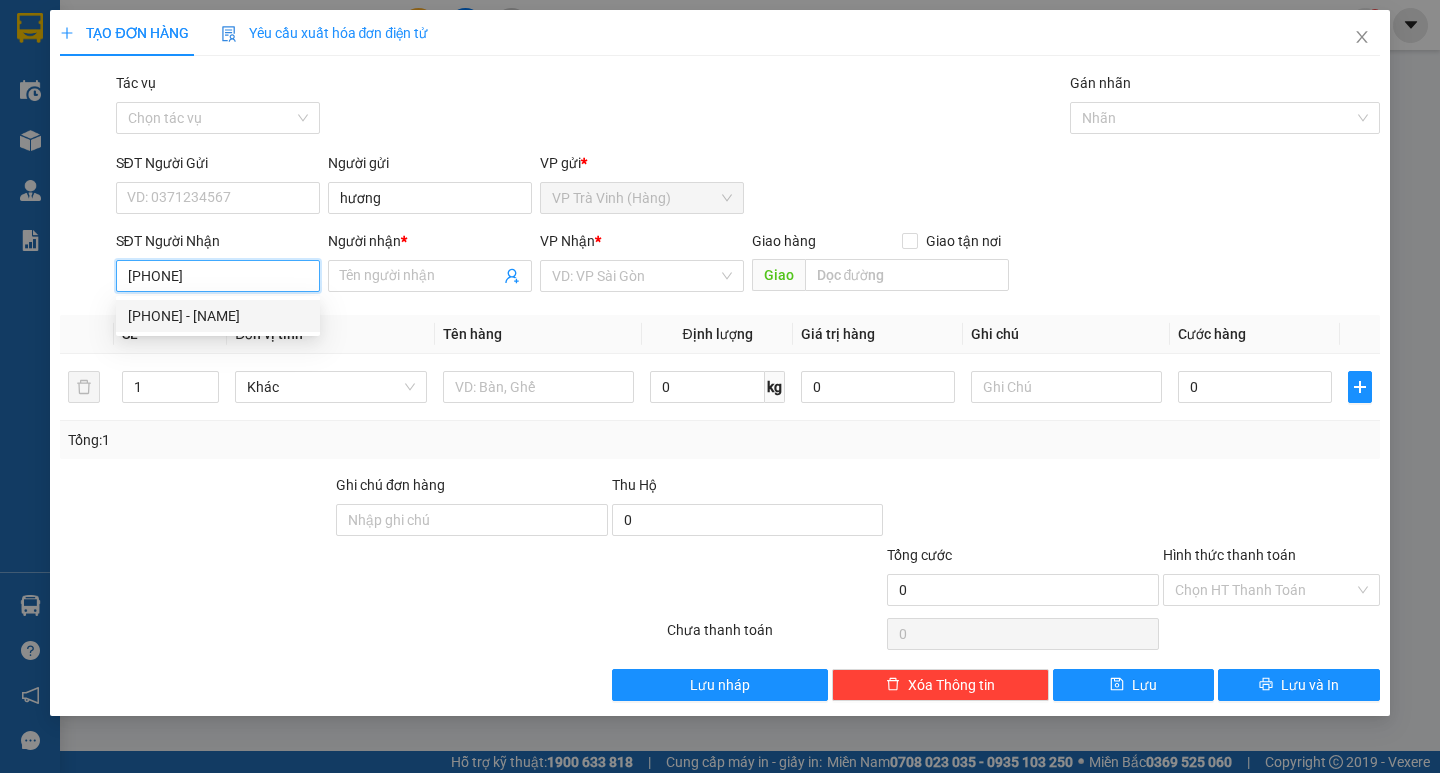 click on "0937875689 - tuyết" at bounding box center [218, 316] 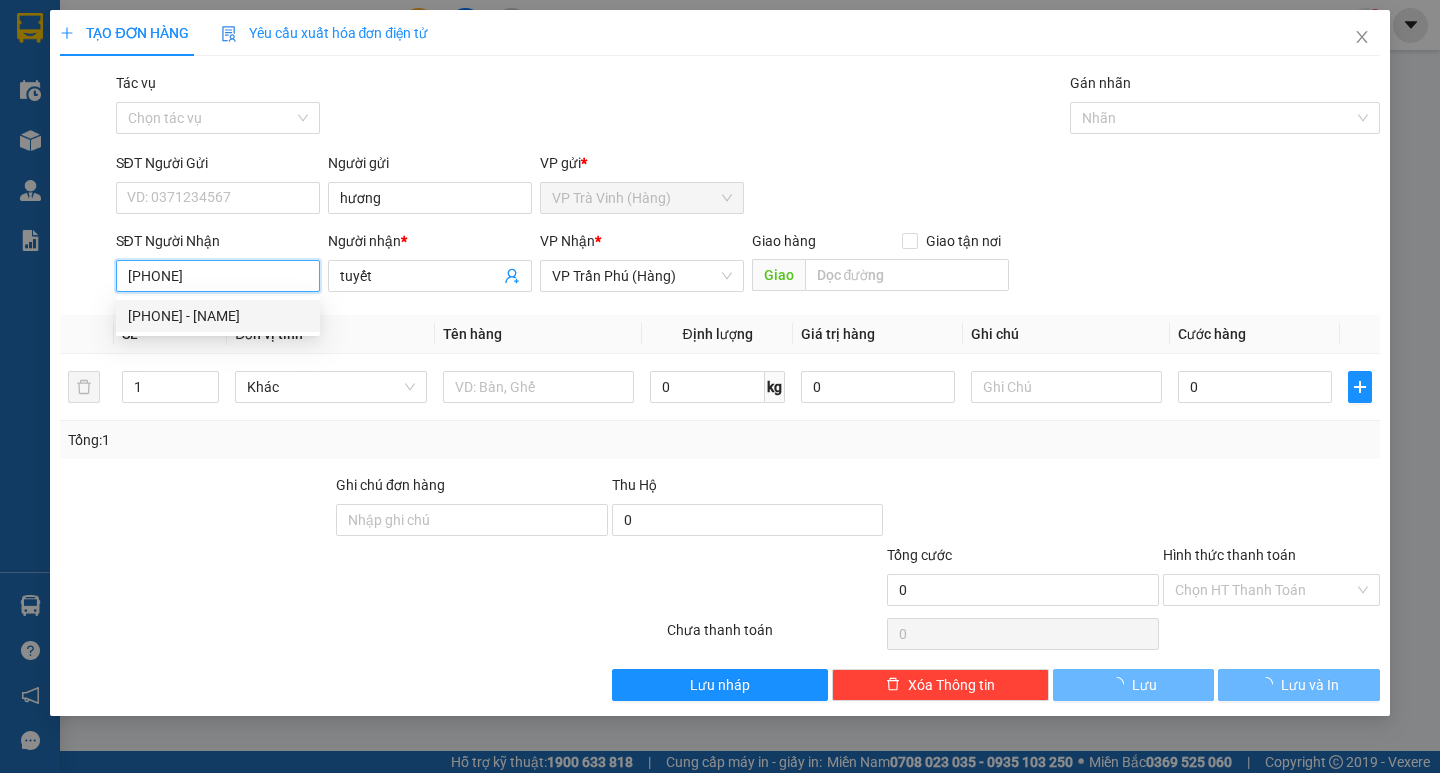 type on "100.000" 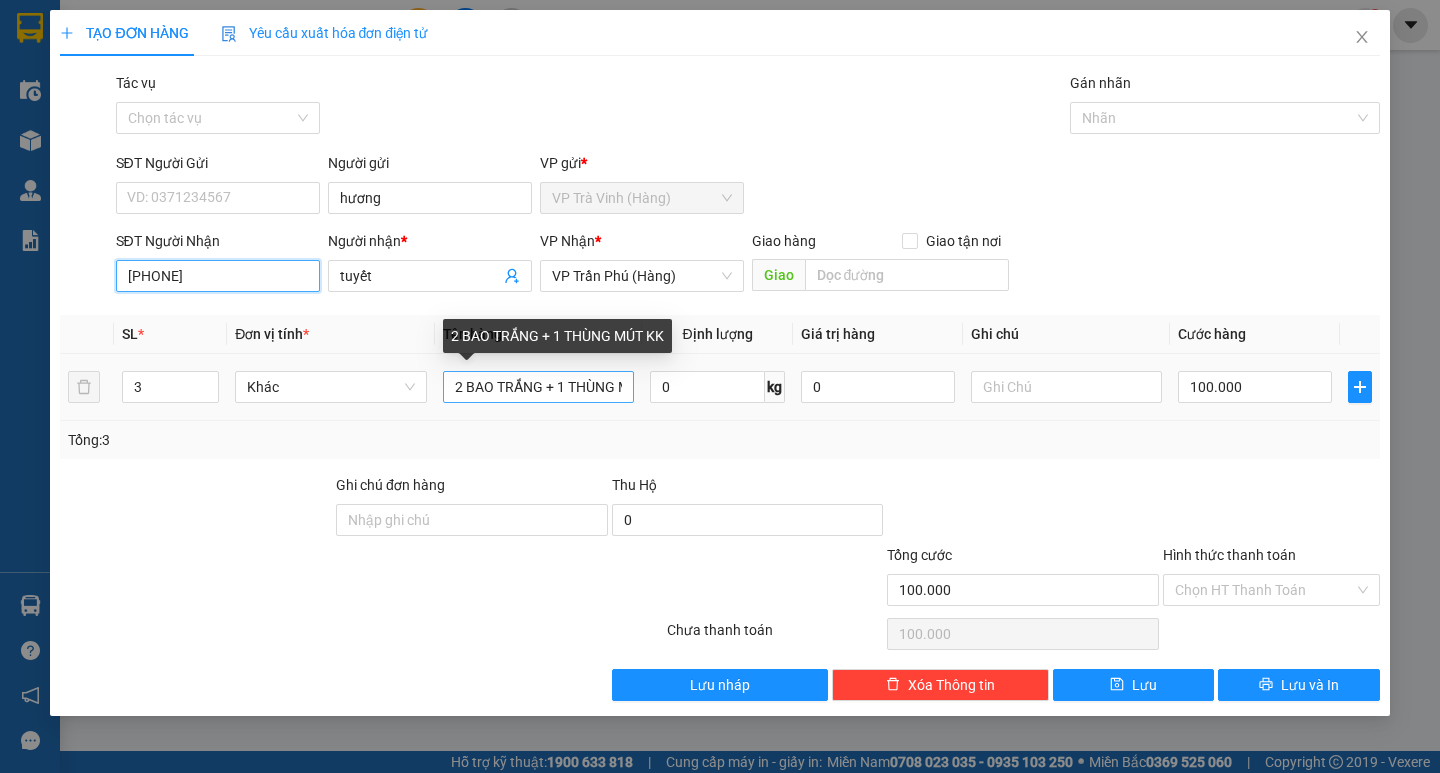 type on "[PHONE]" 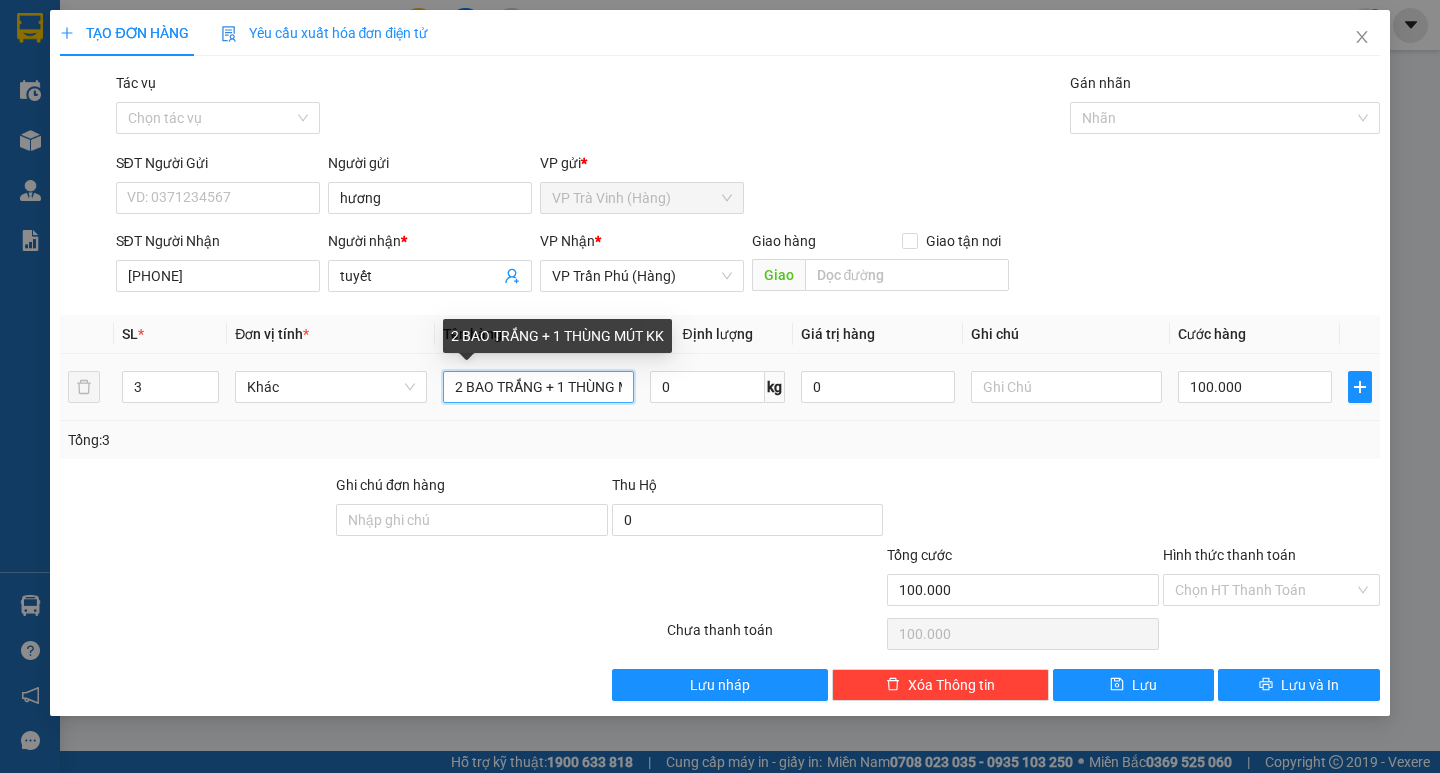 drag, startPoint x: 621, startPoint y: 382, endPoint x: 551, endPoint y: 401, distance: 72.53275 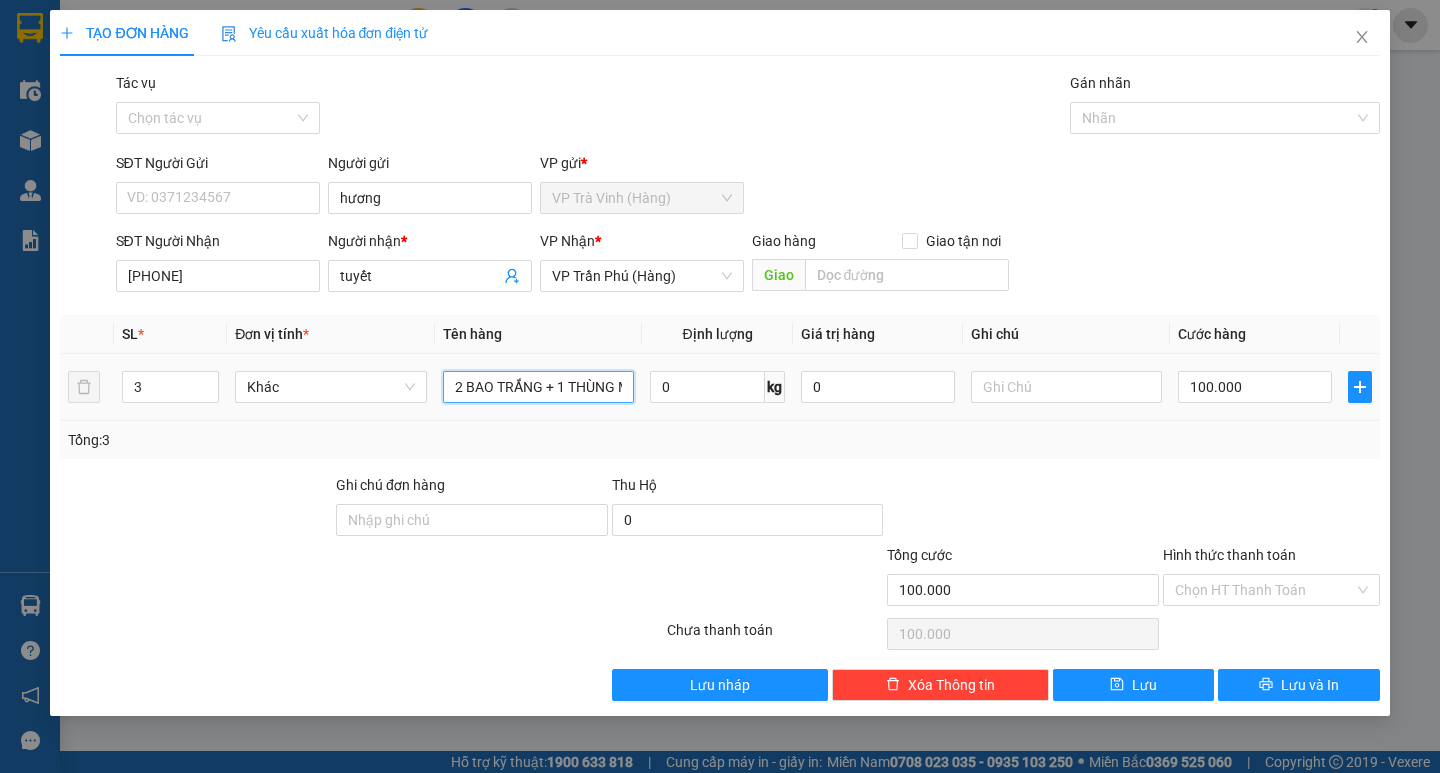 drag, startPoint x: 601, startPoint y: 383, endPoint x: 500, endPoint y: 417, distance: 106.56923 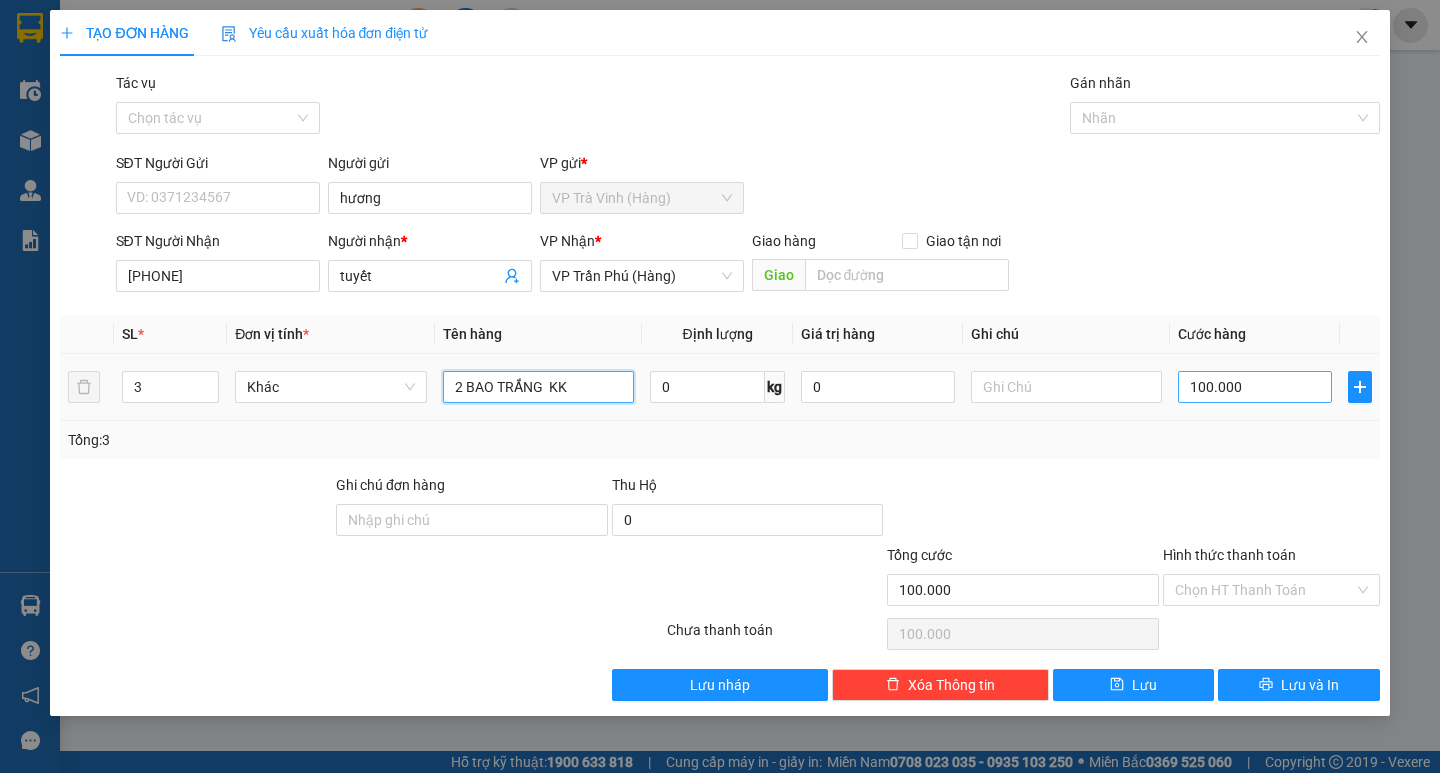 type on "2 BAO TRẮNG  KK" 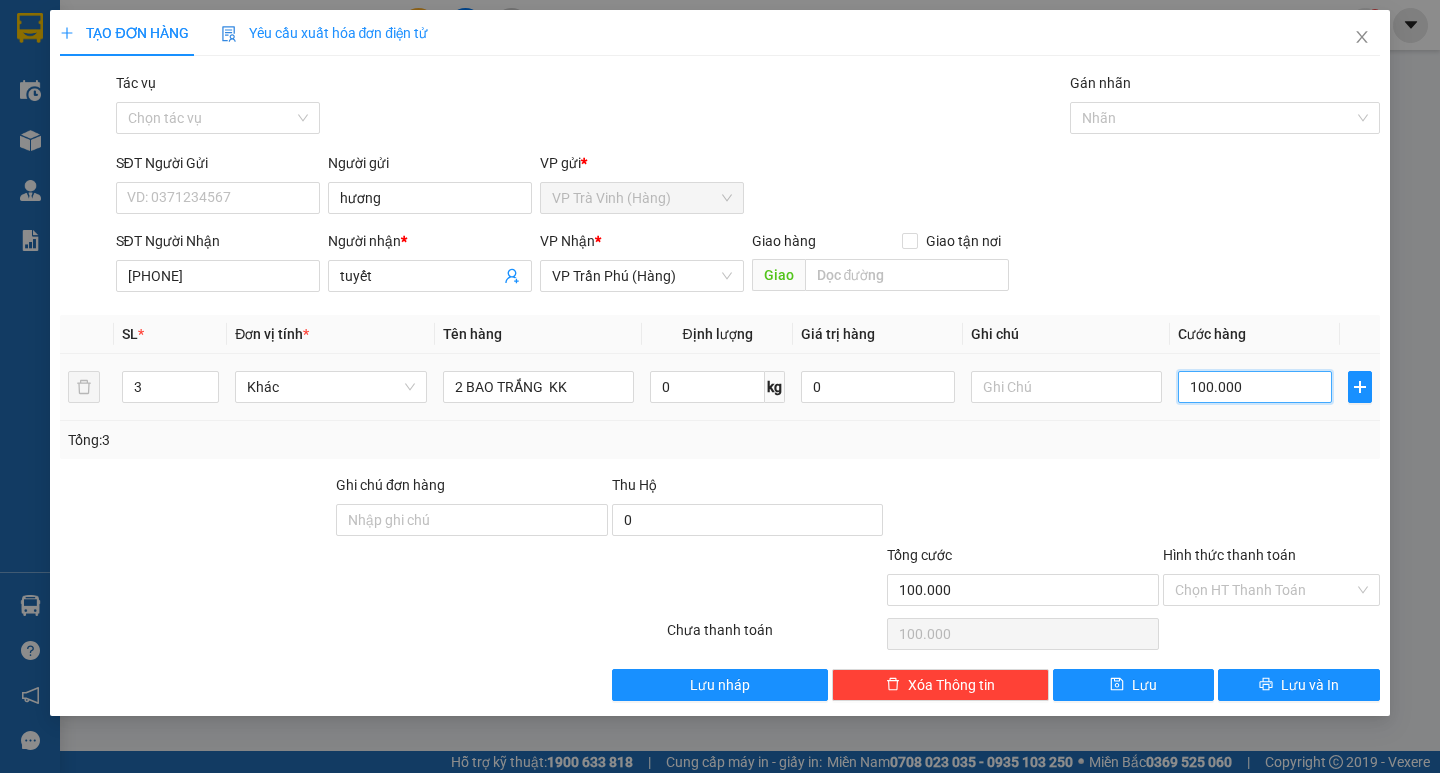 click on "100.000" at bounding box center (1255, 387) 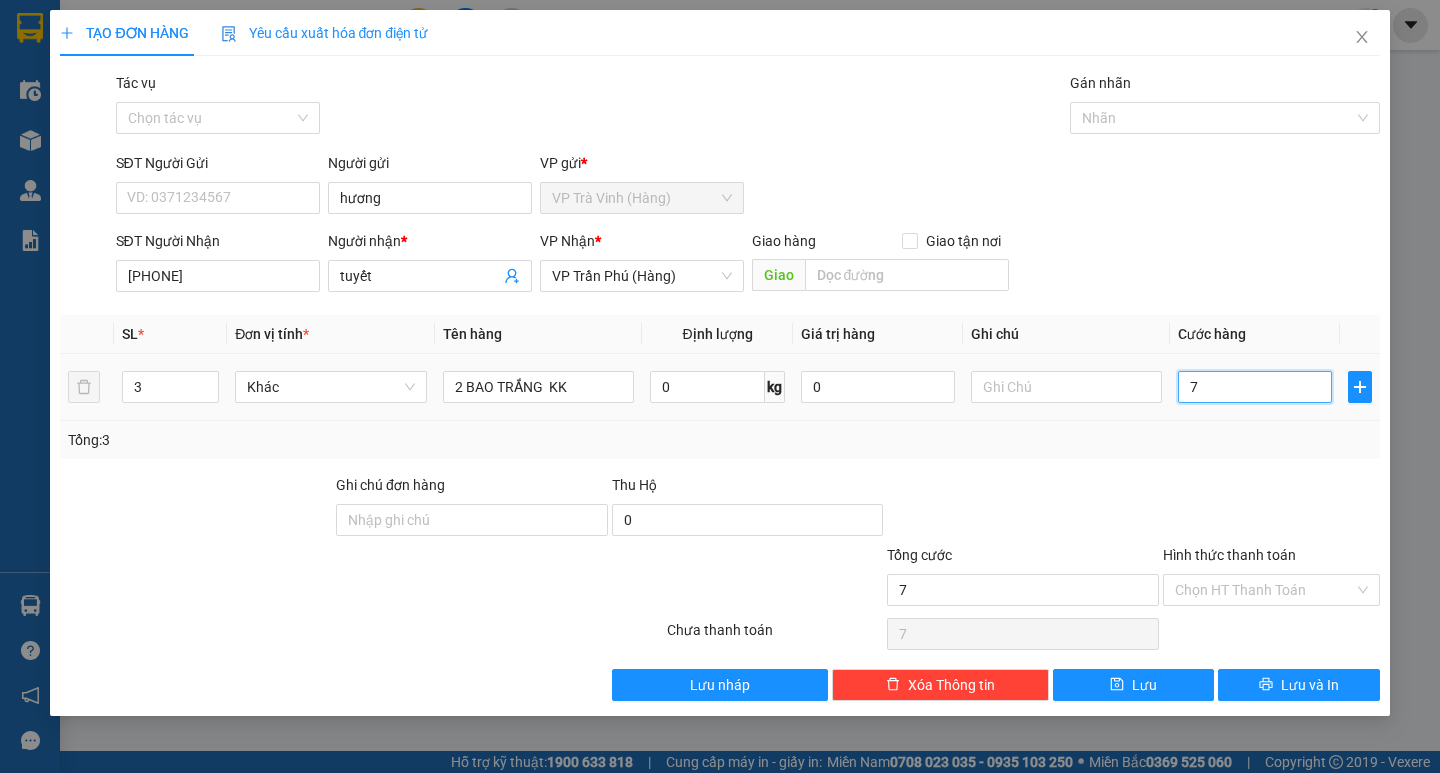 type on "70" 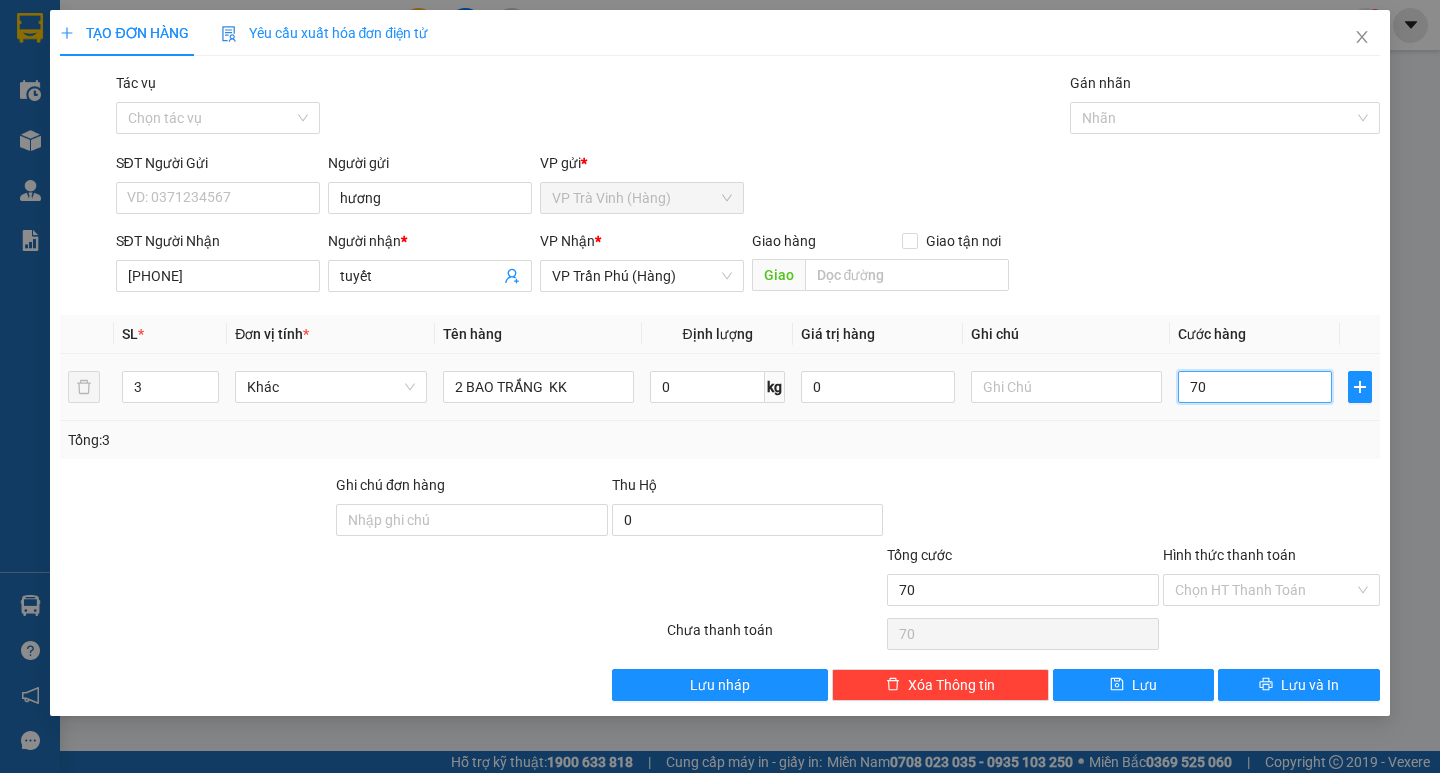 type on "70" 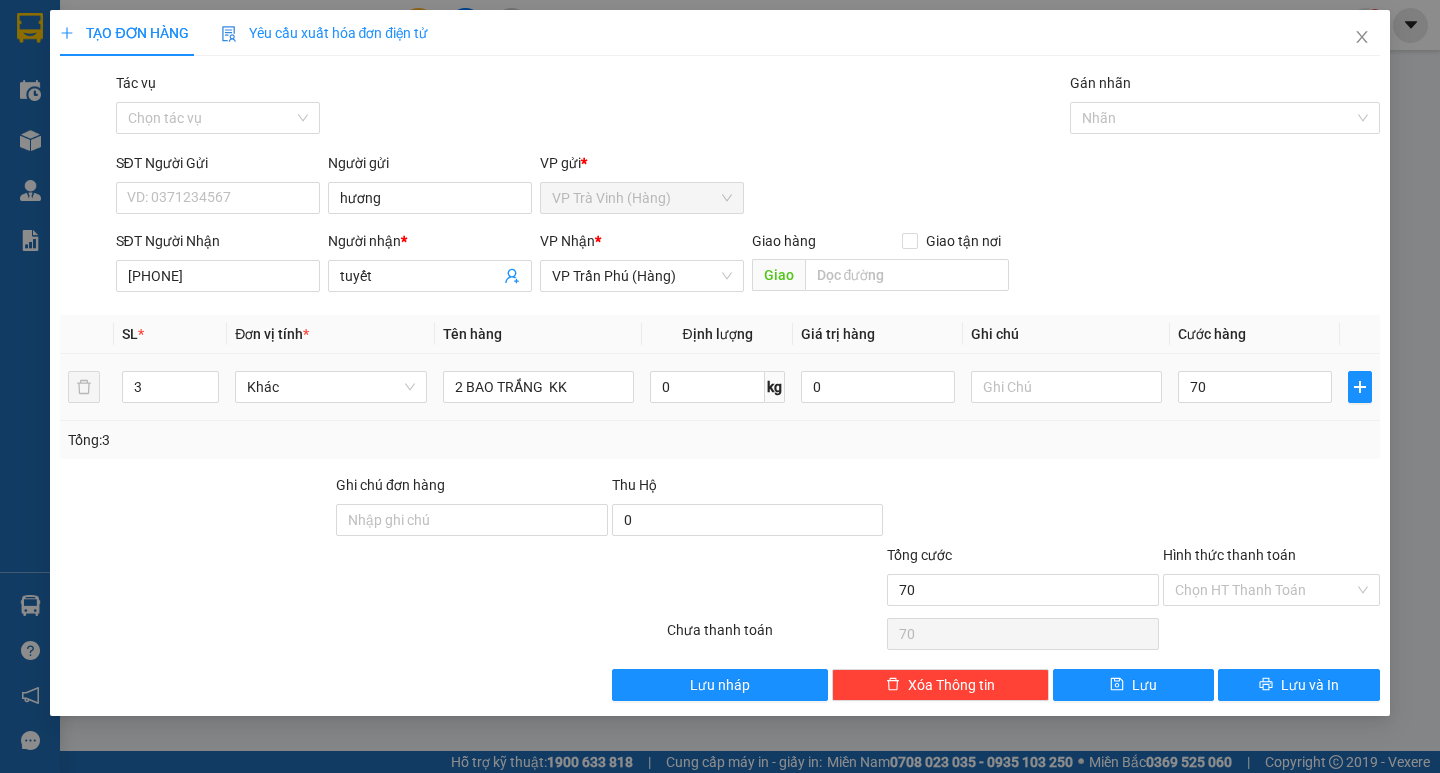 type on "70.000" 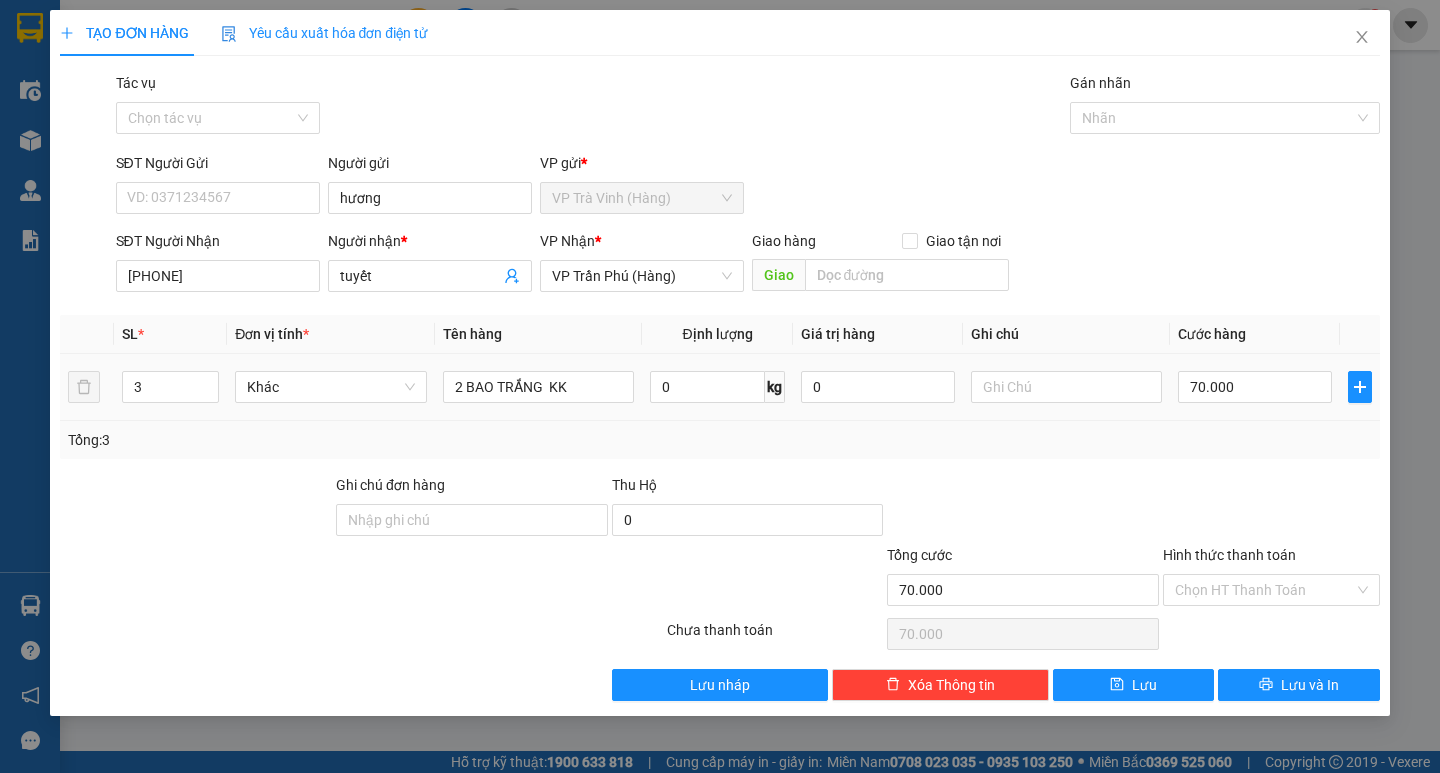 drag, startPoint x: 1226, startPoint y: 431, endPoint x: 1230, endPoint y: 441, distance: 10.770329 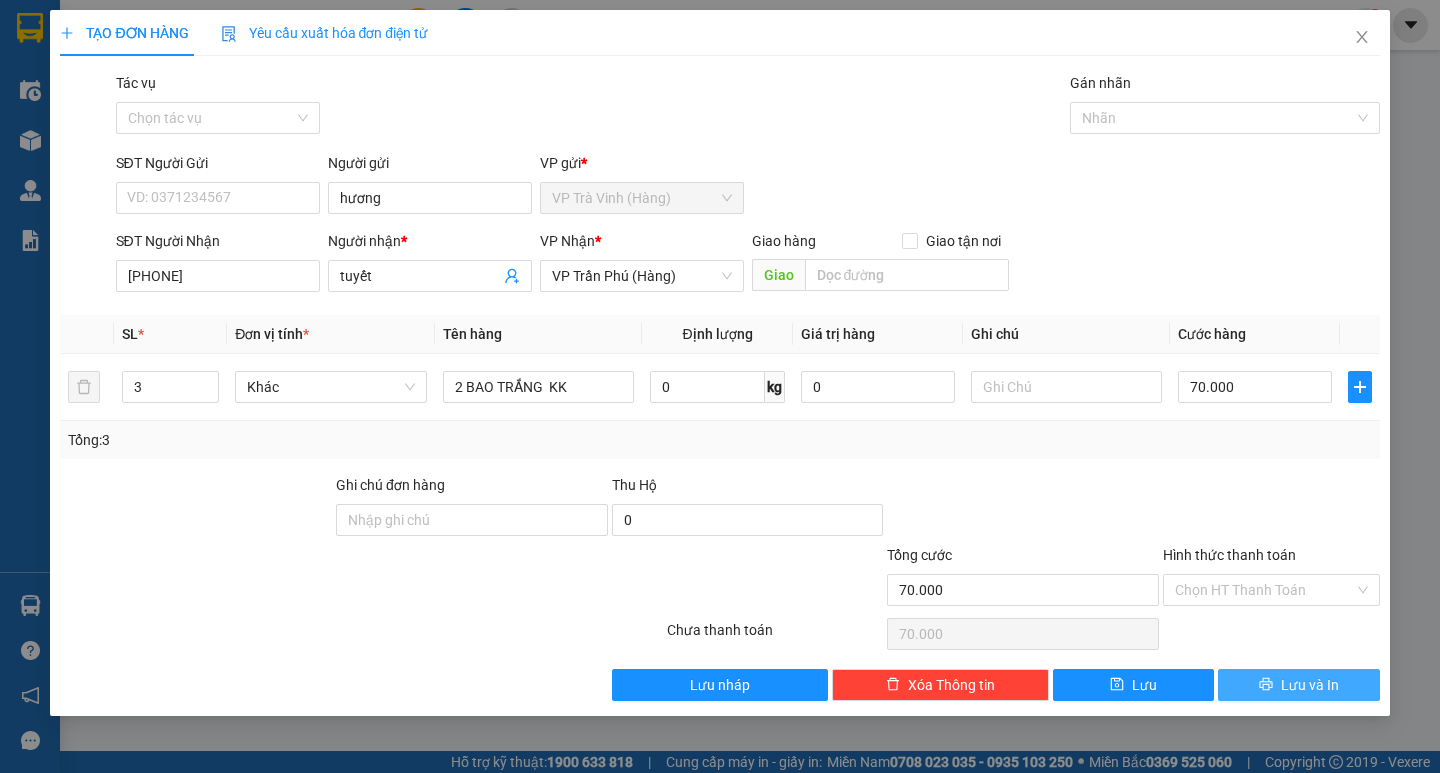 click on "Lưu và In" at bounding box center (1298, 685) 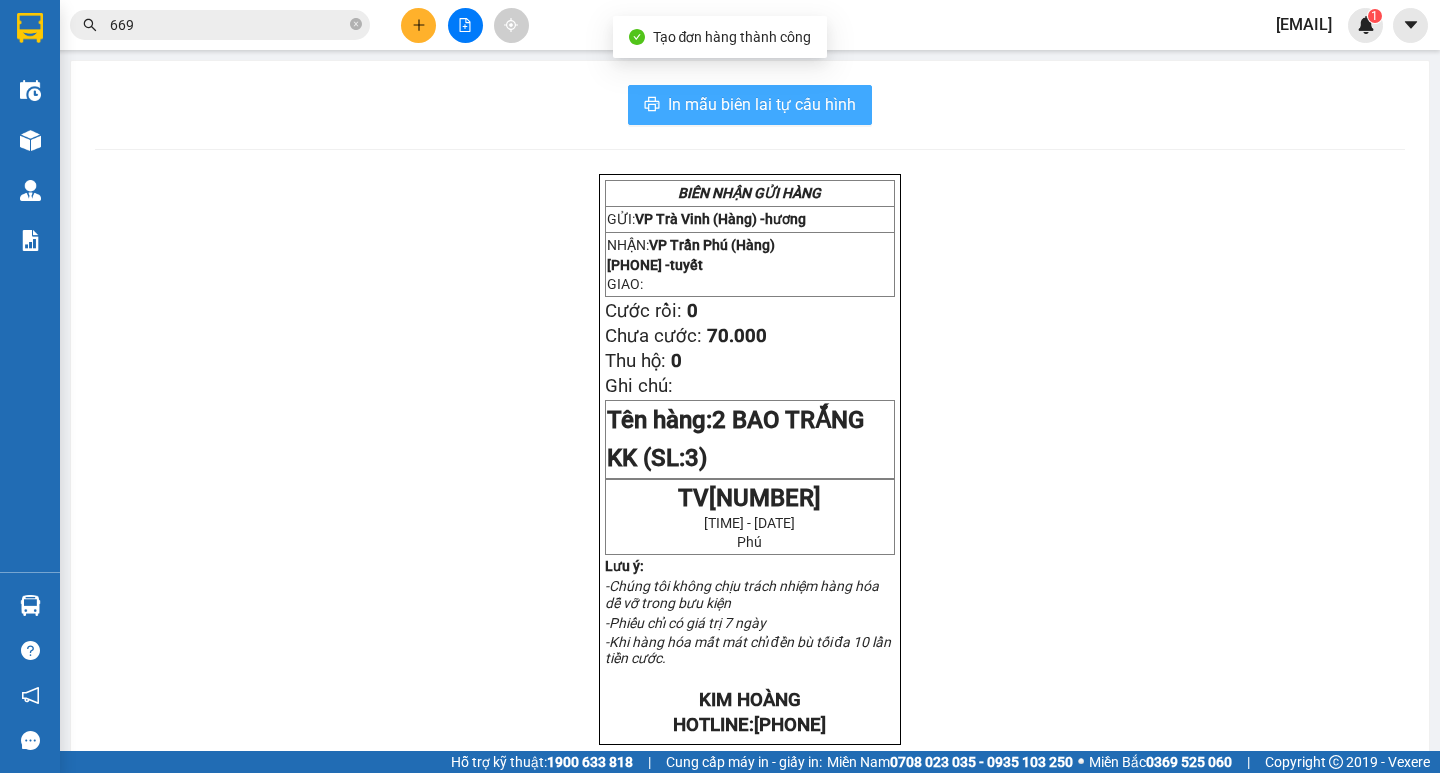 click on "In mẫu biên lai tự cấu hình" at bounding box center [762, 104] 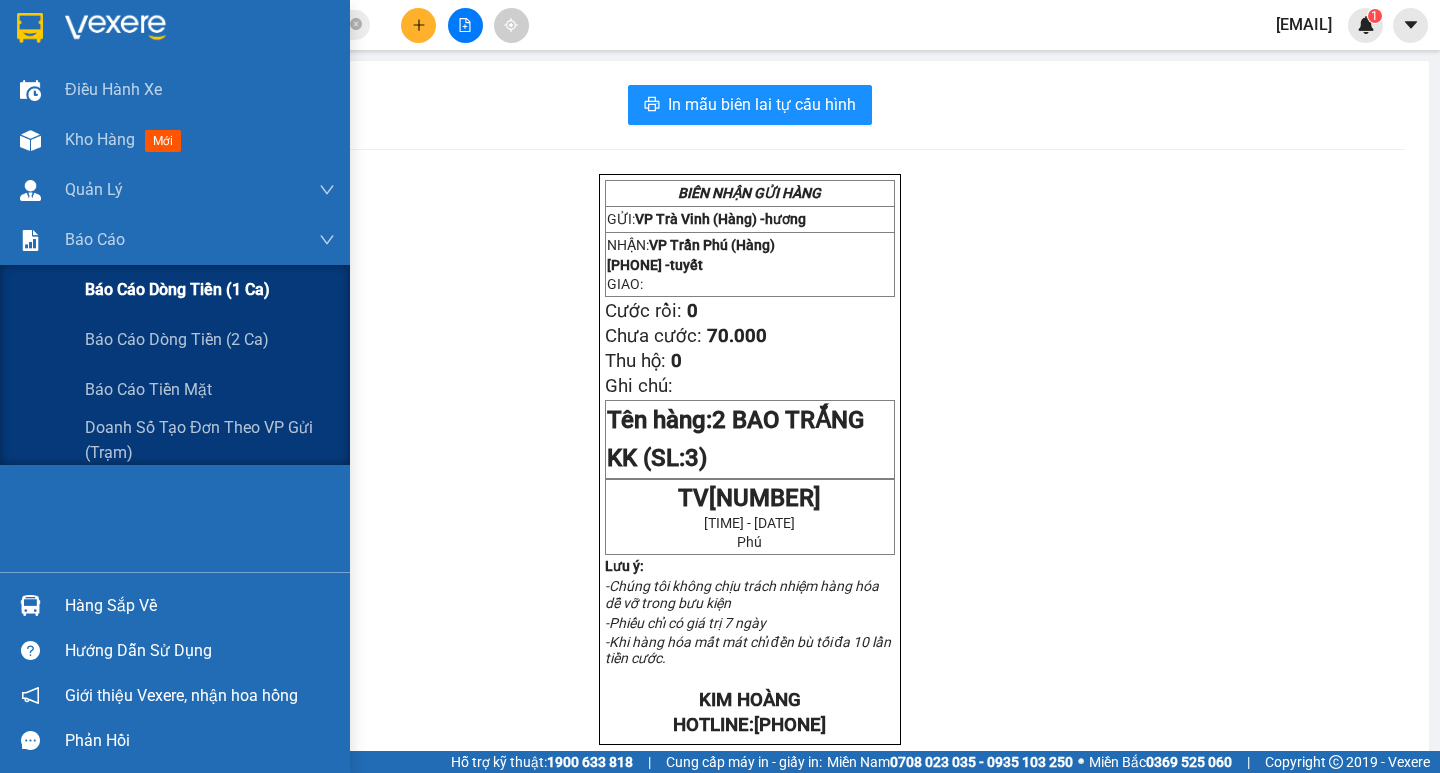 click on "Báo cáo dòng tiền (1 ca)" at bounding box center [177, 289] 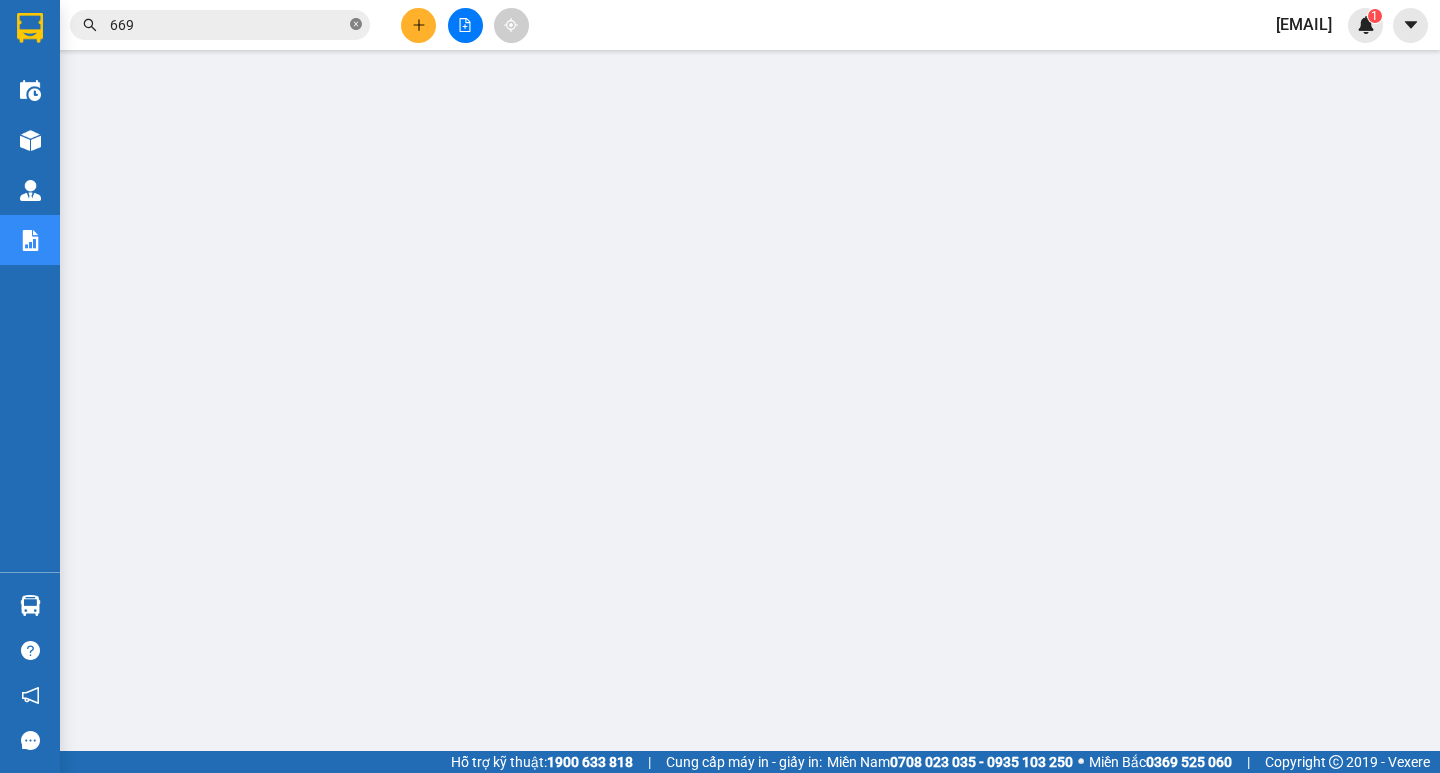 click 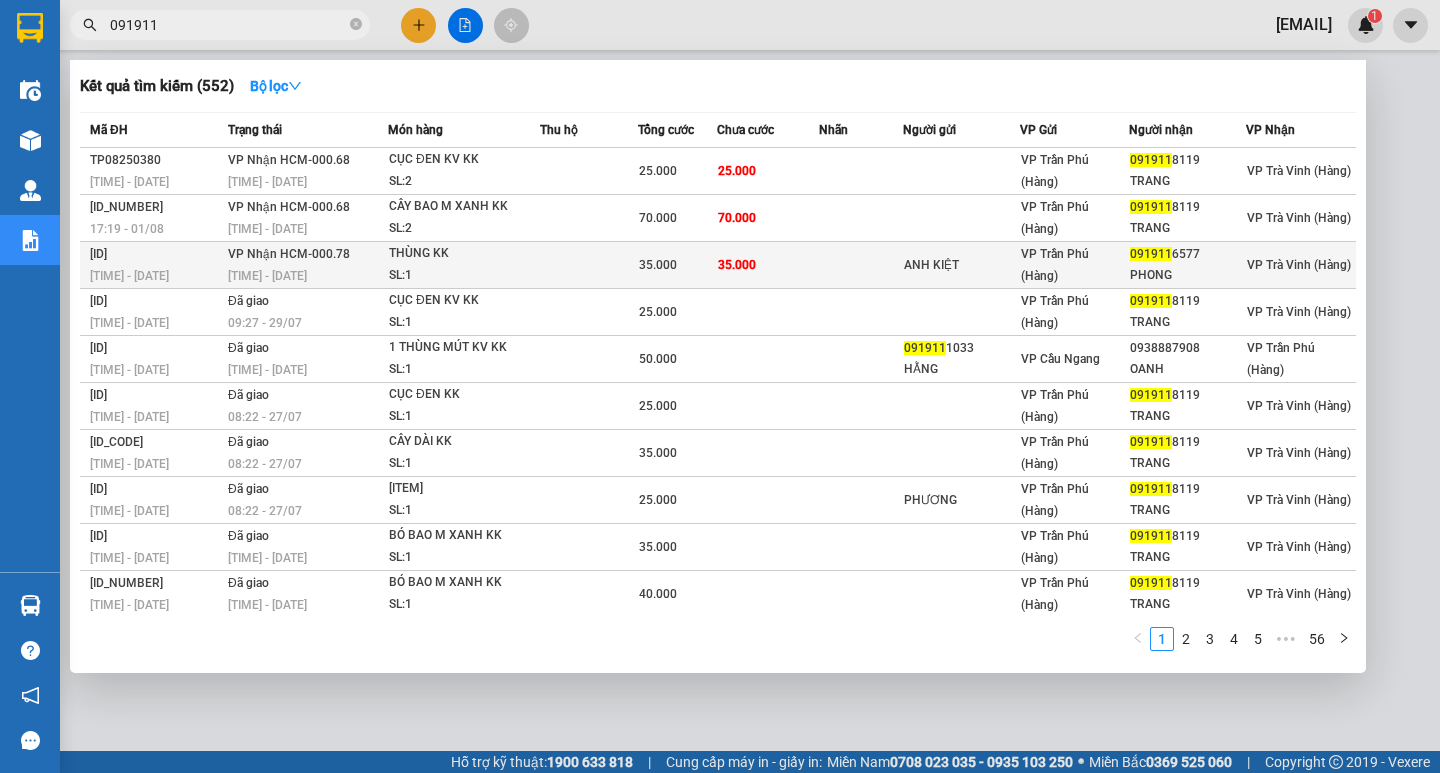type on "091911" 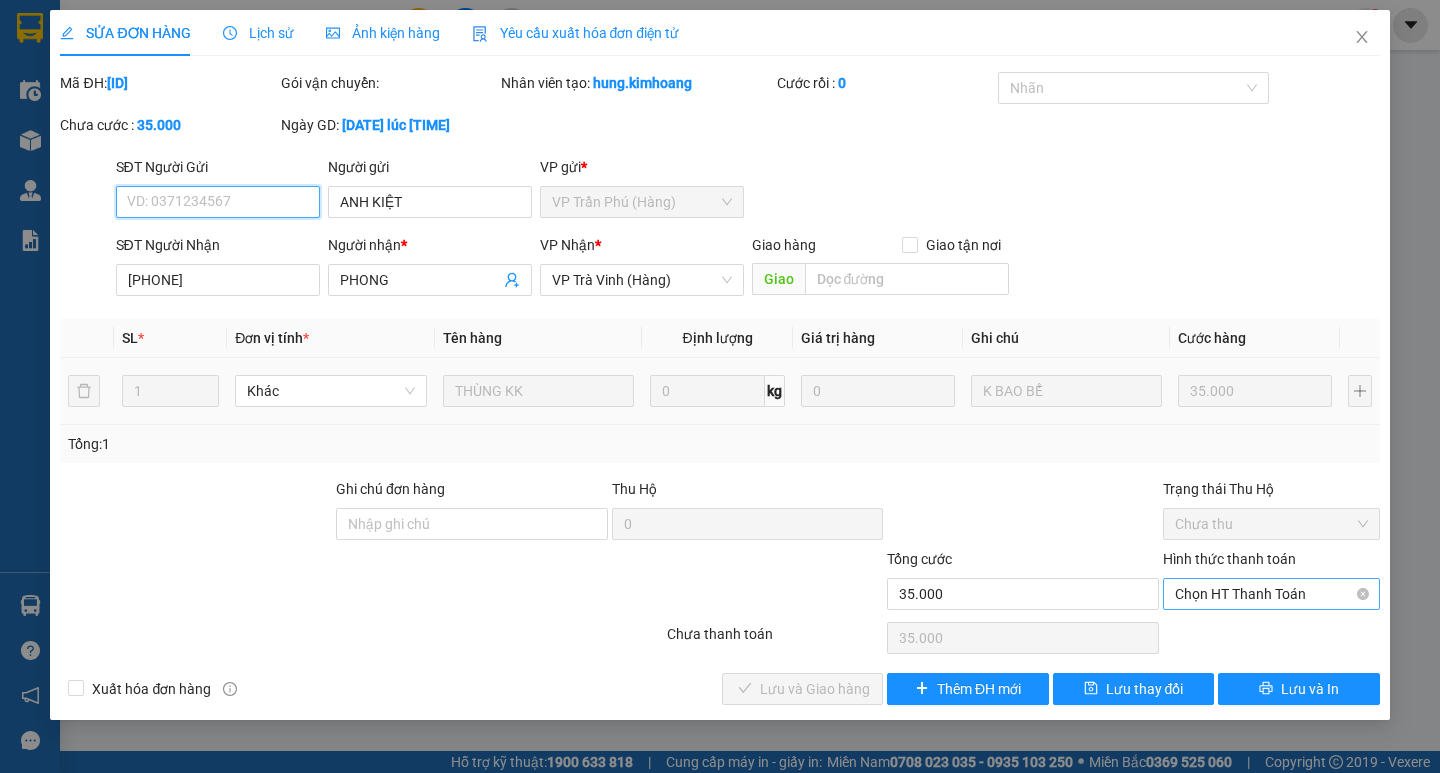 click on "Chọn HT Thanh Toán" at bounding box center [1271, 594] 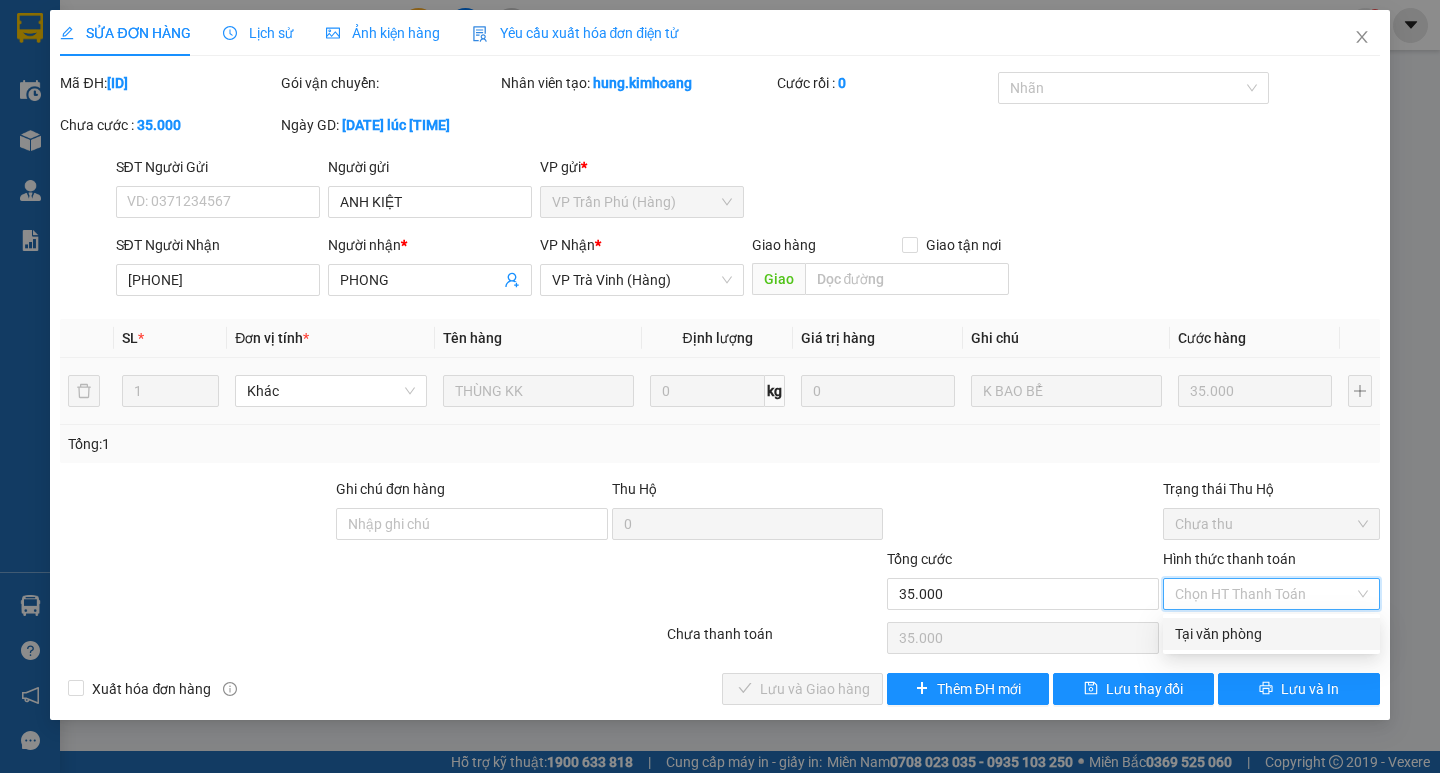 click on "Tại văn phòng" at bounding box center (1271, 634) 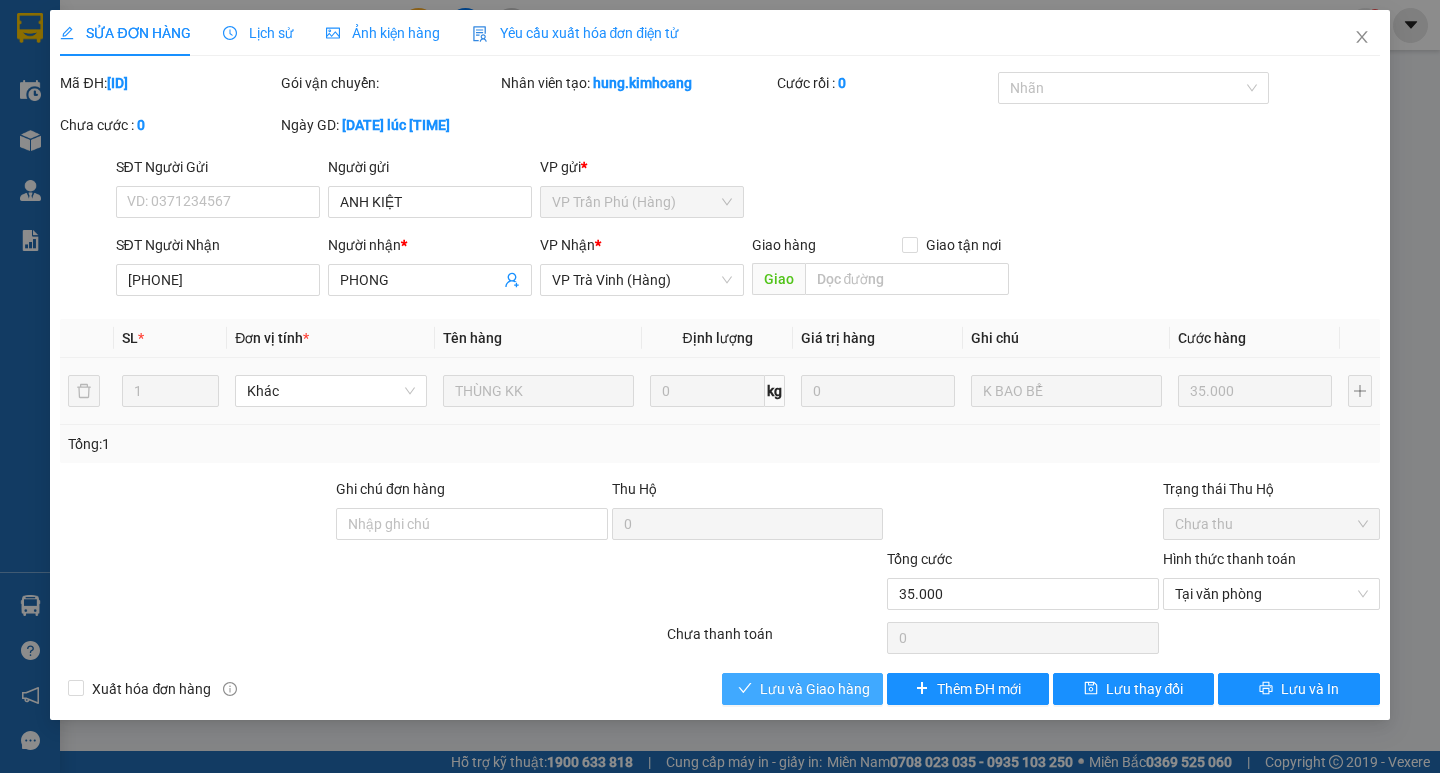 click on "Lưu và Giao hàng" at bounding box center [802, 689] 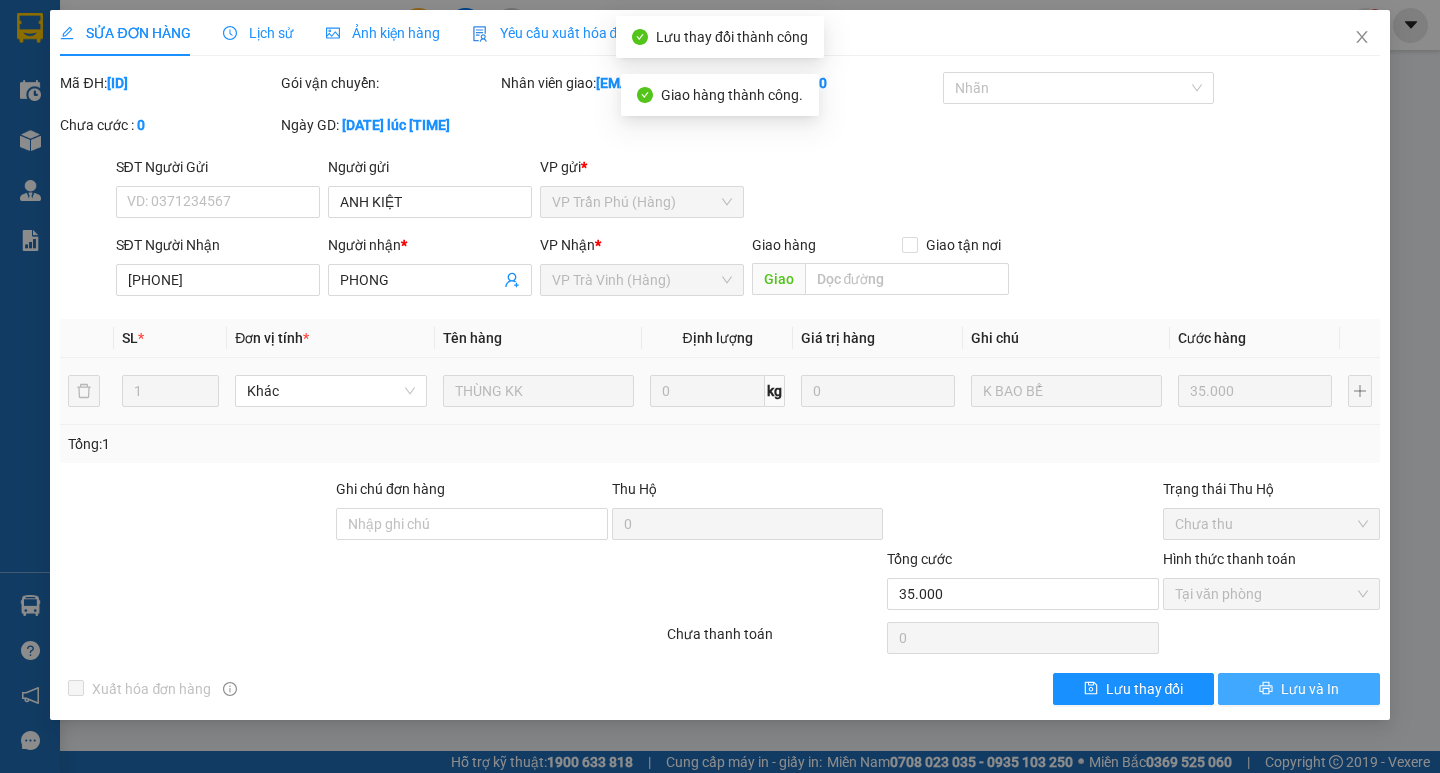 click on "Lưu và In" at bounding box center [1310, 689] 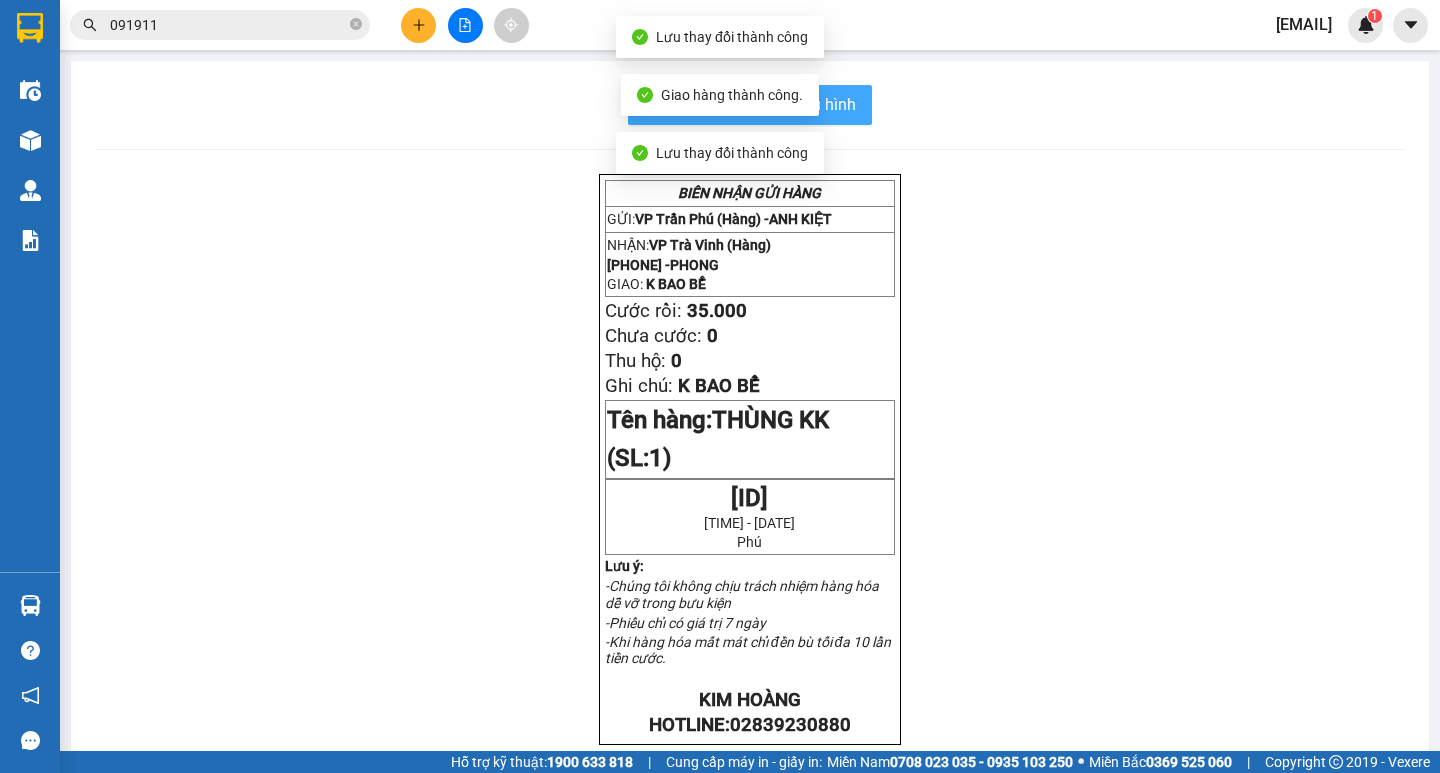 click on "In mẫu biên lai tự cấu hình" at bounding box center [750, 105] 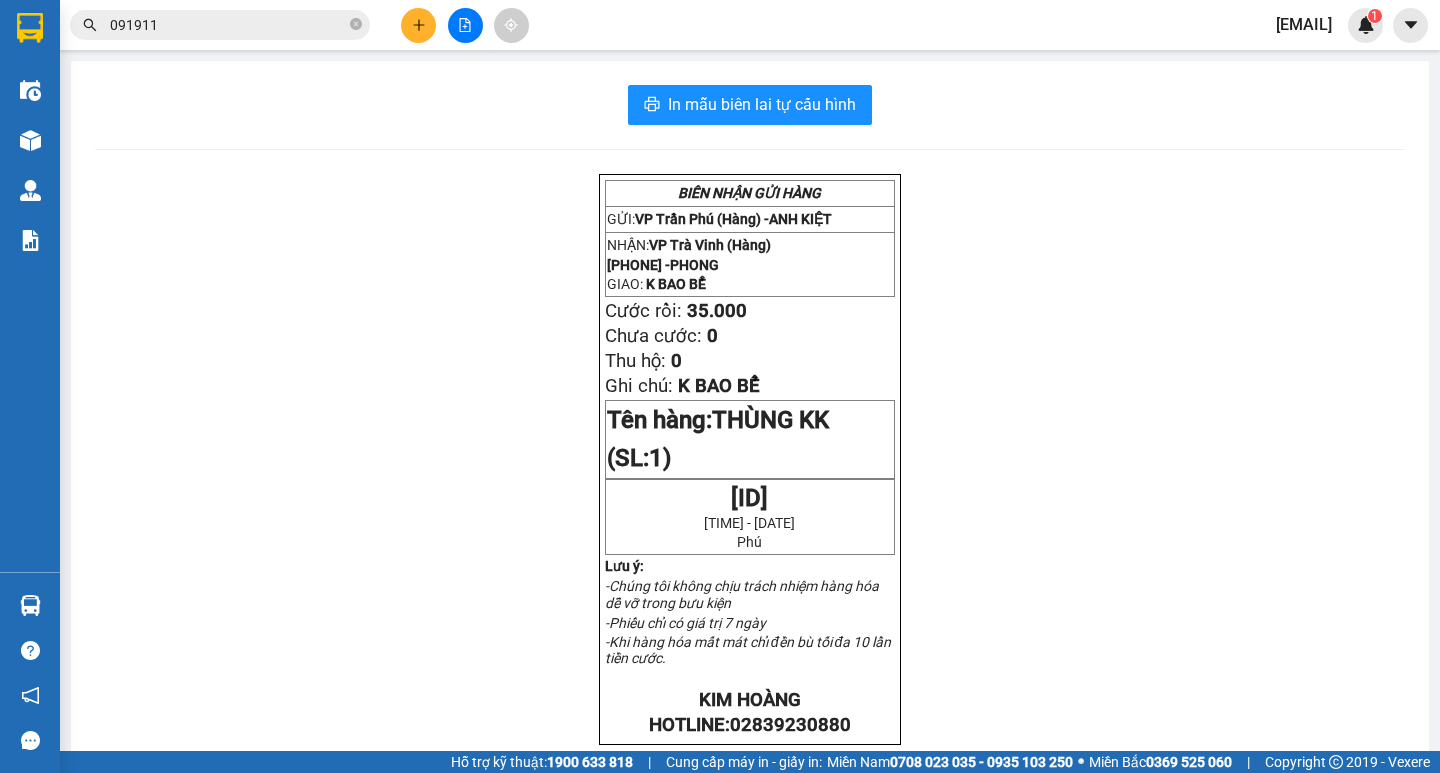click on "091911" at bounding box center [228, 25] 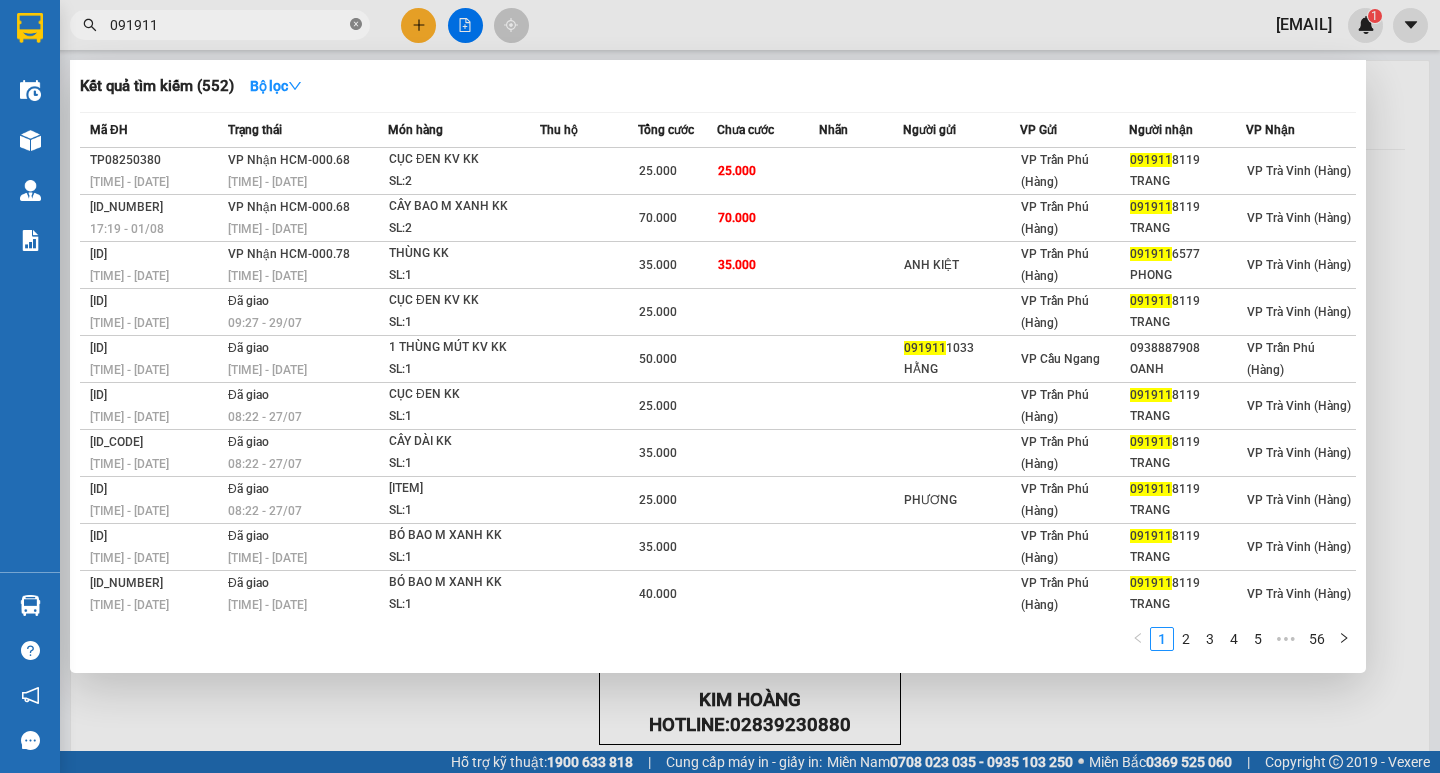 click 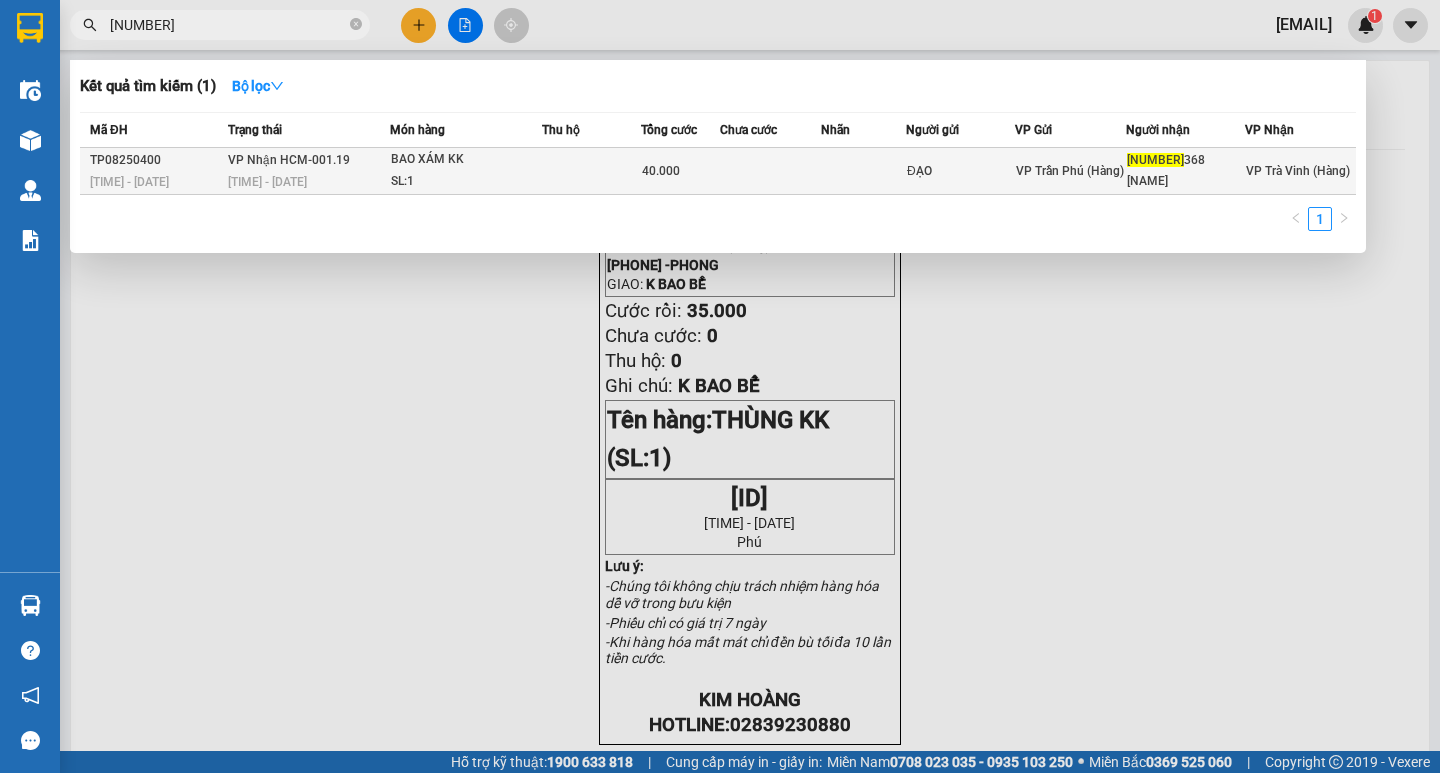type on "0339528" 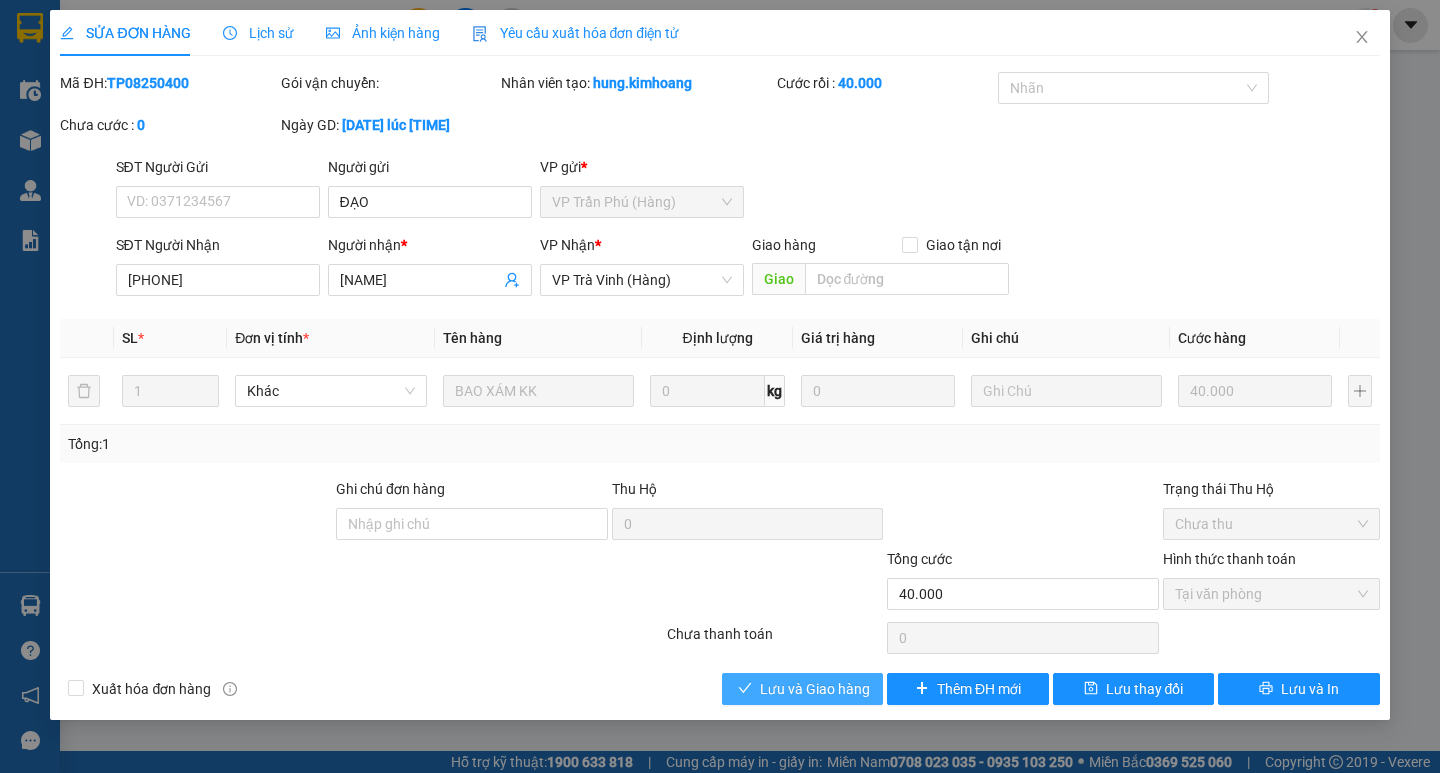 click on "Lưu và Giao hàng" at bounding box center [815, 689] 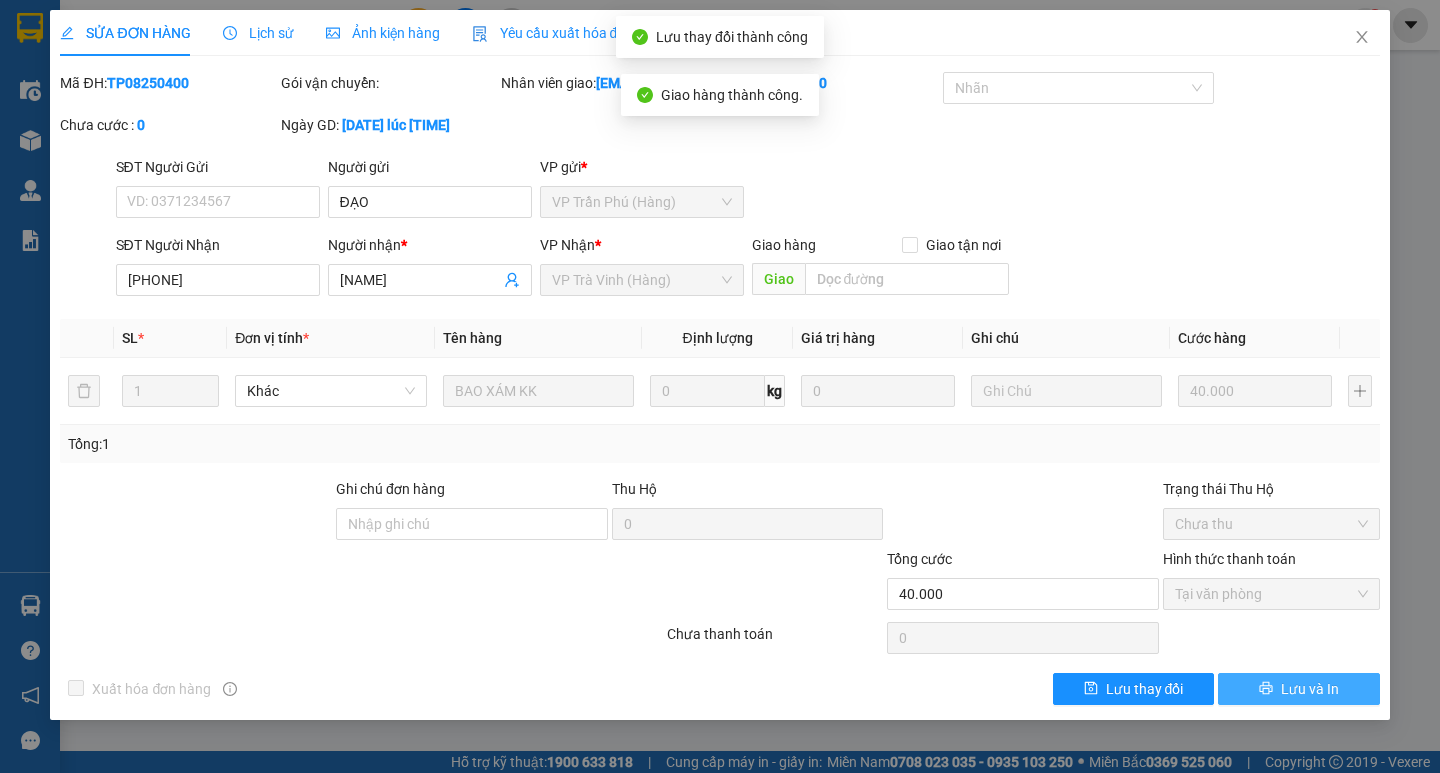 click on "Lưu và In" at bounding box center (1298, 689) 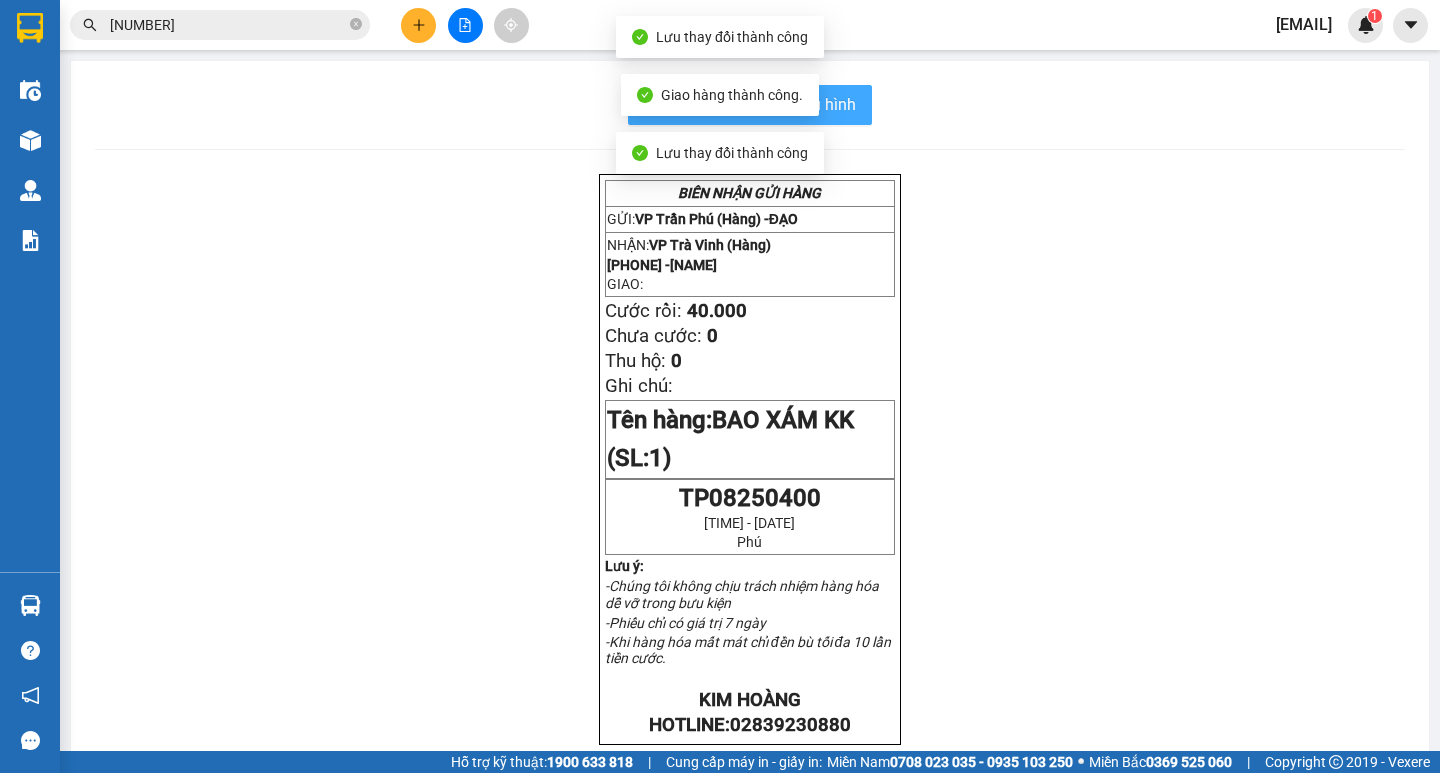 click on "In mẫu biên lai tự cấu hình" at bounding box center (750, 105) 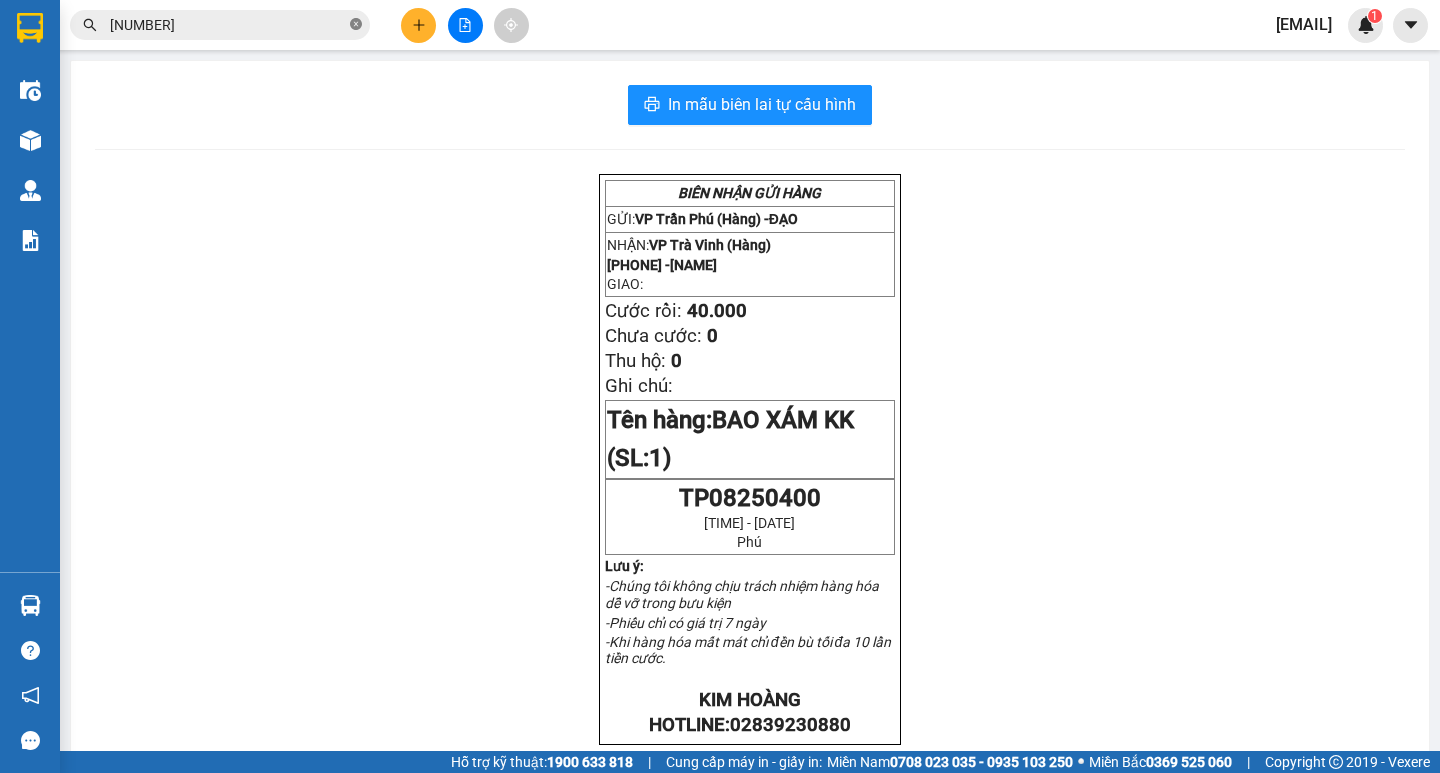click 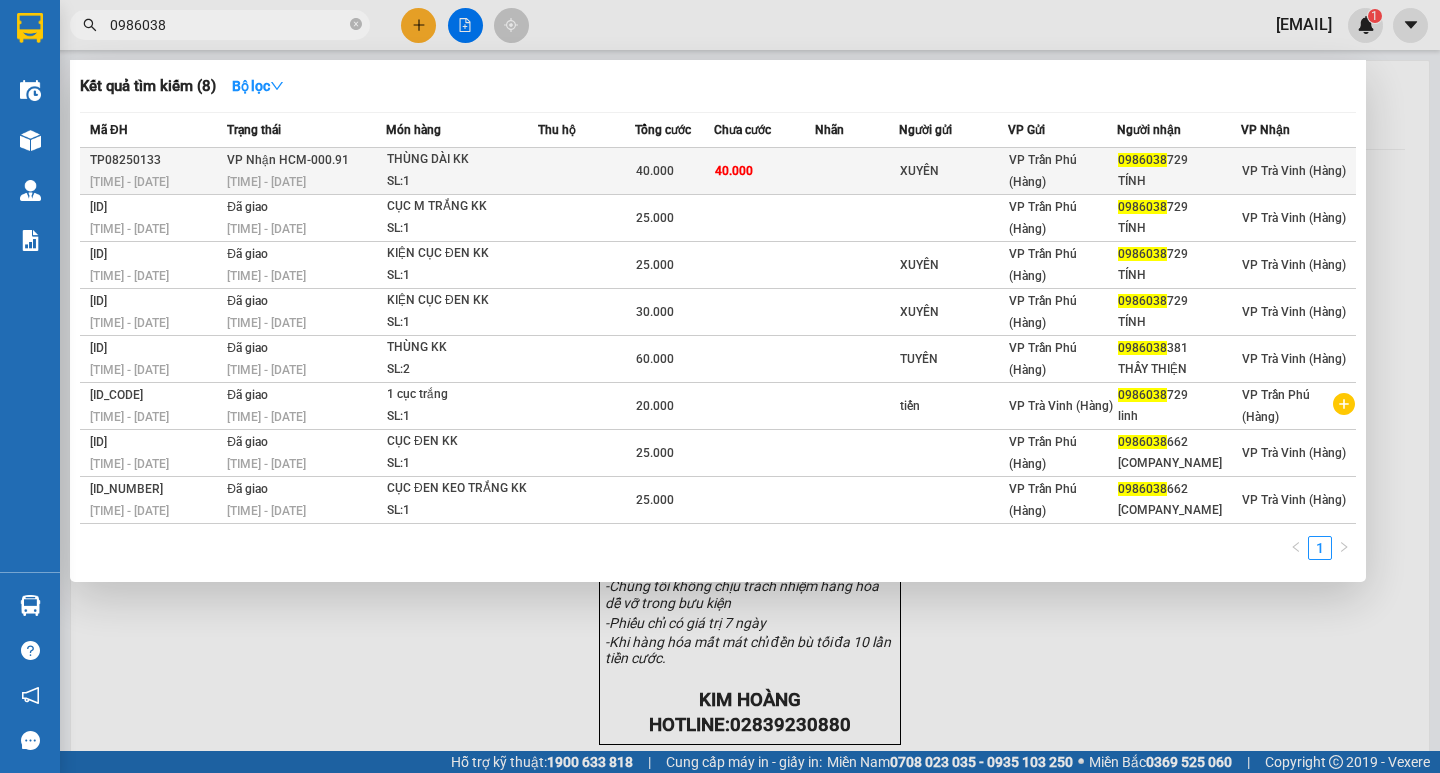 type on "0986038" 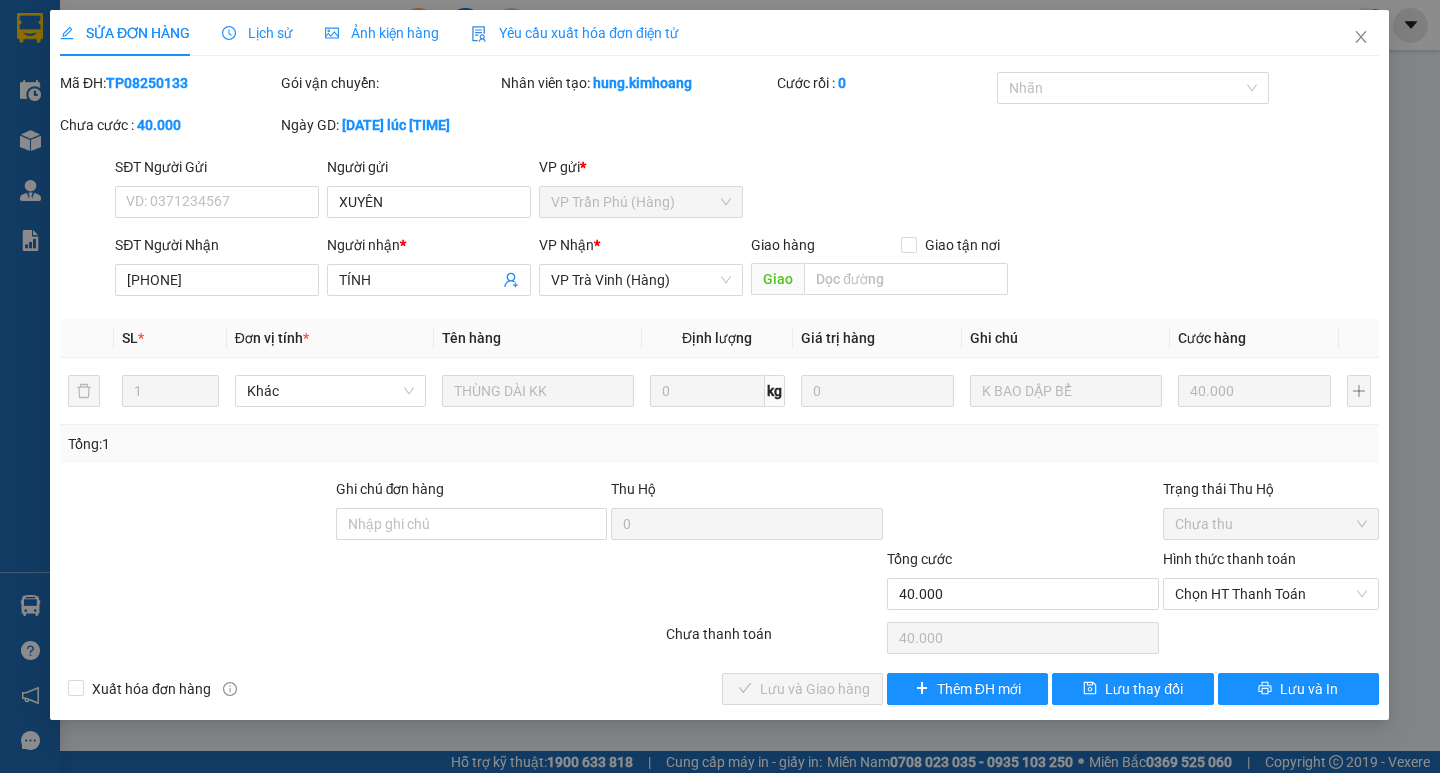 type on "XUYÊN" 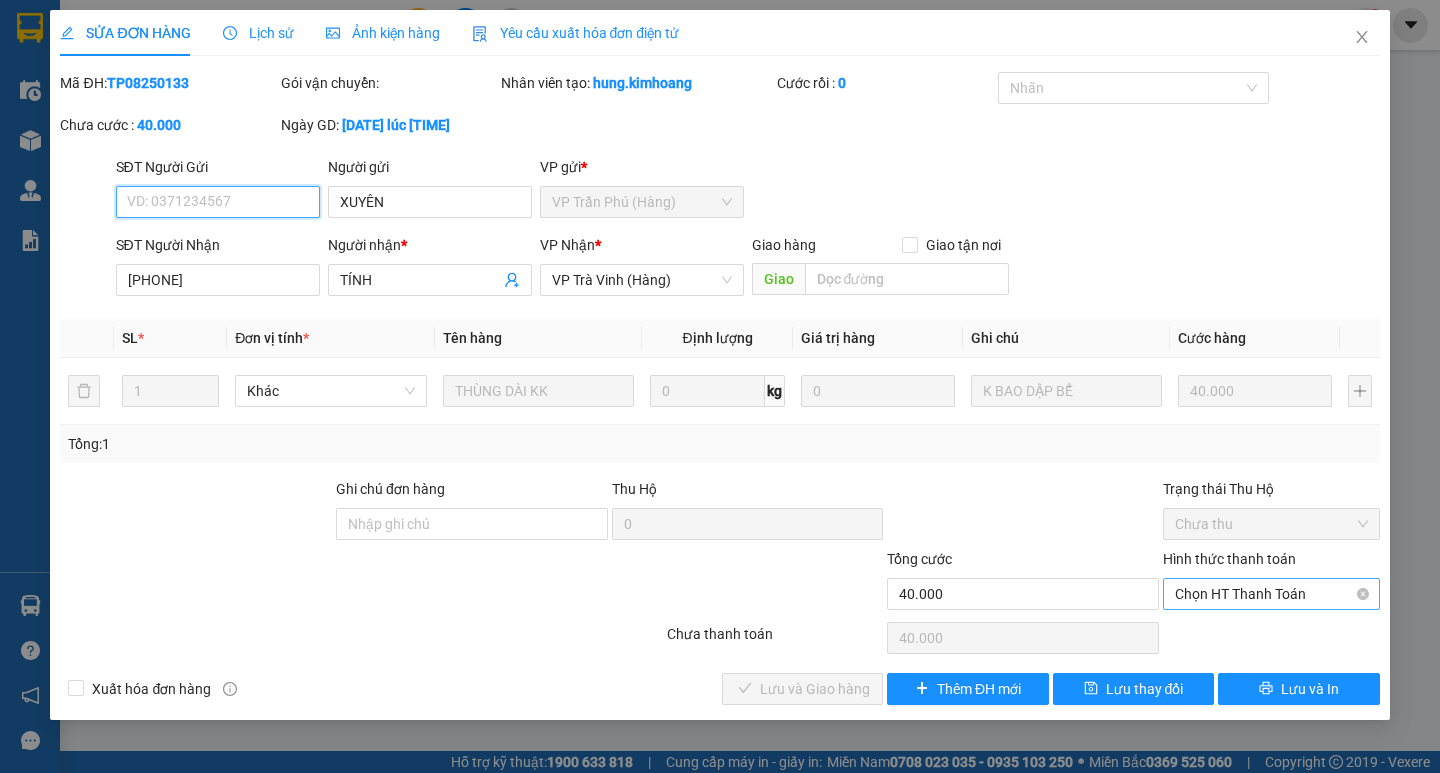 click on "Chọn HT Thanh Toán" at bounding box center [1271, 594] 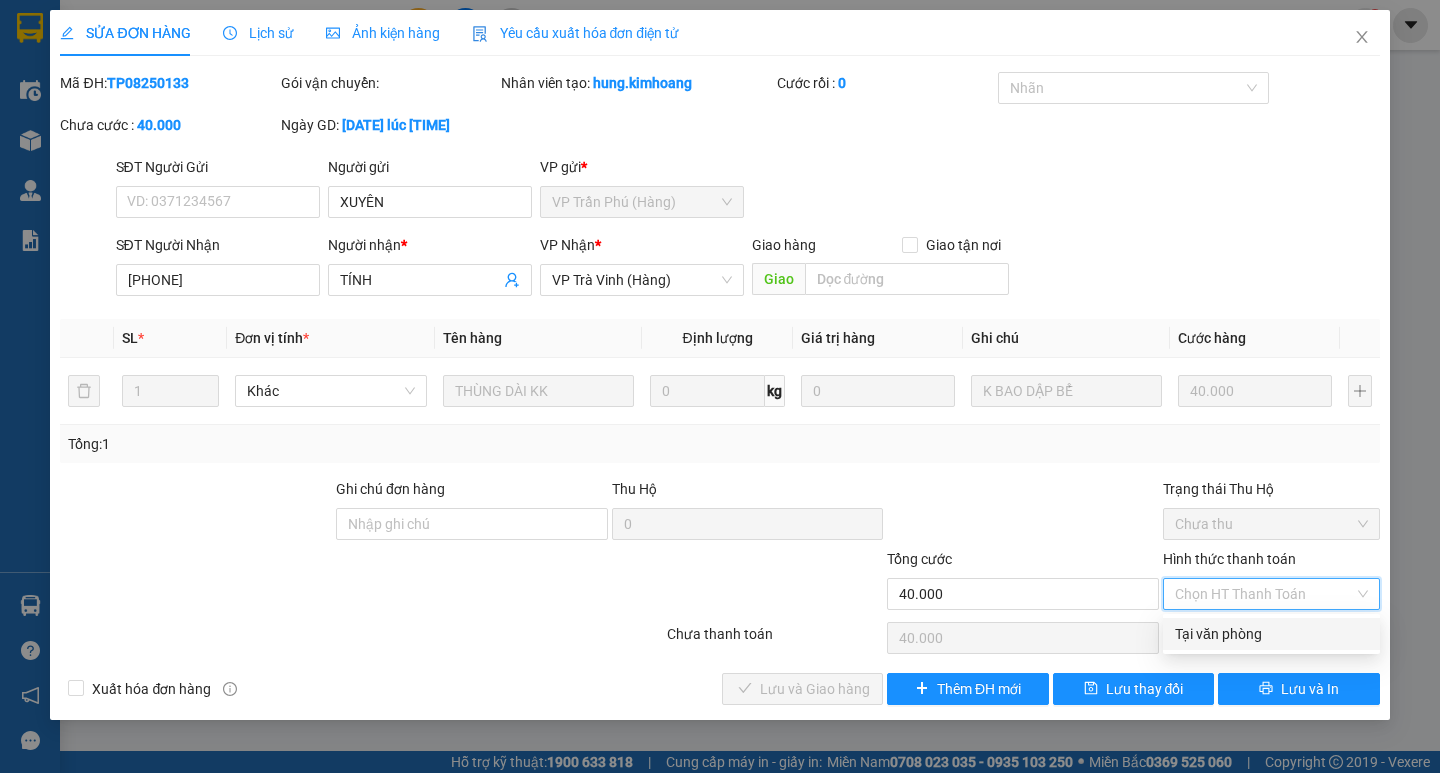 click on "Tại văn phòng" at bounding box center (1271, 634) 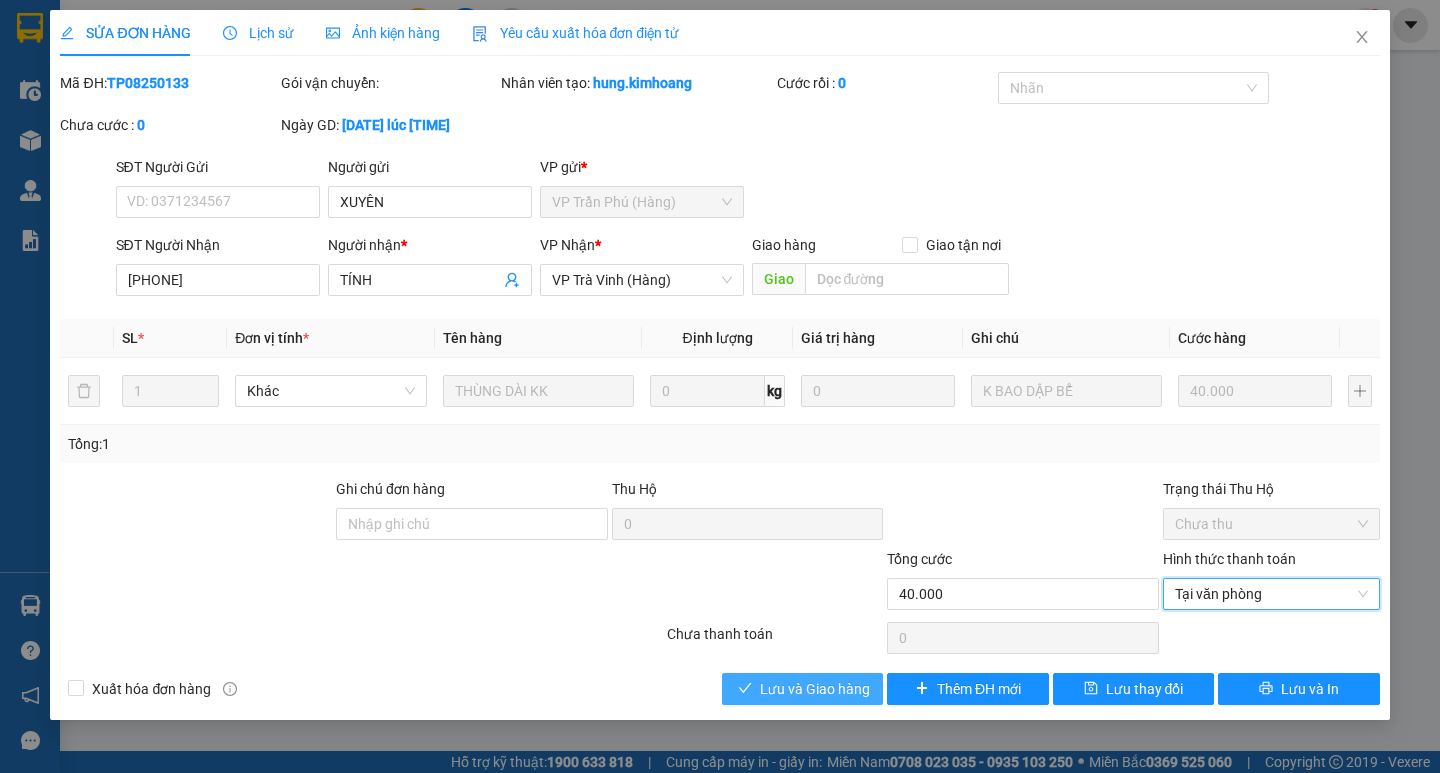 click on "Lưu và Giao hàng" at bounding box center [815, 689] 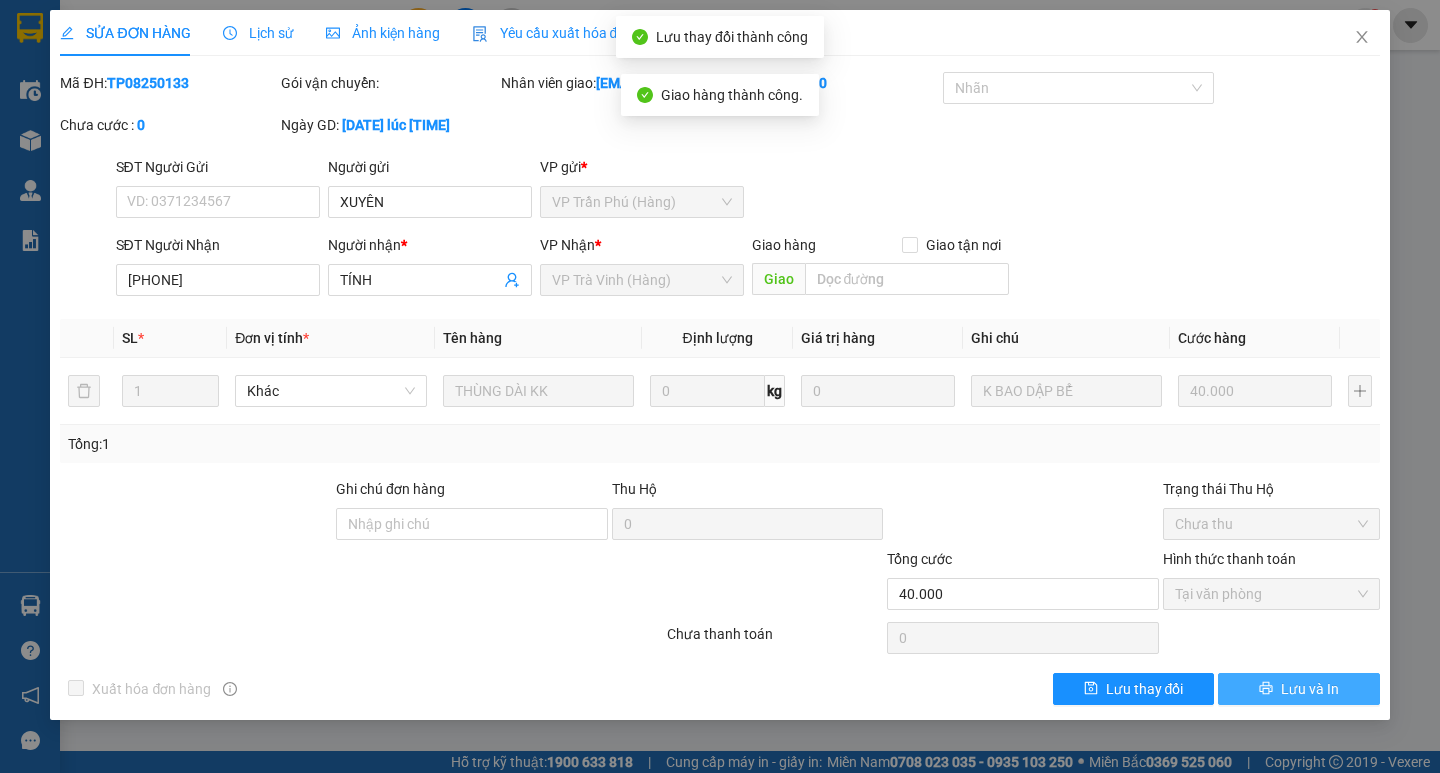 click on "Lưu và In" at bounding box center (1310, 689) 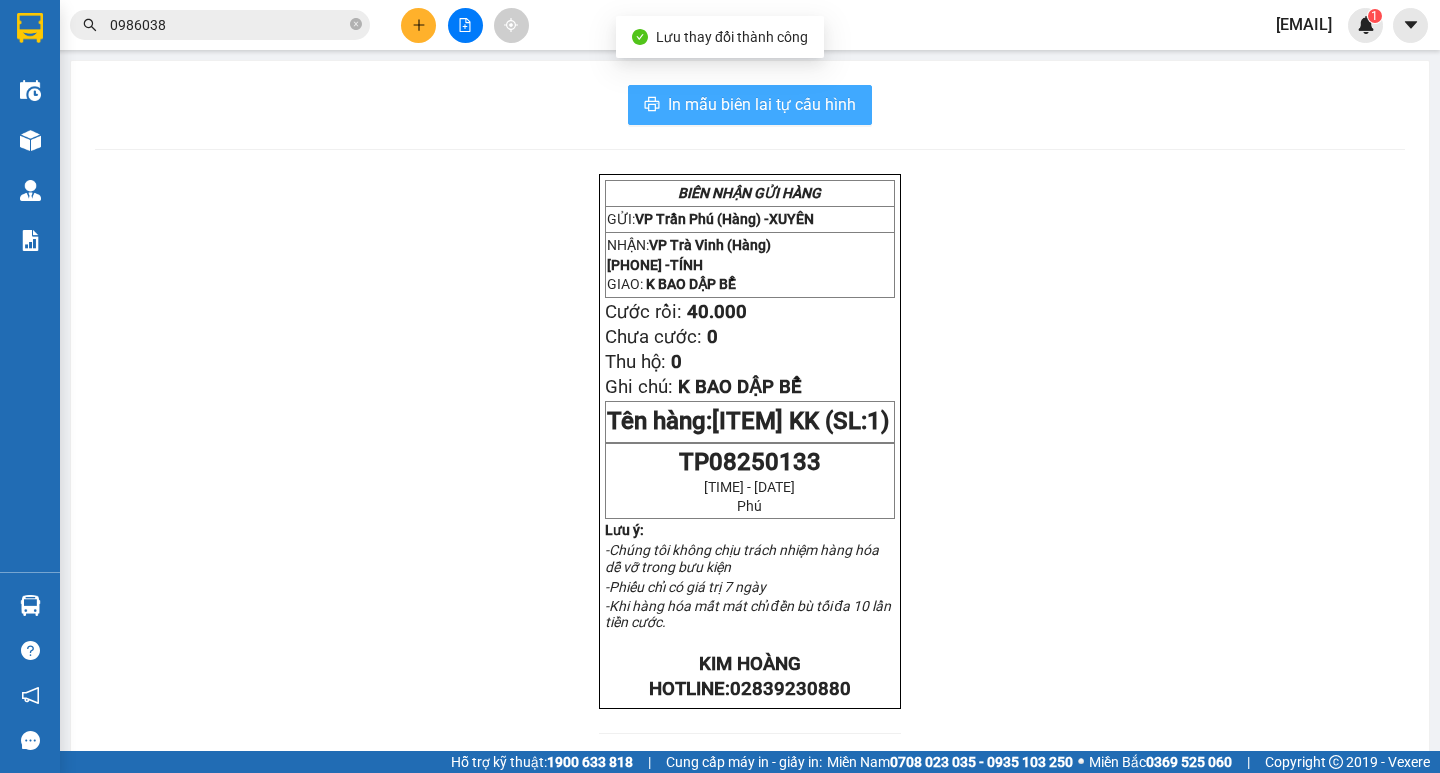 click on "In mẫu biên lai tự cấu hình" at bounding box center (762, 104) 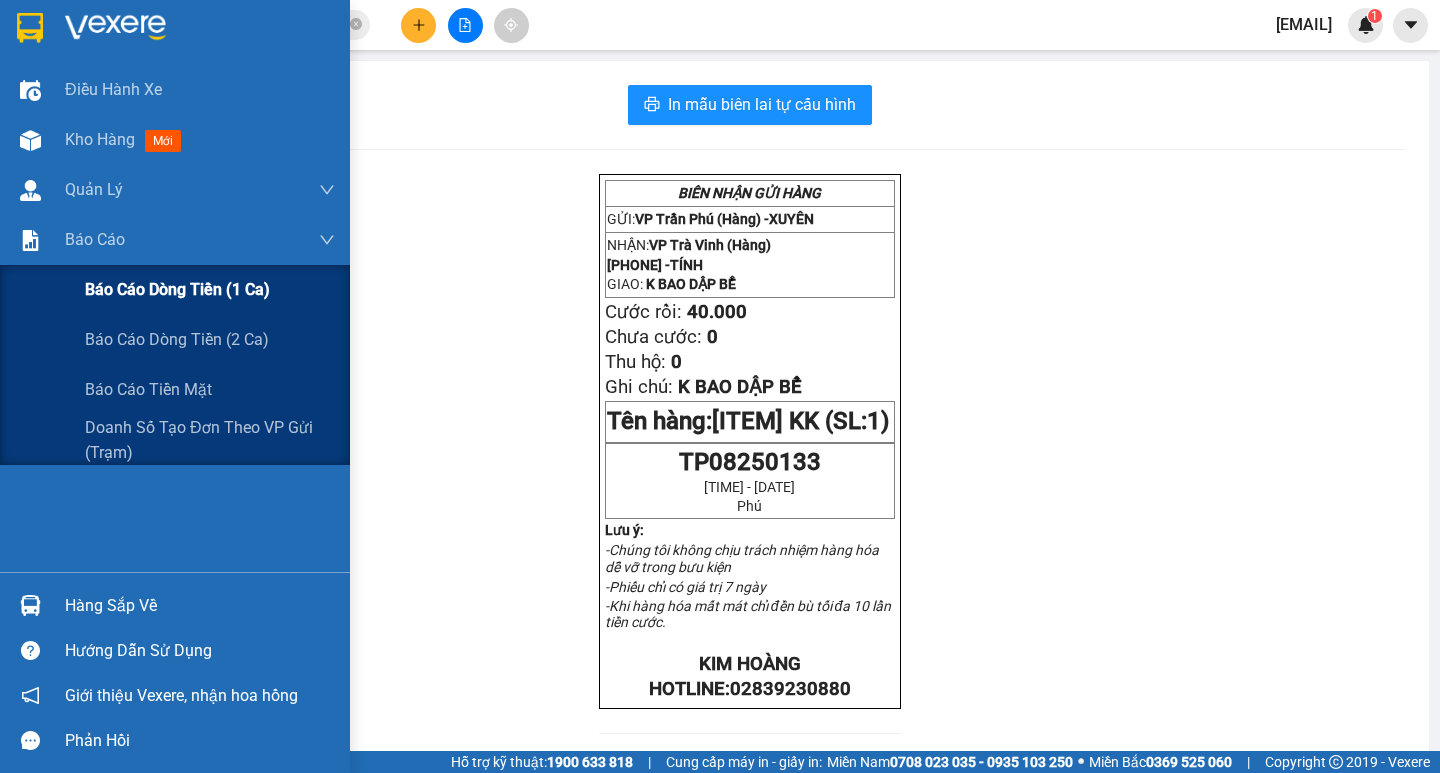 click on "Báo cáo dòng tiền (1 ca)" at bounding box center [177, 289] 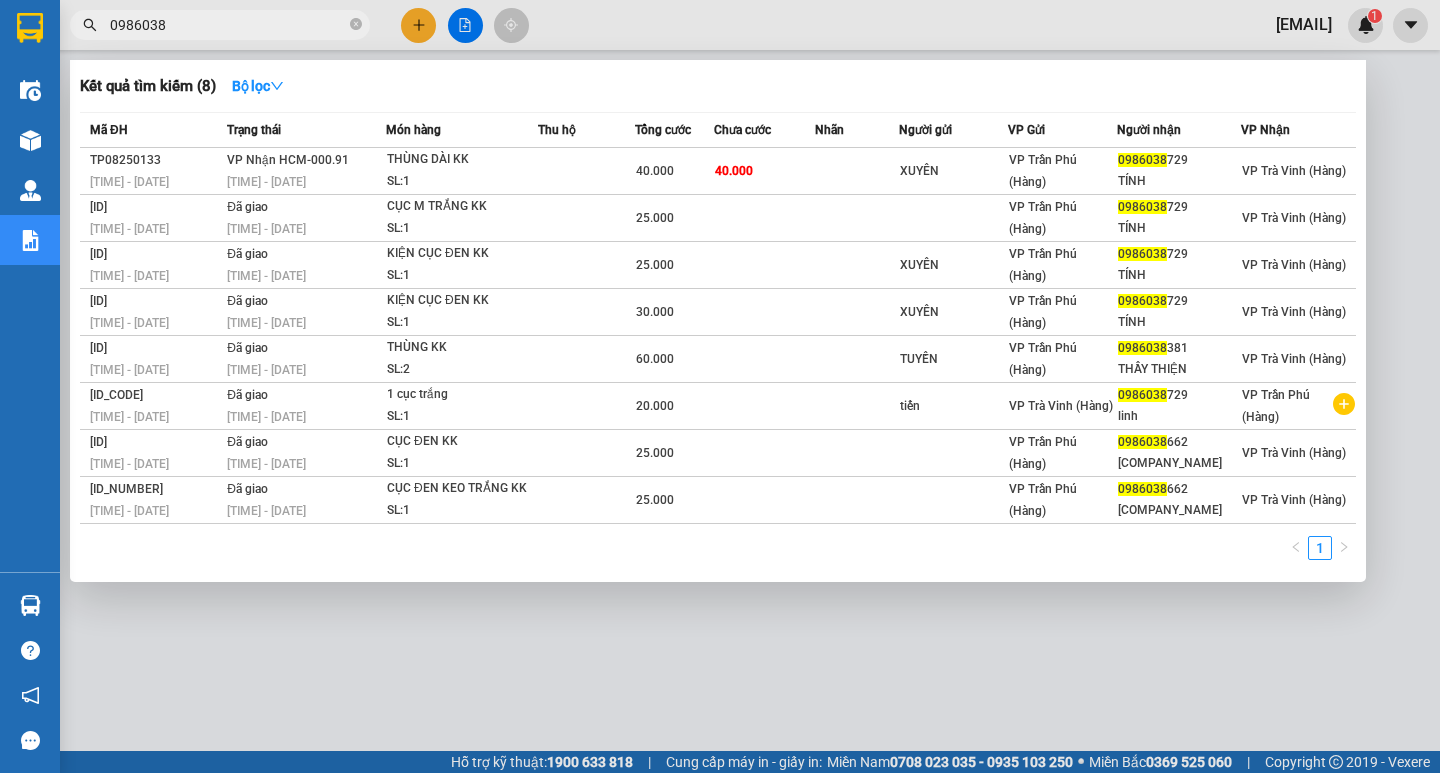 click on "0986038" at bounding box center [228, 25] 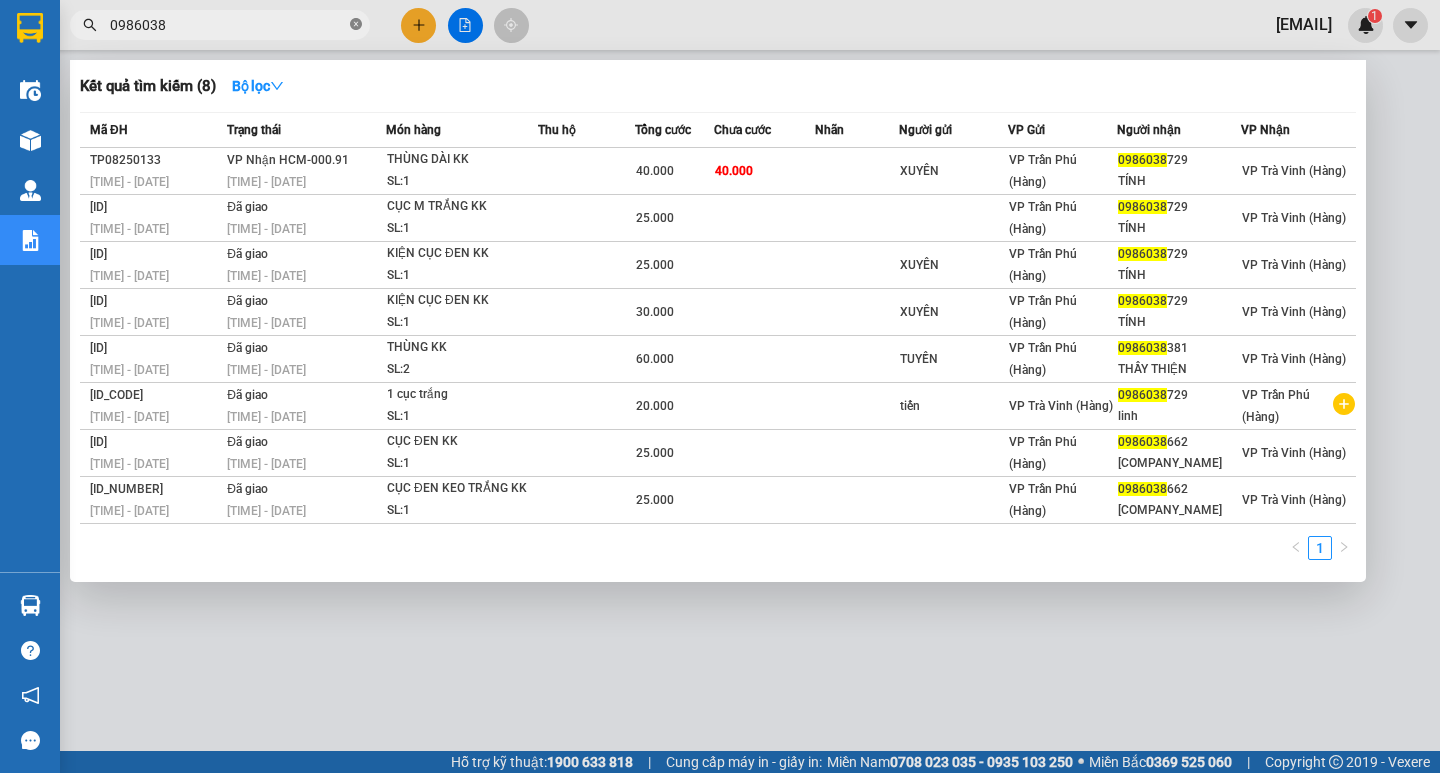click 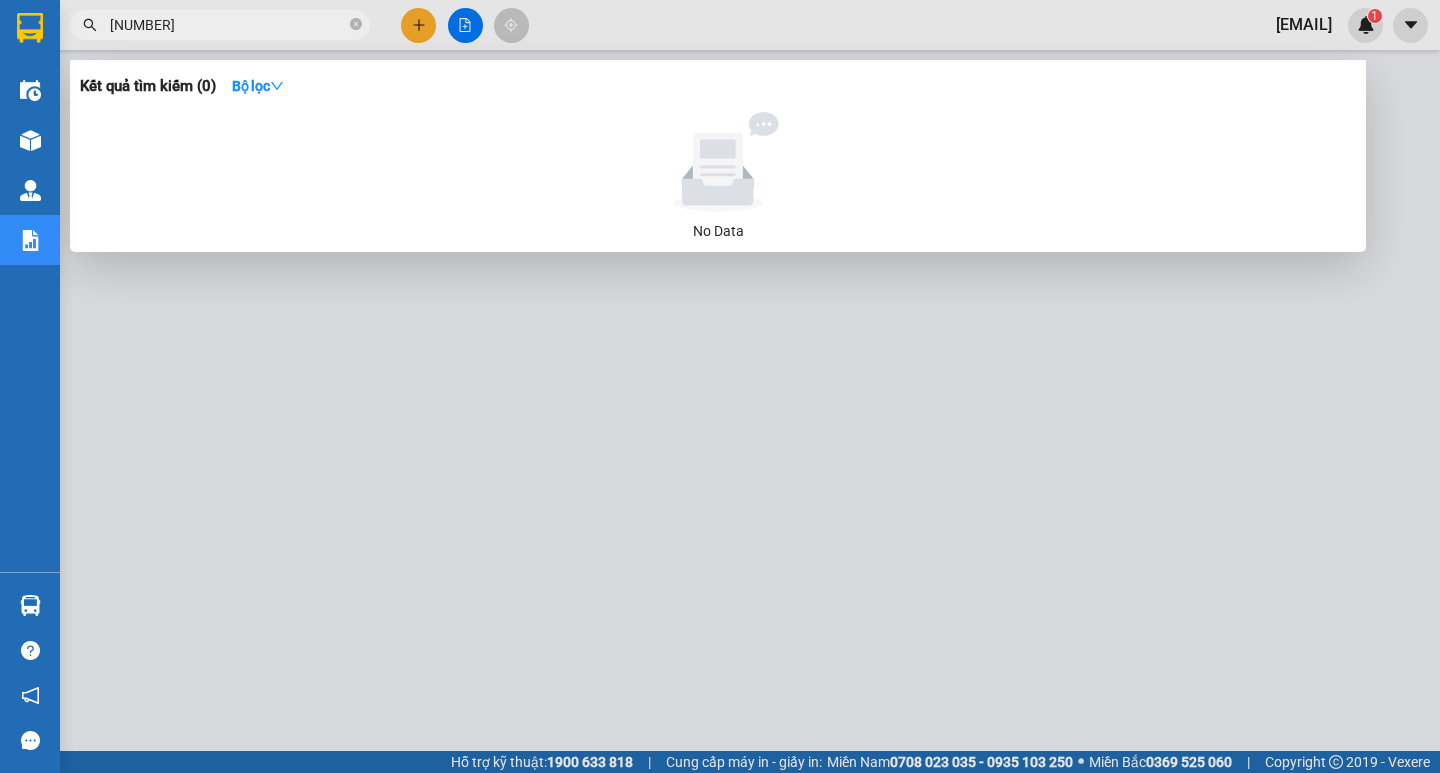 click on "500038" at bounding box center [228, 25] 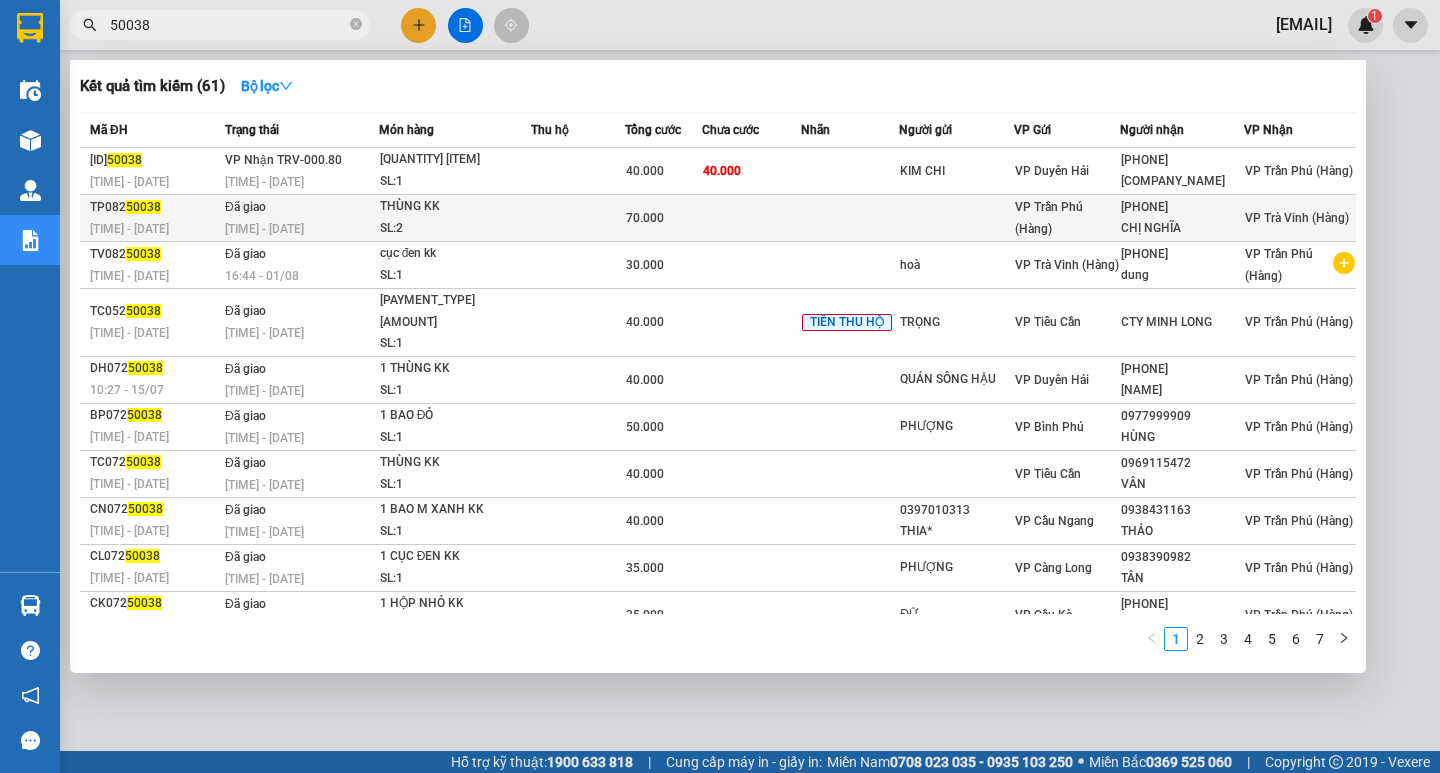 click on "THÙNG KK" at bounding box center [455, 207] 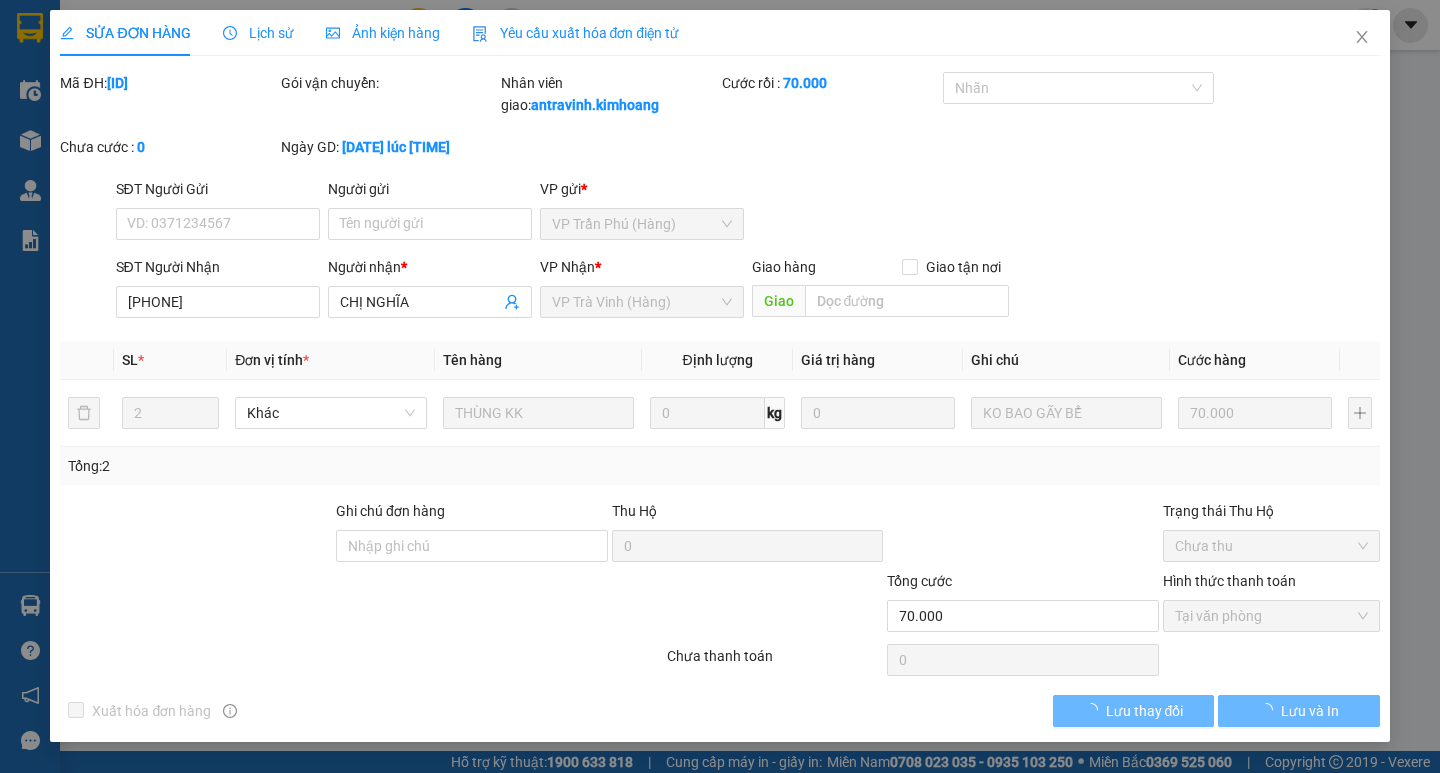 click on "Lịch sử" at bounding box center (258, 33) 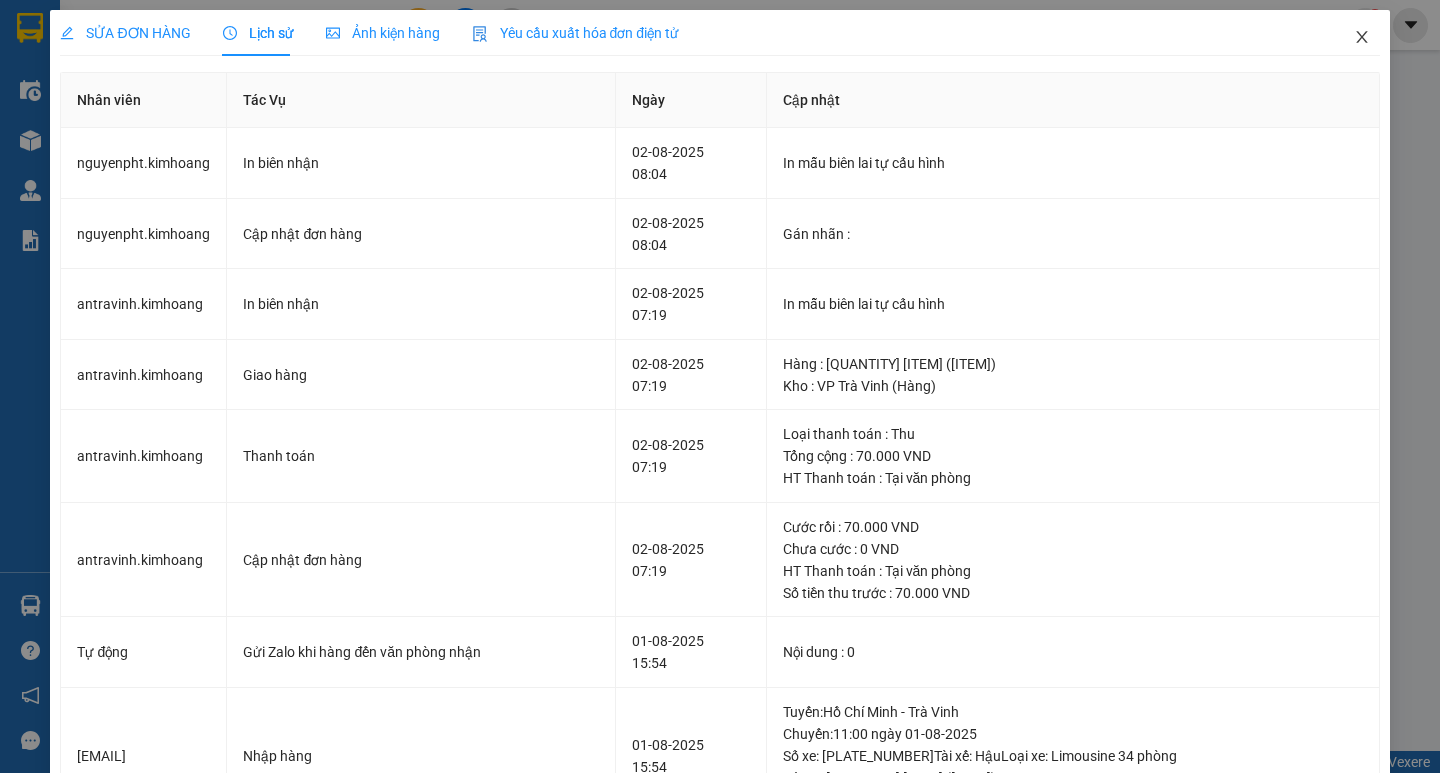 click 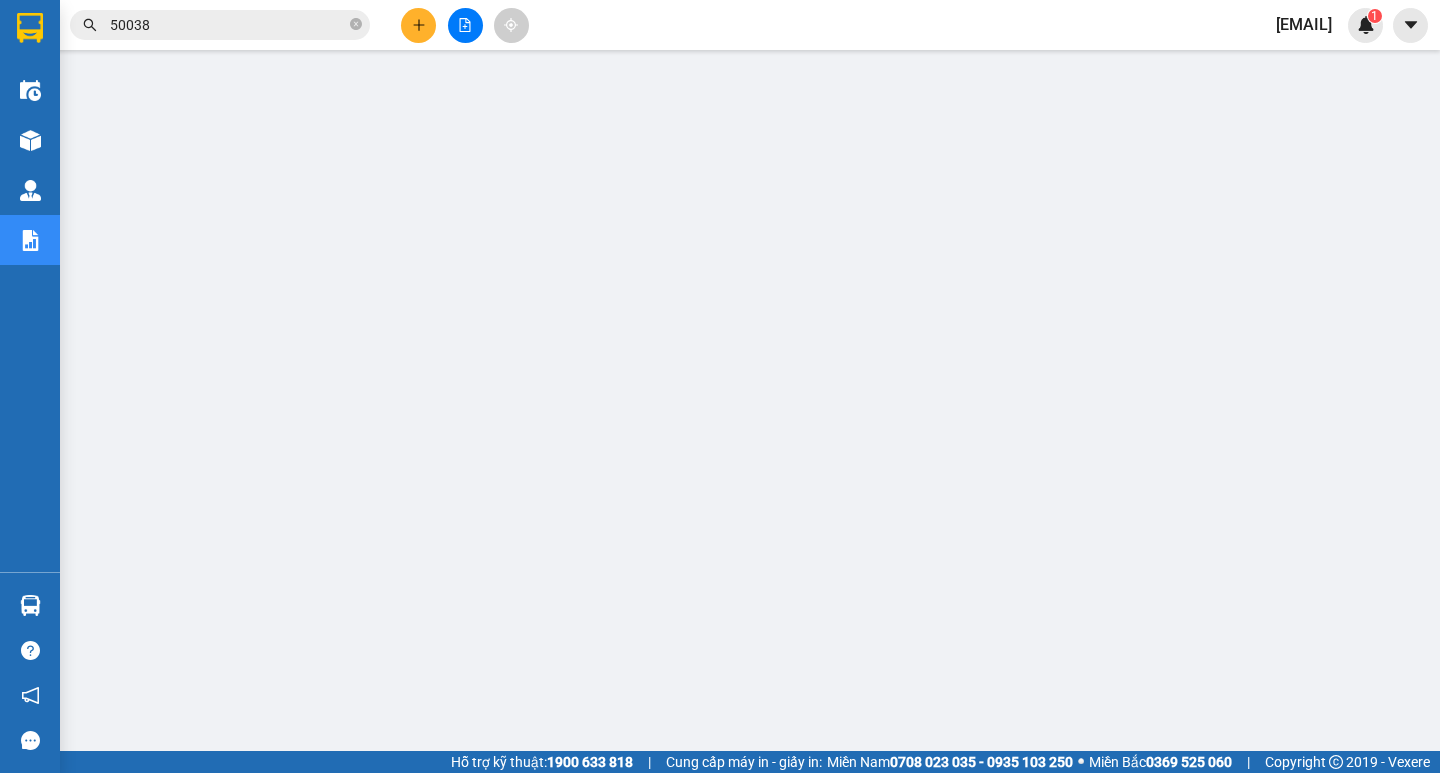 click on "50038" at bounding box center (228, 25) 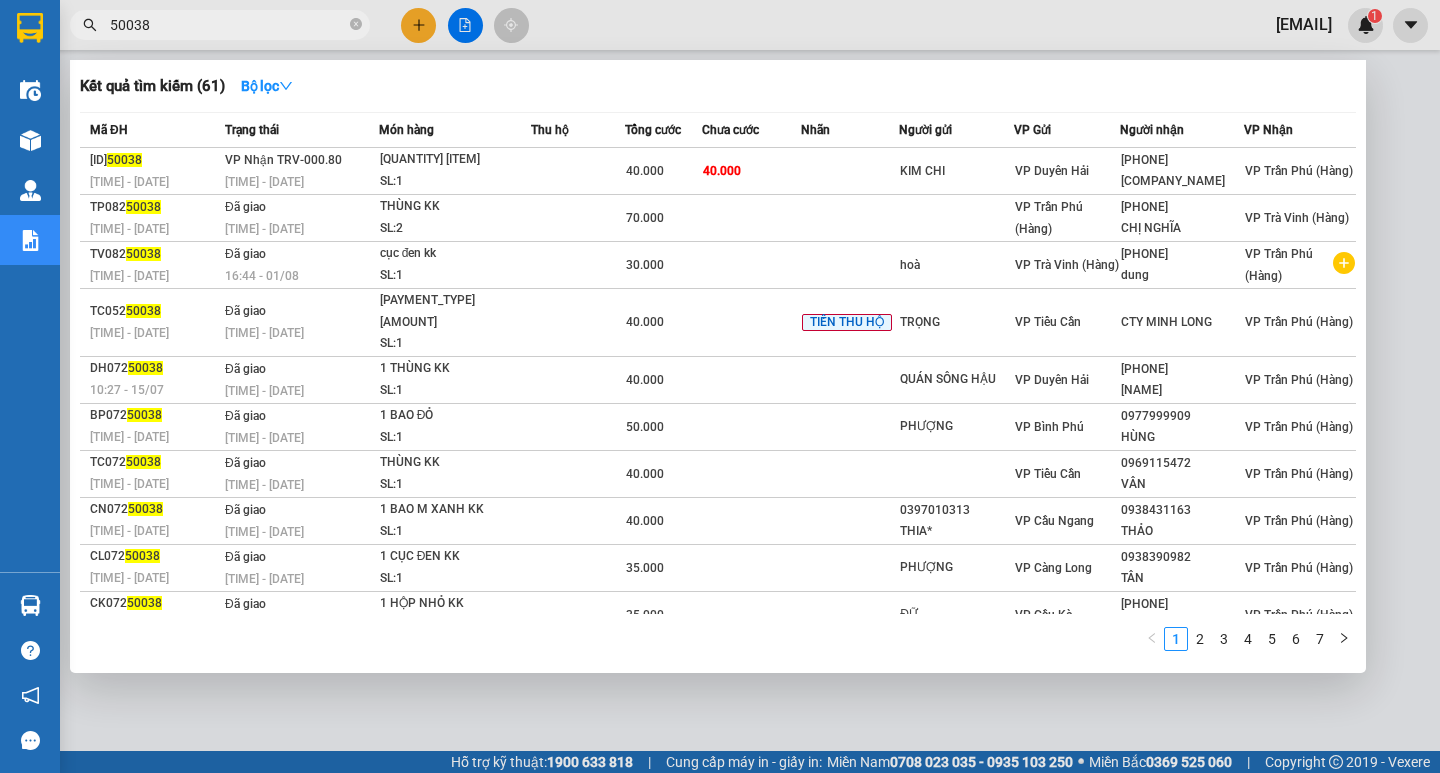 click on "50038" at bounding box center [228, 25] 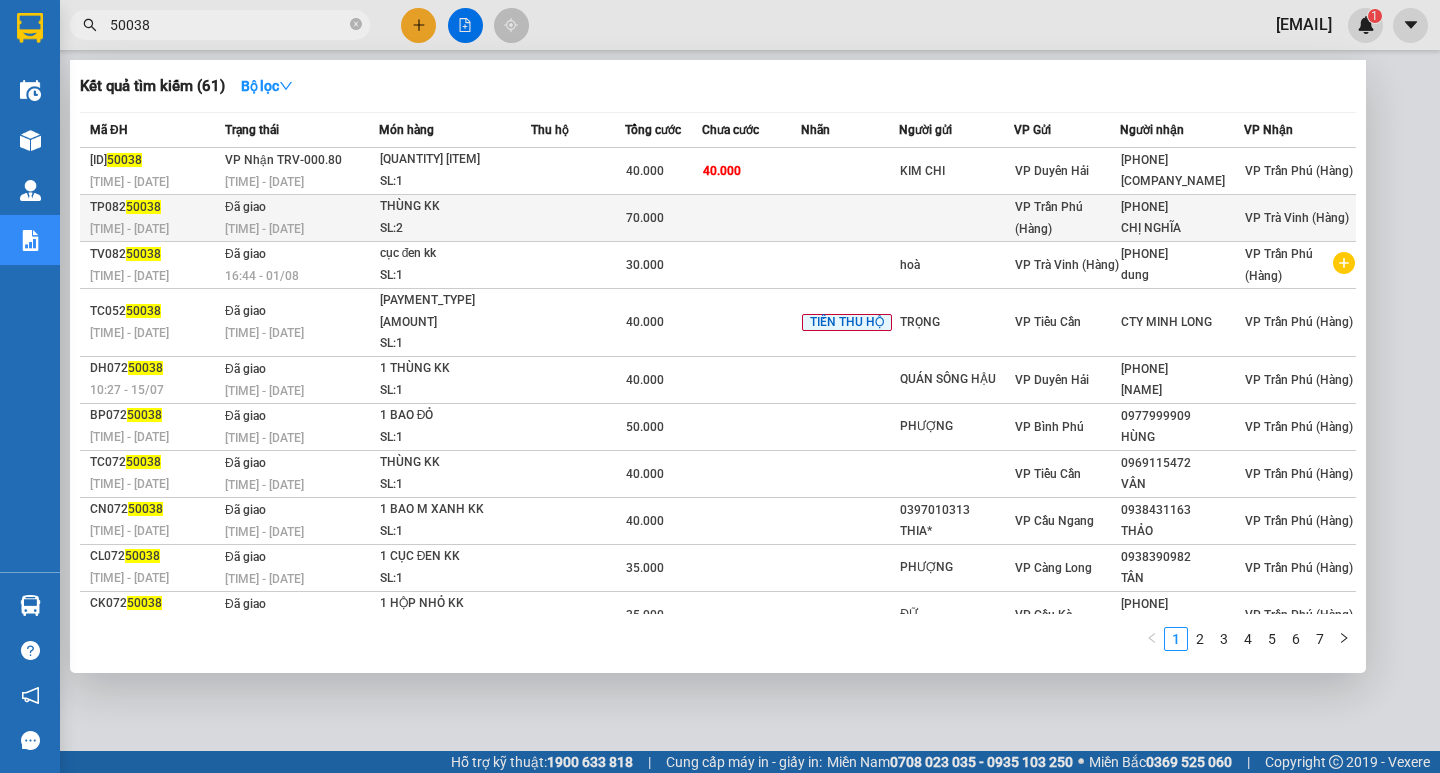 click on "THÙNG KK" at bounding box center (455, 207) 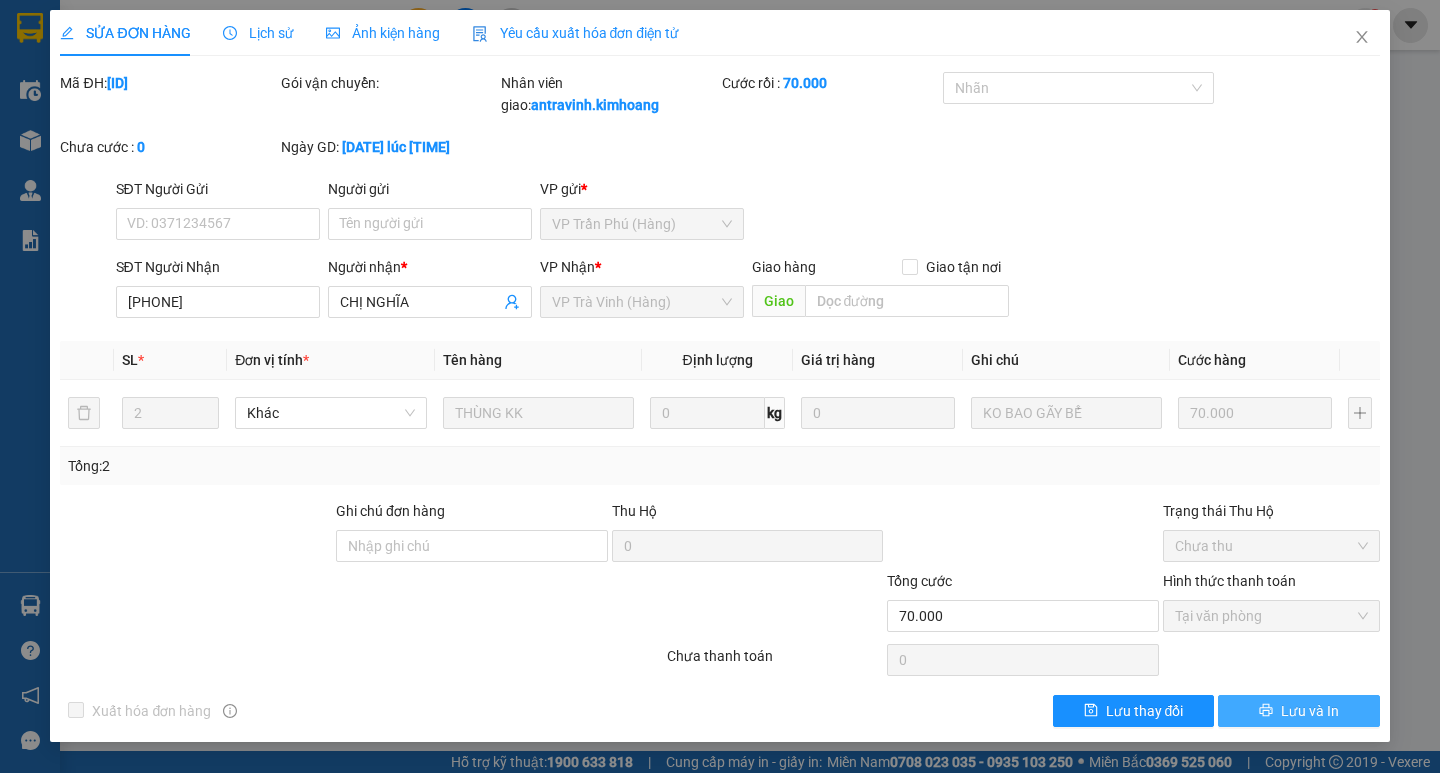 click on "Lưu và In" at bounding box center [1310, 711] 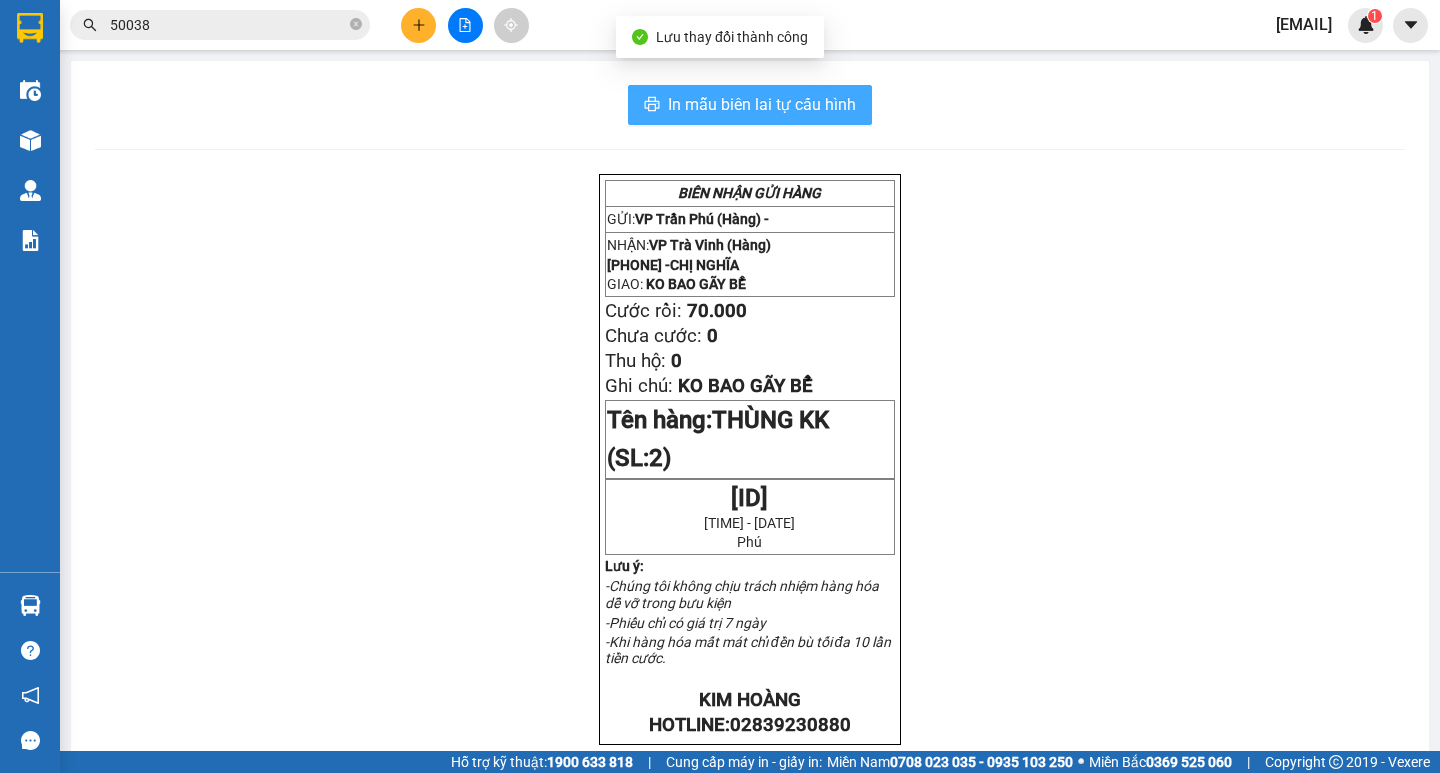 click on "In mẫu biên lai tự cấu hình" at bounding box center (762, 104) 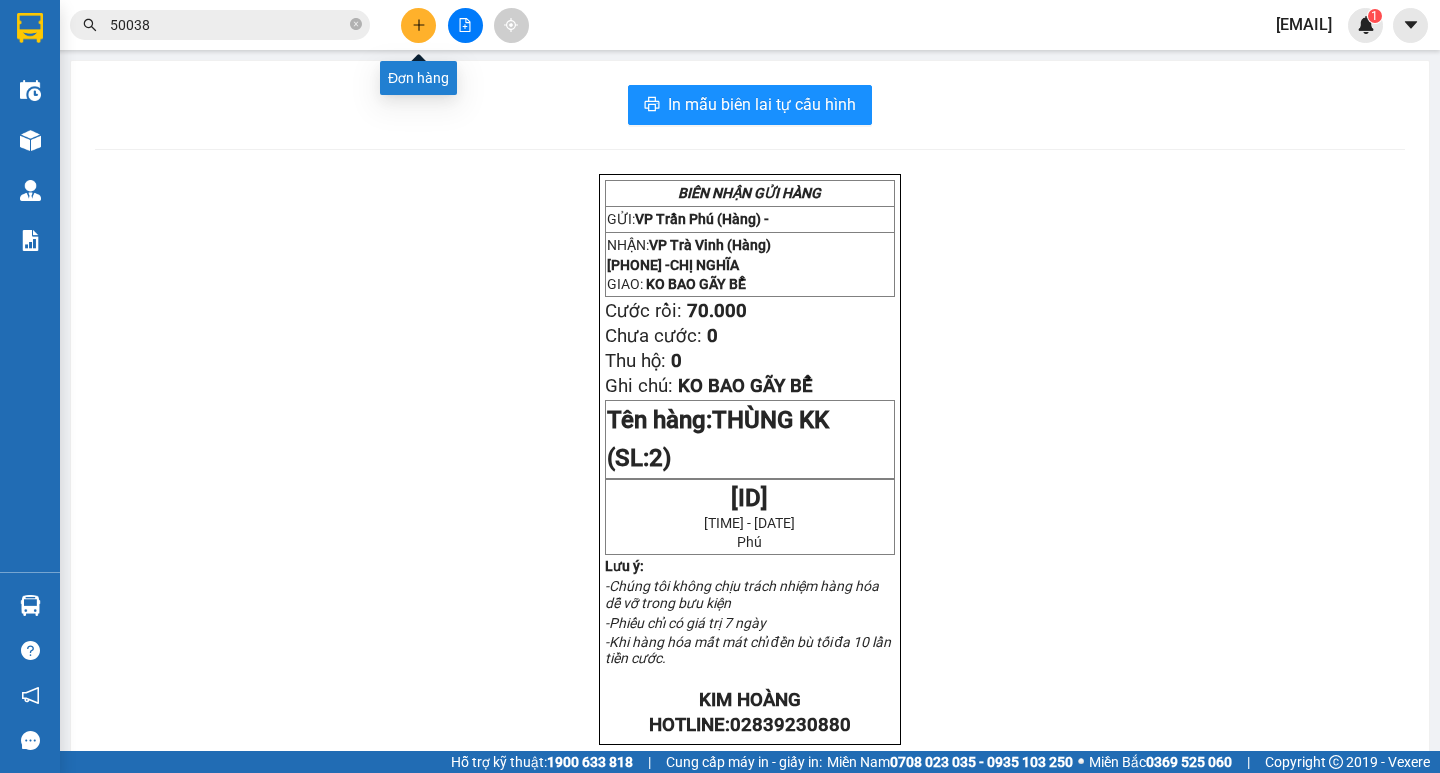 click at bounding box center [418, 25] 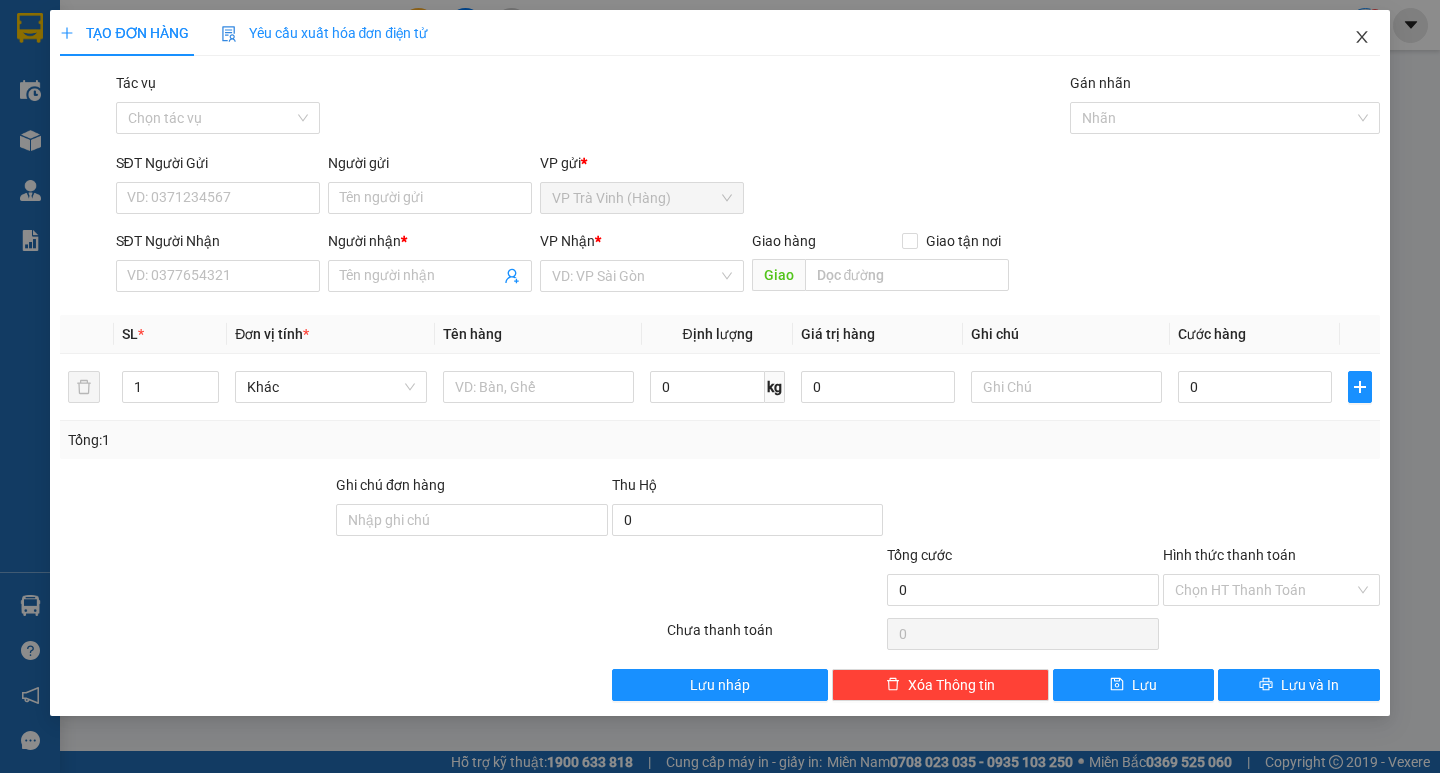 click at bounding box center (1362, 38) 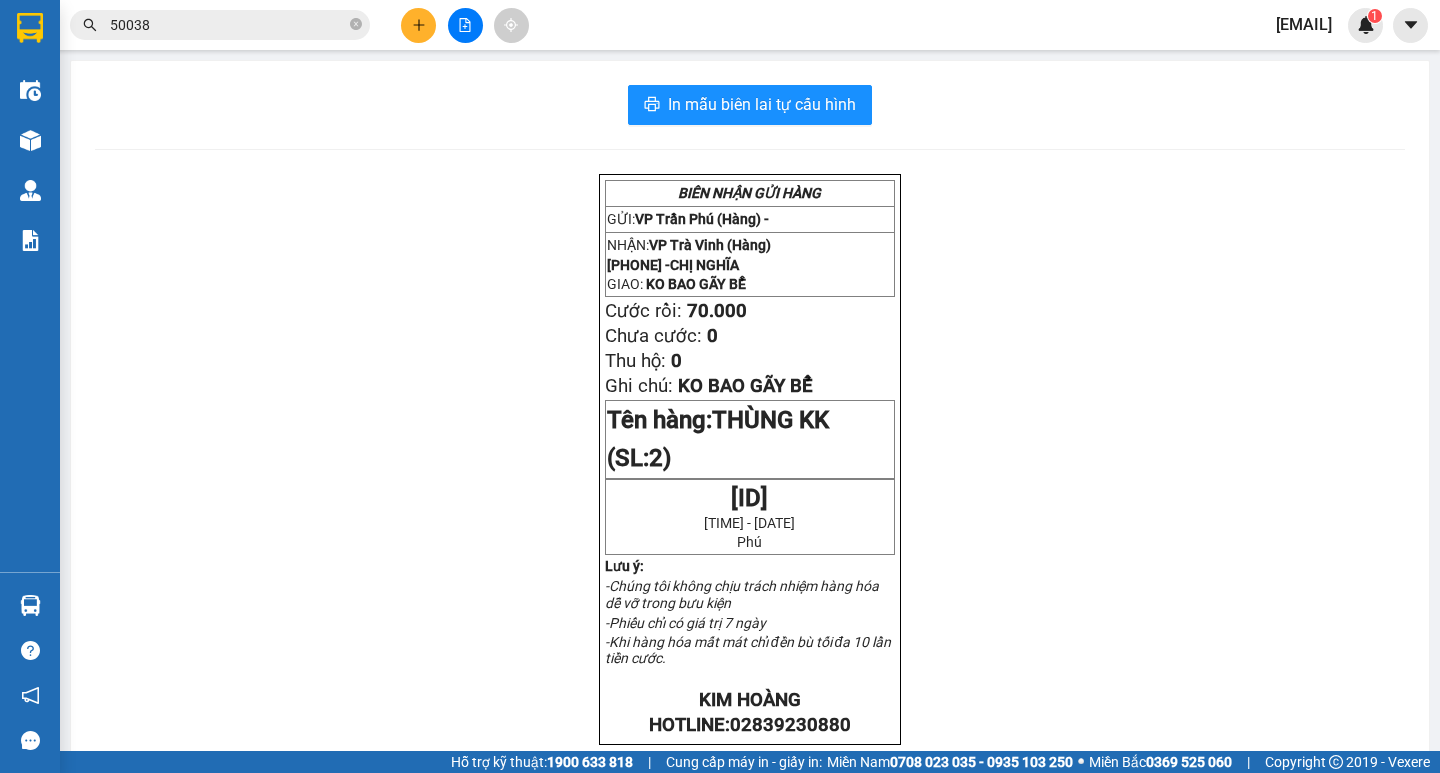 click on "50038" at bounding box center [228, 25] 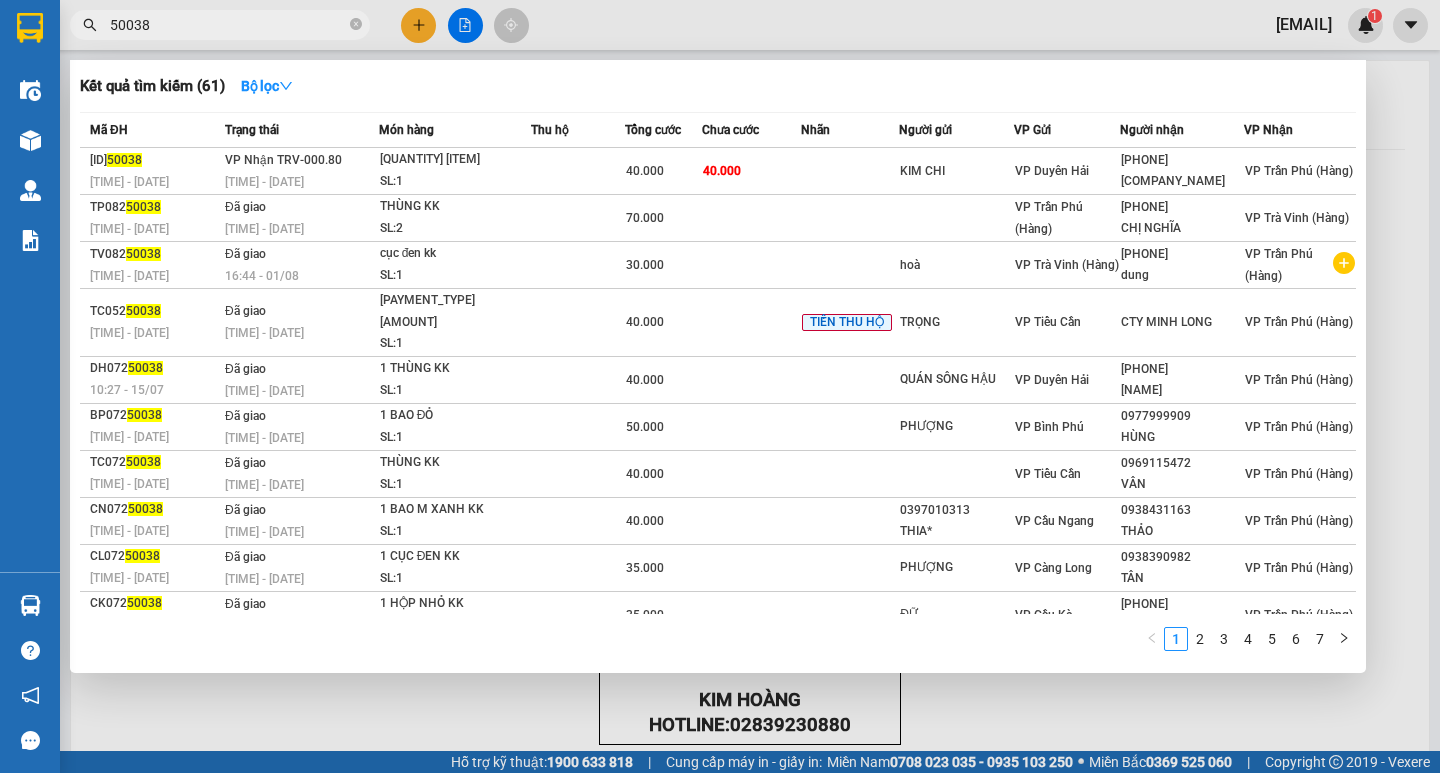 click on "50038" at bounding box center [228, 25] 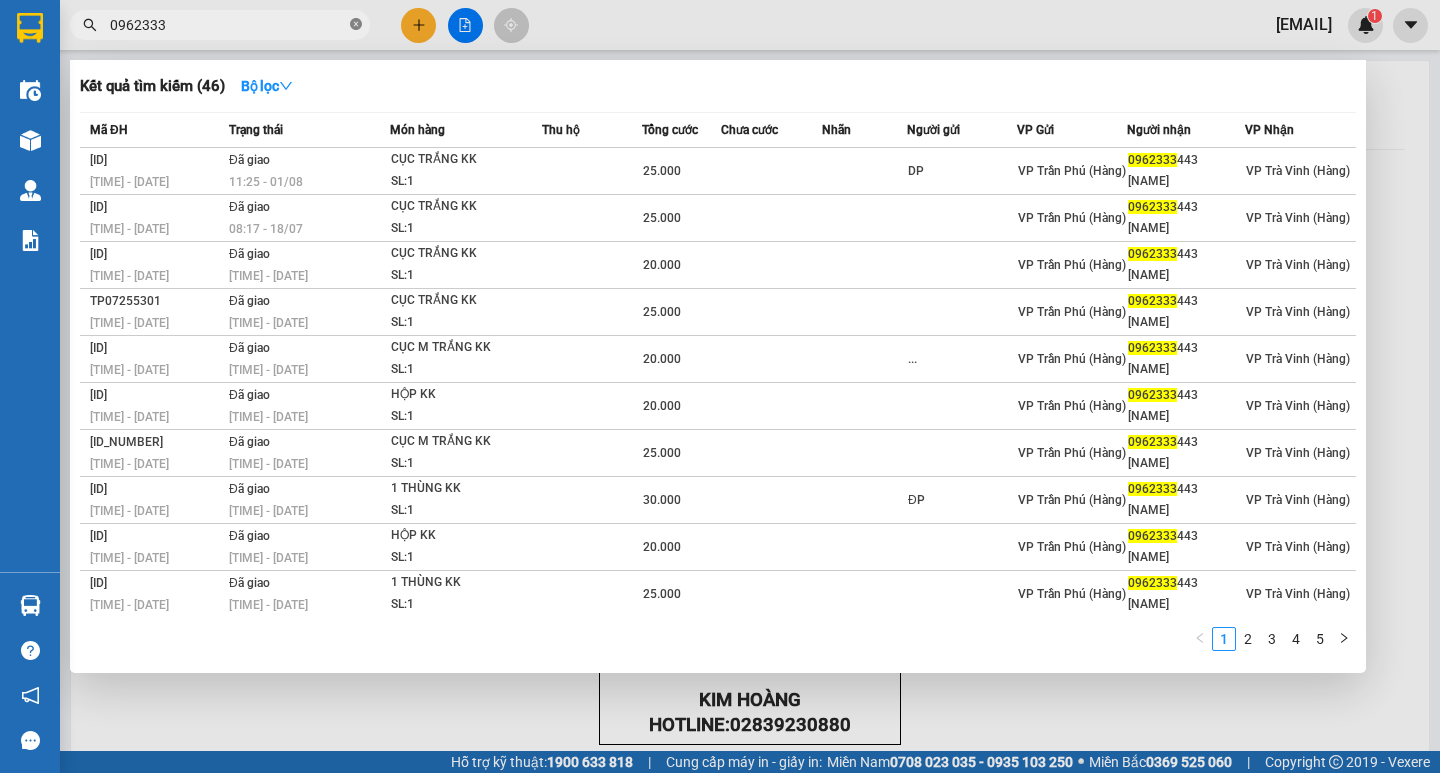 click 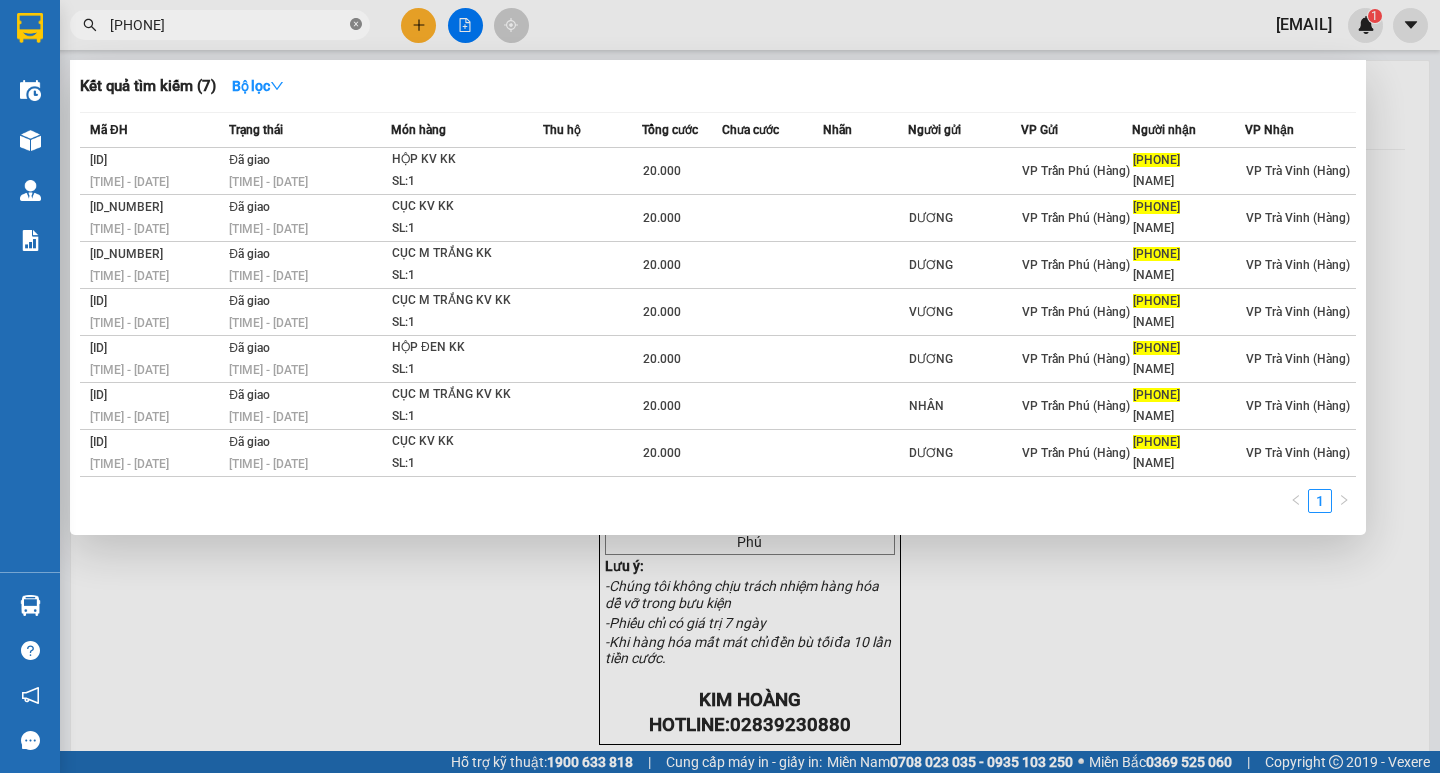 click 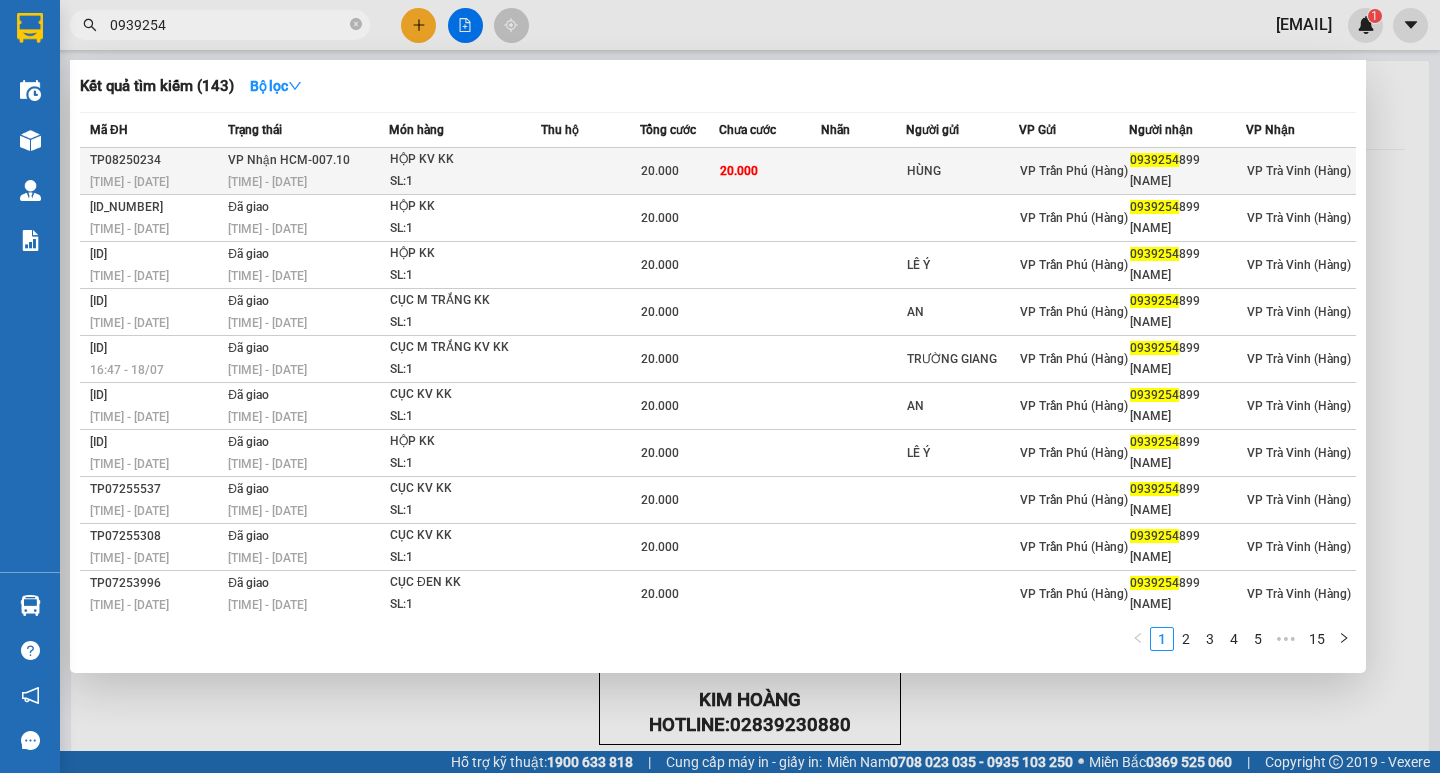 click on "HỘP  KV KK" at bounding box center (465, 160) 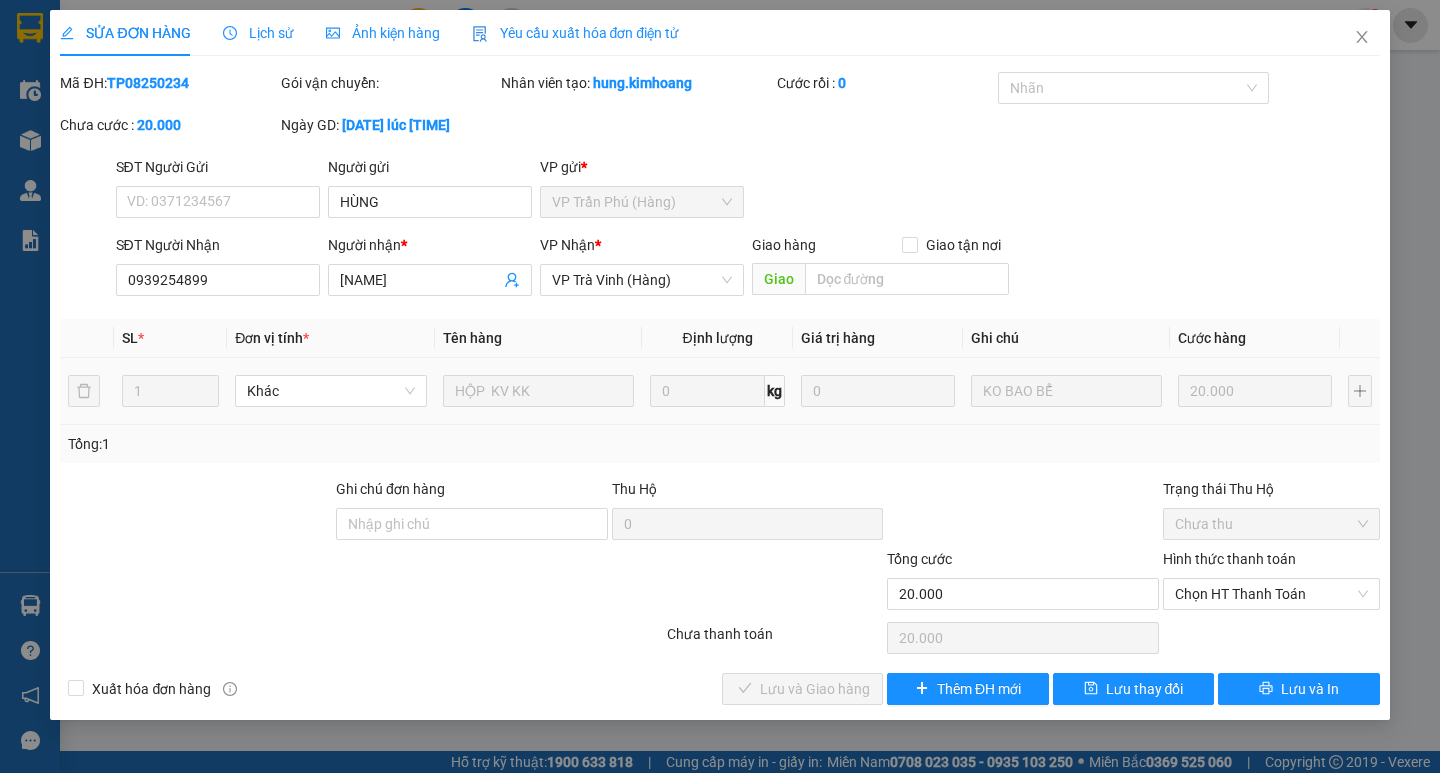 click on "Hình thức thanh toán Chọn HT Thanh Toán" at bounding box center [1271, 583] 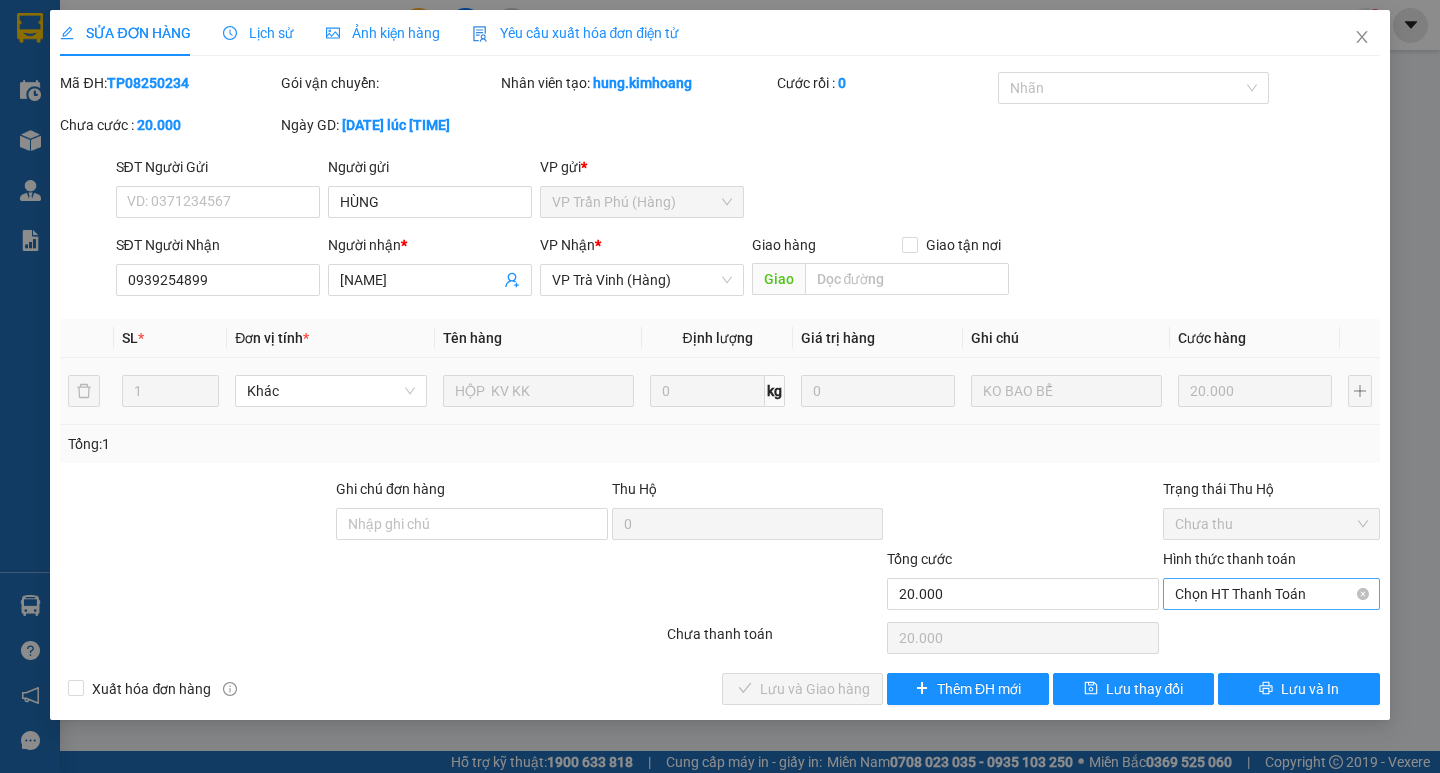 click on "Chọn HT Thanh Toán" at bounding box center (1271, 594) 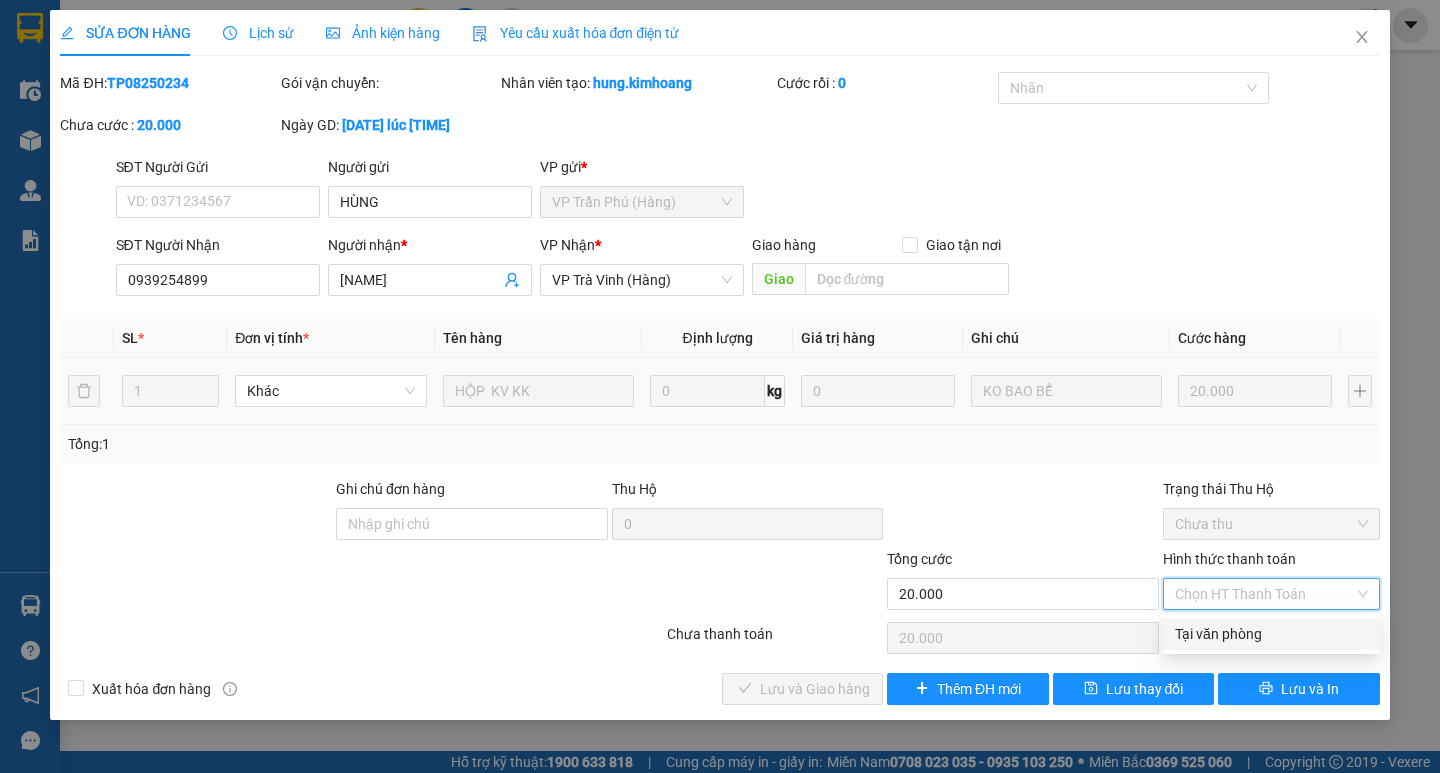 click on "Tại văn phòng" at bounding box center (1271, 634) 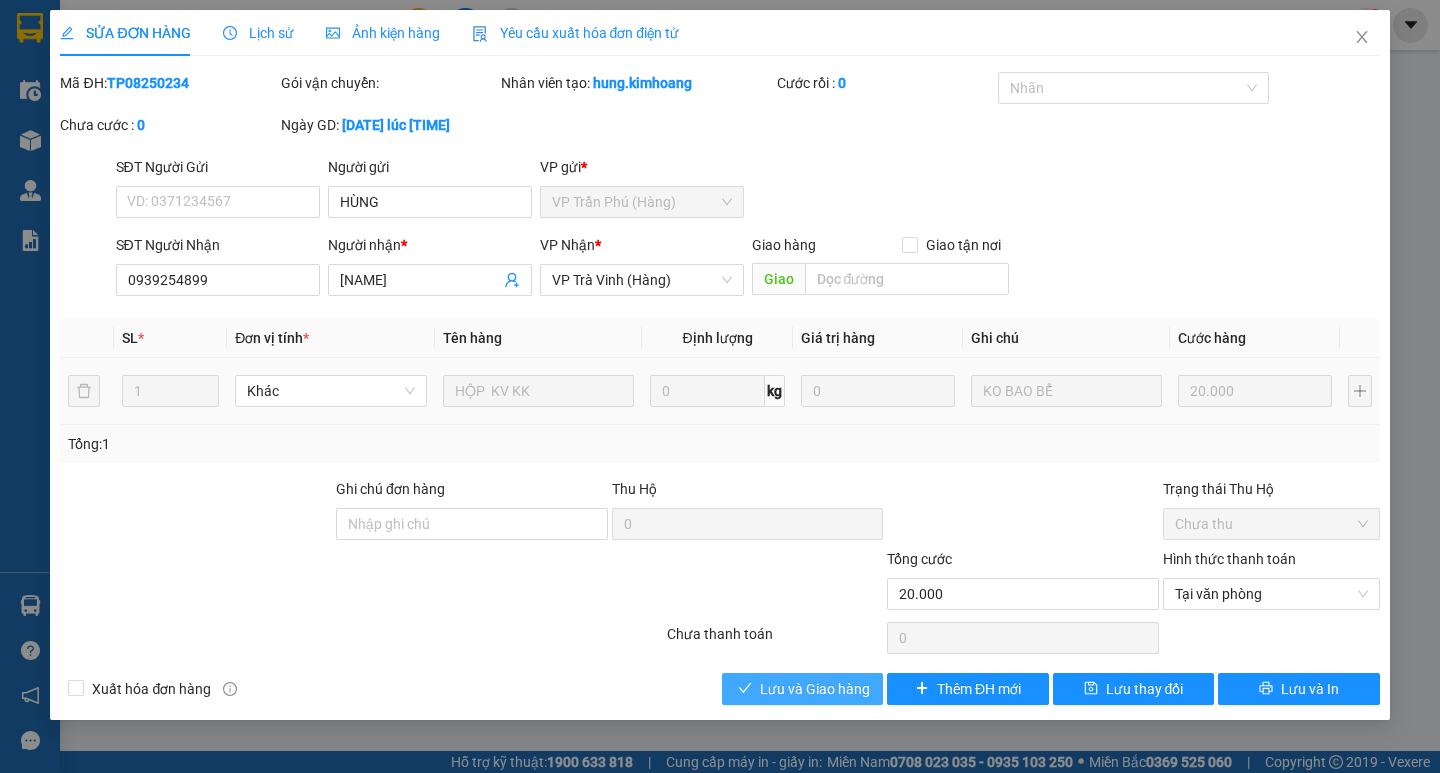 click on "Lưu và Giao hàng" at bounding box center [802, 689] 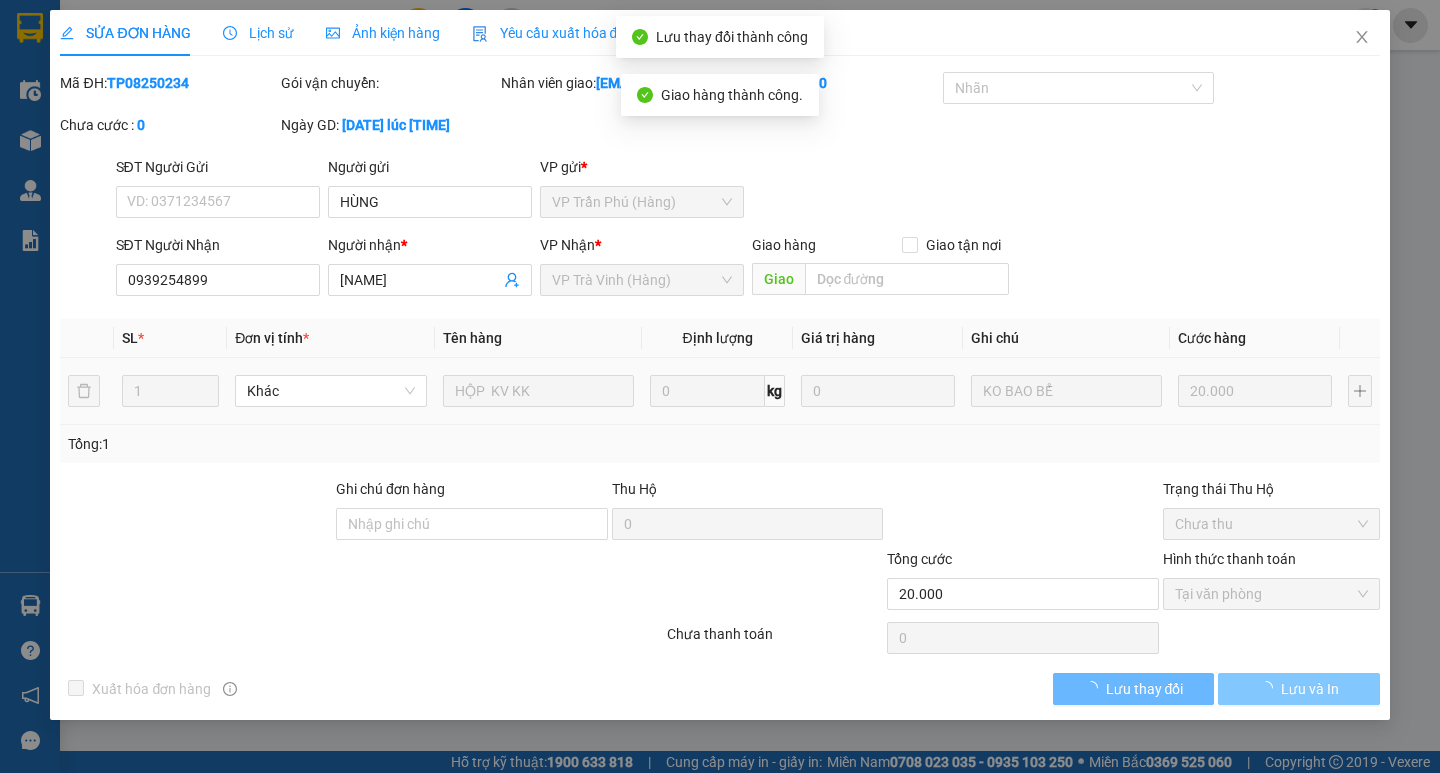 click on "Lưu và In" at bounding box center (1298, 689) 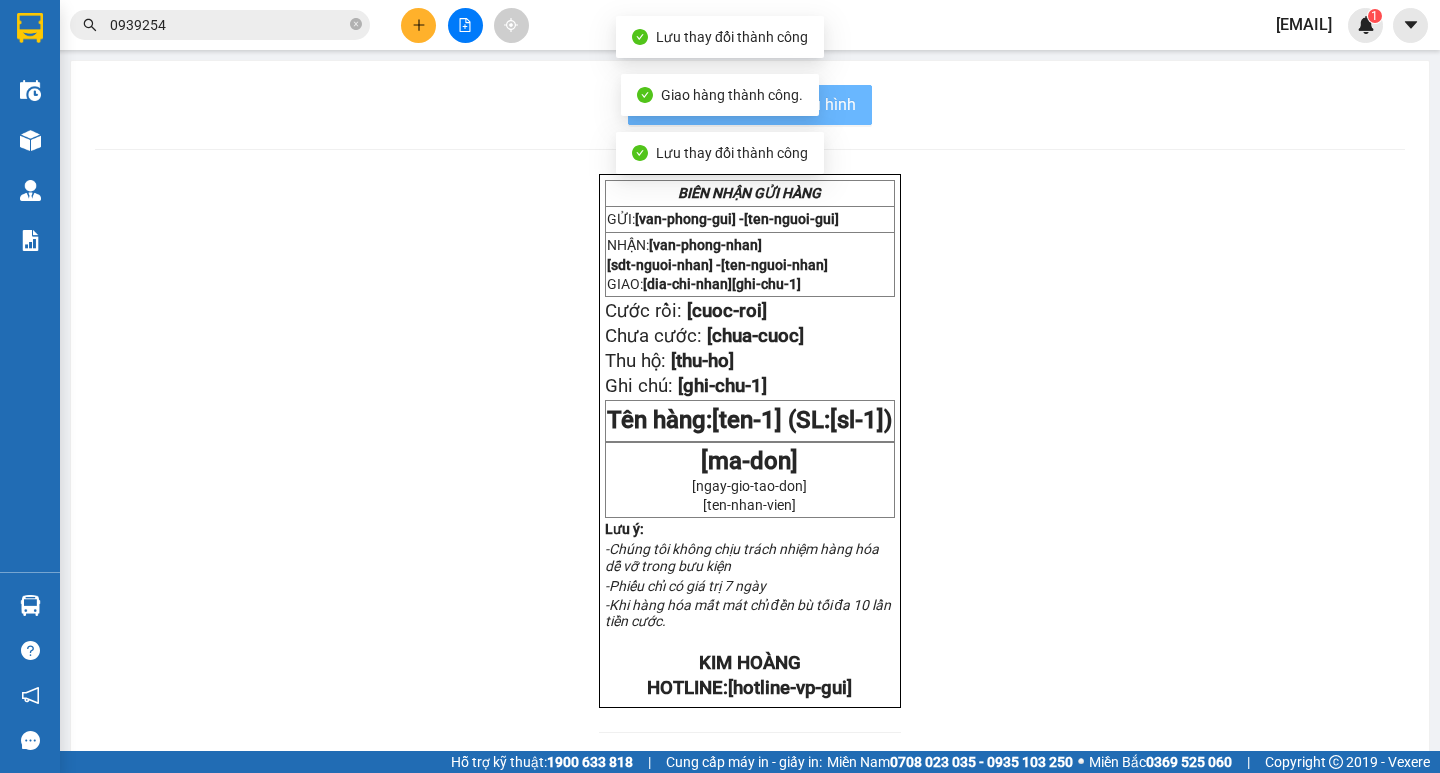 click on "BIÊN NHẬN GỬI HÀNG
GỬI:  [ID] -  [NAME]
NHẬN:  [ID]
[PHONE] -  [NAME]
GIAO:  [ADDRESS]  [NOTE]
Cước rồi:   [PRICE]
Chưa cước:   [PRICE]
Thu hộ:   [PRICE]
Ghi chú:   [NOTE]
Tên hàng:  [ITEM] (SL:  [QUANTITY])
[ID]
[DATETIME]
[NAME]
Lưu ý:
-Chúng tôi không chịu trách nhiệm hàng hóa dễ vỡ trong bưu kiện
-Phiếu chỉ có giá trị 7 ngày
-Khi hàng hóa mất mát chỉ đền bù tối đa 10 lần tiền cước.
KIM HOÀNG
HOTLINE:  [PHONE]
GỬI:  [ID] -  [NAME]
NHẬN:  [ID]
[PHONE] -  [NAME]
GIAO :  [ADDRESS]  [NOTE]
Cước rồi:   [PRICE]
Chưa cước:   [PRICE]
Thu hộ:   [PRICE]
Ghi chú:   [NOTE]
Tên hàng:  [ITEM] (SL:  [QUANTITY])" at bounding box center [750, 696] 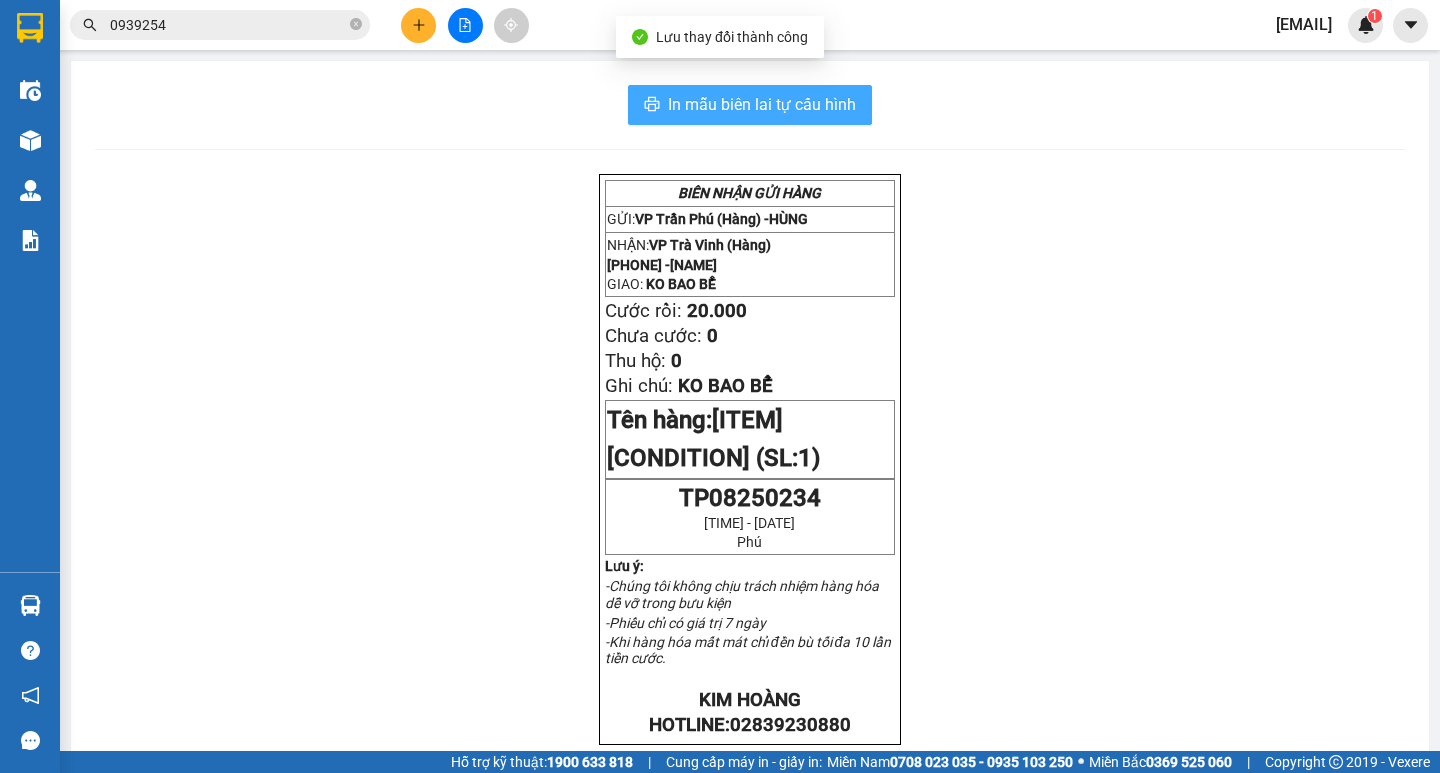 click on "In mẫu biên lai tự cấu hình" at bounding box center [750, 105] 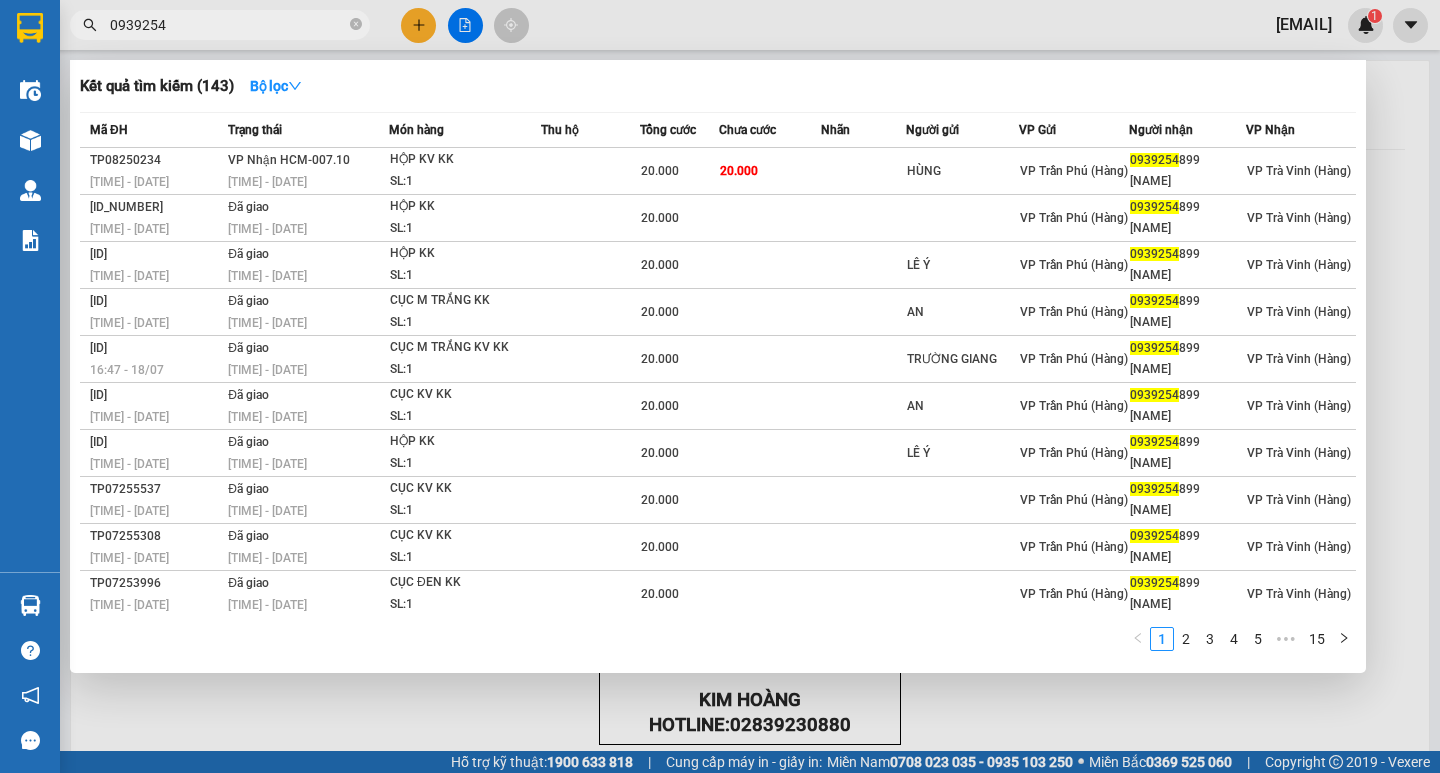 click on "0939254" at bounding box center [228, 25] 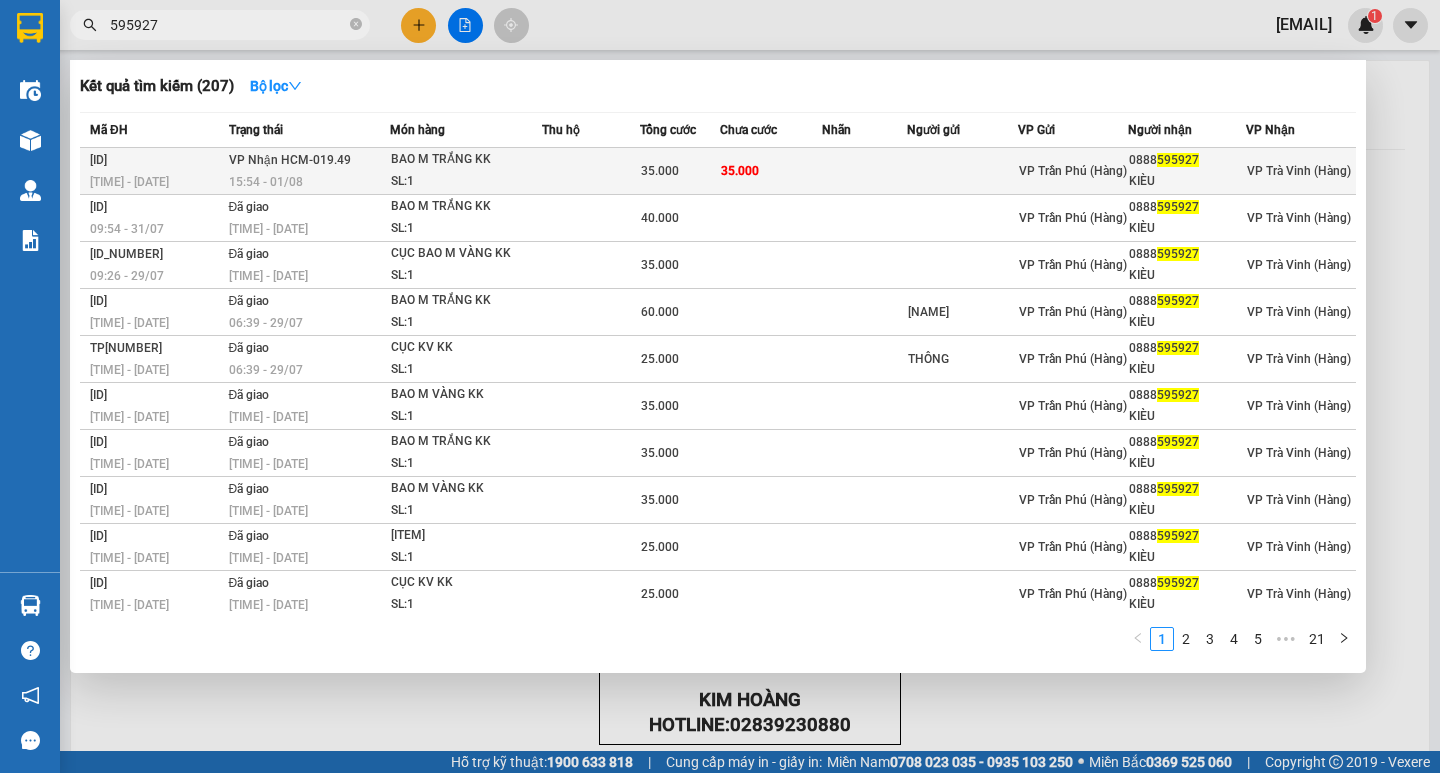 click on "VP Nhận   HCM-[NUMBER].[NUMBER]" at bounding box center (290, 160) 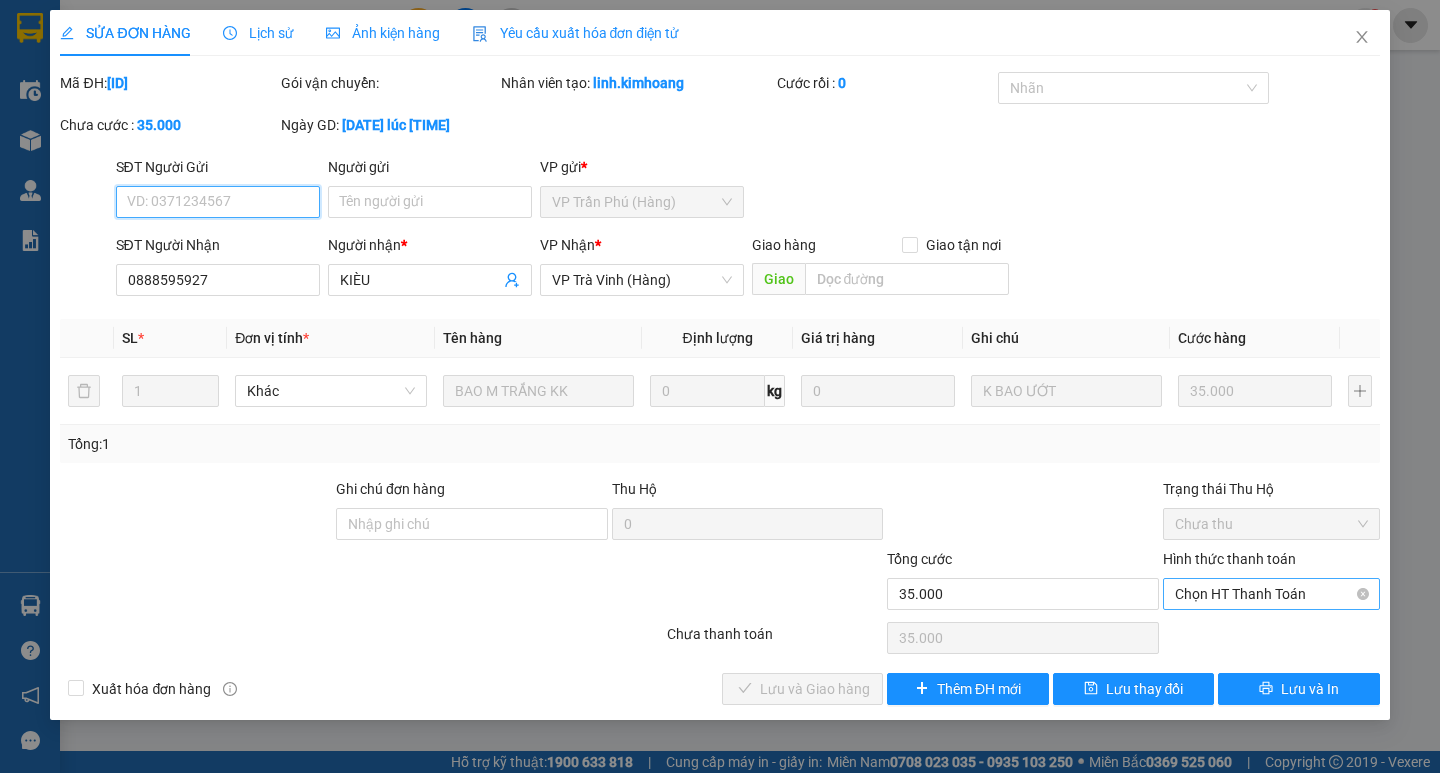 click on "Chọn HT Thanh Toán" at bounding box center (1271, 594) 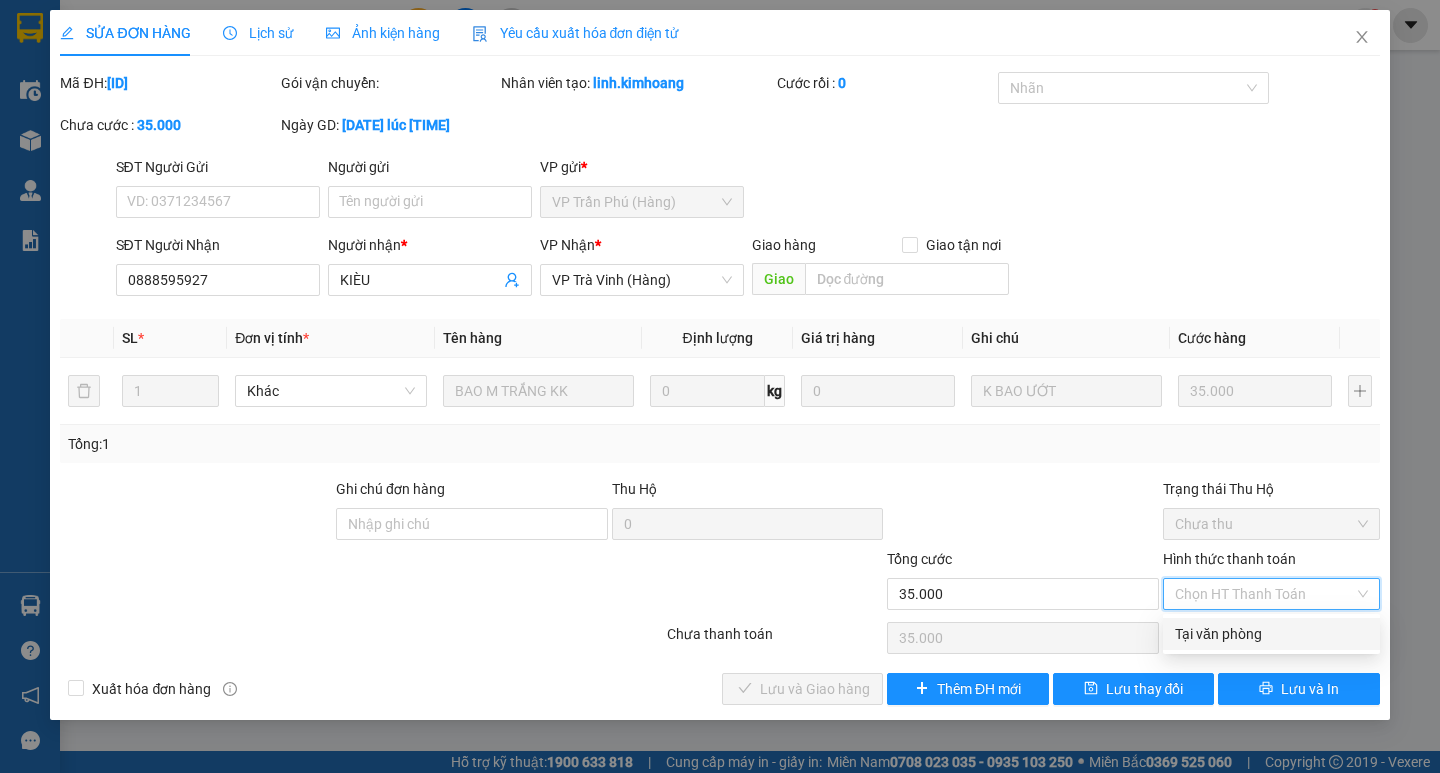 click on "Tại văn phòng" at bounding box center [1271, 634] 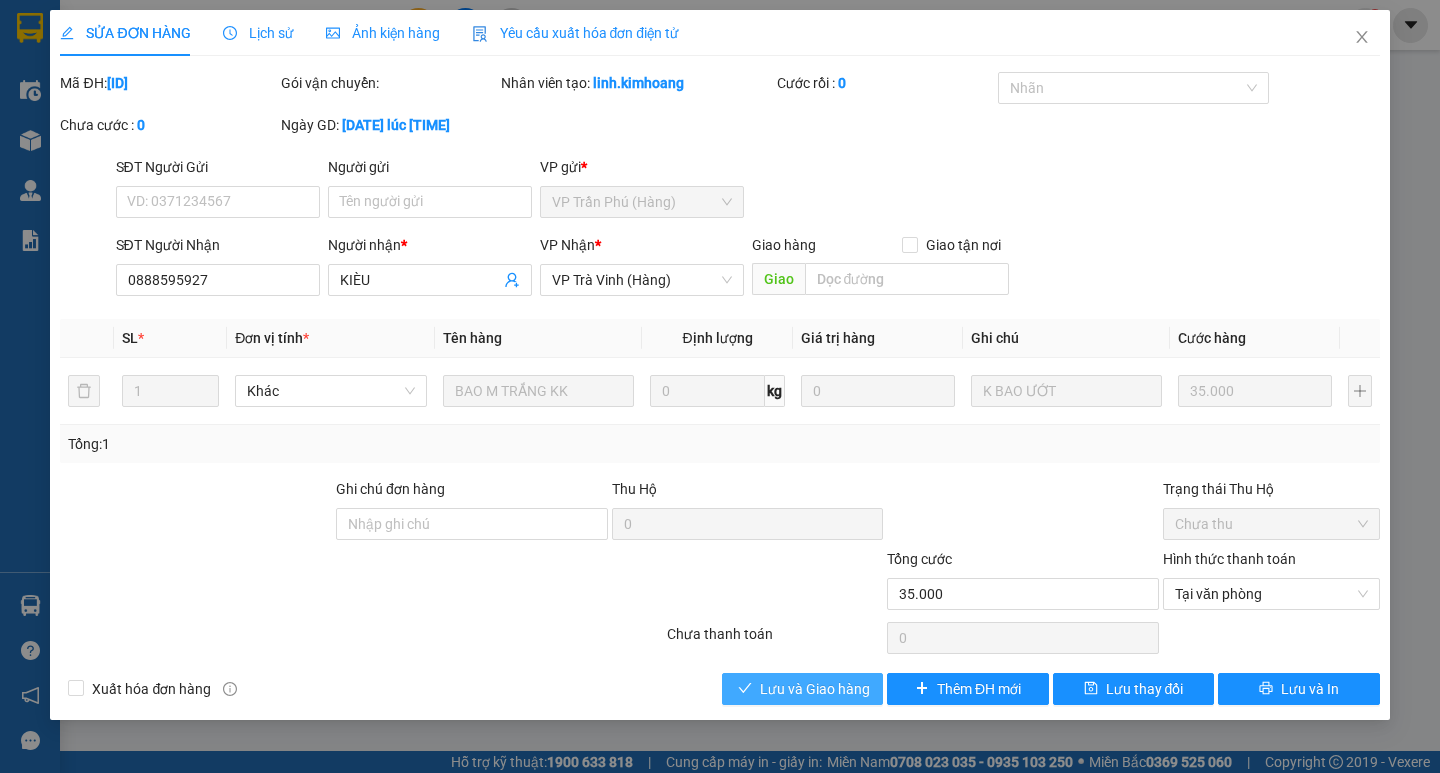 click on "Lưu và Giao hàng" at bounding box center [815, 689] 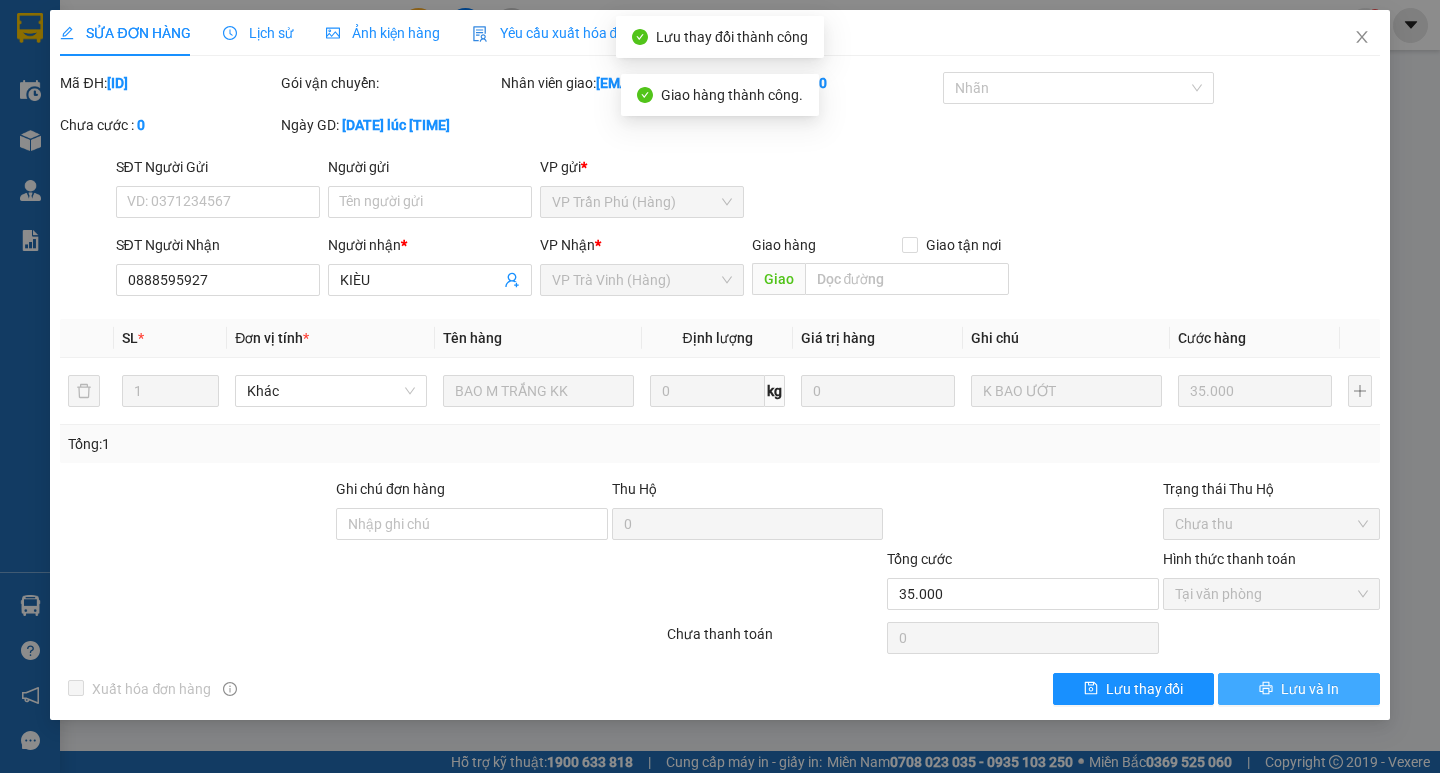 click on "Total Paid Fee 35.000 Total UnPaid Fee 0 Cash Collection Total Fee Mã ĐH:  TP08250078 Gói vận chuyển:   Nhân viên giao: phutv.kimhoang Cước rồi :   35.000   Nhãn Chưa cước :   0 Ngày GD:   01-08-2025 lúc 10:11 SĐT Người Gửi VD: 0371234567 Người gửi Tên người gửi VP gửi  * VP Trần Phú (Hàng) SĐT Người Nhận 0888595927 Người nhận  * KIÈU VP Nhận  * VP Trà Vinh (Hàng) Giao hàng Giao tận nơi Giao SL  * Đơn vị tính  * Tên hàng  Định lượng Giá trị hàng Ghi chú Cước hàng                   1 Khác BAO M TRẮNG KK 0 kg 0 K BAO ƯỚT 35.000 Tổng:  1 Ghi chú đơn hàng Thu Hộ 0 Trạng thái Thu Hộ   Chưa thu Tổng cước 35.000 Hình thức thanh toán Tại văn phòng Số tiền thu trước 35.000 Chọn HT Thanh Toán Chưa thanh toán 0 Chọn HT Thanh Toán Xuất hóa đơn hàng Lưu thay đổi Lưu và In Tại văn phòng Tại văn phòng" at bounding box center [719, 388] 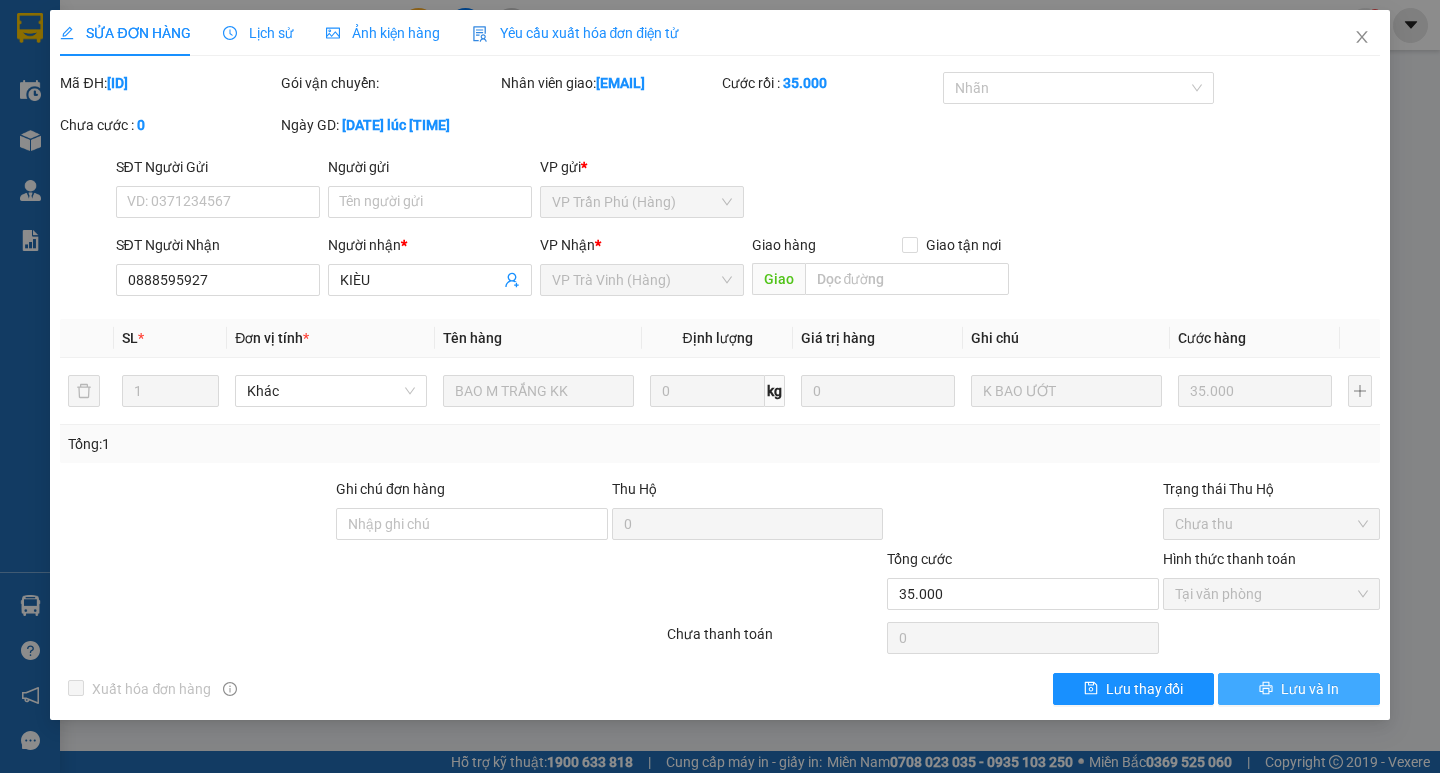 drag, startPoint x: 1302, startPoint y: 685, endPoint x: 1281, endPoint y: 666, distance: 28.319605 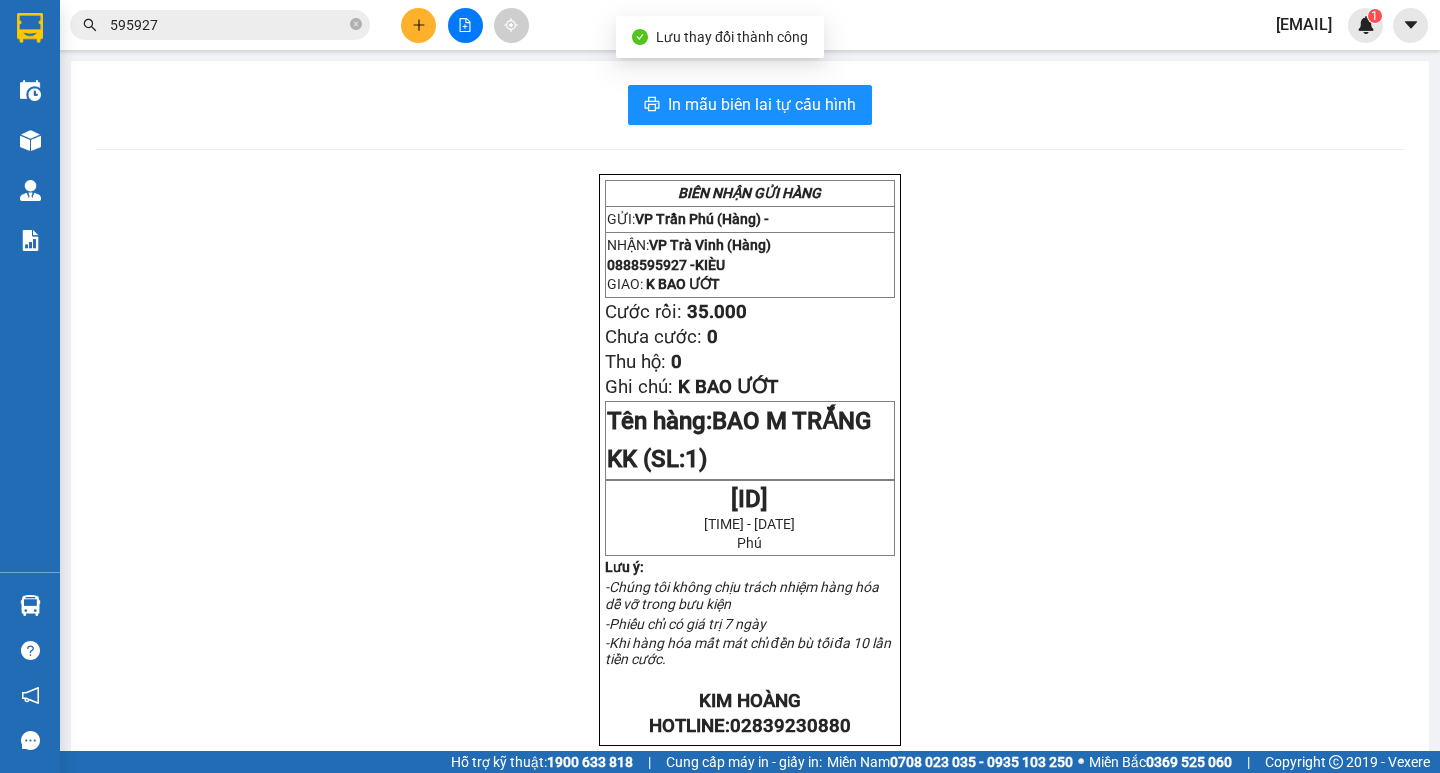 click on "In mẫu biên lai tự cấu hình
BIÊN NHẬN GỬI HÀNG
GỬI:  VP Trần Phú (Hàng) -
NHẬN:  VP Trà Vinh (Hàng)
0888595927 -  KIÈU
GIAO:    K BAO ƯỚT
Cước rồi:   35.000
Chưa cước:   0
Thu hộ:   0
Ghi chú:   K BAO ƯỚT
Tên hàng:  BAO M TRẮNG KK  (SL:  1)
TP08250078
10:11:42 - 01/08/2025
Phú
Lưu ý:
-Chúng tôi không chịu trách nhiệm hàng hóa dễ vỡ trong bưu kiện
-Phiếu chỉ có giá trị 7 ngày
-Khi hàng hóa mất mát chỉ đền bù tối đa 10 lần tiền cước.
KIM HOÀNG
HOTLINE:  02839230880
GỬI:  VP Trần Phú (Hàng) -
NHẬN:  VP Trà Vinh (Hàng)
0888595927 -  KIÈU
GIAO :    K BAO ƯỚT
Cước rồi:   35.000
Chưa cước:   0
Thu hộ:   0
Ghi chú:   K BAO ƯỚT
Tên hàng:  BAO M TRẮNG KK  (SL:  1)
TP08250078
10:11:42 - 01/08/2025
Phú" at bounding box center (750, 683) 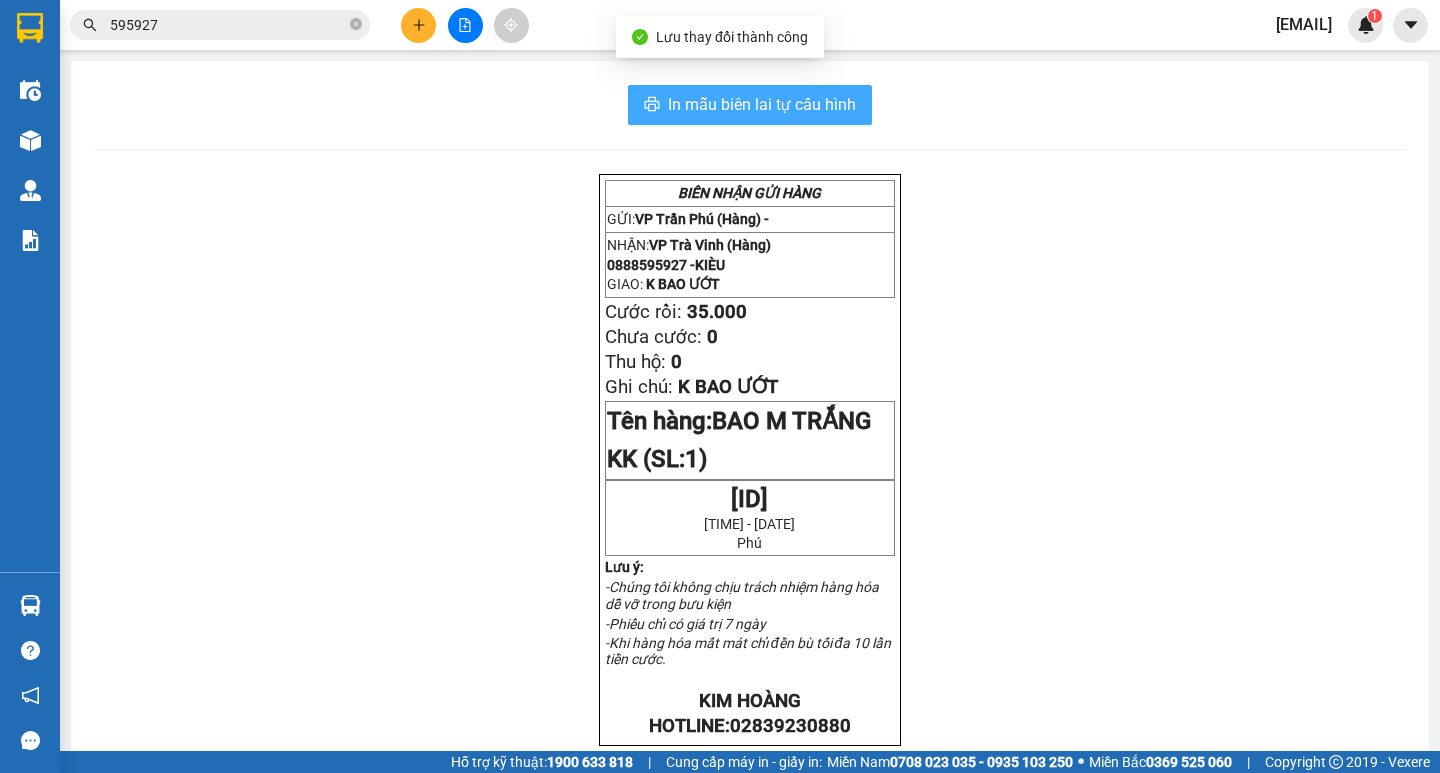 click on "In mẫu biên lai tự cấu hình" at bounding box center [762, 104] 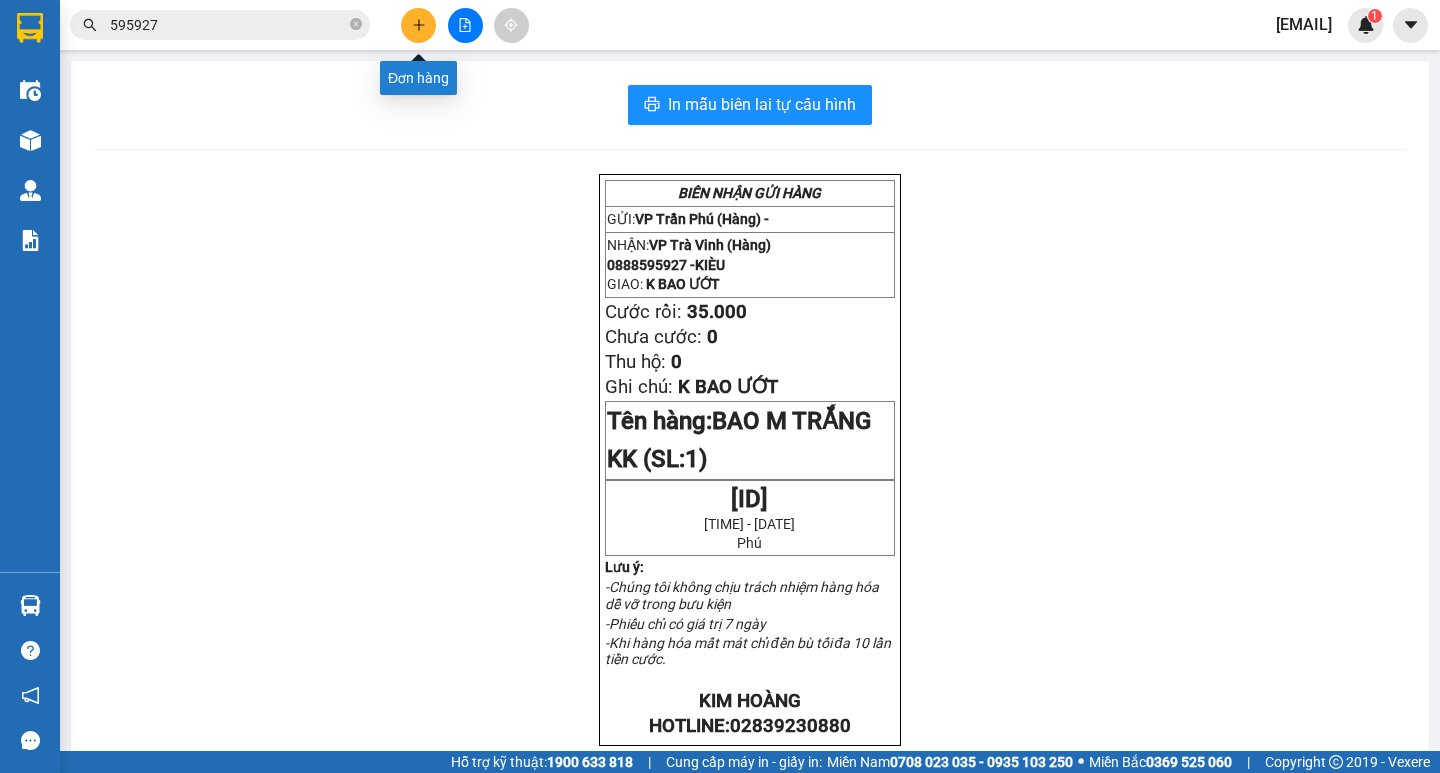click 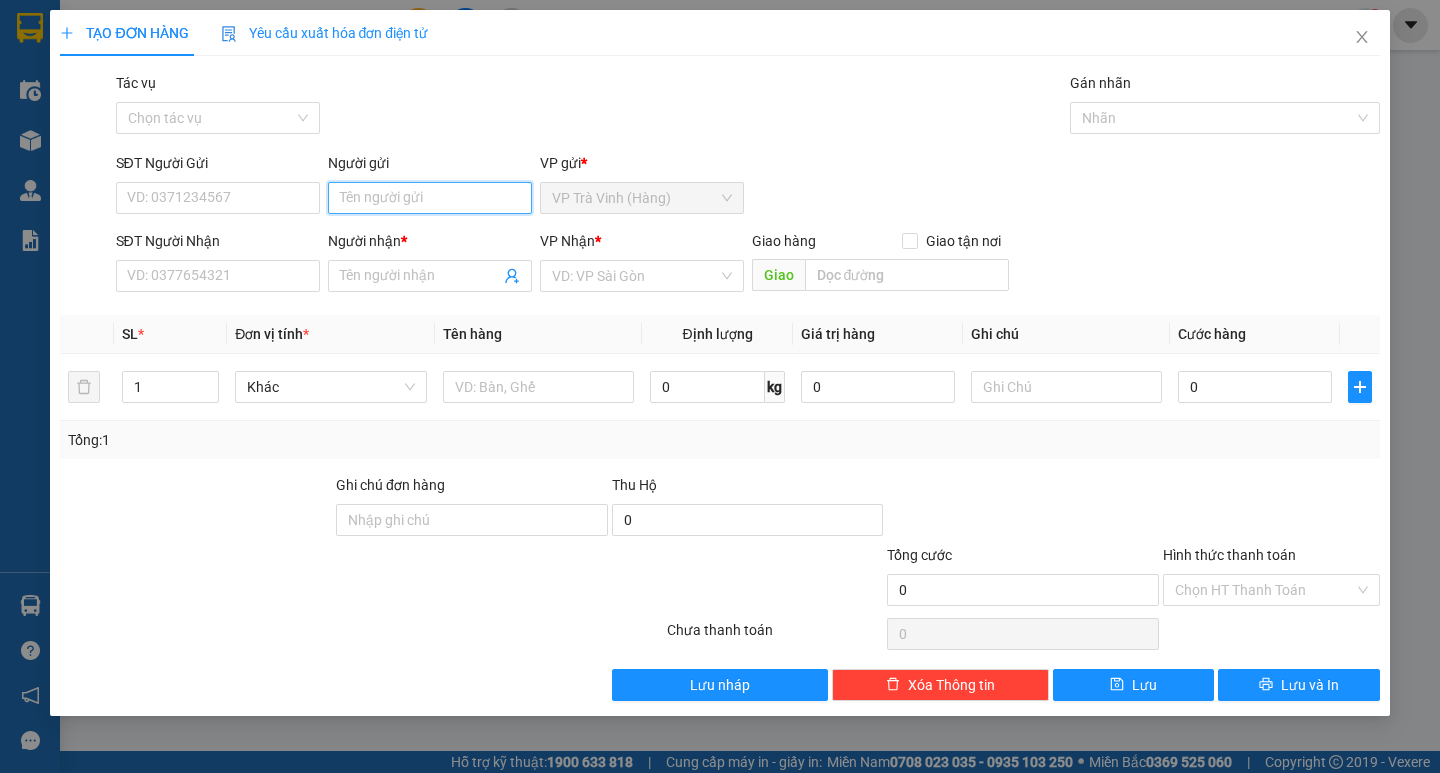 click on "Người gửi" at bounding box center (430, 198) 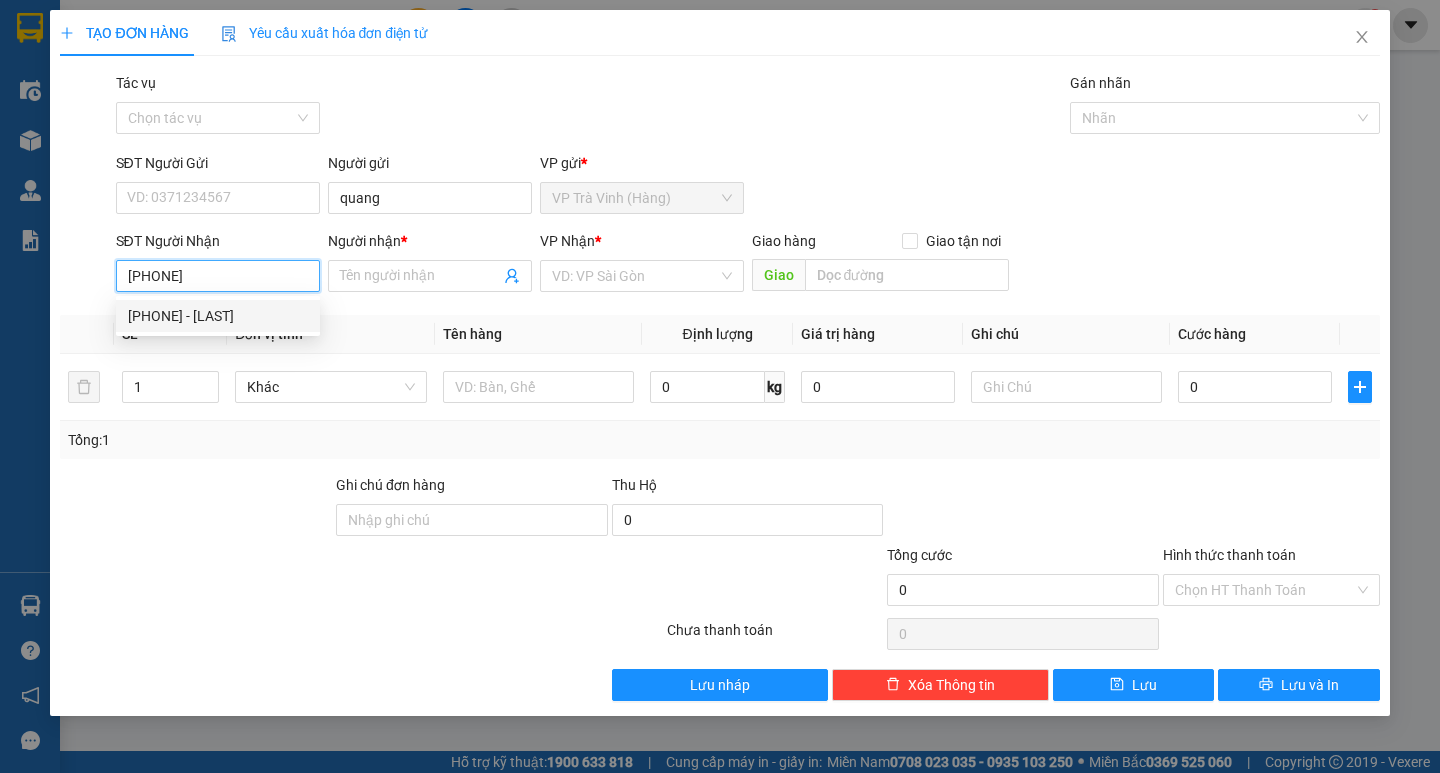 click on "0907254948 - phượng" at bounding box center [218, 316] 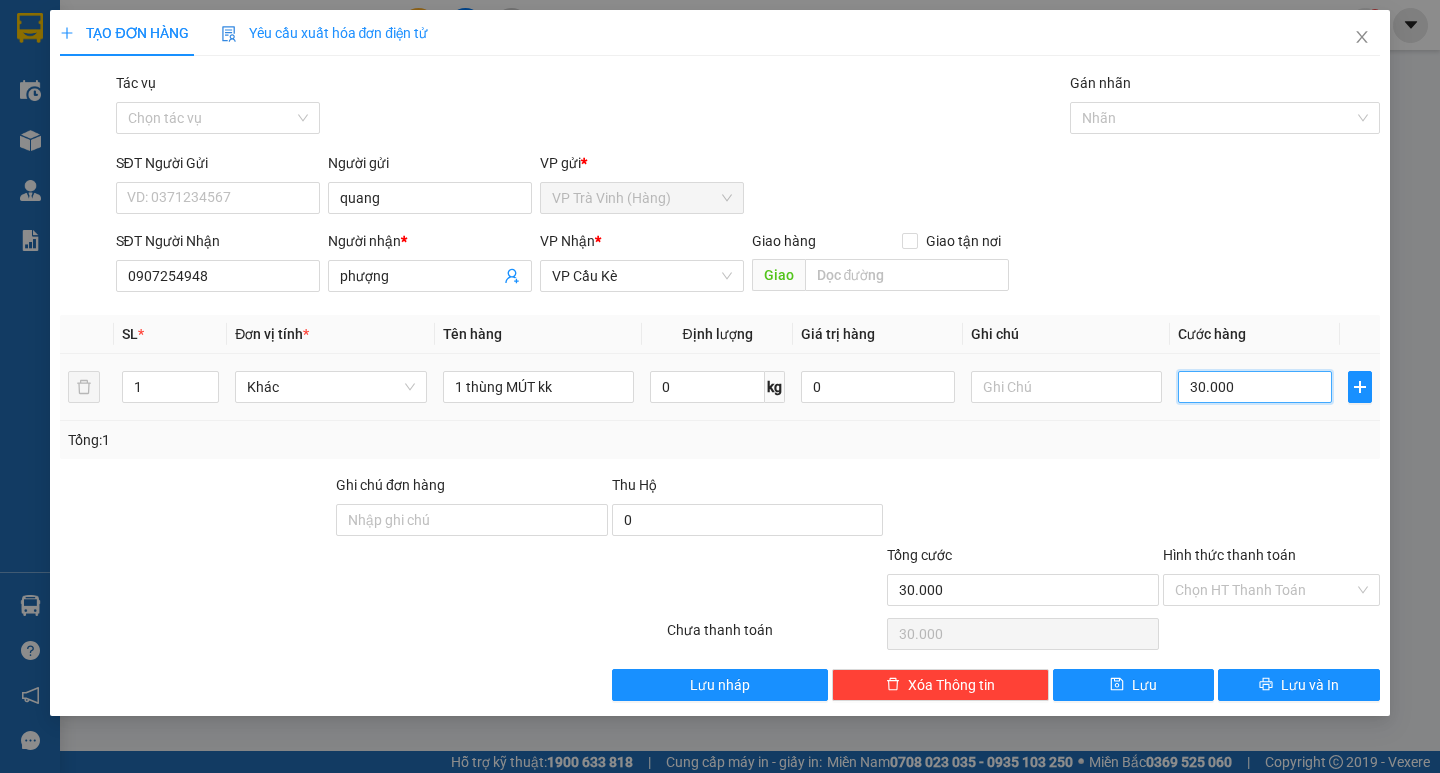 click on "30.000" at bounding box center [1255, 387] 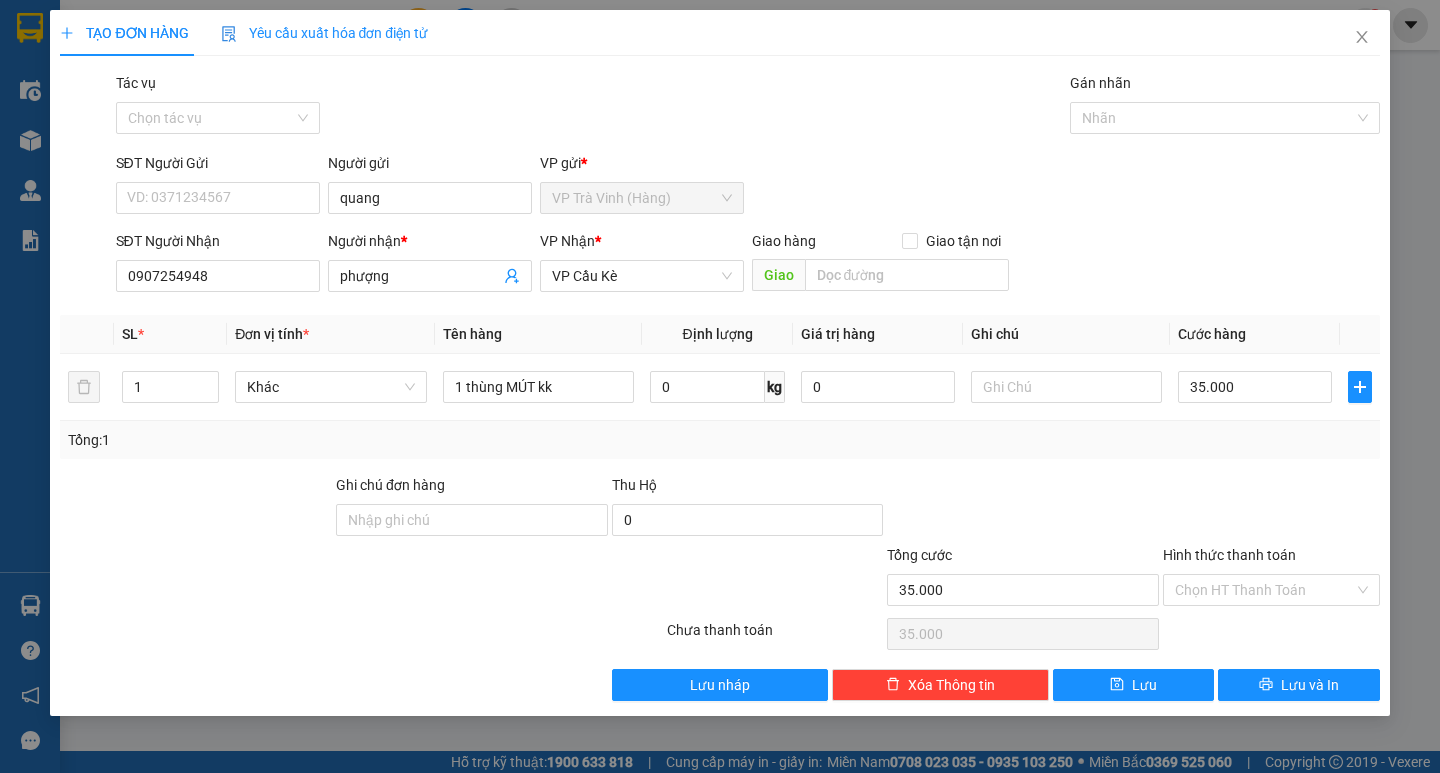 click on "Tổng:  1" at bounding box center [719, 440] 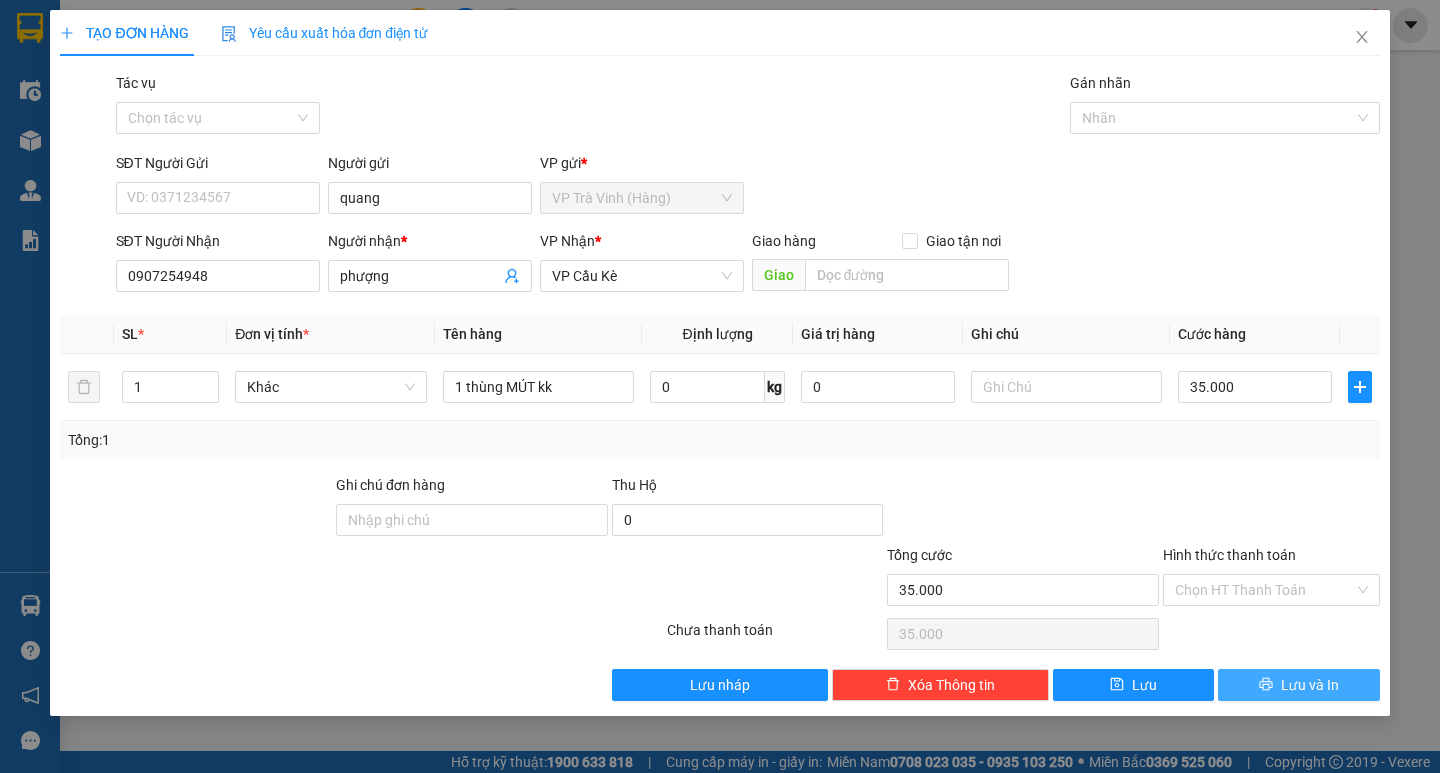 click on "Lưu và In" at bounding box center (1298, 685) 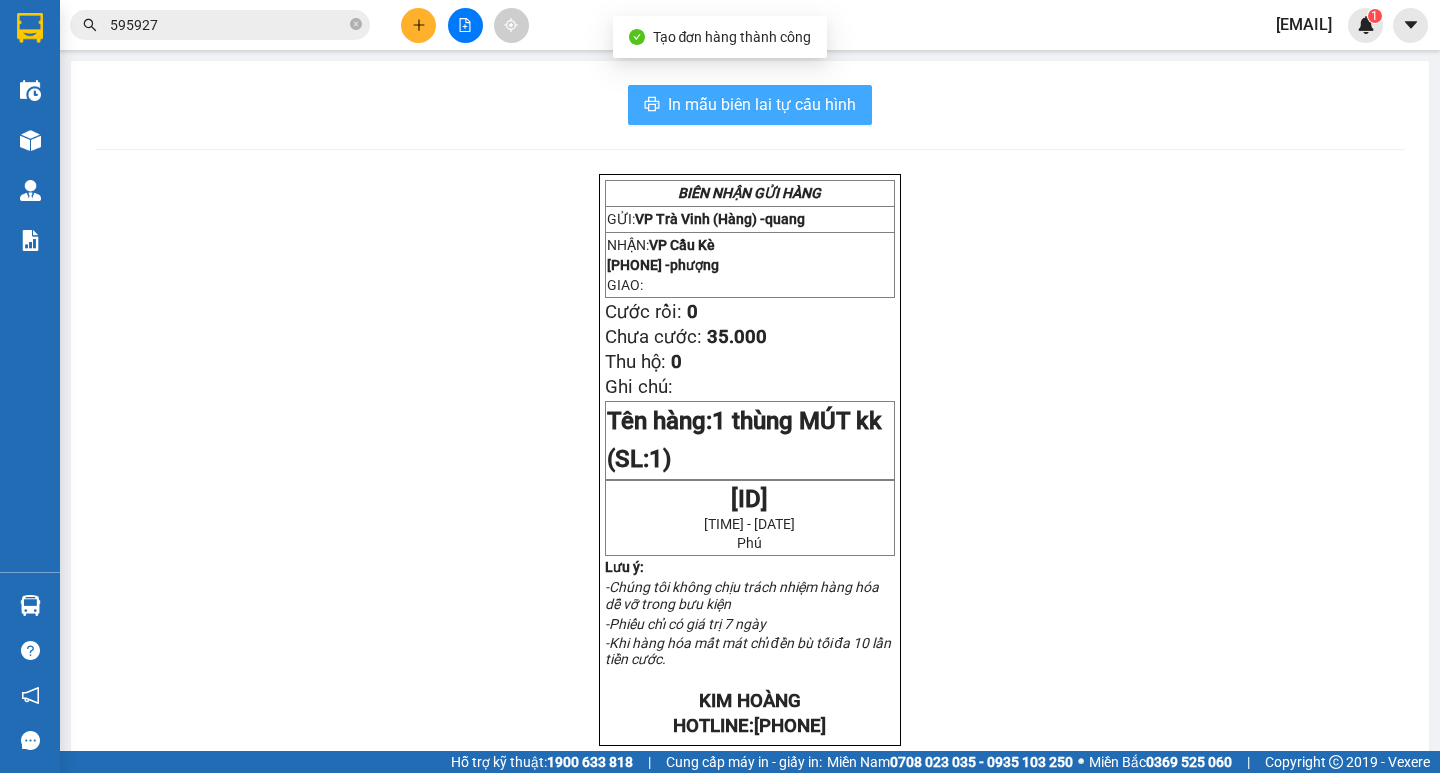 click on "In mẫu biên lai tự cấu hình" at bounding box center [762, 104] 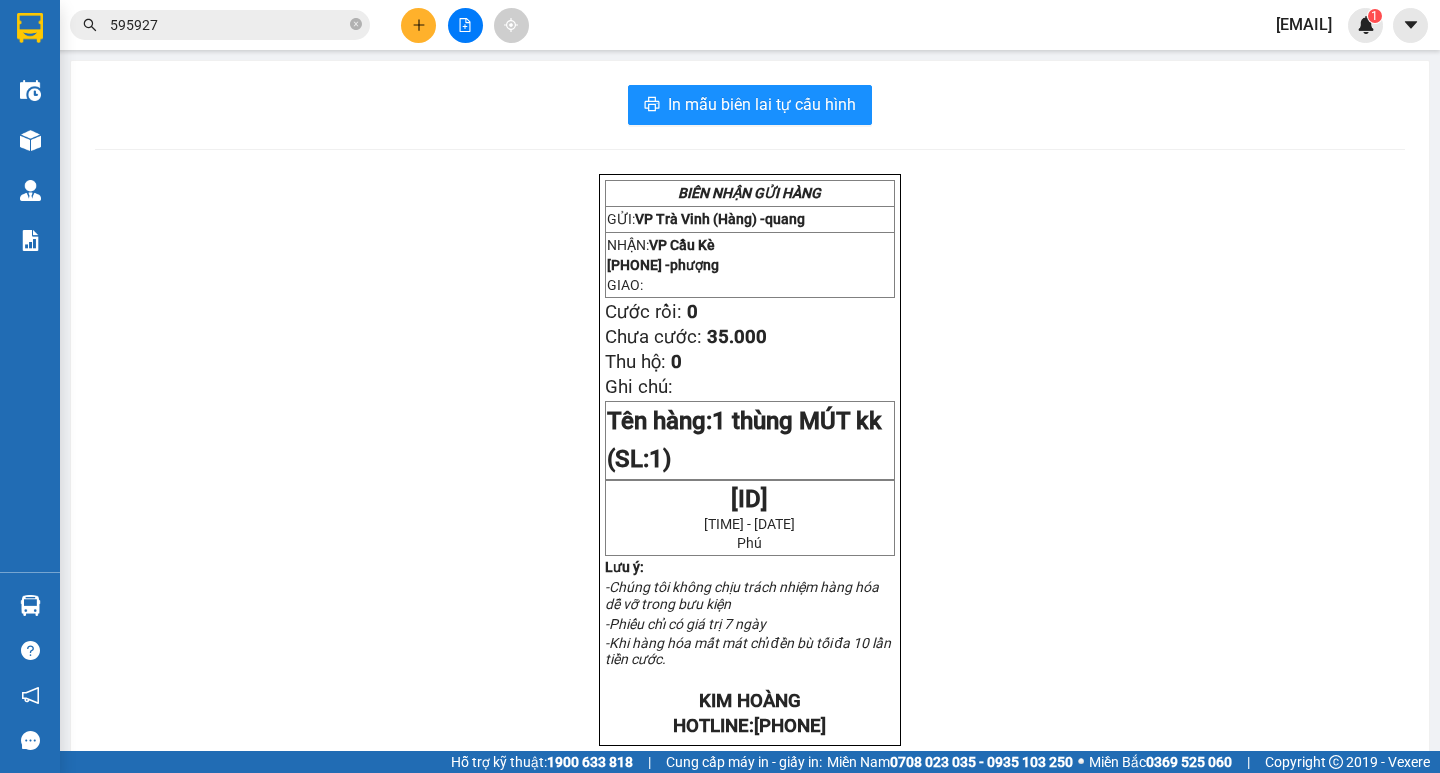 click on "595927" at bounding box center (228, 25) 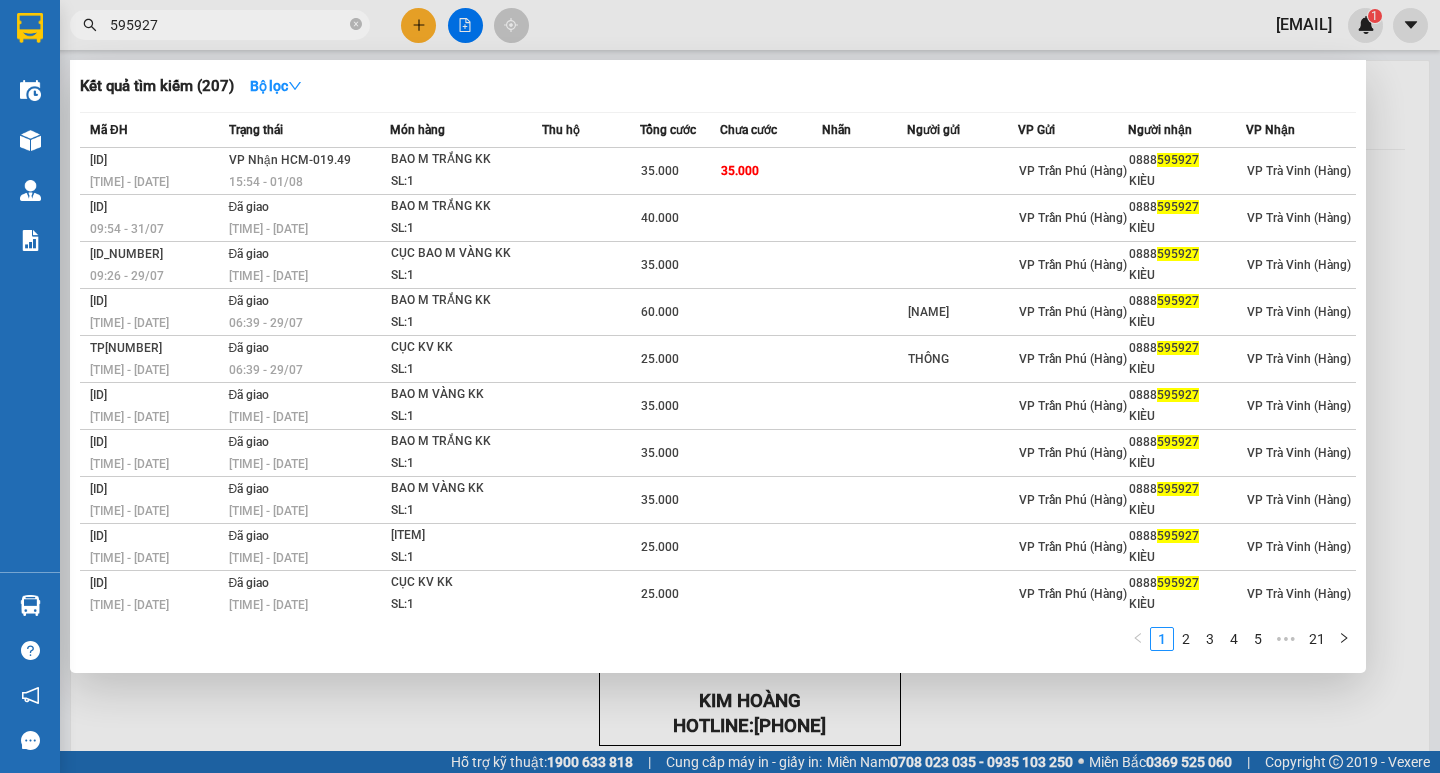 click on "595927" at bounding box center (228, 25) 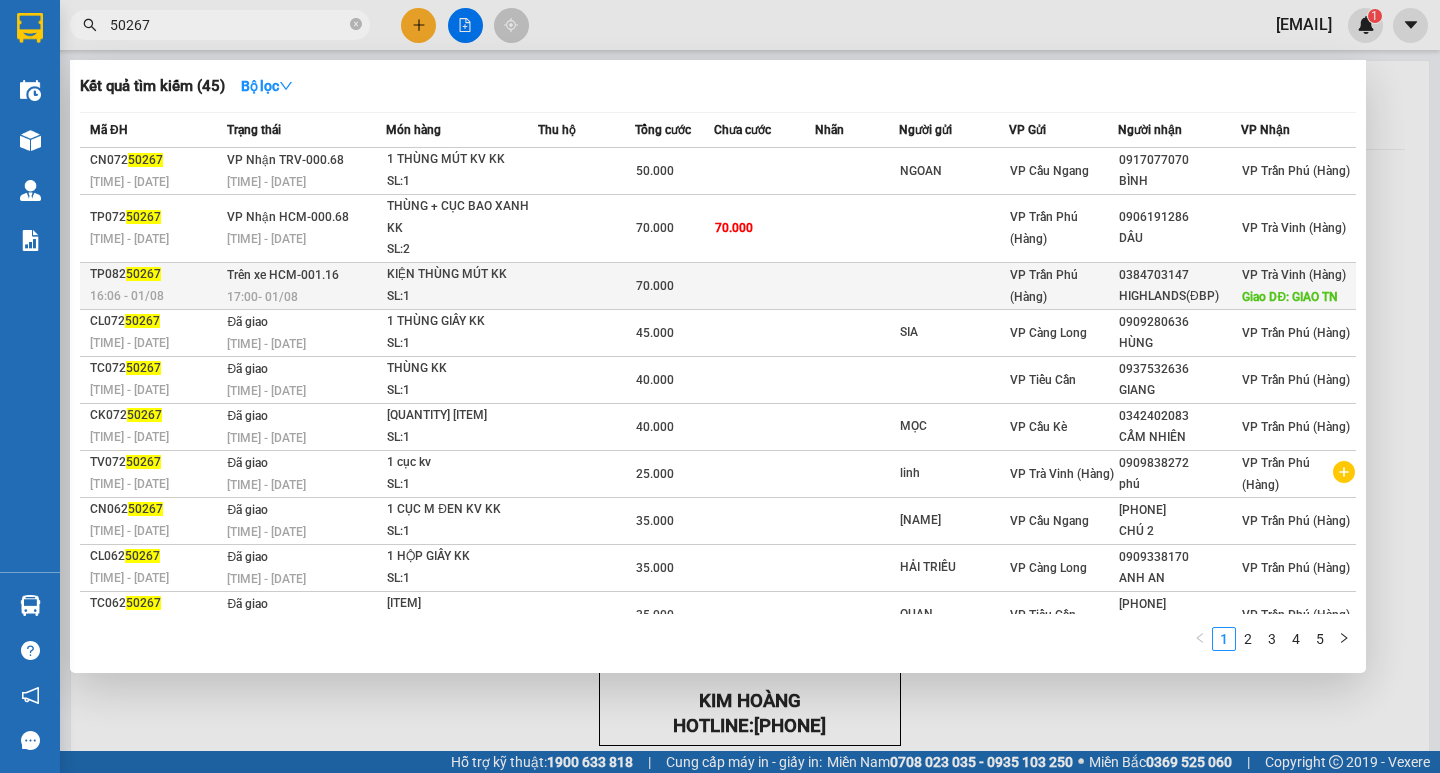 click on "KIỆN THÙNG MÚT KK" at bounding box center (462, 275) 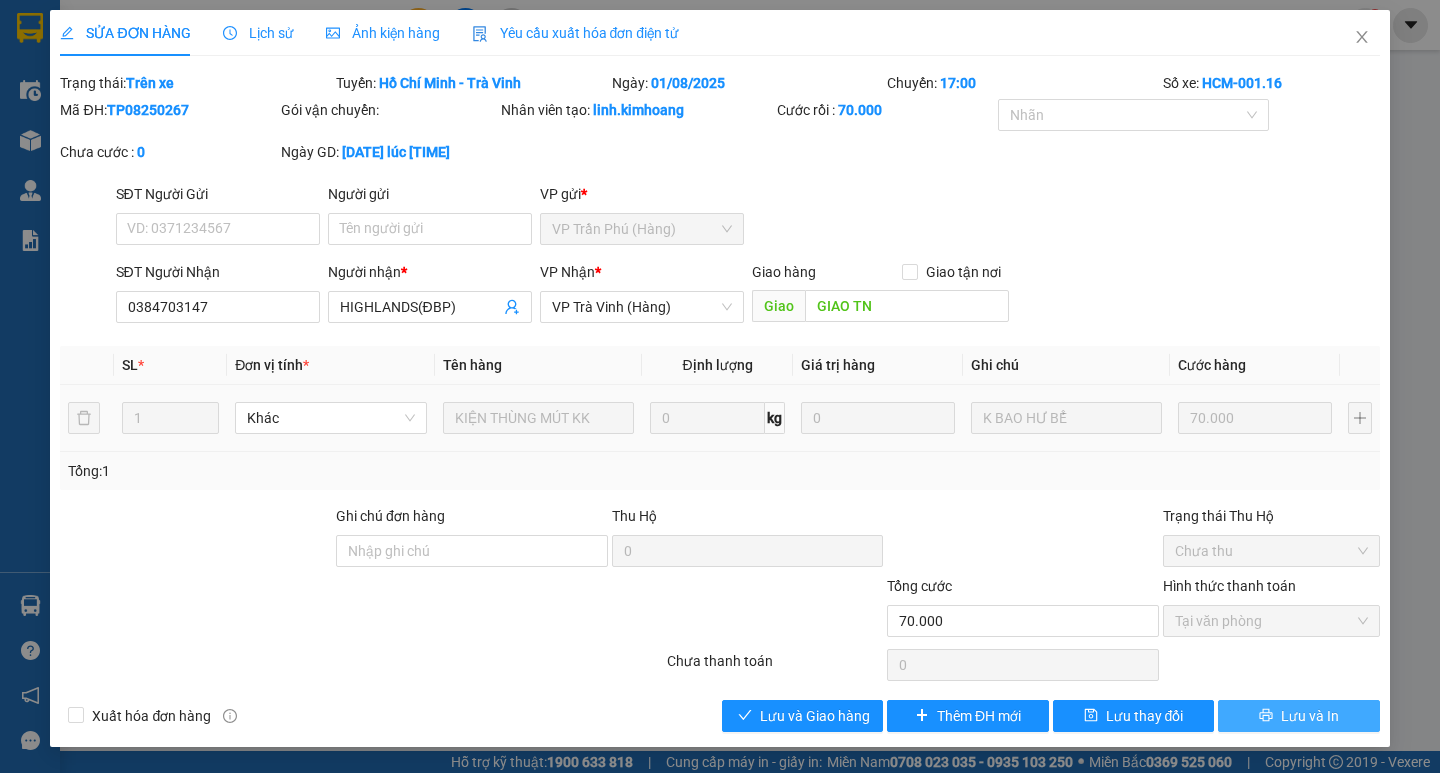 click on "Lưu và In" at bounding box center [1310, 716] 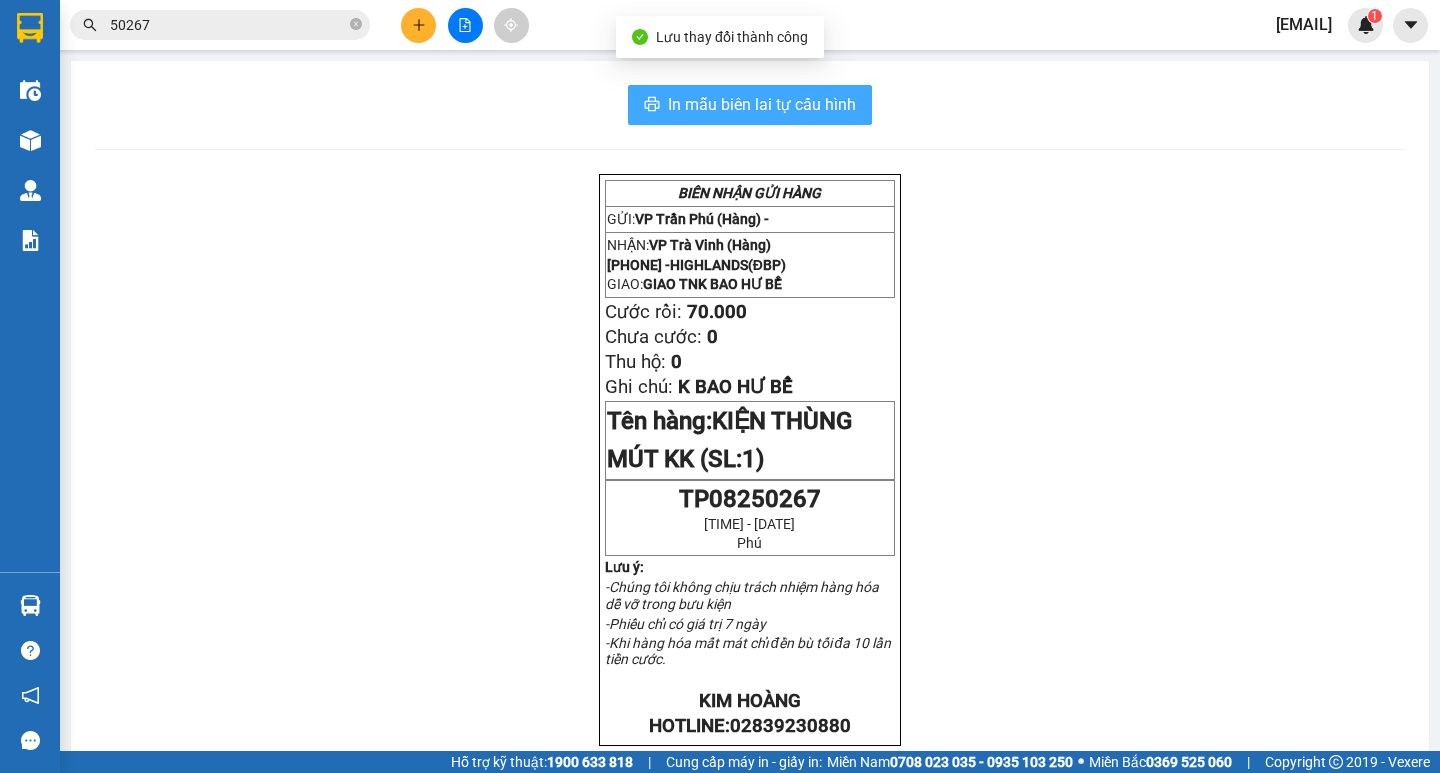 click on "In mẫu biên lai tự cấu hình" at bounding box center (762, 104) 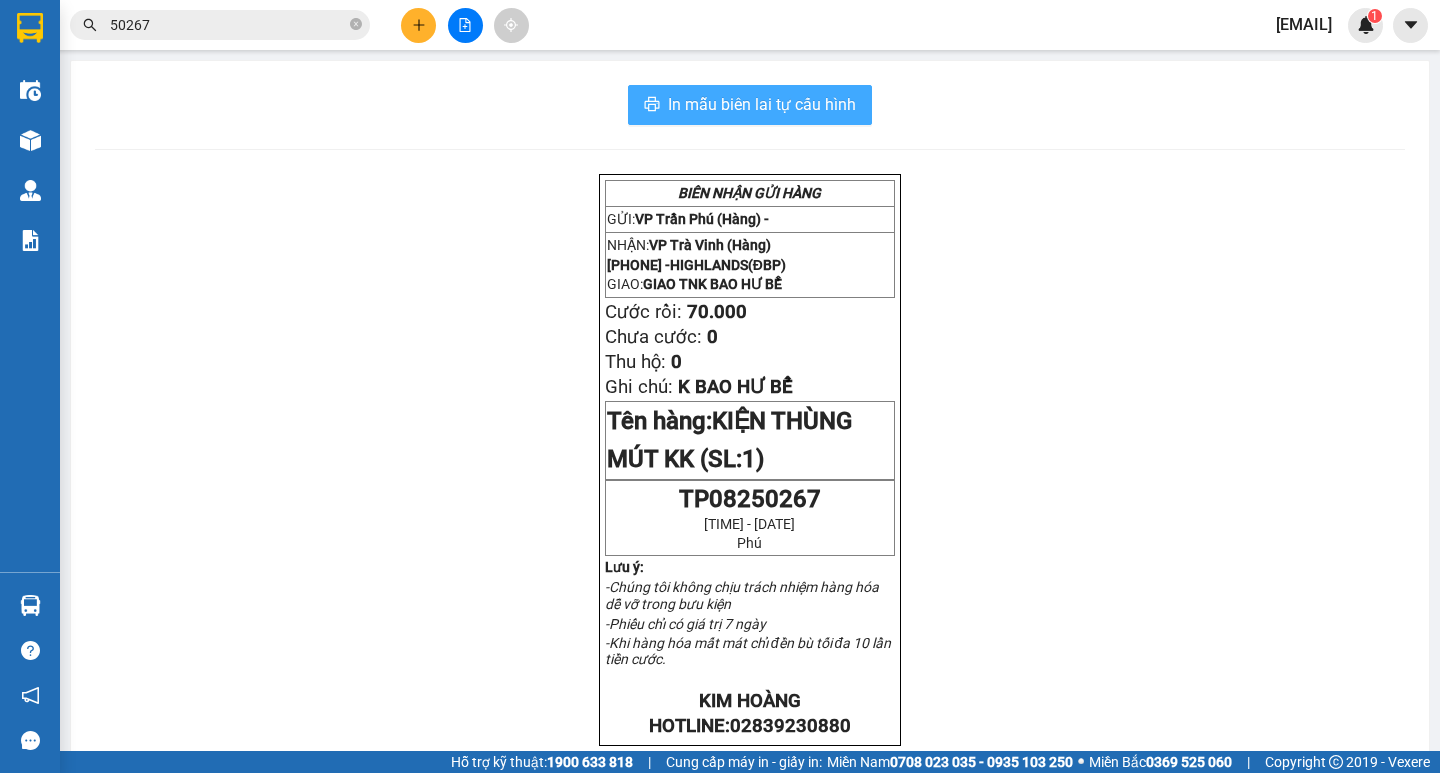 drag, startPoint x: 686, startPoint y: 106, endPoint x: 773, endPoint y: 114, distance: 87.36704 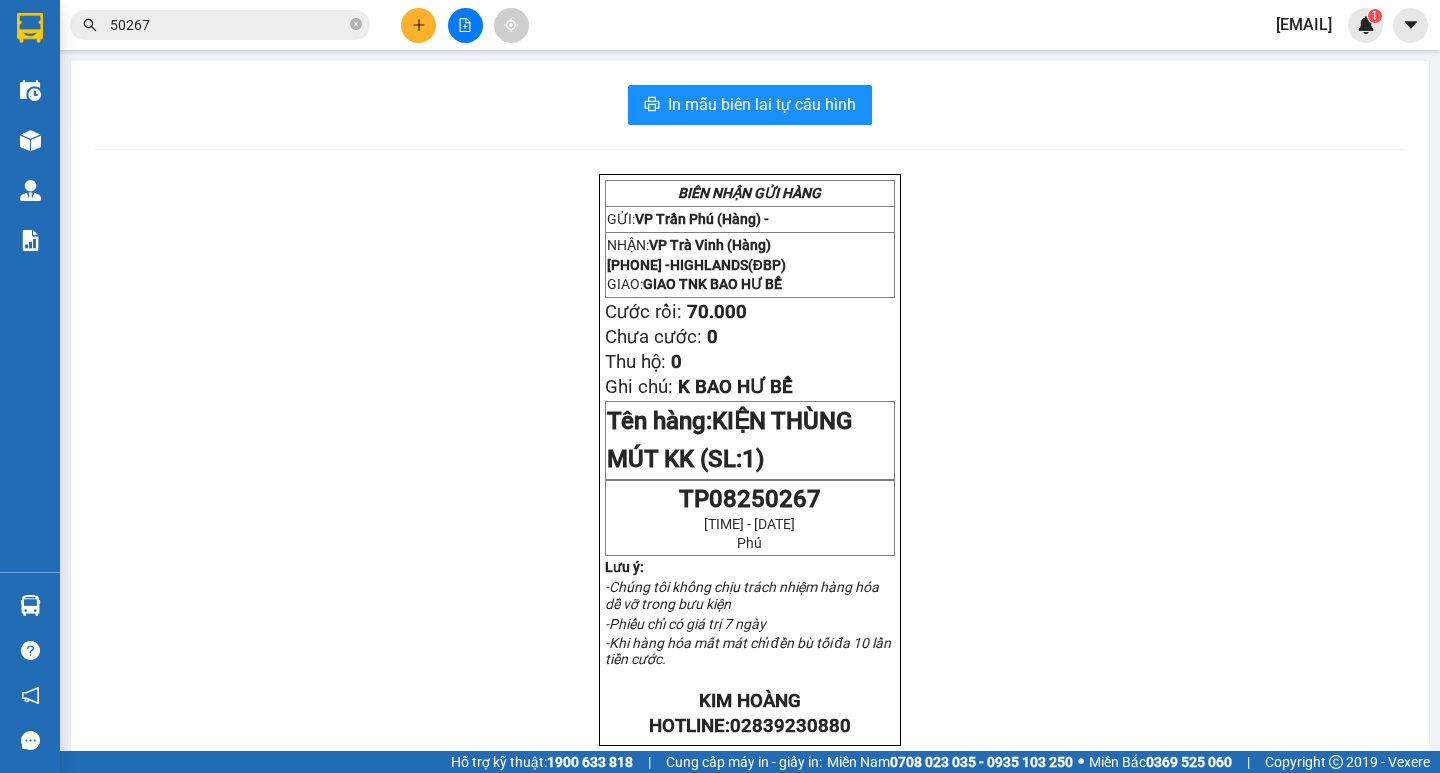 click on "50267" at bounding box center [220, 25] 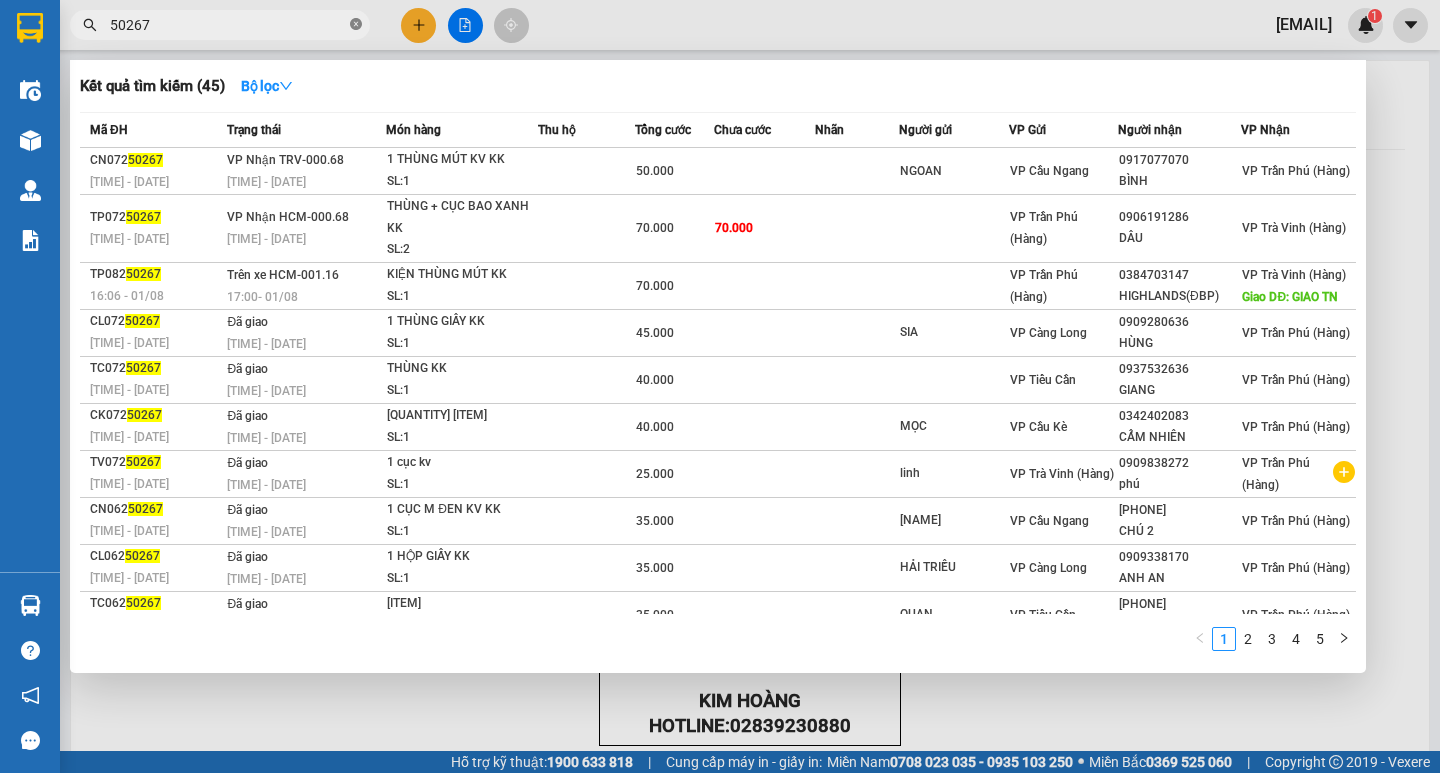 click 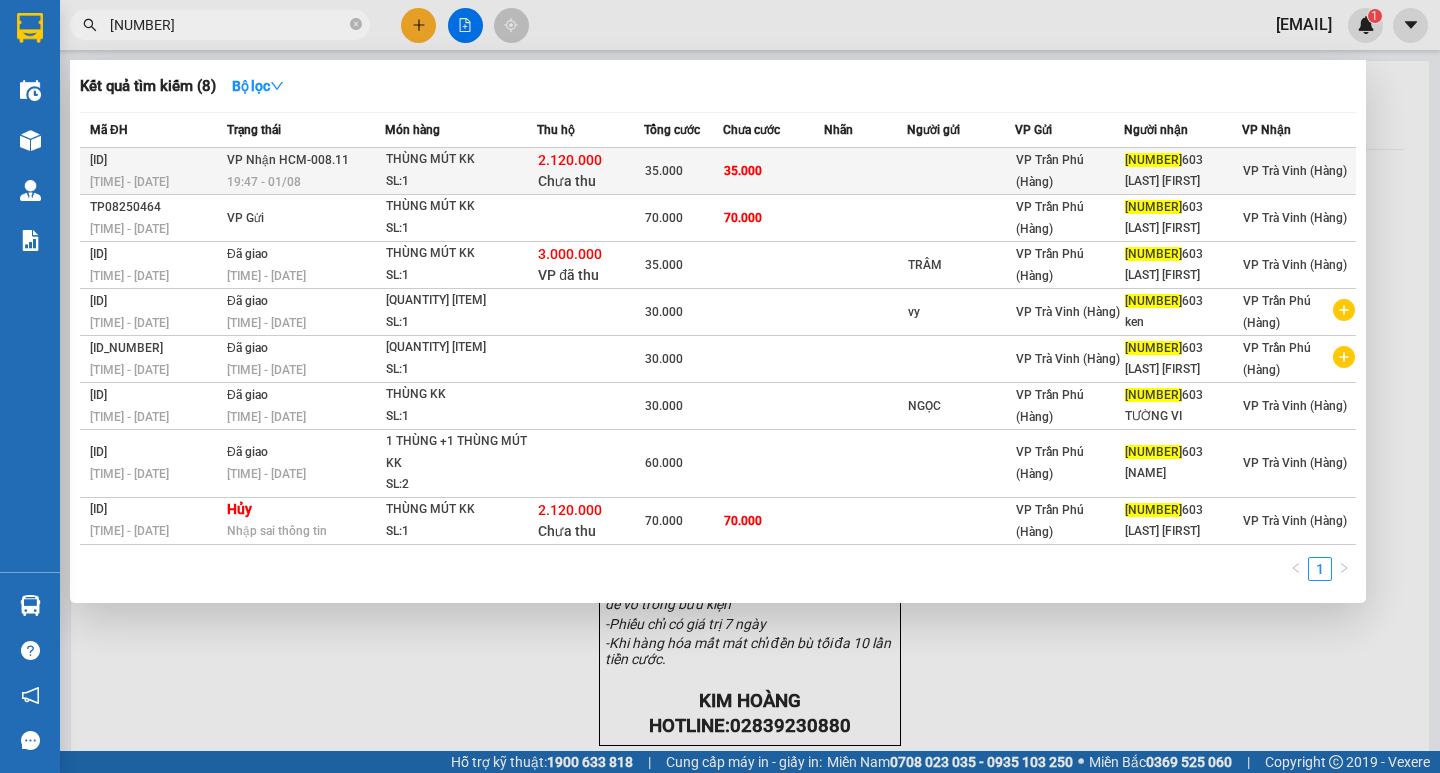 click on "2.120.000" at bounding box center [570, 160] 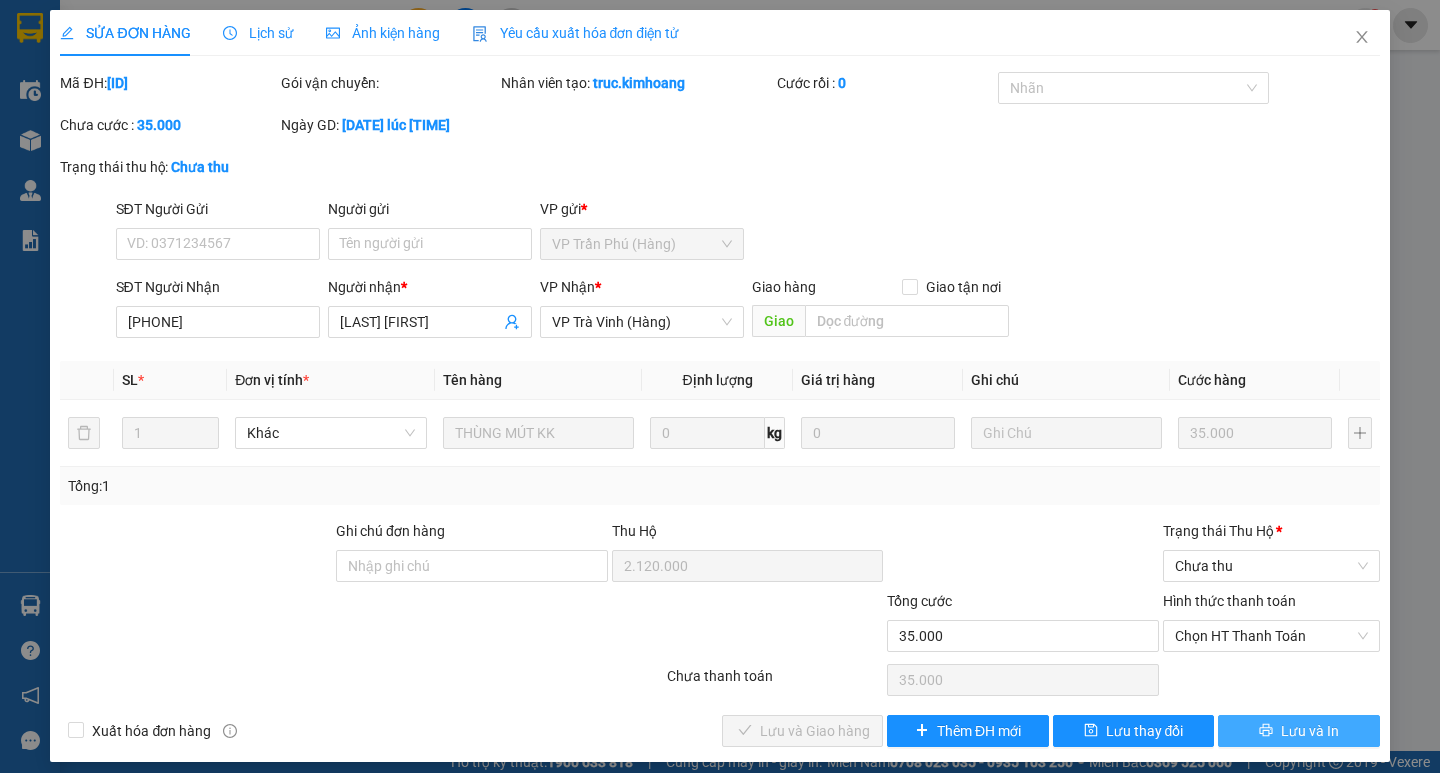 click on "Lưu và In" at bounding box center [1310, 731] 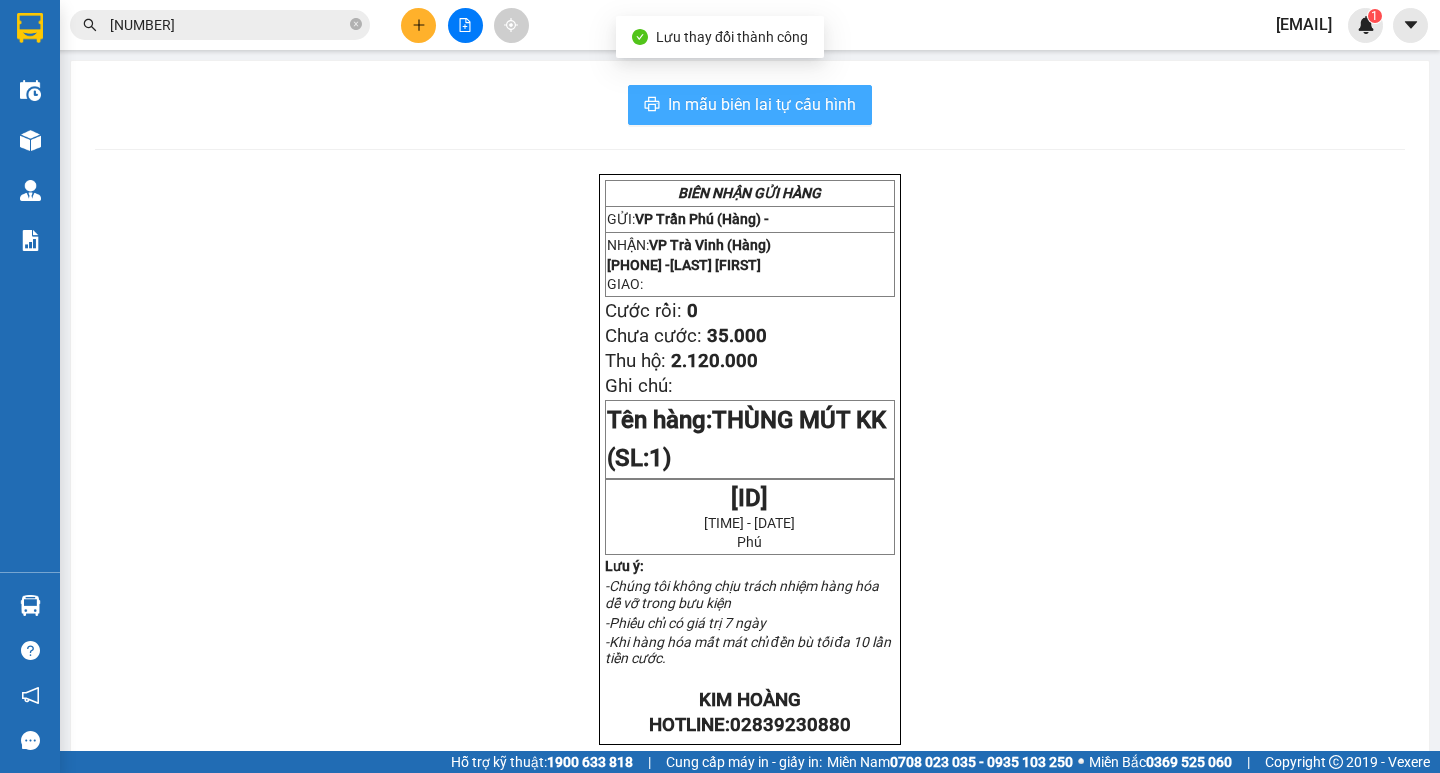 click on "In mẫu biên lai tự cấu hình" at bounding box center [762, 104] 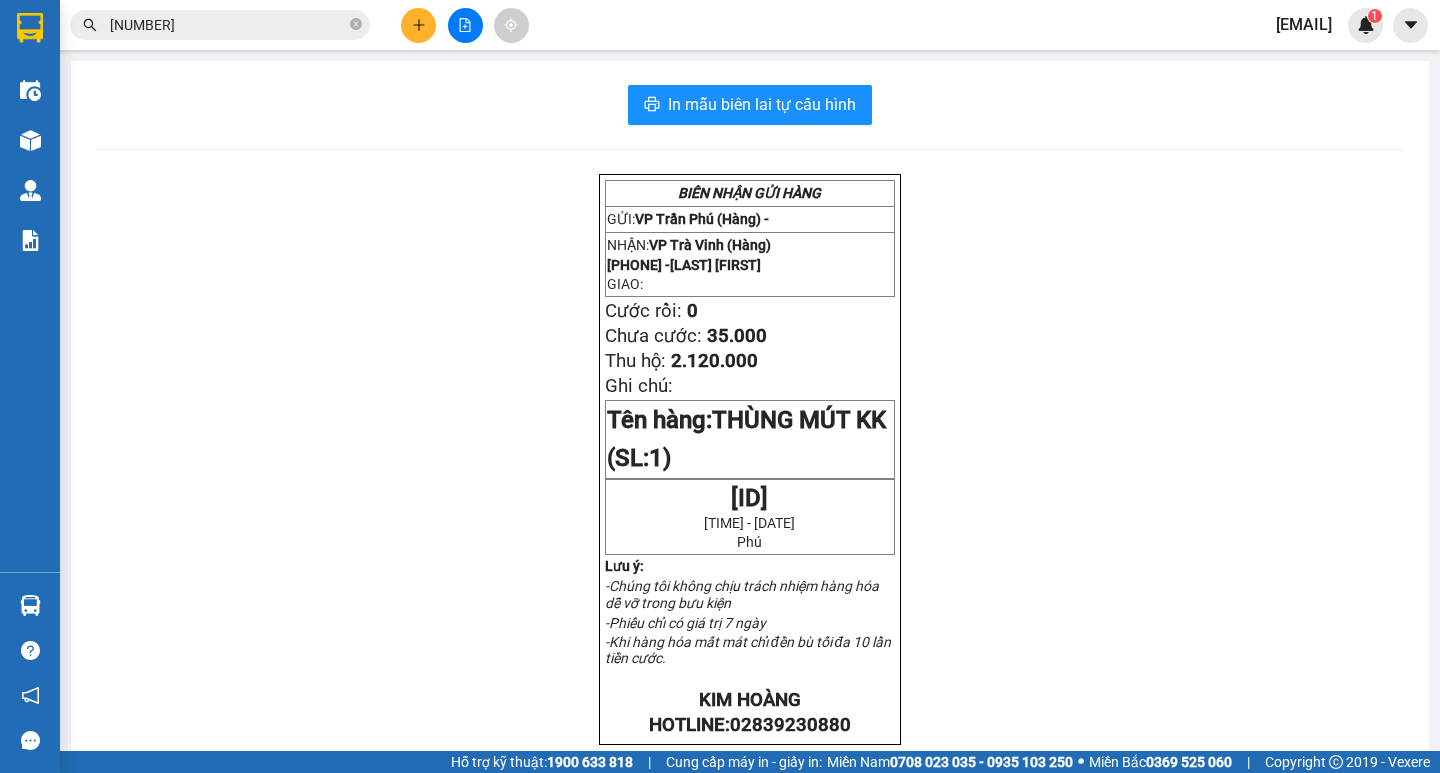 click at bounding box center [418, 25] 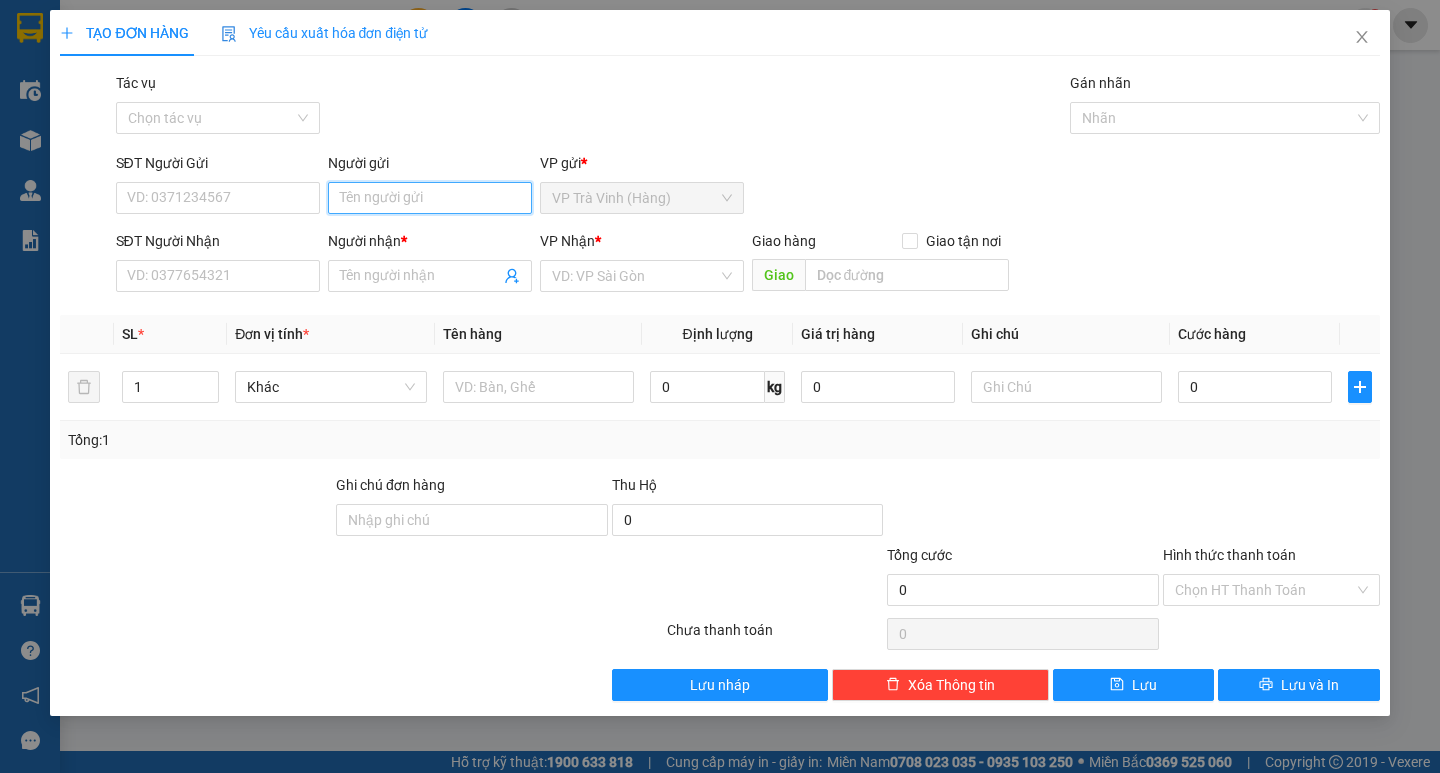 click on "Người gửi" at bounding box center (430, 198) 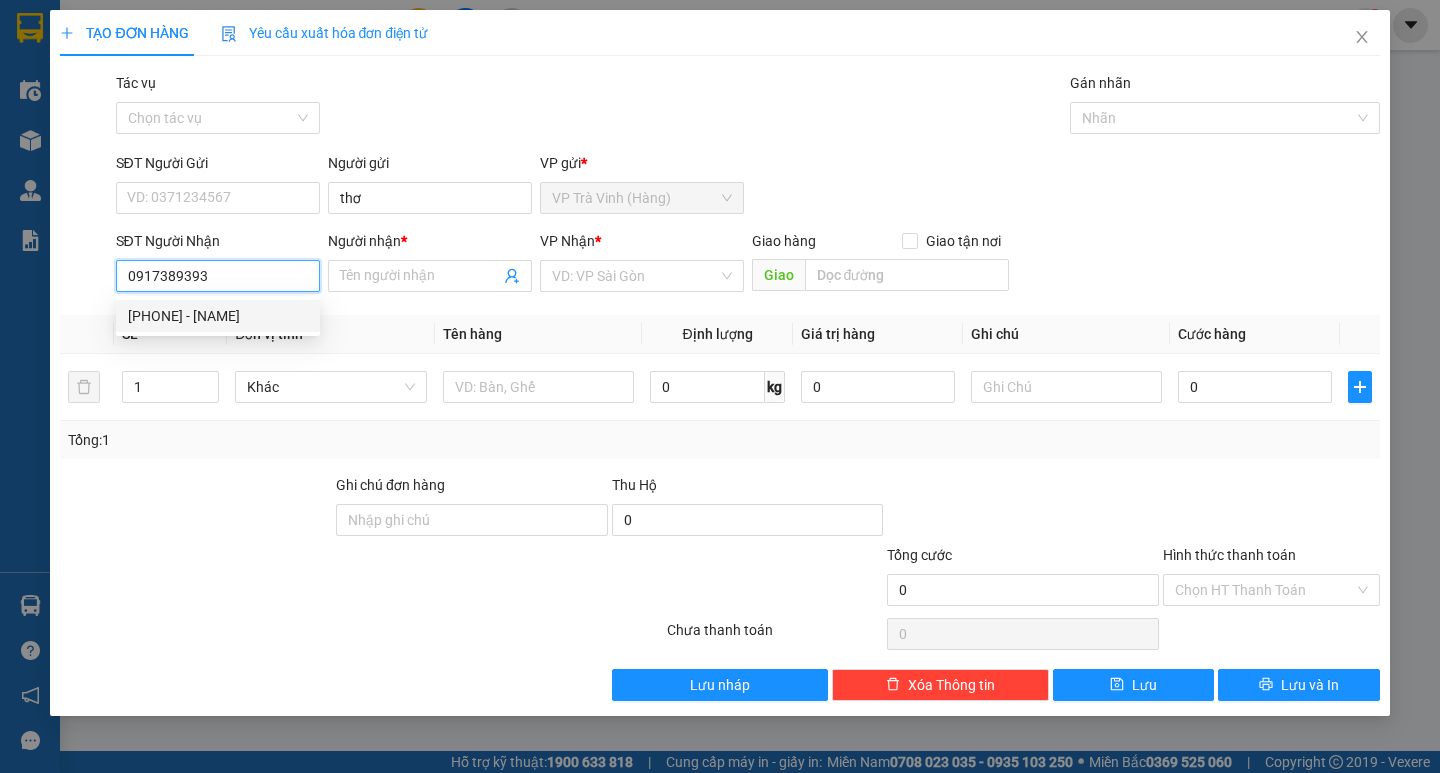 click on "0917389393 - PHƯƠNG" at bounding box center (218, 316) 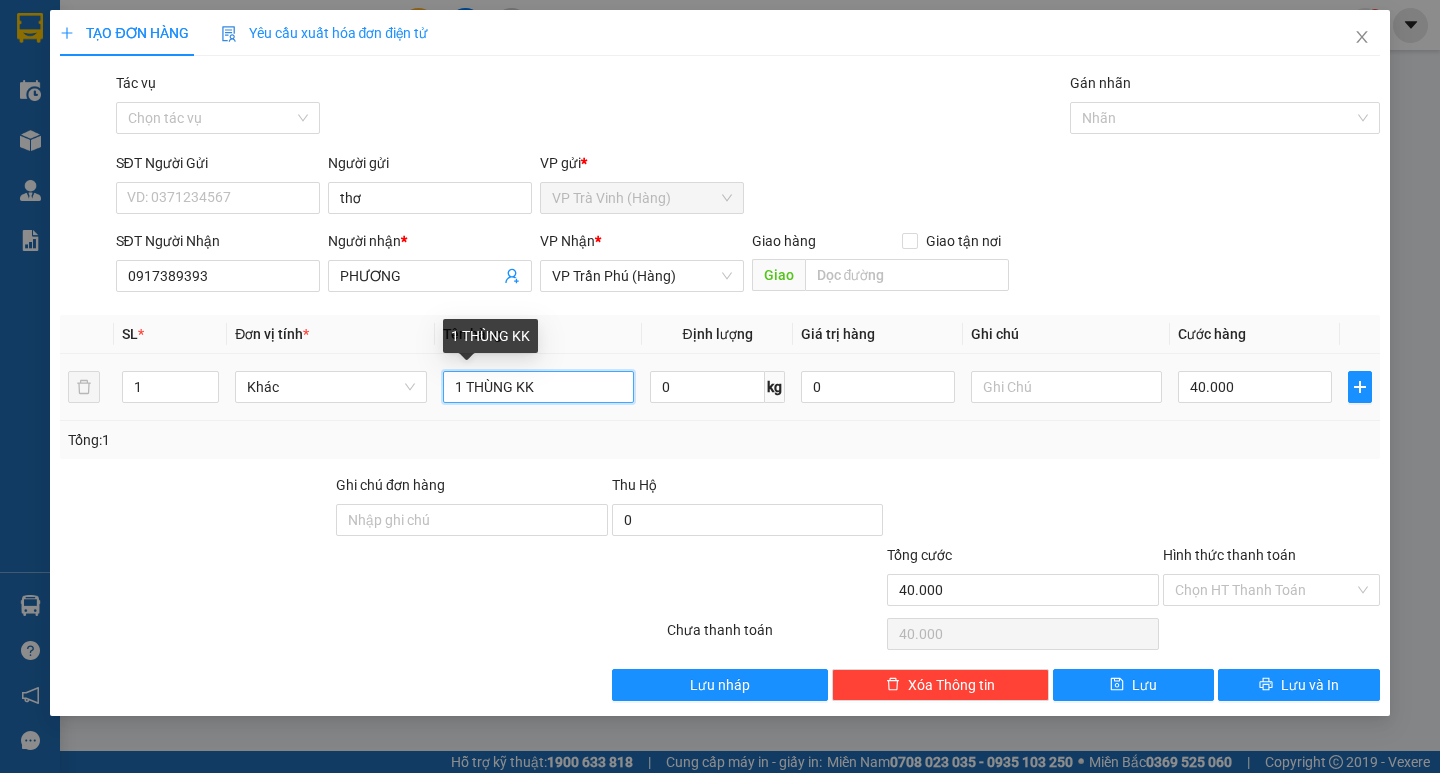 click on "1 THÙNG KK" at bounding box center [538, 387] 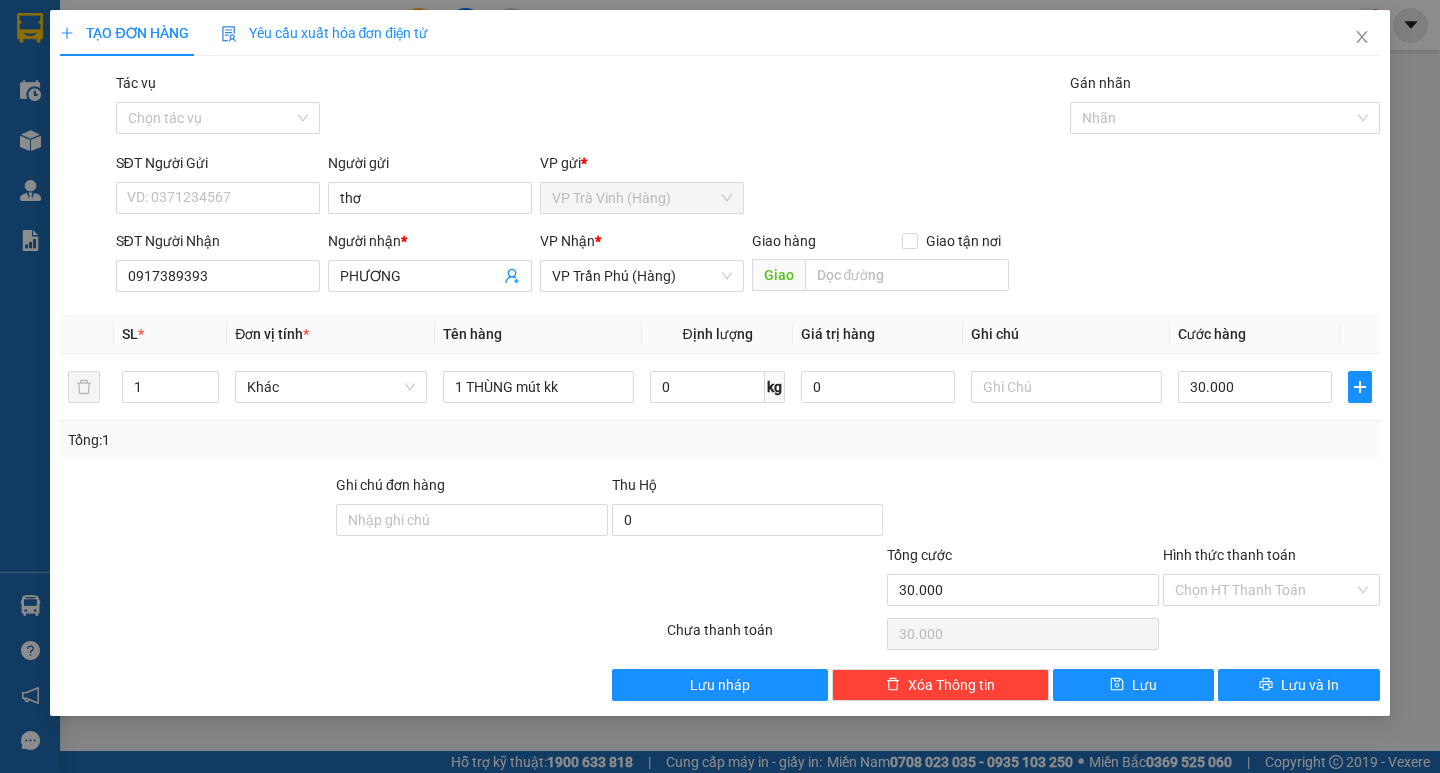 drag, startPoint x: 1232, startPoint y: 456, endPoint x: 1231, endPoint y: 496, distance: 40.012497 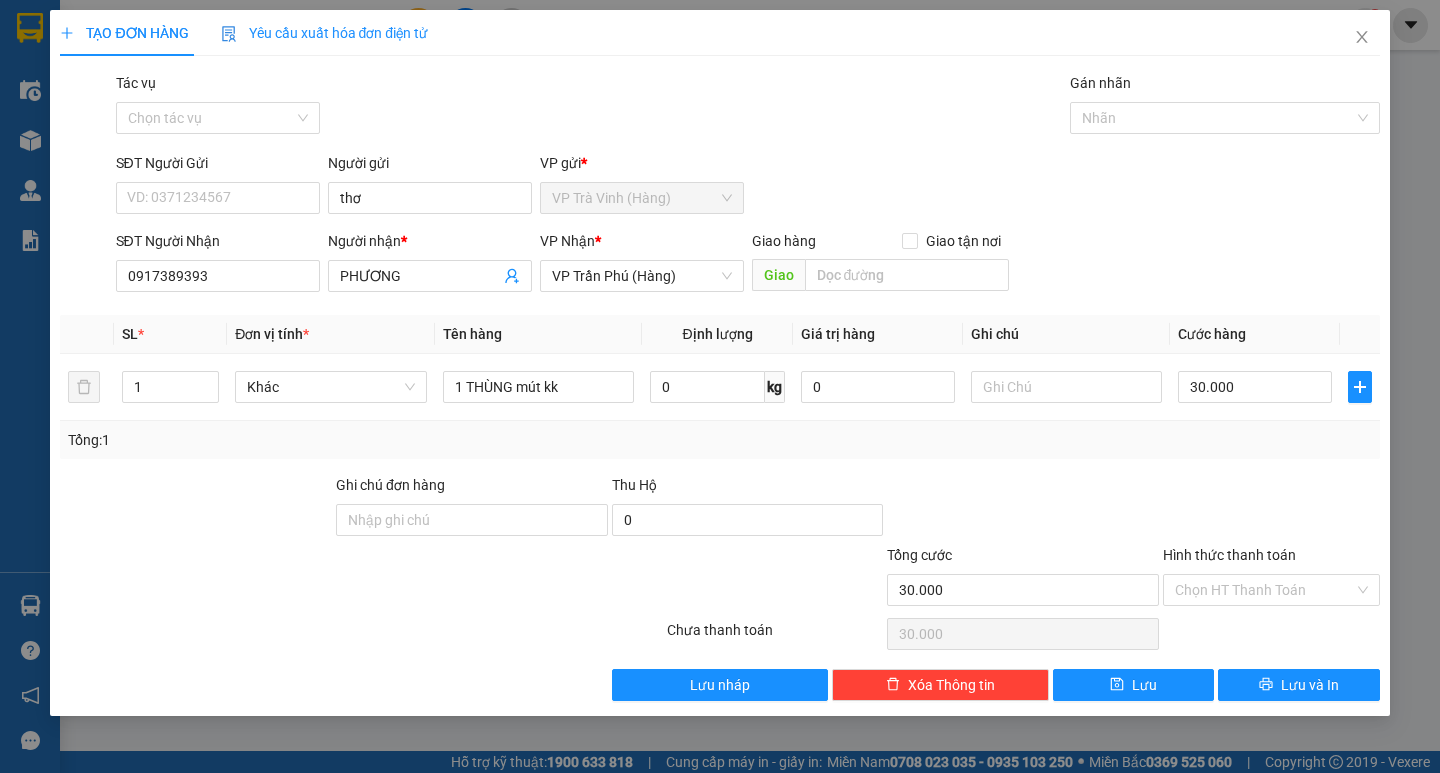 drag, startPoint x: 1260, startPoint y: 590, endPoint x: 1264, endPoint y: 606, distance: 16.492422 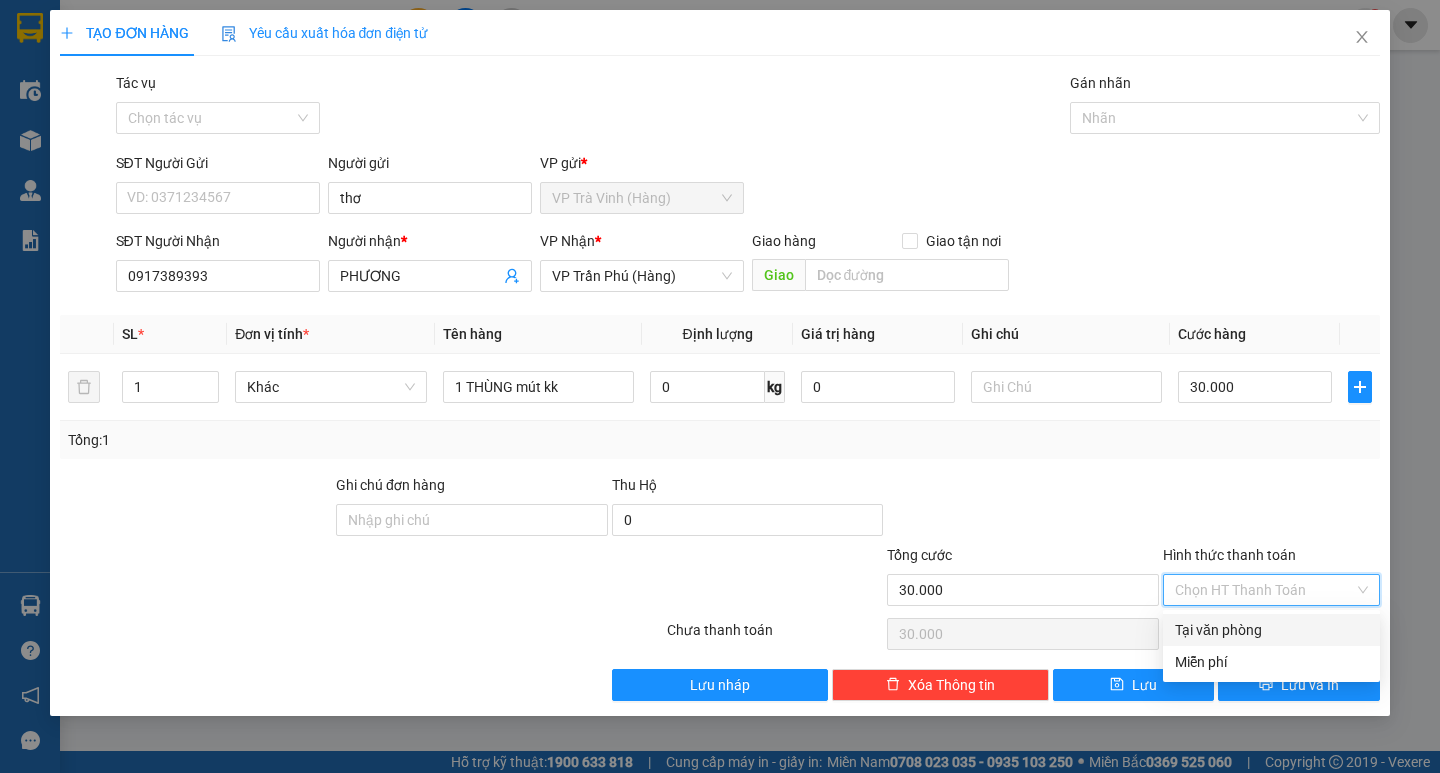 click on "Tại văn phòng" at bounding box center (1271, 630) 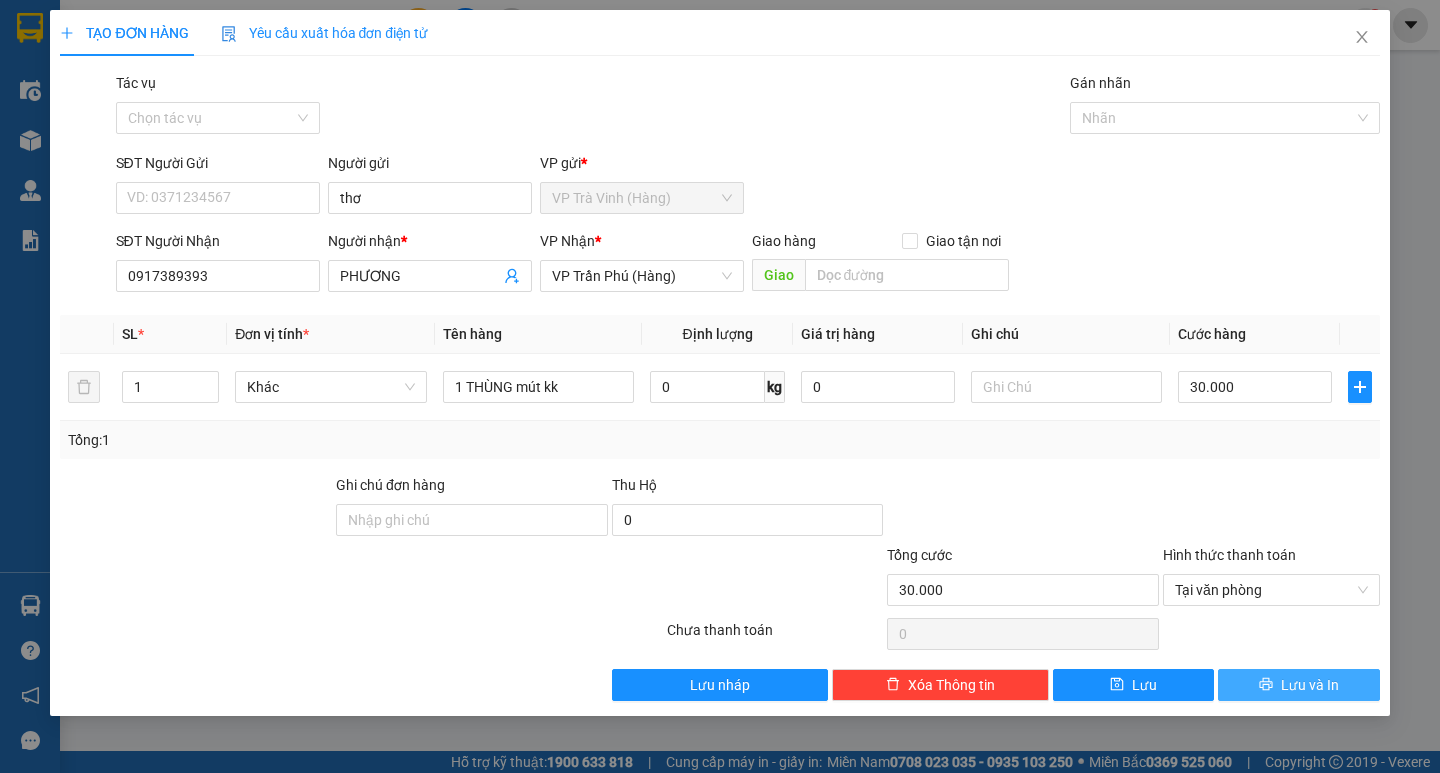 click on "Lưu và In" at bounding box center [1310, 685] 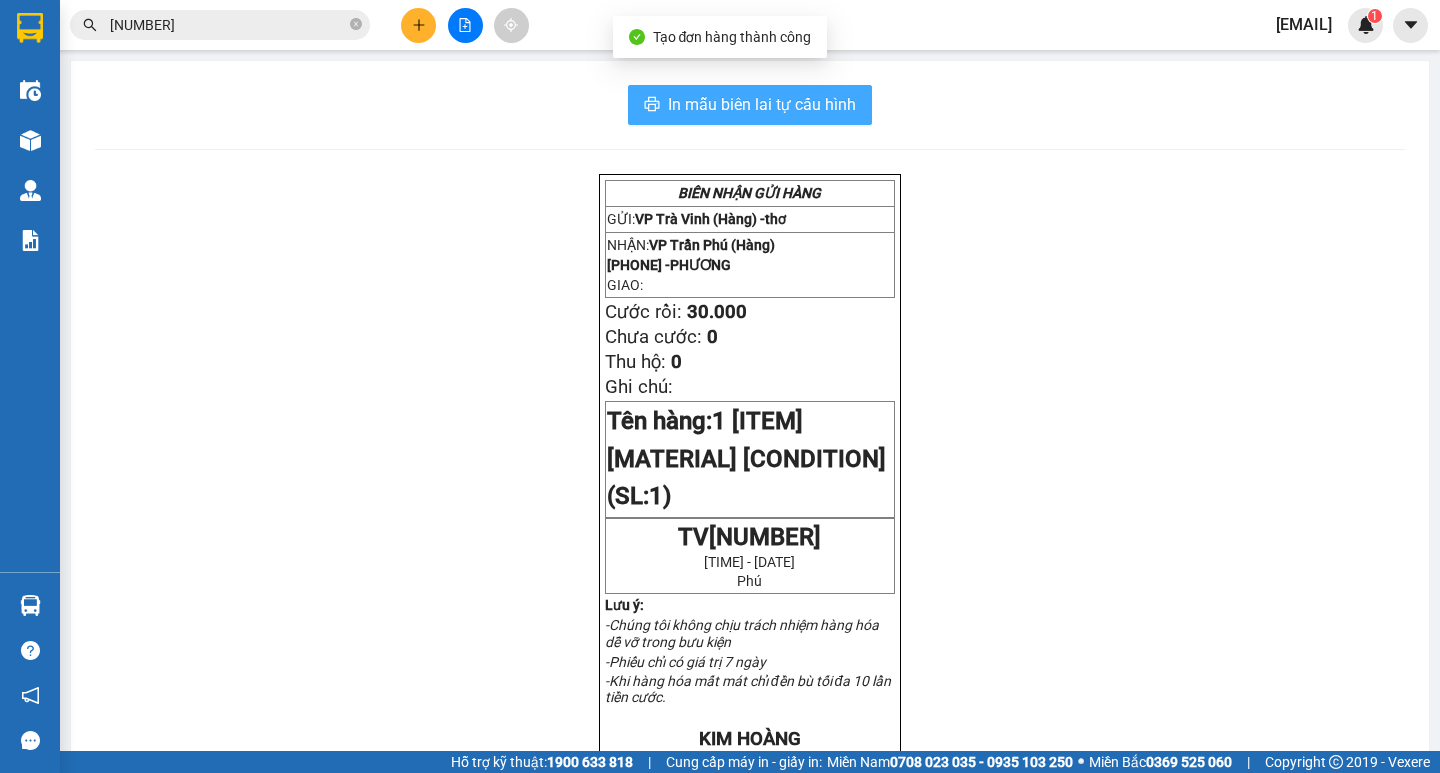 click on "In mẫu biên lai tự cấu hình" at bounding box center (762, 104) 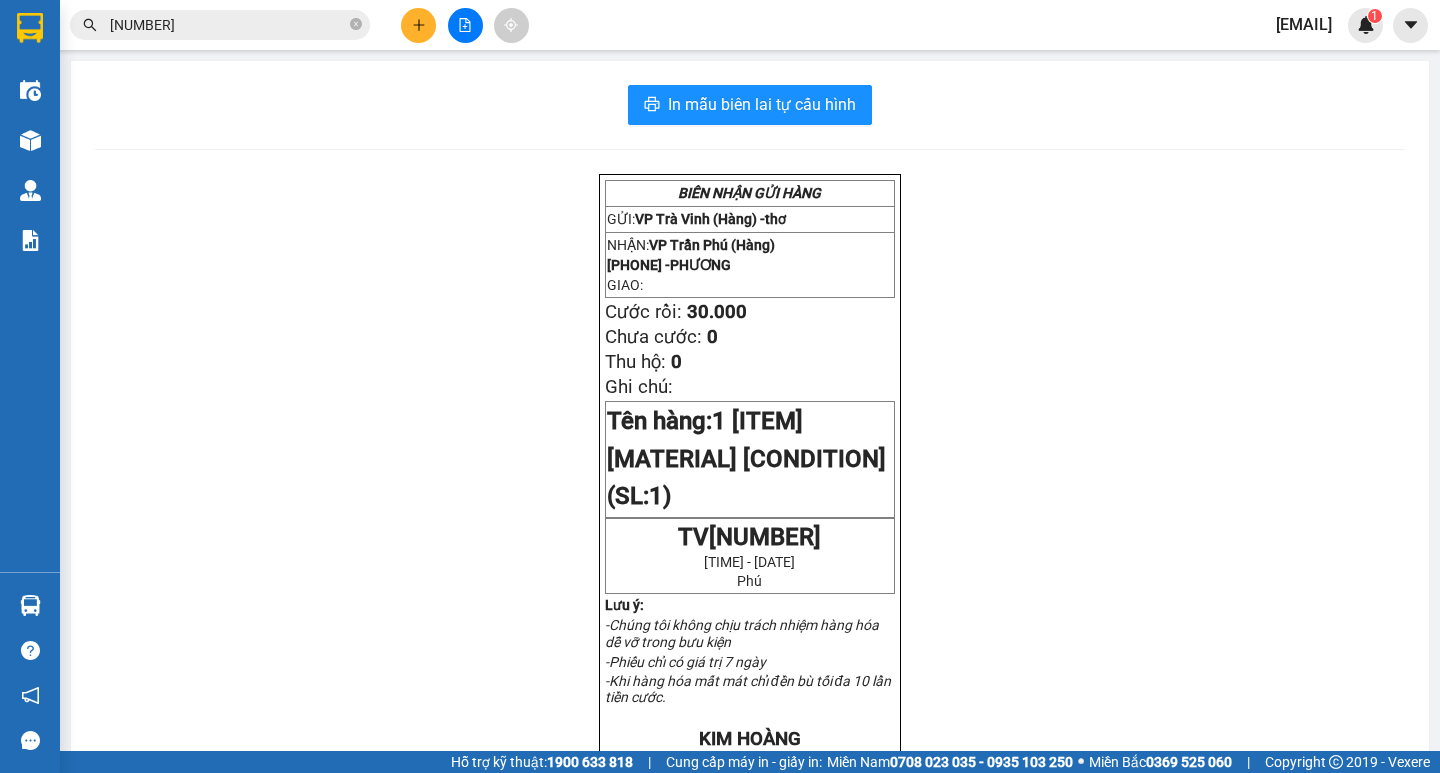 click on "[PHONE]" at bounding box center [228, 25] 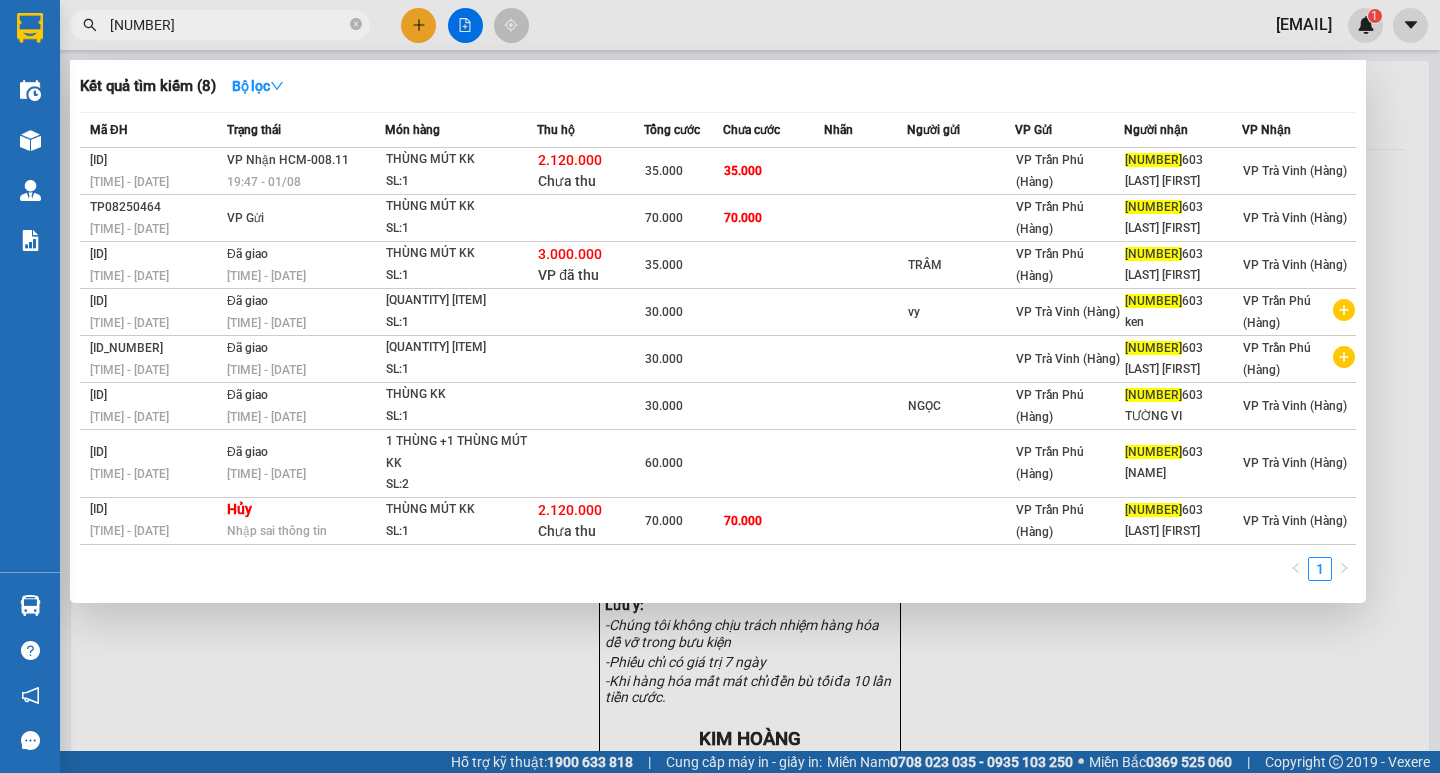 click on "[PHONE]" at bounding box center (228, 25) 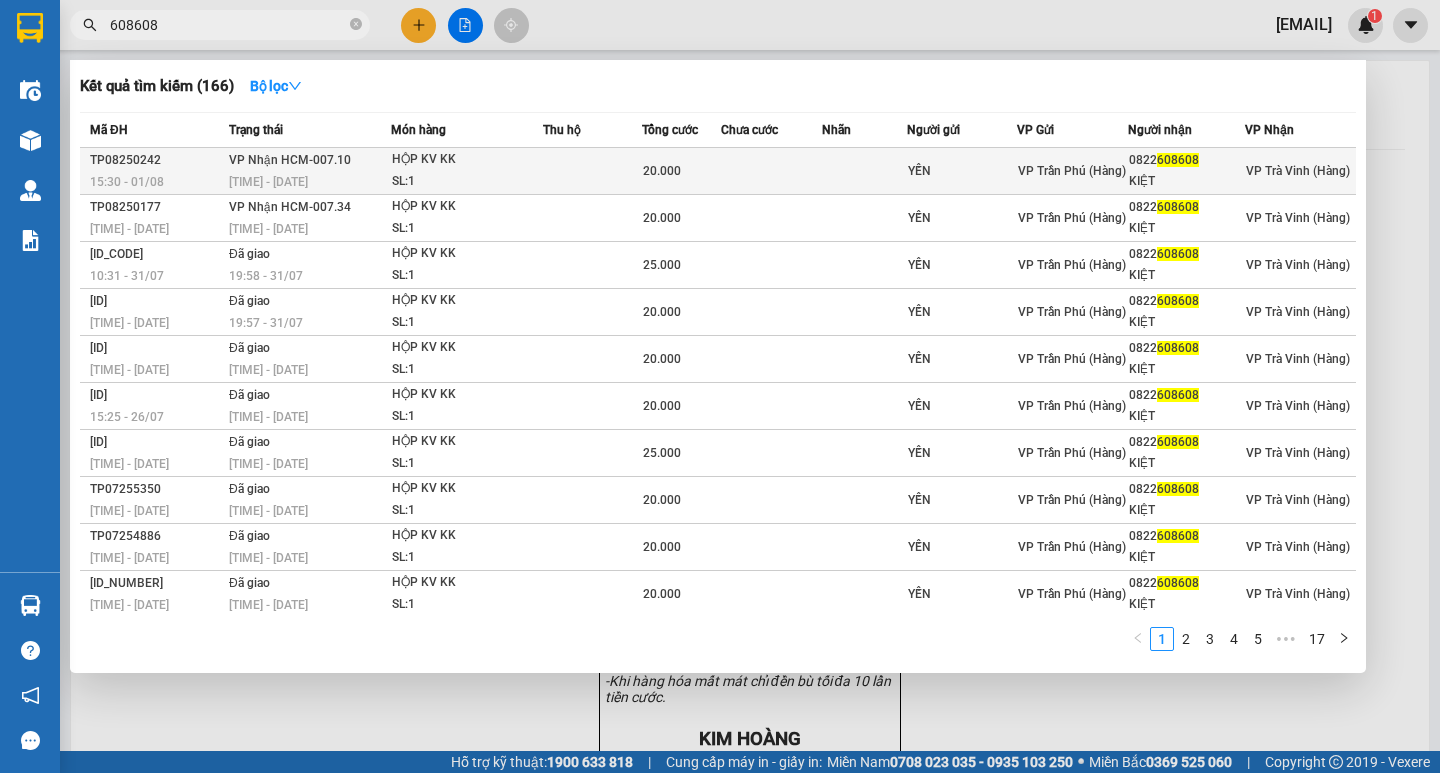 click on "HỘP KV KK" at bounding box center (467, 160) 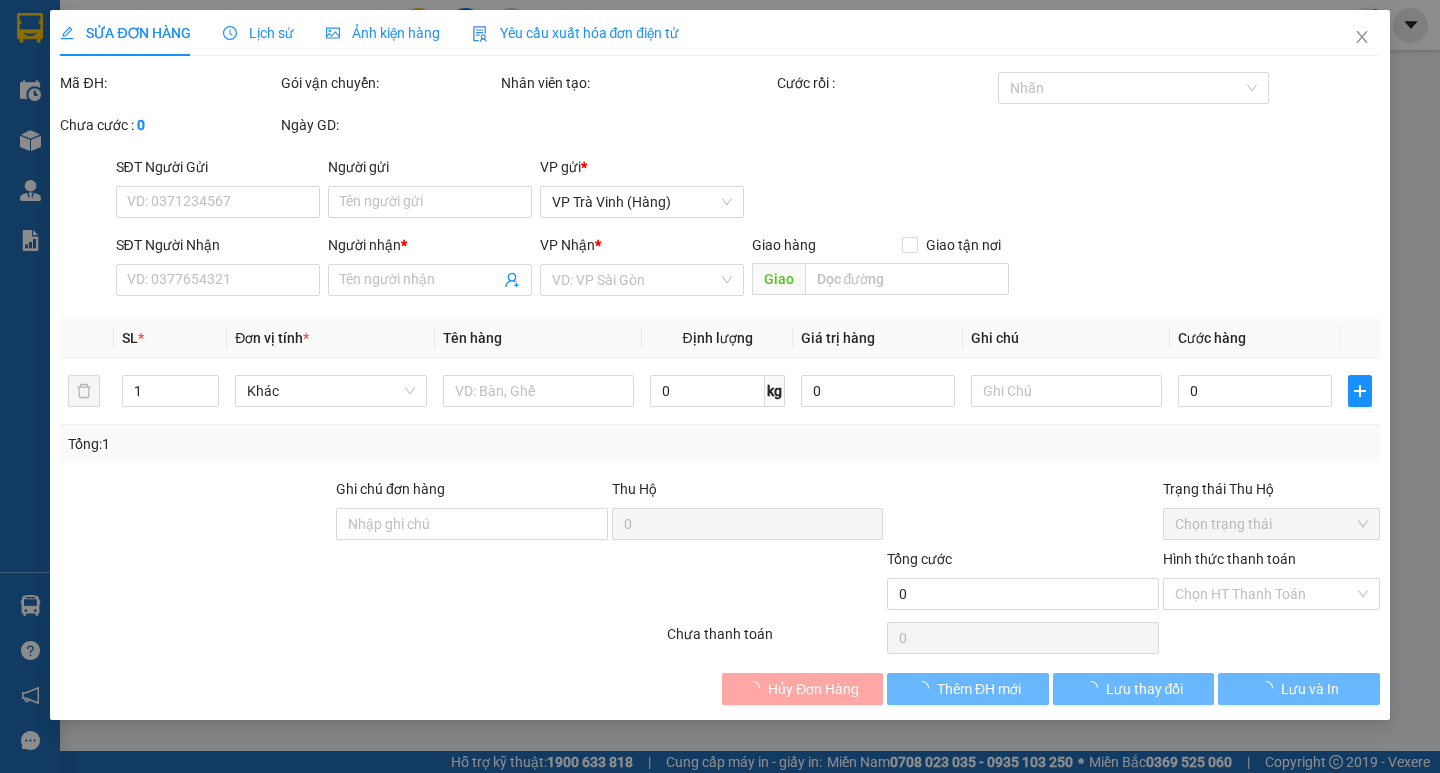 click on "Hủy Đơn Hàng" at bounding box center [813, 689] 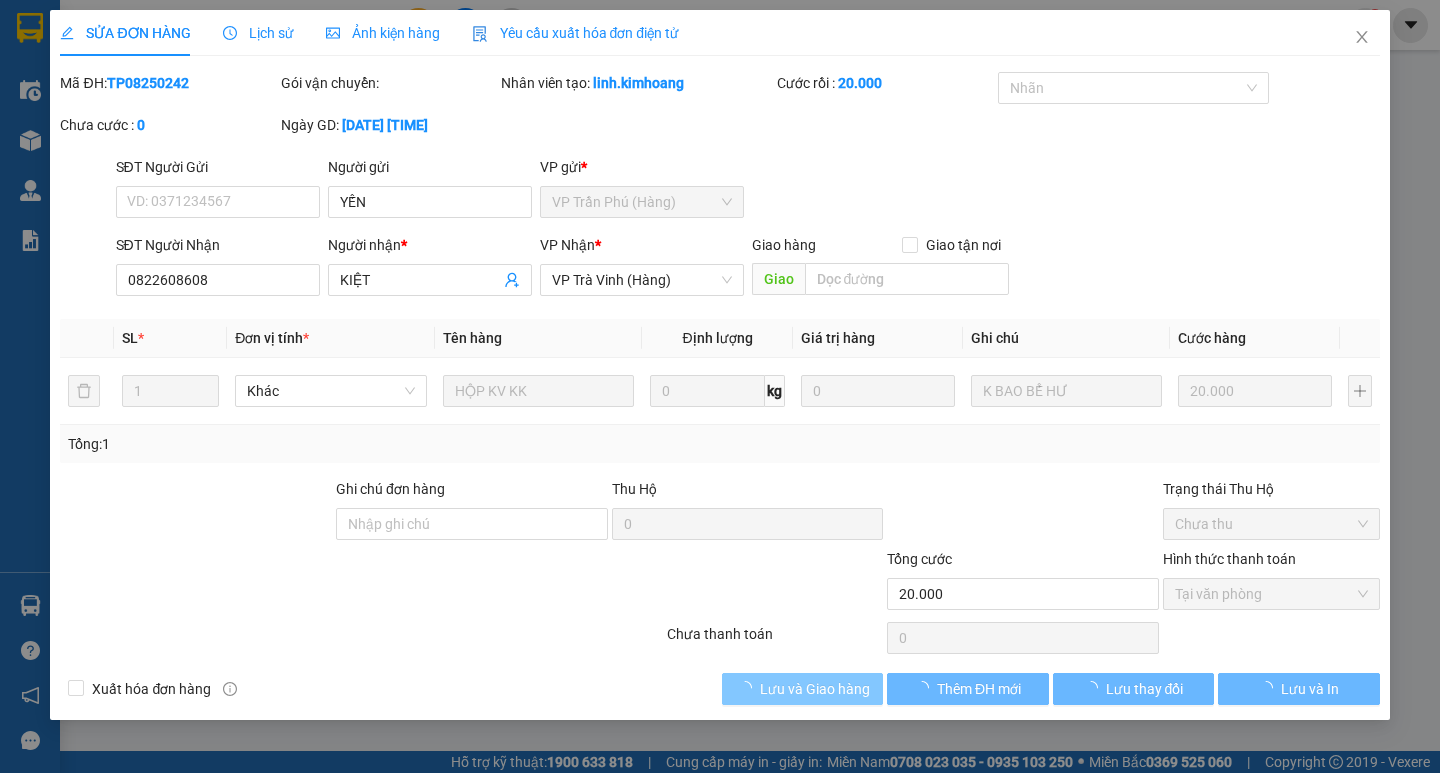 click on "Lưu và Giao hàng" at bounding box center (815, 689) 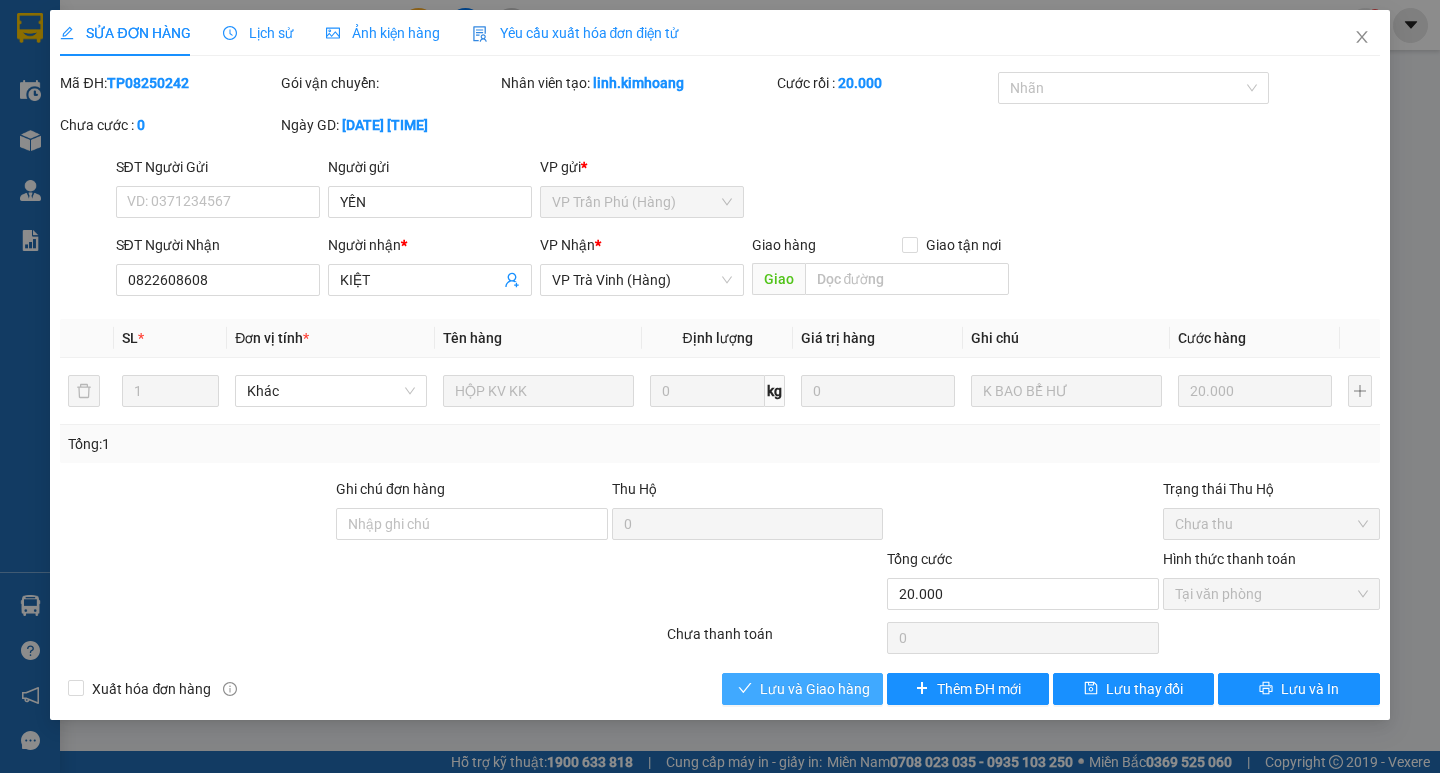 click on "Lưu và Giao hàng" at bounding box center (815, 689) 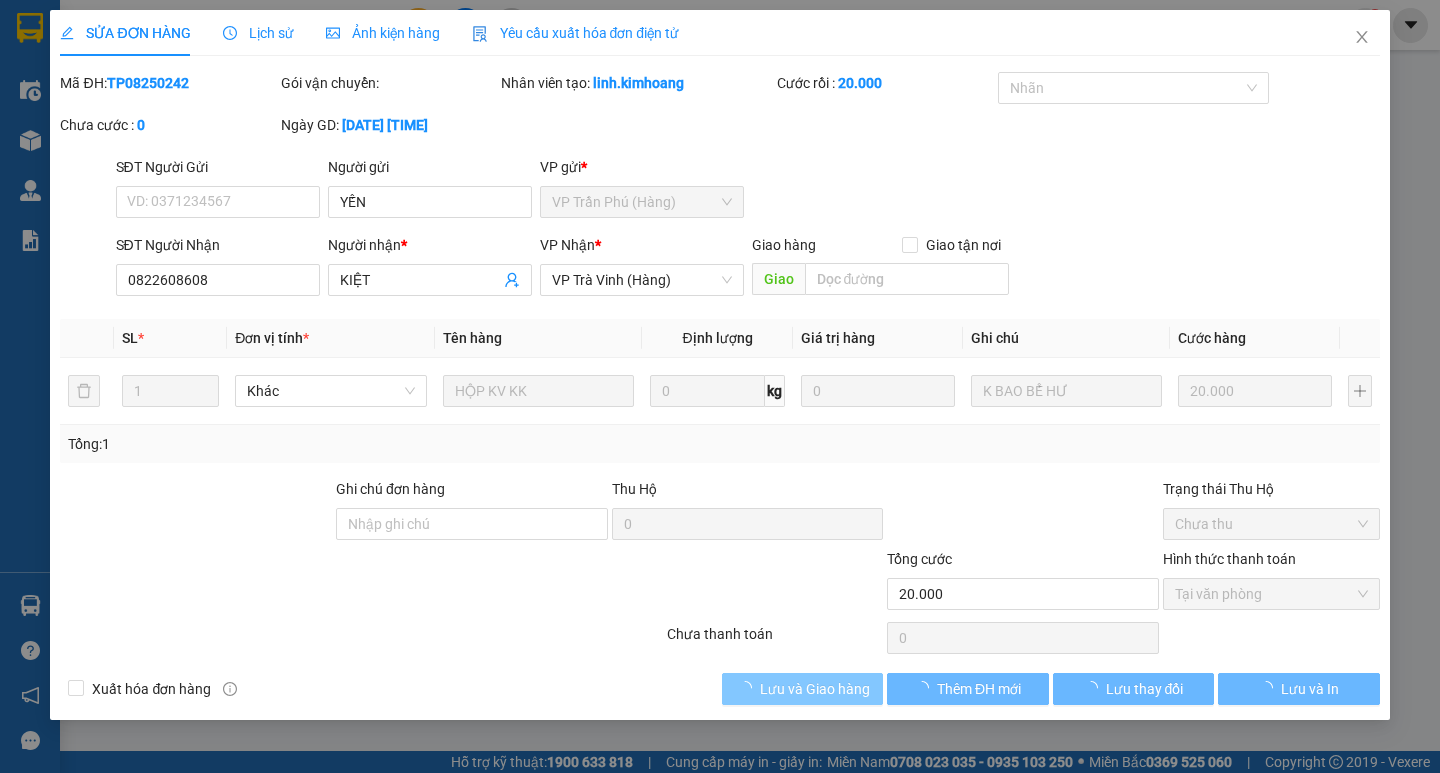 click on "Lưu và Giao hàng" at bounding box center [815, 689] 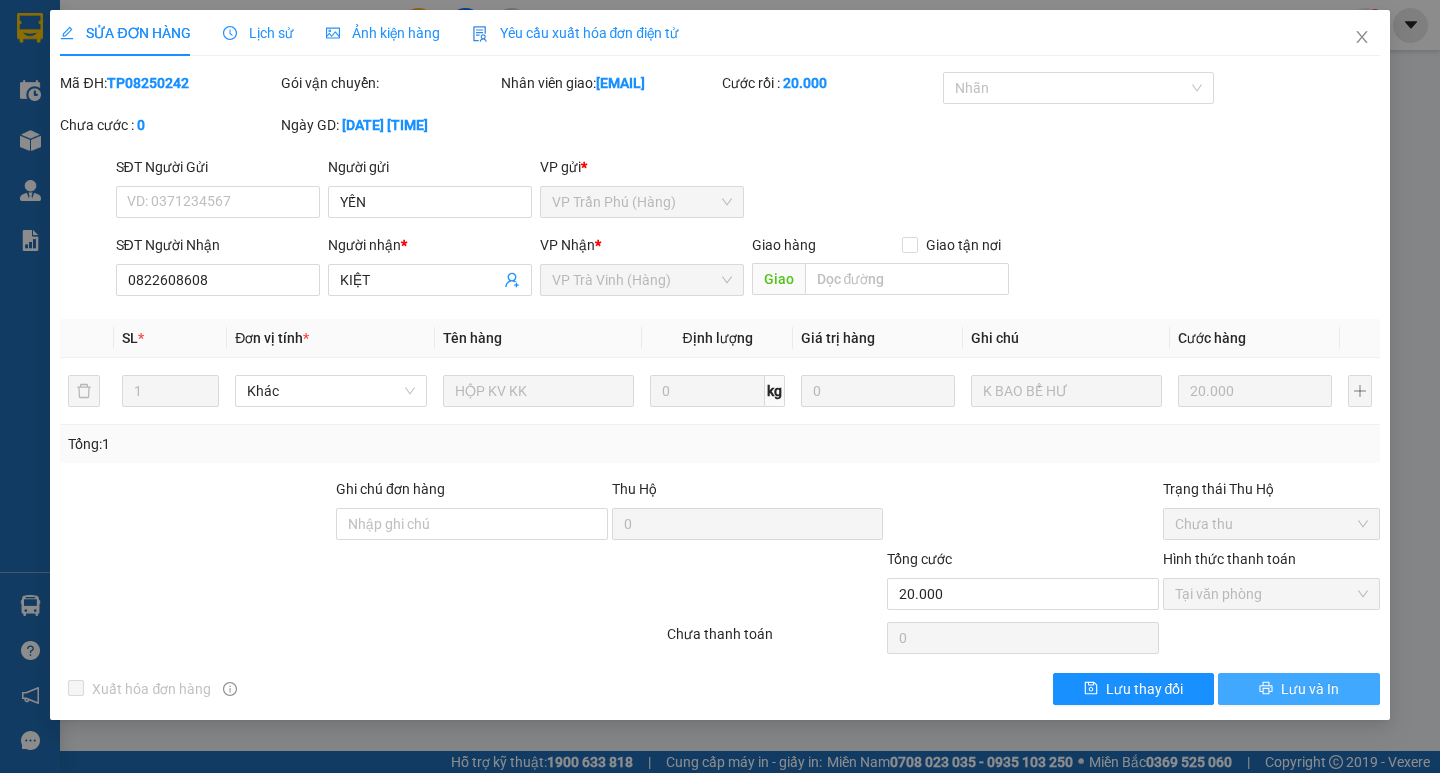 click on "Lưu và In" at bounding box center [1298, 689] 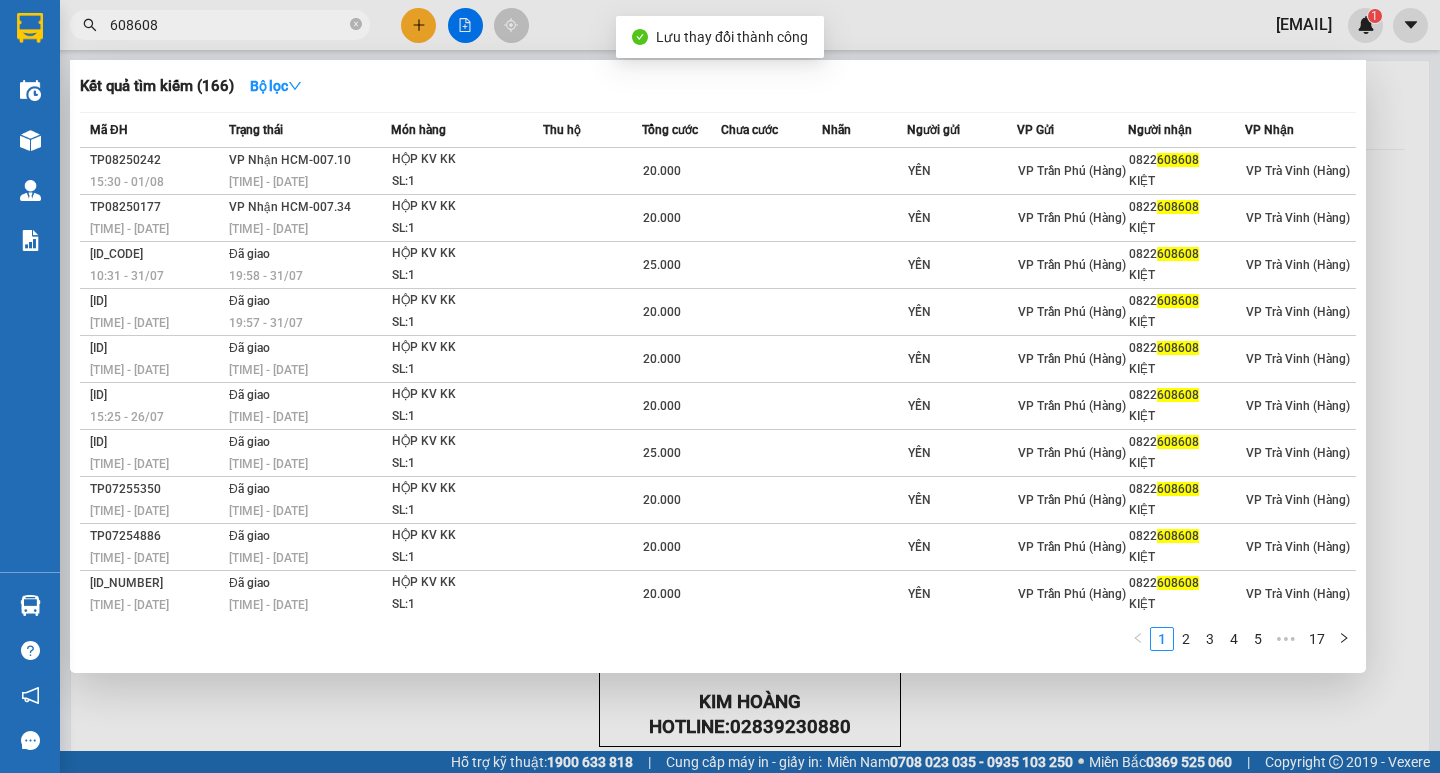 click on "608608" at bounding box center (228, 25) 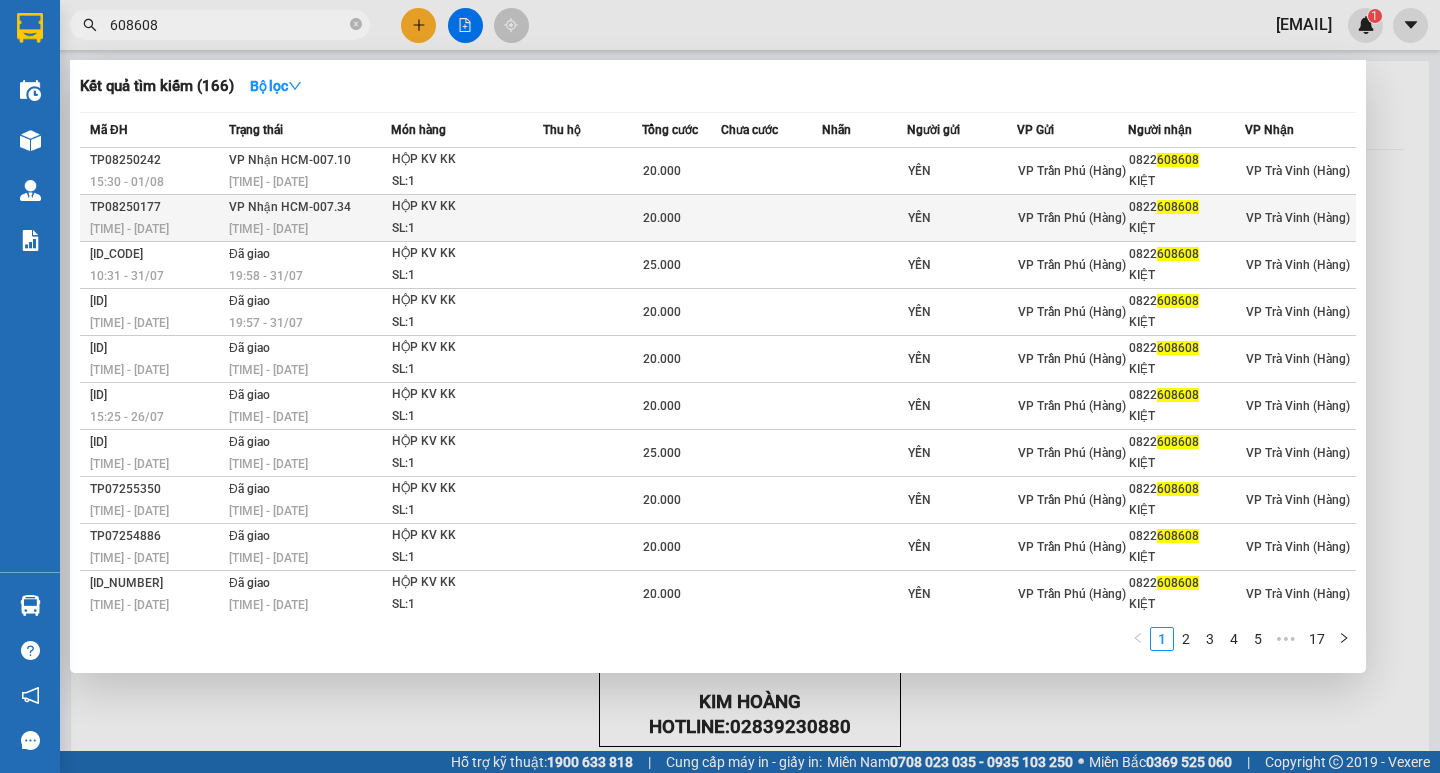 click on "VP Nhận   HCM-007.34 20:29 - 01/08" at bounding box center [307, 218] 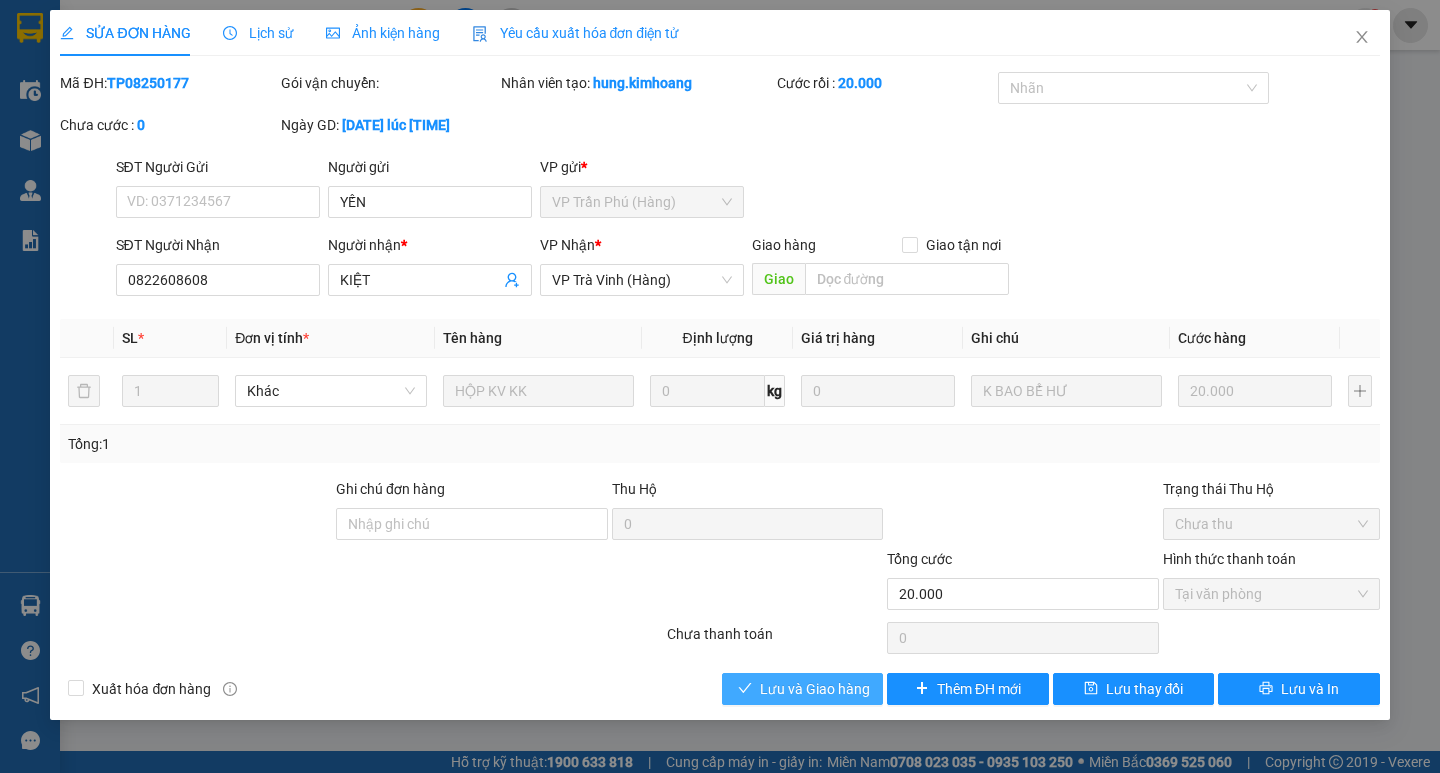 click on "Lưu và Giao hàng" at bounding box center (815, 689) 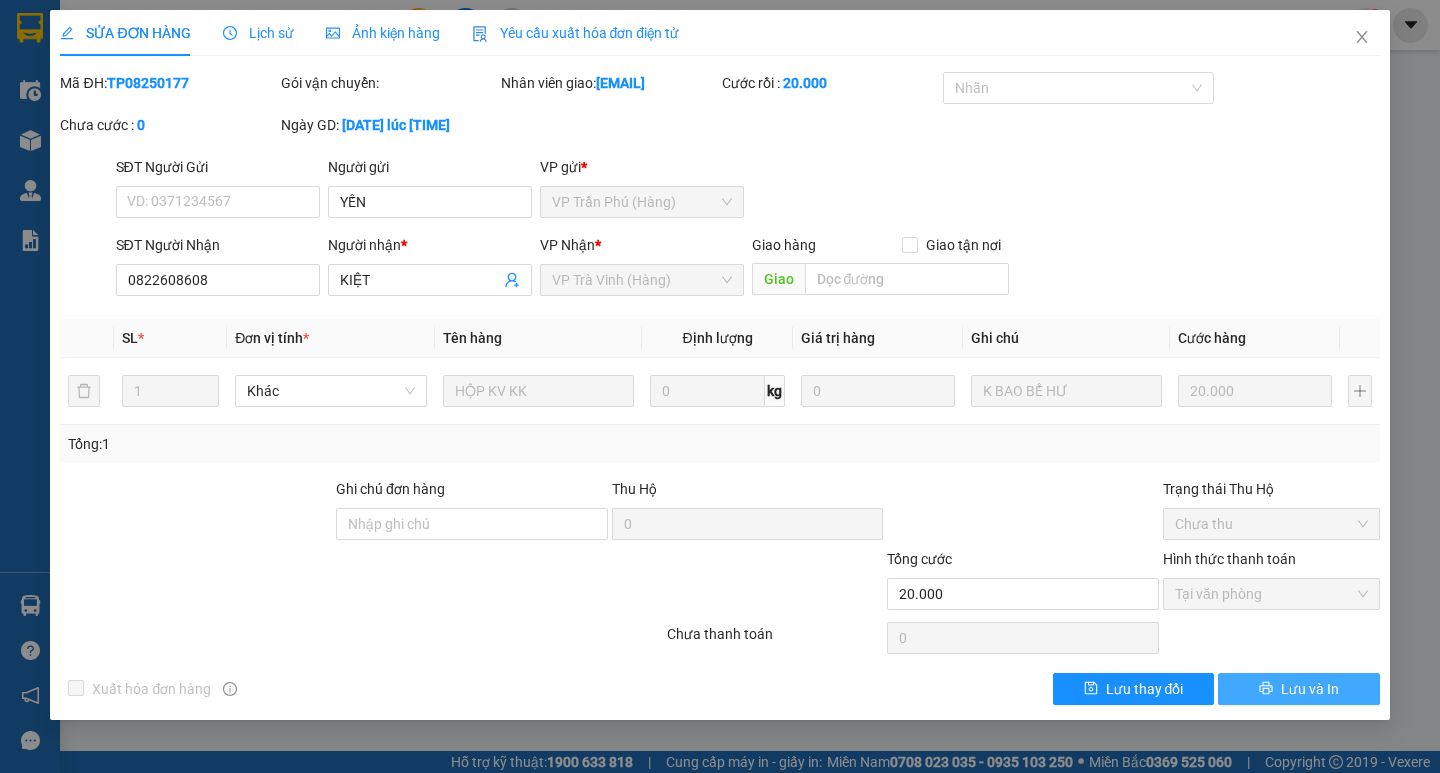 click on "Lưu và In" at bounding box center [1310, 689] 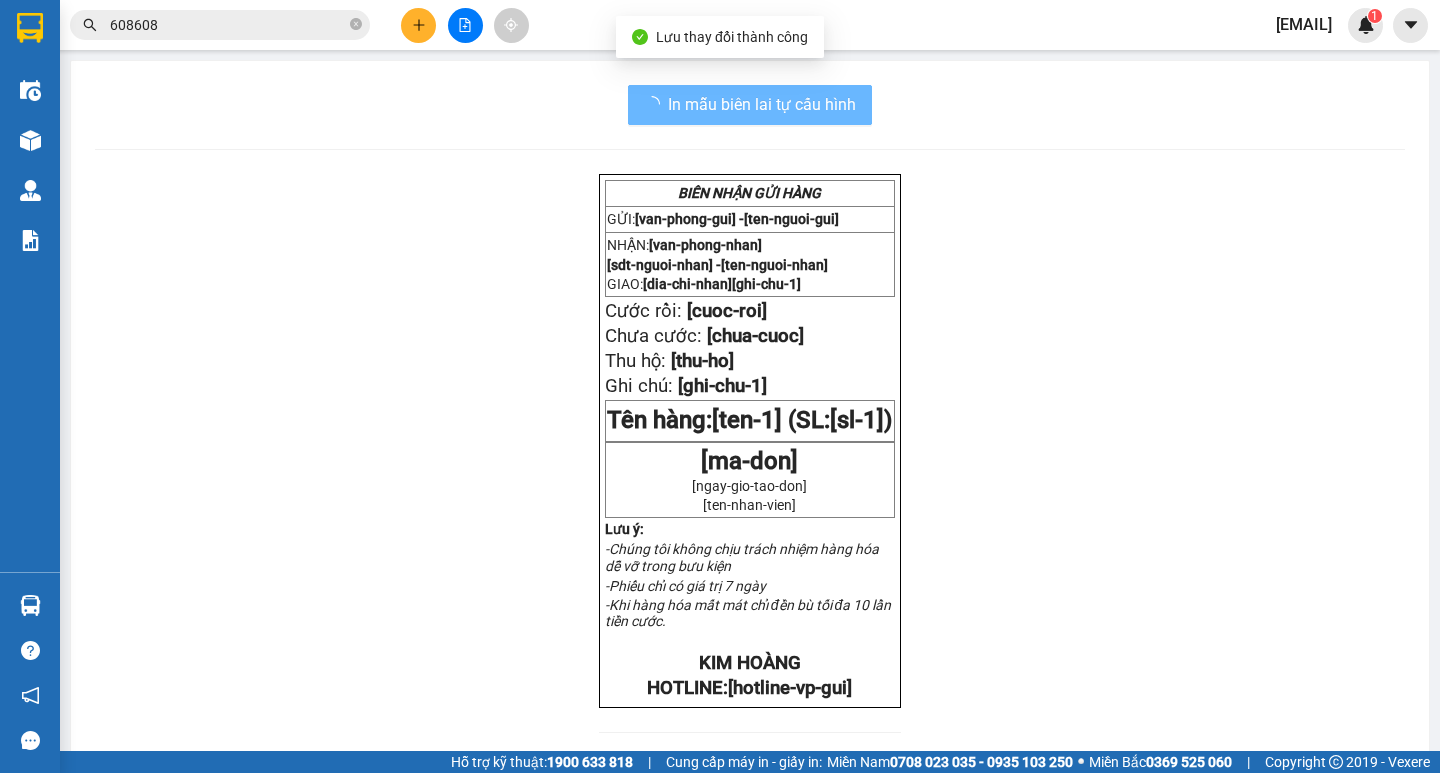 click on "608608" at bounding box center (228, 25) 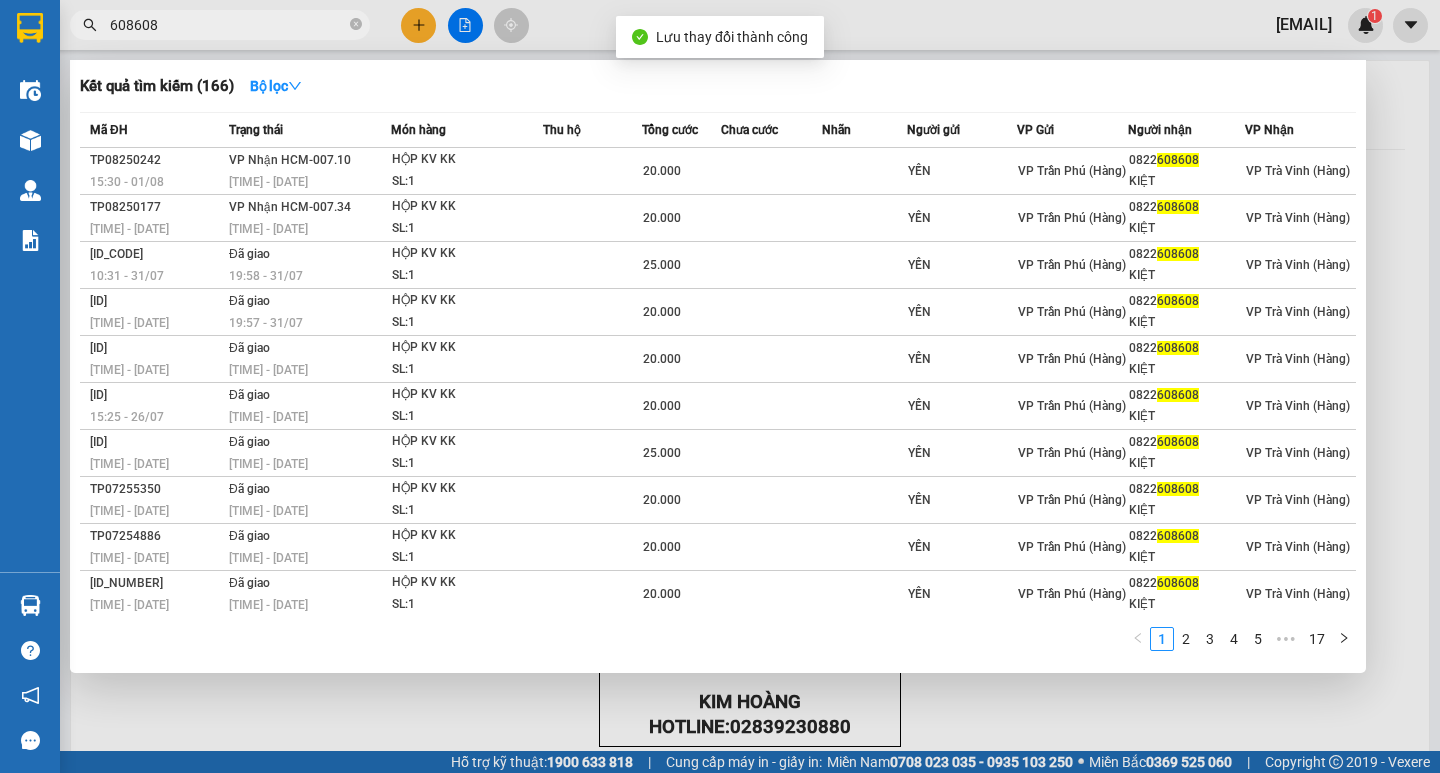 click on "608608" at bounding box center (228, 25) 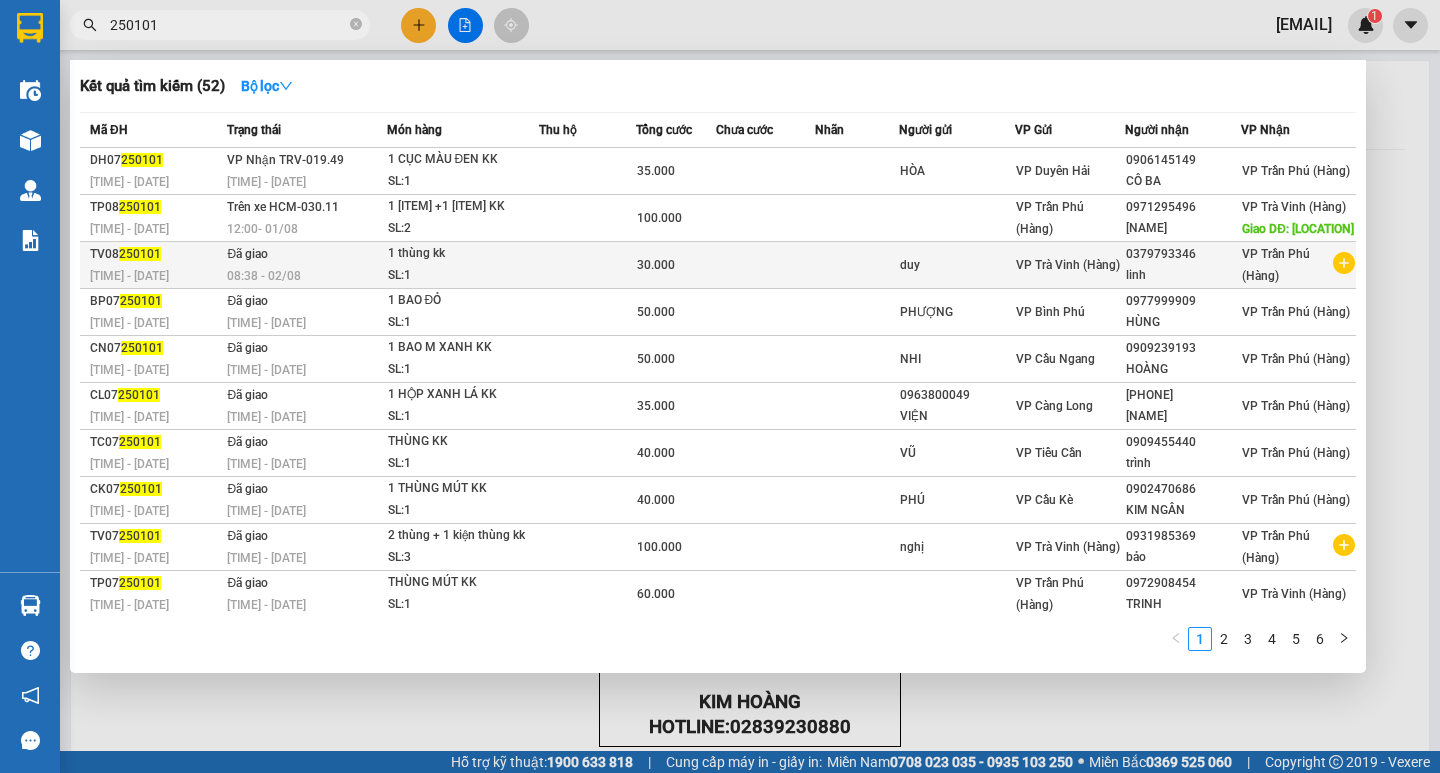 click at bounding box center (857, 265) 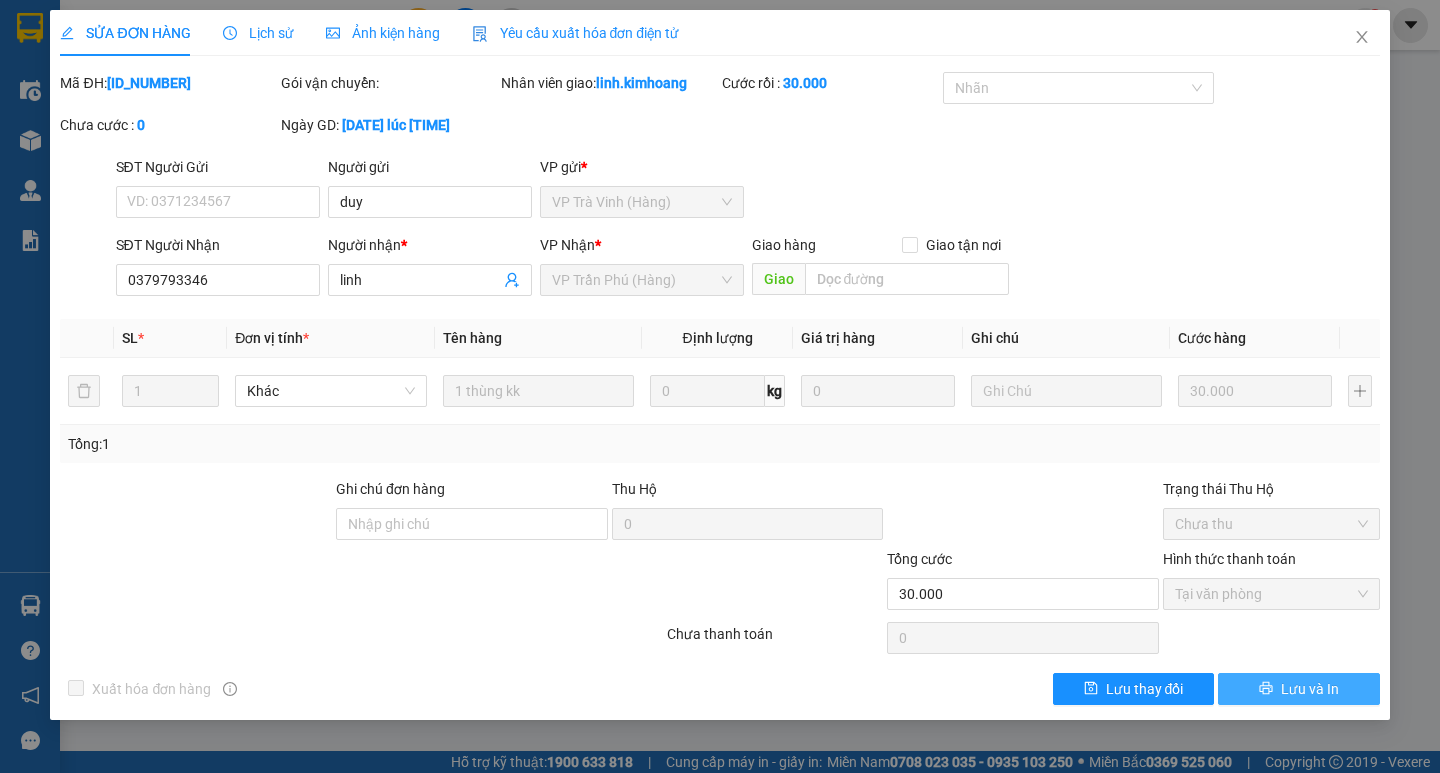 click on "Lưu và In" at bounding box center [1310, 689] 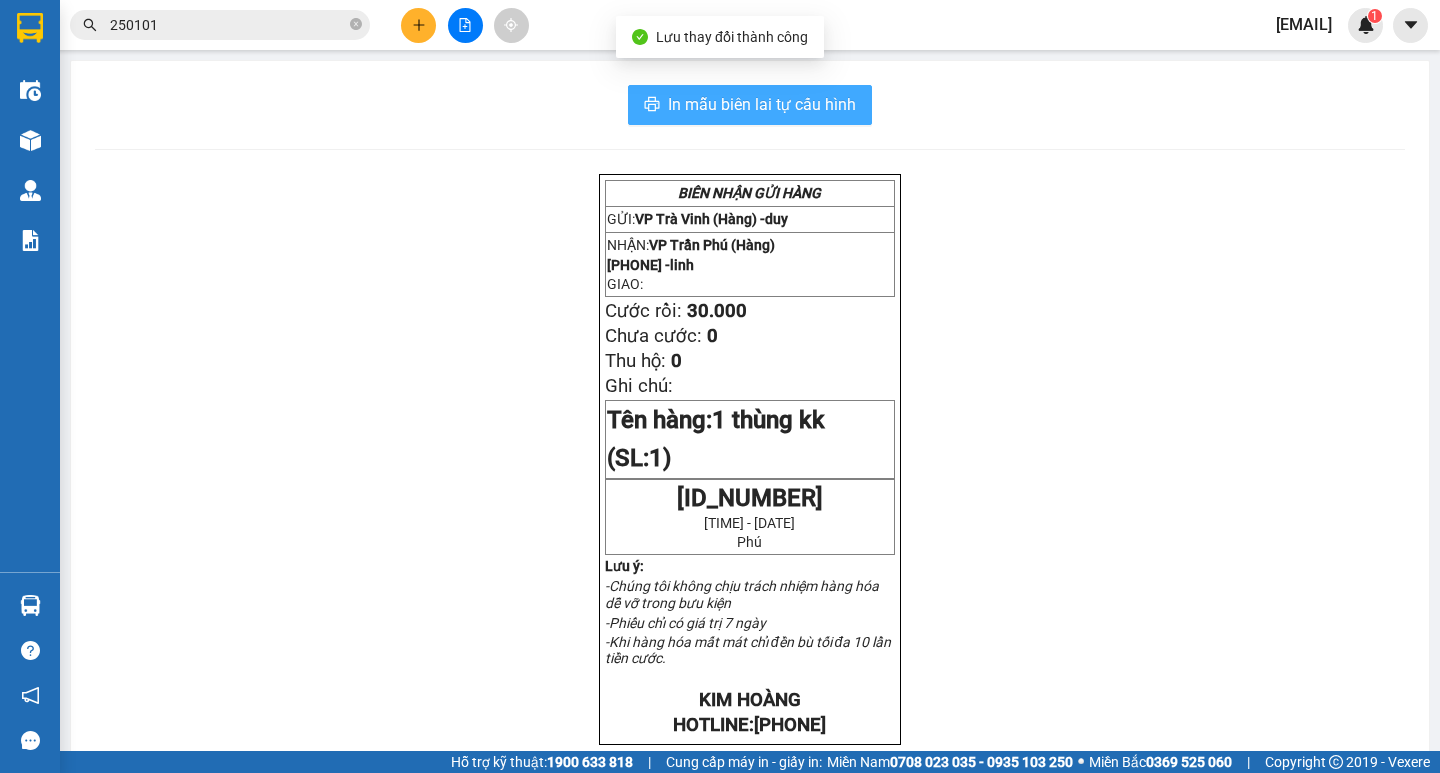 click on "In mẫu biên lai tự cấu hình" at bounding box center (750, 105) 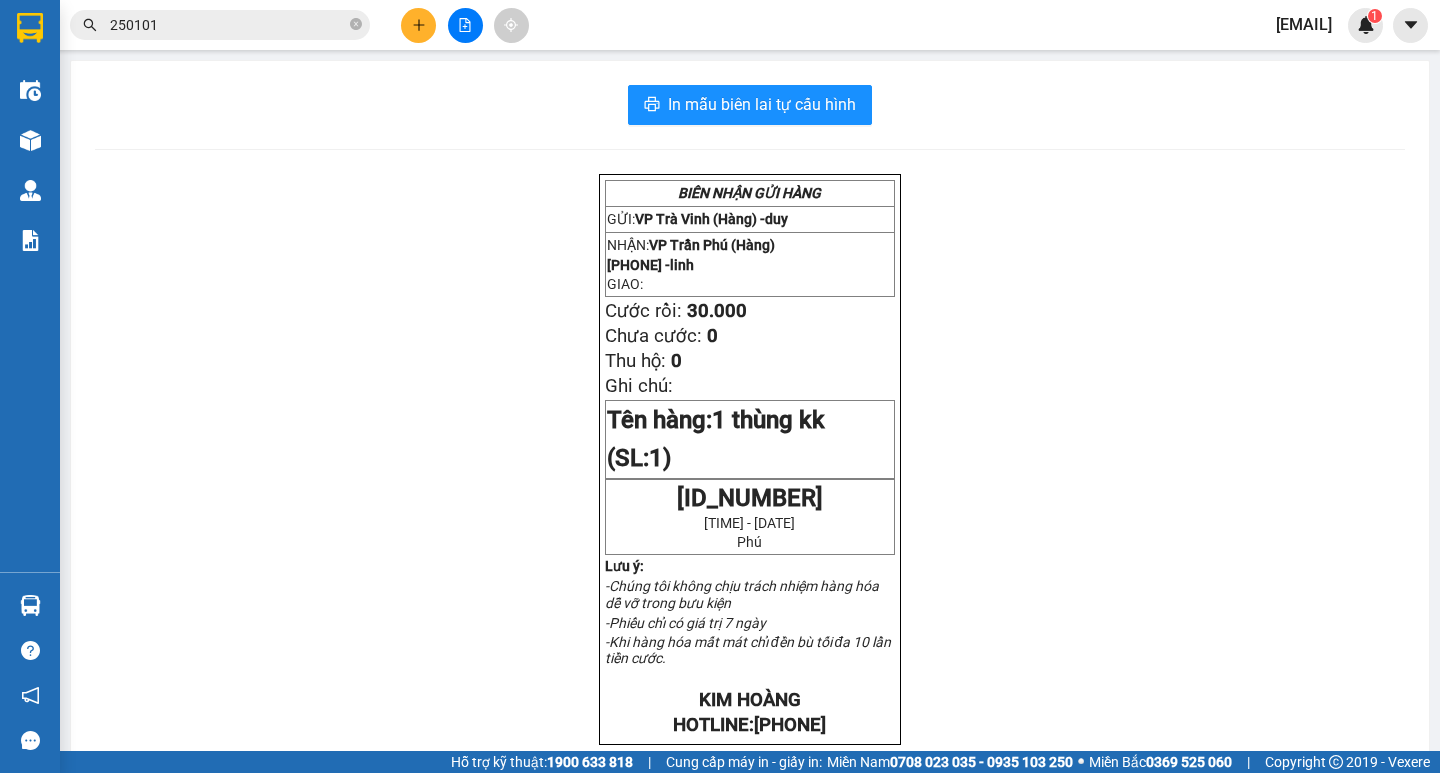 click on "250101" at bounding box center (228, 25) 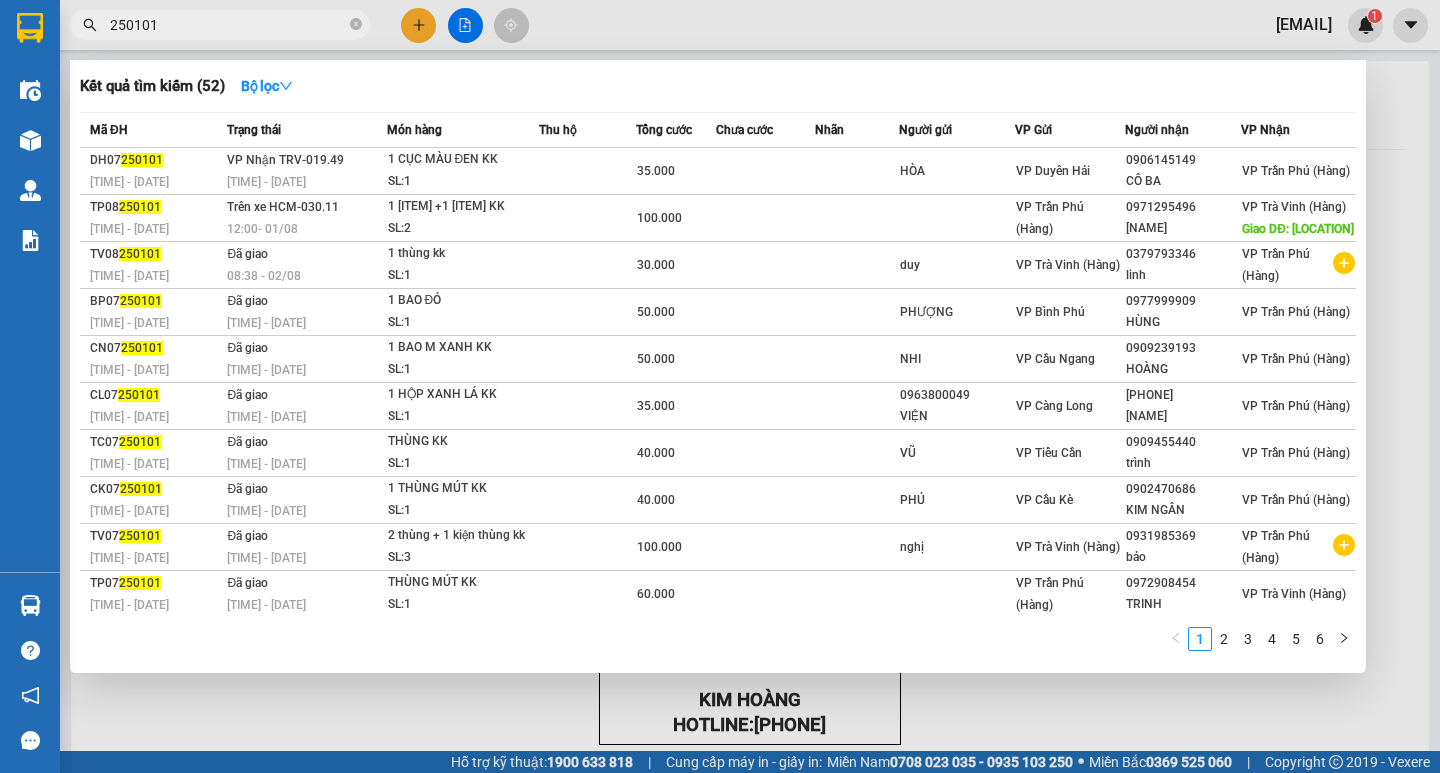 click on "250101" at bounding box center [228, 25] 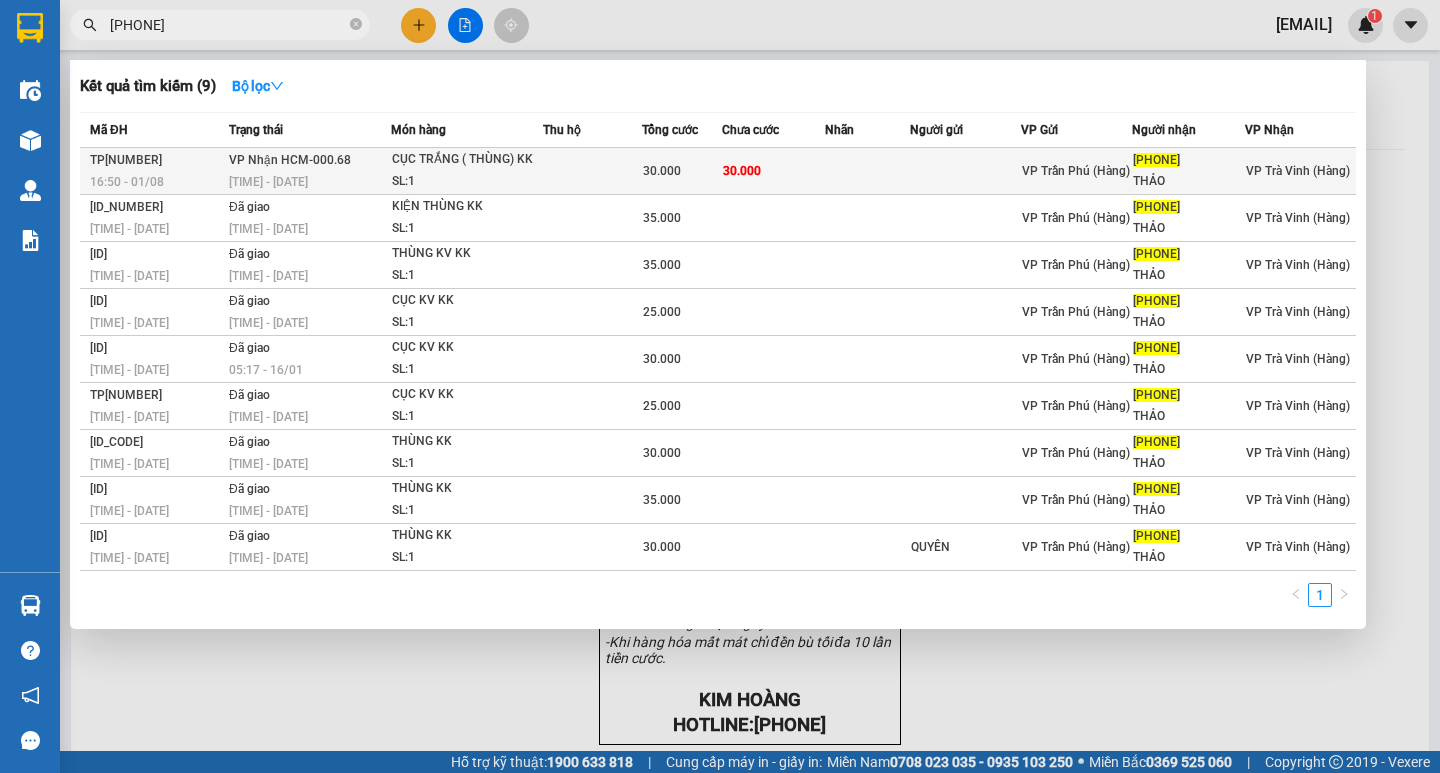 click on "SL:  1" at bounding box center (467, 182) 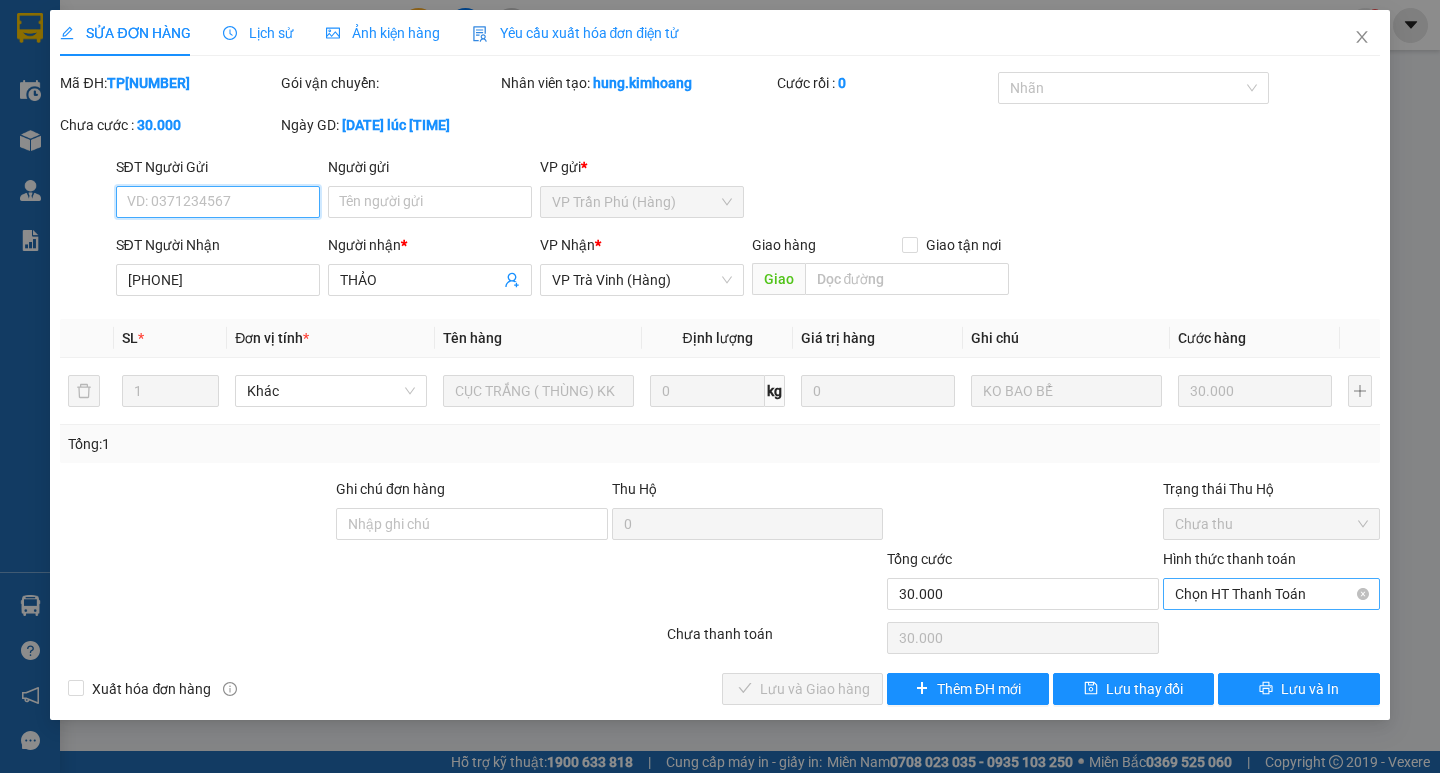 click on "Chọn HT Thanh Toán" at bounding box center [1271, 594] 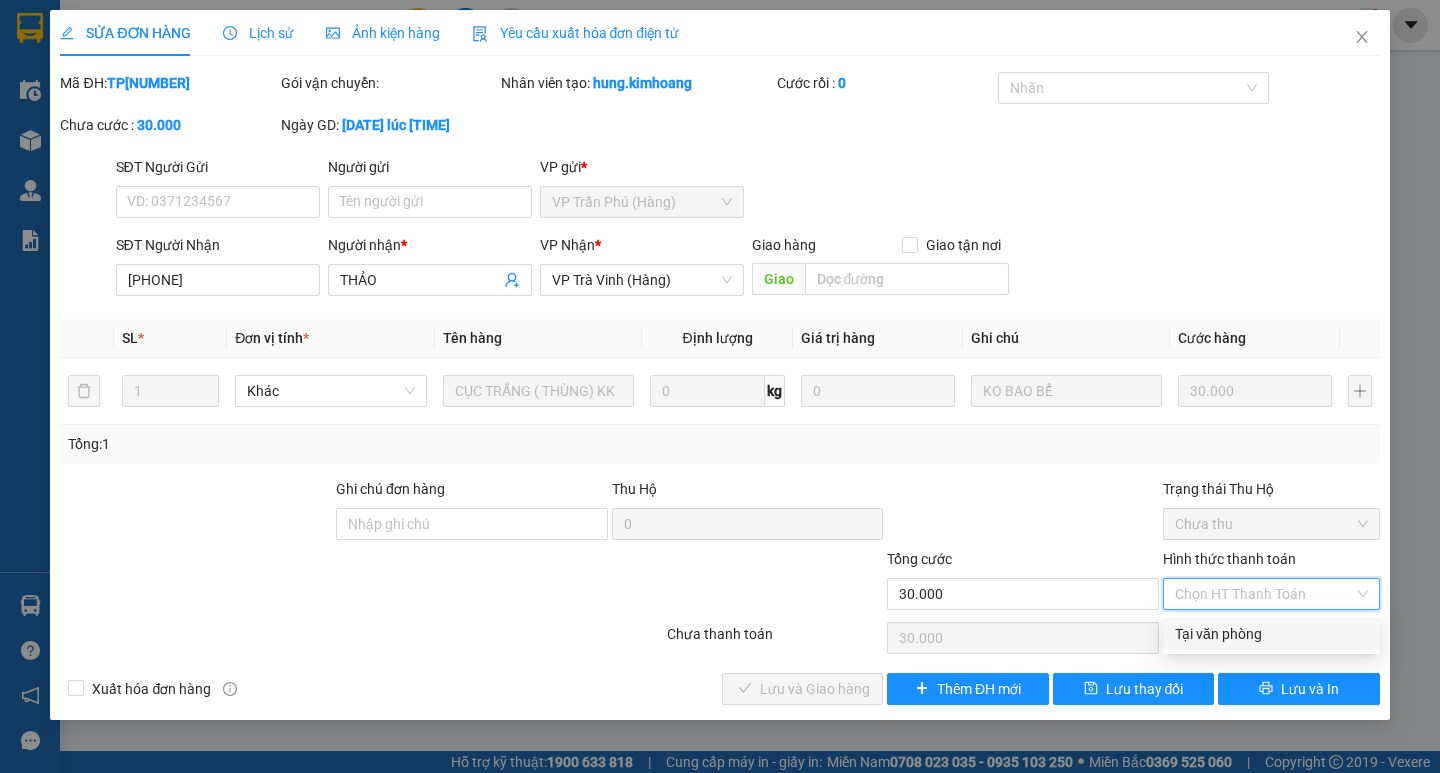 drag, startPoint x: 1287, startPoint y: 624, endPoint x: 1269, endPoint y: 629, distance: 18.681541 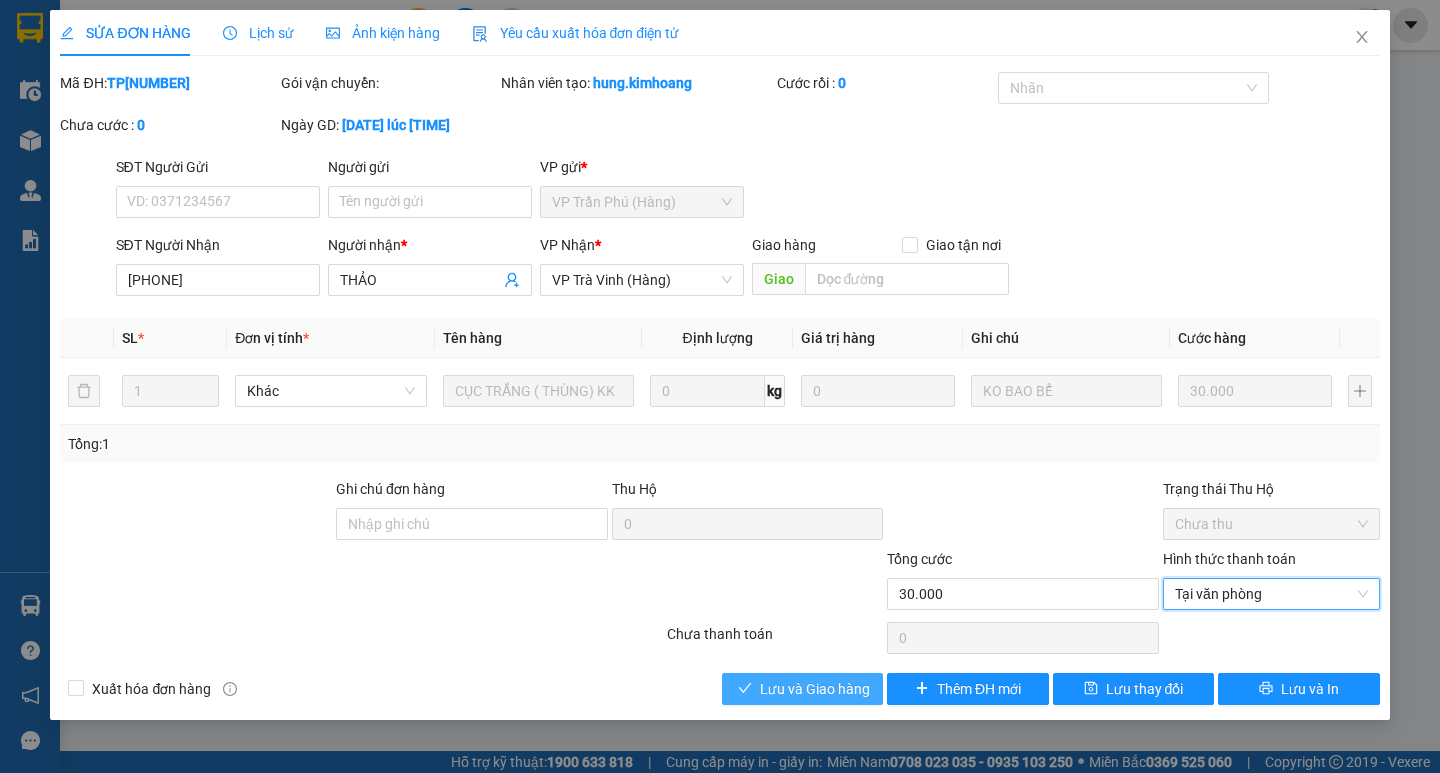 click on "Lưu và Giao hàng" at bounding box center (802, 689) 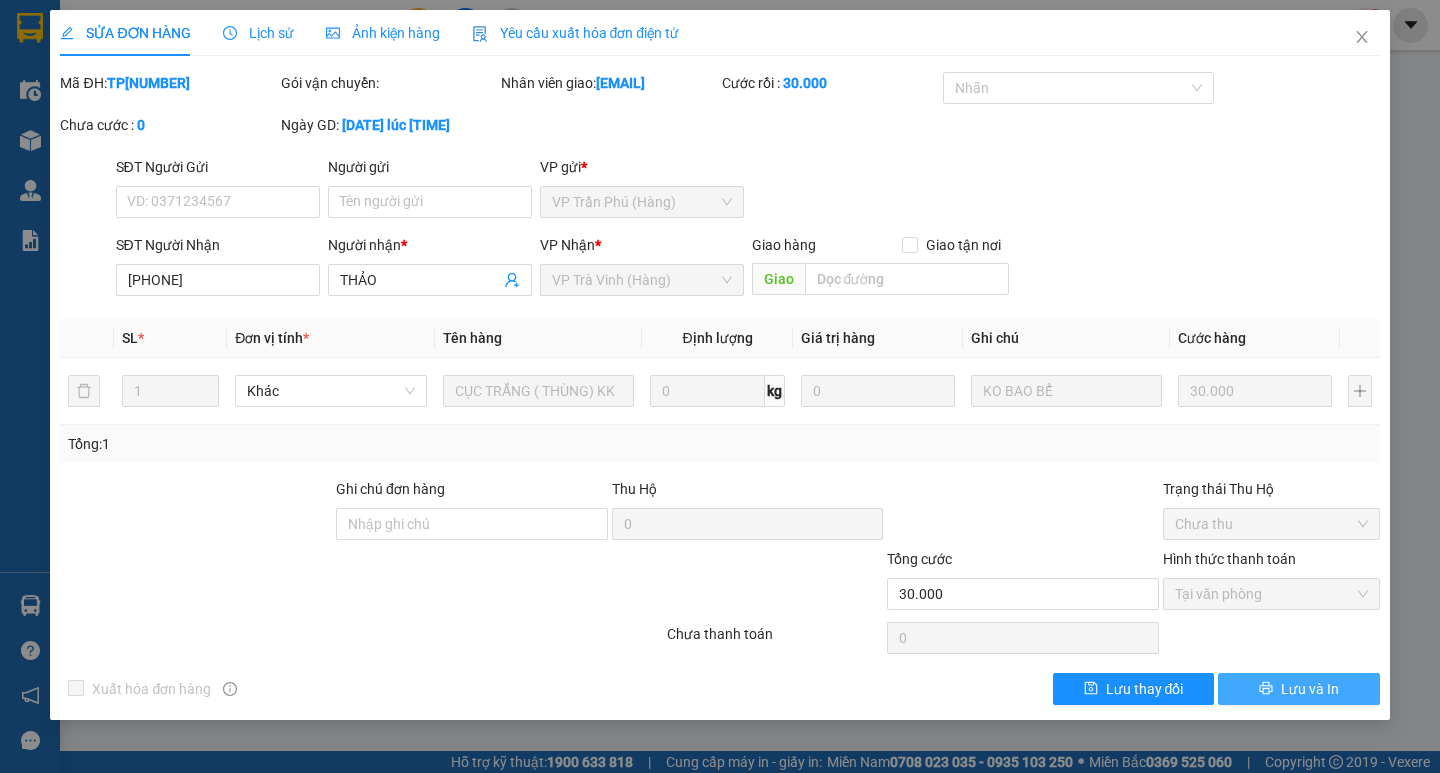 click 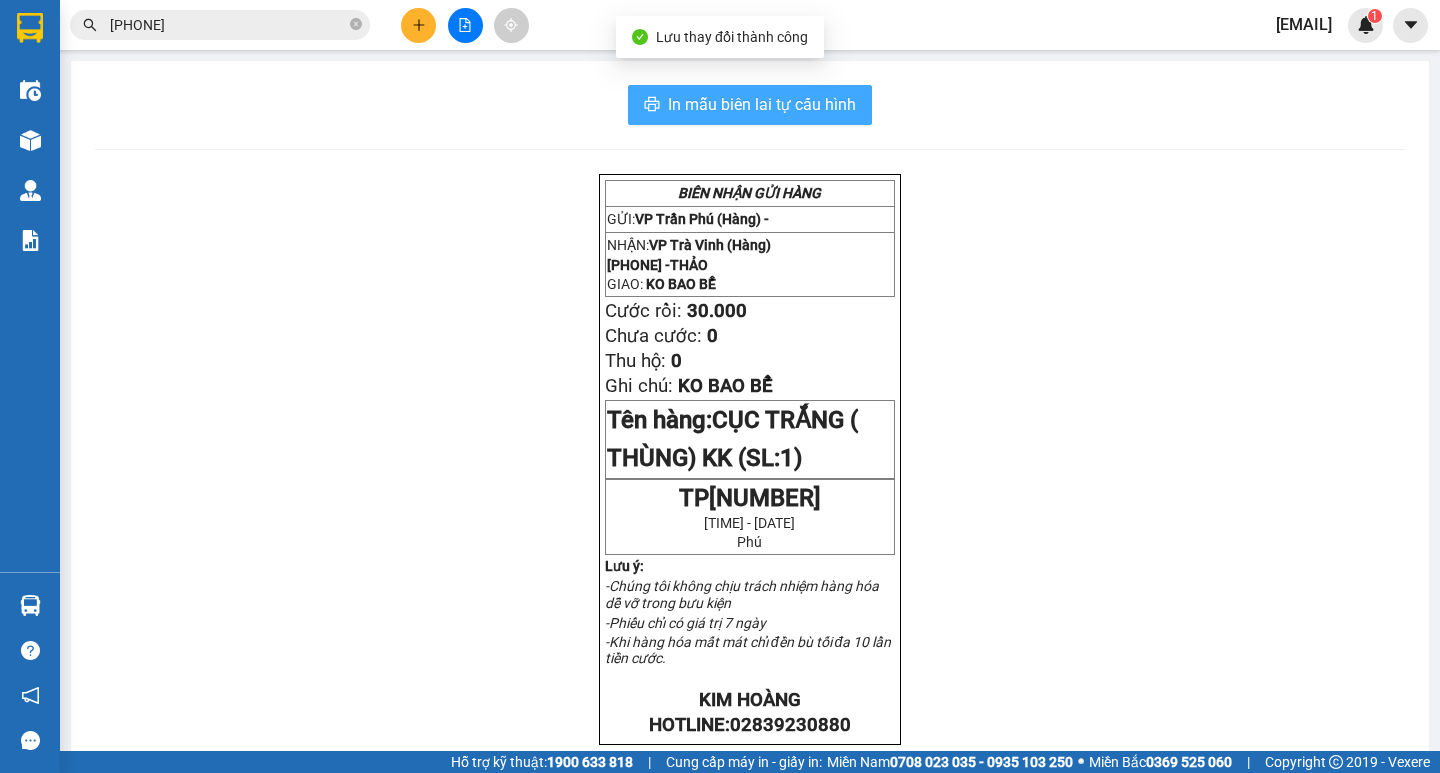 click on "In mẫu biên lai tự cấu hình" at bounding box center [762, 104] 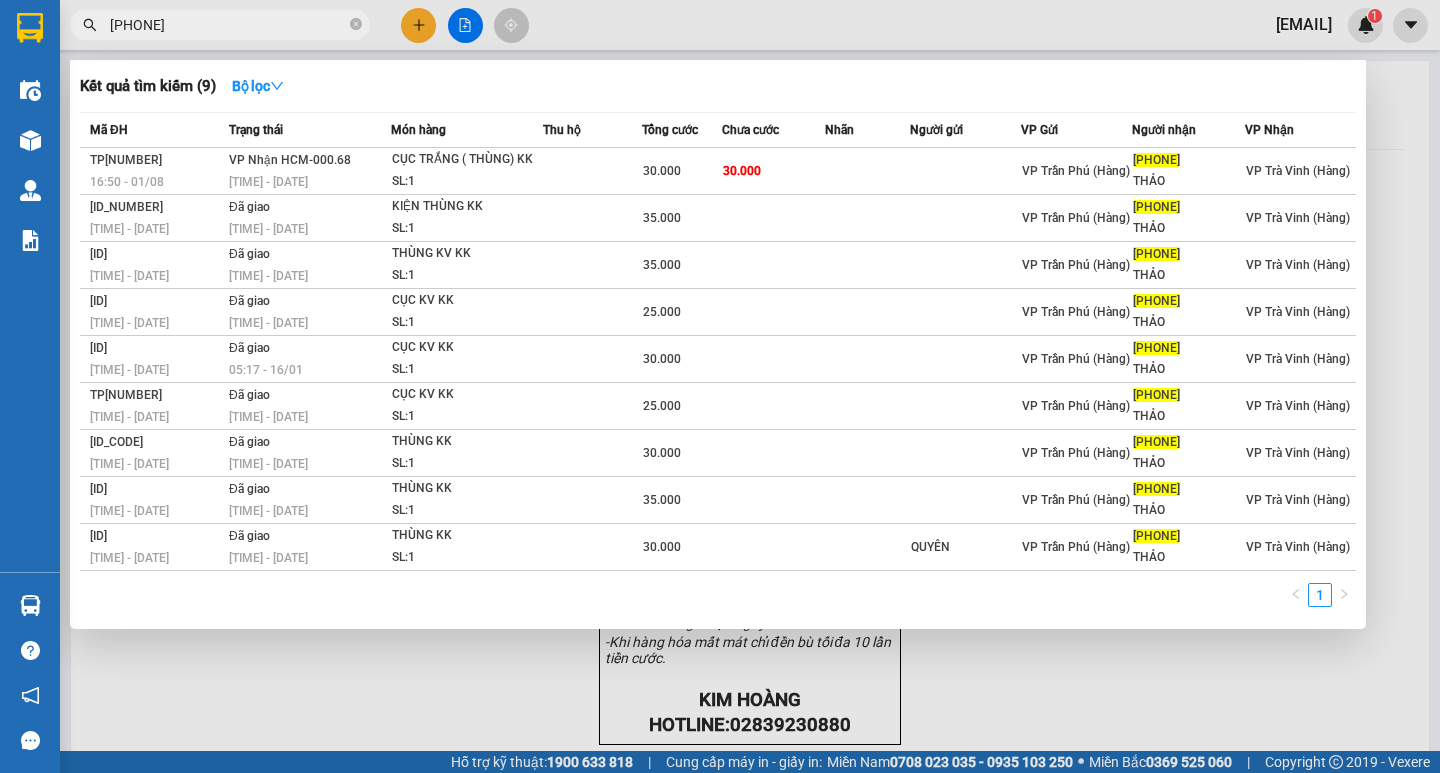 click on "0388227772" at bounding box center [228, 25] 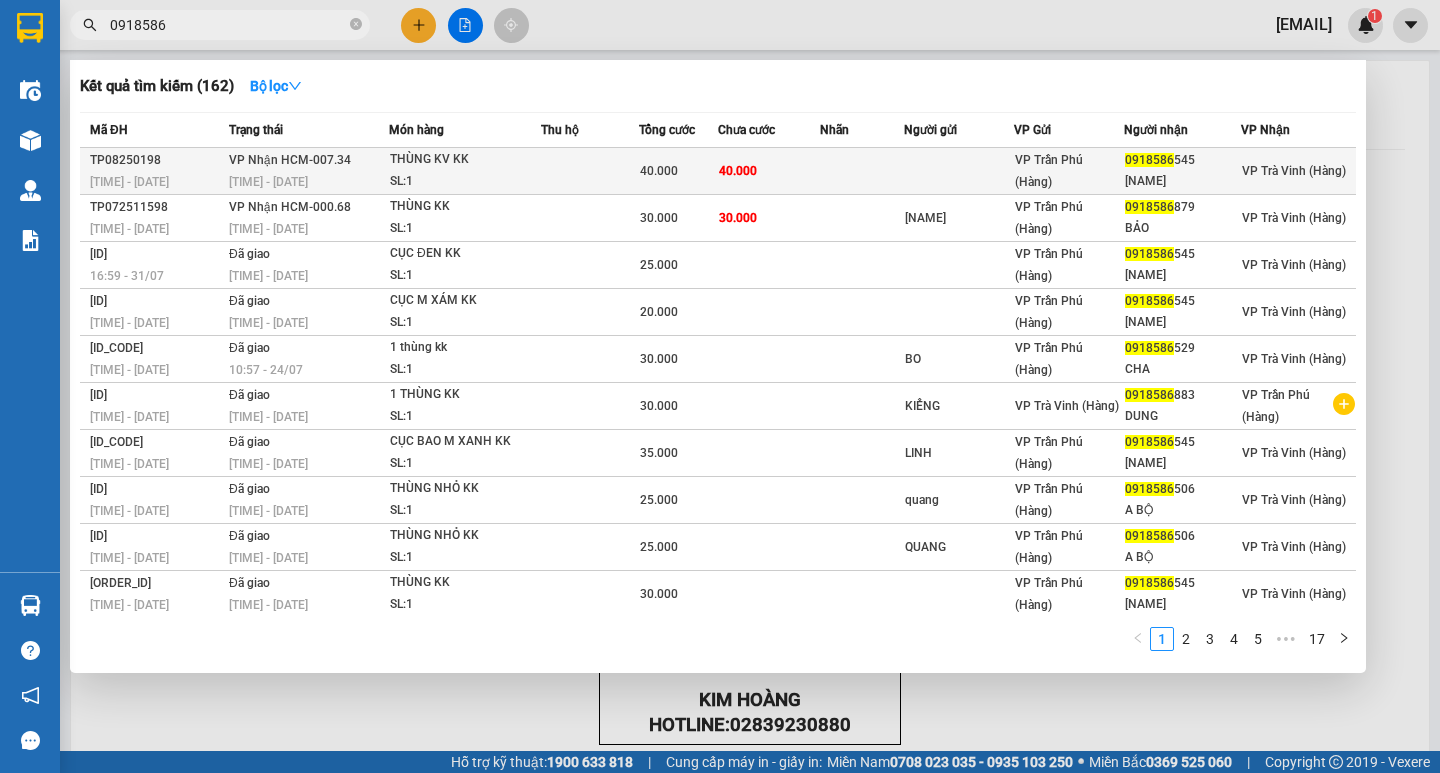 click at bounding box center (590, 171) 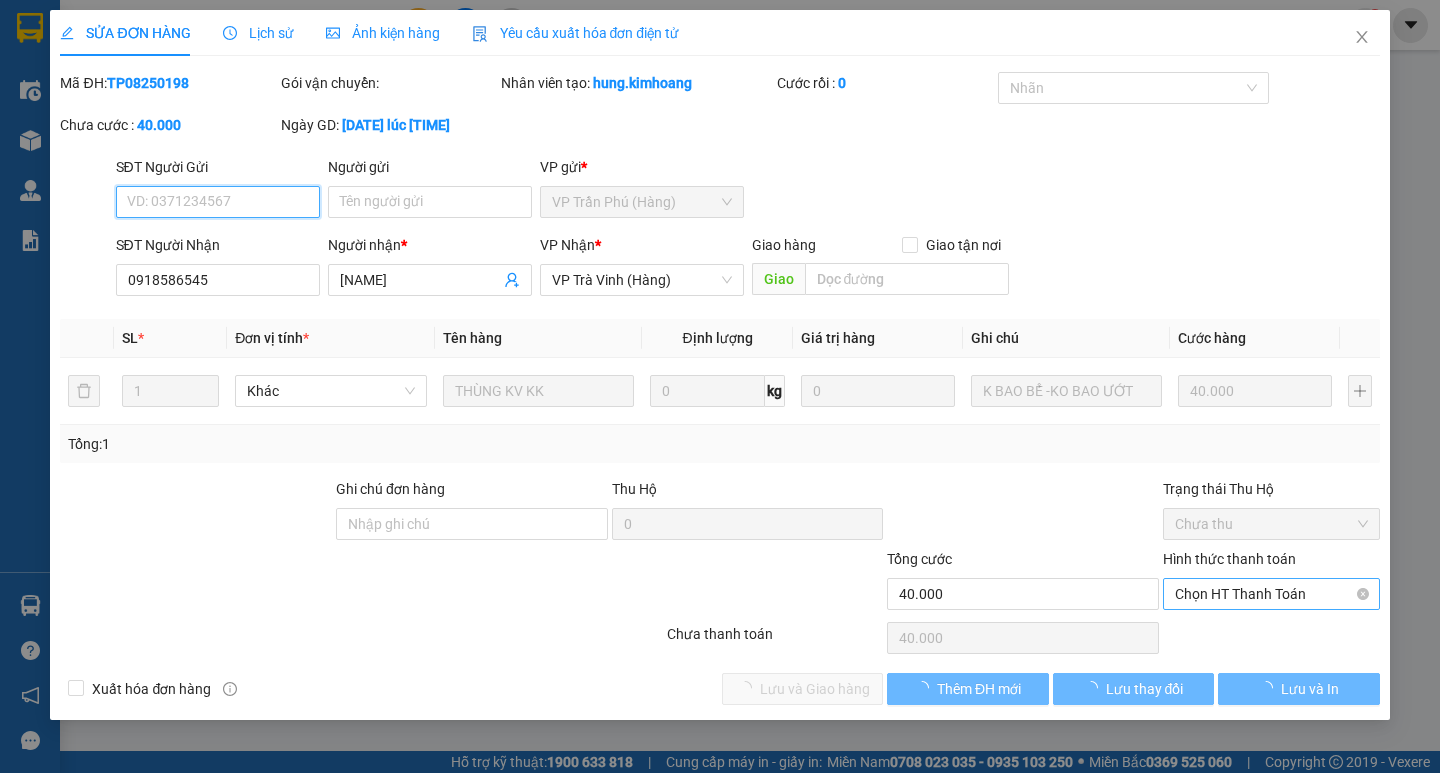 drag, startPoint x: 1249, startPoint y: 588, endPoint x: 1298, endPoint y: 622, distance: 59.64059 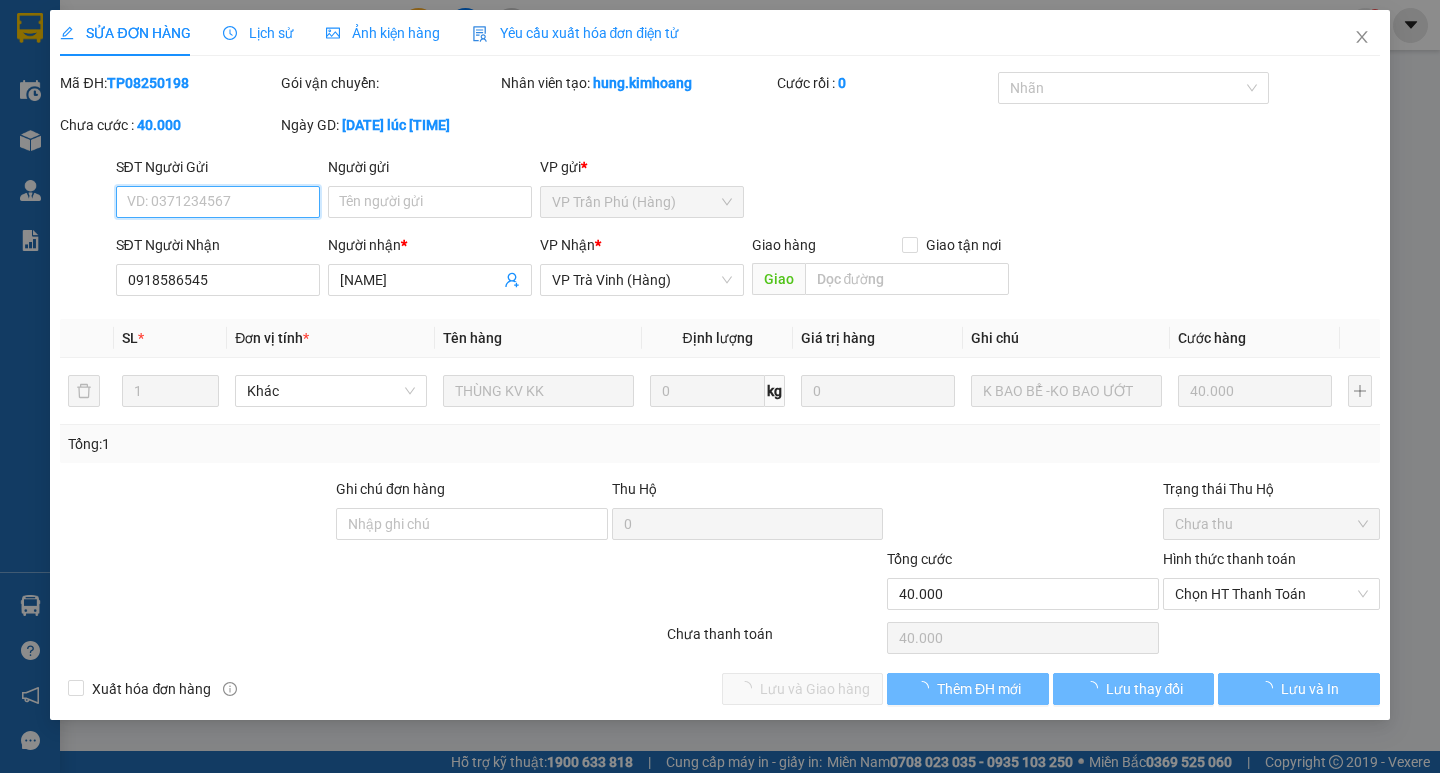 click on "Chọn HT Thanh Toán" at bounding box center (1271, 594) 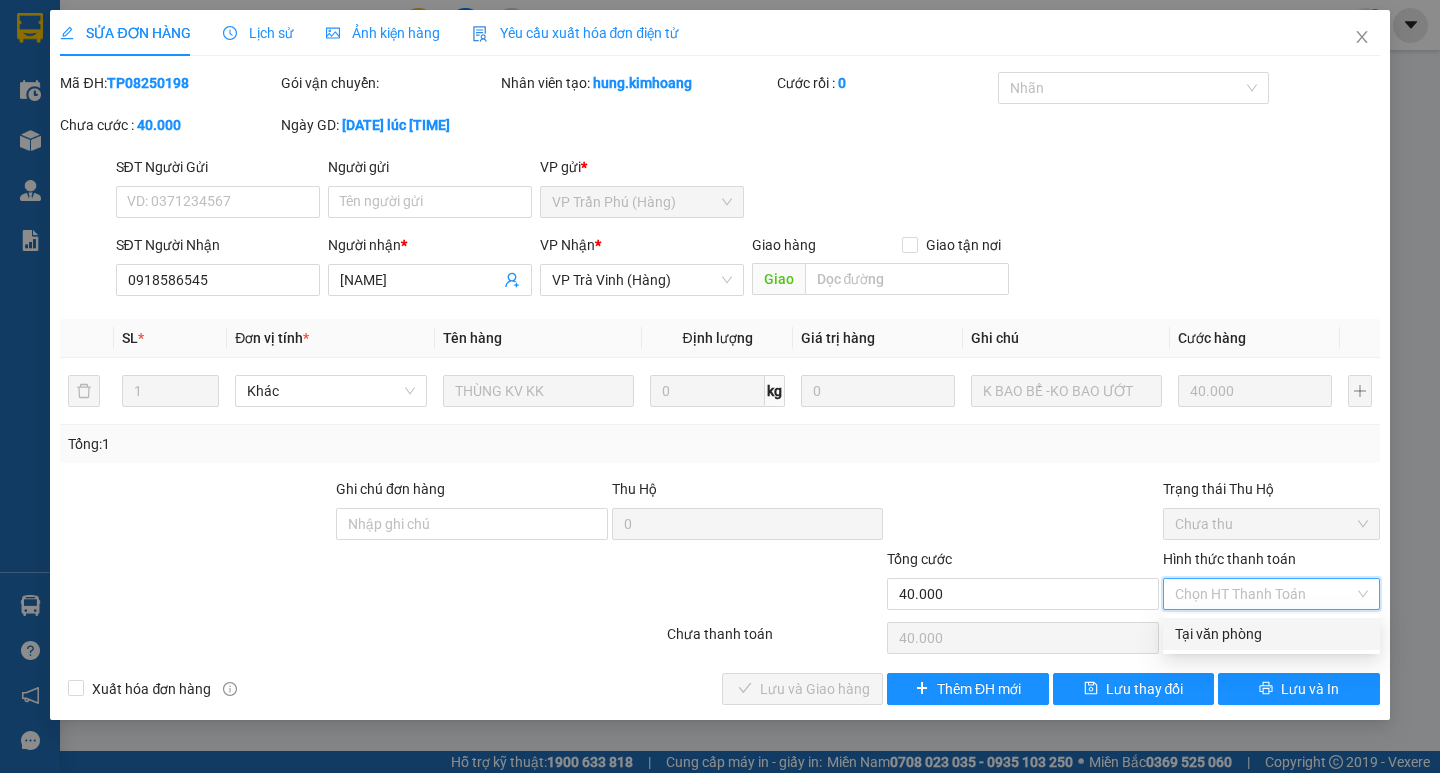 click on "Tại văn phòng" at bounding box center (1271, 634) 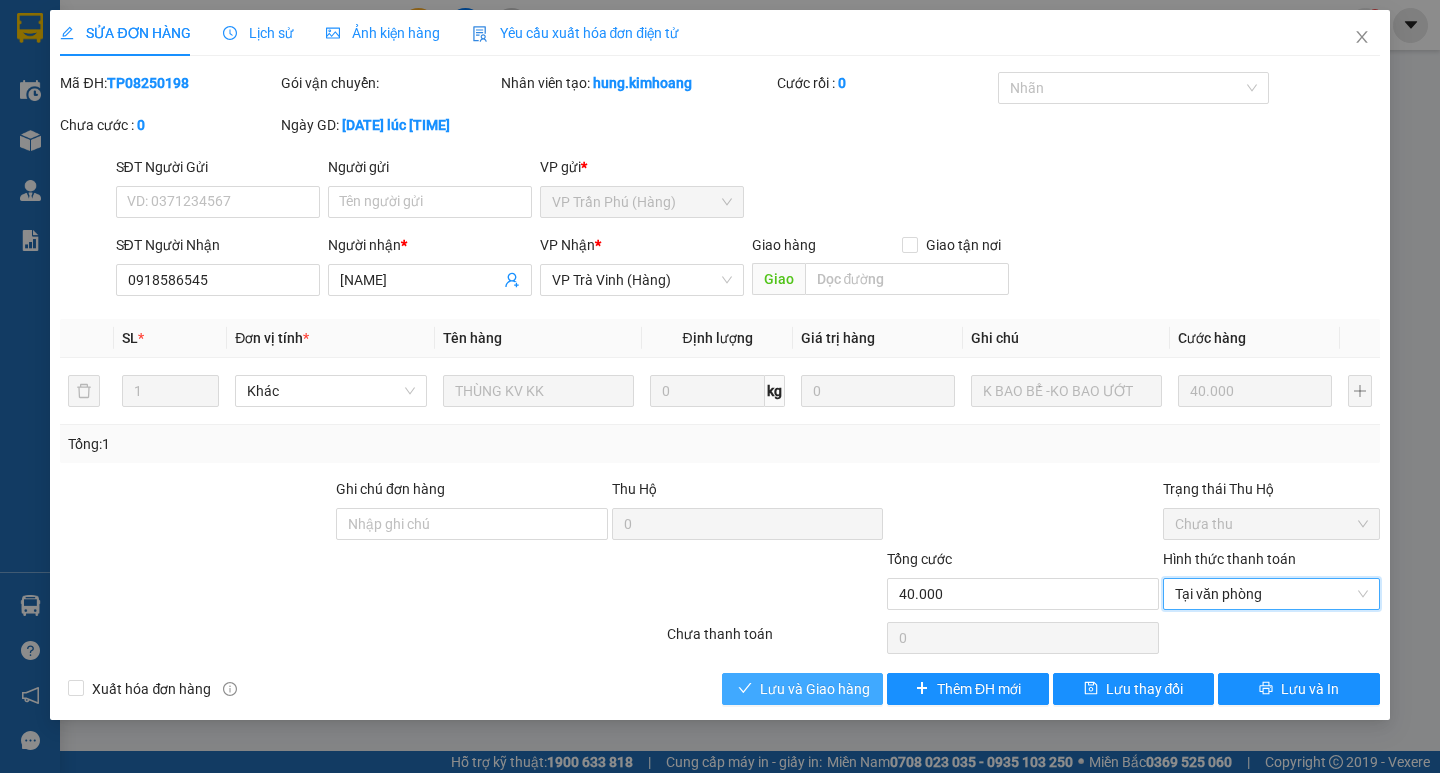 click on "Lưu và Giao hàng" at bounding box center [815, 689] 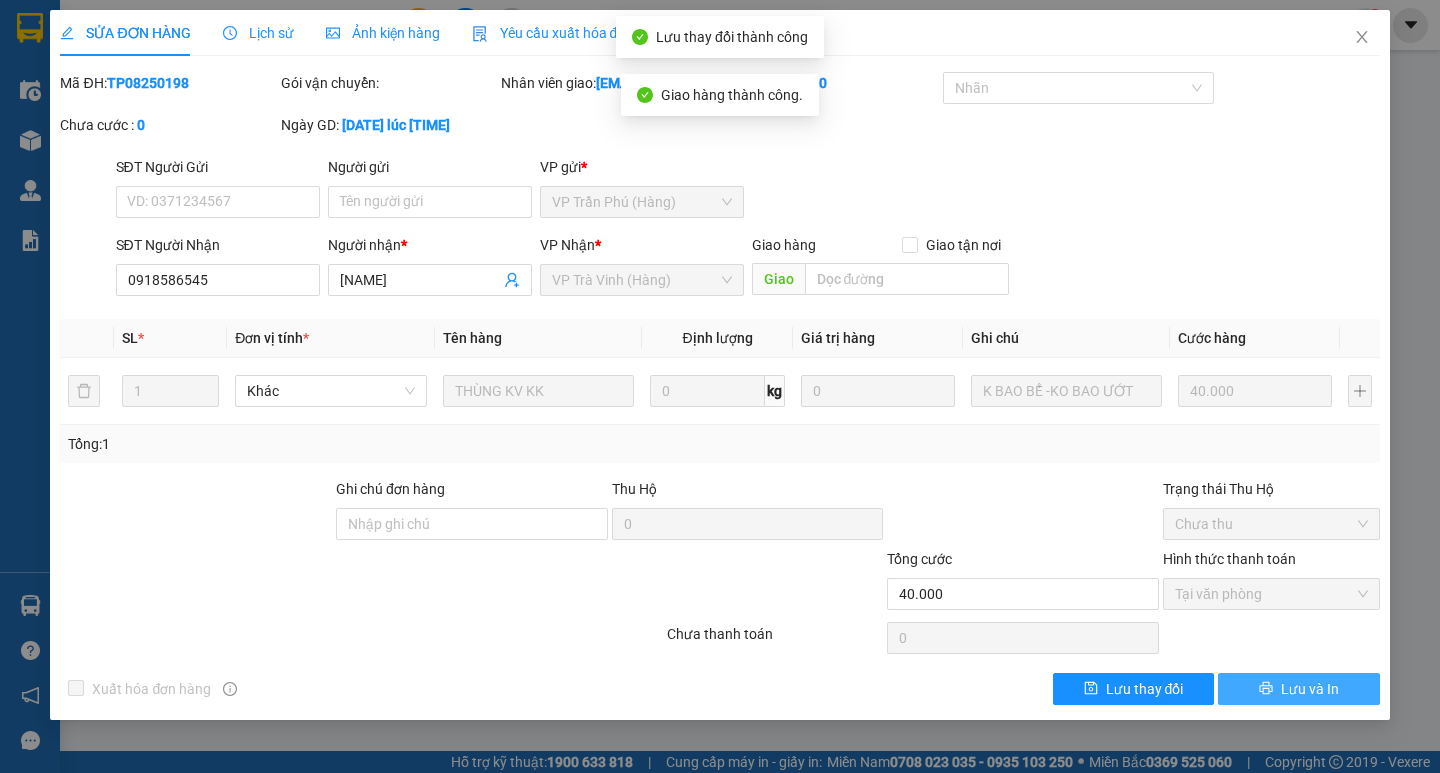 click 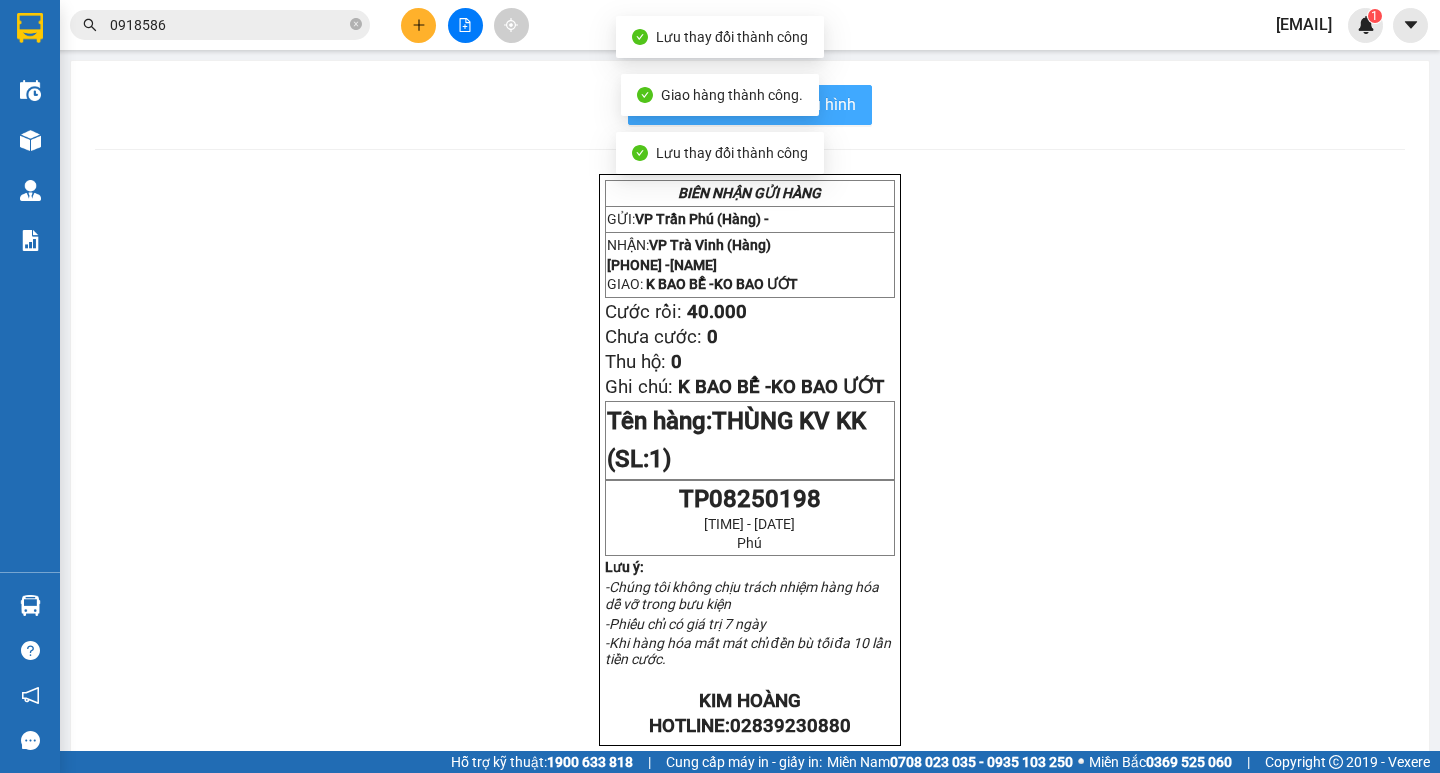 click on "In mẫu biên lai tự cấu hình" at bounding box center [750, 105] 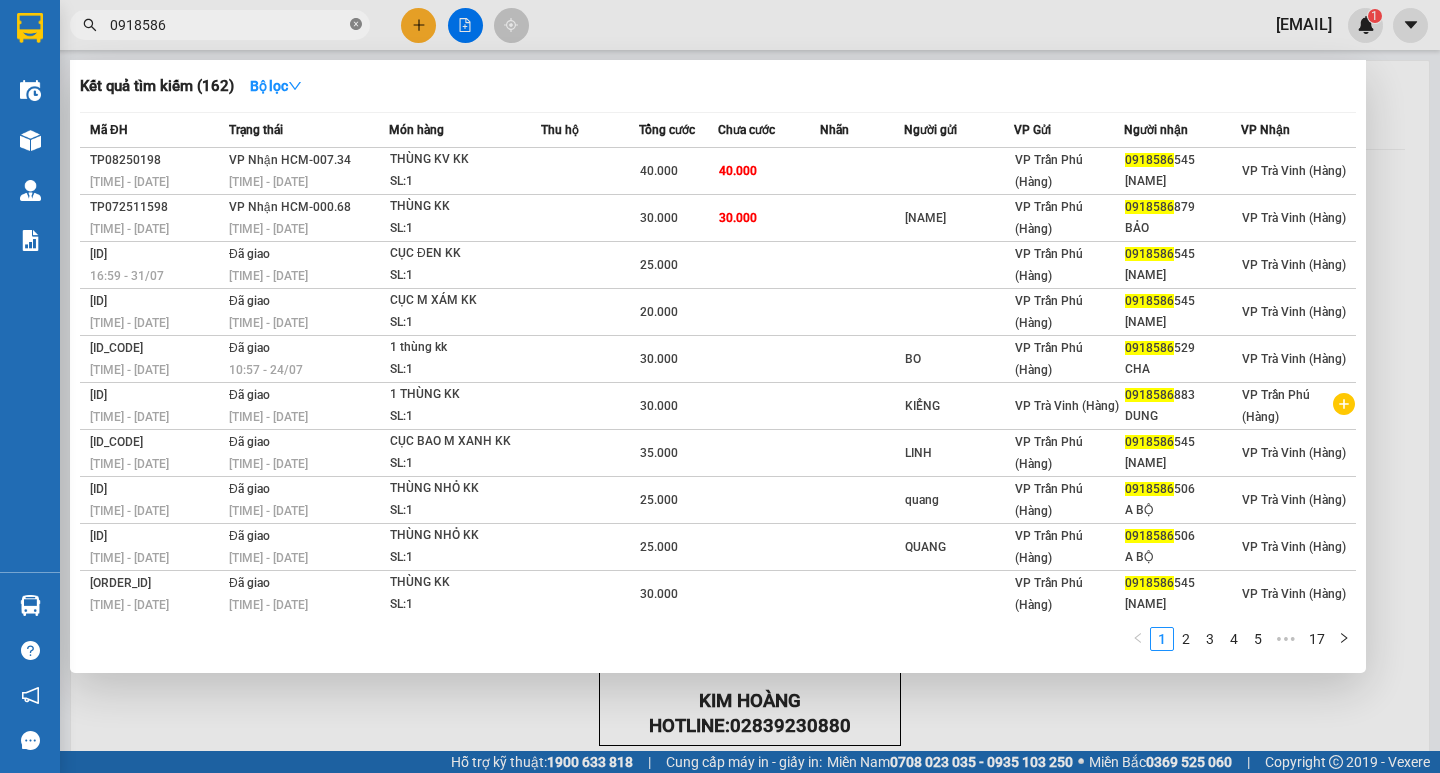 click 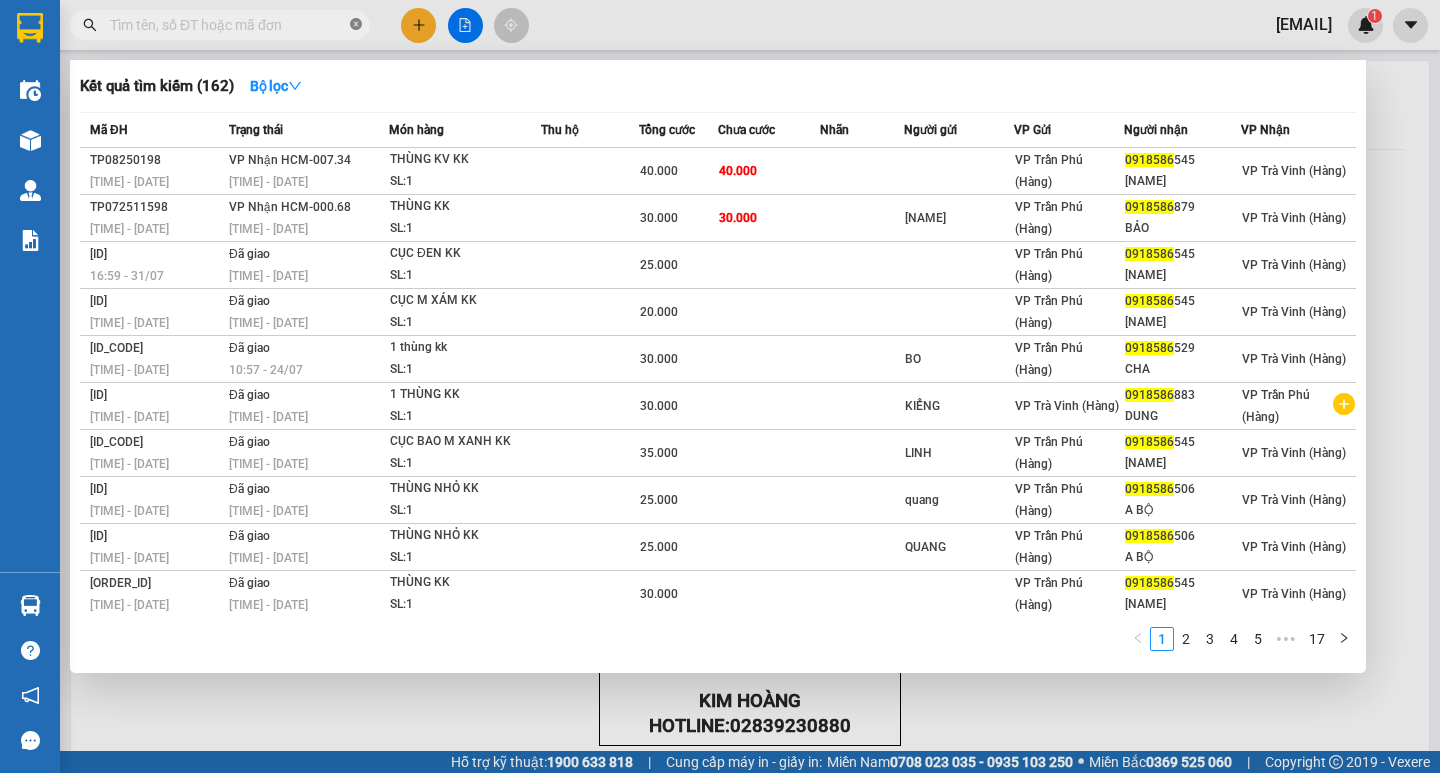click at bounding box center [356, 25] 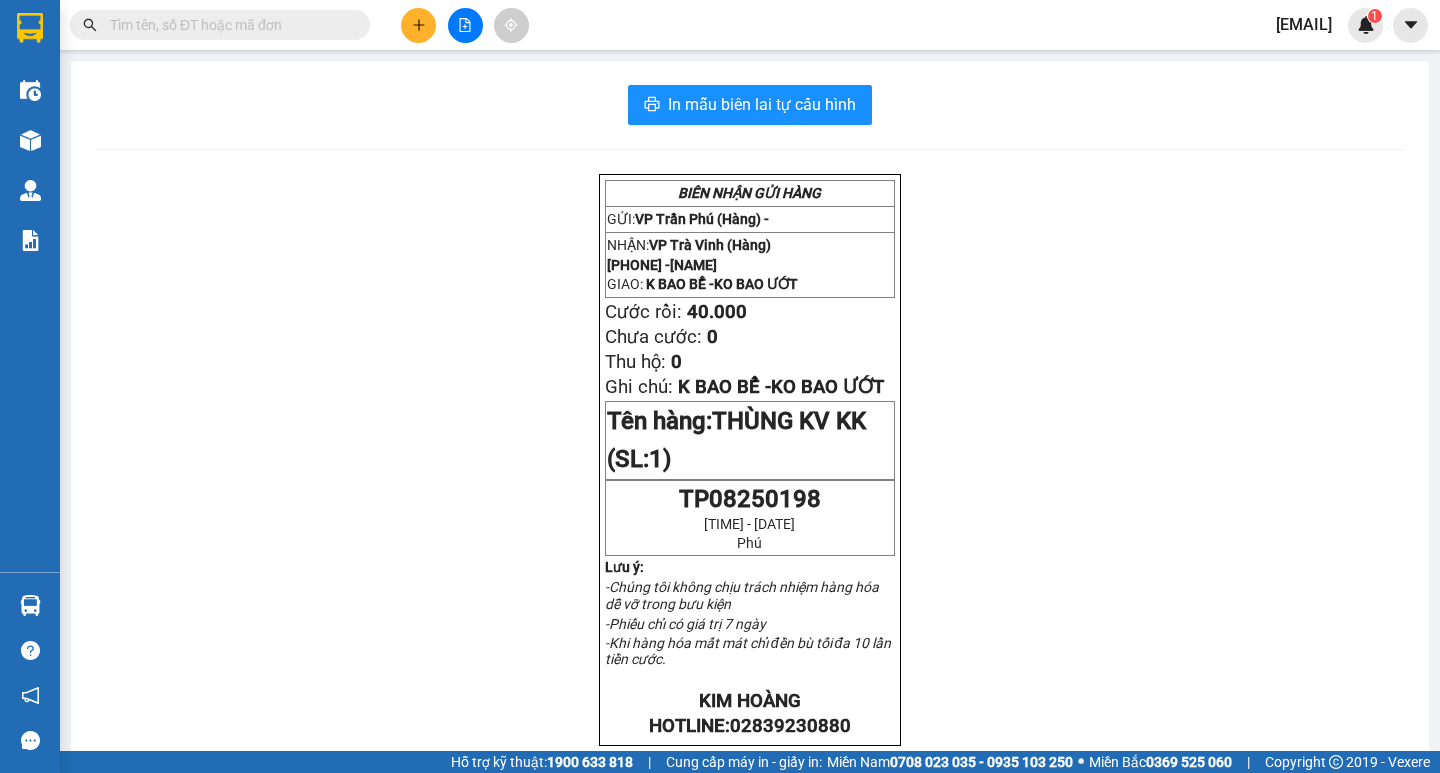 click at bounding box center (228, 25) 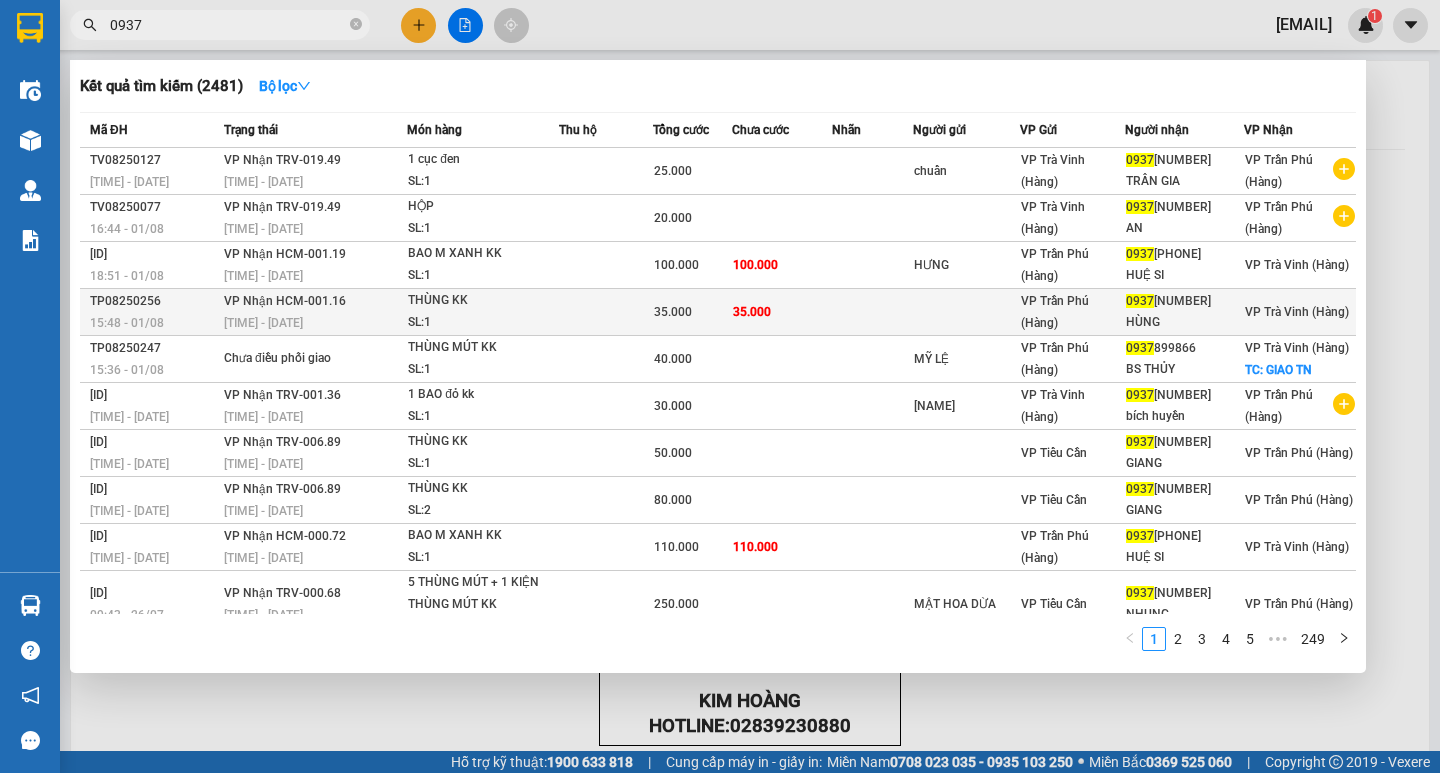 click at bounding box center [872, 312] 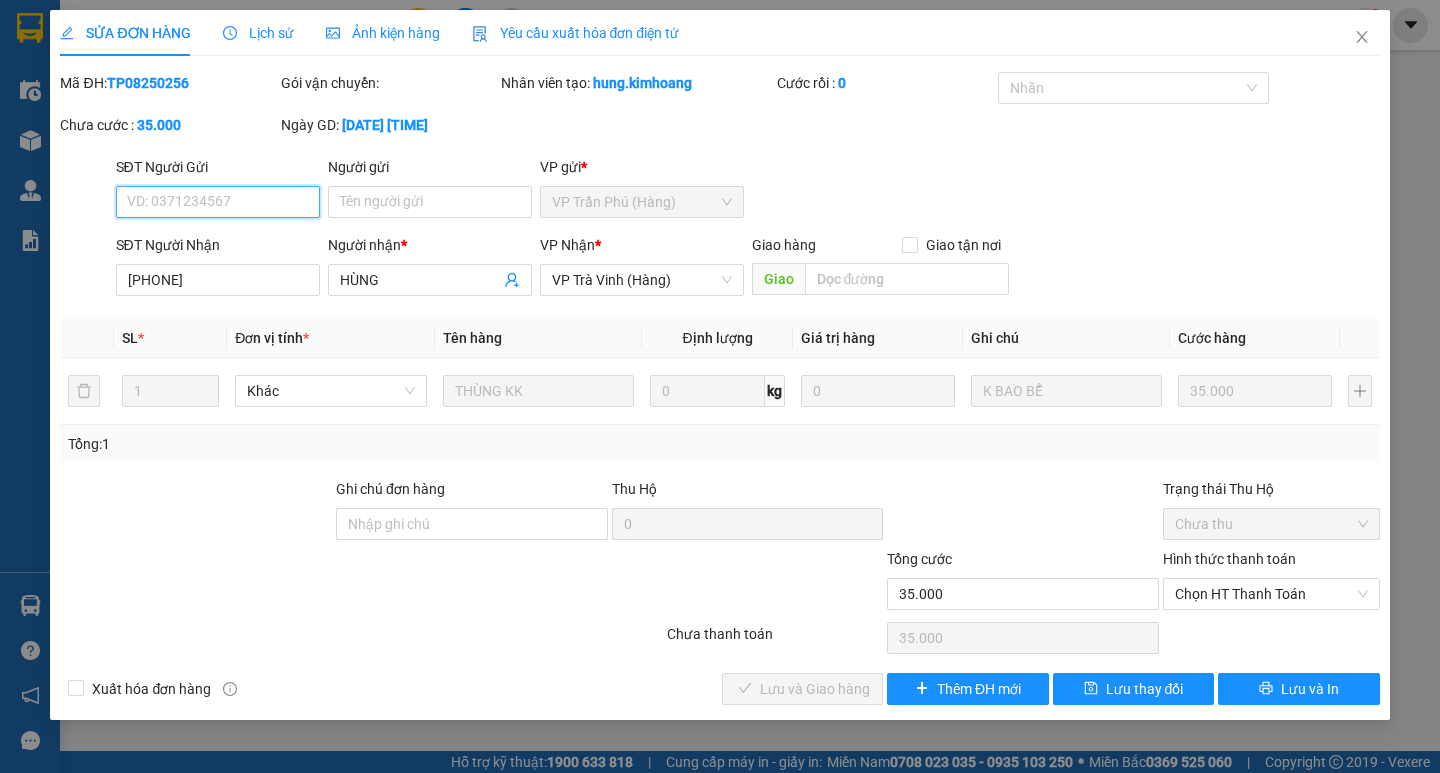 drag, startPoint x: 1311, startPoint y: 599, endPoint x: 1301, endPoint y: 617, distance: 20.59126 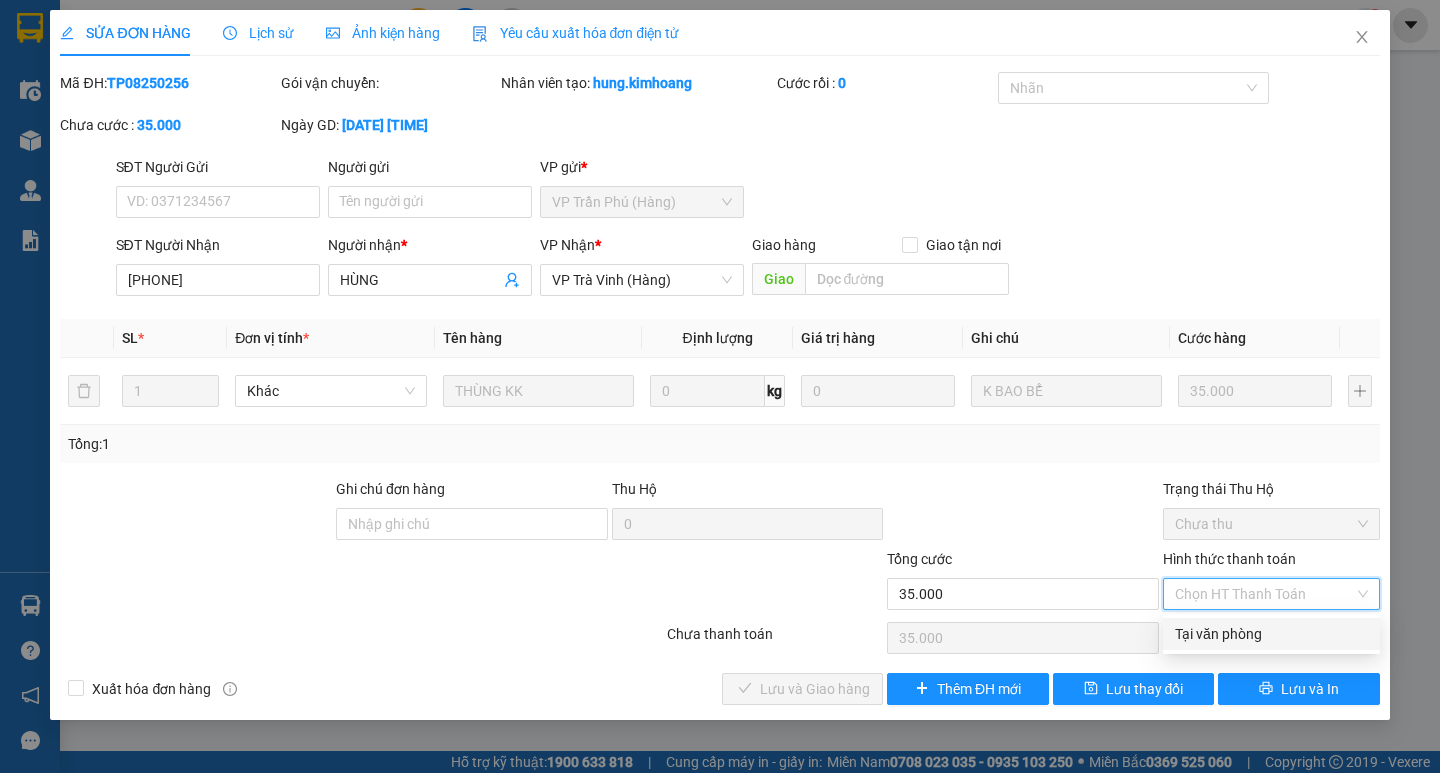 click on "Tại văn phòng" at bounding box center (1271, 634) 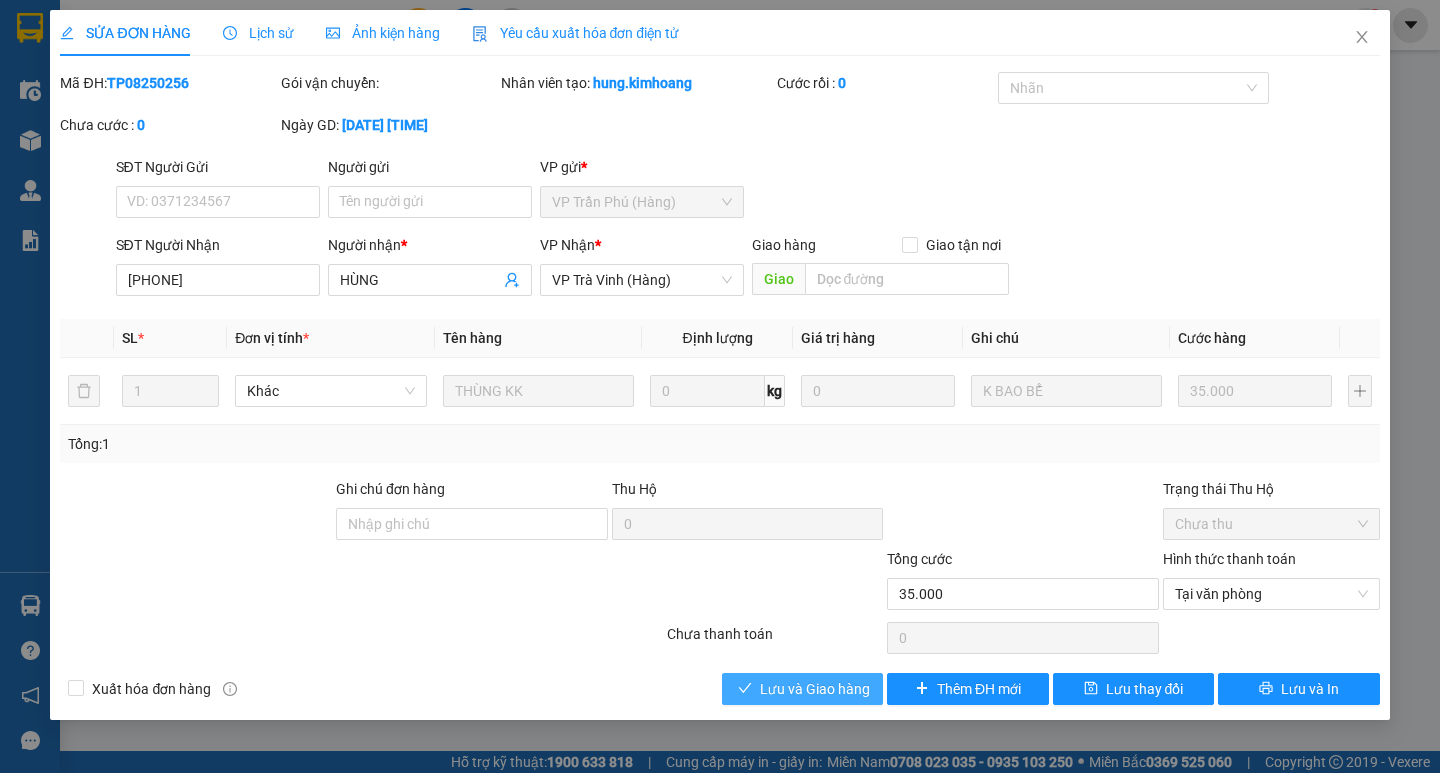 click on "Lưu và Giao hàng" at bounding box center [802, 689] 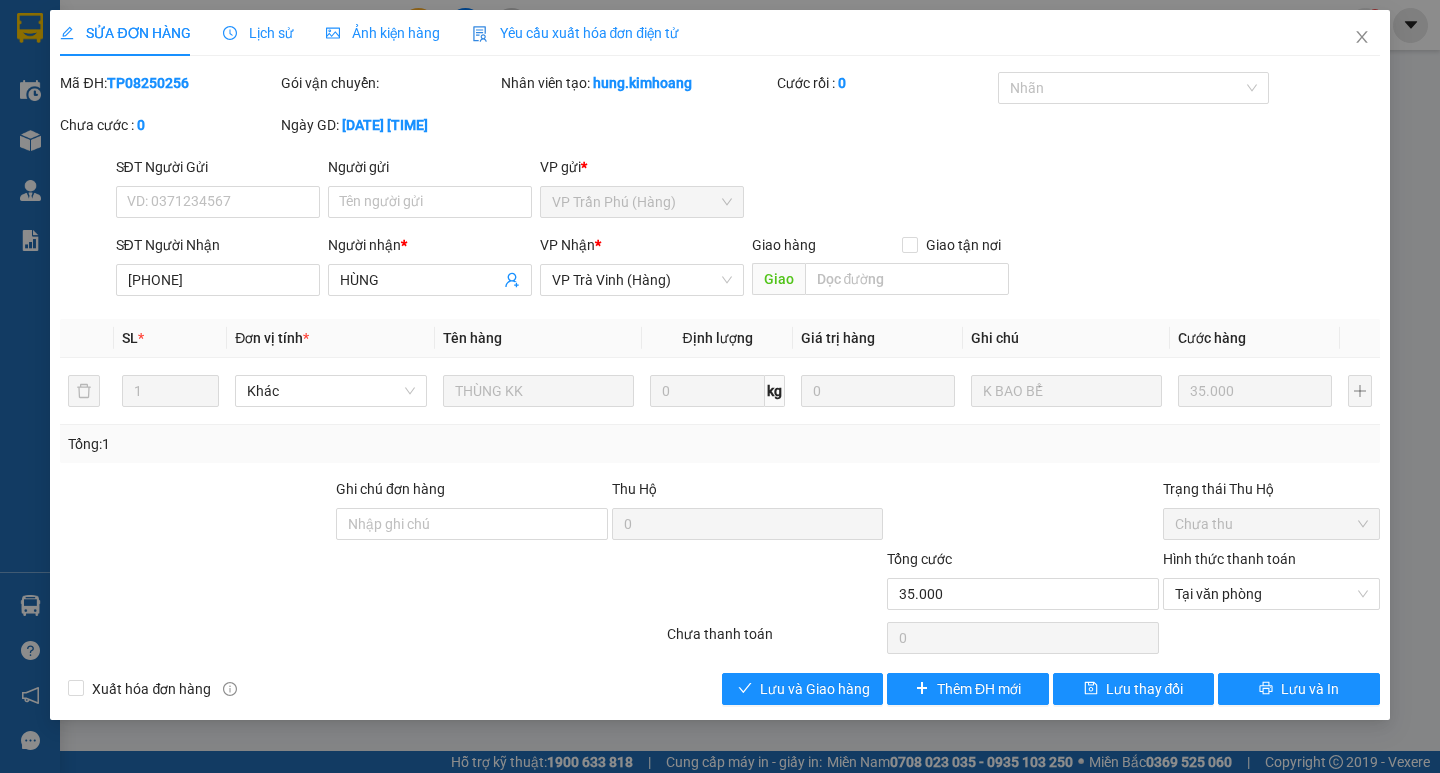click on "Total Paid Fee 0 Total UnPaid Fee 35.000 Cash Collection Total Fee Mã ĐH:  TP08250256 Gói vận chuyển:   Nhân viên tạo:   hung.kimhoang Cước rồi :   0   Nhãn Chưa cước :   0 Ngày GD:   01-08-2025 lúc 15:48 SĐT Người Gửi VD: 0371234567 Người gửi Tên người gửi VP gửi  * VP Trần Phú (Hàng) SĐT Người Nhận 0937566065 Người nhận  * HÙNG VP Nhận  * VP Trà Vinh (Hàng) Giao hàng Giao tận nơi Giao SL  * Đơn vị tính  * Tên hàng  Định lượng Giá trị hàng Ghi chú Cước hàng                   1 Khác THÙNG KK 0 kg 0 K BAO BỂ 35.000 Tổng:  1 Ghi chú đơn hàng Thu Hộ 0 Trạng thái Thu Hộ   Chưa thu Tổng cước 35.000 Hình thức thanh toán Tại văn phòng Số tiền thu trước 0 Tại văn phòng Chưa thanh toán 0 Xuất hóa đơn hàng Lưu và Giao hàng Thêm ĐH mới Lưu thay đổi Lưu và In Tại văn phòng Tại văn phòng" at bounding box center [719, 388] 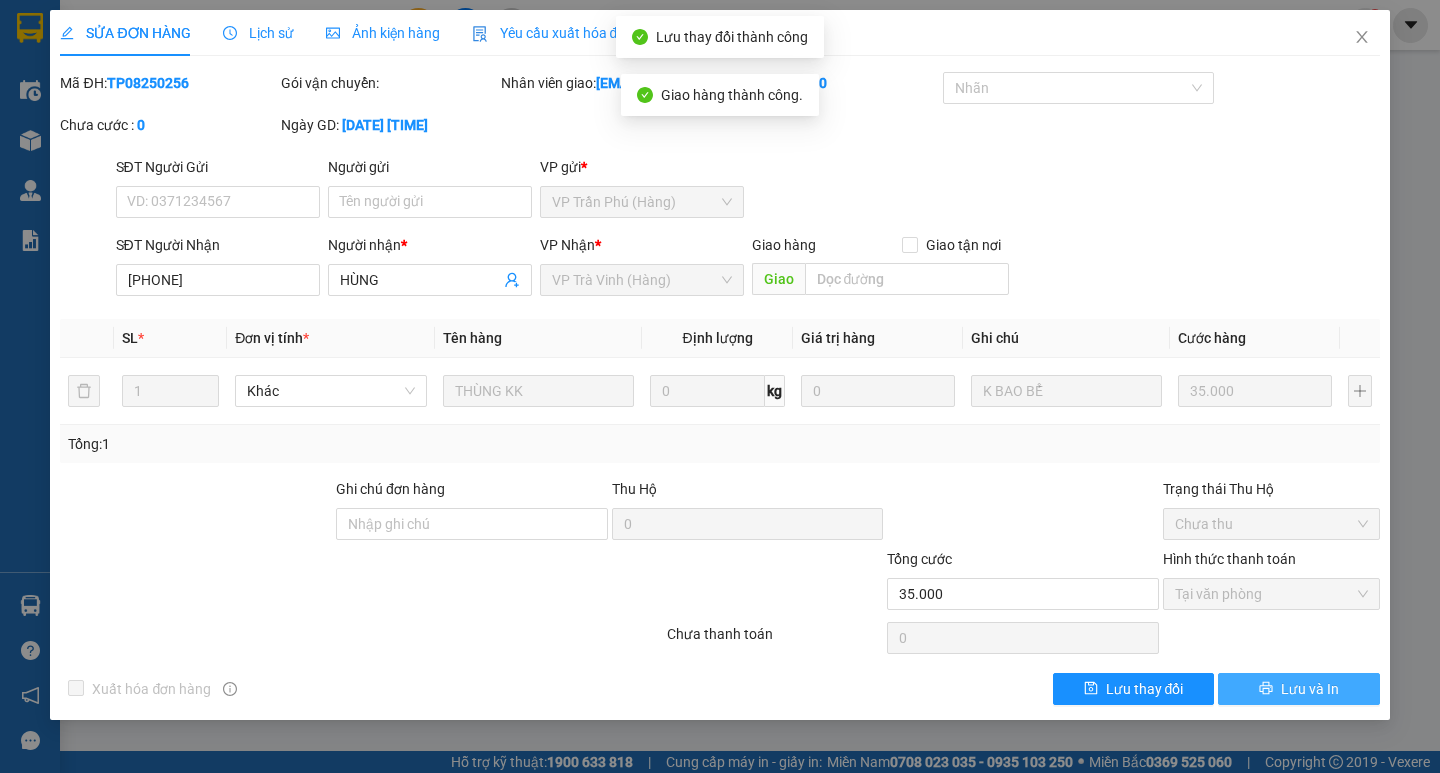 click on "Lưu và In" at bounding box center [1310, 689] 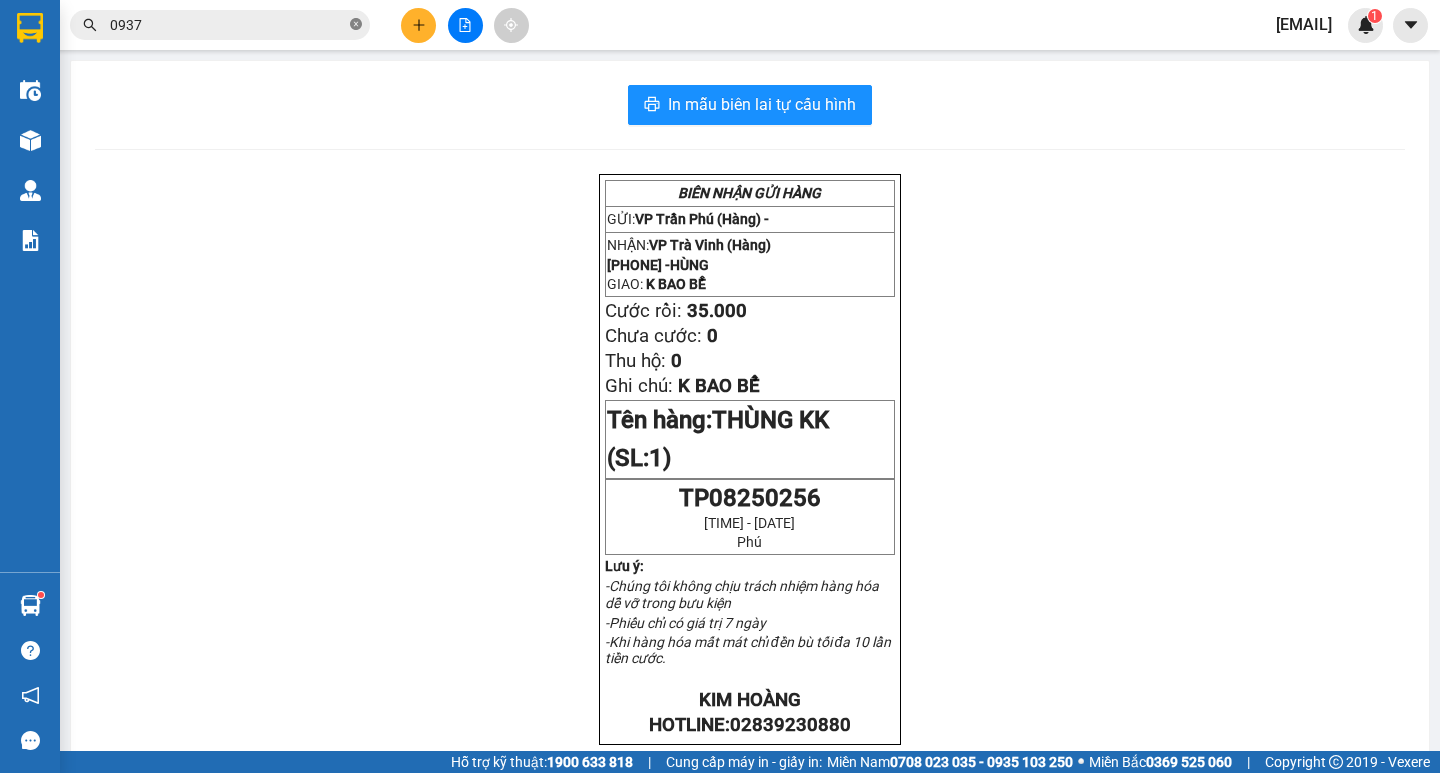 click 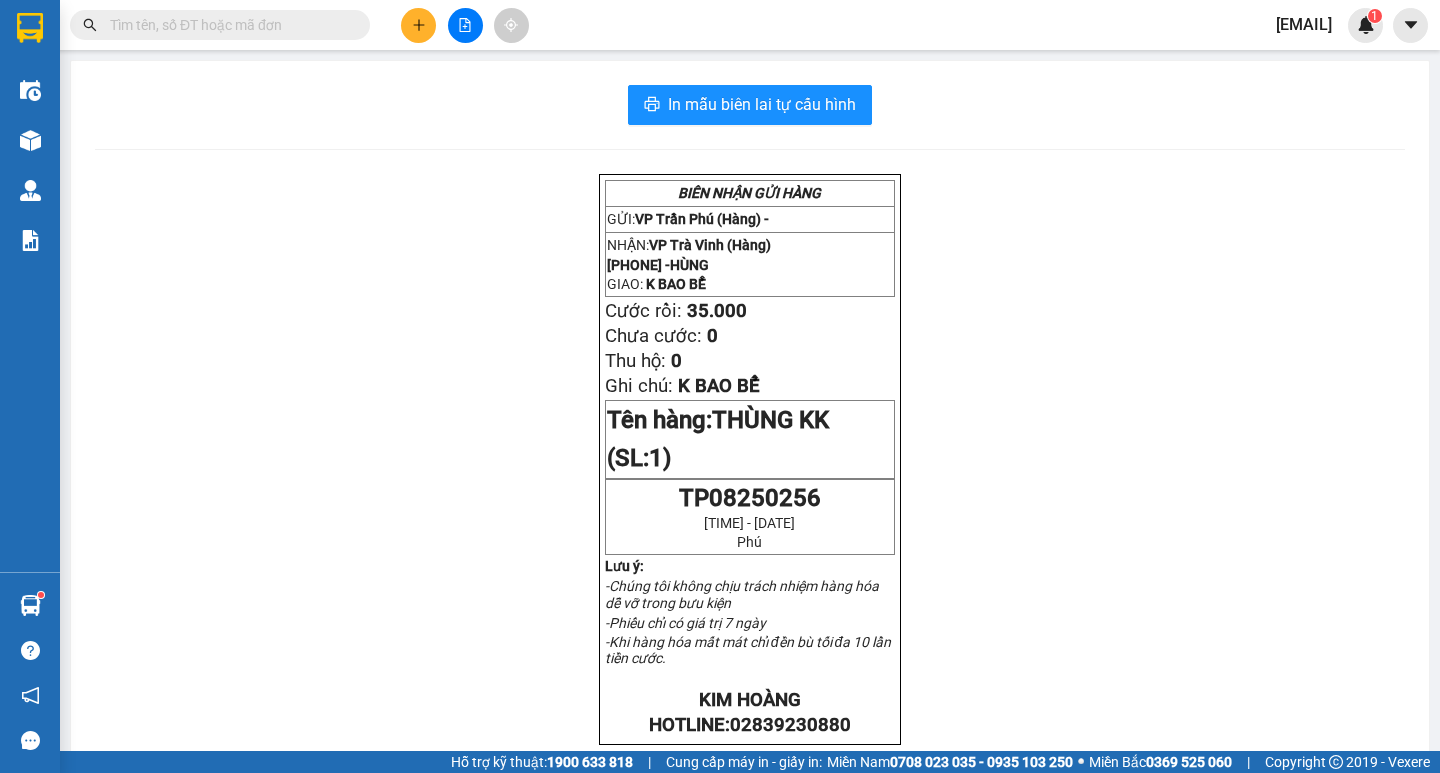 click at bounding box center (356, 25) 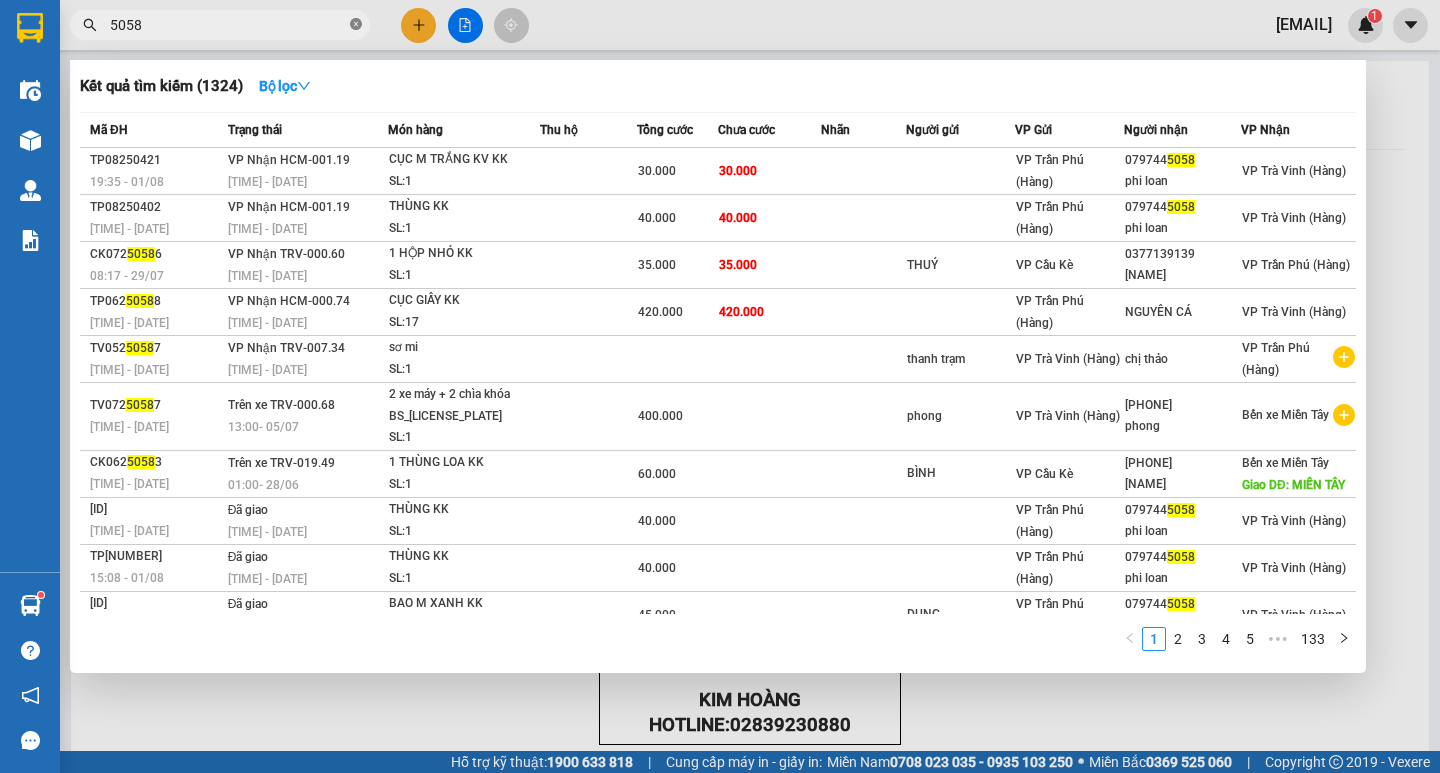 click 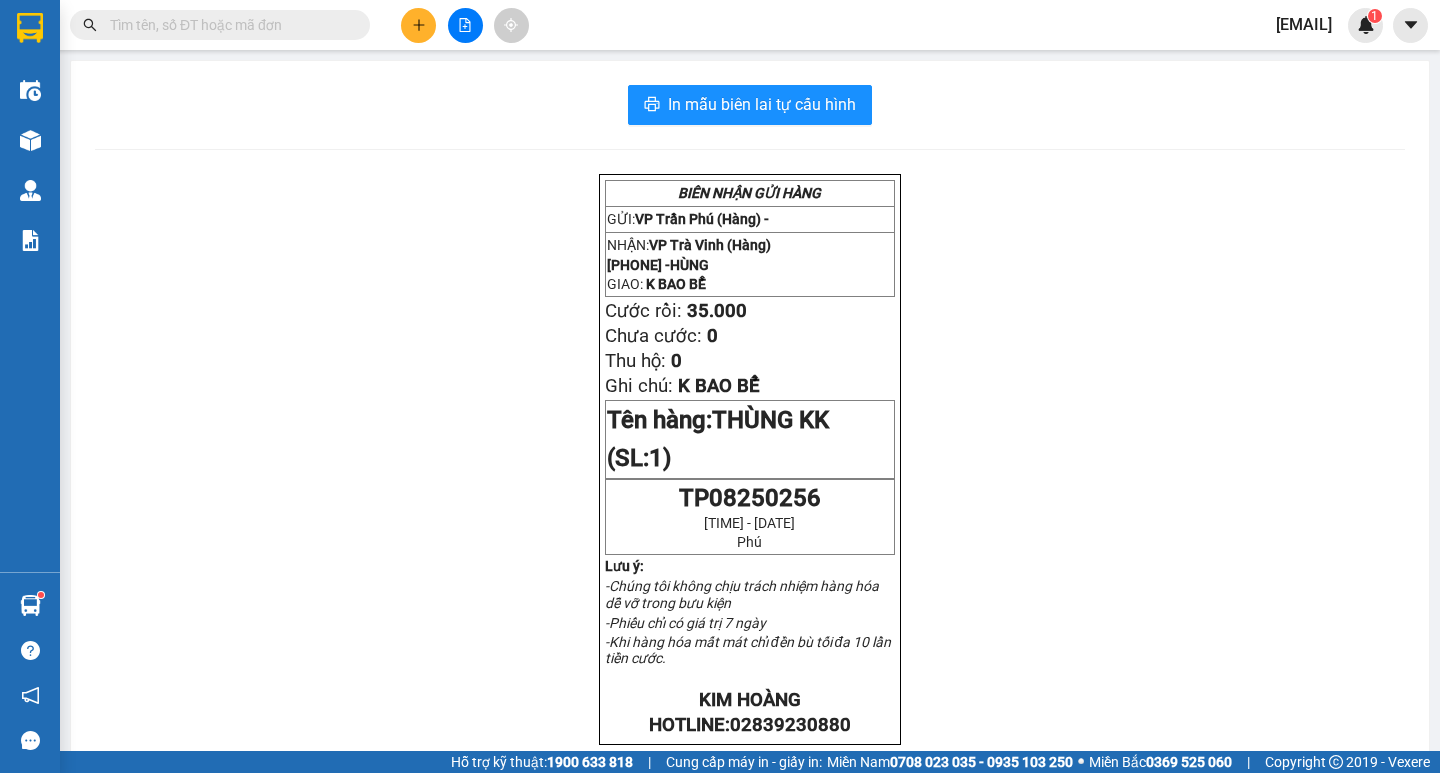 drag, startPoint x: 355, startPoint y: 23, endPoint x: 325, endPoint y: 24, distance: 30.016663 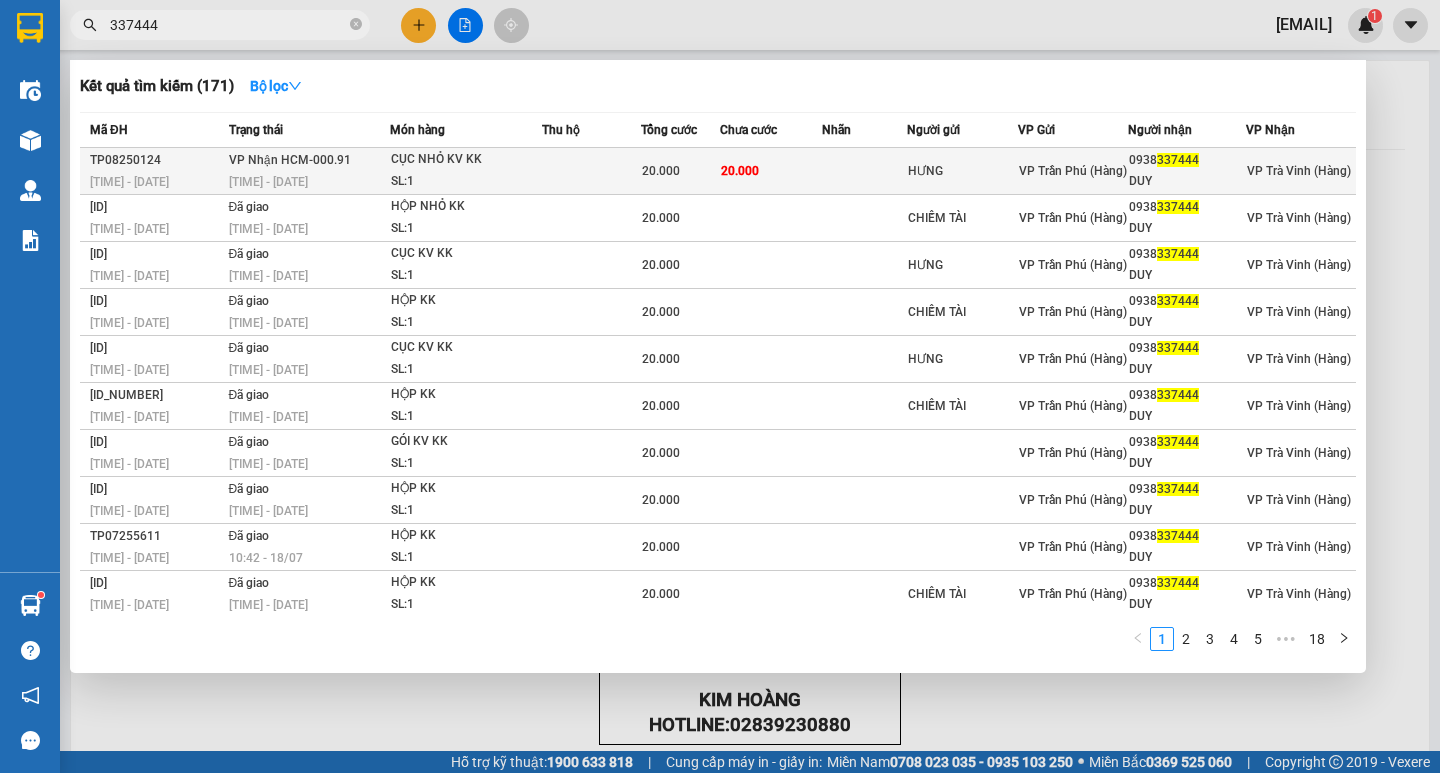 click on "20.000" at bounding box center [771, 171] 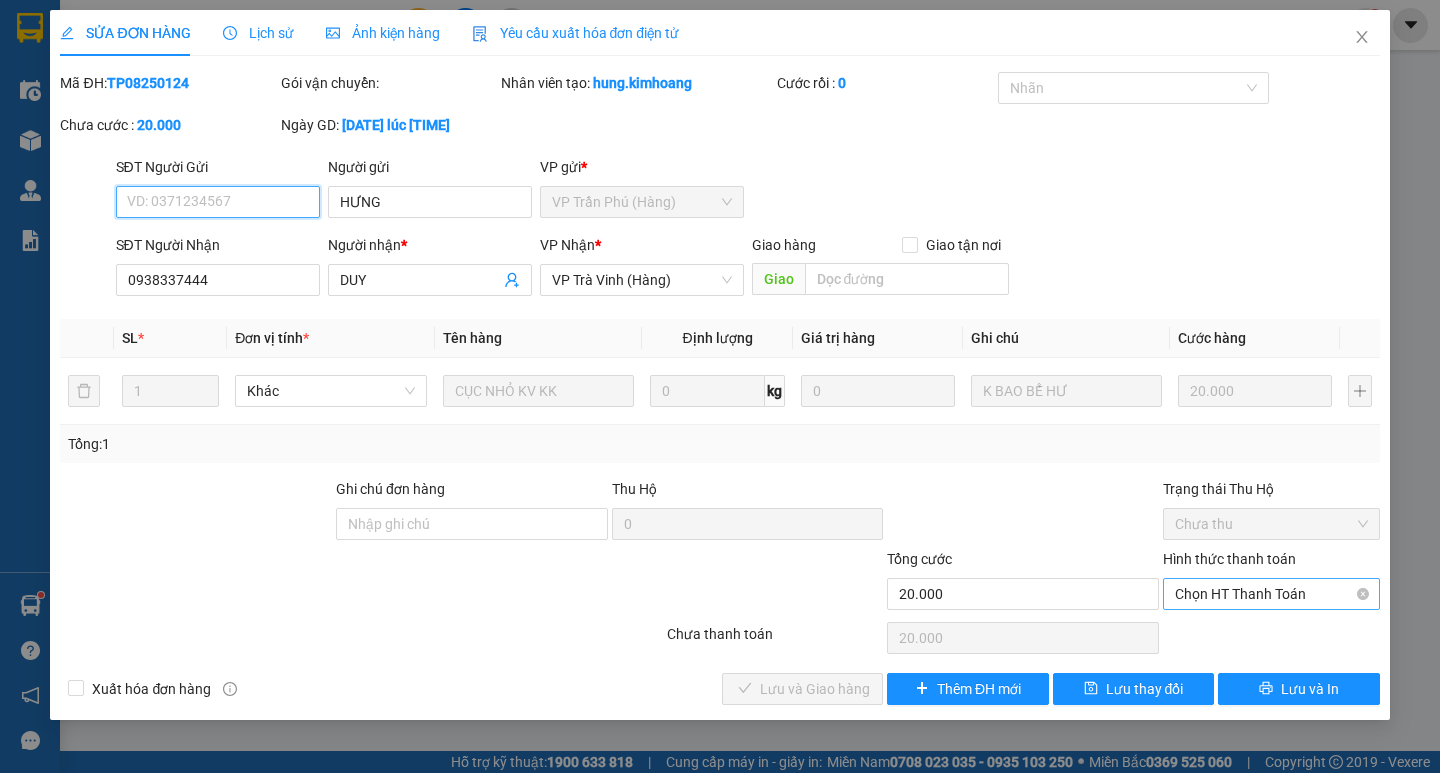 click on "Chọn HT Thanh Toán" at bounding box center (1271, 594) 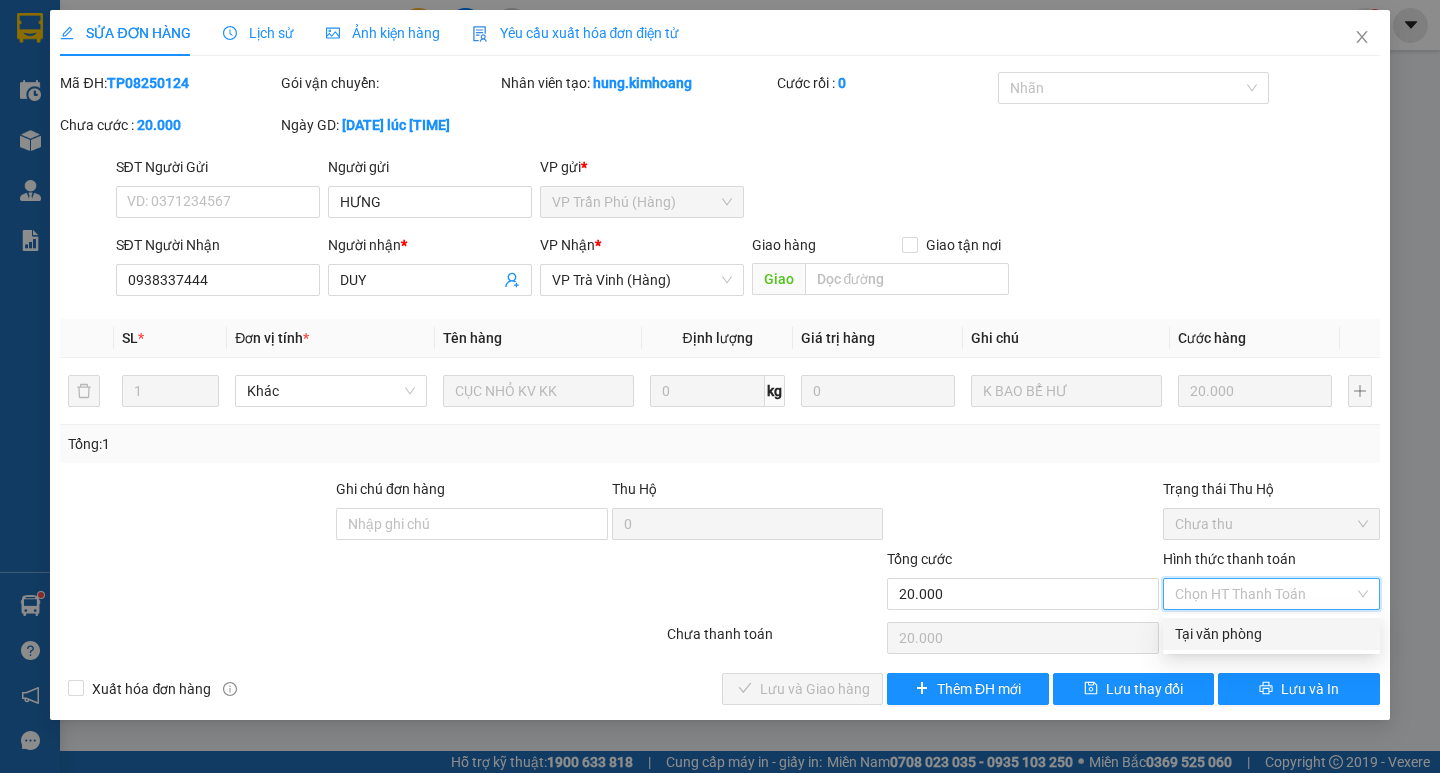 click on "Tại văn phòng" at bounding box center [1271, 634] 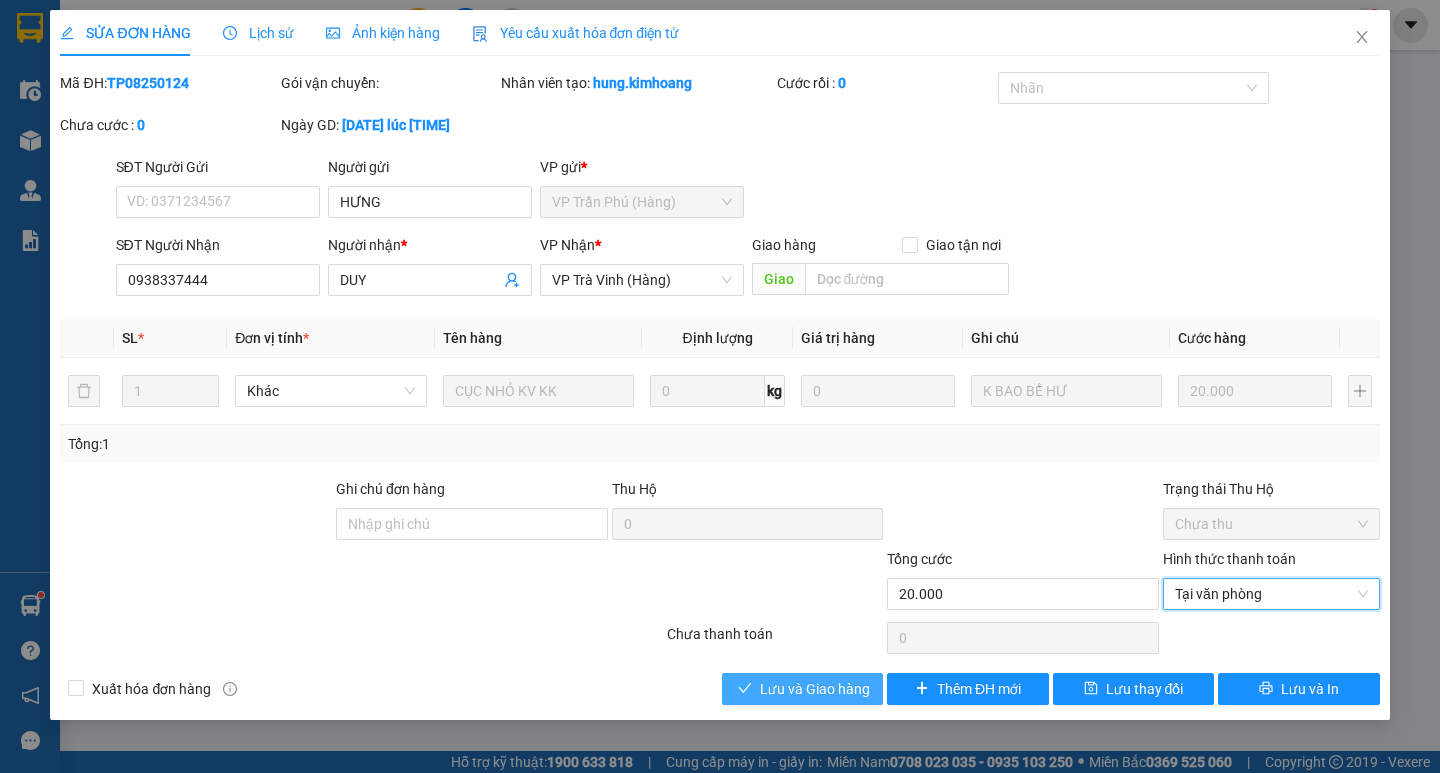 click on "Lưu và Giao hàng" at bounding box center [802, 689] 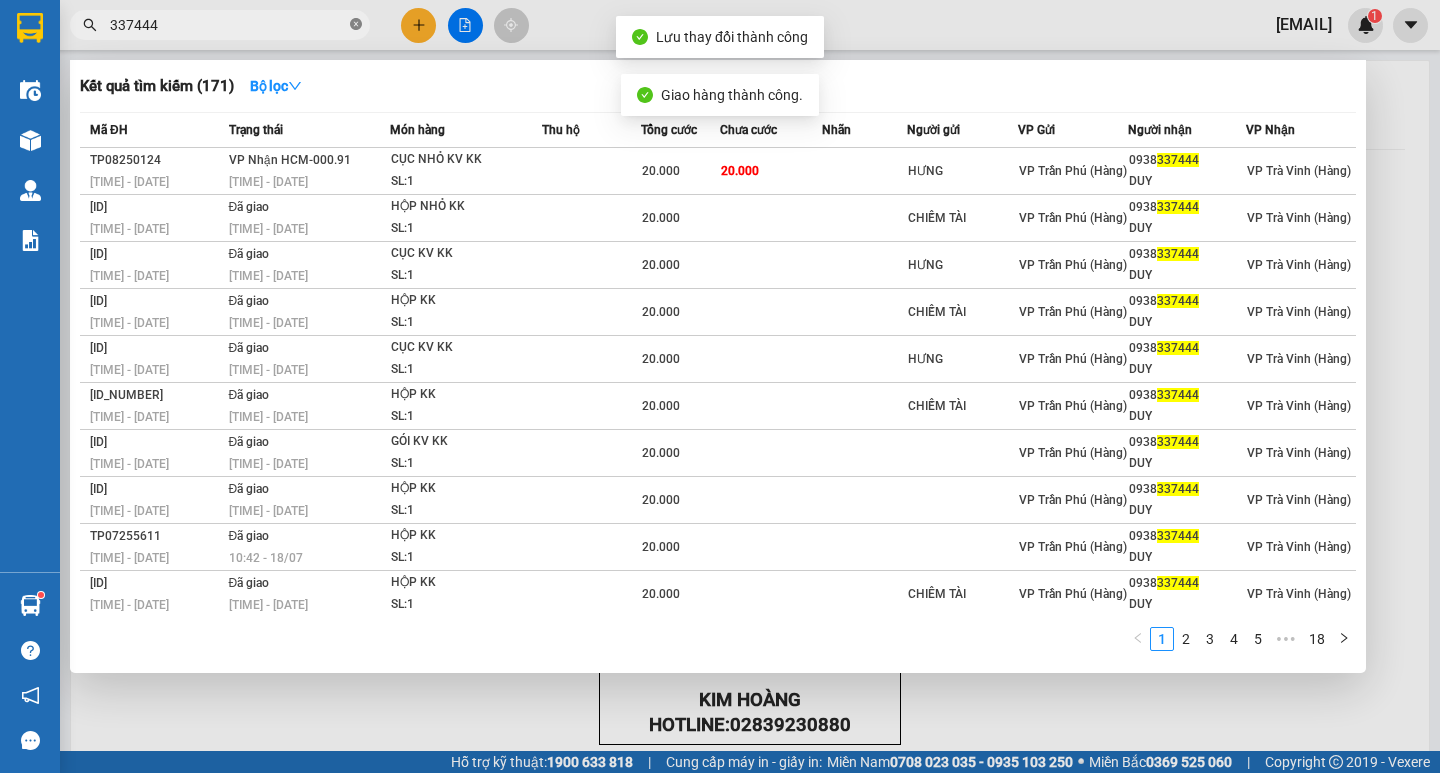 click 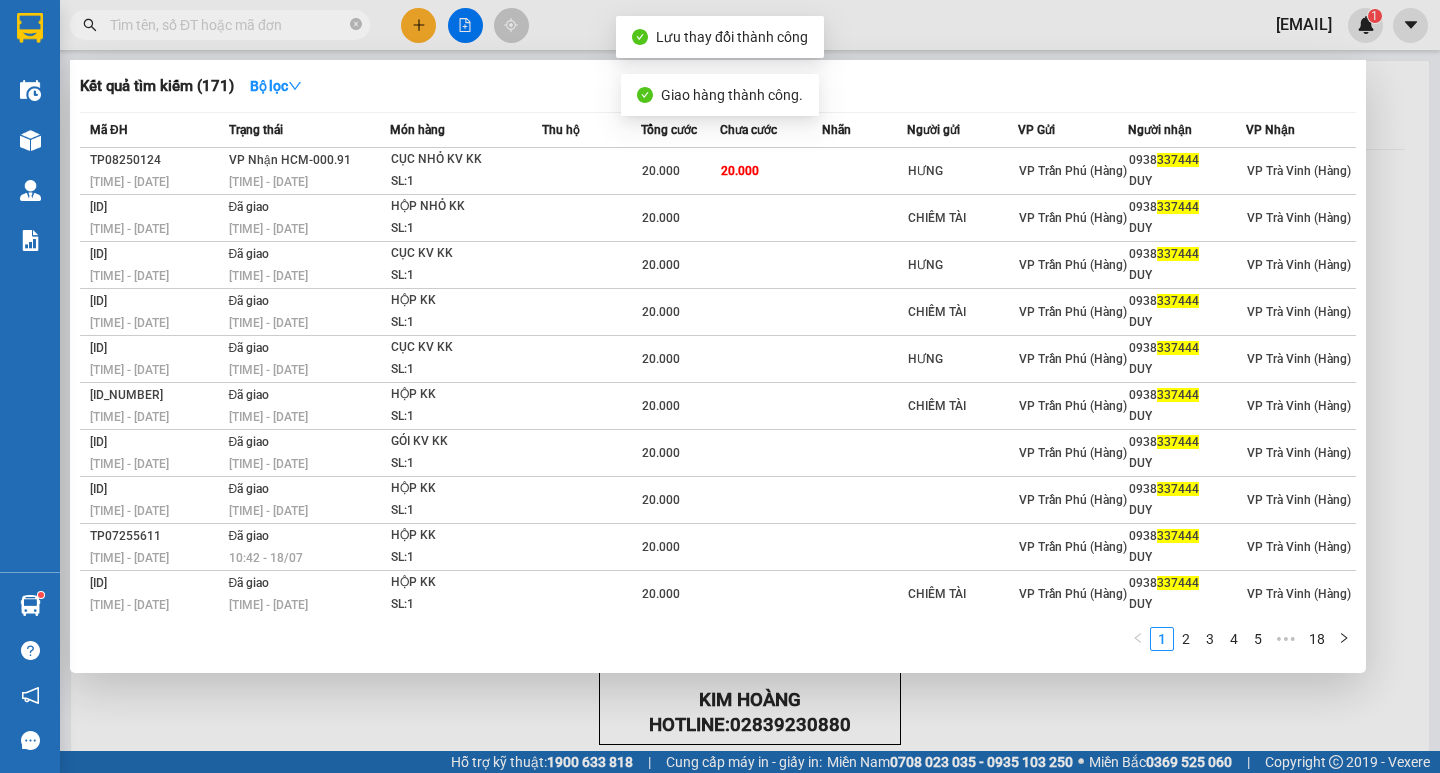 click at bounding box center (356, 25) 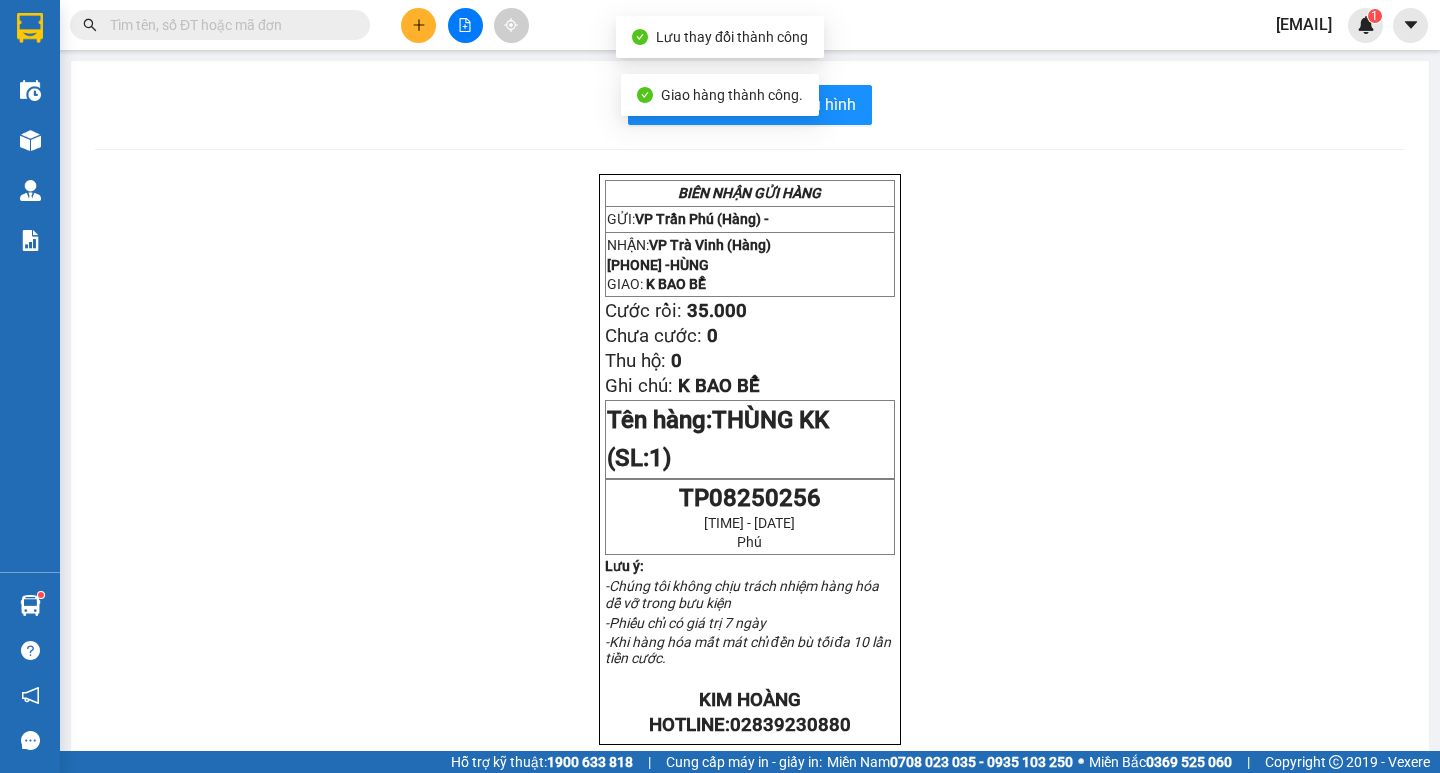 click at bounding box center (228, 25) 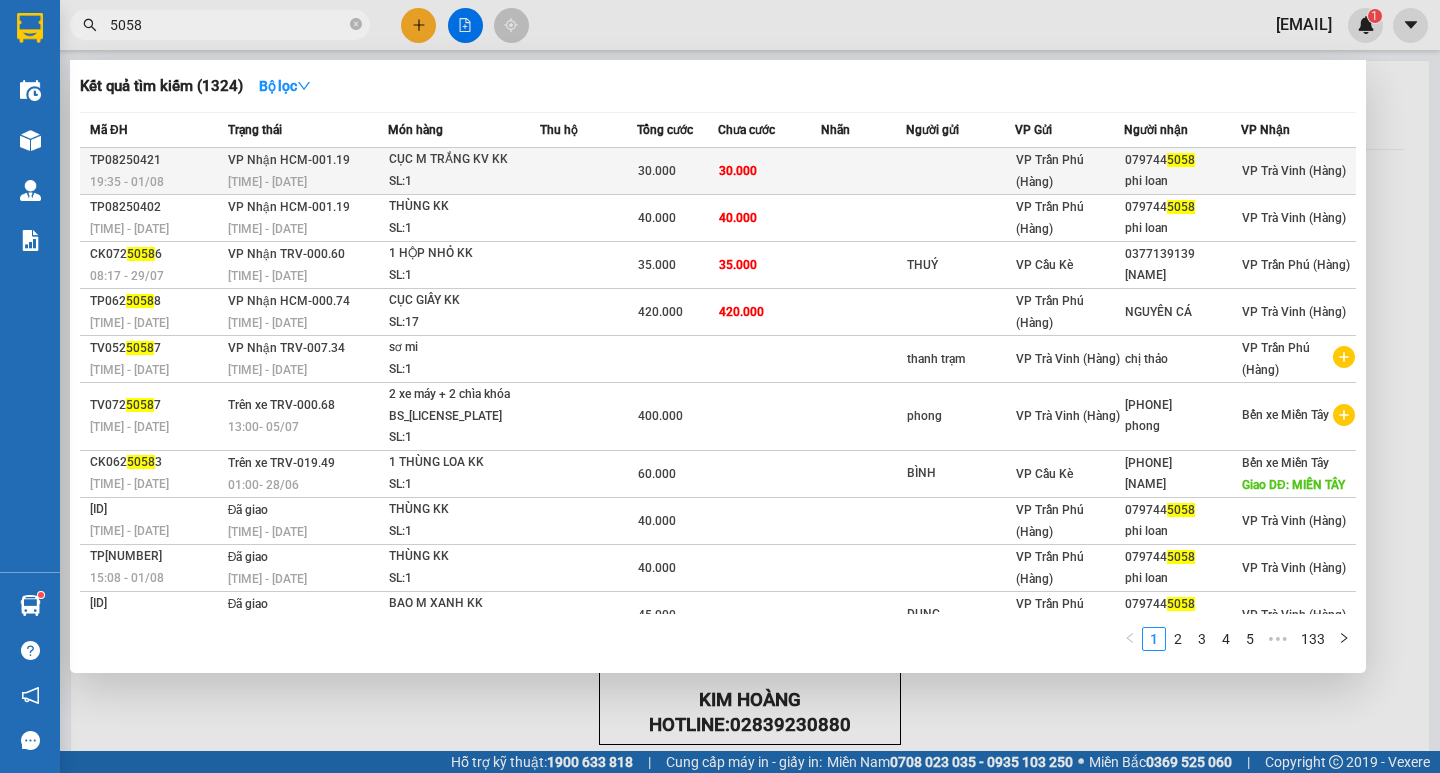 click at bounding box center (960, 171) 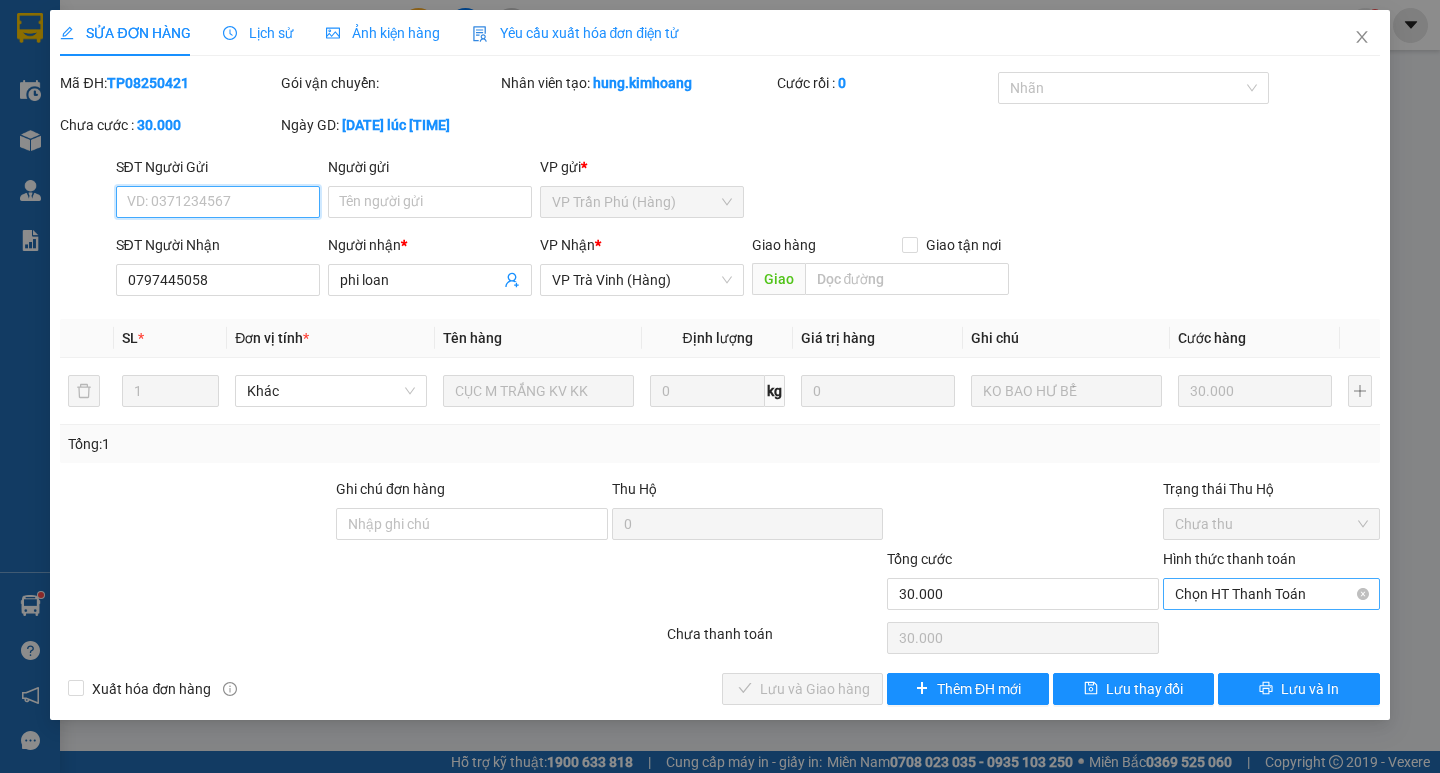 click on "Chọn HT Thanh Toán" at bounding box center (1271, 594) 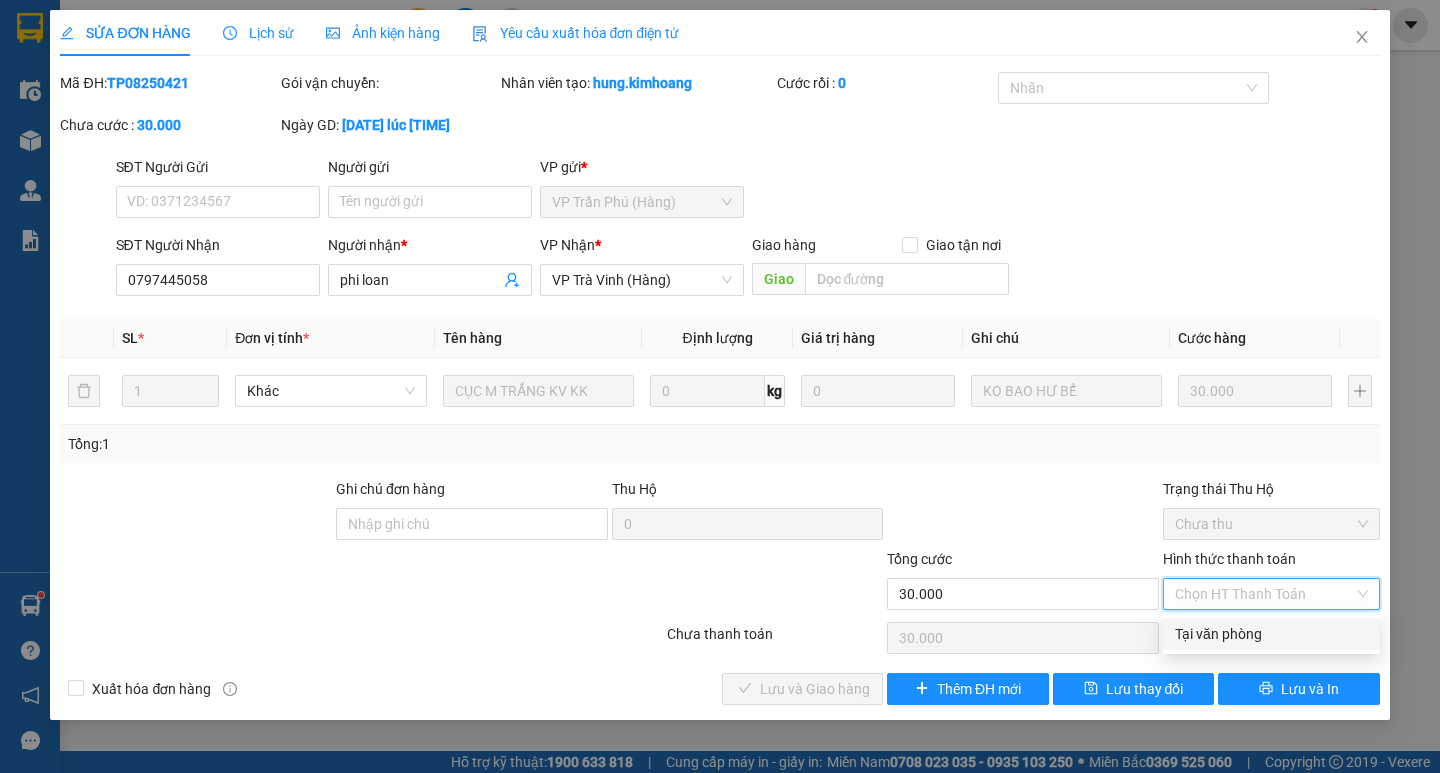 click on "Tại văn phòng" at bounding box center [1271, 634] 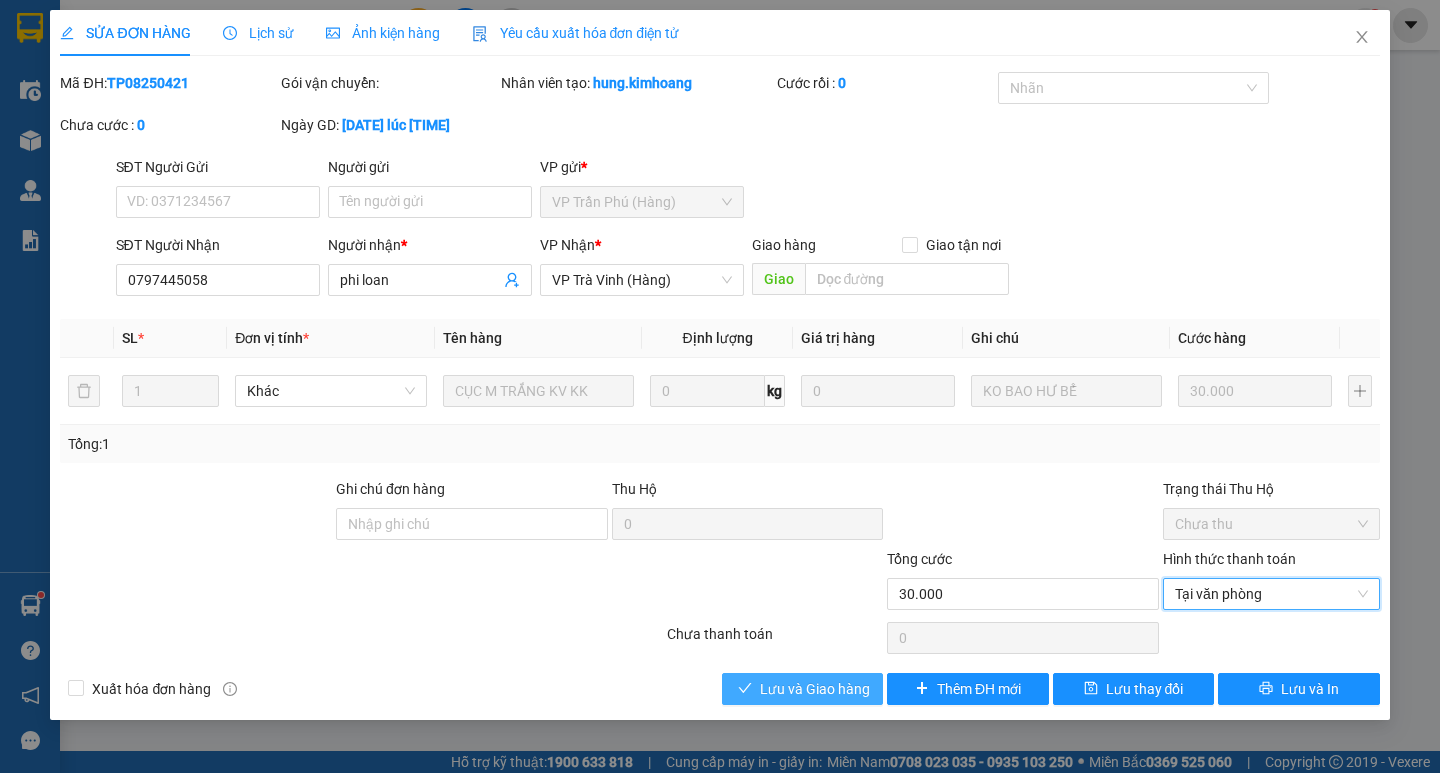 click on "Lưu và Giao hàng" at bounding box center (815, 689) 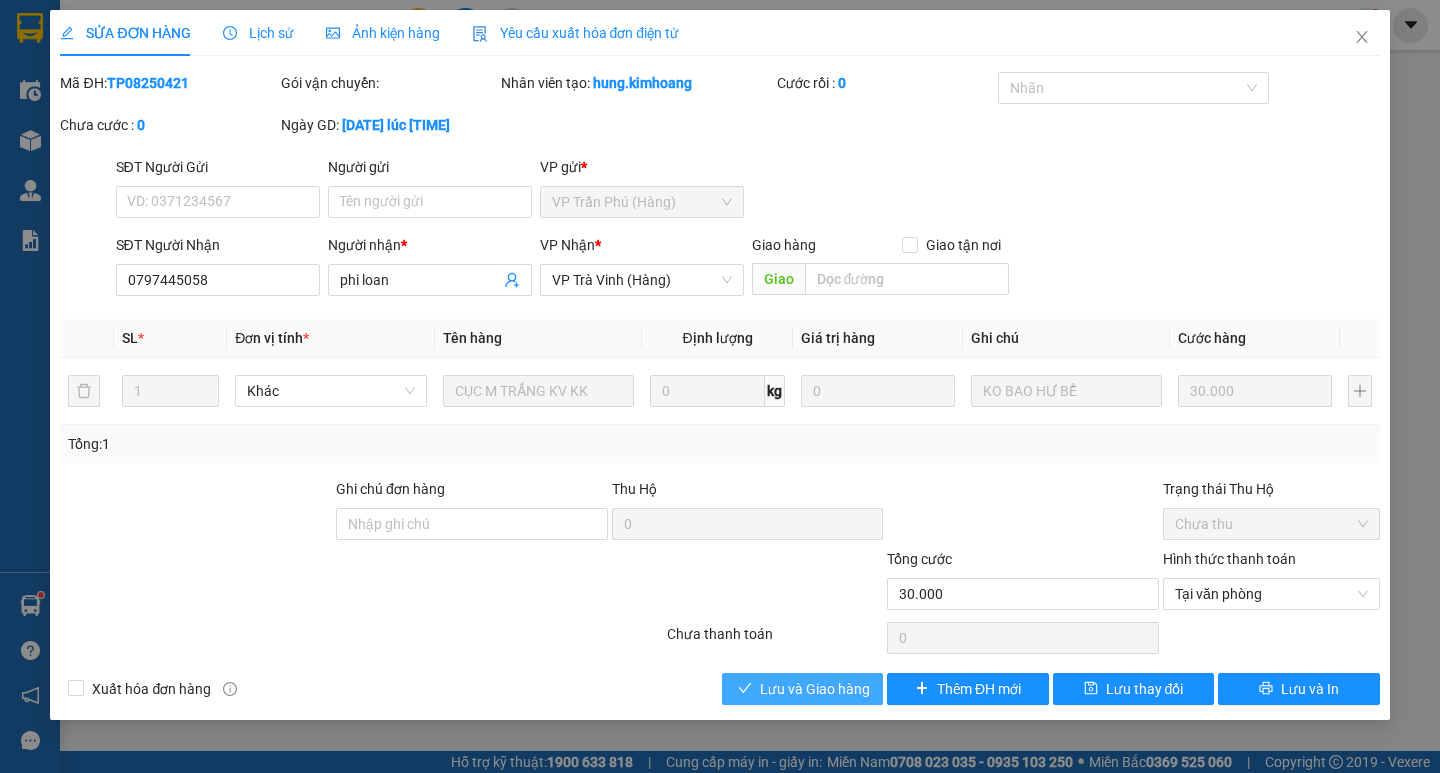 click on "Lưu và Giao hàng" at bounding box center (815, 689) 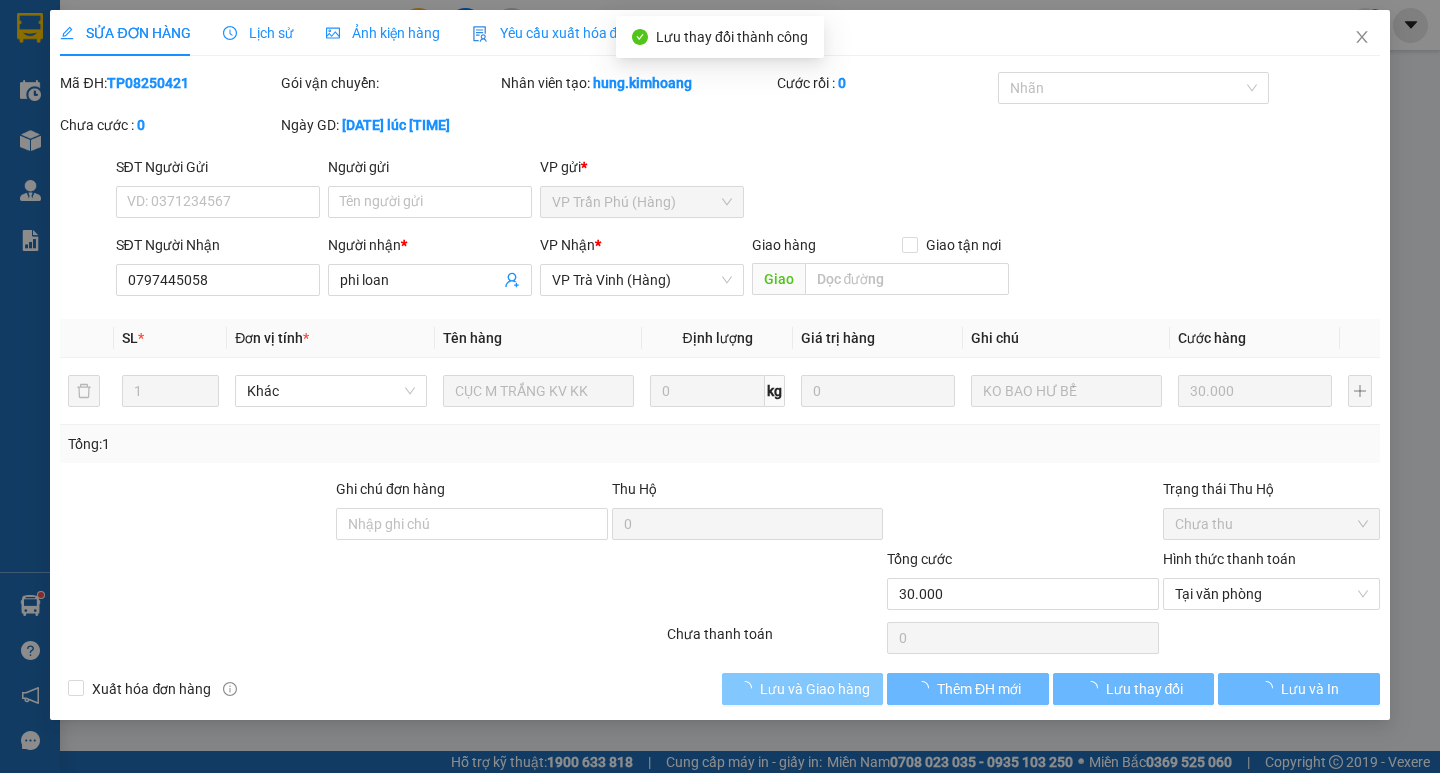 click on "Lưu và Giao hàng" at bounding box center [815, 689] 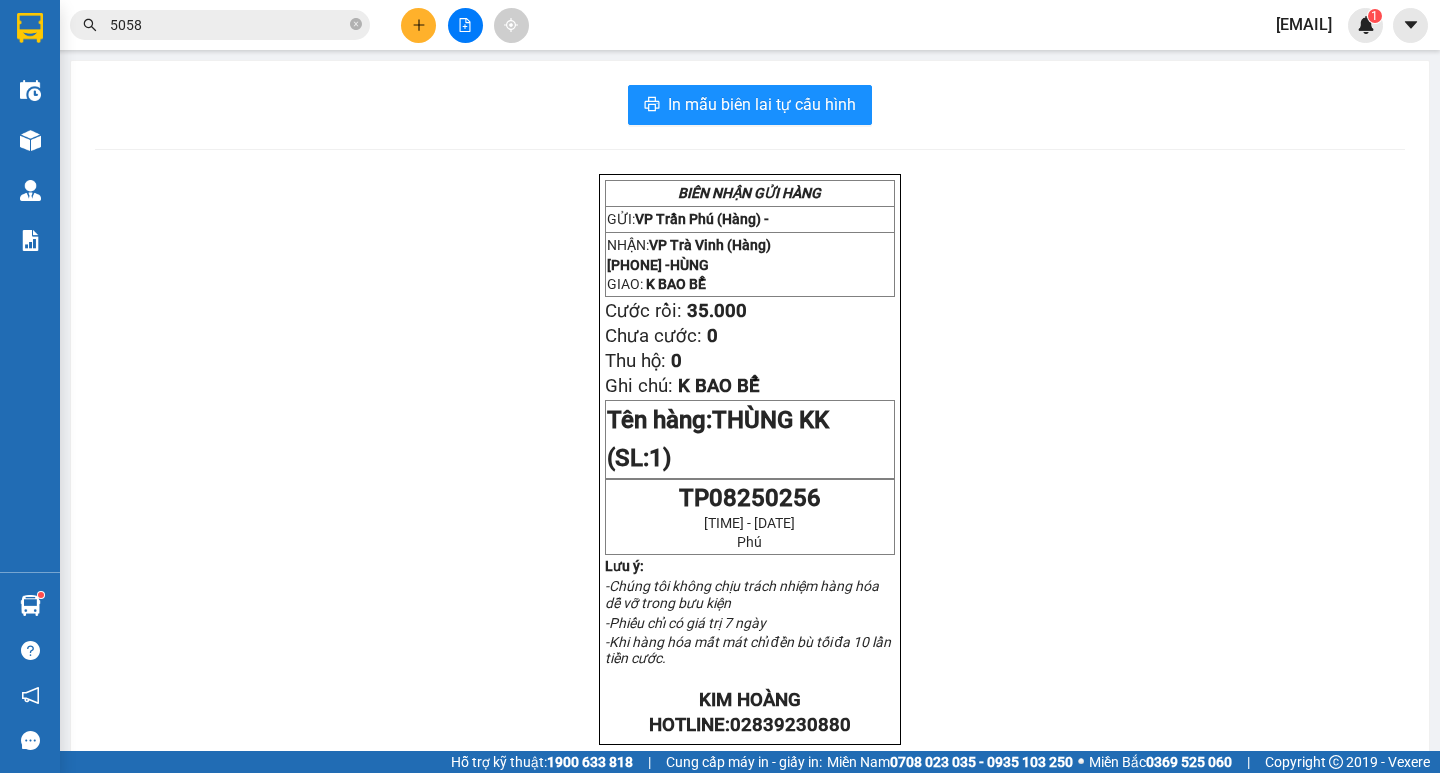 click on "5058" at bounding box center [228, 25] 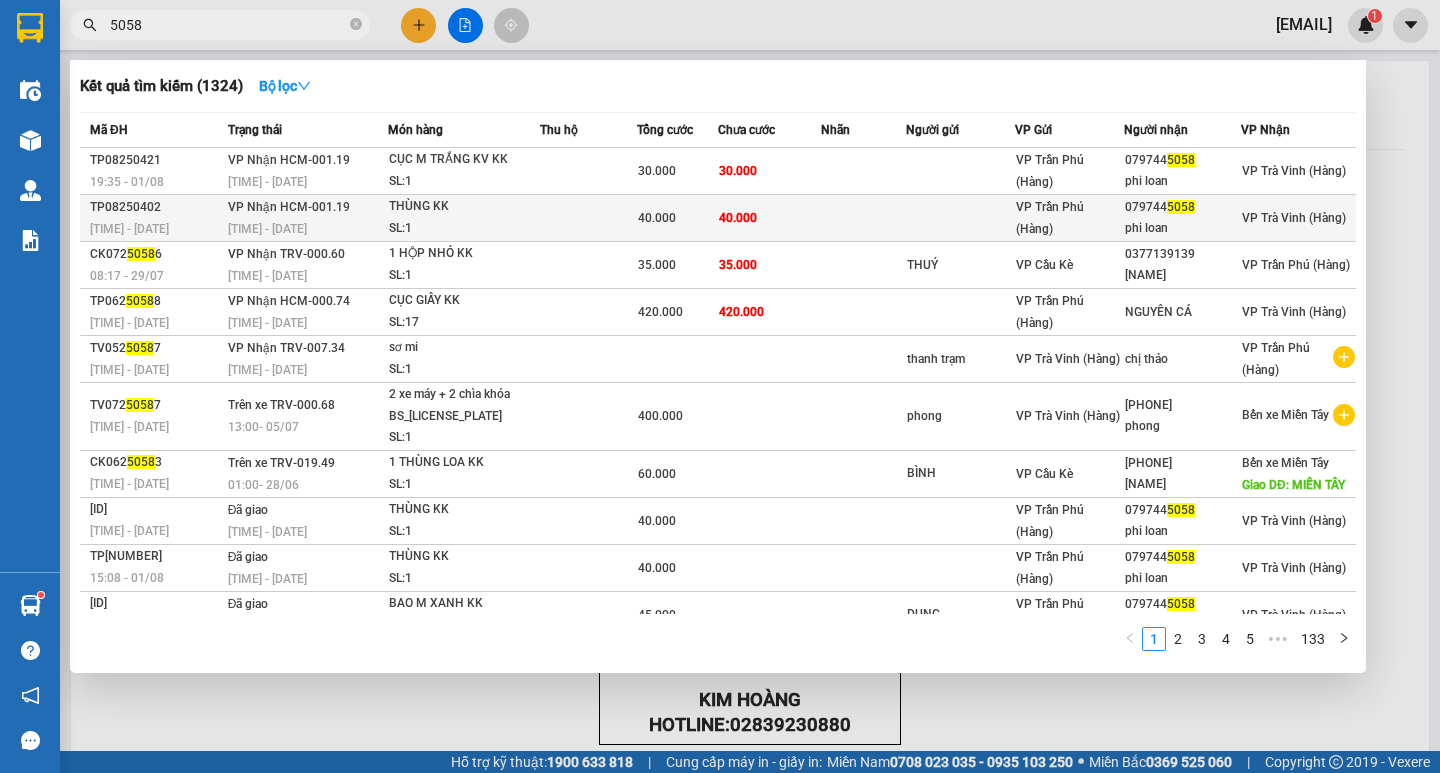 click on "40.000" at bounding box center [677, 218] 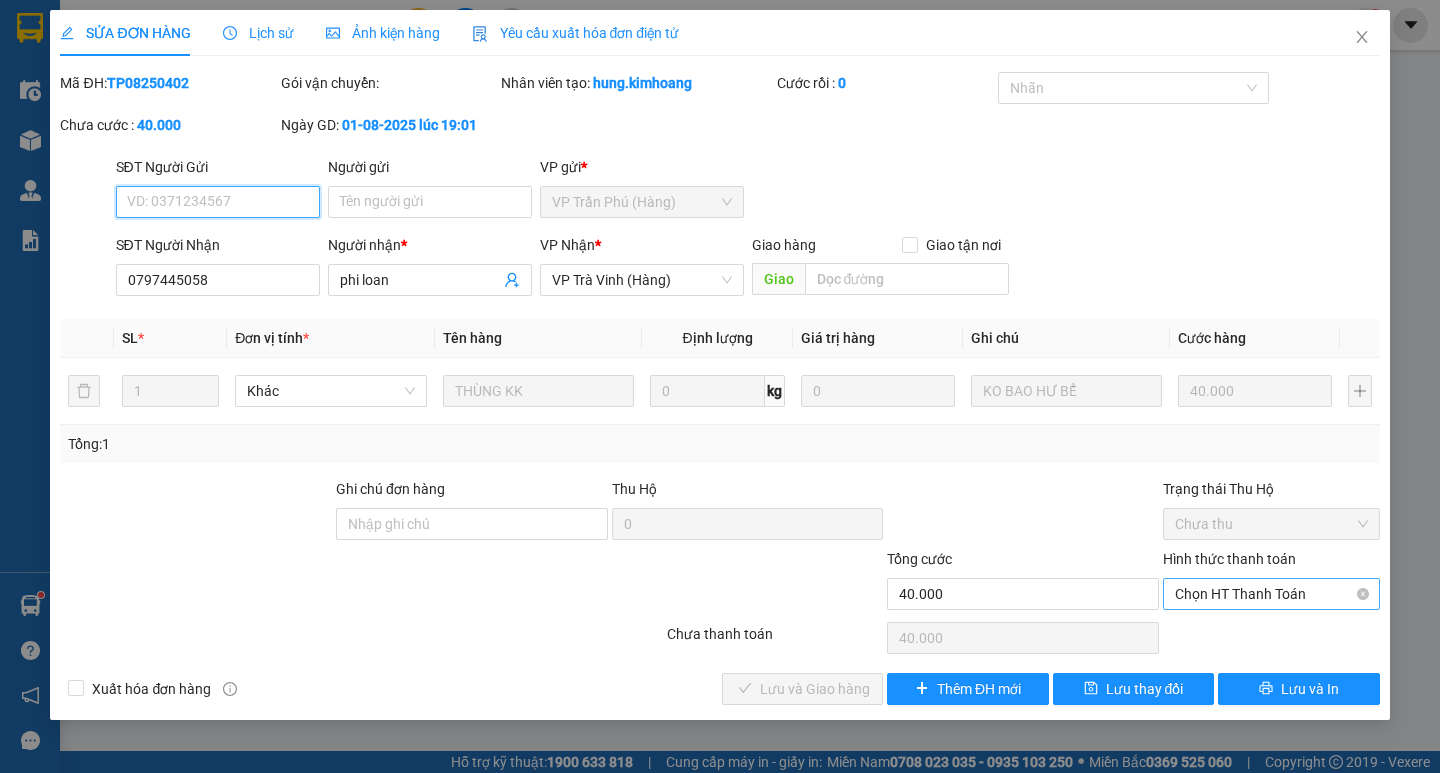 click on "Chọn HT Thanh Toán" at bounding box center [1271, 594] 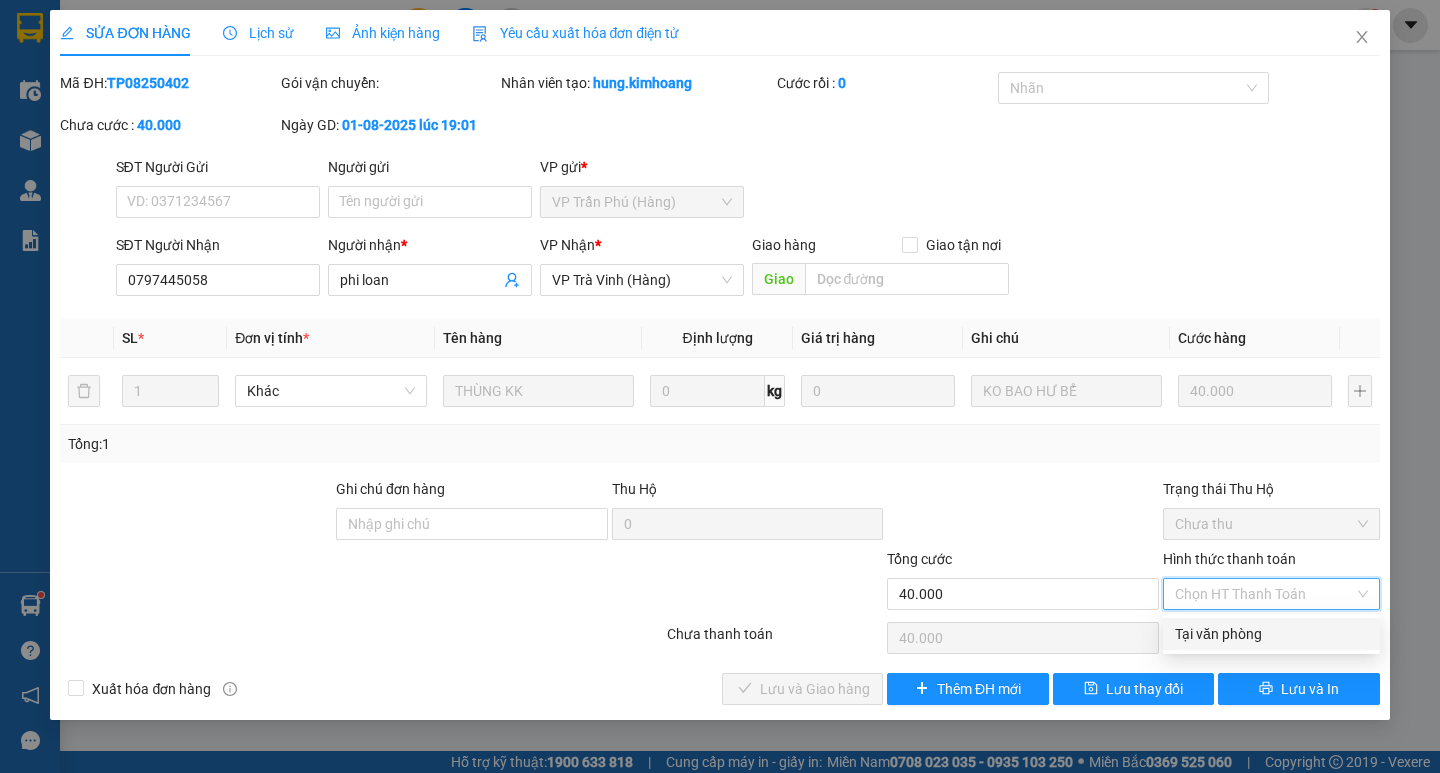 click on "Tại văn phòng" at bounding box center (1271, 634) 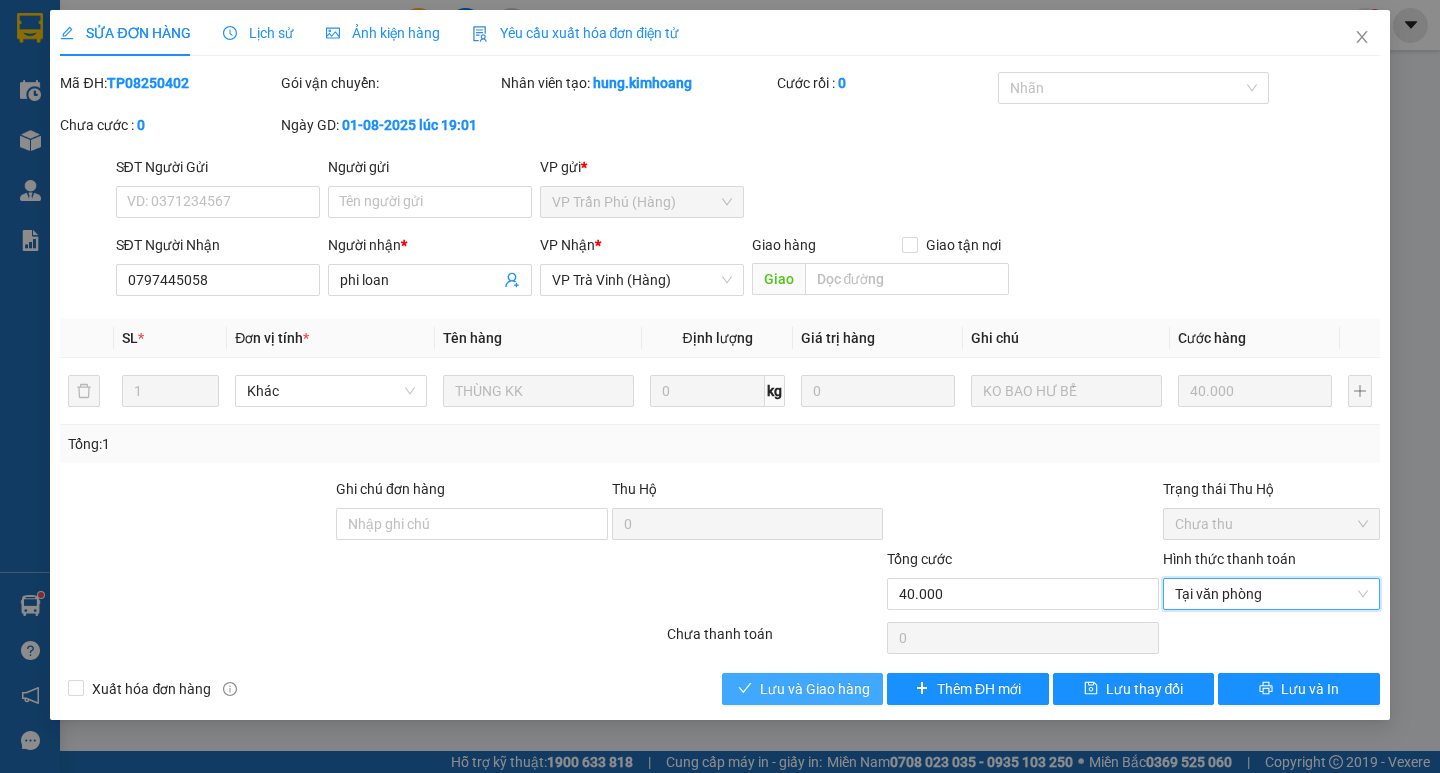 click on "Lưu và Giao hàng" at bounding box center (815, 689) 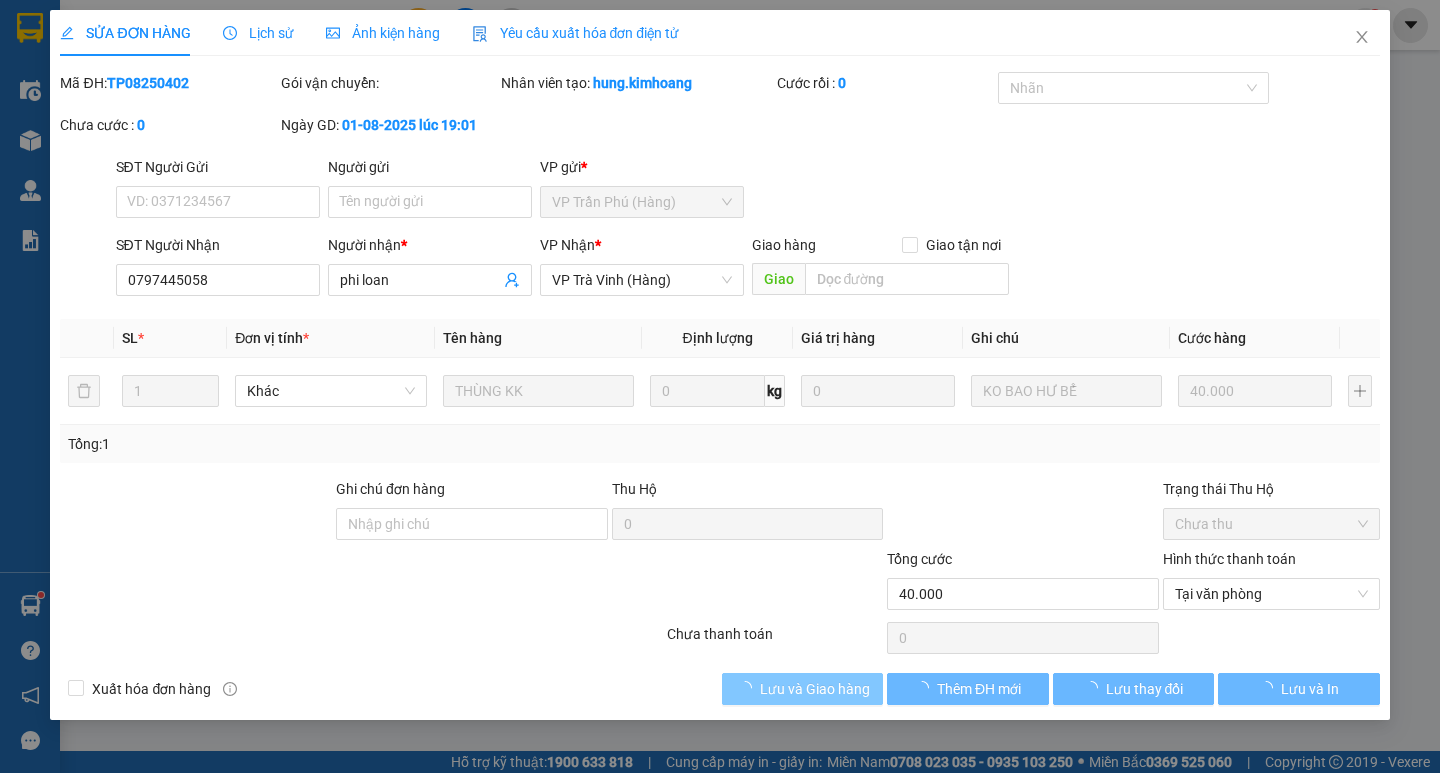 click on "Lưu và Giao hàng" at bounding box center [815, 689] 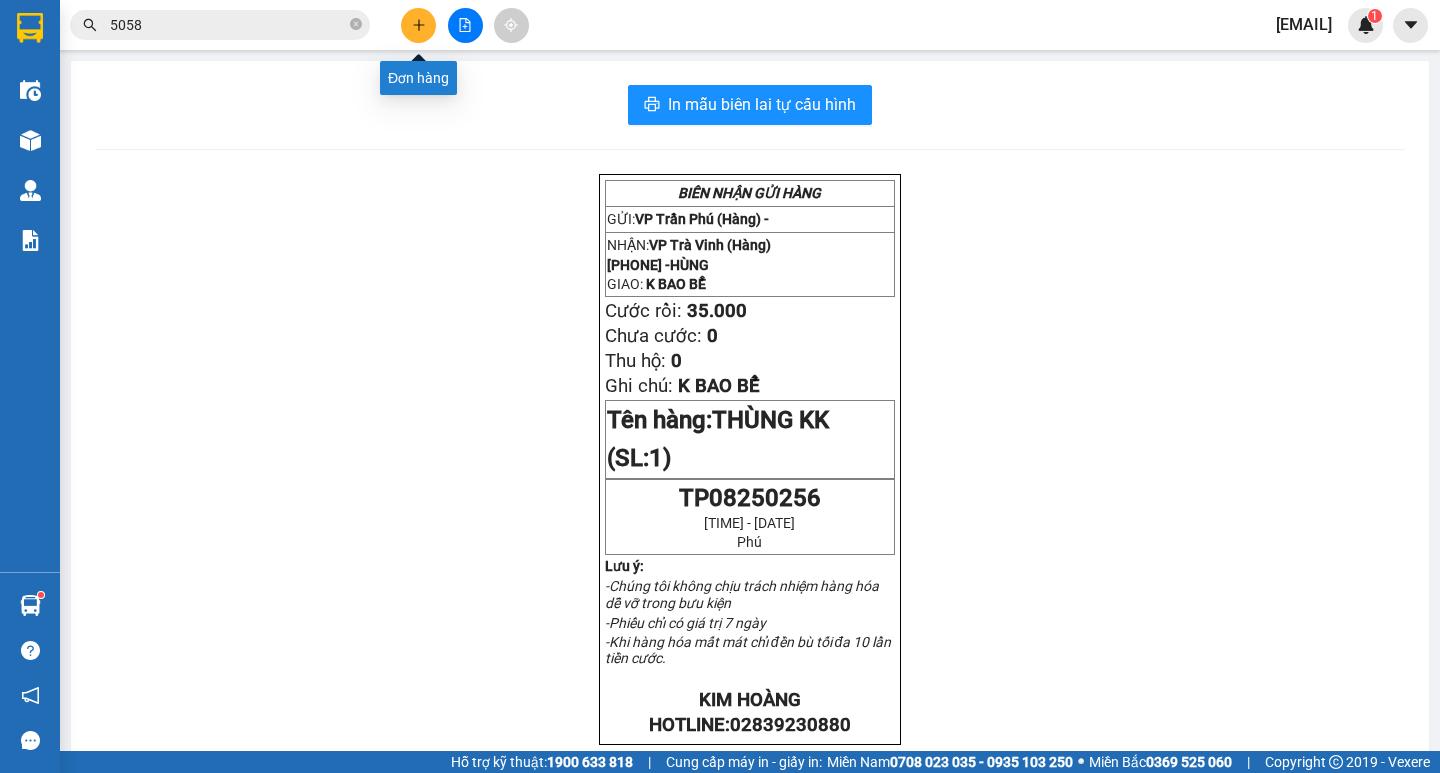 click at bounding box center [418, 25] 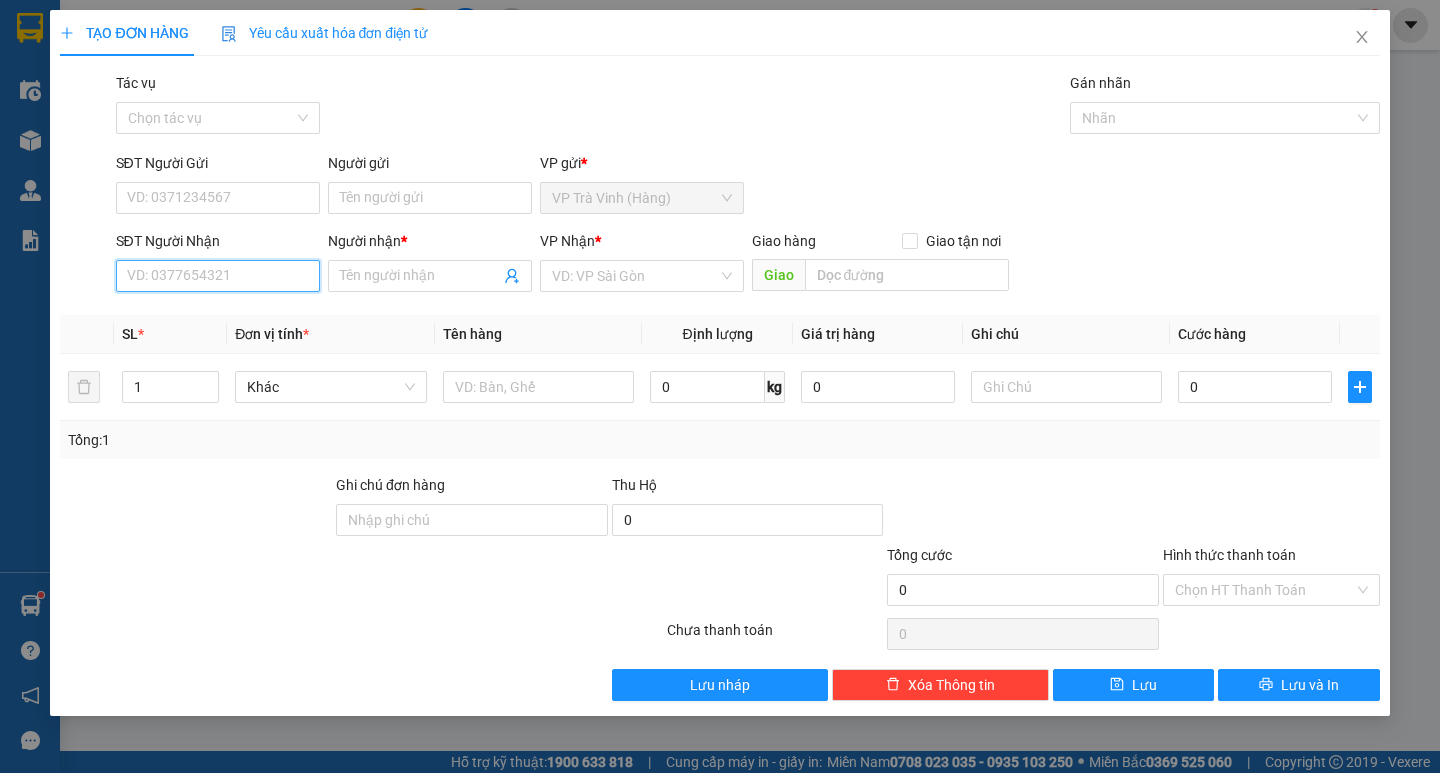 click on "SĐT Người Nhận" at bounding box center [218, 276] 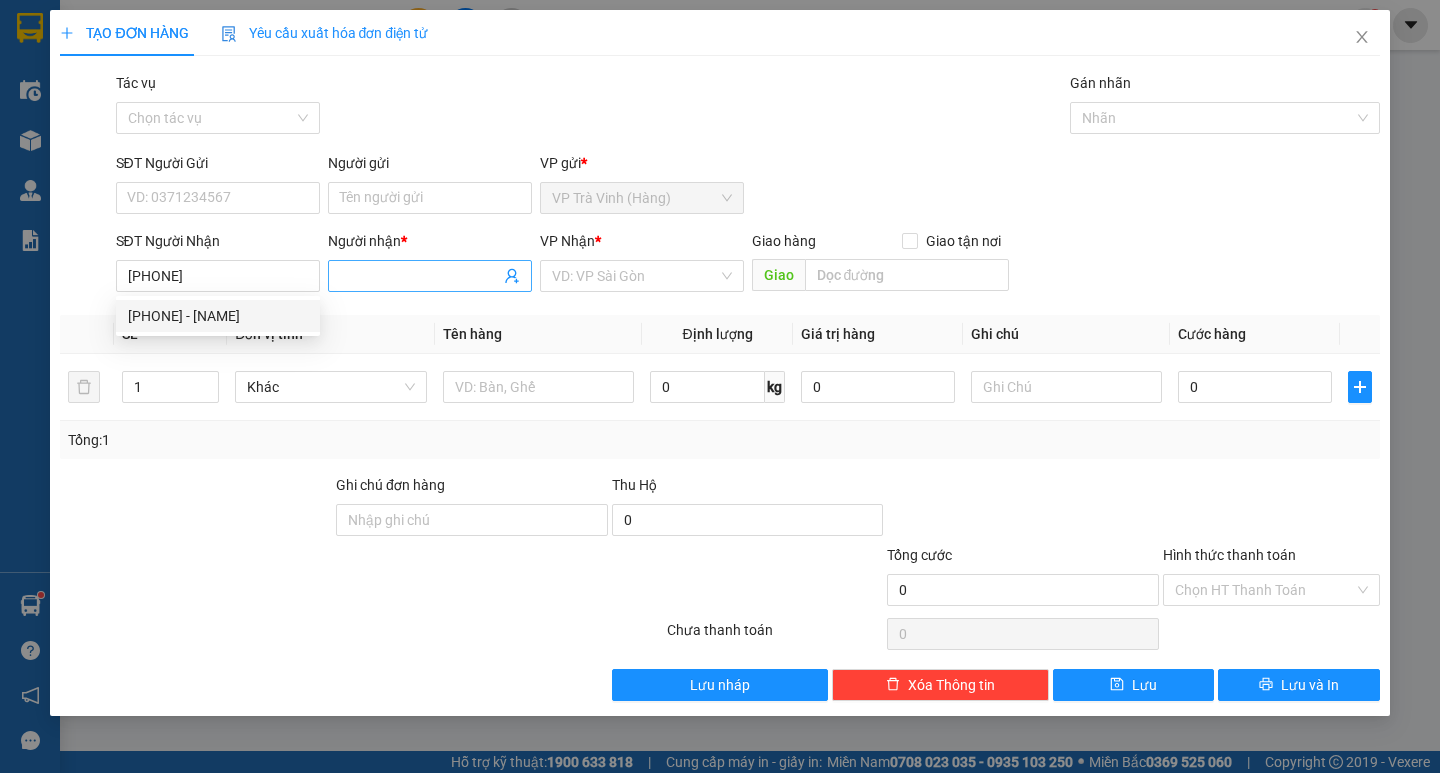 click on "Người nhận  *" at bounding box center [420, 276] 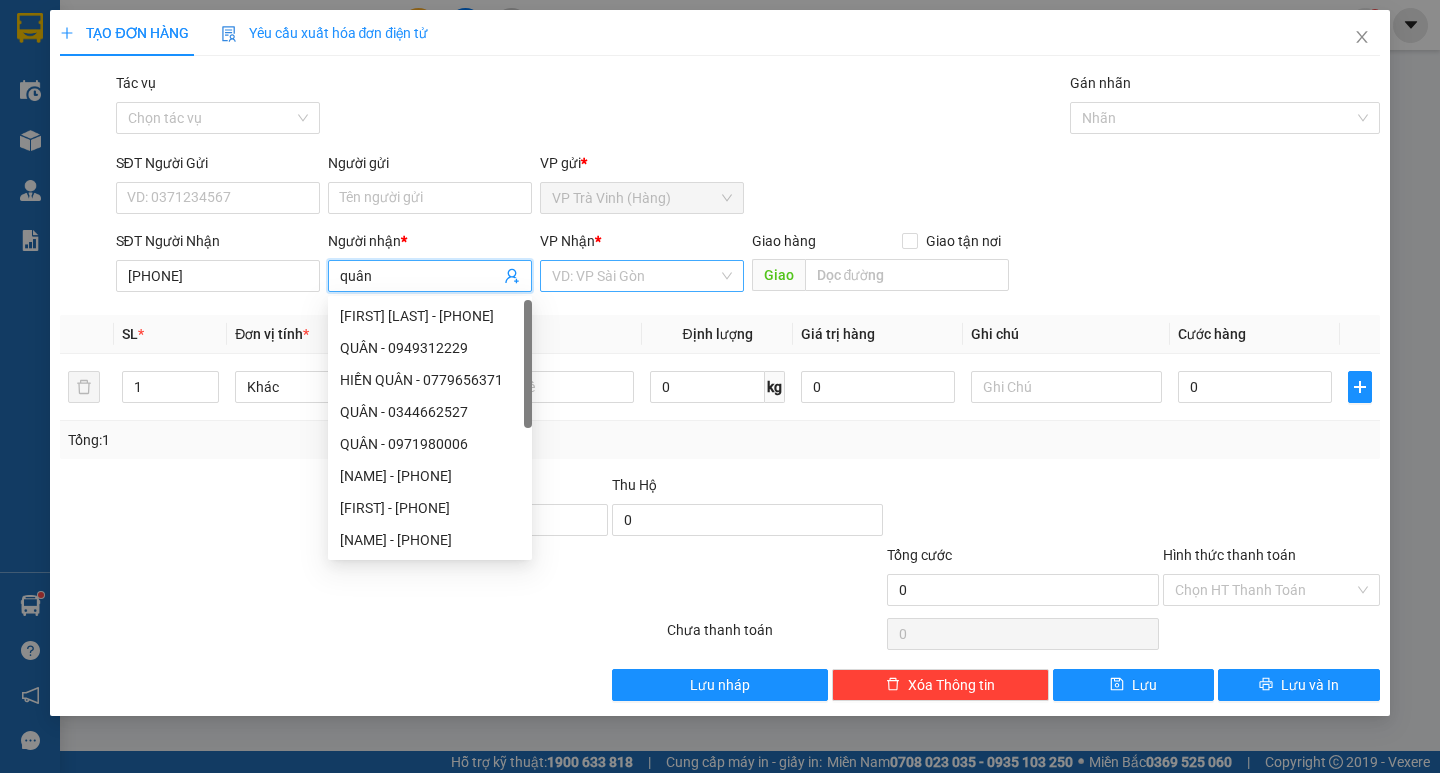 click at bounding box center (635, 276) 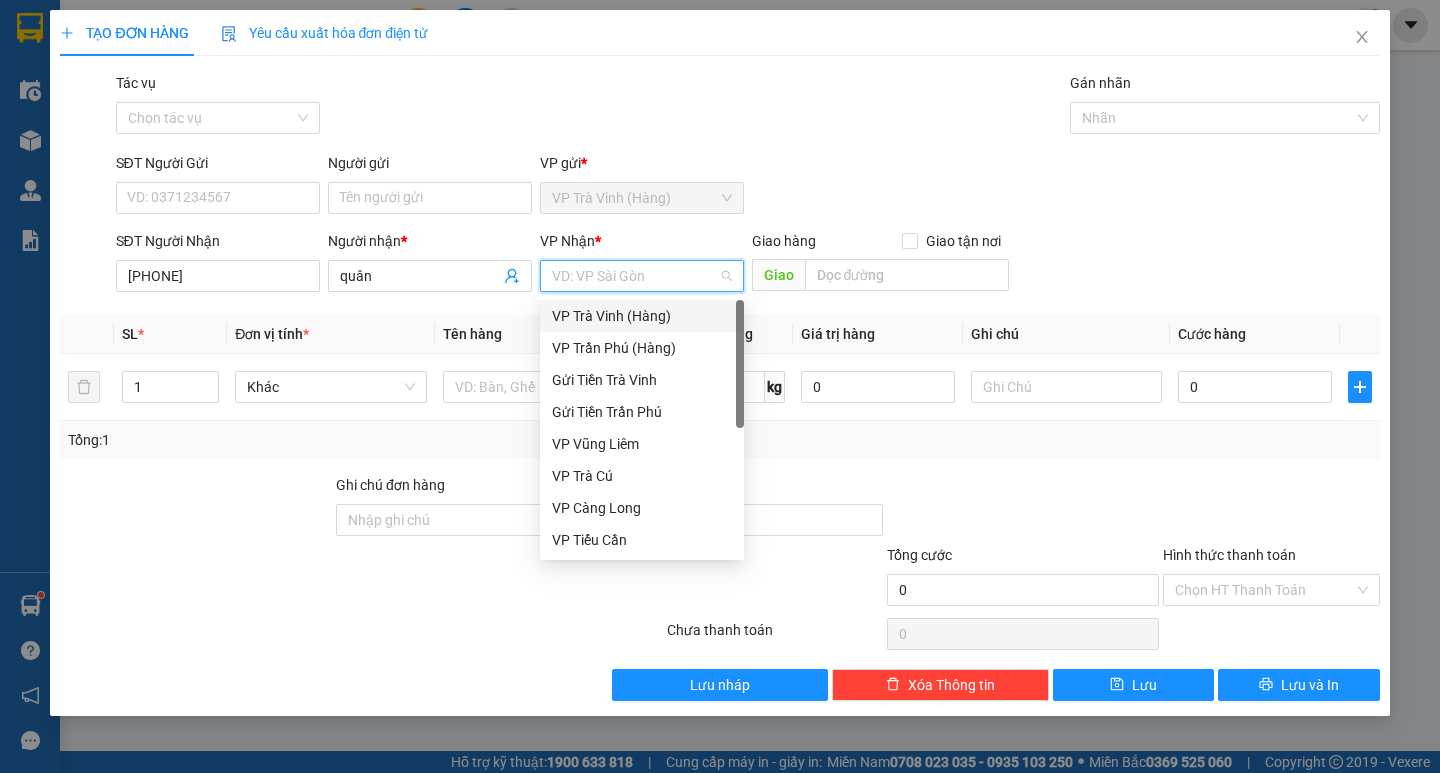 click on "VP Trà Vinh (Hàng)" at bounding box center (642, 316) 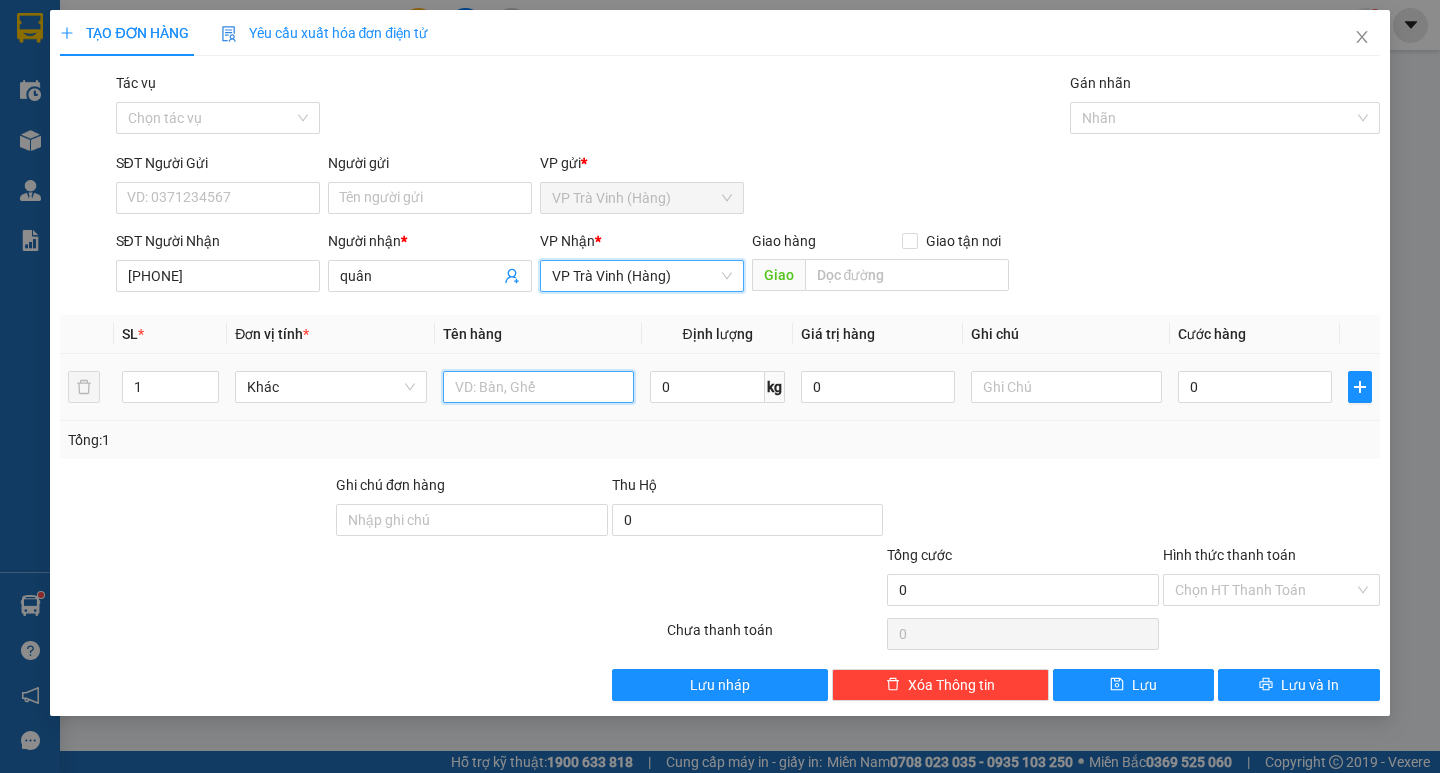 click at bounding box center [538, 387] 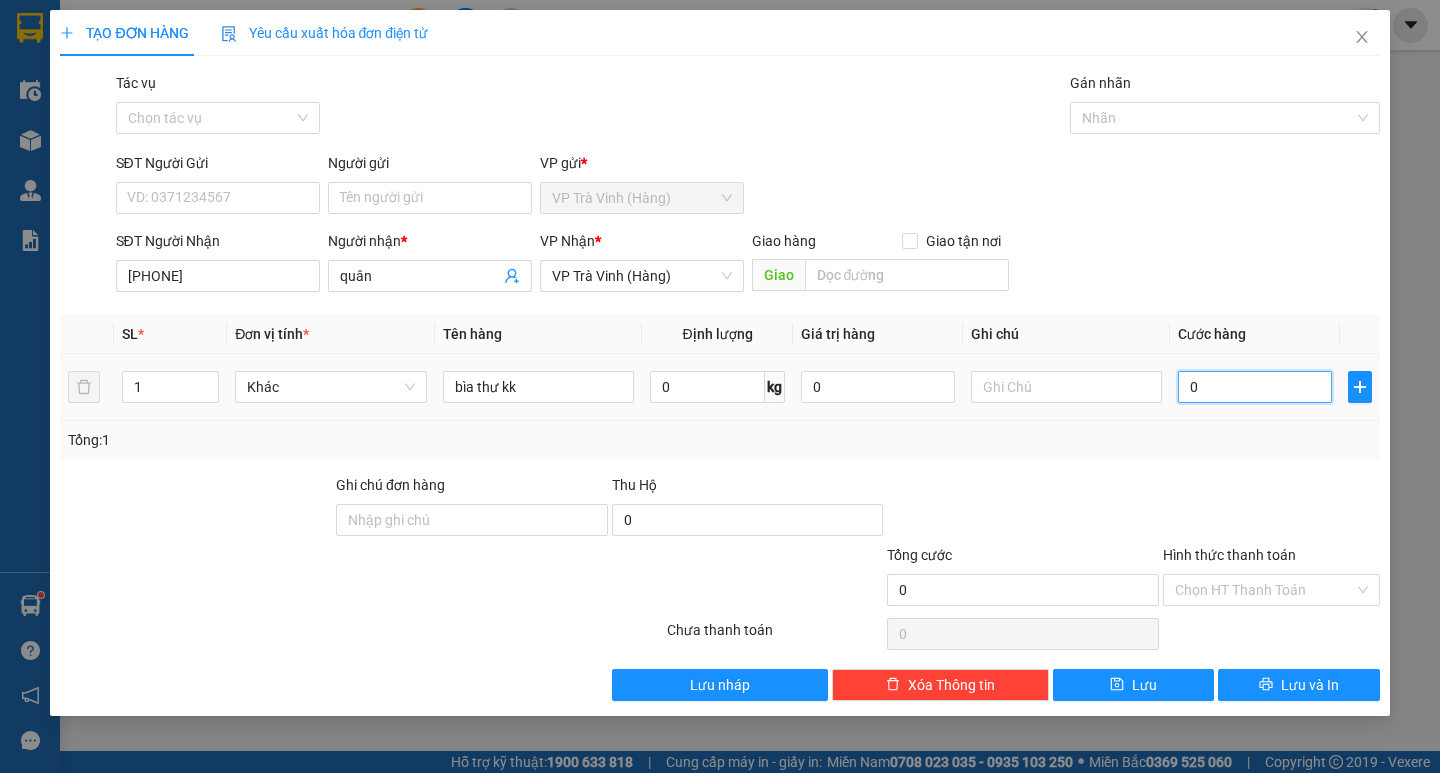 click on "0" at bounding box center (1255, 387) 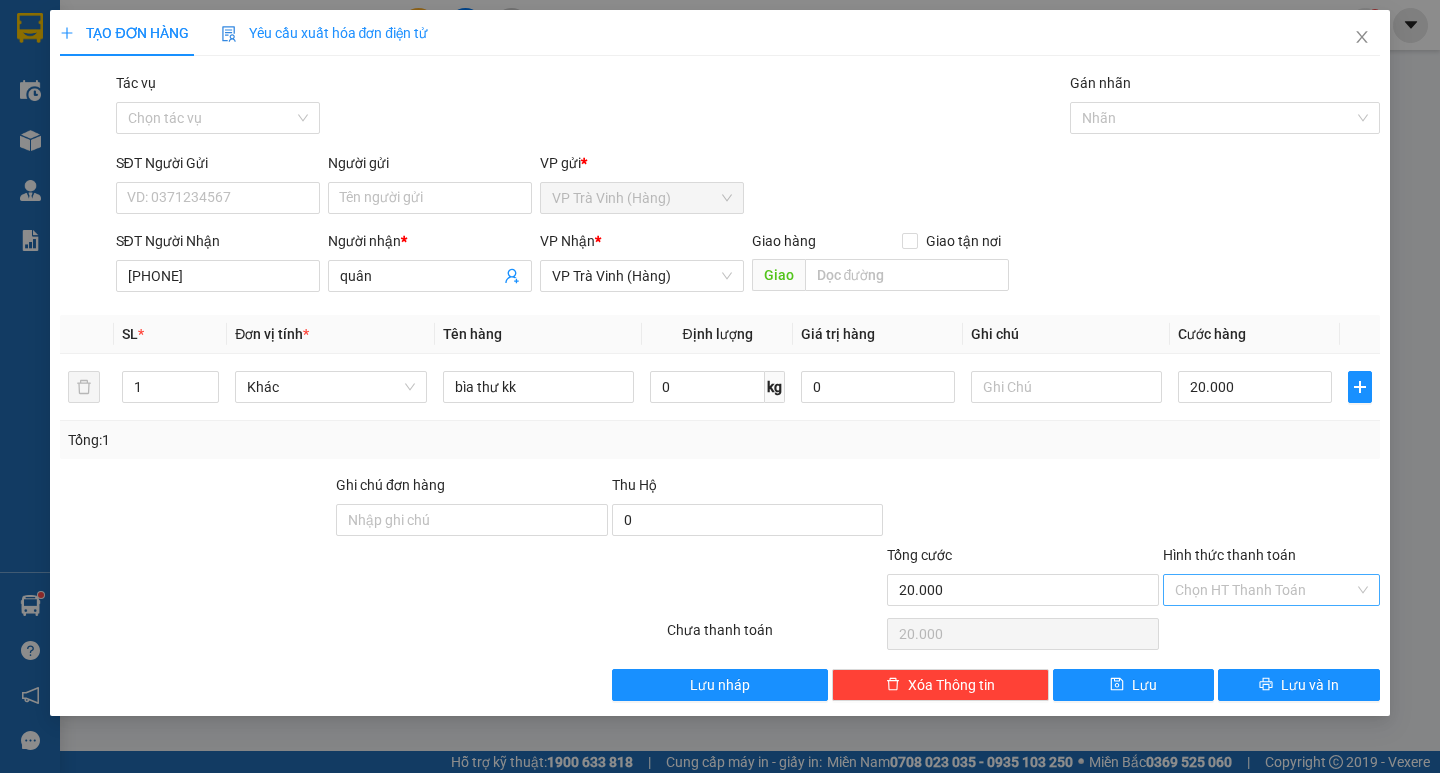 click on "Hình thức thanh toán" at bounding box center (1264, 590) 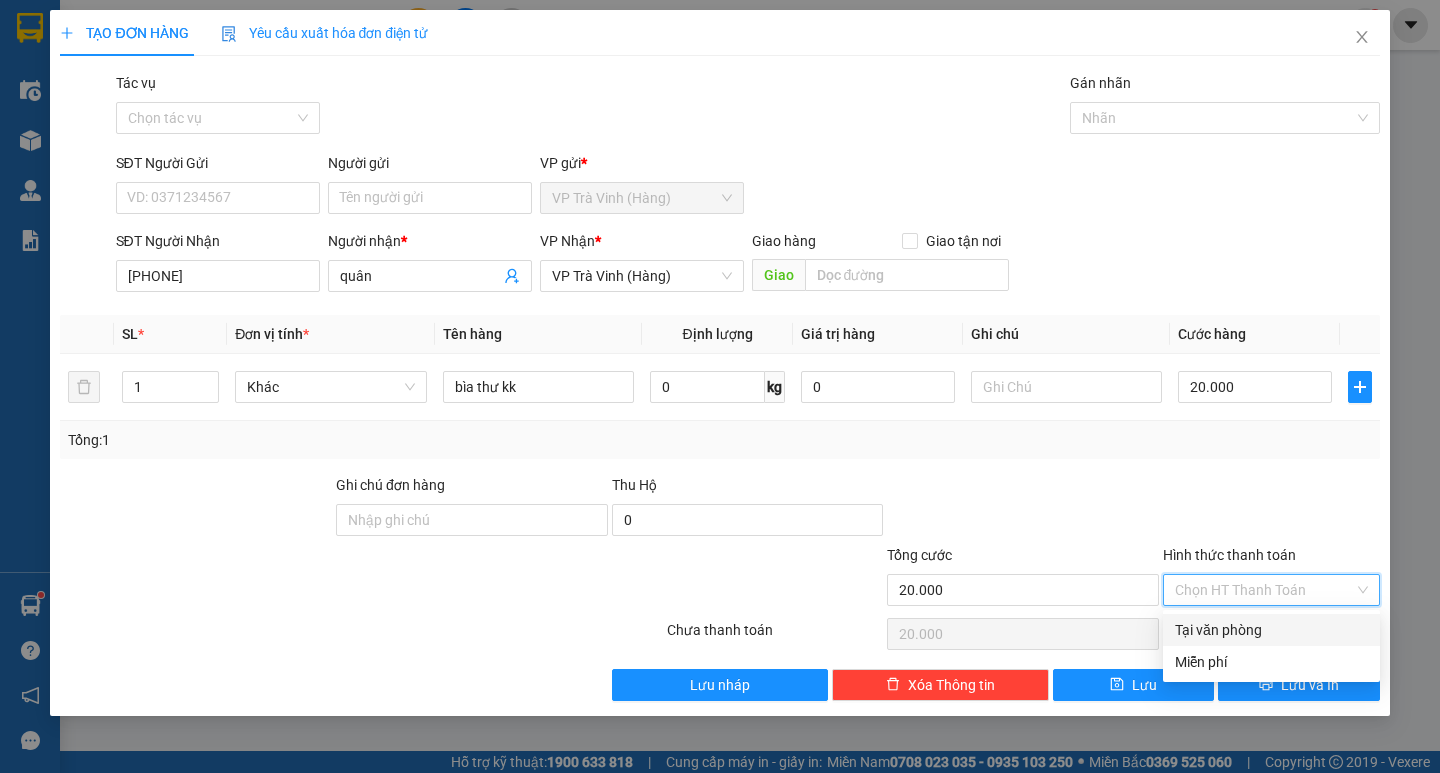 click on "Tại văn phòng" at bounding box center (1271, 630) 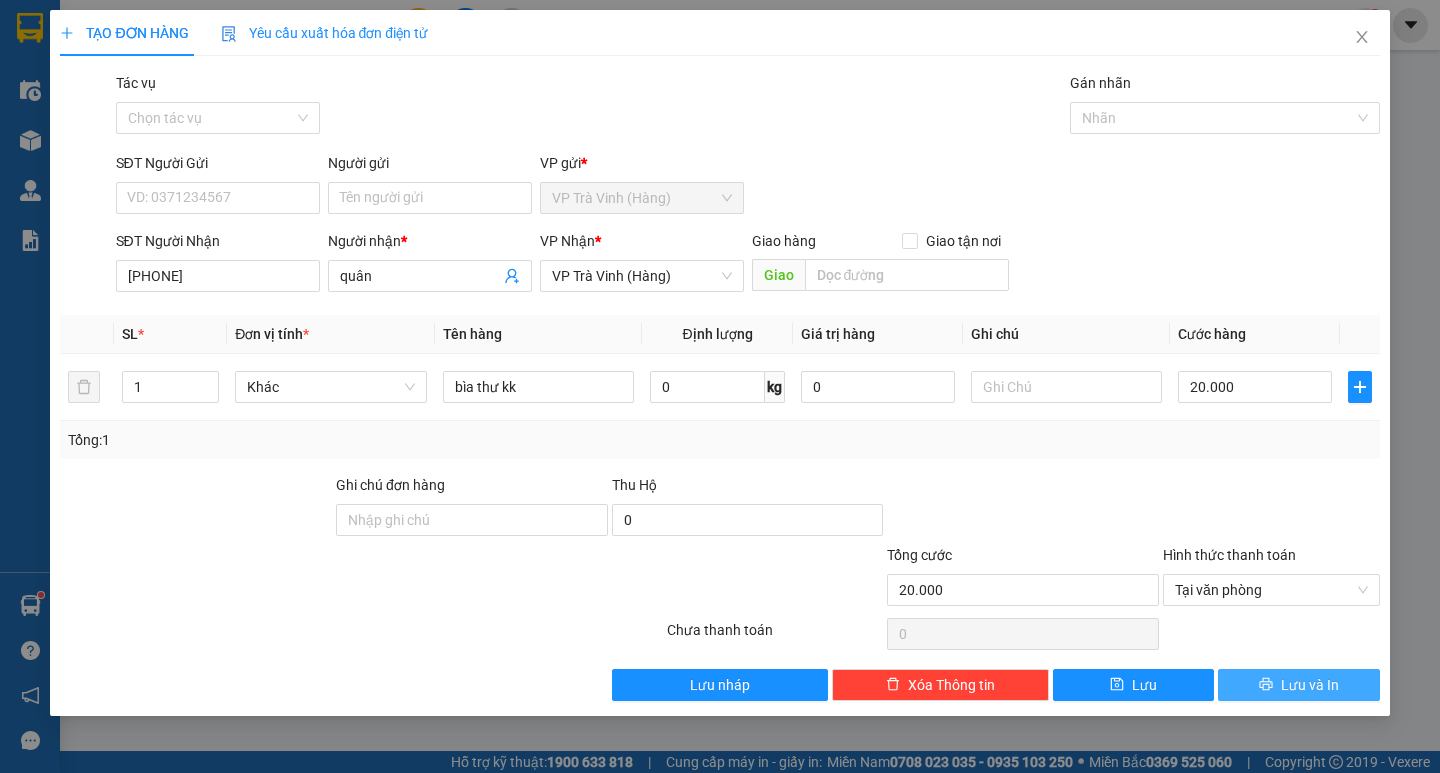 click on "Lưu và In" at bounding box center [1310, 685] 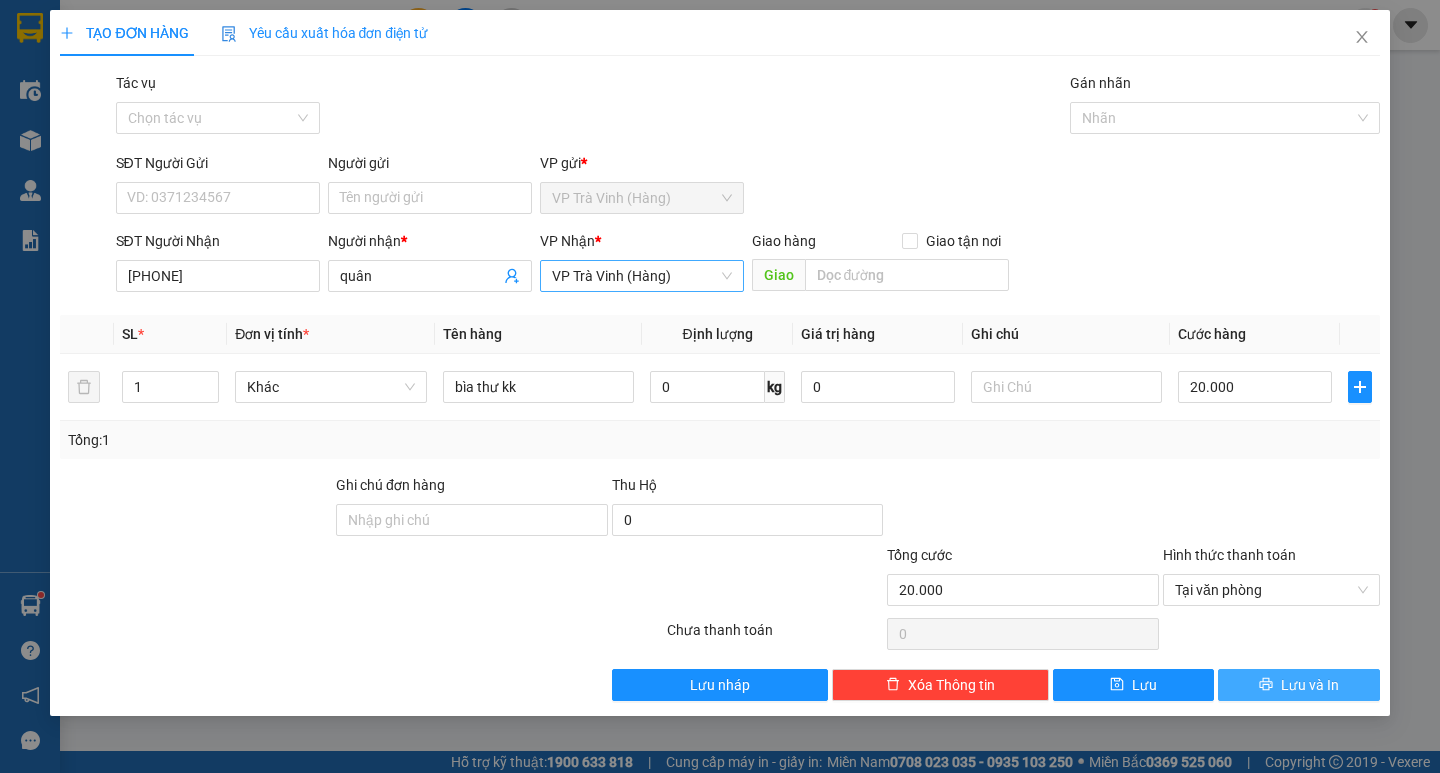 click on "VP Trà Vinh (Hàng)" at bounding box center [642, 276] 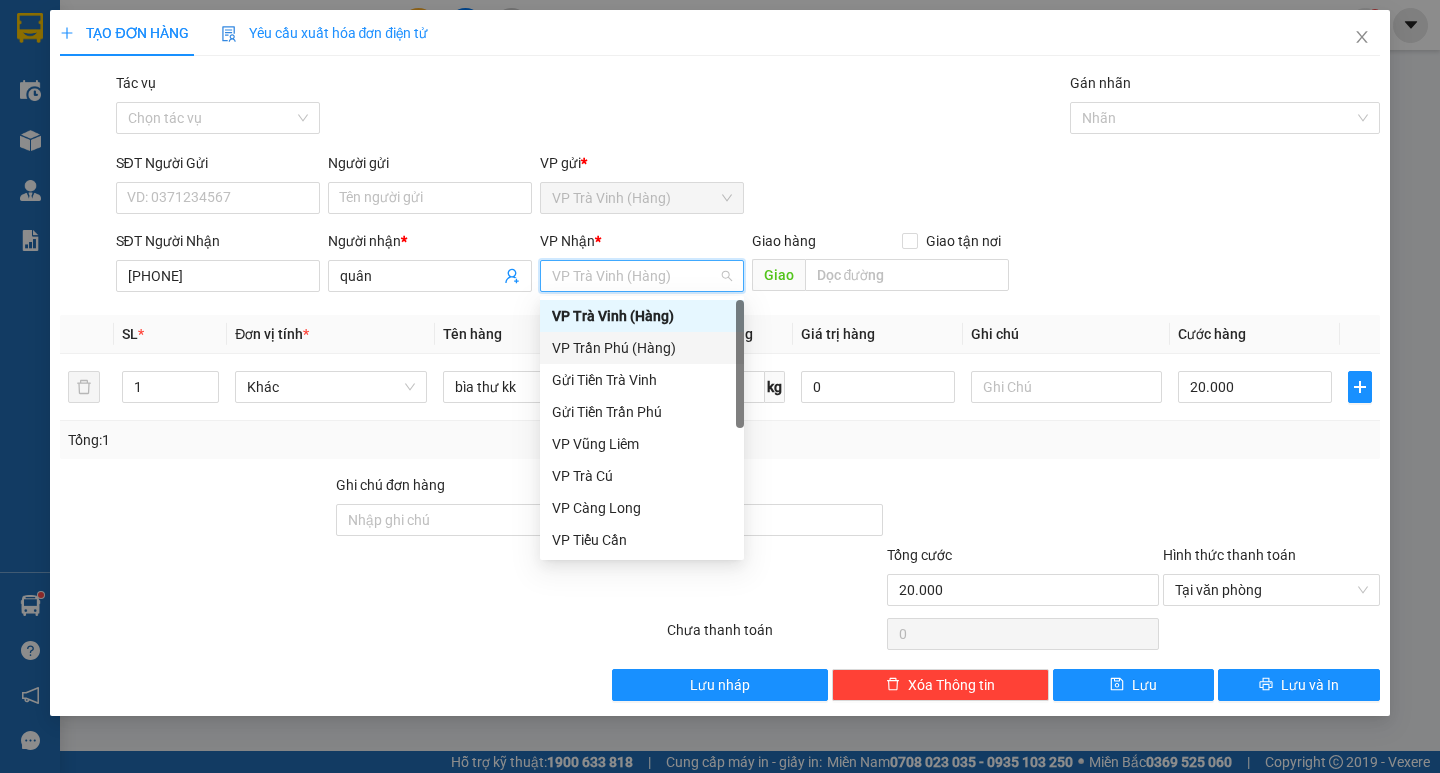 click on "VP Trần Phú (Hàng)" at bounding box center (642, 348) 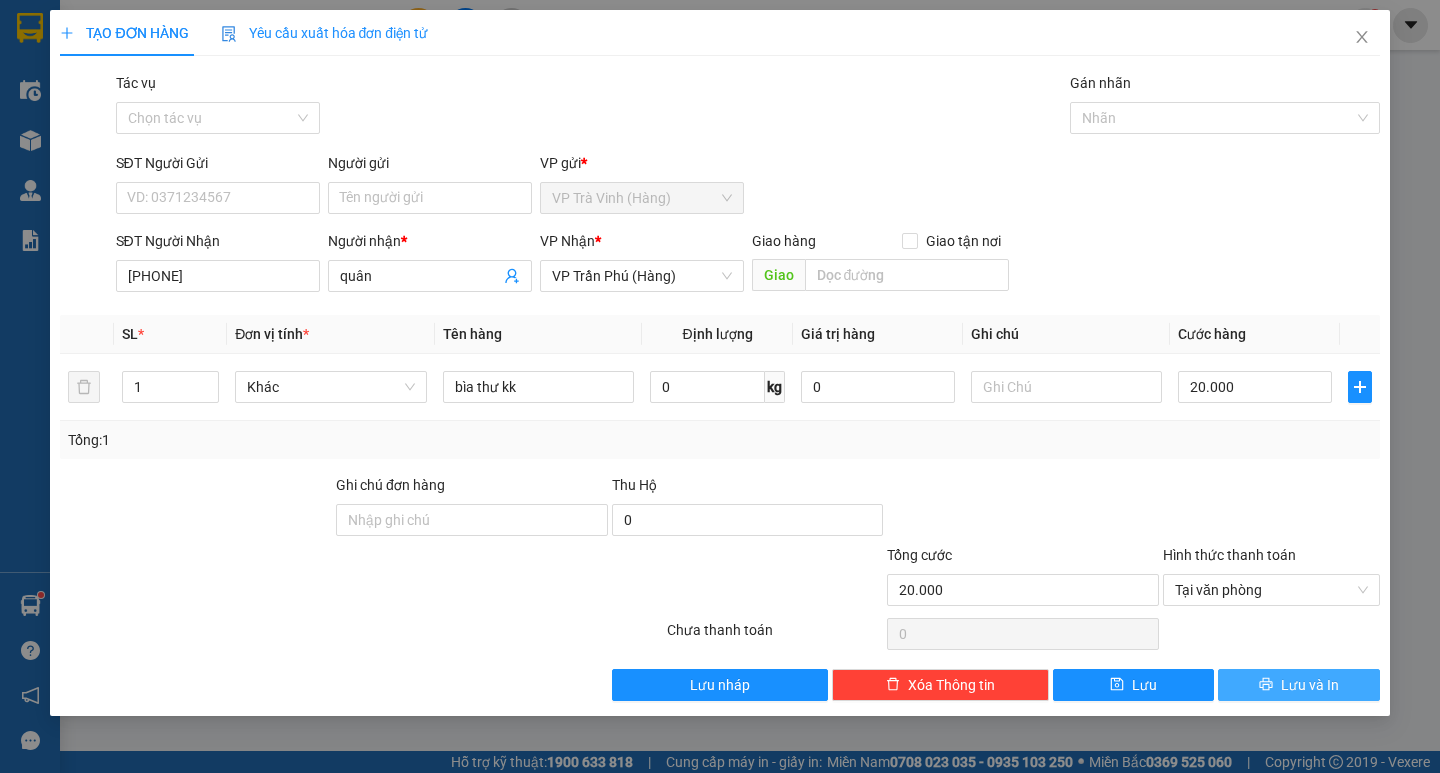 click on "Lưu và In" at bounding box center [1310, 685] 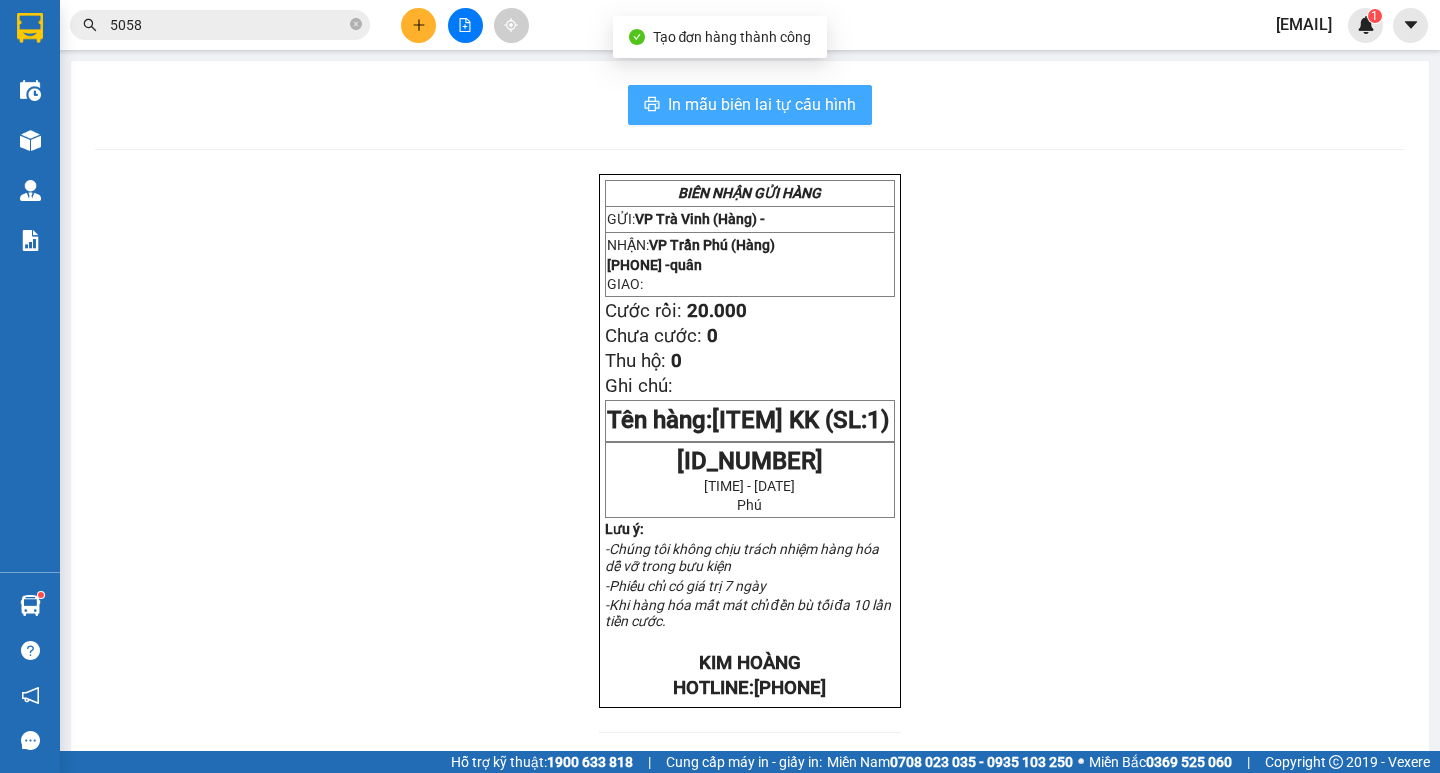 click on "In mẫu biên lai tự cấu hình" at bounding box center [762, 104] 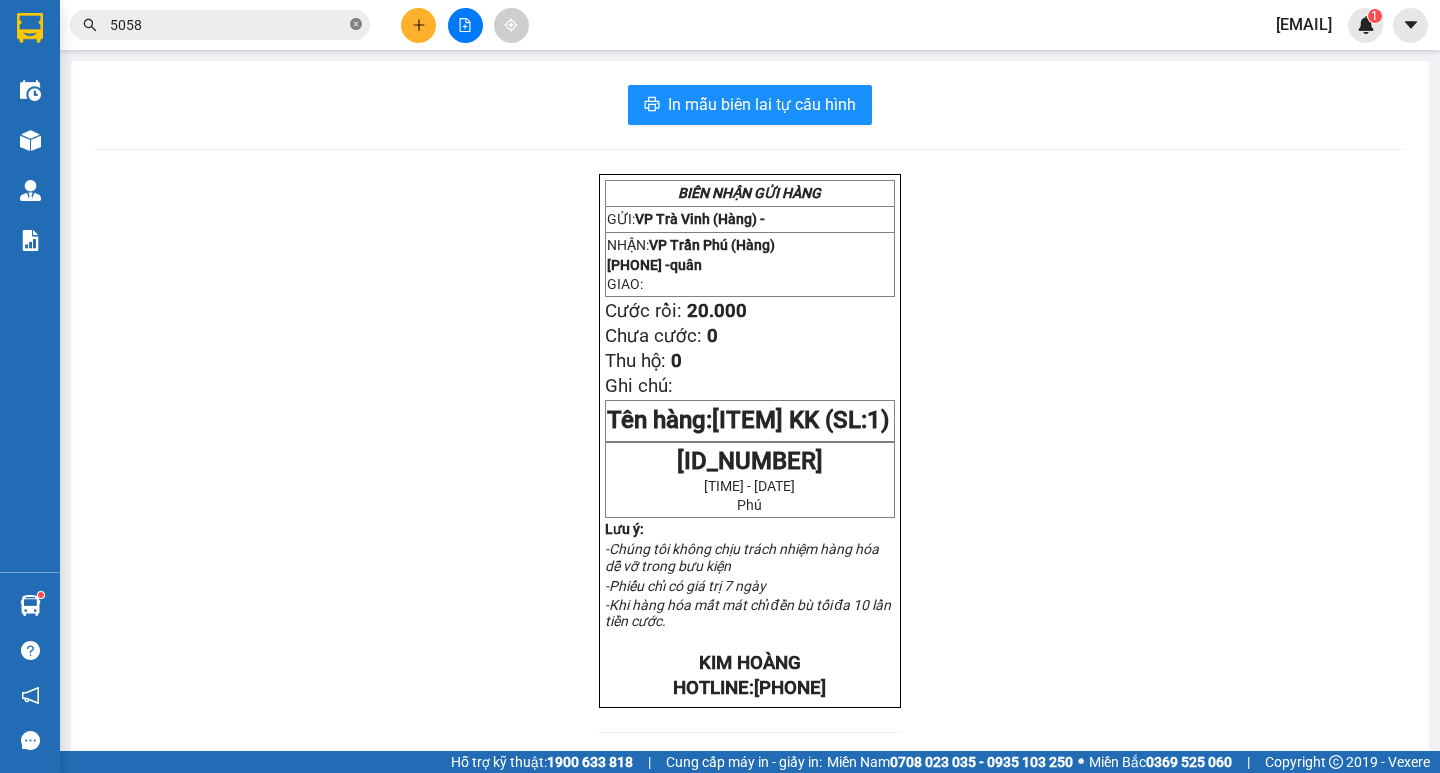 click 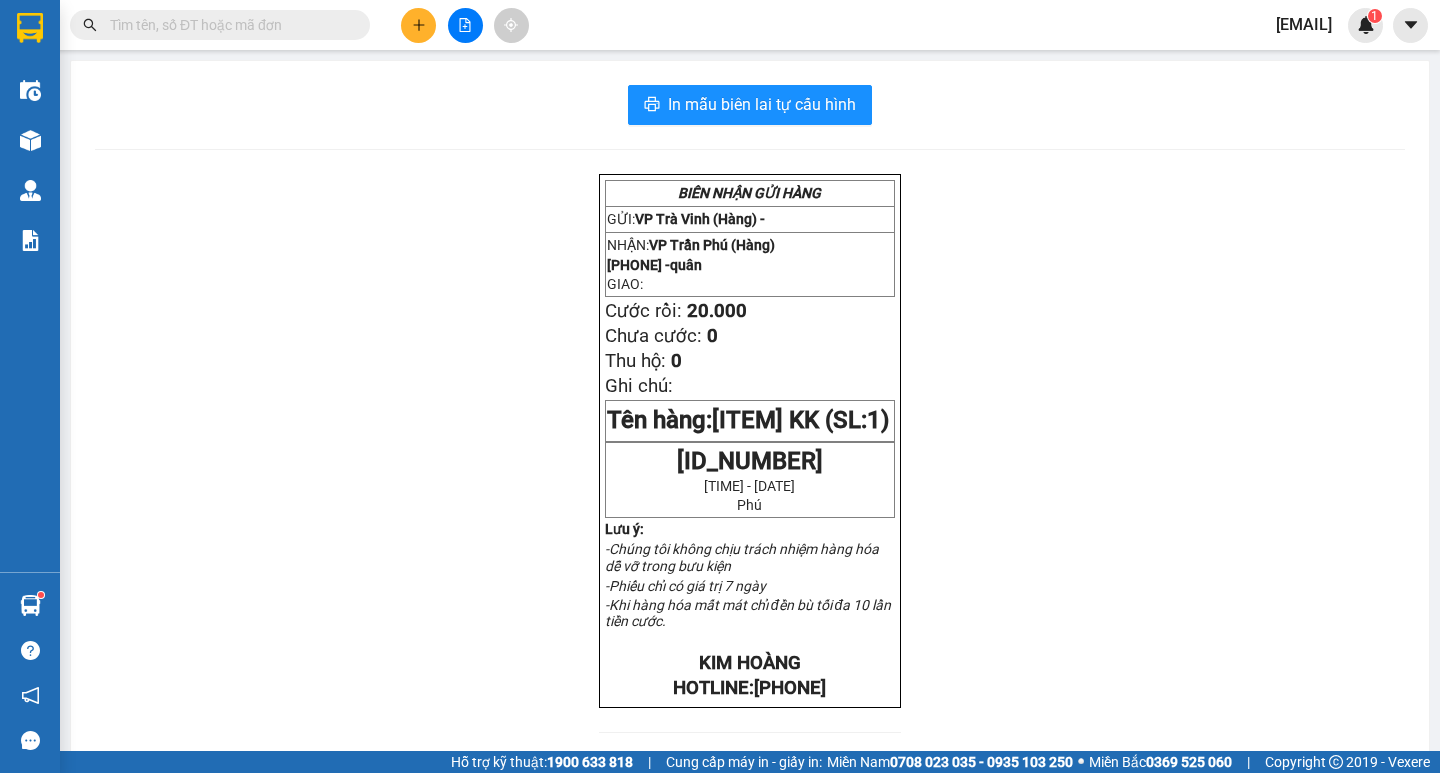 drag, startPoint x: 354, startPoint y: 23, endPoint x: 322, endPoint y: 35, distance: 34.176014 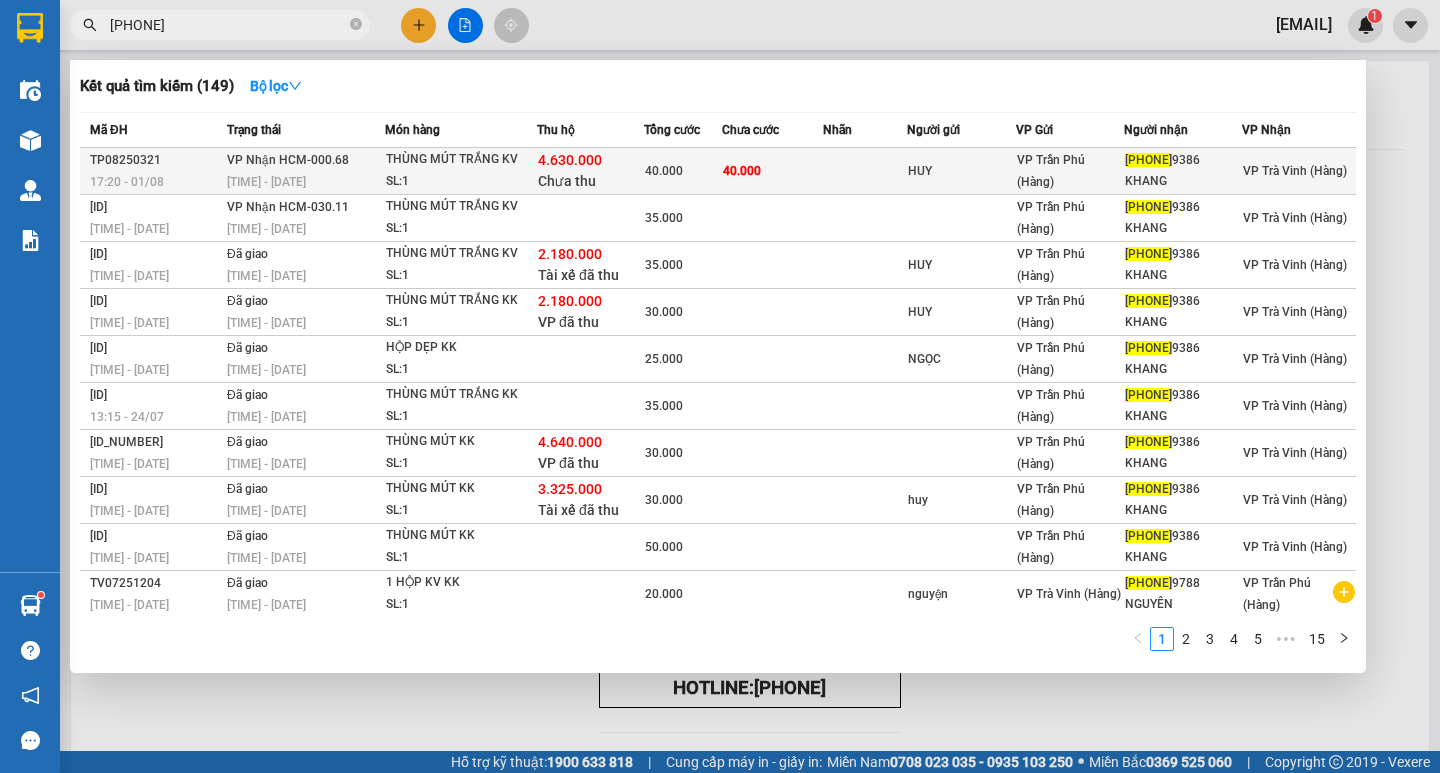 click on "40.000" at bounding box center [664, 171] 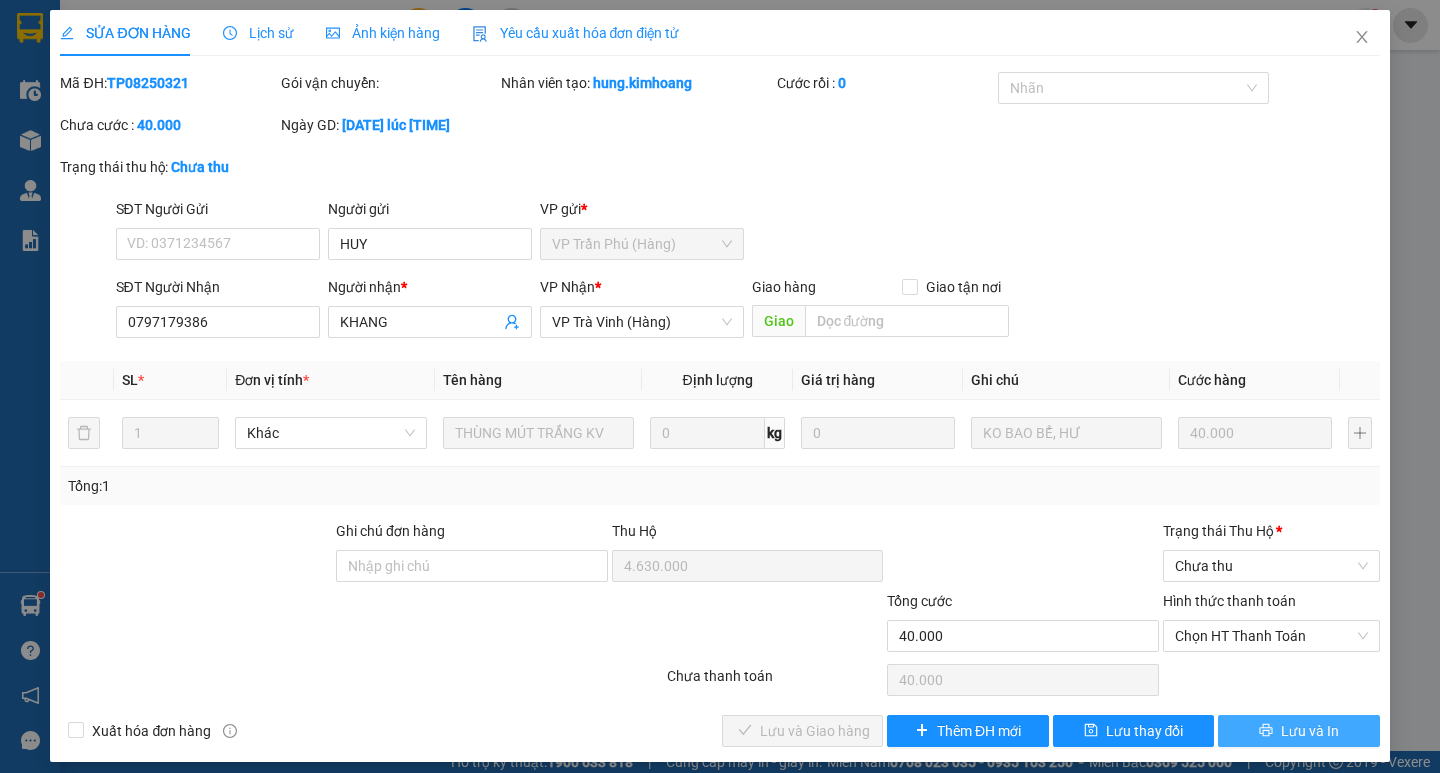 click on "Lưu và In" at bounding box center [1310, 731] 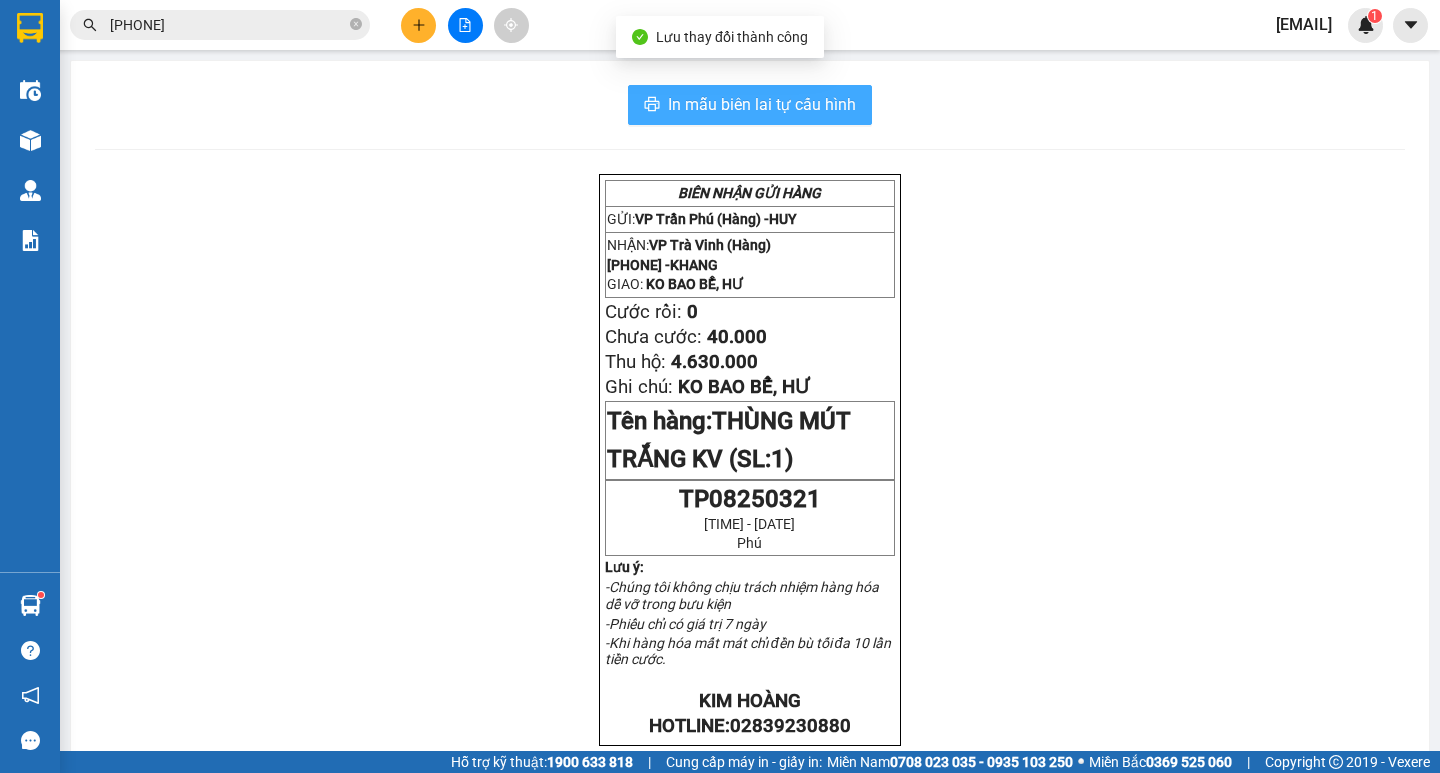 click on "In mẫu biên lai tự cấu hình" at bounding box center (762, 104) 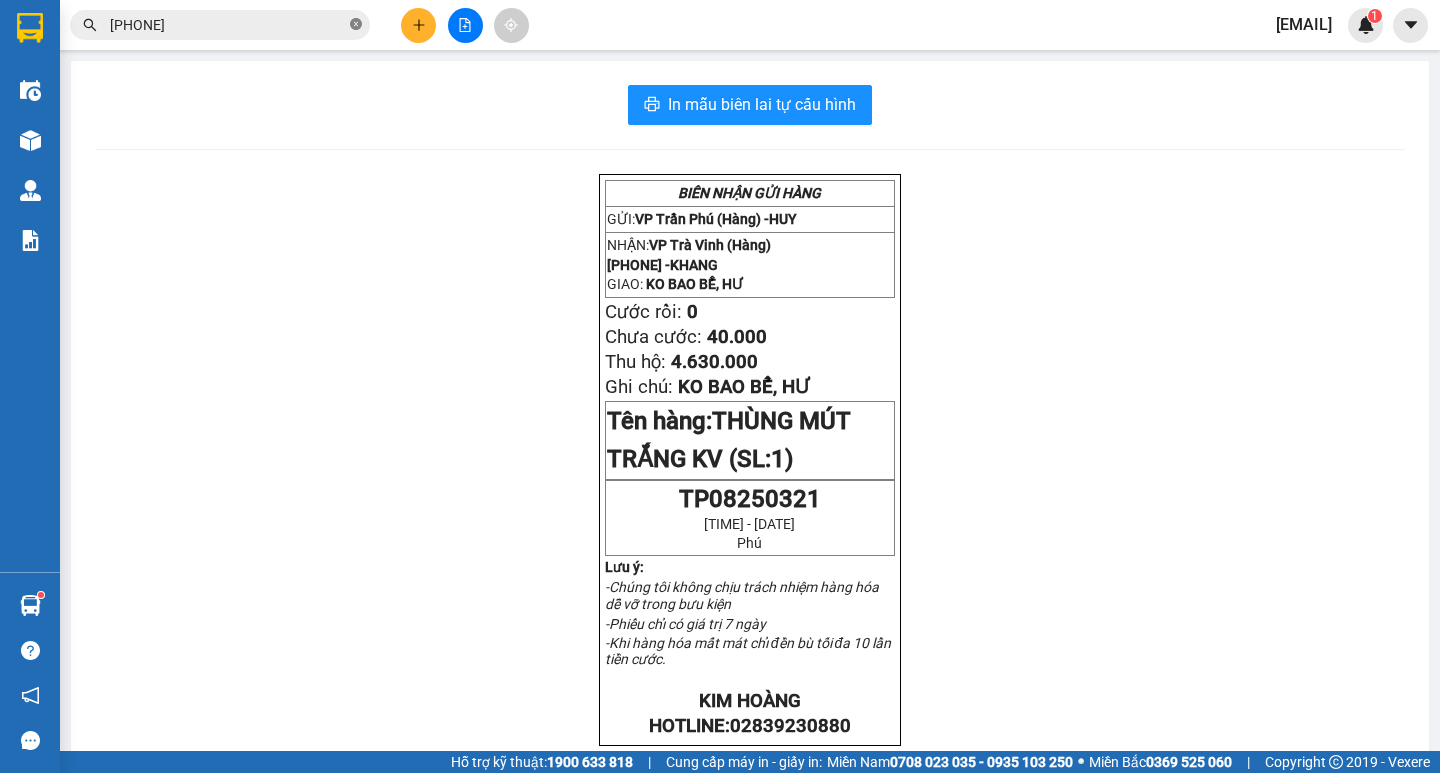 click 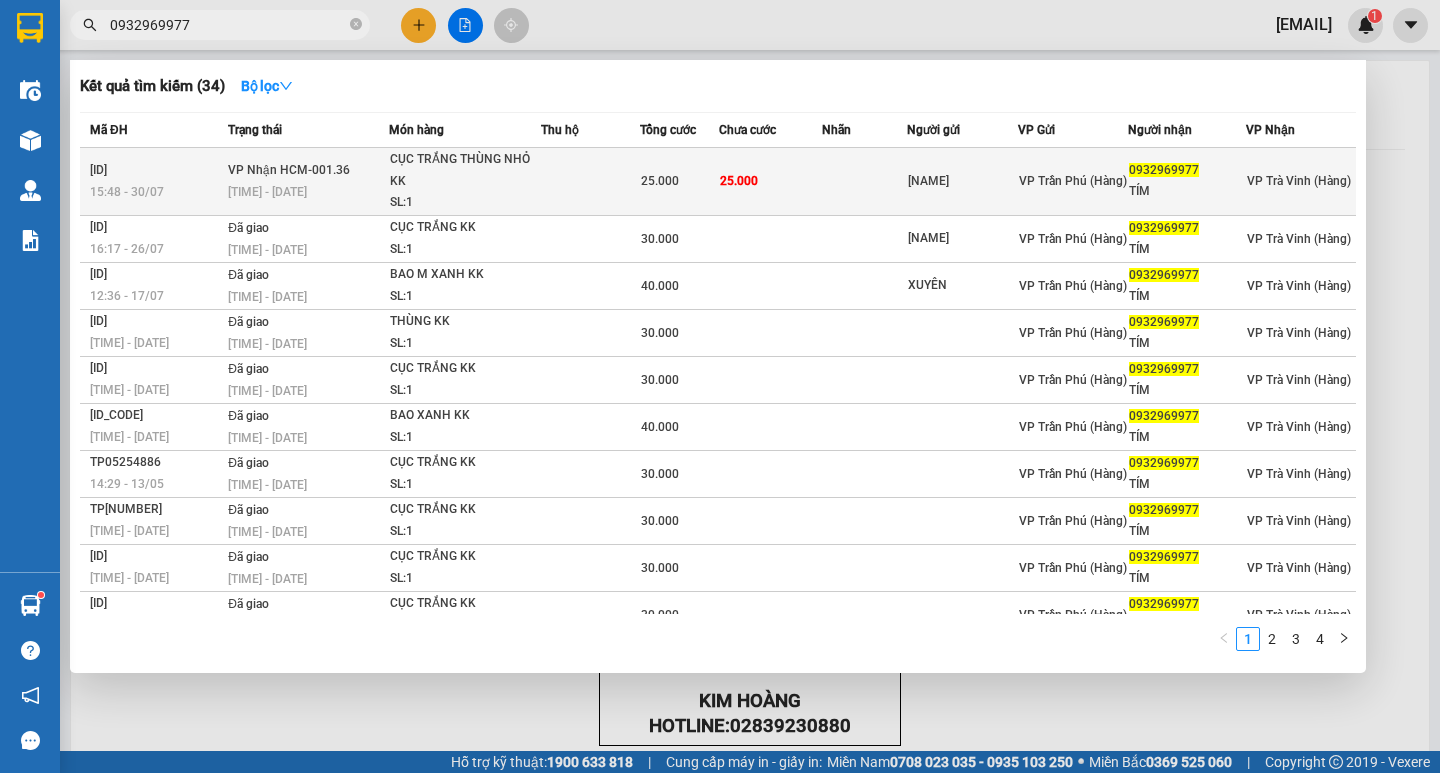 click at bounding box center (590, 182) 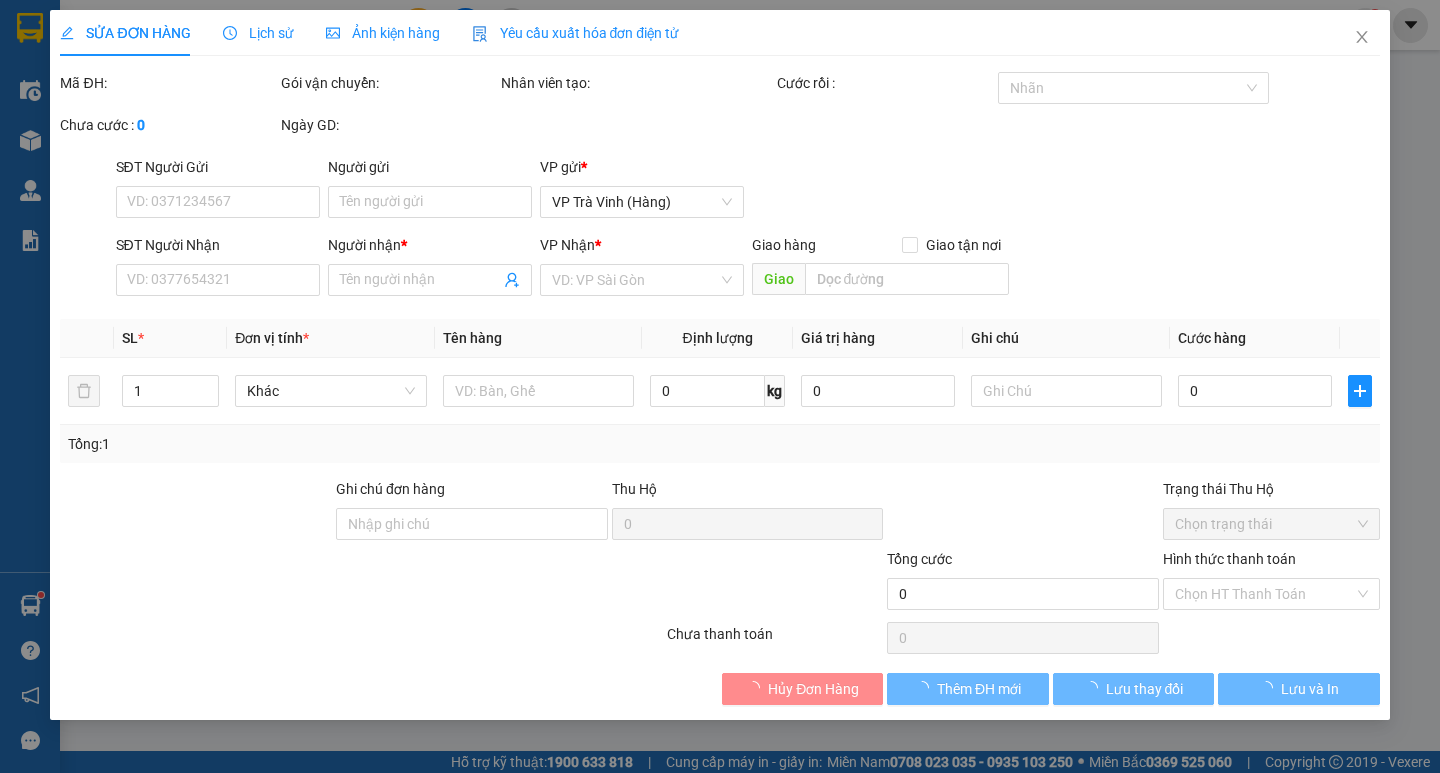 click on "Chọn HT Thanh Toán" at bounding box center (1271, 638) 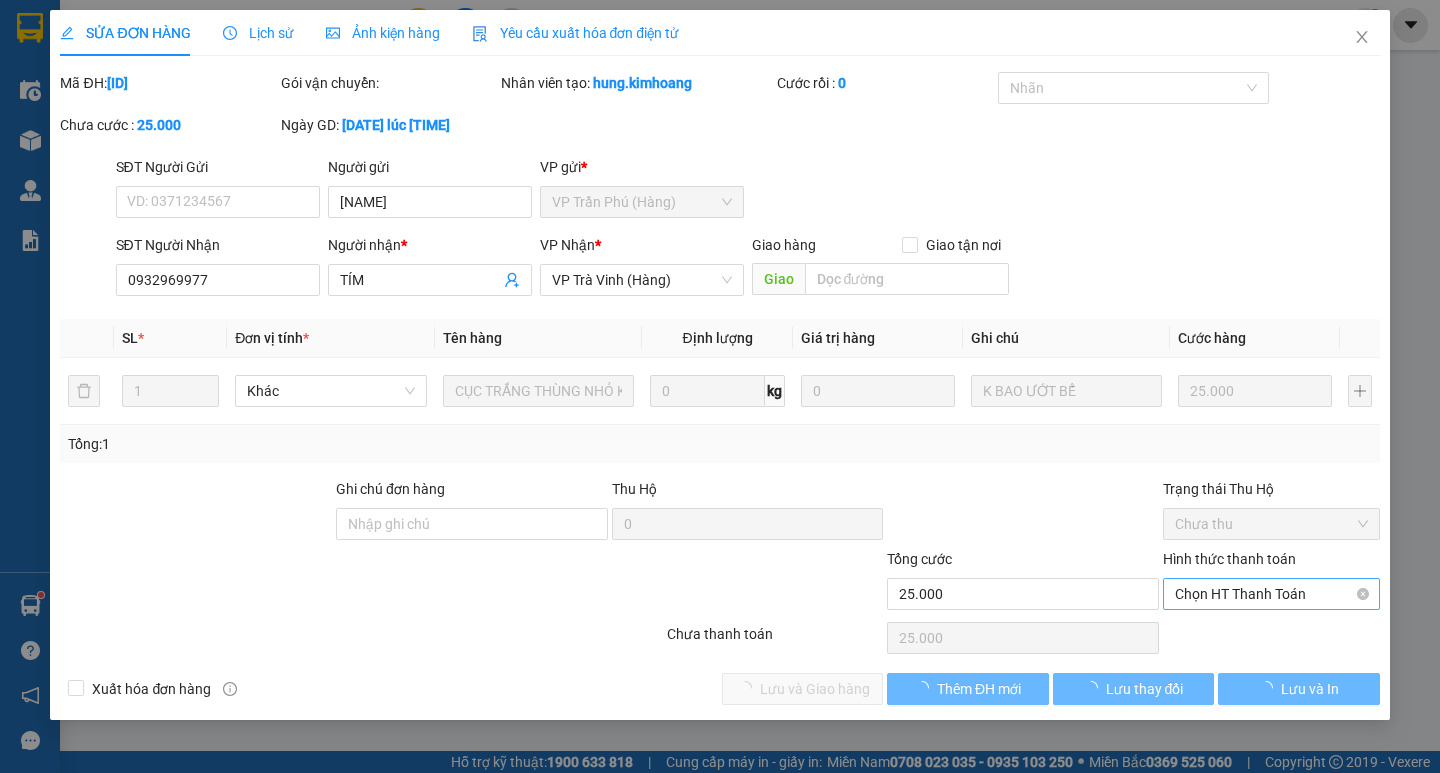 click on "Chọn HT Thanh Toán" at bounding box center (1271, 594) 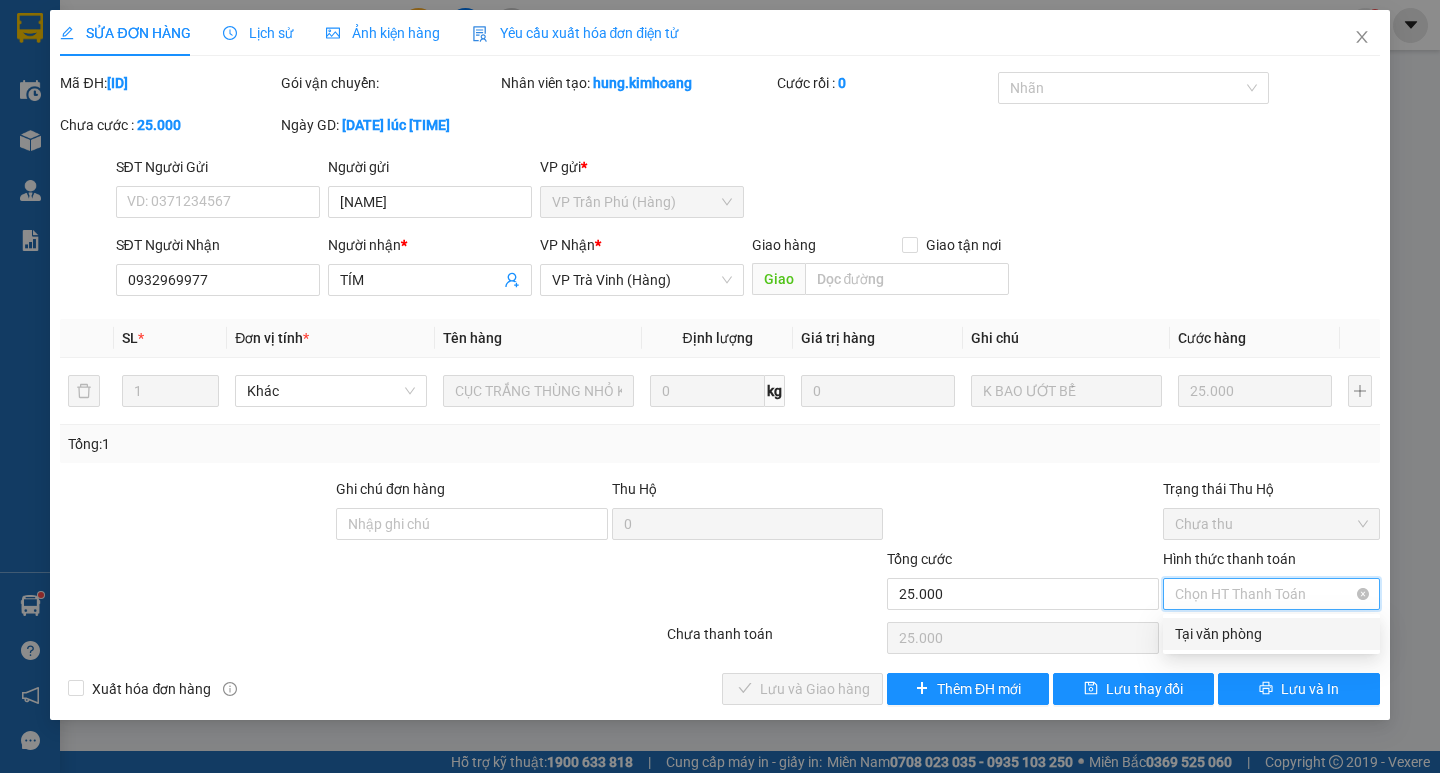 click on "Chọn HT Thanh Toán" at bounding box center [1271, 594] 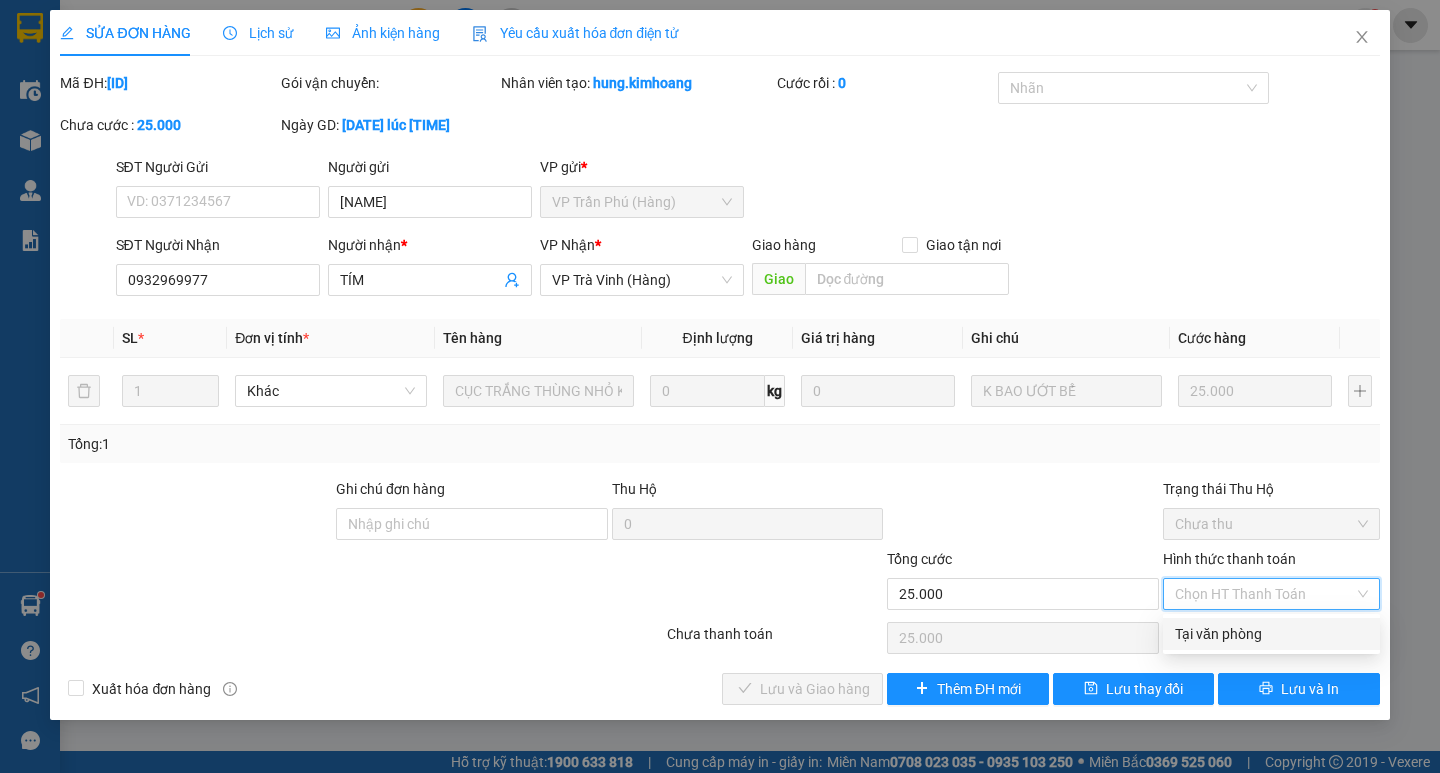 click on "Tại văn phòng" at bounding box center [1271, 634] 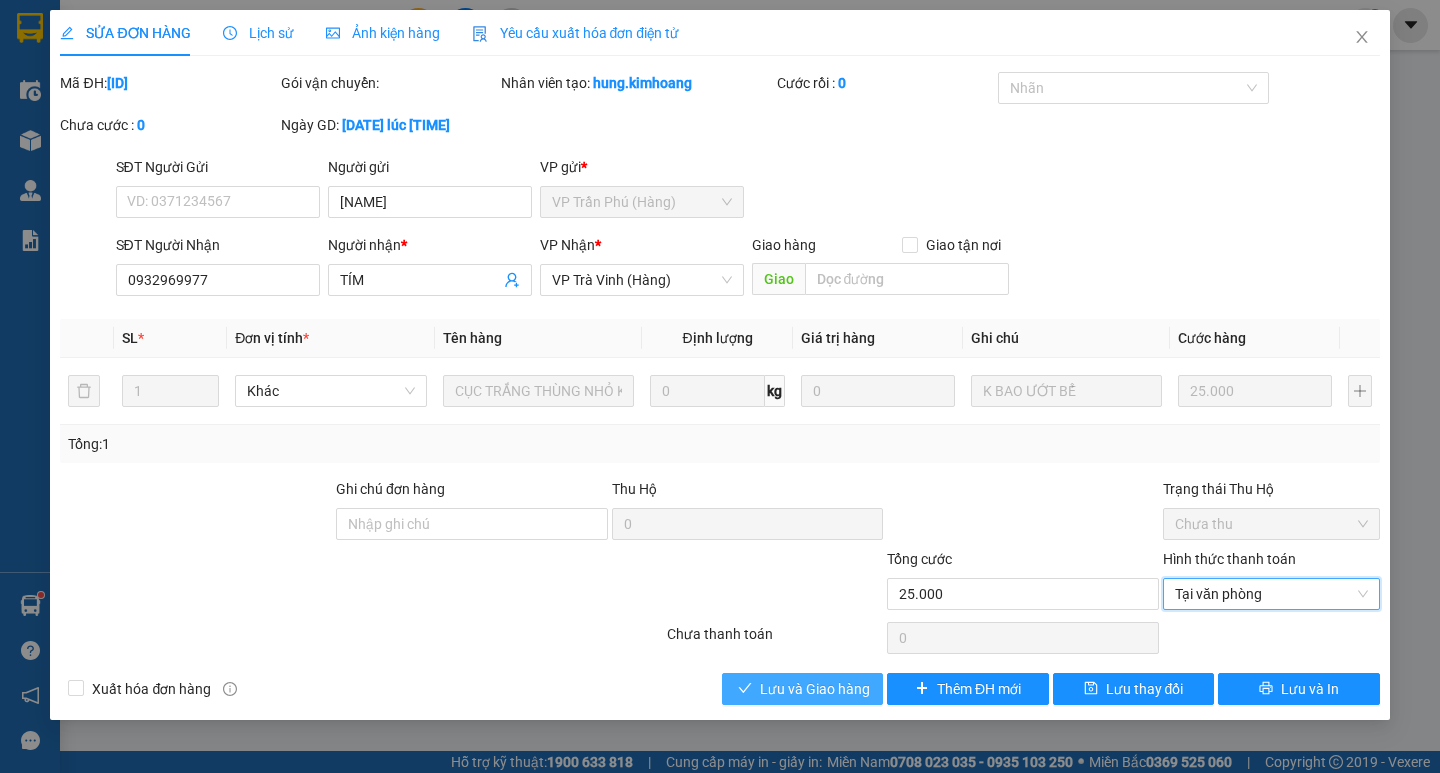 click on "Lưu và Giao hàng" at bounding box center [815, 689] 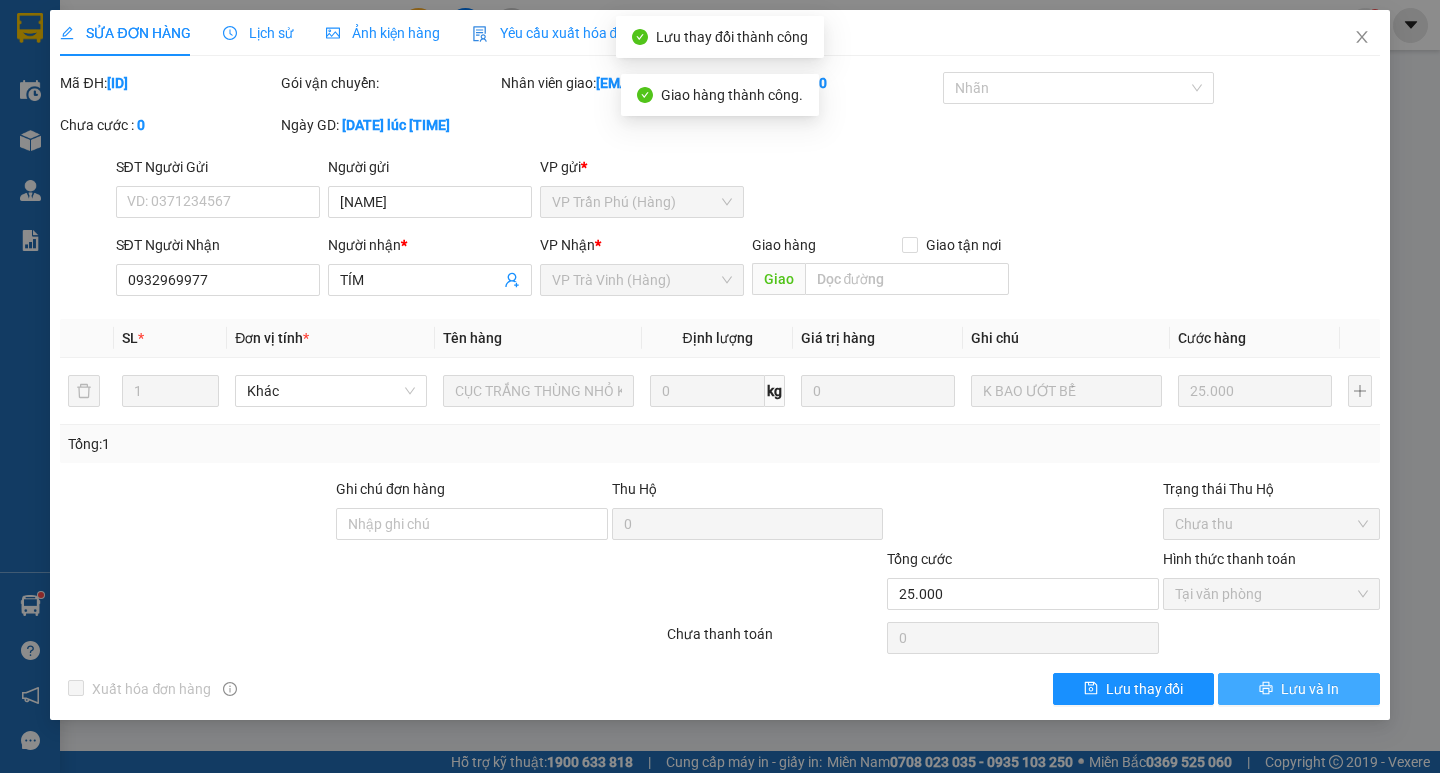click on "Lưu và In" at bounding box center (1298, 689) 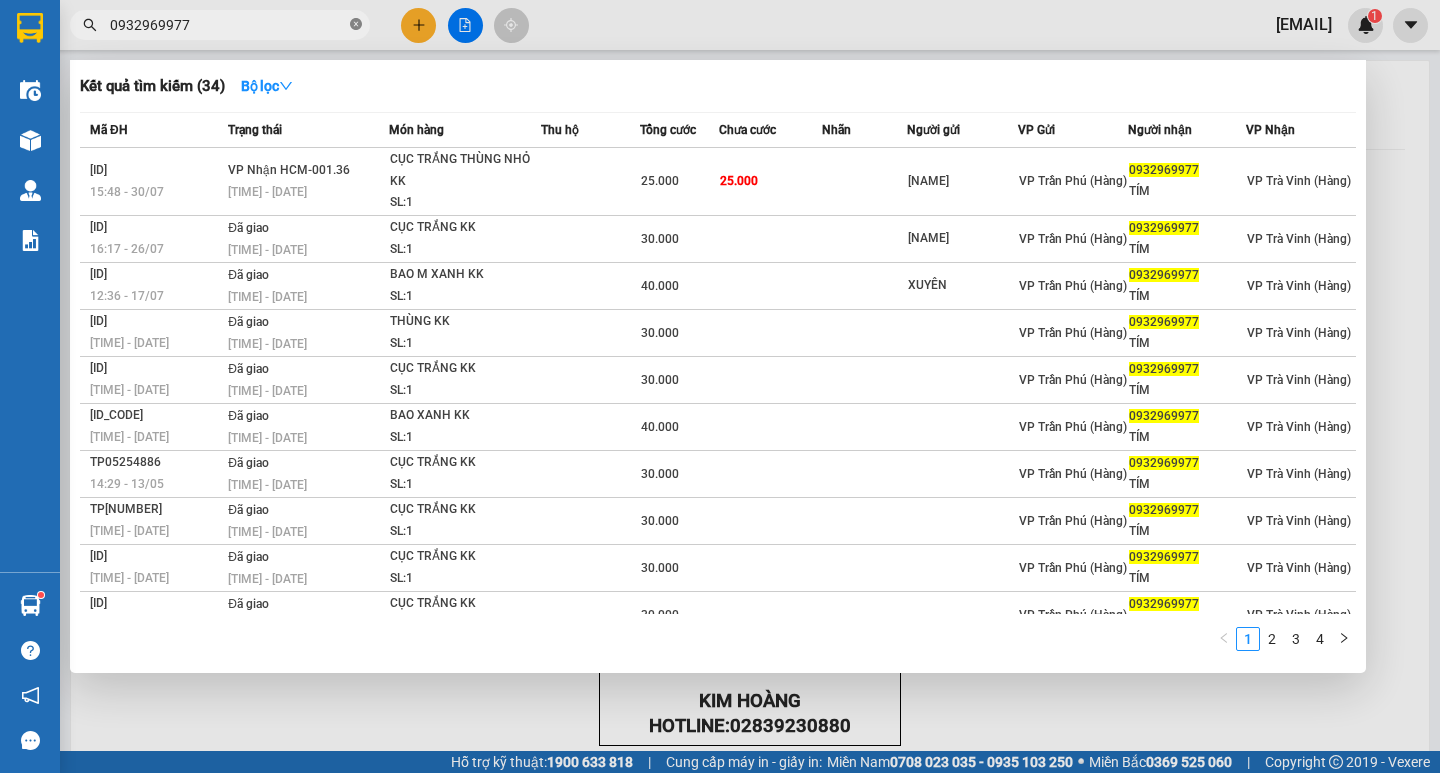 click 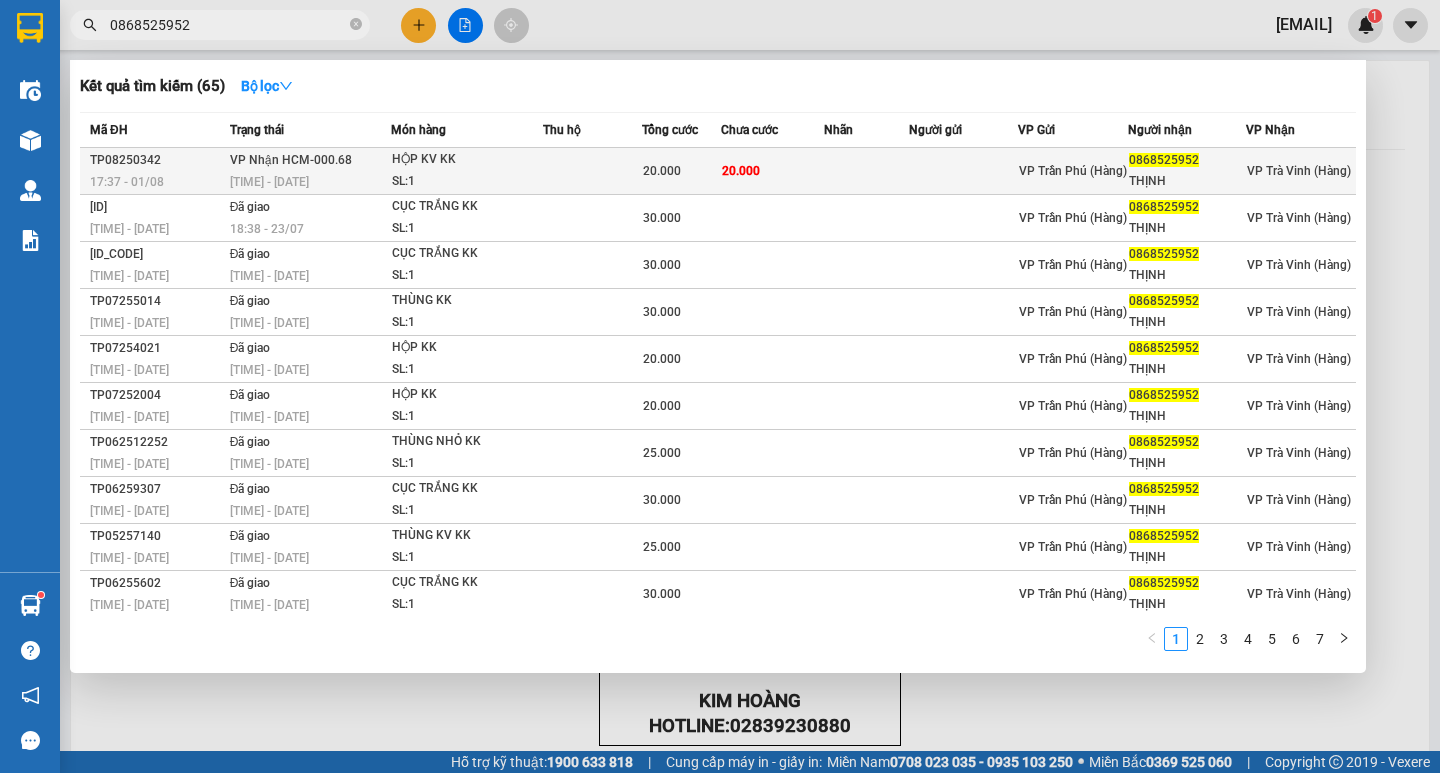 click at bounding box center (592, 171) 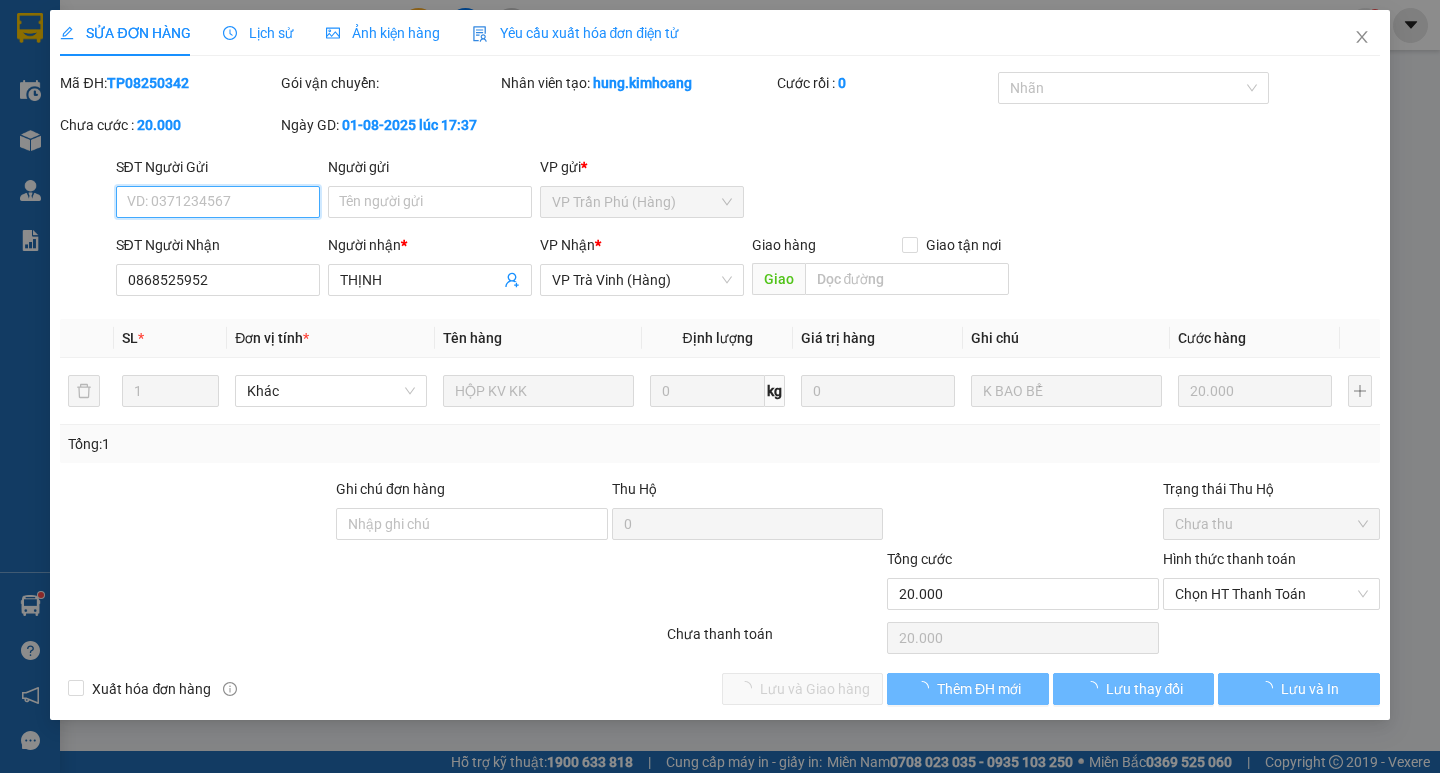 click on "Chọn HT Thanh Toán" at bounding box center [1271, 594] 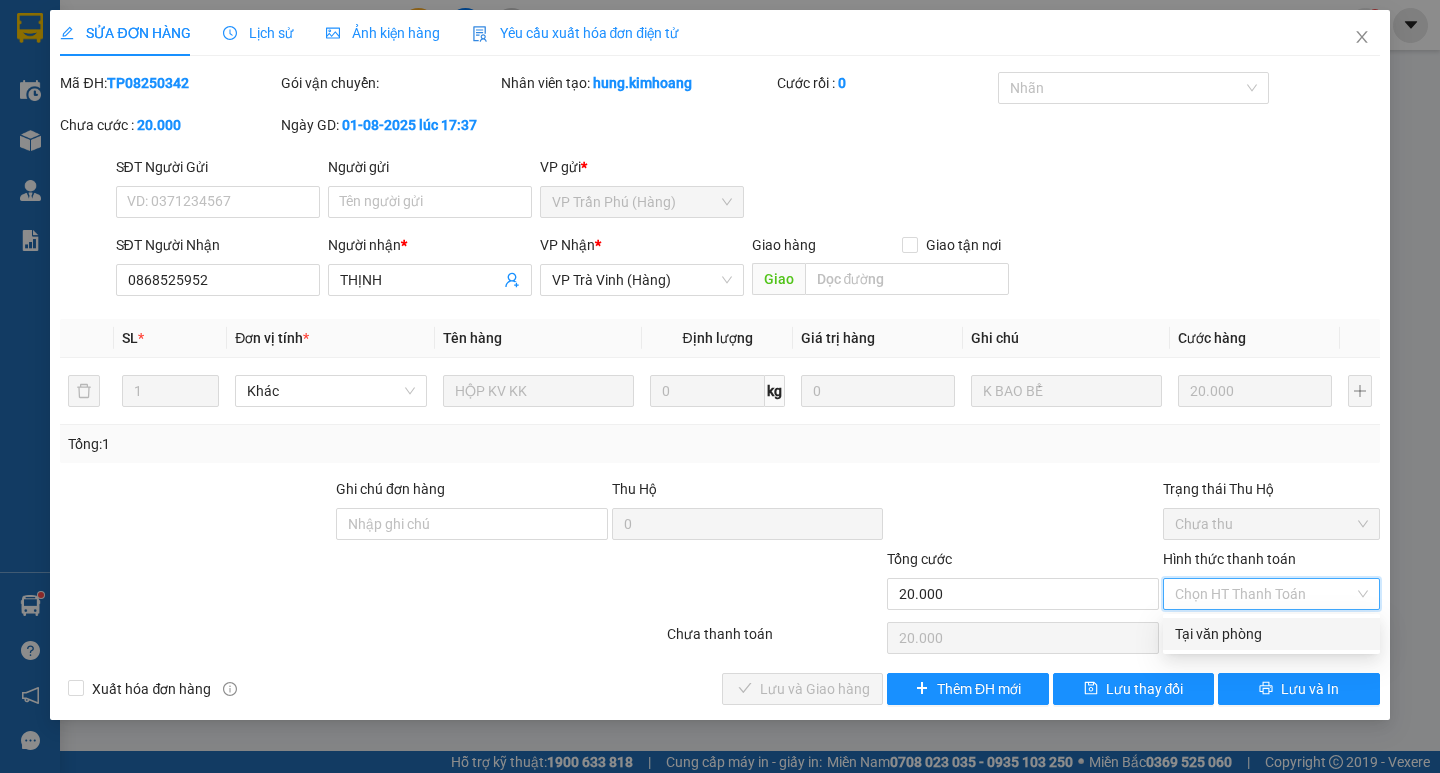 click on "Tại văn phòng" at bounding box center (1271, 634) 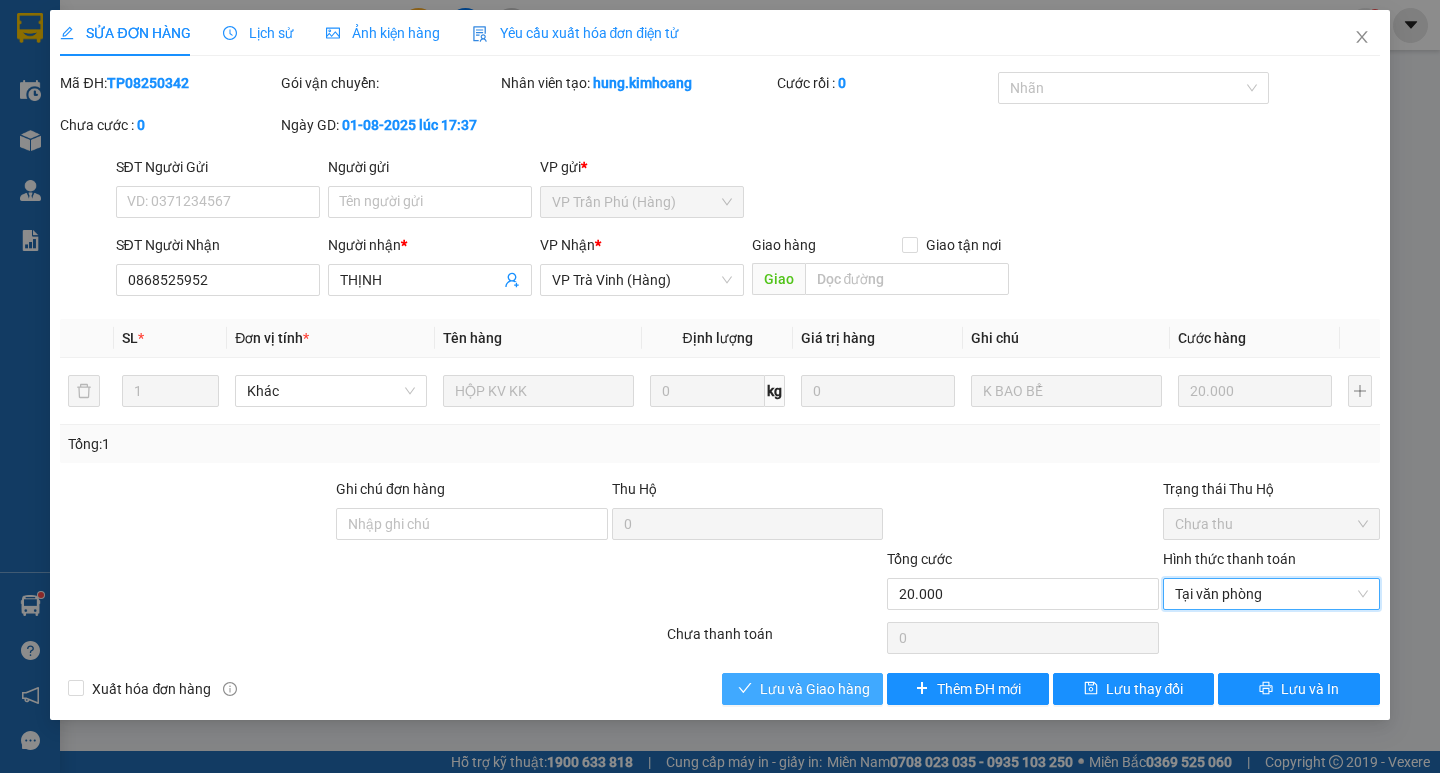 click 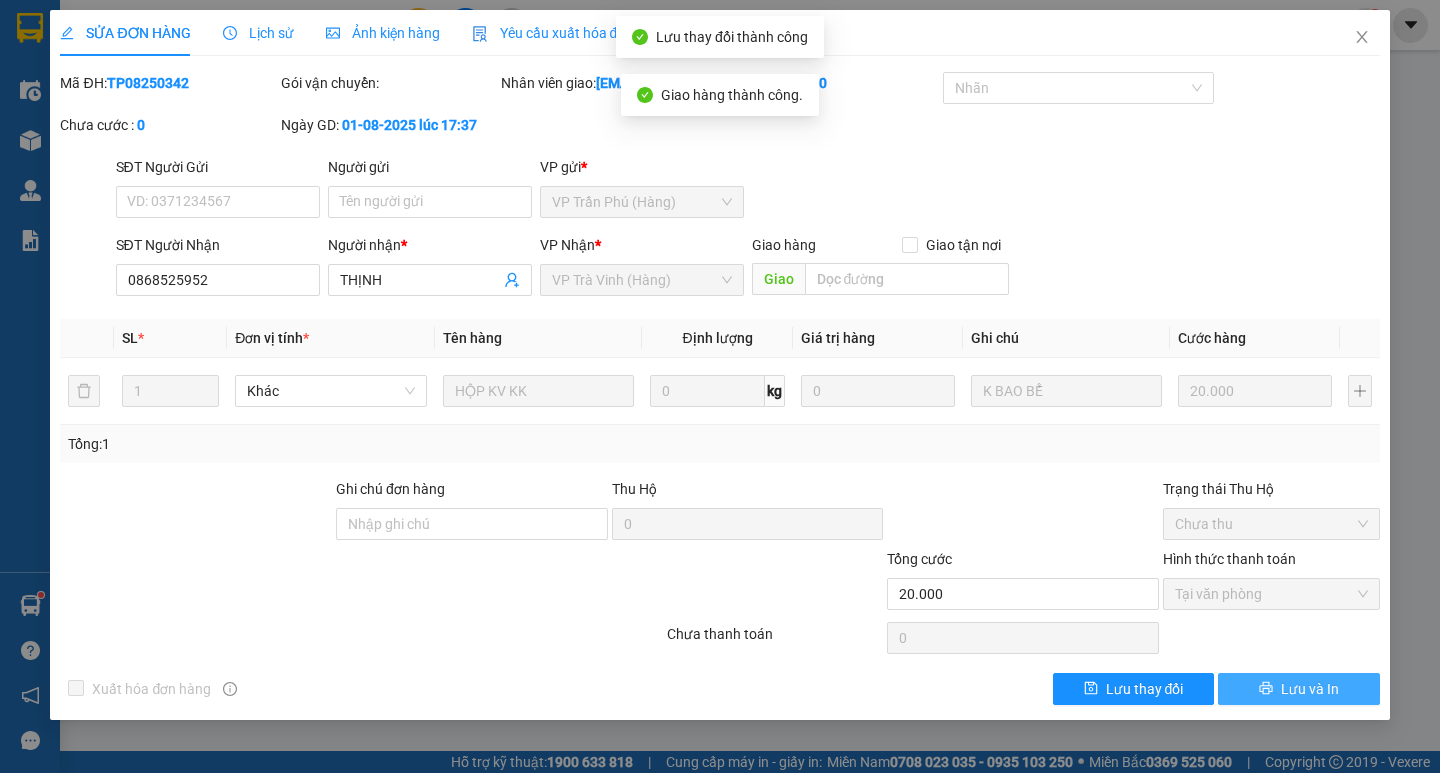 click on "Lưu và In" at bounding box center [1310, 689] 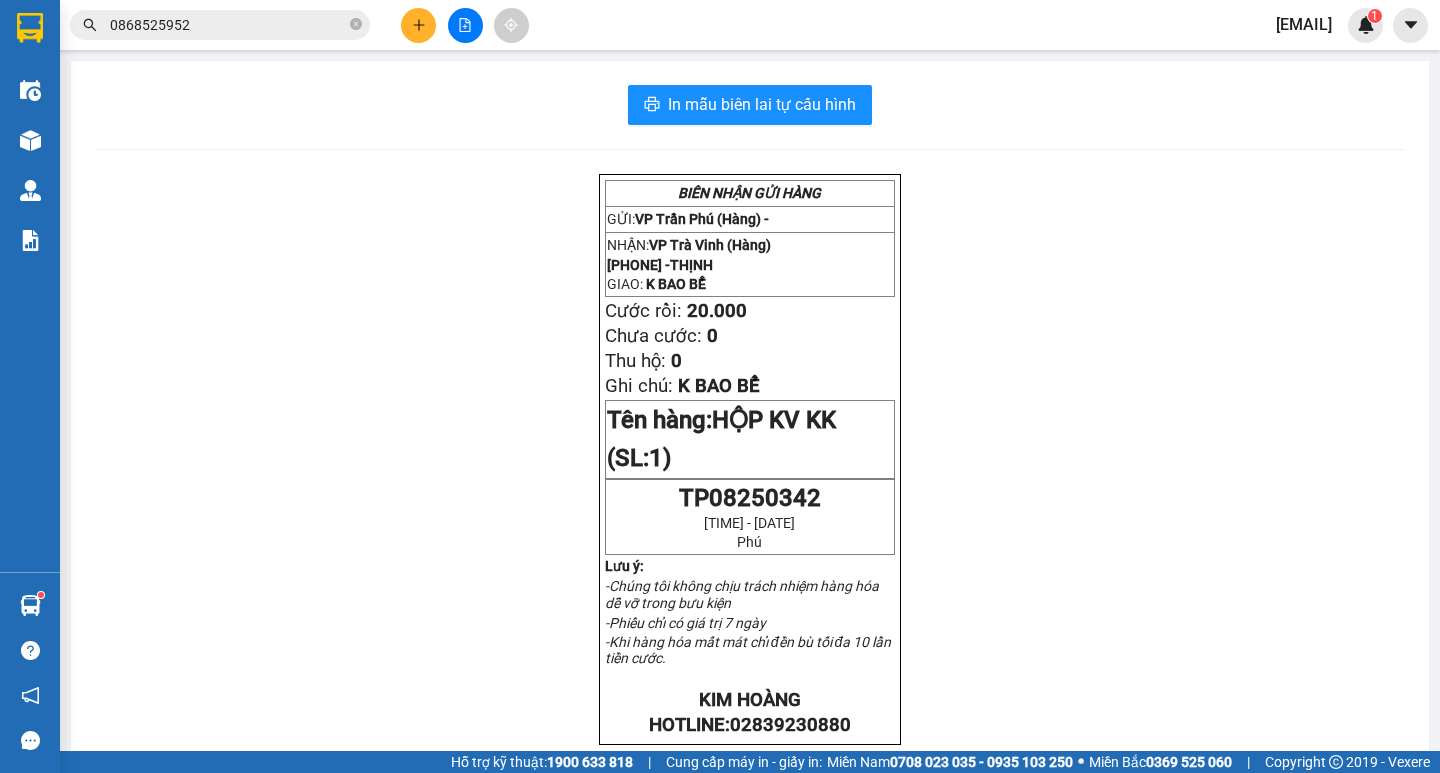 click on "0868525952" at bounding box center (228, 25) 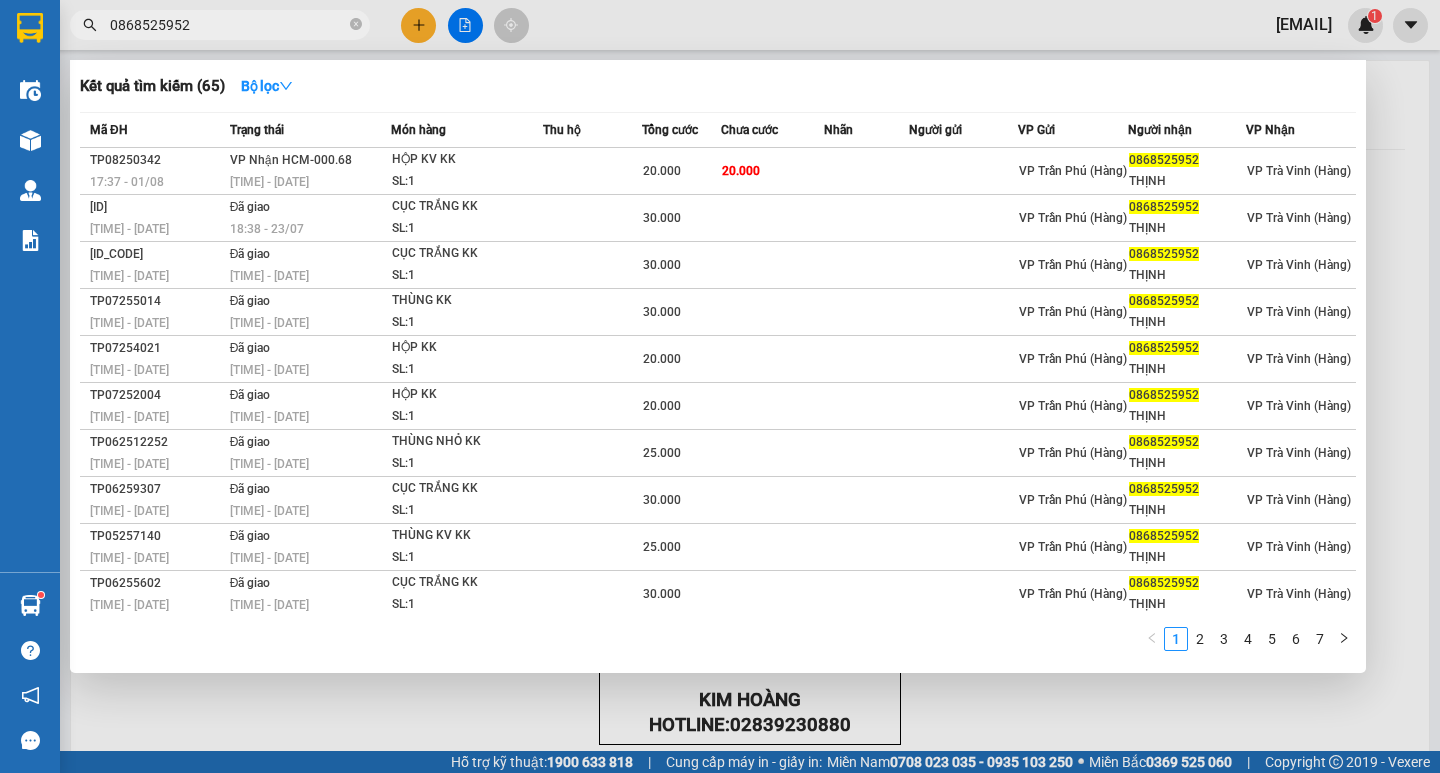 click at bounding box center [720, 386] 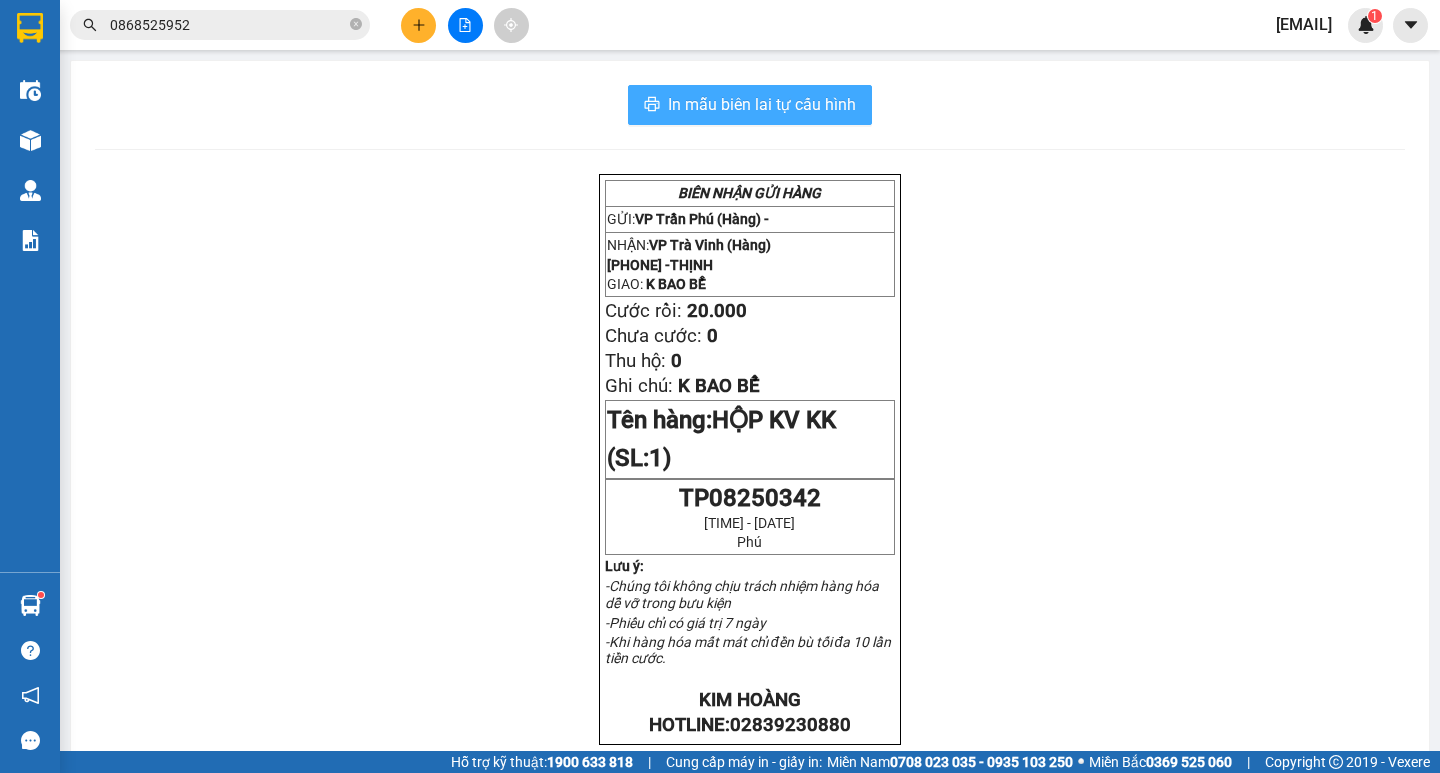 click on "In mẫu biên lai tự cấu hình" at bounding box center (762, 104) 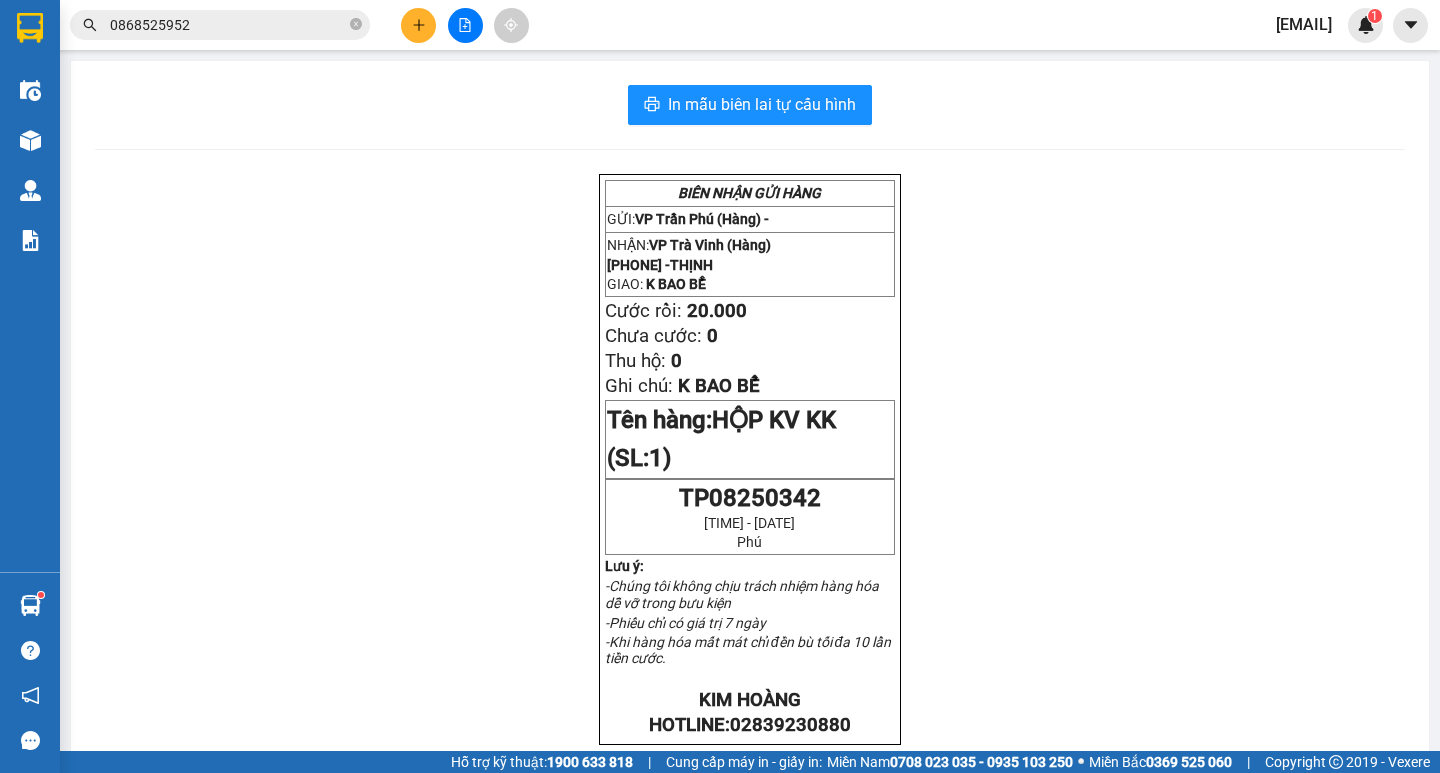 click on "0868525952" at bounding box center [228, 25] 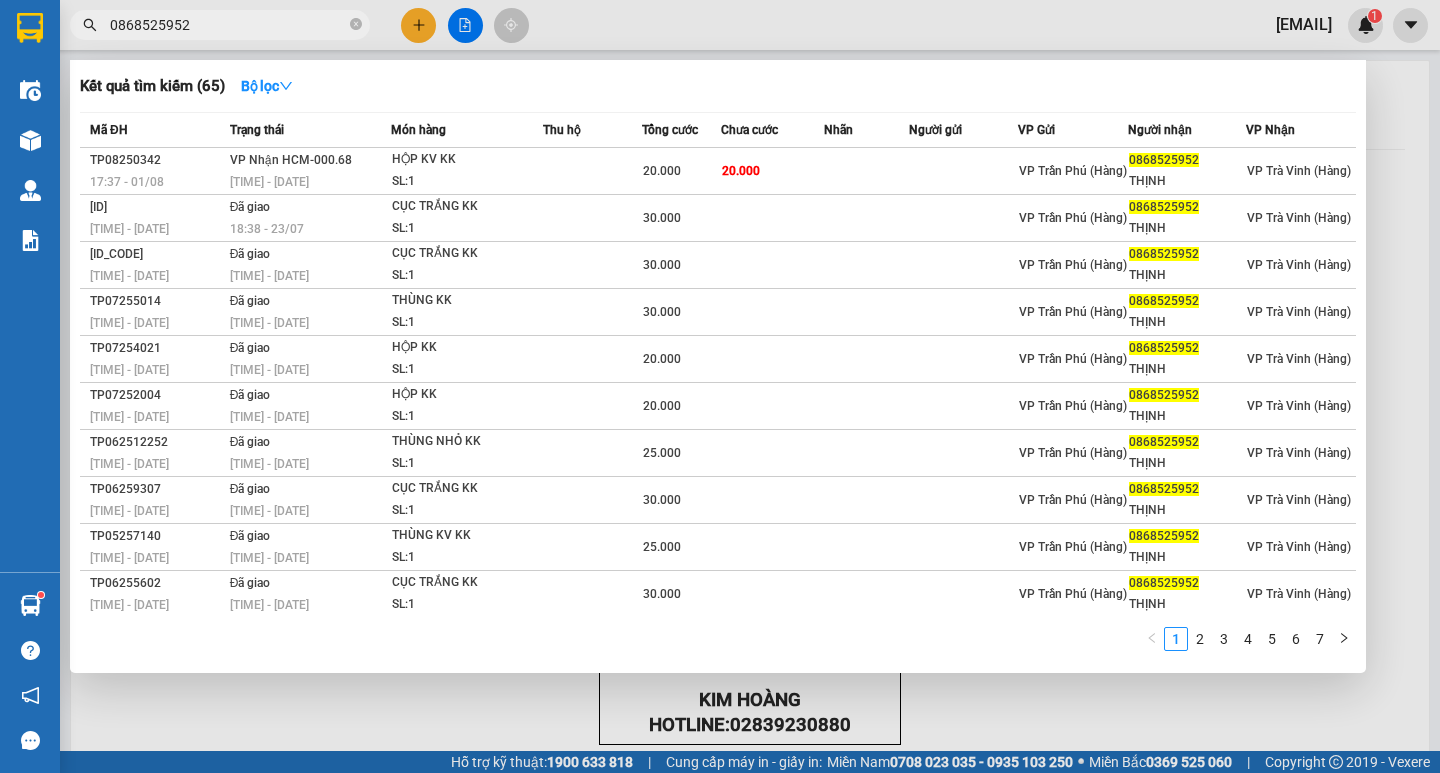 click on "0868525952" at bounding box center (228, 25) 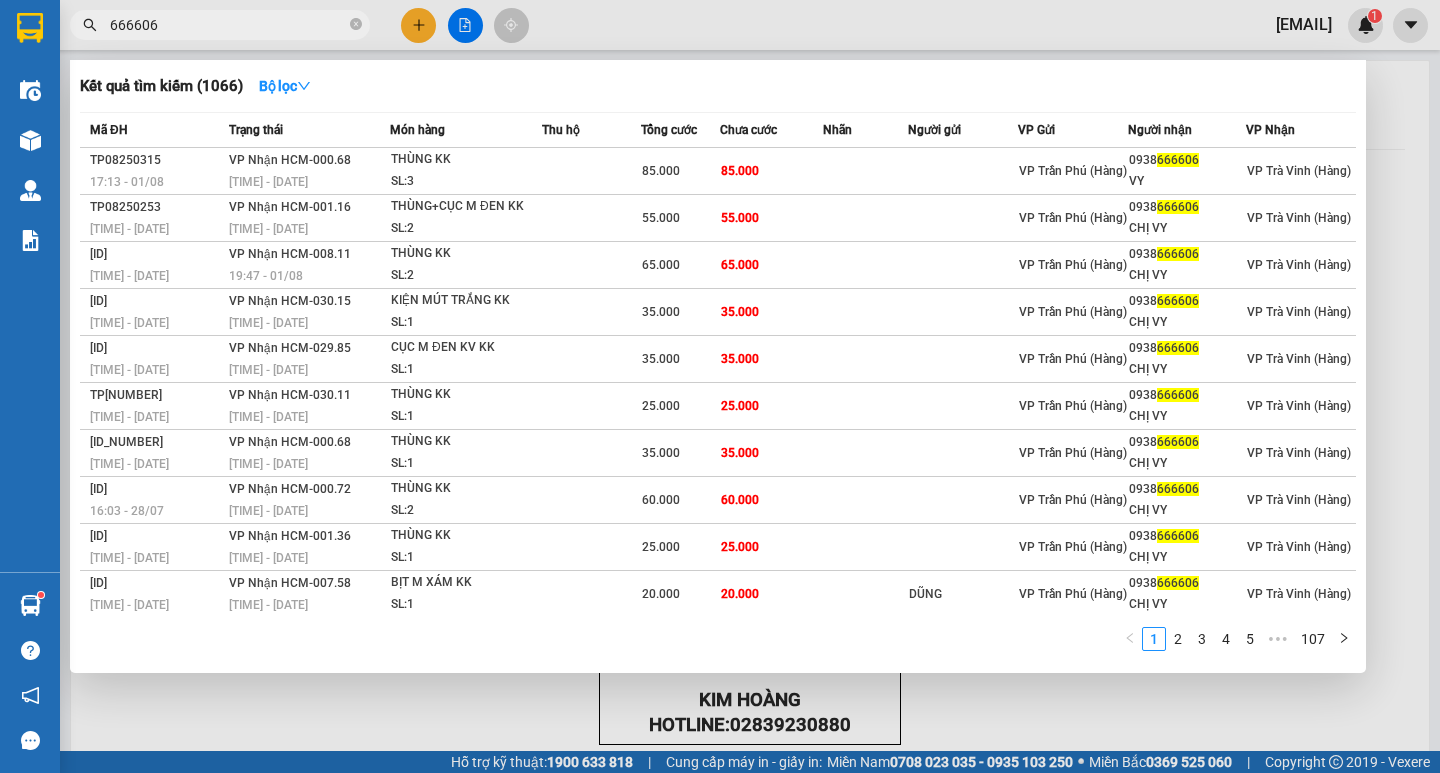 click 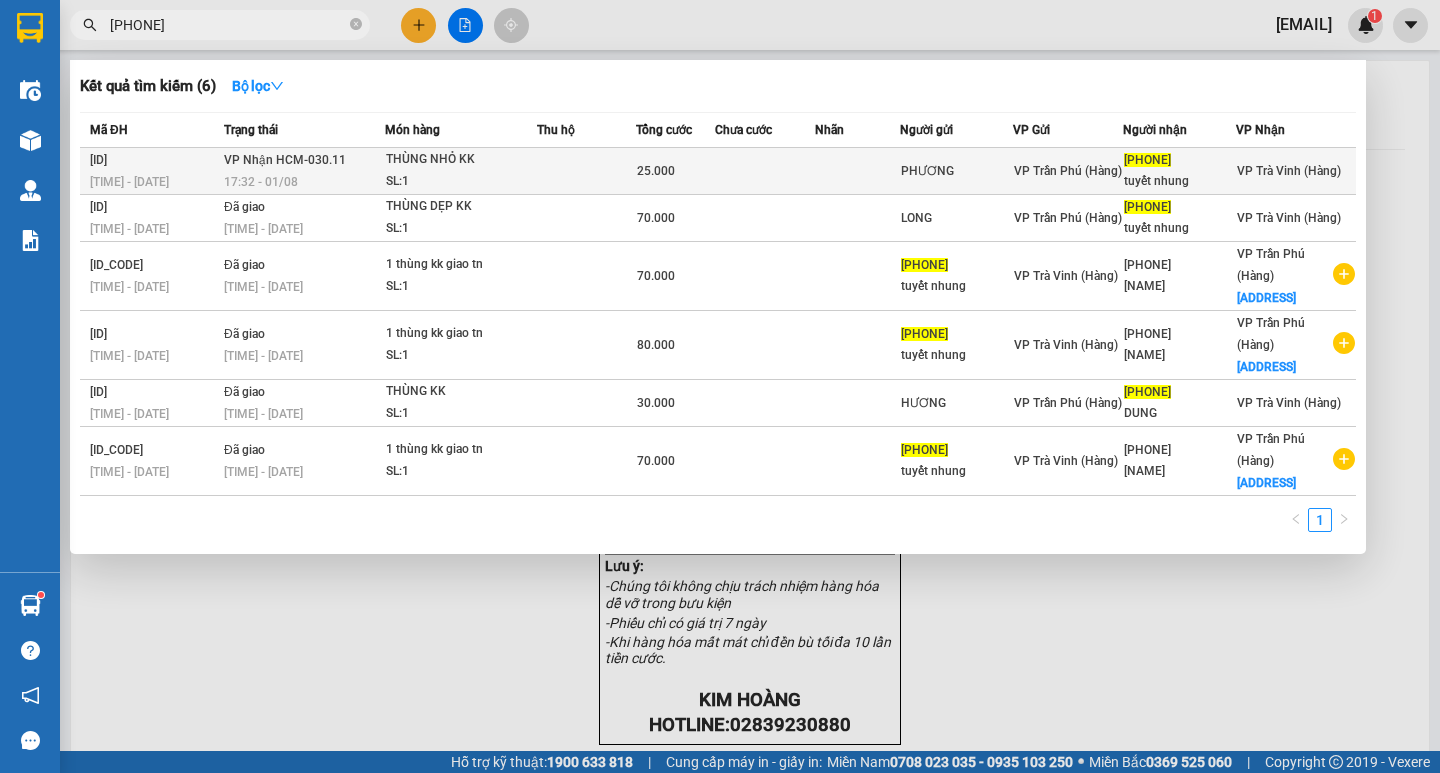 click on "[ITEM]" at bounding box center [461, 160] 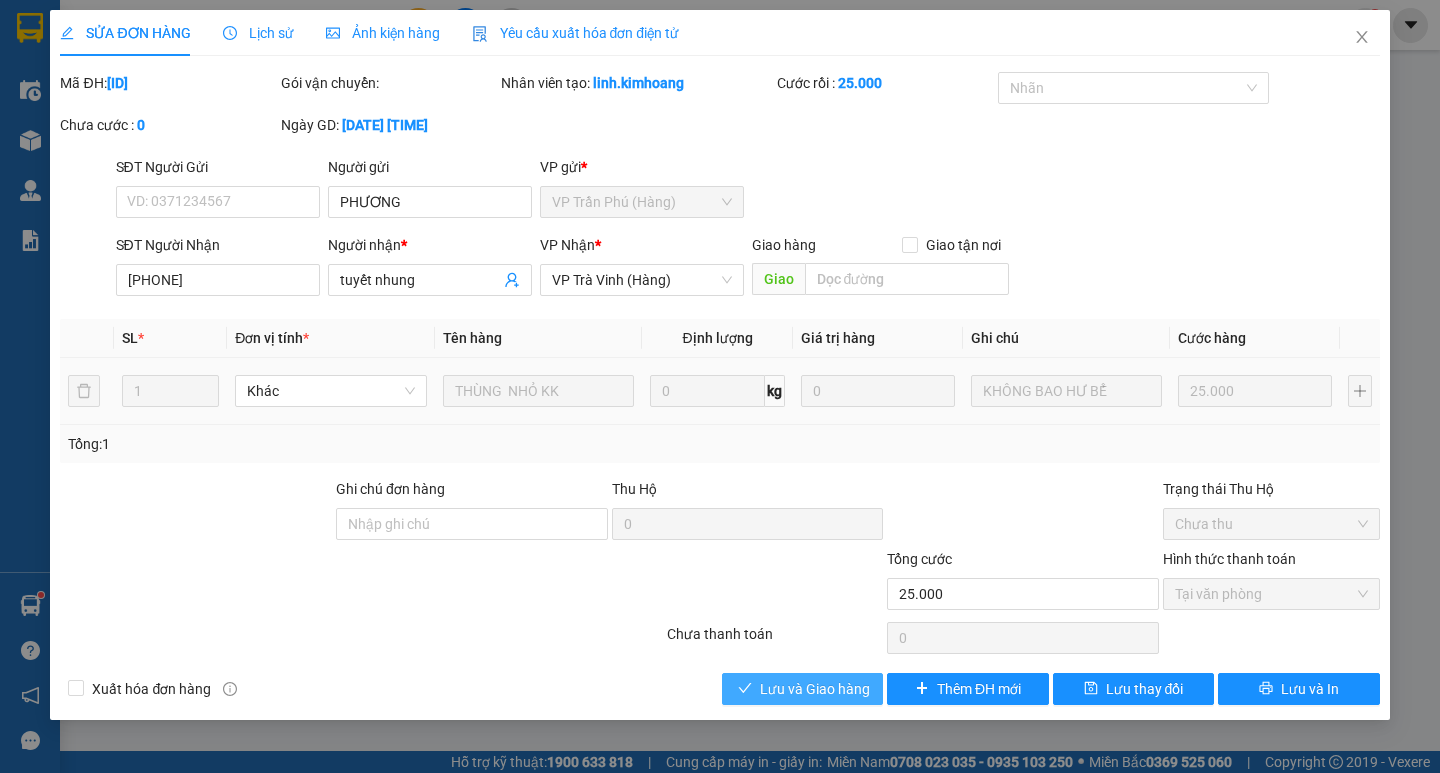 click on "Lưu và Giao hàng" at bounding box center (815, 689) 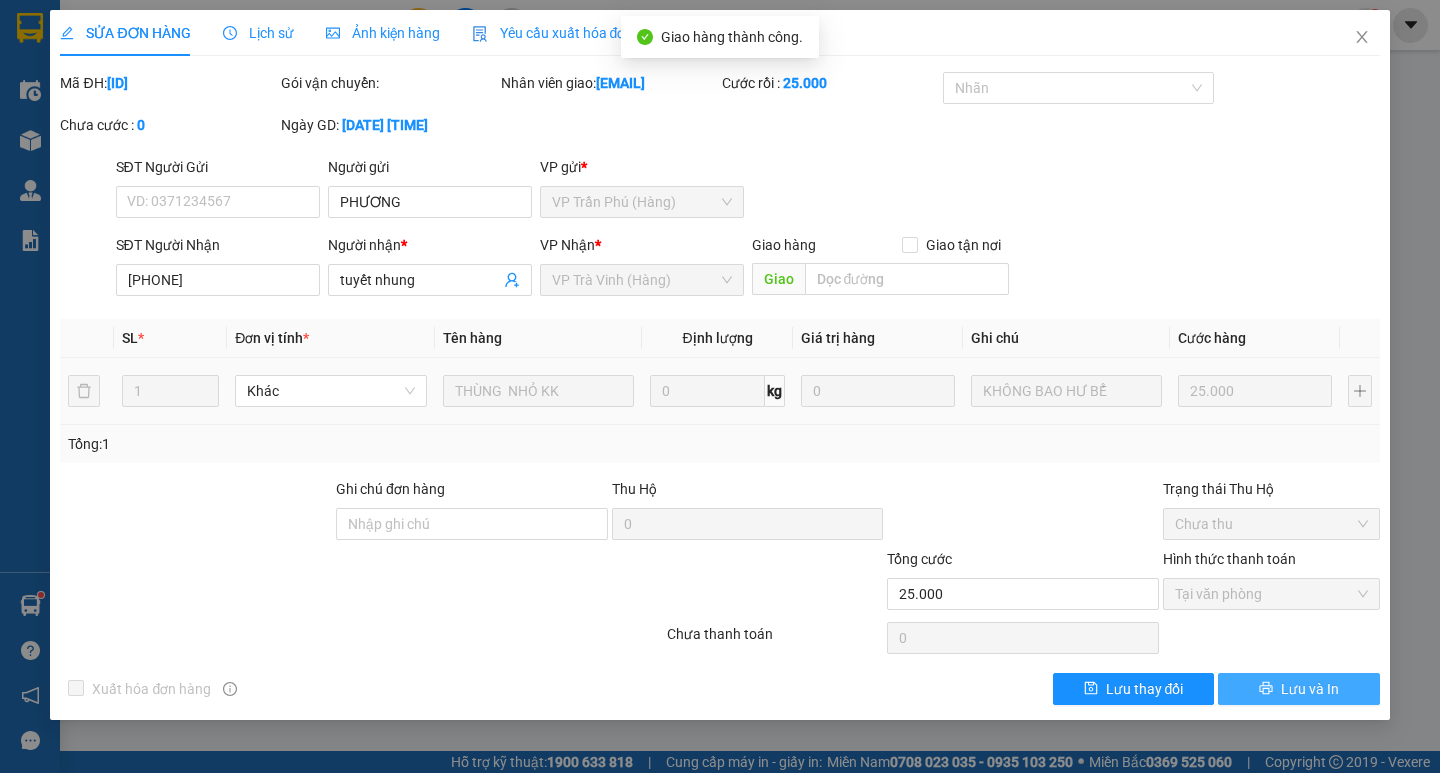 click on "Lưu và In" at bounding box center [1310, 689] 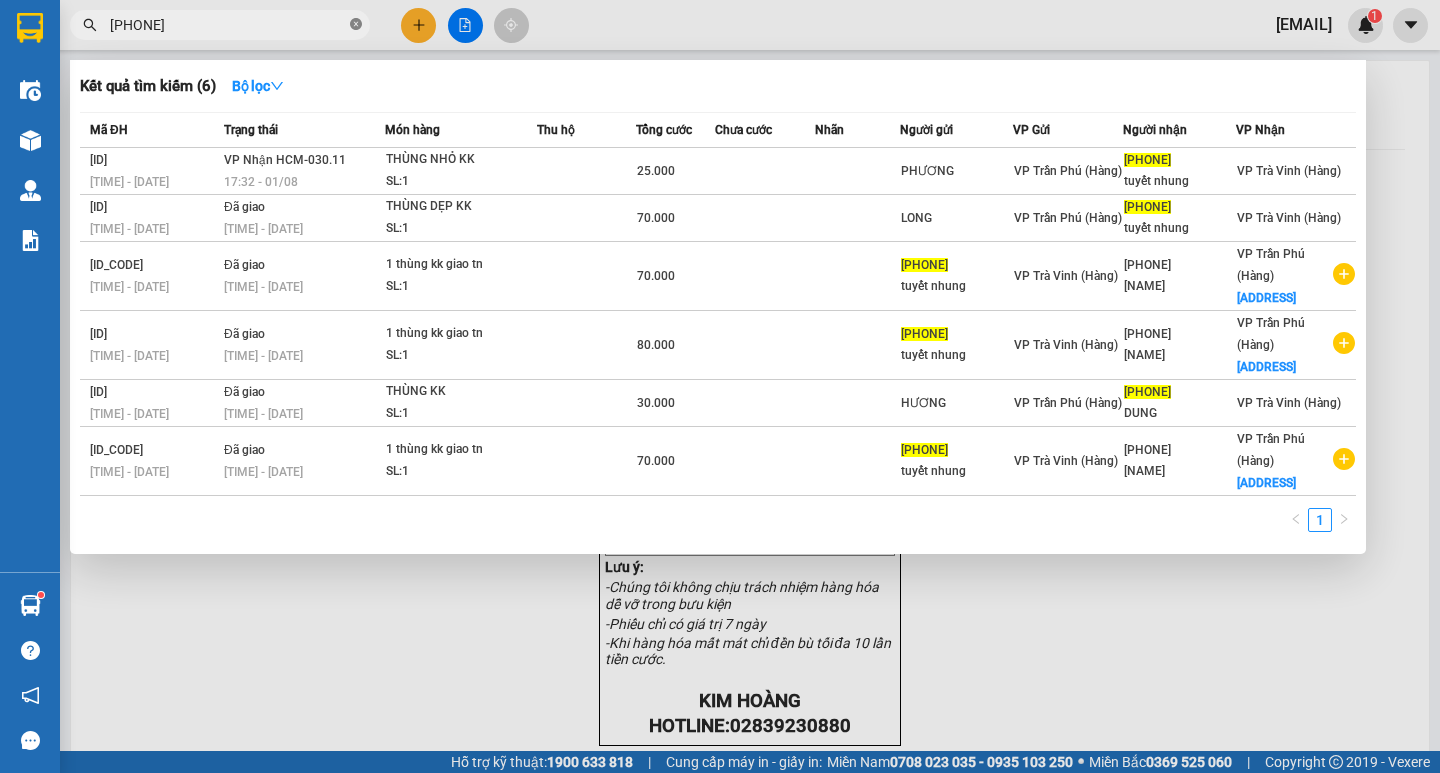 click 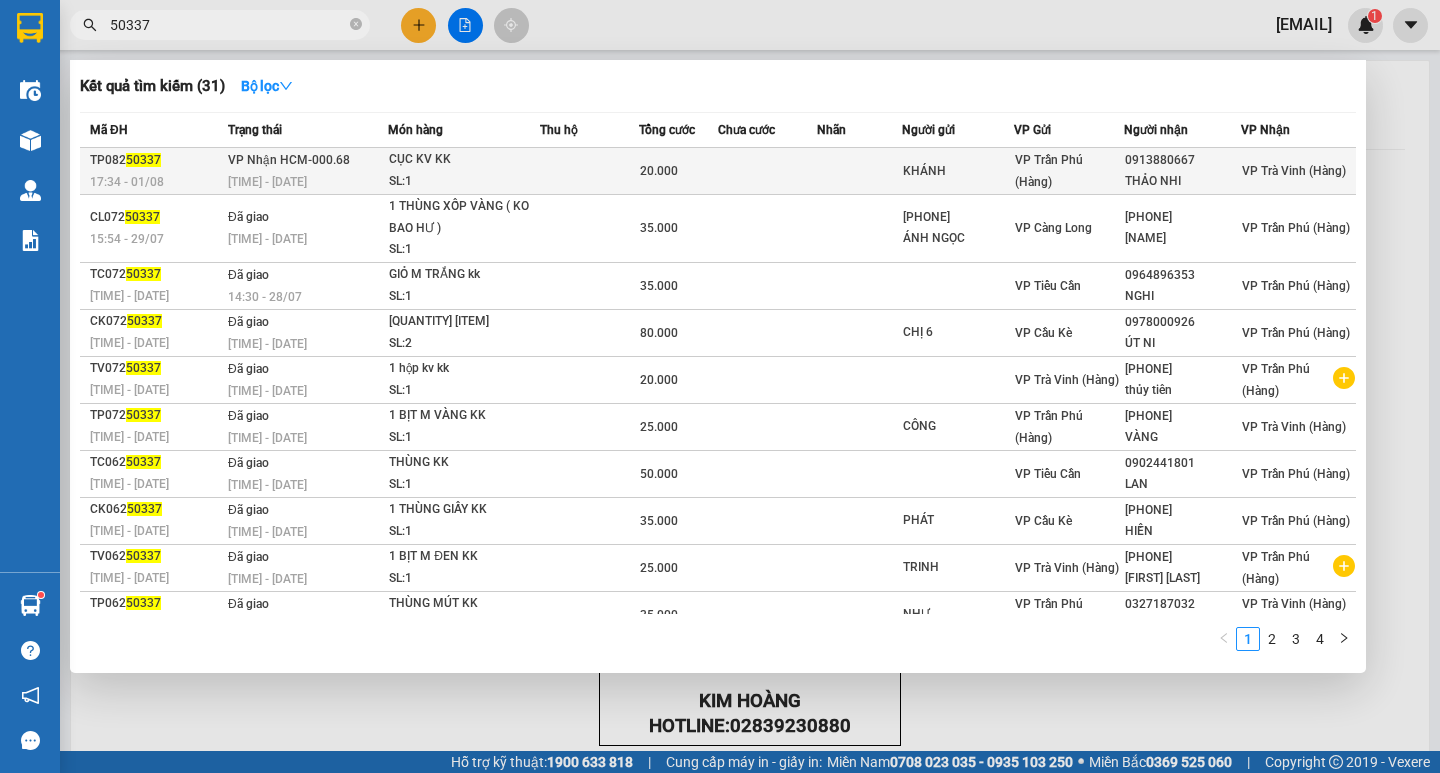 click at bounding box center [589, 171] 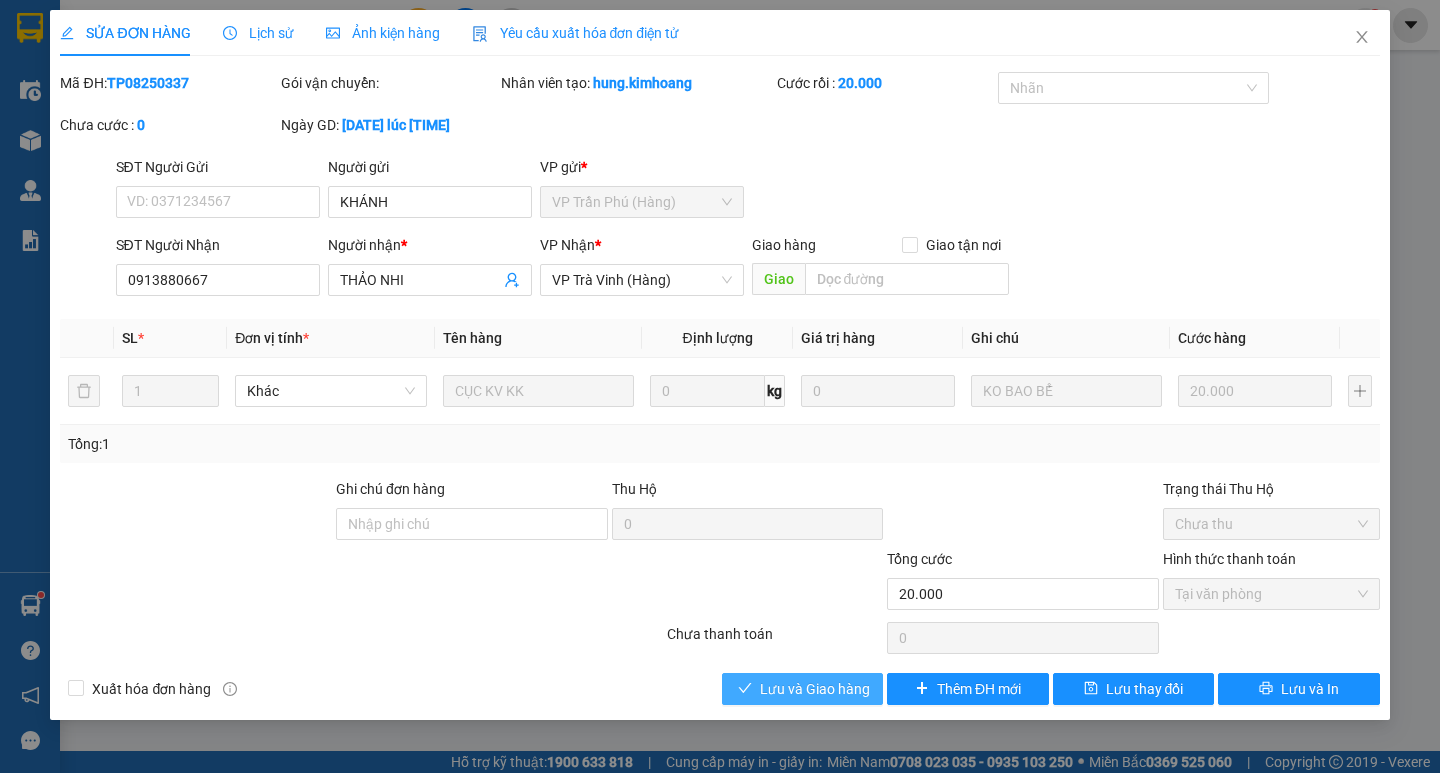 click on "Lưu và Giao hàng" at bounding box center [815, 689] 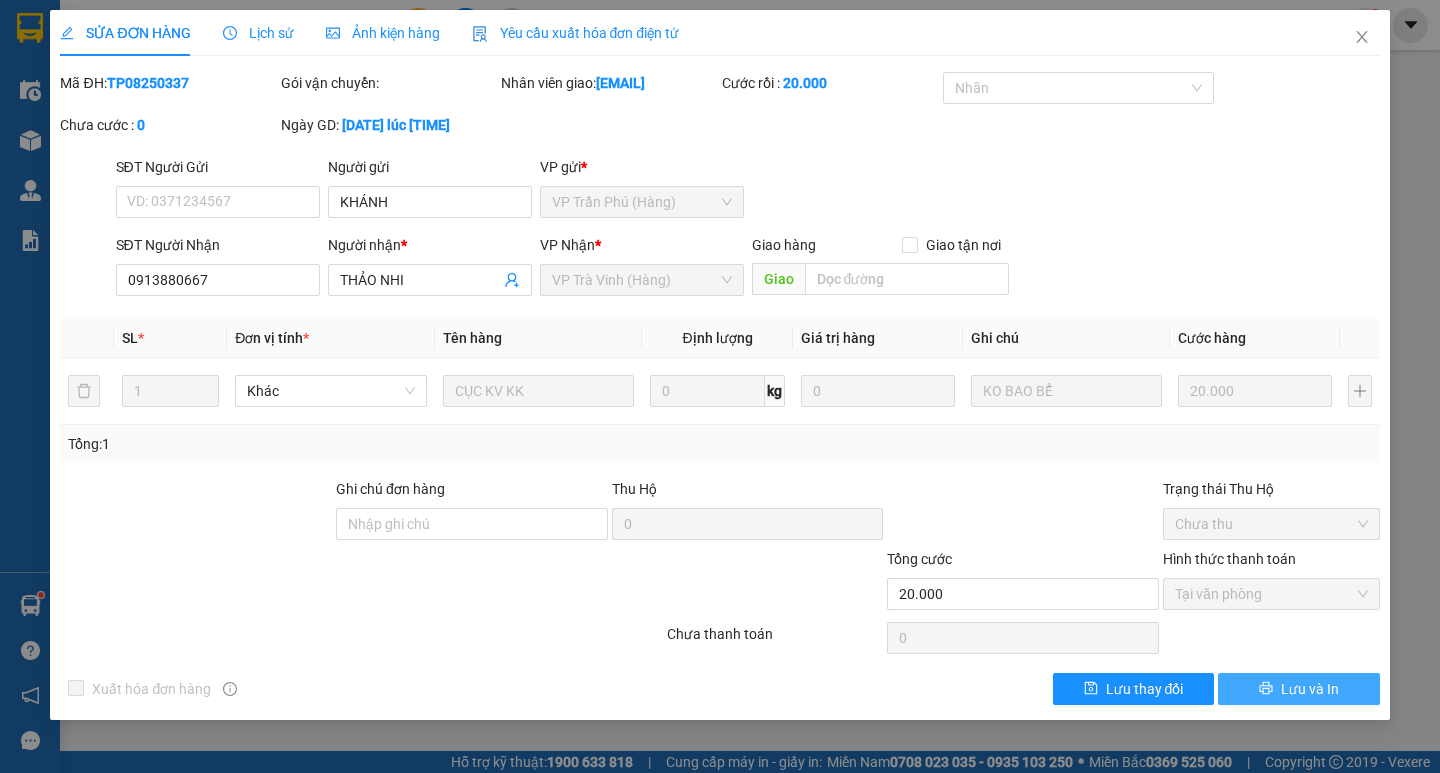 click on "Lưu và In" at bounding box center (1298, 689) 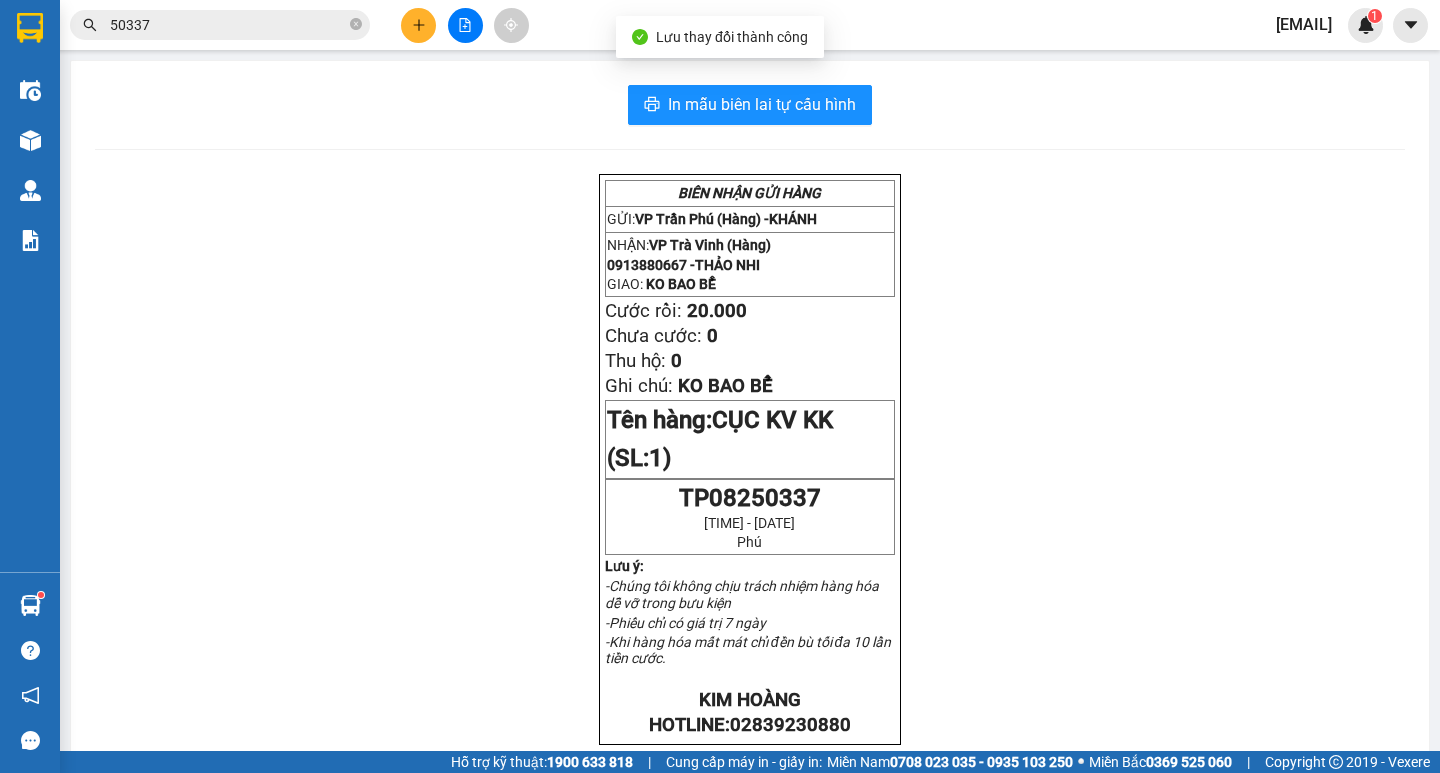 click on "50337" at bounding box center [228, 25] 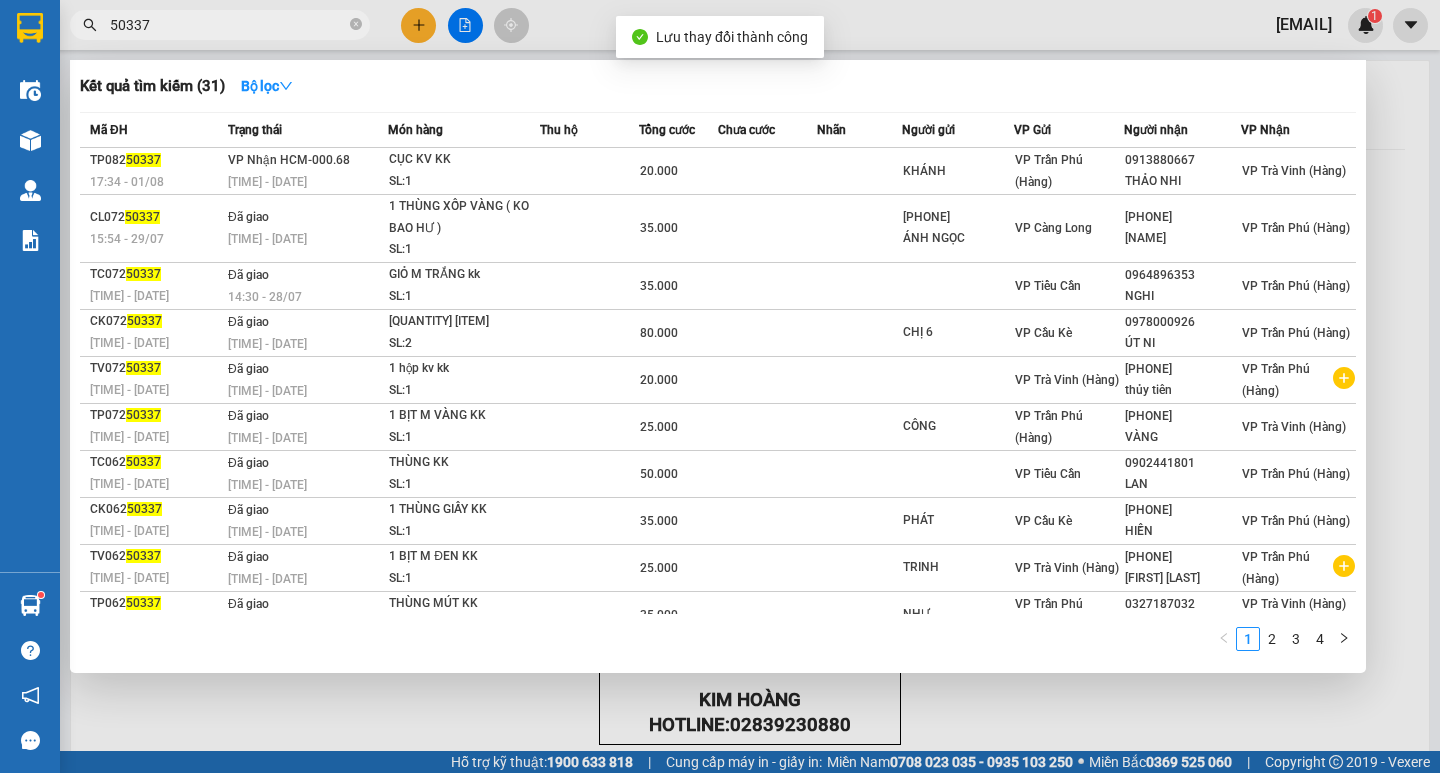 click on "50337" at bounding box center (228, 25) 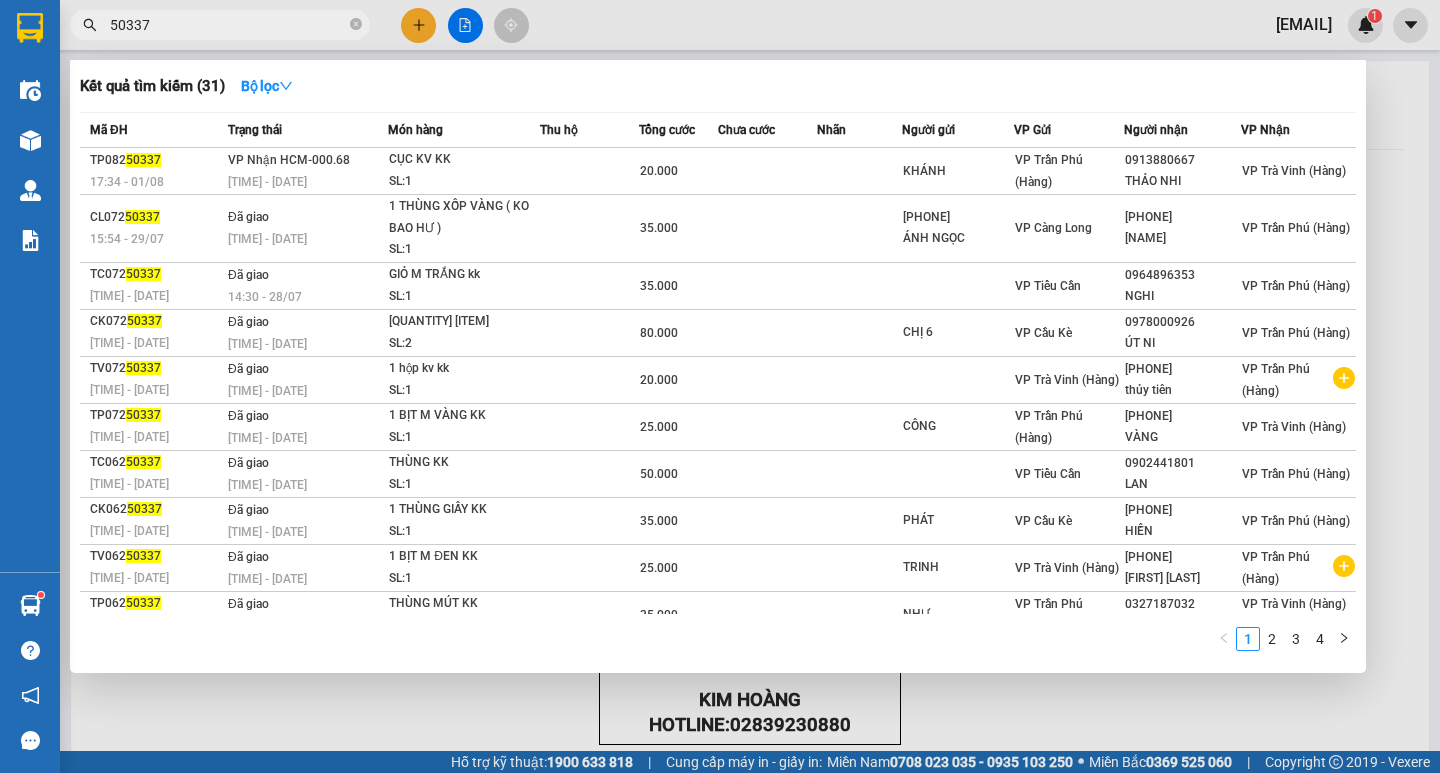click on "50337" at bounding box center (220, 25) 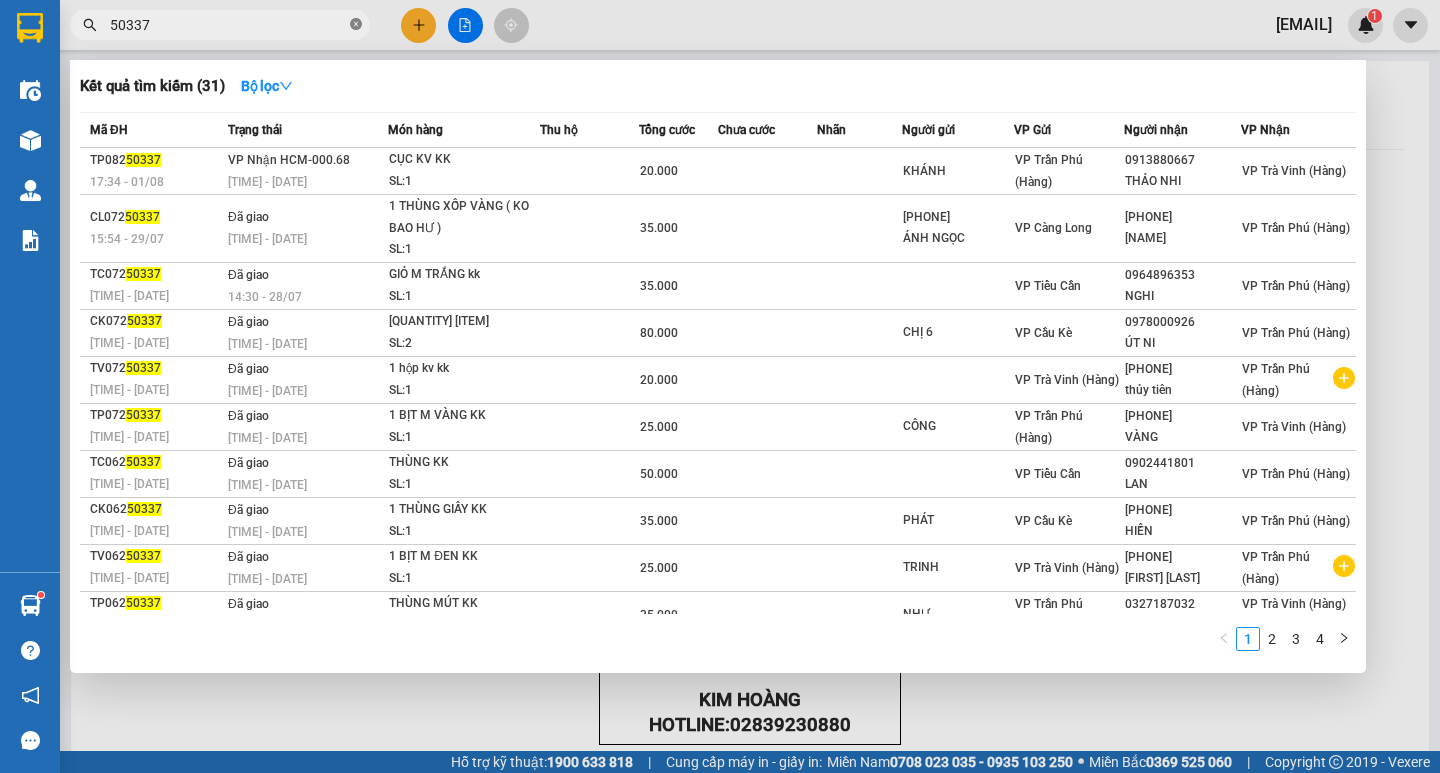 click 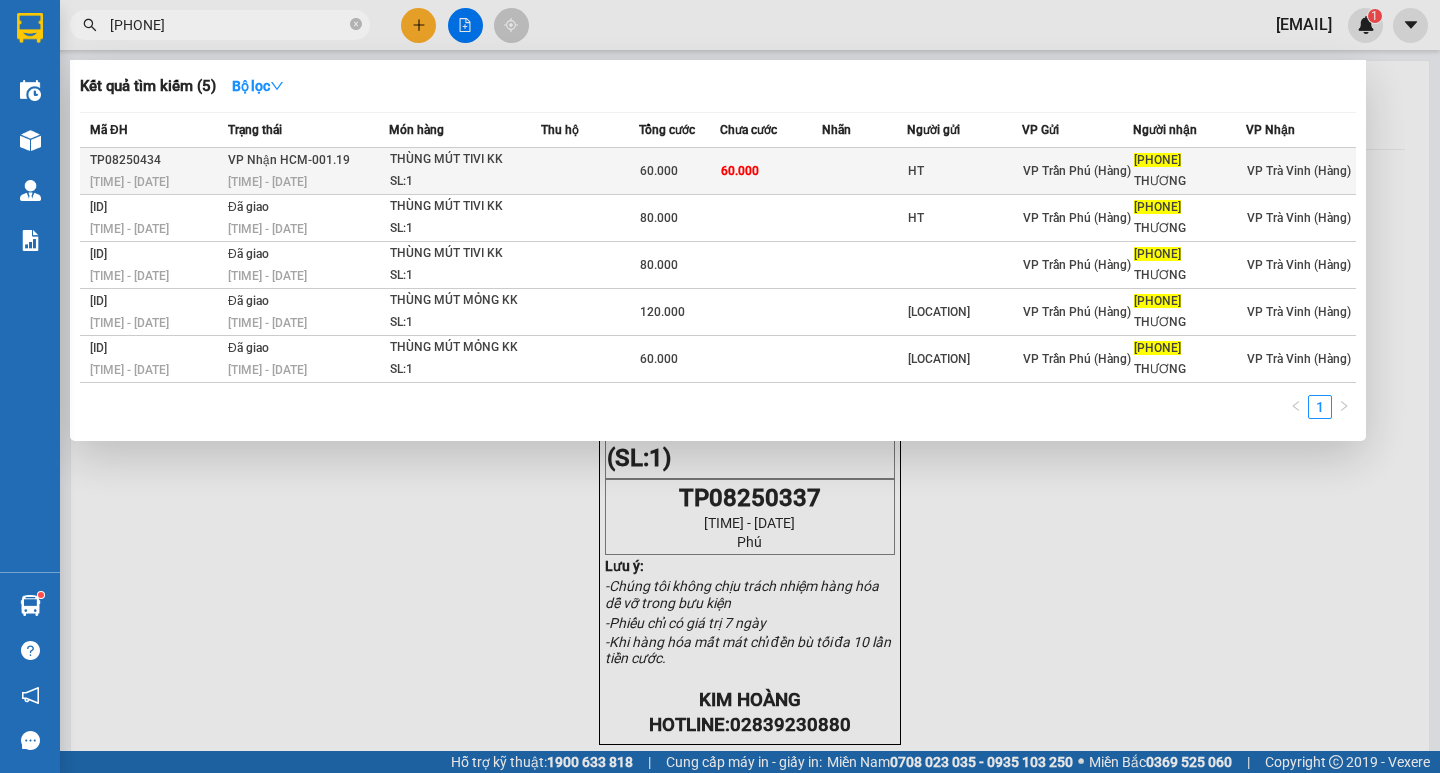 click on "THÙNG MÚT TIVI KK" at bounding box center [465, 160] 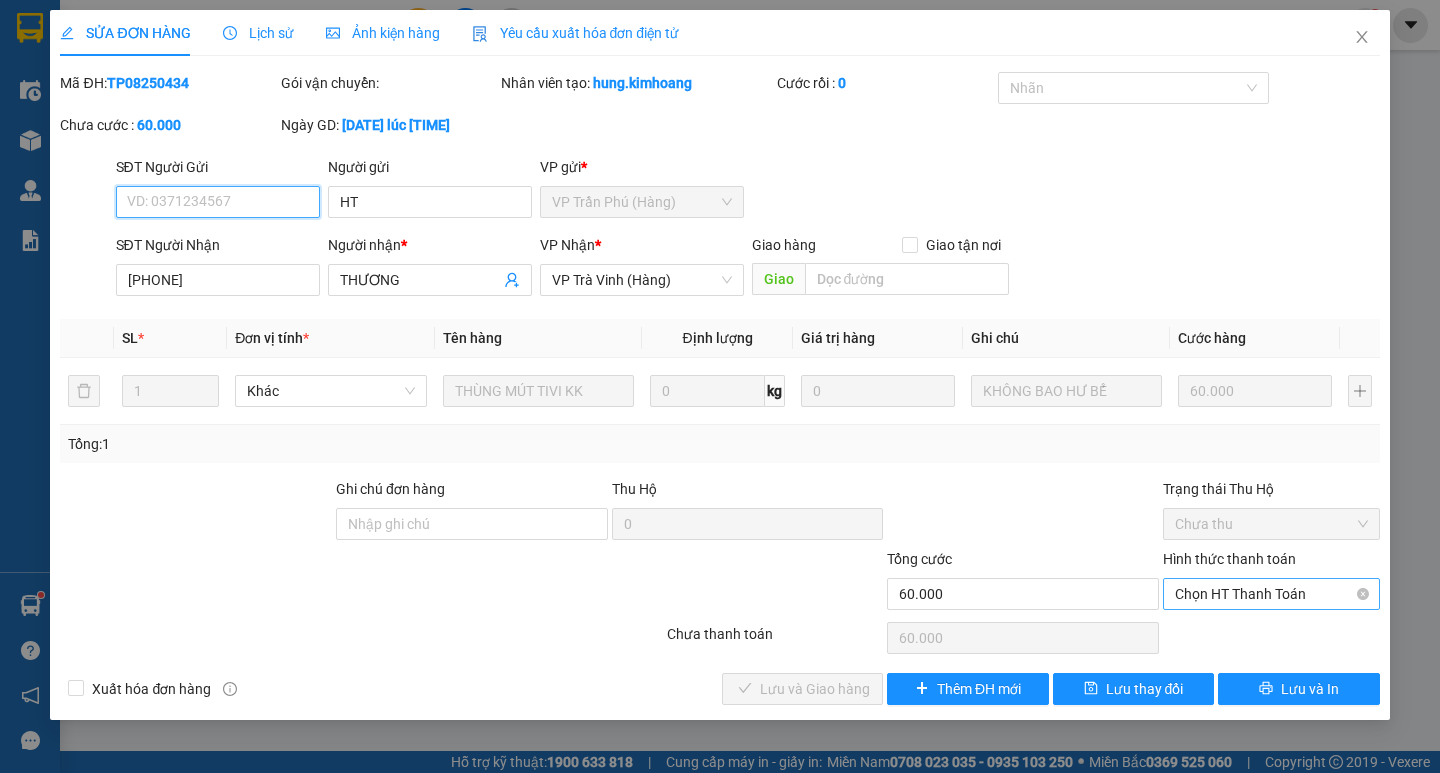 click on "Chọn HT Thanh Toán" at bounding box center [1271, 594] 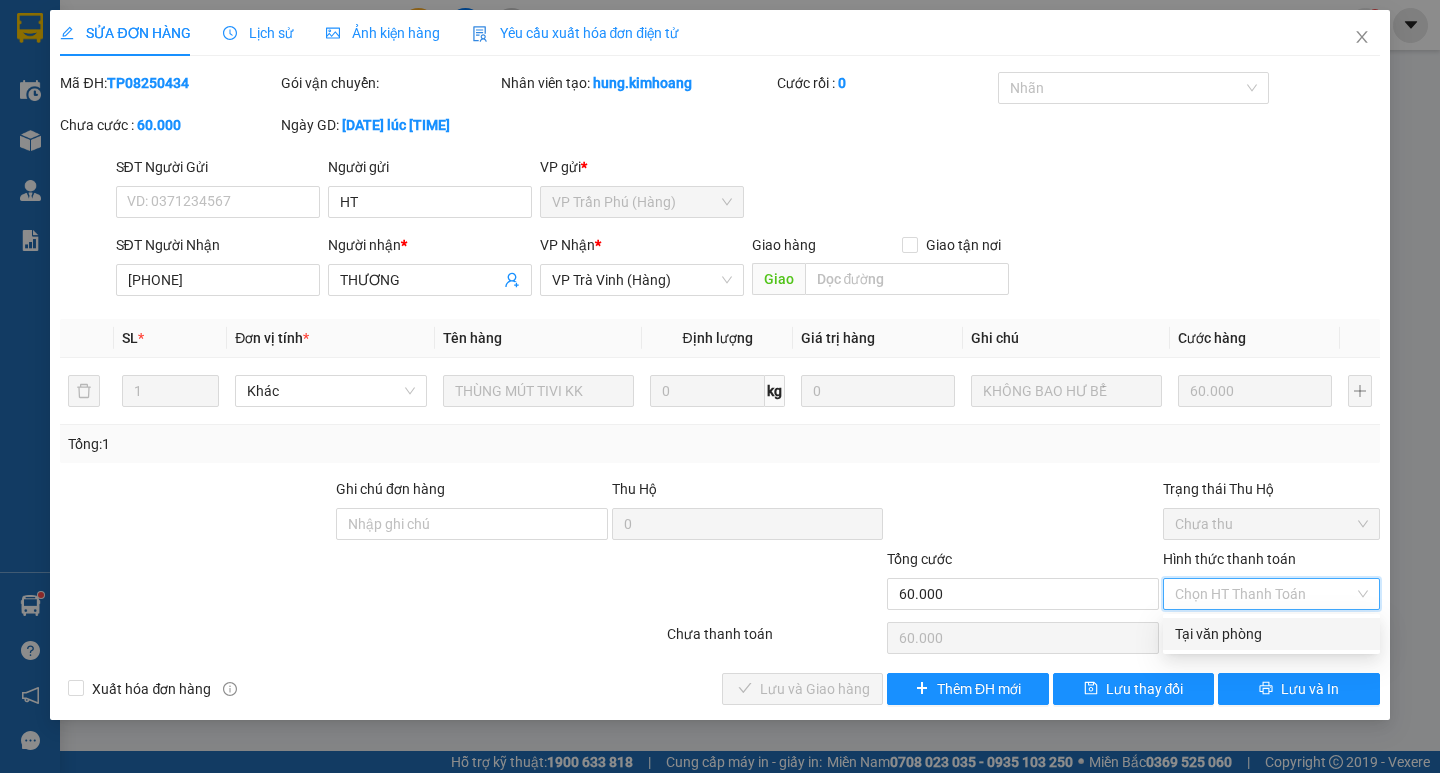 drag, startPoint x: 1238, startPoint y: 630, endPoint x: 1206, endPoint y: 643, distance: 34.539833 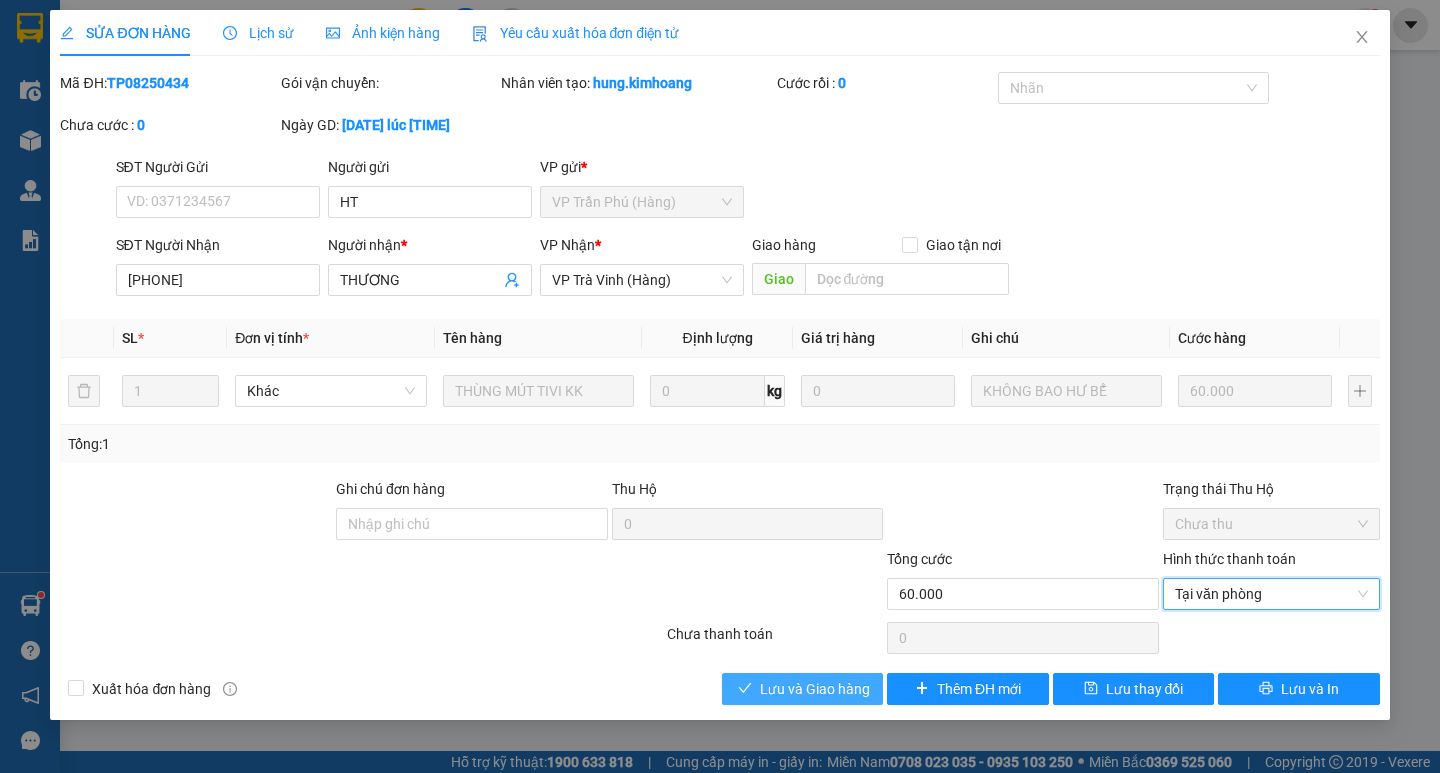 drag, startPoint x: 822, startPoint y: 688, endPoint x: 859, endPoint y: 682, distance: 37.48333 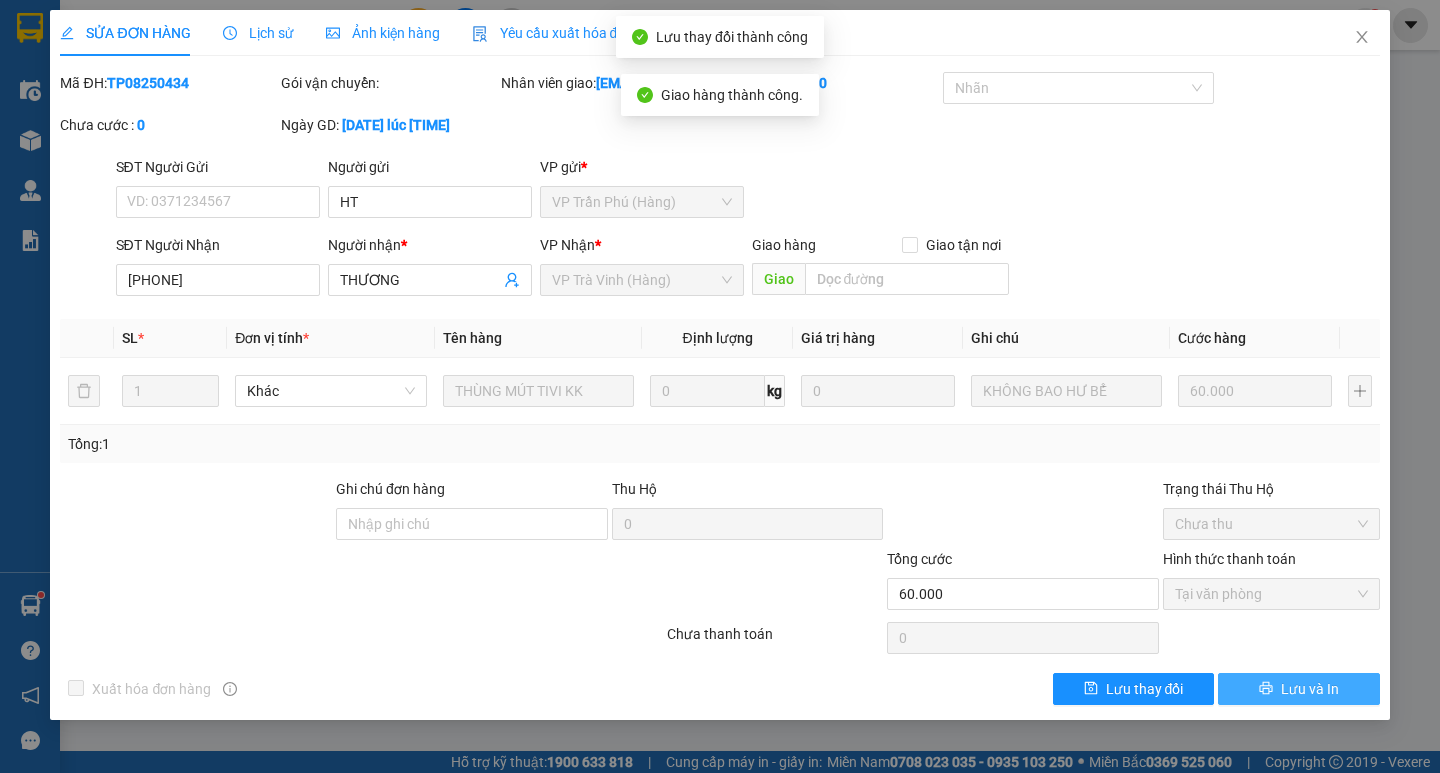 click on "Lưu và In" at bounding box center [1310, 689] 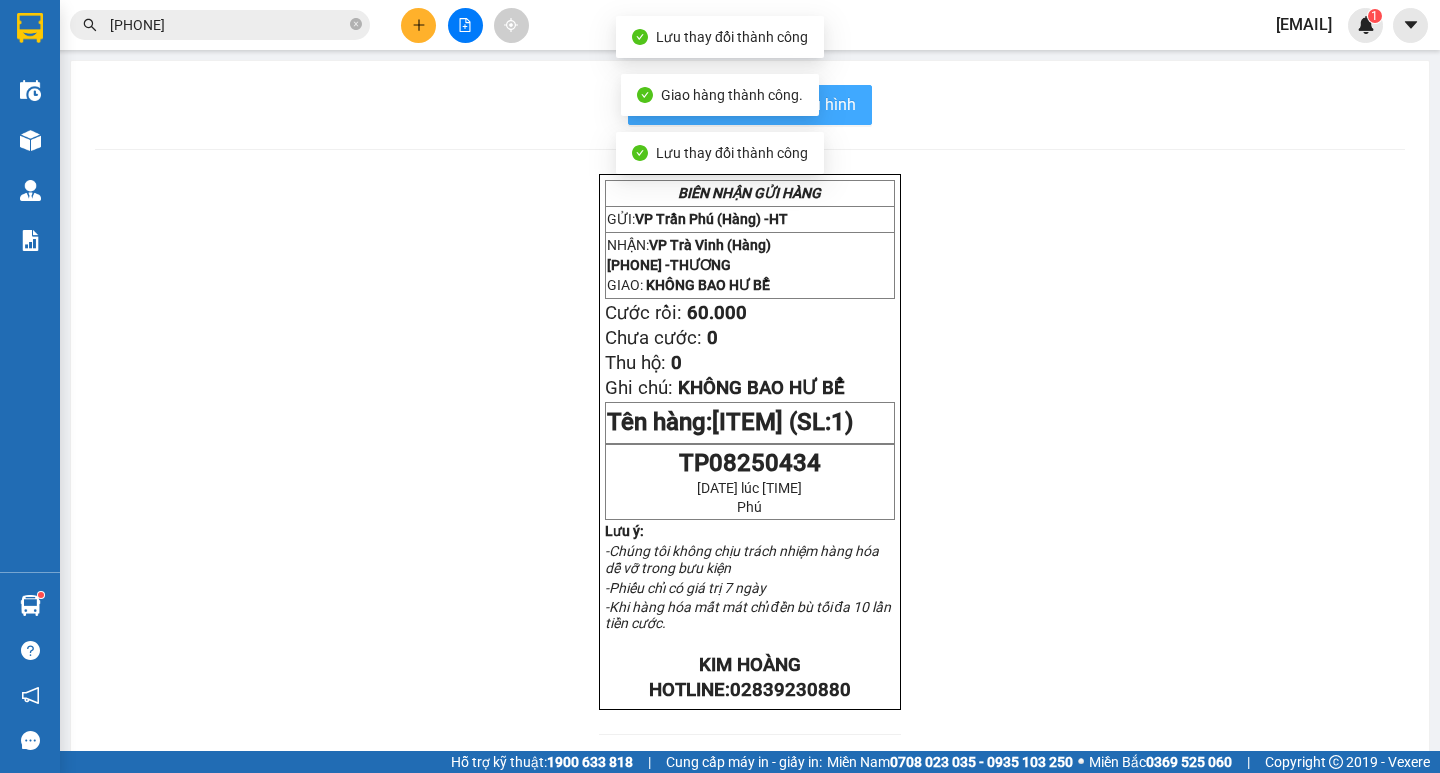 click on "In mẫu biên lai tự cấu hình" at bounding box center (750, 105) 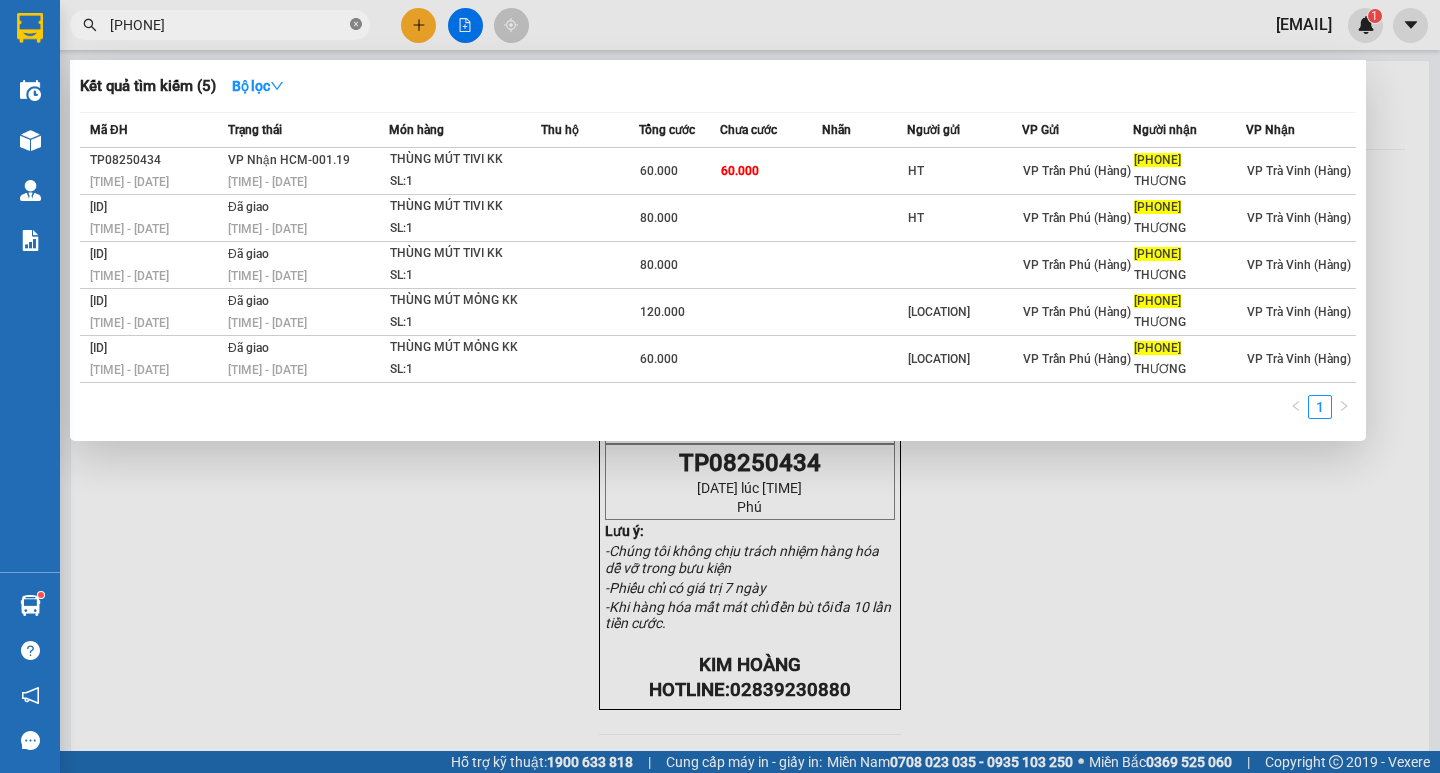 click 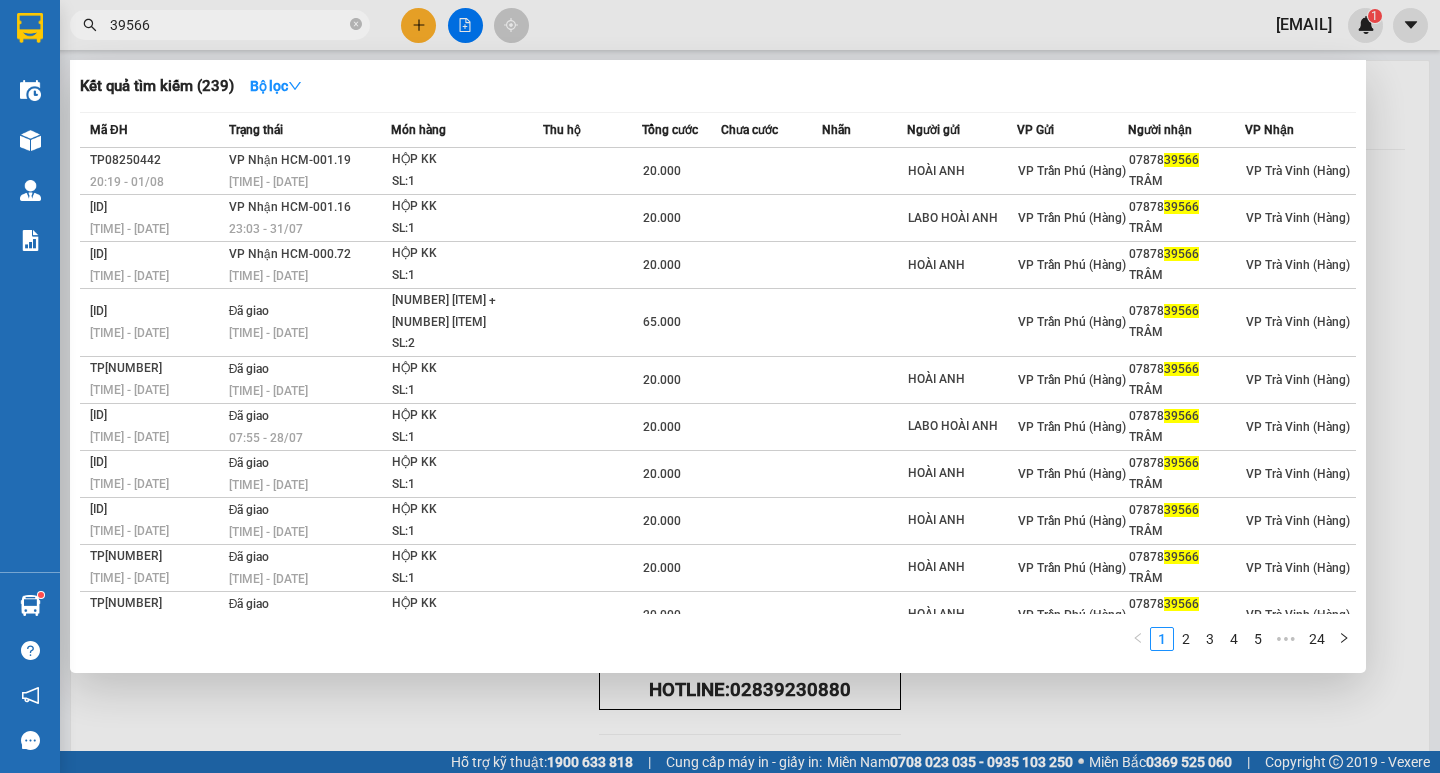 click at bounding box center (720, 386) 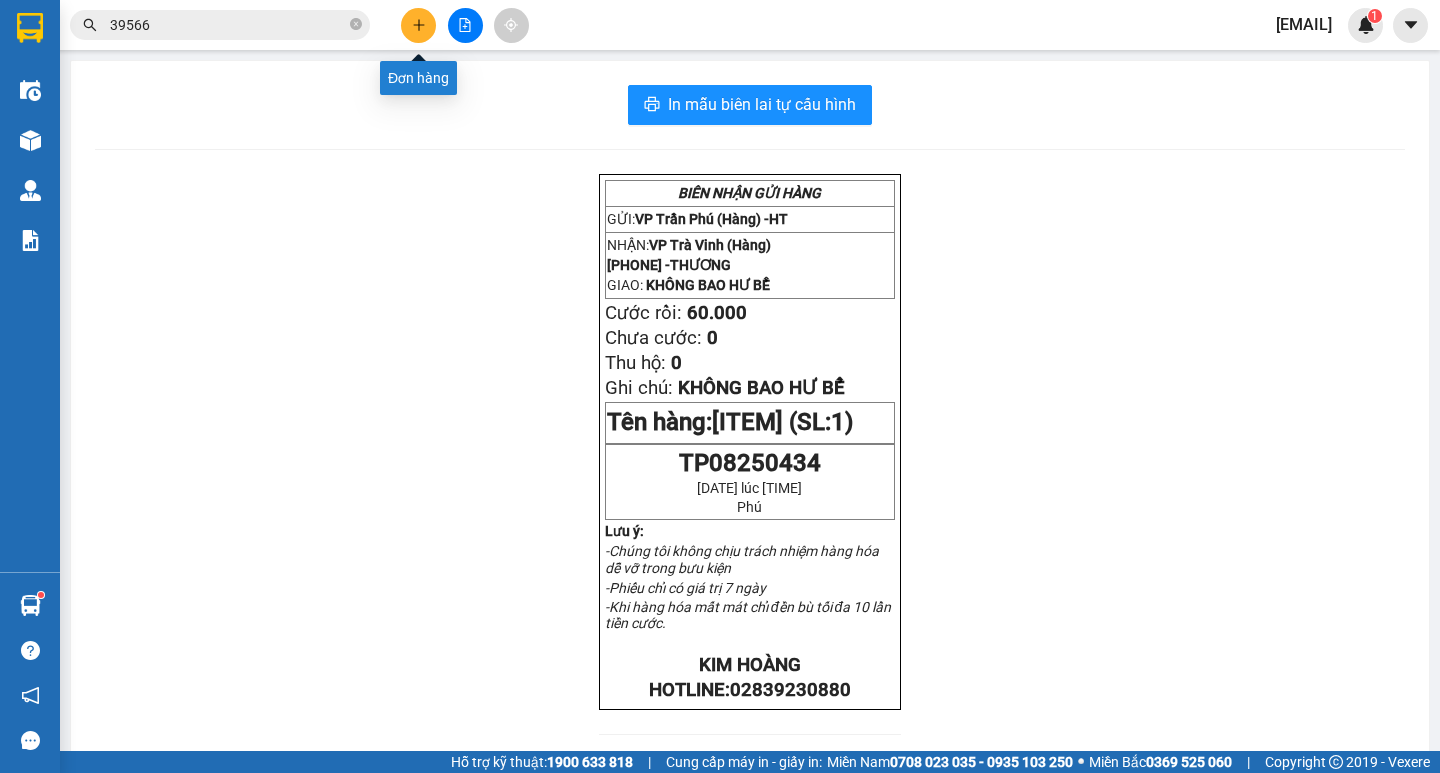 click at bounding box center [418, 25] 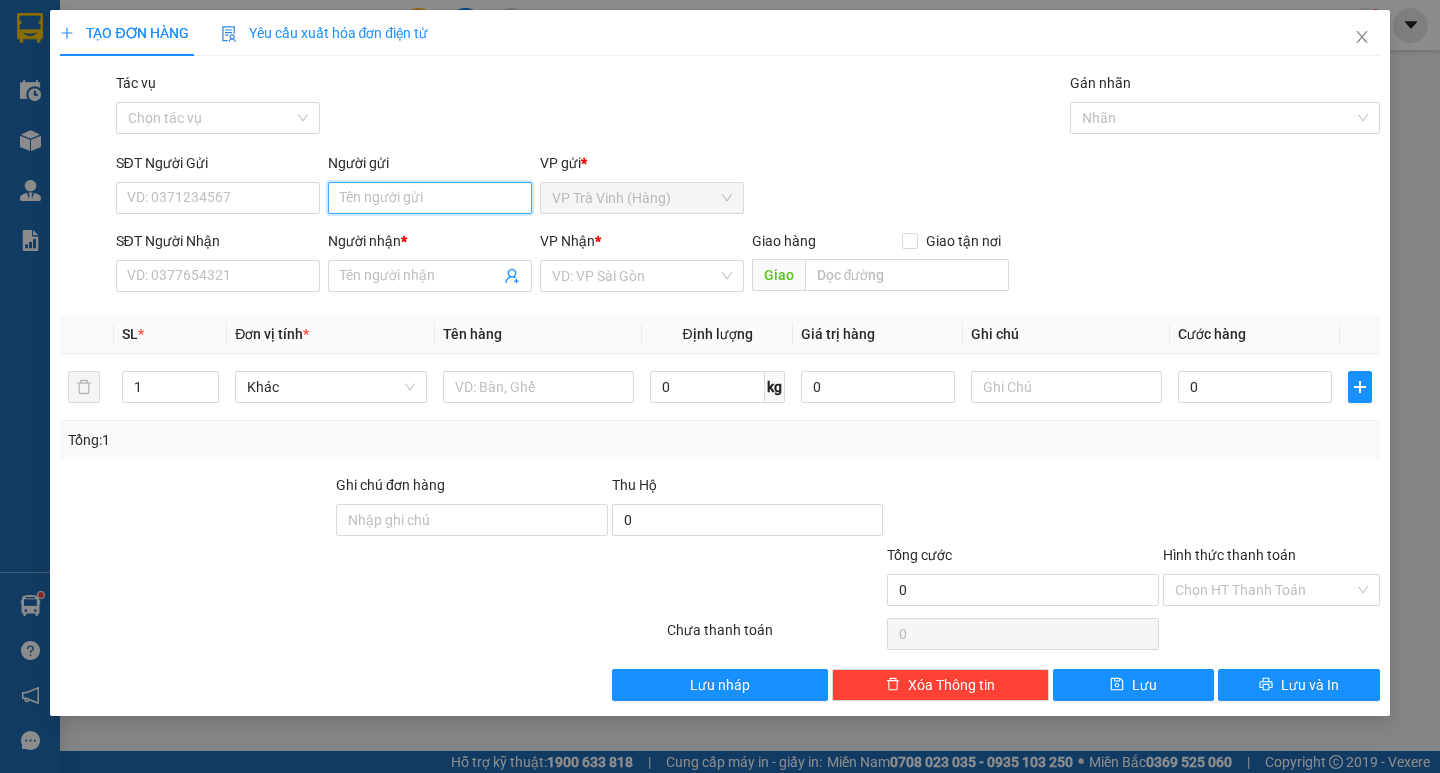 click on "Người gửi" at bounding box center [430, 198] 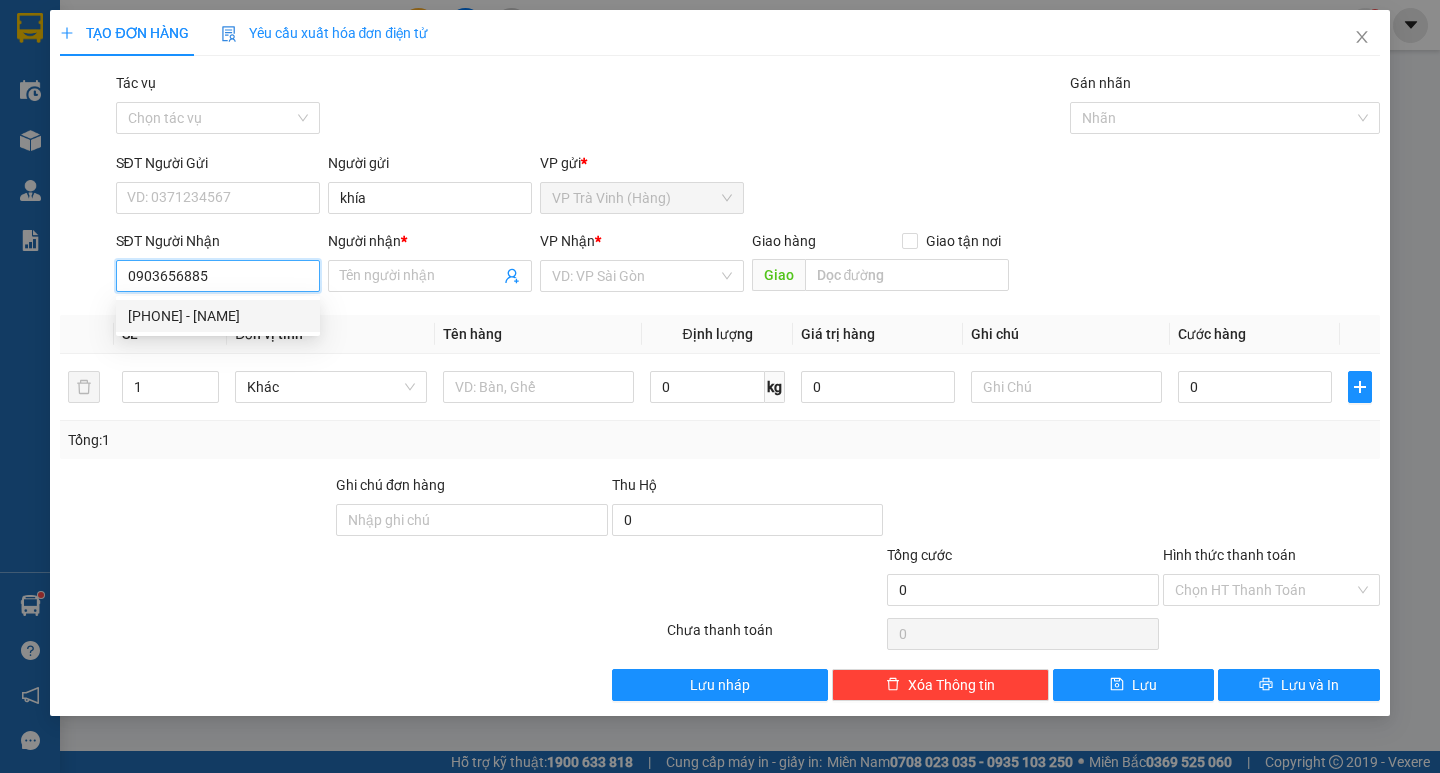 click on "[NAME] - [PHONE]" at bounding box center [218, 316] 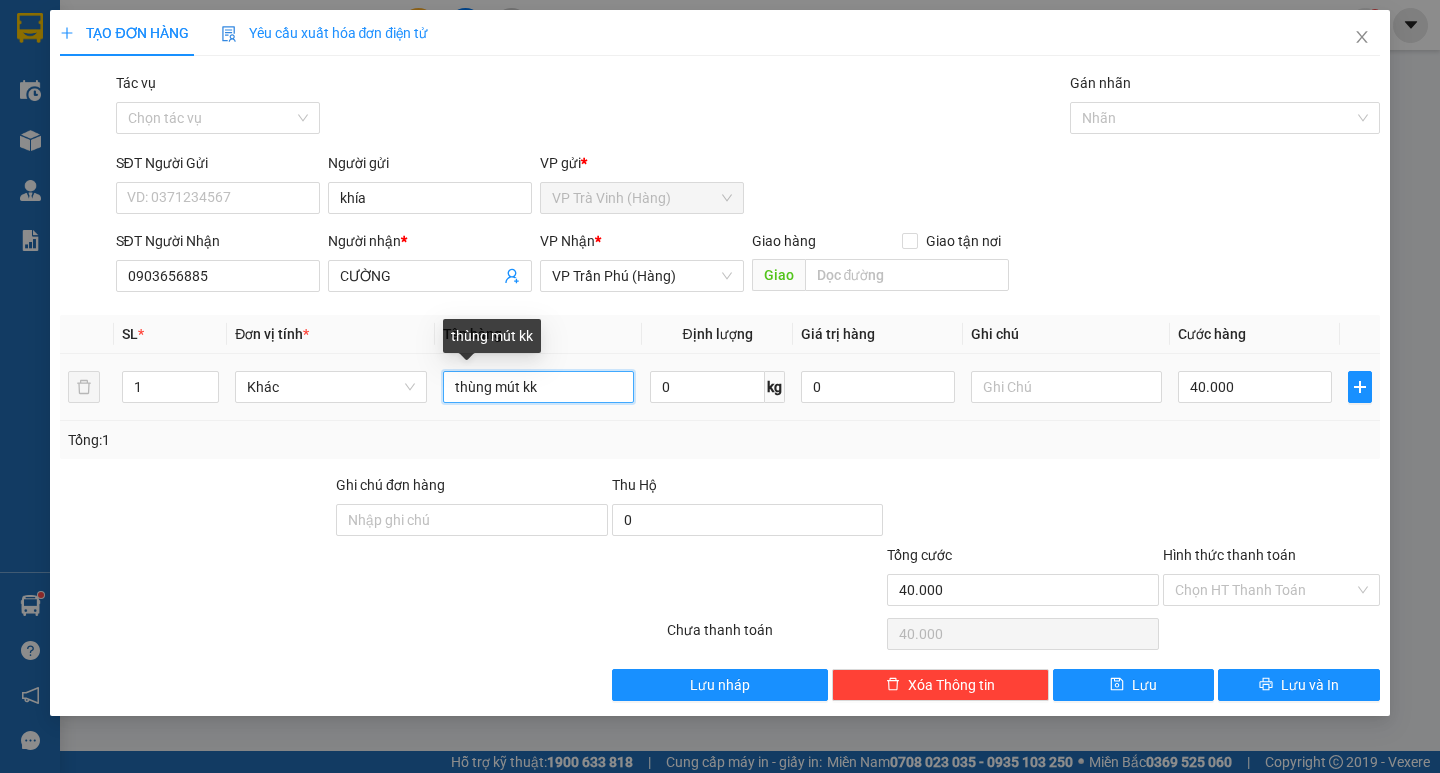 click on "thùng mút kk" at bounding box center [538, 387] 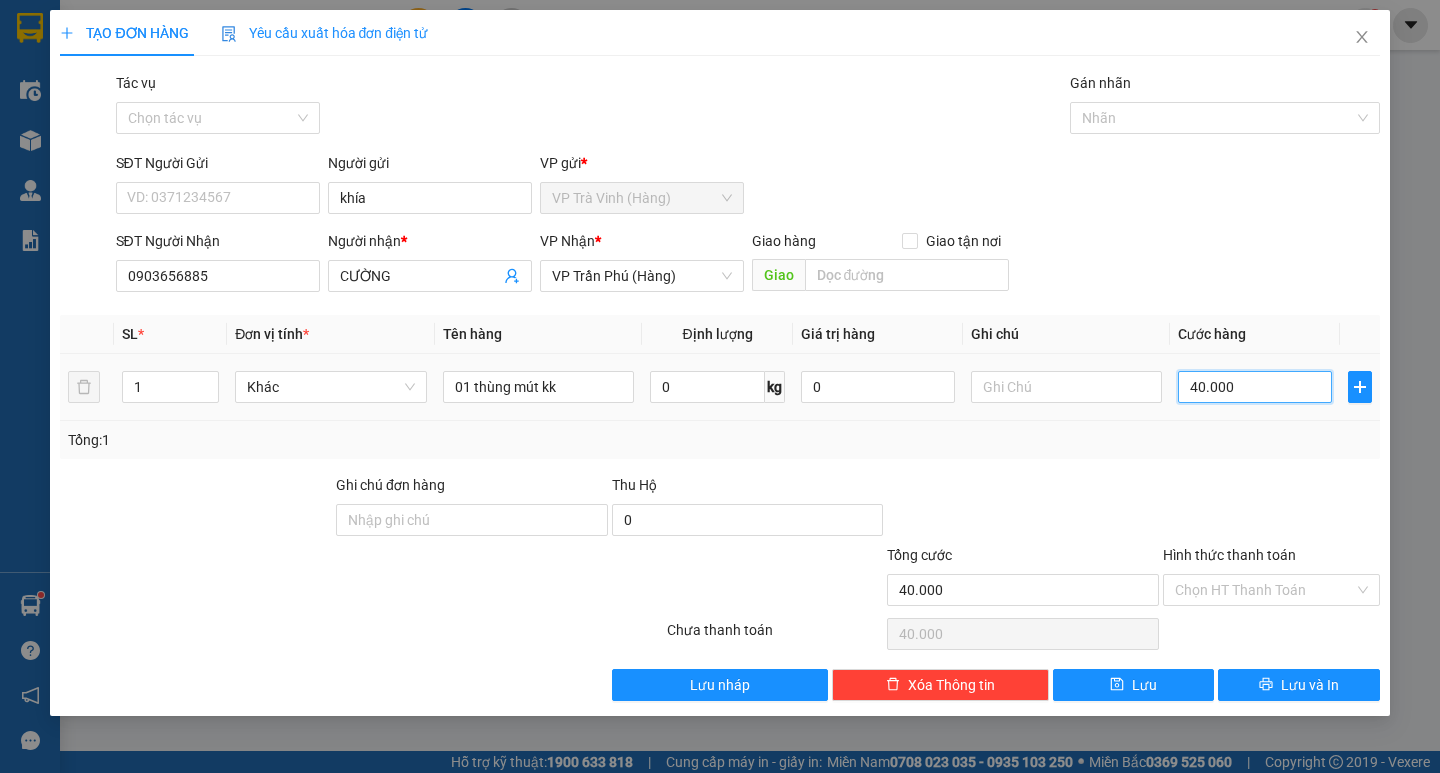 click on "40.000" at bounding box center (1255, 387) 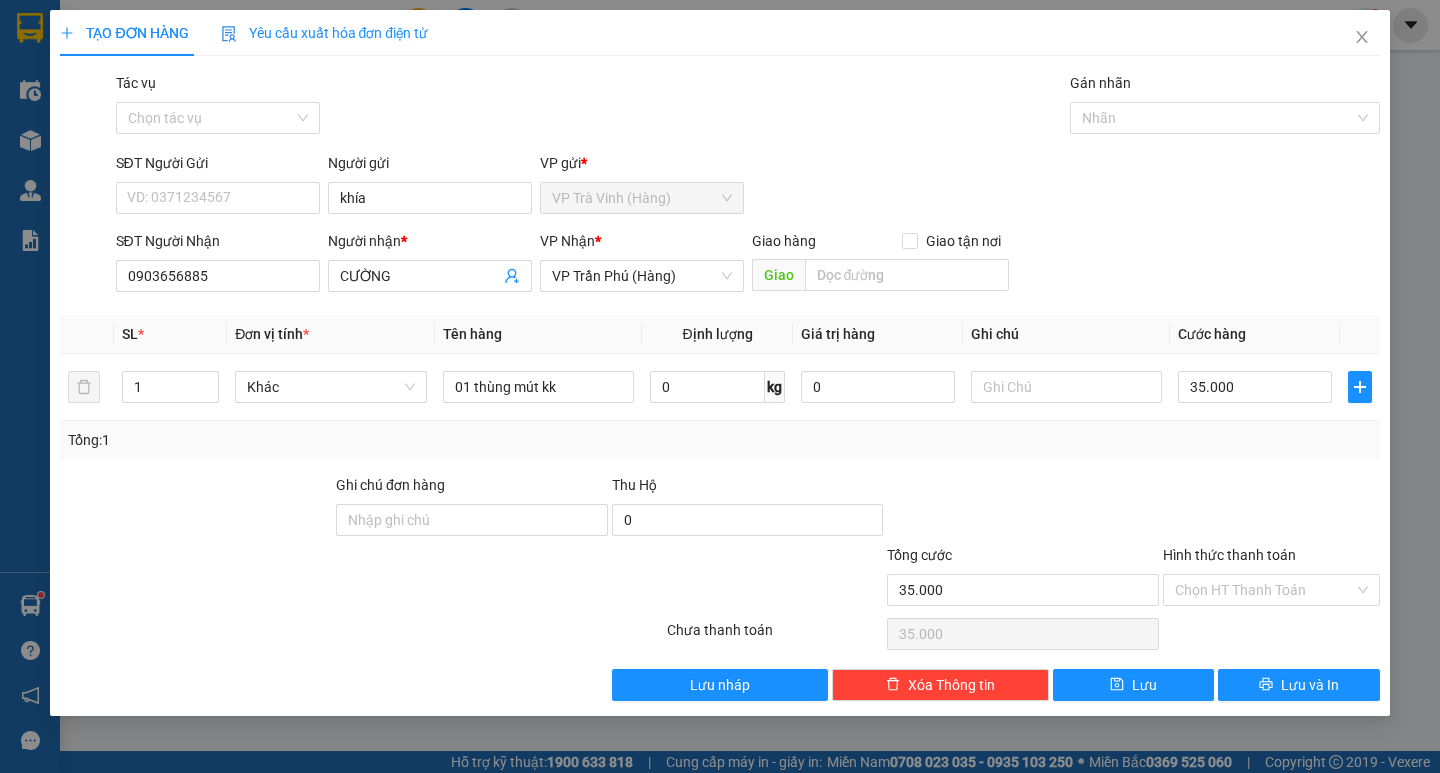 click on "Tổng:  1" at bounding box center [719, 440] 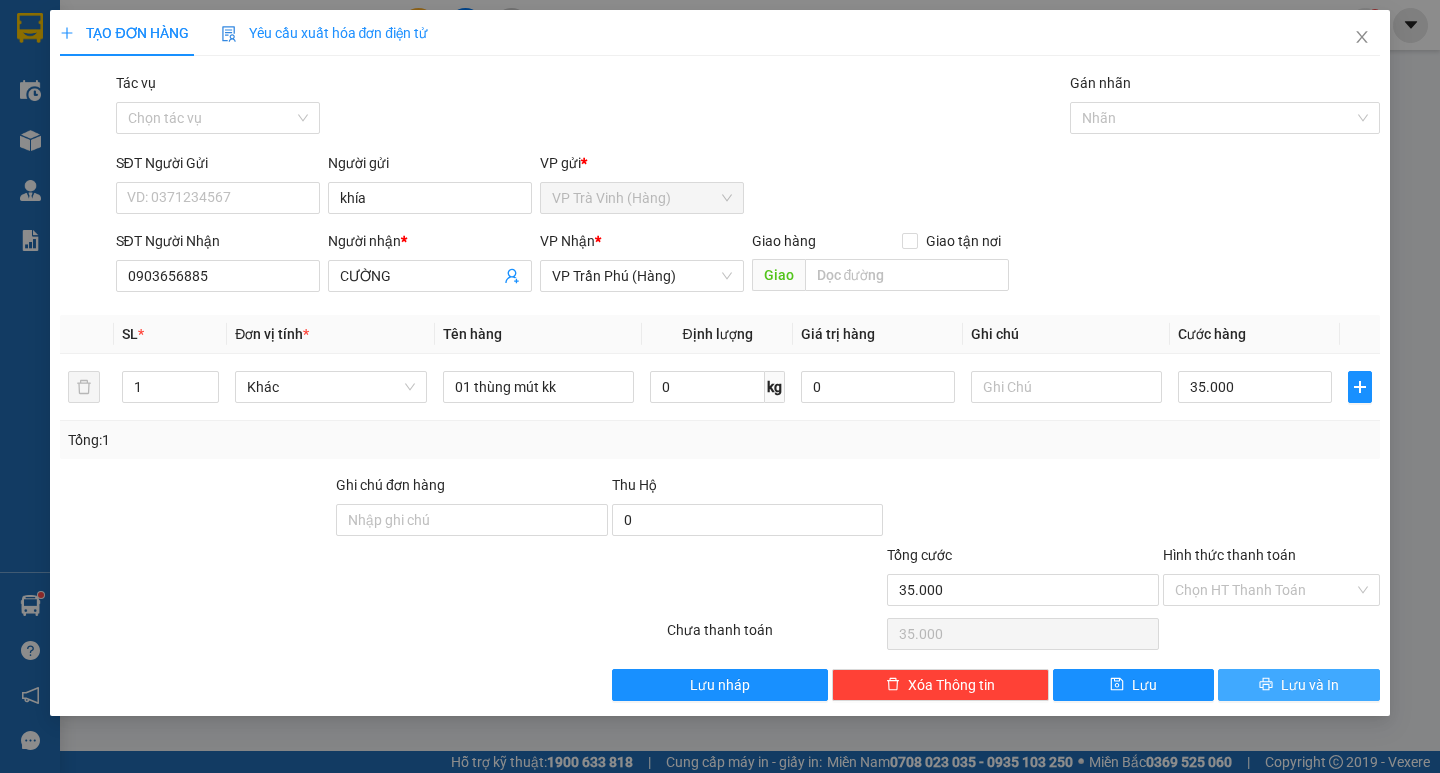 click on "Lưu và In" at bounding box center [1310, 685] 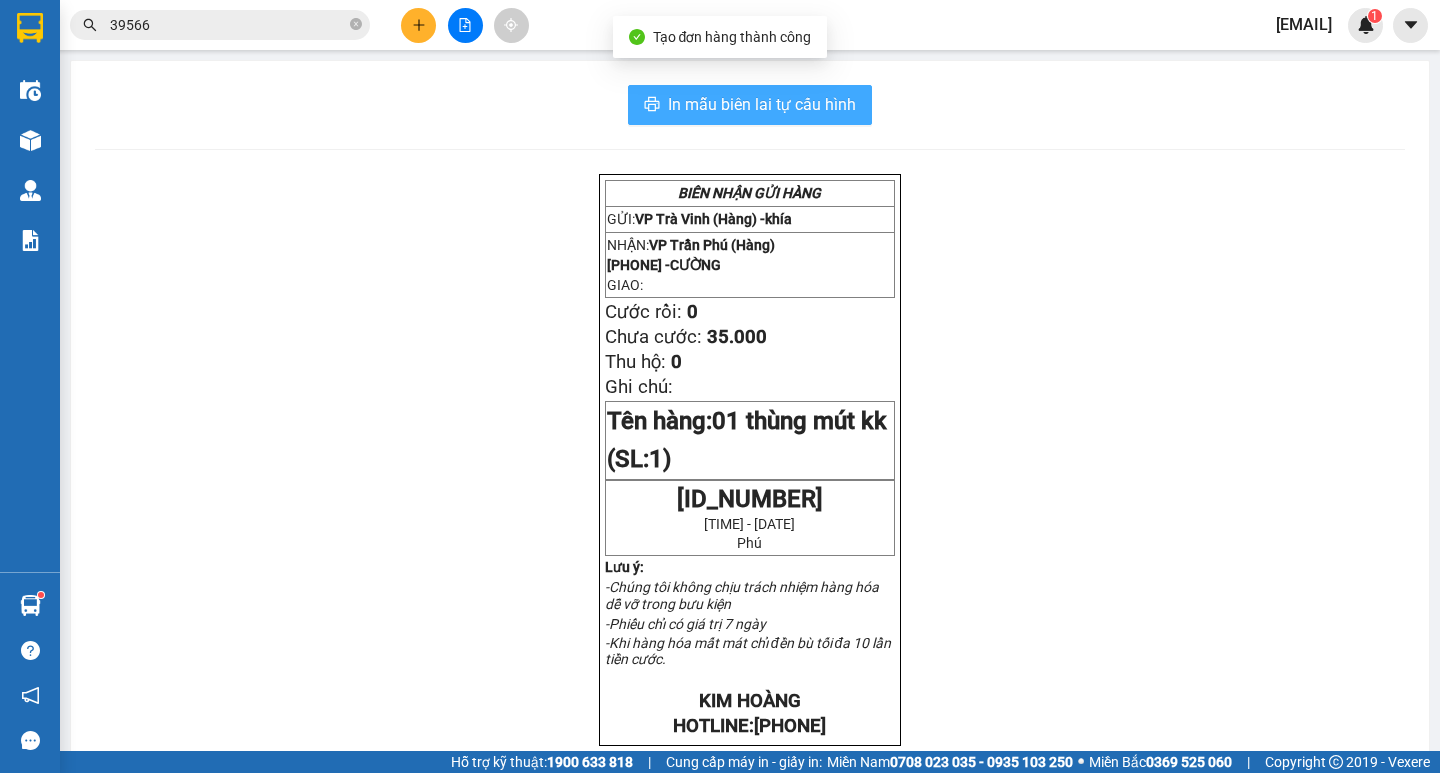 click on "In mẫu biên lai tự cấu hình" at bounding box center [762, 104] 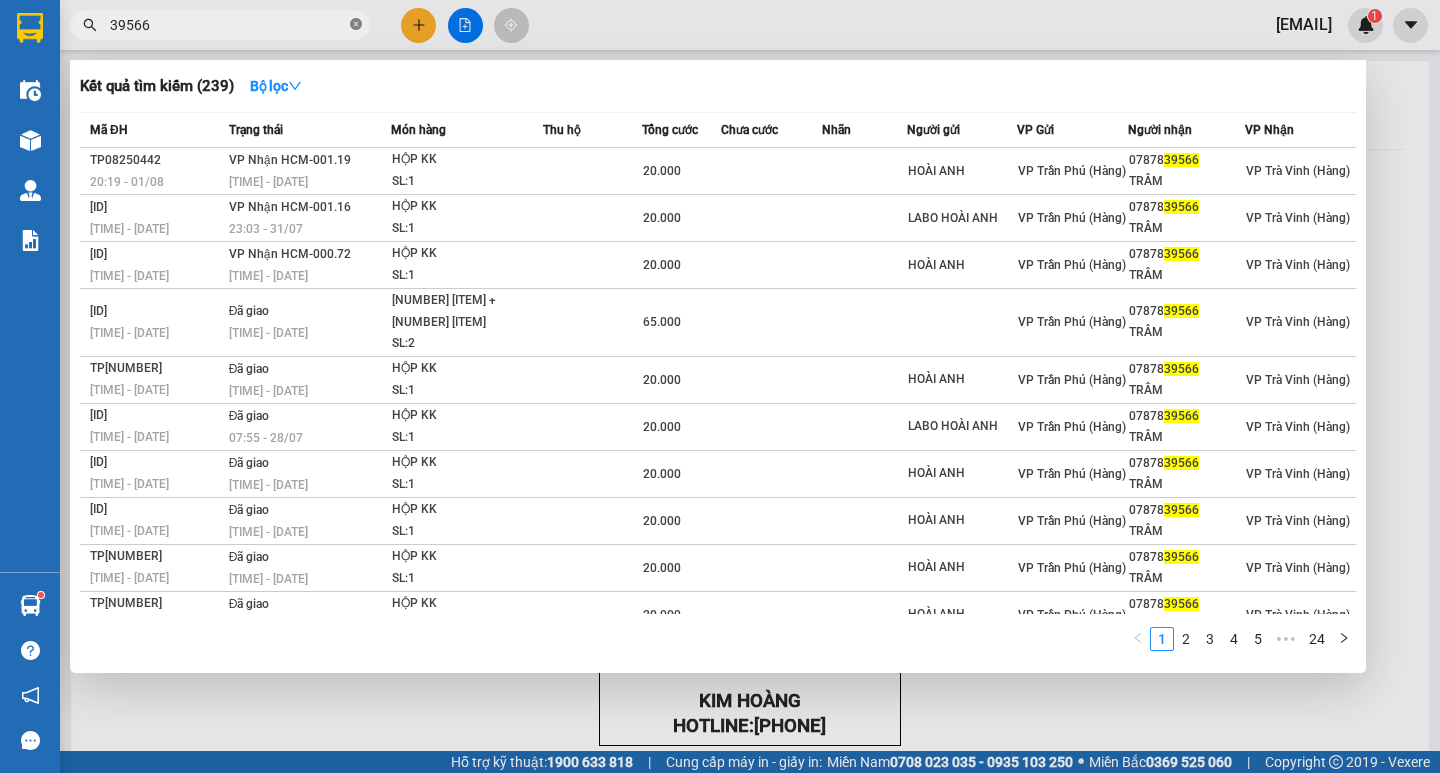 click 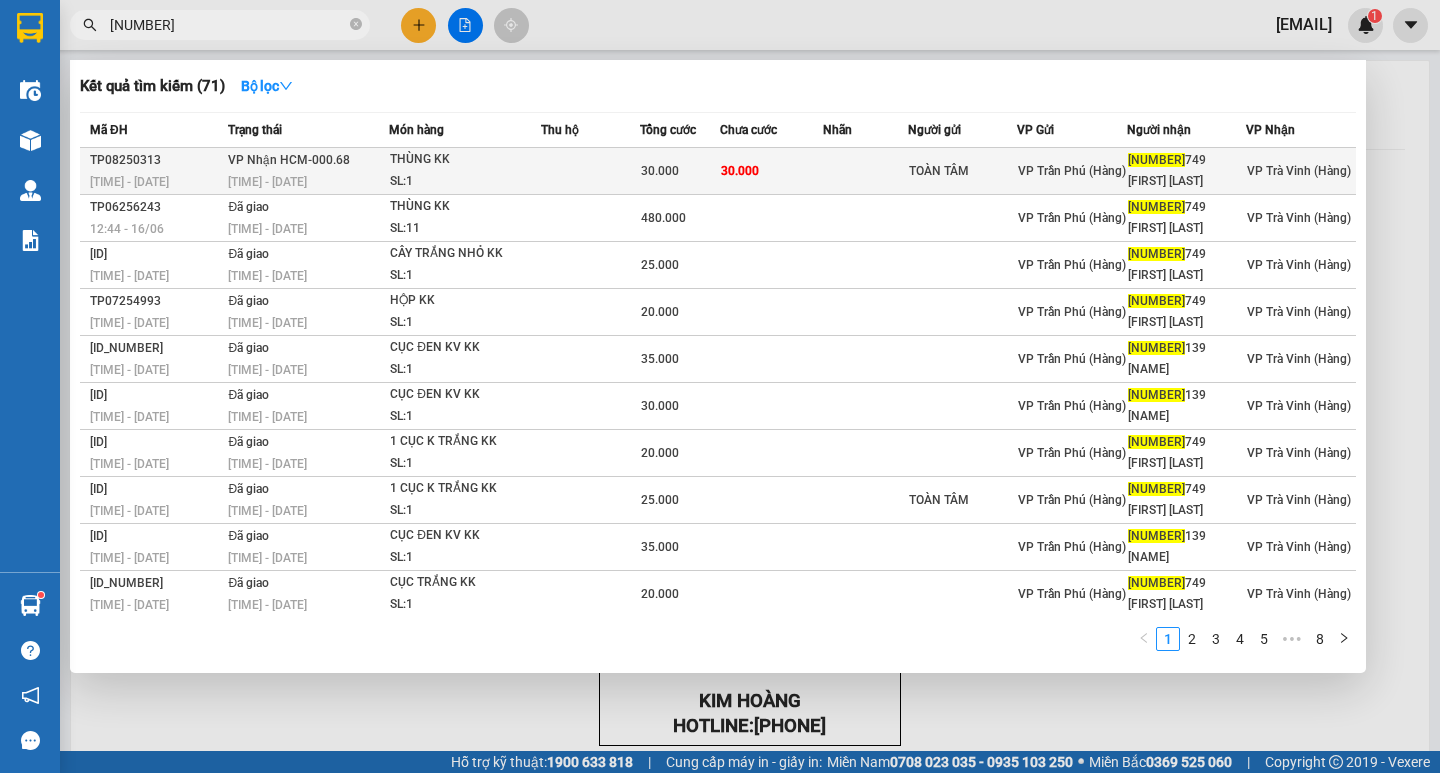 click at bounding box center [590, 171] 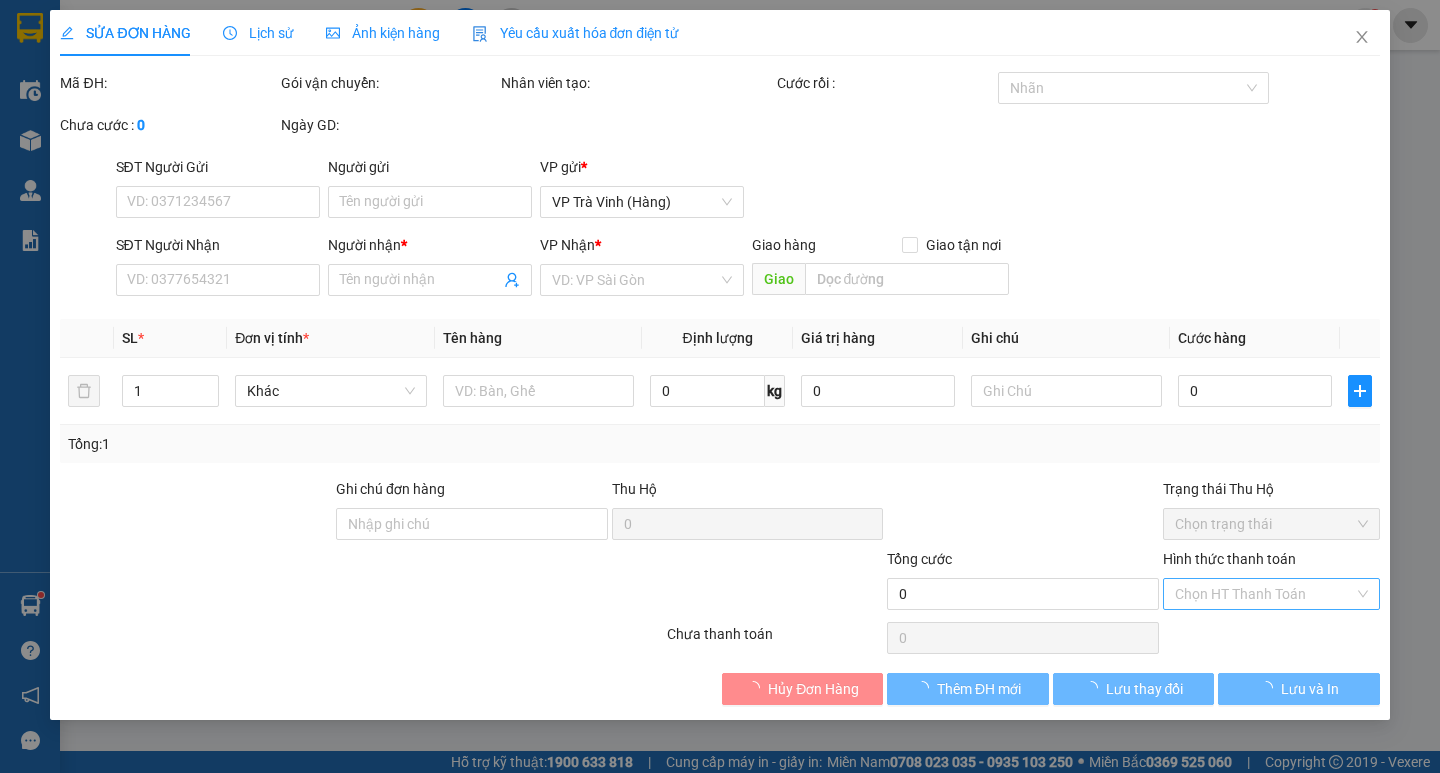 click on "Hình thức thanh toán" at bounding box center (1264, 594) 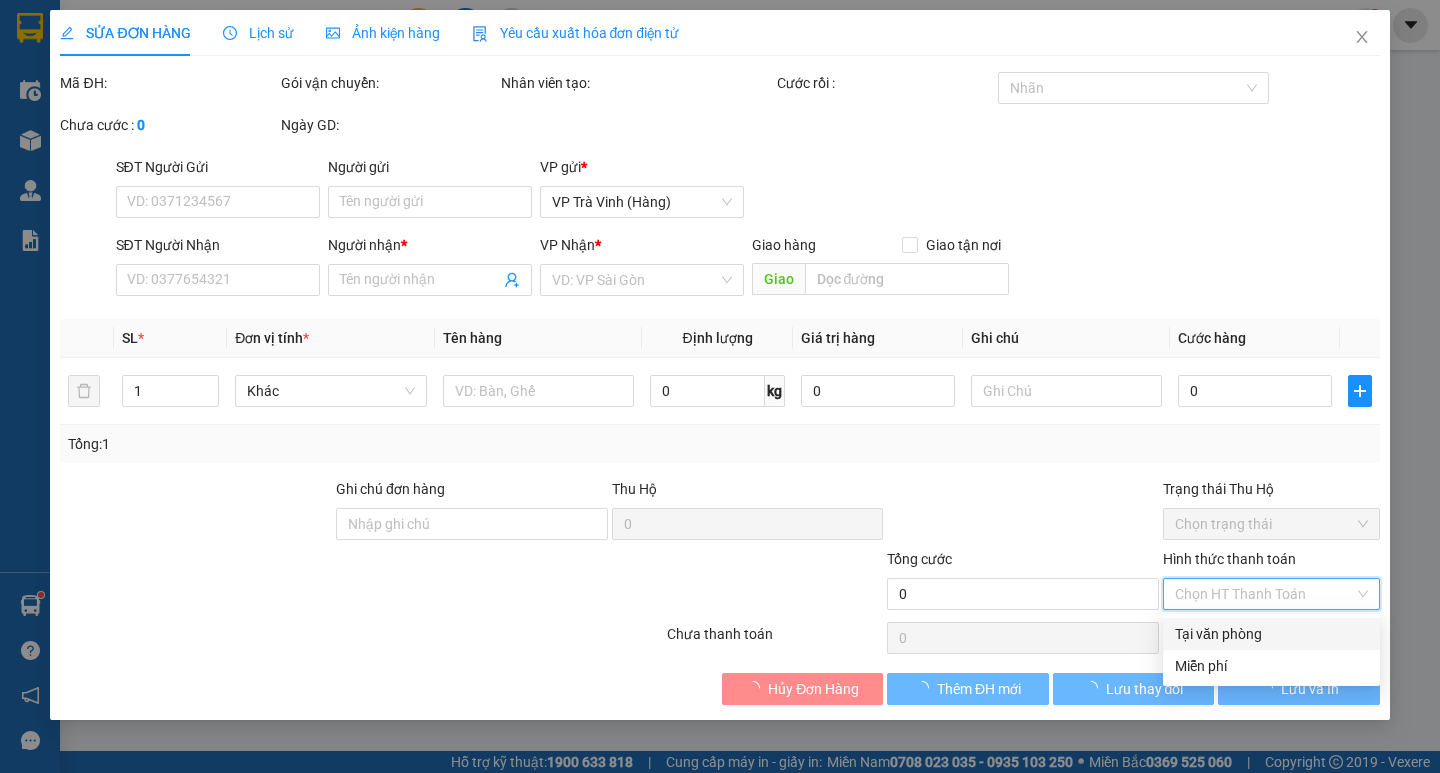 click on "Tại văn phòng" at bounding box center [1271, 634] 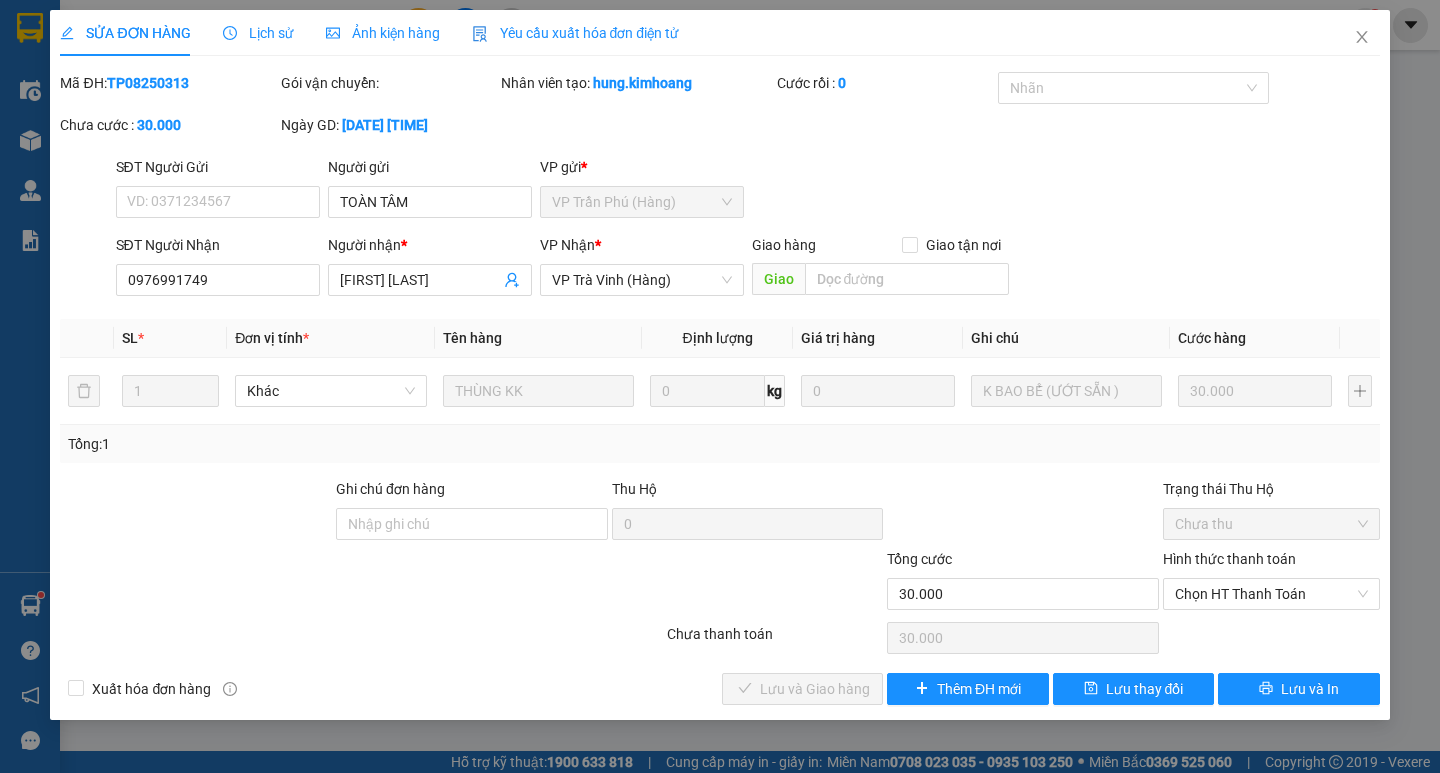 click on "Hình thức thanh toán Chọn HT Thanh Toán" at bounding box center [1271, 583] 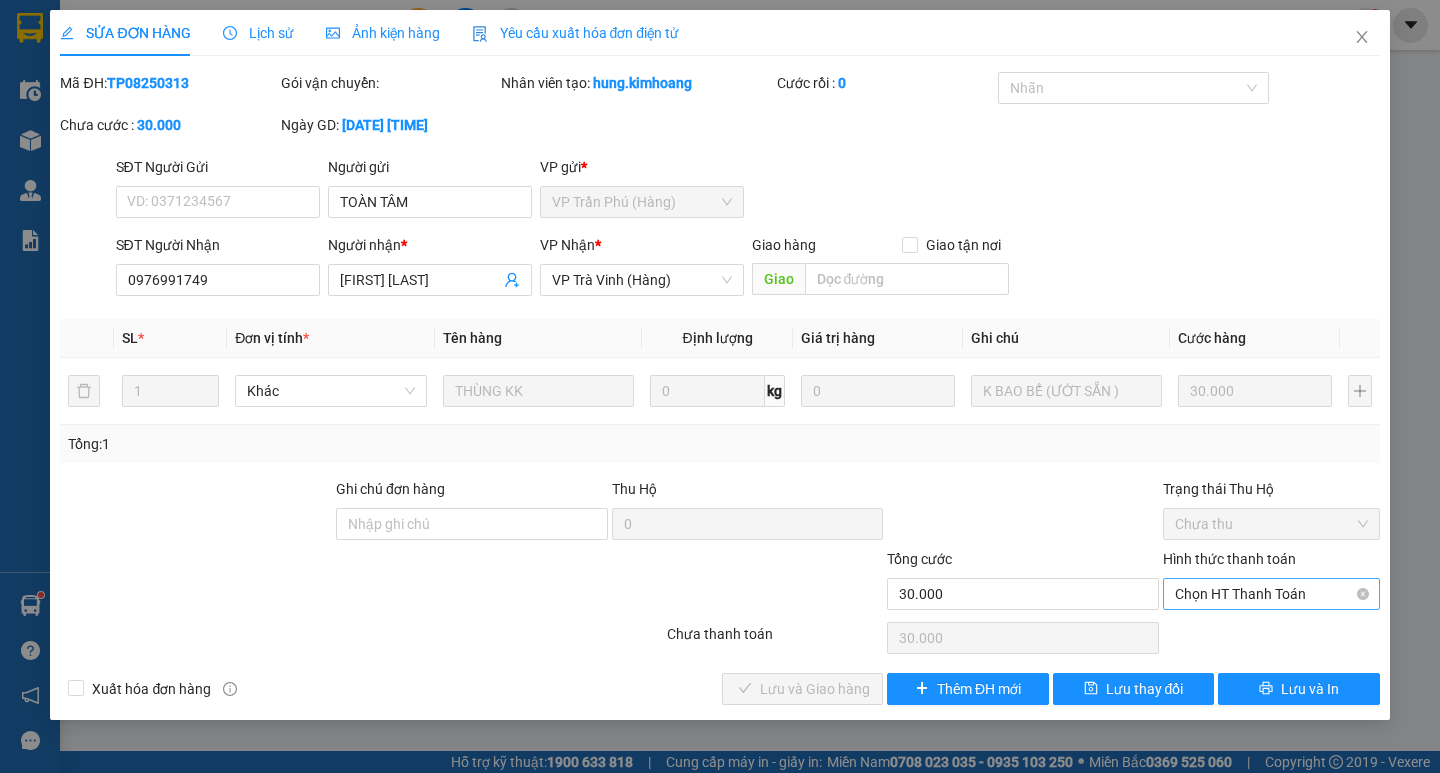 click on "Chọn HT Thanh Toán" at bounding box center [1271, 594] 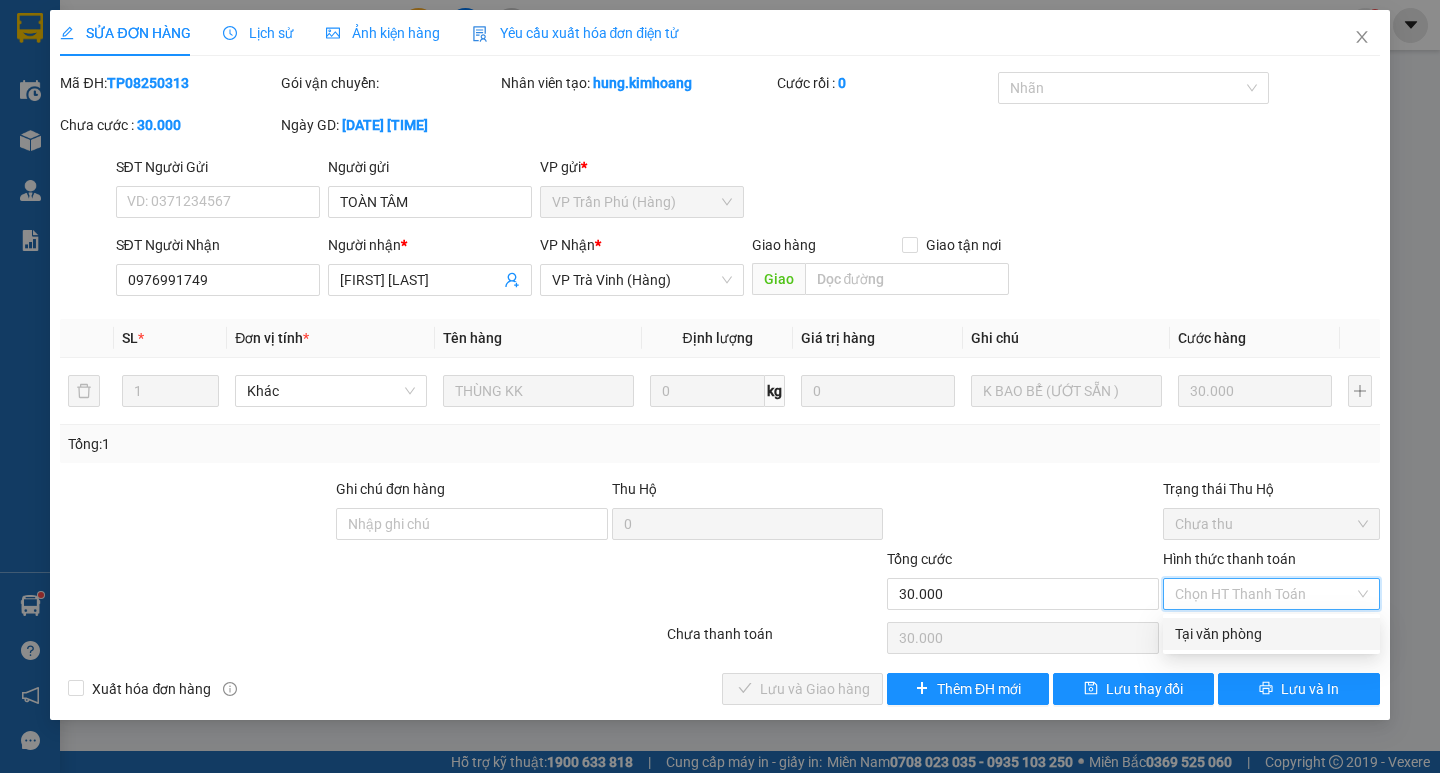click on "Tại văn phòng" at bounding box center (1271, 634) 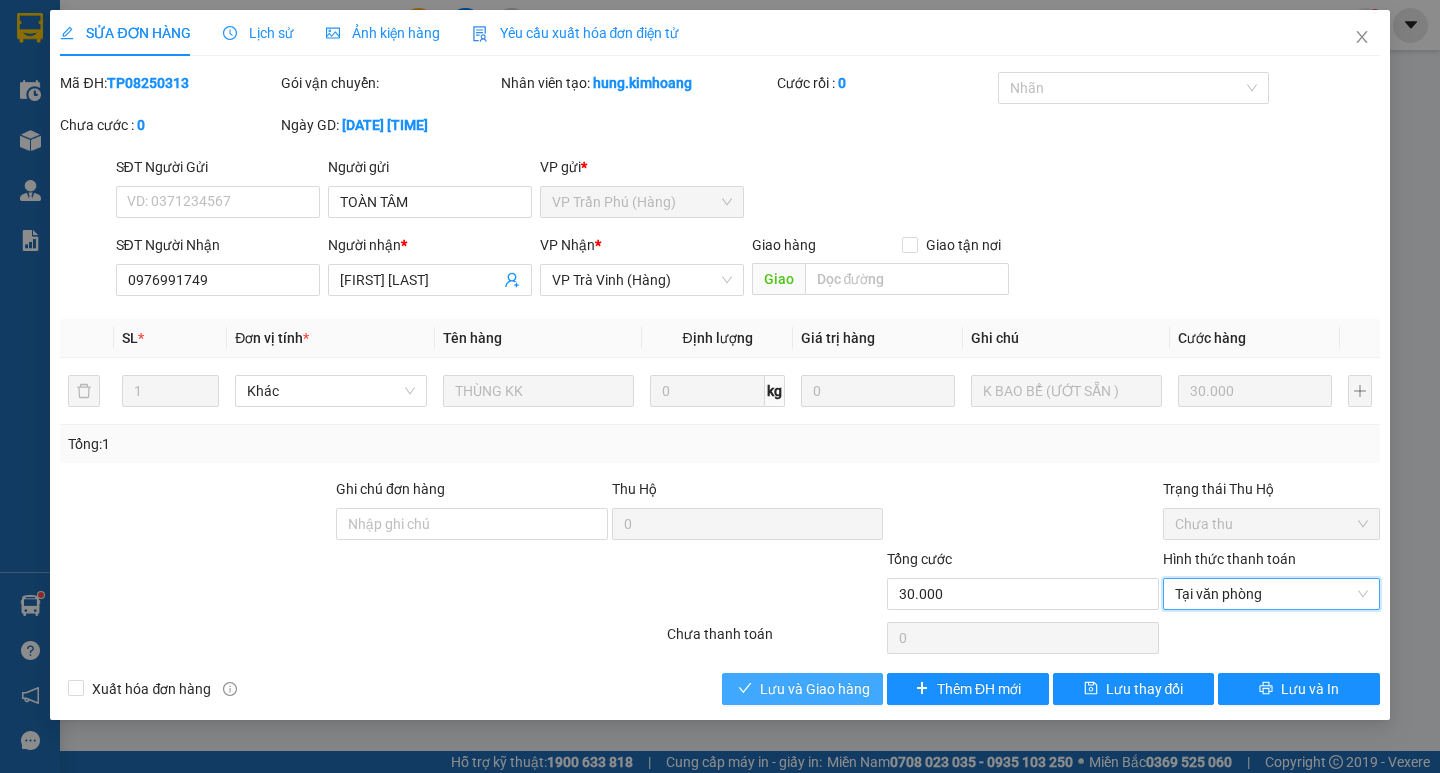 click on "Lưu và Giao hàng" at bounding box center (815, 689) 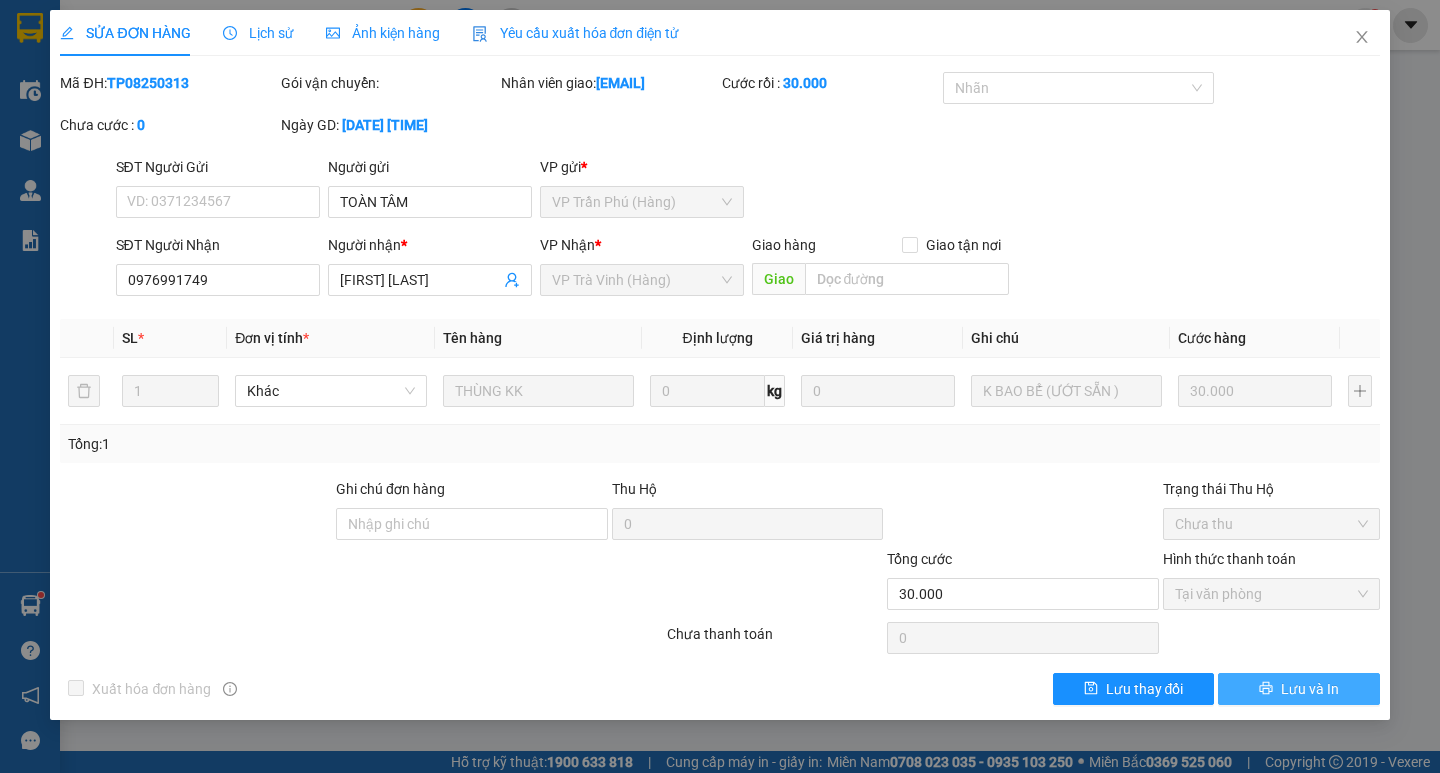 click on "Lưu và In" at bounding box center (1310, 689) 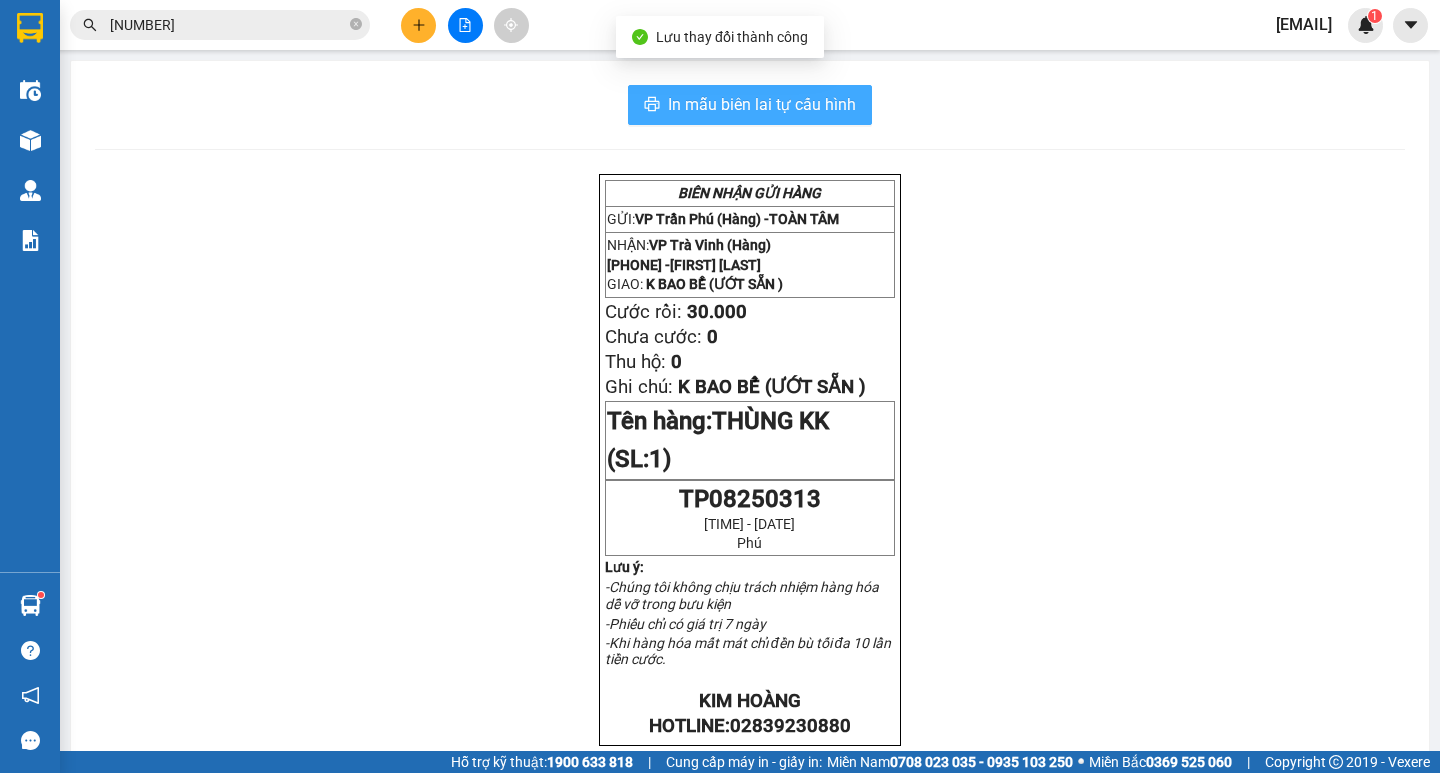 click on "In mẫu biên lai tự cấu hình" at bounding box center (762, 104) 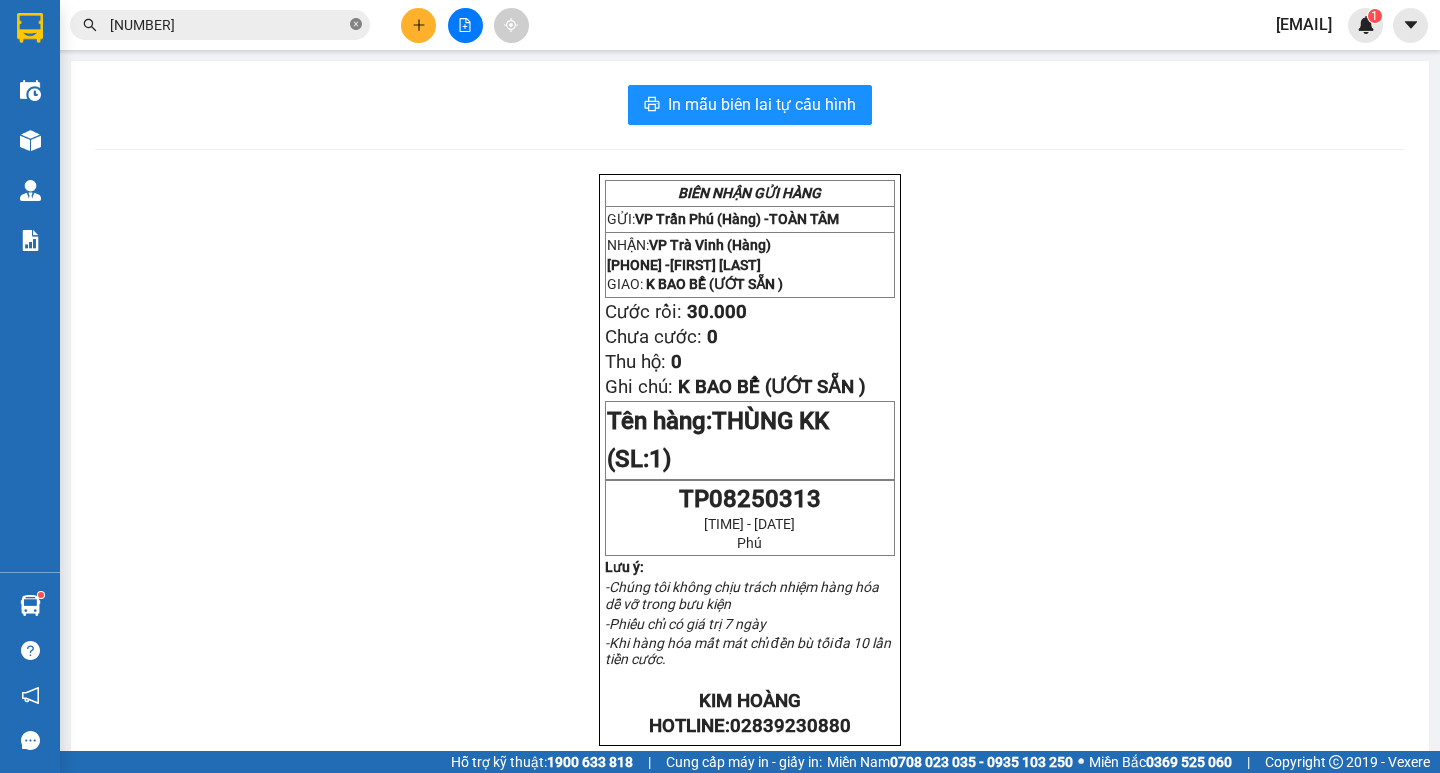 click 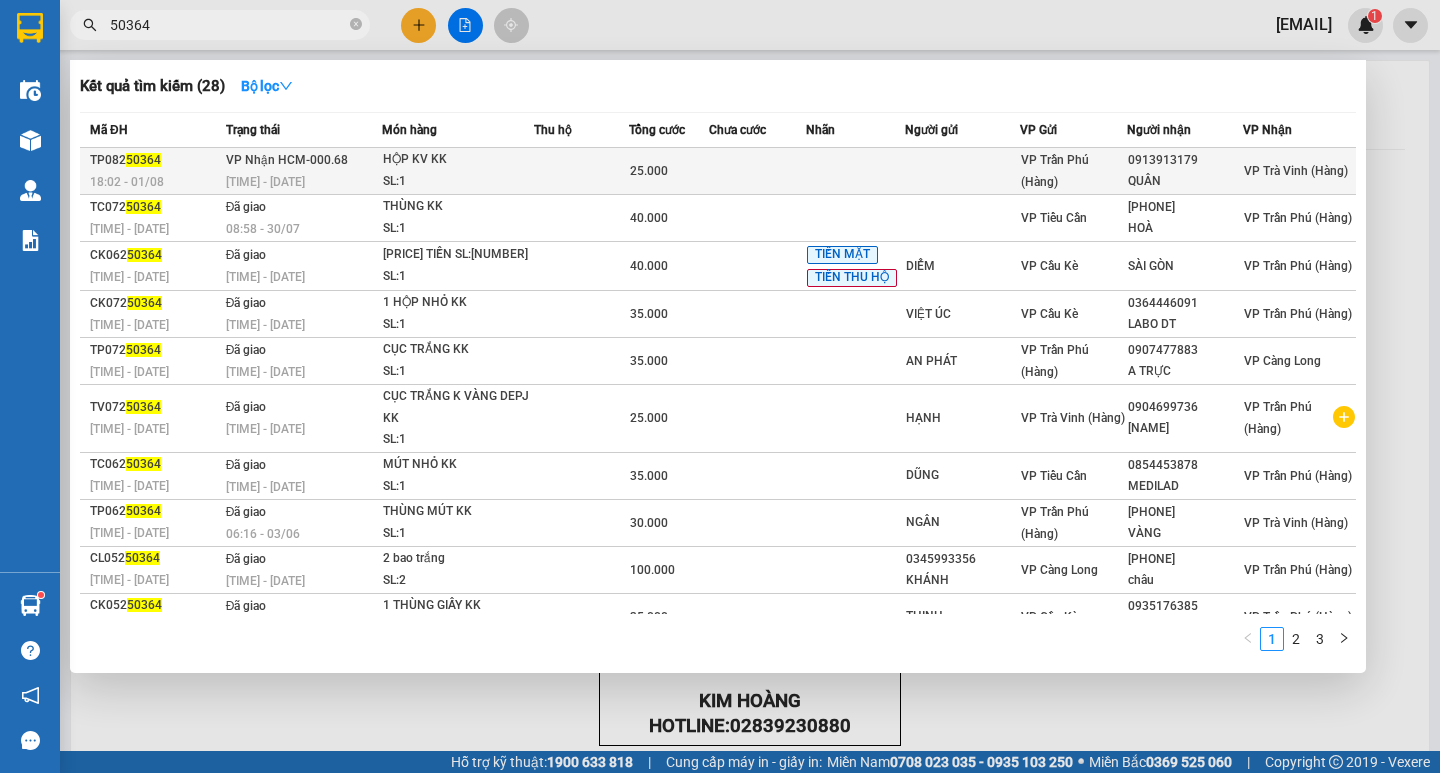 click at bounding box center [582, 171] 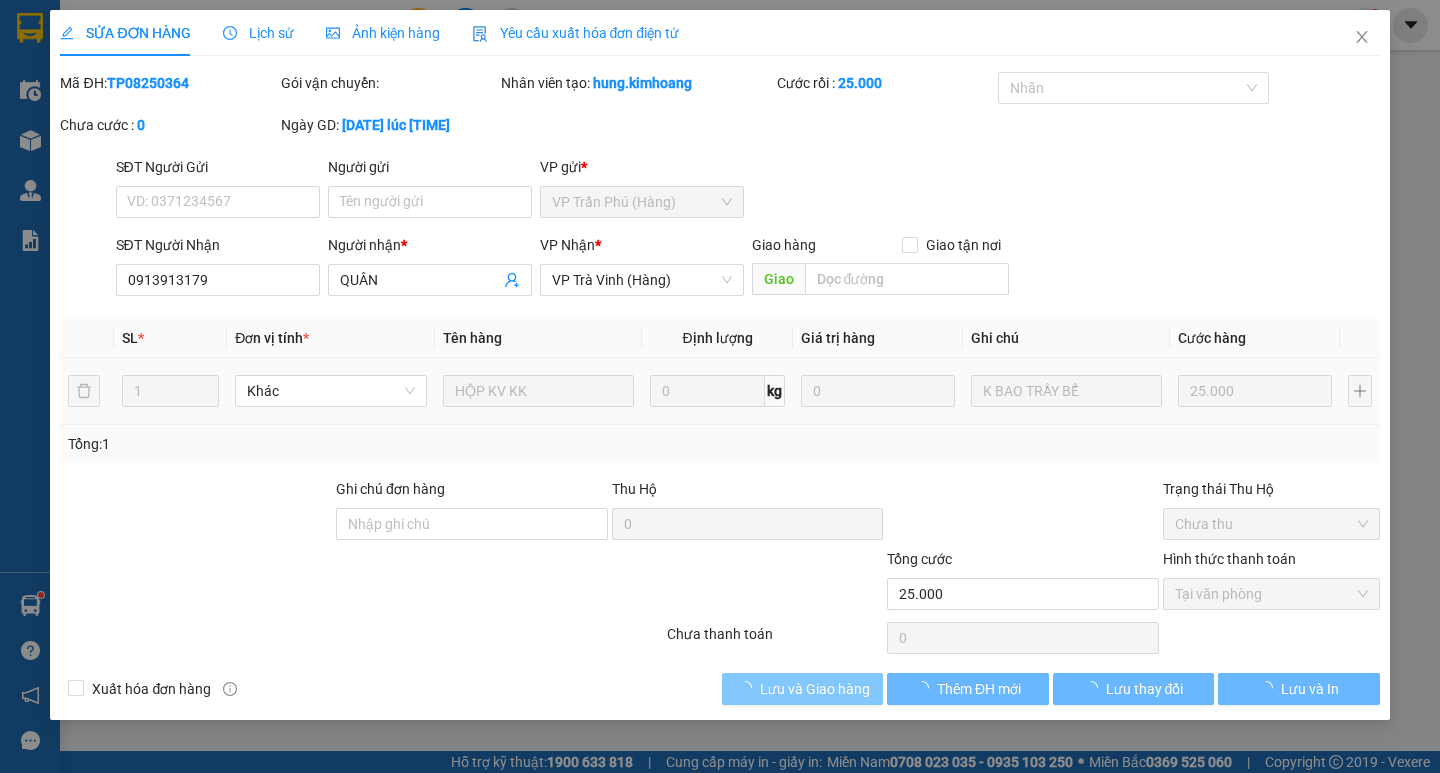 click on "Lưu và Giao hàng" at bounding box center [815, 689] 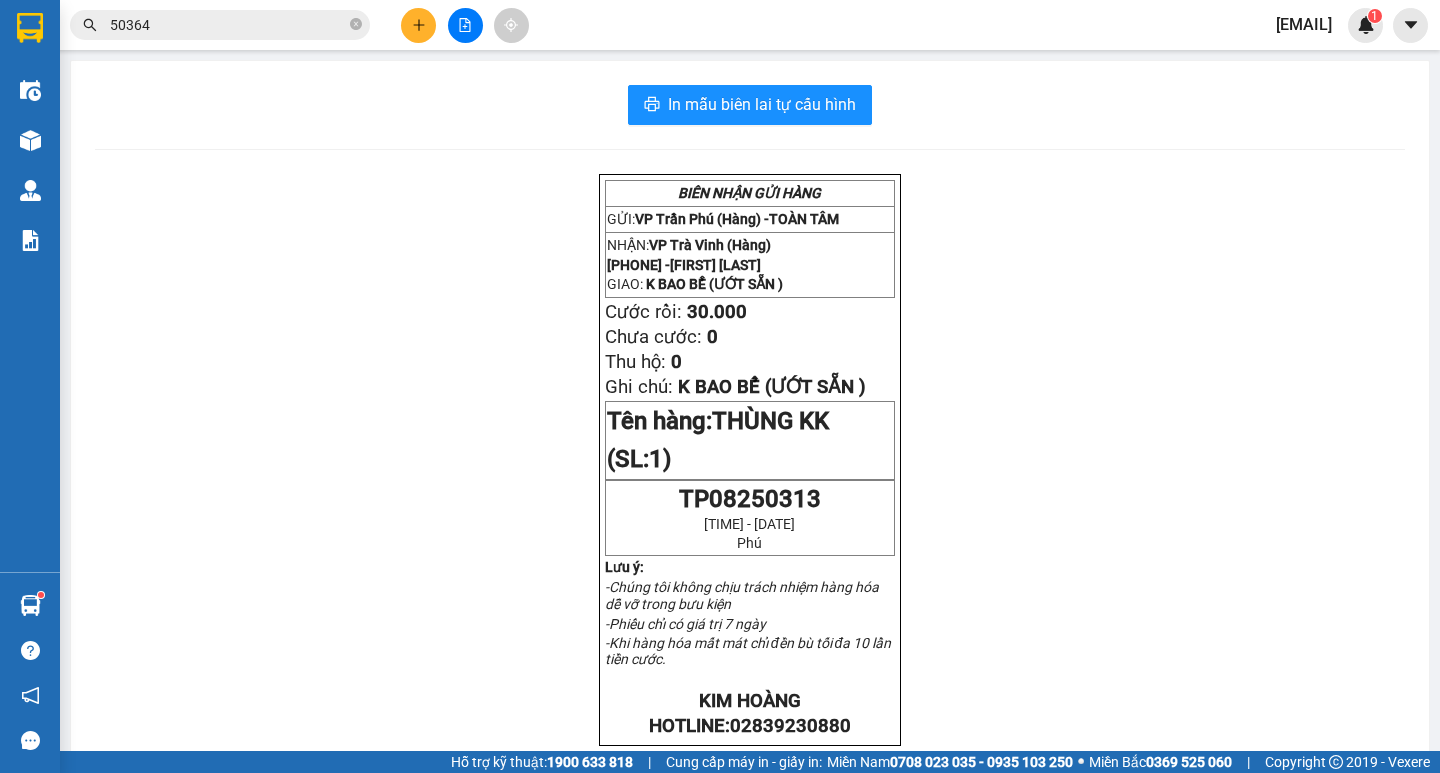 click on "50364" at bounding box center (220, 25) 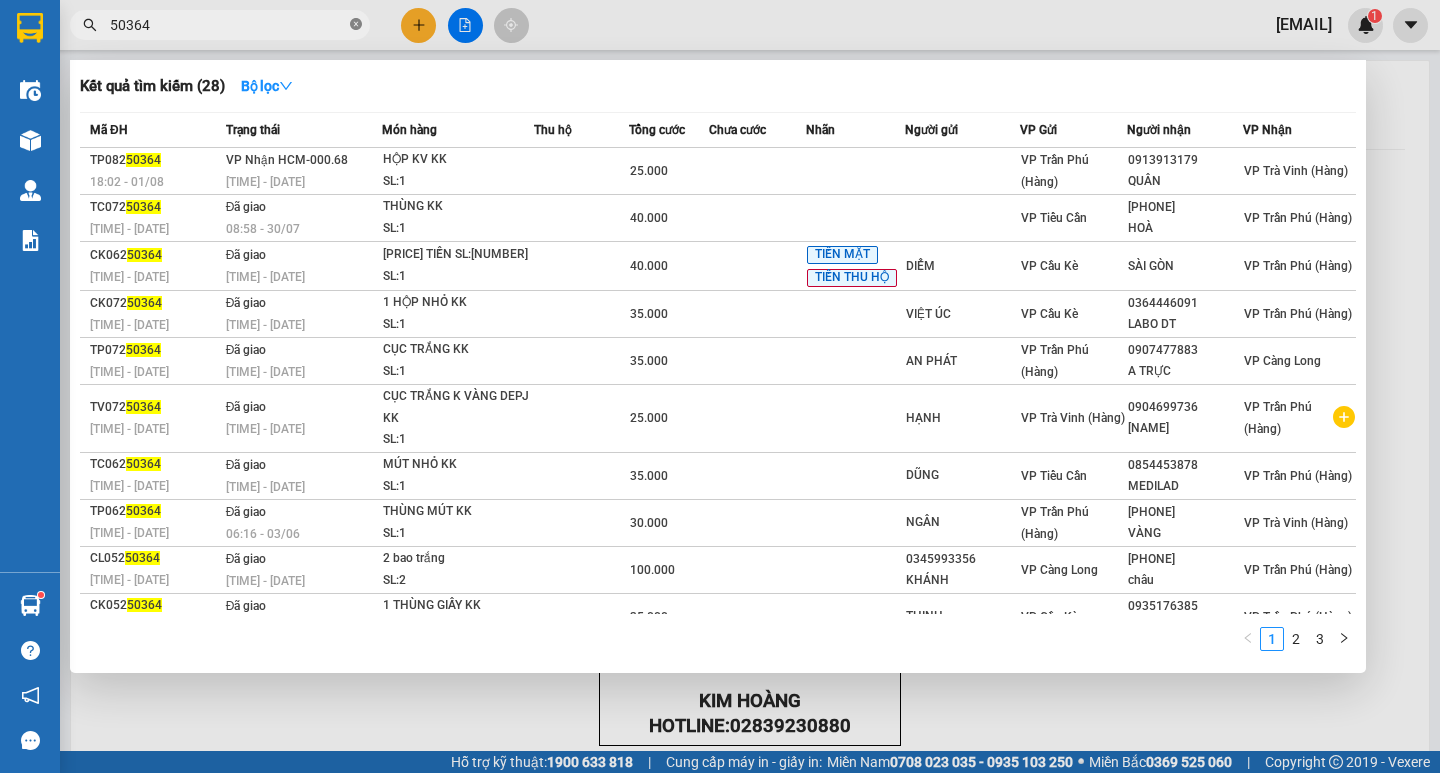 click 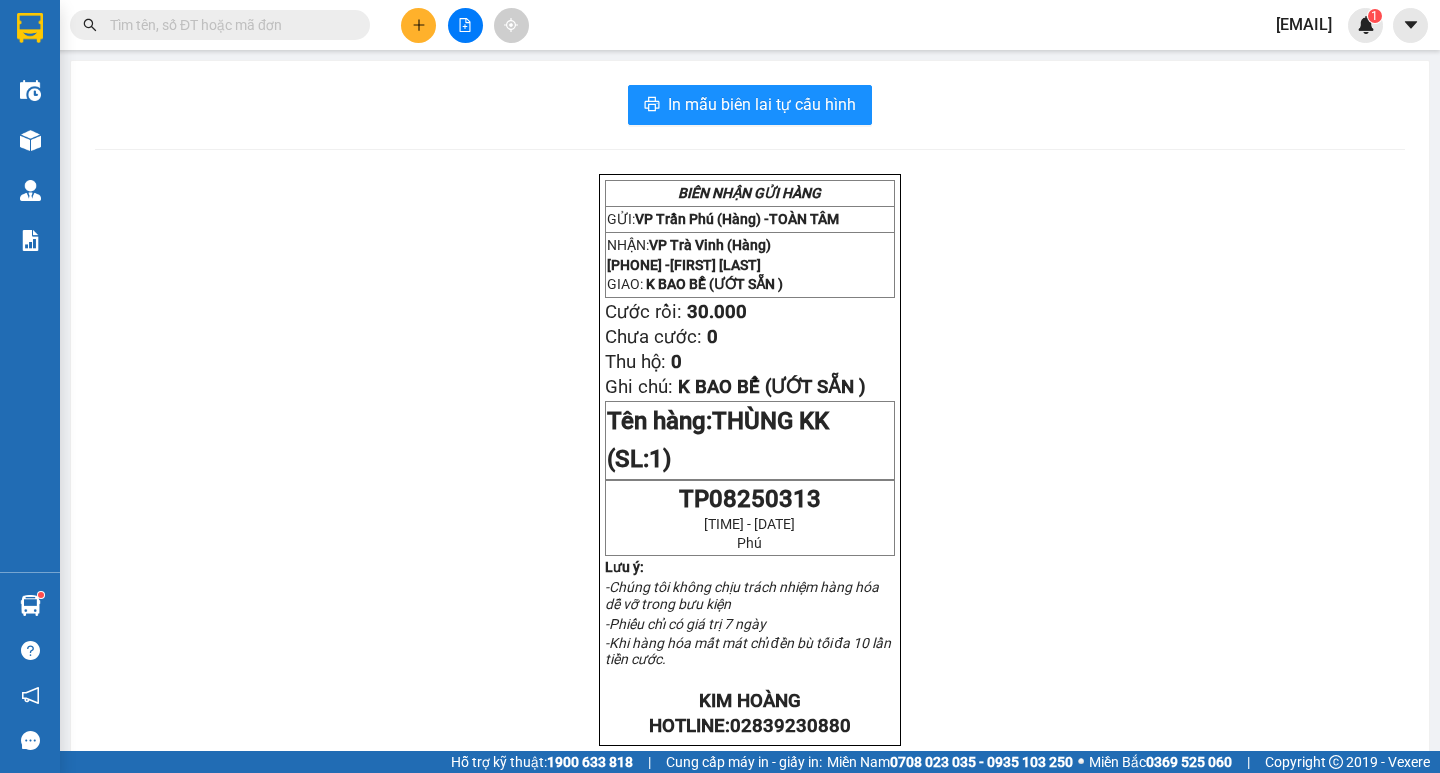 click at bounding box center [356, 25] 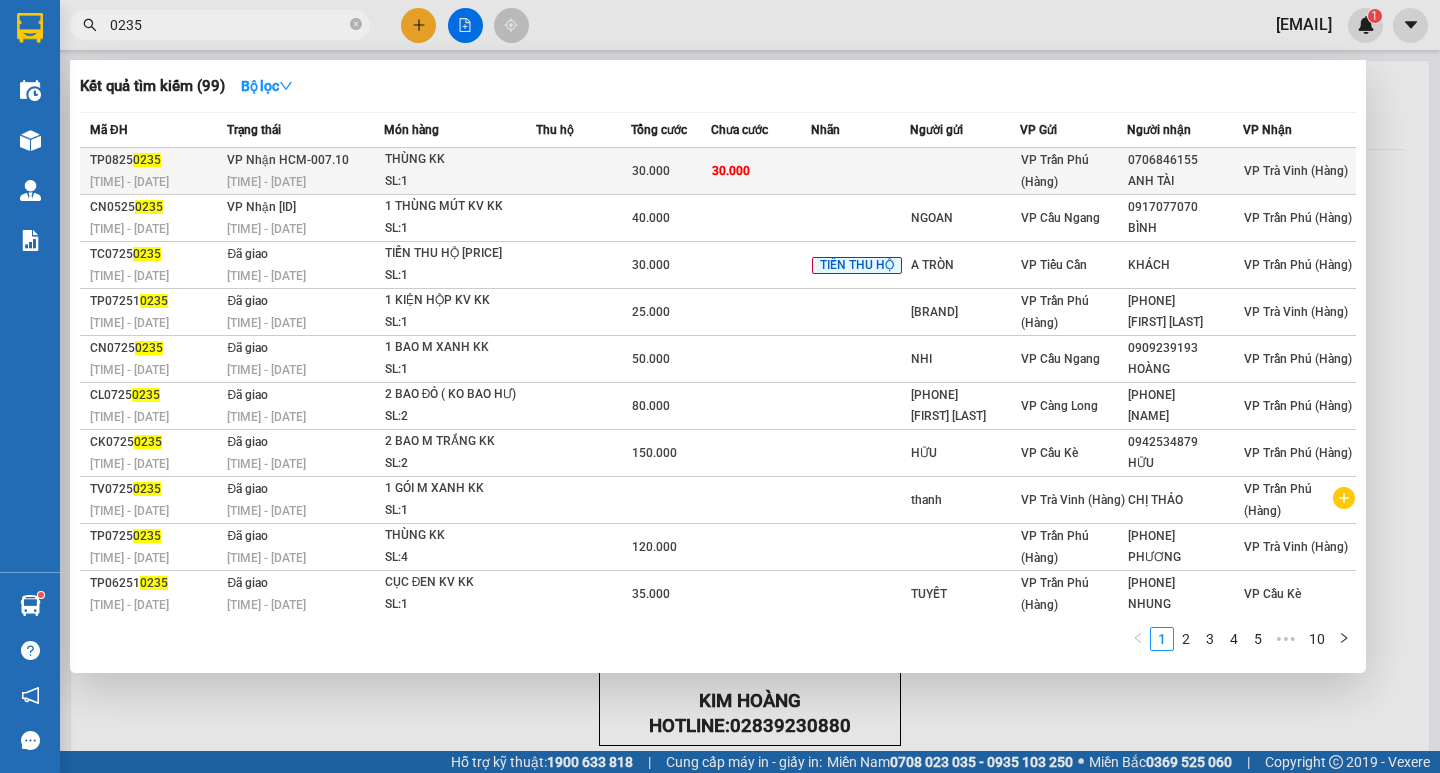 click on "VP Trần Phú (Hàng)" at bounding box center [1055, 171] 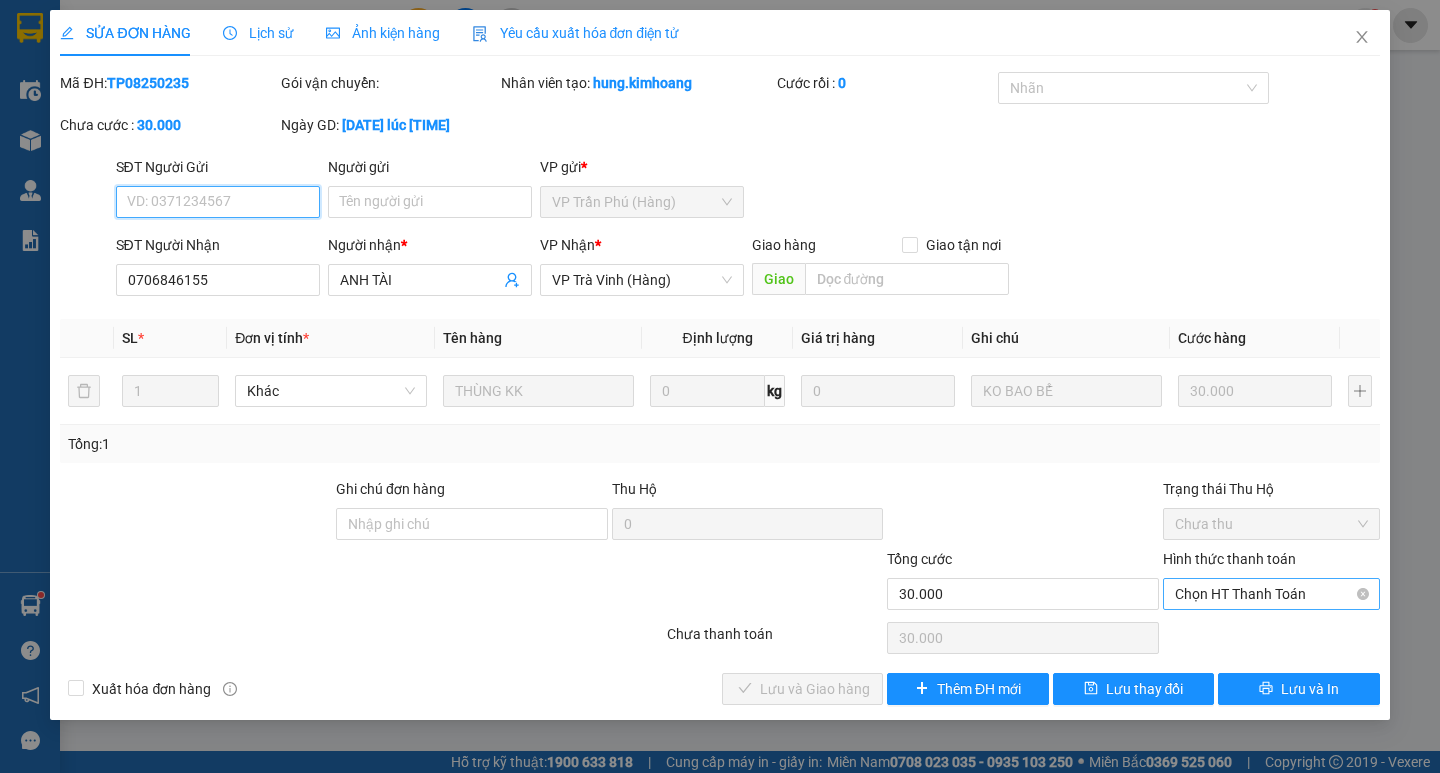 click on "Chọn HT Thanh Toán" at bounding box center [1271, 594] 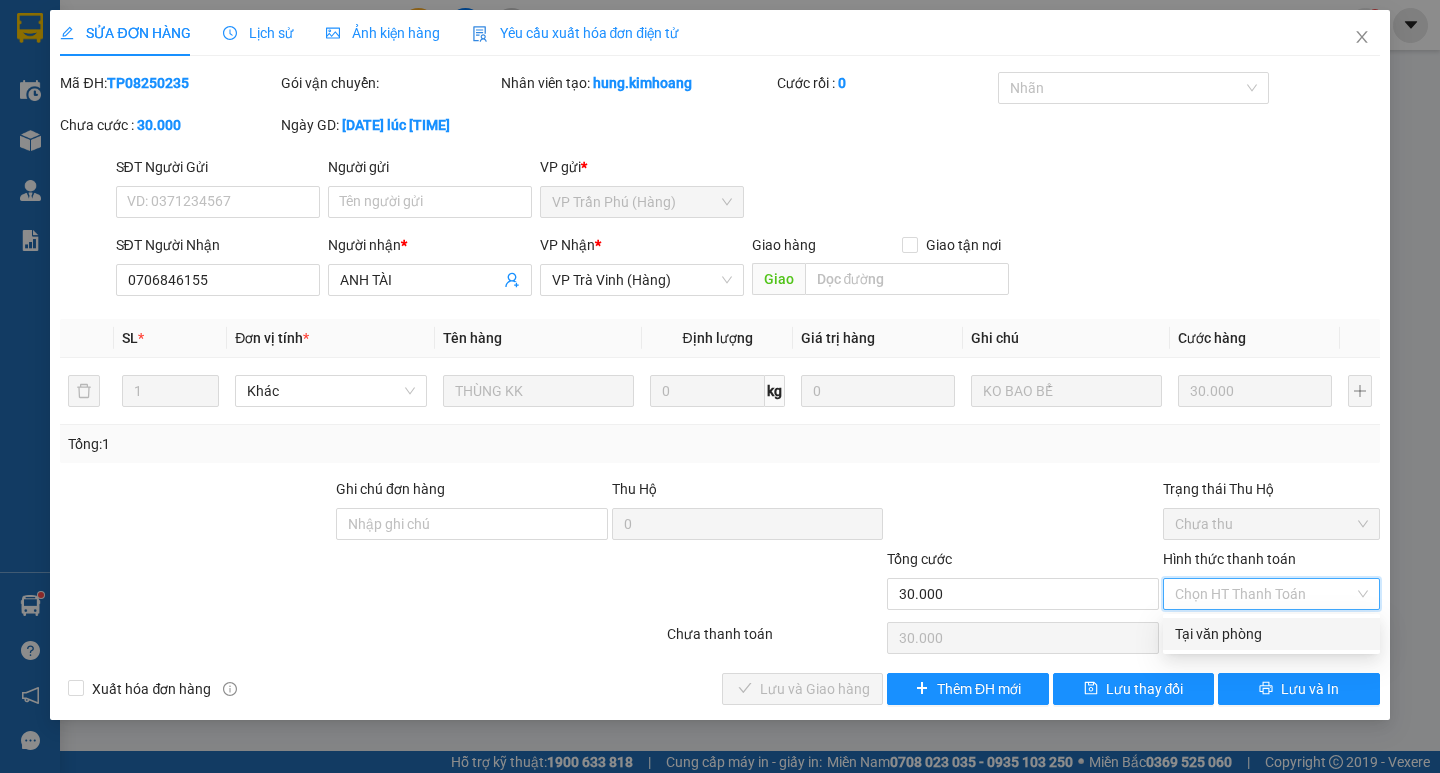 click on "Tại văn phòng" at bounding box center (1271, 634) 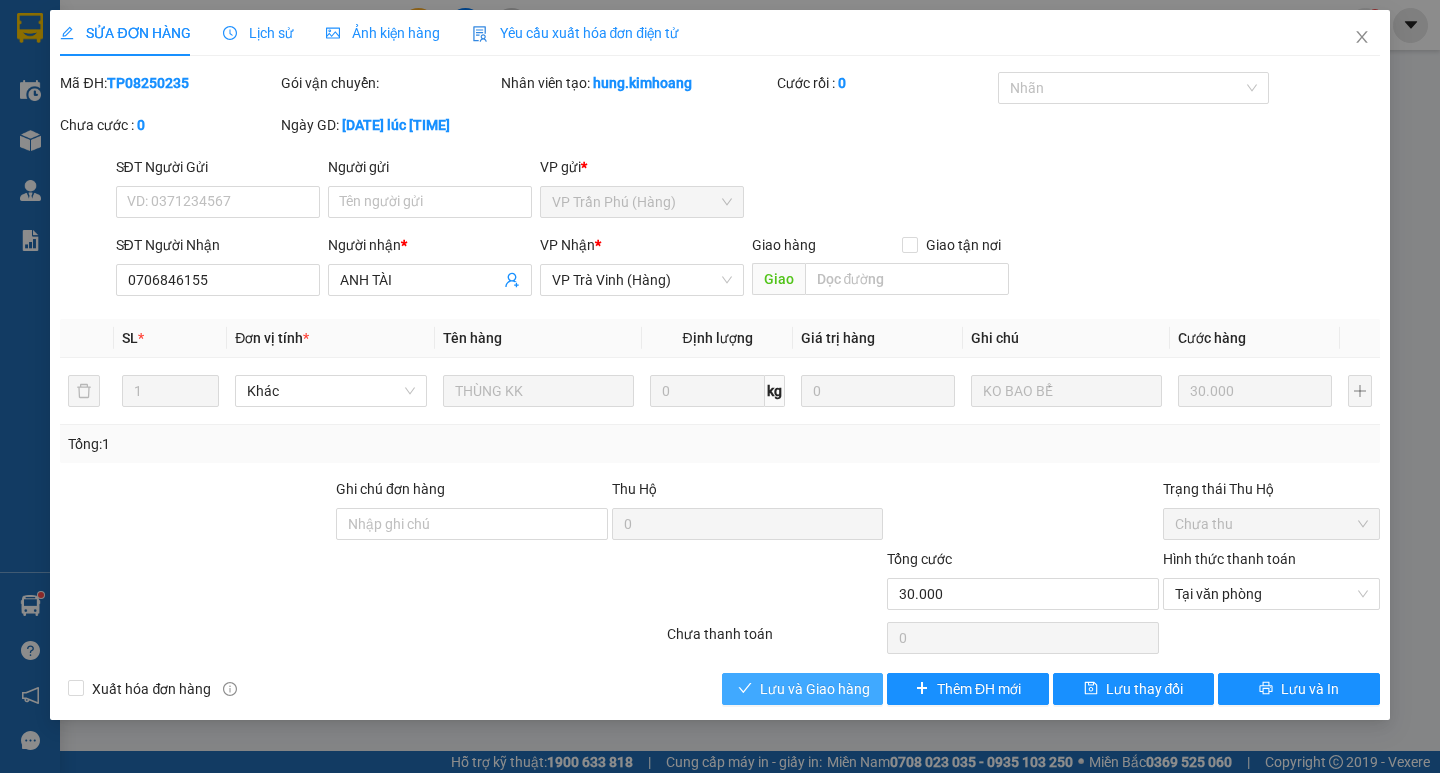 click on "Lưu và Giao hàng" at bounding box center (815, 689) 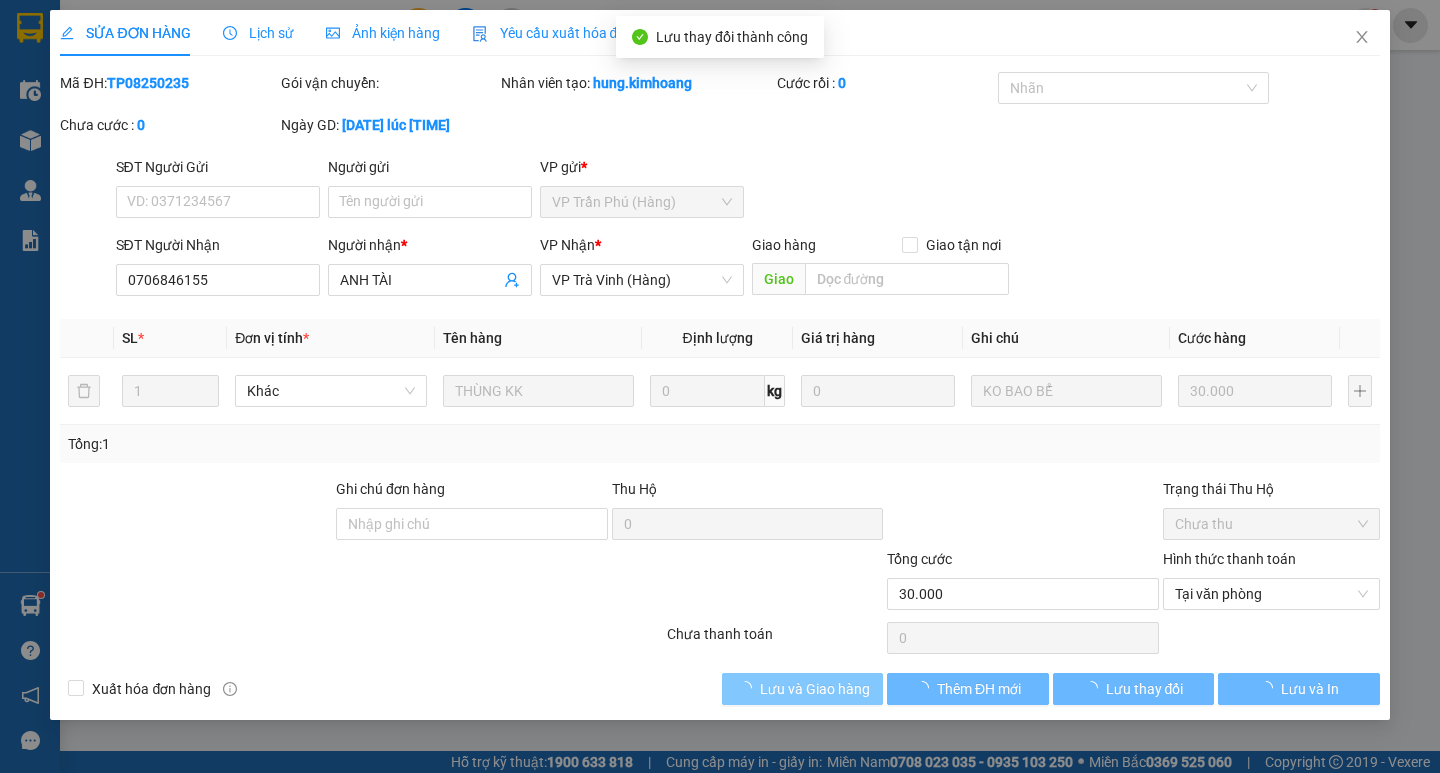 click on "Lưu và Giao hàng" at bounding box center (815, 689) 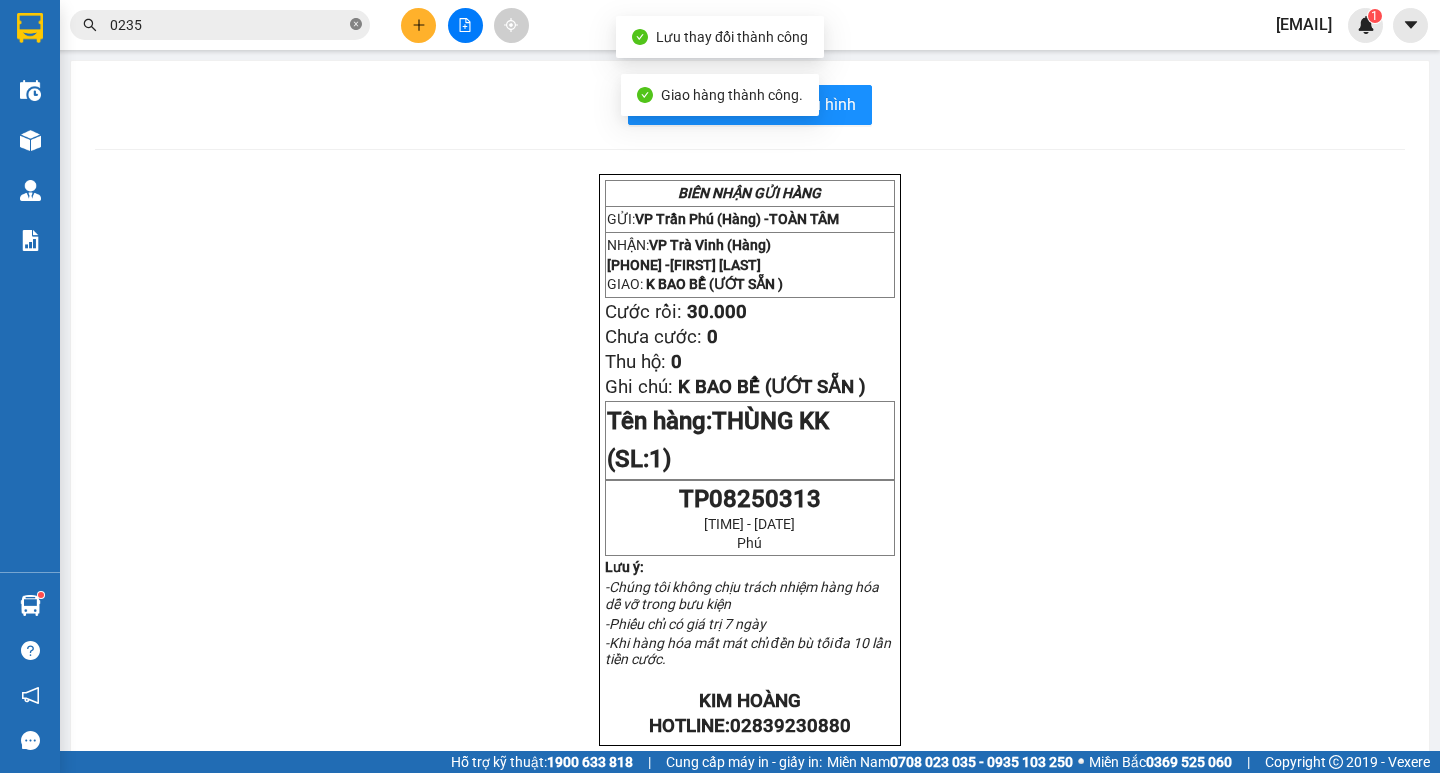 click 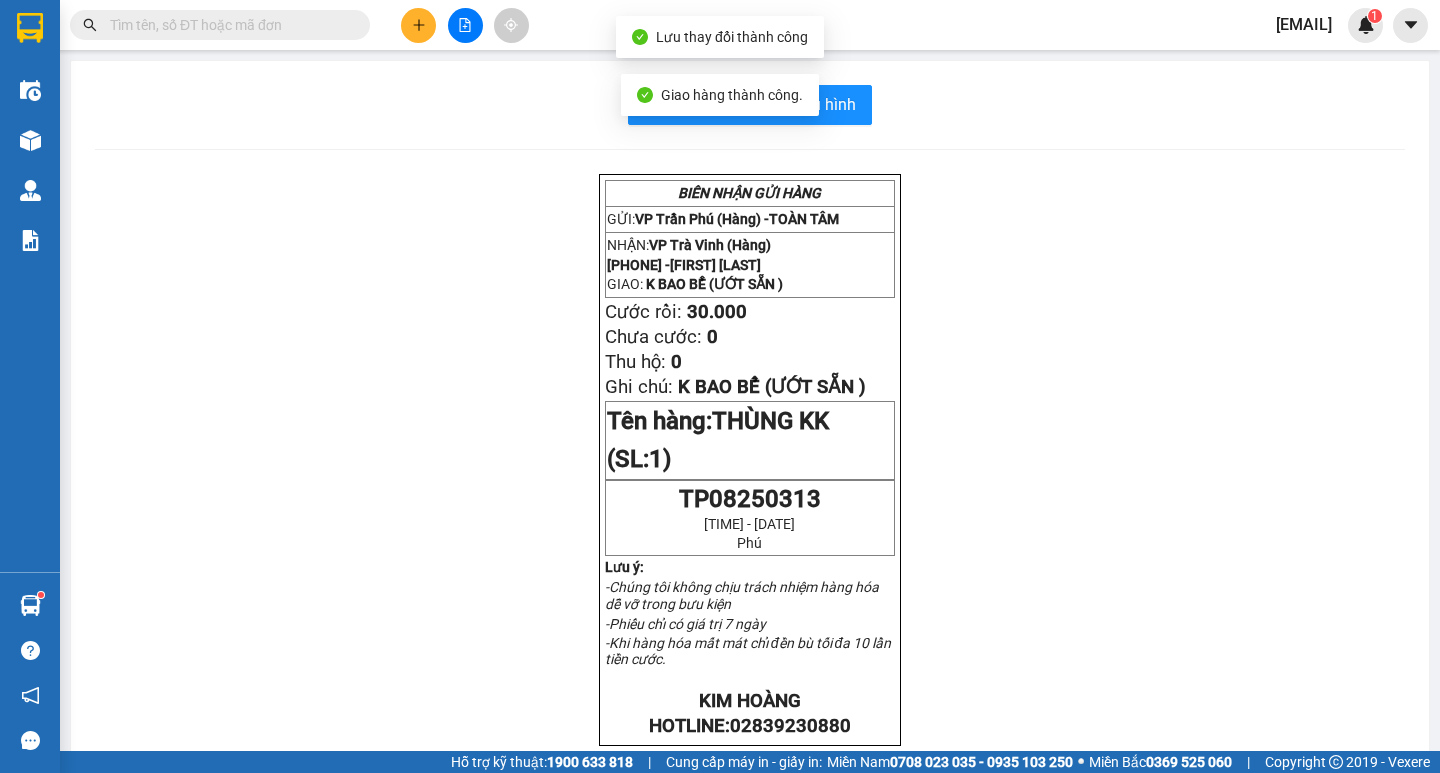 click at bounding box center (220, 25) 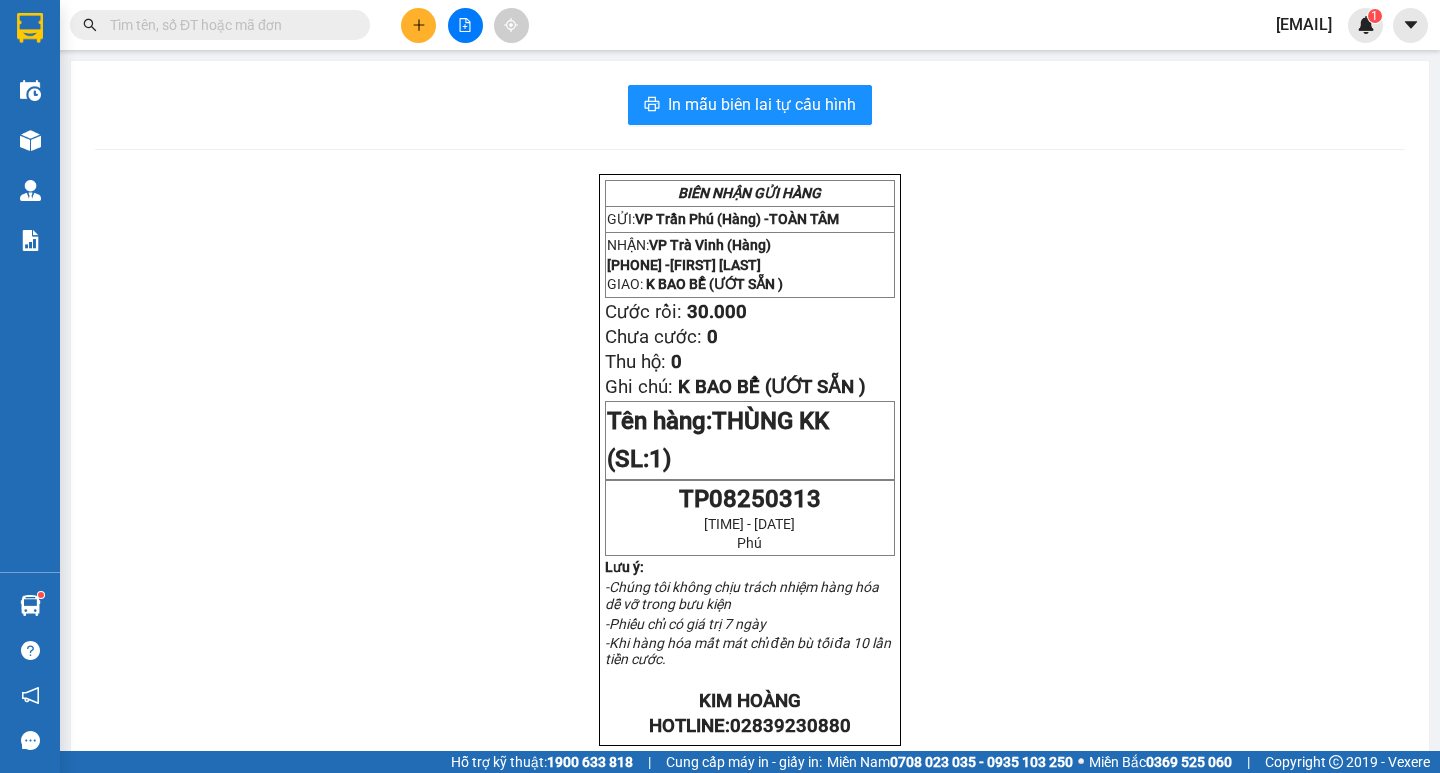 click at bounding box center (228, 25) 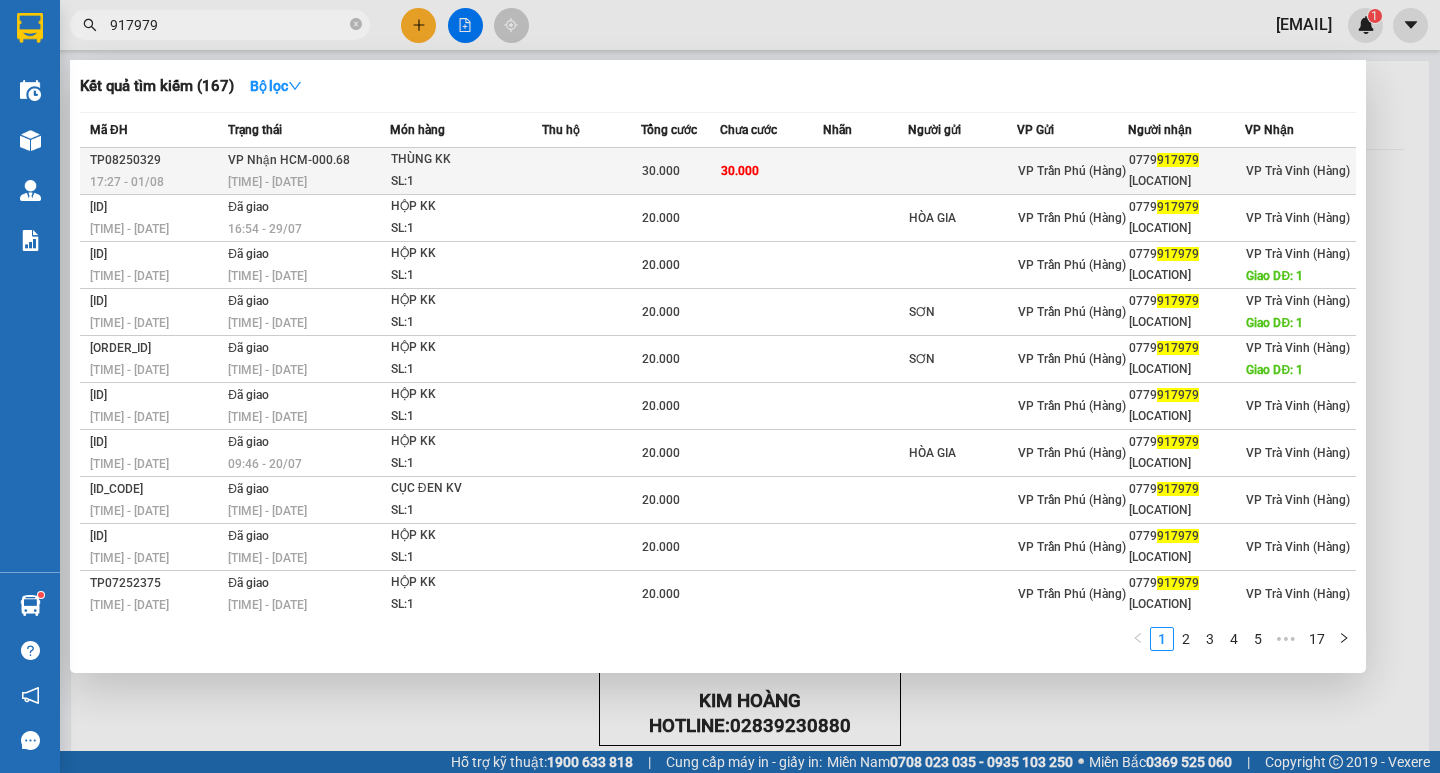 click on "30.000" at bounding box center [680, 171] 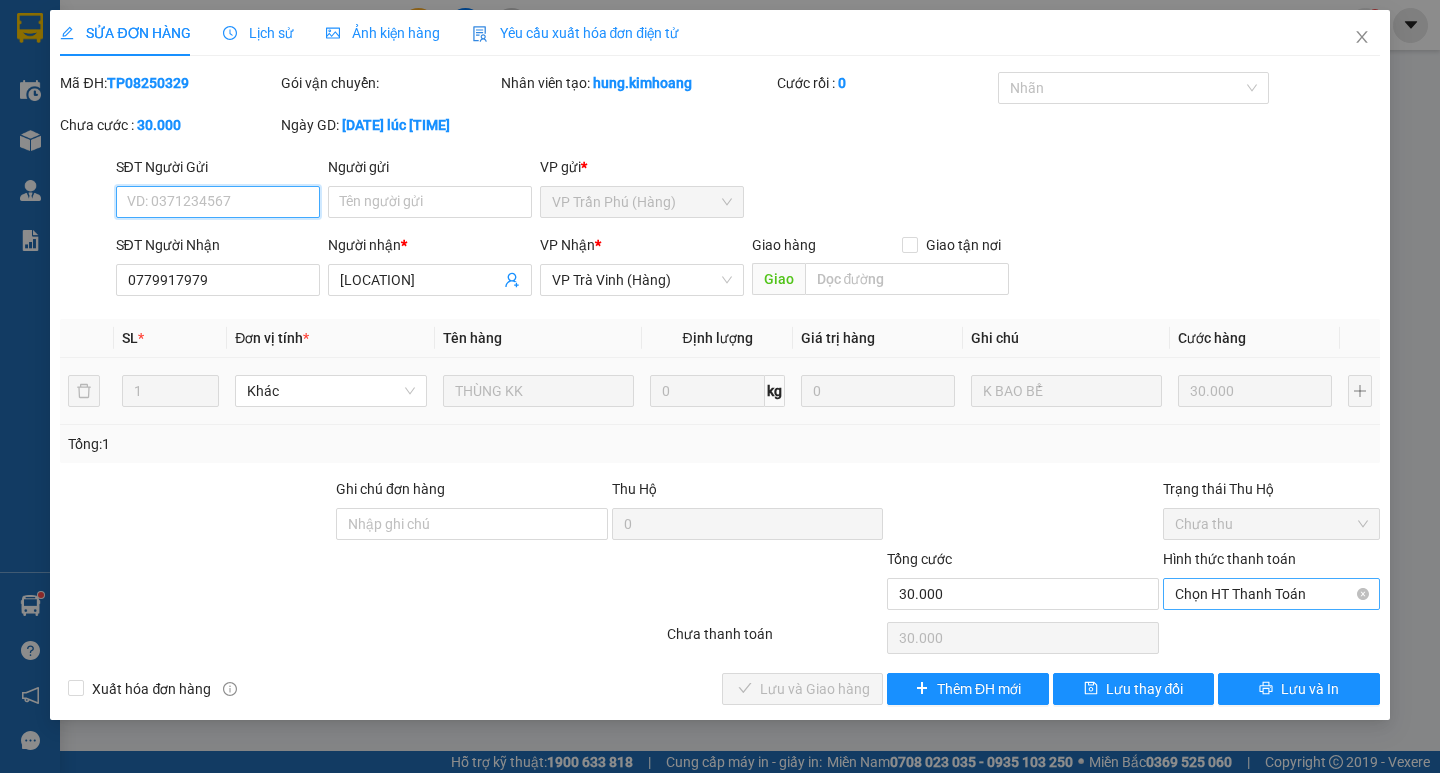 click on "Chọn HT Thanh Toán" at bounding box center [1271, 594] 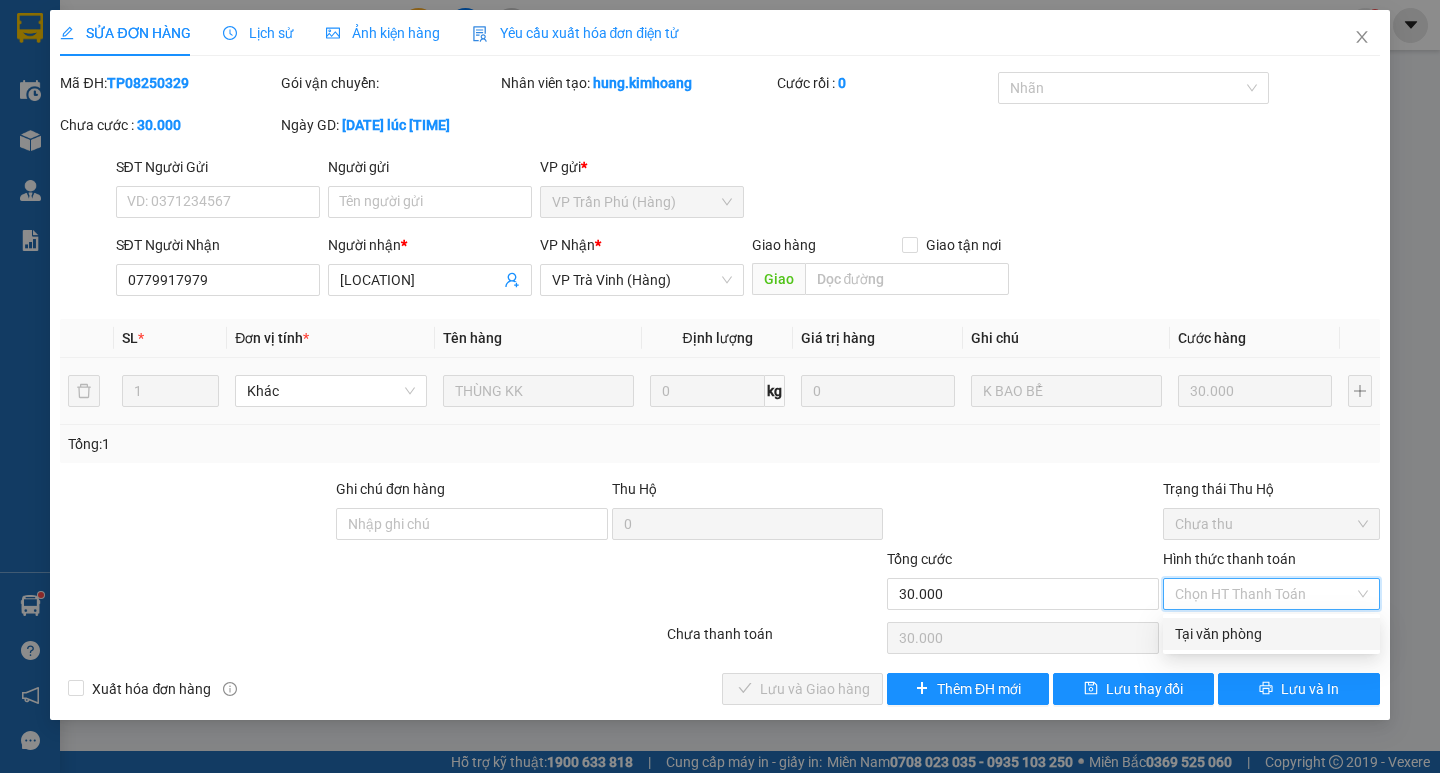 click on "Tại văn phòng" at bounding box center [1271, 634] 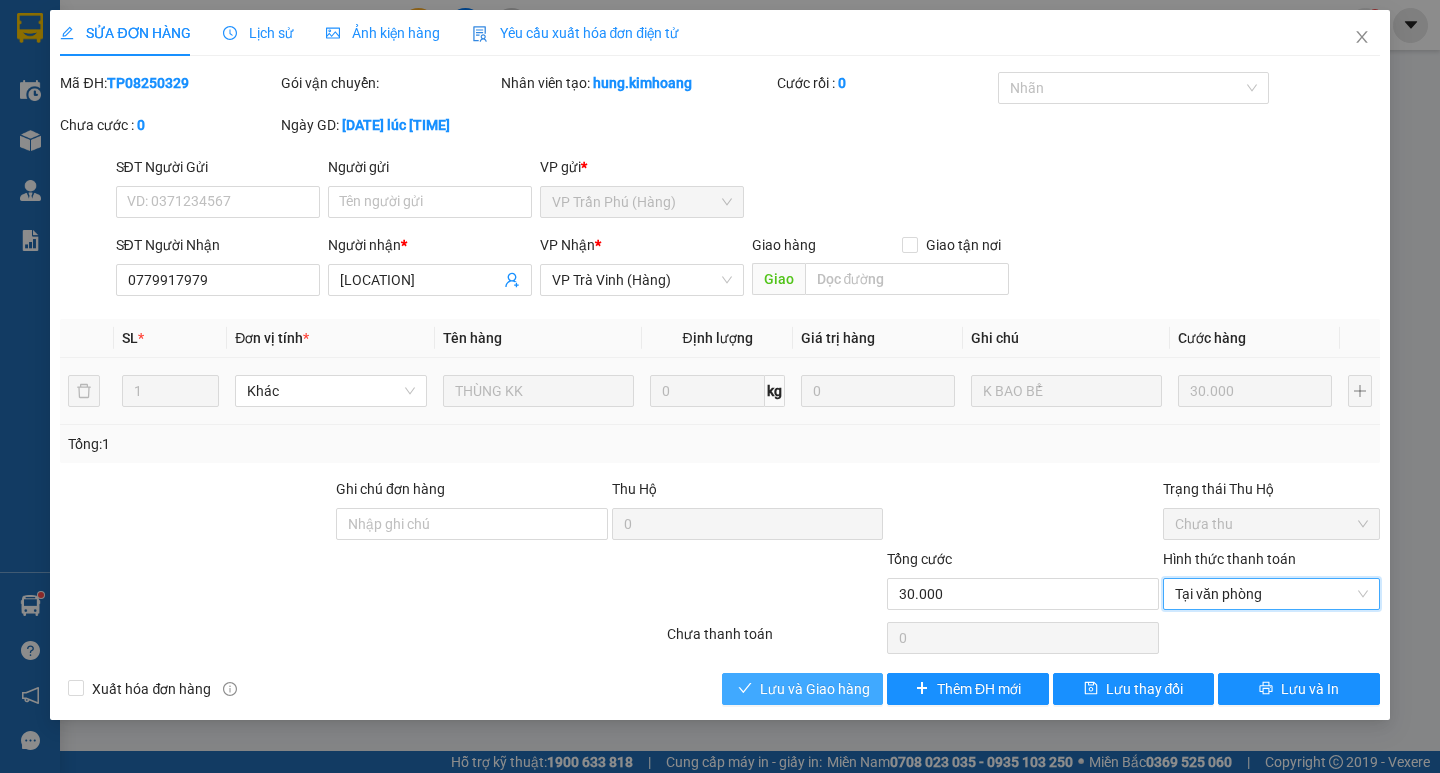 click on "Lưu và Giao hàng" at bounding box center [802, 689] 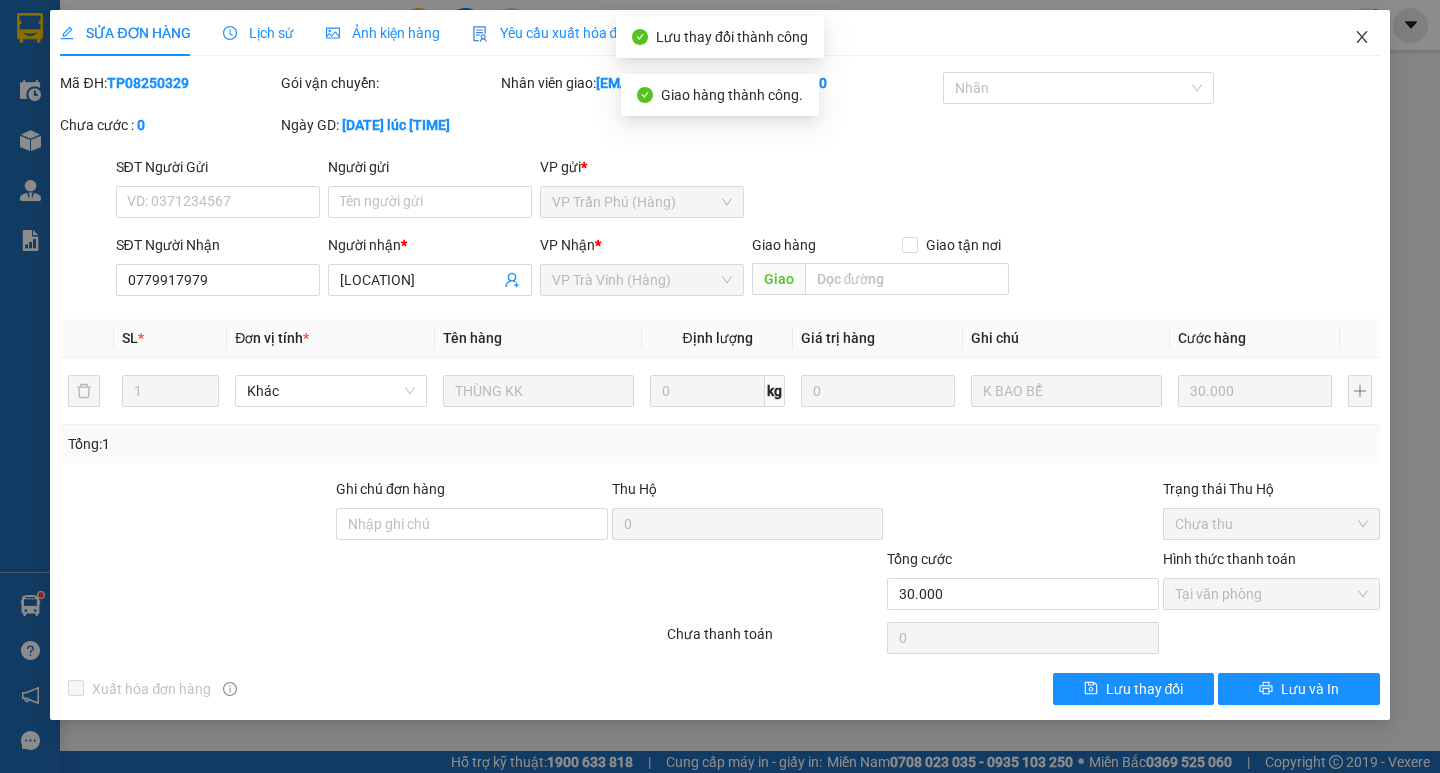 click 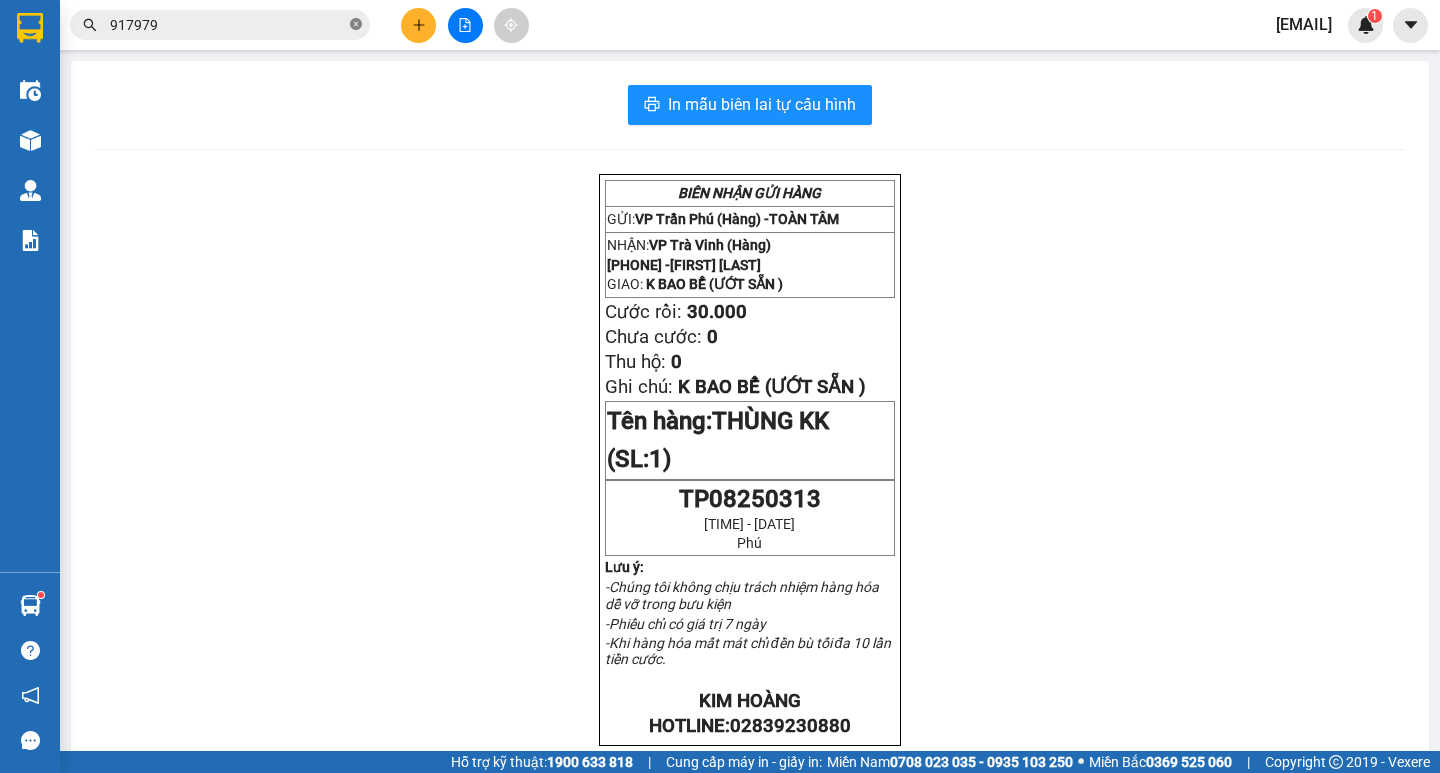 click 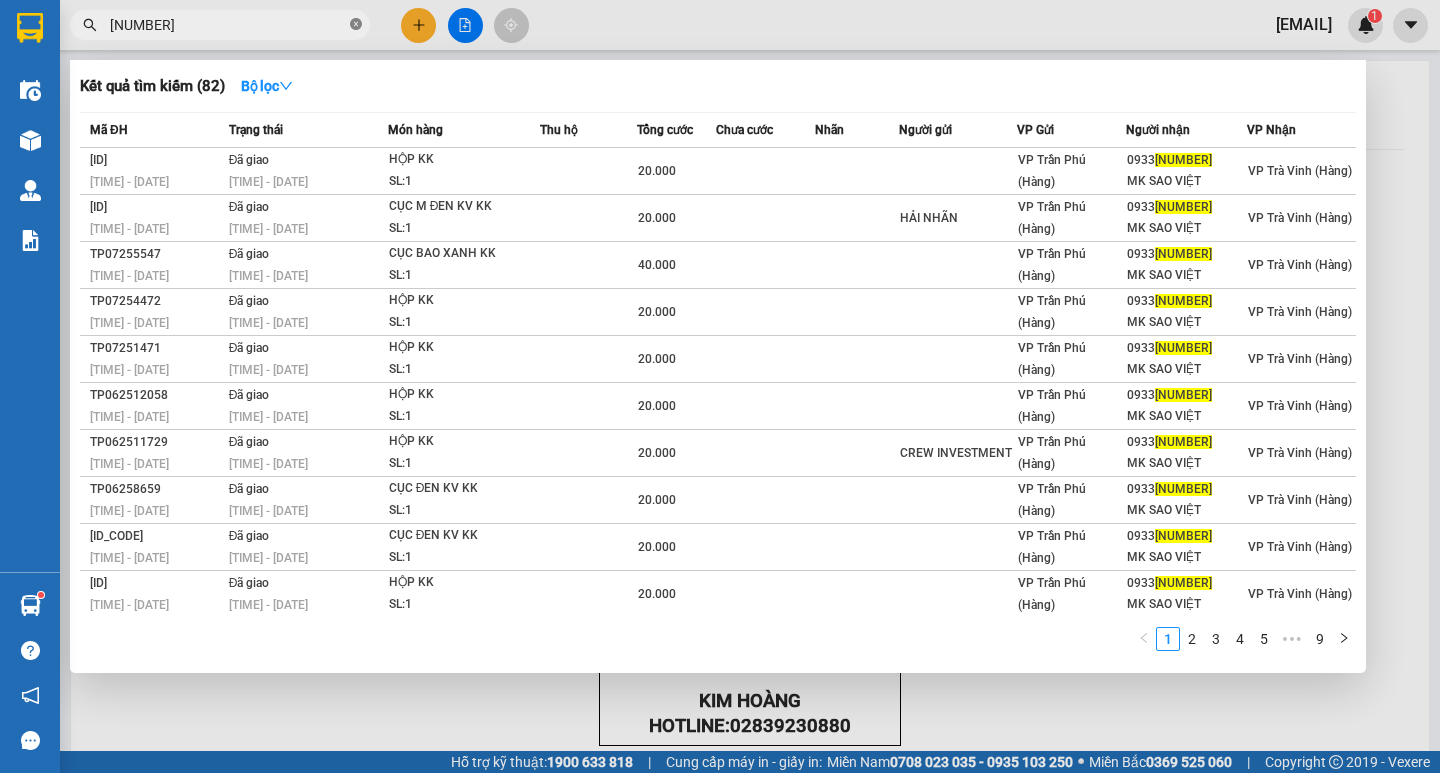 click 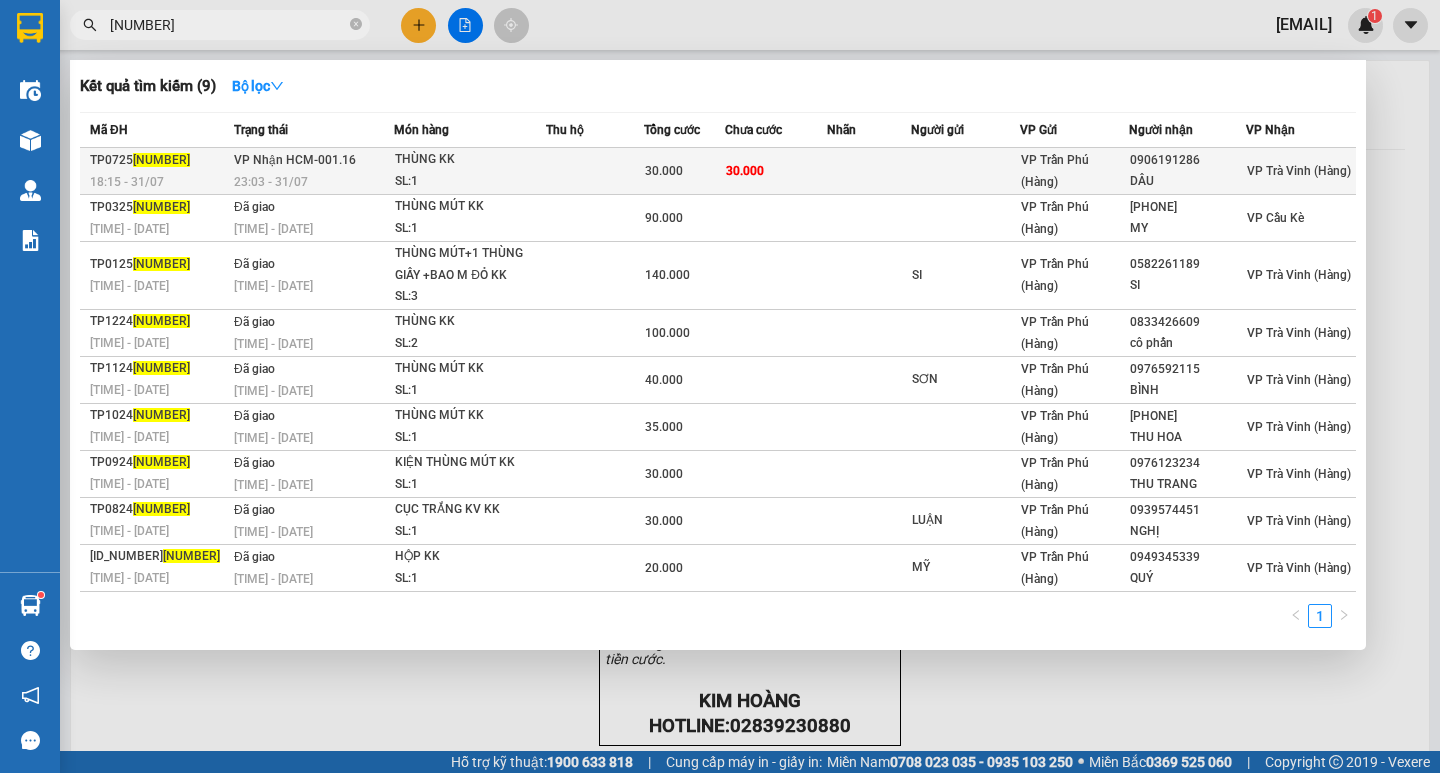 click on "THÙNG KK" at bounding box center [470, 160] 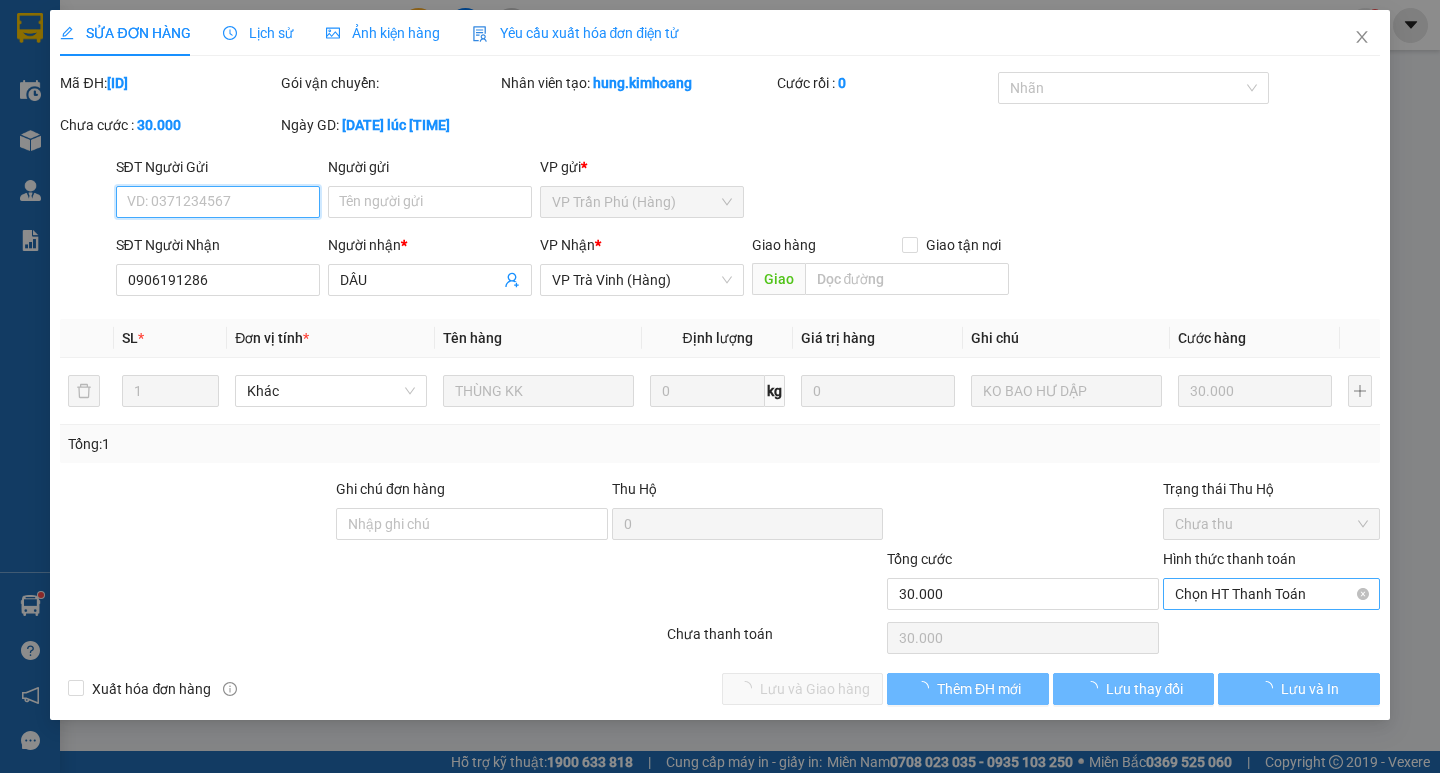click on "Chọn HT Thanh Toán" at bounding box center (1271, 594) 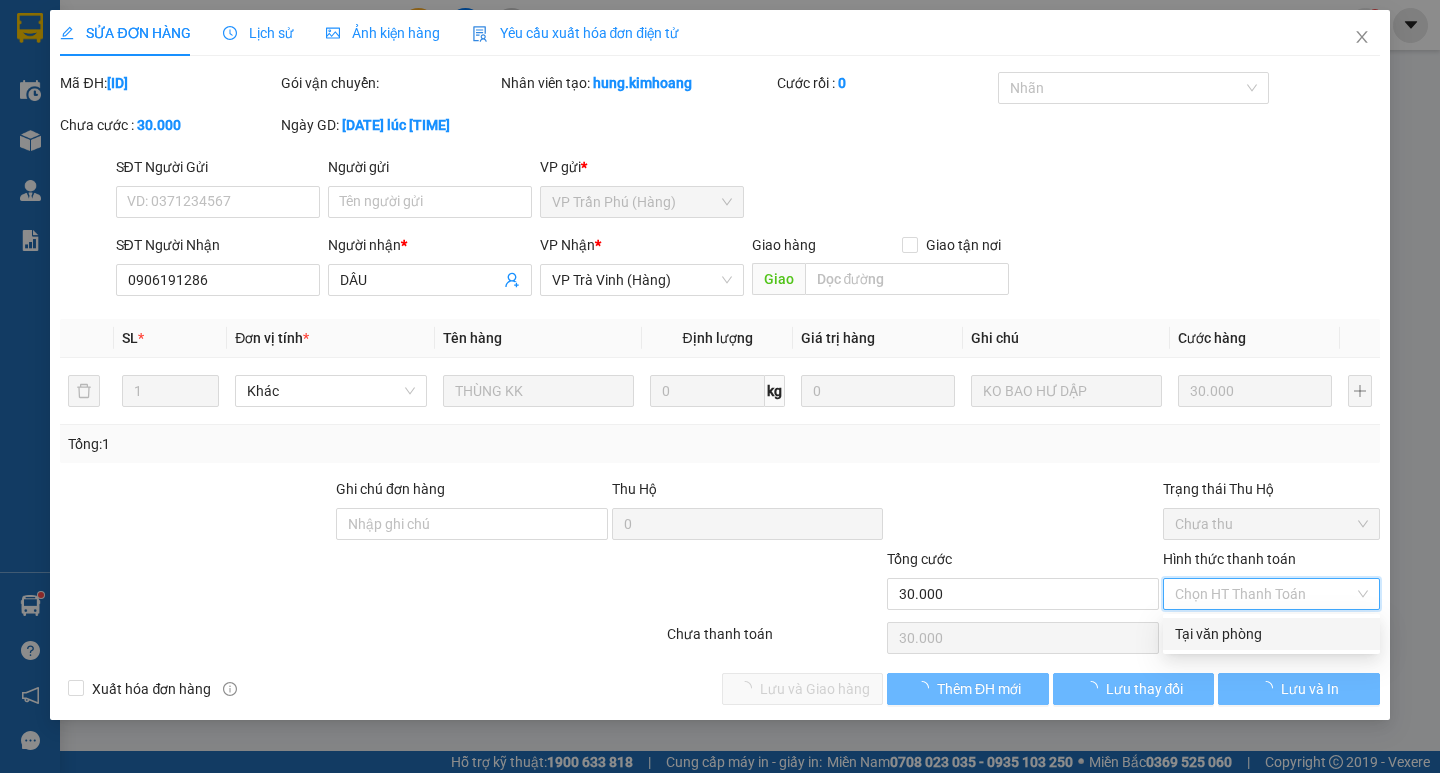 click on "Tại văn phòng" at bounding box center [1271, 634] 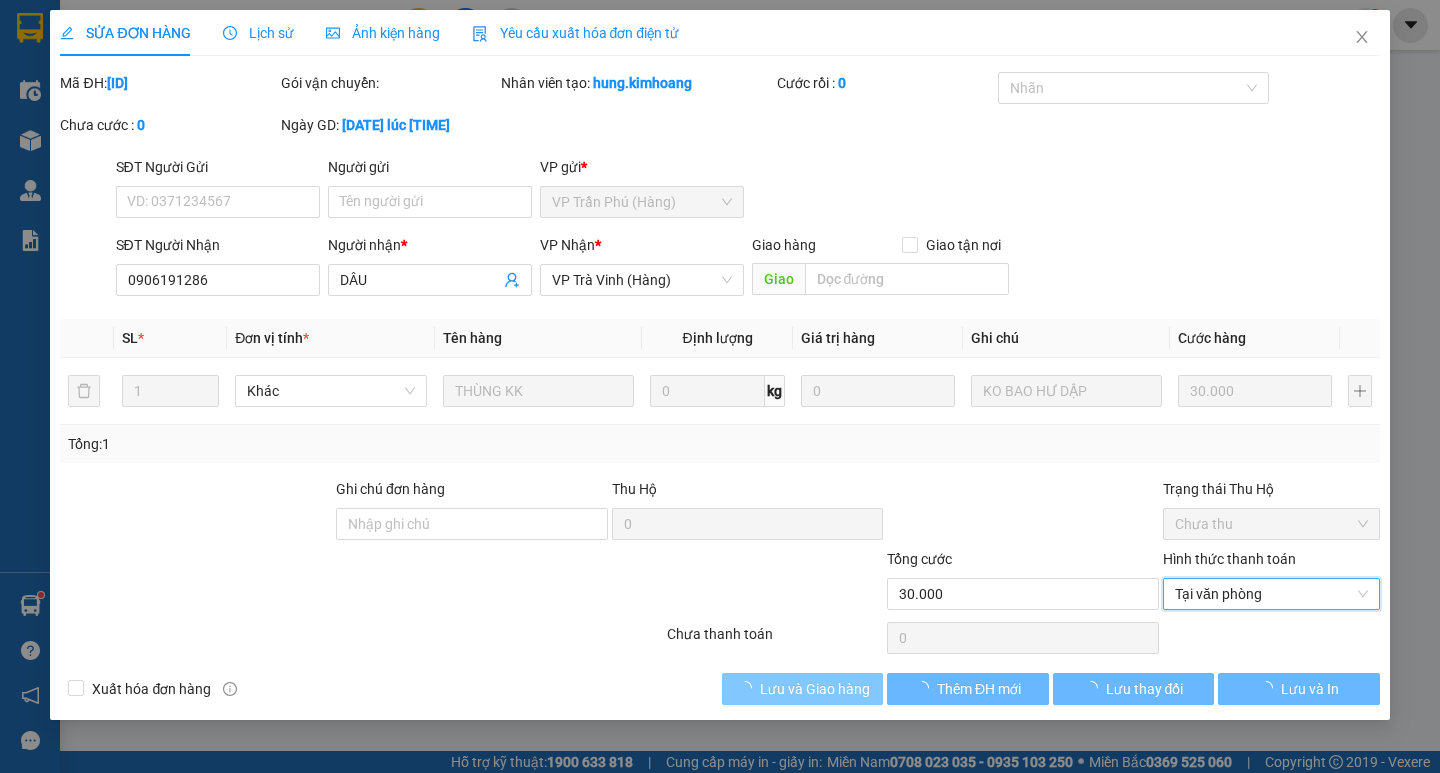 click on "Lưu và Giao hàng" at bounding box center (815, 689) 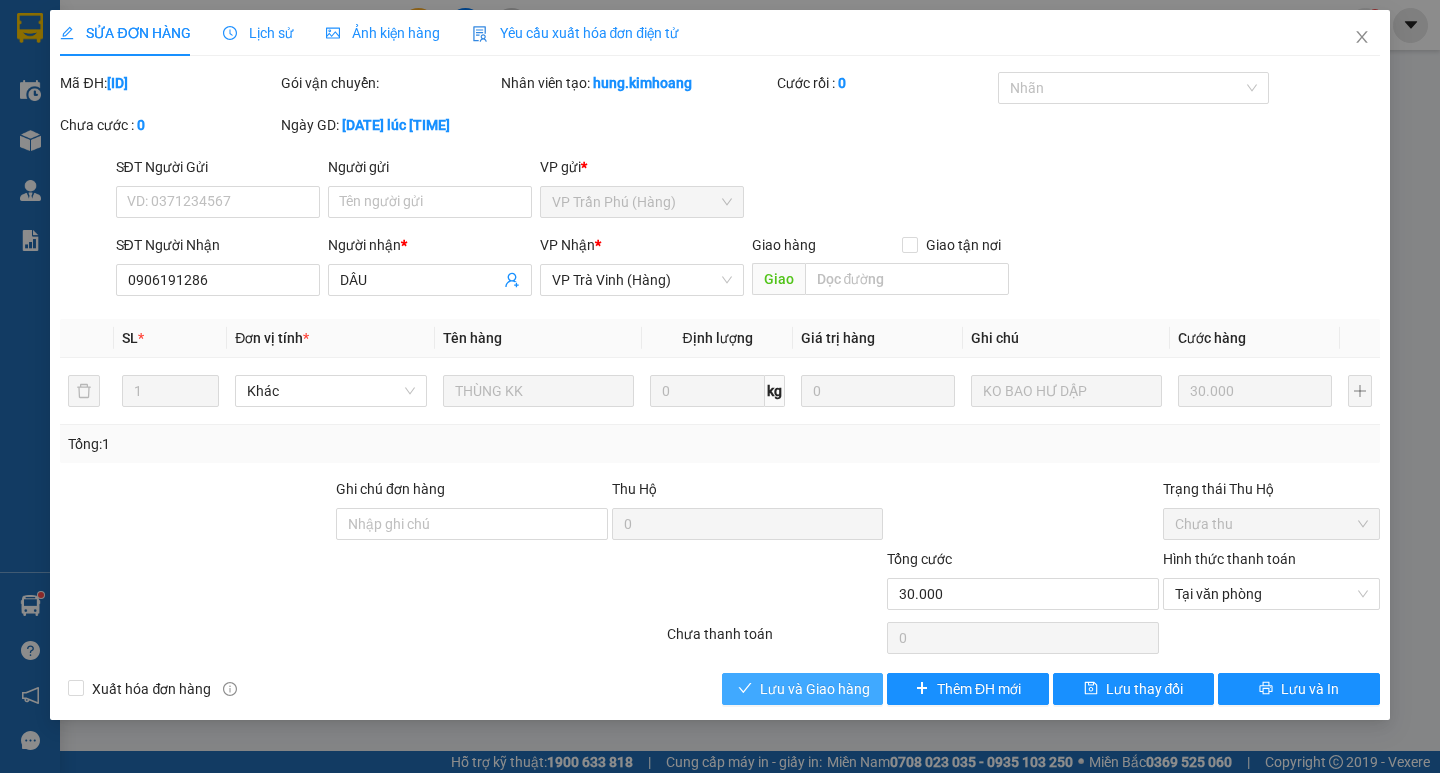 click on "Lưu và Giao hàng" at bounding box center [802, 689] 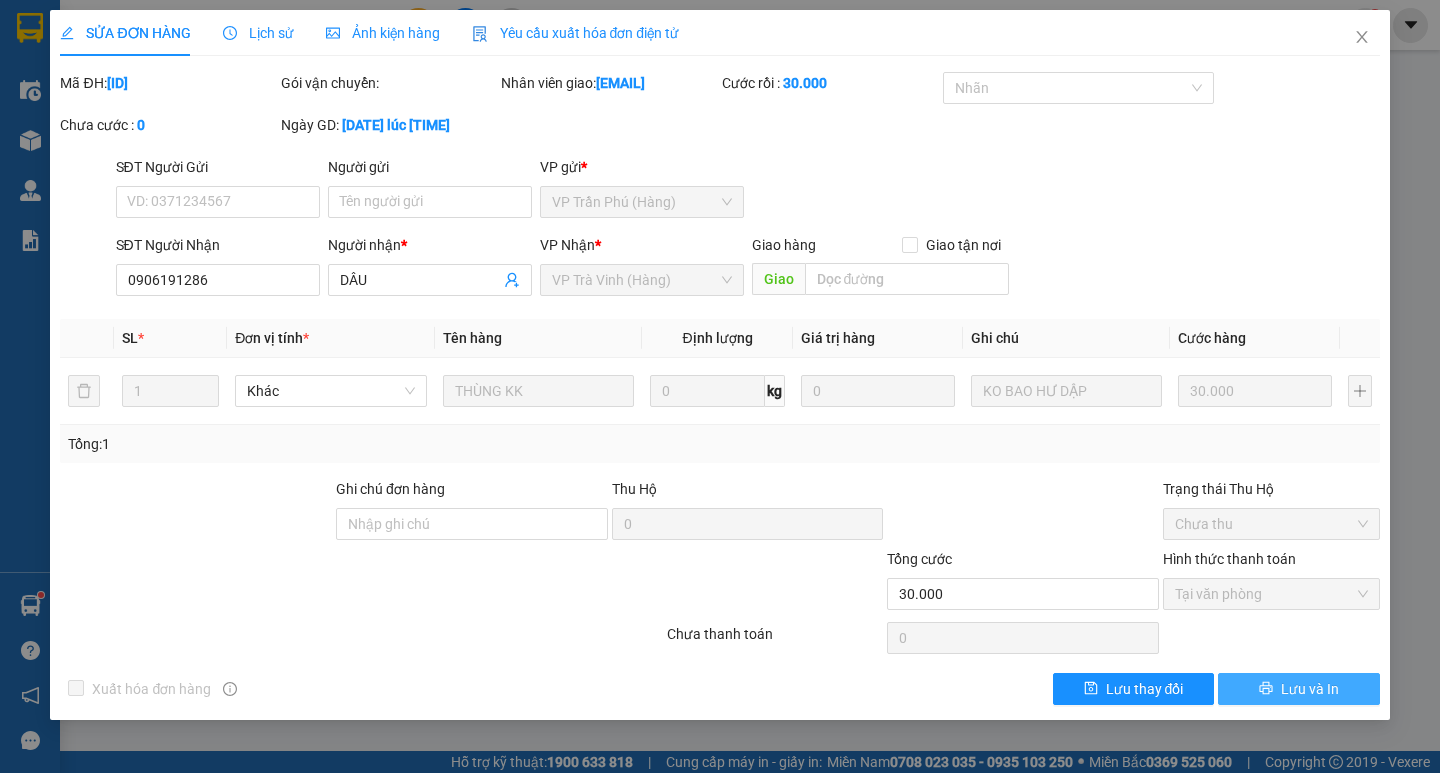 click 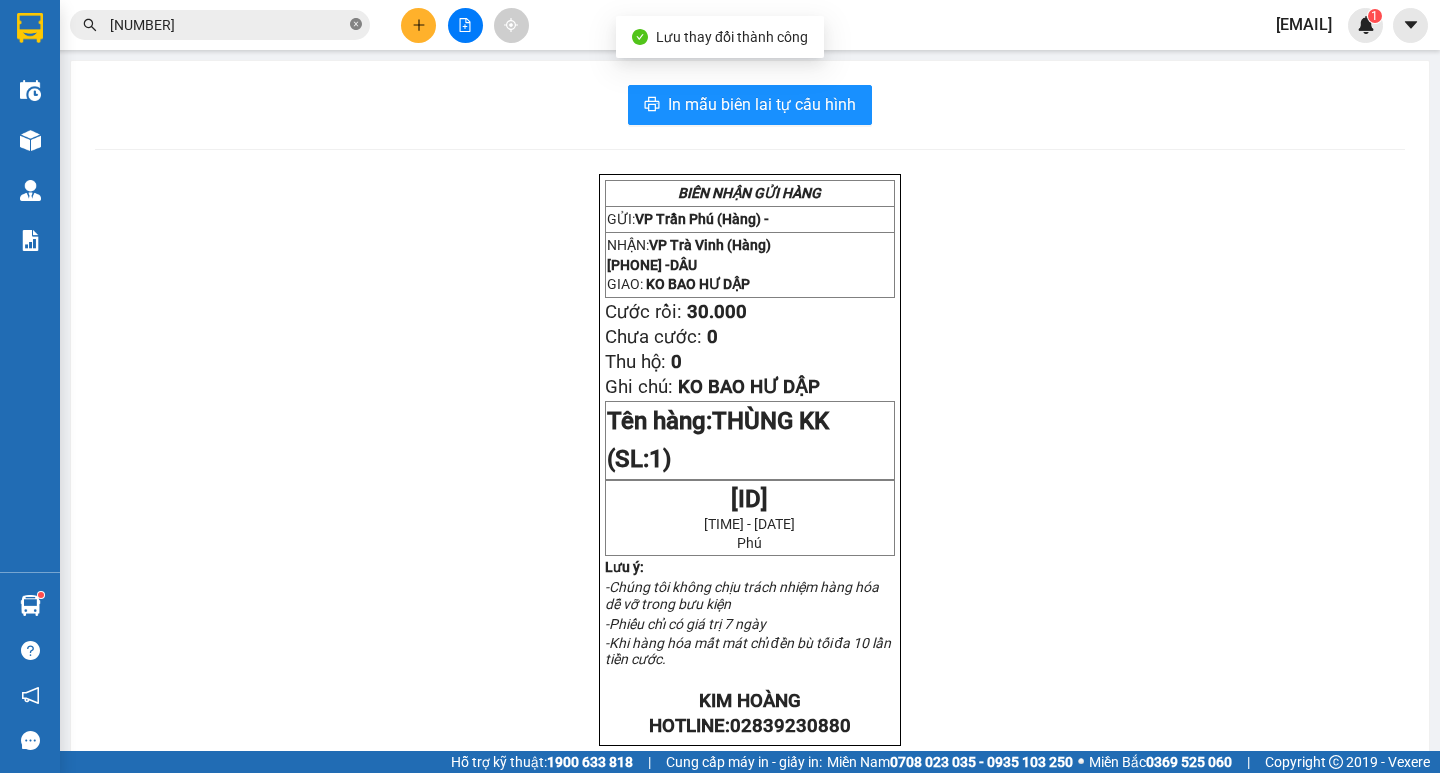 click 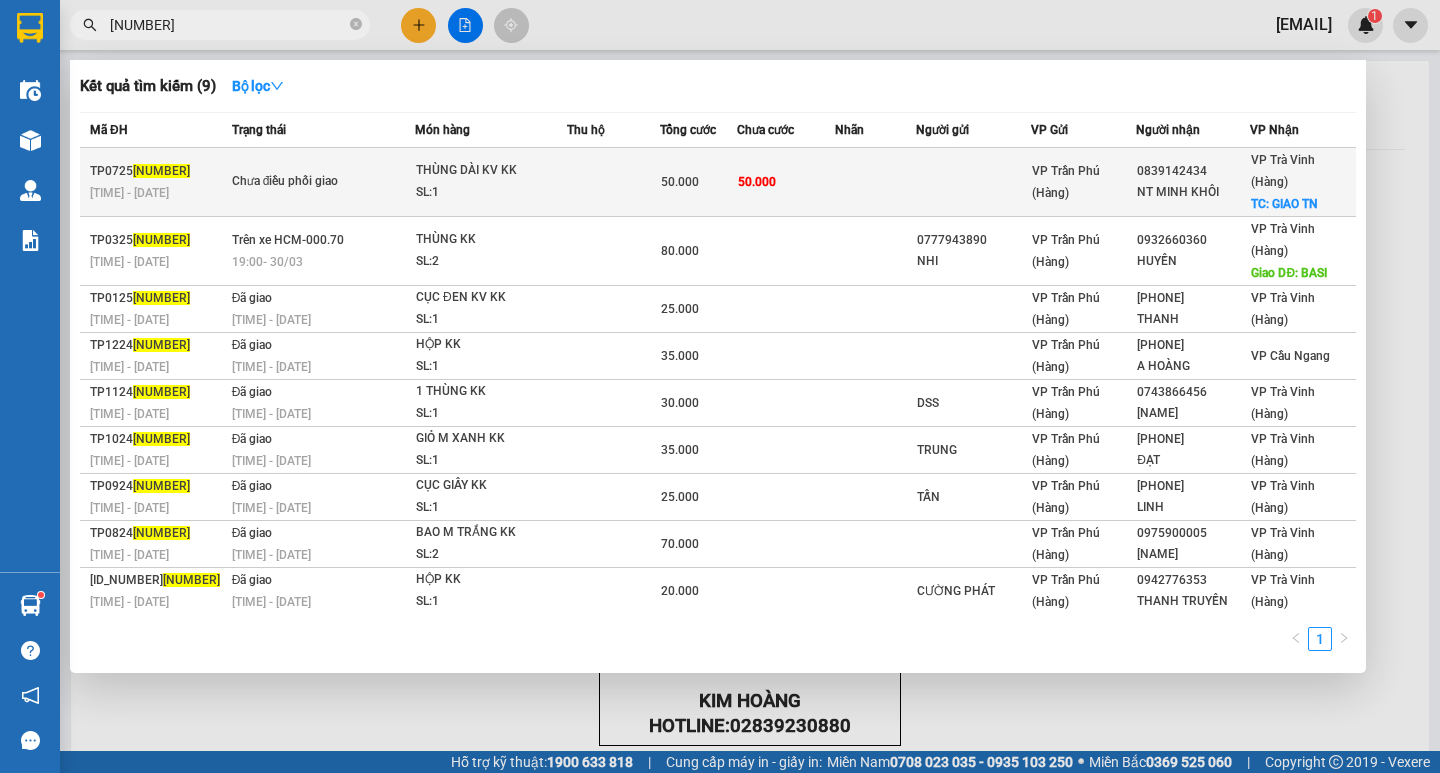 click at bounding box center [614, 182] 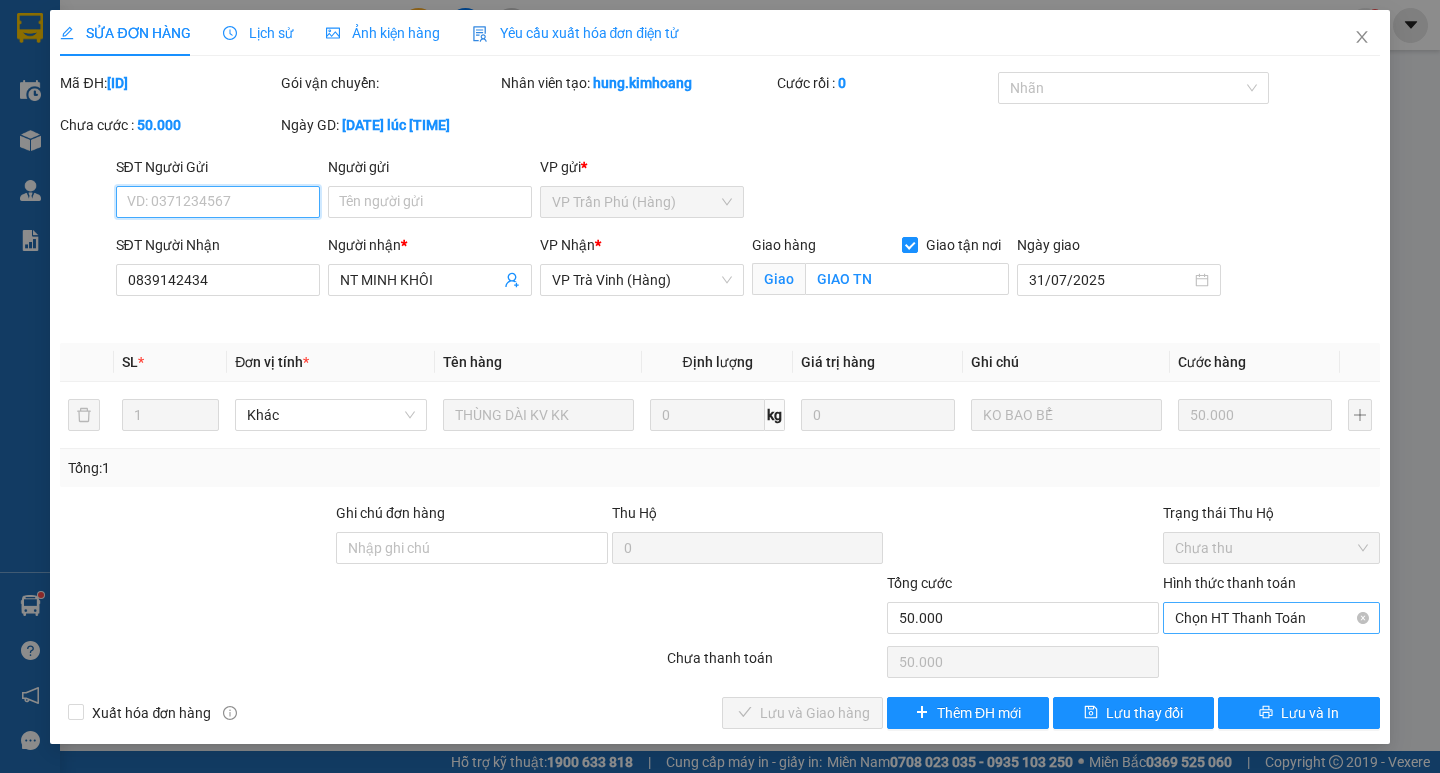 click on "Chọn HT Thanh Toán" at bounding box center (1271, 618) 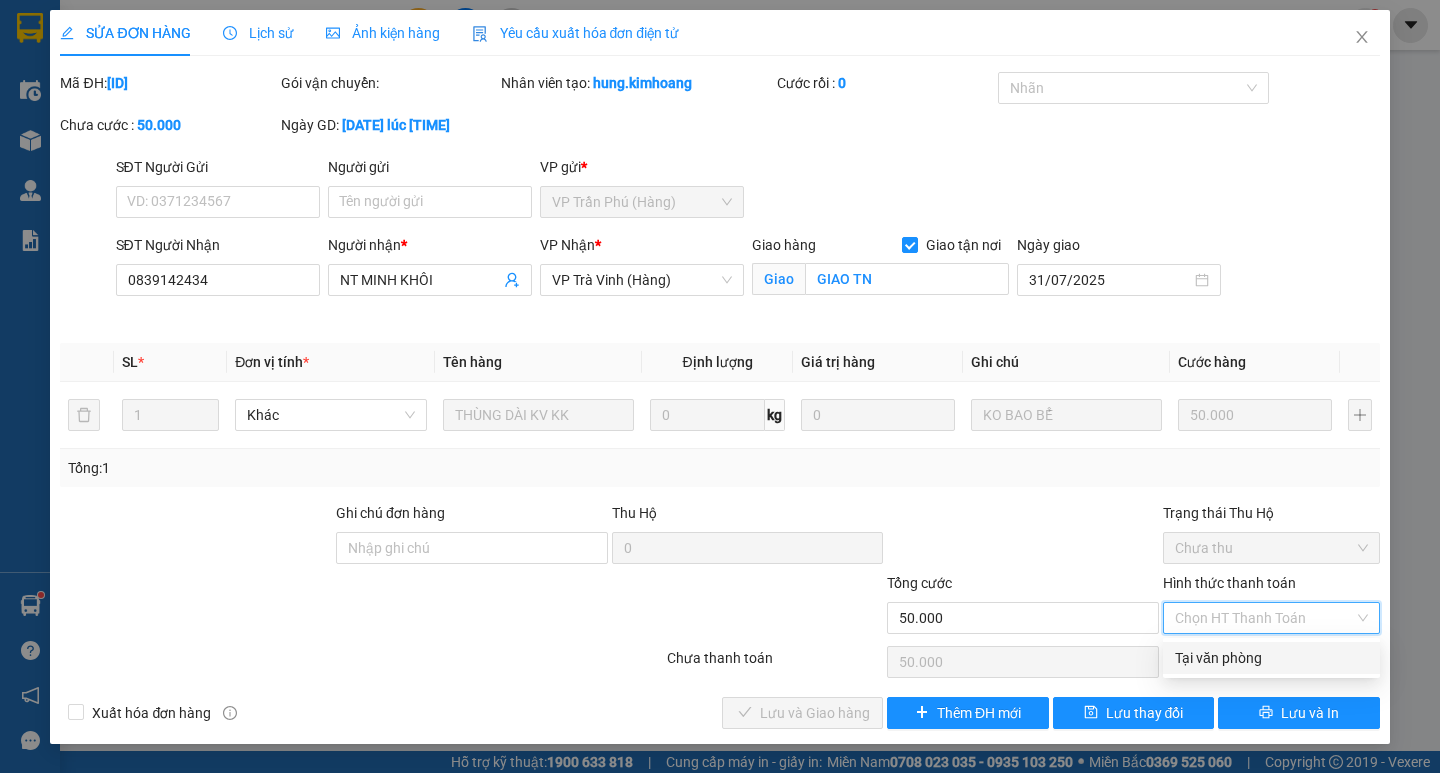 click on "Tại văn phòng" at bounding box center (1271, 658) 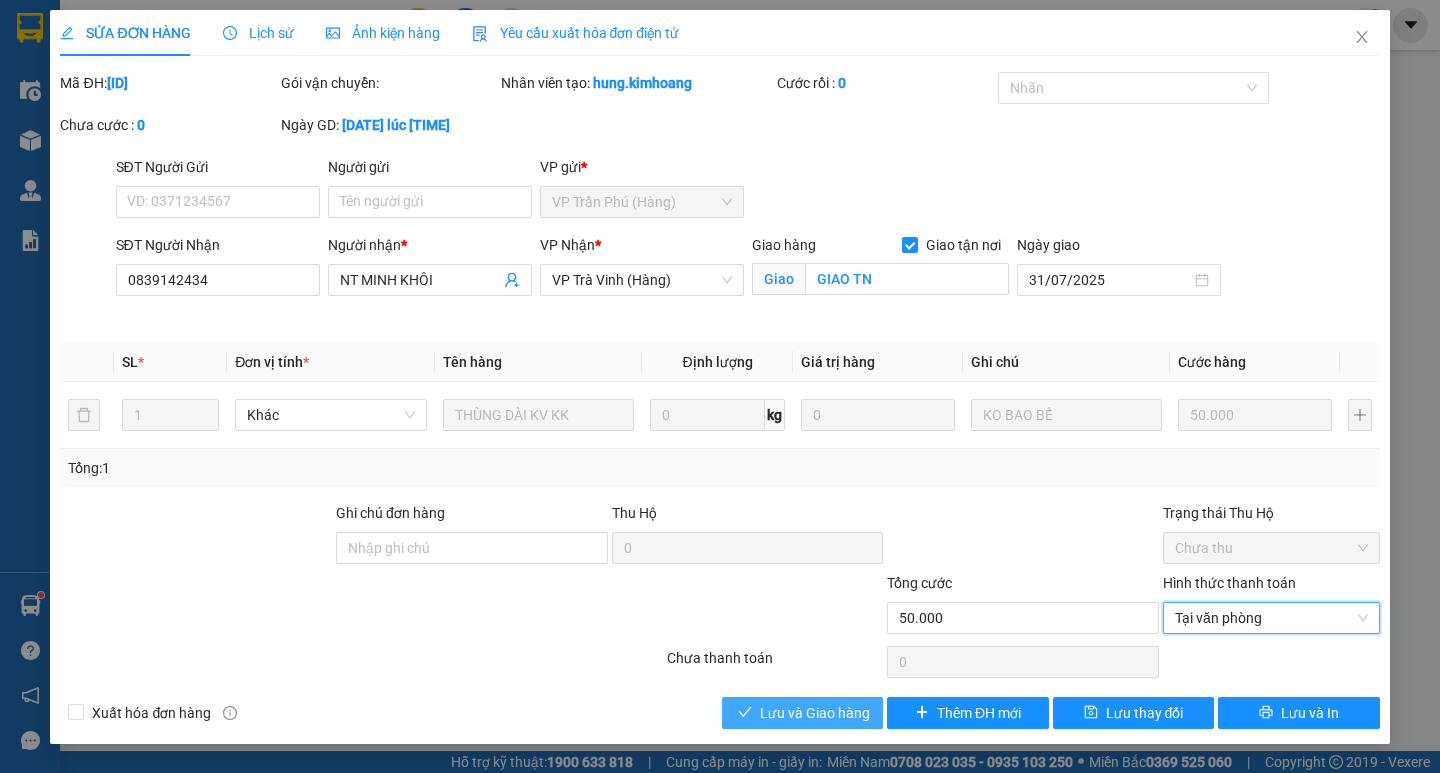 click on "Lưu và Giao hàng" at bounding box center (815, 713) 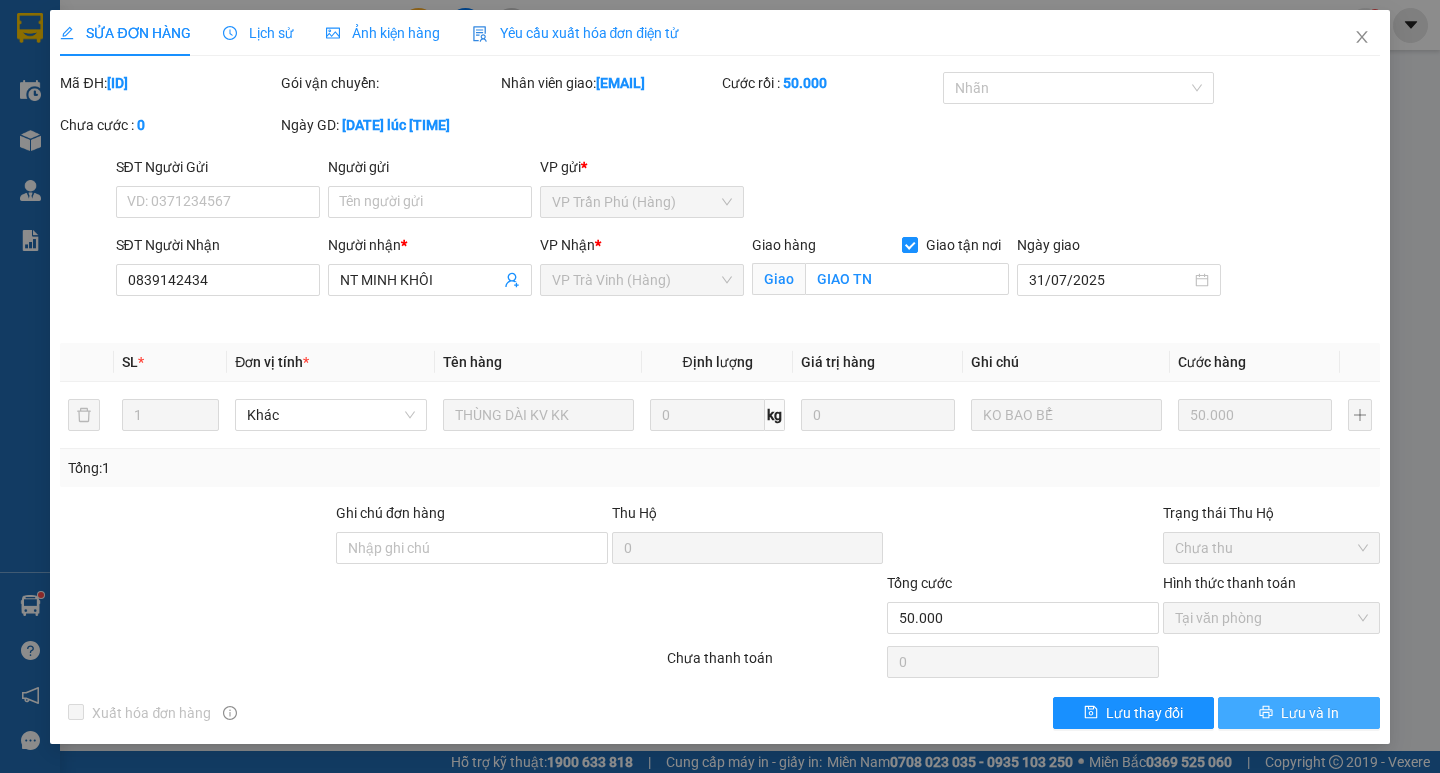 click on "Lưu và In" at bounding box center [1310, 713] 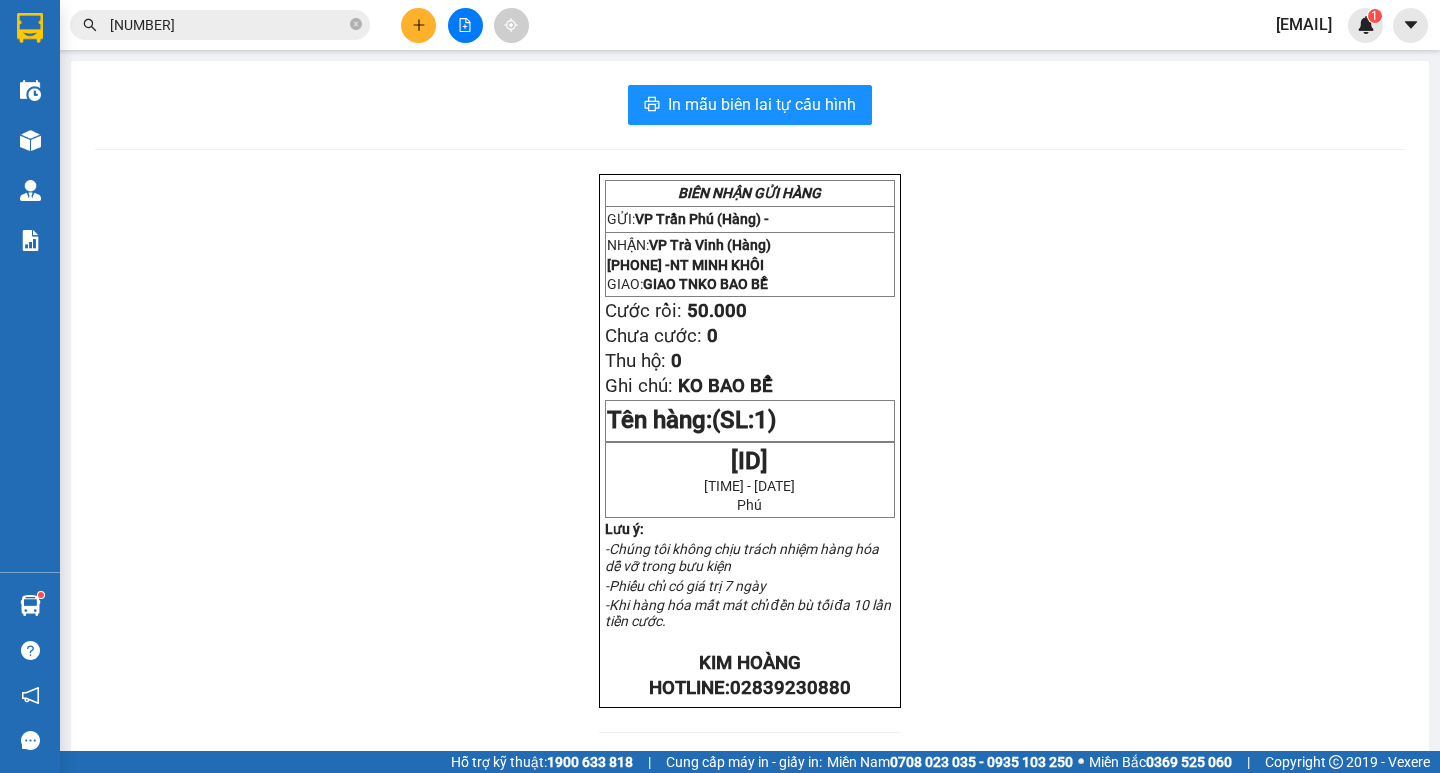 click on "12922" at bounding box center (228, 25) 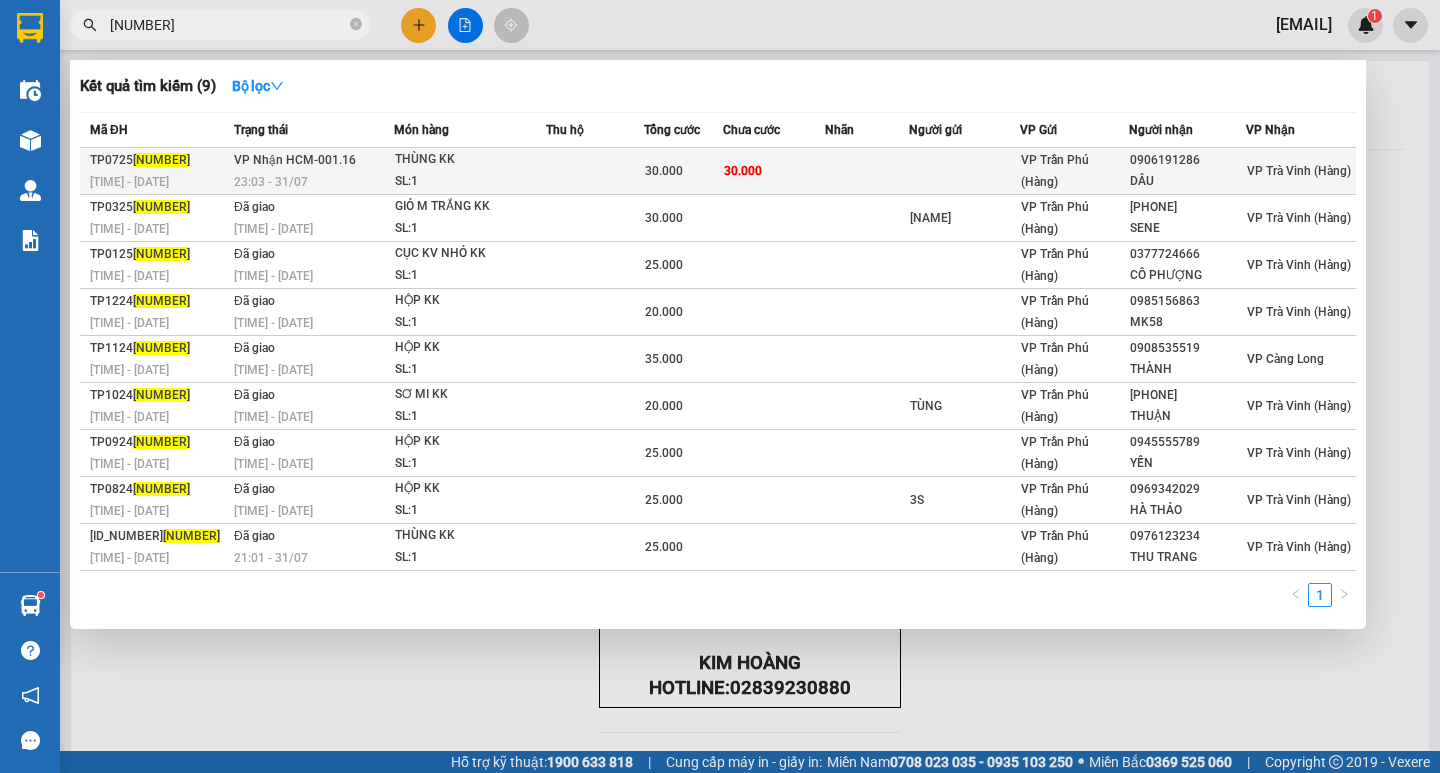 click at bounding box center (595, 171) 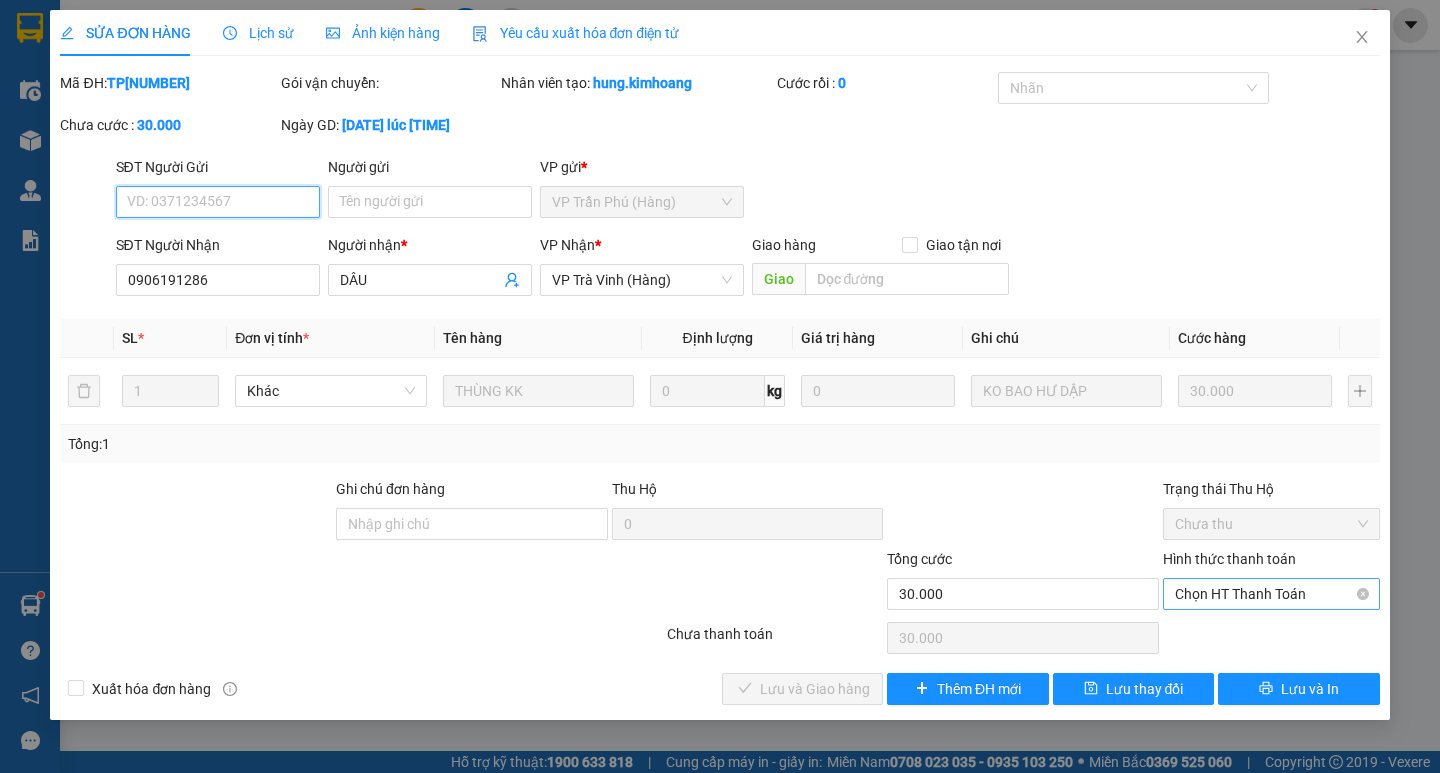 click on "Chọn HT Thanh Toán" at bounding box center [1271, 594] 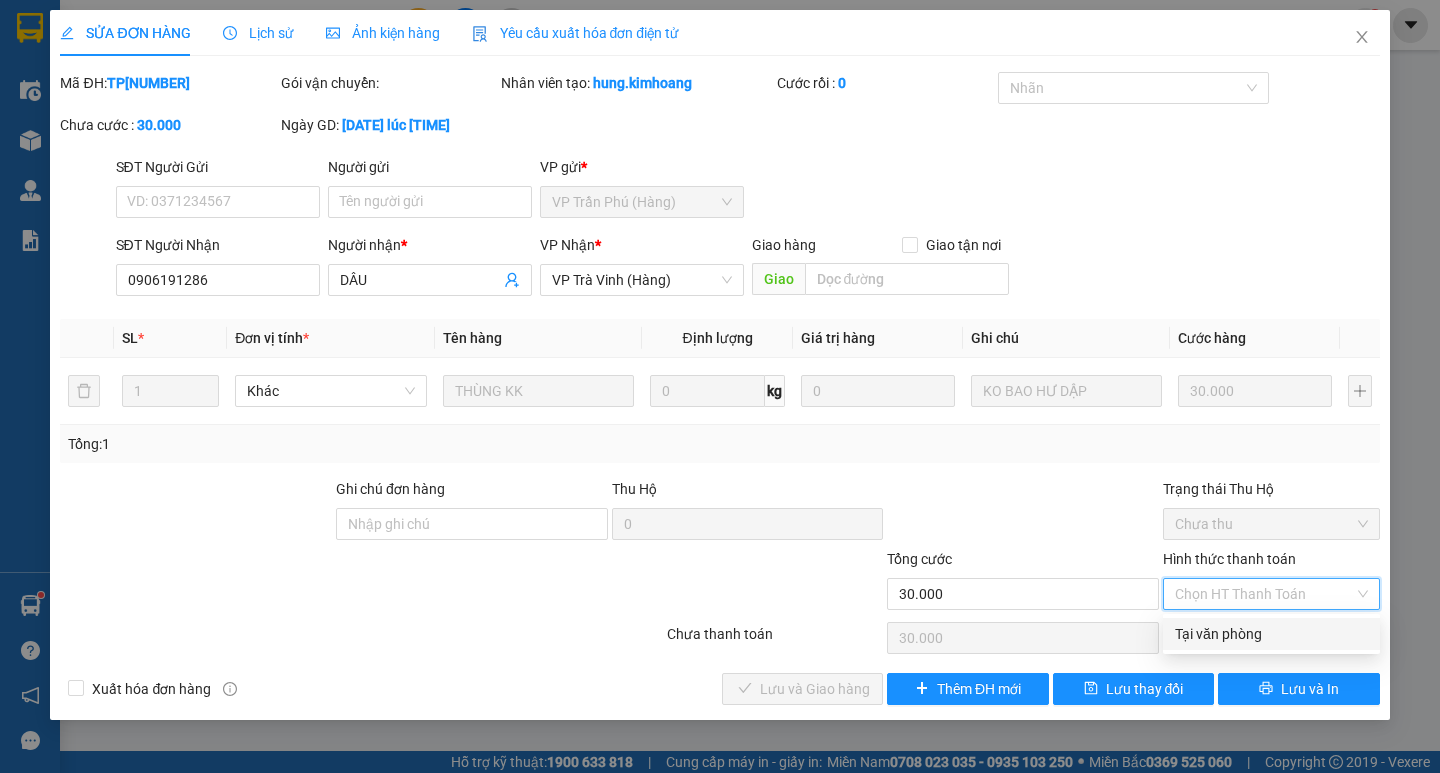 drag, startPoint x: 1206, startPoint y: 644, endPoint x: 1189, endPoint y: 647, distance: 17.262676 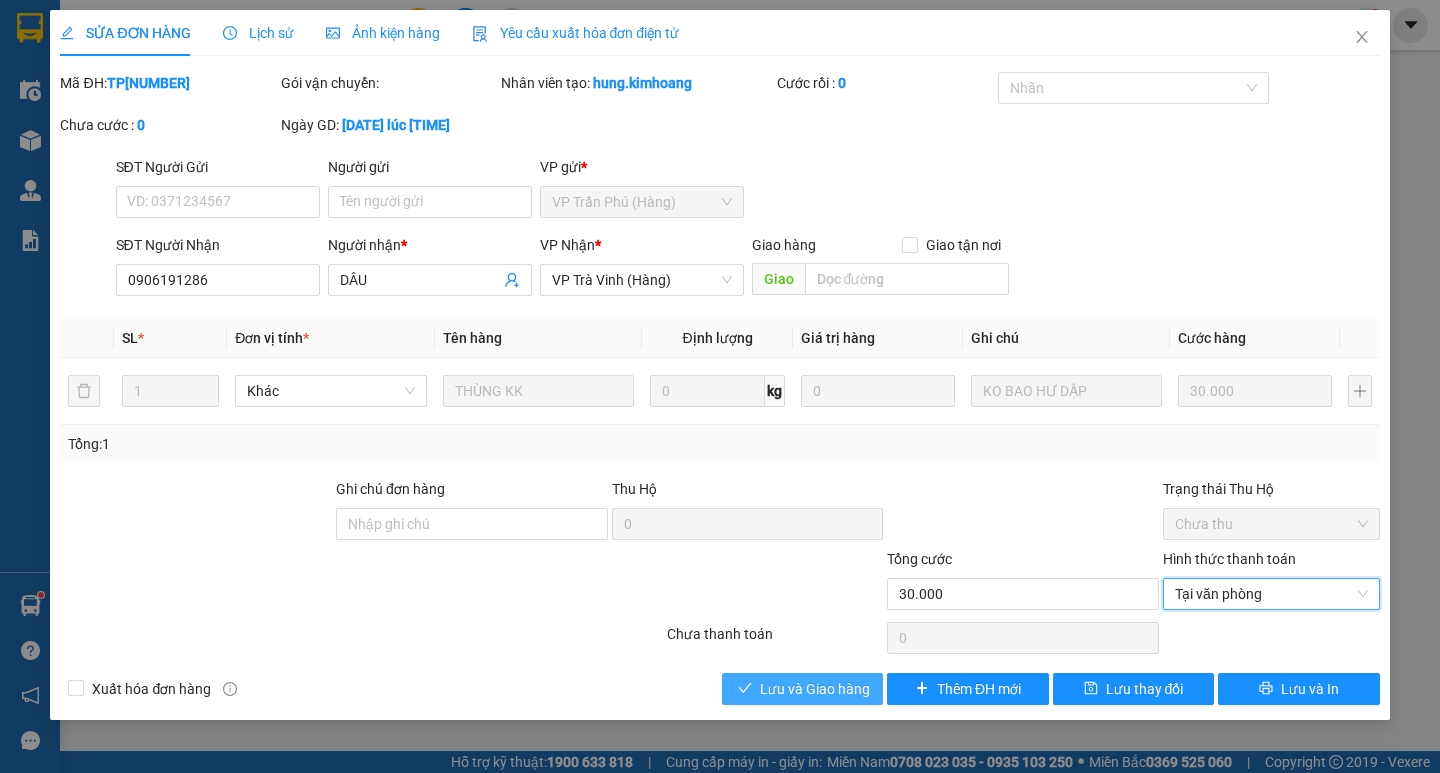 click on "Lưu và Giao hàng" at bounding box center (815, 689) 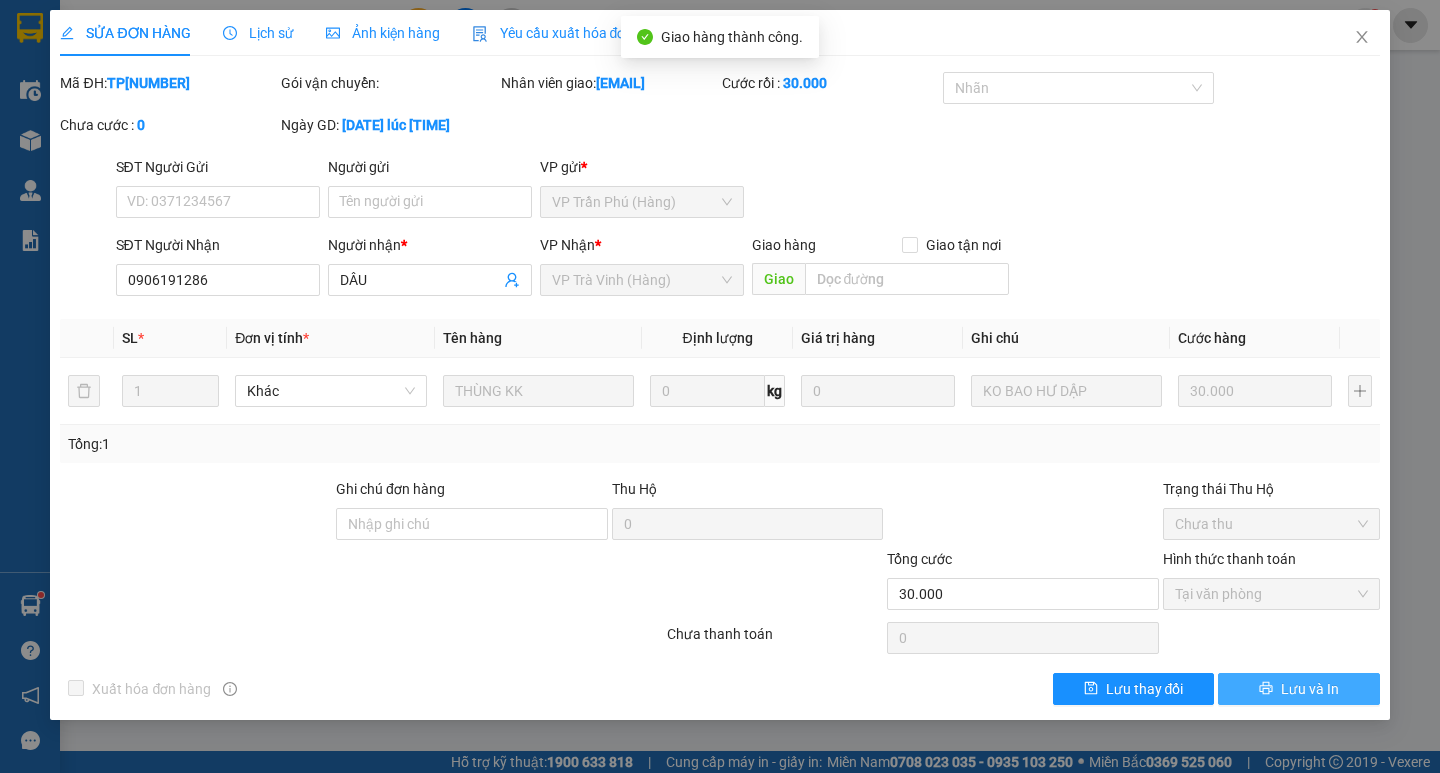 click on "Lưu và In" at bounding box center (1298, 689) 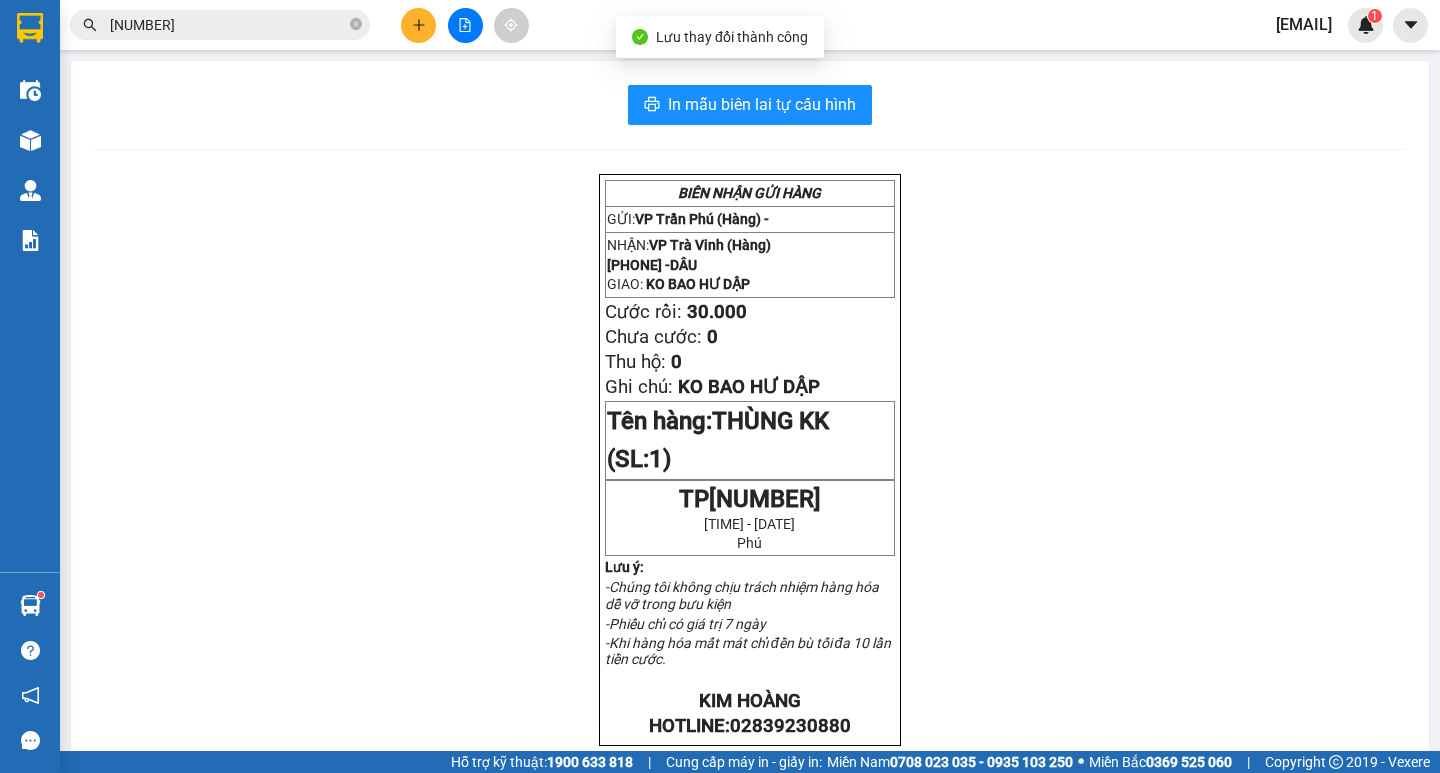 click on "12967" at bounding box center [228, 25] 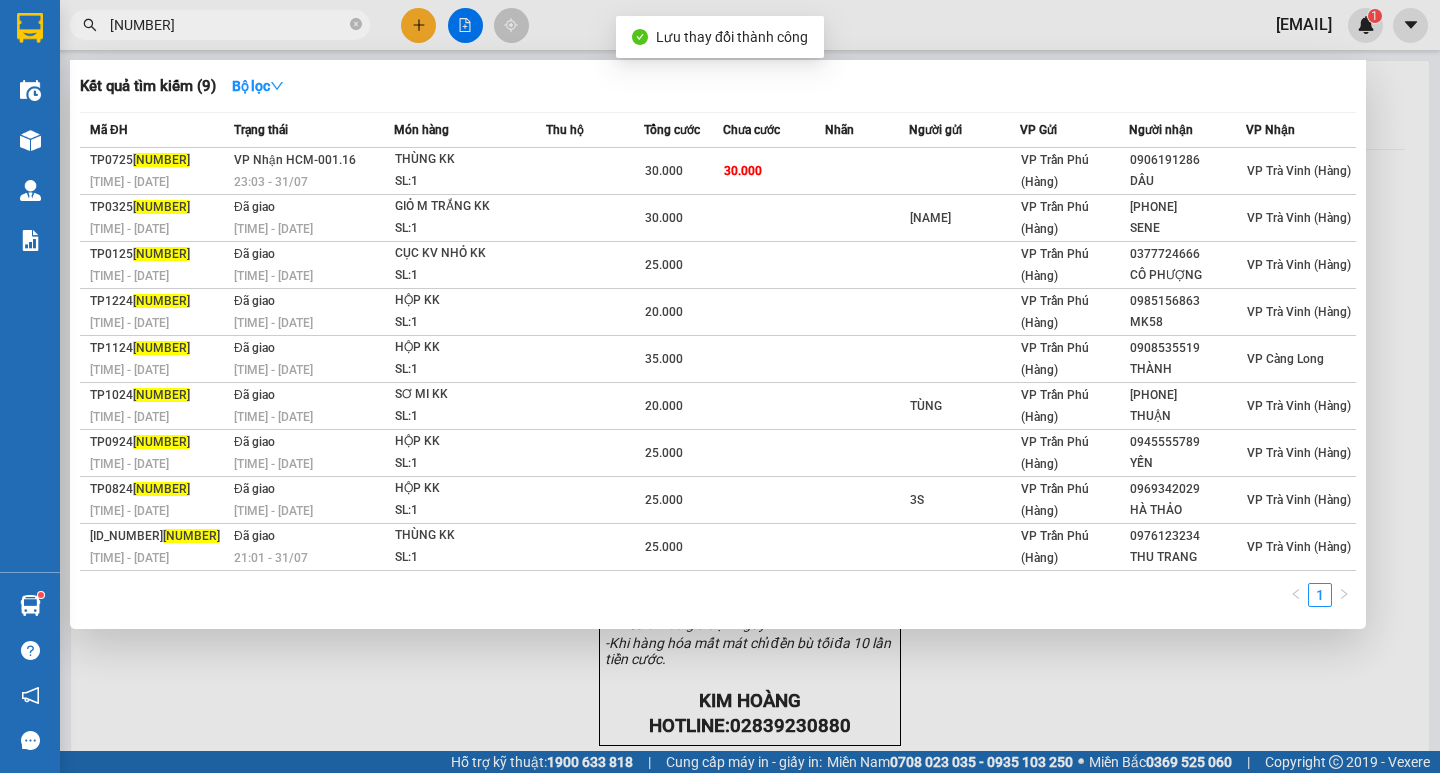 click on "12967" at bounding box center (228, 25) 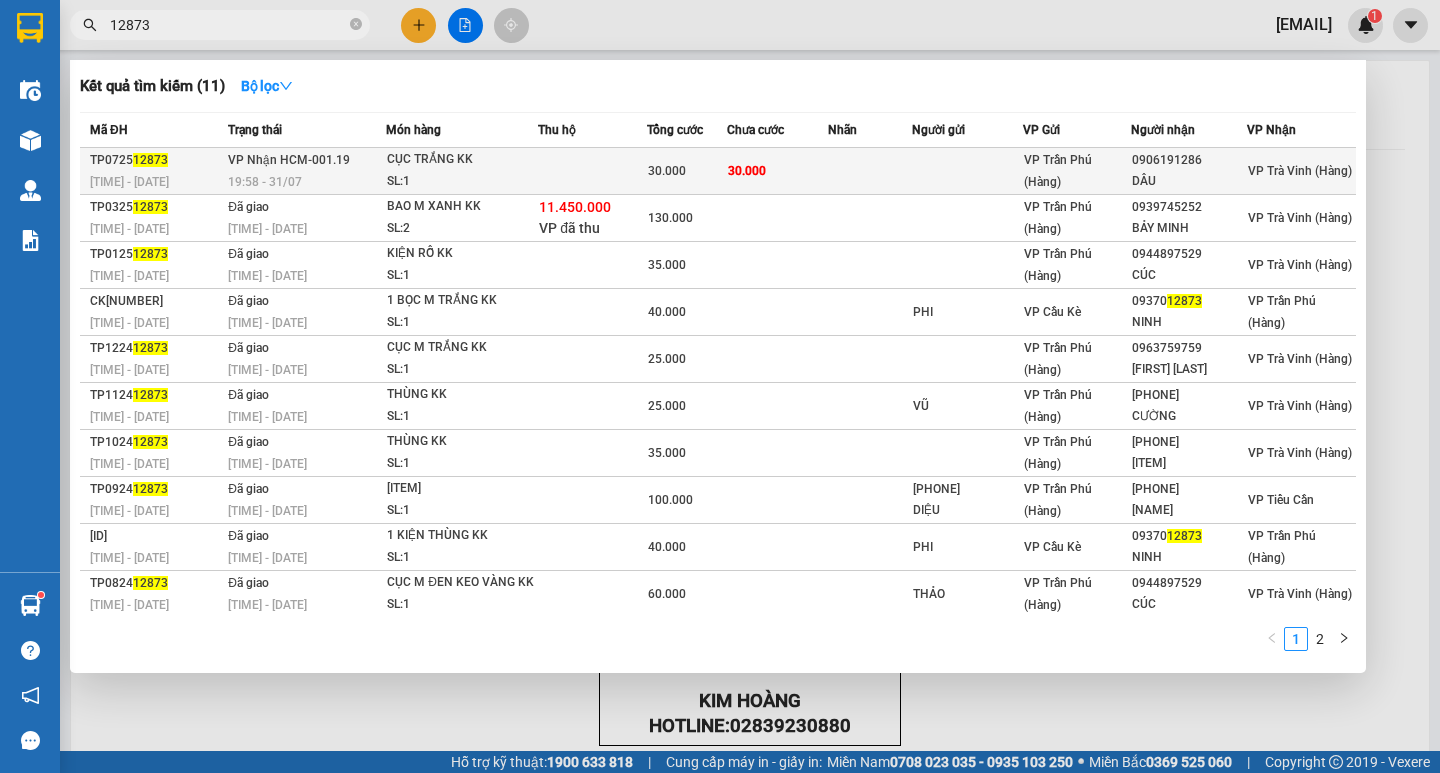 click on "30.000" at bounding box center [747, 171] 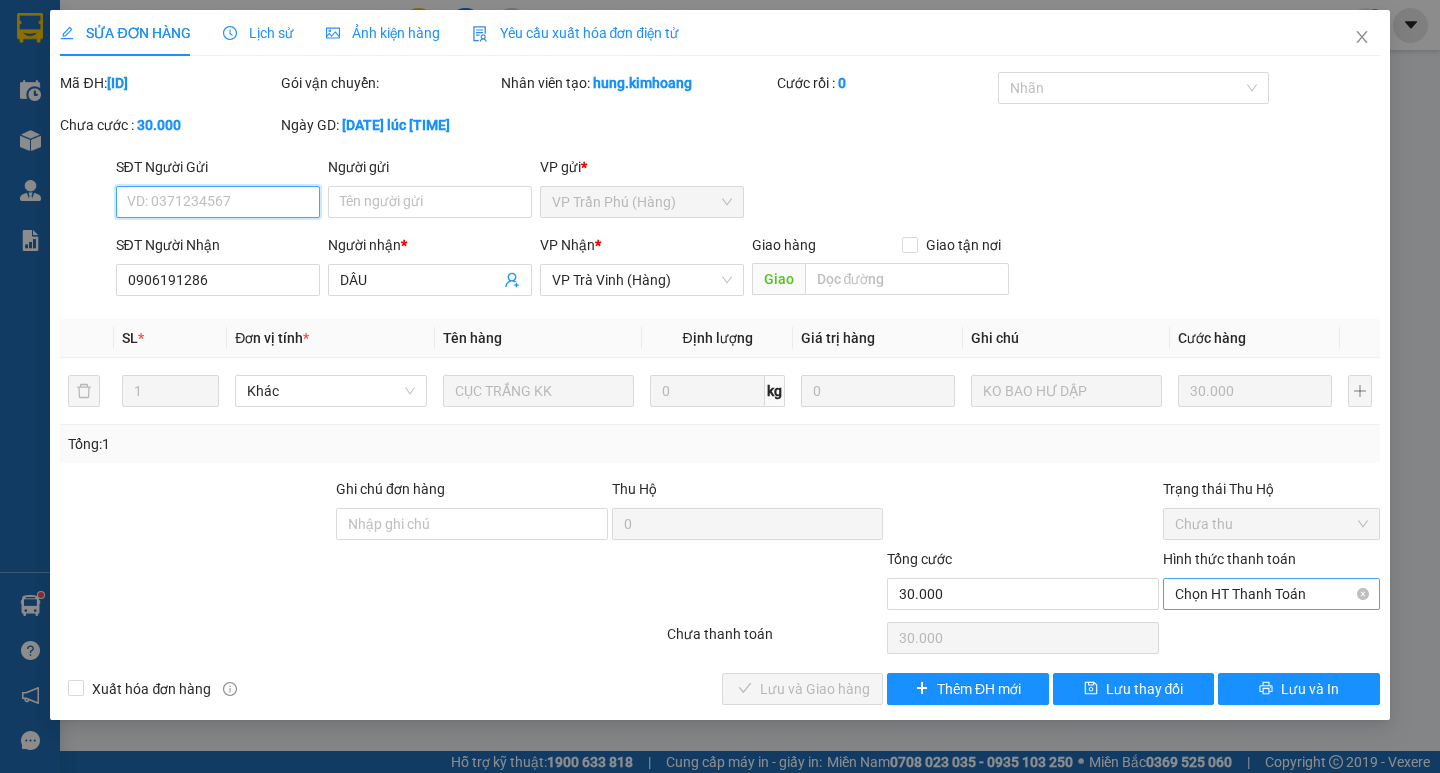 click on "Chọn HT Thanh Toán" at bounding box center [1271, 594] 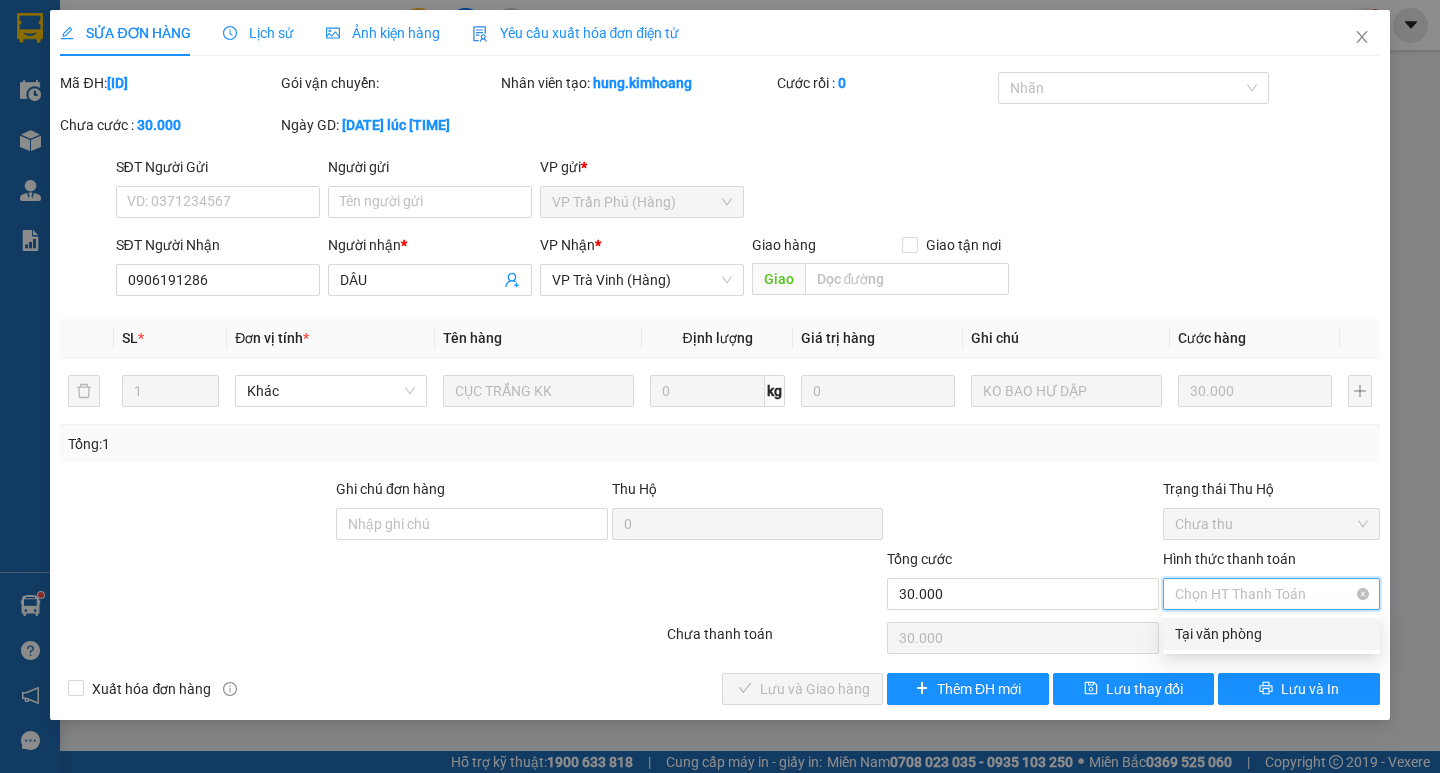 click on "Tại văn phòng" at bounding box center (1271, 634) 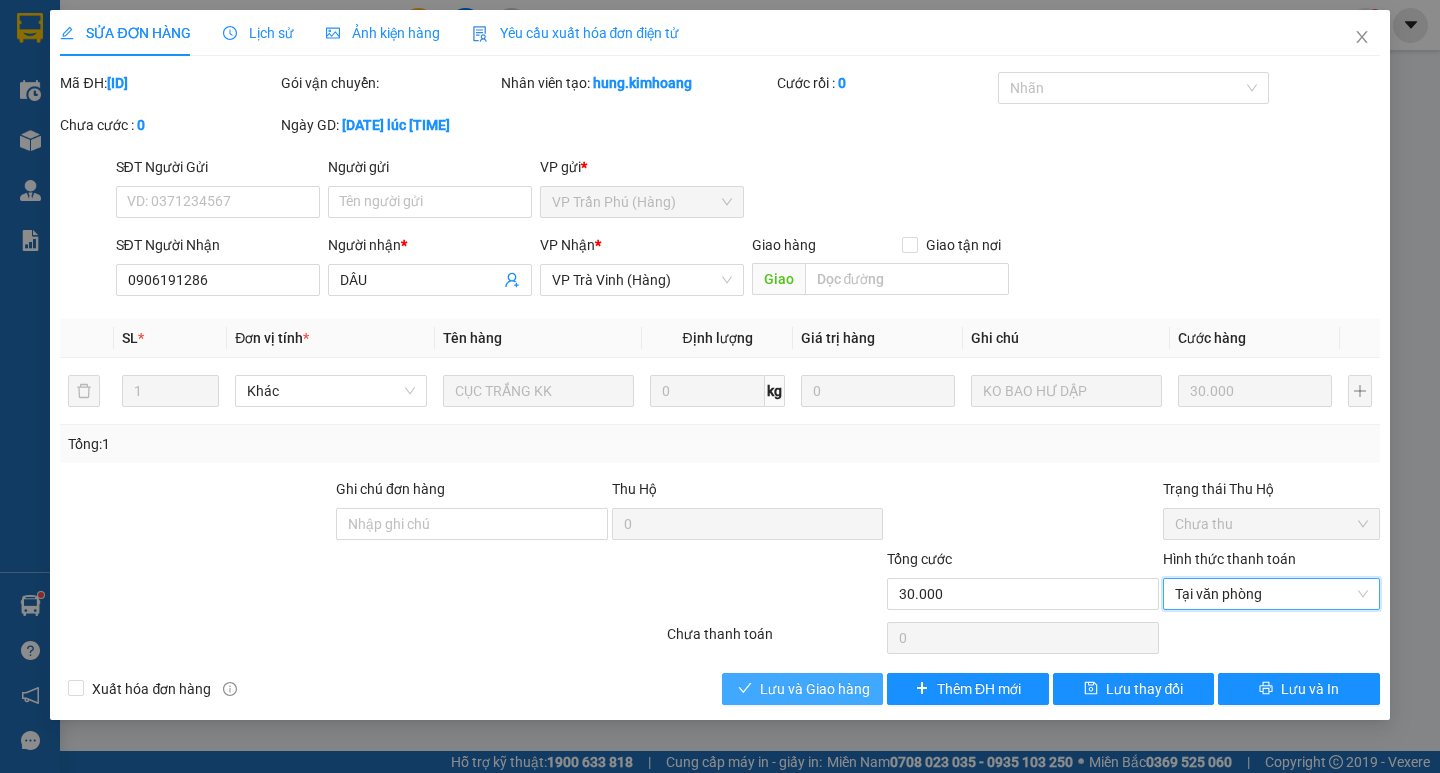 click on "Lưu và Giao hàng" at bounding box center (815, 689) 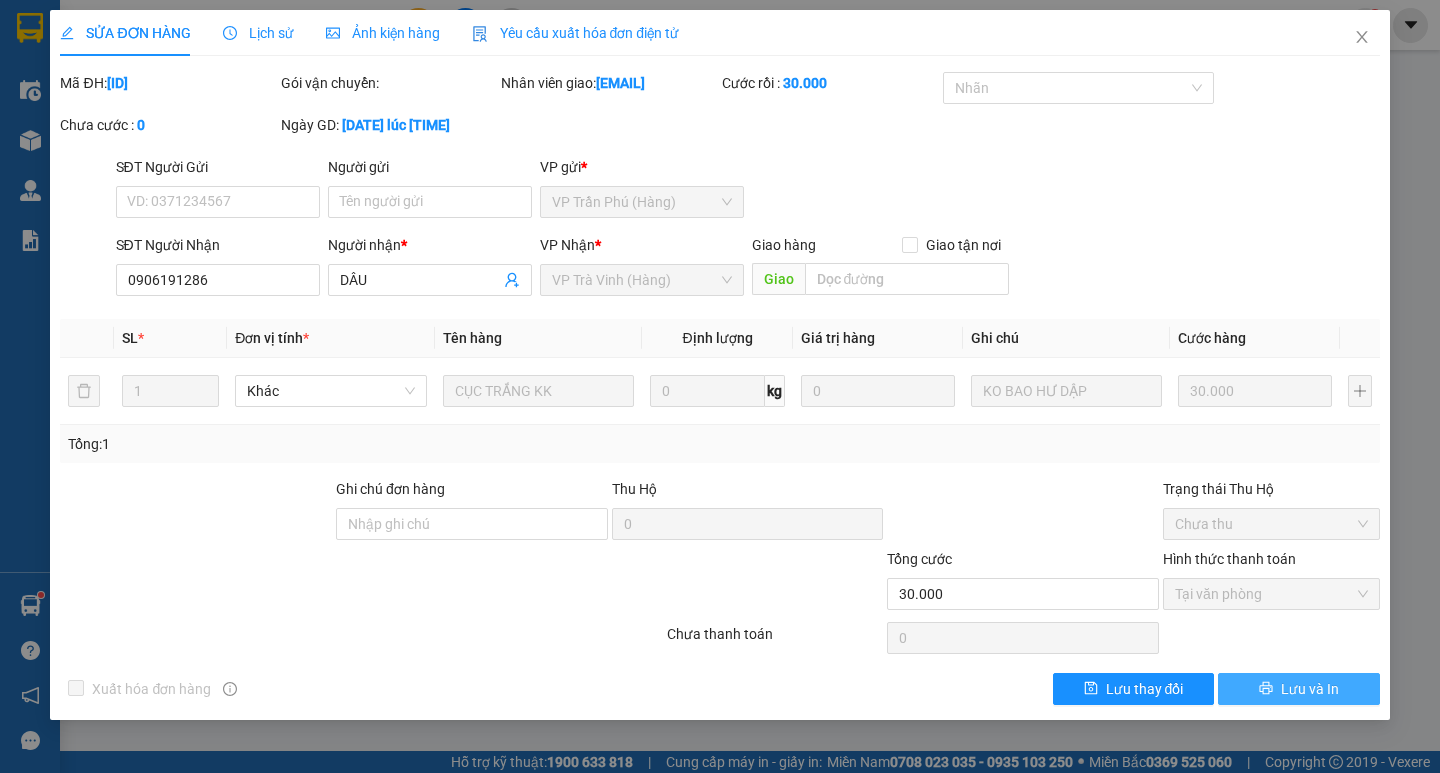 click on "Lưu và In" at bounding box center (1310, 689) 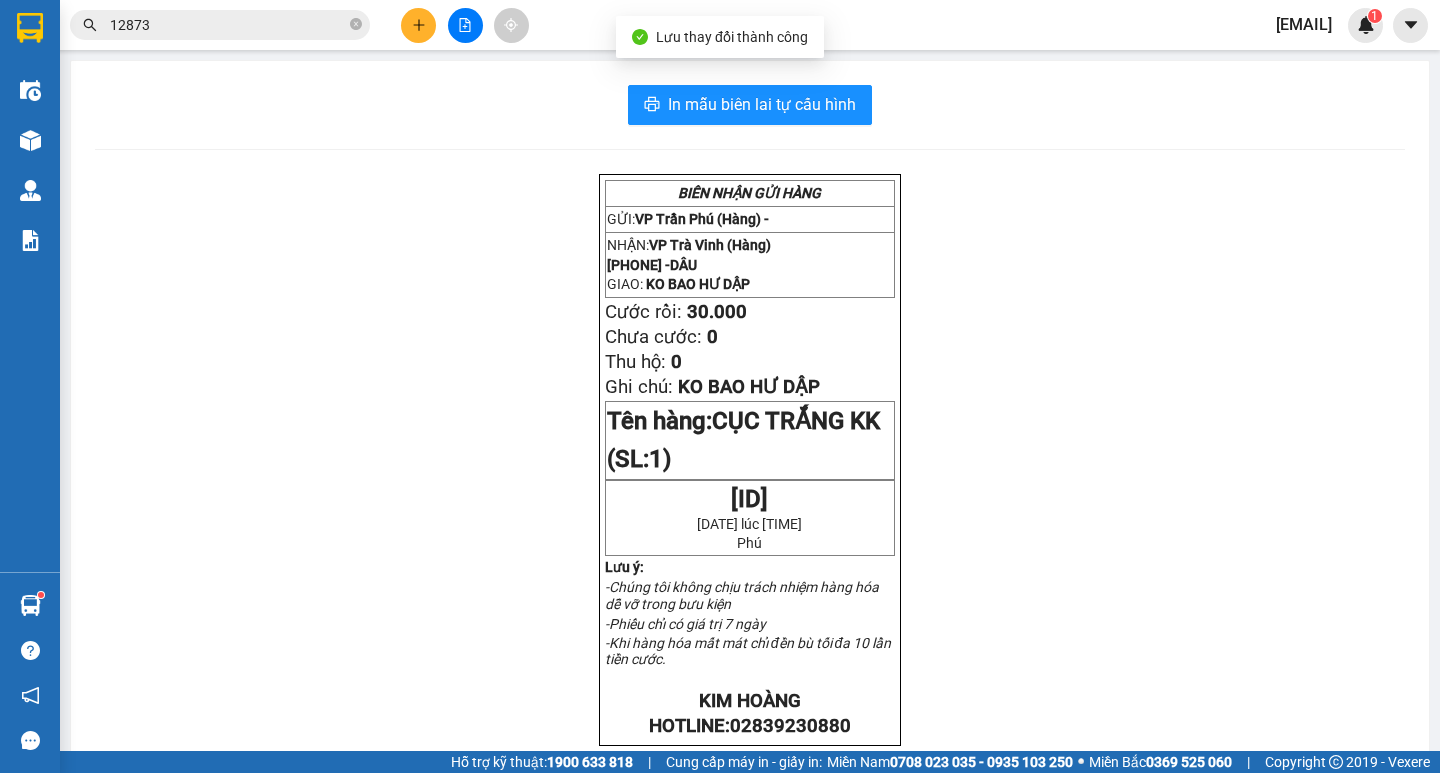 click on "12873" at bounding box center (228, 25) 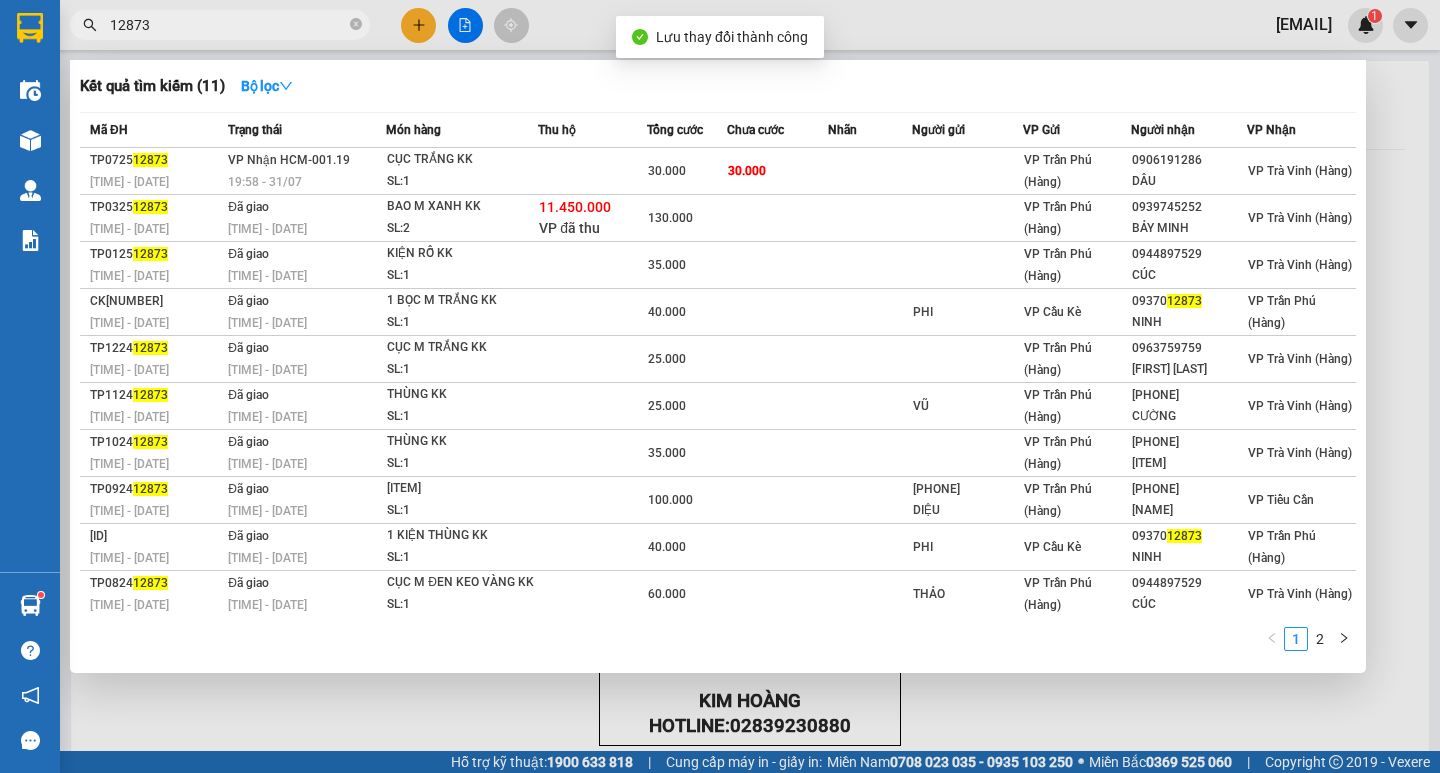 click on "12873" at bounding box center (228, 25) 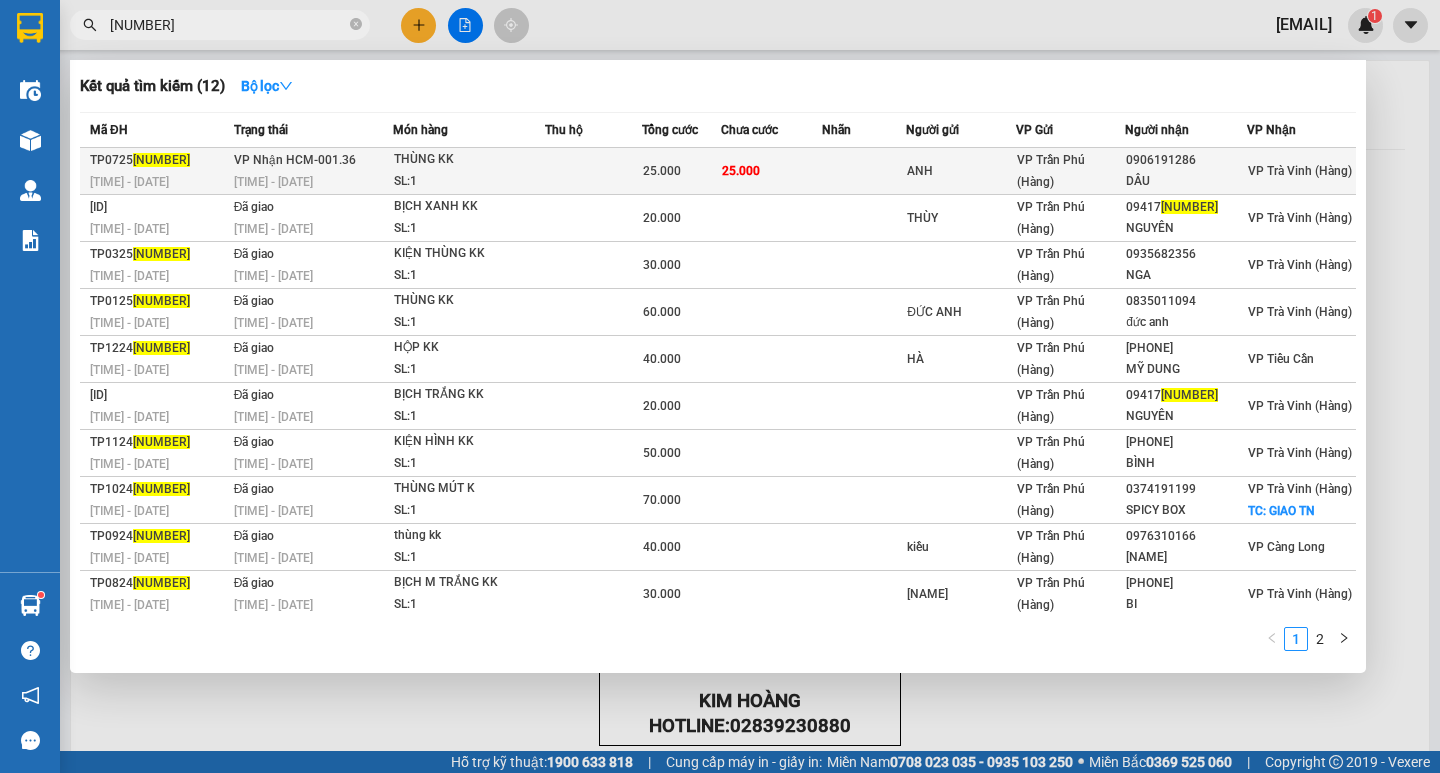 click at bounding box center [593, 171] 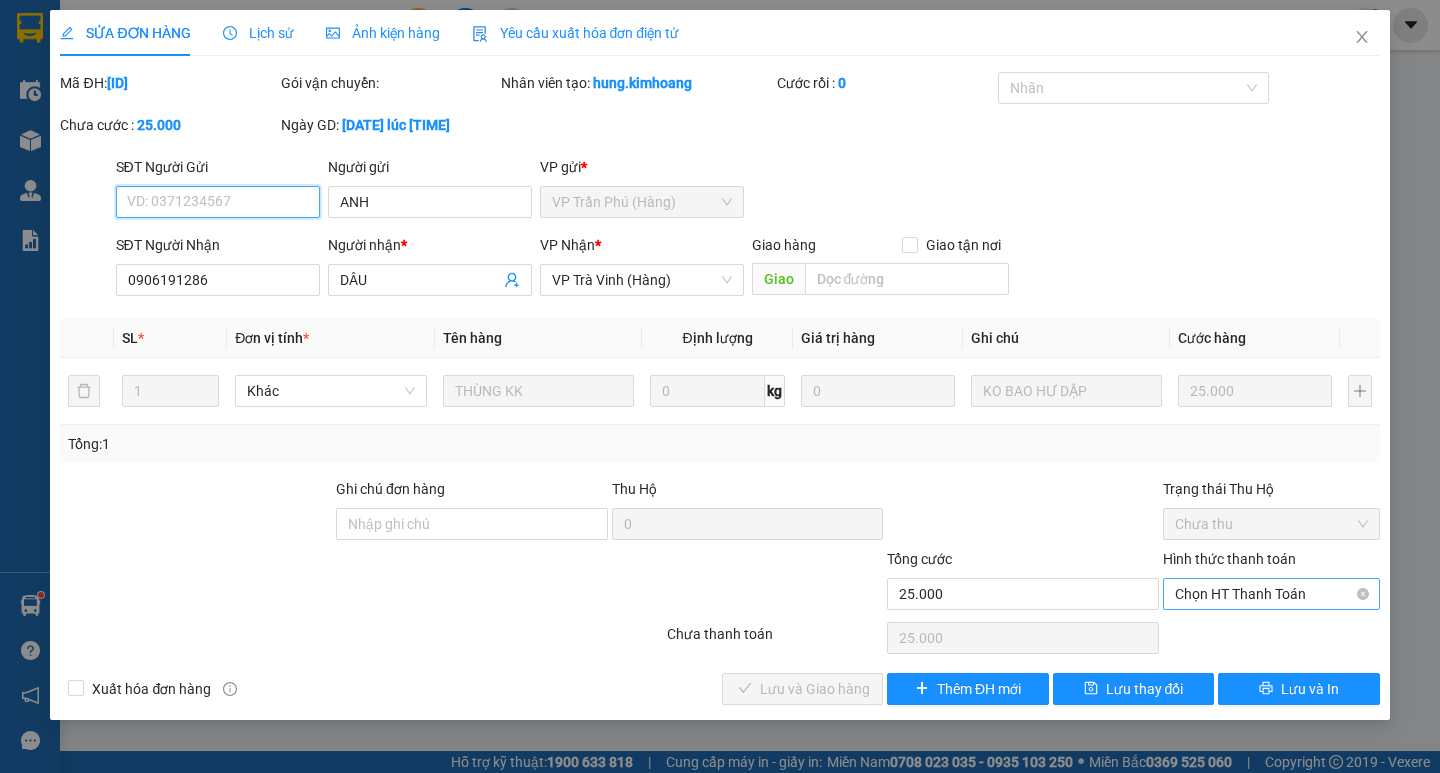 click on "Chọn HT Thanh Toán" at bounding box center [1271, 594] 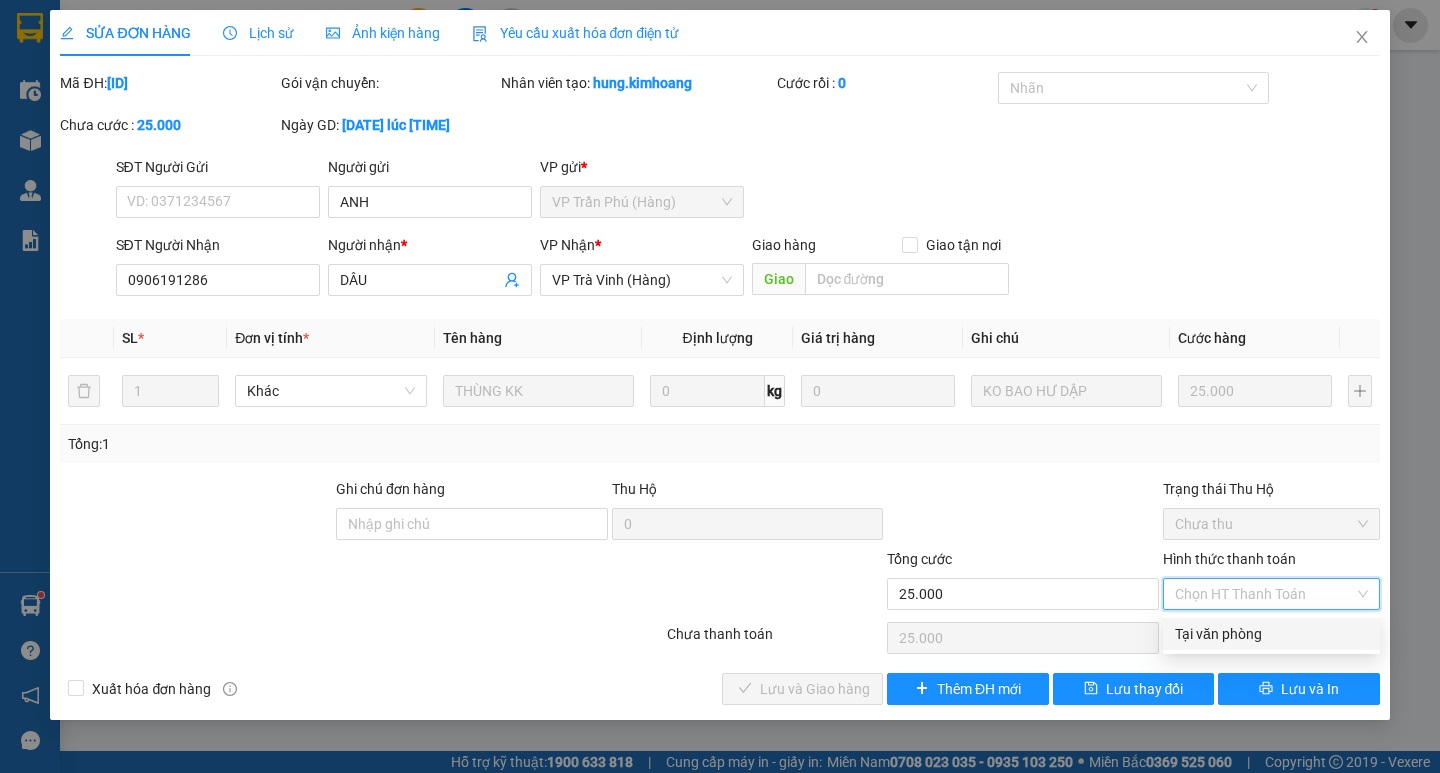 click on "Tại văn phòng" at bounding box center (1271, 634) 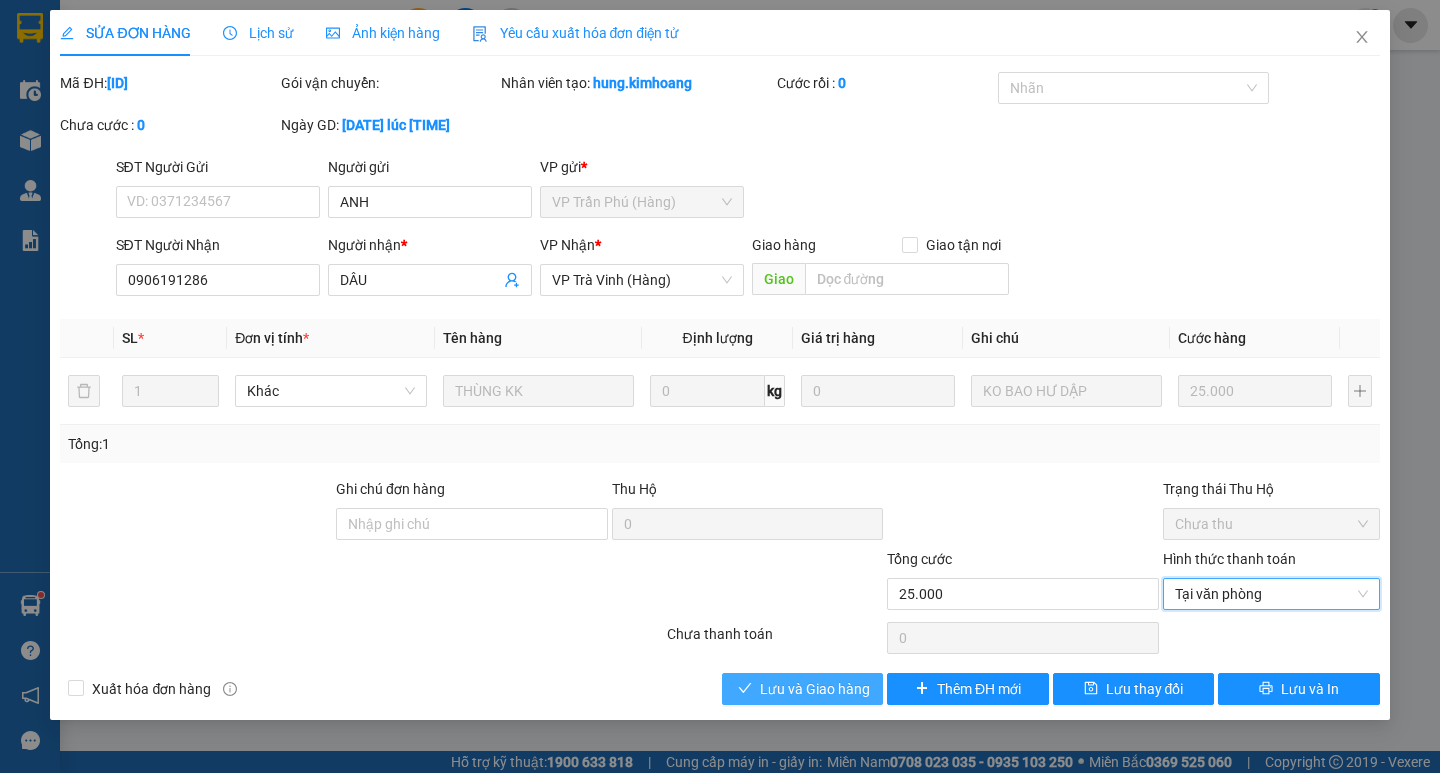 click on "Lưu và Giao hàng" at bounding box center [802, 689] 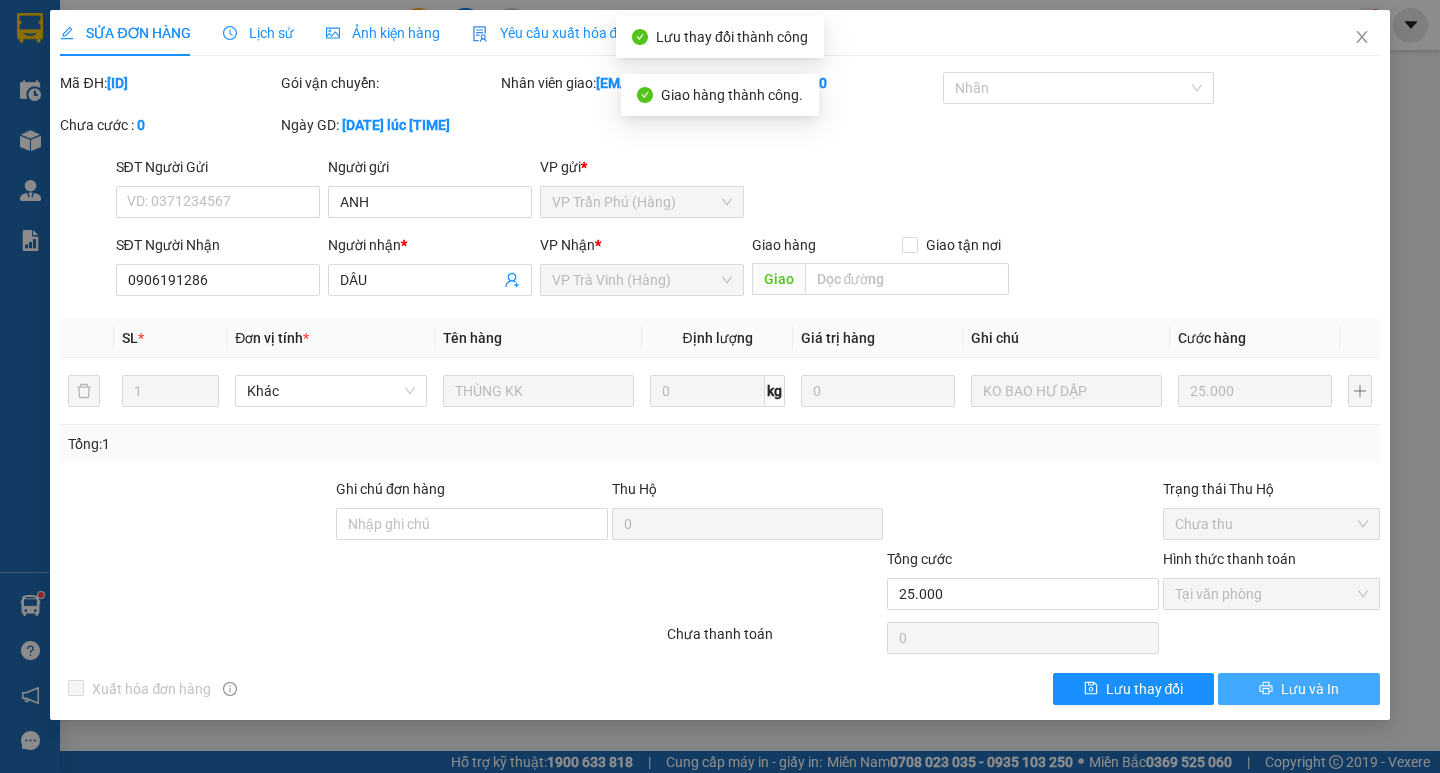 click on "Lưu và In" at bounding box center [1298, 689] 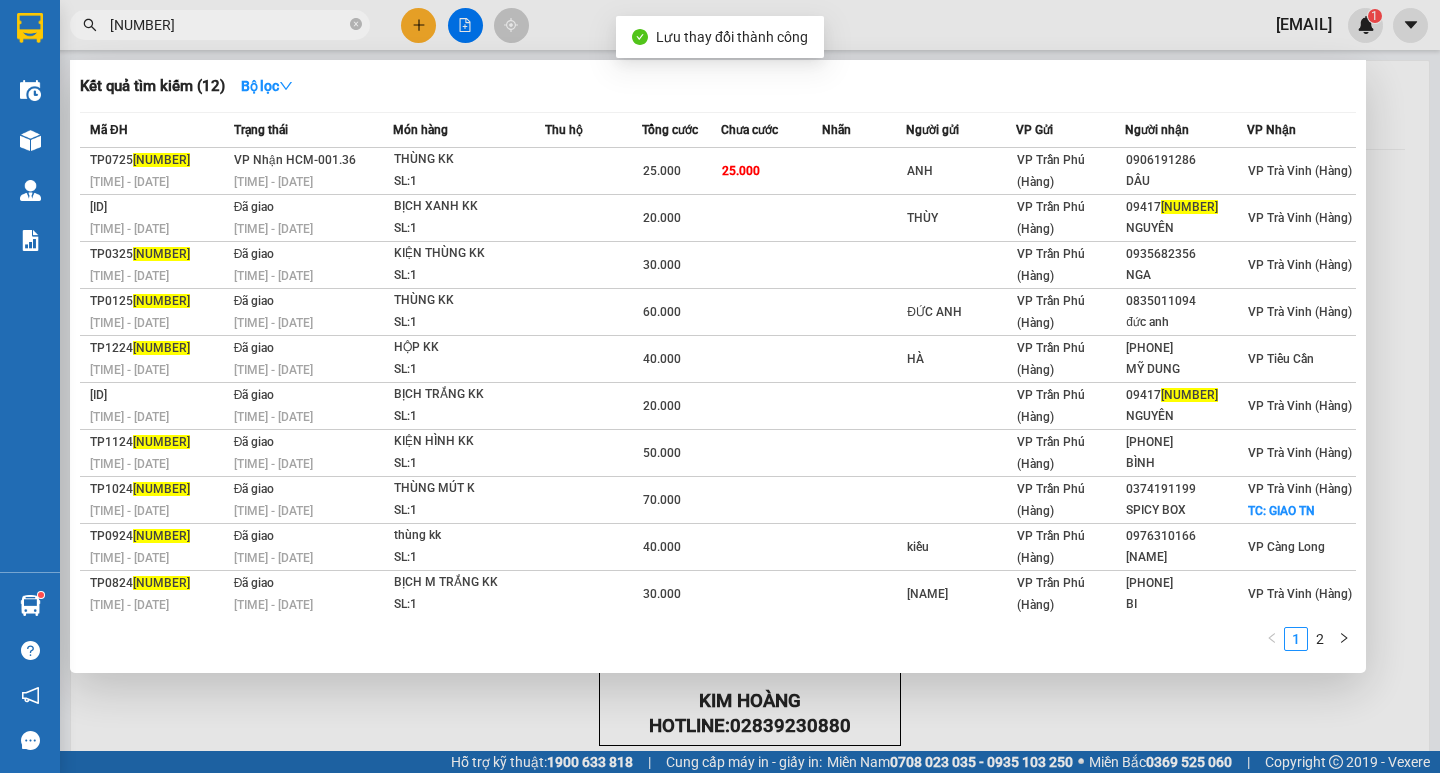 click on "12935" at bounding box center (228, 25) 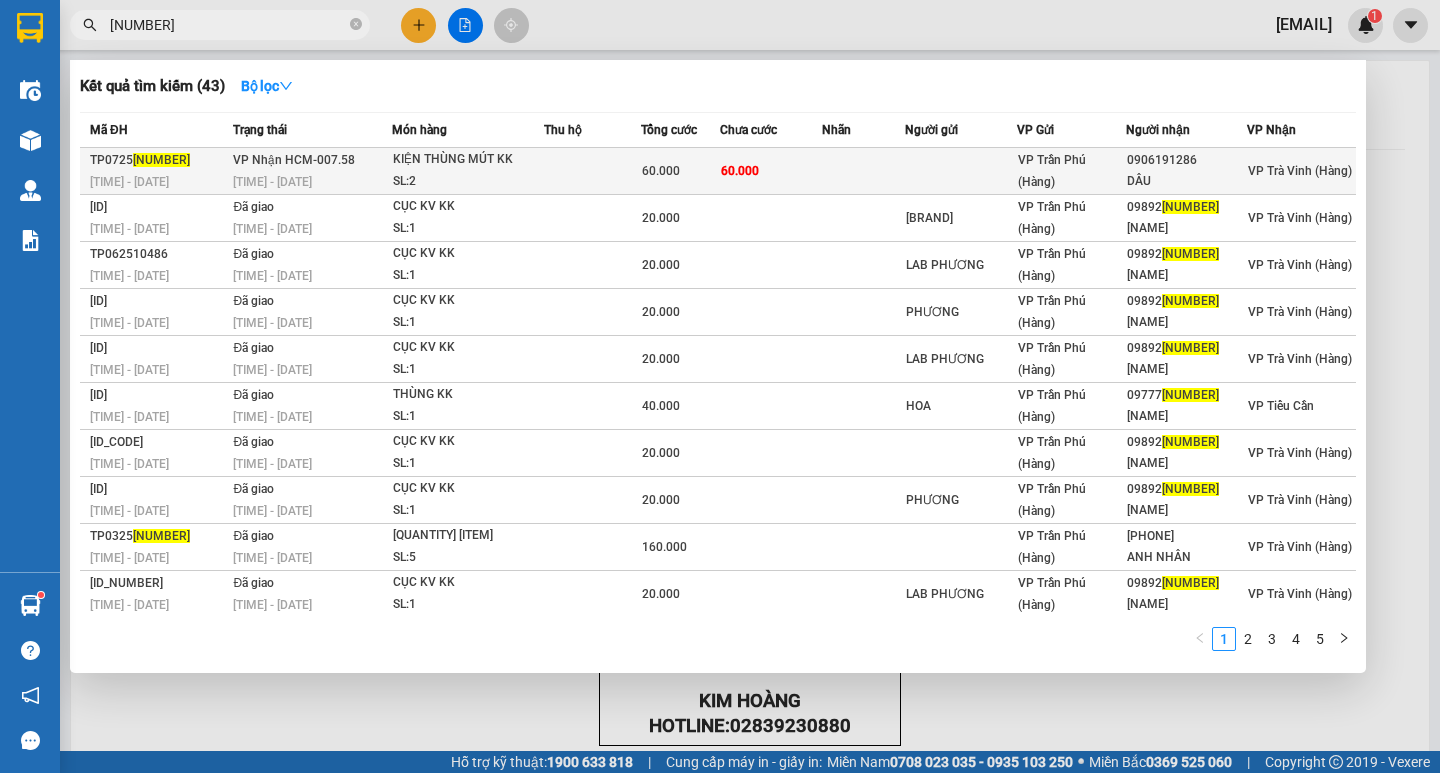 click on "KIỆN THÙNG MÚT KK" at bounding box center [468, 160] 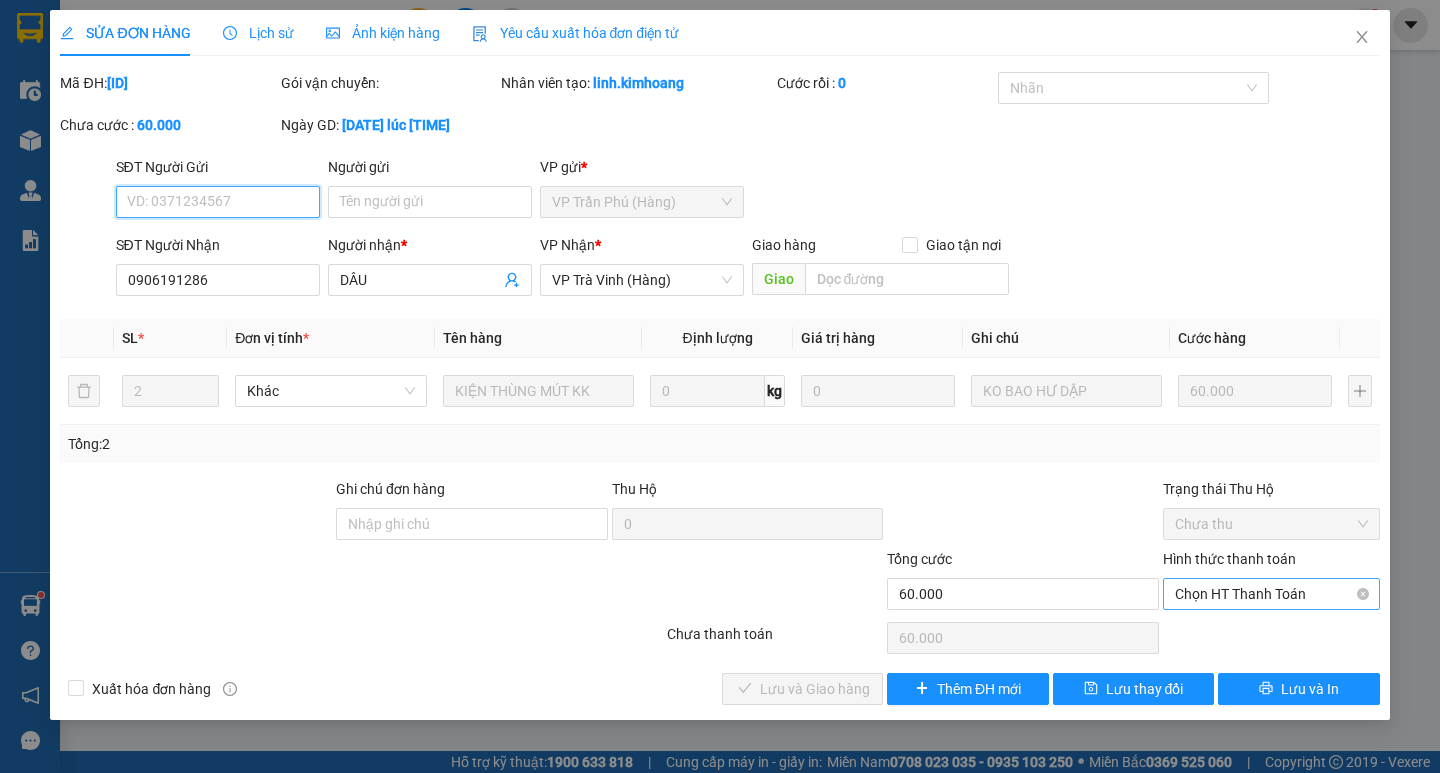 click on "Chọn HT Thanh Toán" at bounding box center [1271, 594] 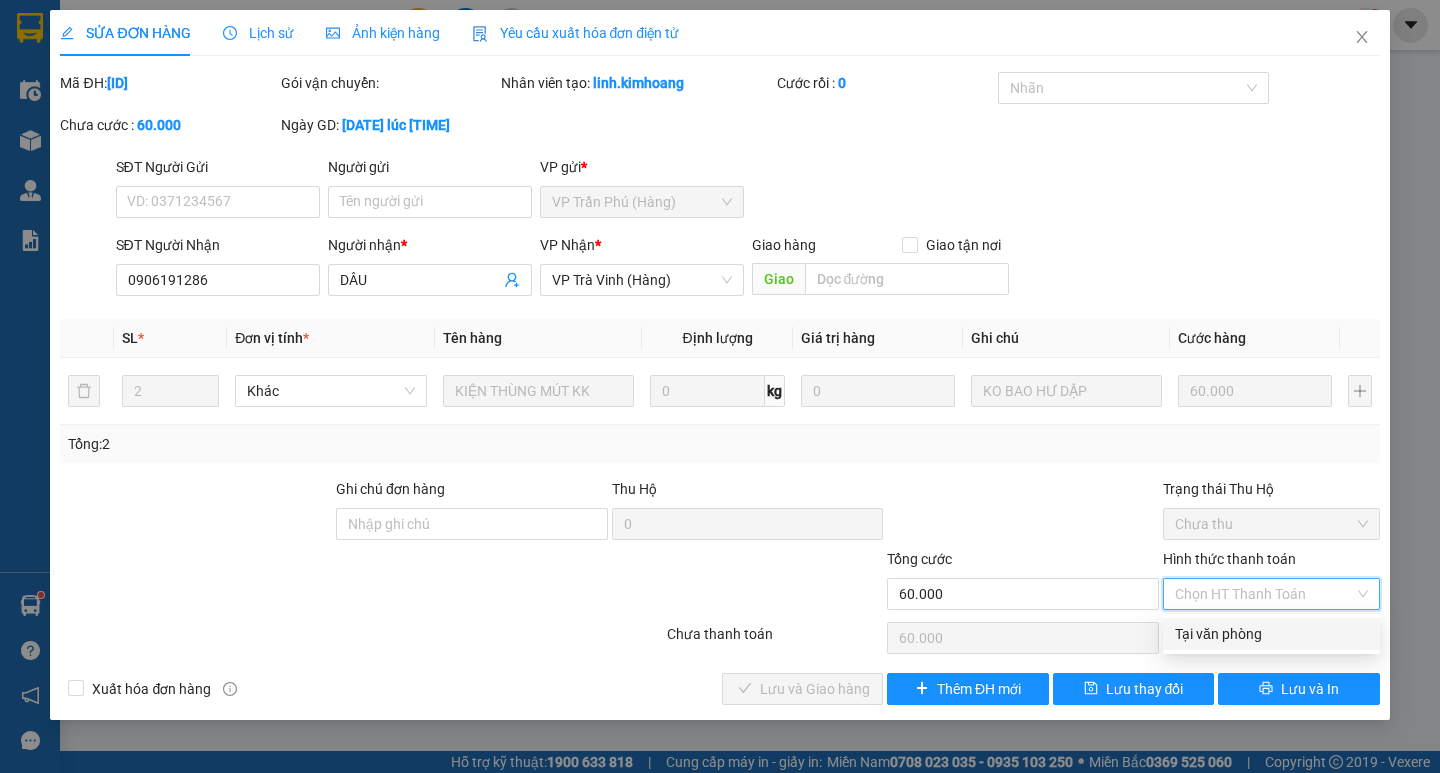 click on "Tại văn phòng" at bounding box center (1271, 634) 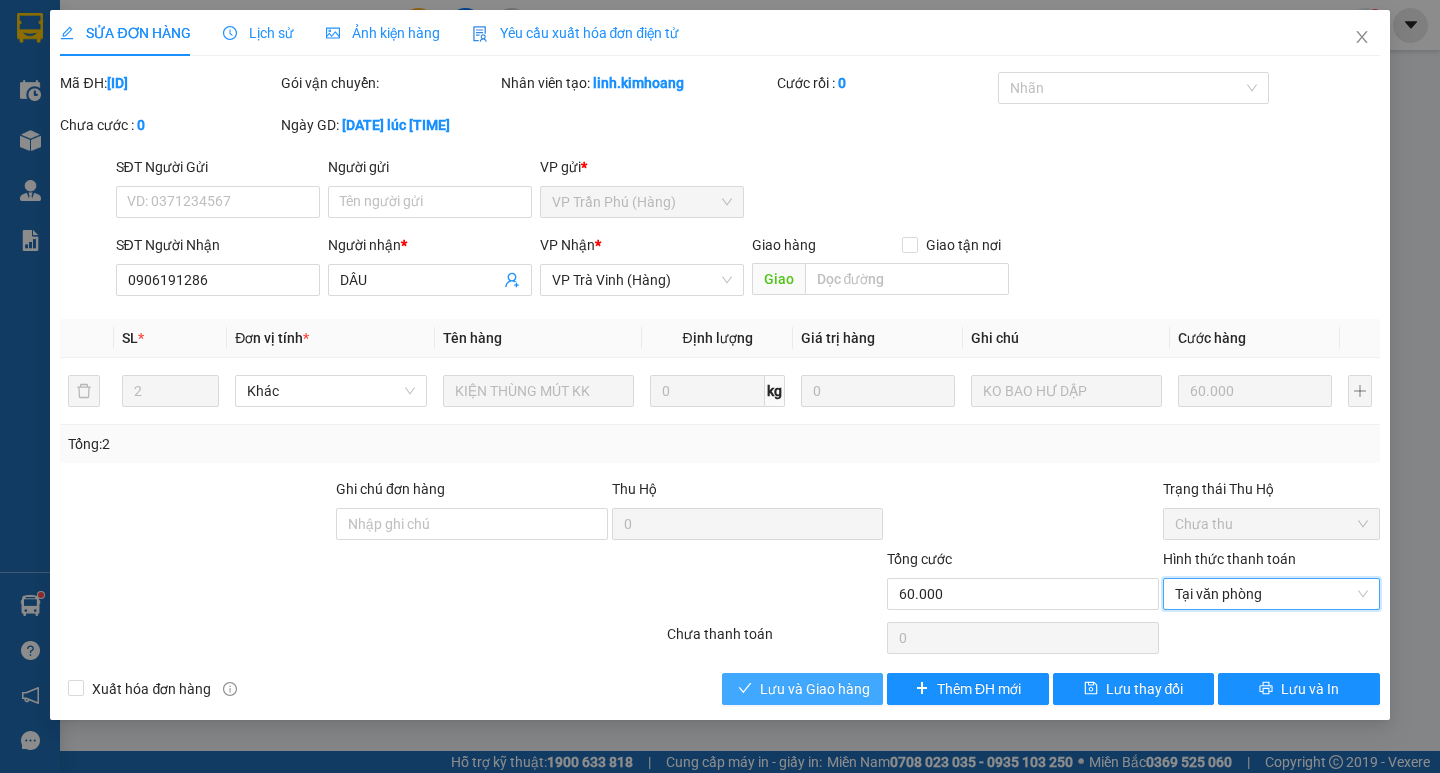 click on "Lưu và Giao hàng" at bounding box center [815, 689] 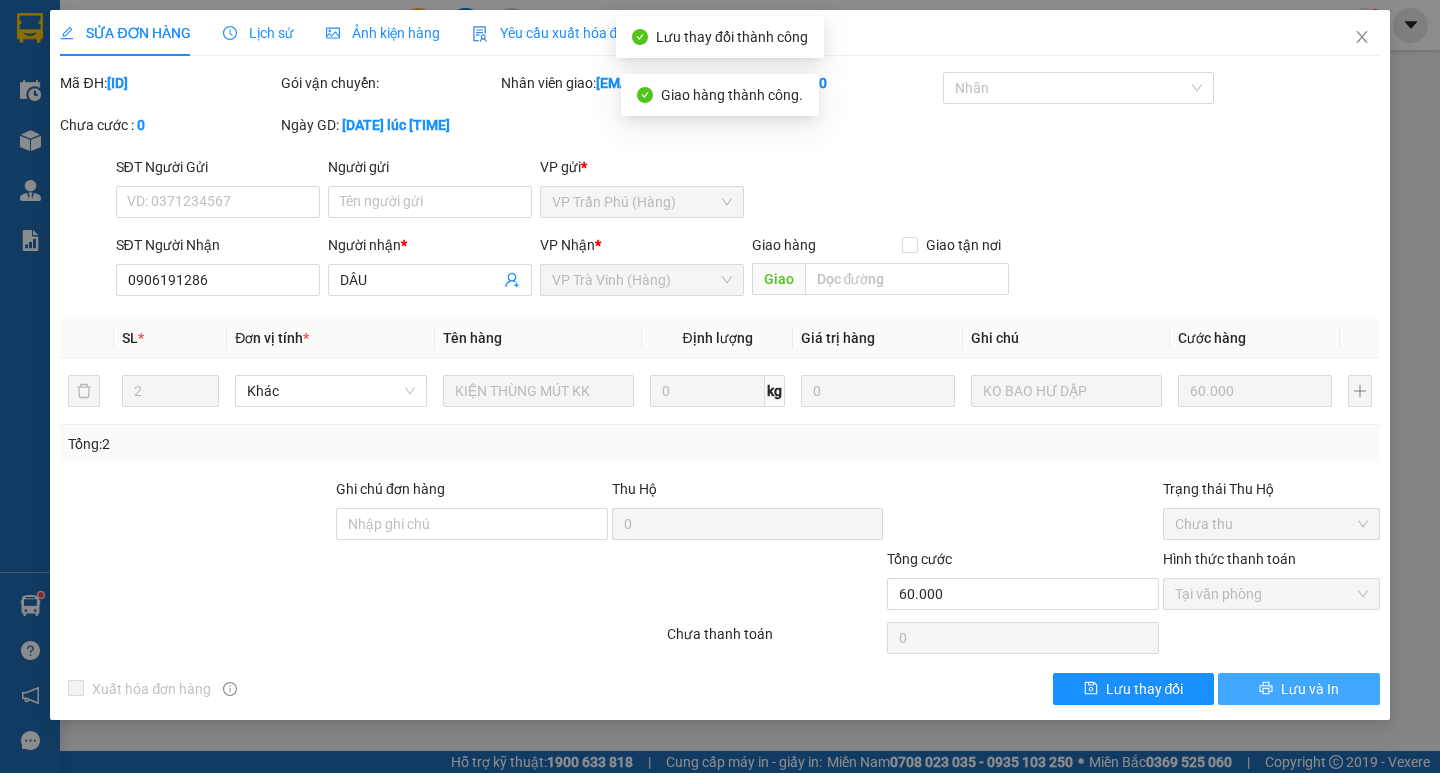 click on "Lưu và In" at bounding box center [1310, 689] 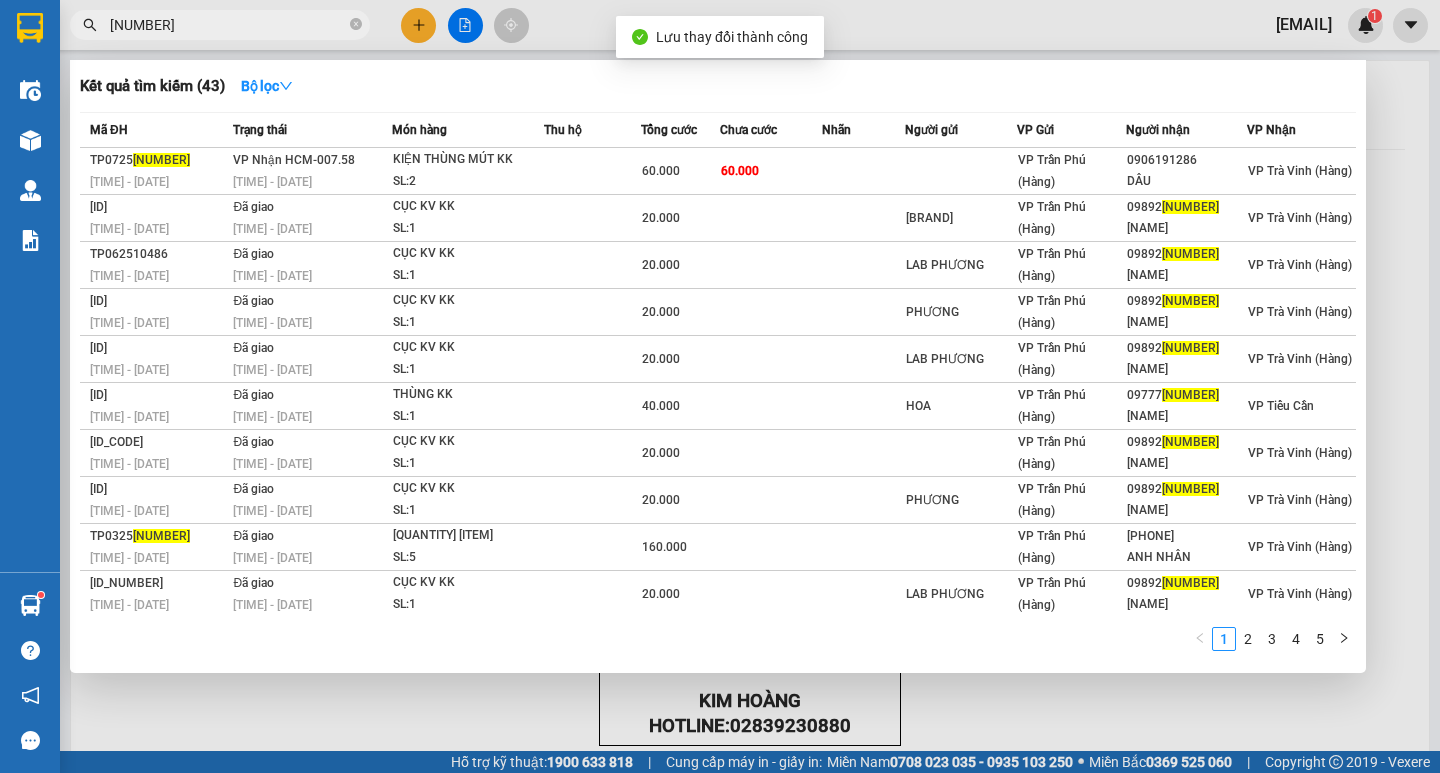 click on "12842" at bounding box center [228, 25] 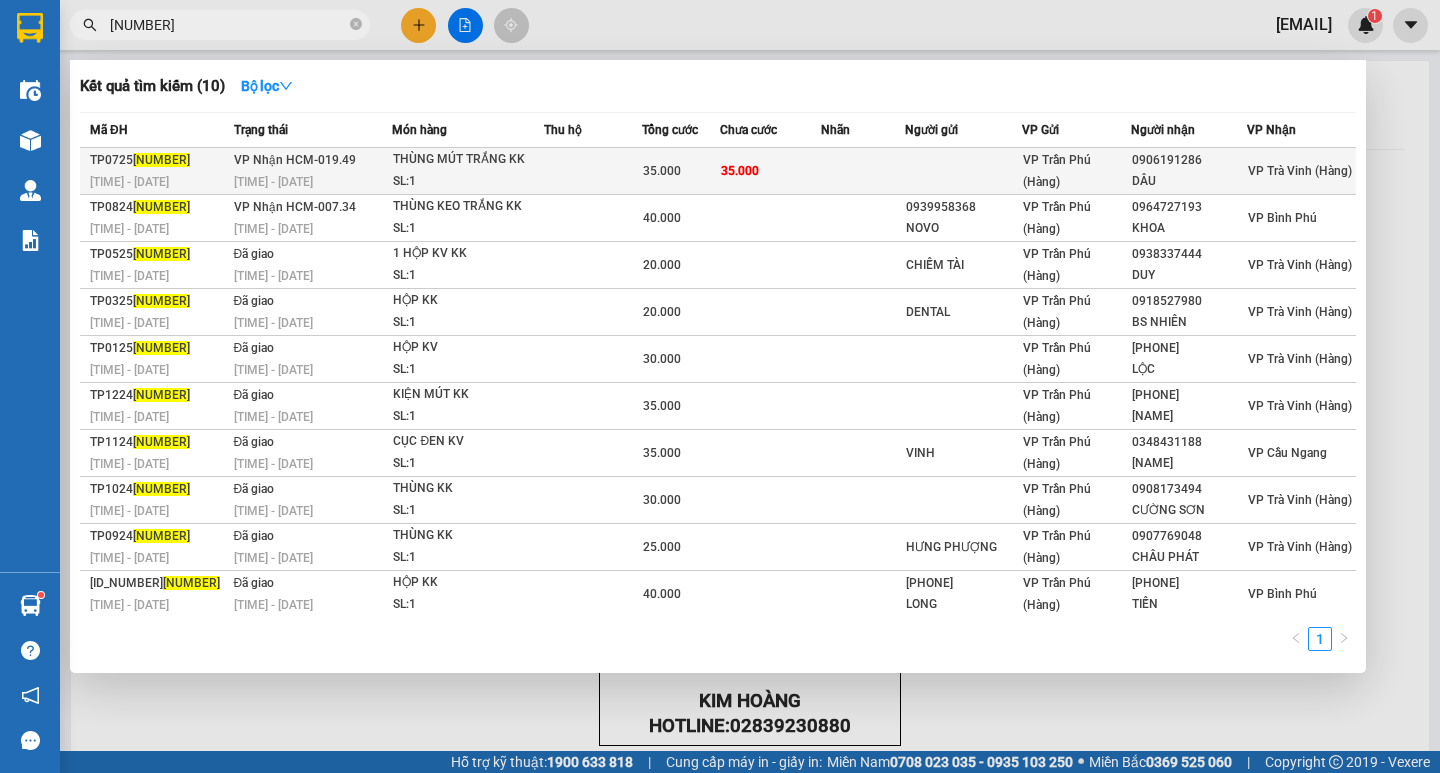 click at bounding box center [592, 171] 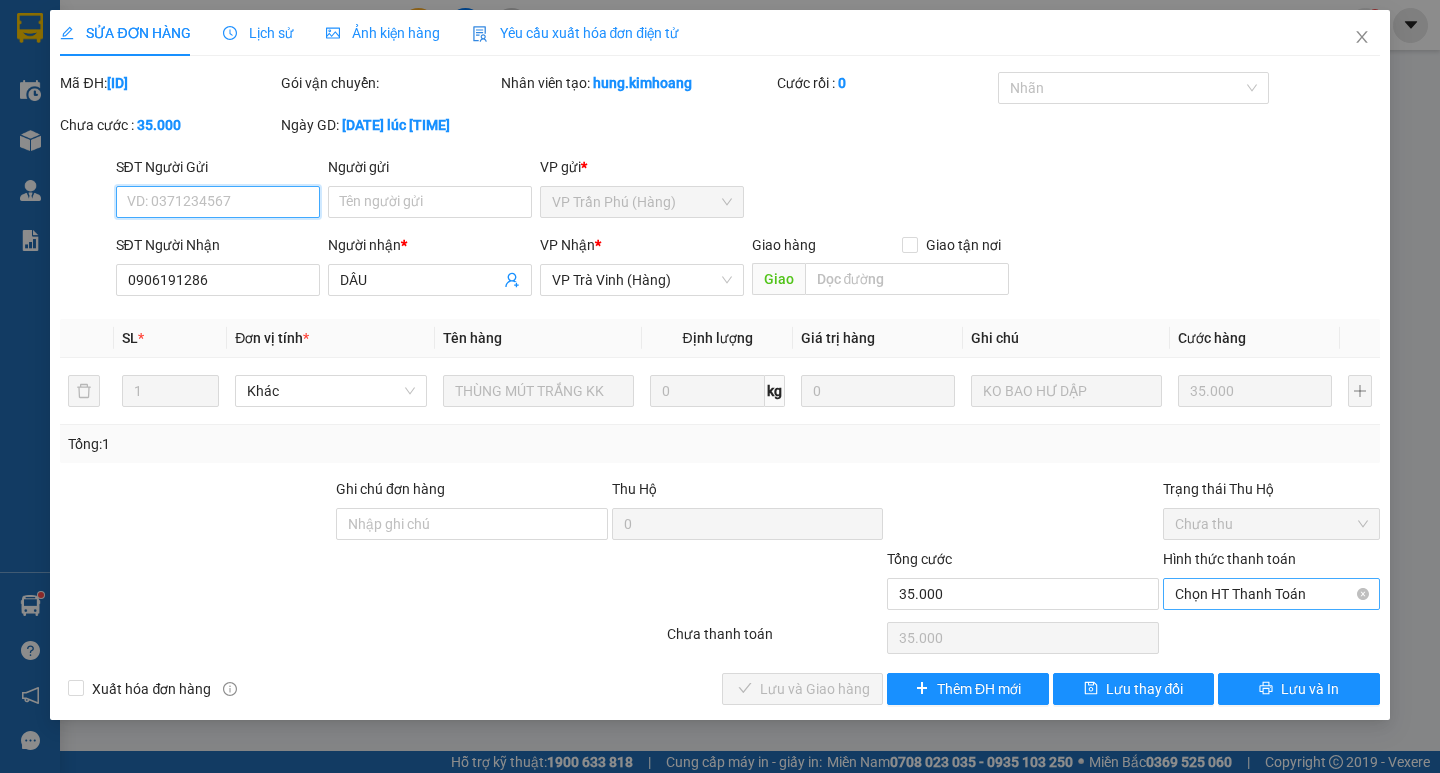 click on "Chọn HT Thanh Toán" at bounding box center [1271, 594] 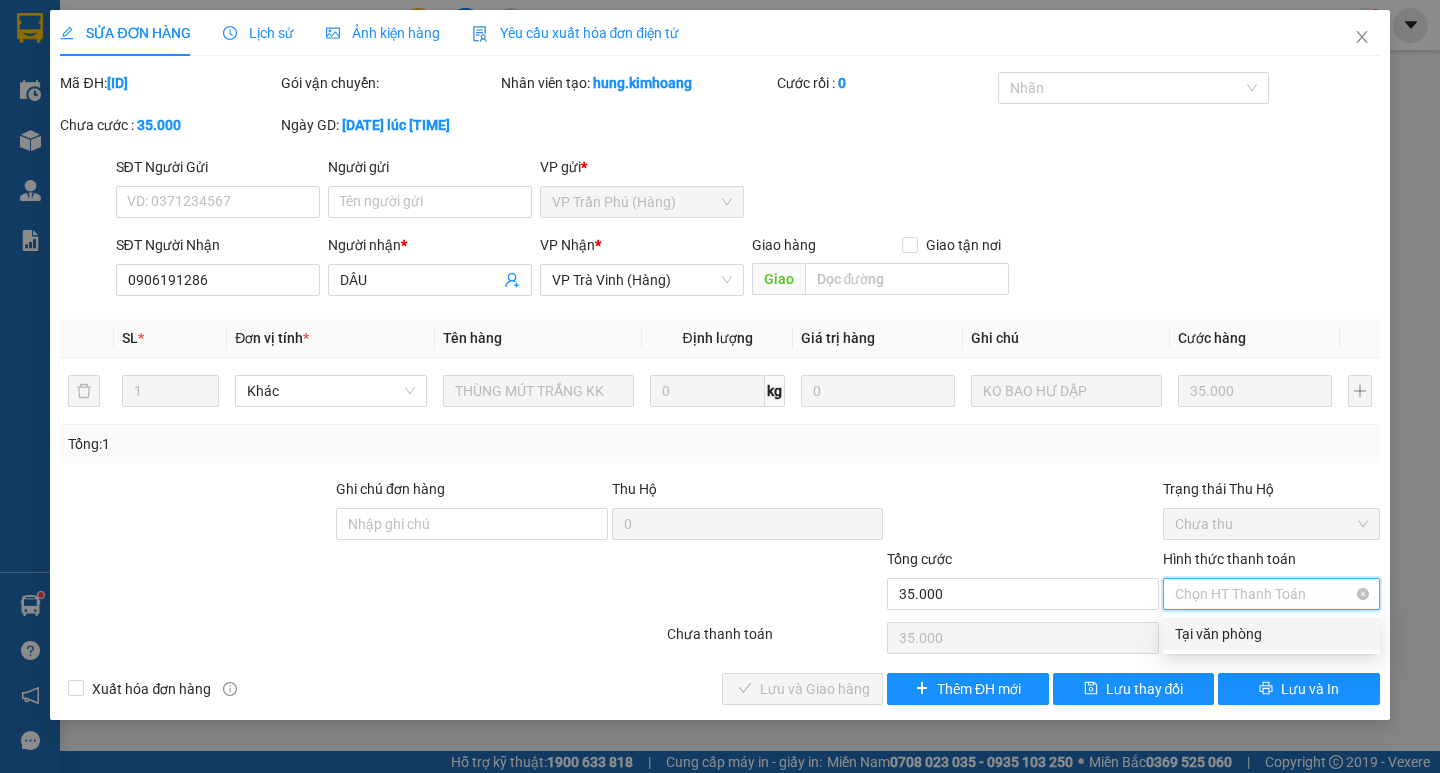 click on "Tại văn phòng" at bounding box center (1271, 634) 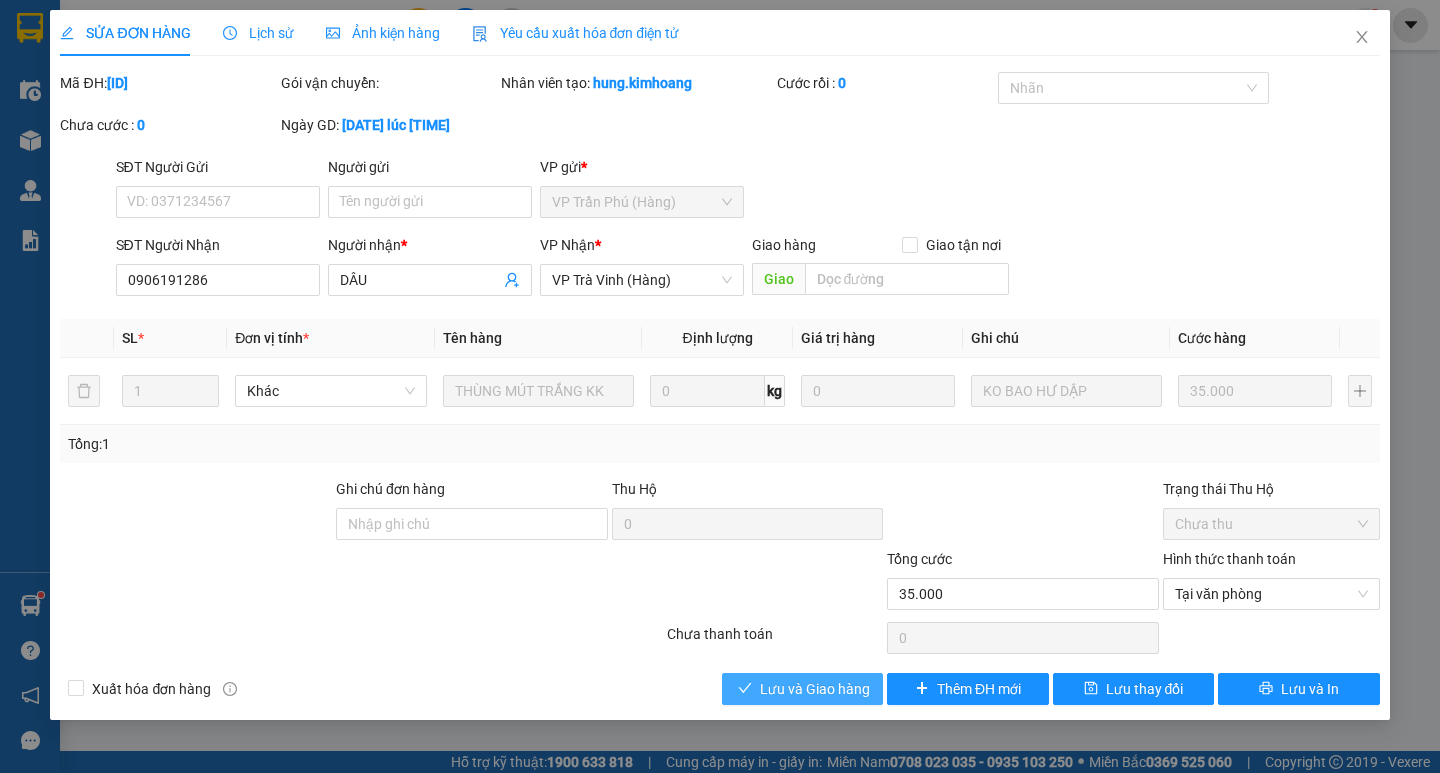 click on "Lưu và Giao hàng" at bounding box center (815, 689) 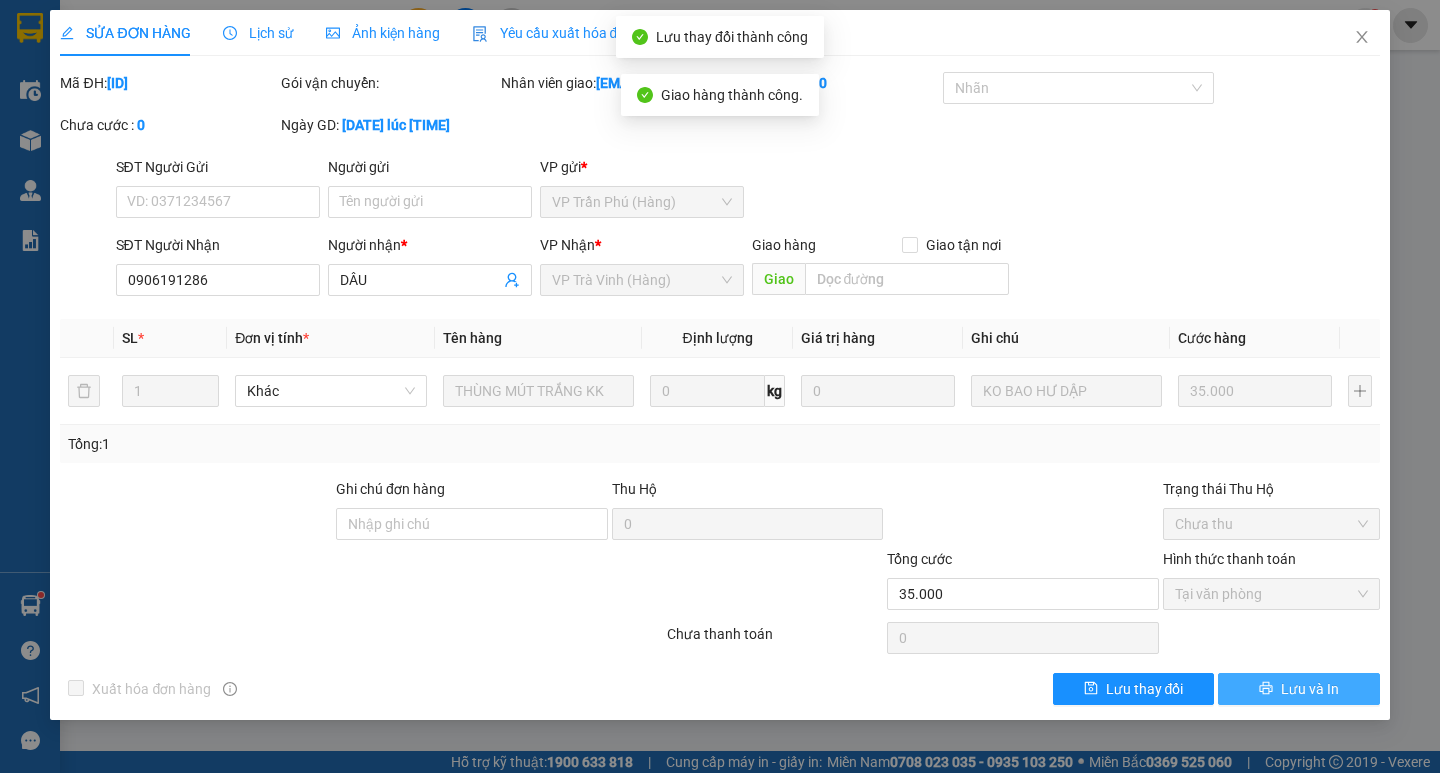 click on "Lưu và In" at bounding box center [1310, 689] 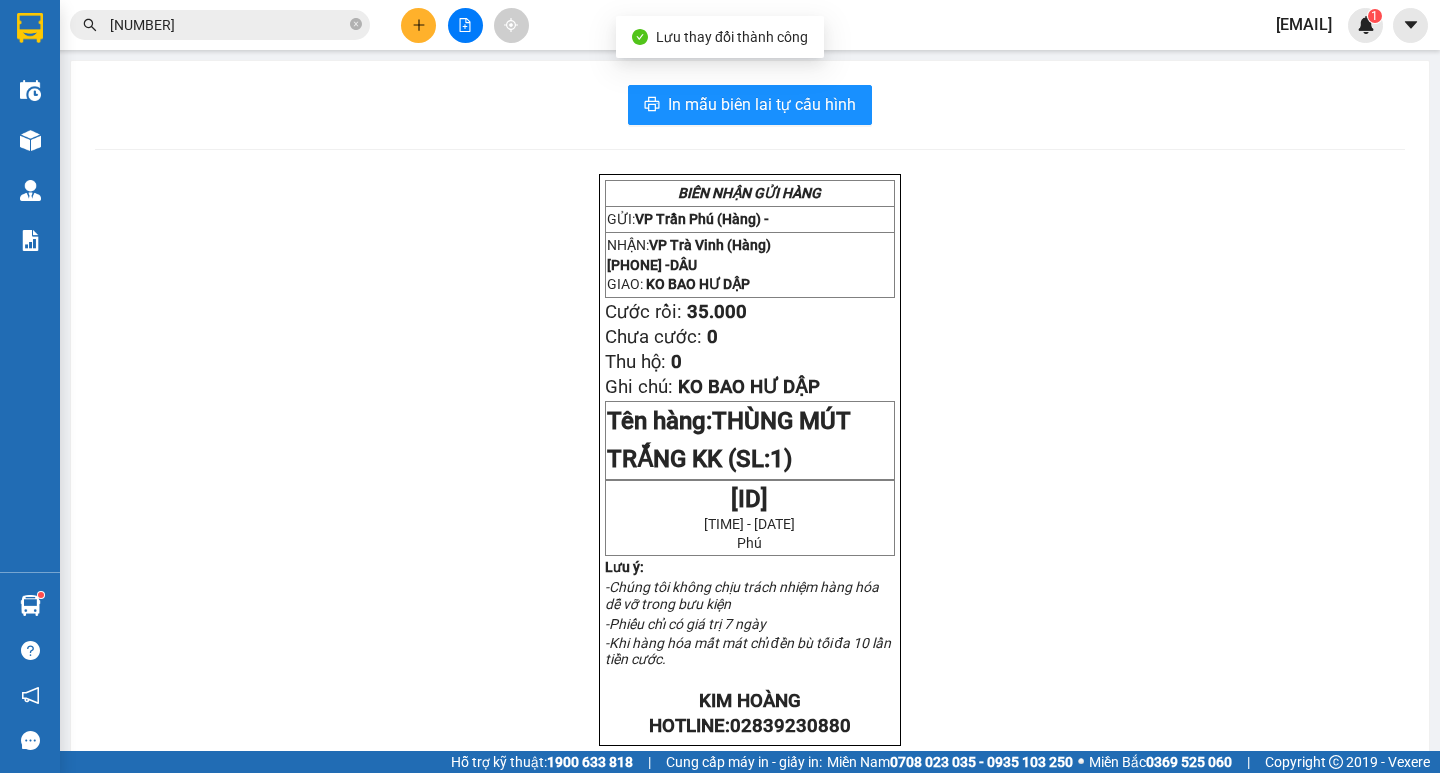 click on "12707" at bounding box center [228, 25] 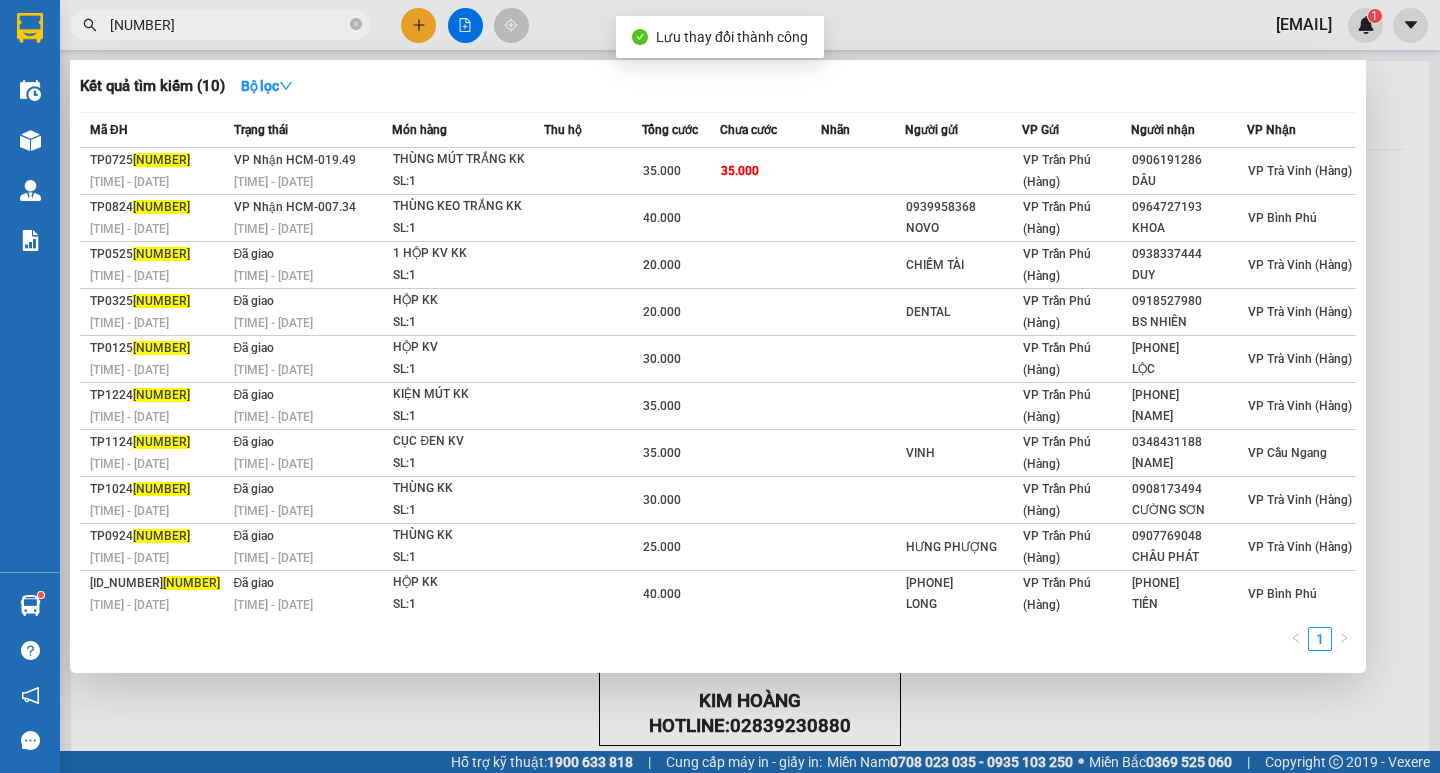 click on "12707" at bounding box center [228, 25] 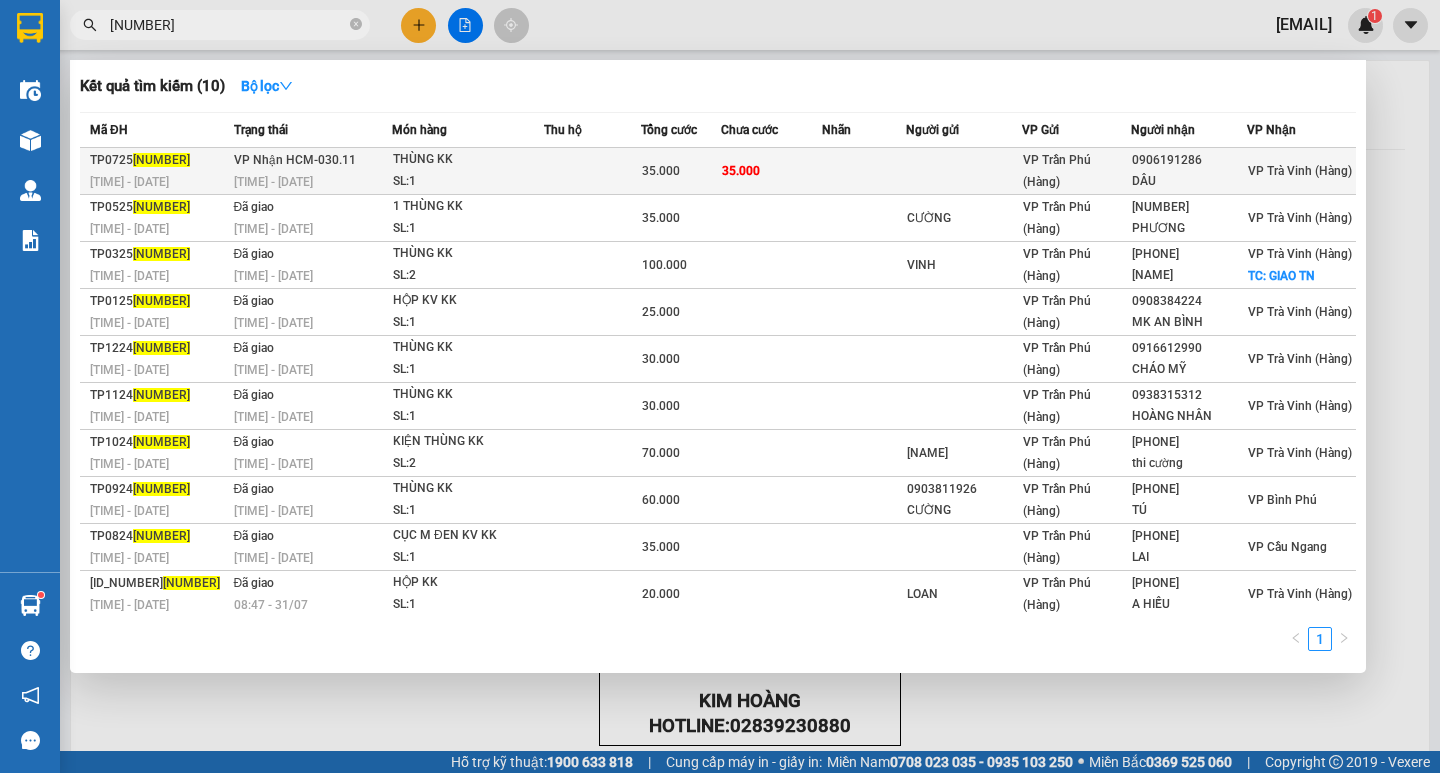 click on "THÙNG KK" at bounding box center (468, 160) 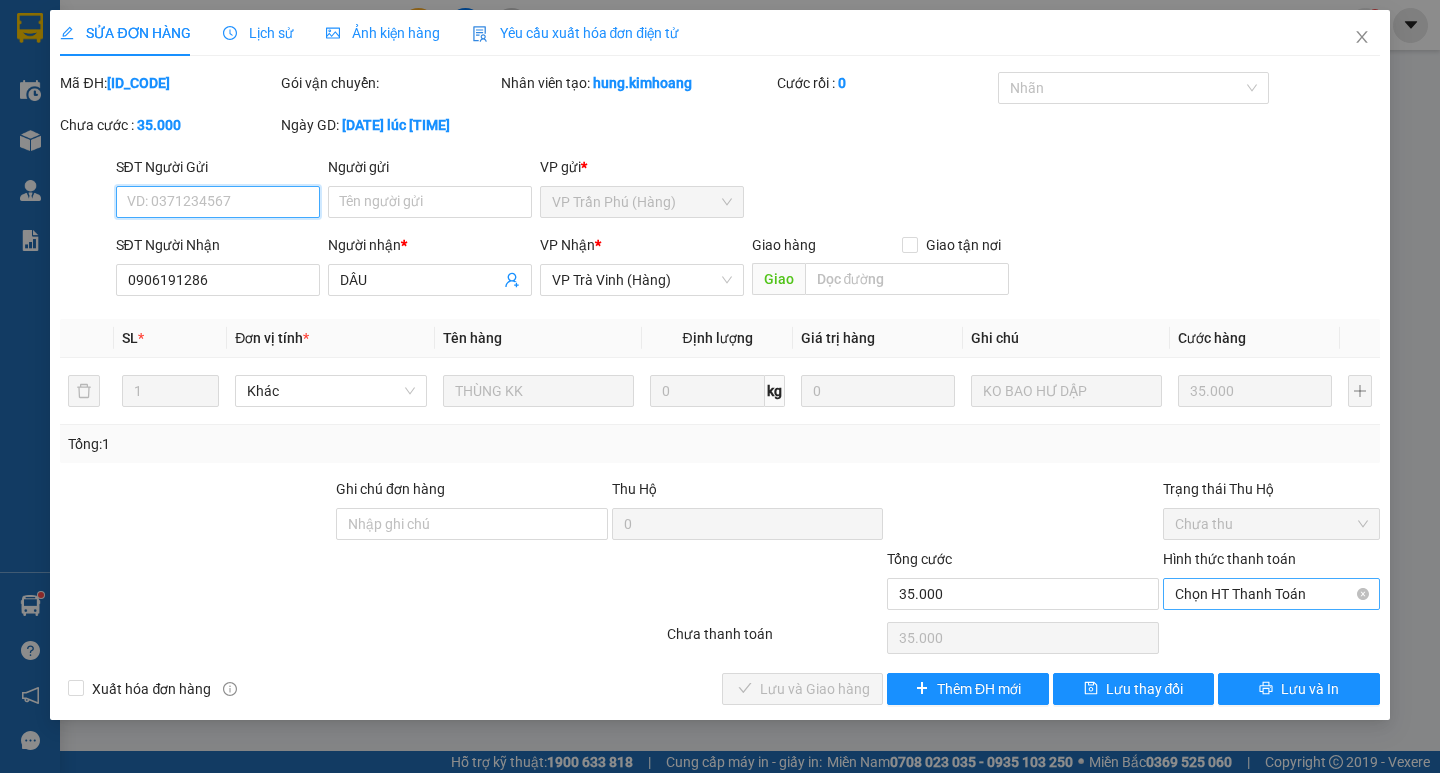 click on "Chọn HT Thanh Toán" at bounding box center (1271, 594) 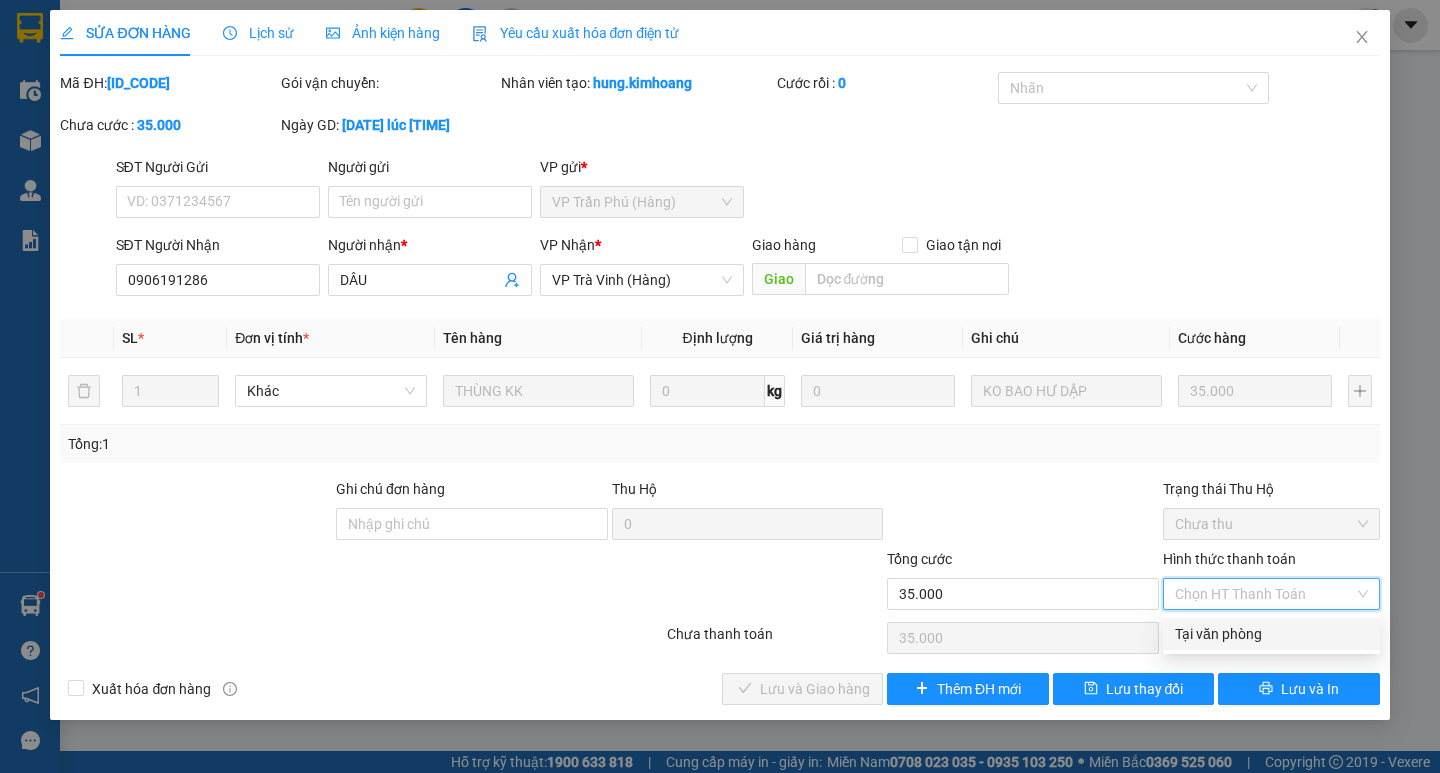 click on "Tại văn phòng" at bounding box center (1271, 634) 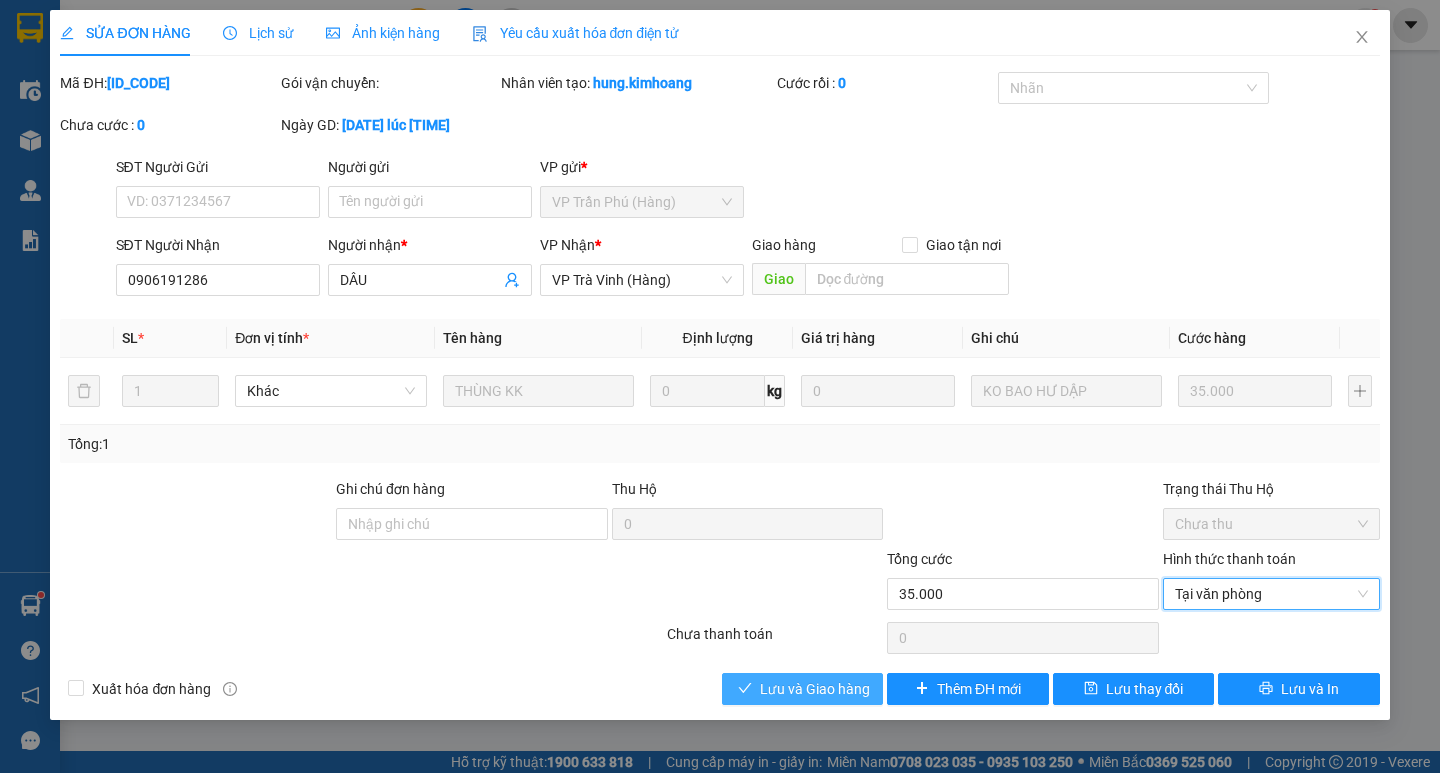 click on "Lưu và Giao hàng" at bounding box center [815, 689] 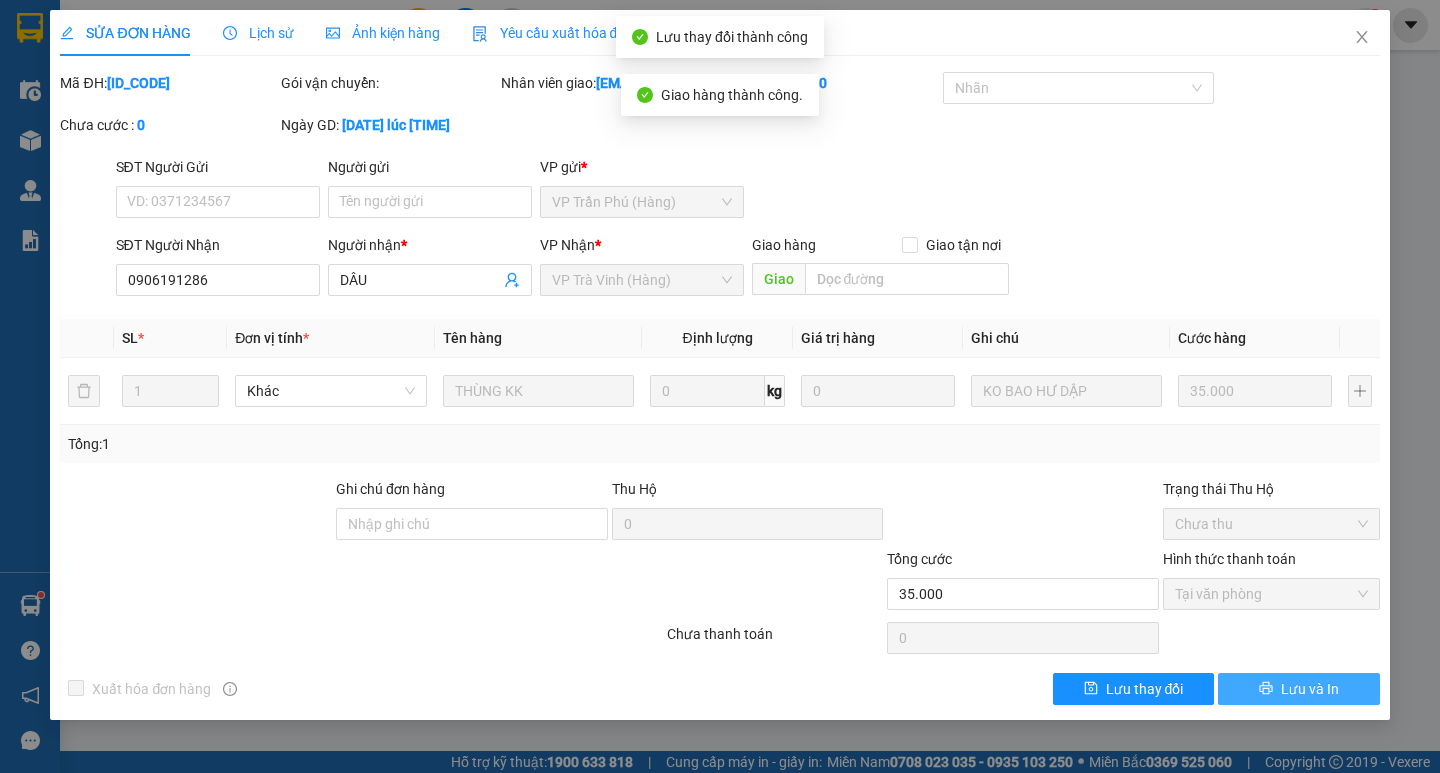 click on "Lưu và In" at bounding box center (1310, 689) 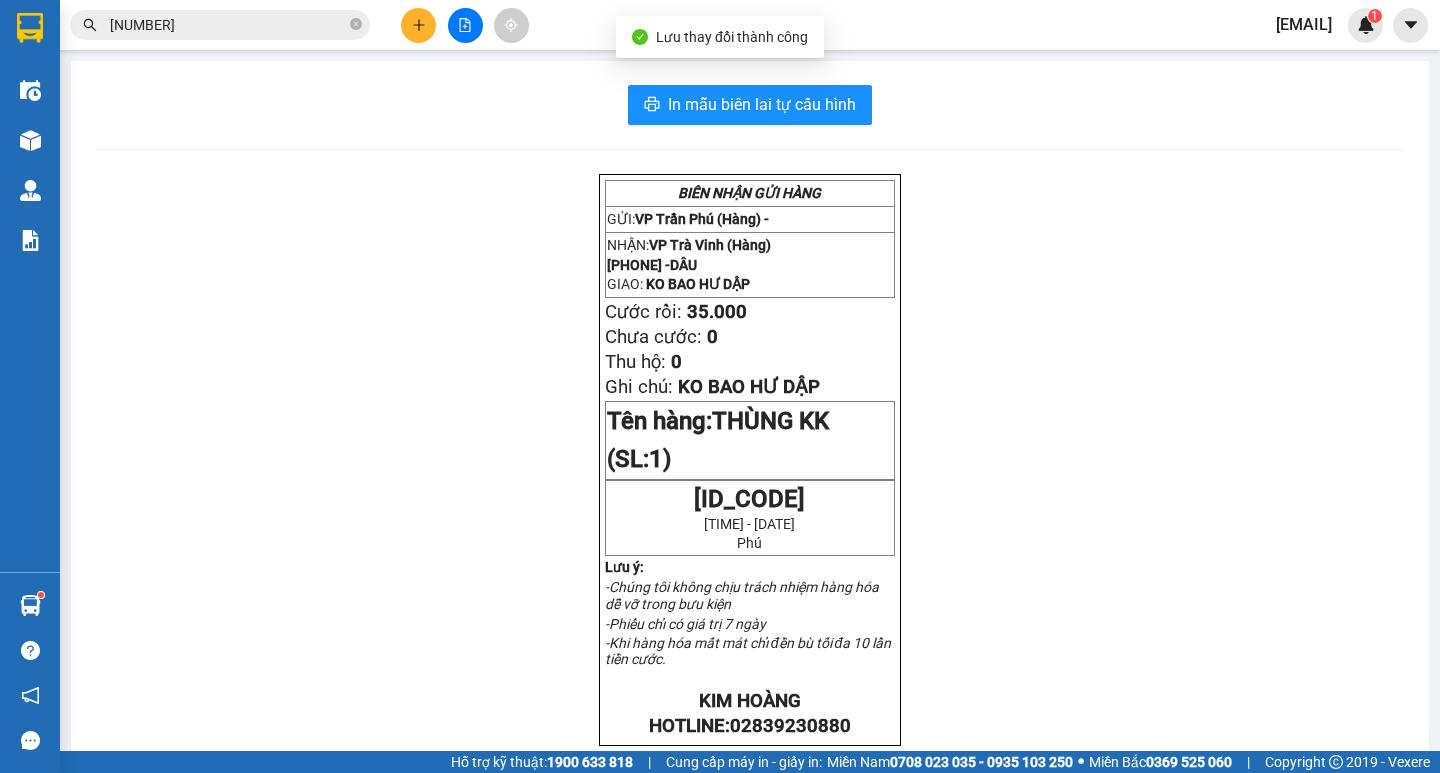 click on "12772" at bounding box center (228, 25) 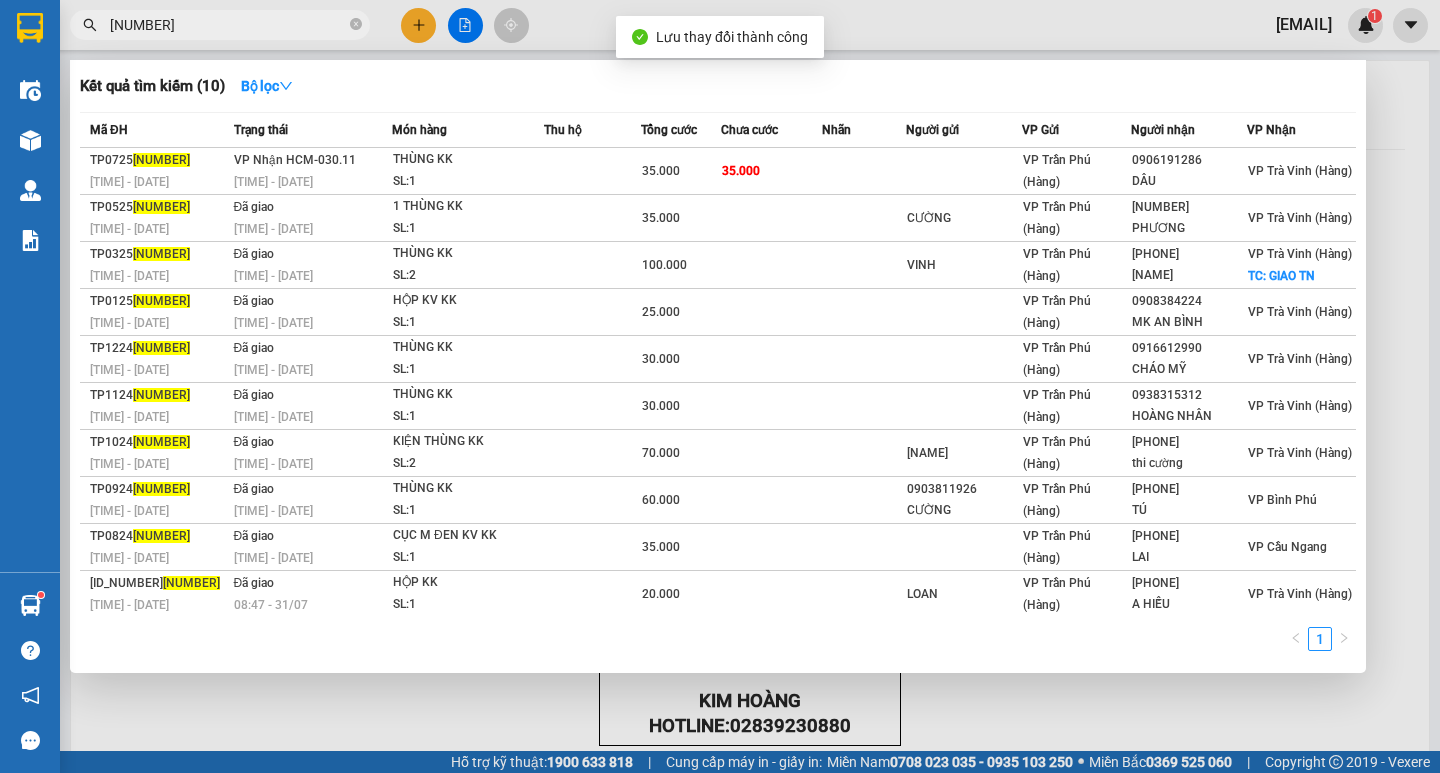 click on "12772" at bounding box center [228, 25] 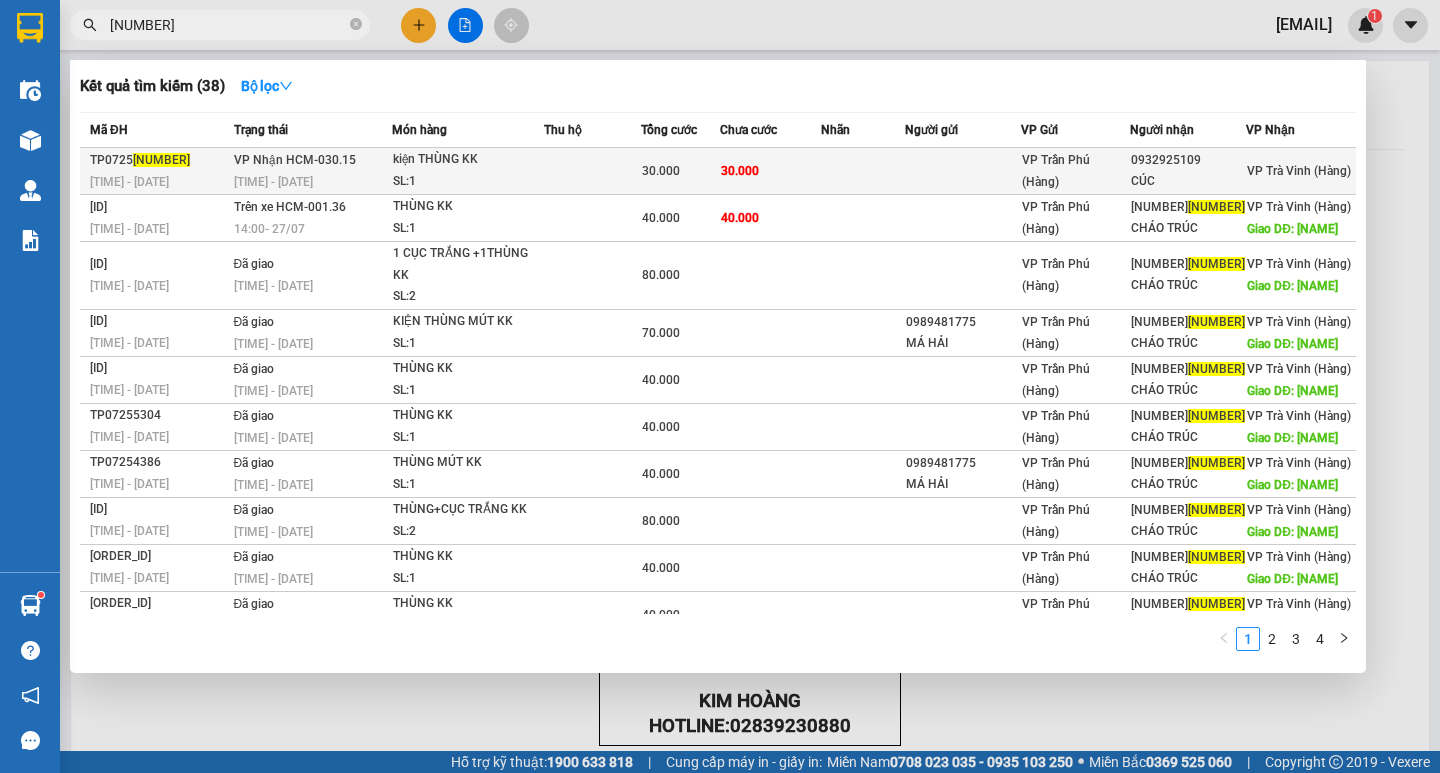 click on "kiện THÙNG KK" at bounding box center (468, 160) 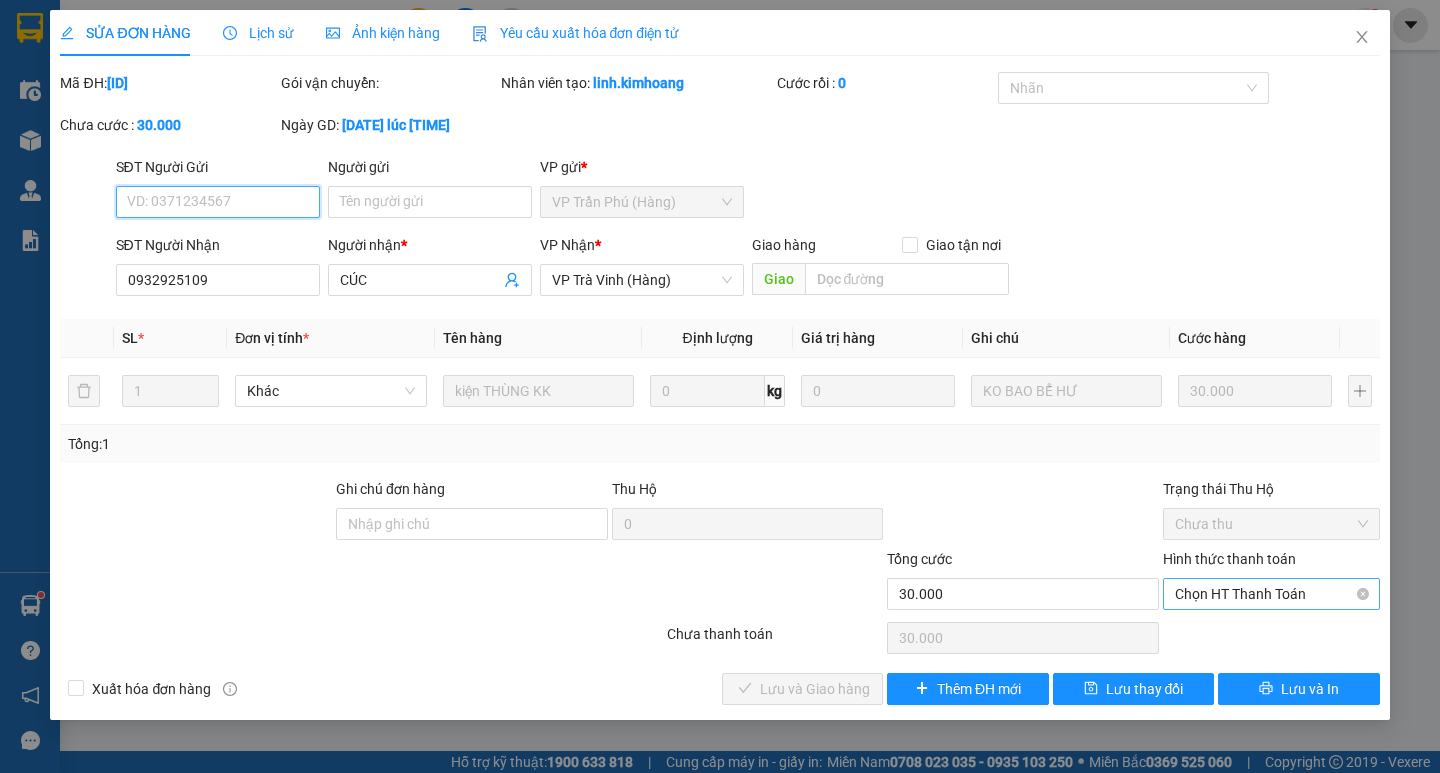 click on "Chọn HT Thanh Toán" at bounding box center [1271, 594] 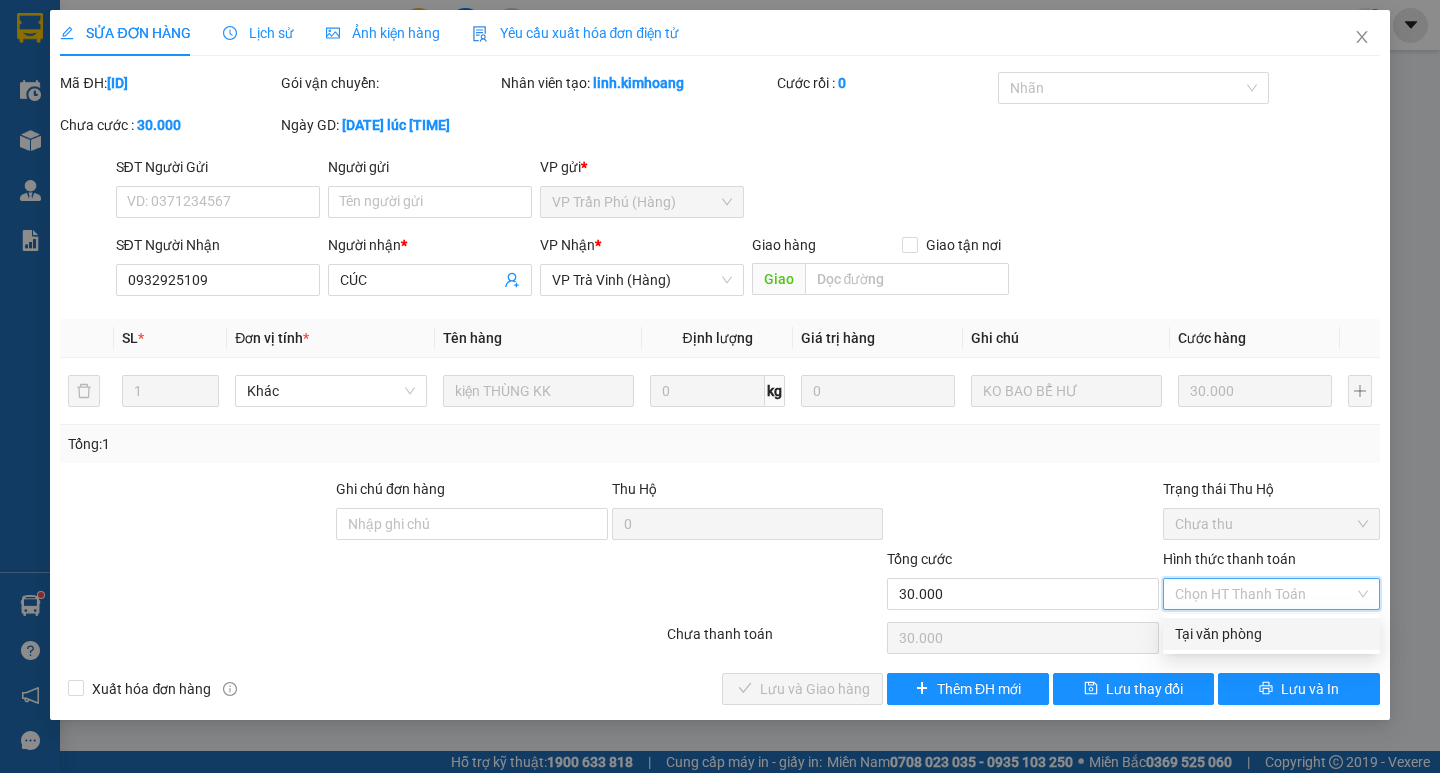 click on "Tại văn phòng" at bounding box center [1271, 634] 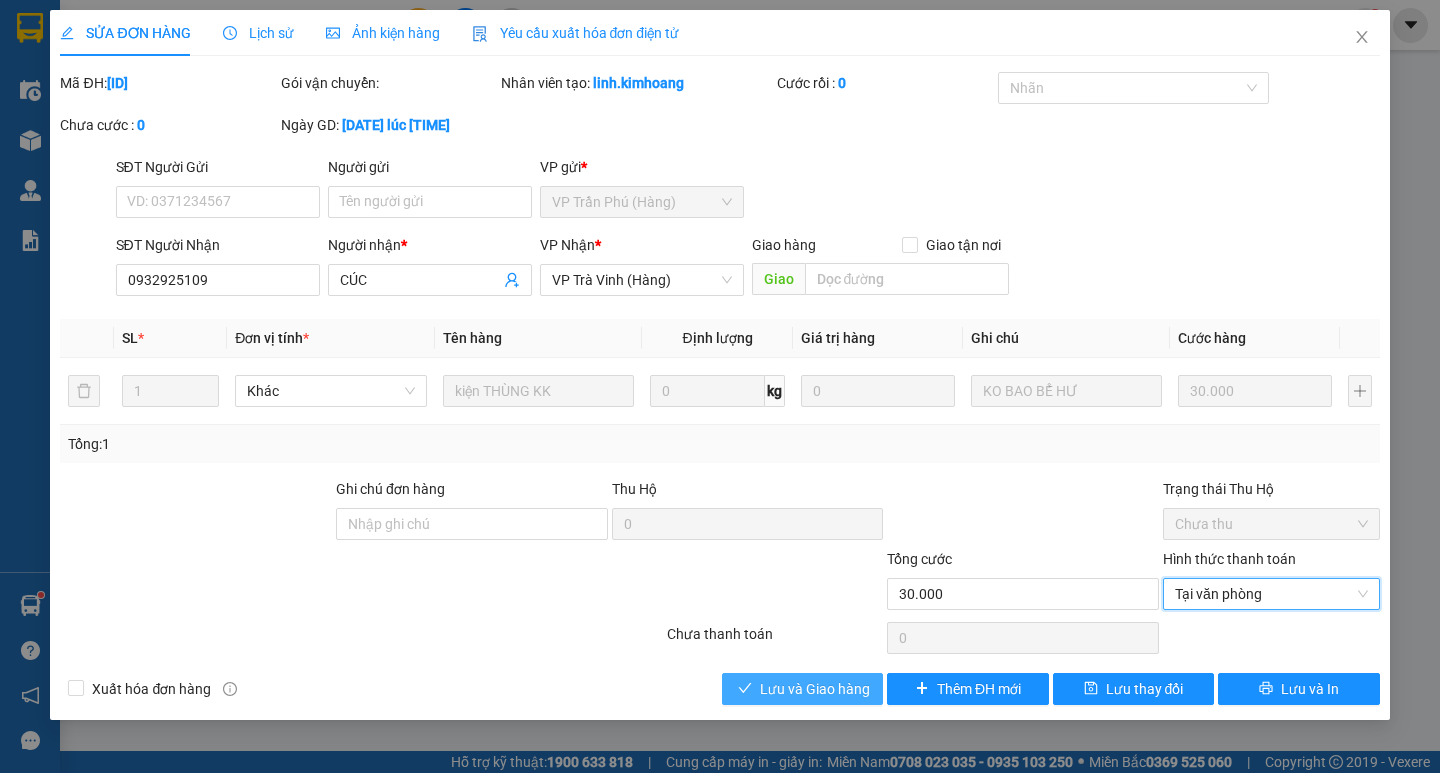 click on "Lưu và Giao hàng" at bounding box center [815, 689] 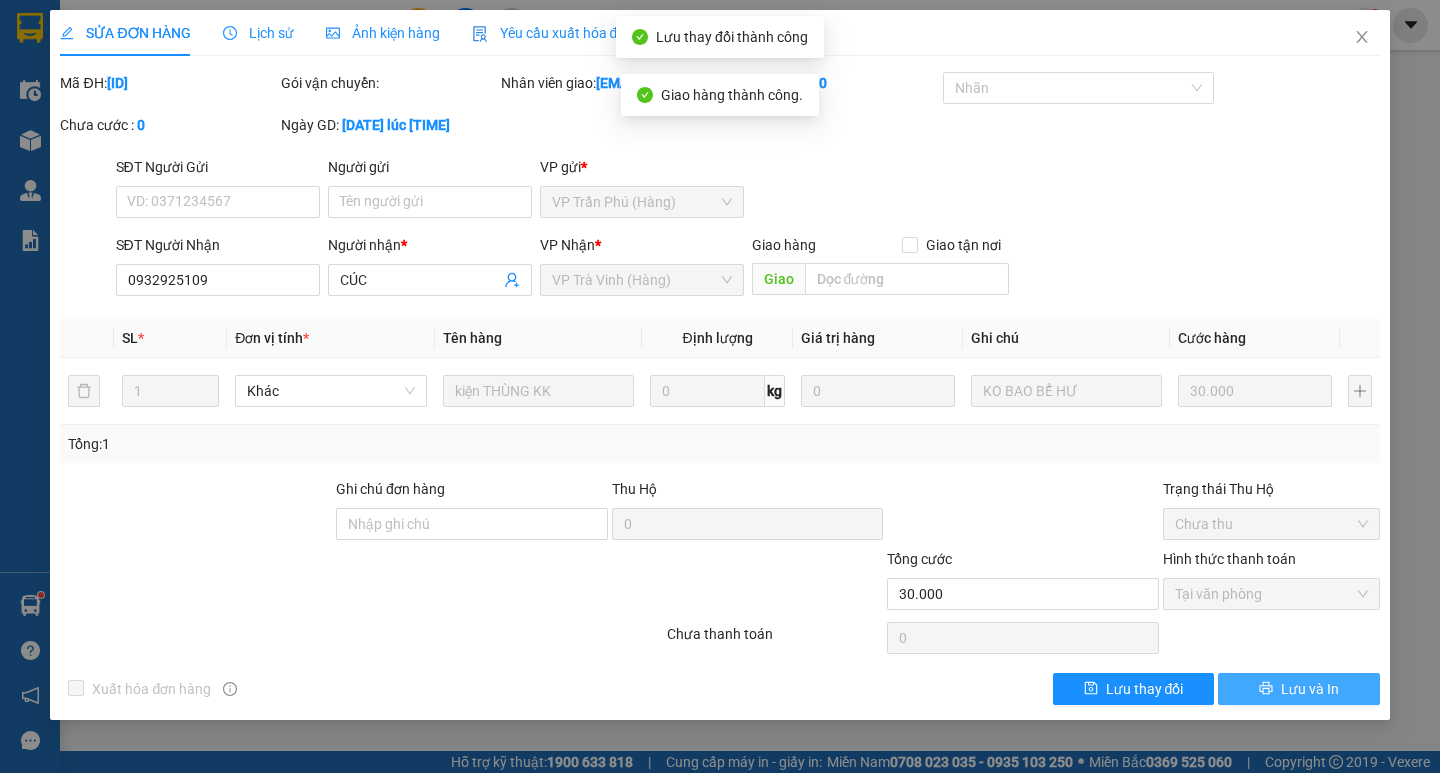 click on "Lưu và In" at bounding box center [1310, 689] 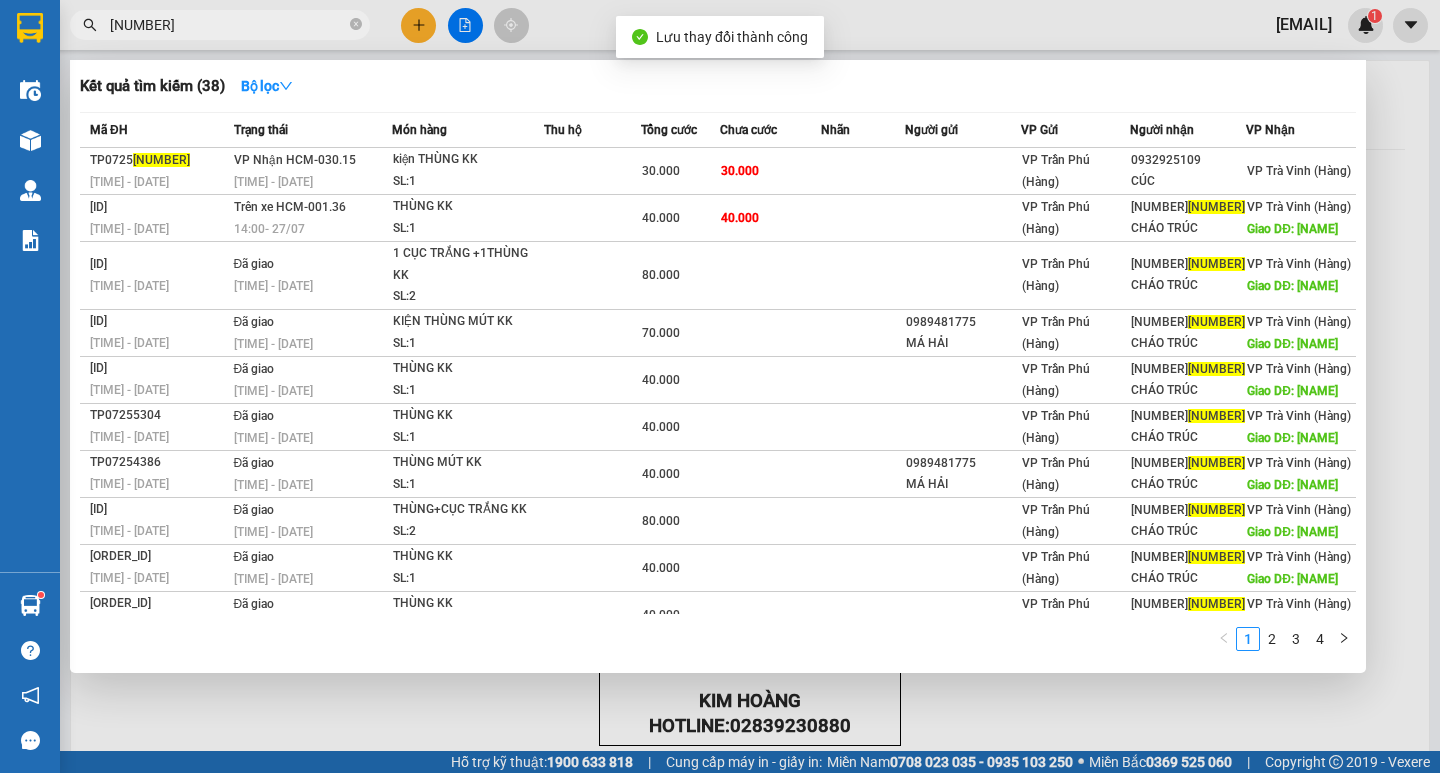 click on "12692" at bounding box center (228, 25) 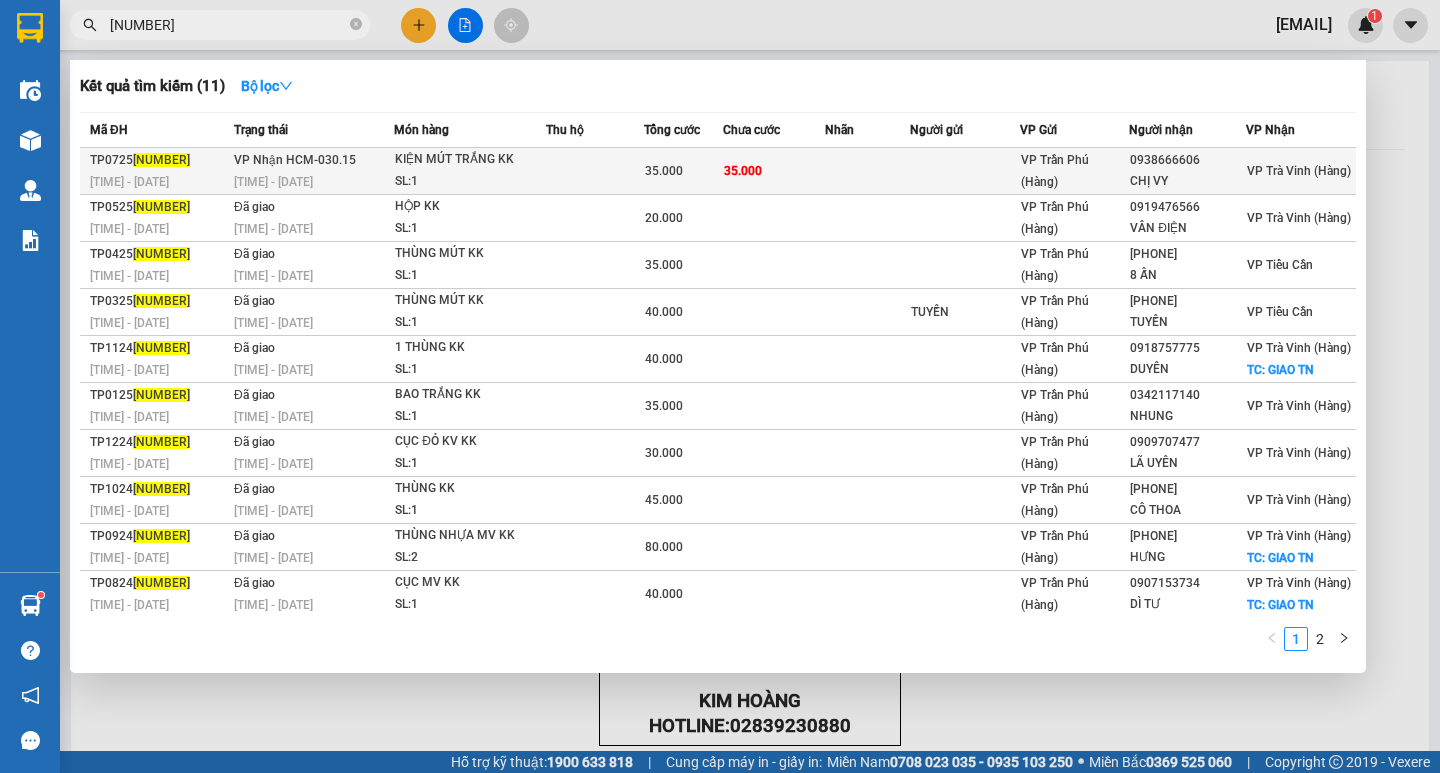 click at bounding box center [595, 171] 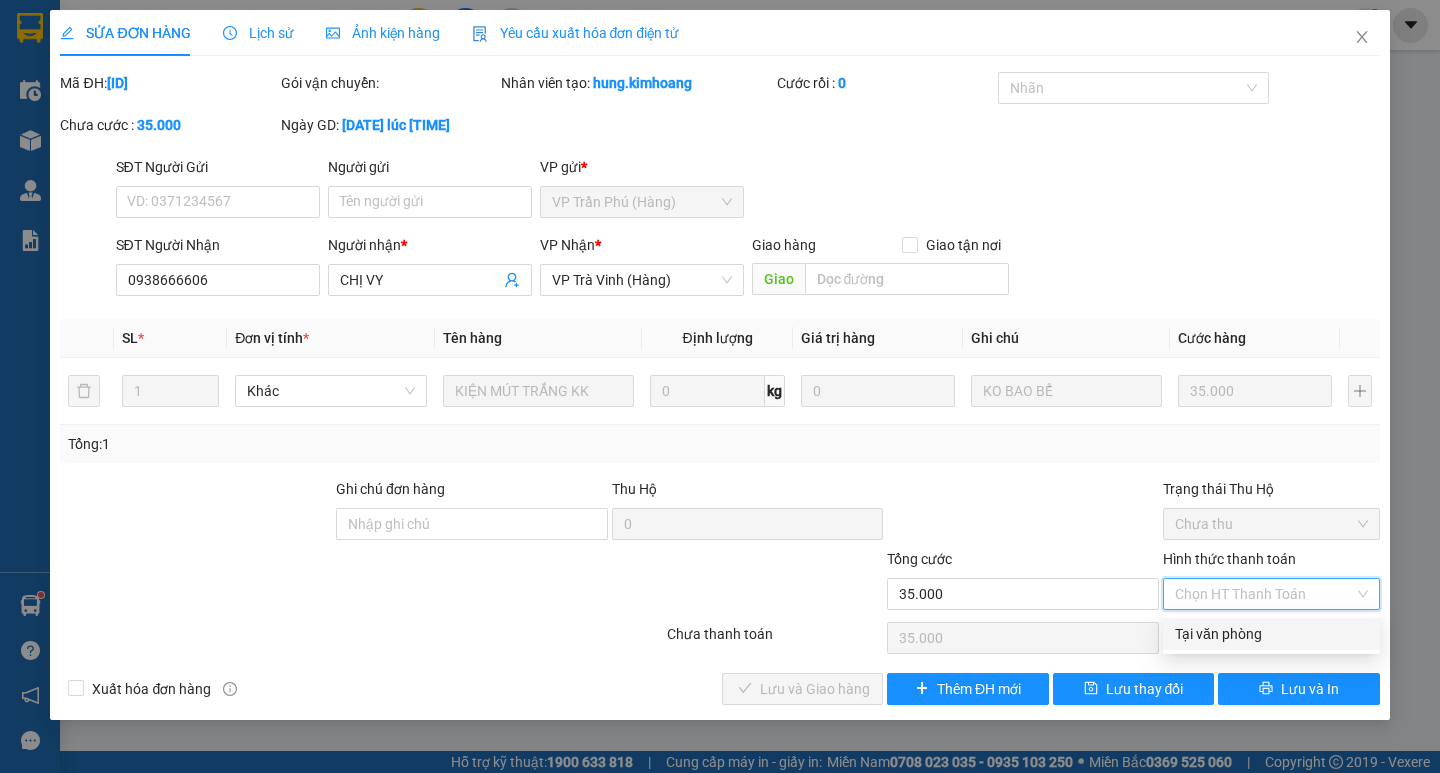click on "Tại văn phòng" at bounding box center (1271, 634) 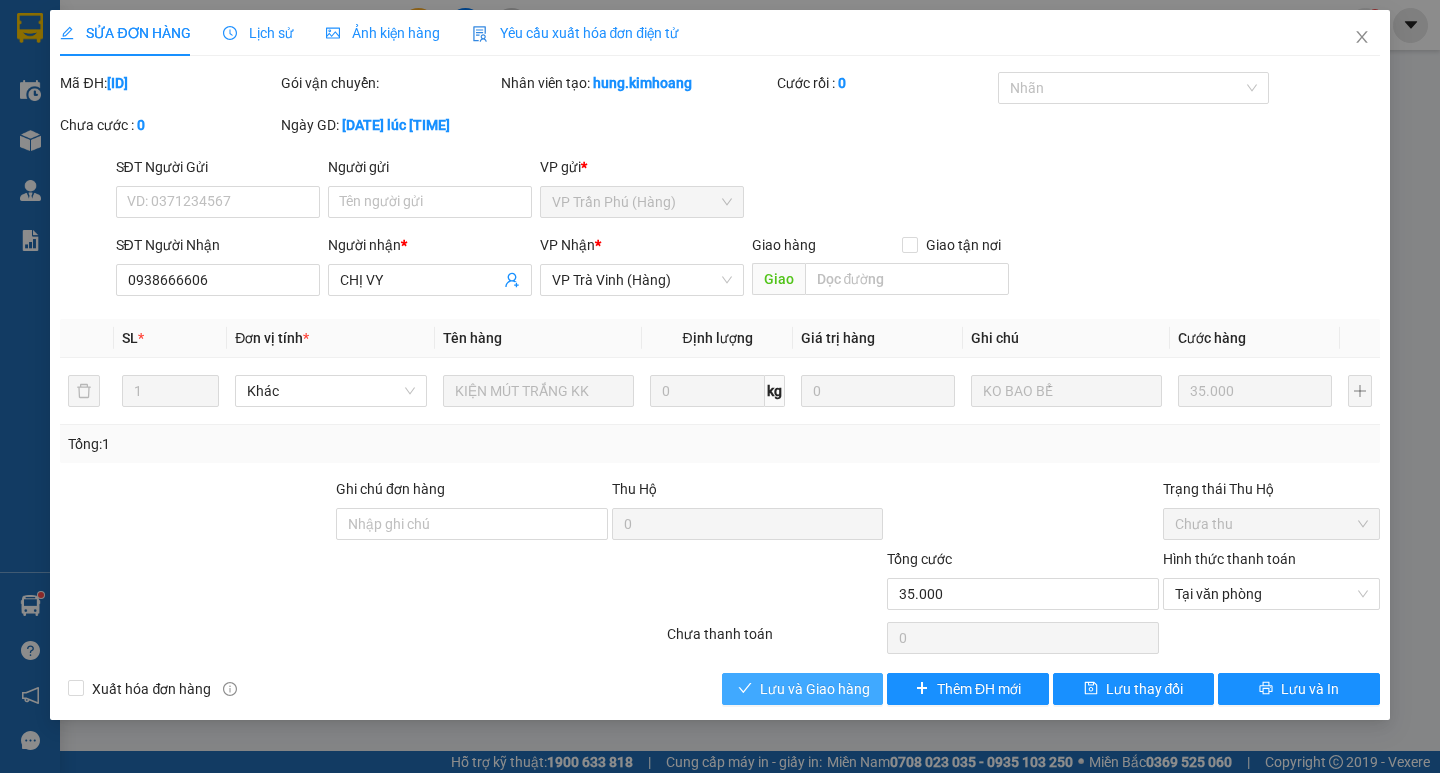 click on "Lưu và Giao hàng" at bounding box center [815, 689] 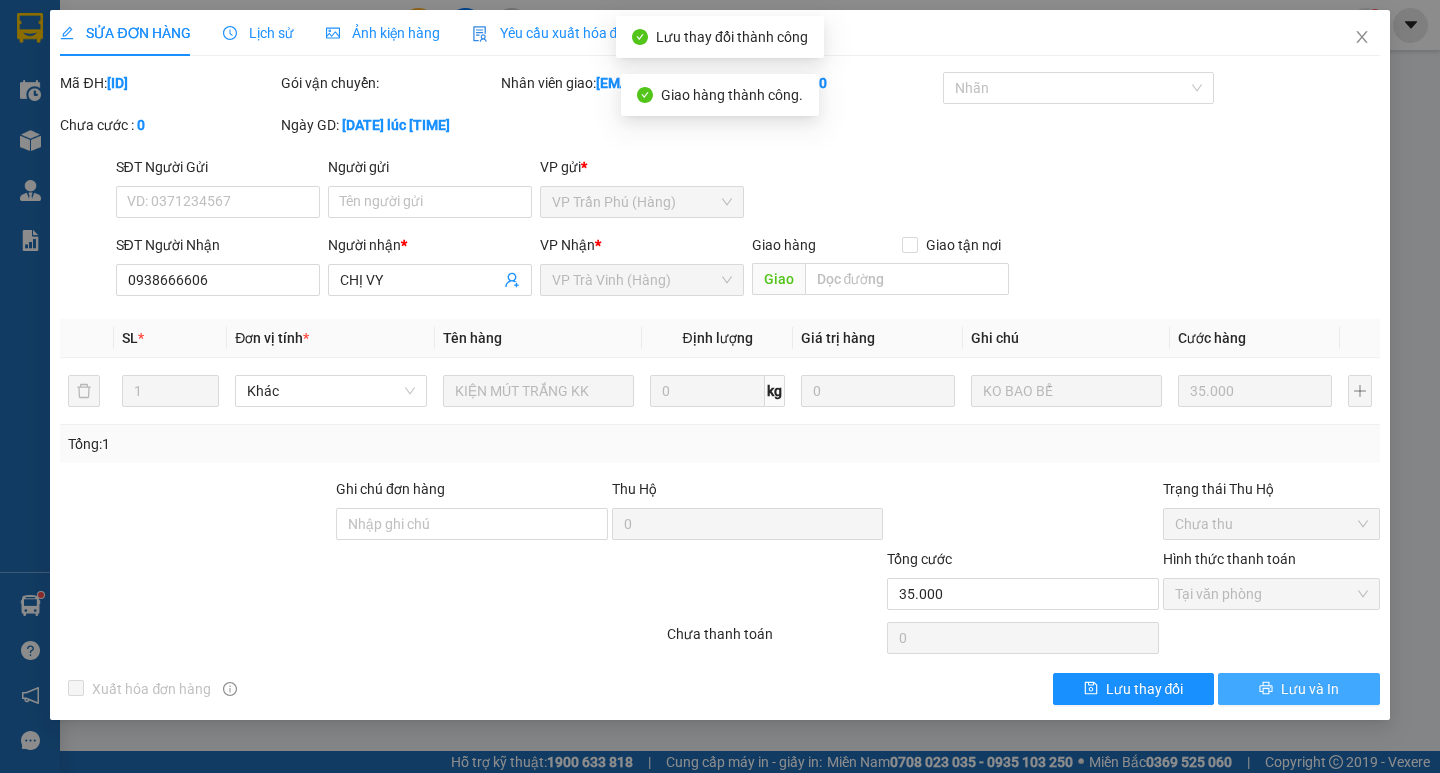 click on "Lưu và In" at bounding box center [1310, 689] 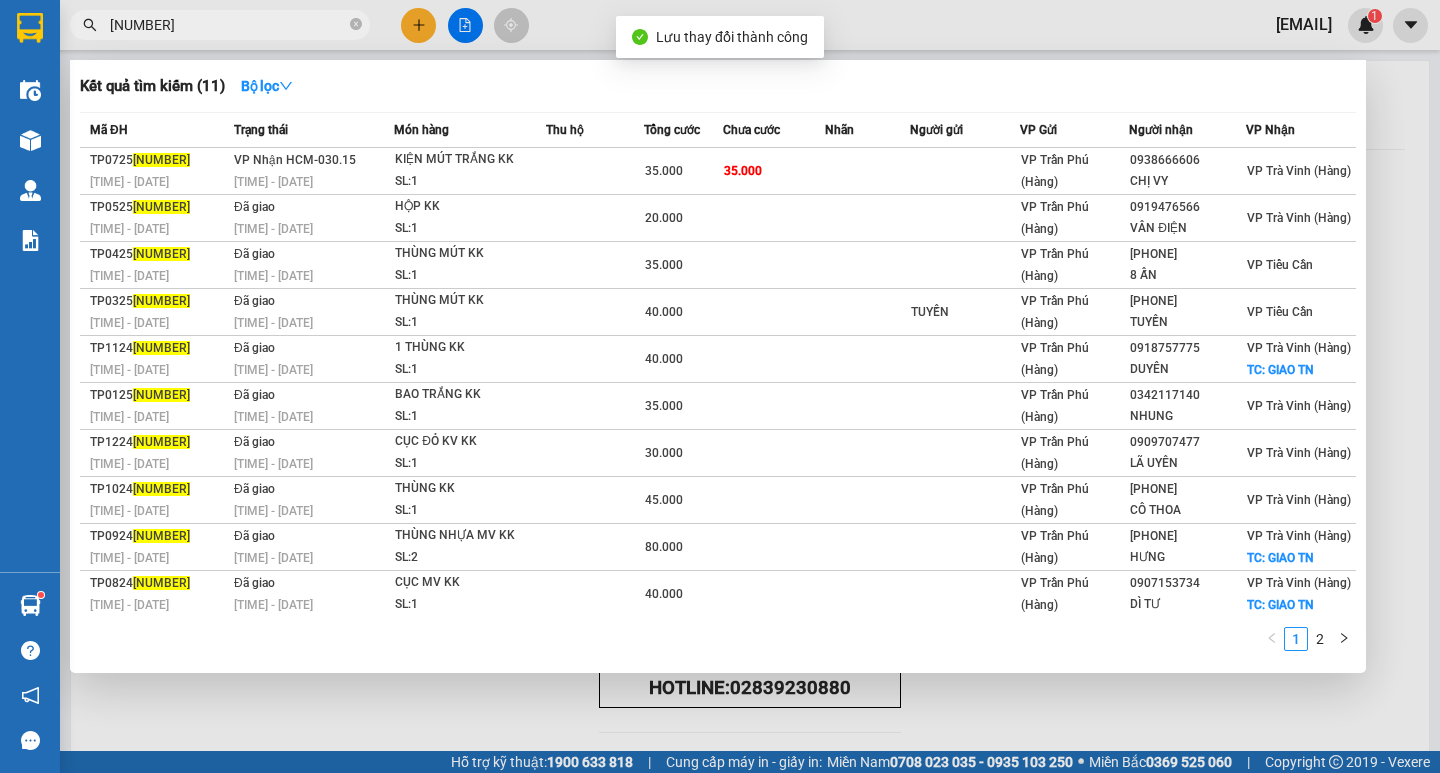 click on "12680" at bounding box center (228, 25) 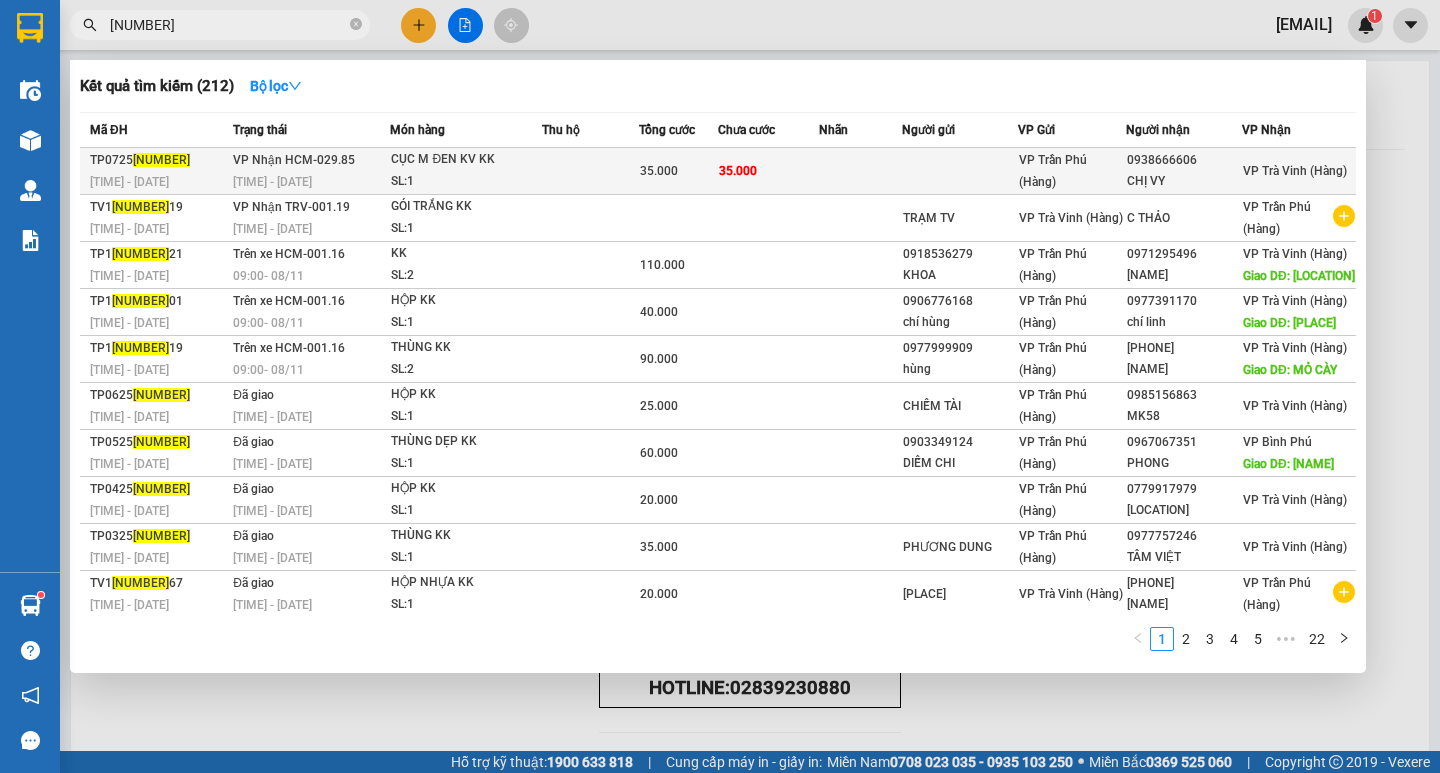 click on "SL:  1" at bounding box center (466, 182) 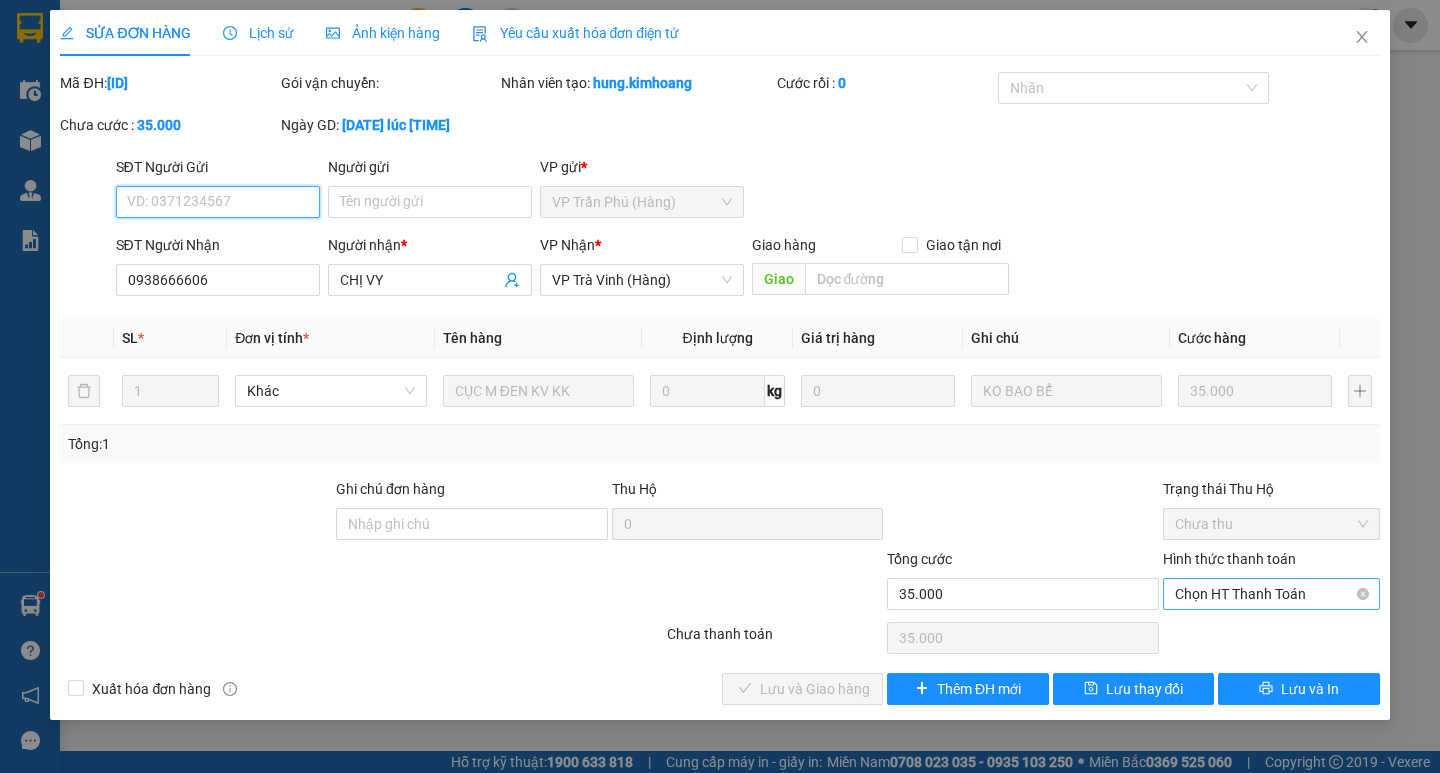 click on "Chọn HT Thanh Toán" at bounding box center (1271, 594) 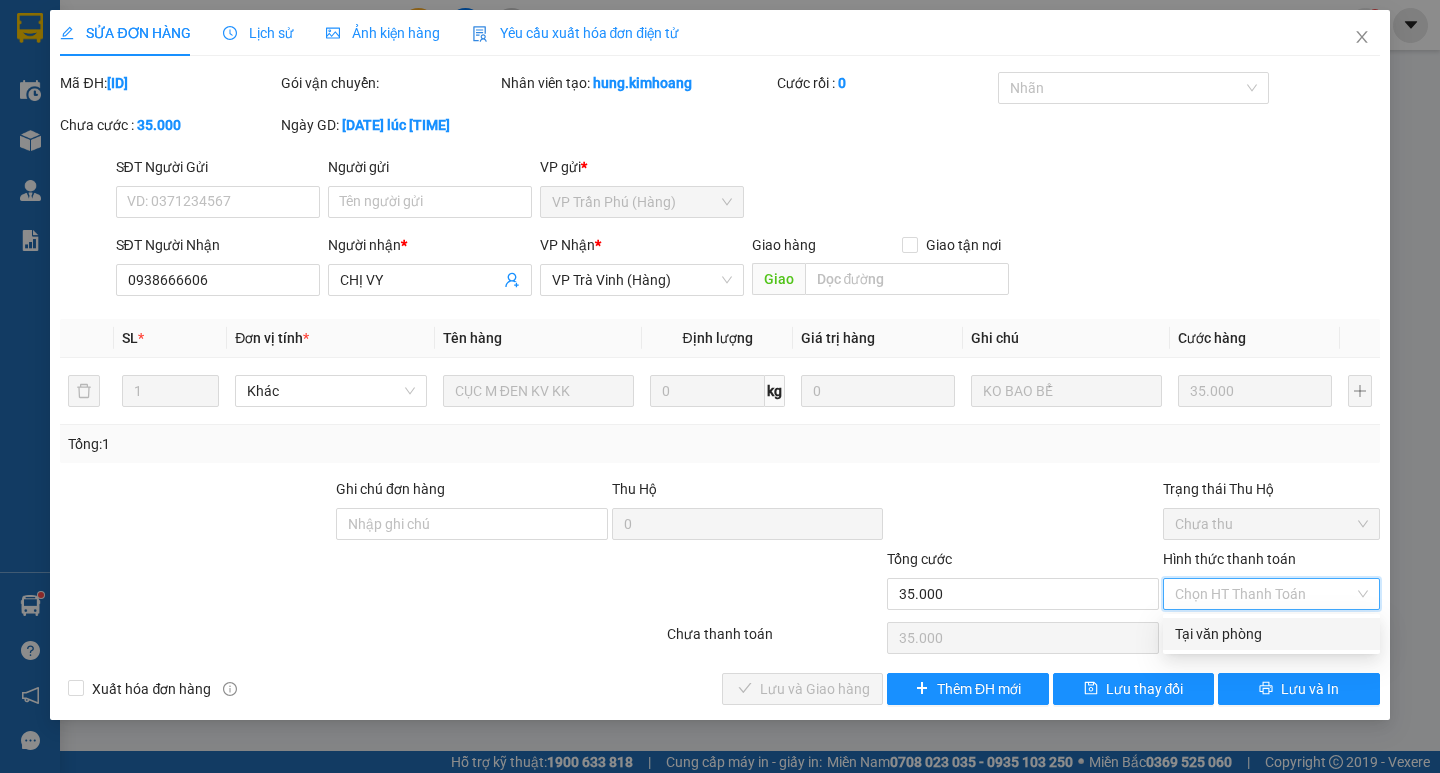 click on "Tại văn phòng" at bounding box center [1271, 634] 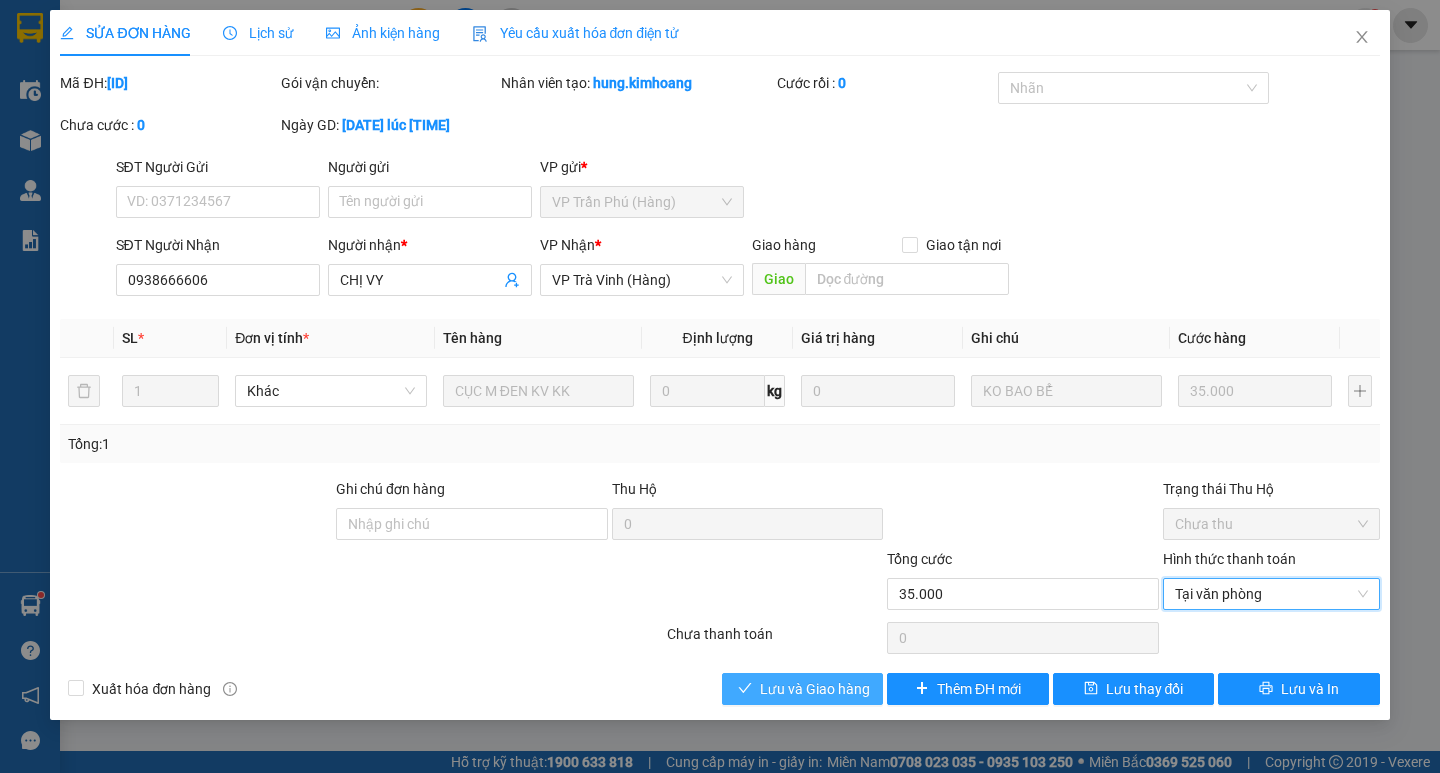 click on "Lưu và Giao hàng" at bounding box center (815, 689) 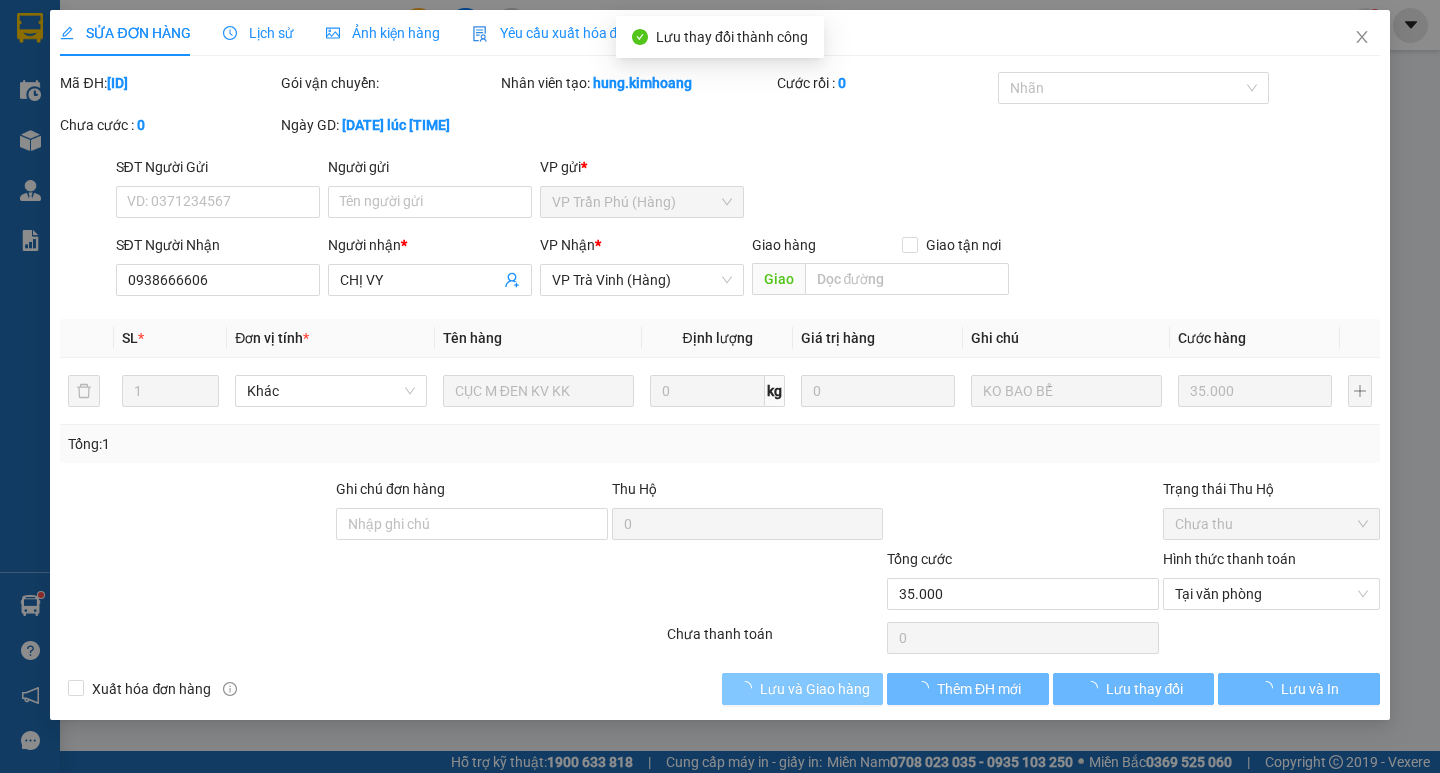 scroll, scrollTop: 0, scrollLeft: 0, axis: both 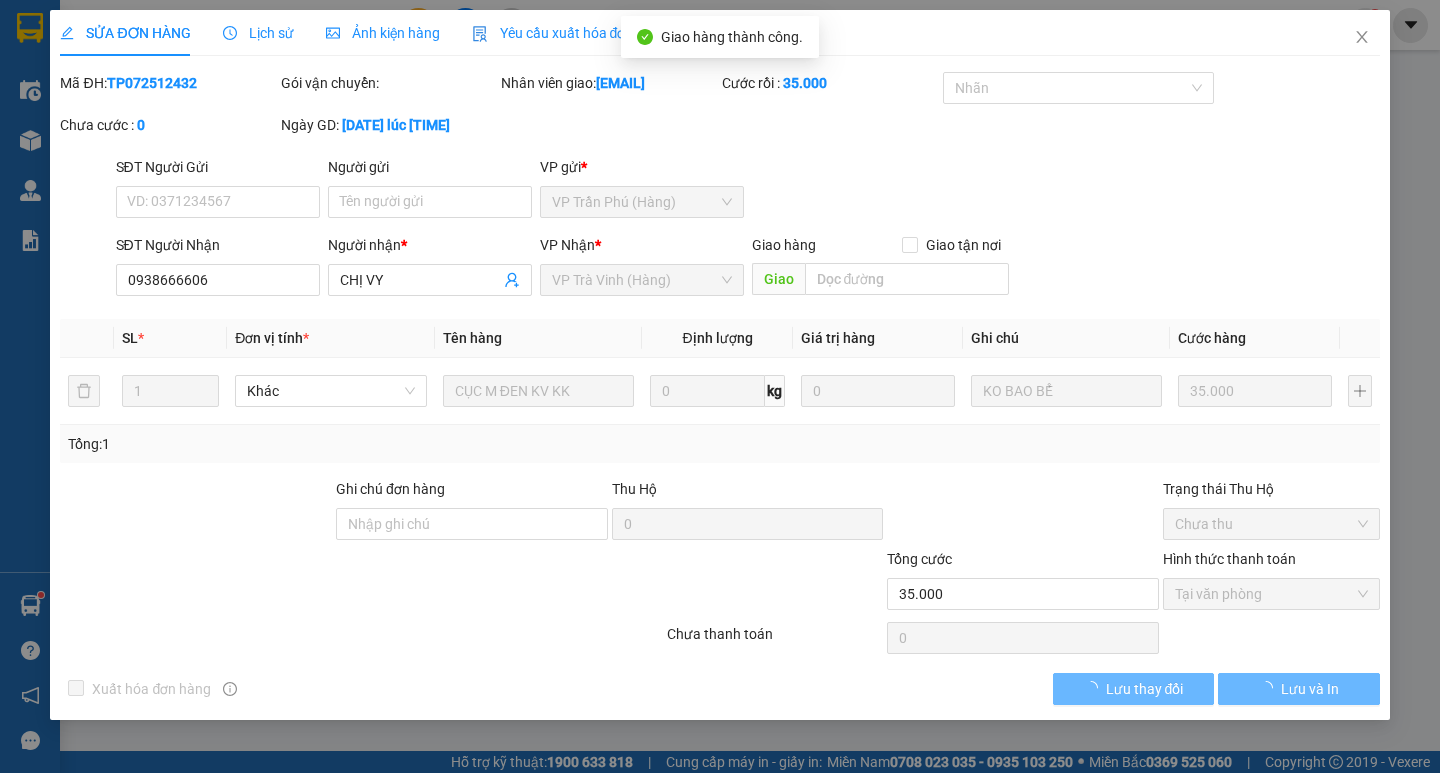 click on "[NAME] [NUMBER]" at bounding box center (1321, 25) 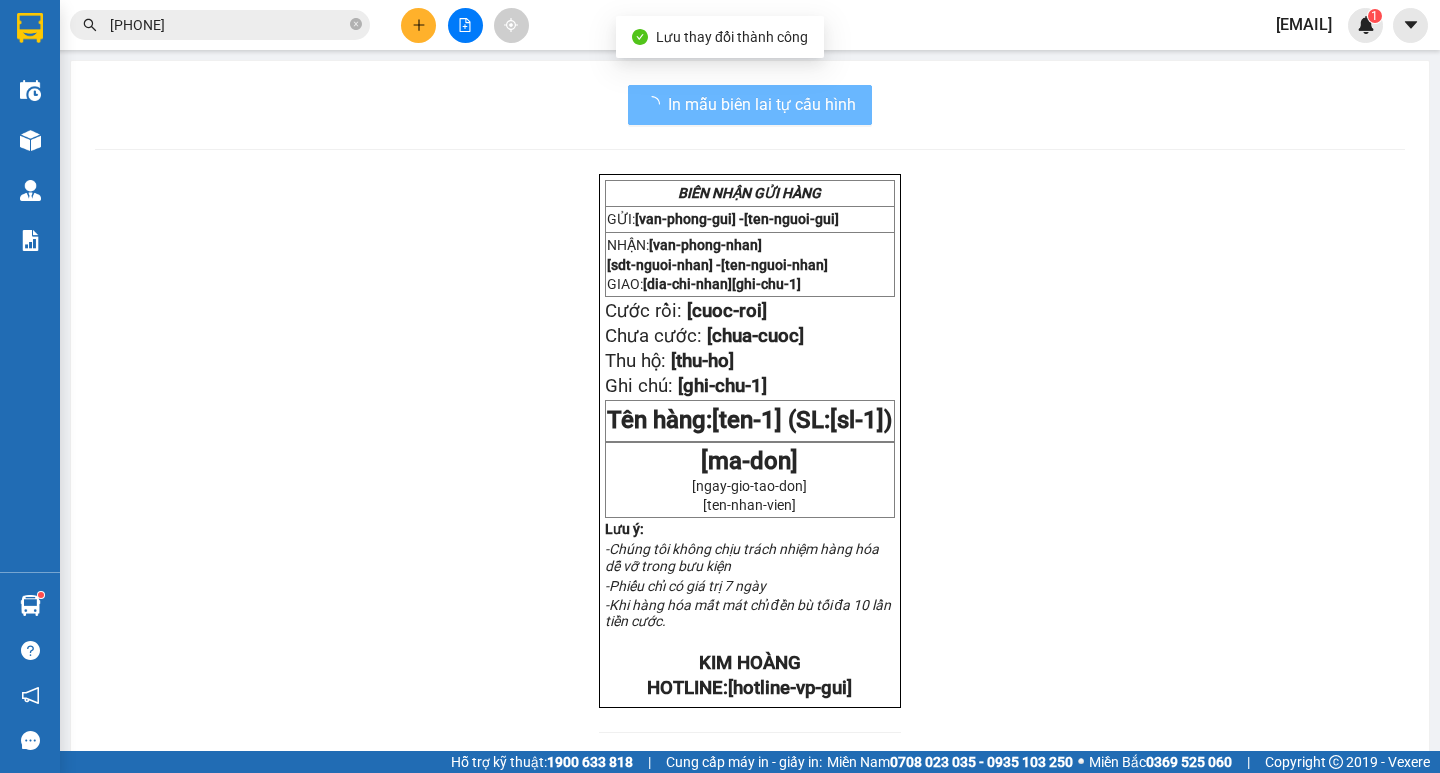 scroll, scrollTop: 0, scrollLeft: 0, axis: both 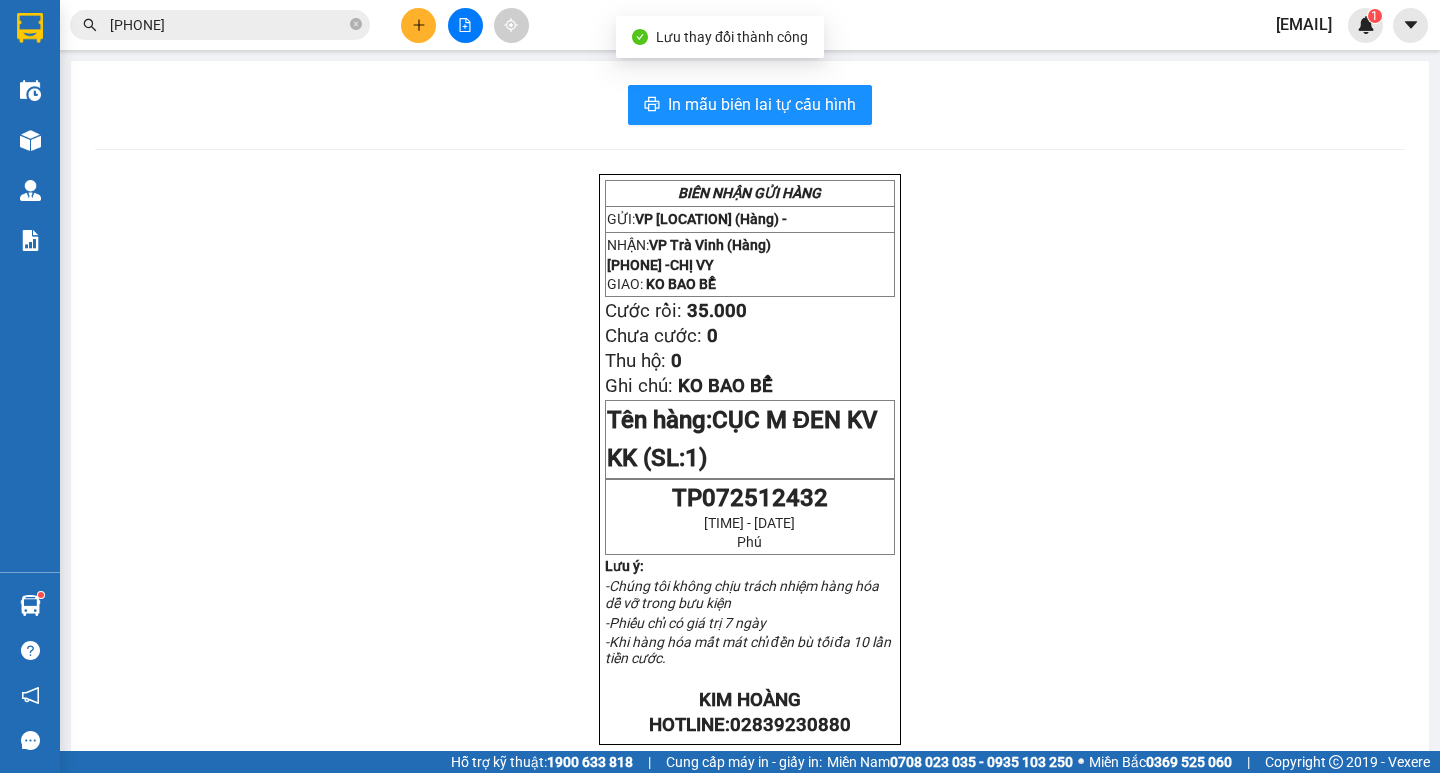 click on "[PHONE]" at bounding box center (228, 25) 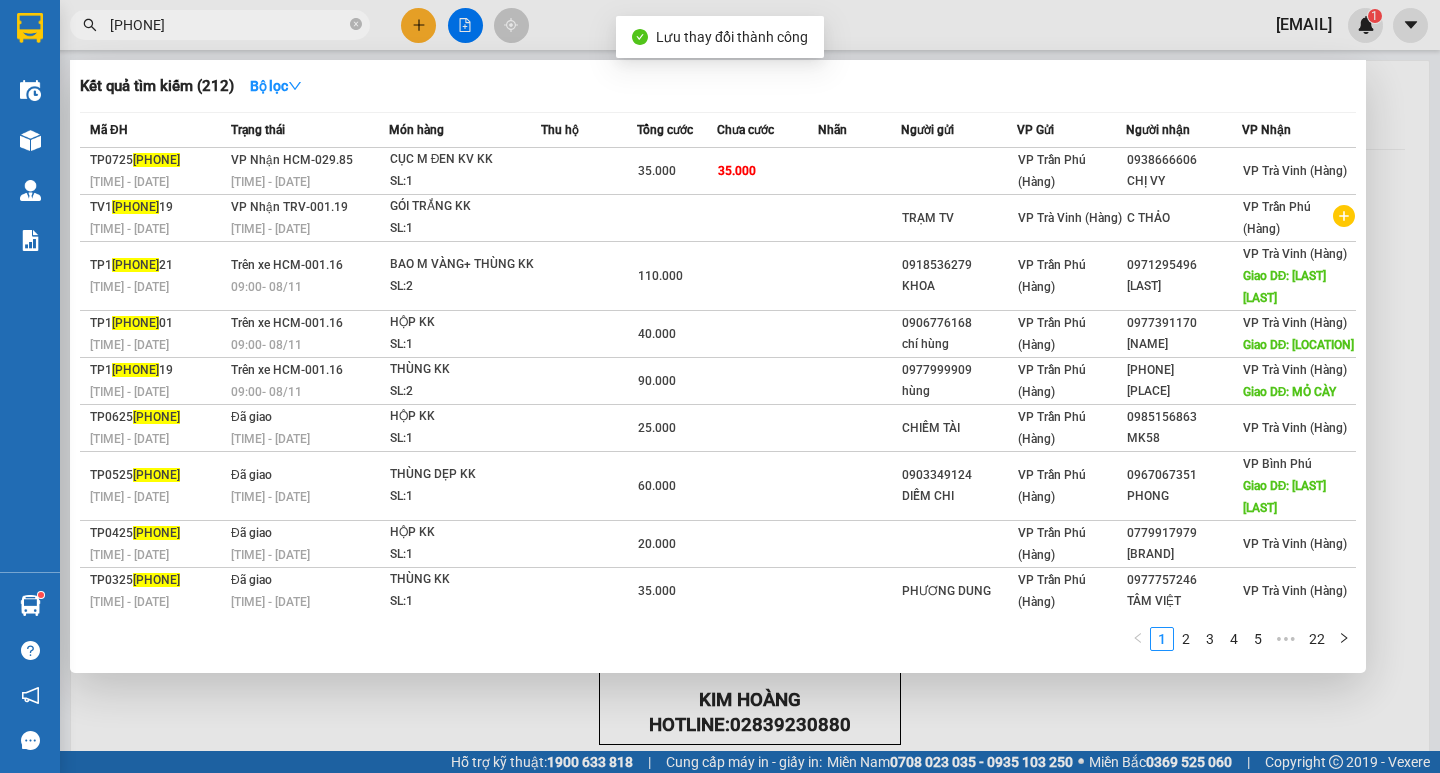 click on "[PHONE]" at bounding box center [228, 25] 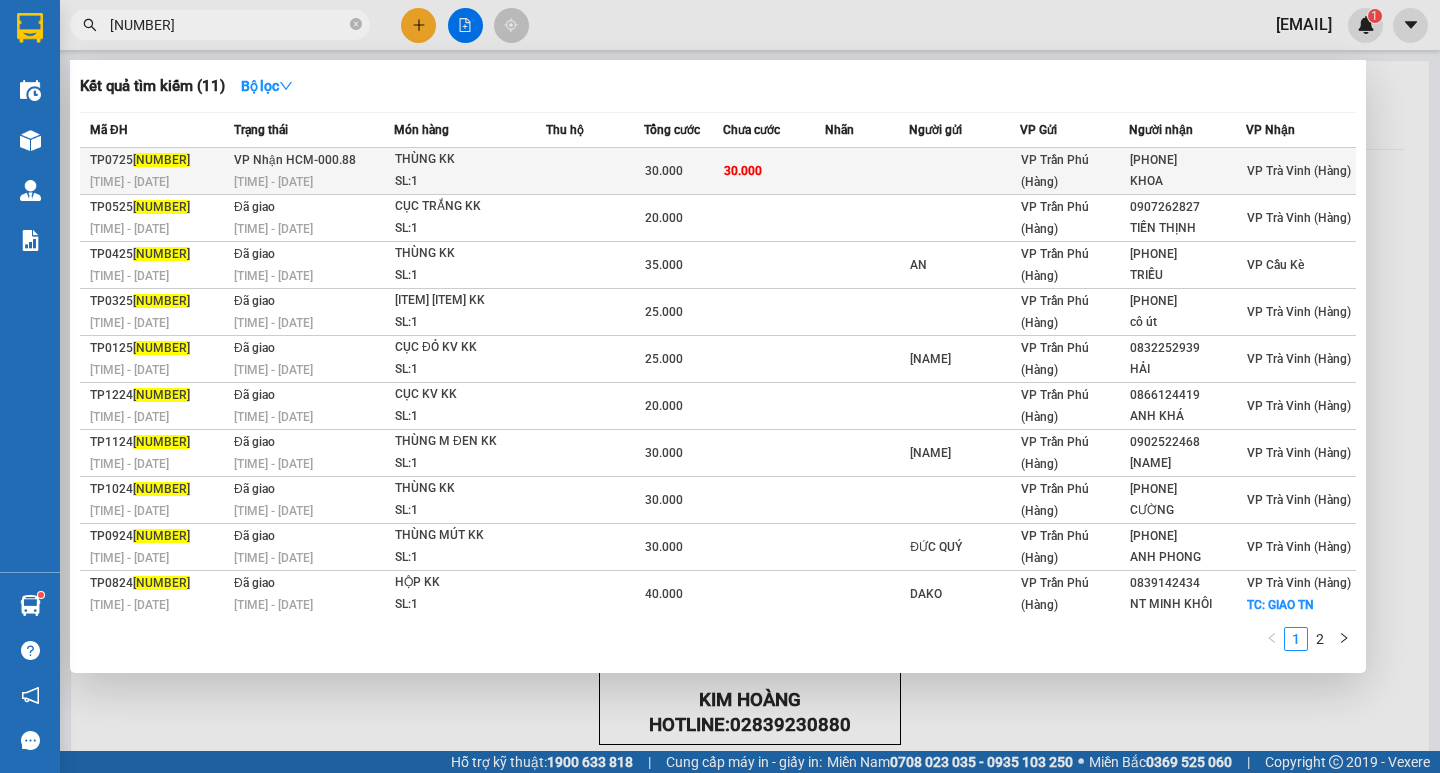 type on "[NUMBER]" 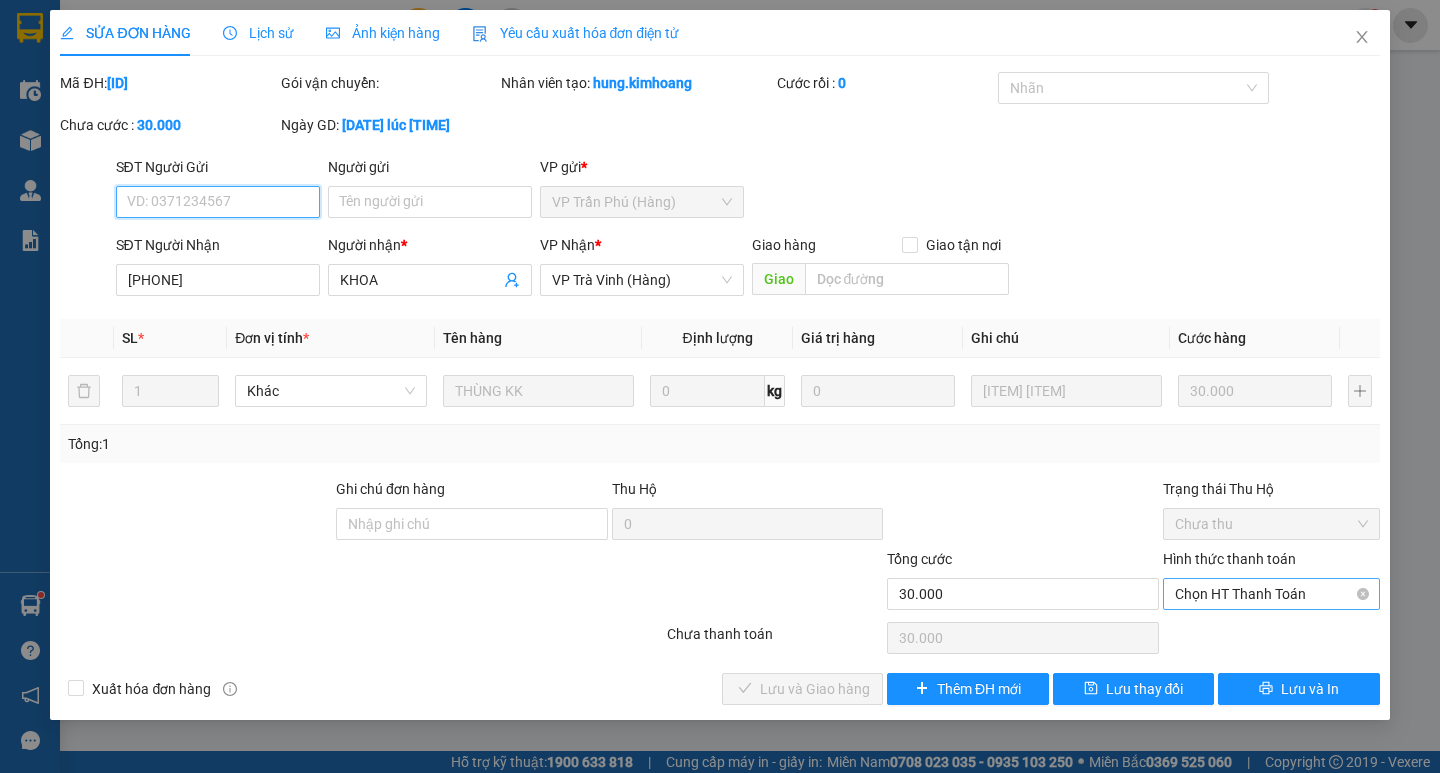 click on "Chọn HT Thanh Toán" at bounding box center [1271, 594] 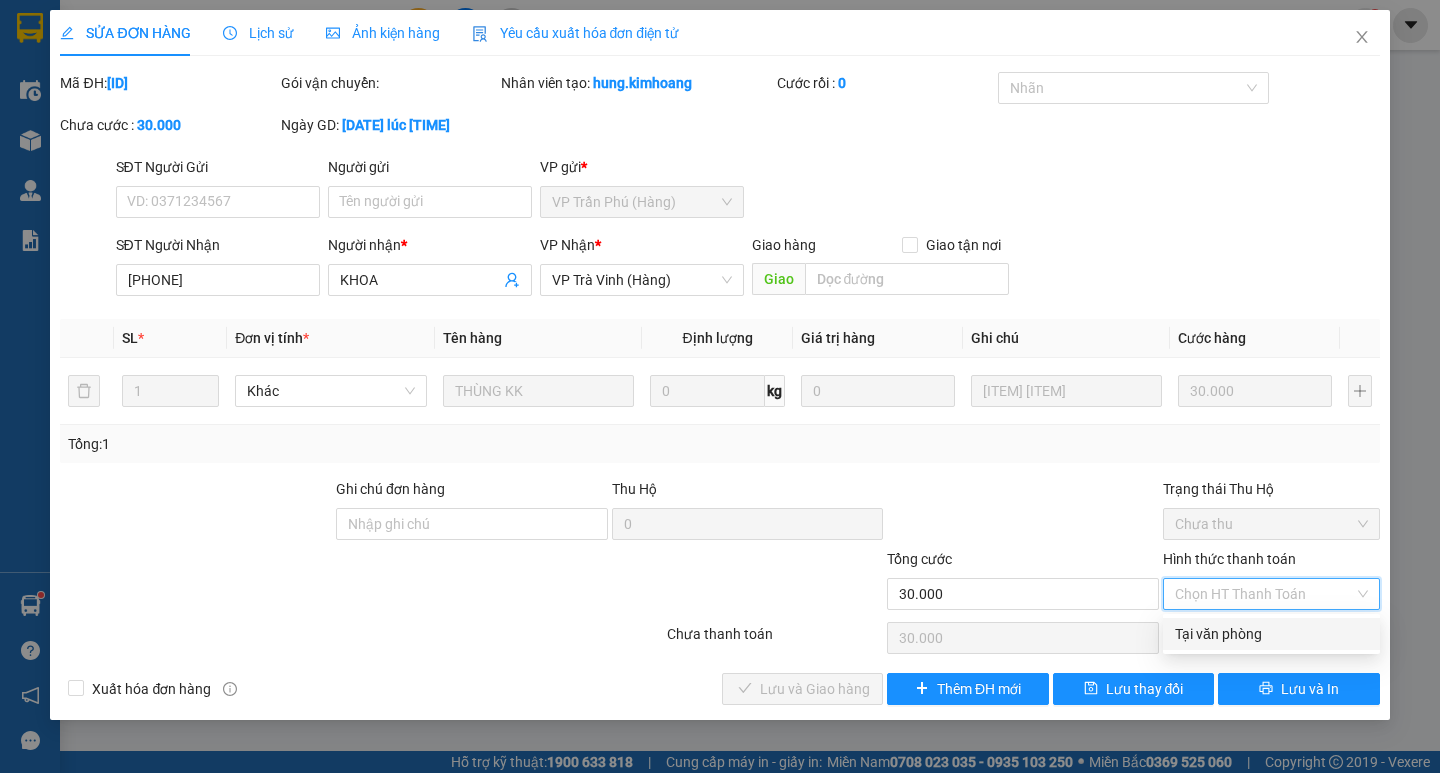 click on "Total Paid Fee 0 Total UnPaid Fee [PRICE] Cash Collection Total Fee Mã ĐH:  [PHONE] Gói vận chuyển:   Nhân viên tạo:   [NAME] Cước rồi :   0   Nhãn Chưa cước :   [PRICE] Ngày GD:   [DATE] lúc [TIME] SĐT Người Gửi VD: [PHONE] Người gửi Tên người gửi VP gửi  * VP [LOCATION] (Hàng) SĐT Người Nhận [PHONE] Người nhận  * [NAME] VP Nhận  * VP [LOCATION] Giao hàng Giao tận nơi Giao SL  * Đơn vị tính  * Tên hàng  Định lượng Giá trị hàng Ghi chú Cước hàng                   1 Khác [ITEM] KK 0 kg 0 K BAO DẬP [PRICE] Tổng:  1 Ghi chú đơn hàng Thu Hộ 0 Trạng thái Thu Hộ   Chưa thu Tổng cước [PRICE] Hình thức thanh toán Chọn HT Thanh Toán Số tiền thu trước 0 Chọn HT Thanh Toán Chưa thanh toán [PRICE] Chọn HT Thanh Toán Xuất hóa đơn hàng Lưu và Giao hàng Thêm ĐH mới Lưu thay đổi Lưu và In Tại văn phòng Tại văn phòng" at bounding box center (719, 388) 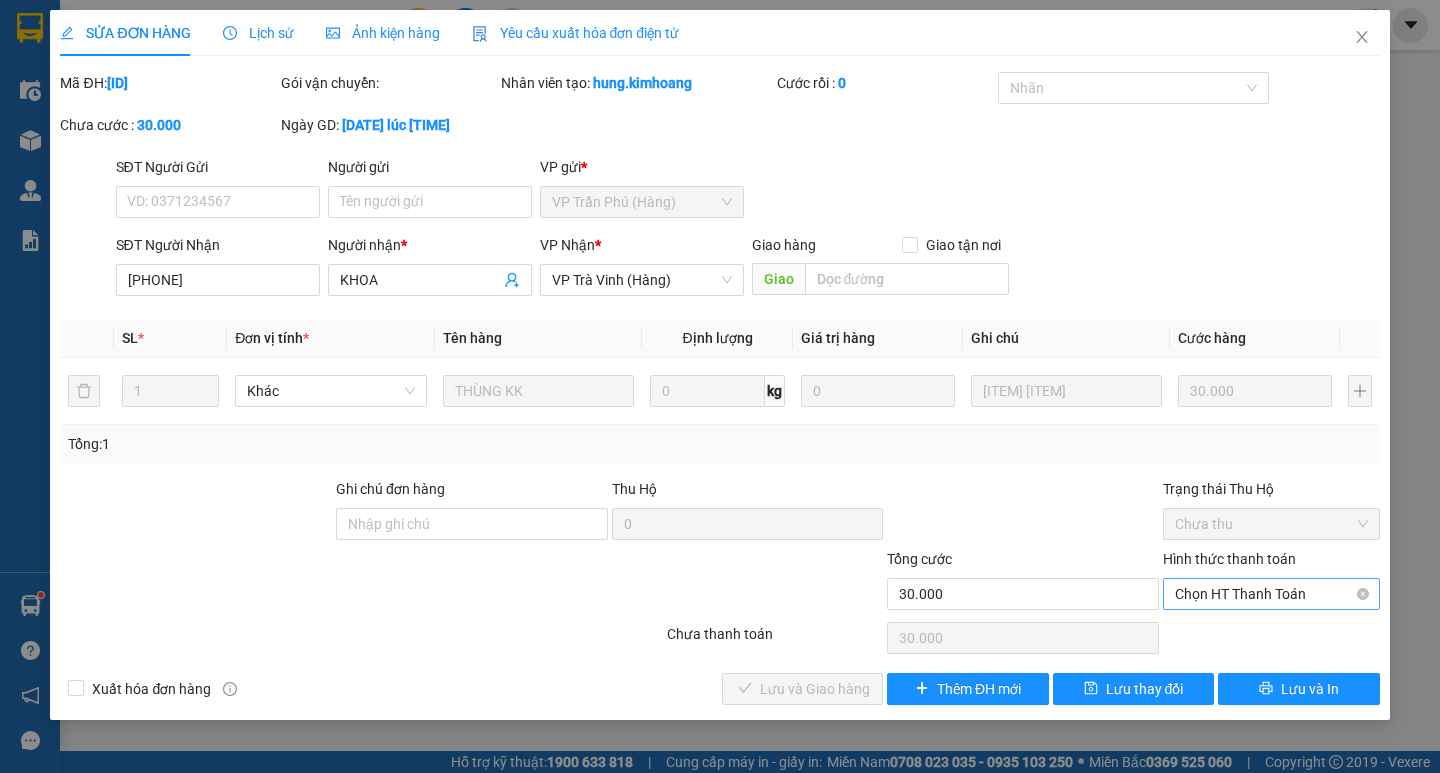 click on "Chọn HT Thanh Toán" at bounding box center (1271, 594) 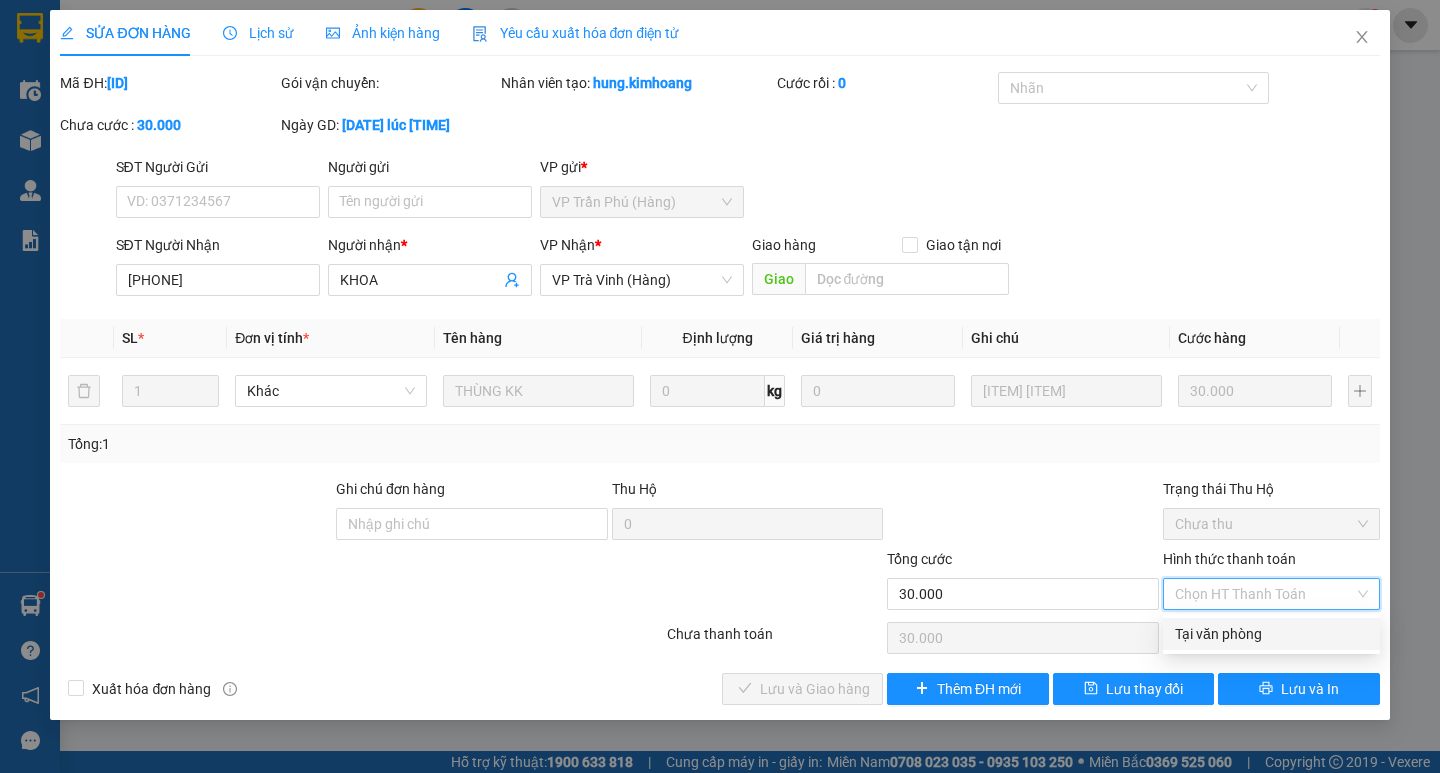 click on "Tại văn phòng" at bounding box center (1271, 634) 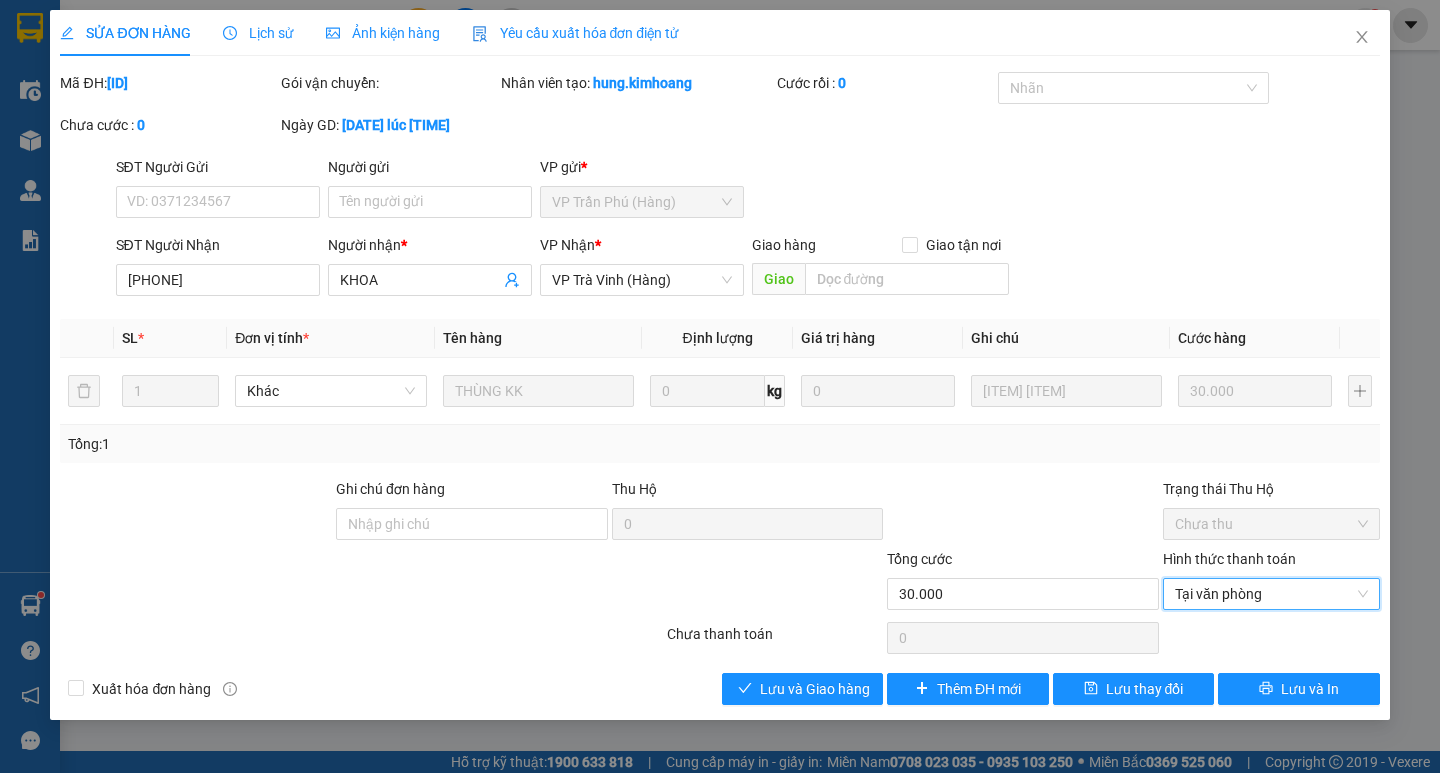 type on "0" 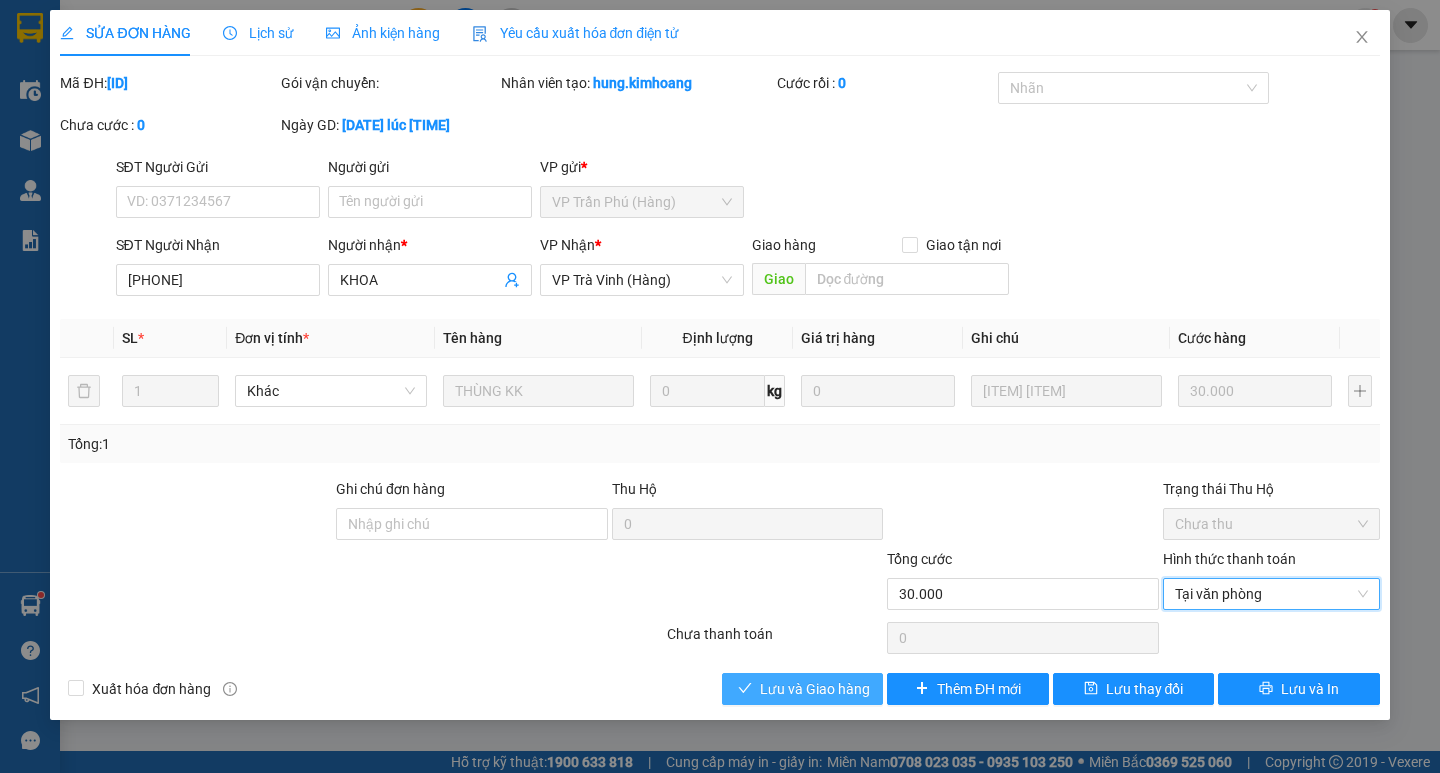 click on "Lưu và Giao hàng" at bounding box center [815, 689] 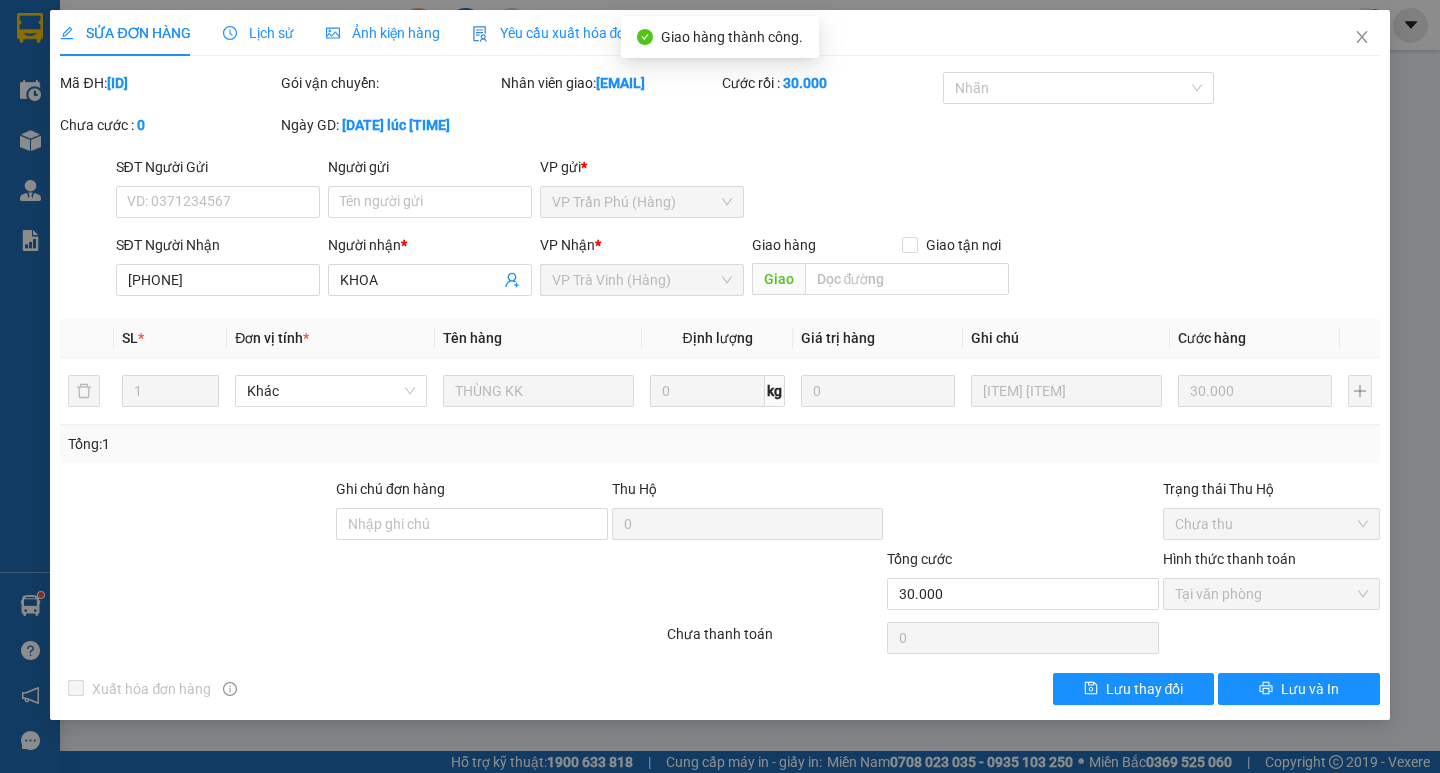 click on "[ORDER_STATUS] [HISTORY] [REQUEST] [BILLING] [TOTAL_PAID] [TOTAL_UNPAID] [CASH_COLLECTION] [TOTAL_FEE] [ORDER_ID] [SHIPMENT_PACKAGE] [DELIVERY_STAFF] [SHIPPING_FEE] [SHIPPING_FEE] [DATE] [TIME] [PHONE] [SENDER_NAME] [SENDER_LOCATION] [PHONE] [RECEIVER_NAME] [RECEIVER_LOCATION] [DELIVERY_METHOD] [DELIVERY_QUANTITY] [UNIT] [ITEM_NAME] [QUANTITY] [ITEM_PRICE] [SHIPPING_COST] [ITEM_DESCRIPTION] [TOTAL] [NOTE] [COLLECTION_ON_DELIVERY] [STATUS] [COLLECTION_ON_DELIVERY] [TOTAL_SHIPPING_COST] [PAYMENT_METHOD] [ADVANCE_PAYMENT] [PAYMENT_METHOD] [INVOICE_GENERATION] [SAVE_CHANGES] [SAVE_AND_PRINT]" at bounding box center [719, 365] 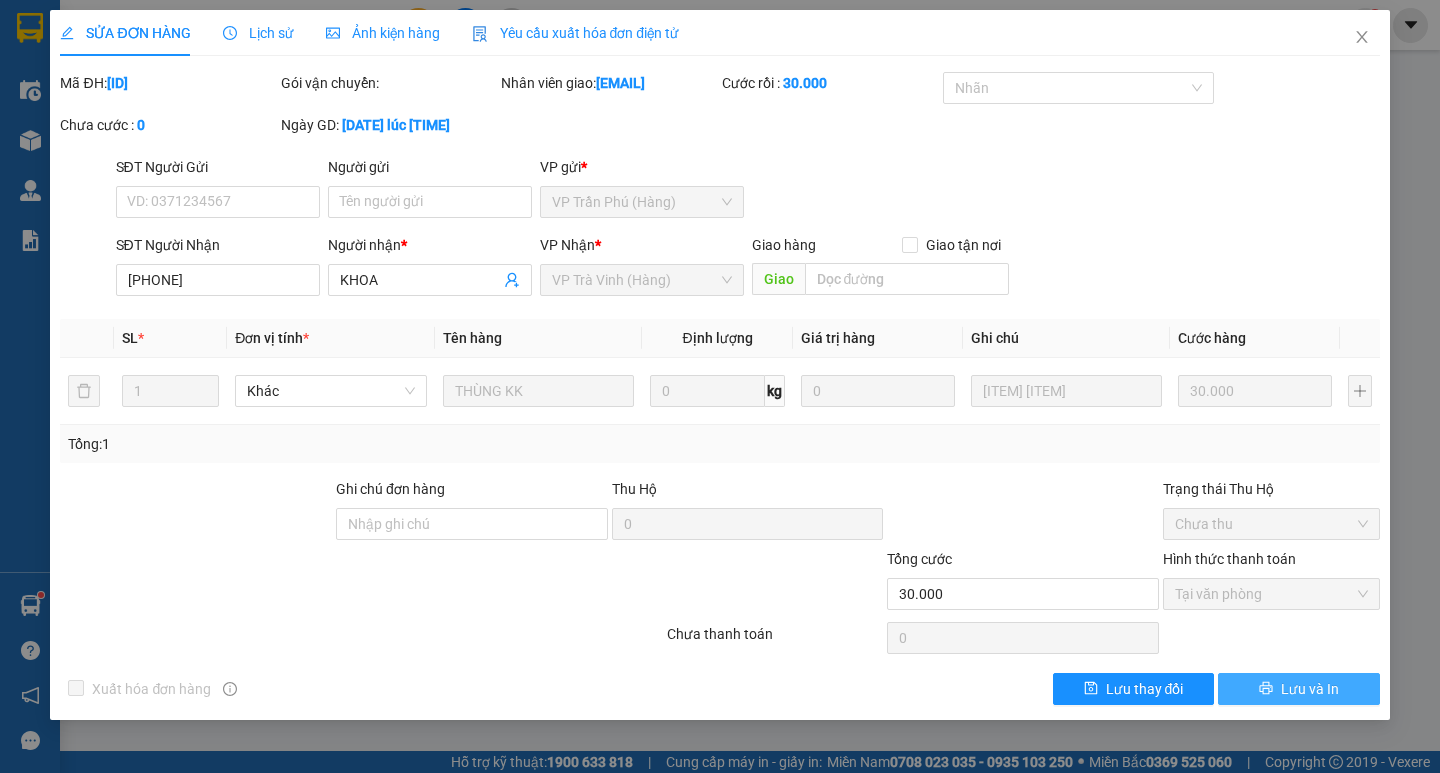 click on "Lưu và In" at bounding box center (1310, 689) 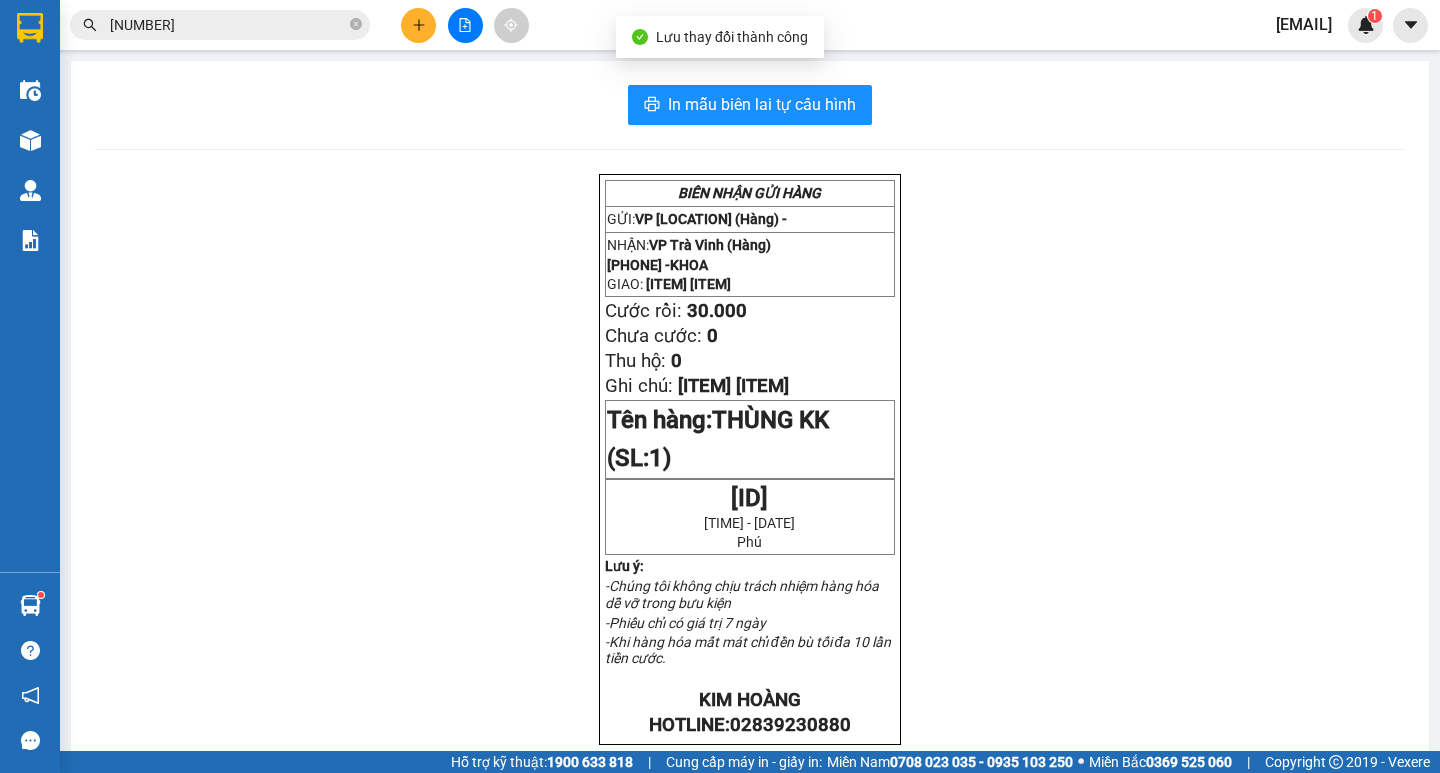 click on "[NUMBER]" at bounding box center (228, 25) 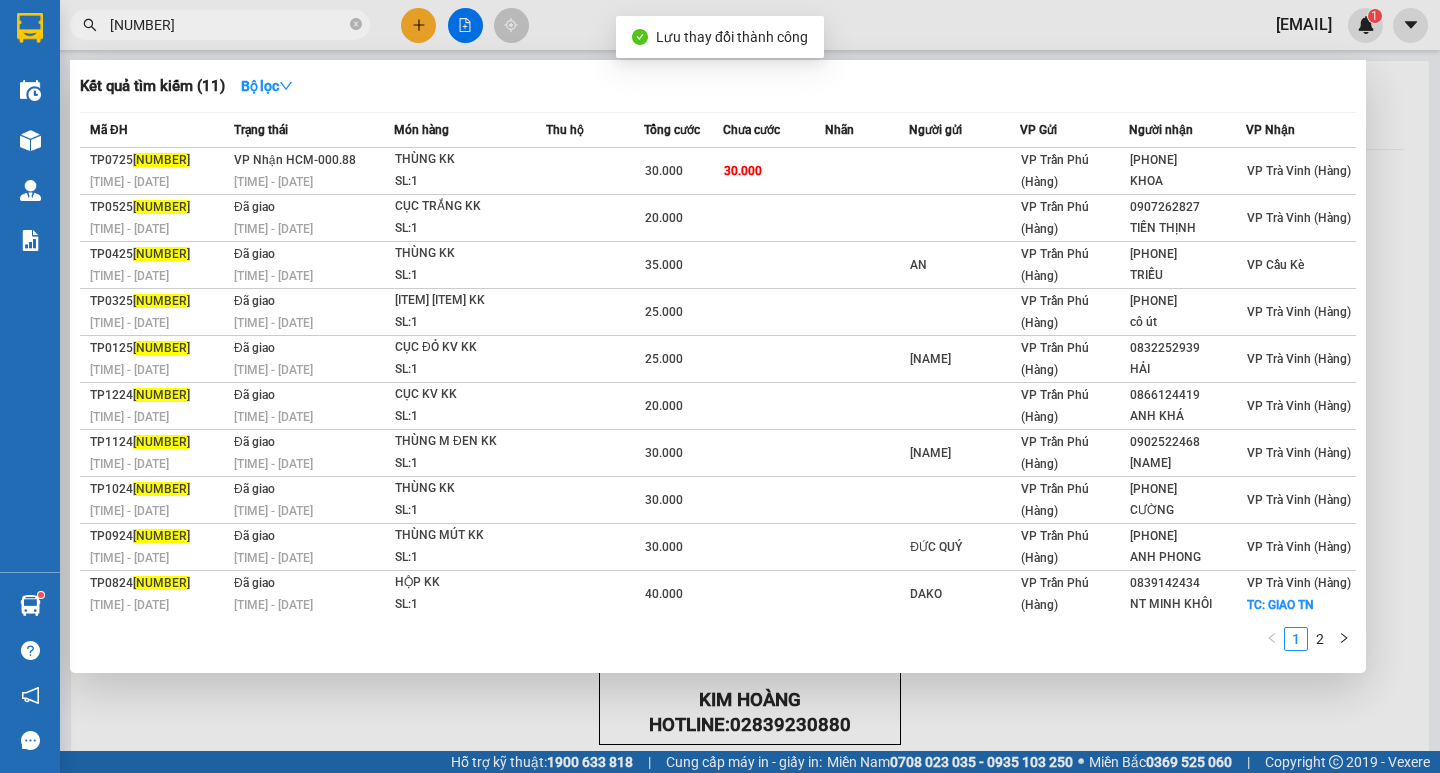 click on "[NUMBER]" at bounding box center (228, 25) 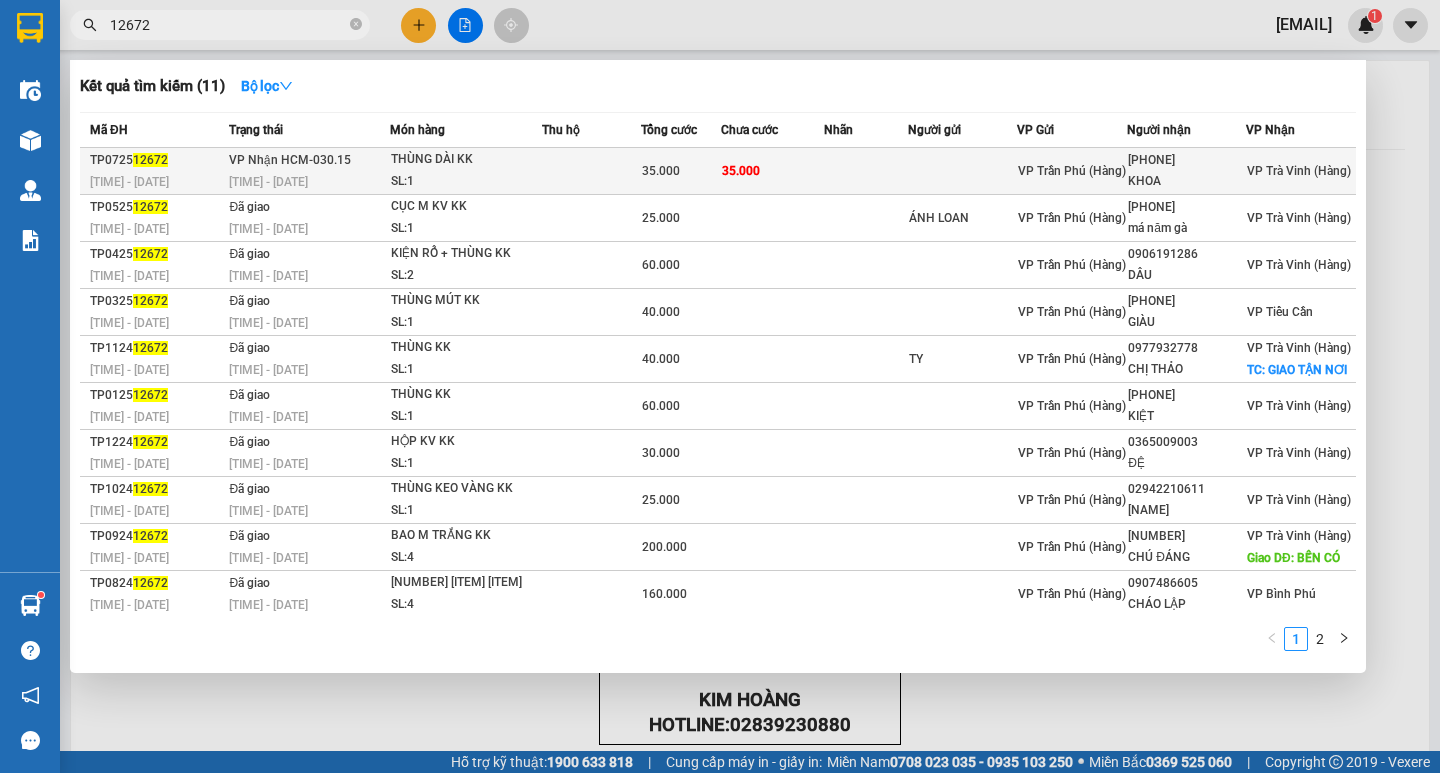 type on "12672" 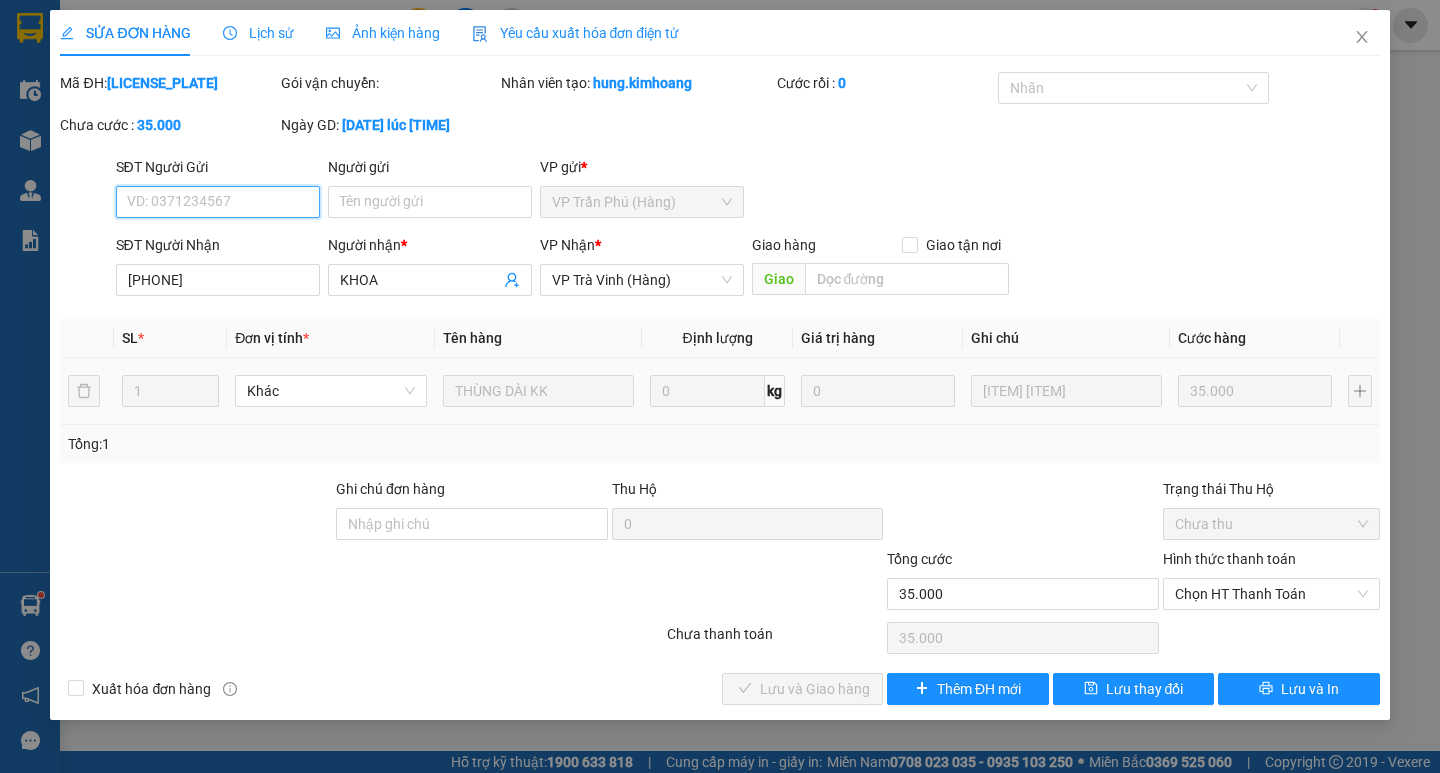 type on "[PHONE]" 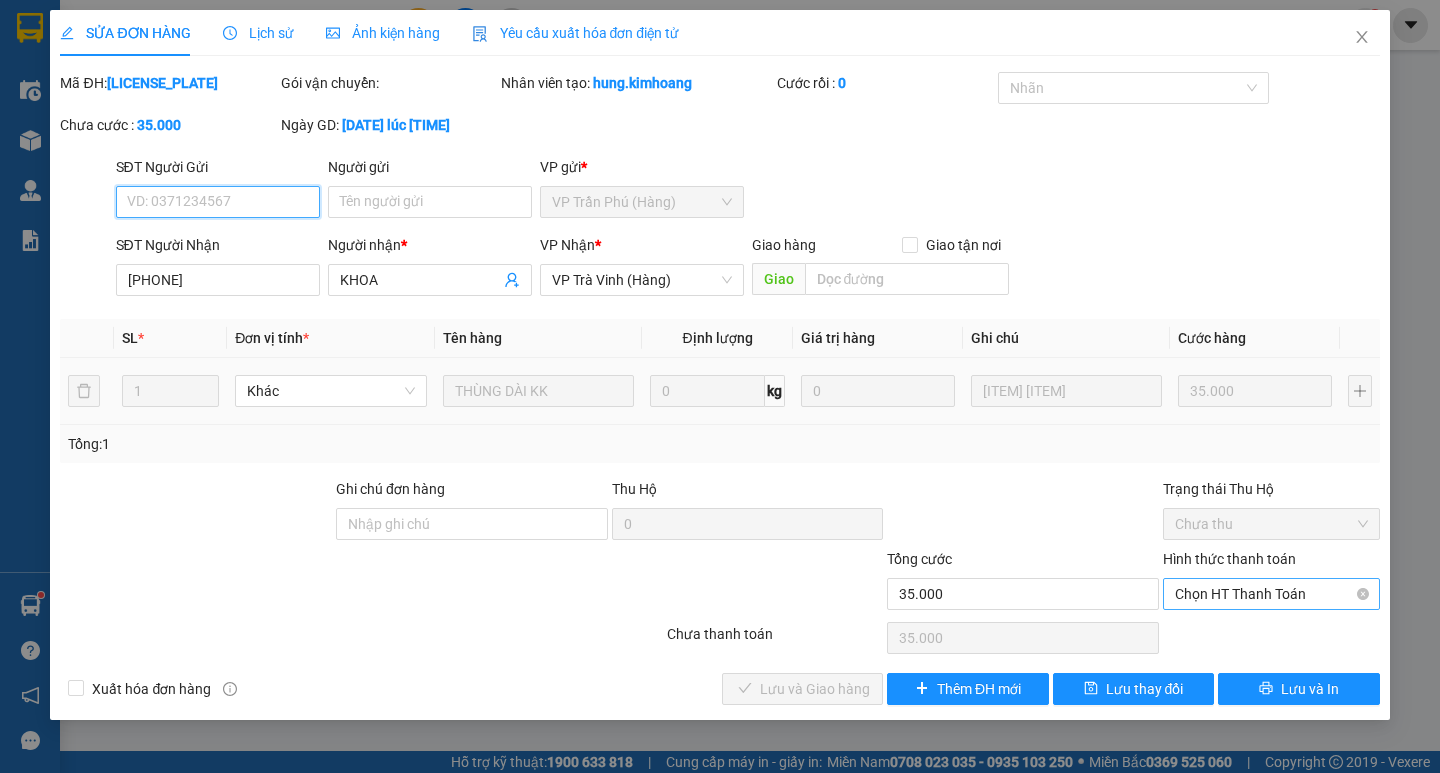 click on "Chọn HT Thanh Toán" at bounding box center [1271, 594] 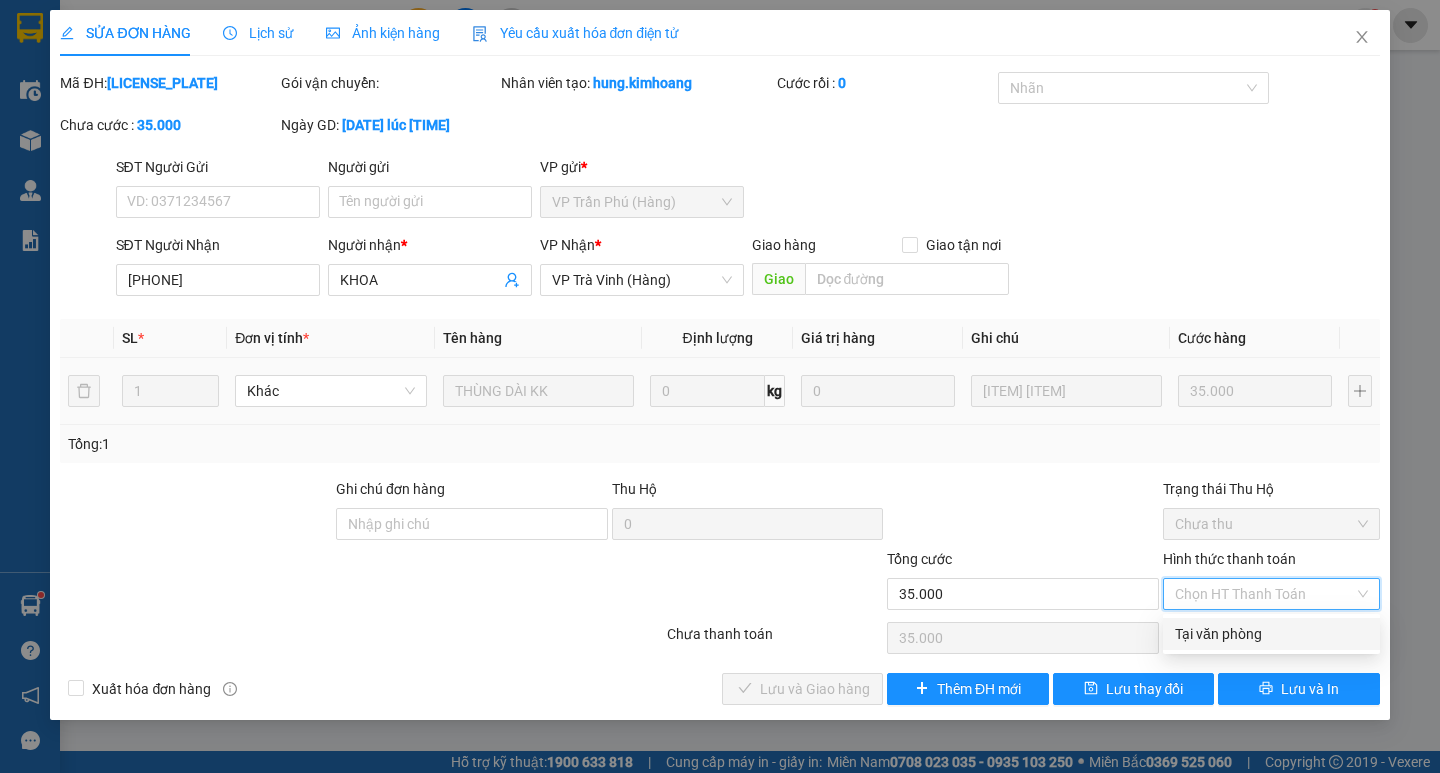 drag, startPoint x: 1230, startPoint y: 625, endPoint x: 1214, endPoint y: 625, distance: 16 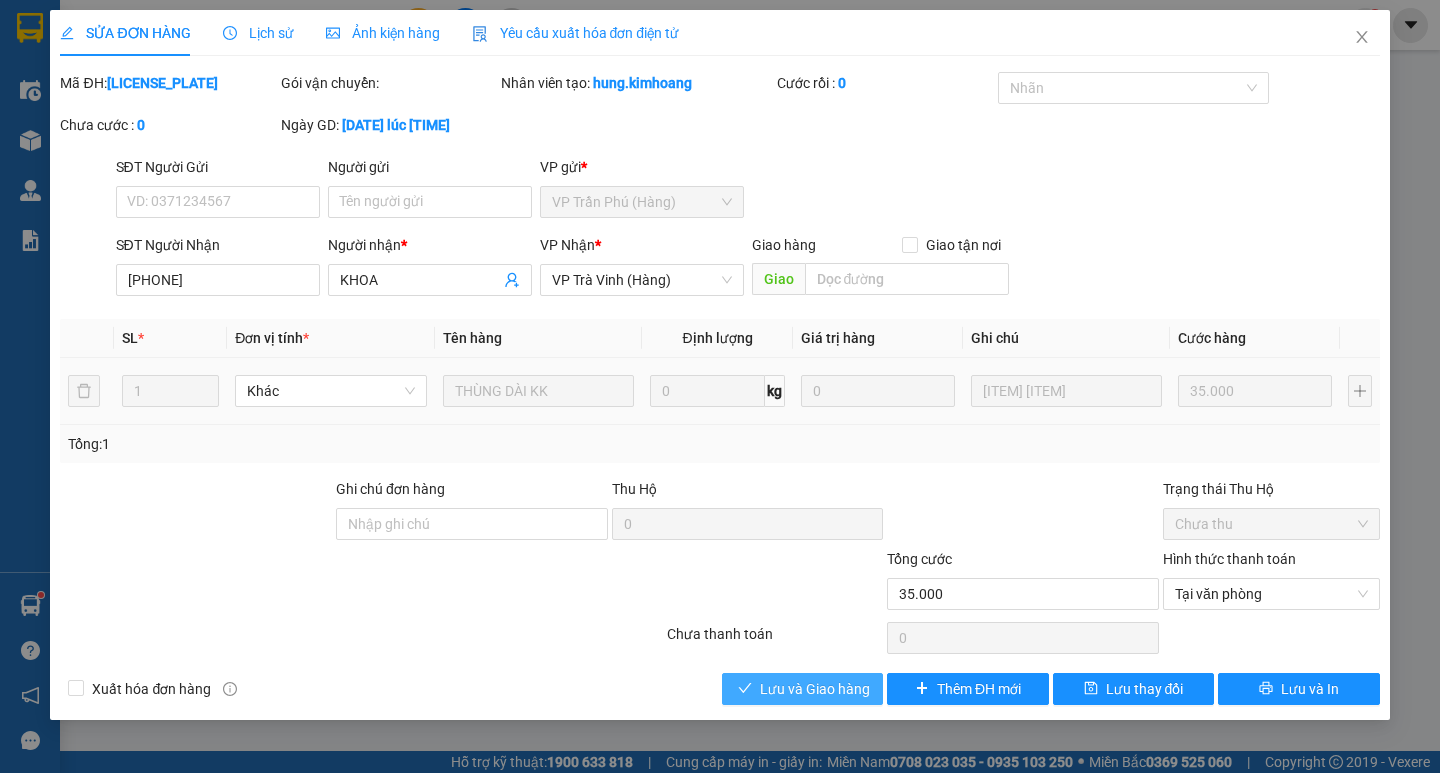 click on "Lưu và Giao hàng" at bounding box center (815, 689) 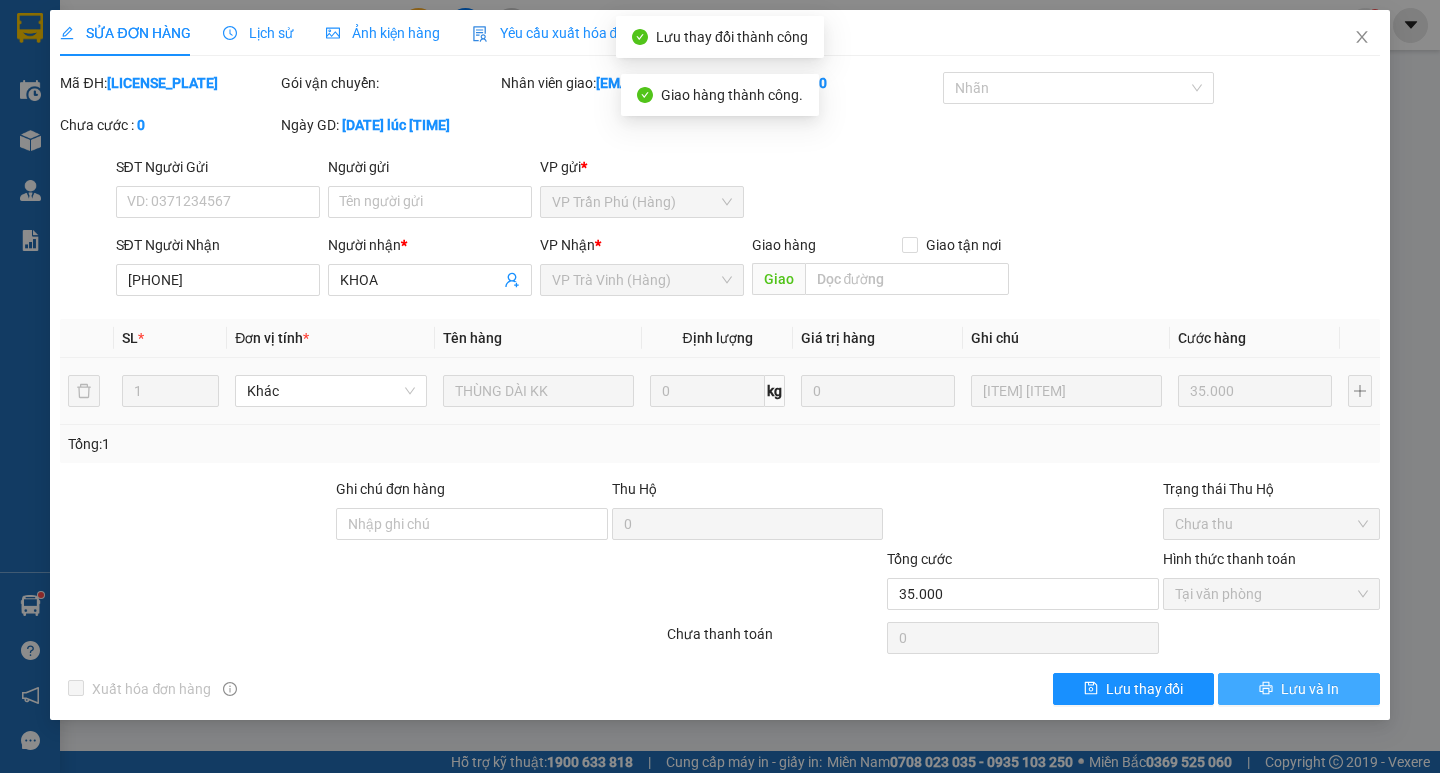 click on "Lưu và In" at bounding box center [1310, 689] 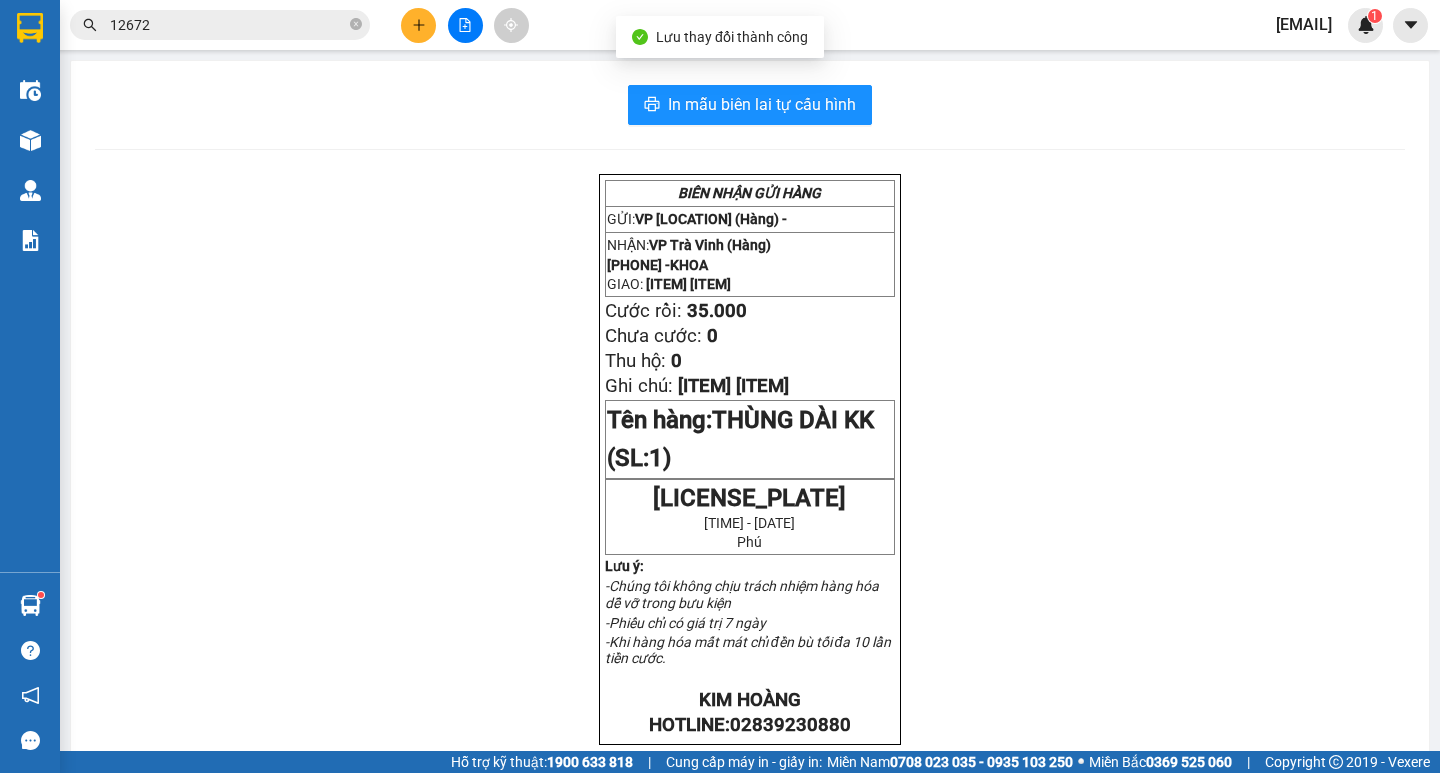 click on "12672" at bounding box center [228, 25] 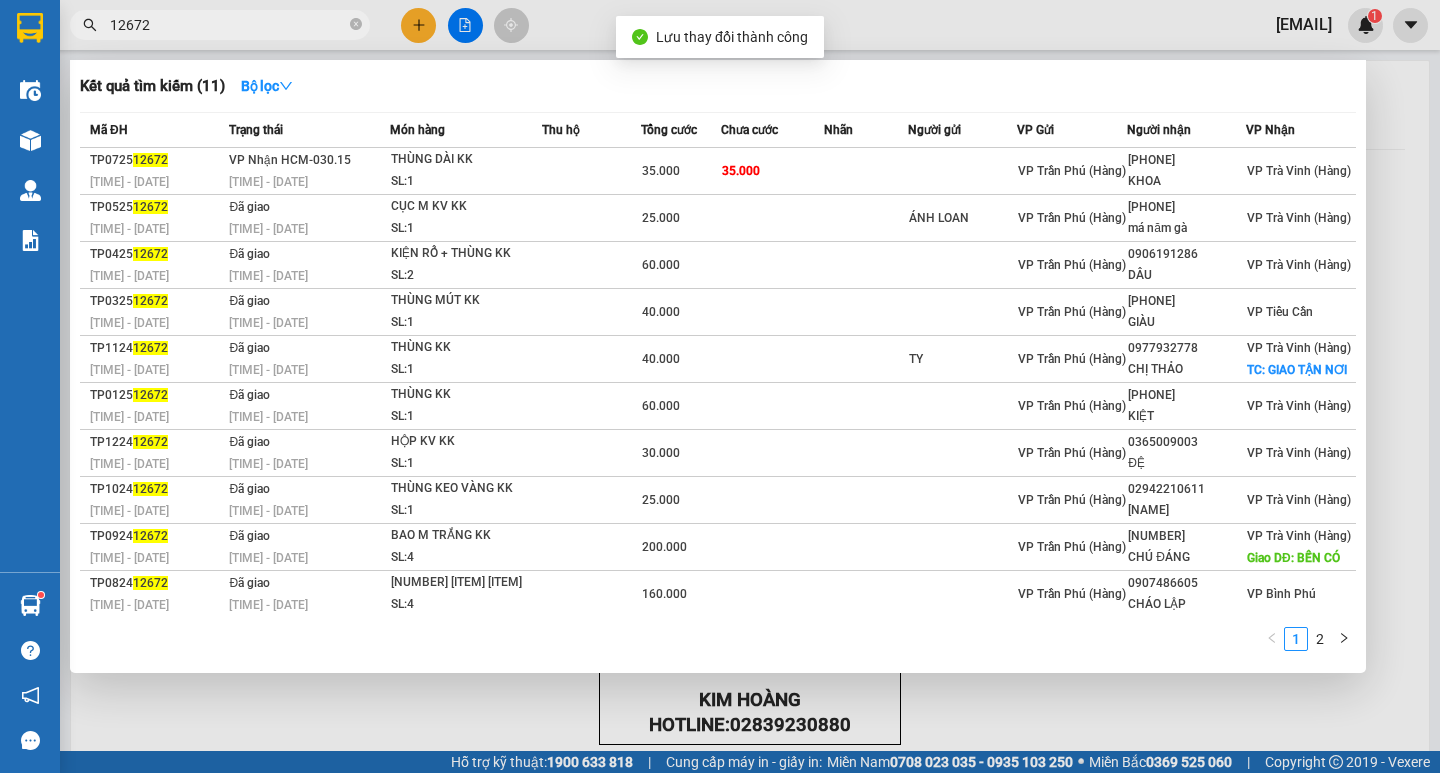 click on "12672" at bounding box center (228, 25) 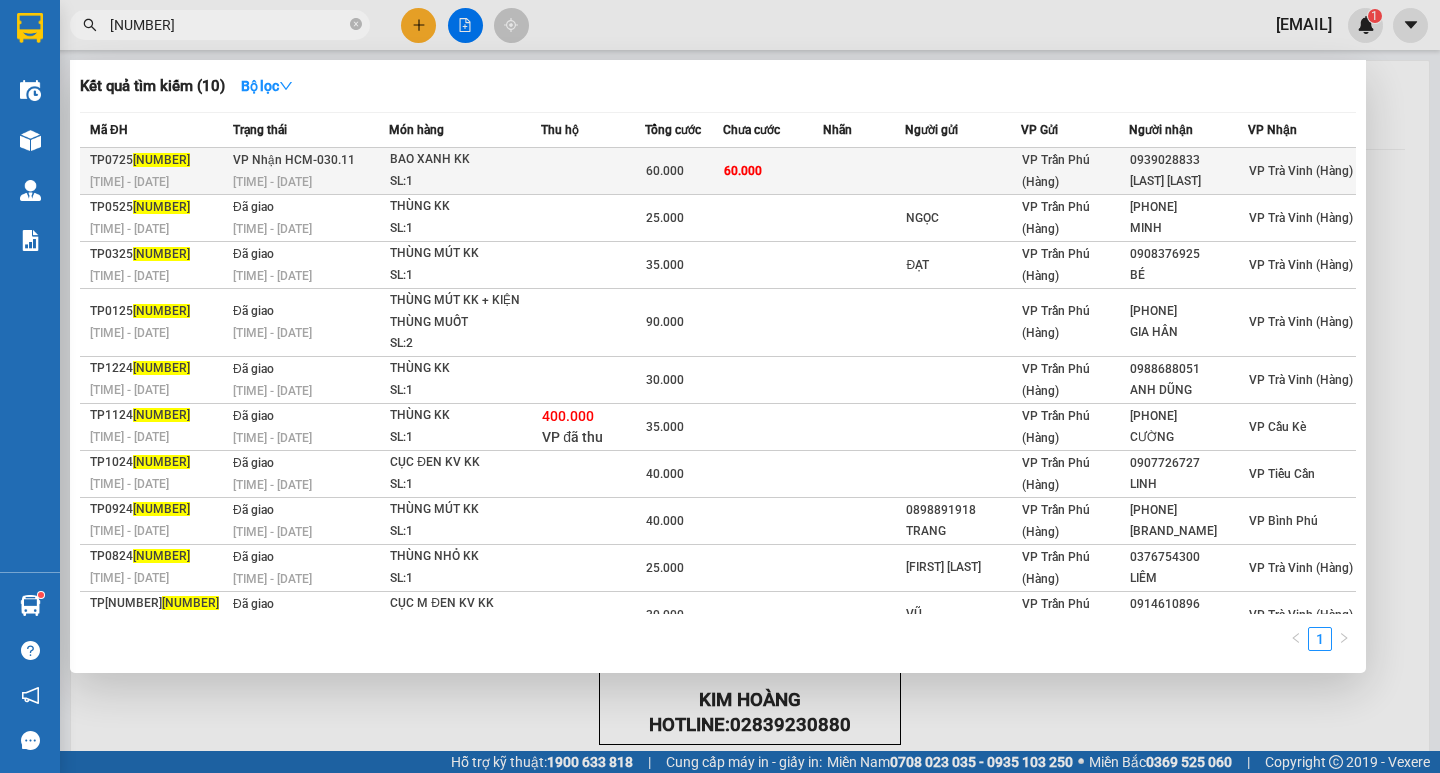 type on "[NUMBER]" 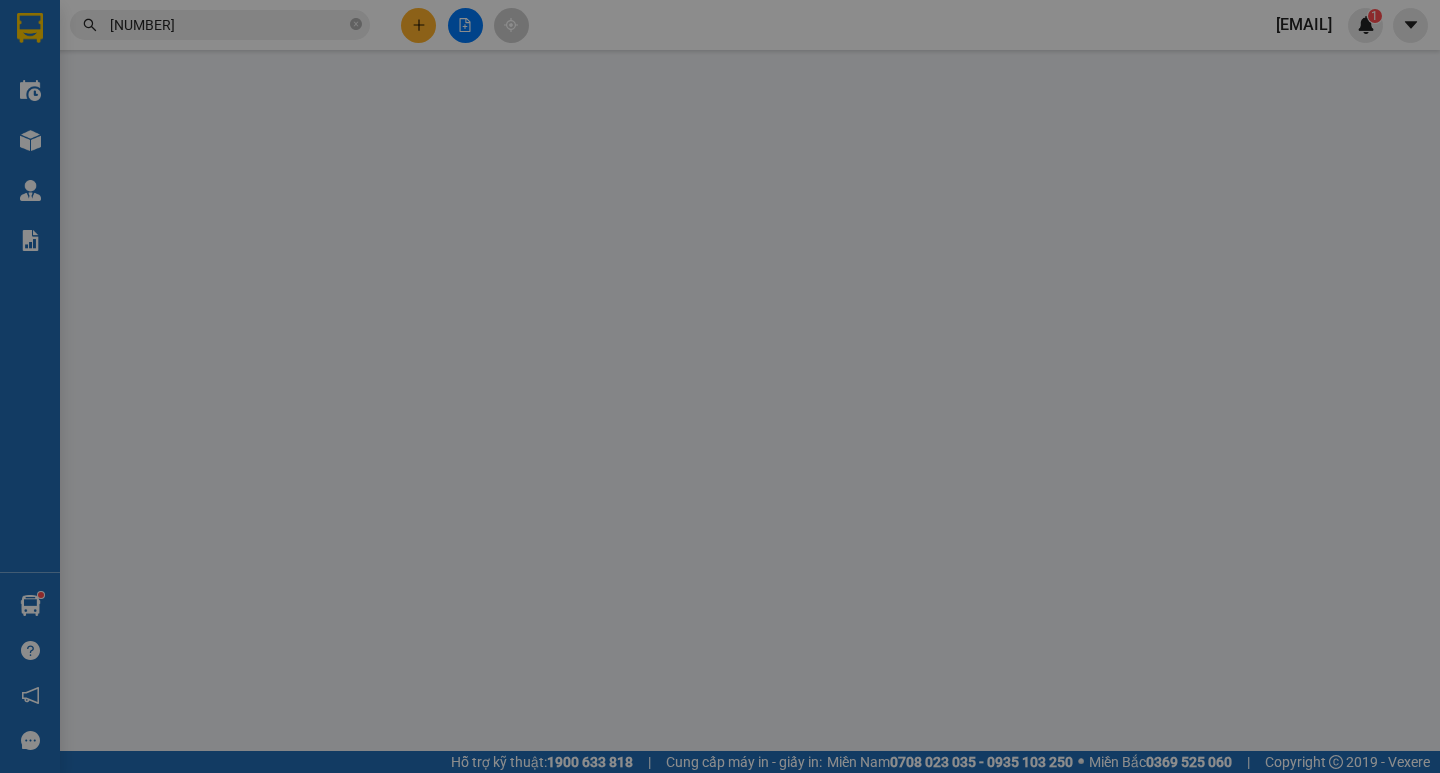 type on "0939028833" 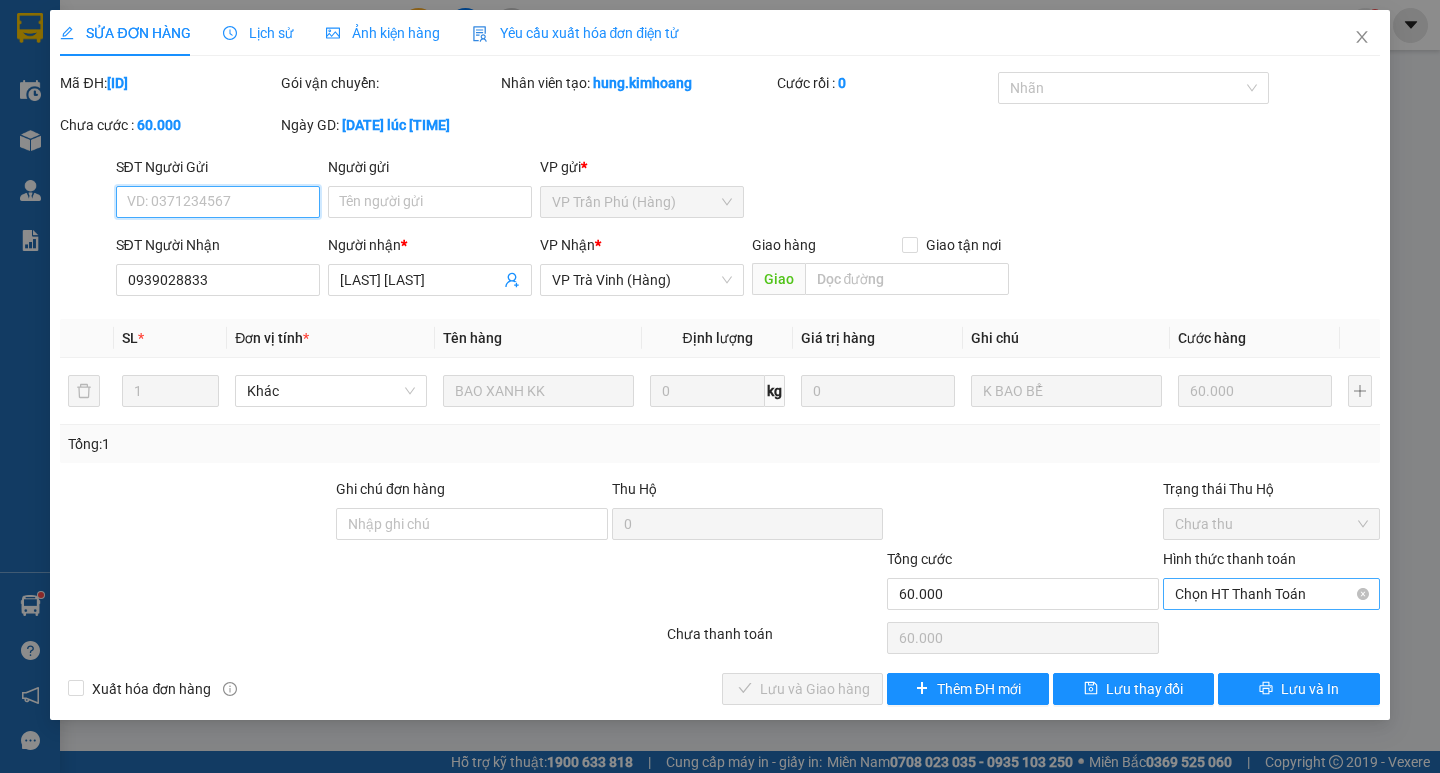 click on "Chọn HT Thanh Toán" at bounding box center (1271, 594) 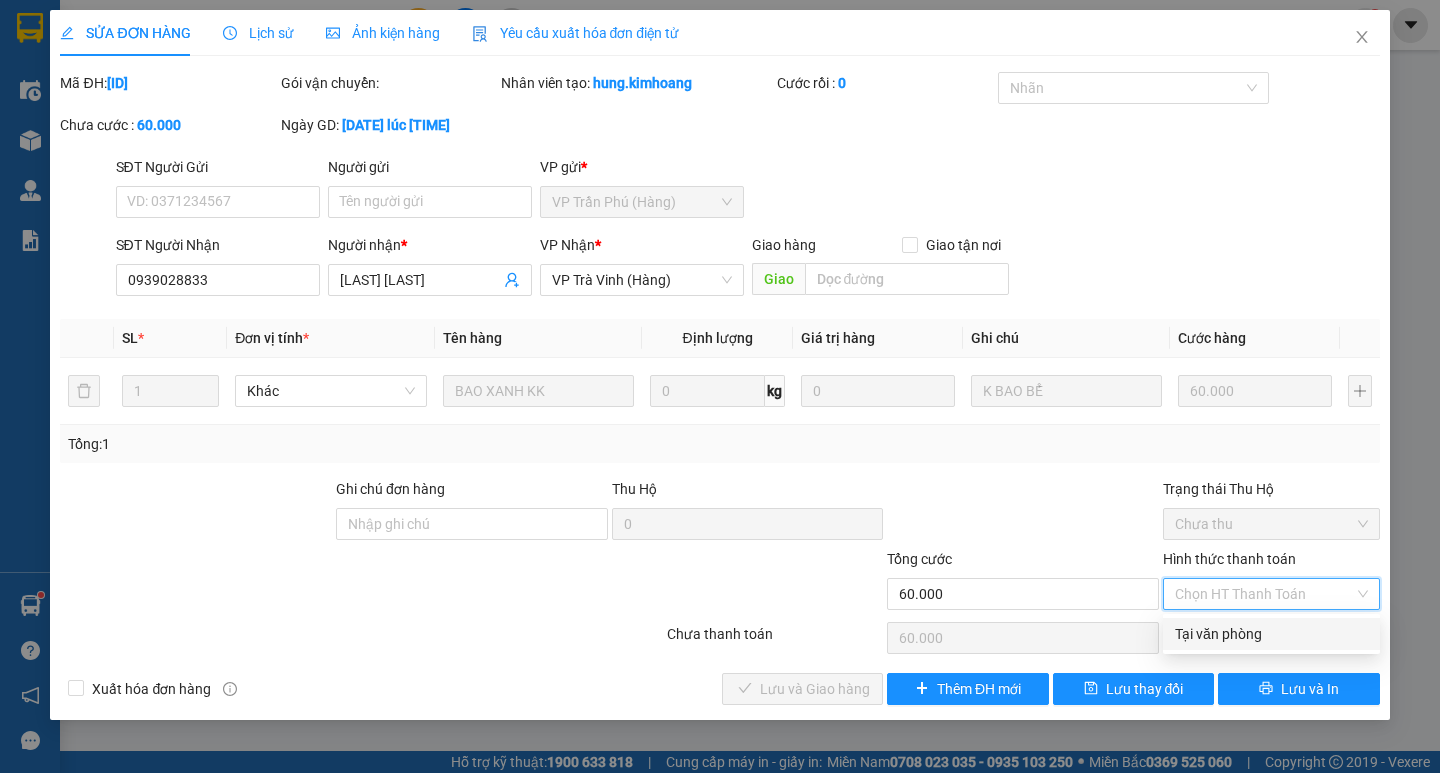 click on "Tại văn phòng" at bounding box center [1271, 634] 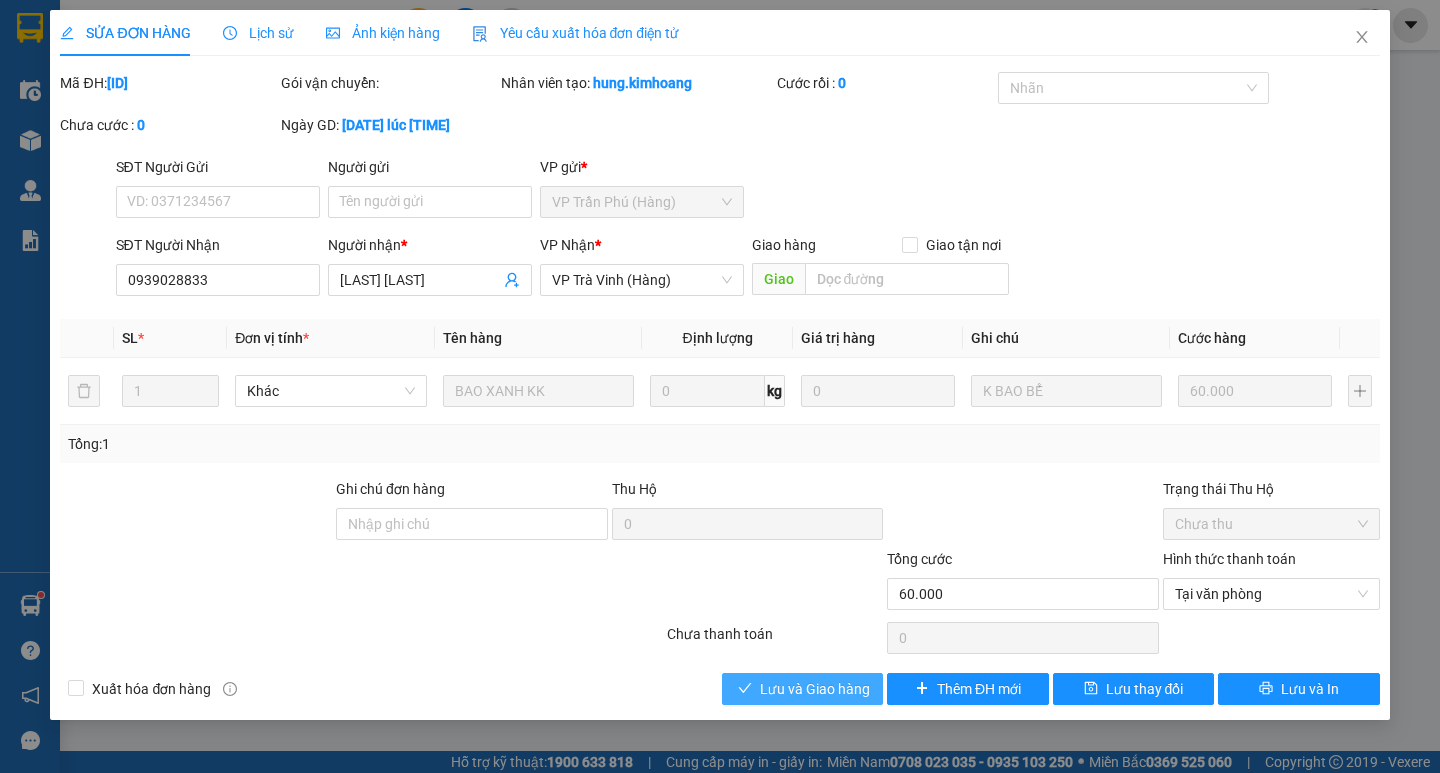 click on "Lưu và Giao hàng" at bounding box center (815, 689) 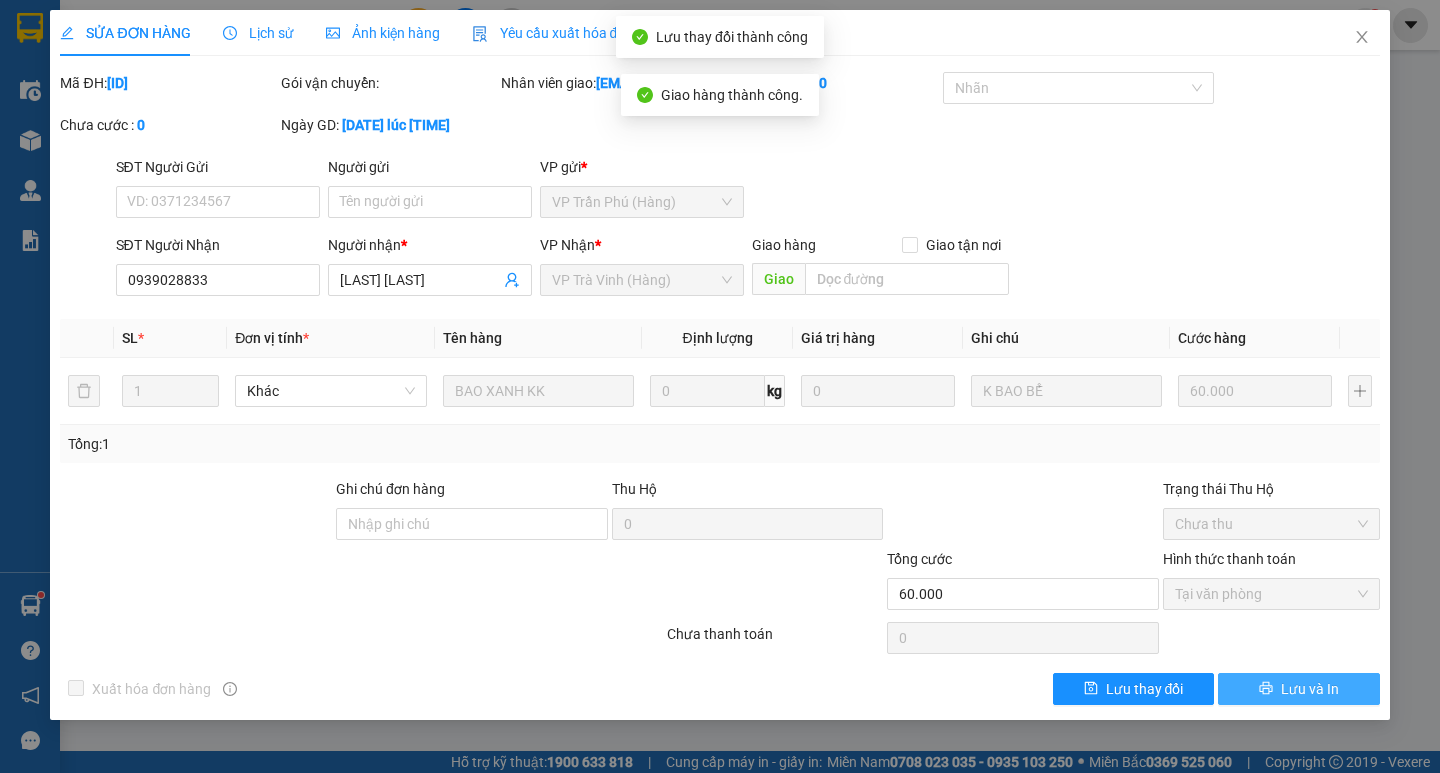 click on "Lưu và In" at bounding box center (1310, 689) 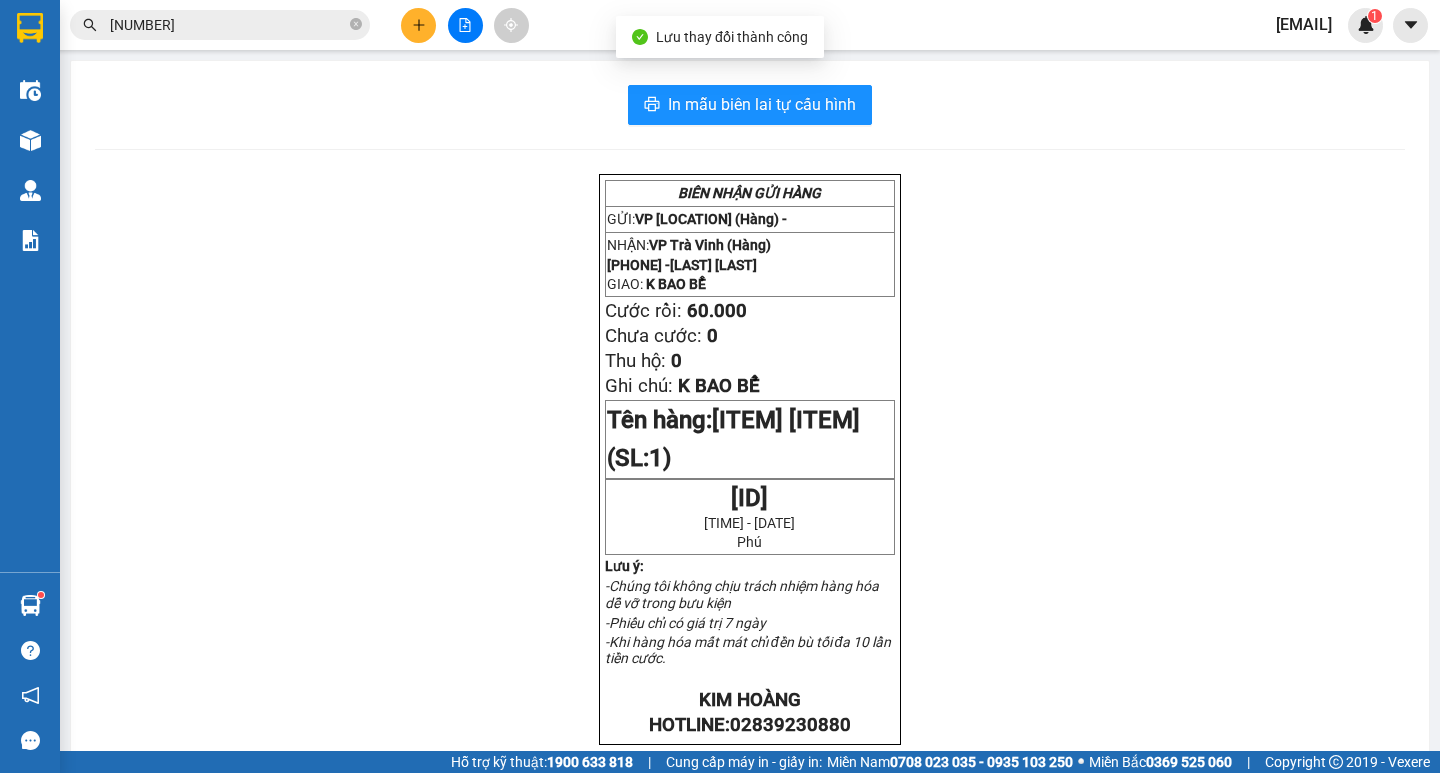 click on "[NUMBER]" at bounding box center [228, 25] 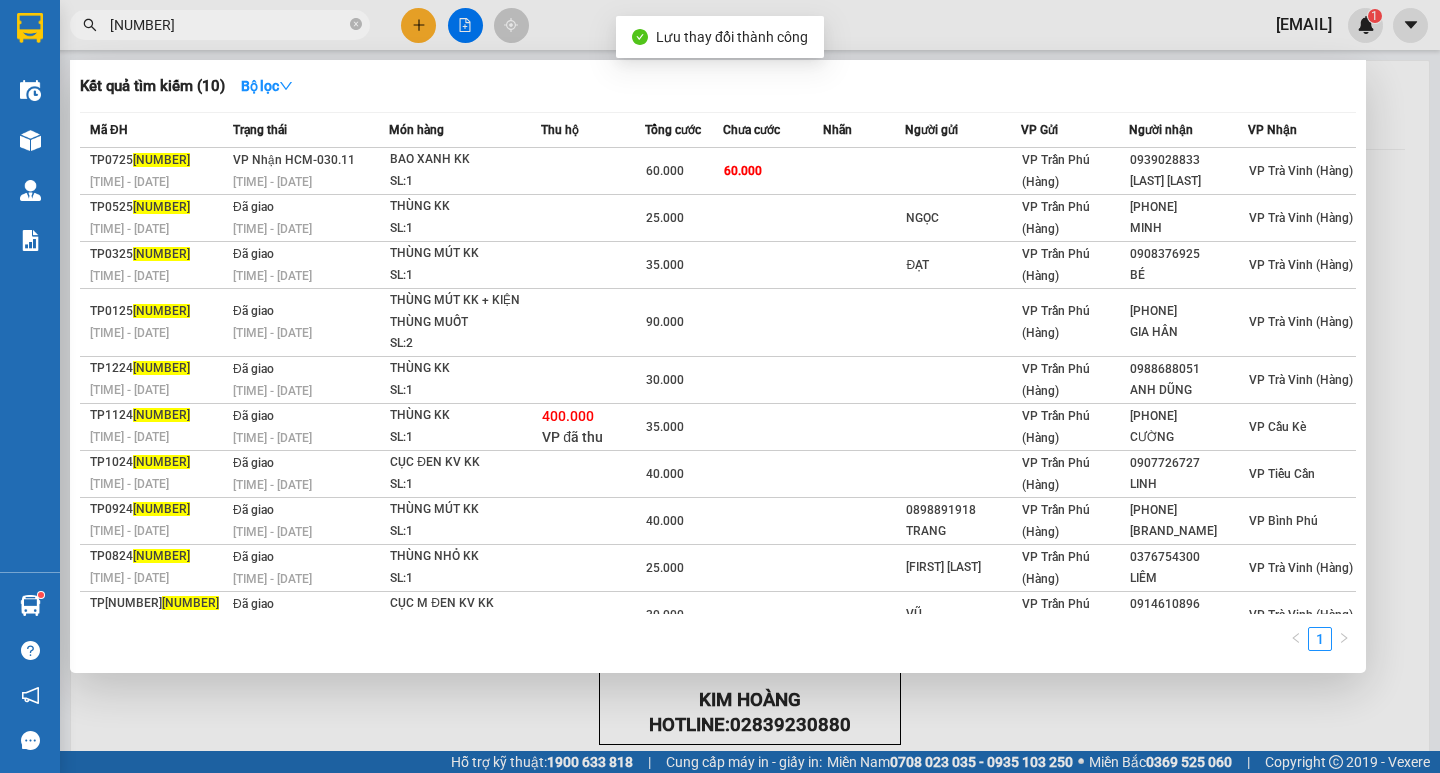 click on "[NUMBER]" at bounding box center (228, 25) 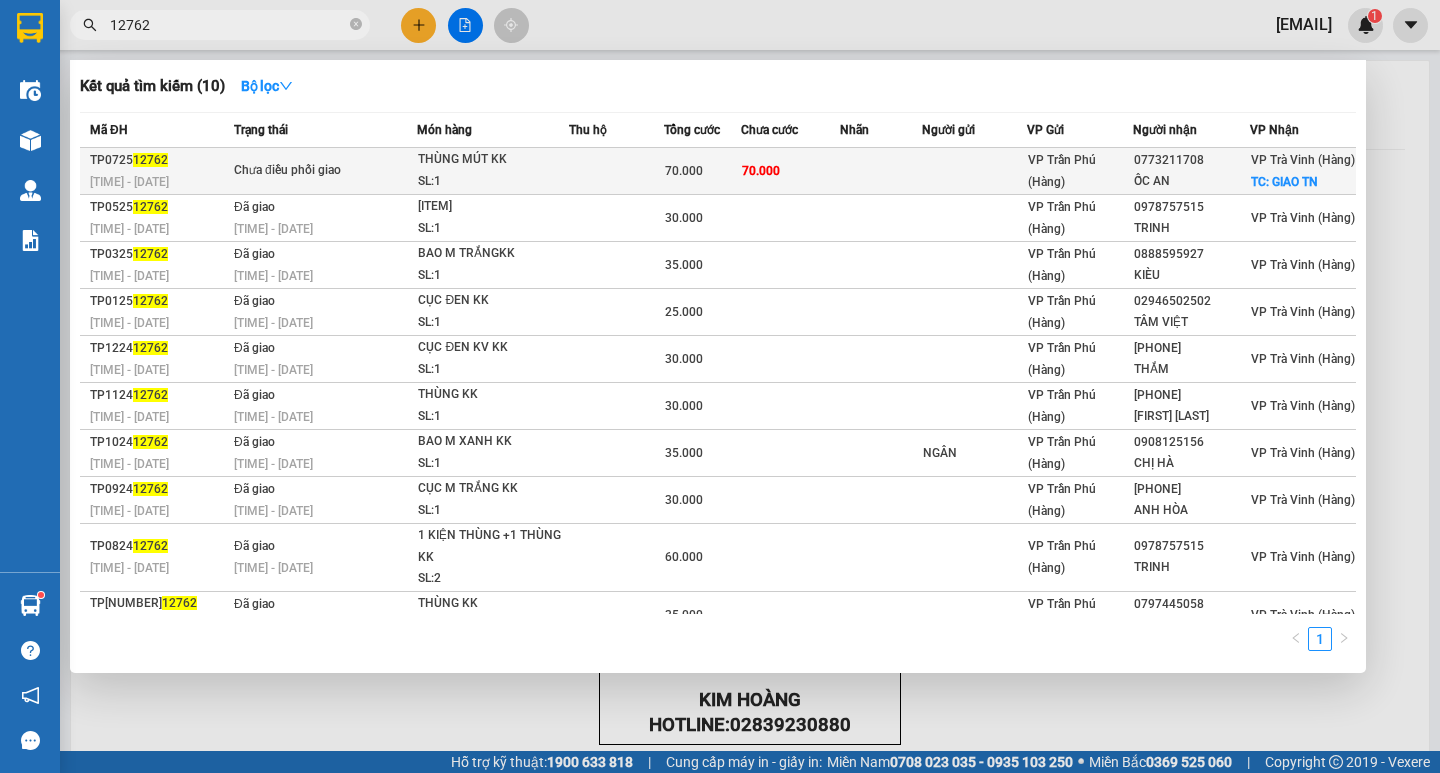 type on "12762" 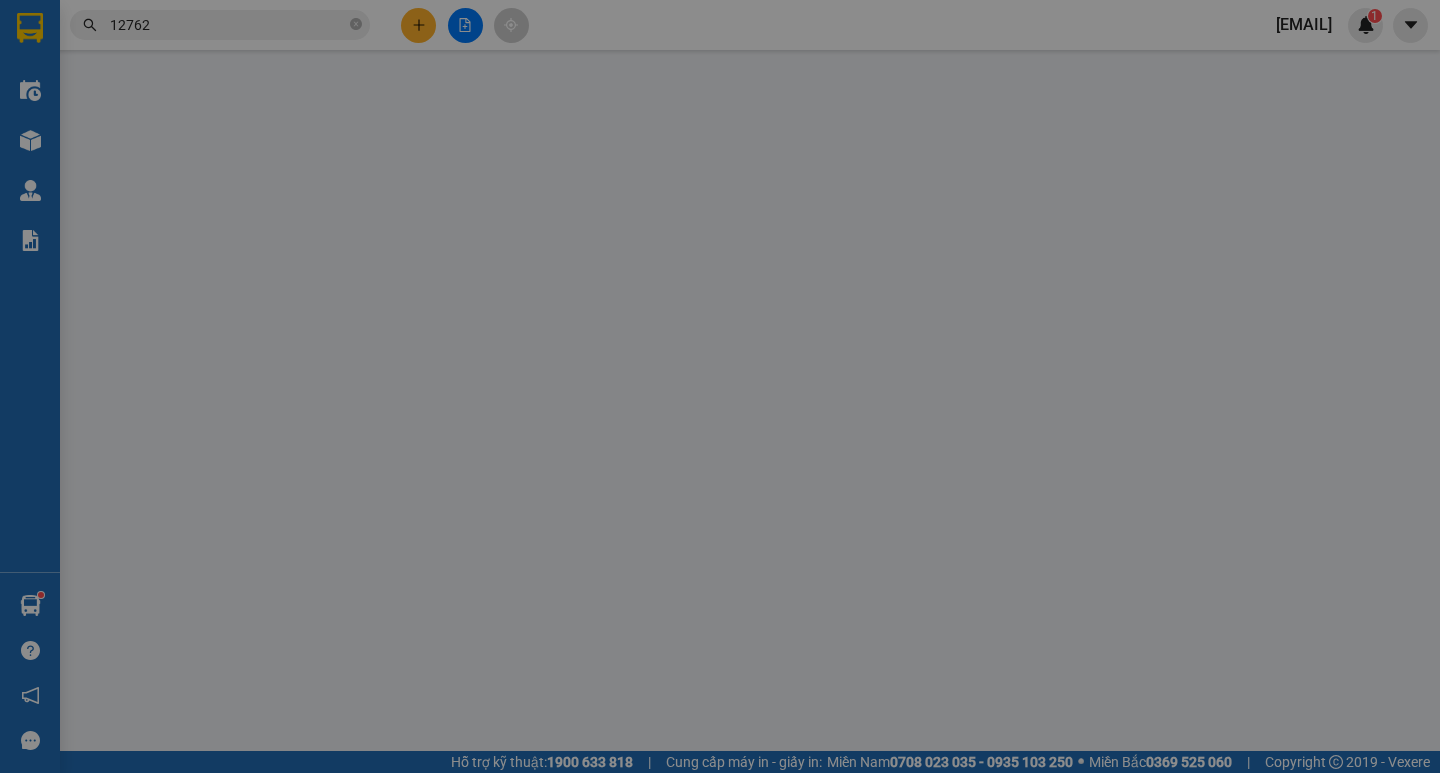 type on "0773211708" 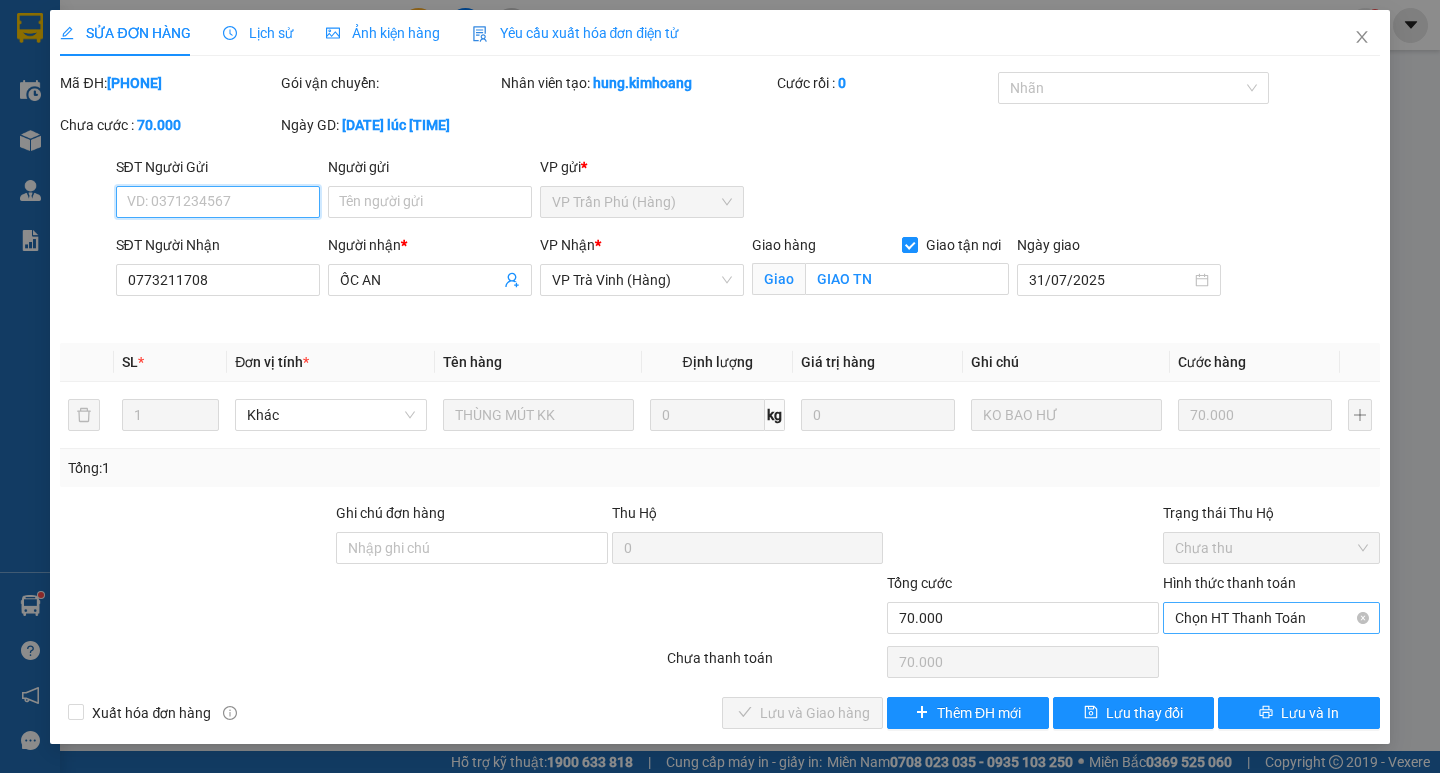 click on "Chọn HT Thanh Toán" at bounding box center (1271, 618) 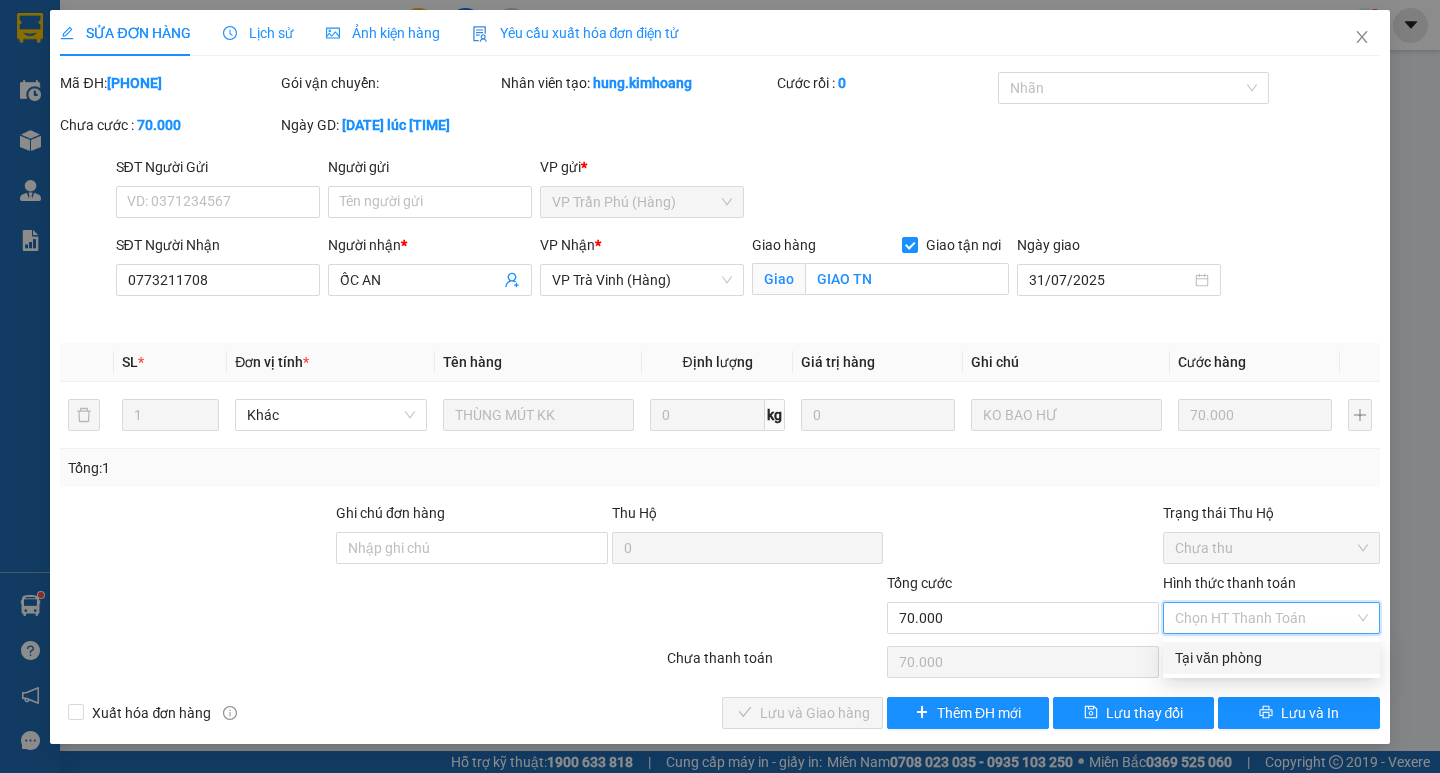 click on "Tại văn phòng" at bounding box center (1271, 658) 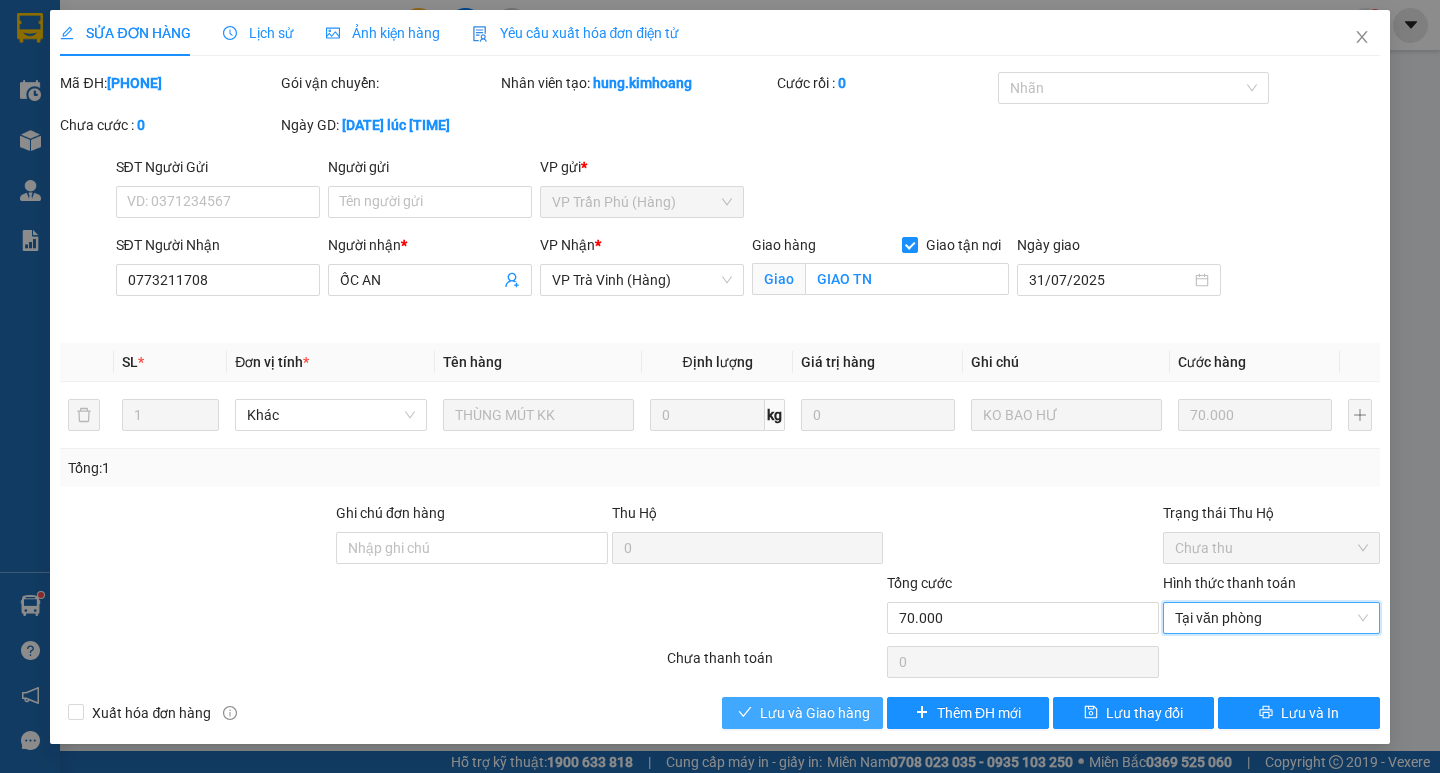 click on "Lưu và Giao hàng" at bounding box center (815, 713) 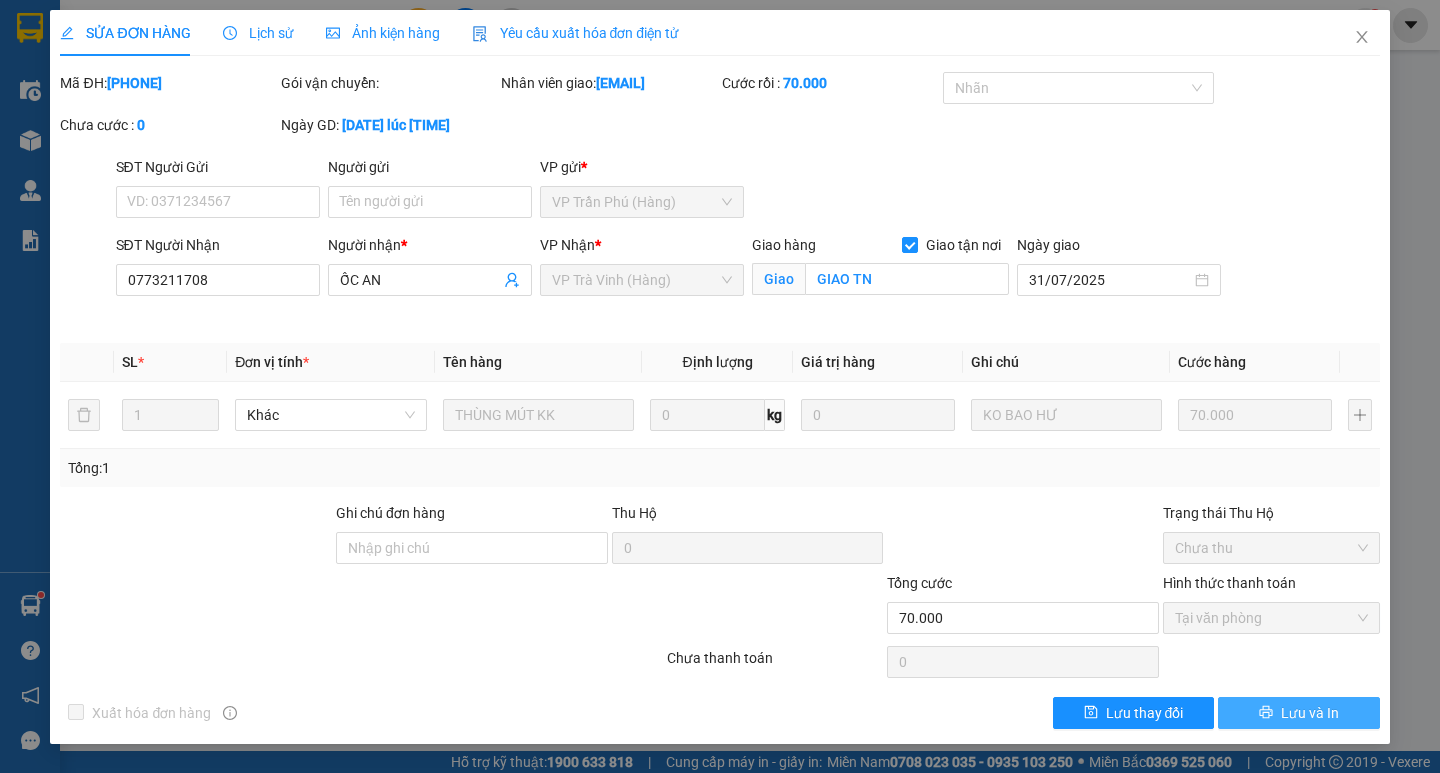 click on "Lưu và In" at bounding box center (1310, 713) 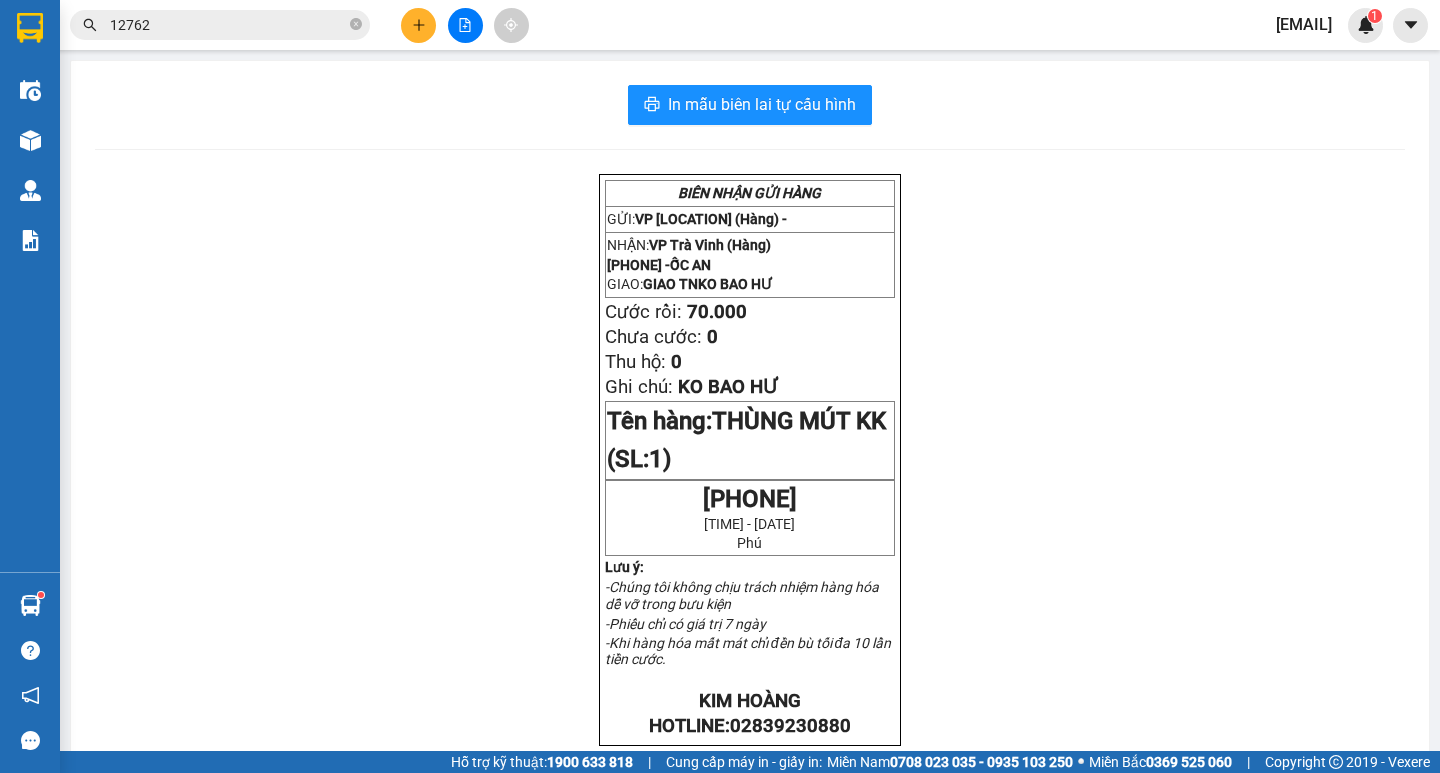 click on "12762" at bounding box center (228, 25) 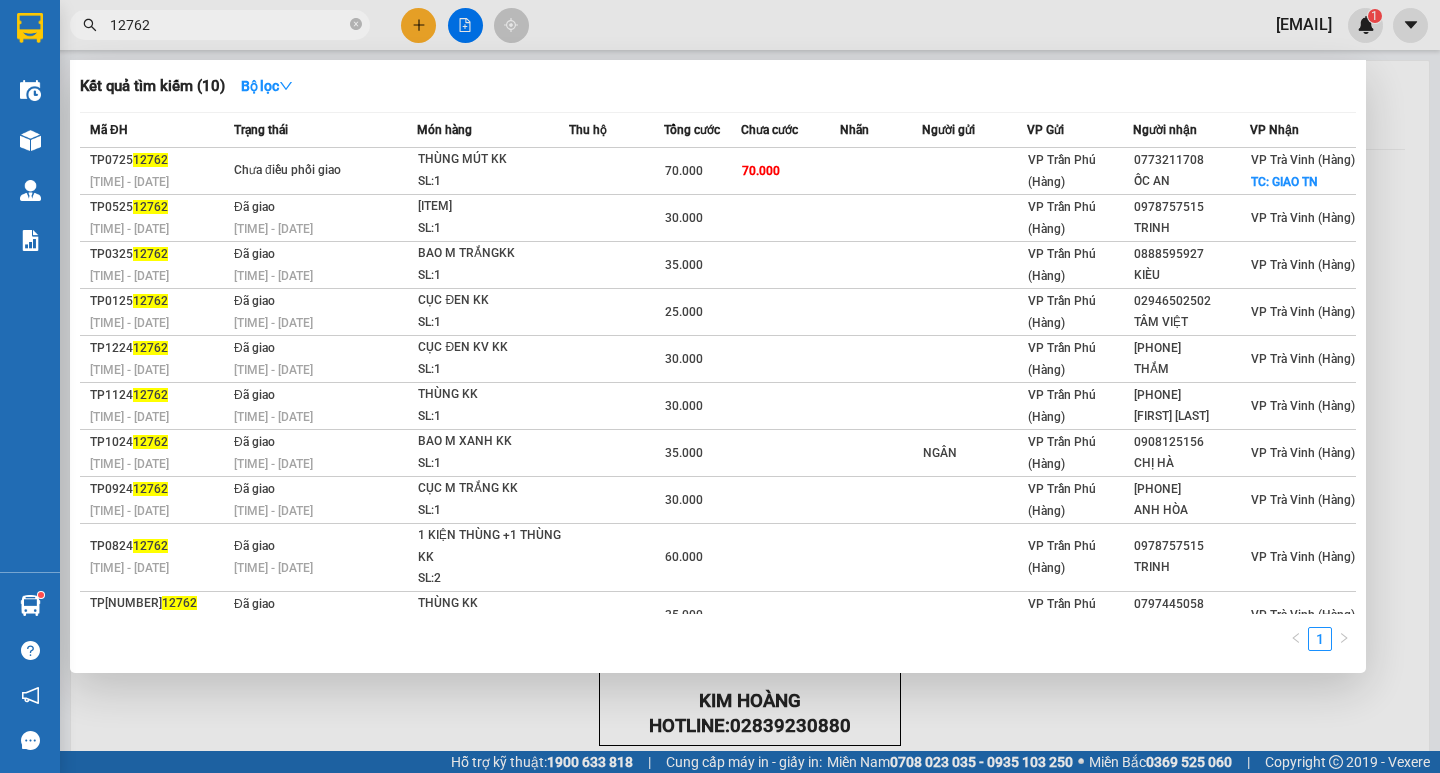 click on "12762" at bounding box center (228, 25) 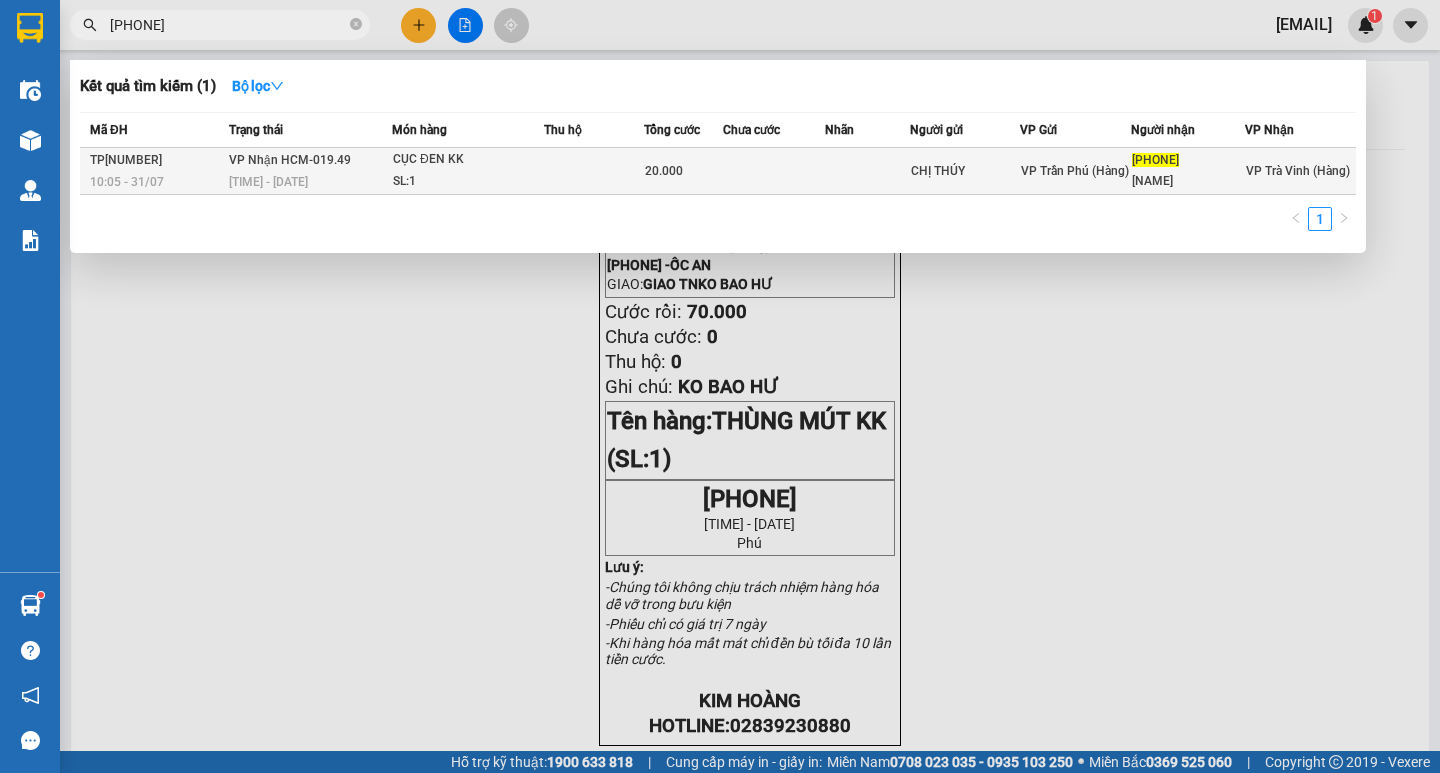 type on "[PHONE]" 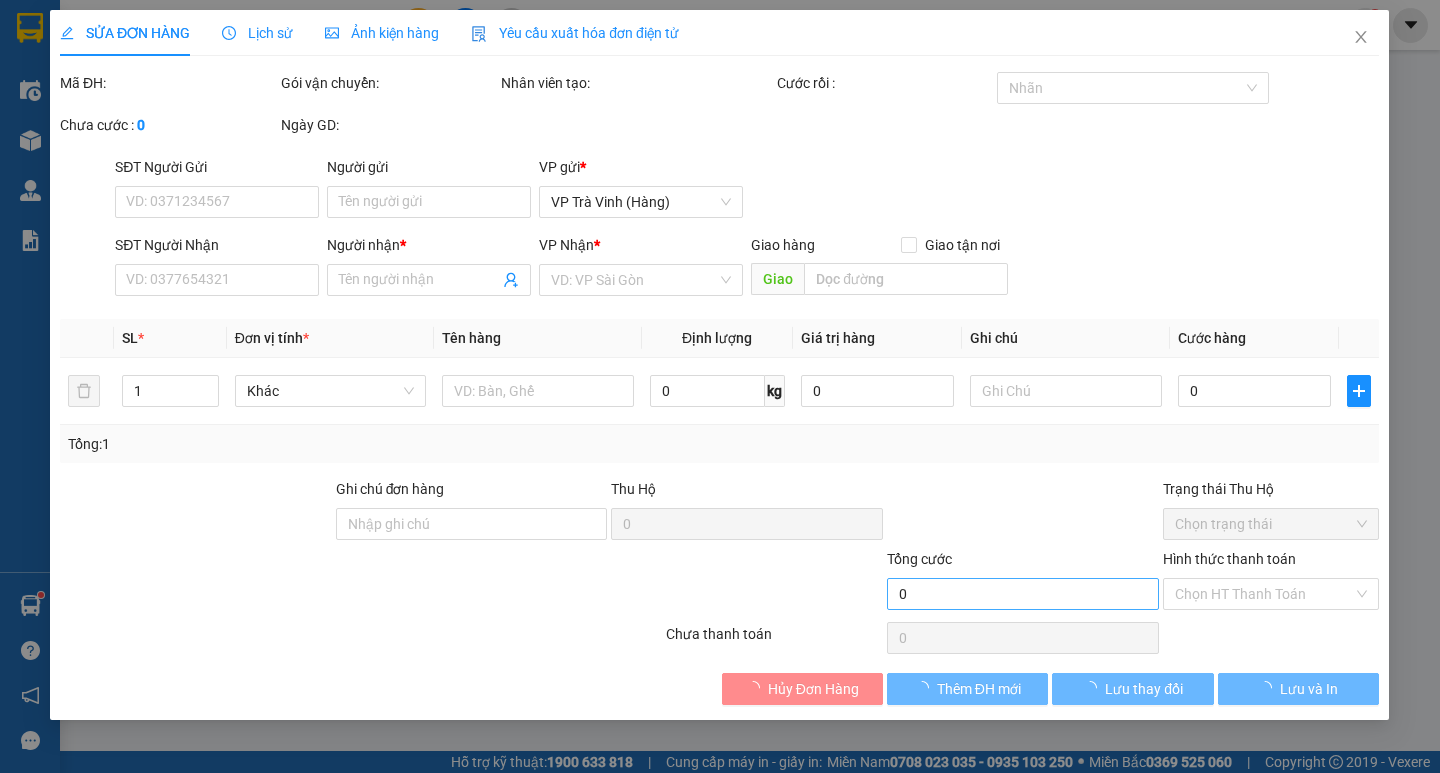 type on "CHỊ THÚY" 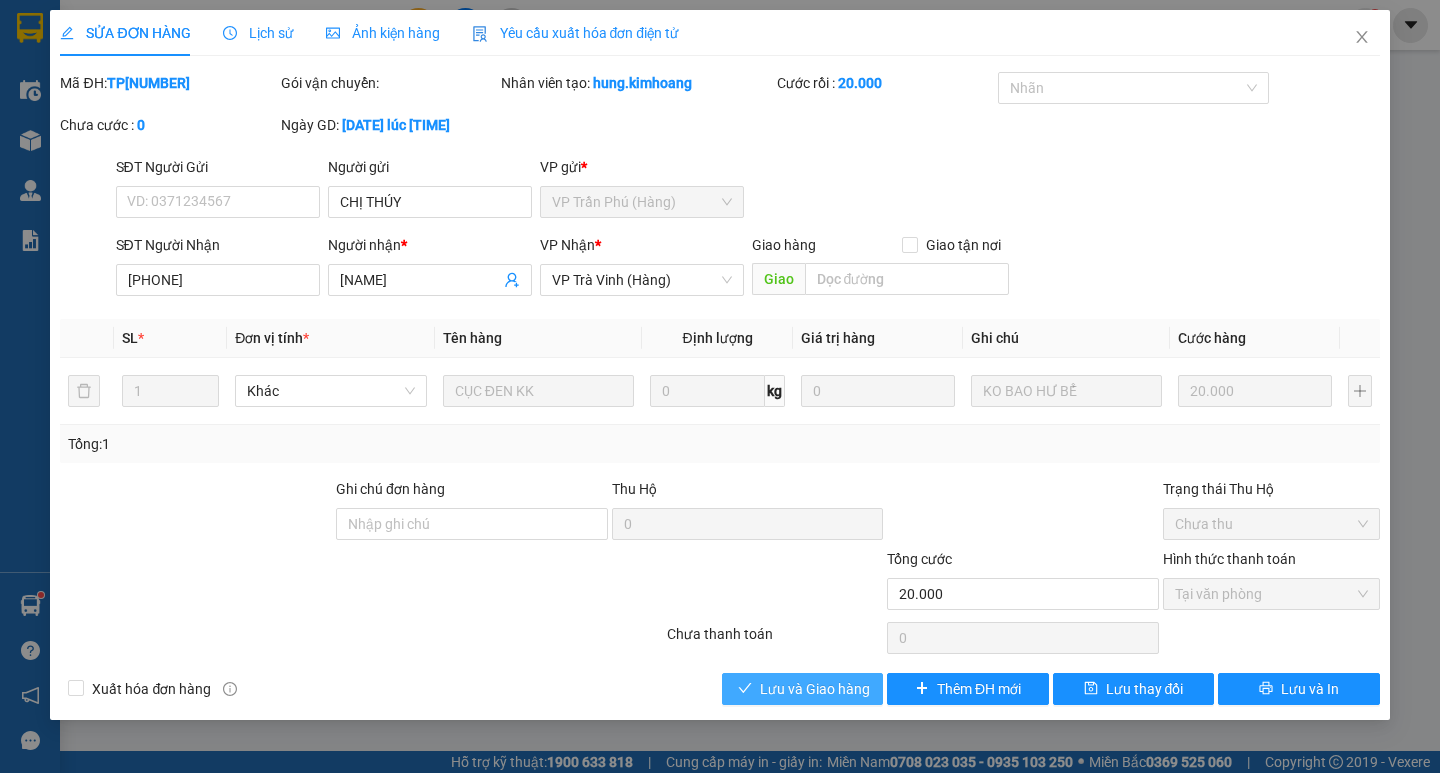 click on "Lưu và Giao hàng" at bounding box center (815, 689) 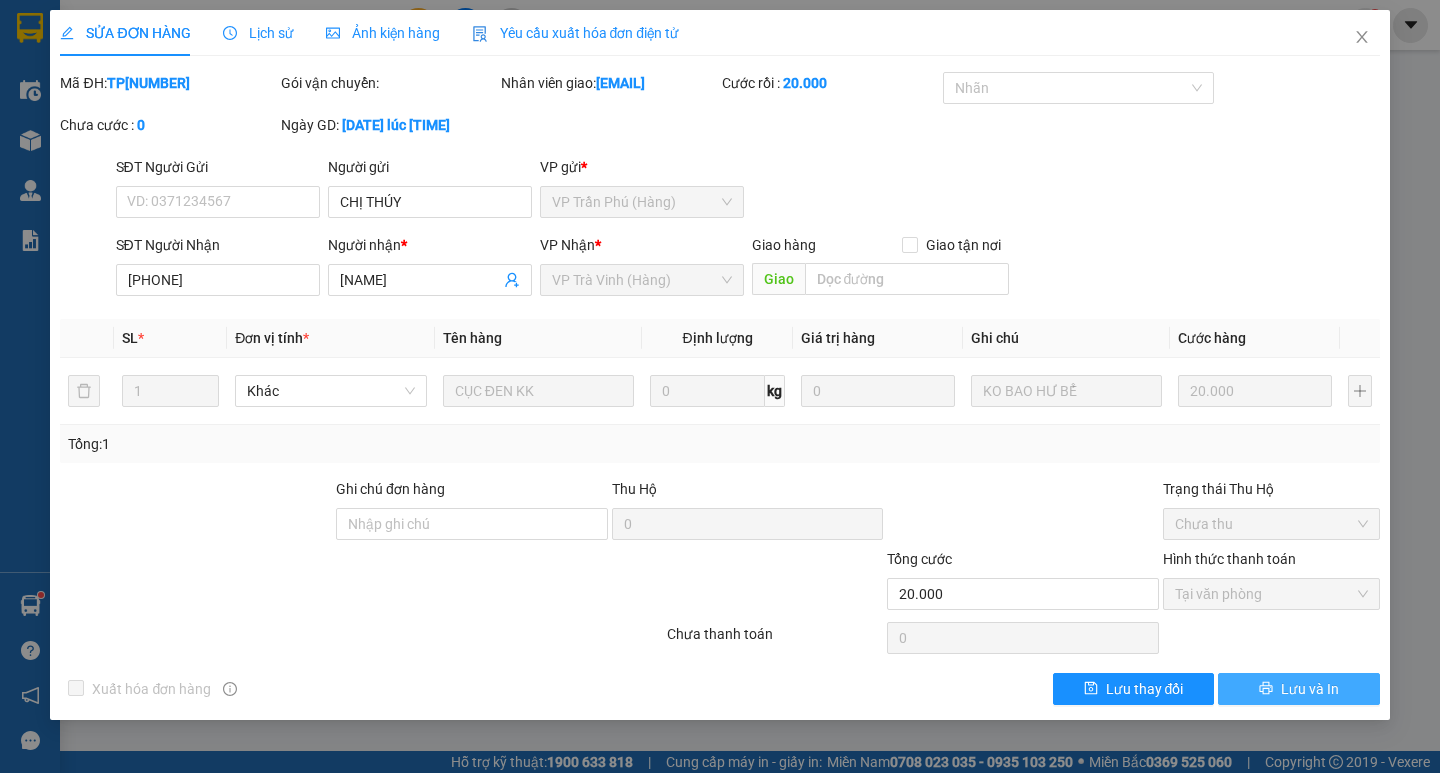 click on "Lưu và In" at bounding box center [1298, 689] 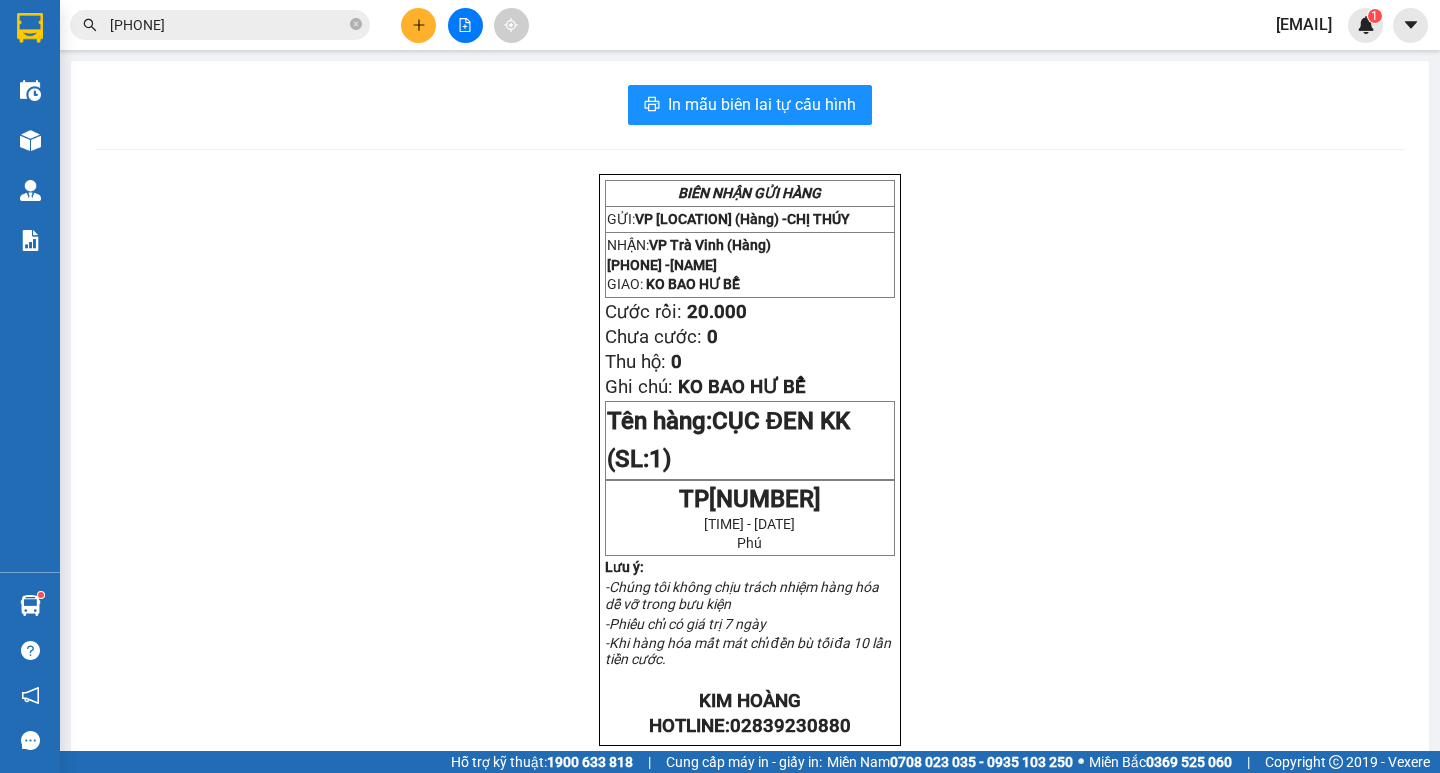 click 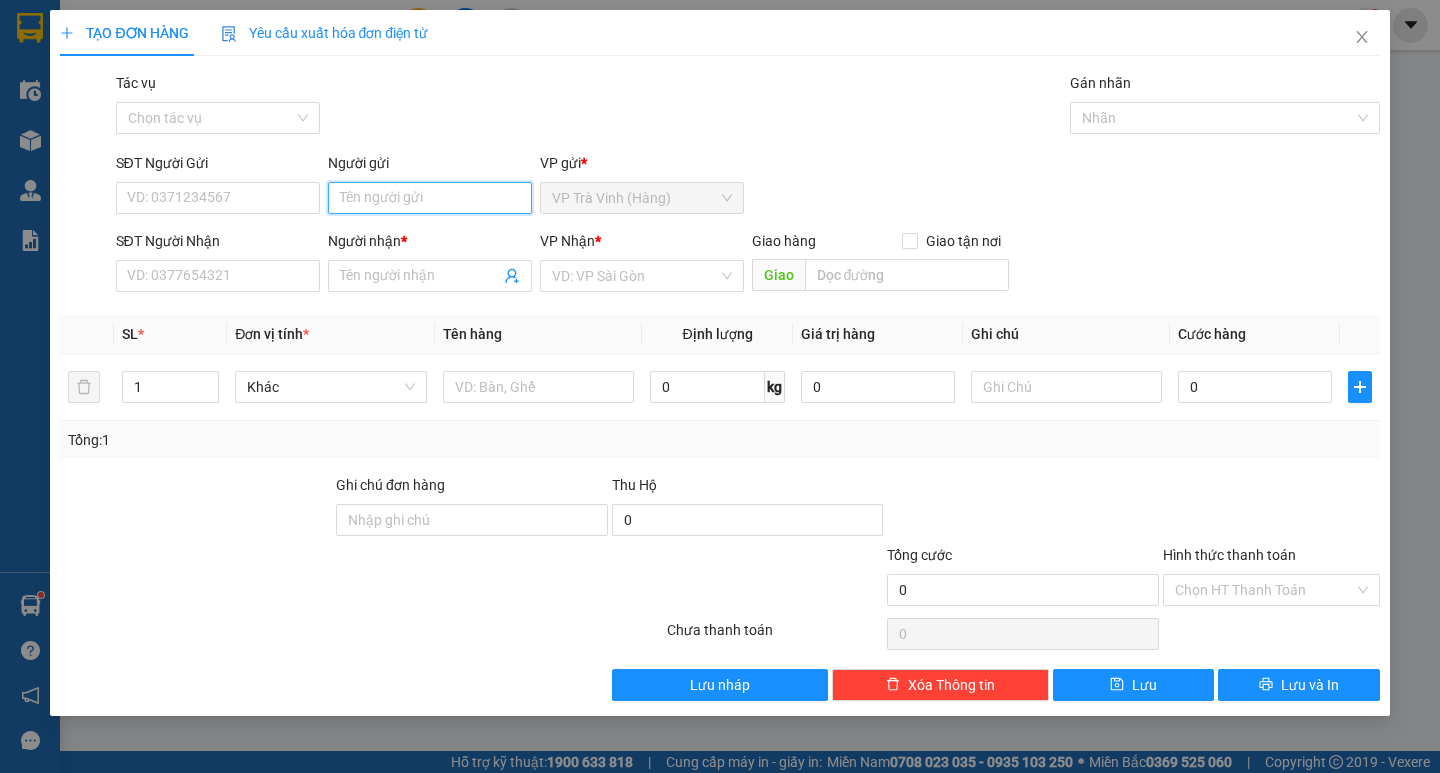 click on "Người gửi" at bounding box center [430, 198] 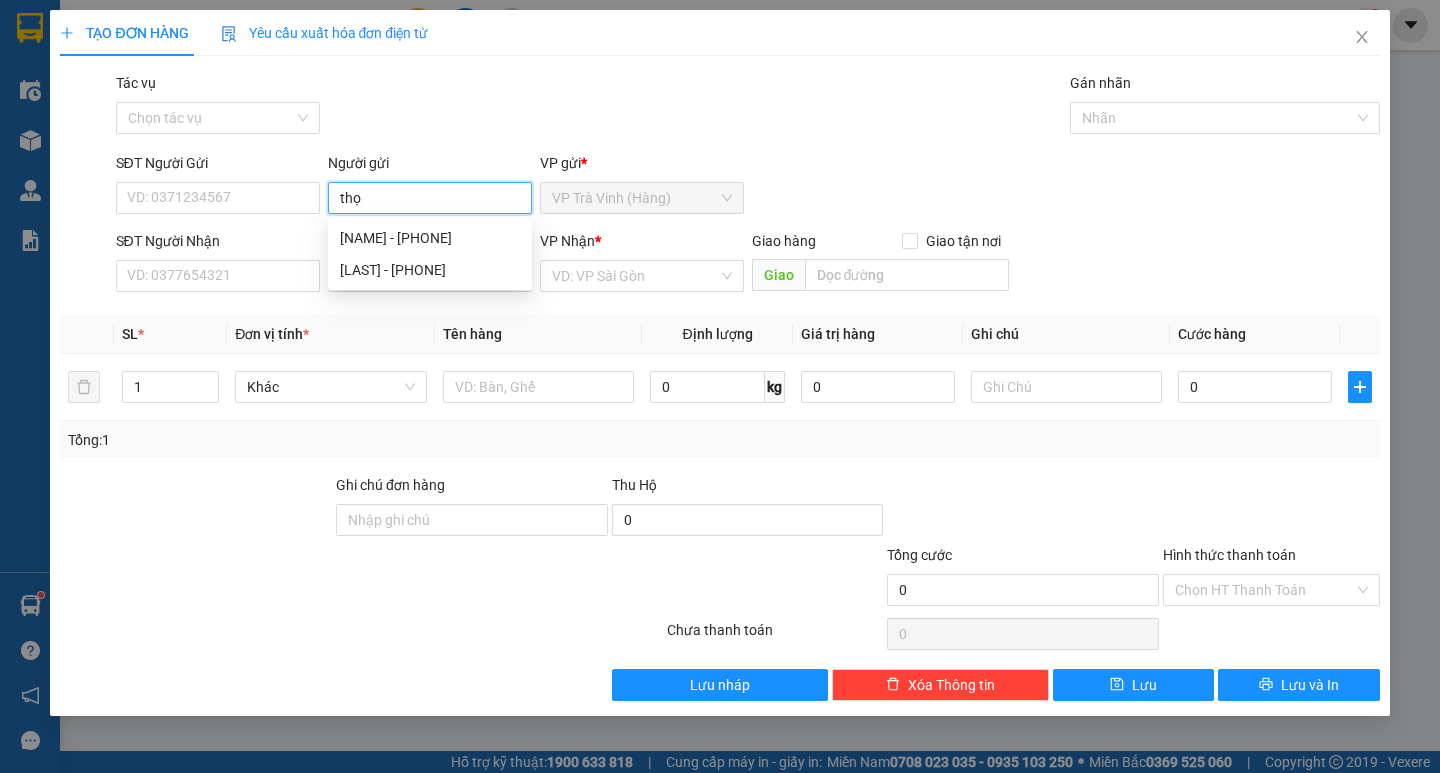 type on "thọ" 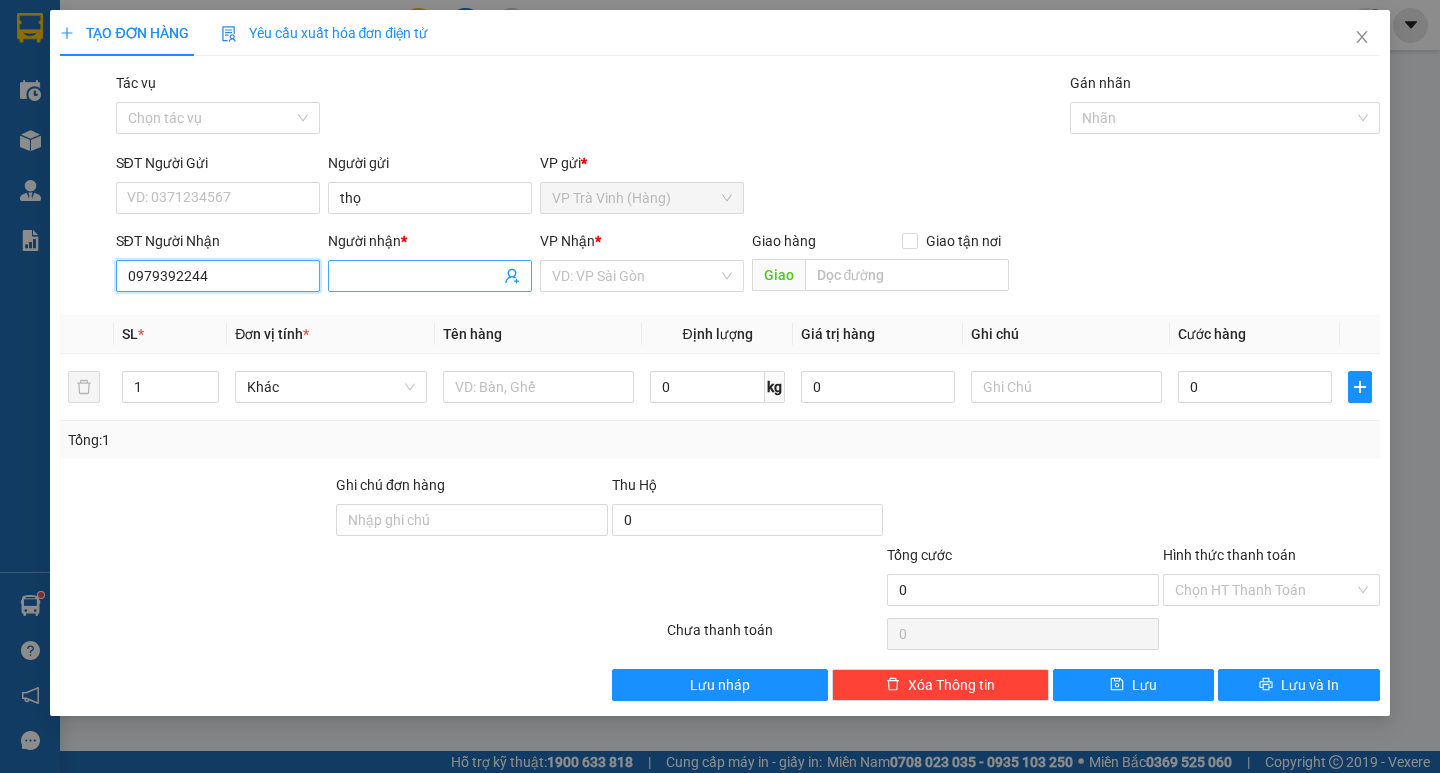 type on "0979392244" 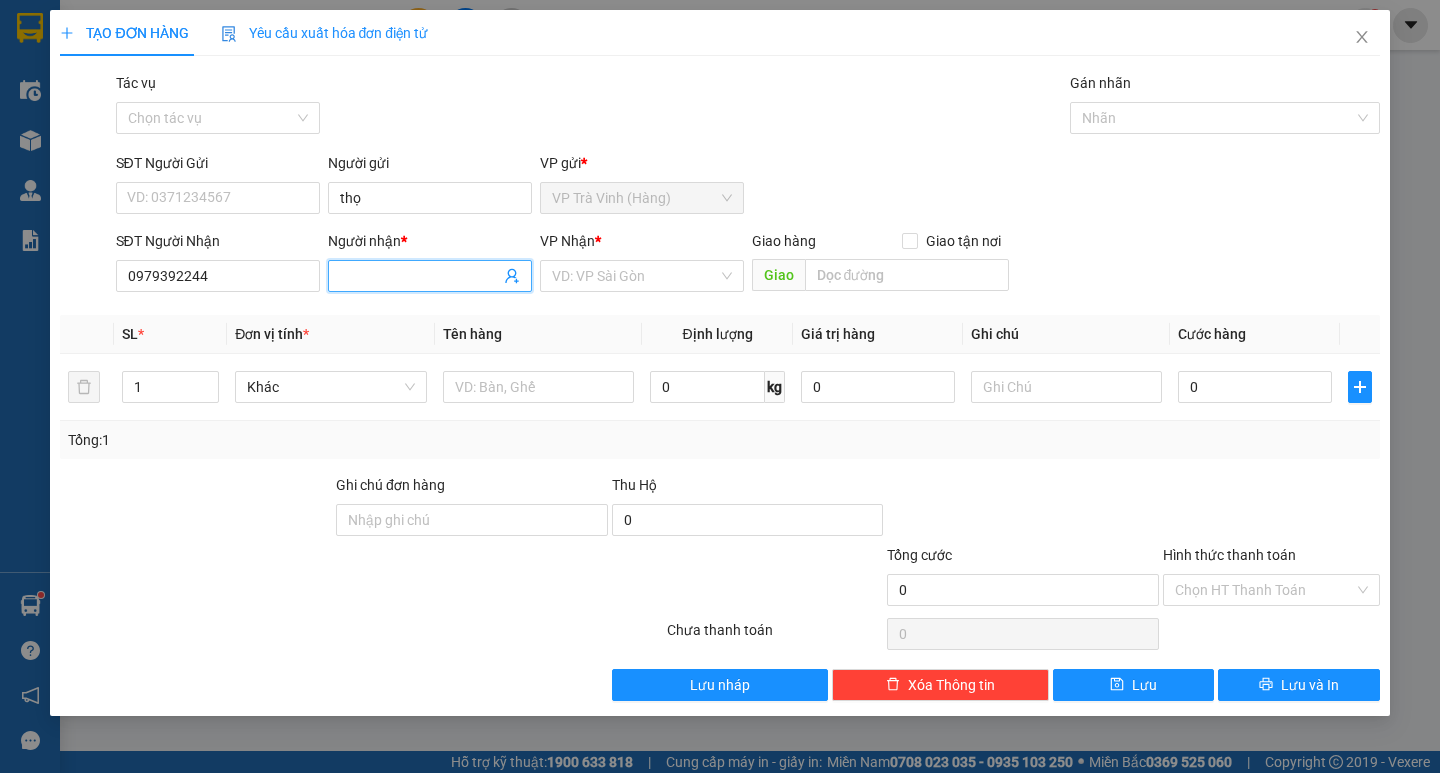 click on "Người nhận  *" at bounding box center (420, 276) 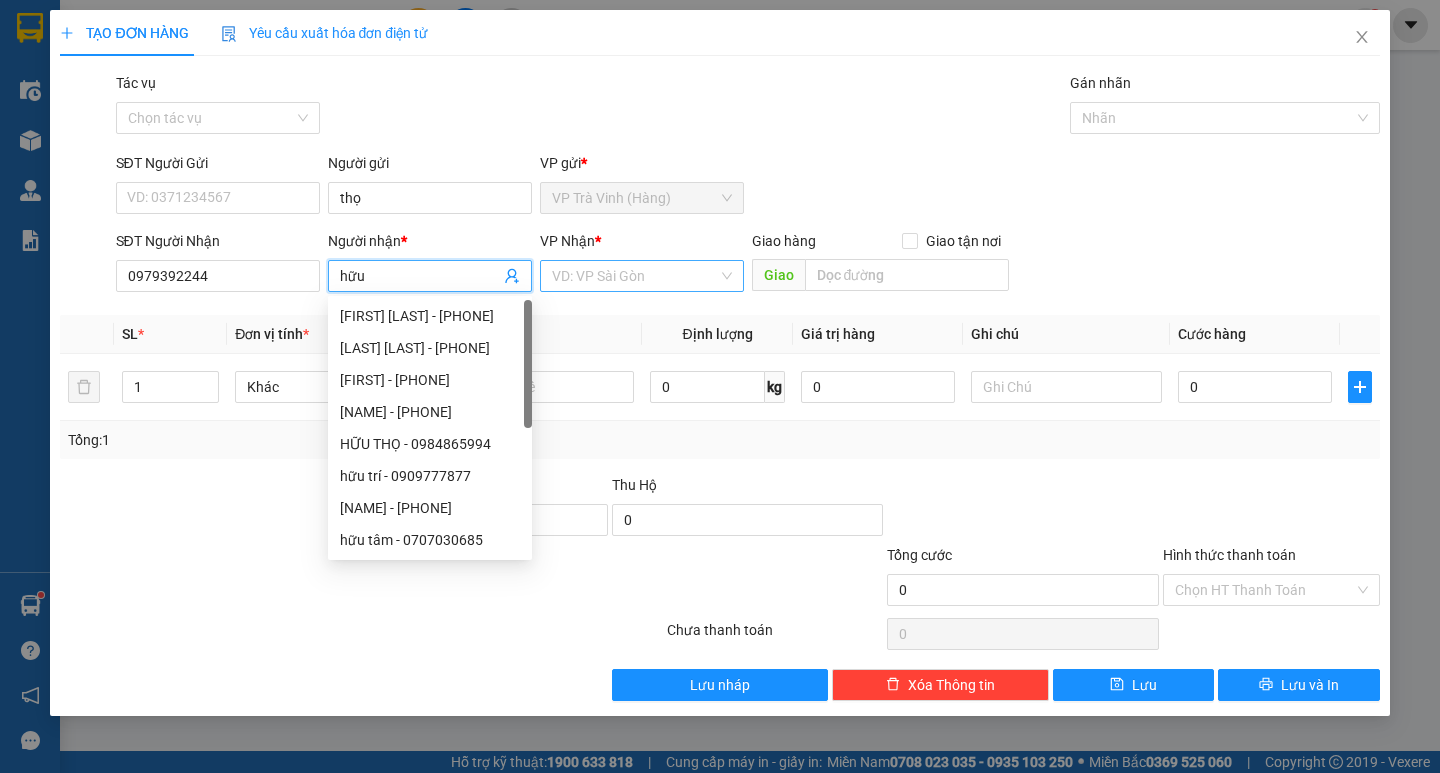 type on "hữu" 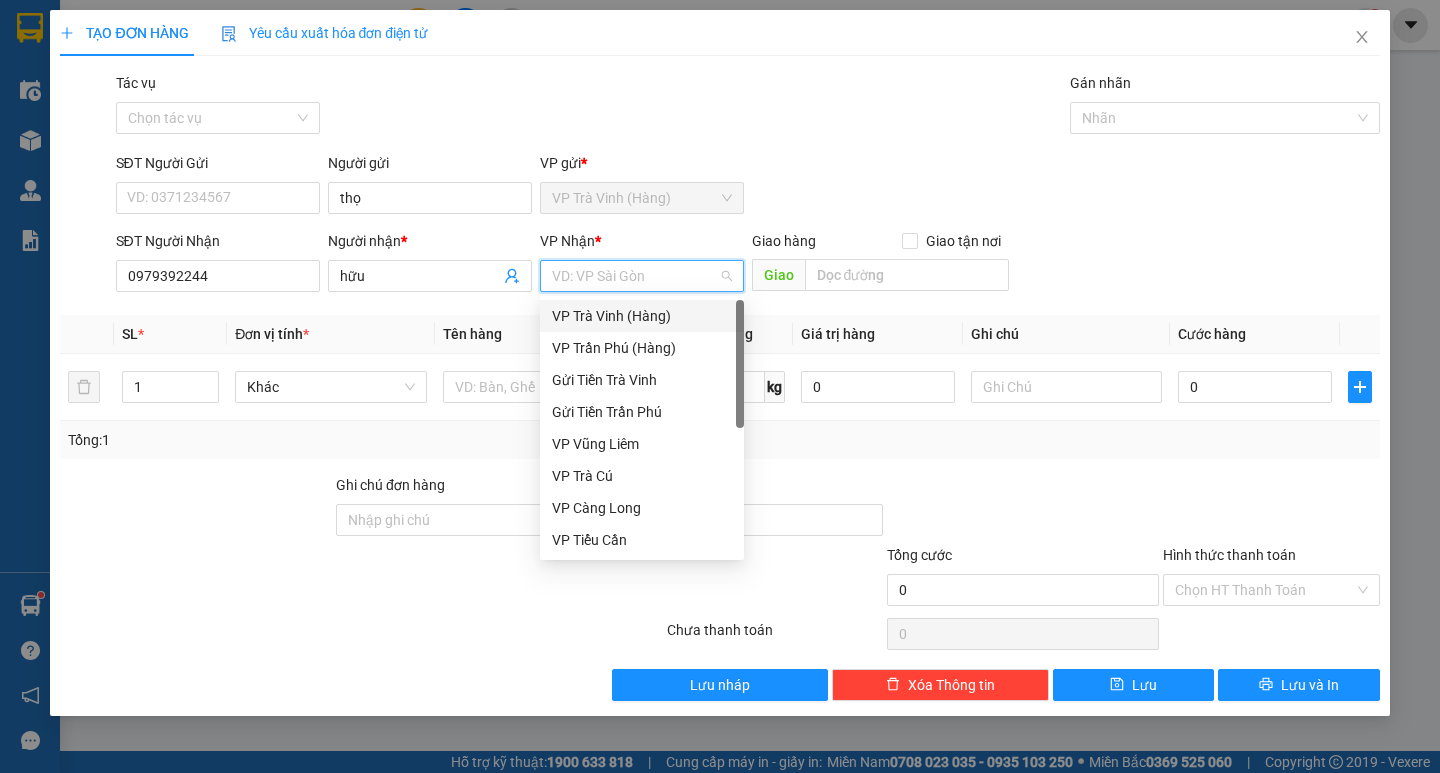 click on "VP Trà Vinh (Hàng)" at bounding box center [642, 316] 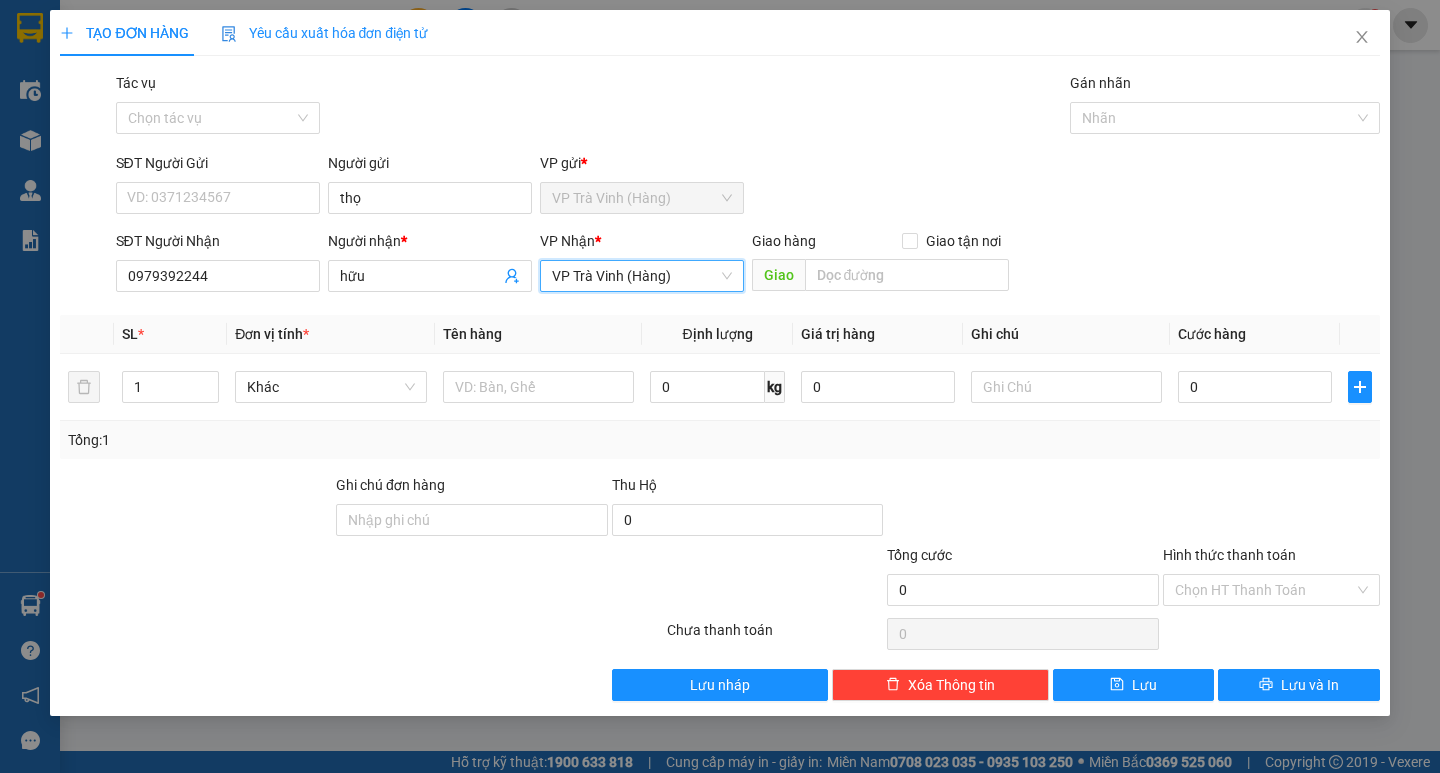 click on "VP Trà Vinh (Hàng)" at bounding box center [642, 276] 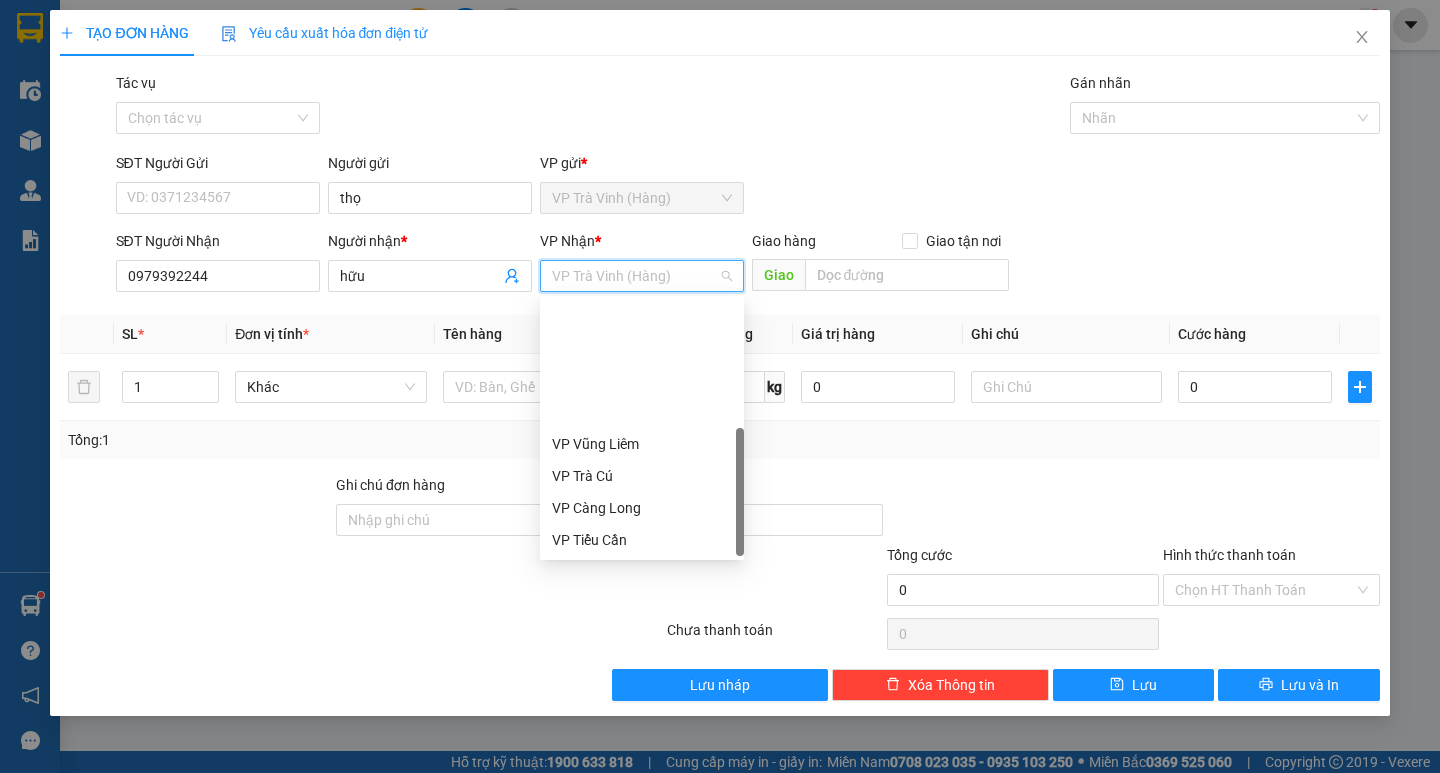 scroll, scrollTop: 160, scrollLeft: 0, axis: vertical 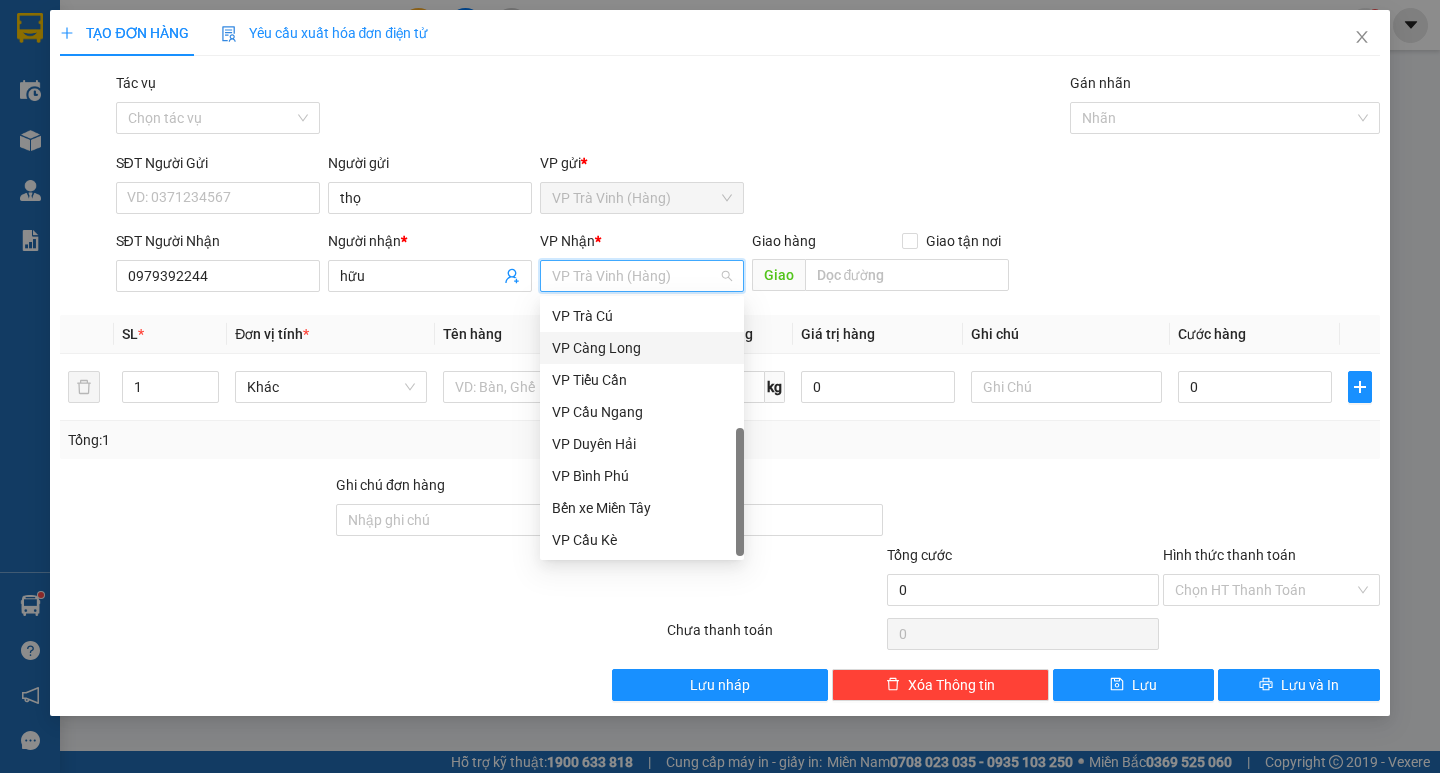 click on "VP Càng Long" at bounding box center (642, 348) 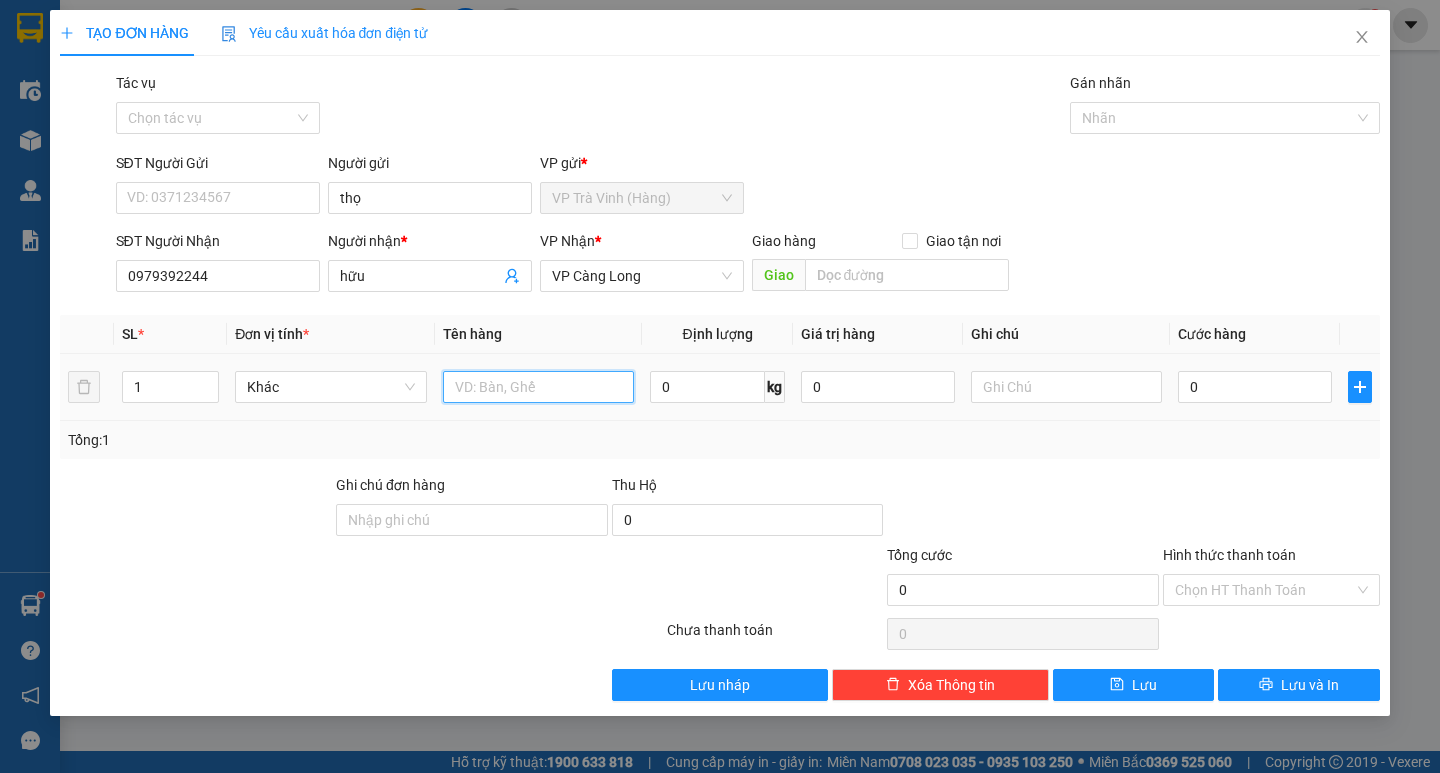click at bounding box center [538, 387] 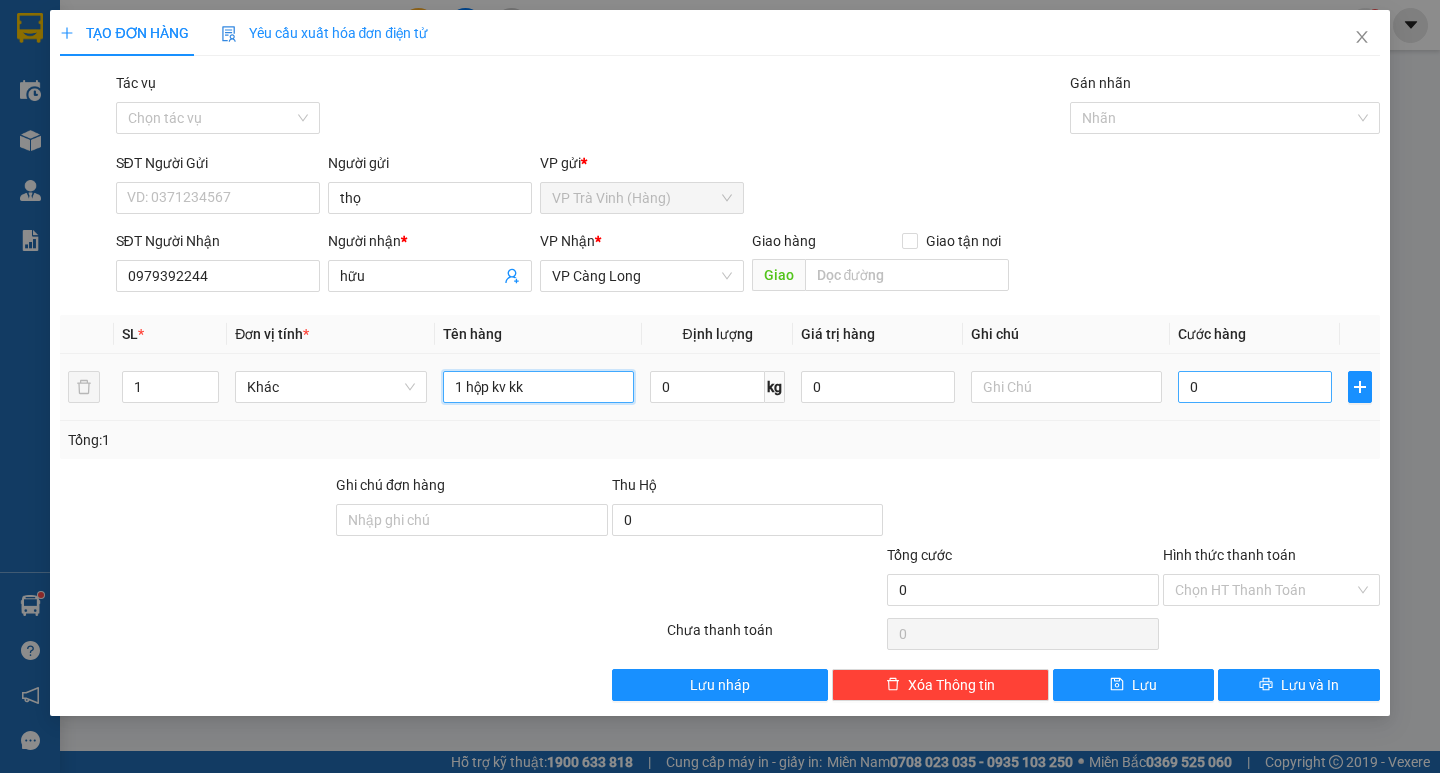 type on "1 hộp kv kk" 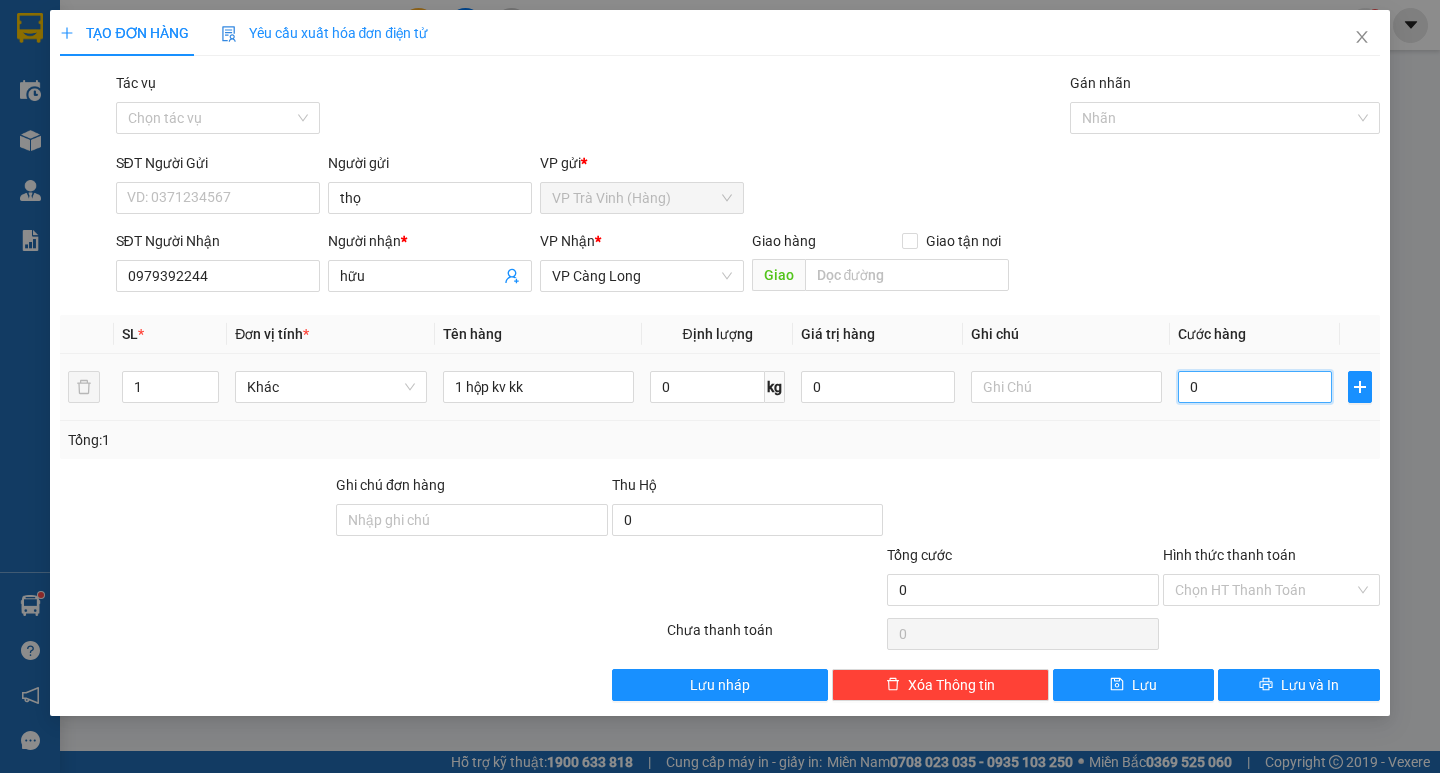 click on "0" at bounding box center (1255, 387) 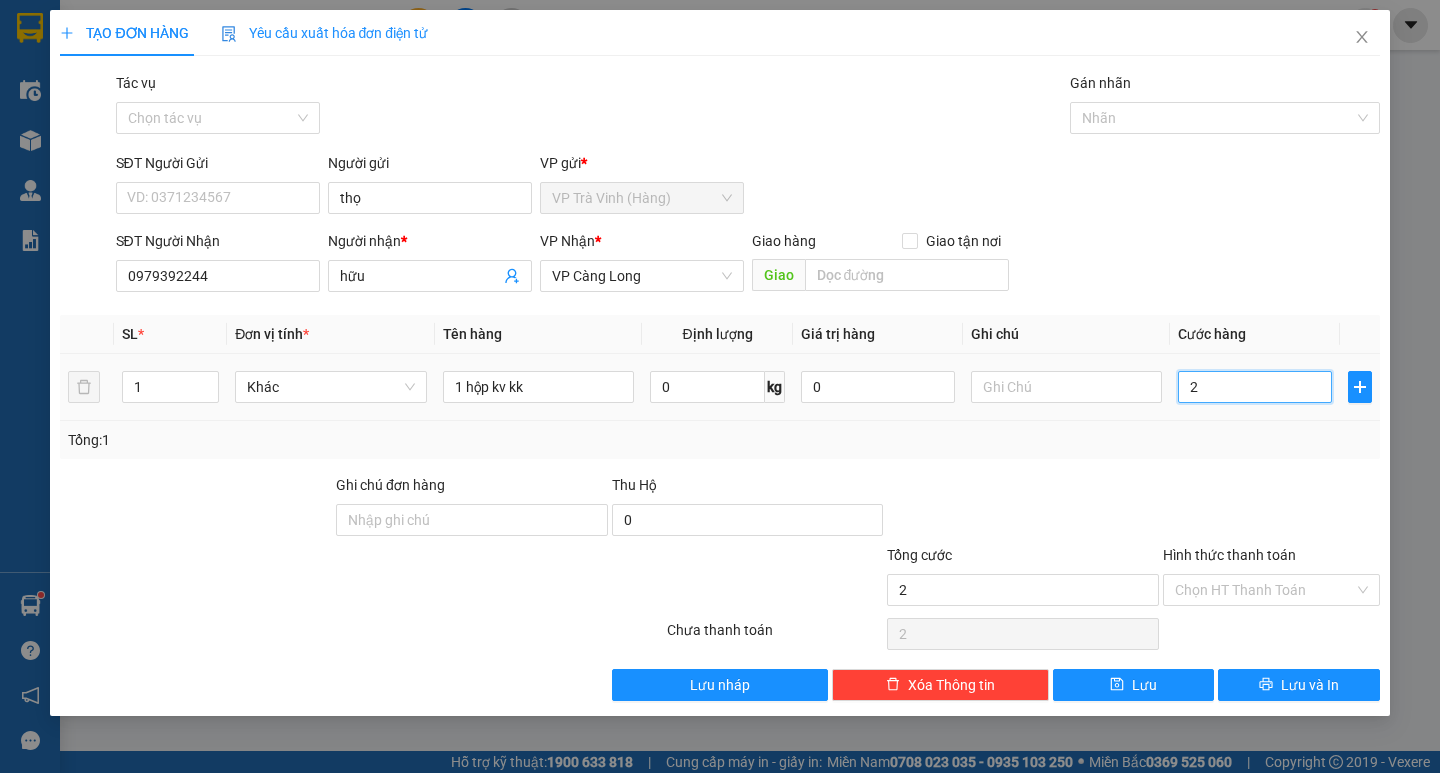 type on "20" 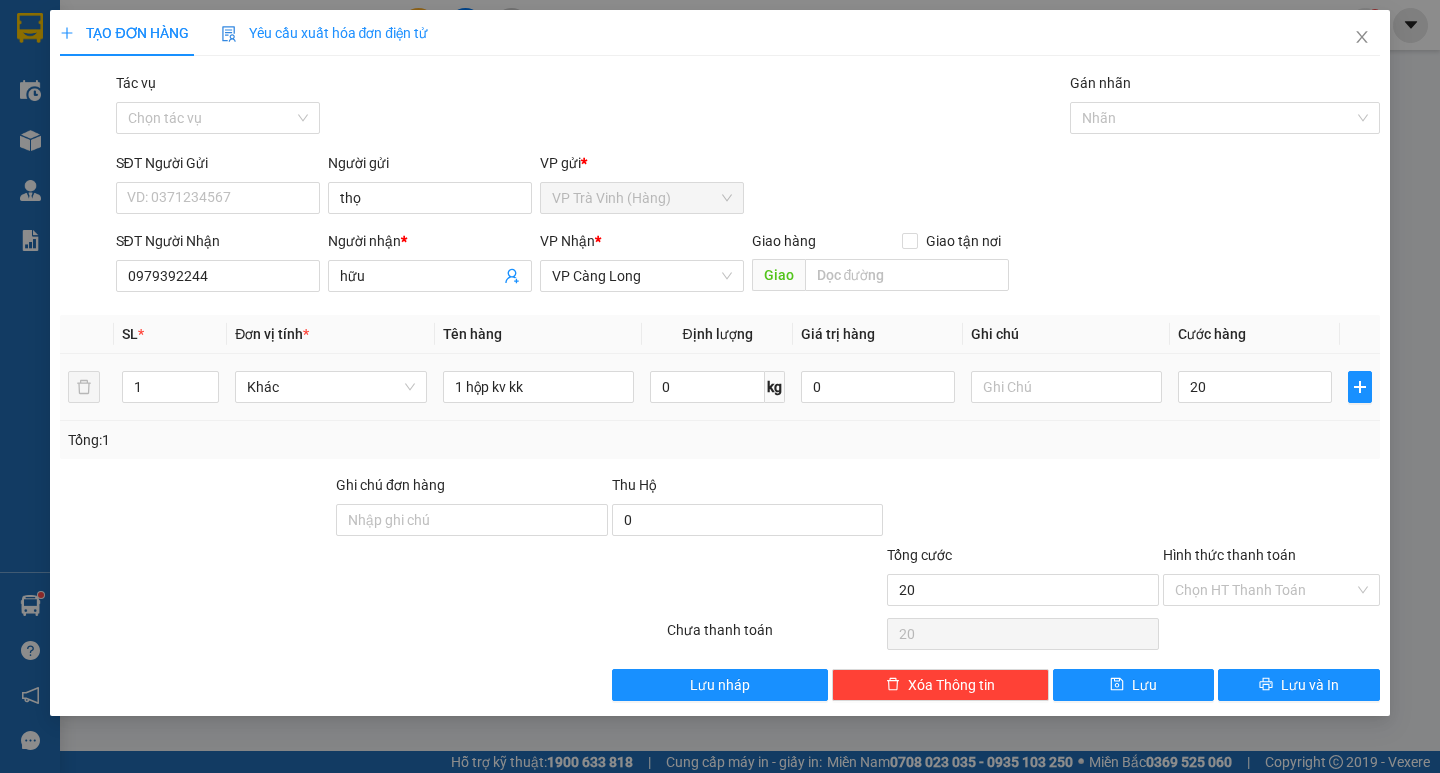 type on "20.000" 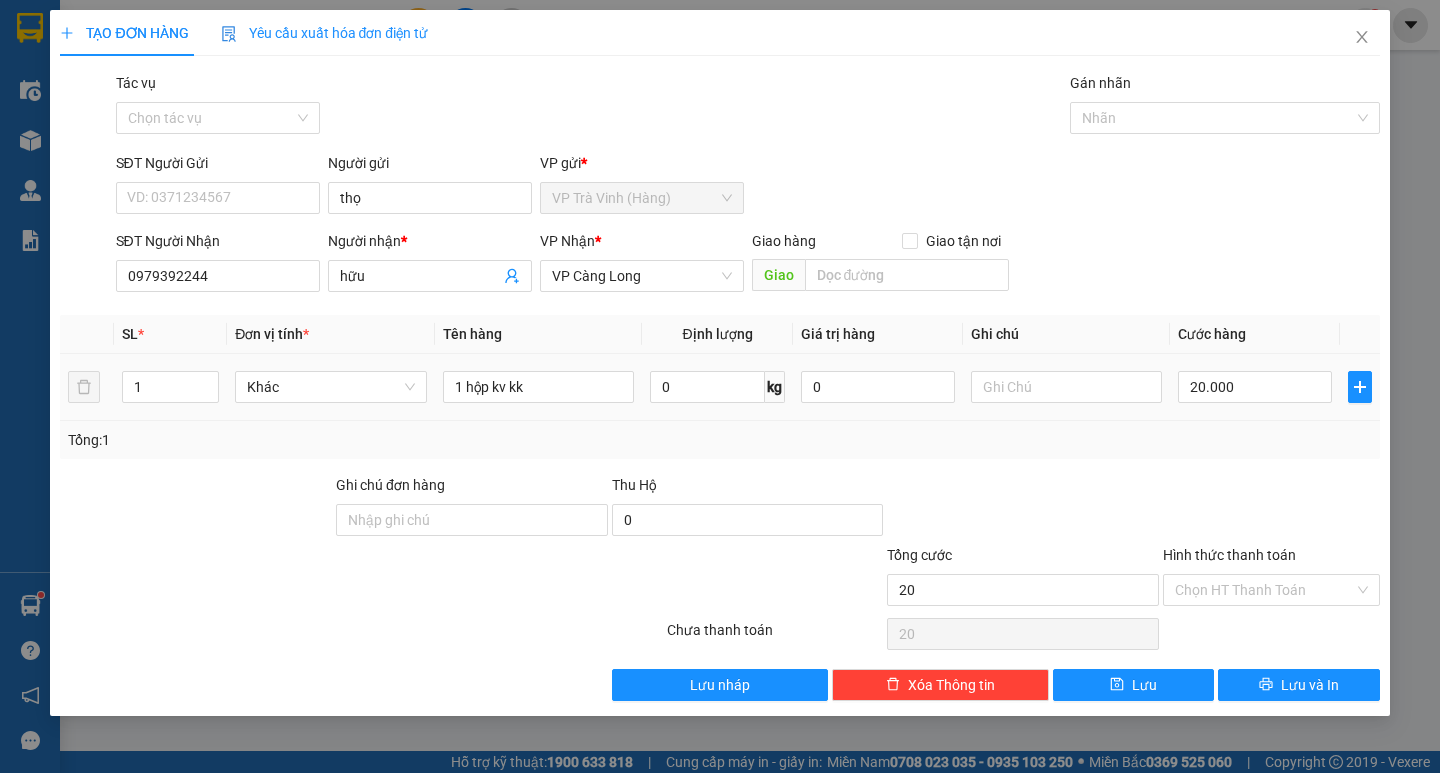 type on "20.000" 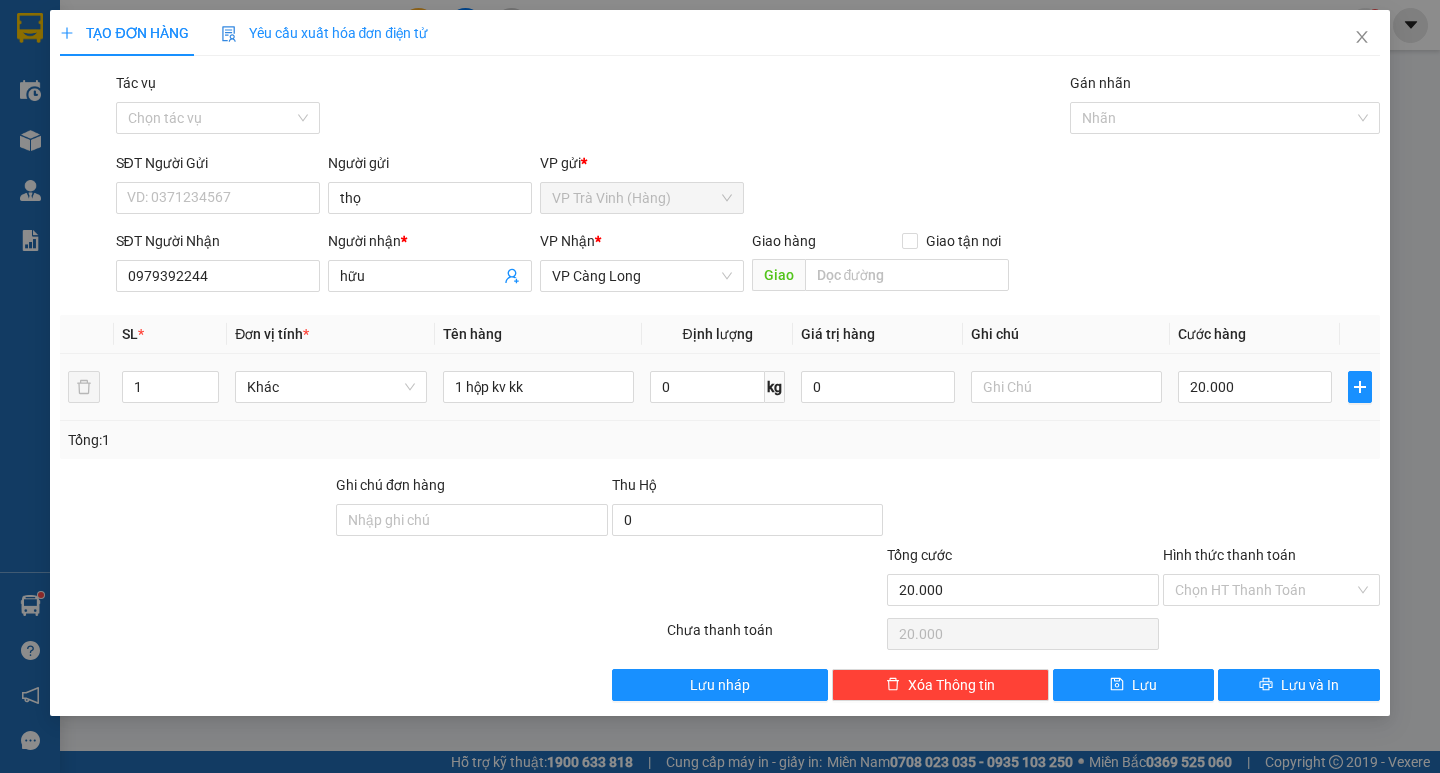 drag, startPoint x: 1204, startPoint y: 409, endPoint x: 1222, endPoint y: 517, distance: 109.48972 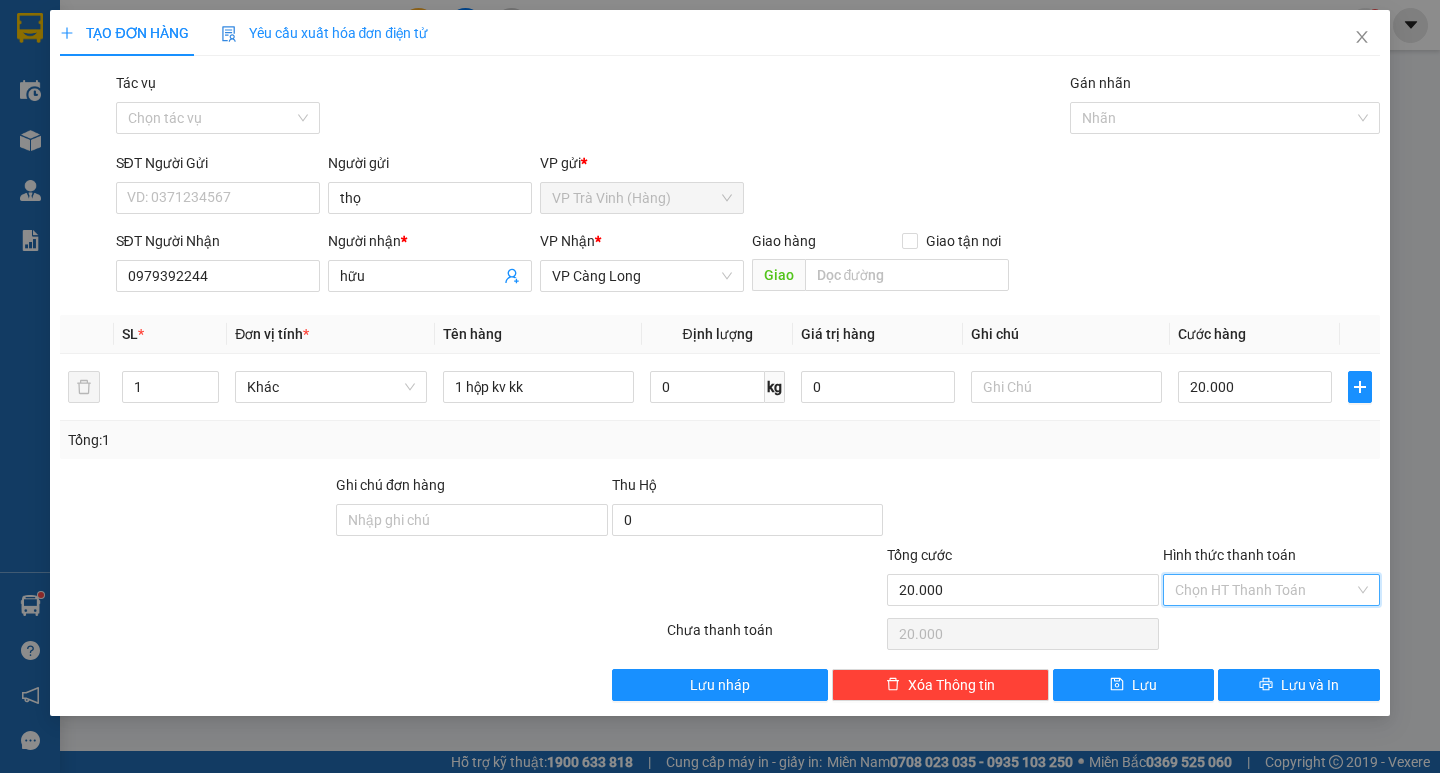 click on "Hình thức thanh toán" at bounding box center (1264, 590) 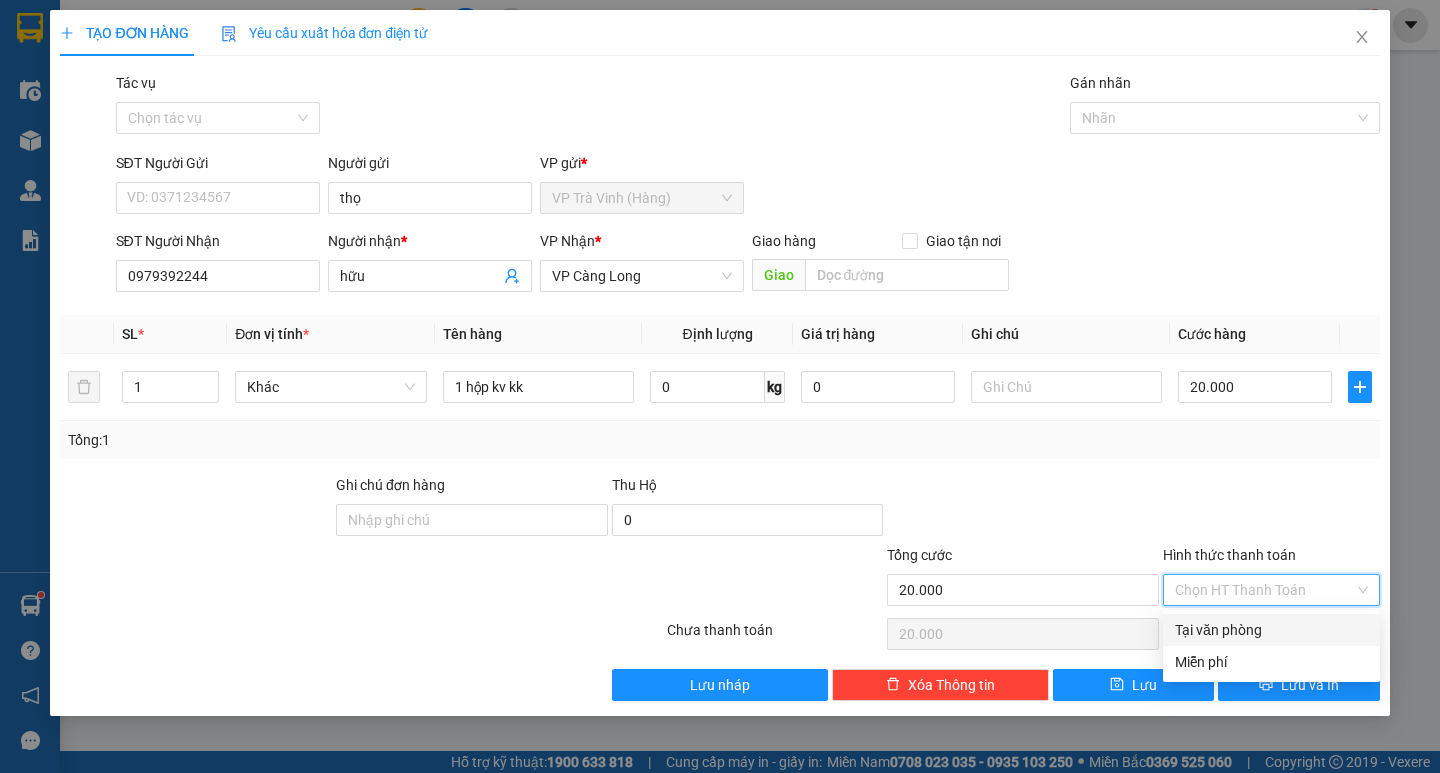 click on "Tại văn phòng" at bounding box center (1271, 630) 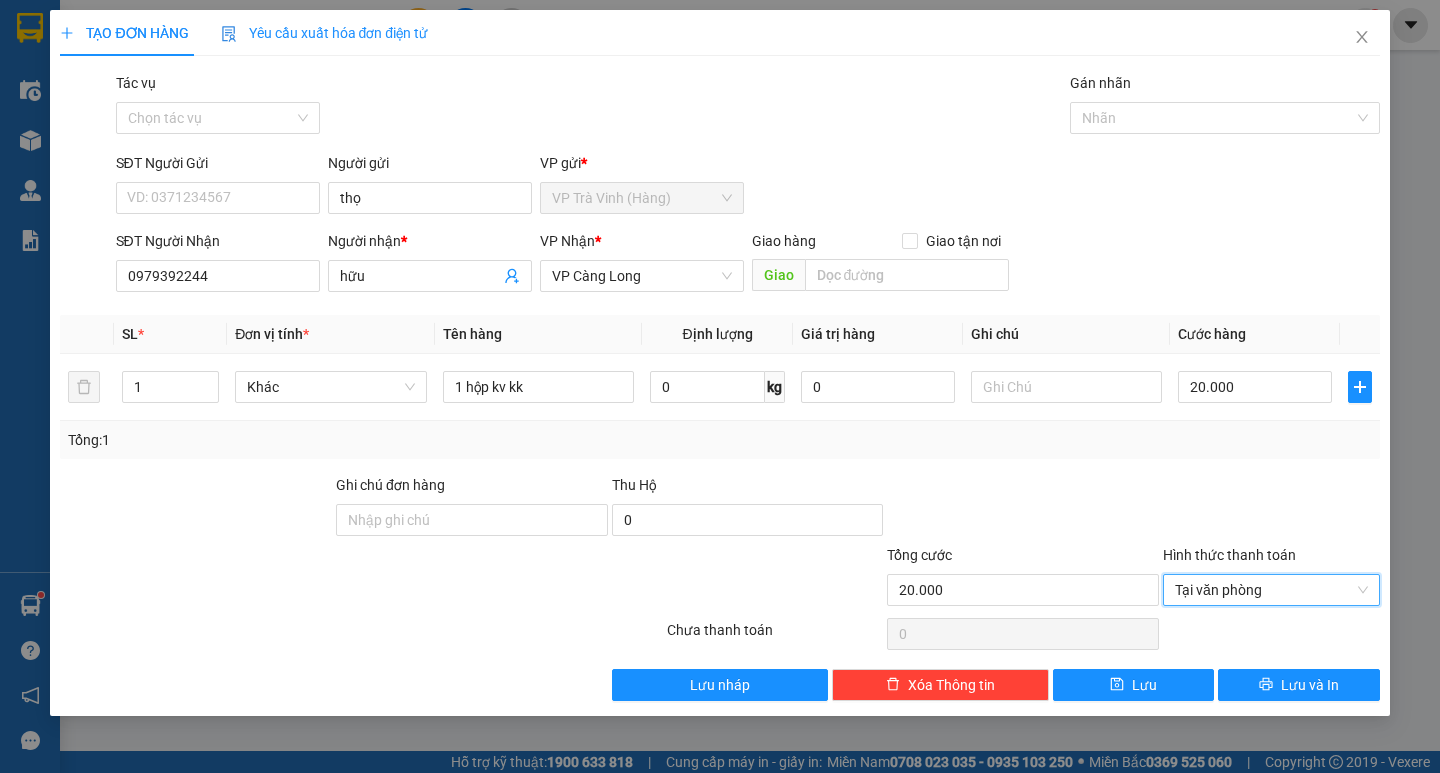 click on "Transit Pickup Surcharge Ids Transit Deliver Surcharge Ids Transit Deliver Surcharge Transit Deliver Surcharge Tác vụ Chọn tác vụ Gán nhãn Nhãn SĐT Người Gửi VD: [PHONE] Người gửi [LAST] VP gửi * VP [CITY] (Hàng) SĐT Người Nhận [PHONE] Người nhận * [FIRST] VP Nhận * VP [CITY] Giao hàng Giao tận nơi Giao SL * Đơn vị tính * Tên hàng Định lượng Giá trị hàng Ghi chú Cước hàng 1 Khác 1 [ITEM] [CODE] 0 kg 0 [PRICE] [PRICE] Tổng: 1 Ghi chú đơn hàng Thu Hộ 0 Tổng cước [PRICE] Hình thức thanh toán Tại văn phòng Tại văn phòng Số tiền thu trước 0 Tại văn phòng Chưa thanh toán 0 Lưu nháp Xóa Thông tin Lưu Lưu và In Tại văn phòng Miễn phí Tại văn phòng Miễn phí" at bounding box center (719, 386) 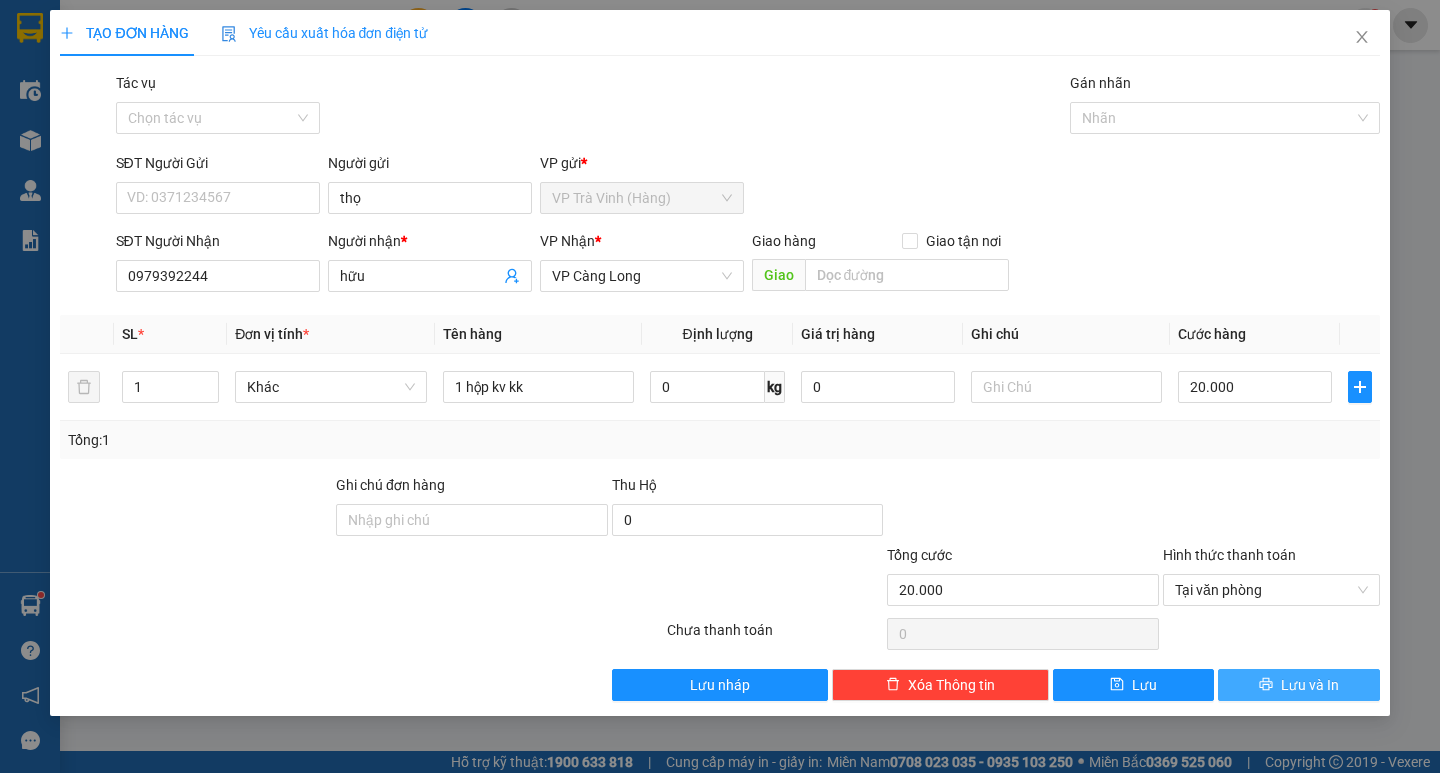 click on "Lưu và In" at bounding box center [1298, 685] 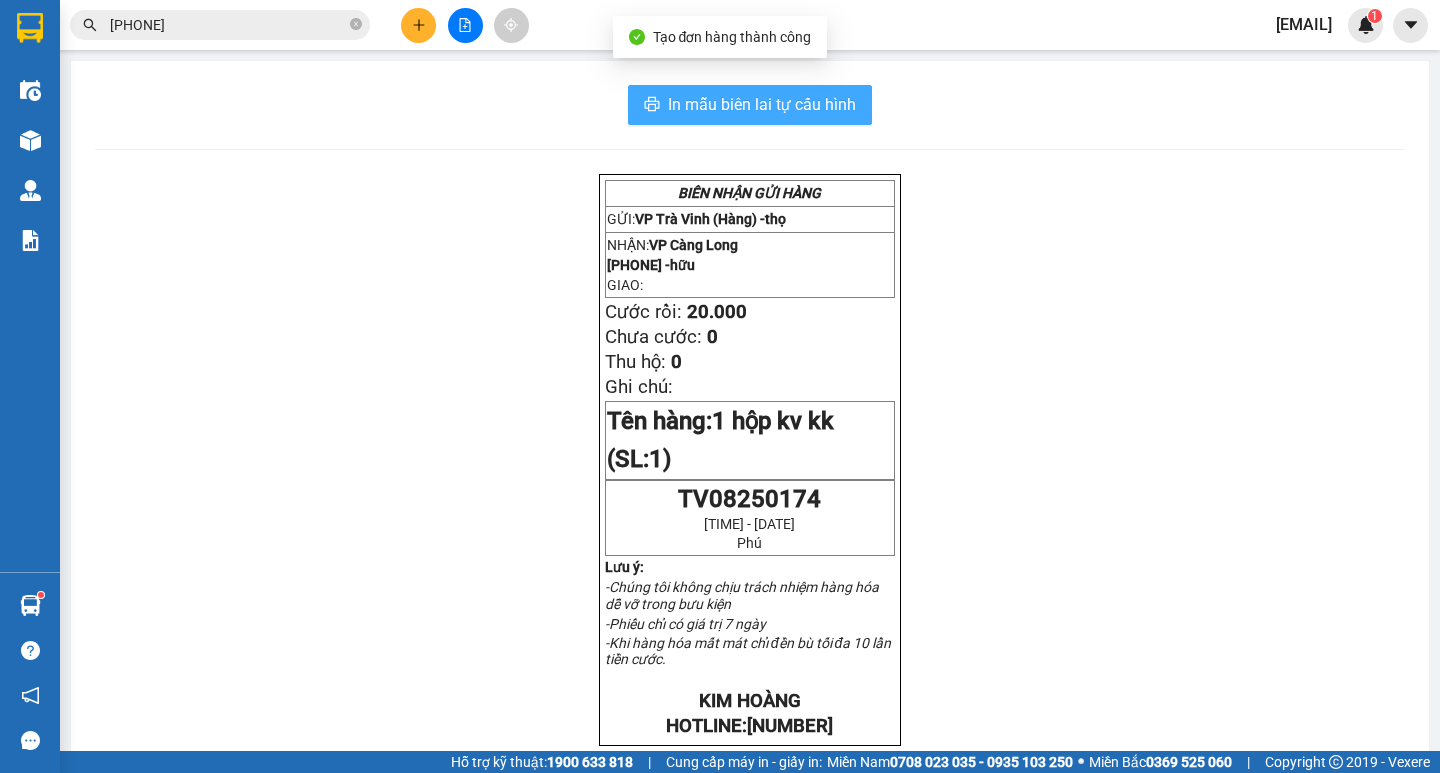 click on "In mẫu biên lai tự cấu hình" at bounding box center (762, 104) 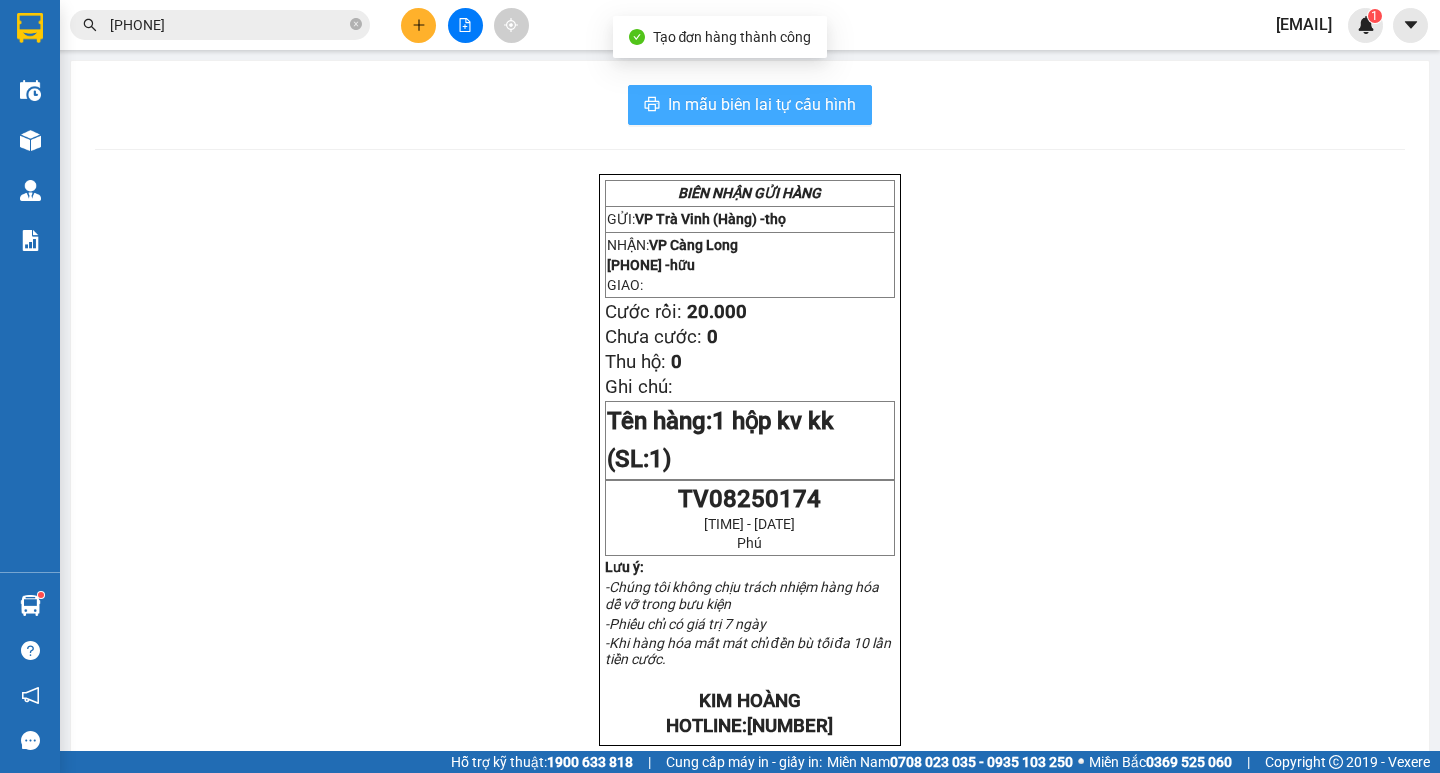 scroll, scrollTop: 0, scrollLeft: 0, axis: both 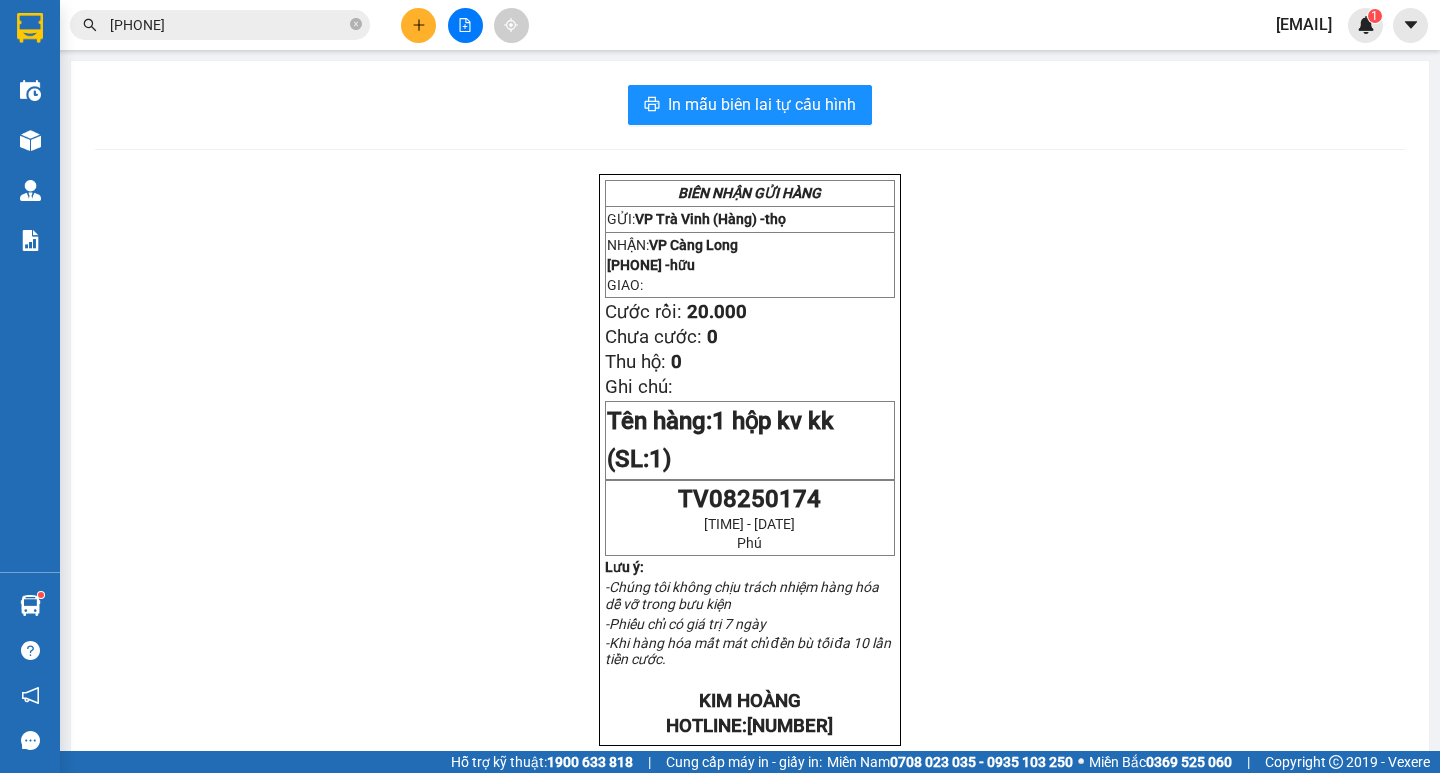 click on "[PHONE]" at bounding box center [228, 25] 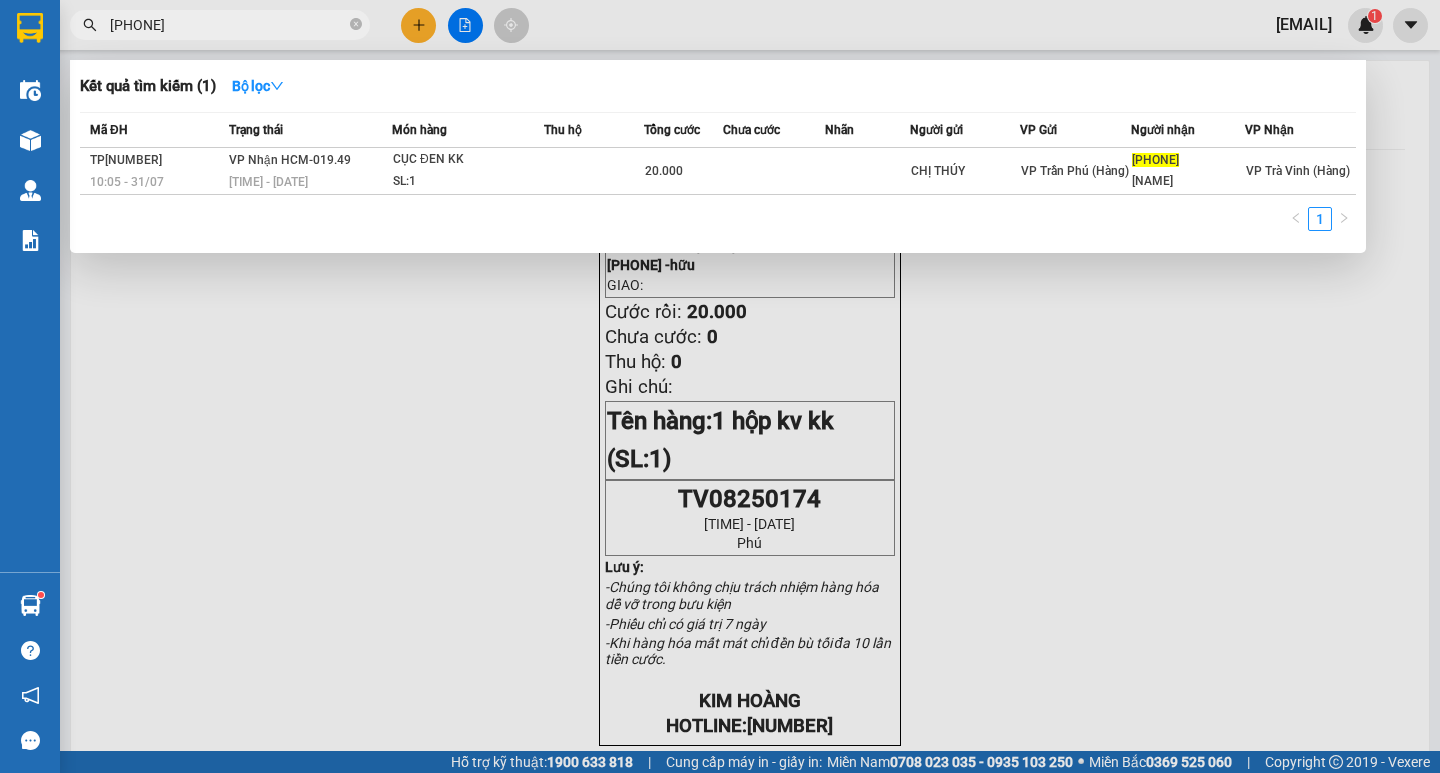click on "[PHONE]" at bounding box center [228, 25] 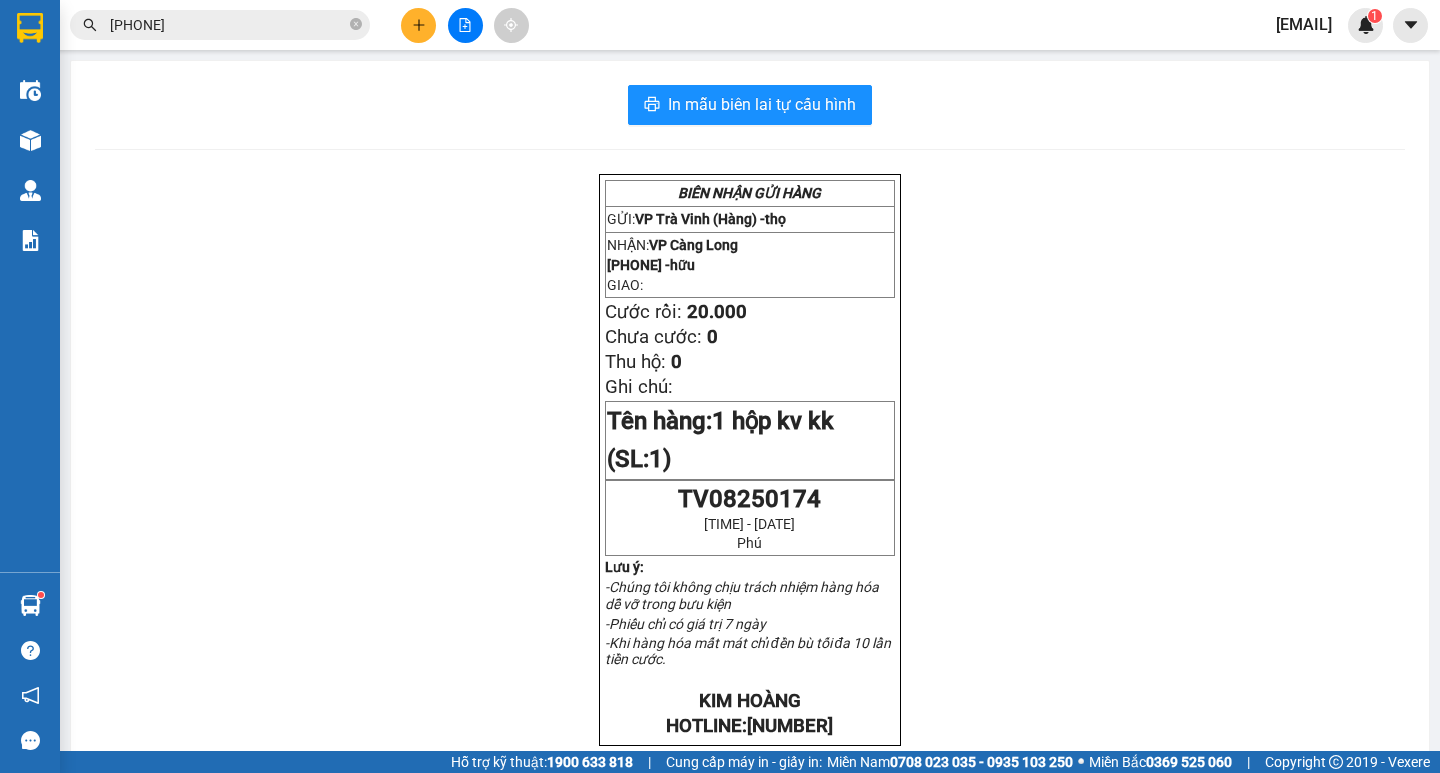 click 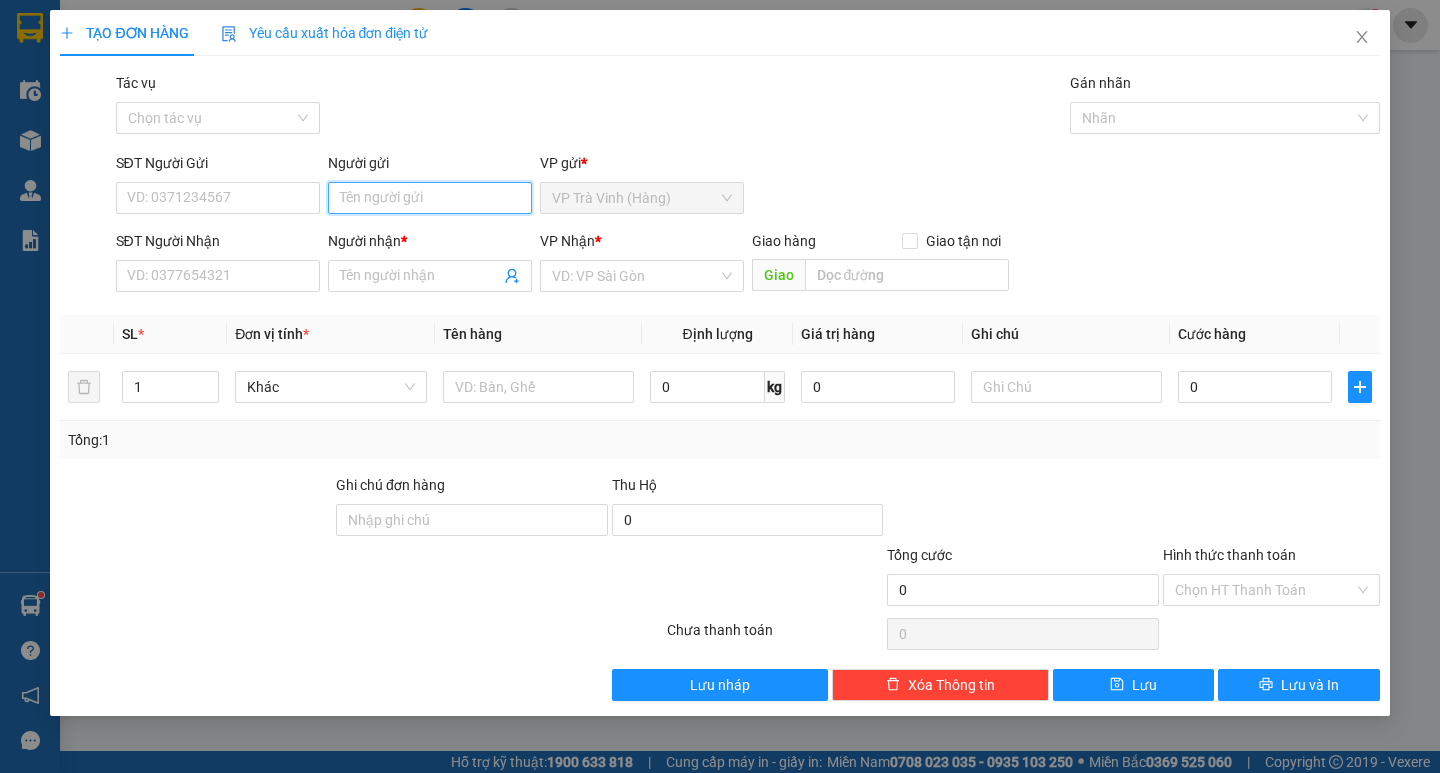 click on "Người gửi" at bounding box center [430, 198] 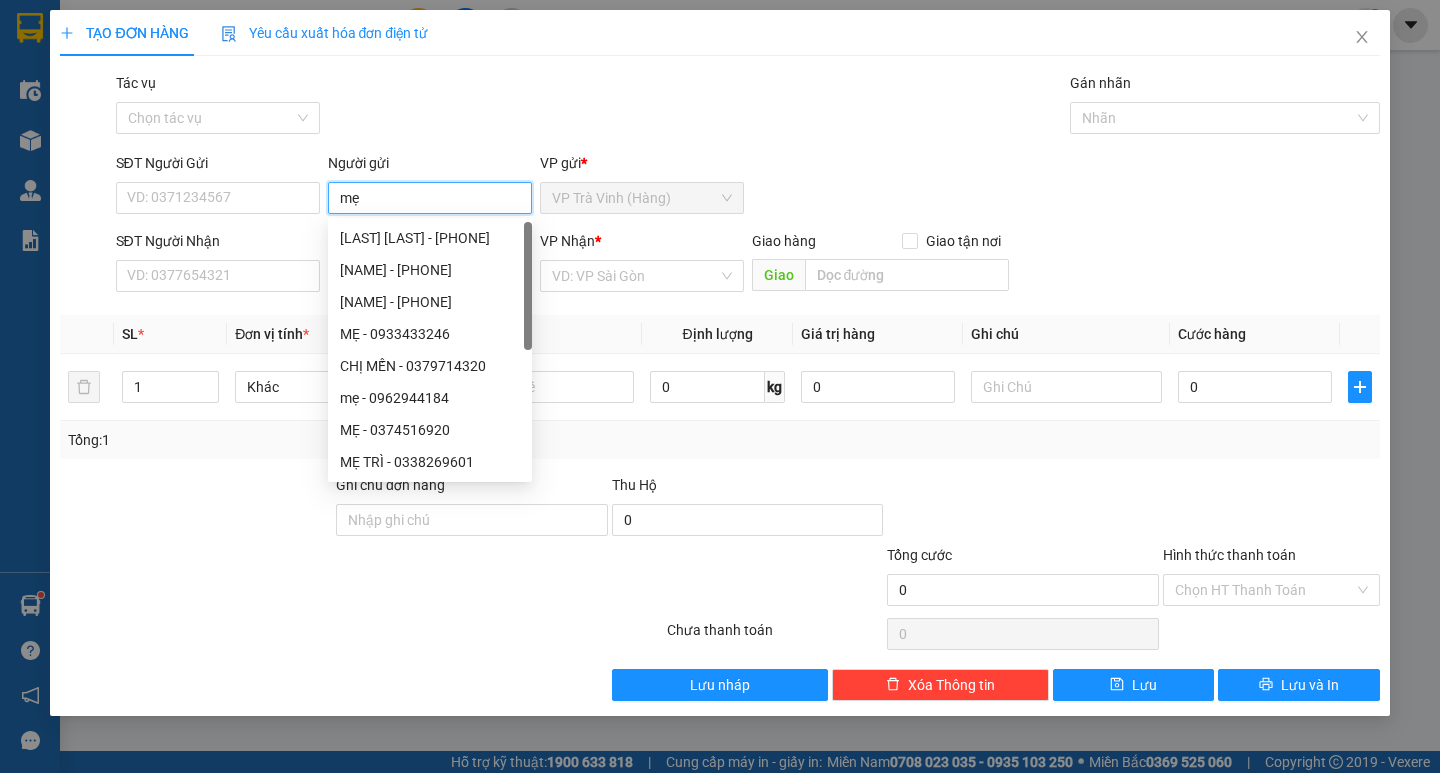 type on "mẹ" 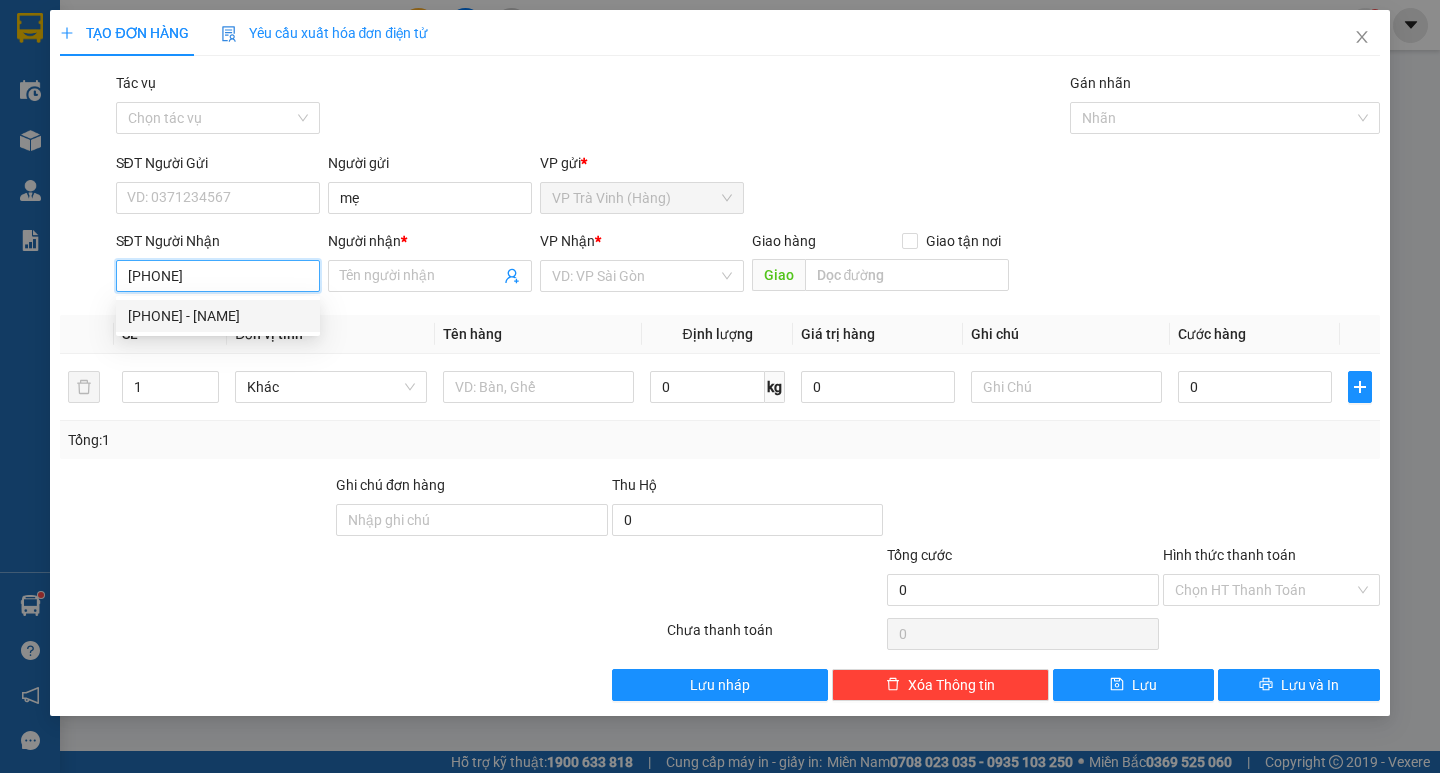click on "[PHONE] - [NAME]" at bounding box center (218, 316) 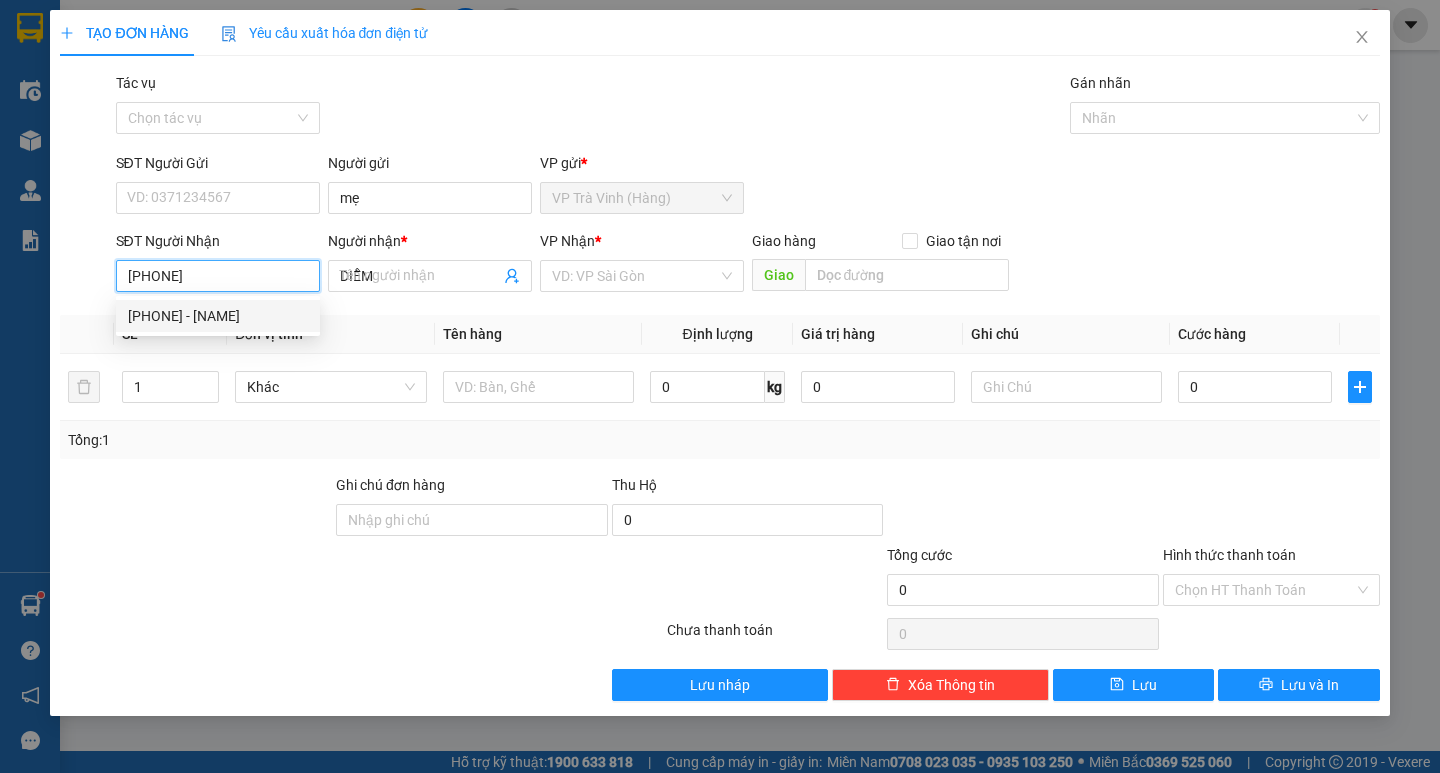 type on "30.000" 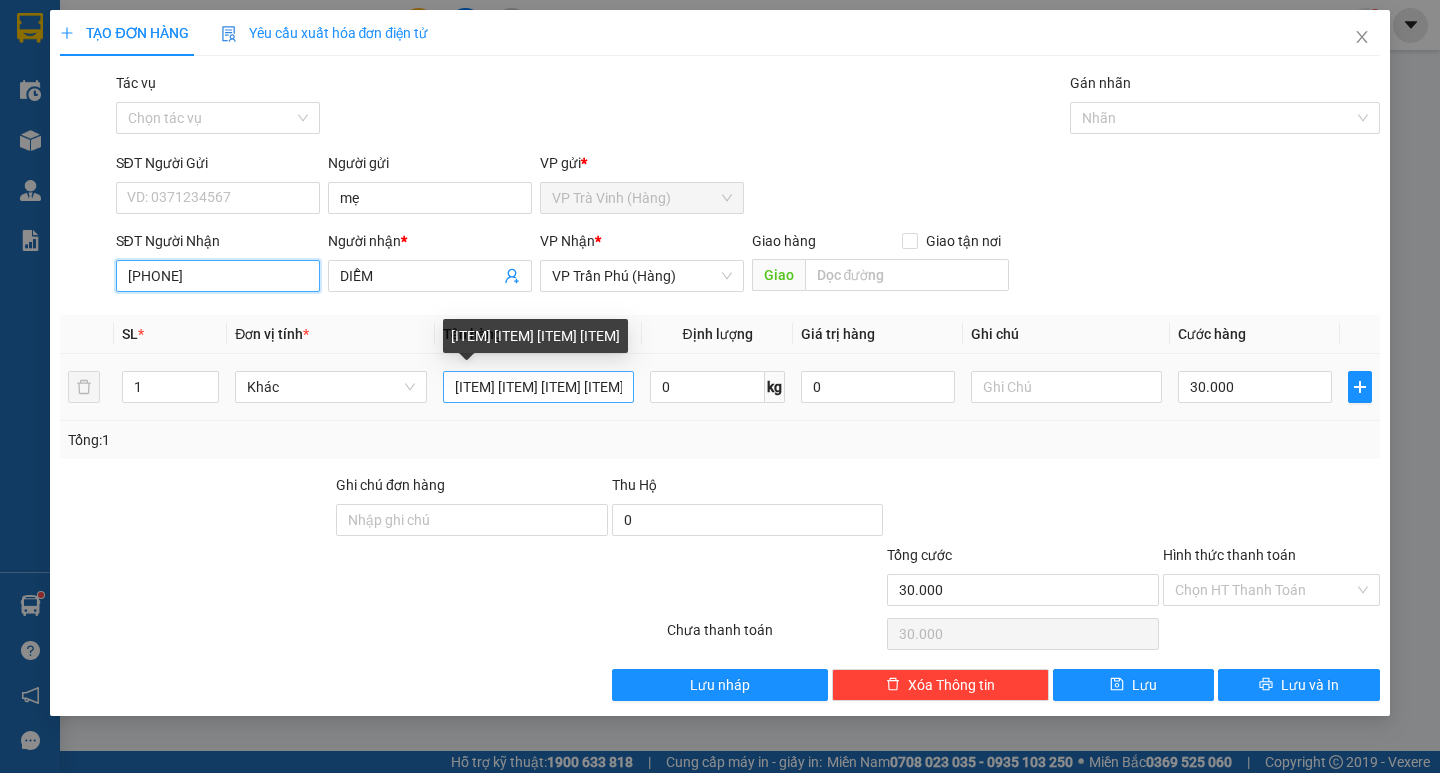 type on "[PHONE]" 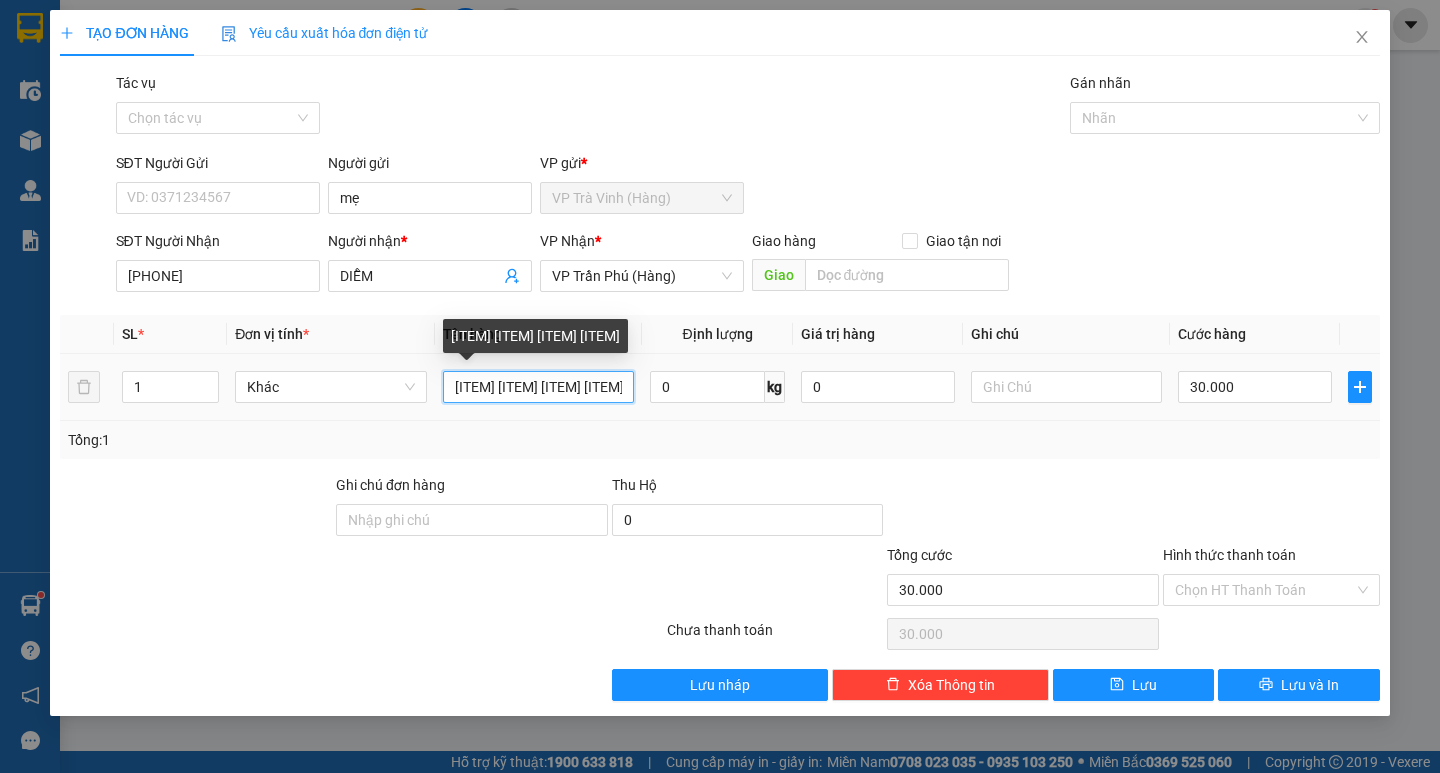 drag, startPoint x: 604, startPoint y: 382, endPoint x: 0, endPoint y: 600, distance: 642.1371 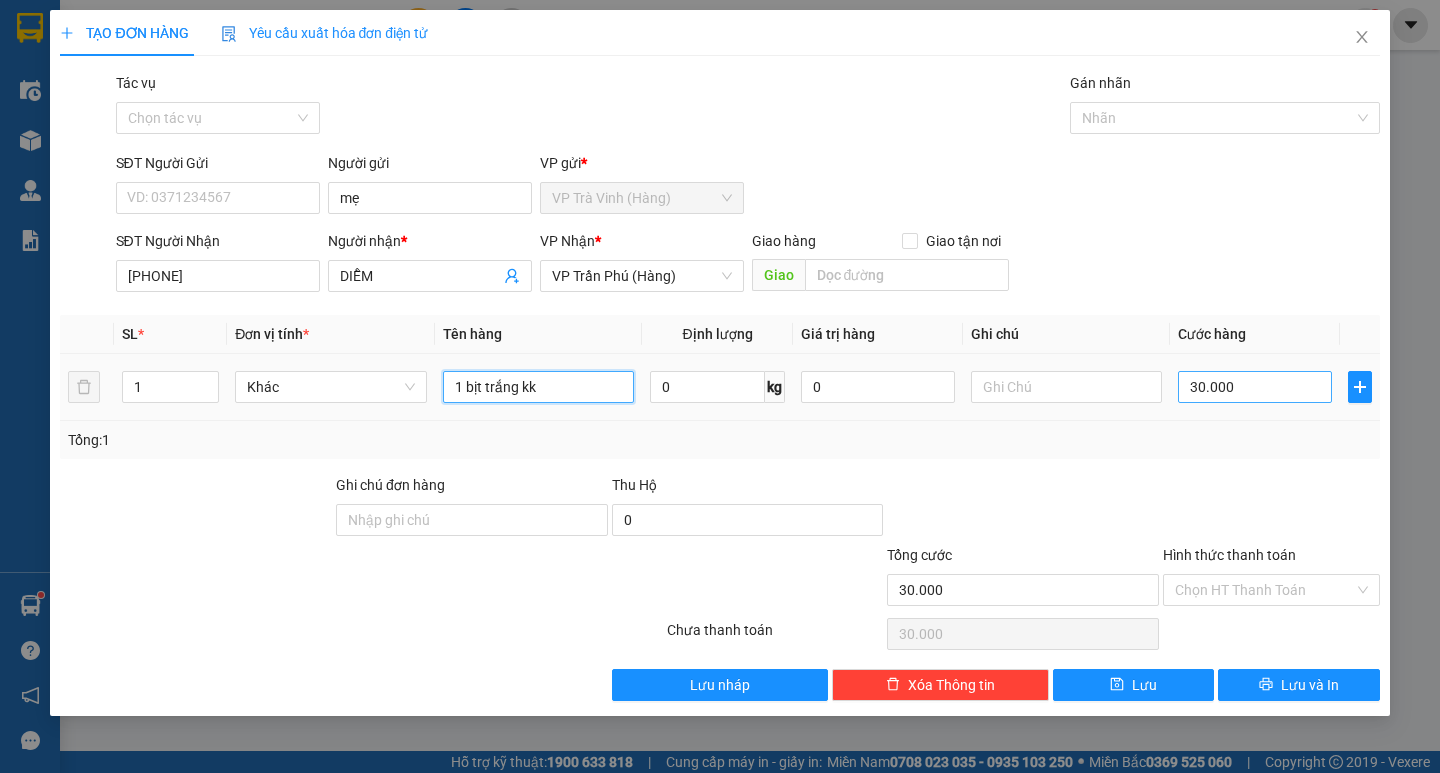 type on "1 bịt trắng kk" 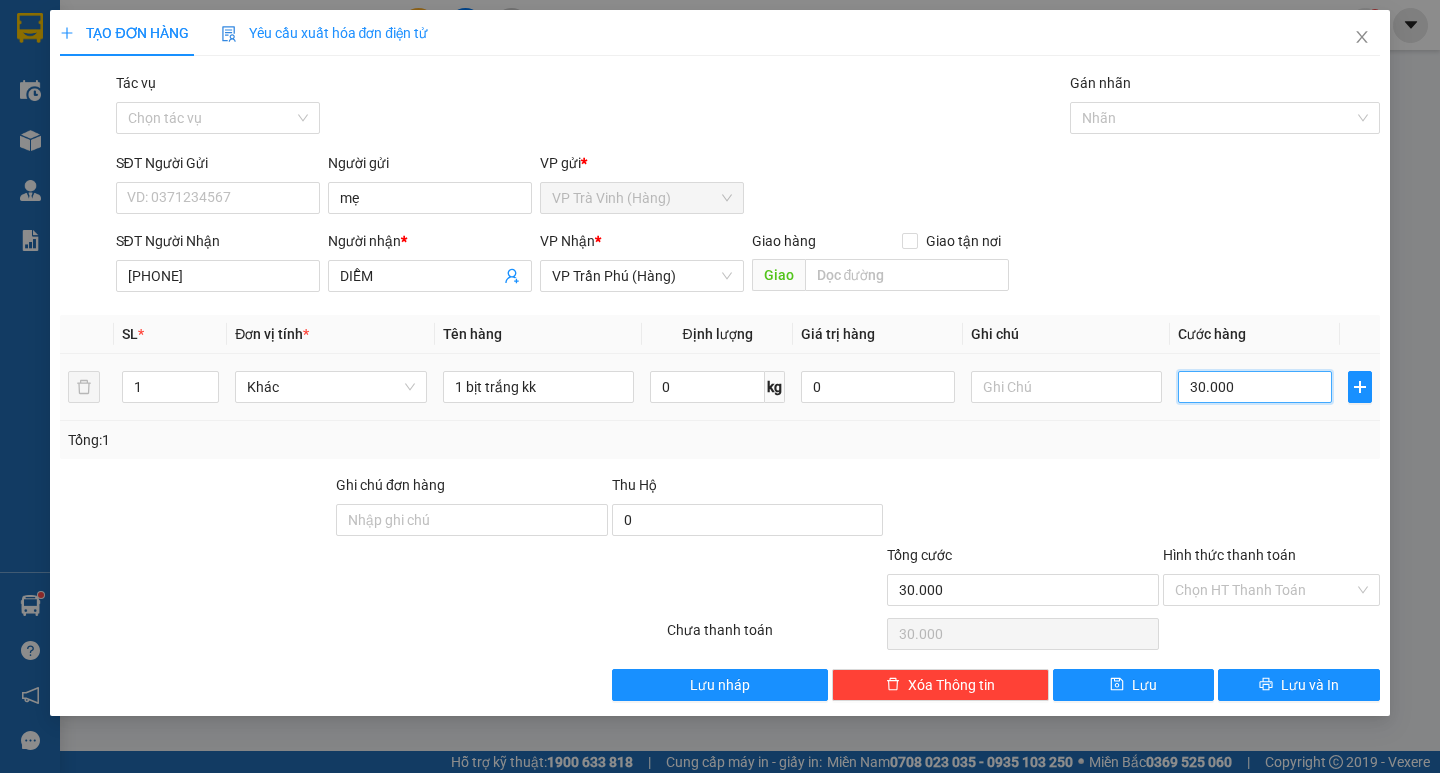 click on "30.000" at bounding box center [1255, 387] 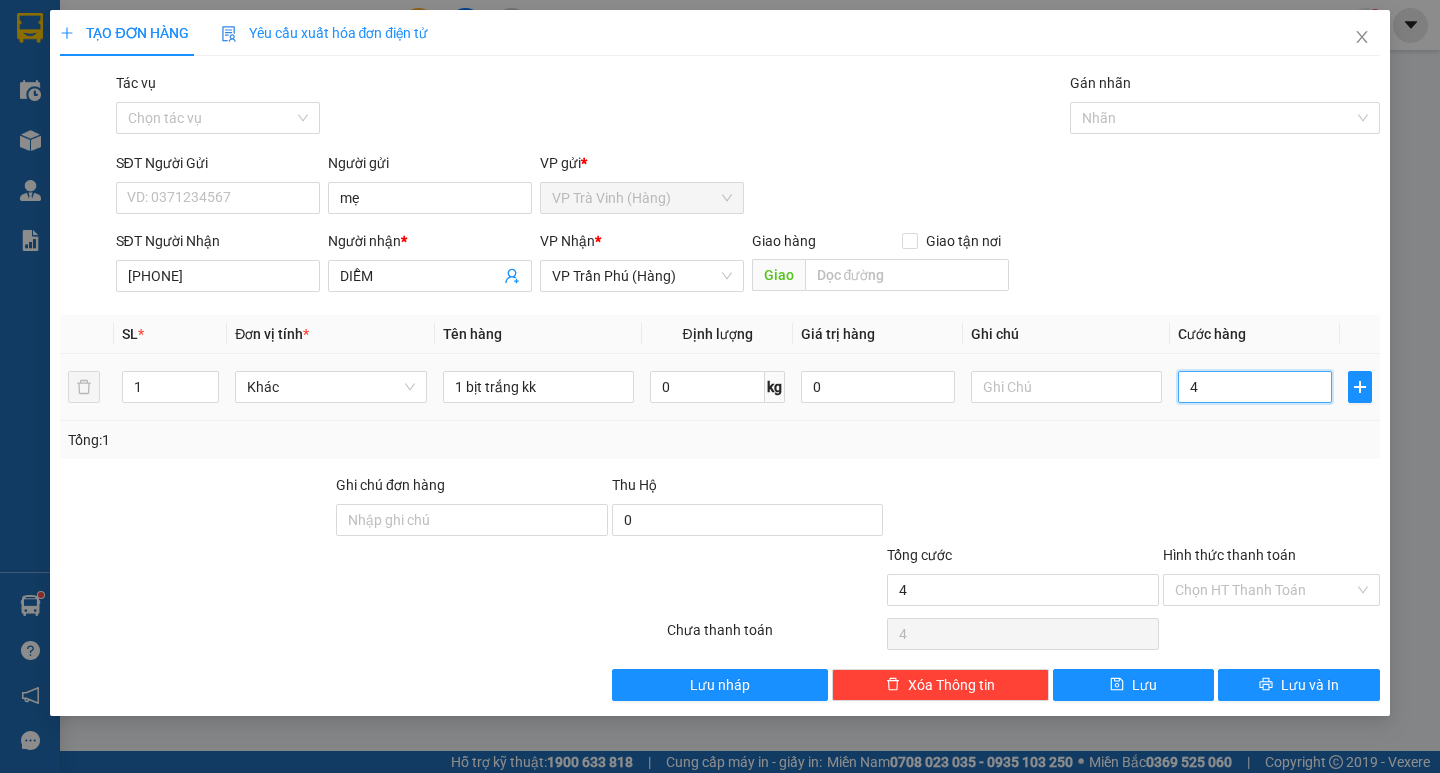 type on "40" 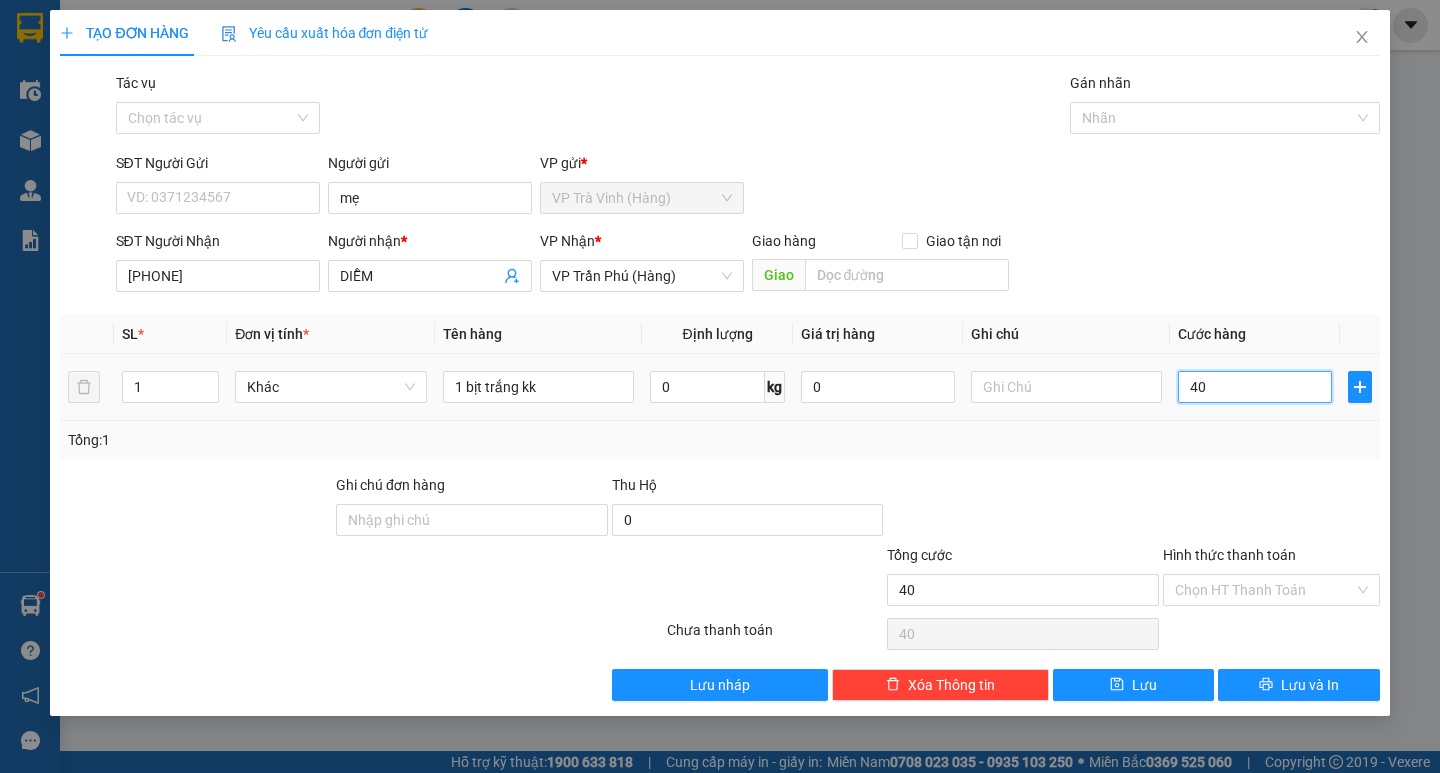 type on "40" 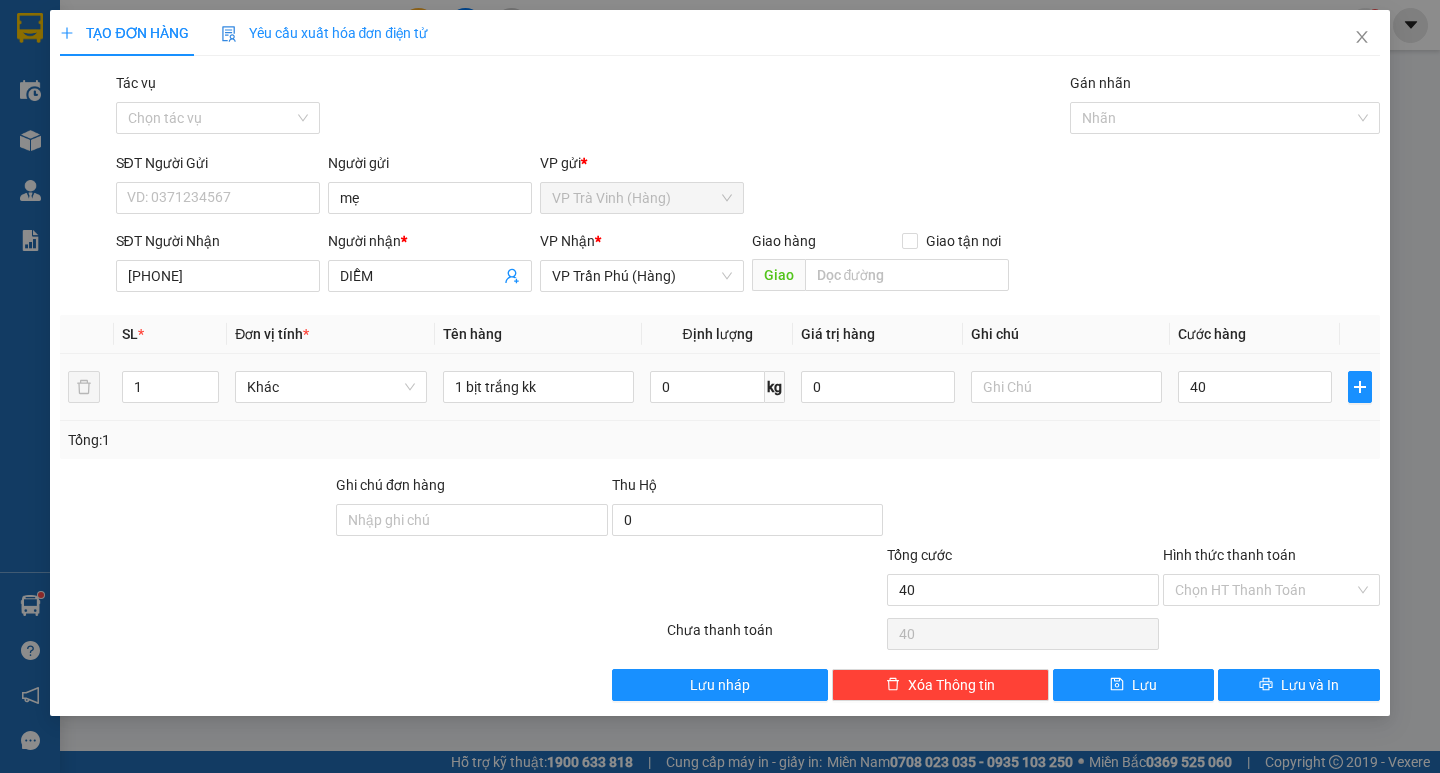 type on "40.000" 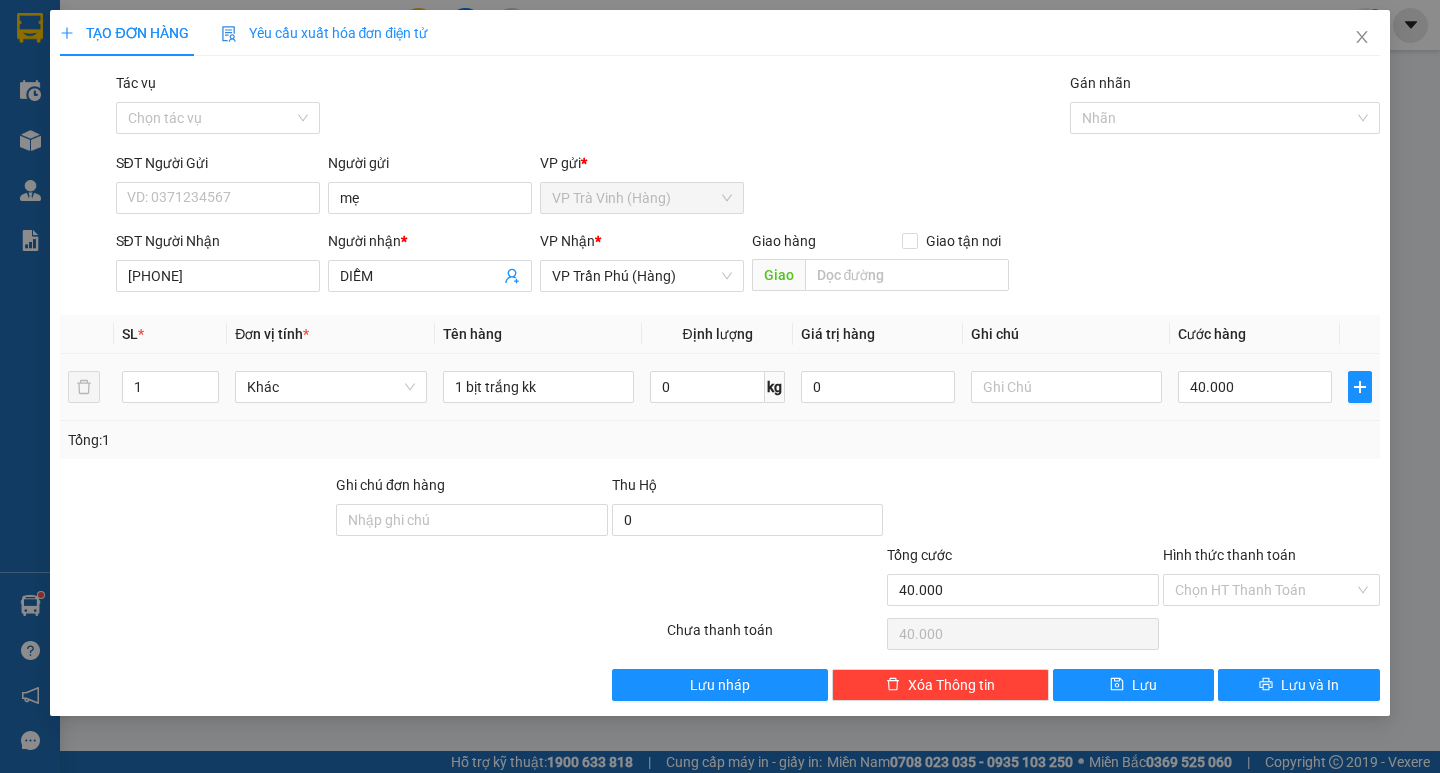 click on "40.000" at bounding box center [1255, 387] 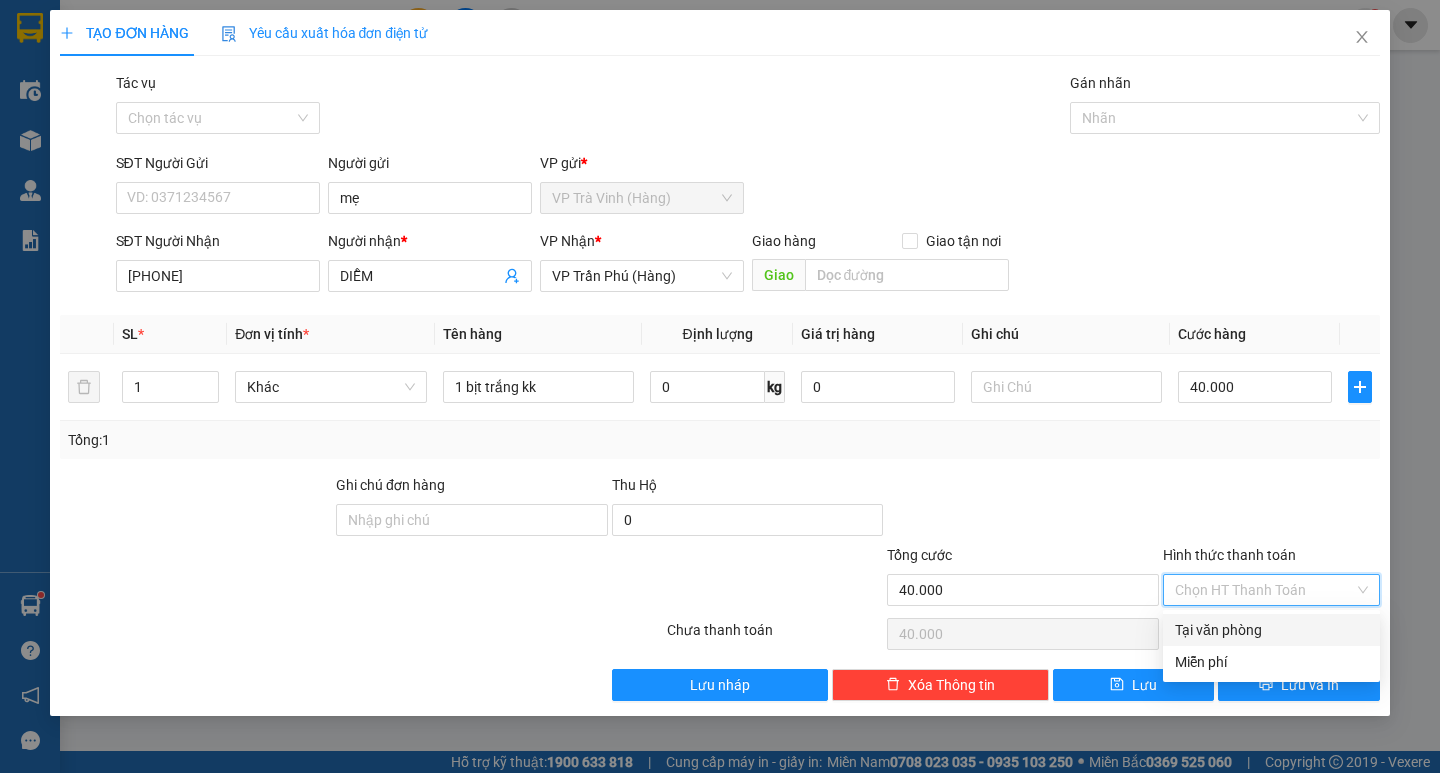 click on "Hình thức thanh toán" at bounding box center (1264, 590) 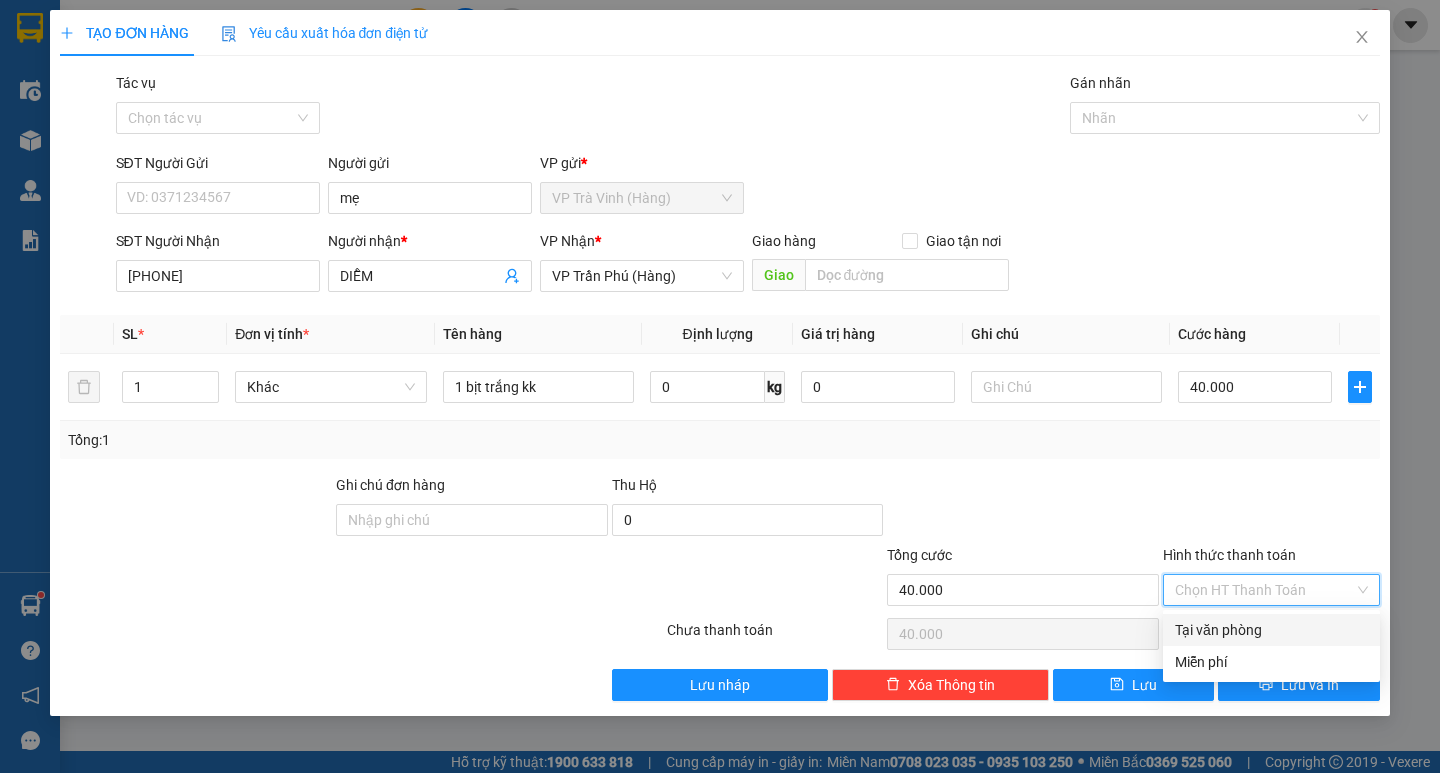 click on "Tại văn phòng" at bounding box center (1271, 630) 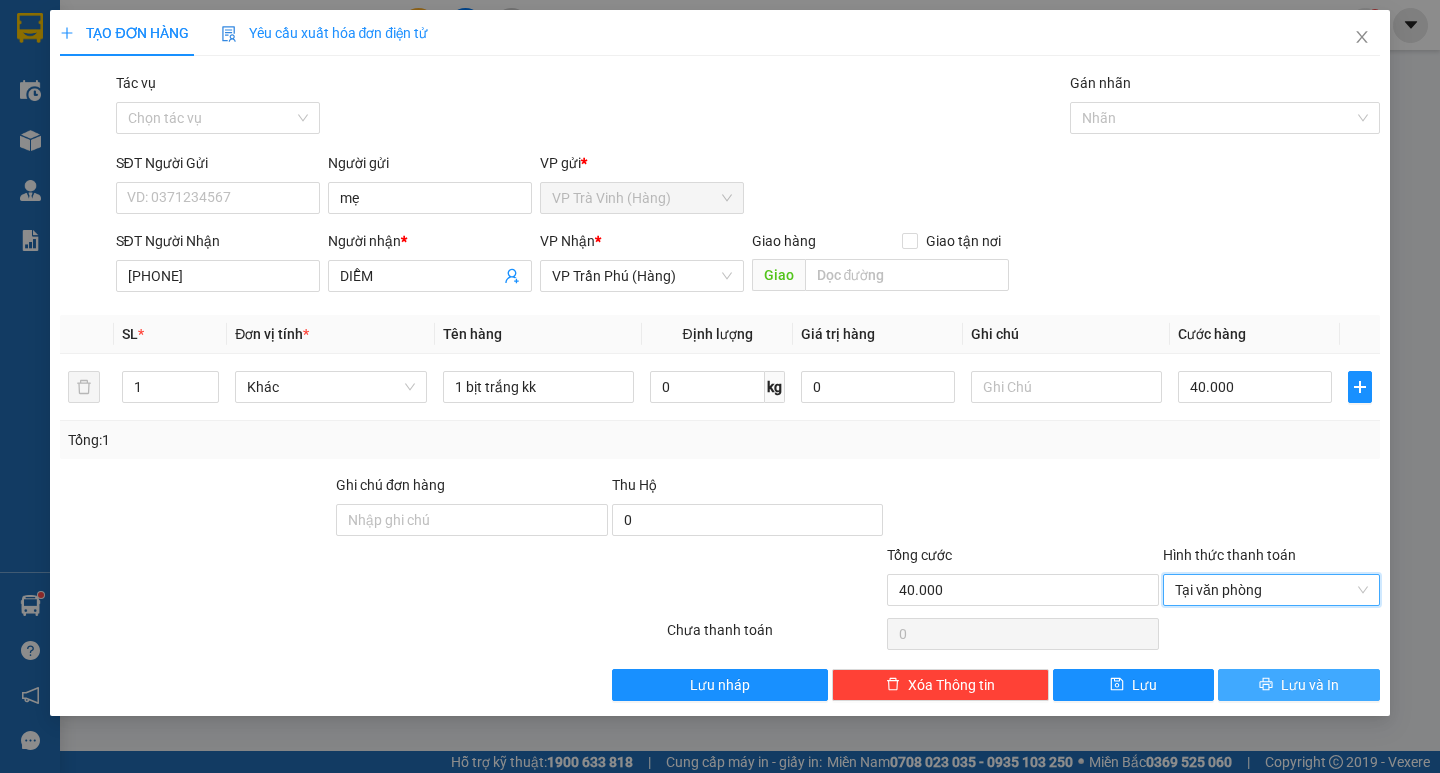 drag, startPoint x: 1278, startPoint y: 681, endPoint x: 1221, endPoint y: 644, distance: 67.95587 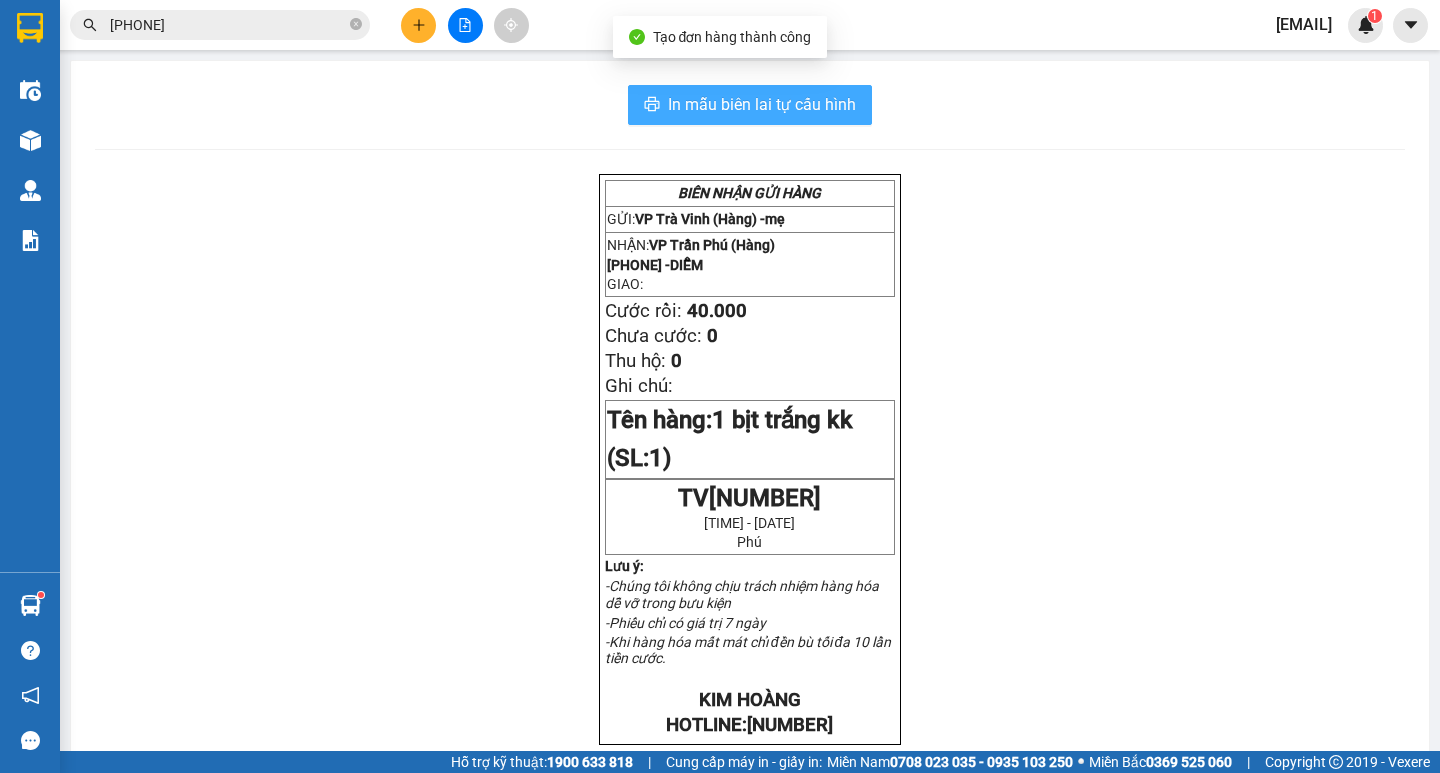 click on "In mẫu biên lai tự cấu hình" at bounding box center (762, 104) 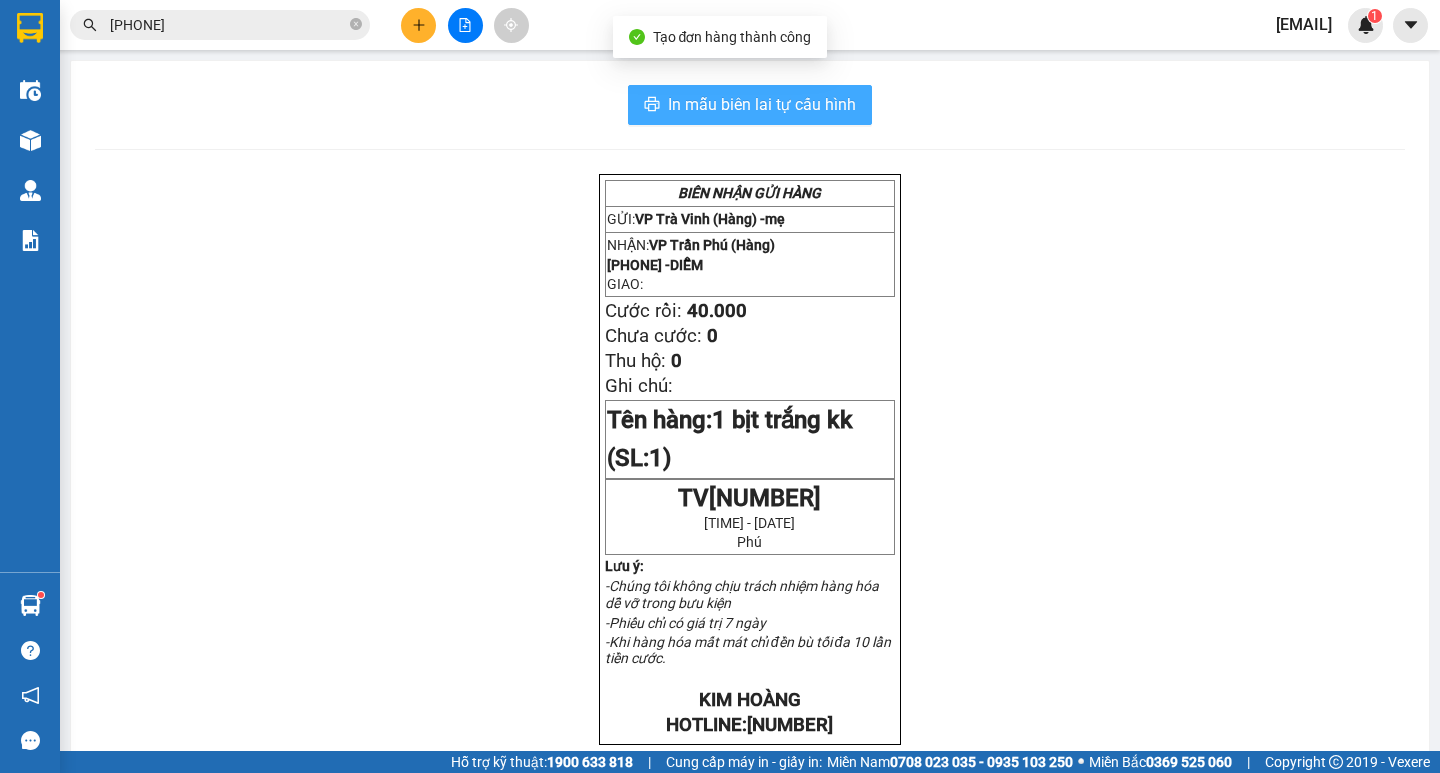 scroll, scrollTop: 0, scrollLeft: 0, axis: both 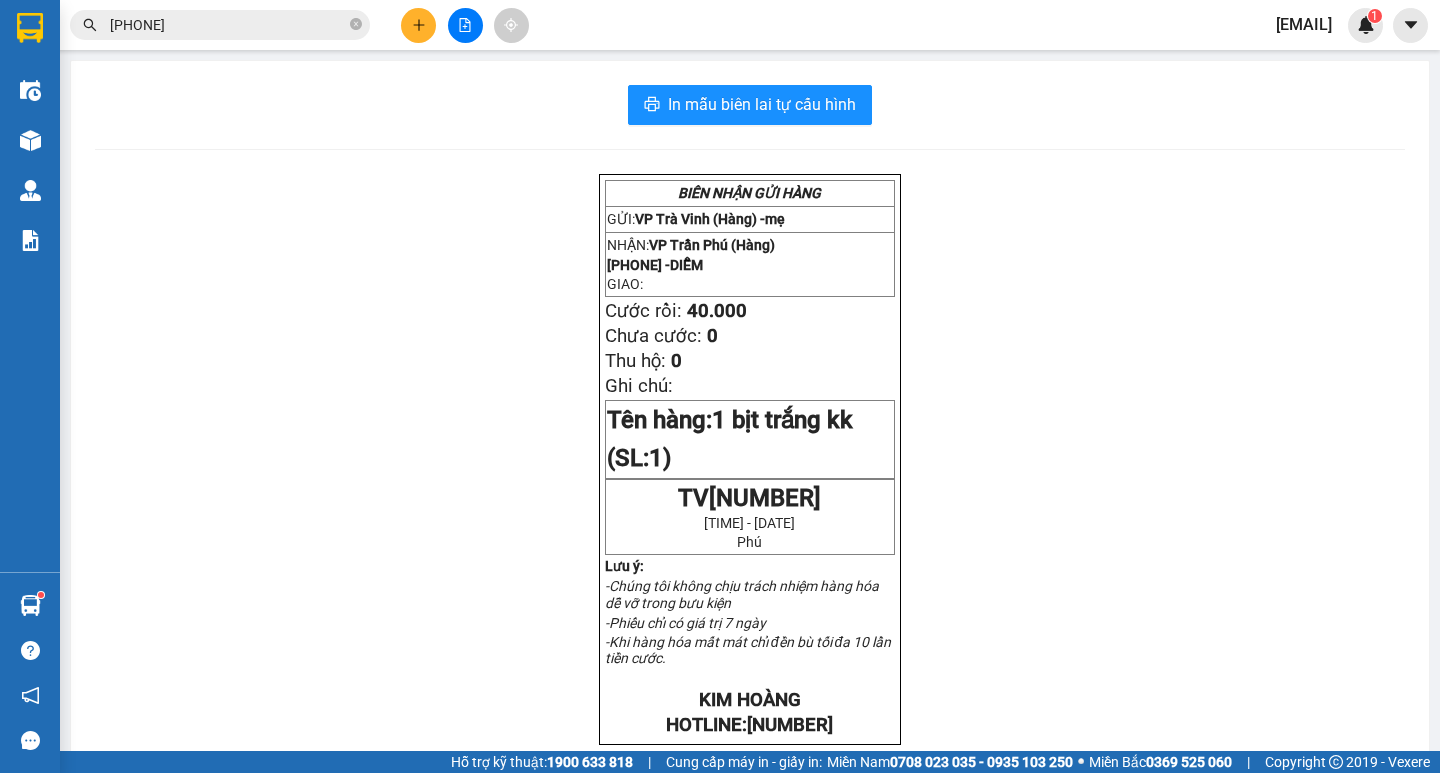 click on "[PHONE]" at bounding box center (228, 25) 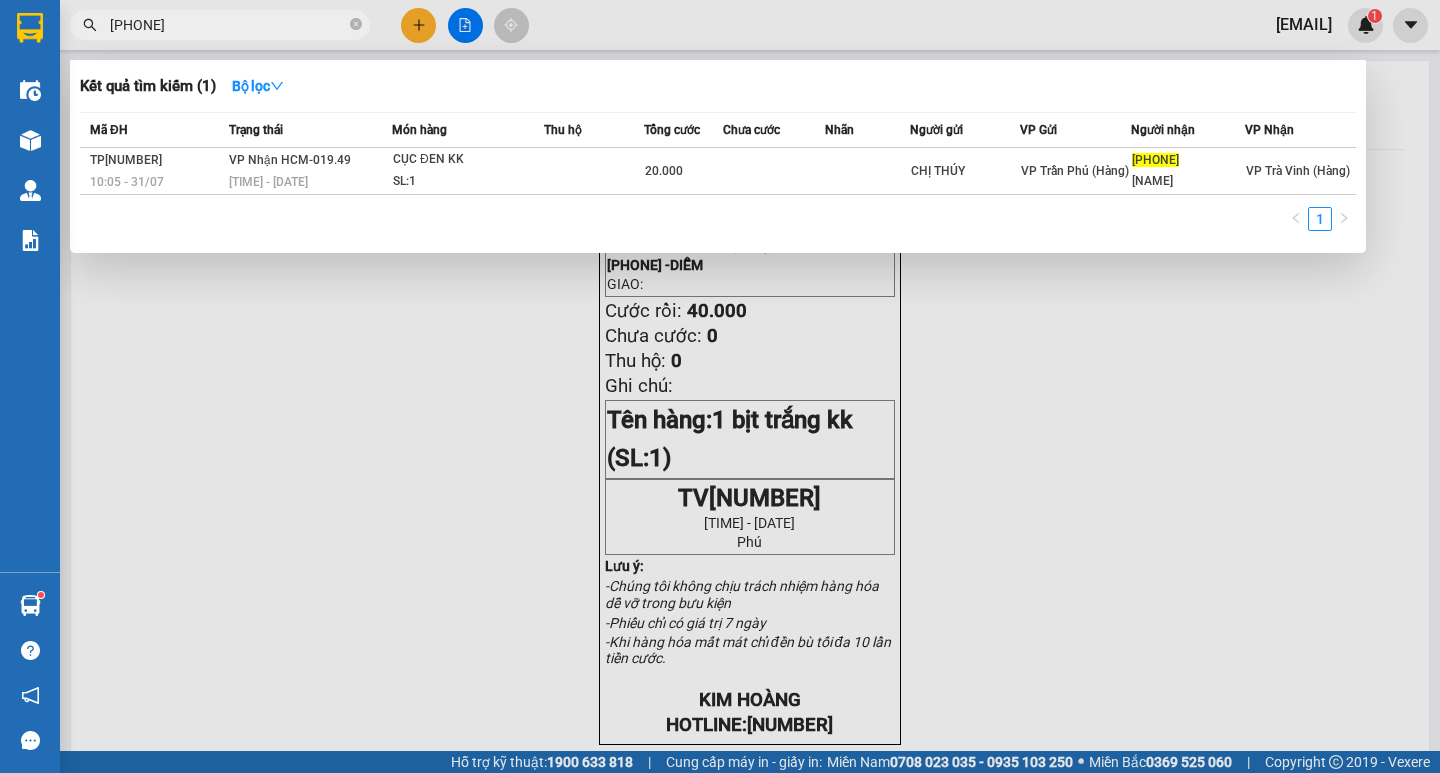 click on "[PHONE]" at bounding box center (228, 25) 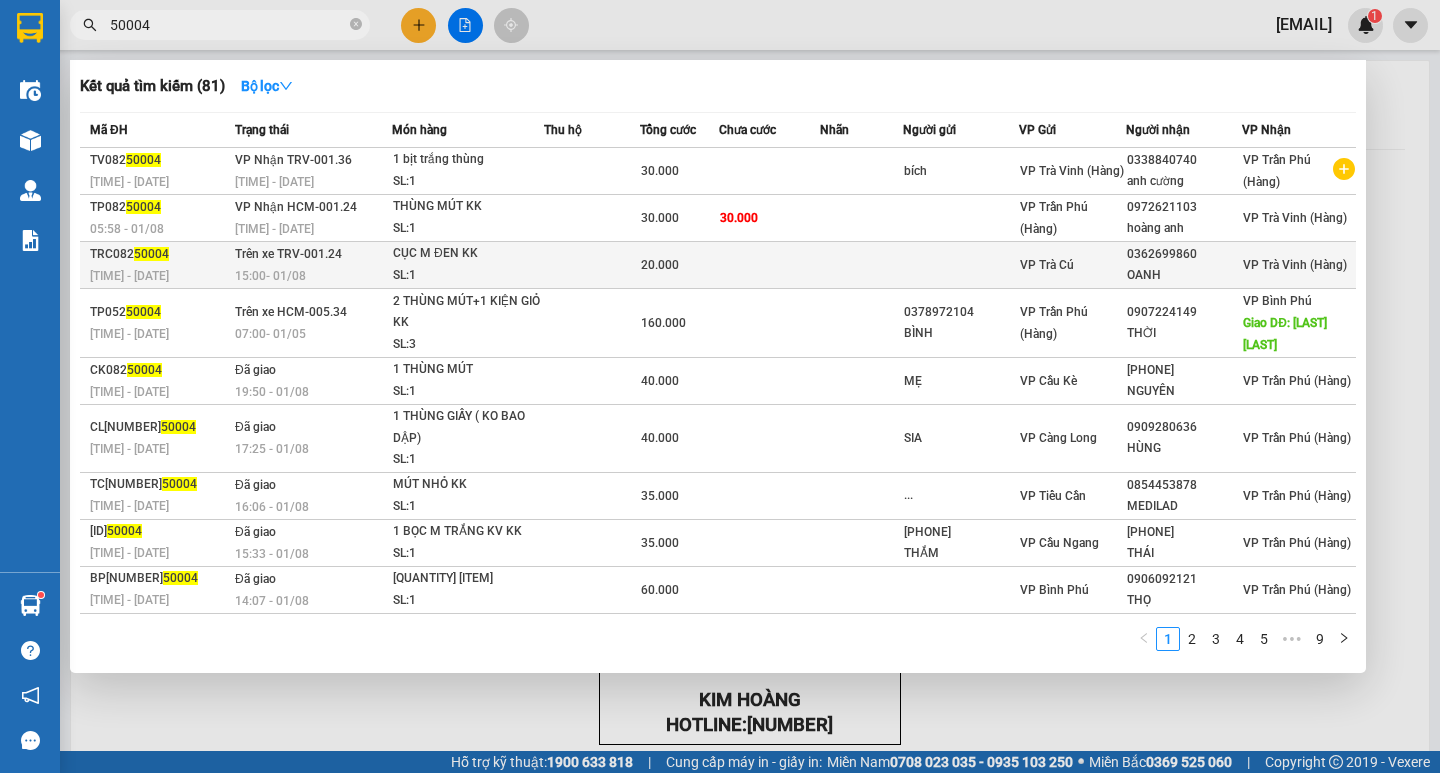 type on "50004" 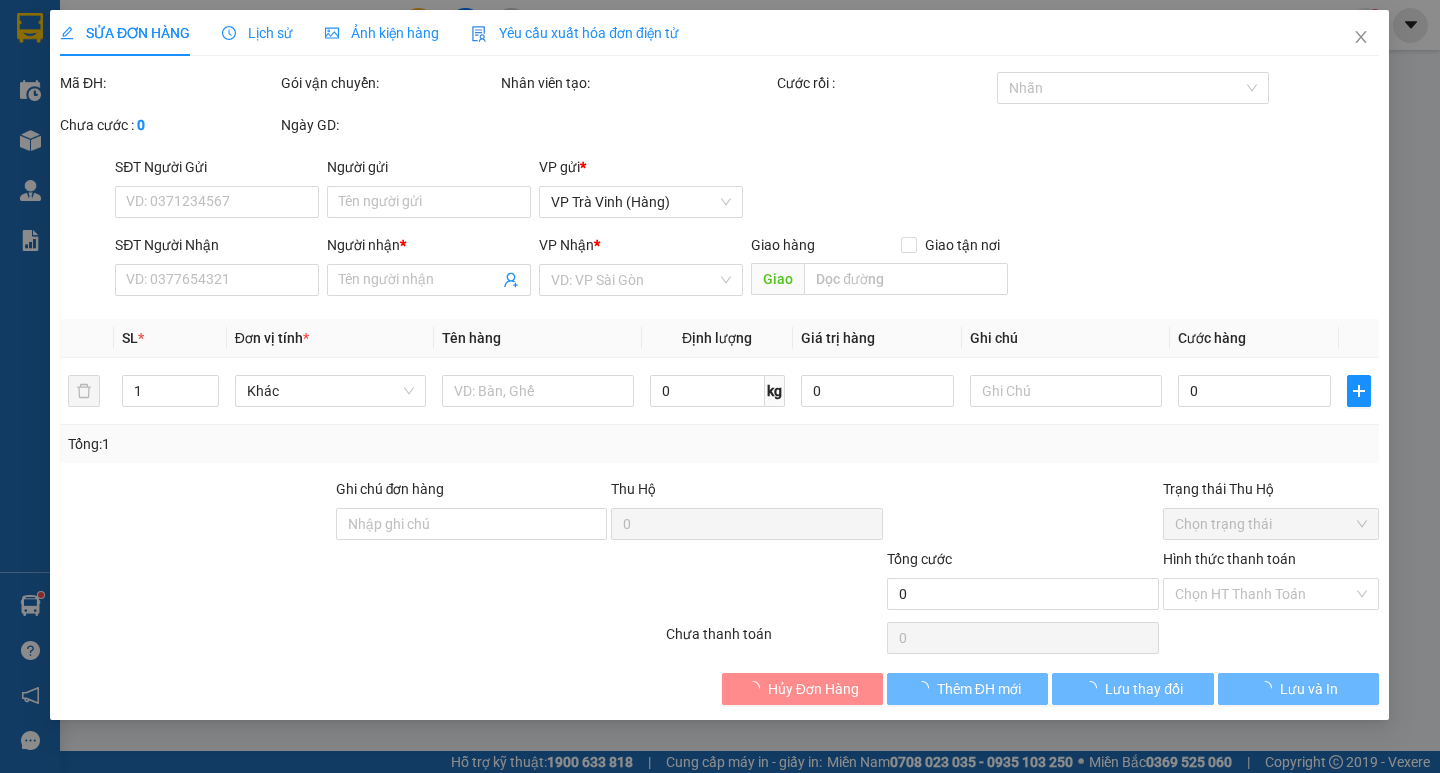 type on "0362699860" 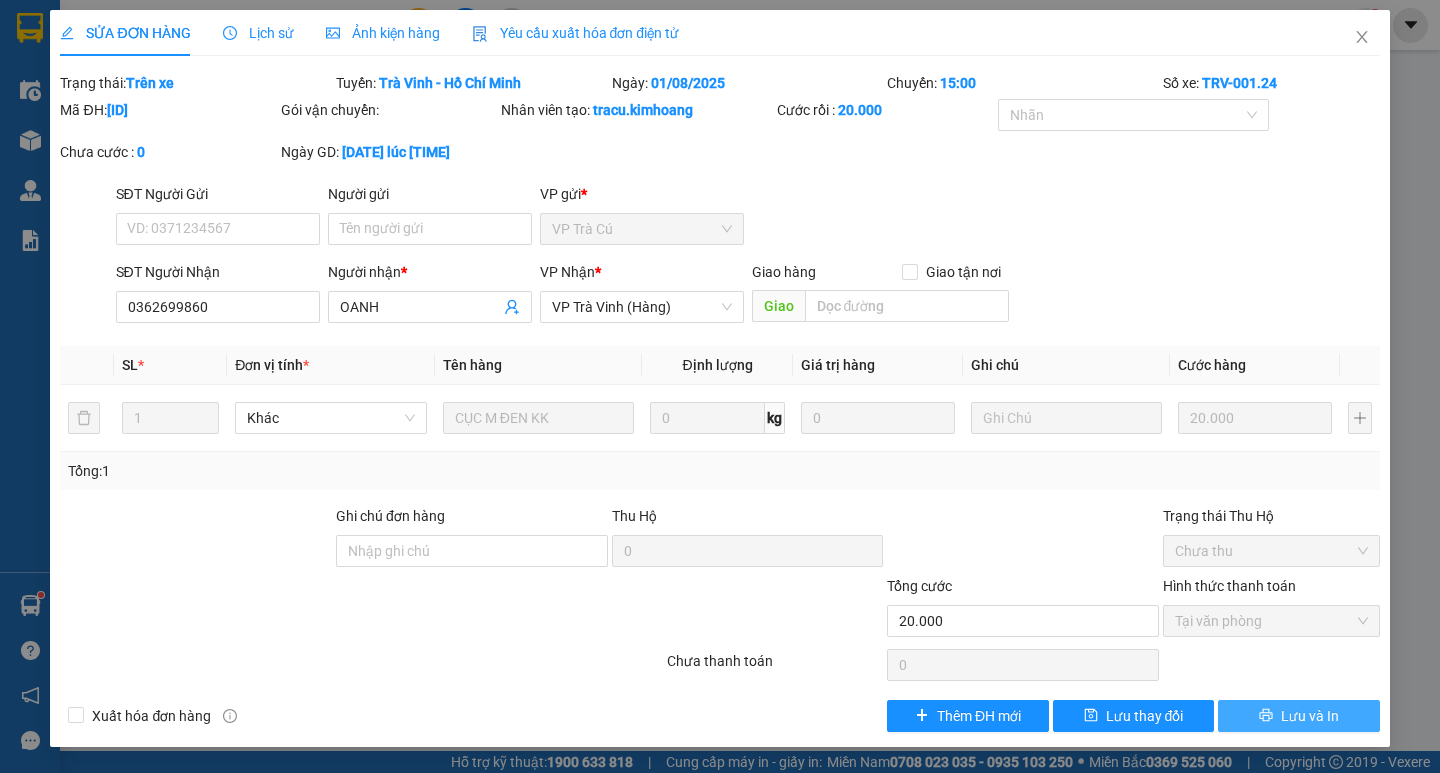click on "Lưu và In" at bounding box center (1310, 716) 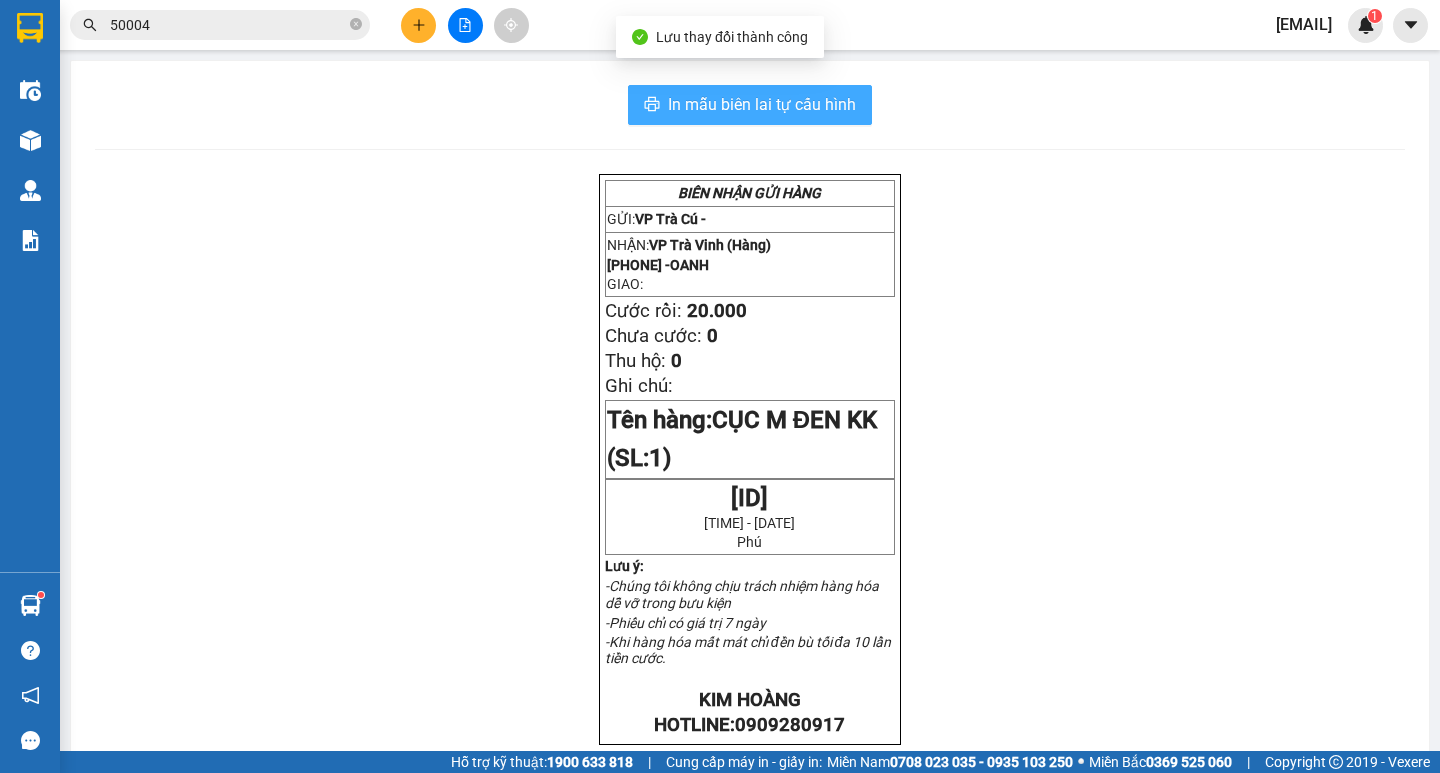 click on "In mẫu biên lai tự cấu hình" at bounding box center [750, 105] 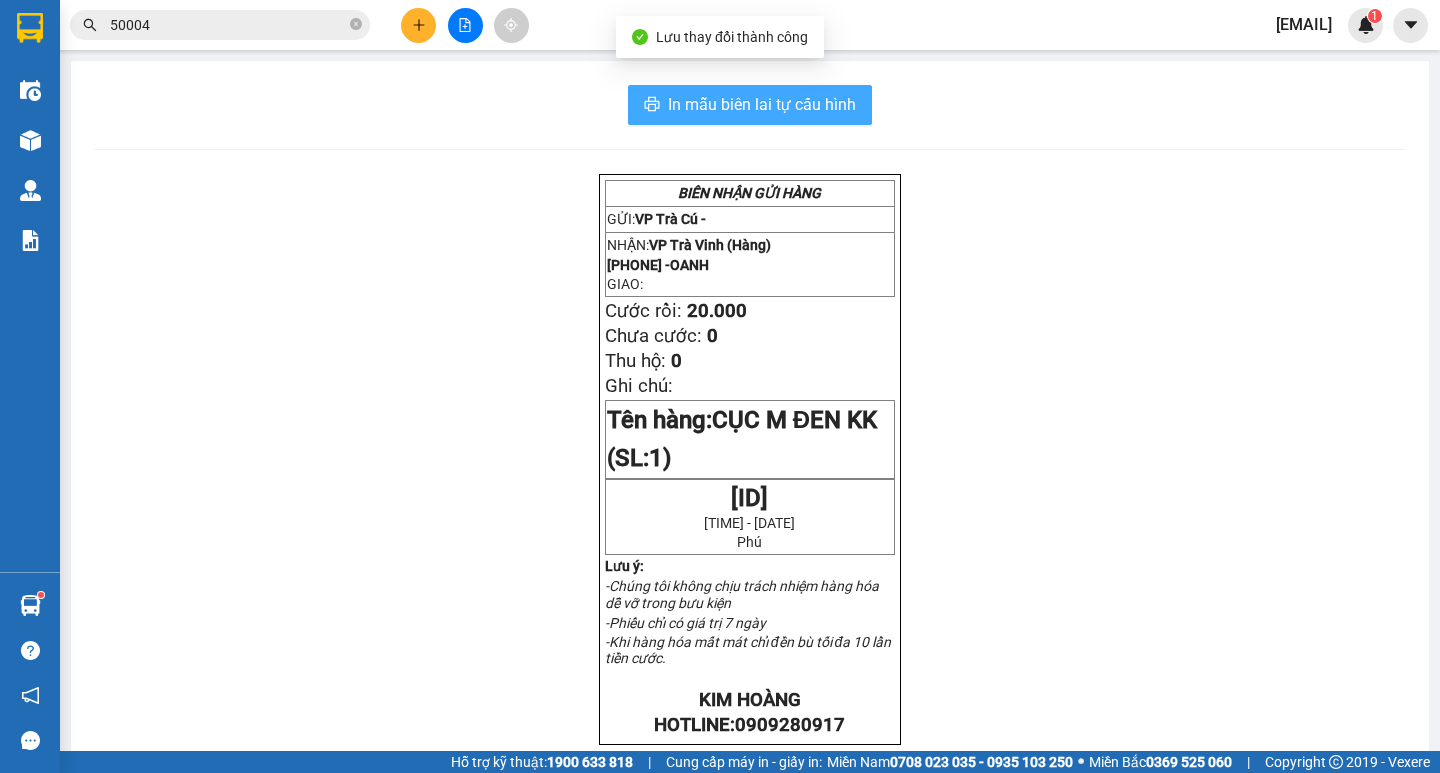 scroll, scrollTop: 0, scrollLeft: 0, axis: both 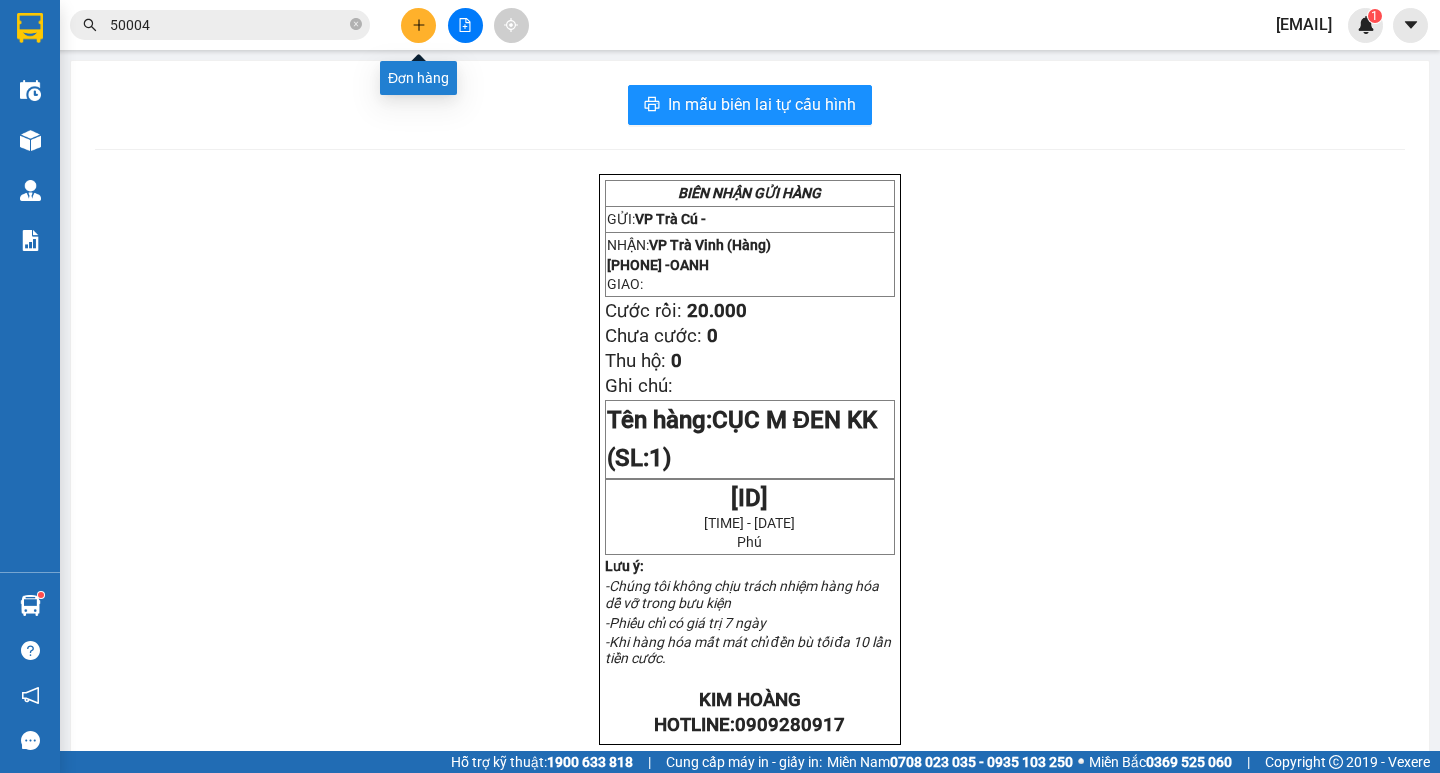 click 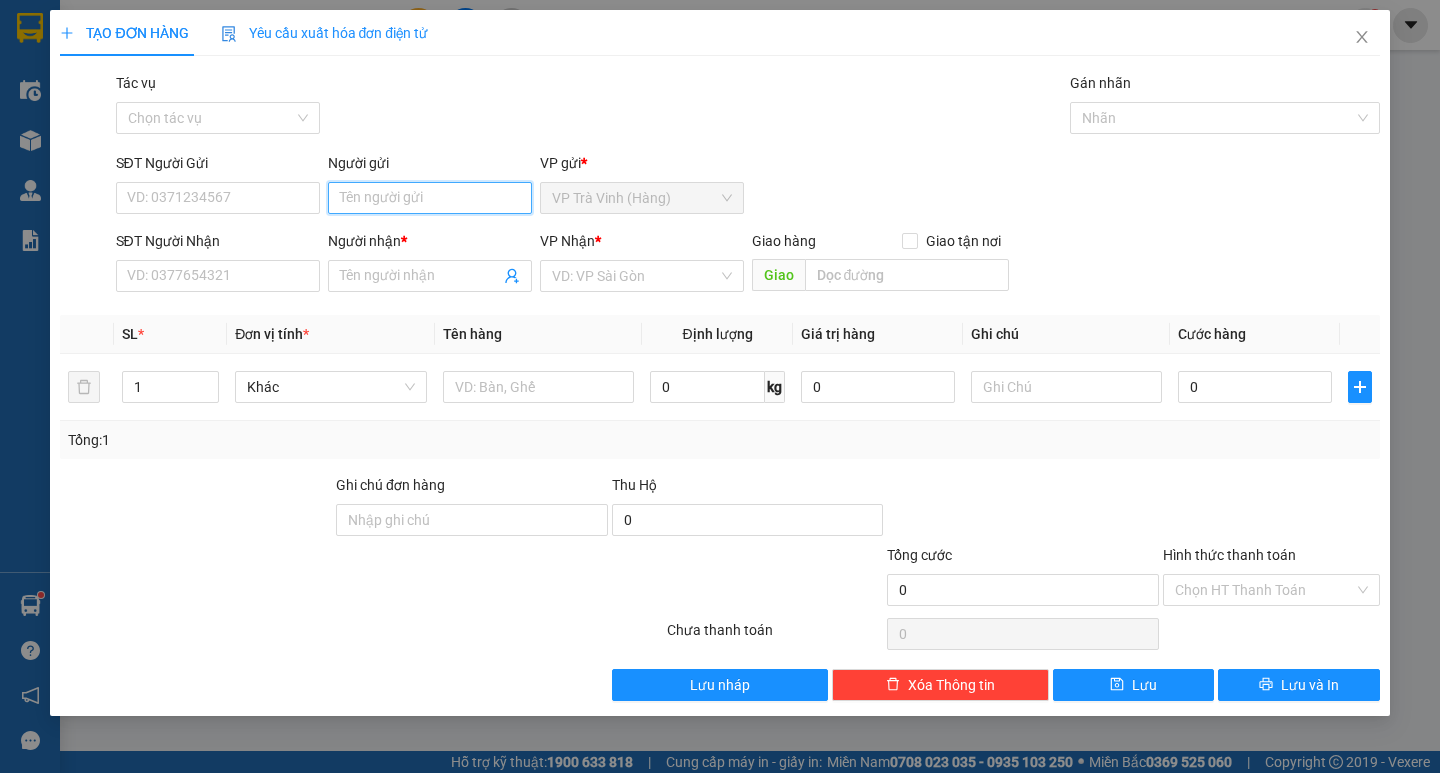 click on "Người gửi" at bounding box center (430, 198) 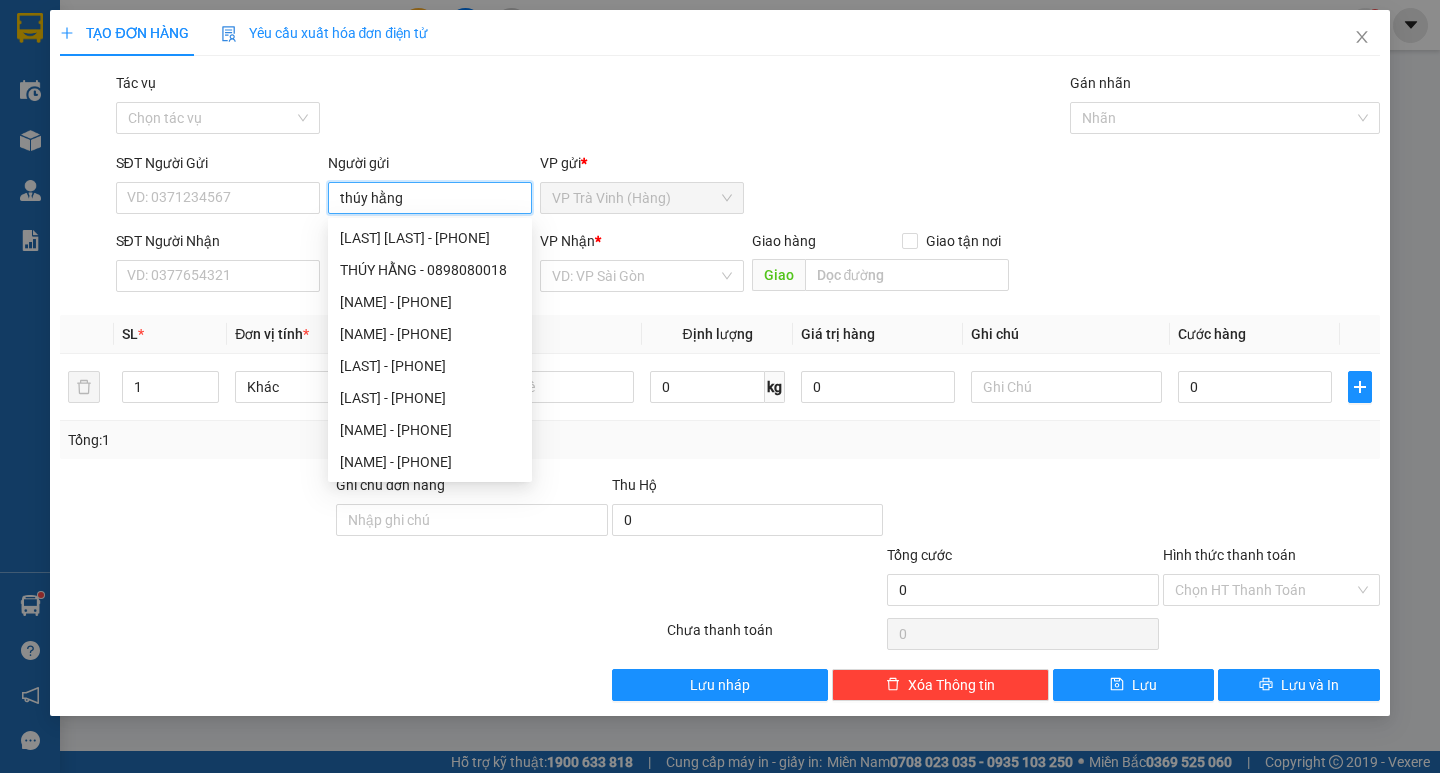 type on "thúy hằng" 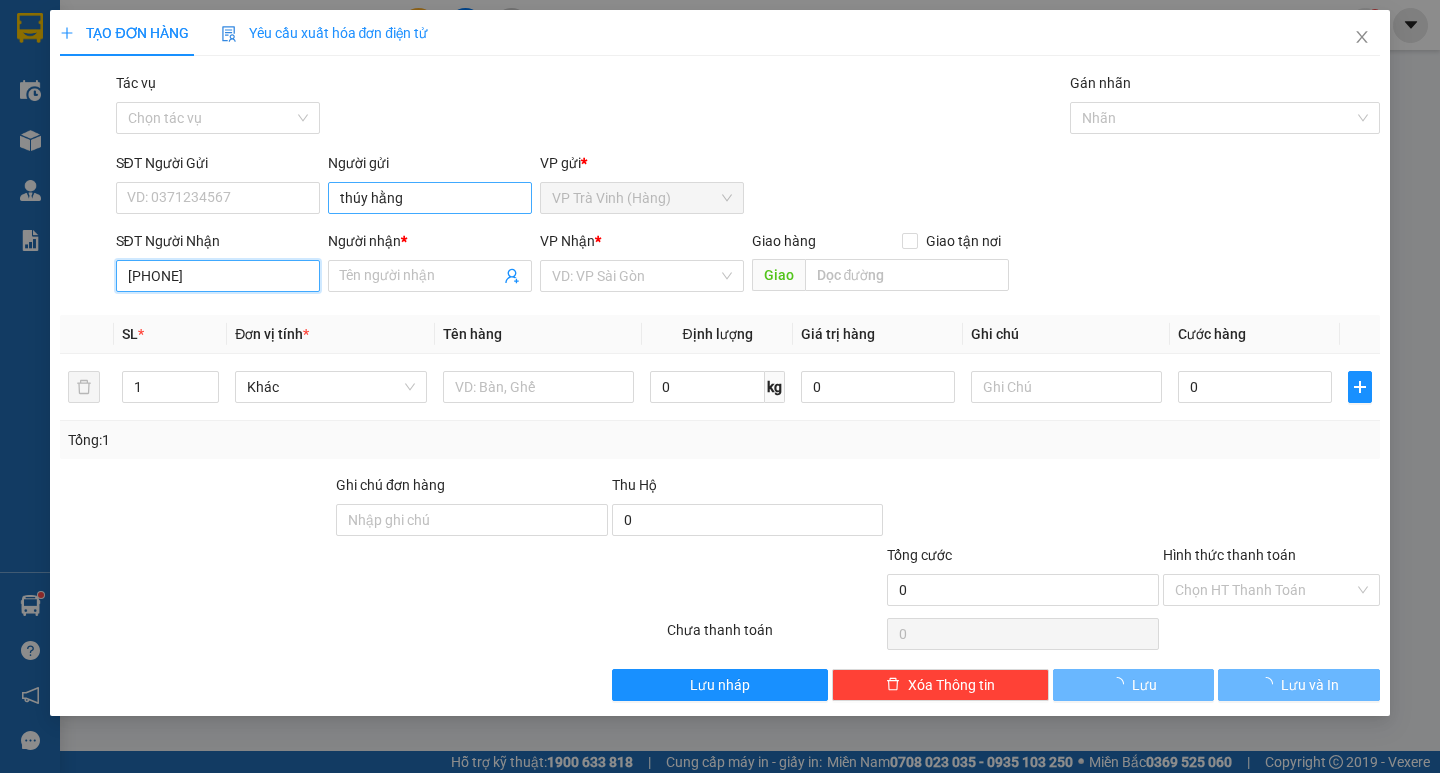 type on "0368396673" 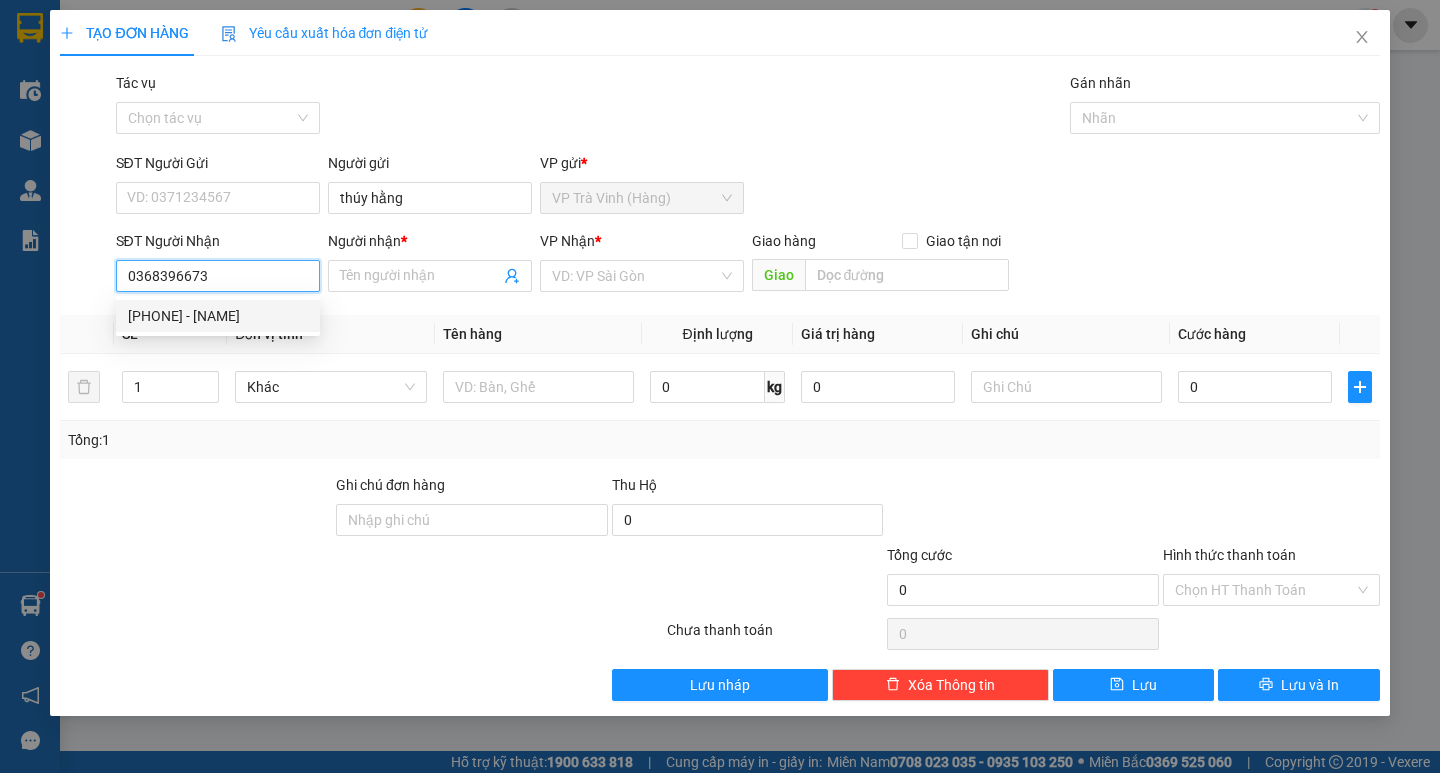 click on "[PHONE] - [NAME]" at bounding box center (218, 316) 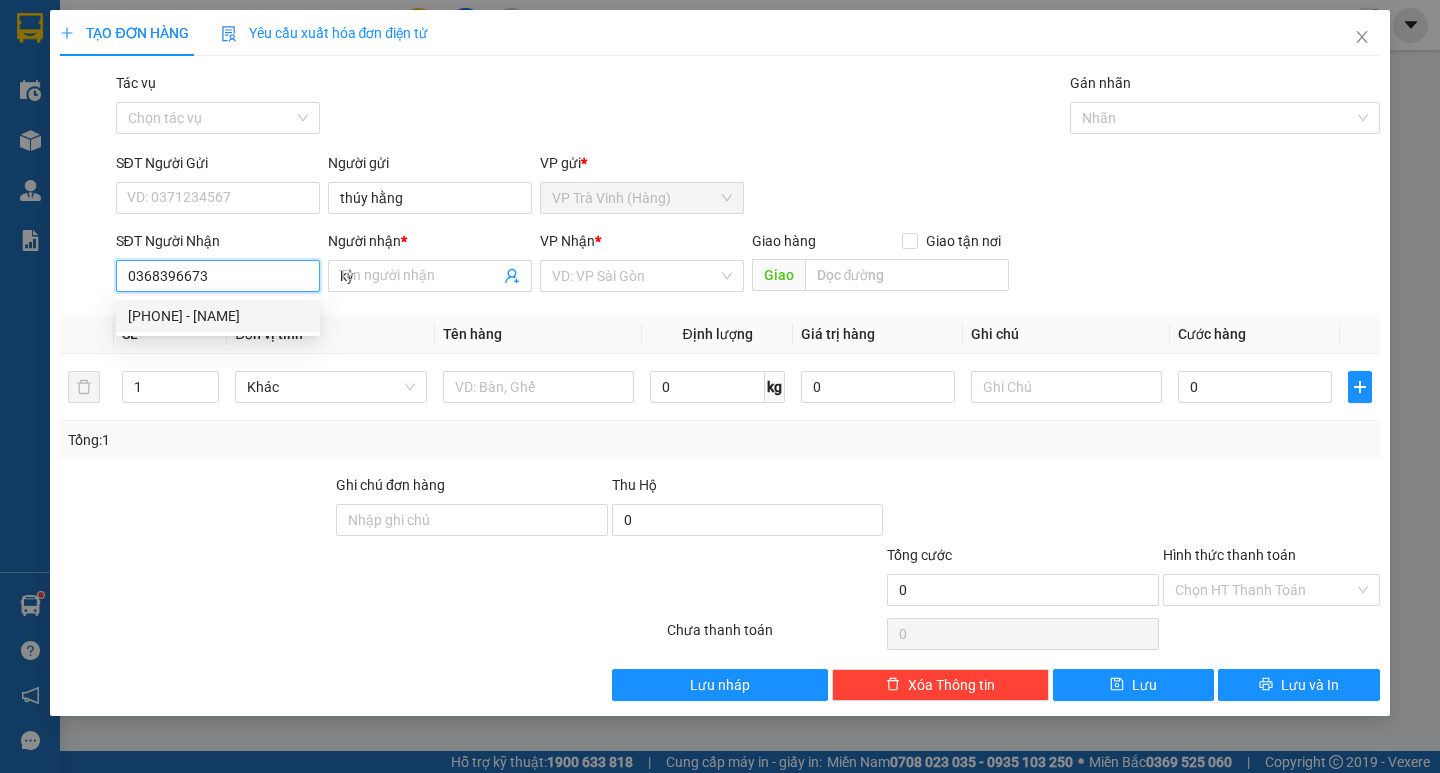 type on "30.000" 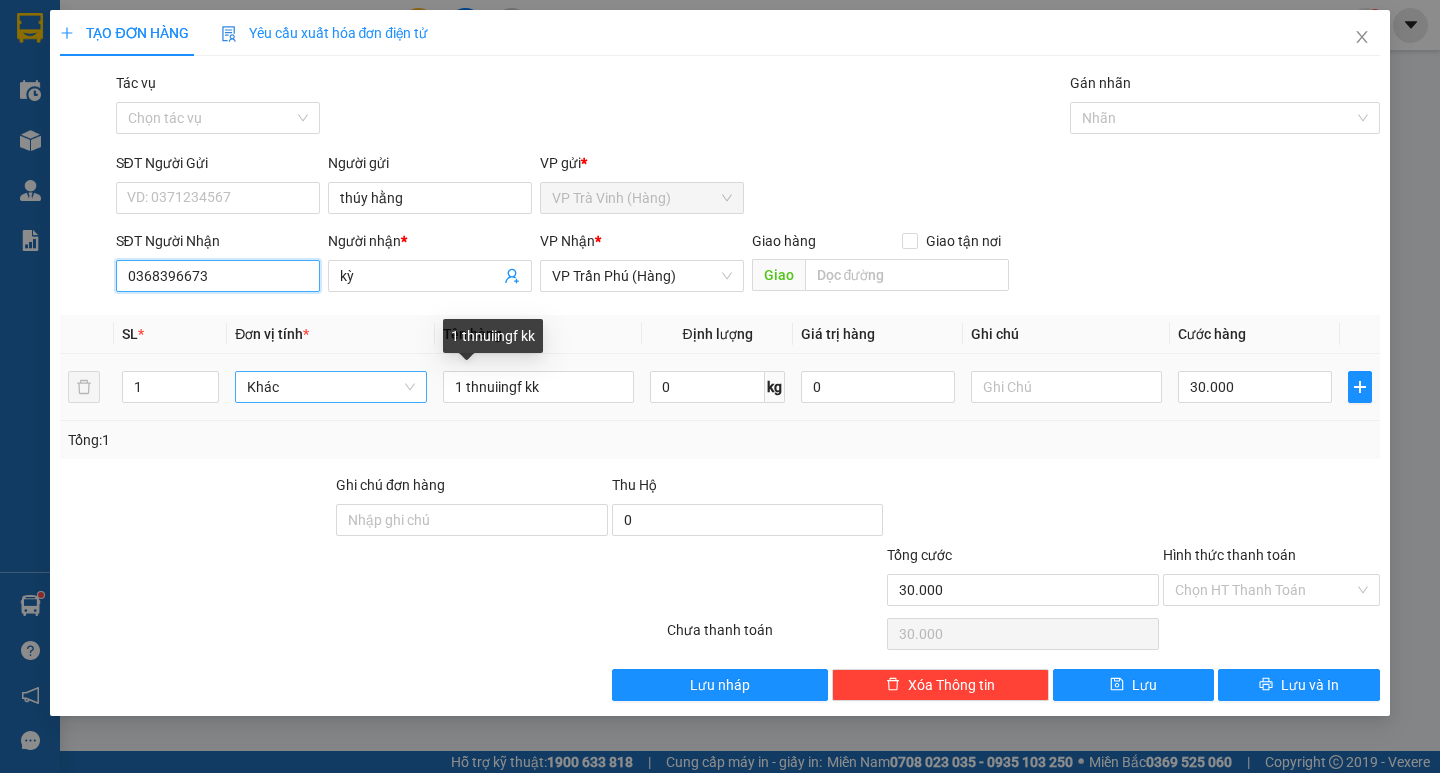 type on "0368396673" 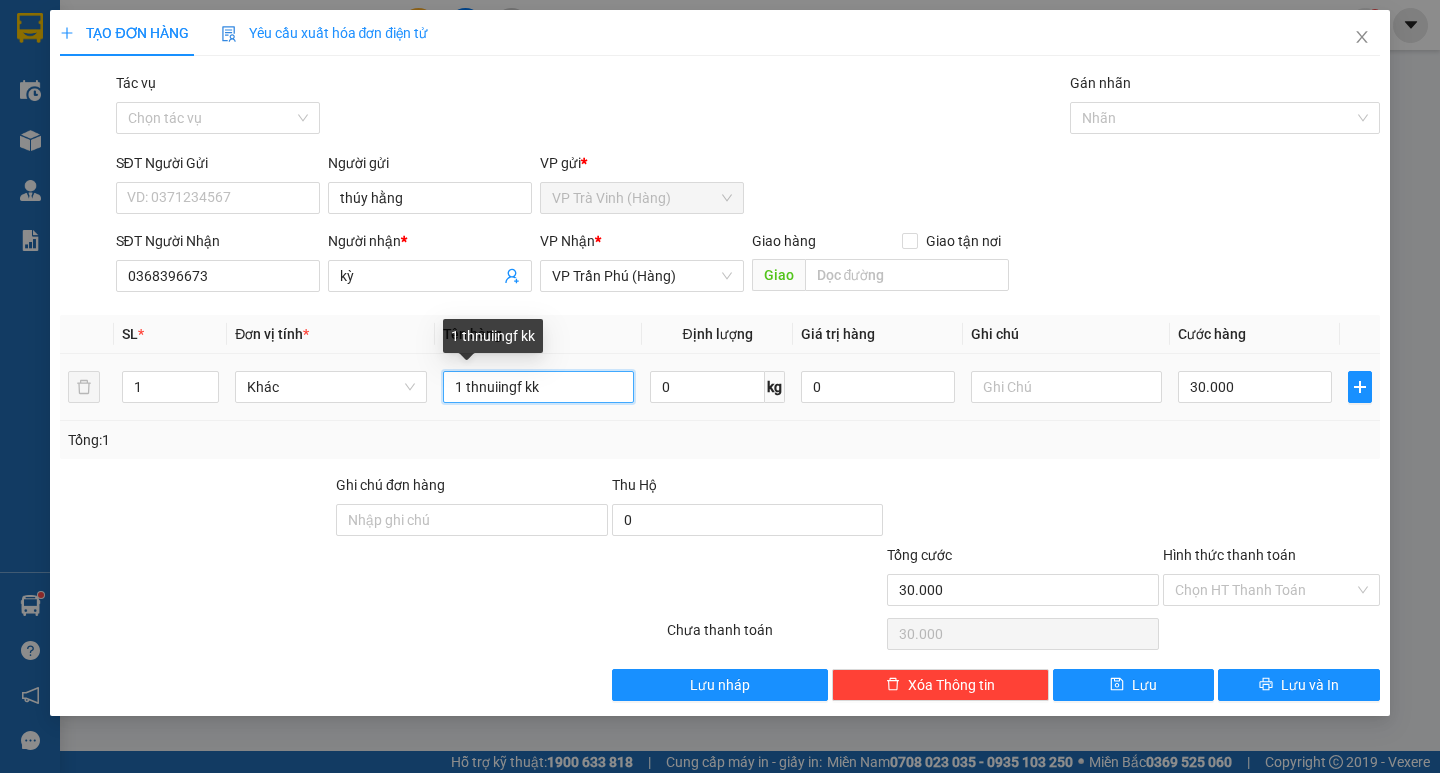 drag, startPoint x: 277, startPoint y: 393, endPoint x: 61, endPoint y: 421, distance: 217.80725 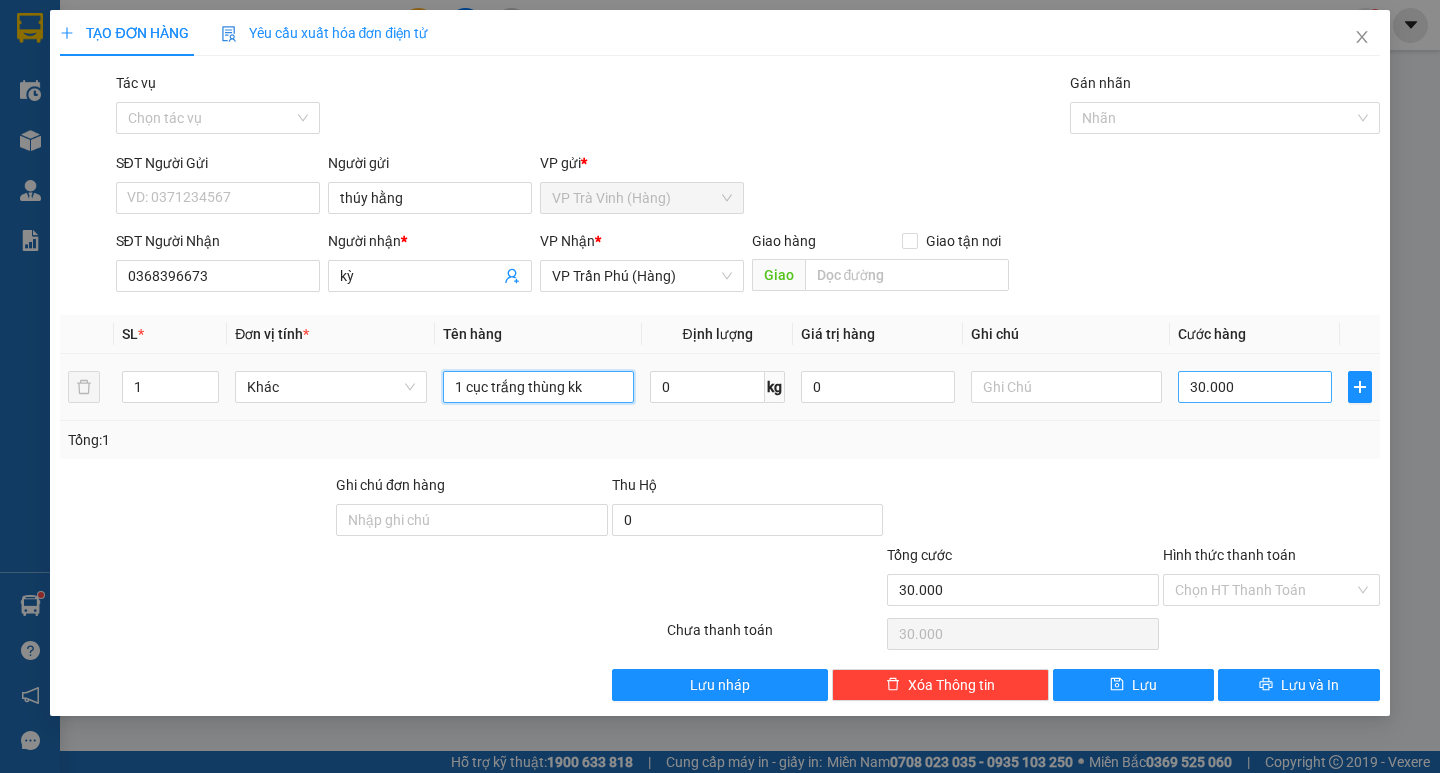 type on "1 cục trắng thùng kk" 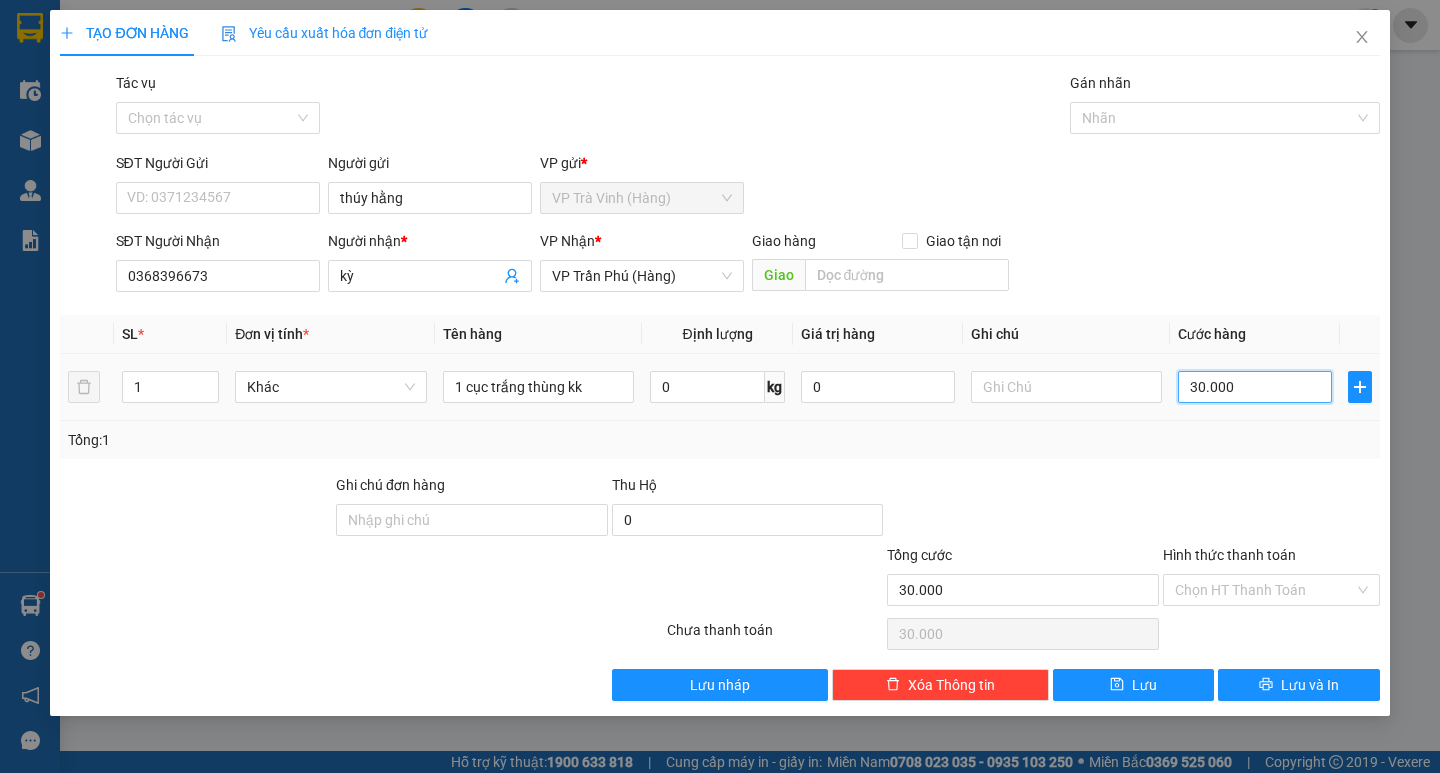 click on "30.000" at bounding box center [1255, 387] 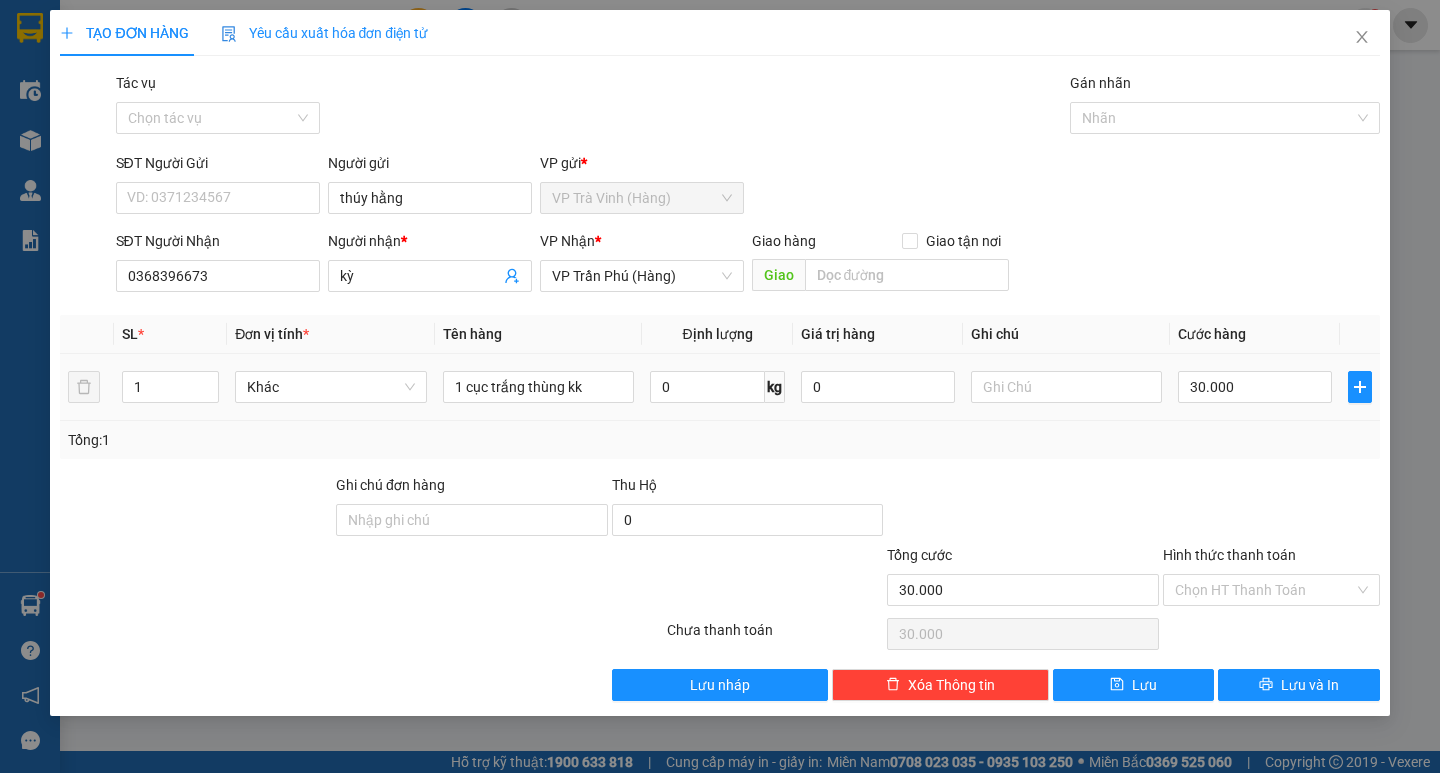 click on "Transit Pickup Surcharge Ids Transit Deliver Surcharge Ids Transit Deliver Surcharge Transit Deliver Surcharge Tác vụ Chọn tác vụ Gán nhãn   Nhãn SĐT Người Gửi VD: [PHONE] Người gửi thúy hằng VP gửi  * VP Trà Vinh (Hàng) SĐT Người Nhận [PHONE] Người nhận  * kỳ VP Nhận  * VP Trần Phú (Hàng) Giao hàng Giao tận nơi Giao SL  * Đơn vị tính  * Tên hàng  Định lượng Giá trị hàng Ghi chú Cước hàng                   [NUMBER] Khác [NUMBER] cục trắng thùng kk [NUMBER] kg [PRICE] [PRICE] Tổng:  [NUMBER] Ghi chú đơn hàng Thu Hộ [PRICE] Tổng cước [PRICE] Hình thức thanh toán Chọn HT Thanh Toán Số tiền thu trước [PRICE] Chưa thanh toán [PRICE] Chọn HT Thanh Toán Lưu nháp Xóa Thông tin Lưu Lưu và In [NUMBER] cục trắng thùng kk" at bounding box center (719, 386) 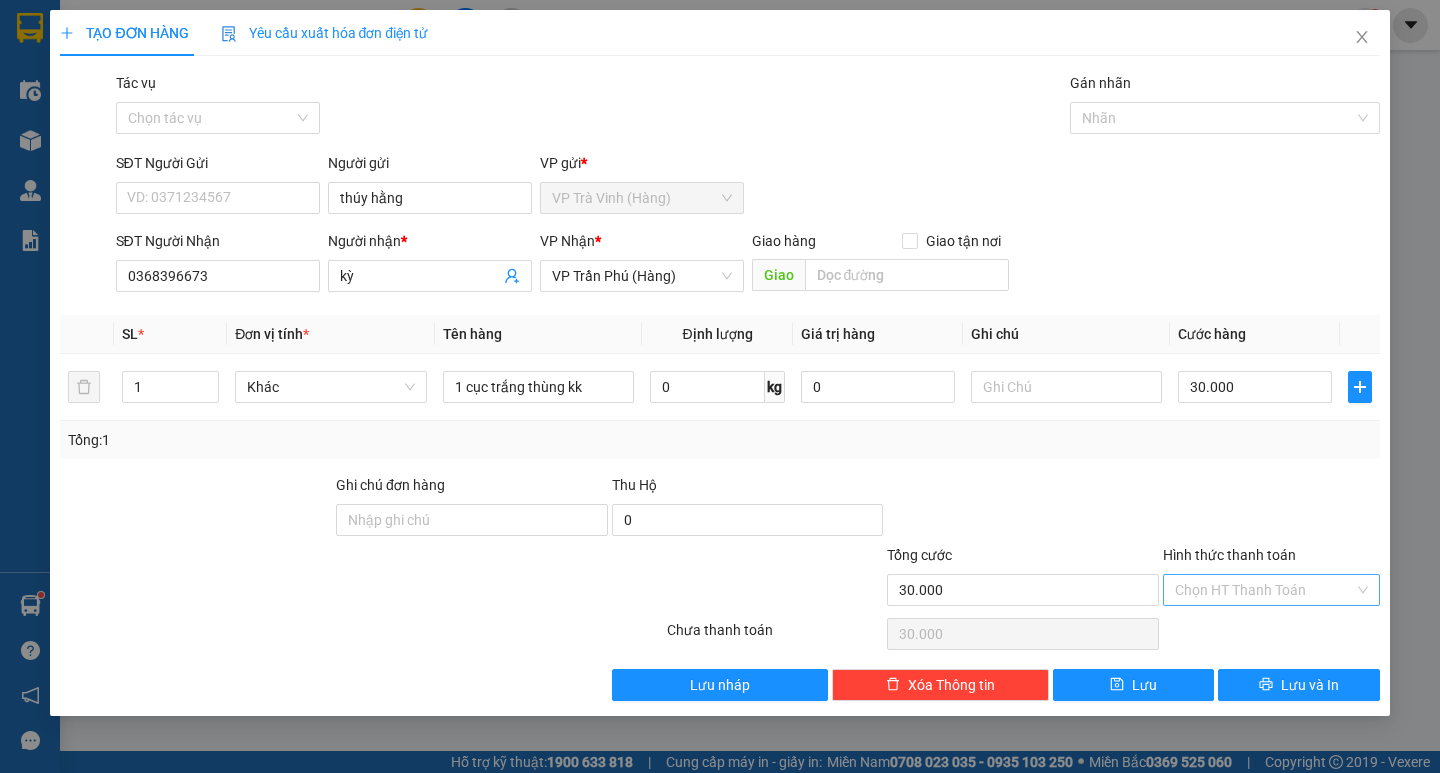 click on "Hình thức thanh toán" at bounding box center [1264, 590] 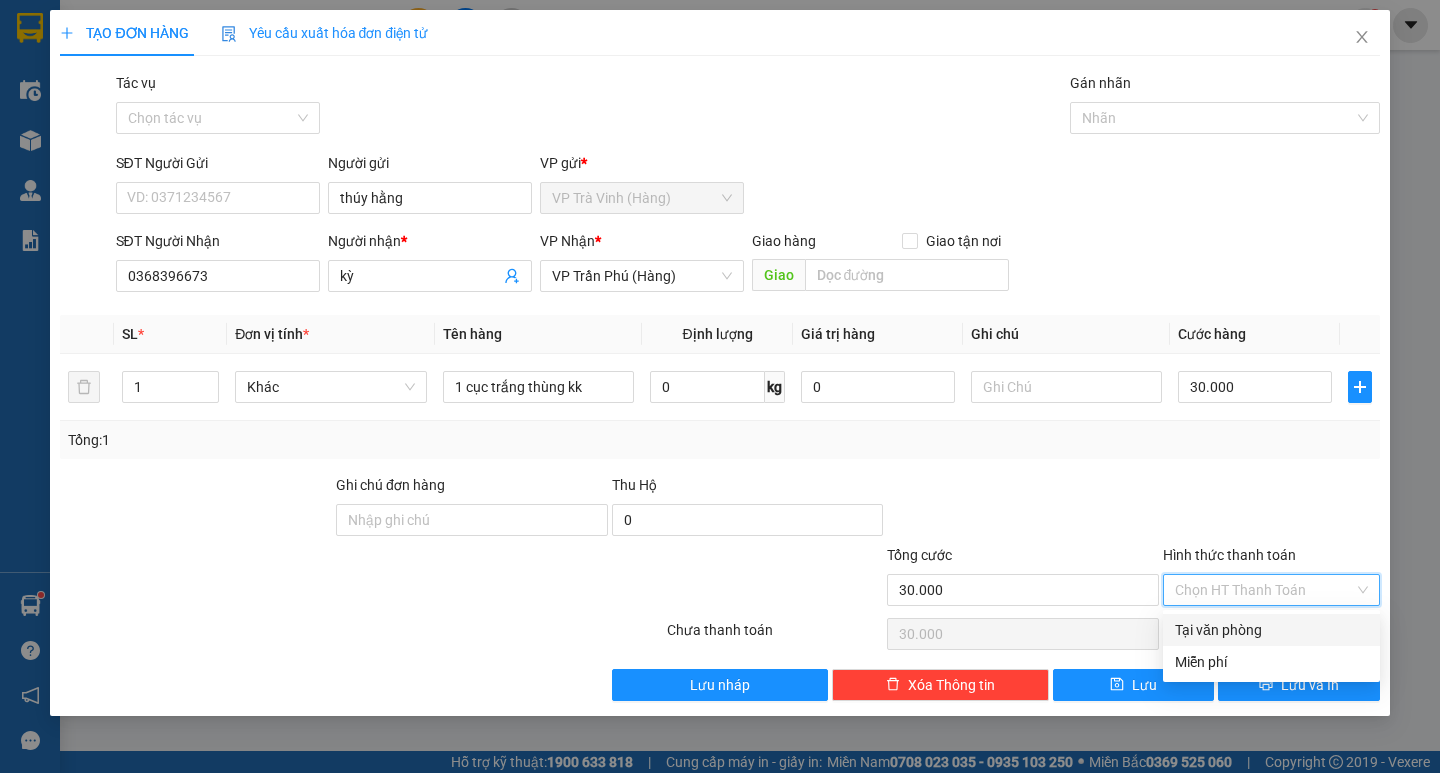 click on "Tại văn phòng" at bounding box center [1271, 630] 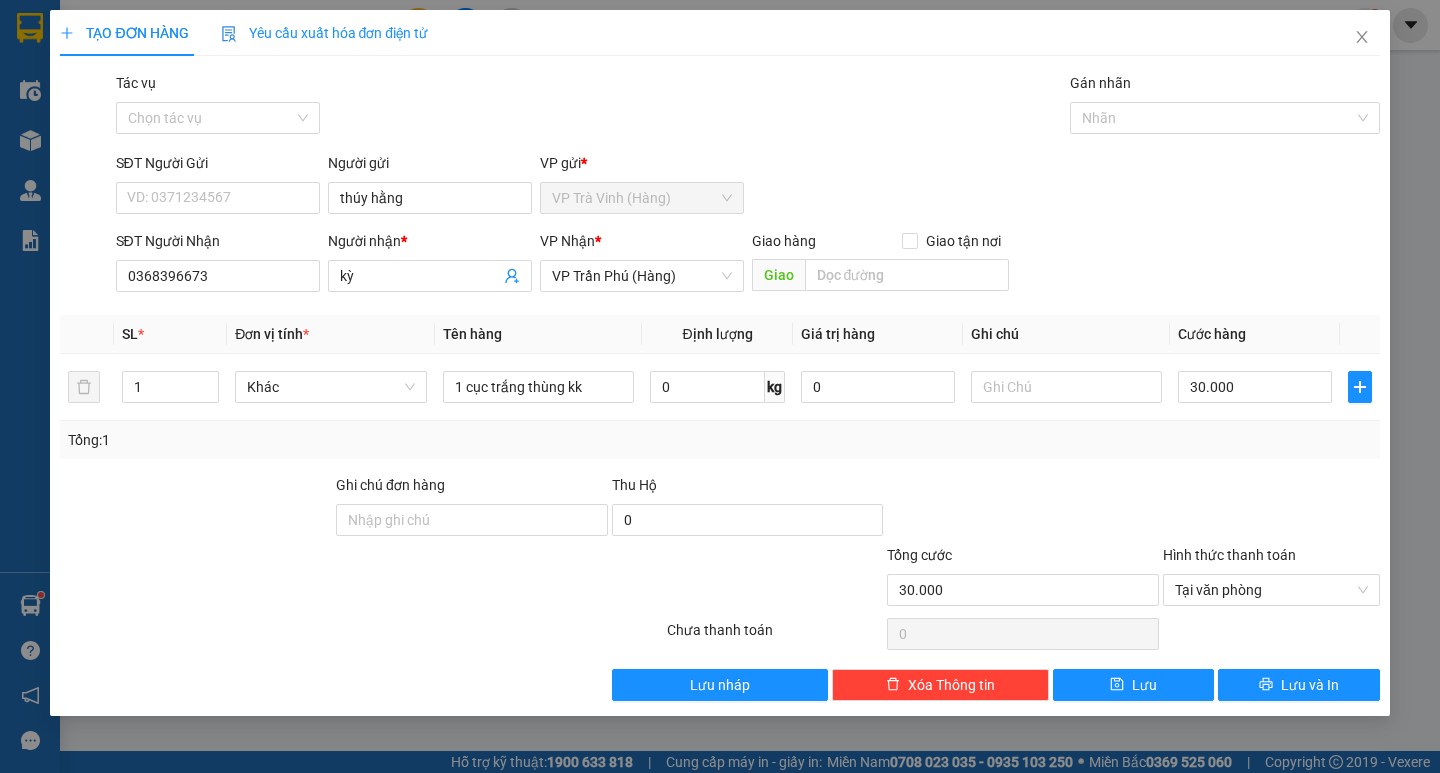 click on "Transit Pickup Surcharge Ids Transit Deliver Surcharge Ids Transit Deliver Surcharge Transit Deliver Surcharge Tác vụ Chọn tác vụ Gán nhãn   Nhãn SĐT Người Gửi VD: [PHONE] Người gửi [NAME] VP gửi  * VP Trà Vinh (Hàng) SĐT Người Nhận [PHONE] Người nhận  * kỳ VP Nhận  * VP Trần Phú (Hàng) Giao hàng Giao tận nơi Giao SL  * Đơn vị tính  * Tên hàng  Định lượng Giá trị hàng Ghi chú Cước hàng                   1 Khác 1 cục trắng thùng kk 0 kg 0 30.000 Tổng:  1 Ghi chú đơn hàng Thu Hộ 0 Tổng cước 30.000 Hình thức thanh toán Tại văn phòng Số tiền thu trước 0 Tại văn phòng Chưa thanh toán 0 Lưu nháp Xóa Thông tin Lưu Lưu và In 1 cục trắng thùng kk Tại văn phòng Miễn phí Tại văn phòng Miễn phí" at bounding box center (719, 386) 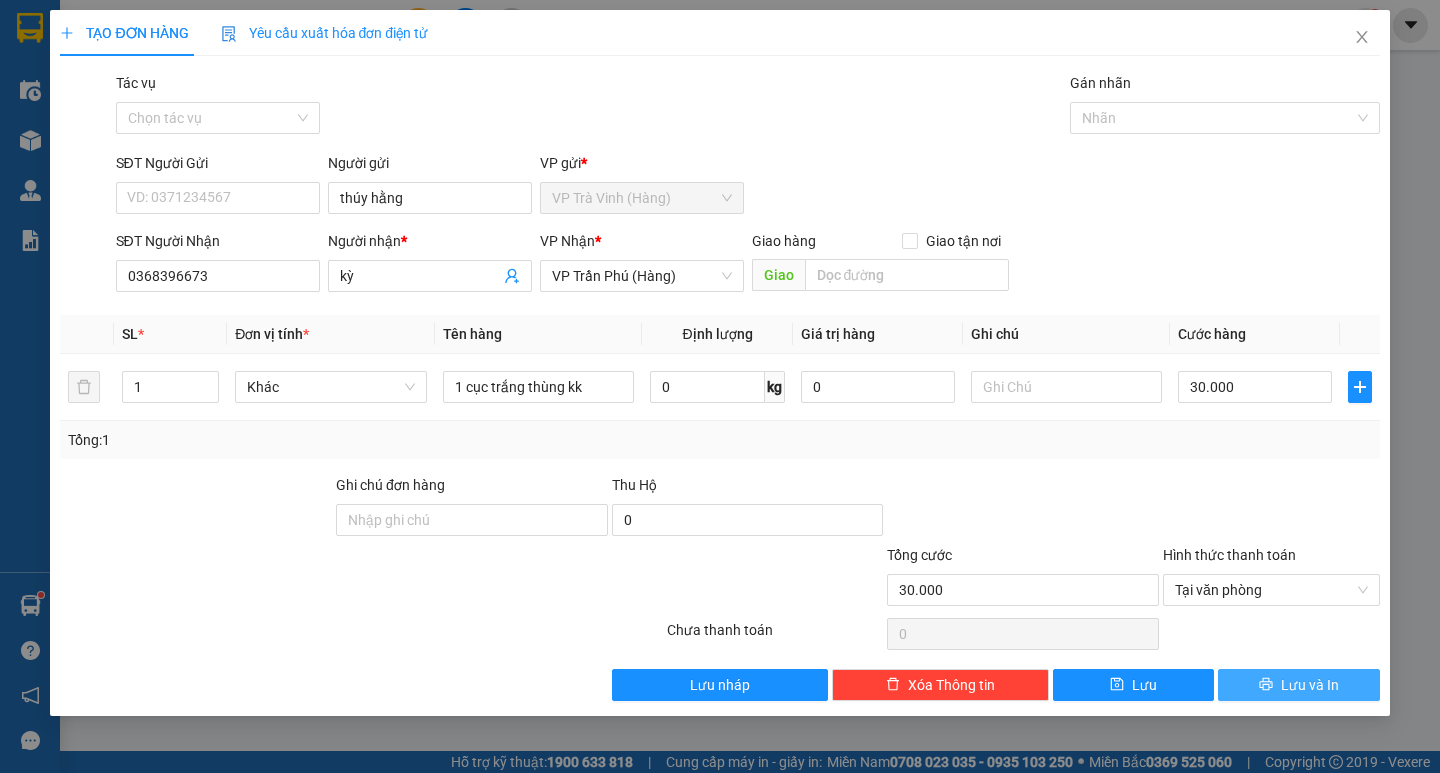 click on "Lưu và In" at bounding box center (1298, 685) 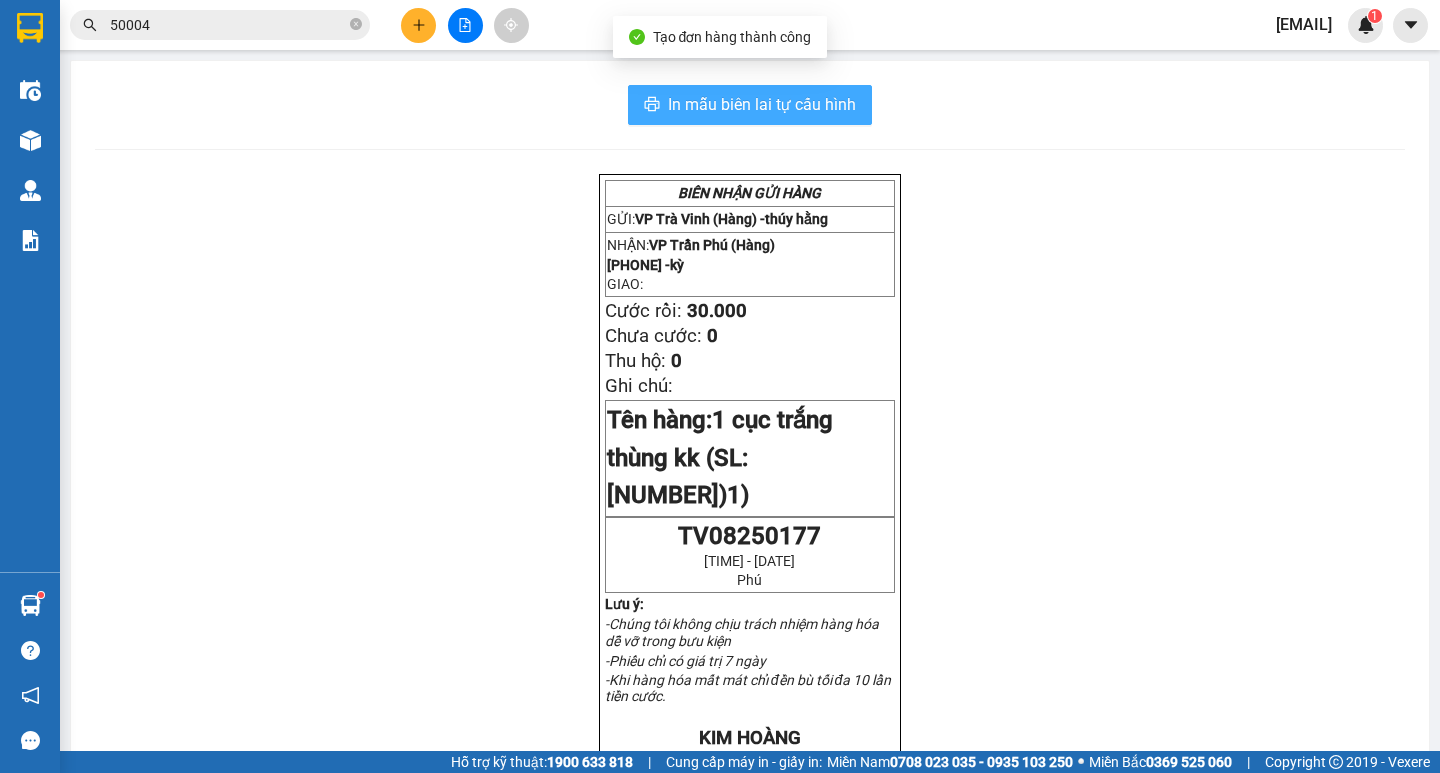 click on "In mẫu biên lai tự cấu hình" at bounding box center (762, 104) 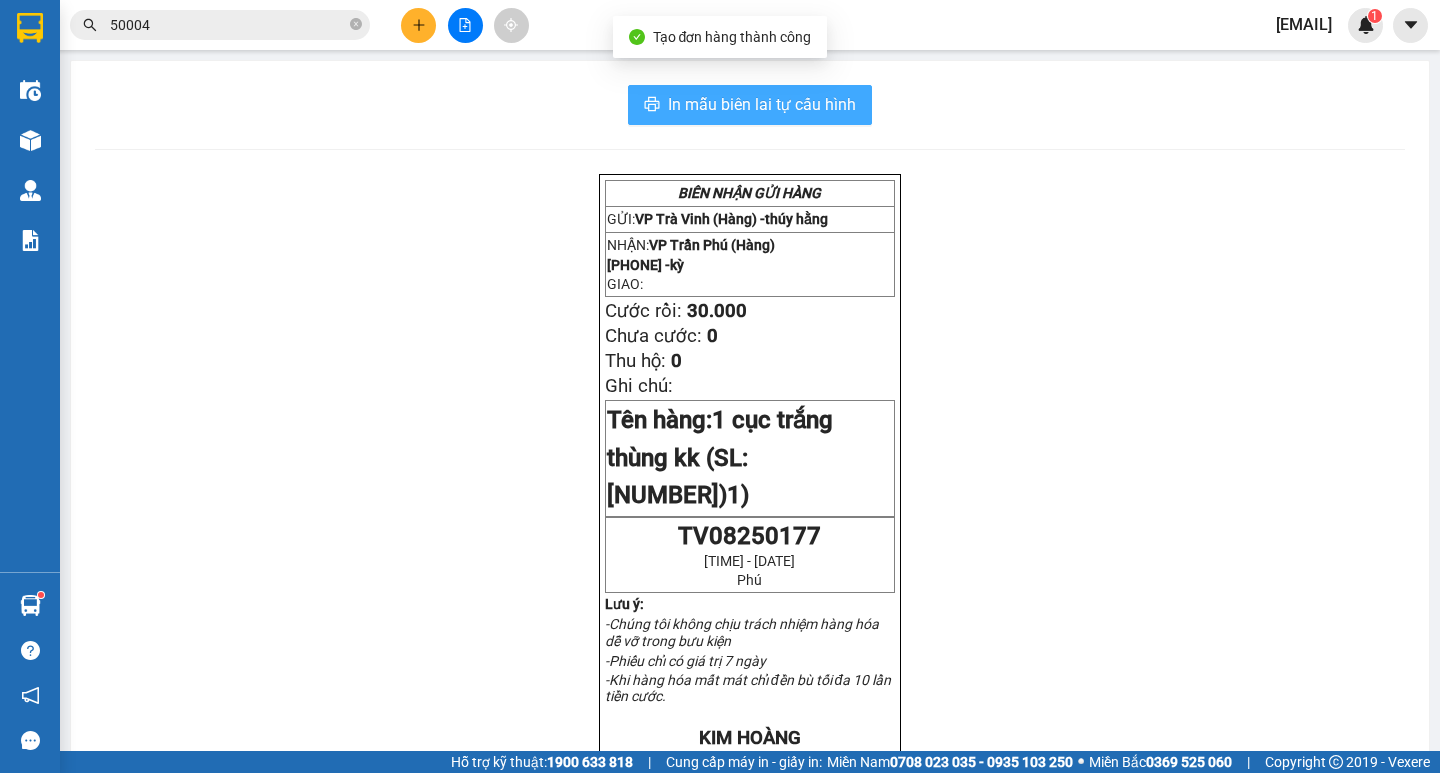 scroll, scrollTop: 0, scrollLeft: 0, axis: both 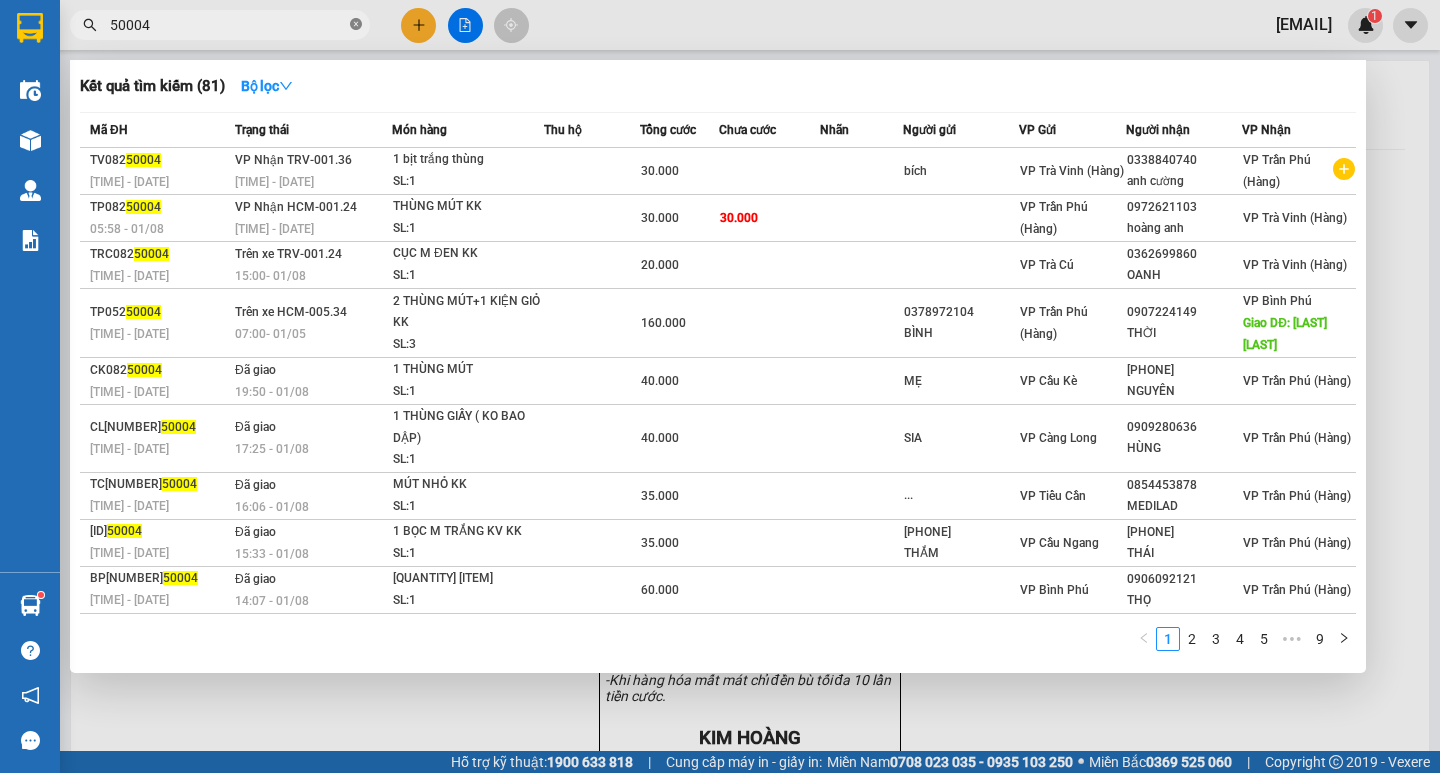 click 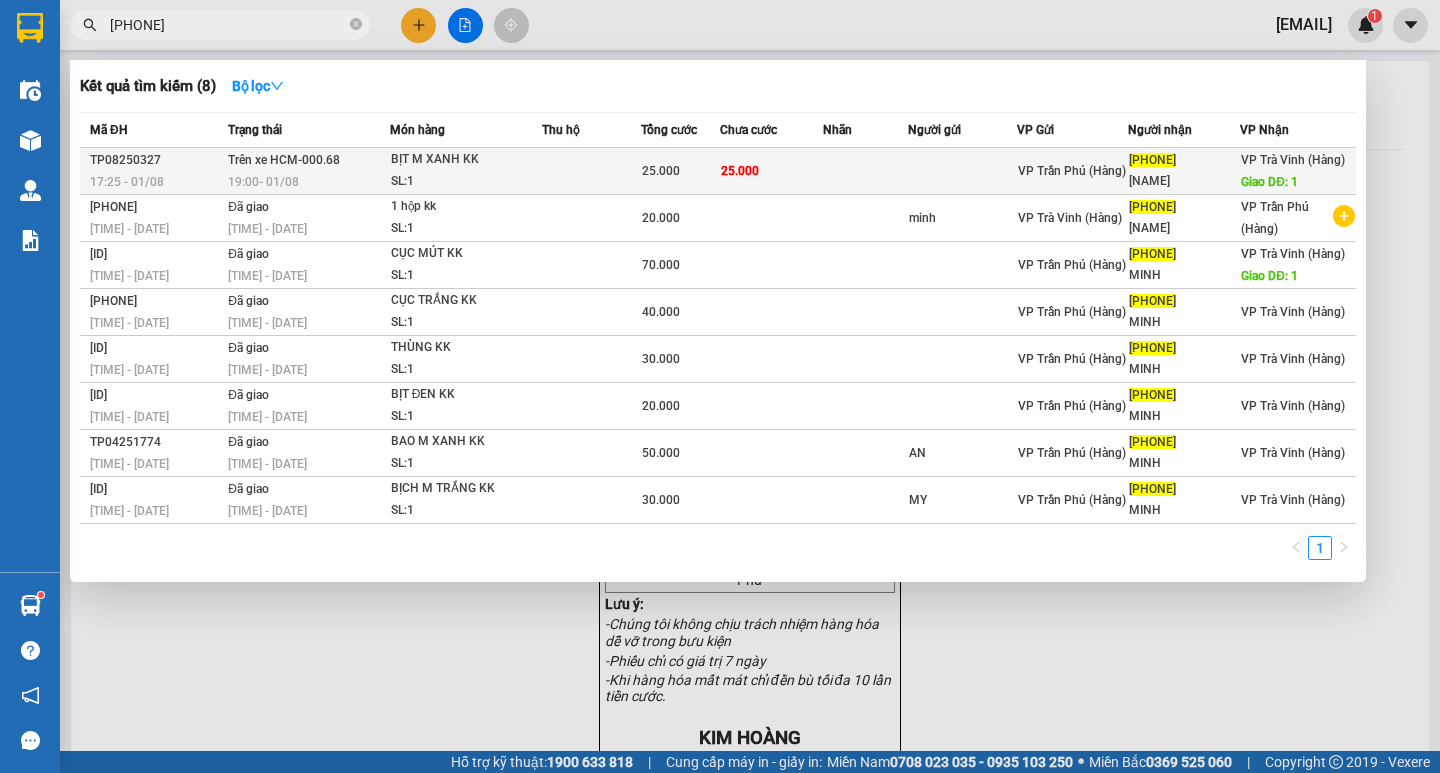 type on "[PHONE]" 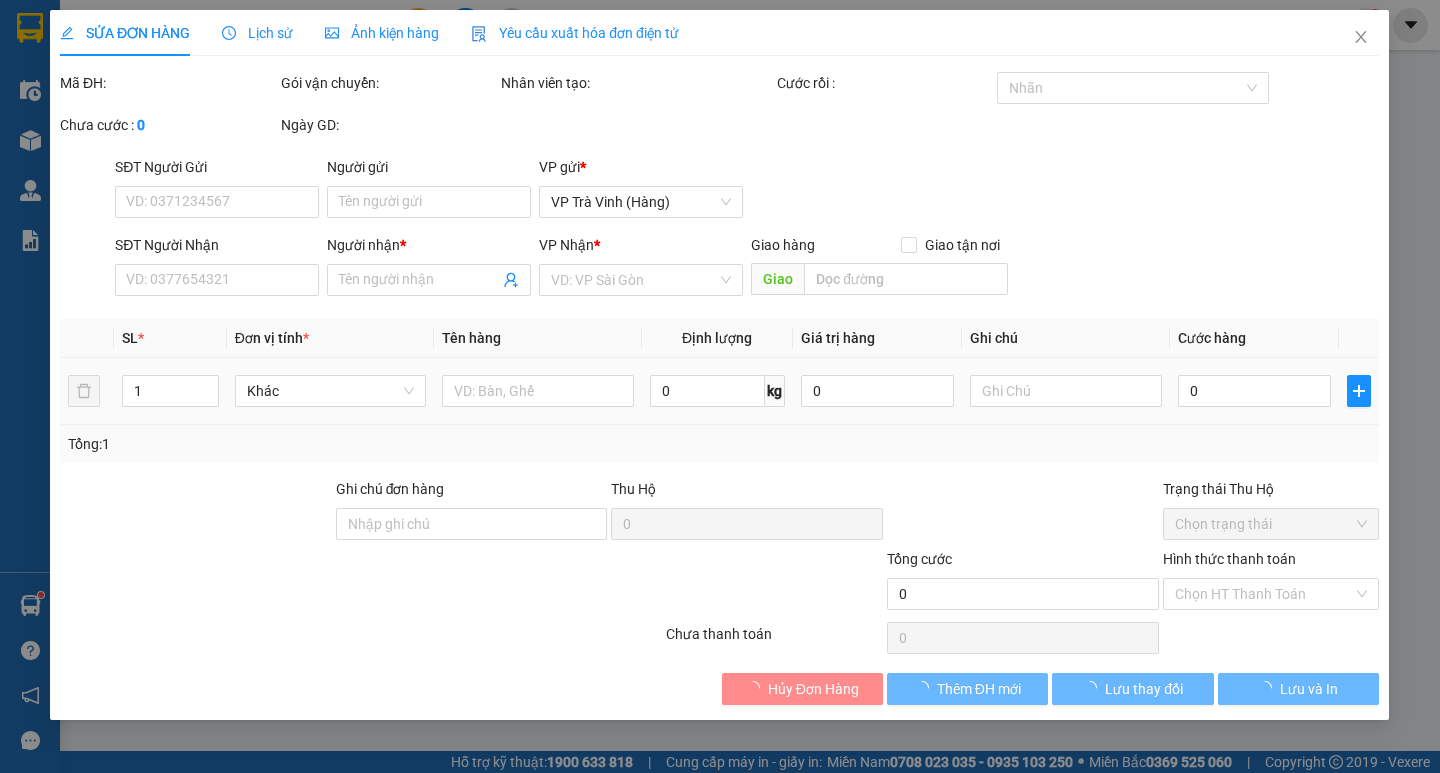 type on "[PHONE]" 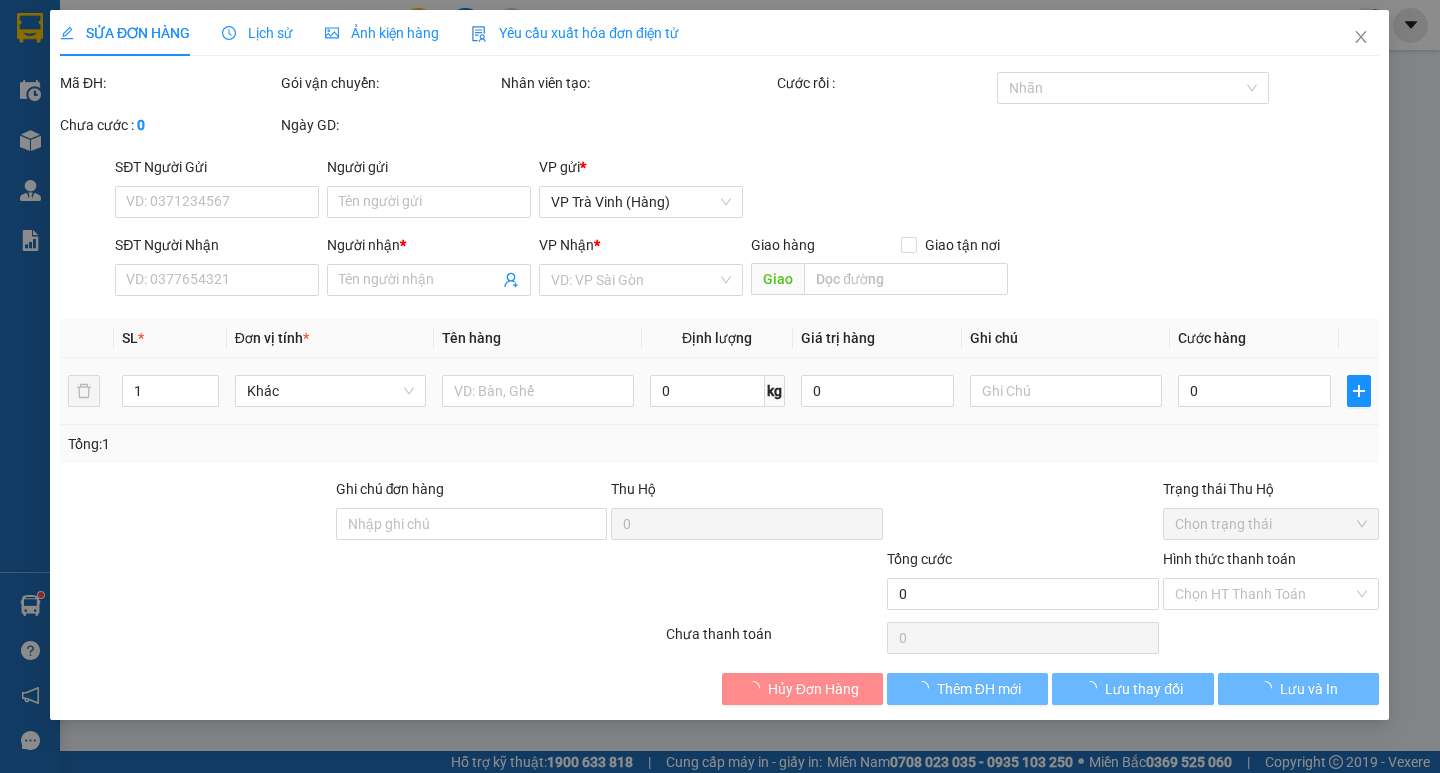 type on "[NAME]" 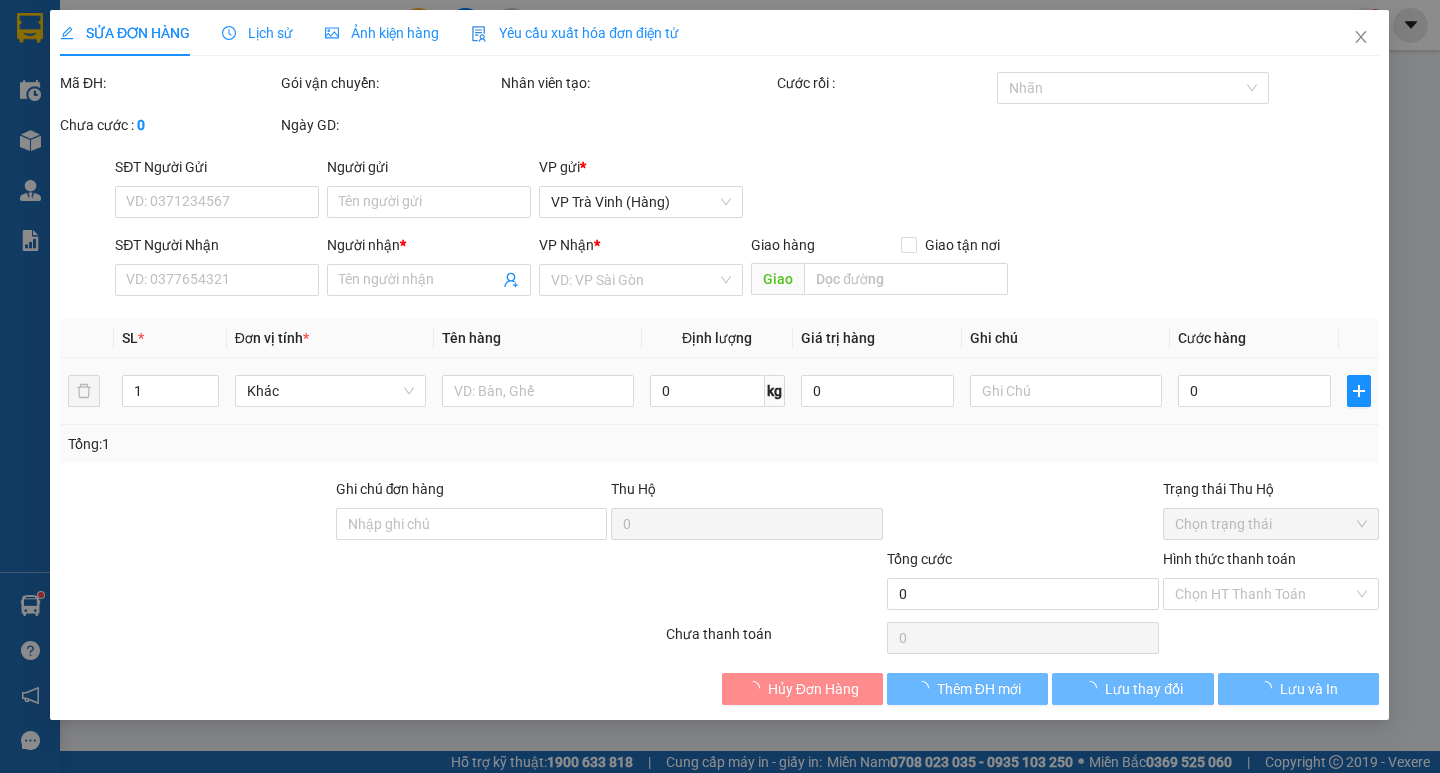 type on "1" 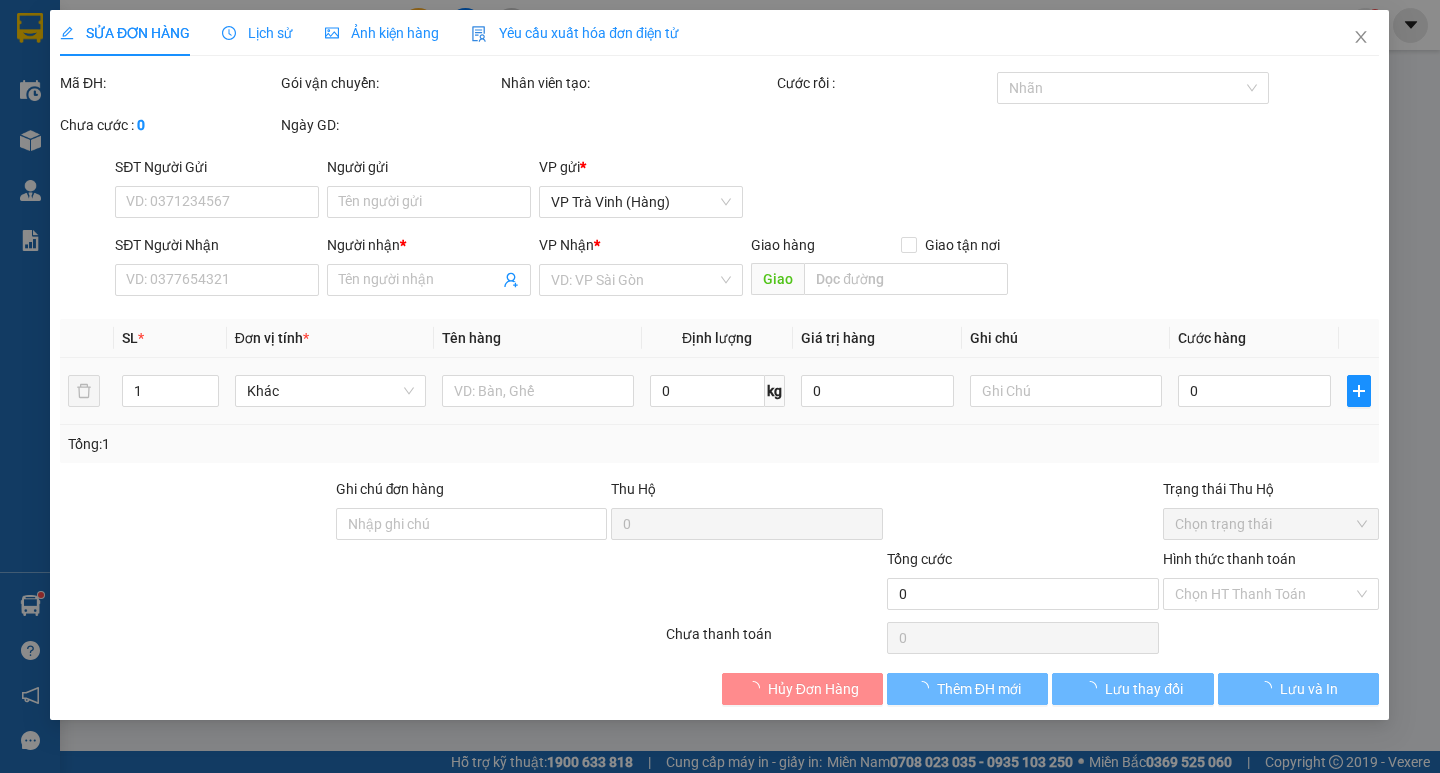 type on "25.000" 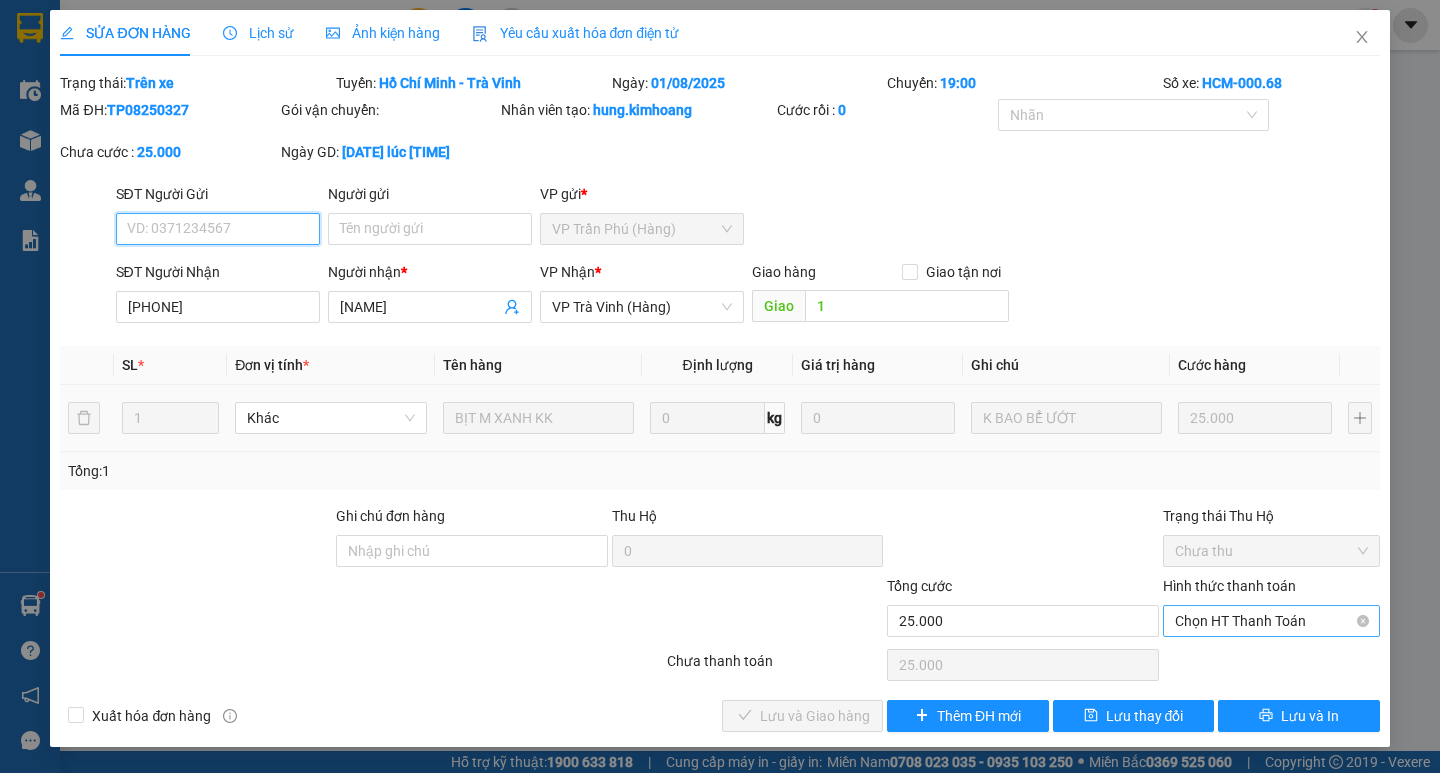 click on "Chọn HT Thanh Toán" at bounding box center [1271, 621] 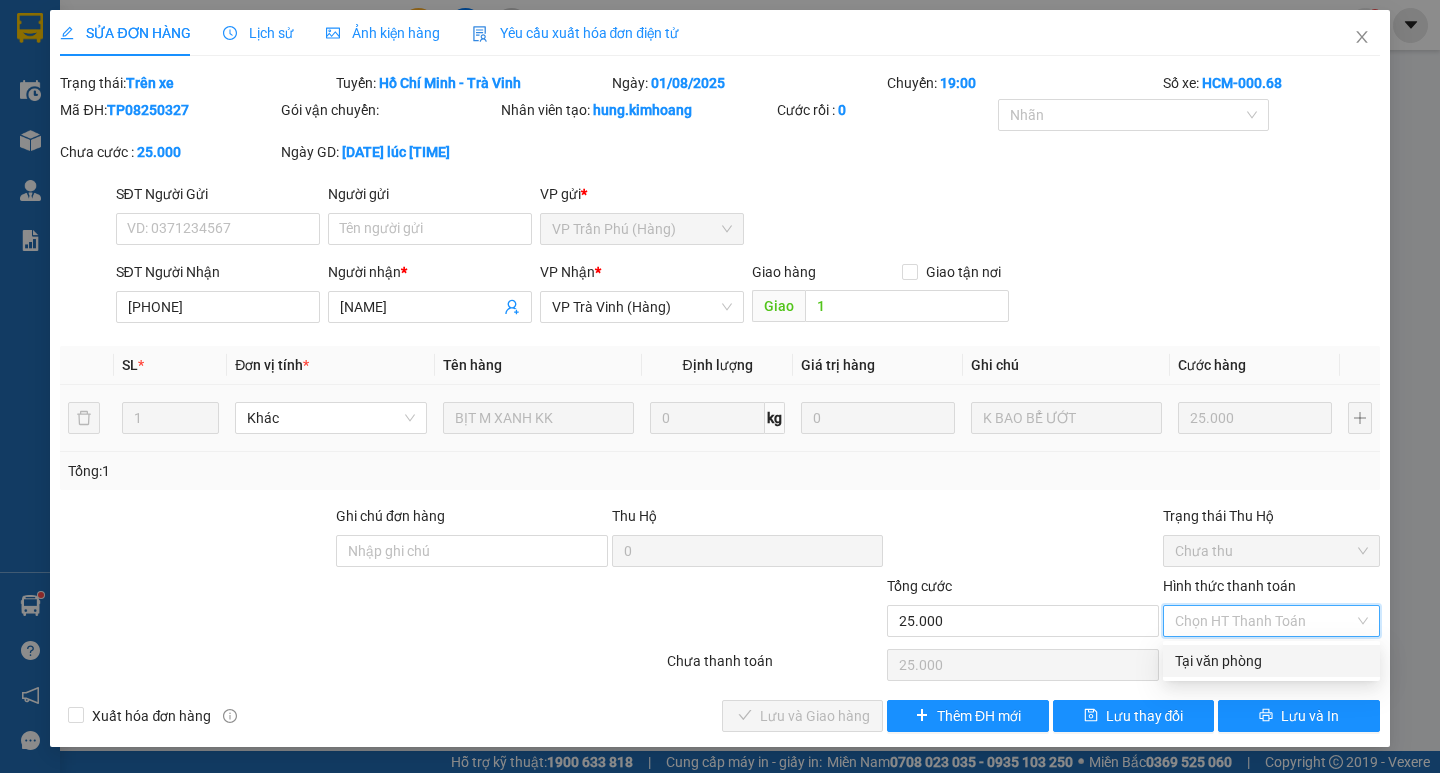 click on "Tại văn phòng" at bounding box center (1271, 661) 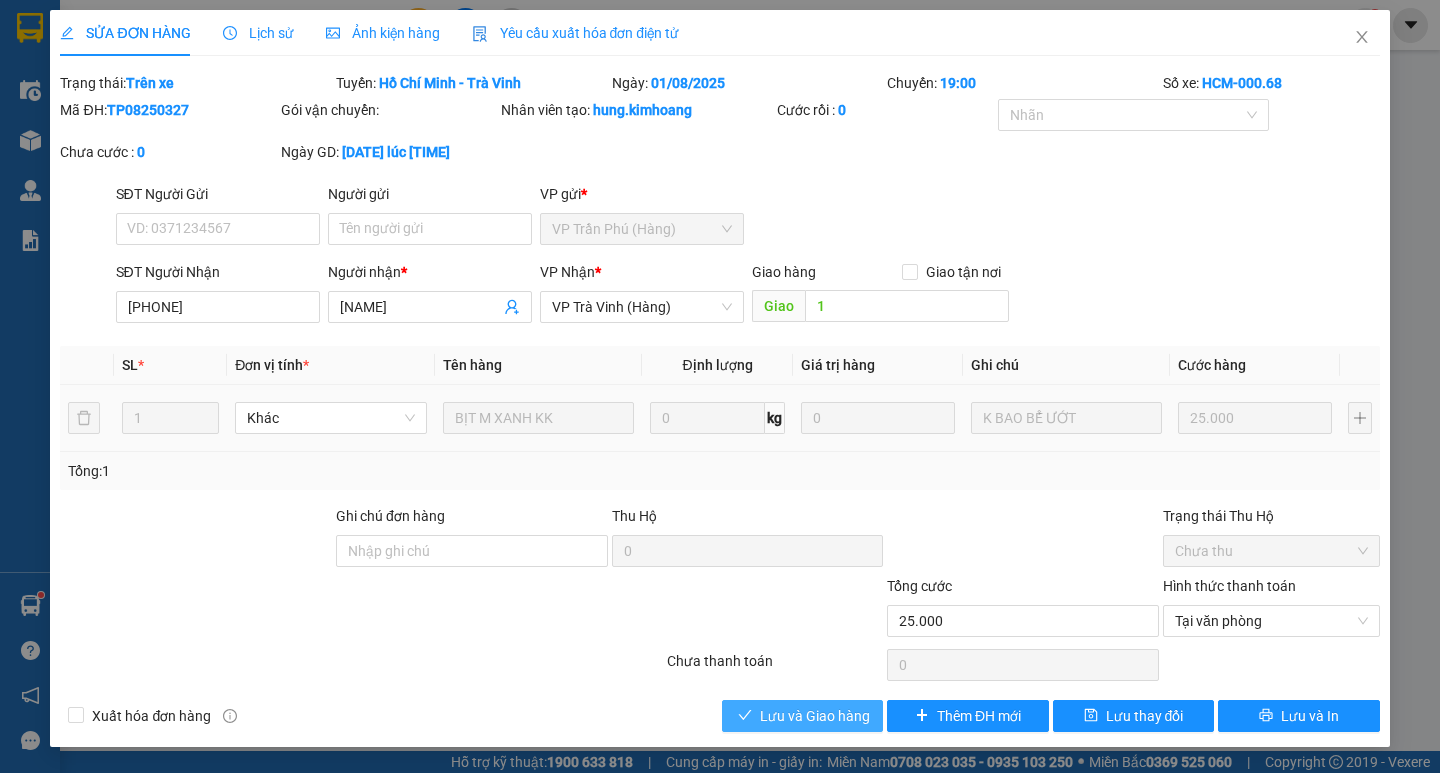 click on "Lưu và Giao hàng" at bounding box center (815, 716) 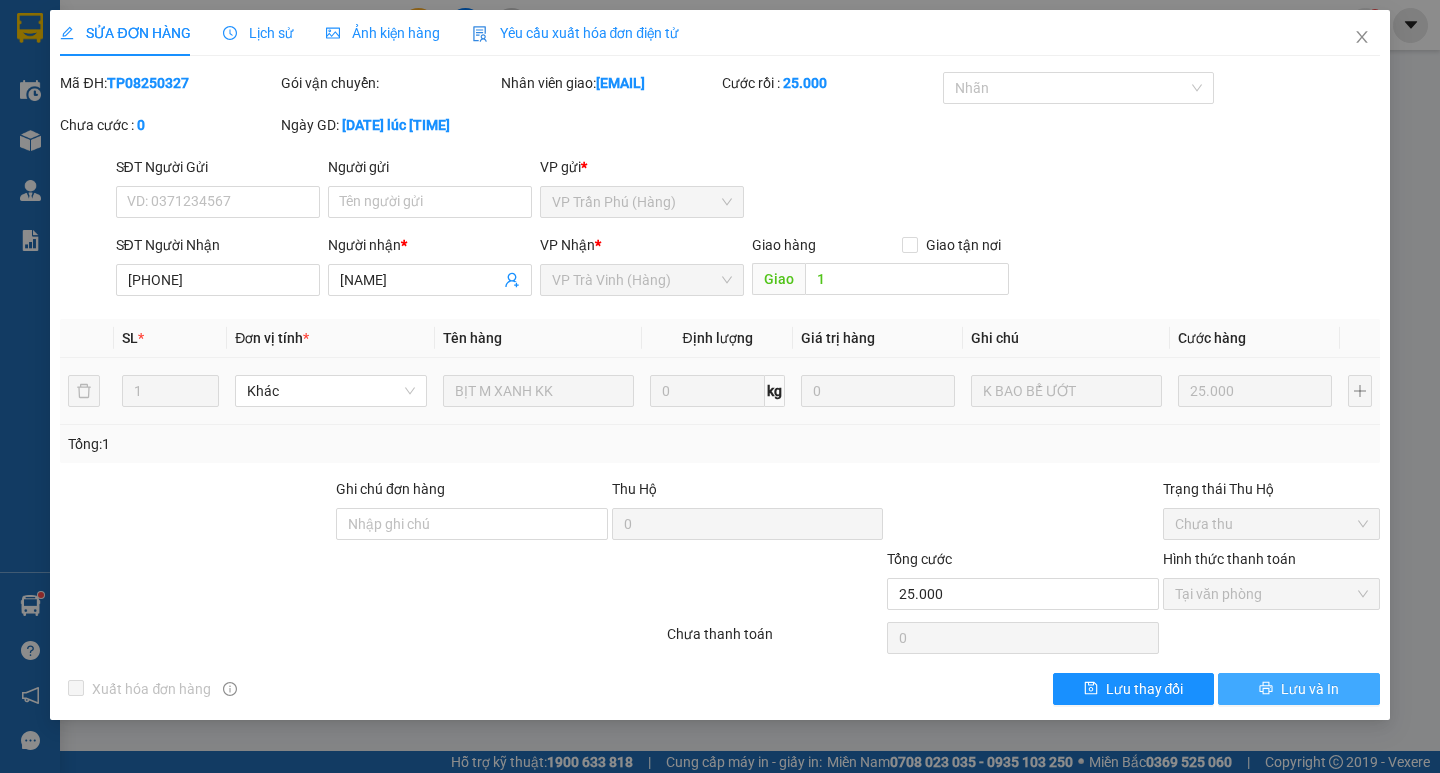 click on "Lưu và In" at bounding box center (1298, 689) 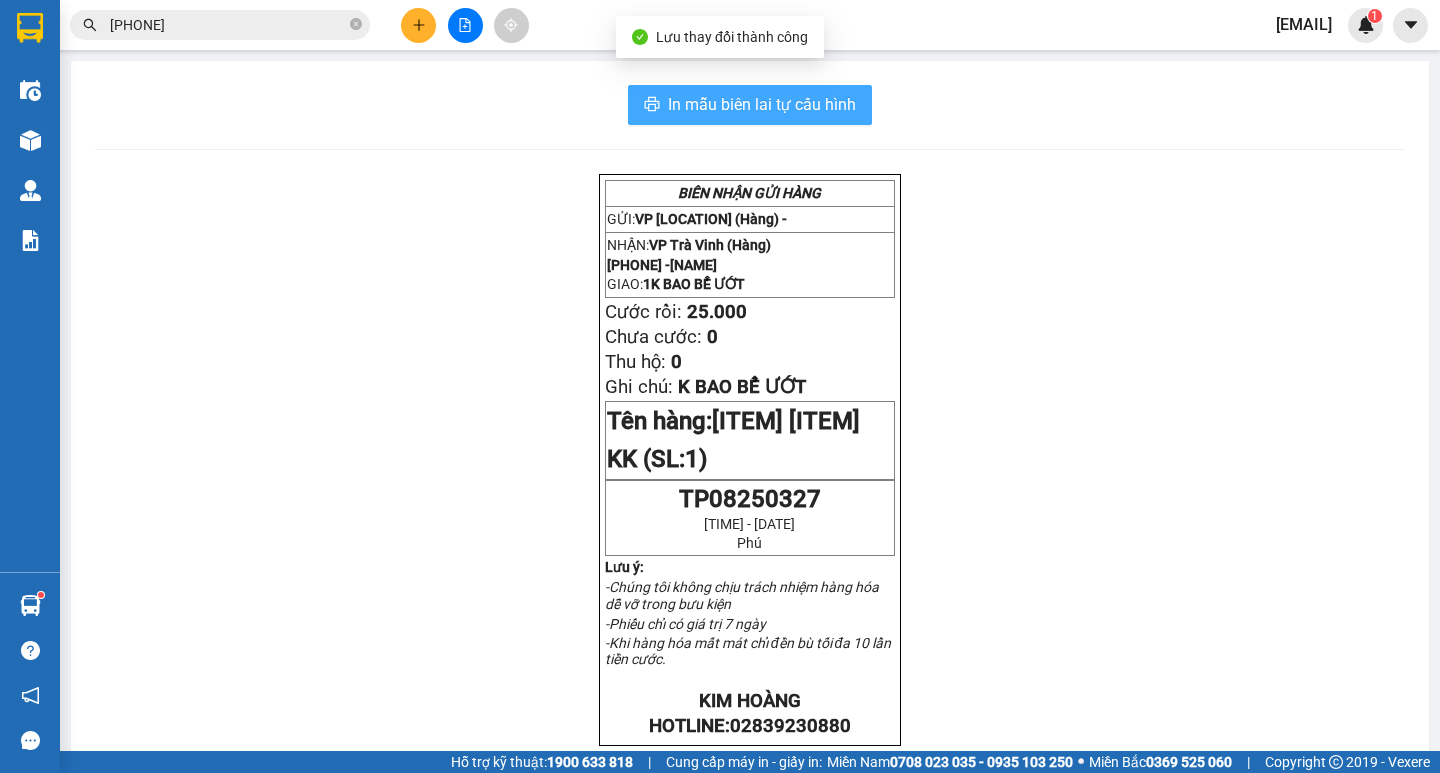 click on "In mẫu biên lai tự cấu hình" at bounding box center (762, 104) 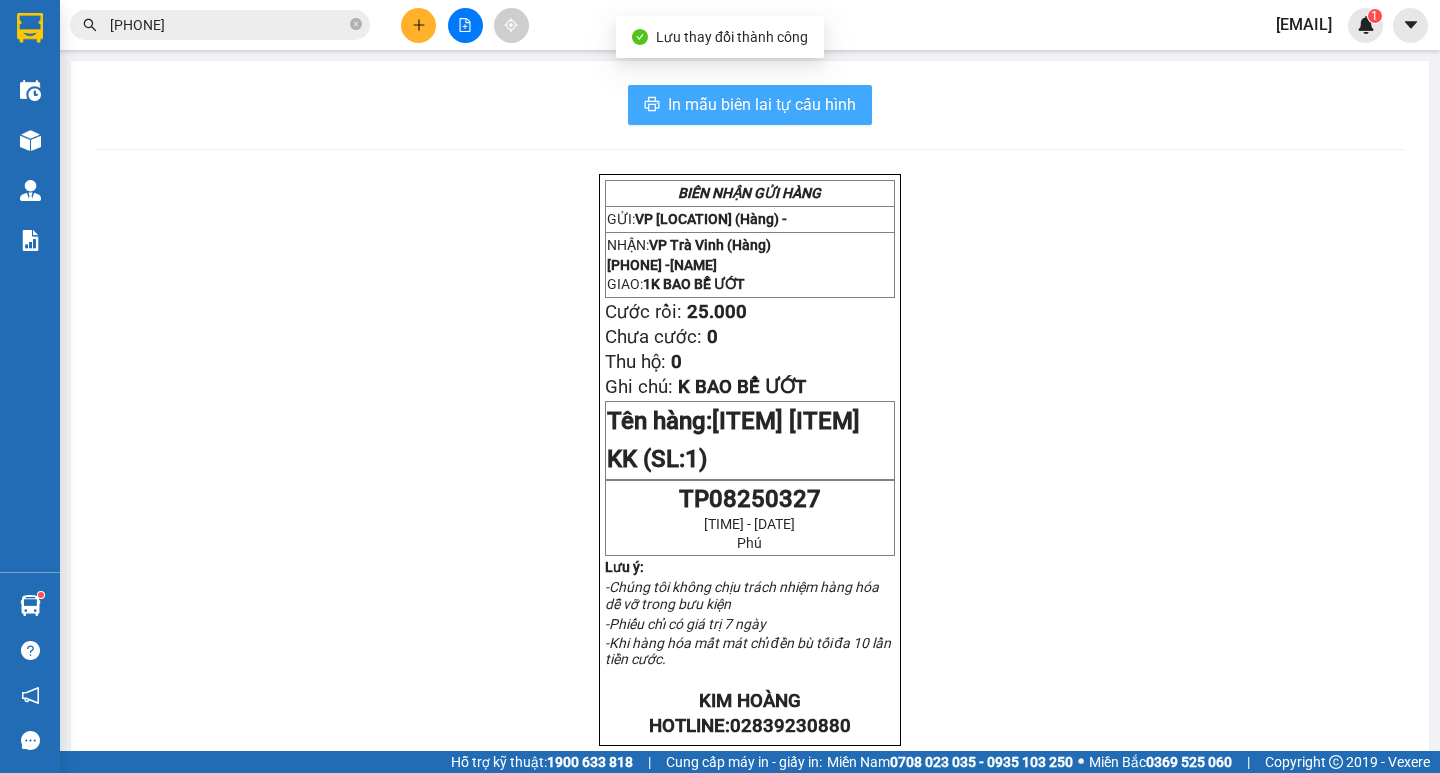 scroll, scrollTop: 0, scrollLeft: 0, axis: both 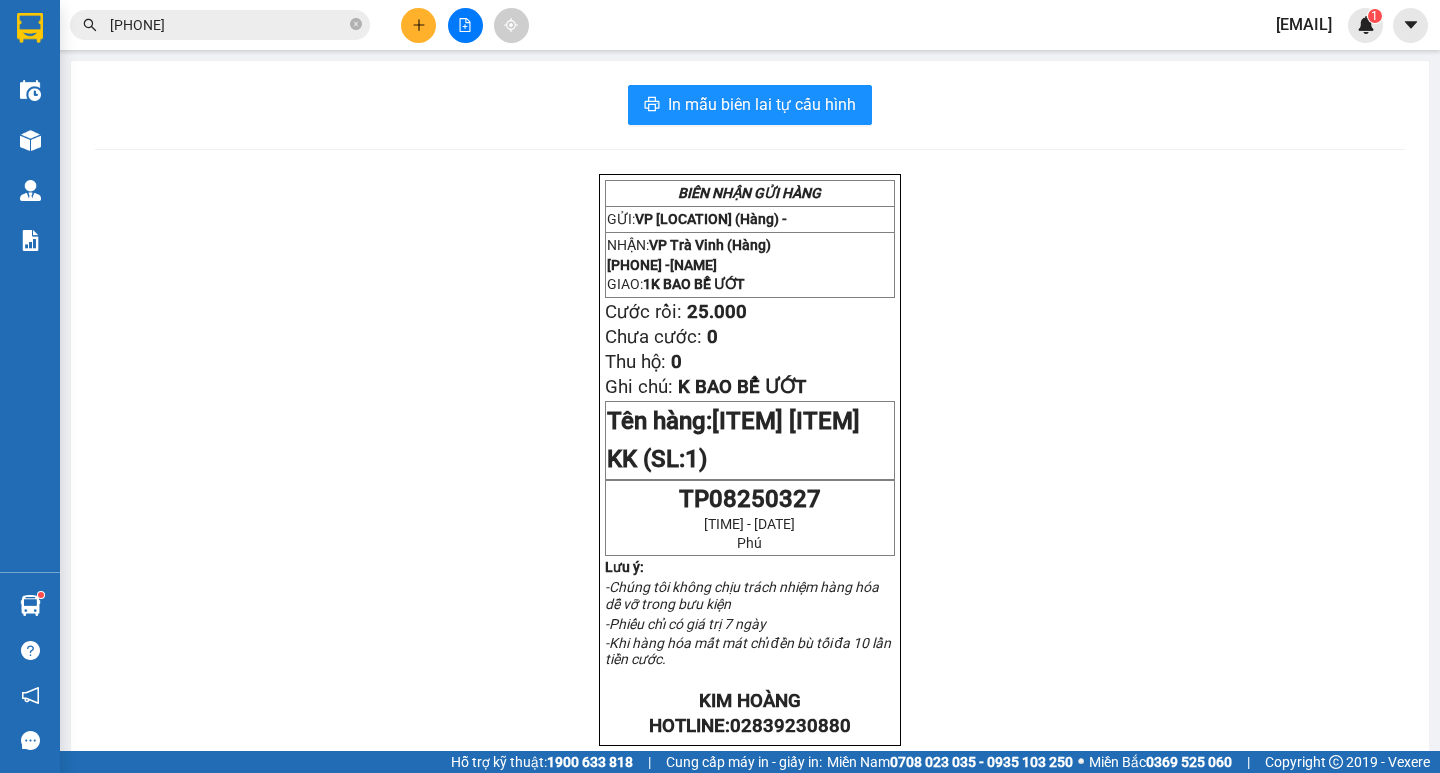 click on "[PHONE]" at bounding box center [228, 25] 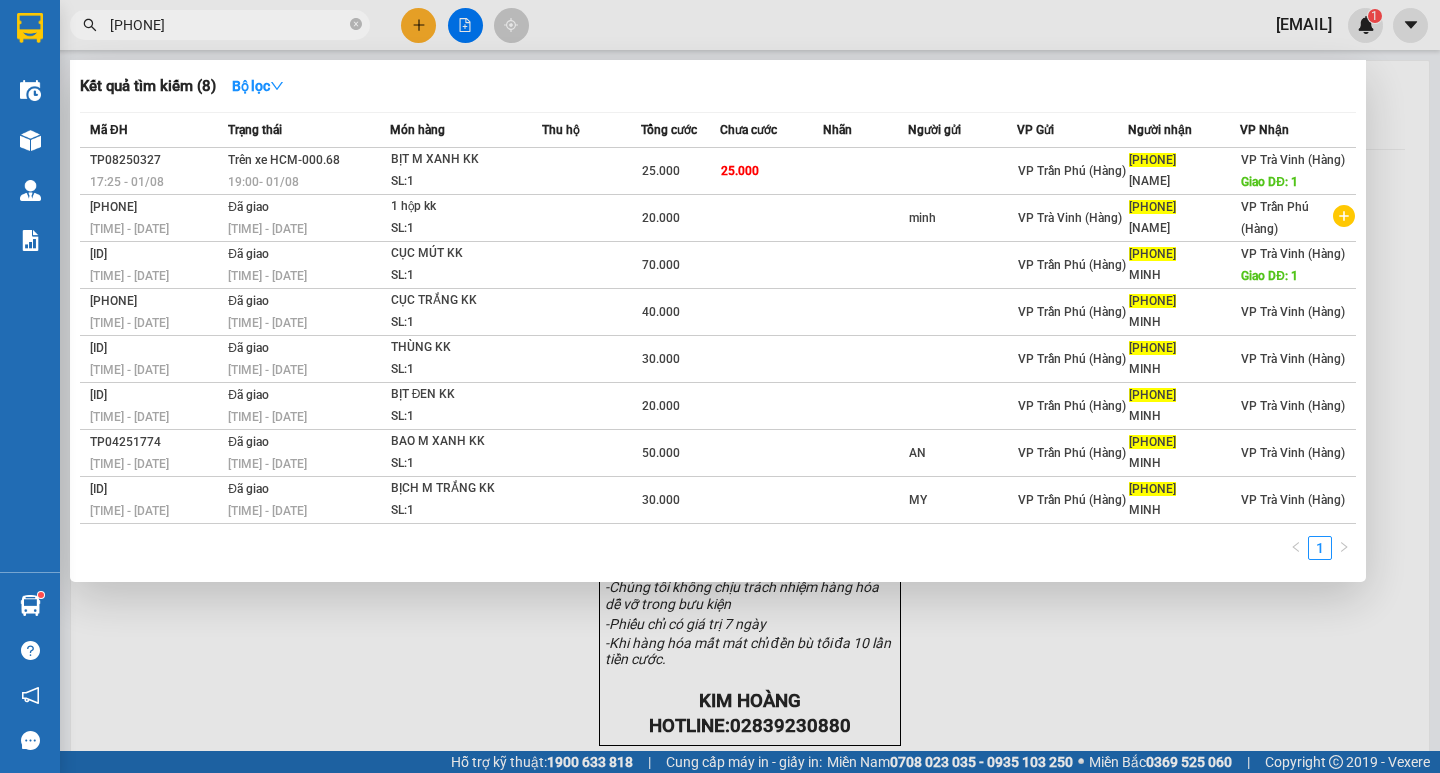 click on "[PHONE]" at bounding box center (228, 25) 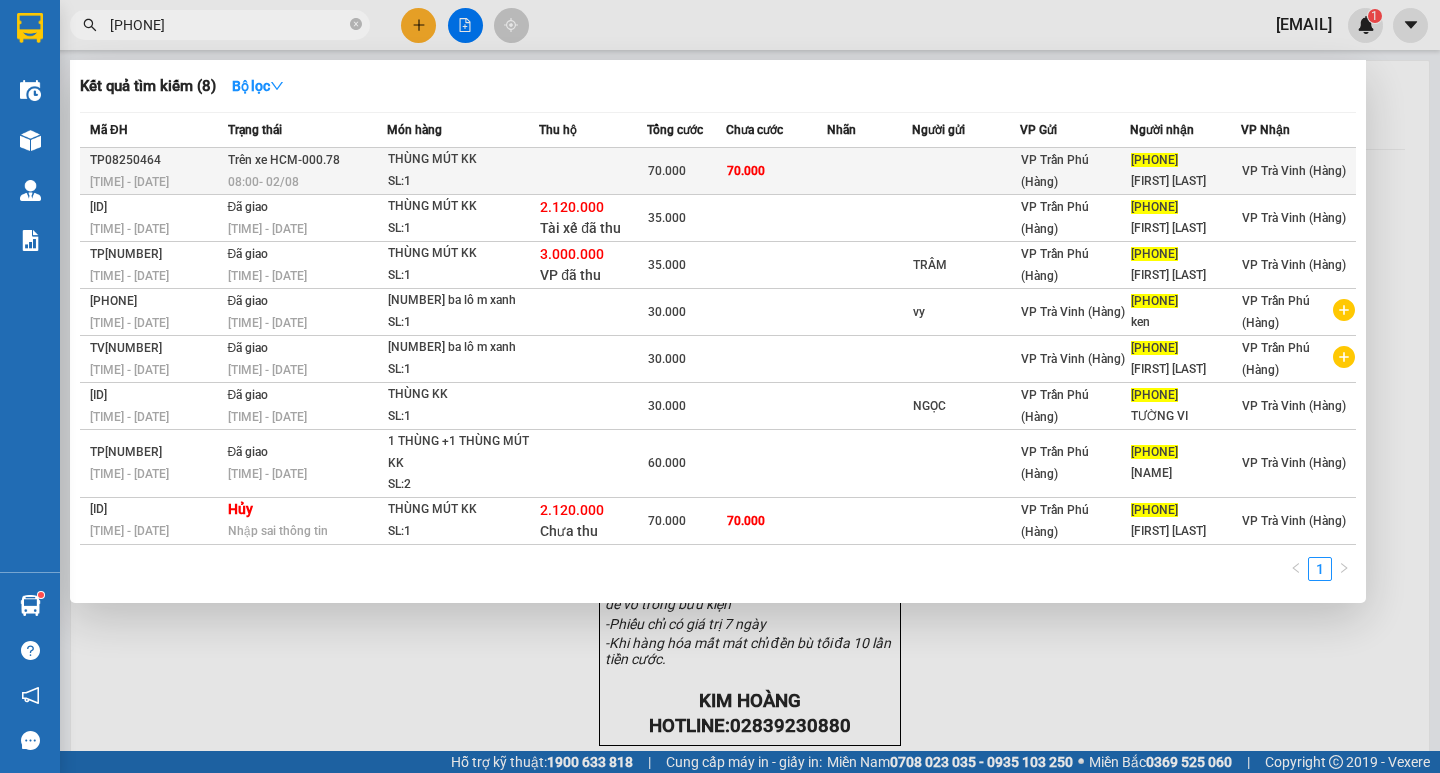 type on "[PHONE]" 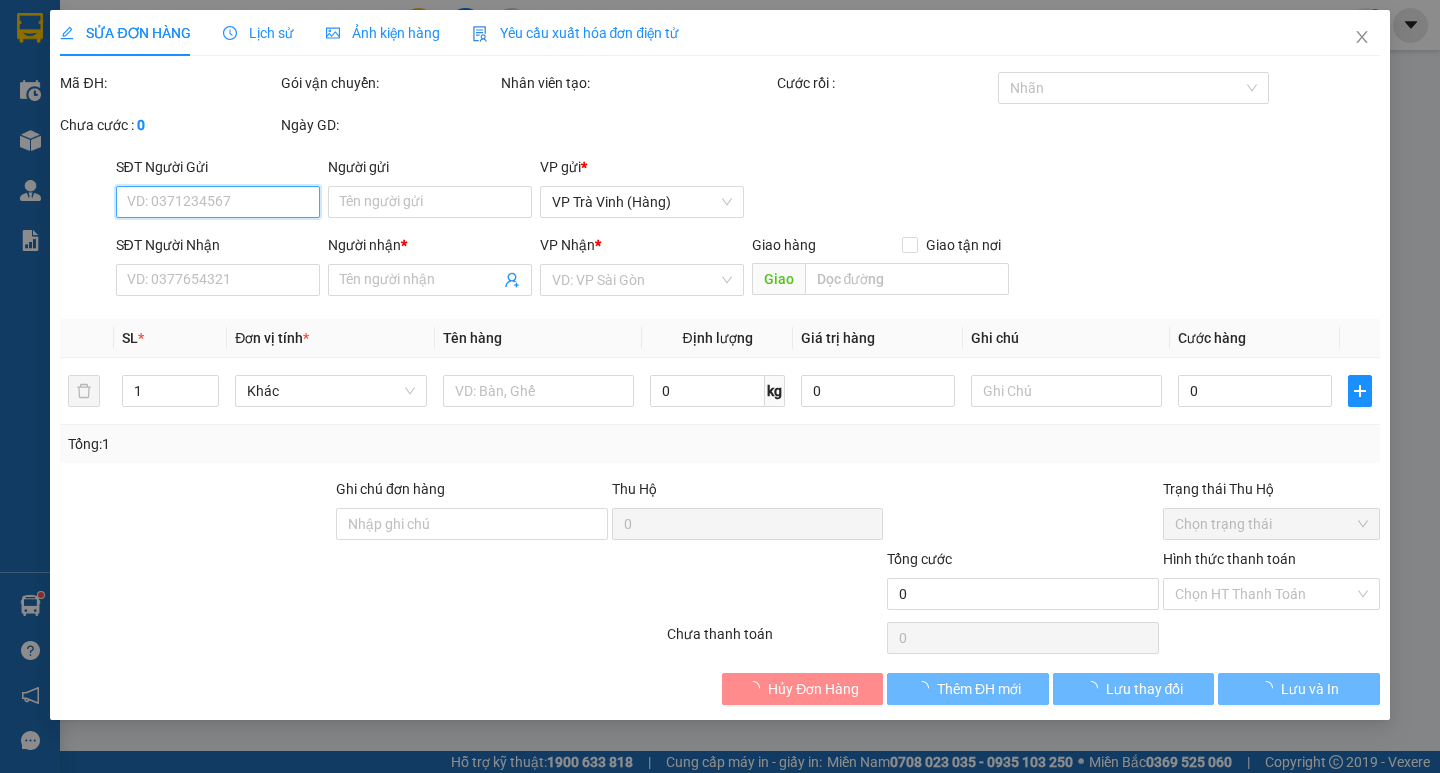 type on "[PHONE]" 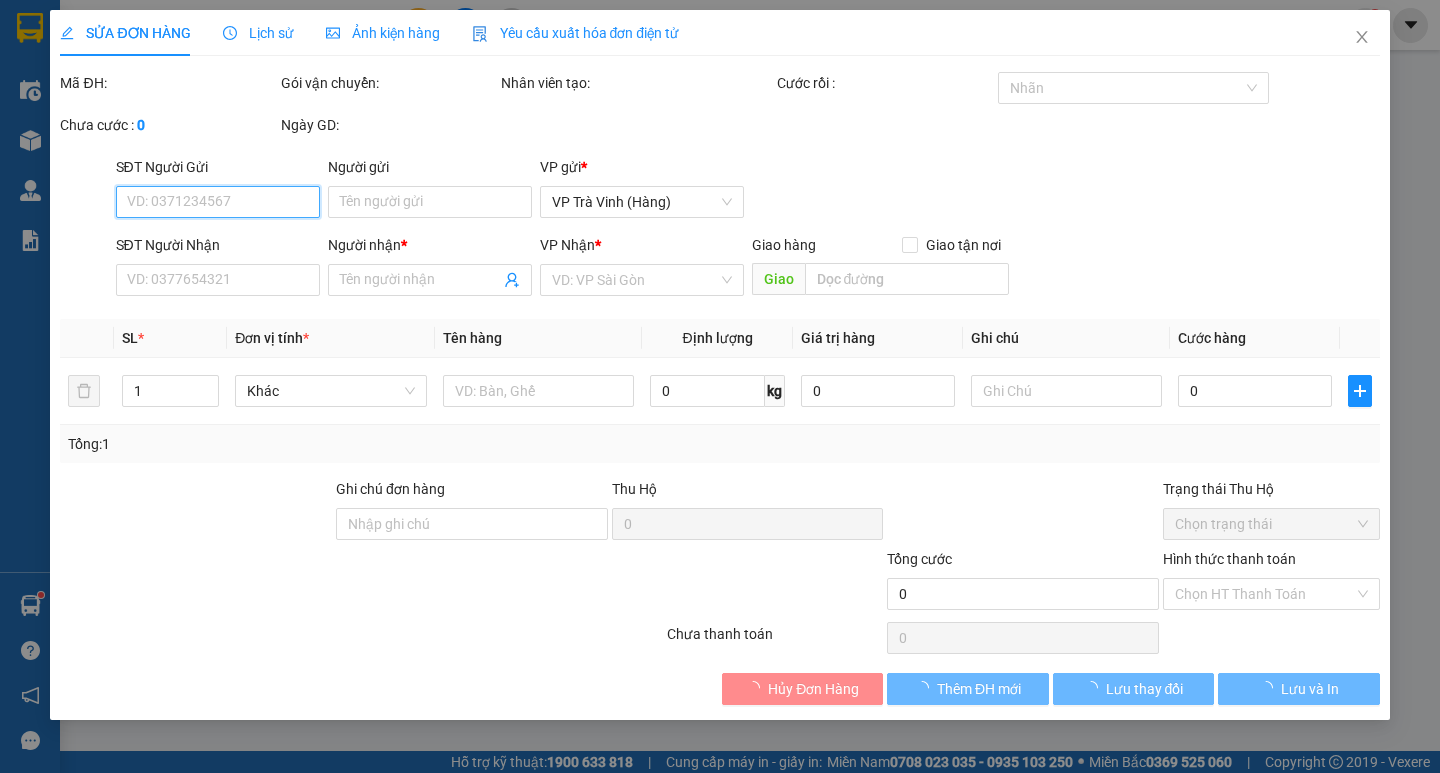 type on "[FIRST] [LAST]" 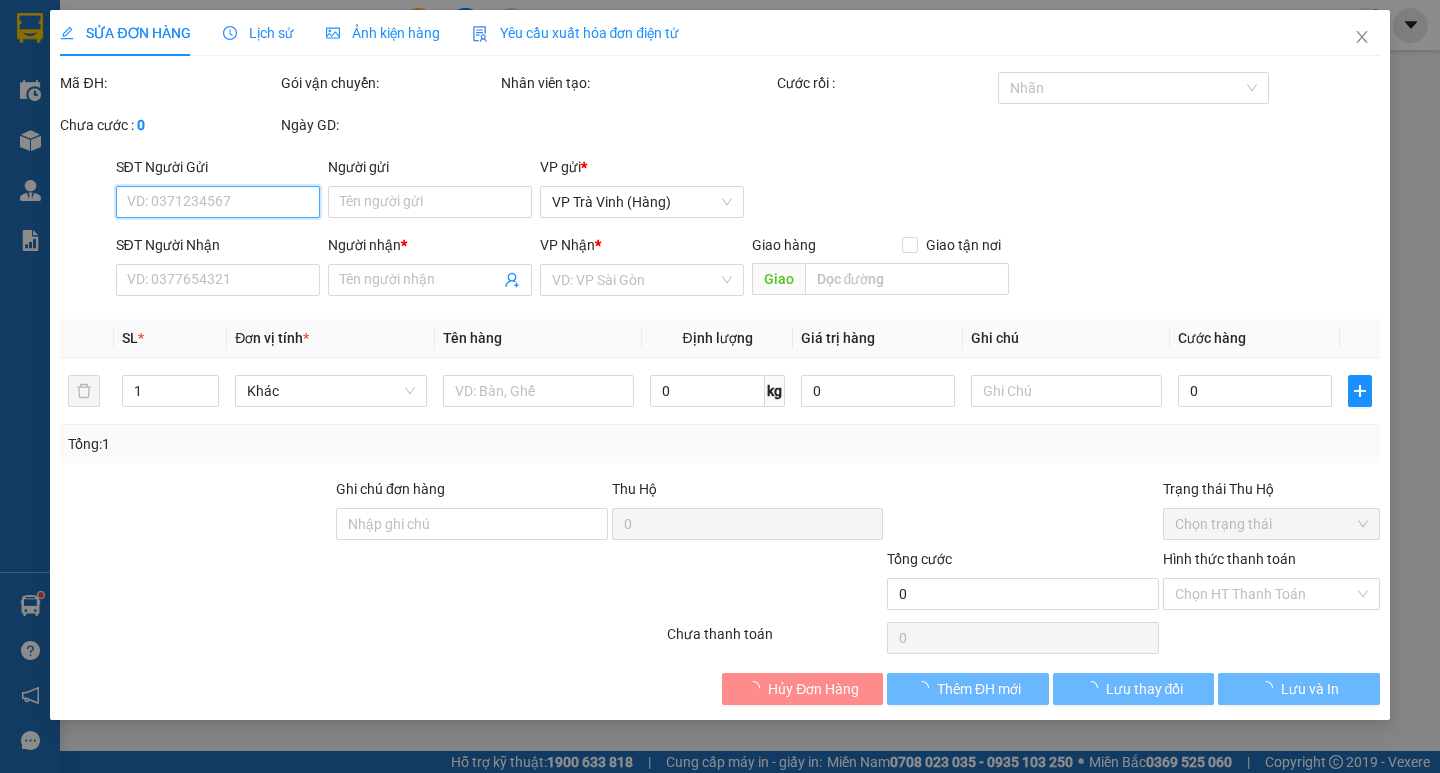 type on "70.000" 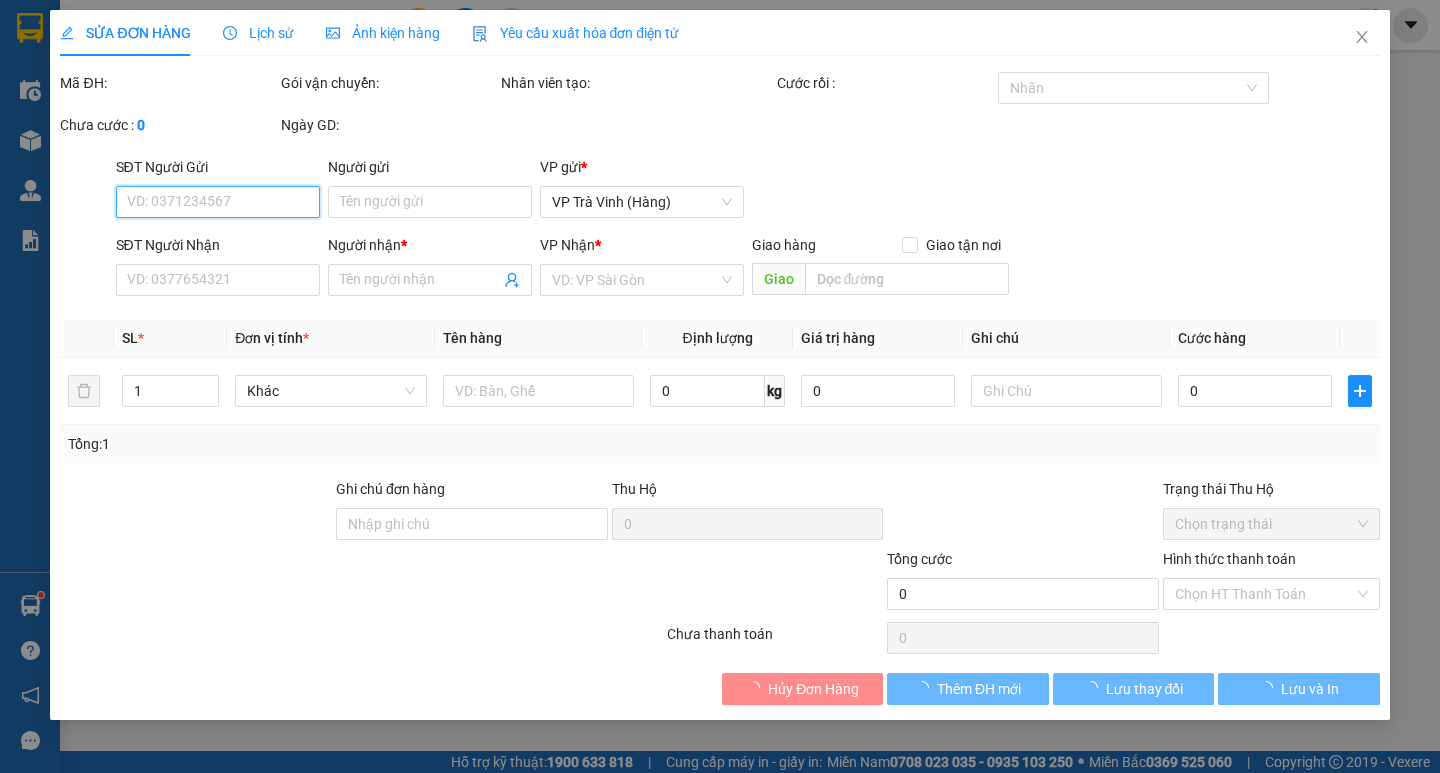 type on "70.000" 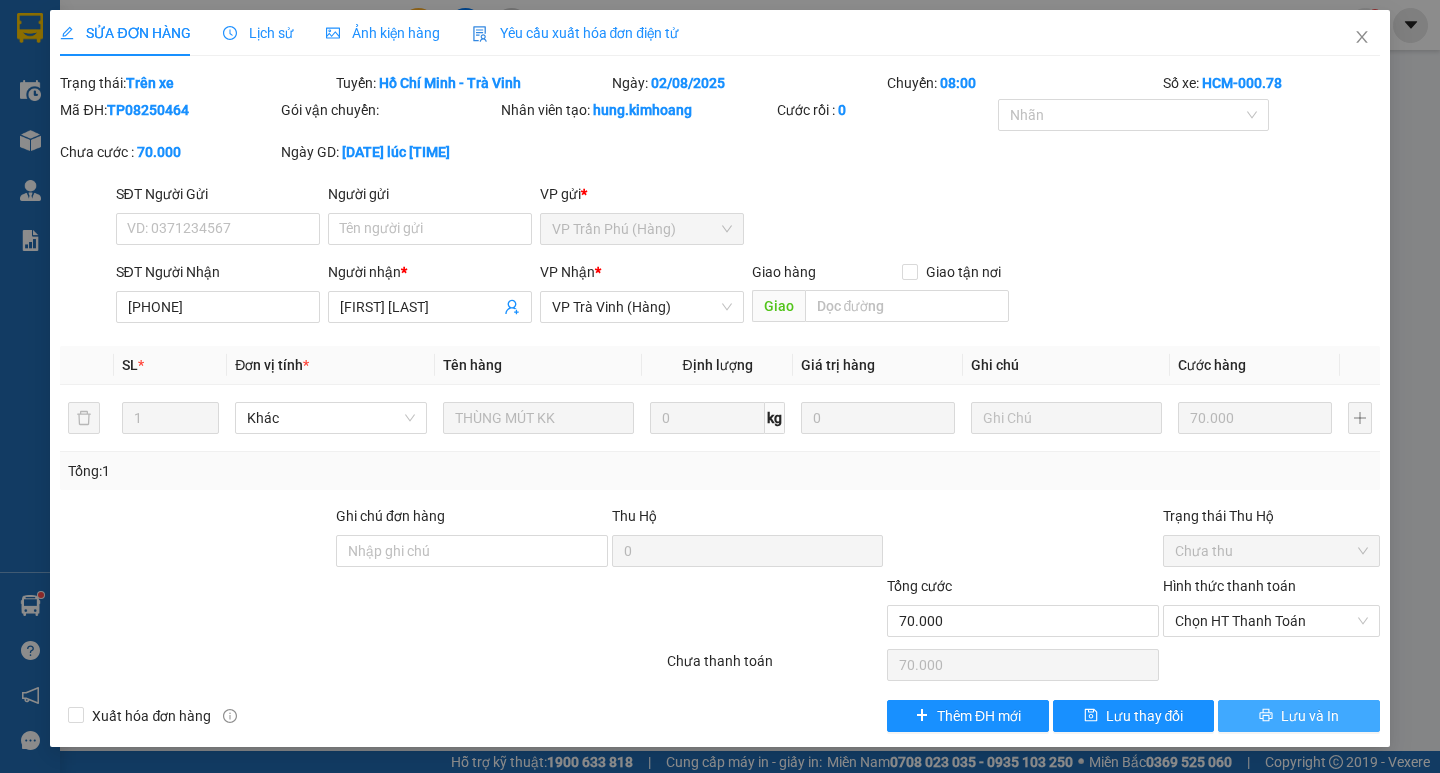 click on "Lưu và In" at bounding box center [1310, 716] 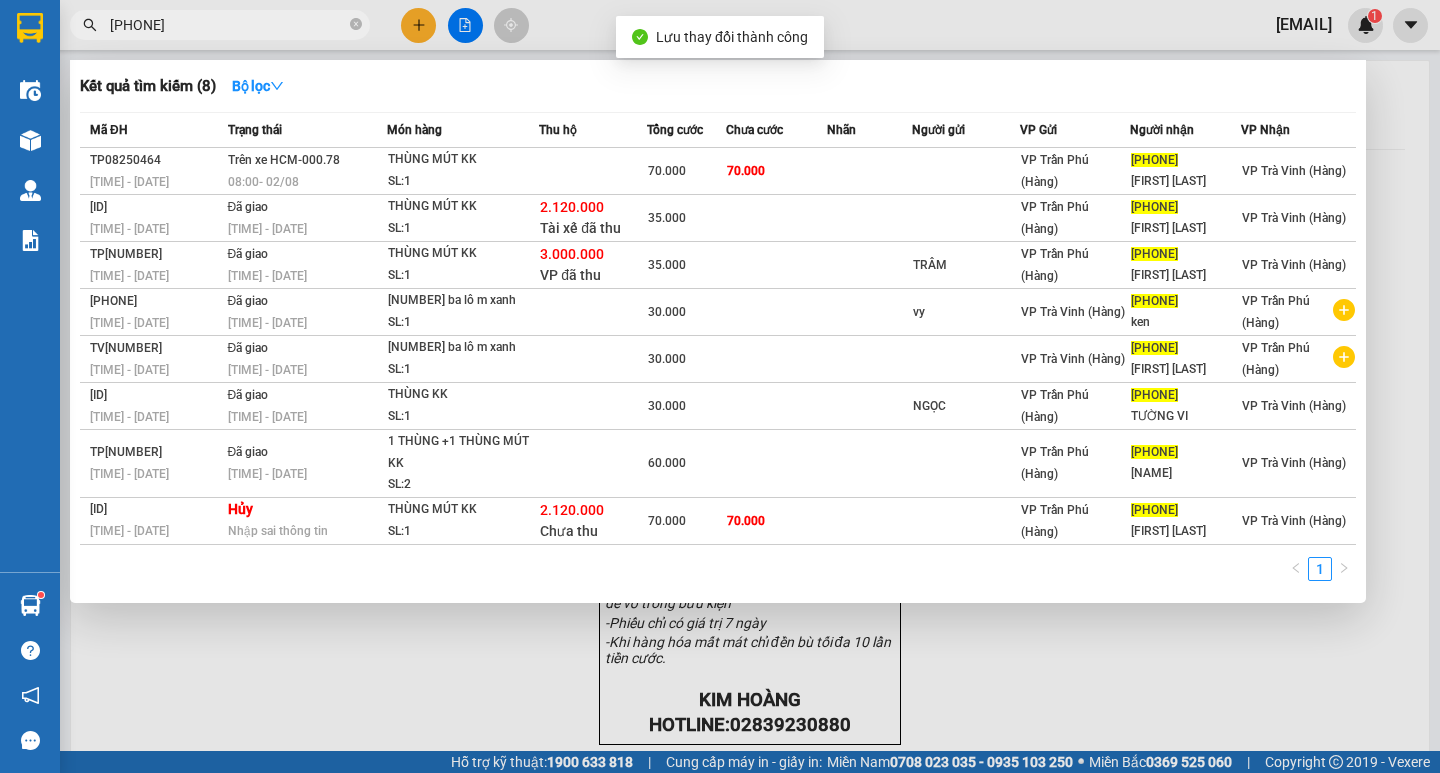 click on "[PHONE]" at bounding box center [228, 25] 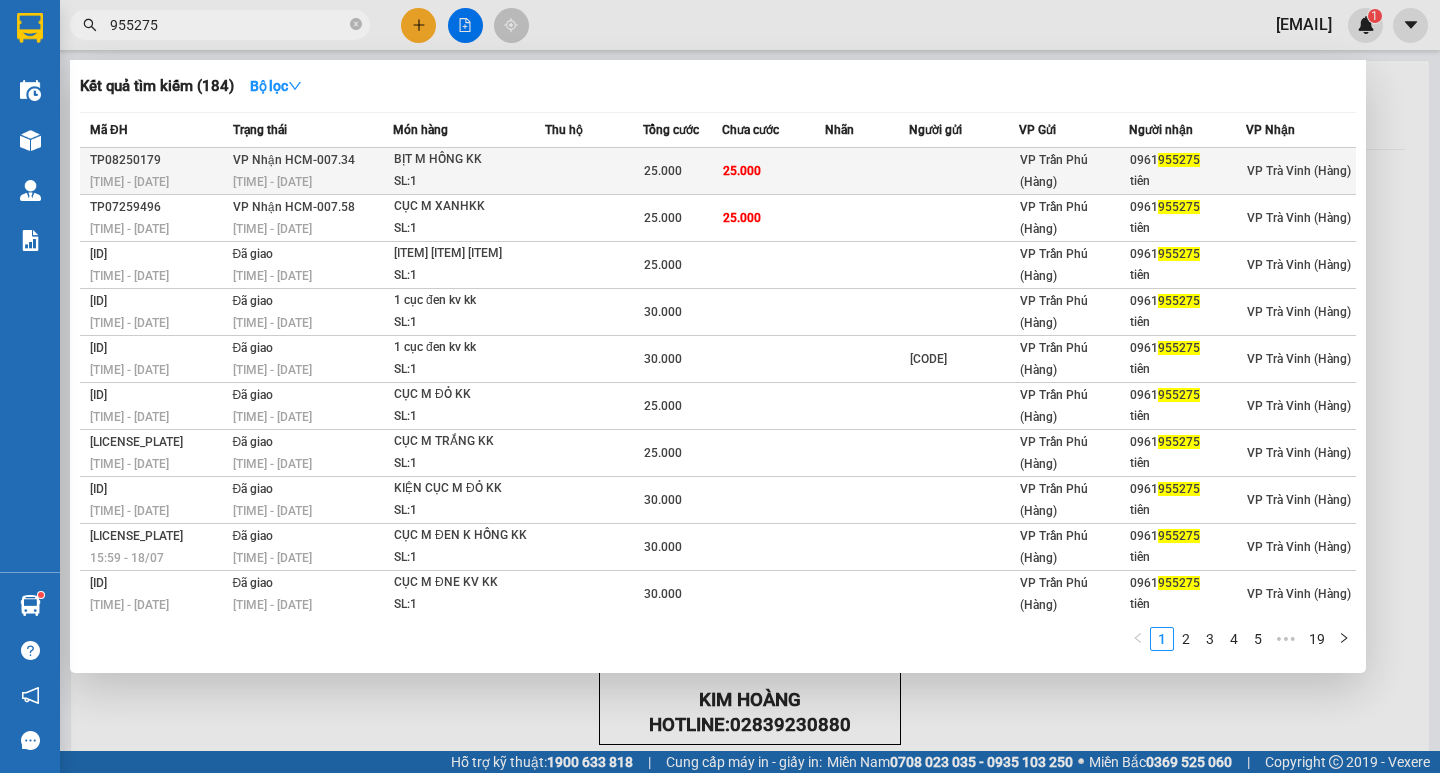 type on "955275" 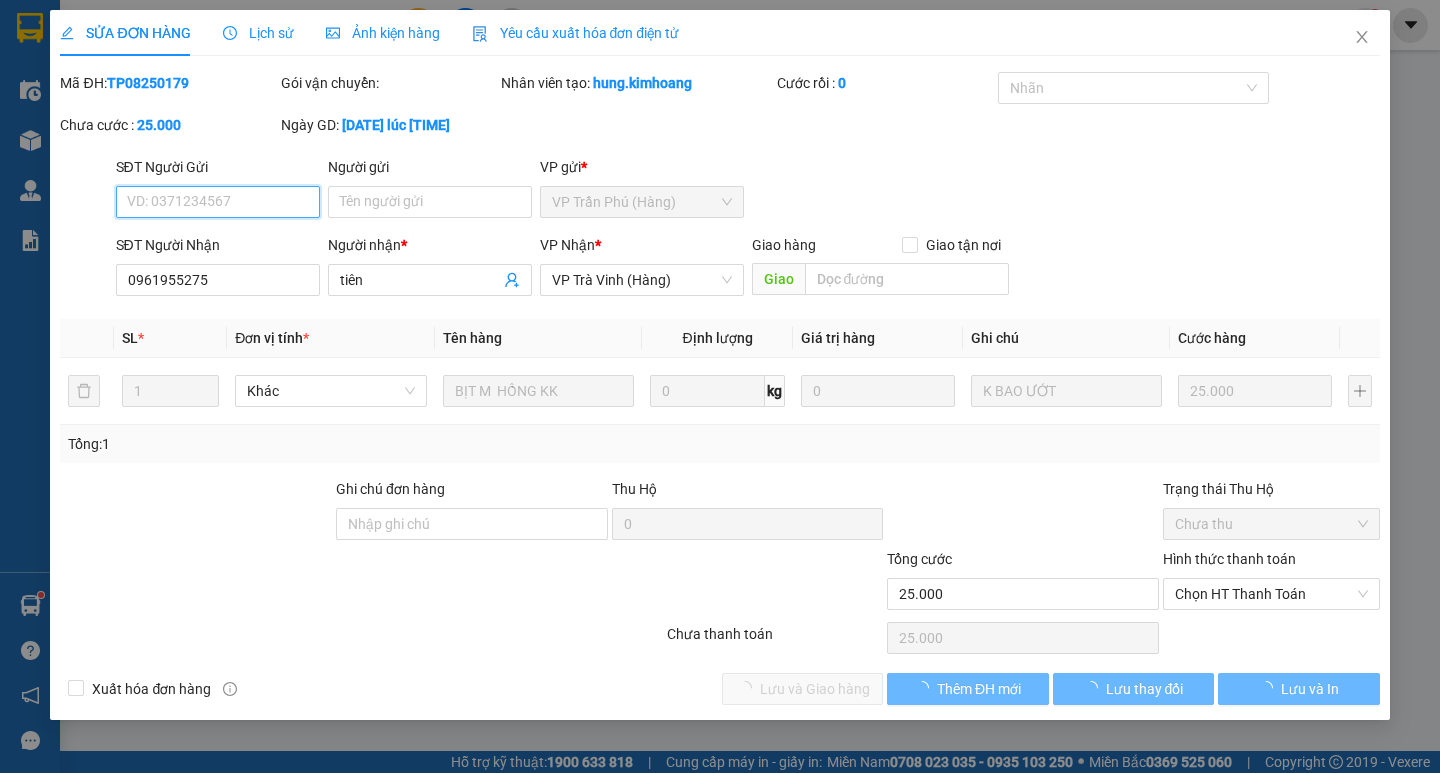 click on "Chọn HT Thanh Toán" at bounding box center [1271, 594] 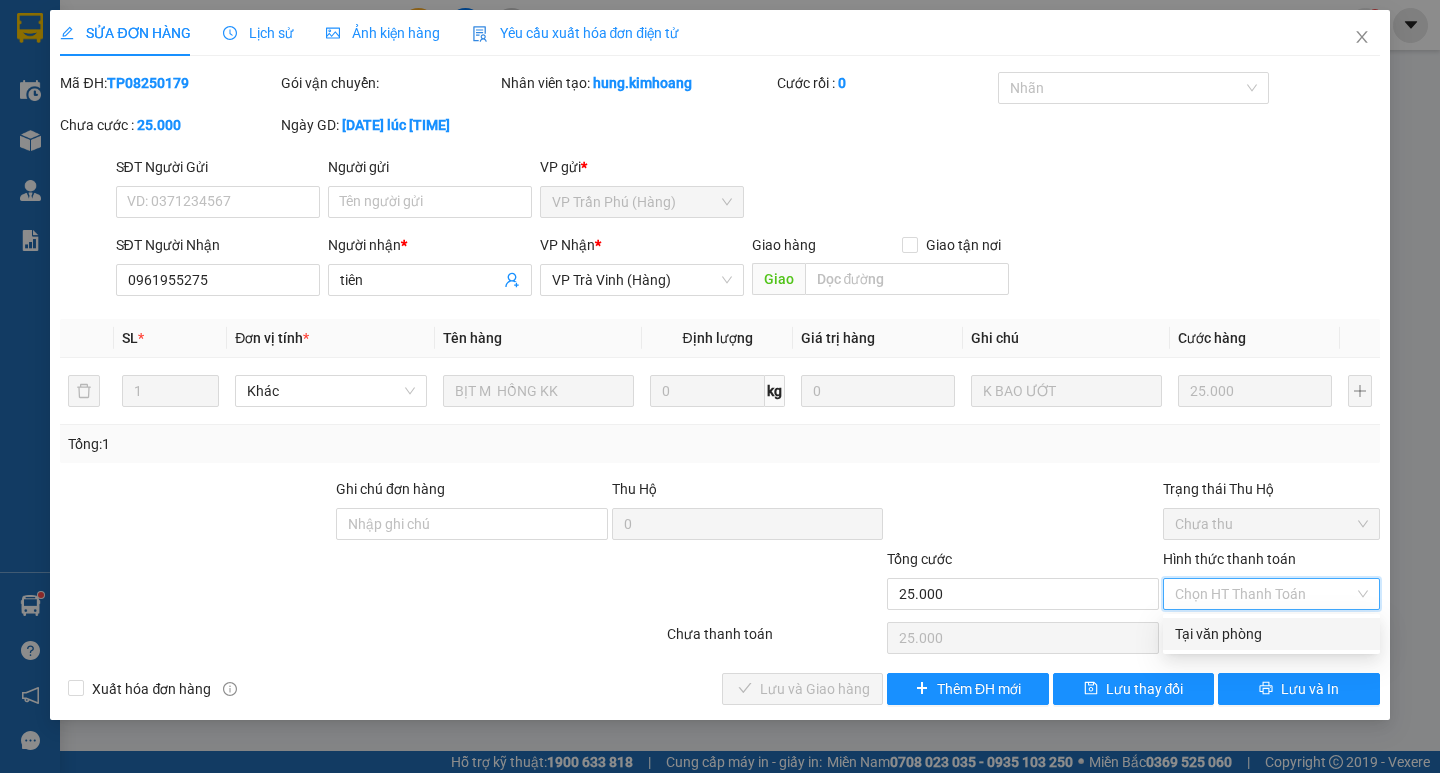 click on "Tại văn phòng" at bounding box center [1271, 634] 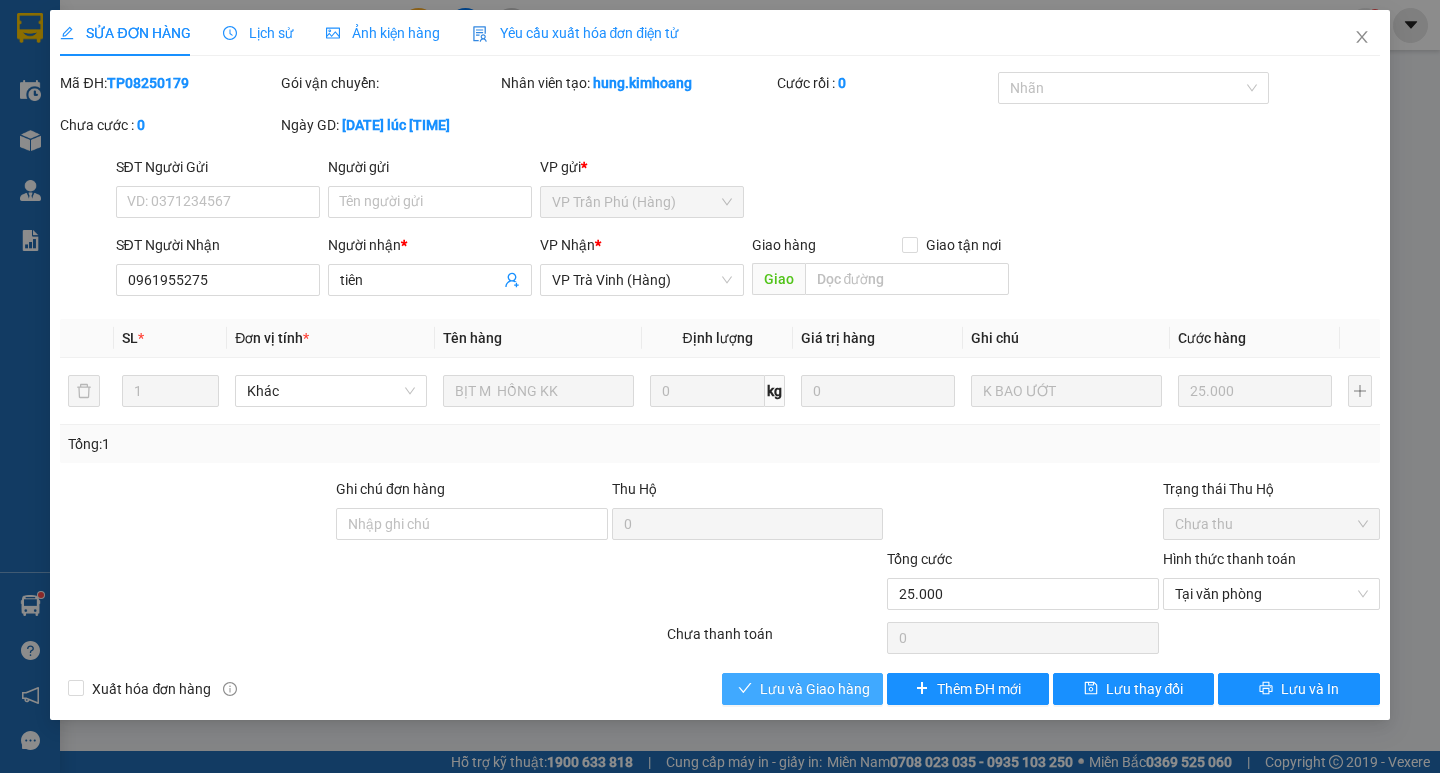 click on "Lưu và Giao hàng" at bounding box center (815, 689) 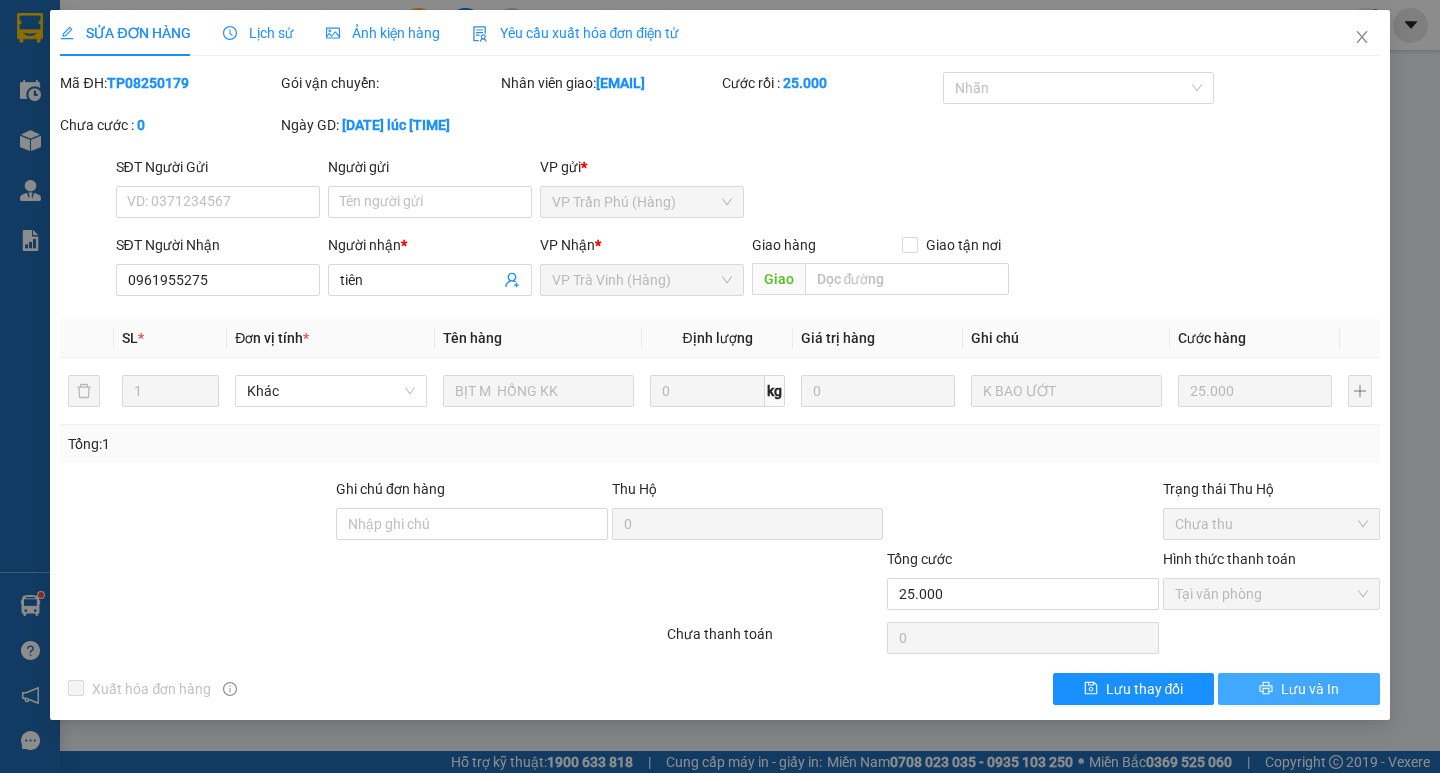 click on "Lưu và In" at bounding box center (1310, 689) 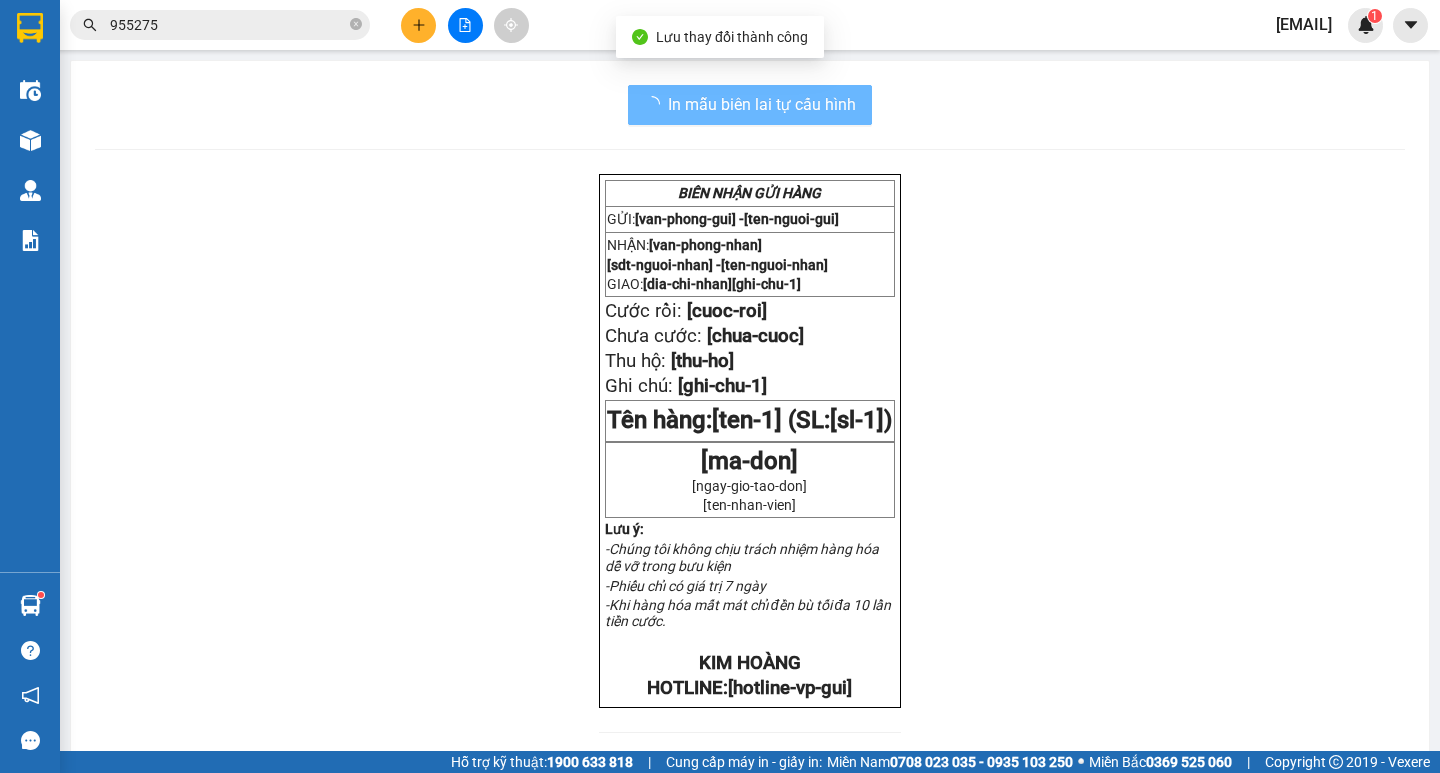 click on "955275" at bounding box center (228, 25) 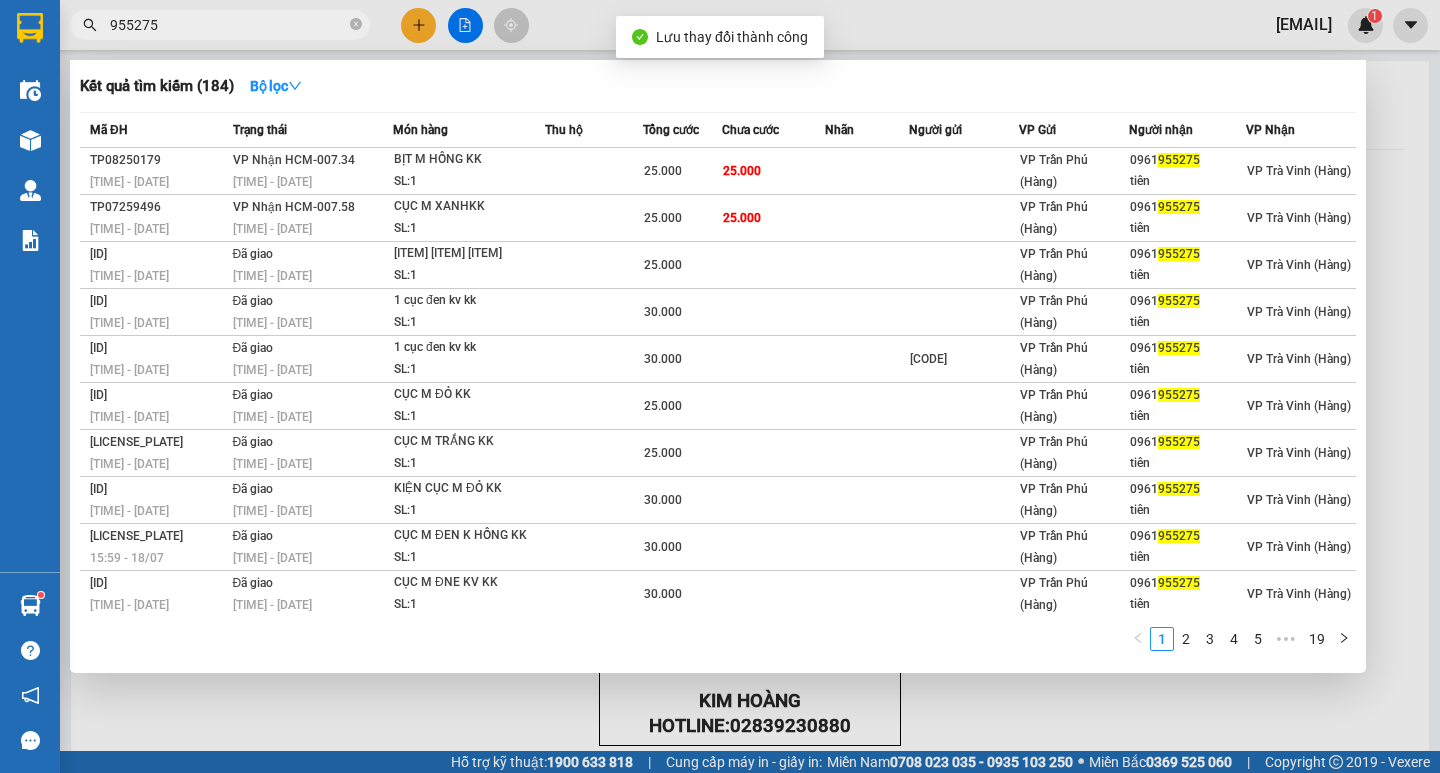 click on "955275" at bounding box center (228, 25) 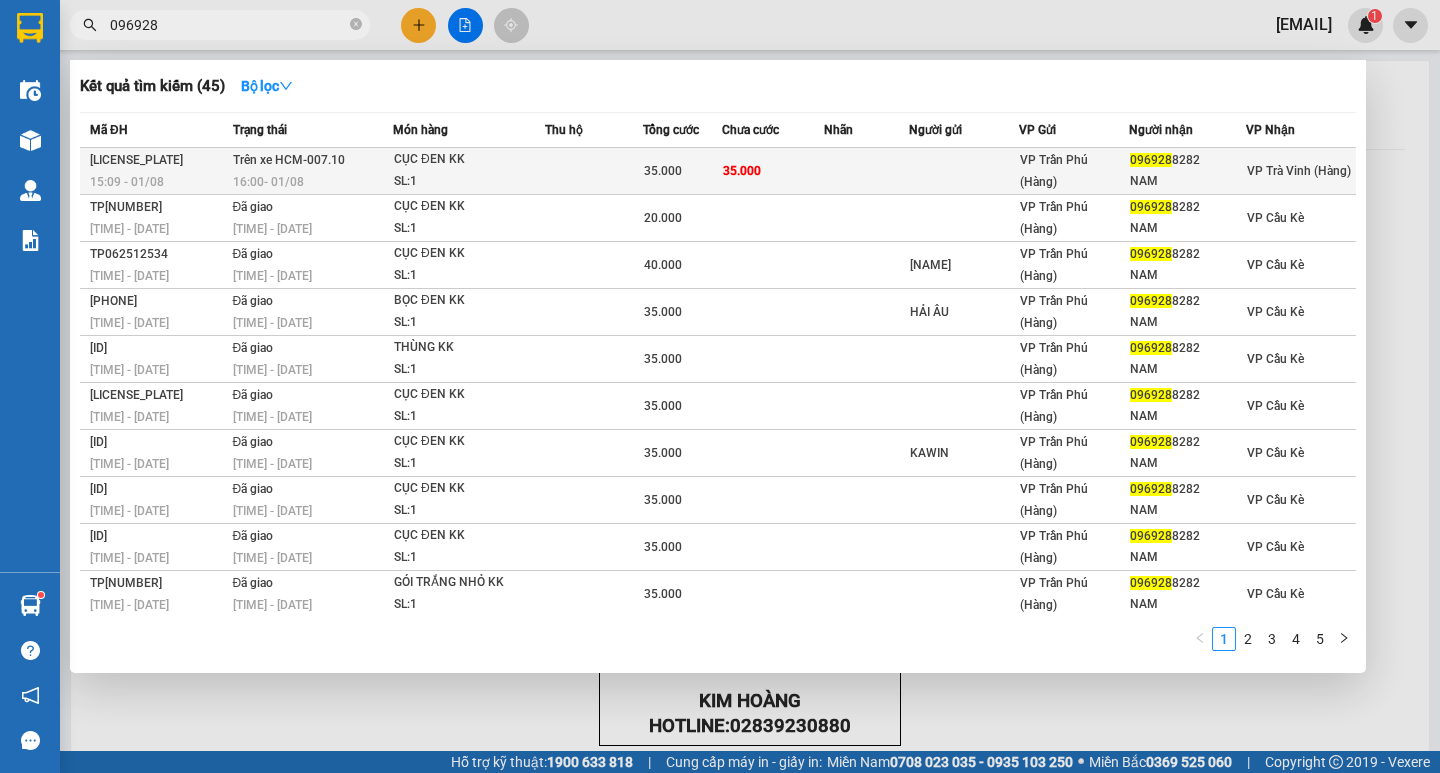 type on "096928" 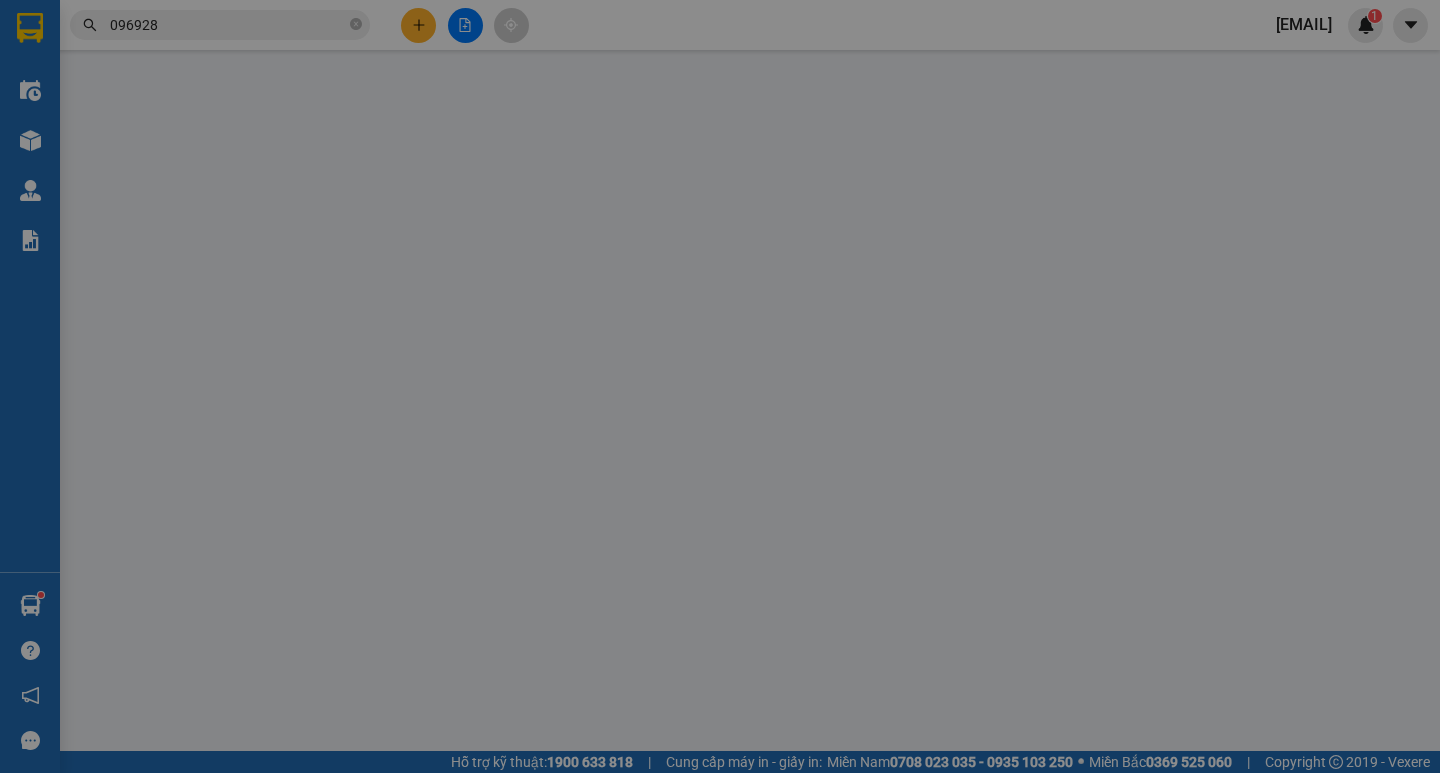 type on "0969288282" 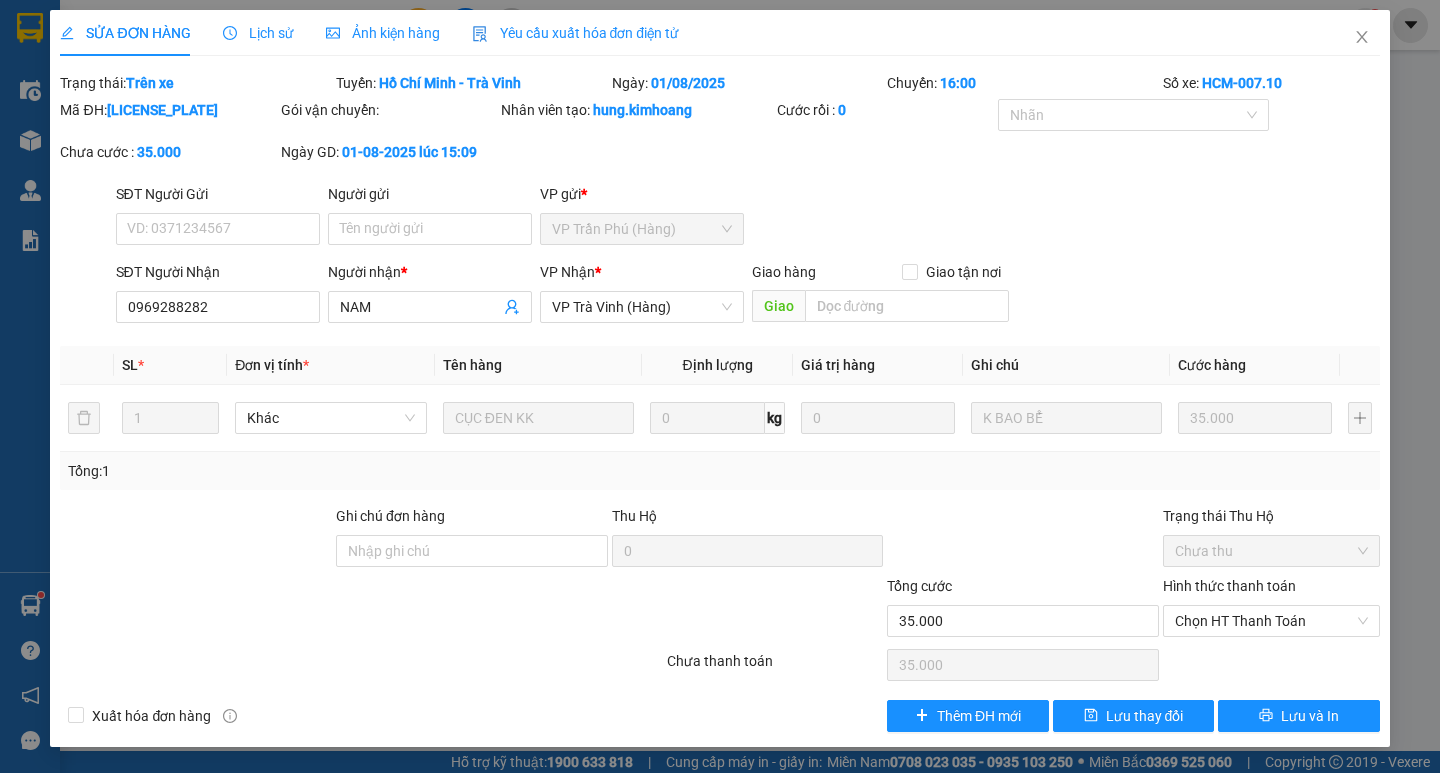 click on "Lịch sử" at bounding box center [258, 33] 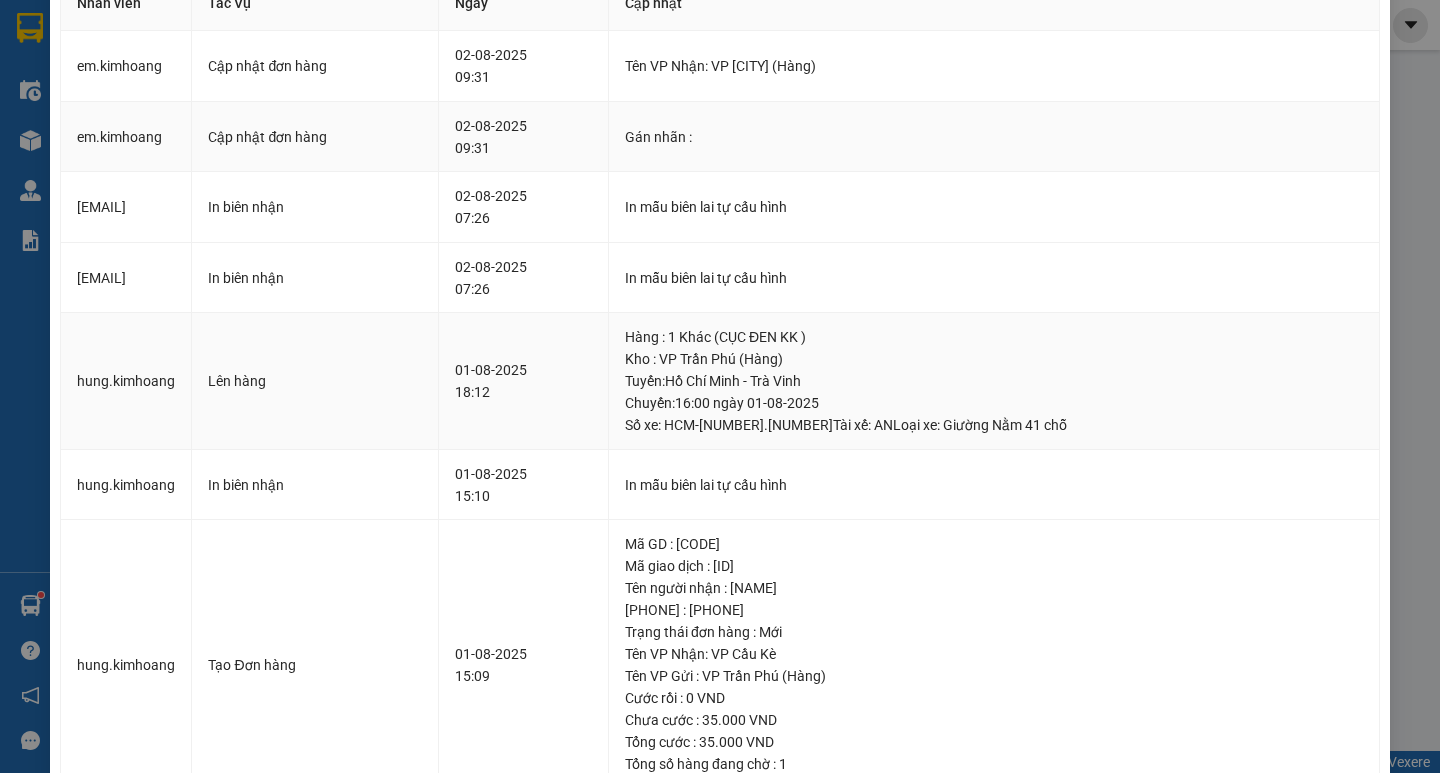 scroll, scrollTop: 0, scrollLeft: 0, axis: both 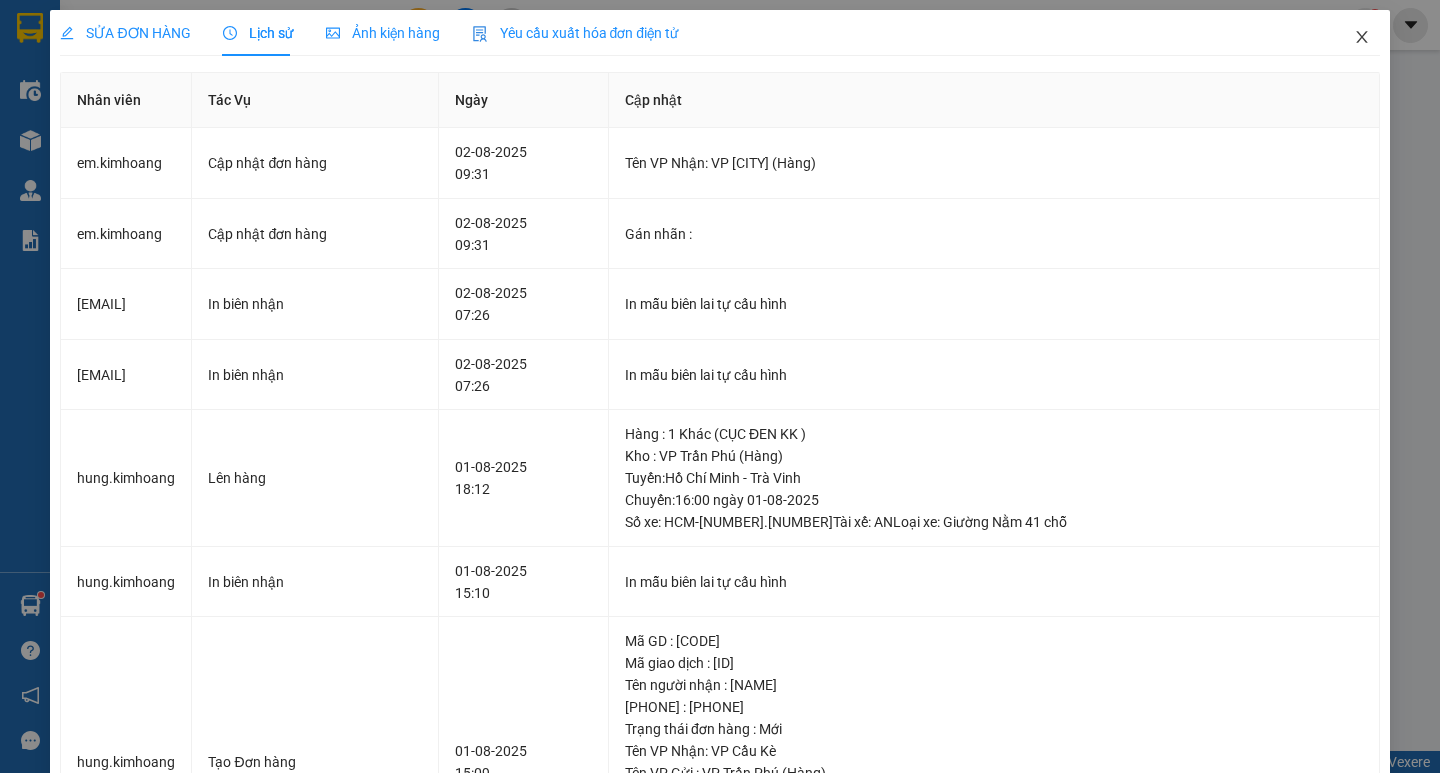 drag, startPoint x: 1343, startPoint y: 37, endPoint x: 1276, endPoint y: 30, distance: 67.36468 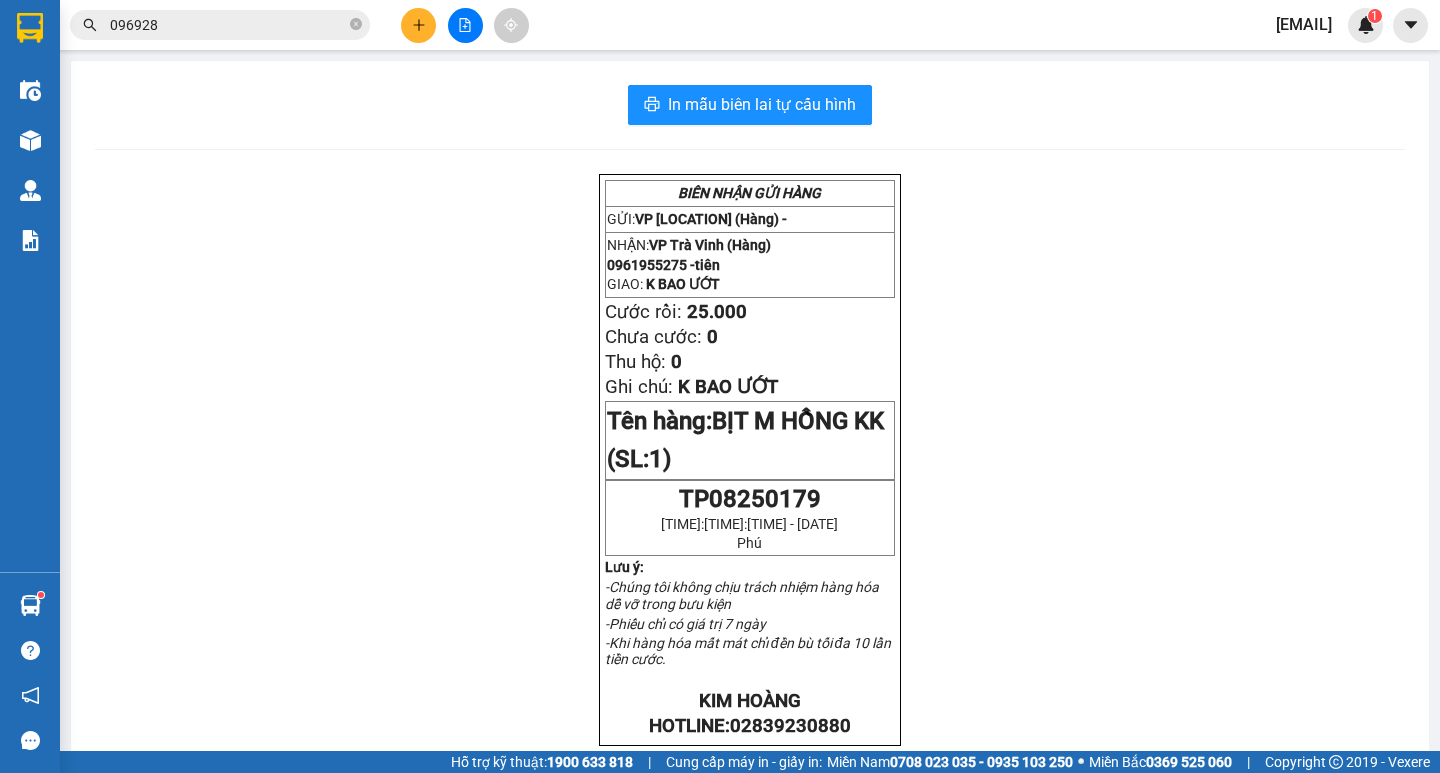click on "096928" at bounding box center (228, 25) 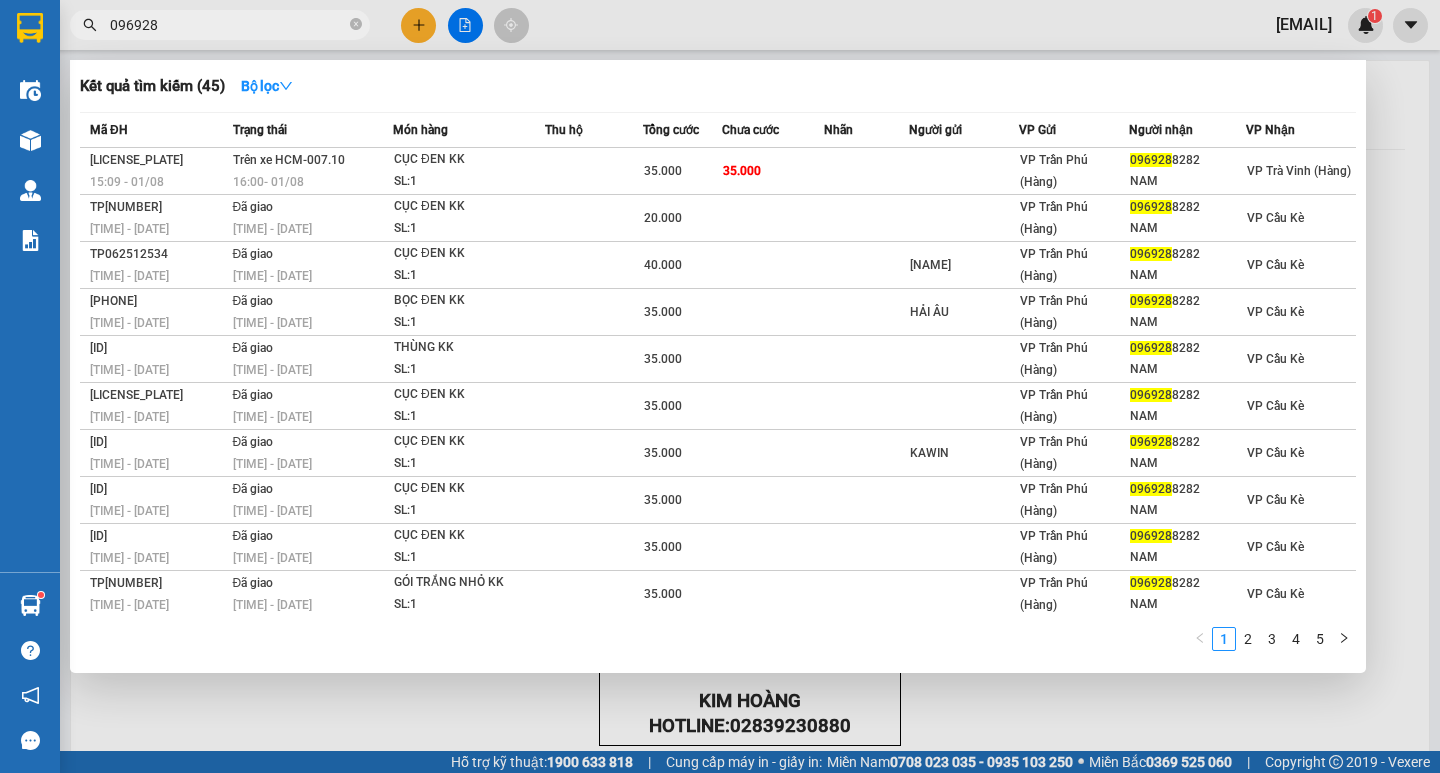click at bounding box center [720, 386] 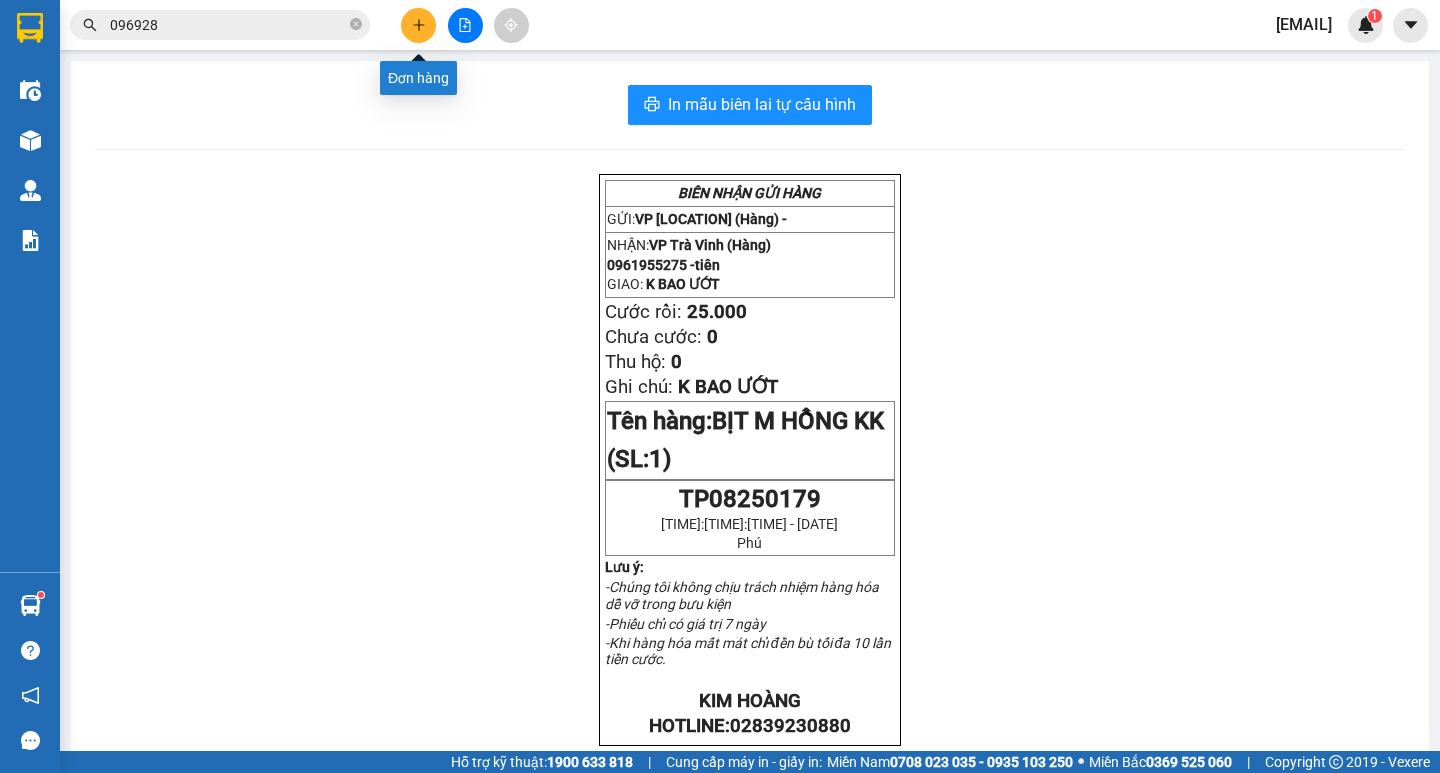 click 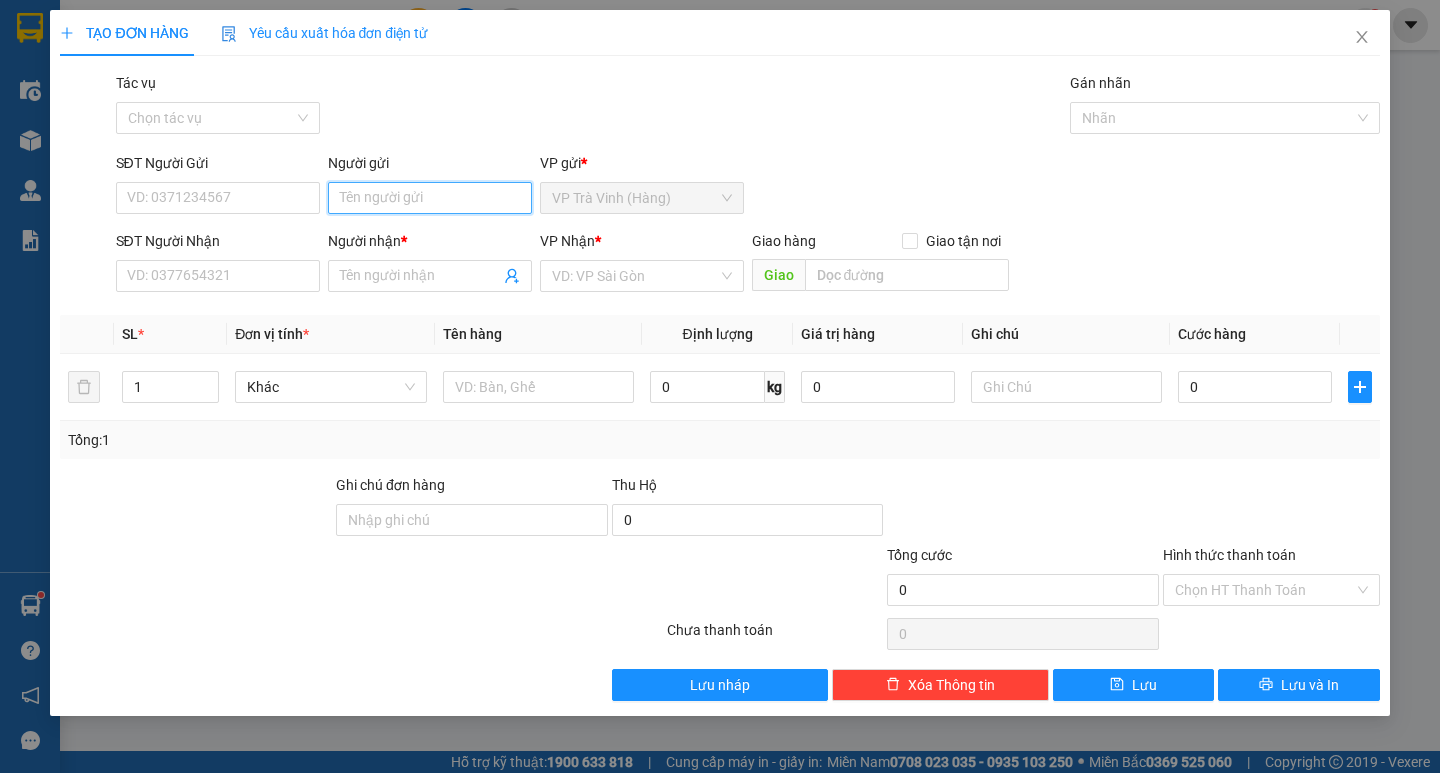 click on "Người gửi" at bounding box center (430, 198) 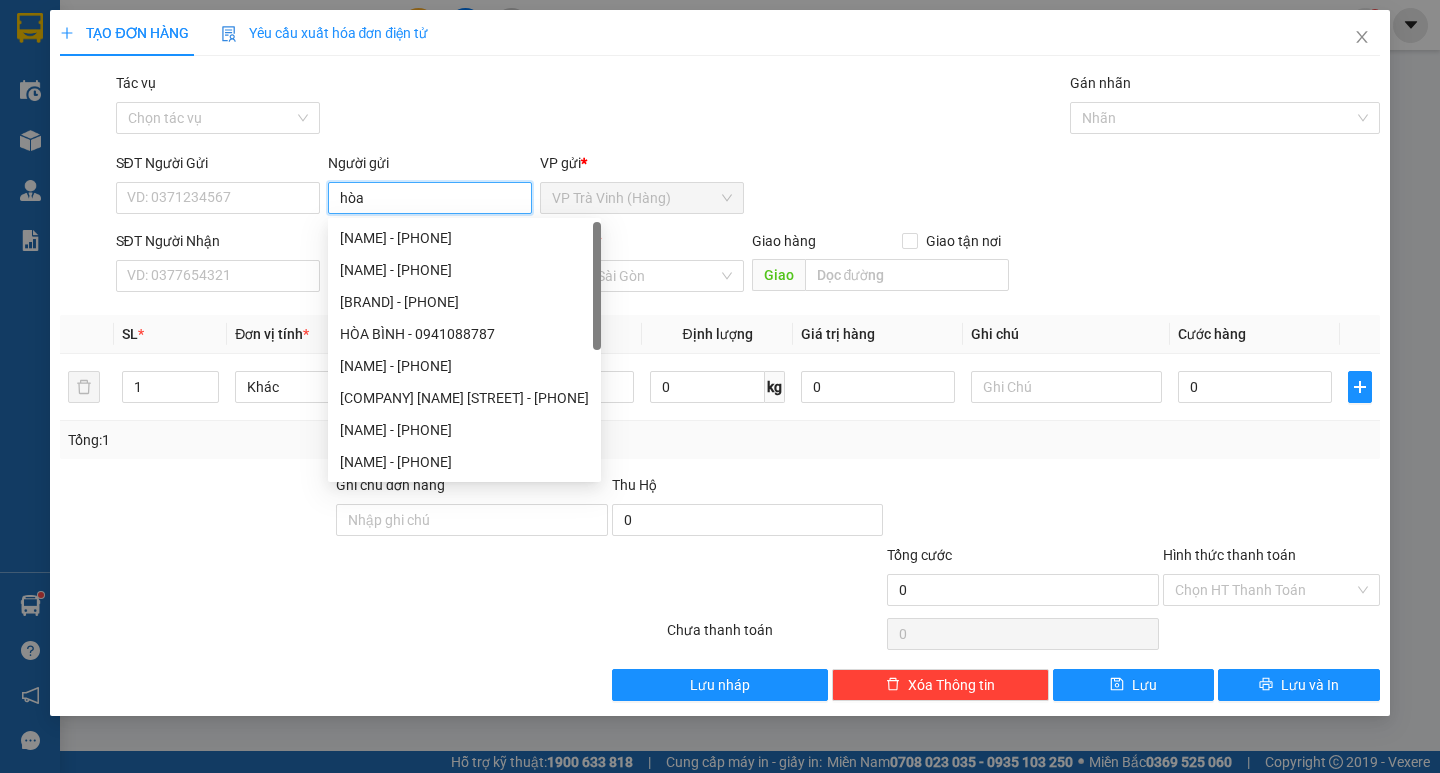 type on "hòa" 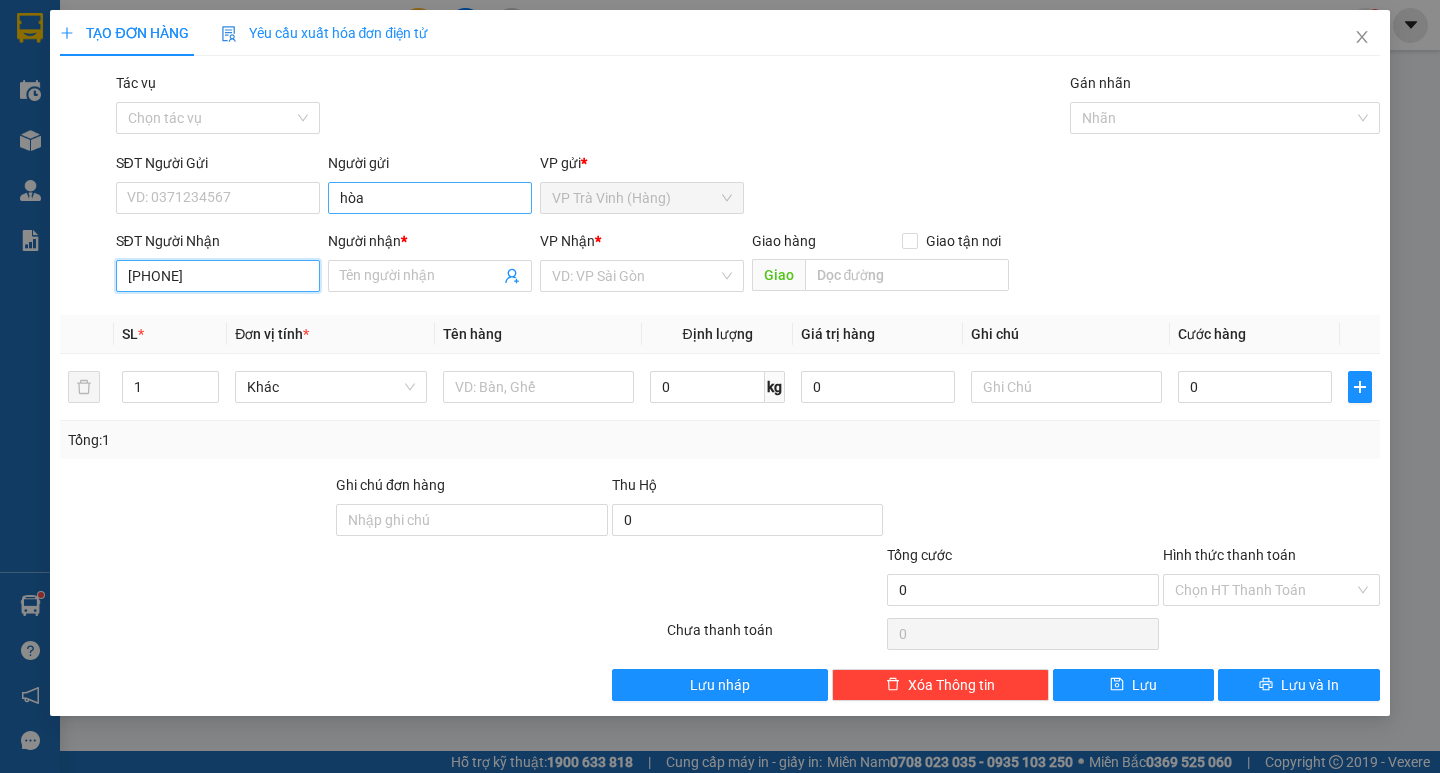 type on "0362201905" 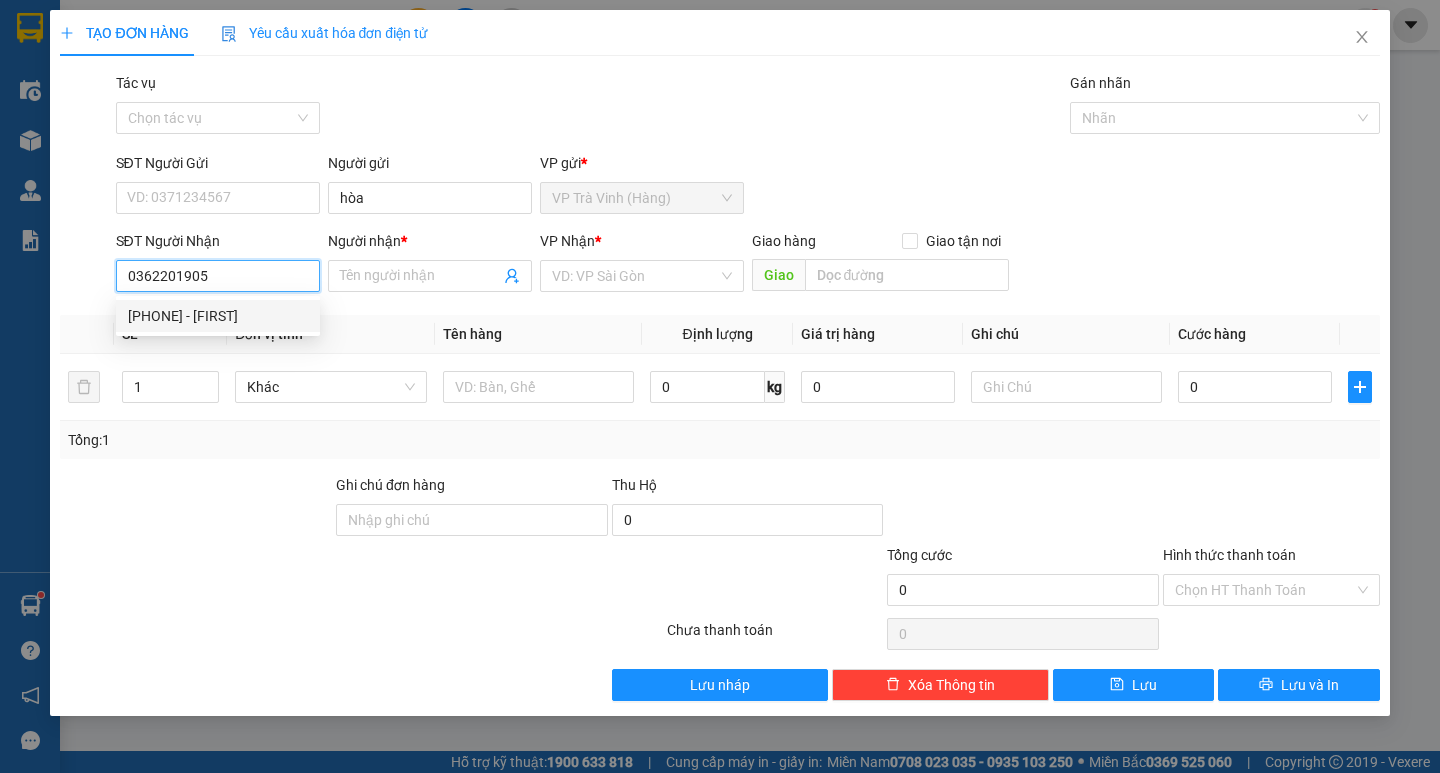 click on "[PHONE] - [FIRST]" at bounding box center (218, 316) 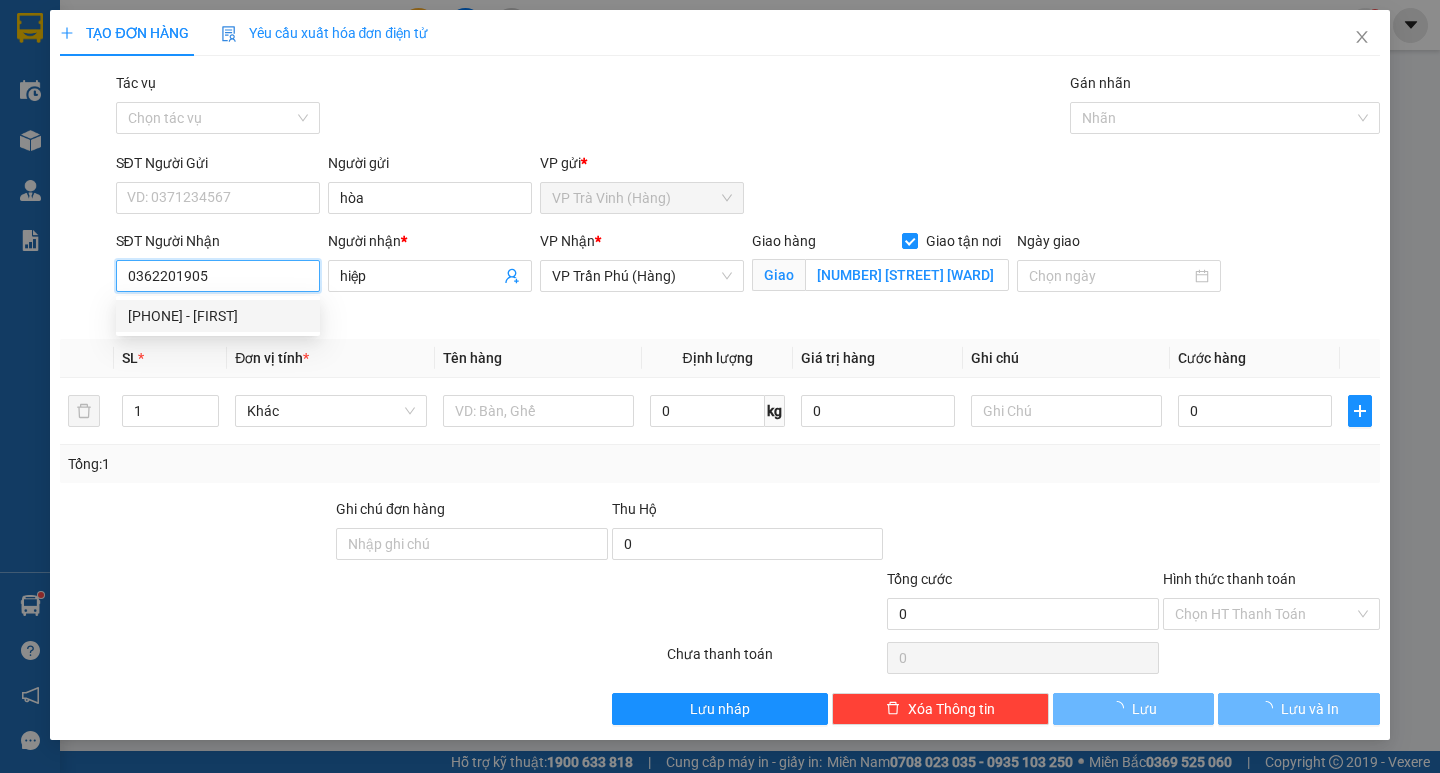 type on "100.000" 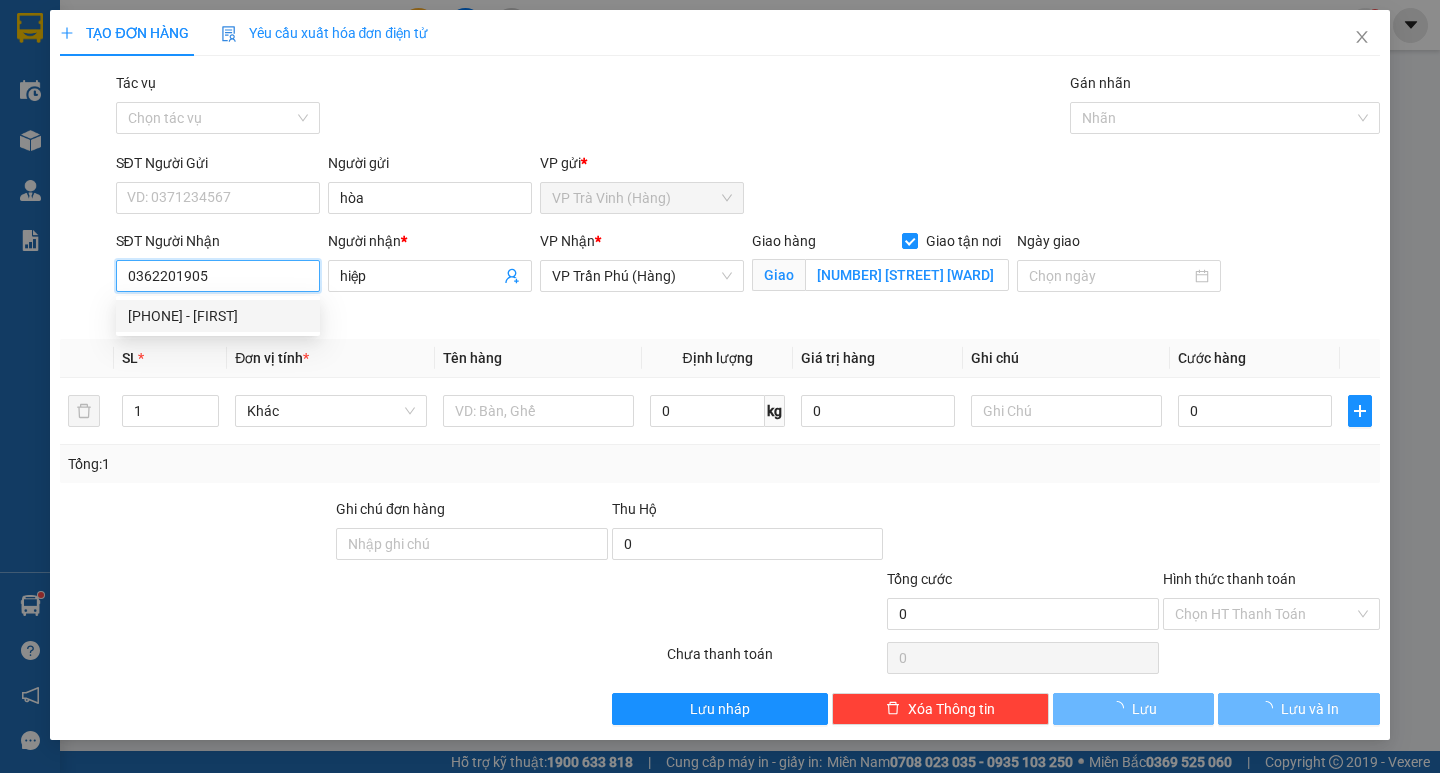 type on "100.000" 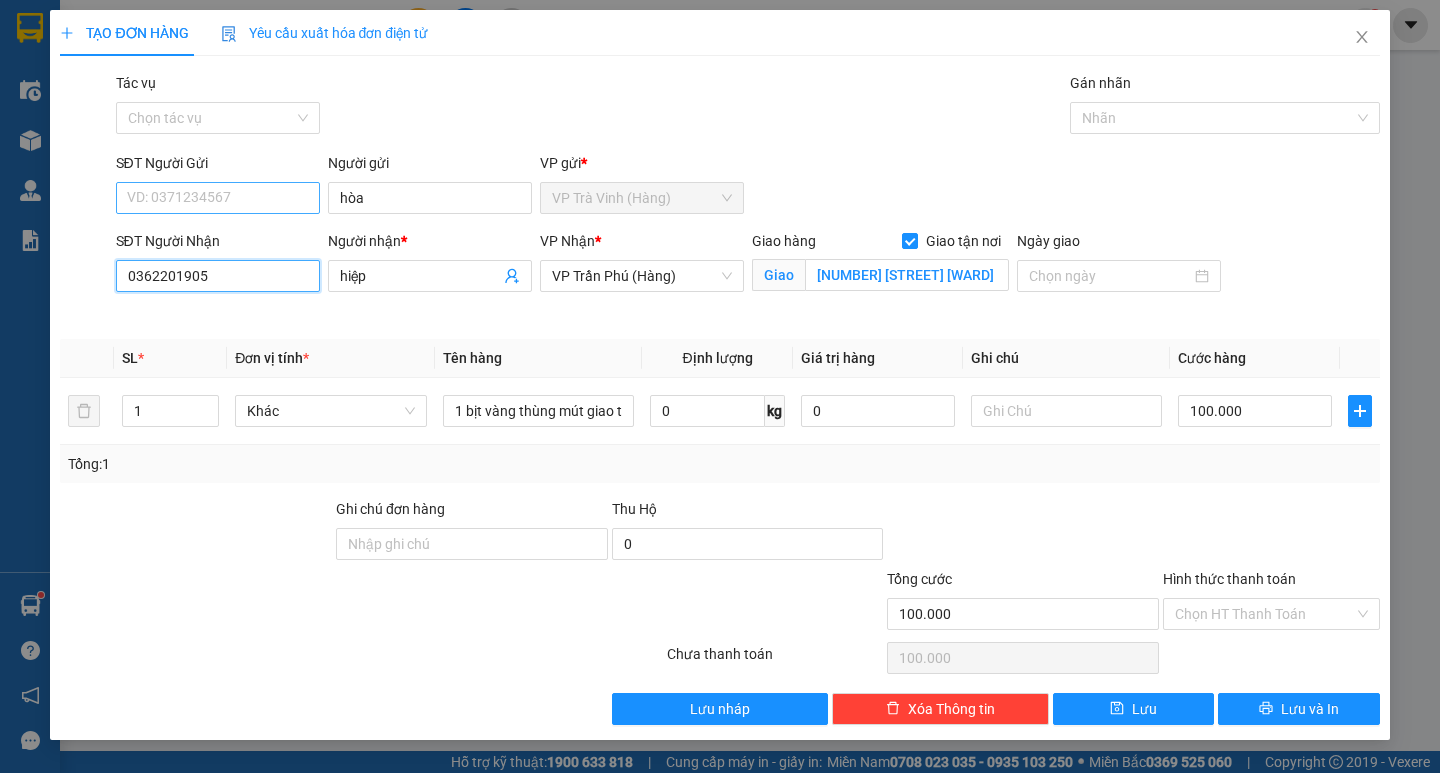 type on "0362201905" 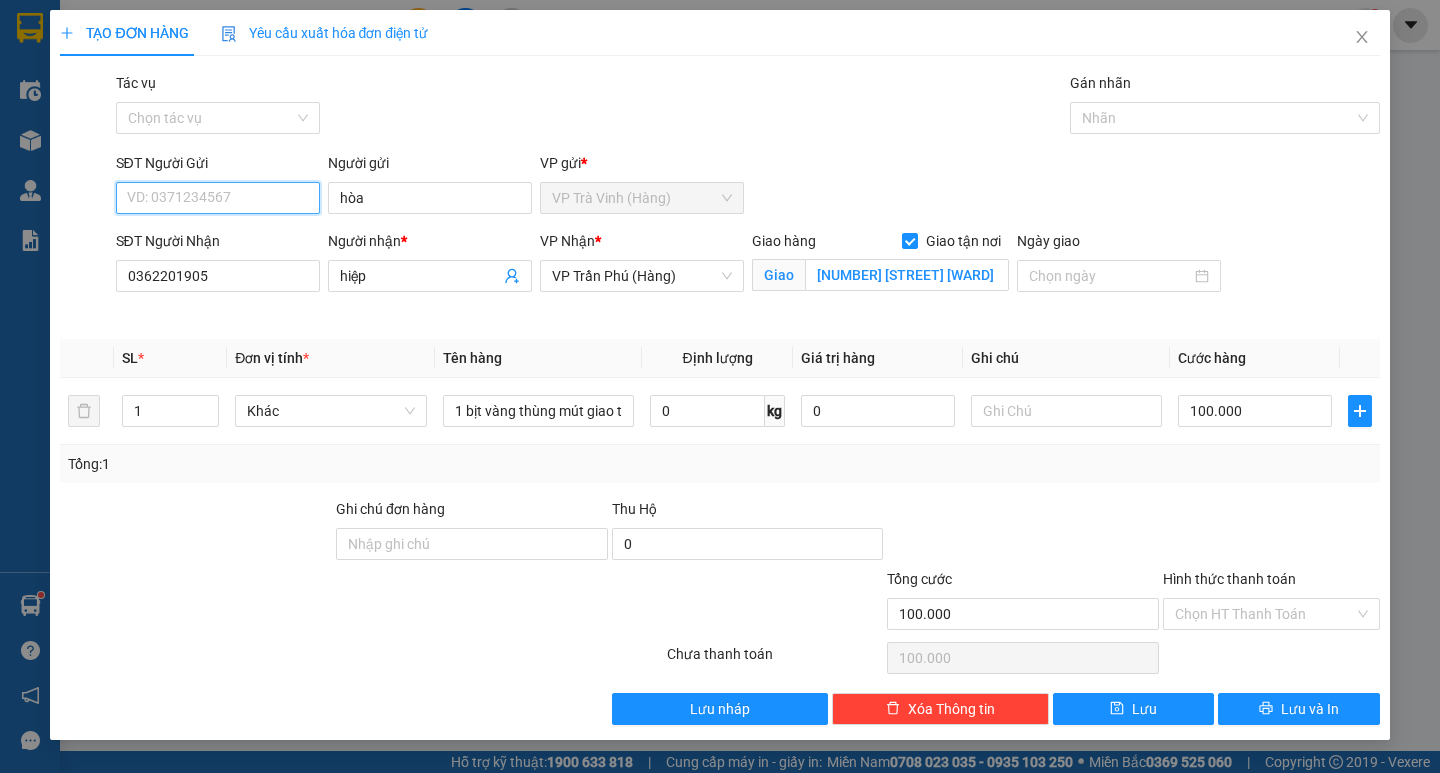 click on "SĐT Người Gửi" at bounding box center (218, 198) 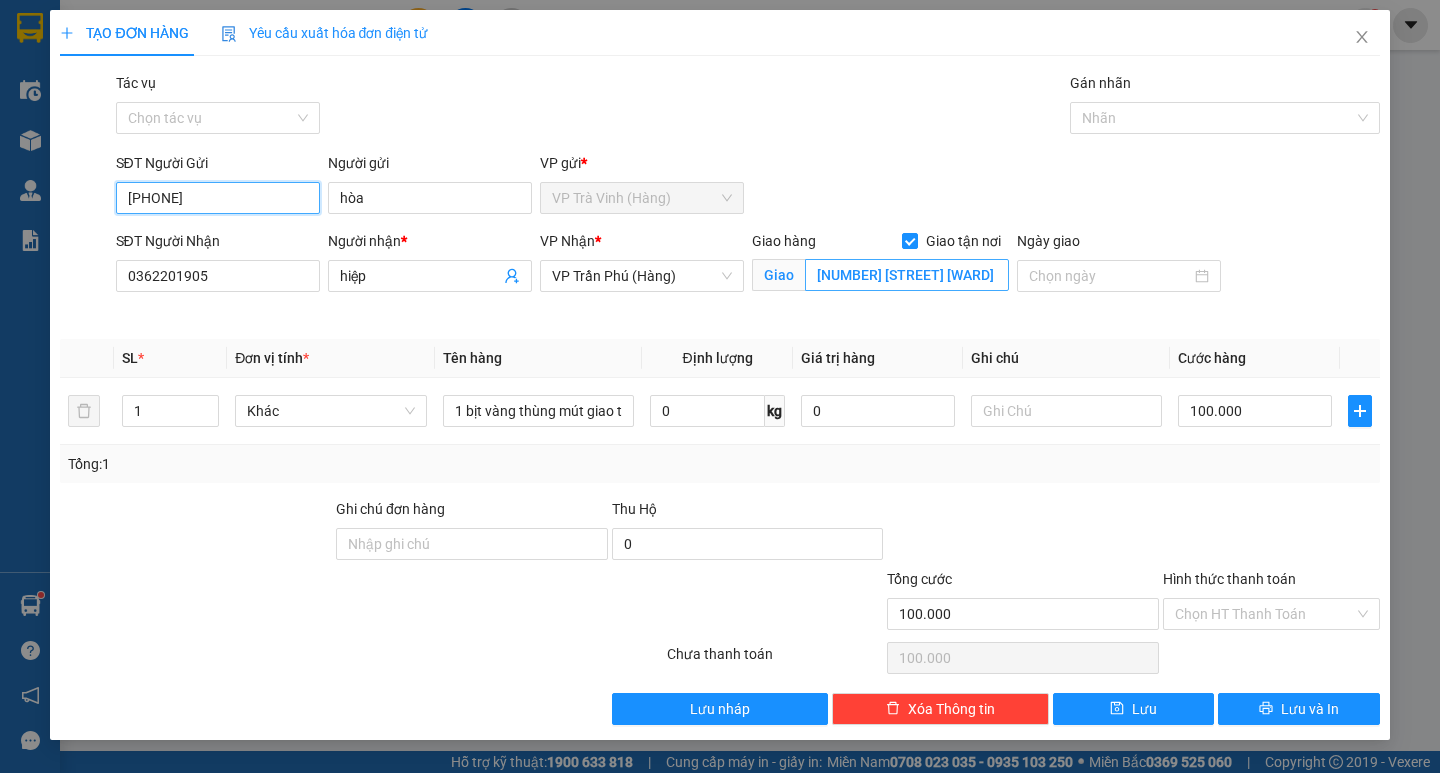 type on "[PHONE]" 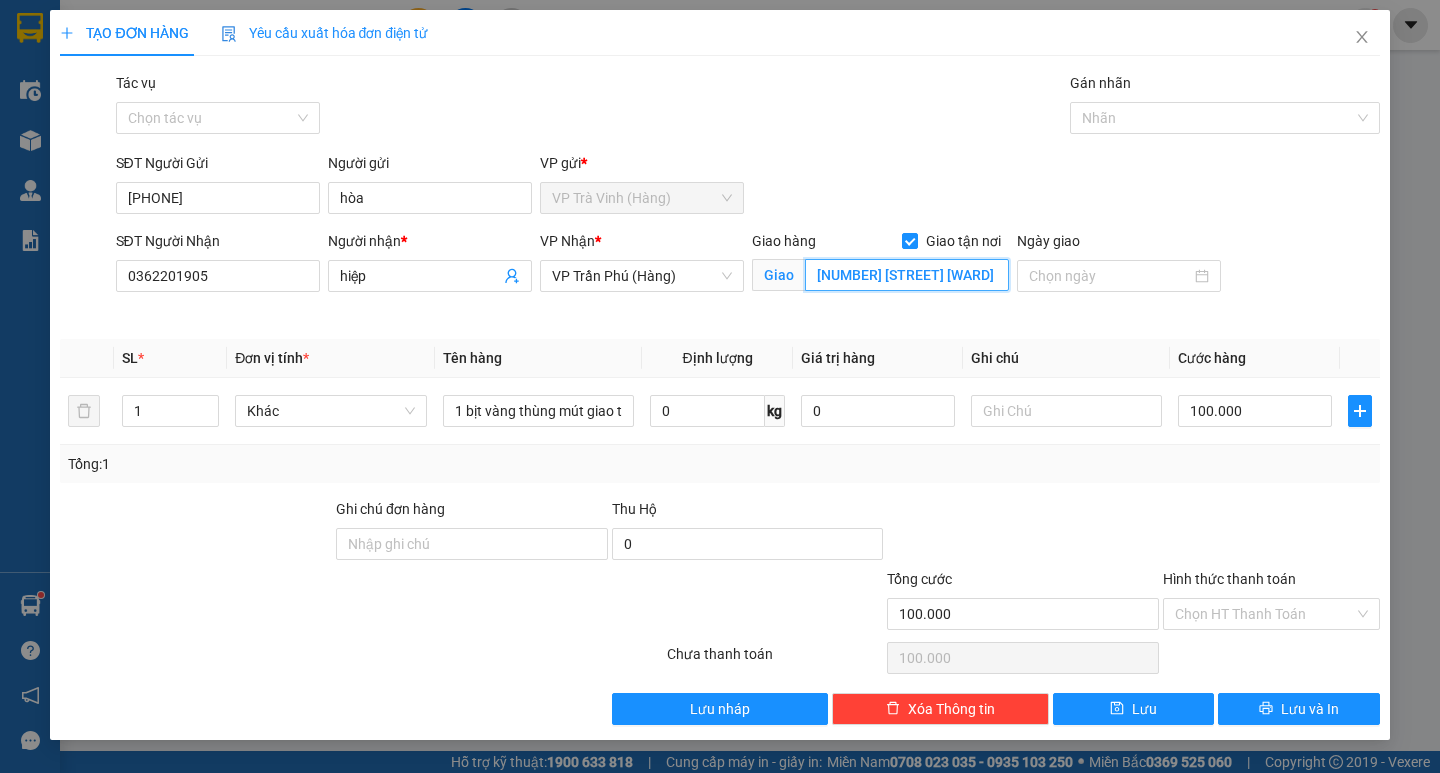click on "[NUMBER] [STREET] [WARD] [DISTRICT] [CITY]" at bounding box center (907, 275) 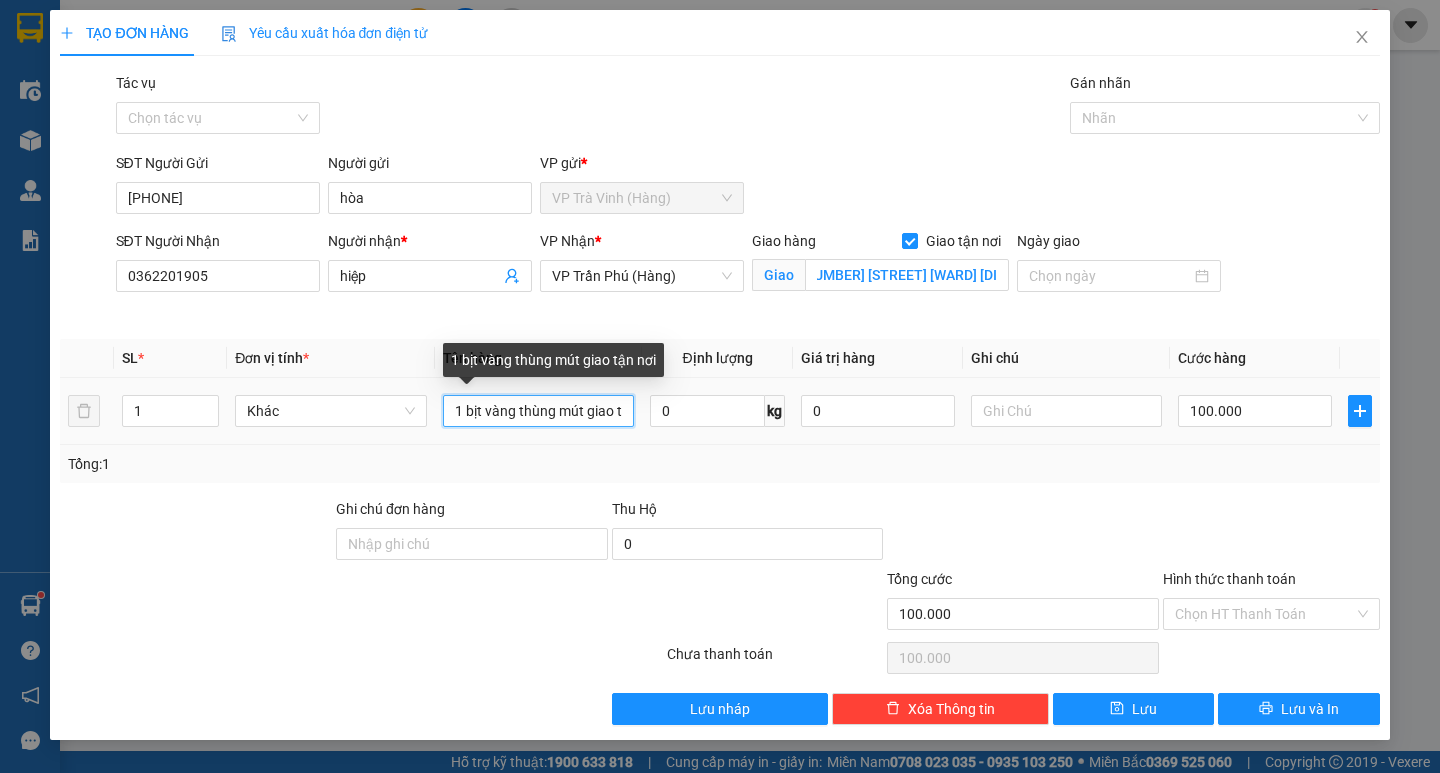 click on "1 bịt vàng thùng mút giao tận nơi" at bounding box center (538, 411) 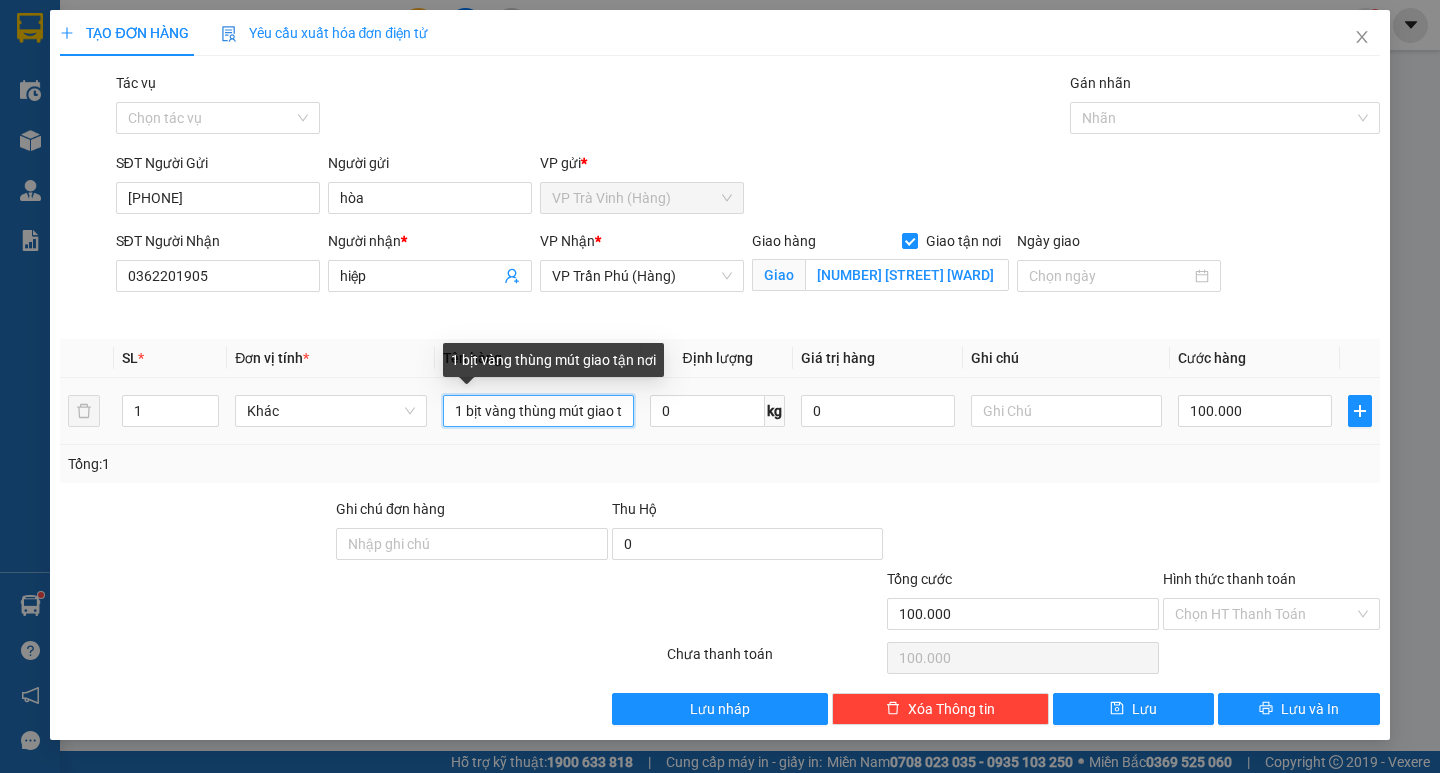 click on "1 bịt vàng thùng mút giao tận nơi" at bounding box center (538, 411) 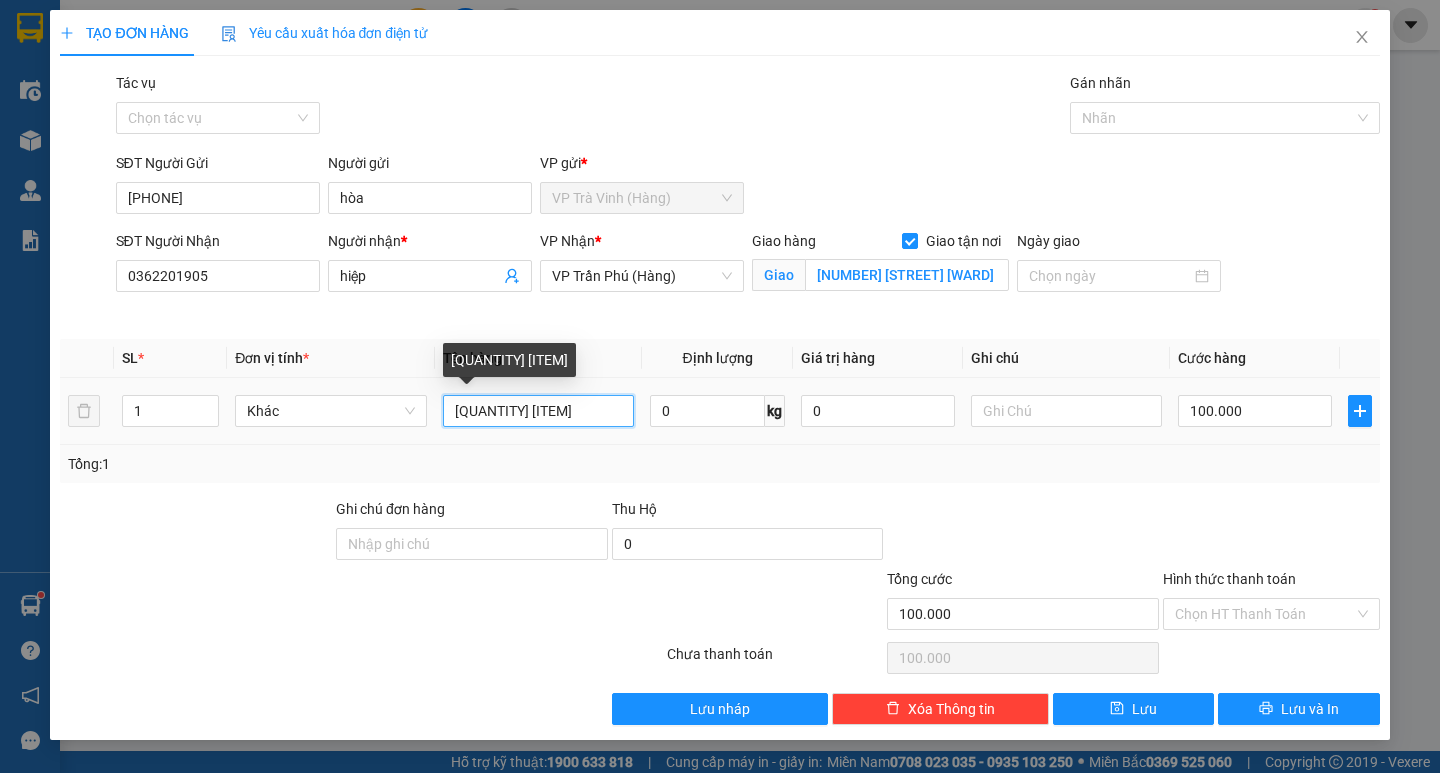 click on "[QUANTITY] [ITEM]" at bounding box center [538, 411] 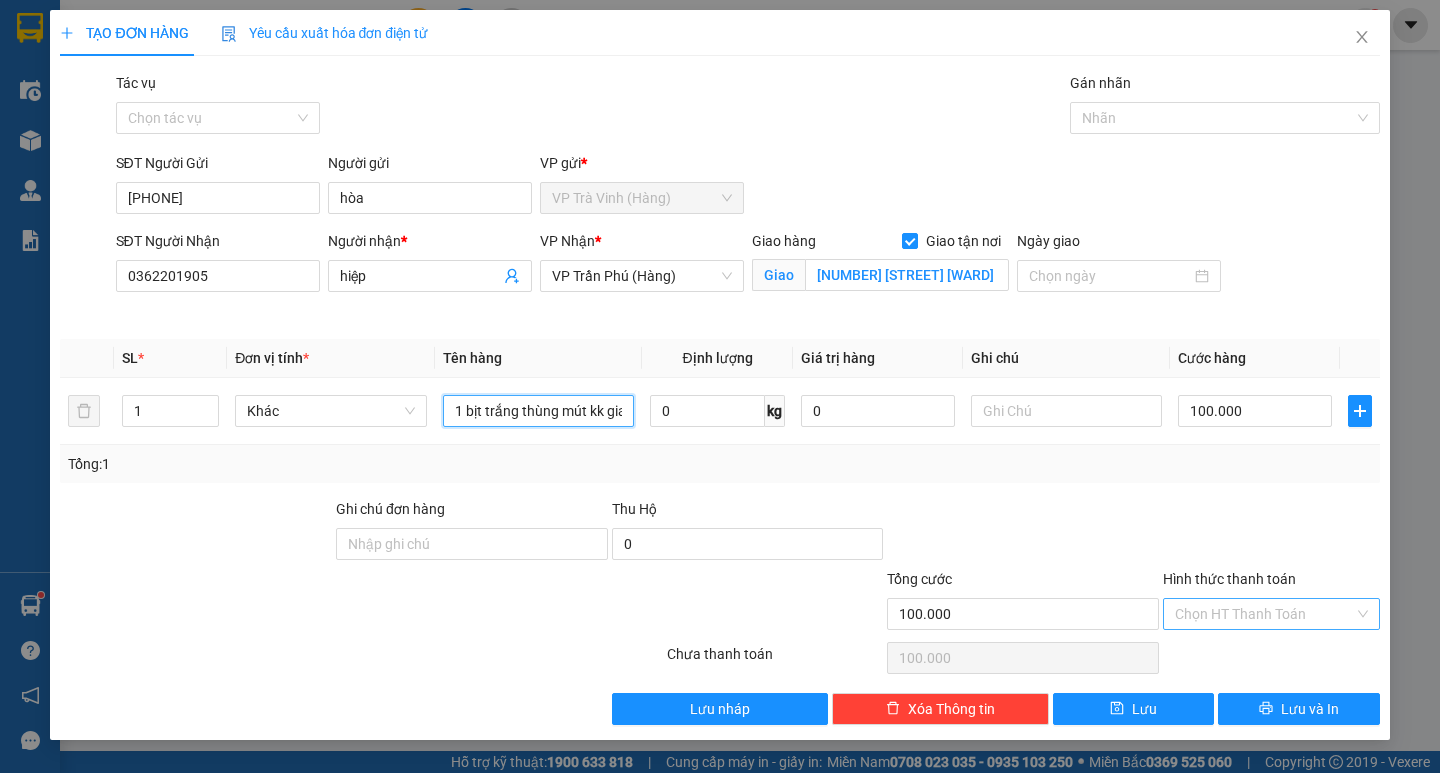 type on "1 bịt trắng thùng mút kk giao tận nơi" 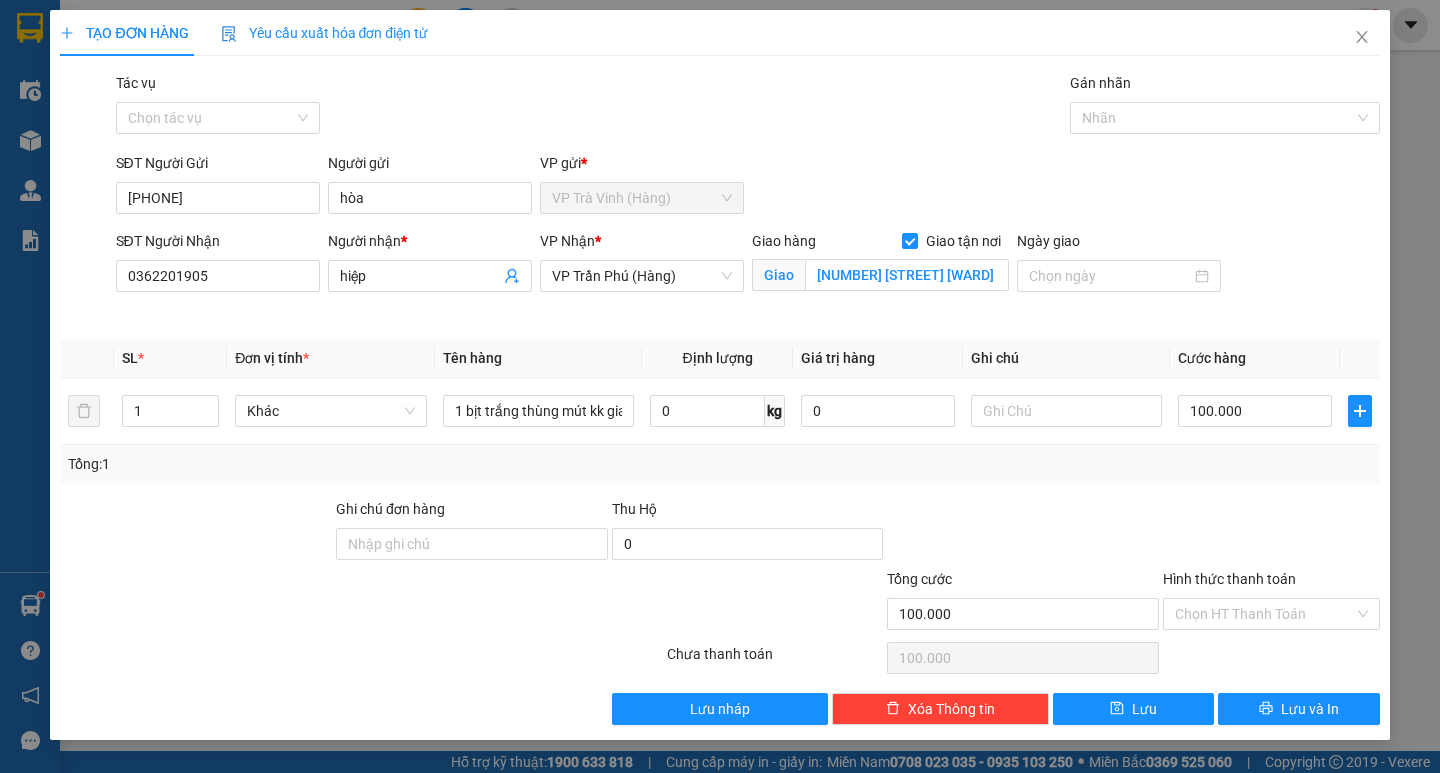 drag, startPoint x: 1224, startPoint y: 622, endPoint x: 1228, endPoint y: 632, distance: 10.770329 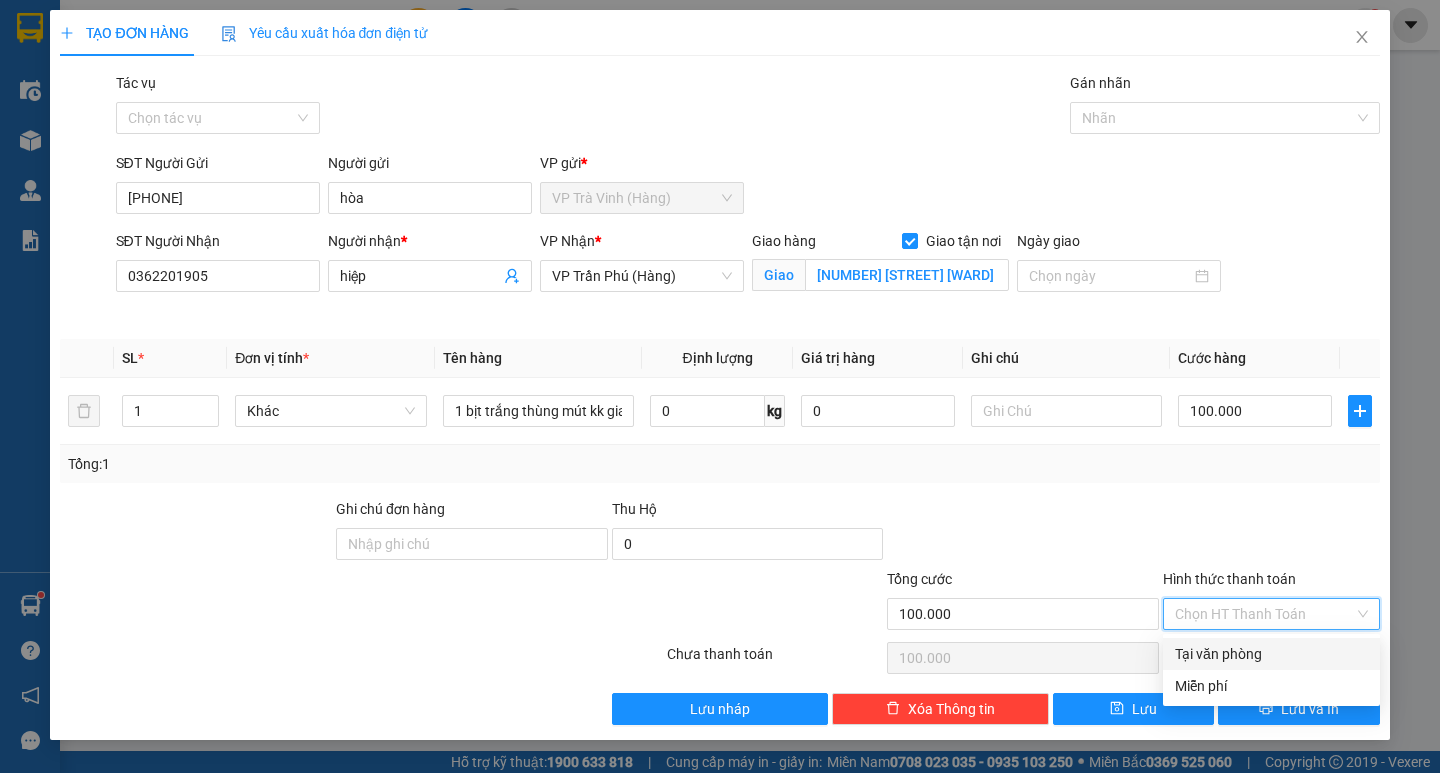 click on "Tại văn phòng" at bounding box center (1271, 654) 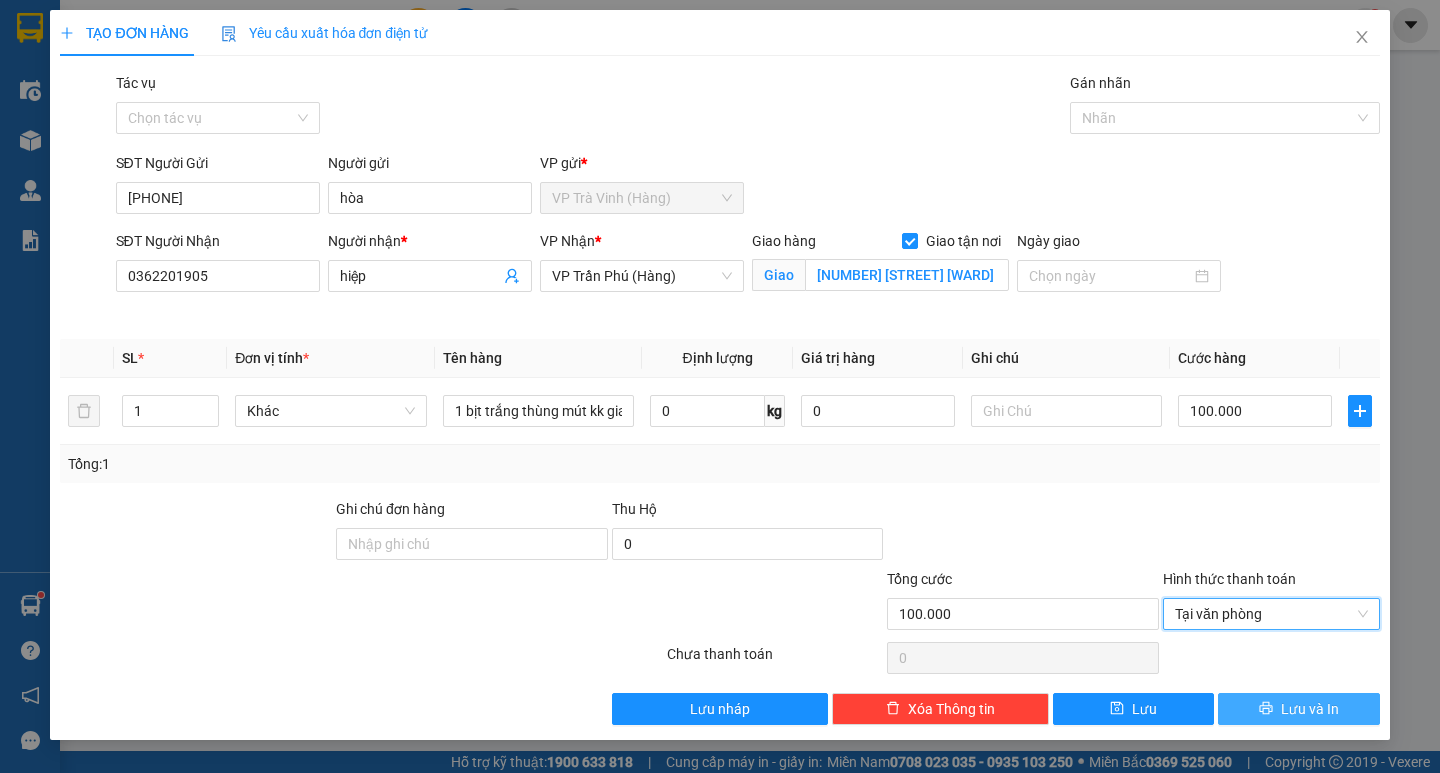 click on "Lưu và In" at bounding box center [1298, 709] 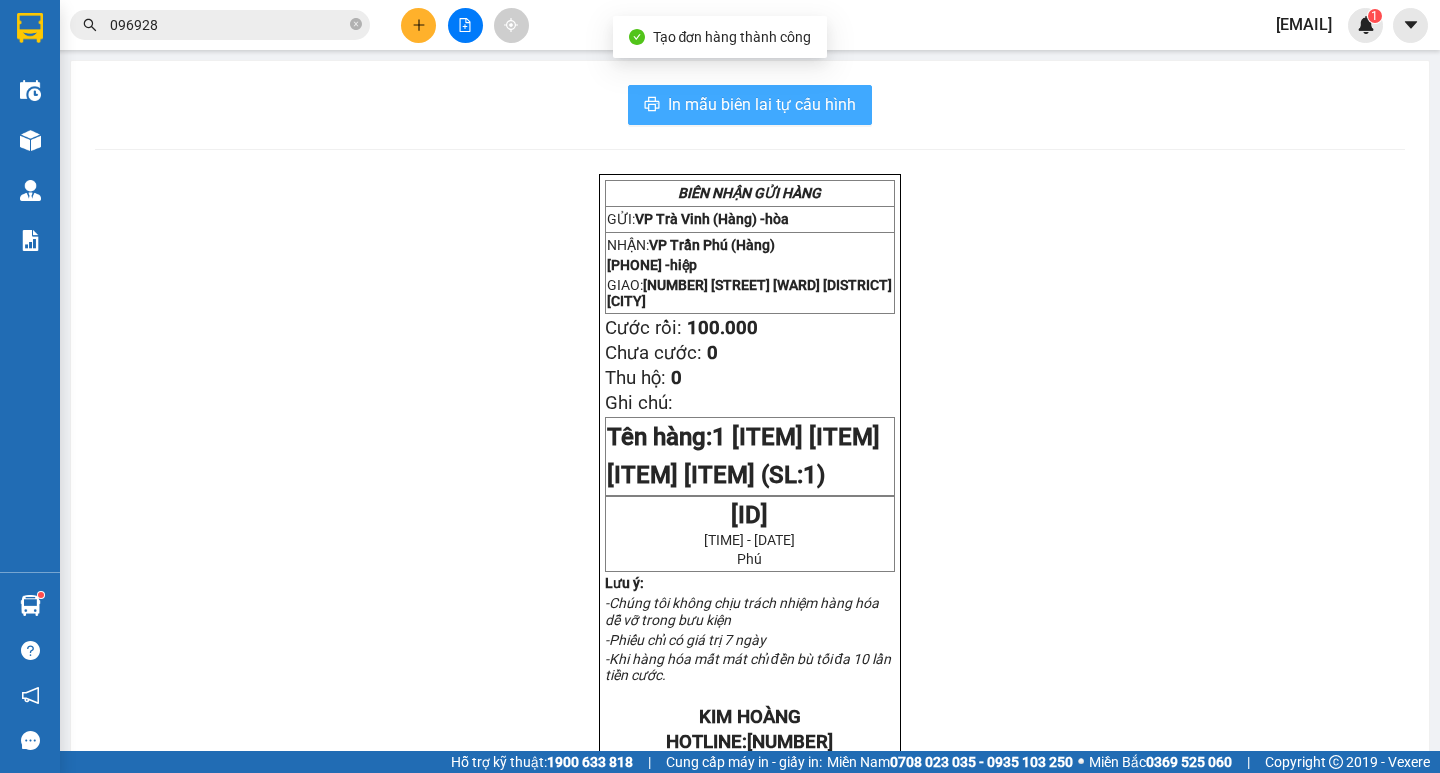 click on "In mẫu biên lai tự cấu hình" at bounding box center (750, 105) 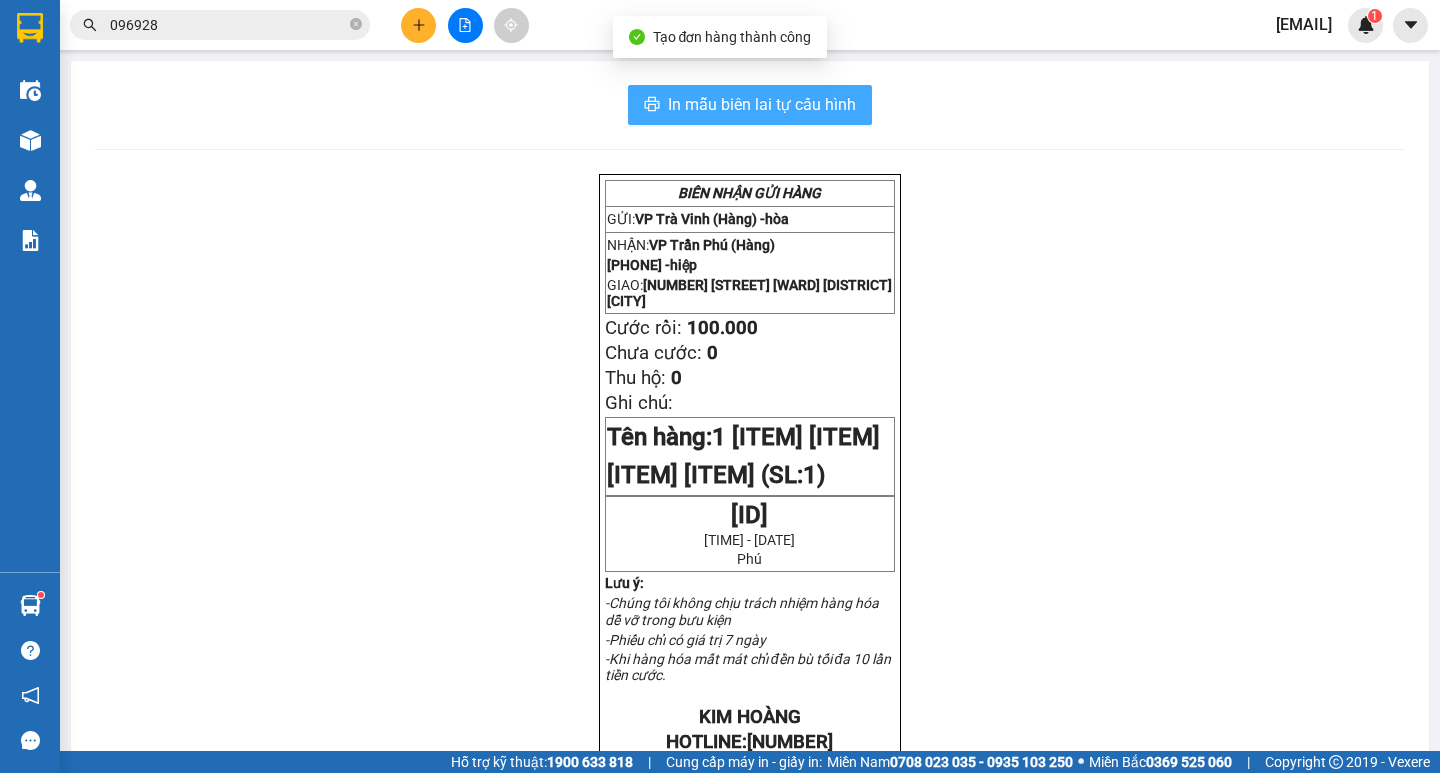 scroll, scrollTop: 0, scrollLeft: 0, axis: both 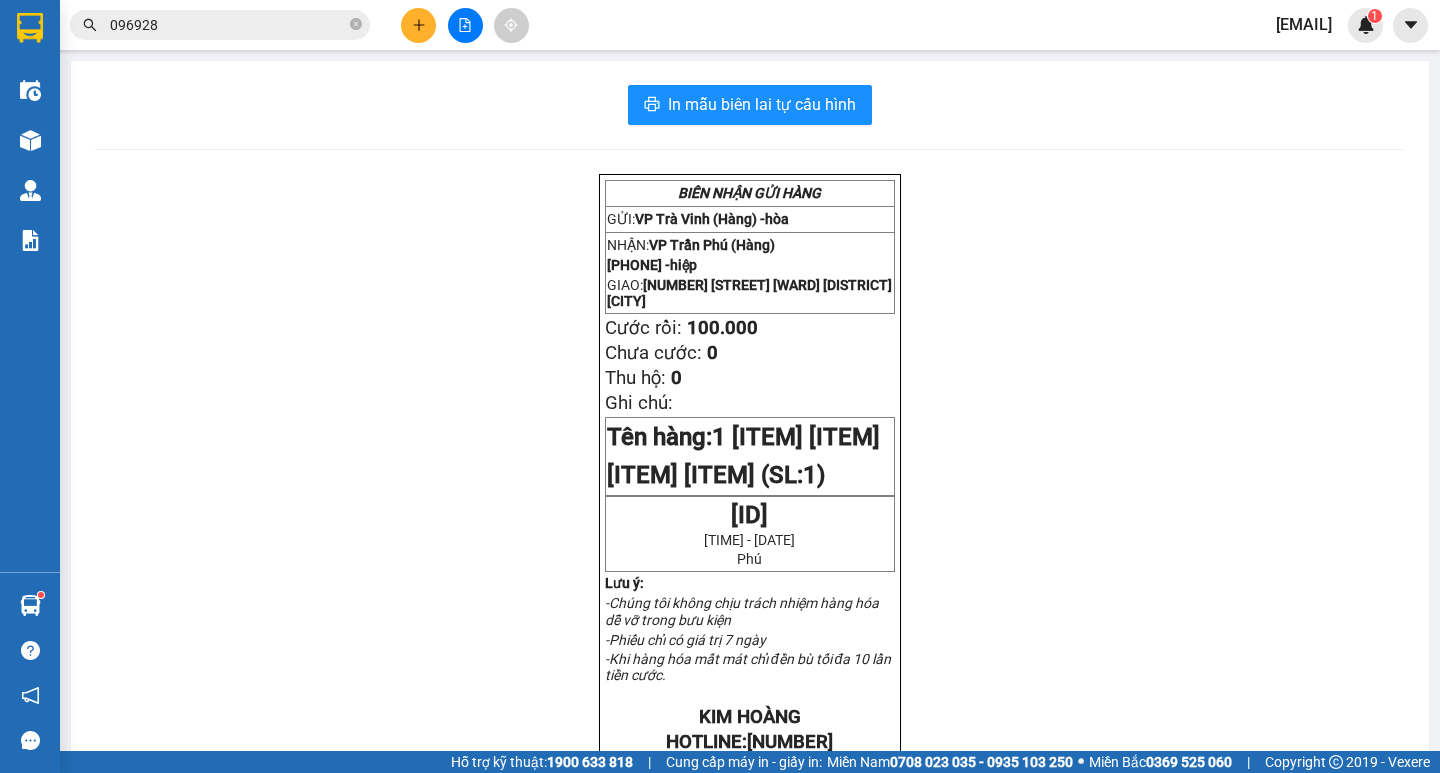 click on "096928" at bounding box center [228, 25] 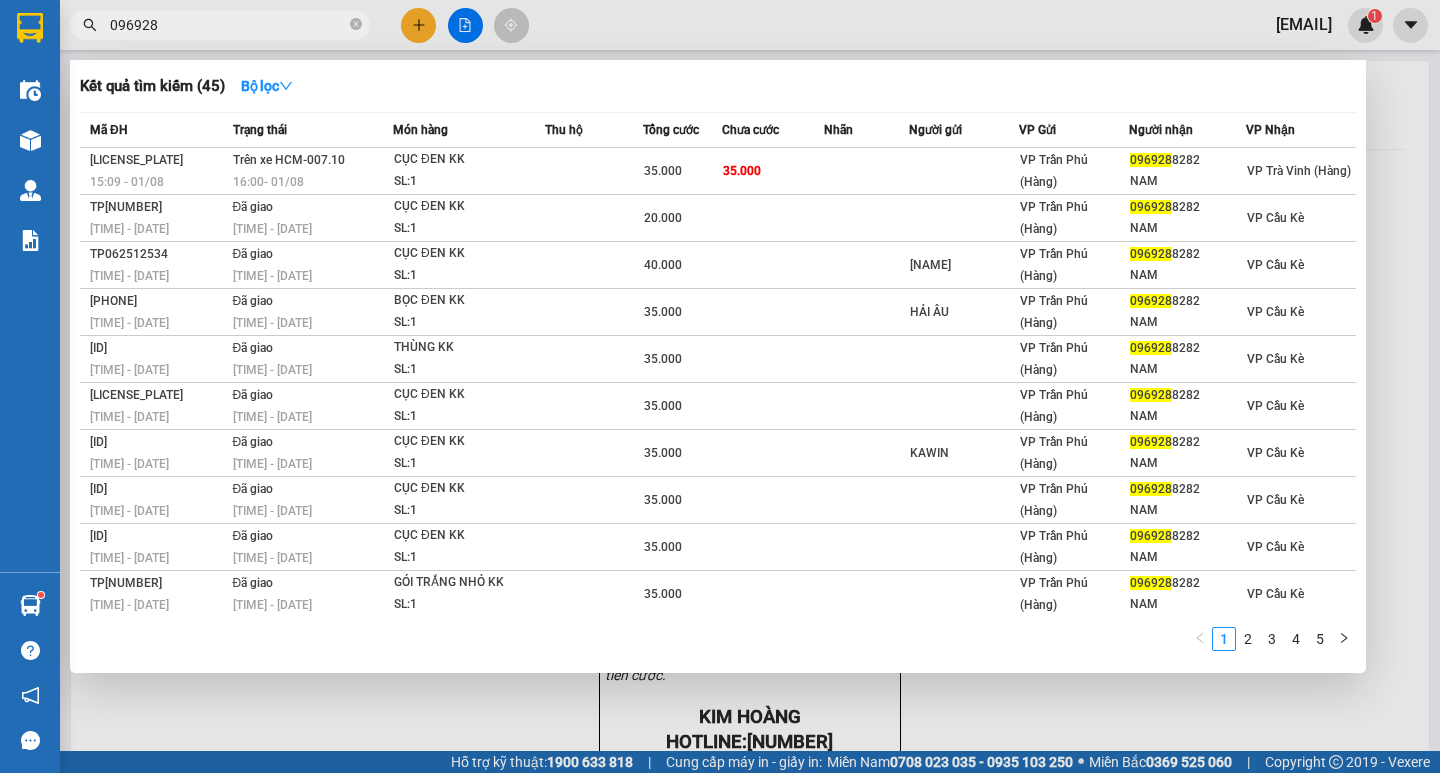 click on "096928" at bounding box center (228, 25) 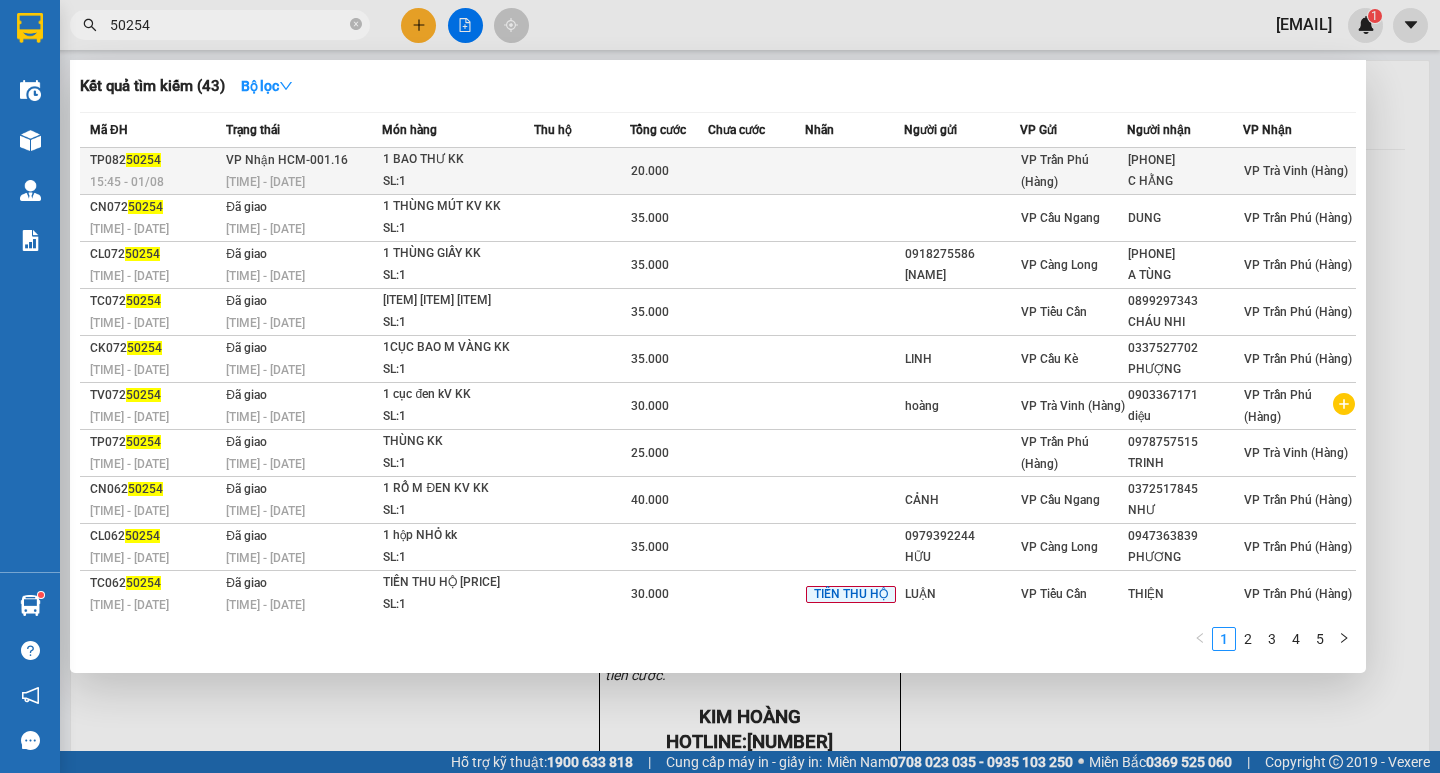 type on "50254" 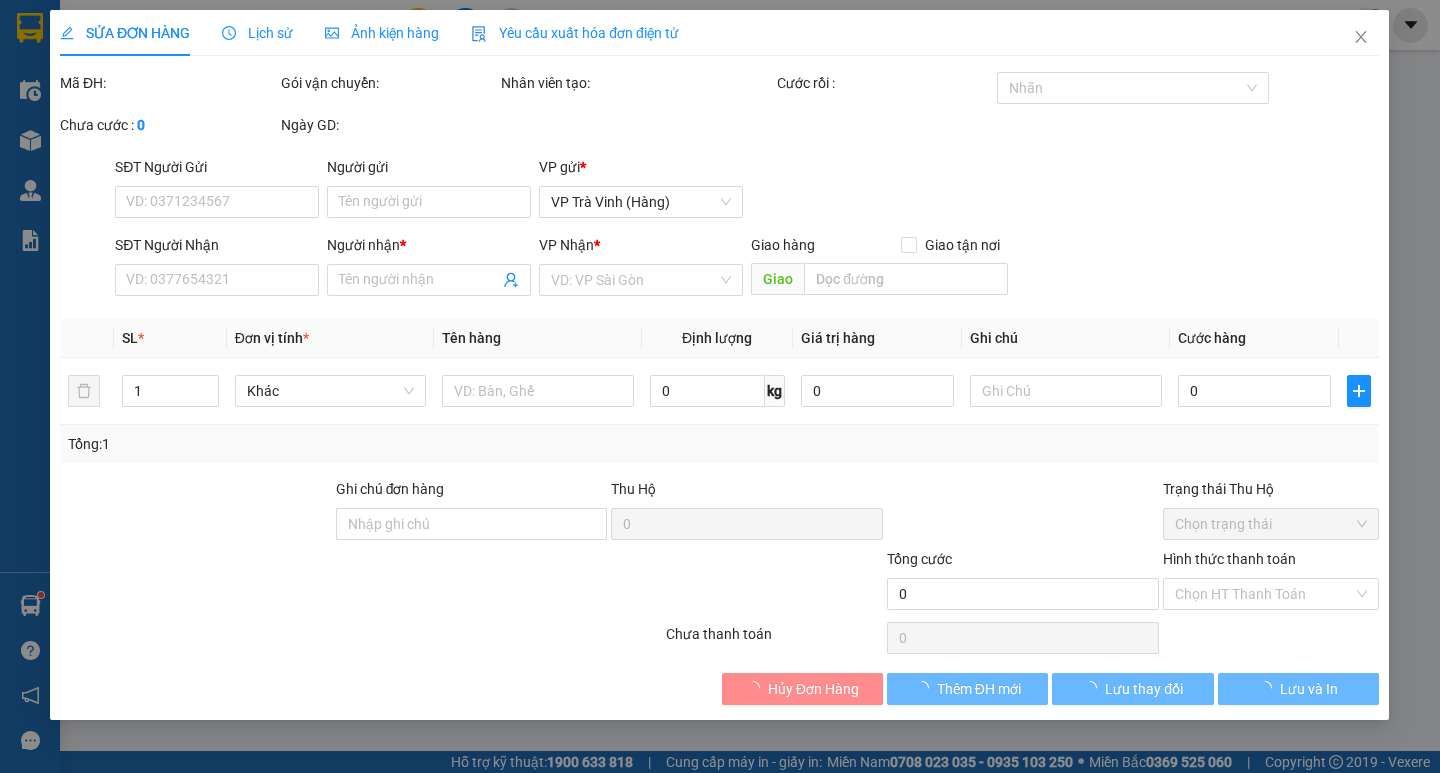 type on "[PHONE]" 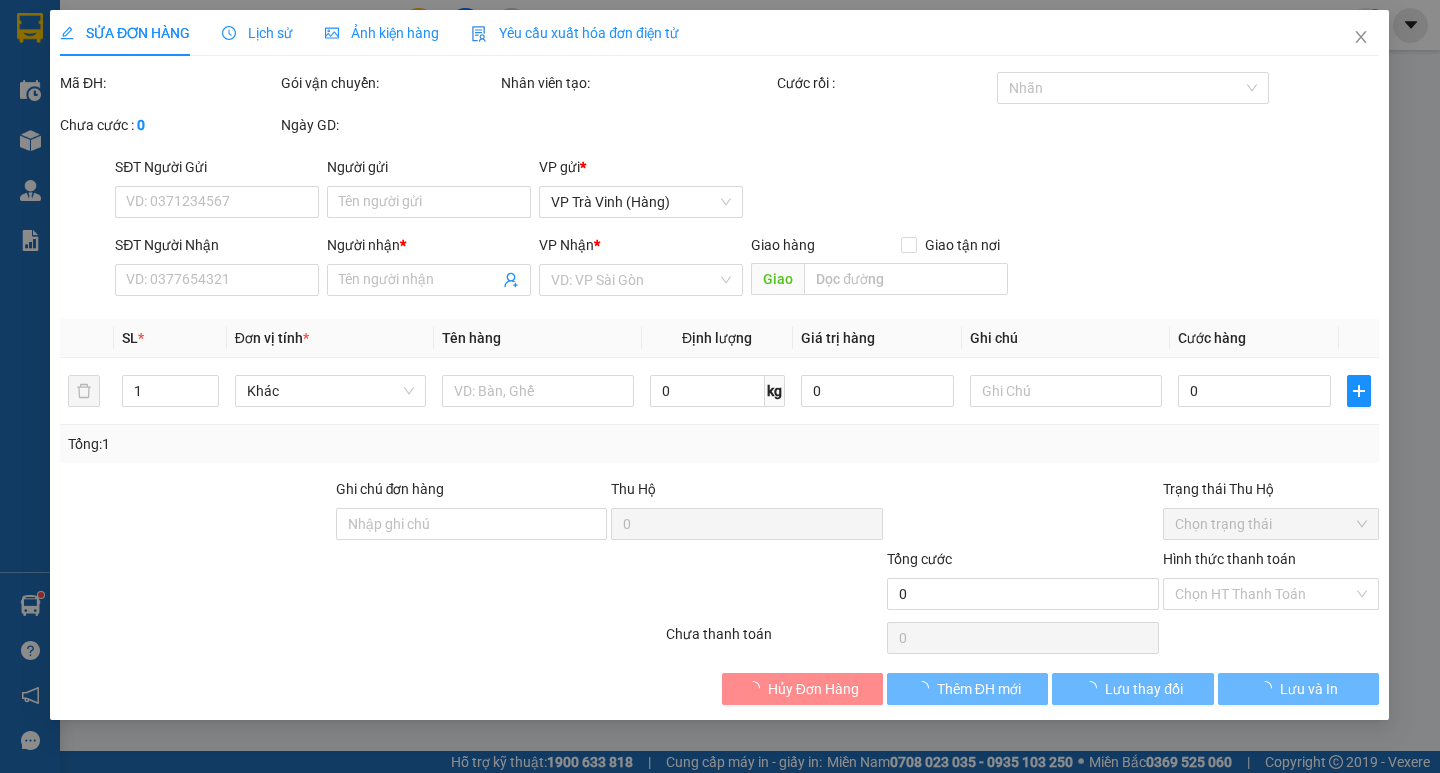 type on "C HẰNG" 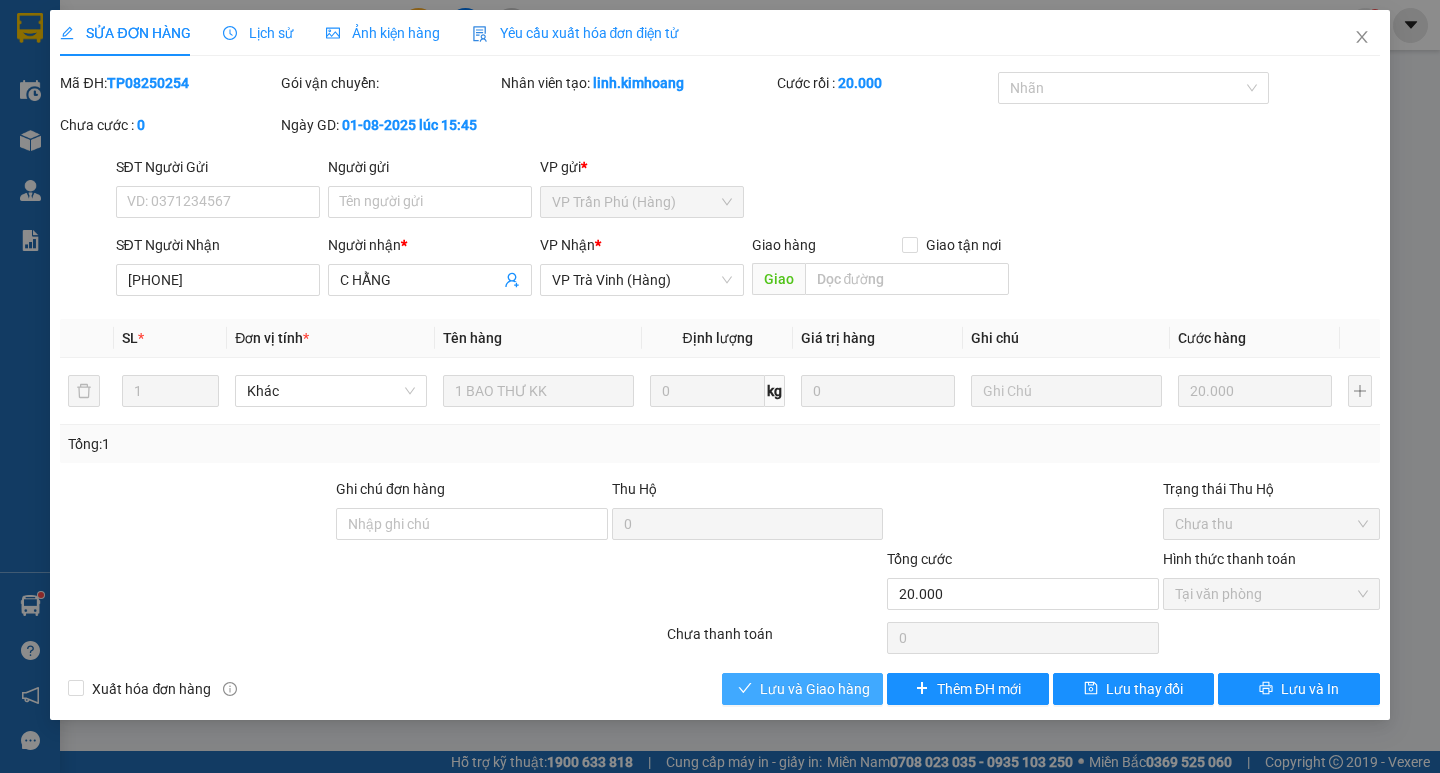 click on "Lưu và Giao hàng" at bounding box center [815, 689] 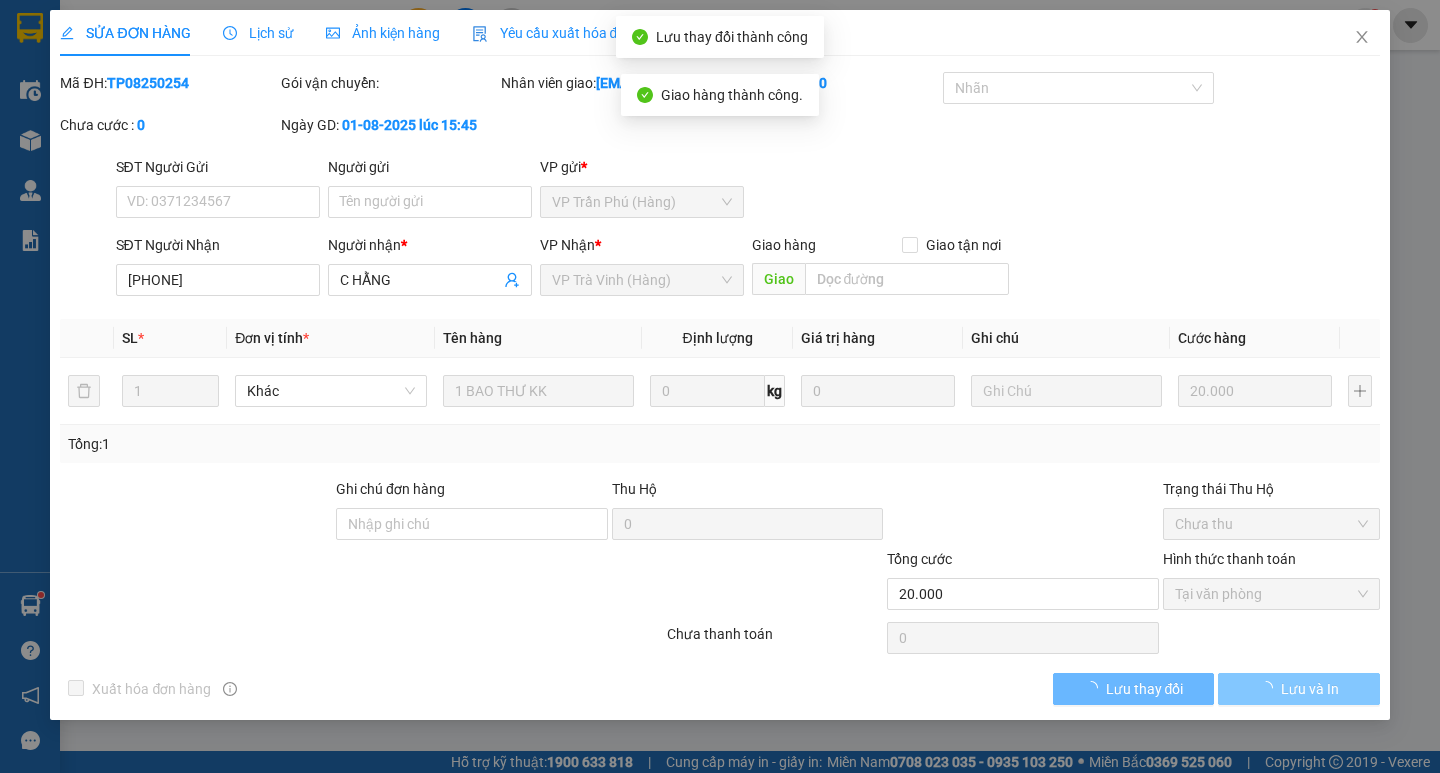 click on "Lưu và In" at bounding box center [1310, 689] 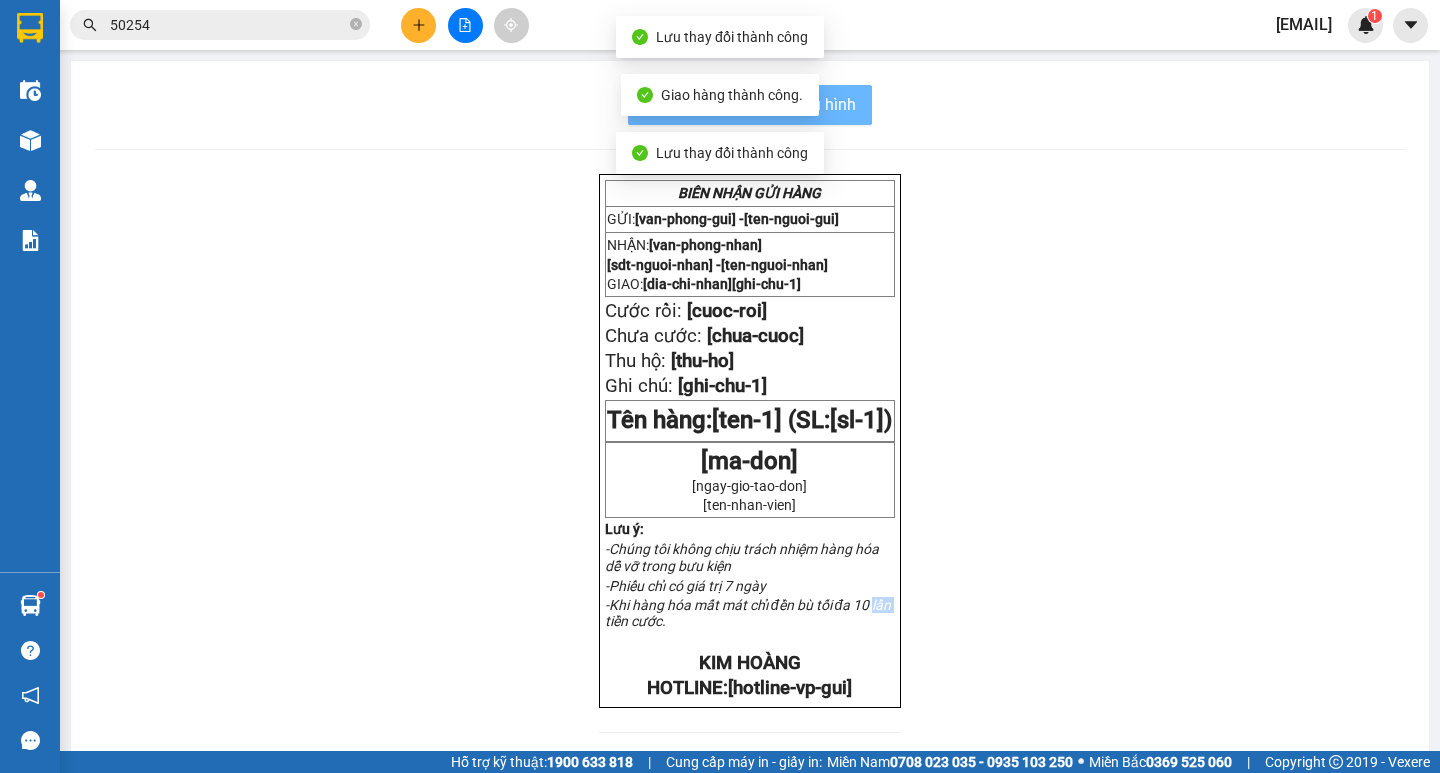 click on "BIÊN NHẬN GỬI HÀNG
GỬI:  [ID] -  [NAME]
NHẬN:  [ID]
[PHONE] -  [NAME]
GIAO:  [ADDRESS]  [NOTE]
Cước rồi:   [PRICE]
Chưa cước:   [PRICE]
Thu hộ:   [PRICE]
Ghi chú:   [NOTE]
Tên hàng:  [ITEM] (SL:  [QUANTITY])
[ID]
[DATETIME]
[NAME]
Lưu ý:
-Chúng tôi không chịu trách nhiệm hàng hóa dễ vỡ trong bưu kiện
-Phiếu chỉ có giá trị 7 ngày
-Khi hàng hóa mất mát chỉ đền bù tối đa 10 lần tiền cước.
KIM HOÀNG
HOTLINE:  [PHONE]
GỬI:  [ID] -  [NAME]
NHẬN:  [ID]
[PHONE] -  [NAME]
GIAO :  [ADDRESS]  [NOTE]
Cước rồi:   [PRICE]
Chưa cước:   [PRICE]
Thu hộ:   [PRICE]
Ghi chú:   [NOTE]
Tên hàng:  [ITEM] (SL:  [QUANTITY])" at bounding box center (750, 696) 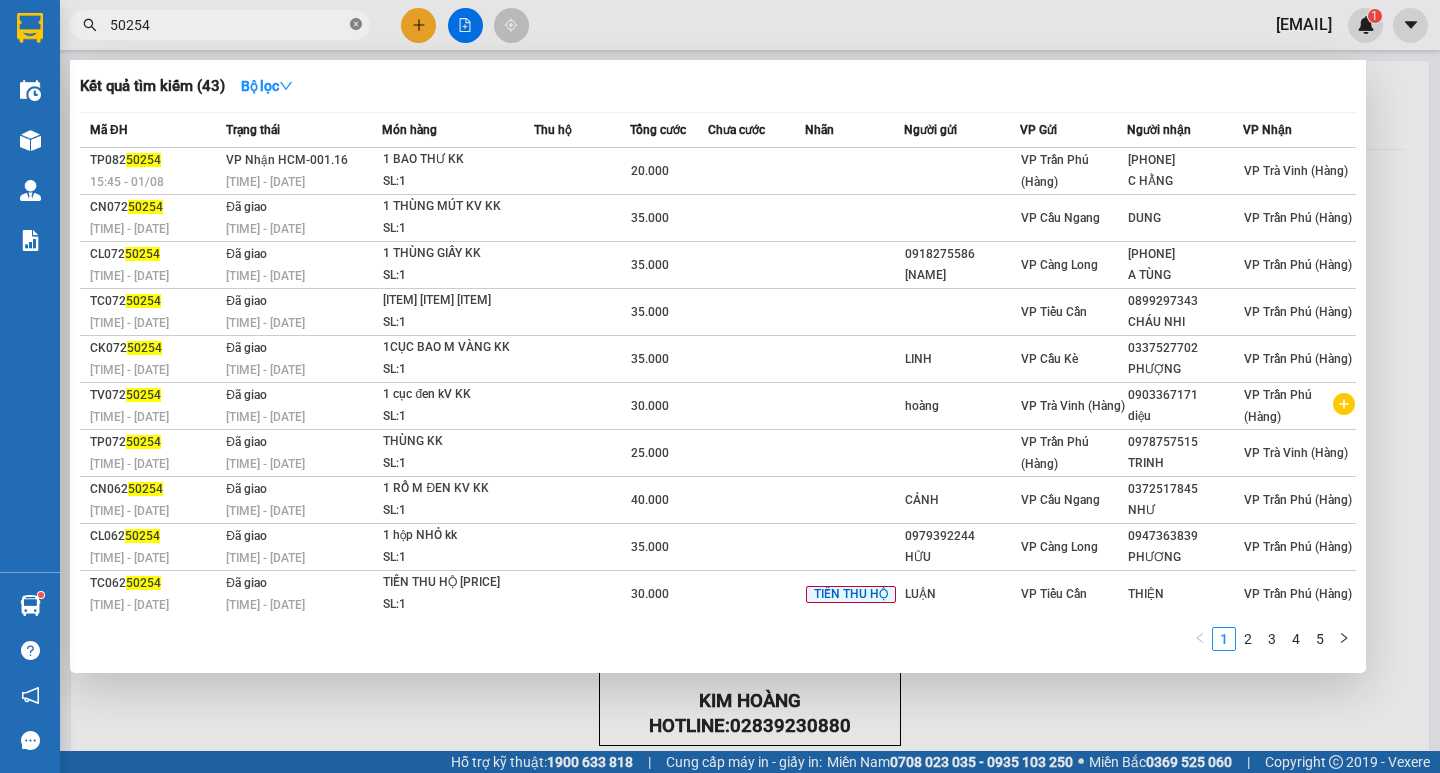 click 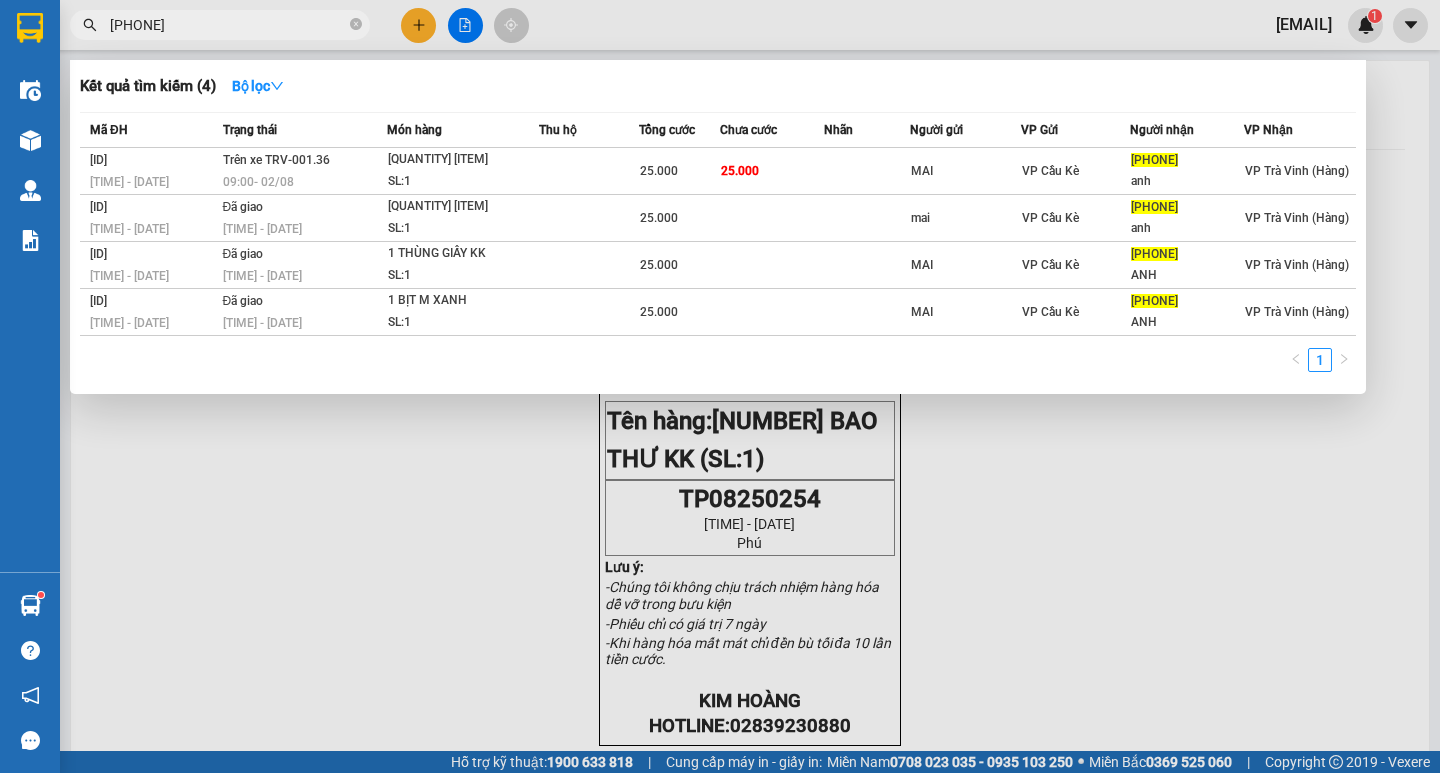 type on "[PHONE]" 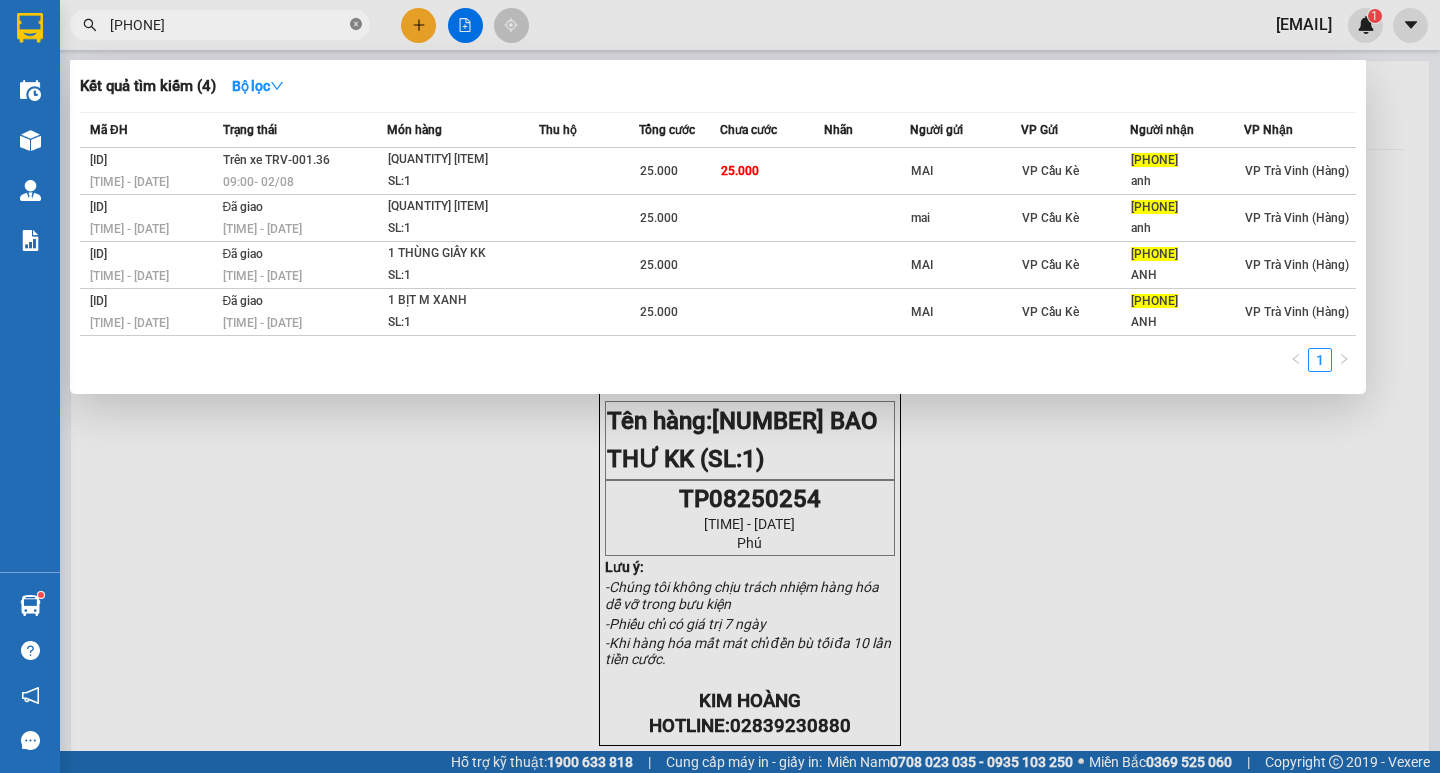 click 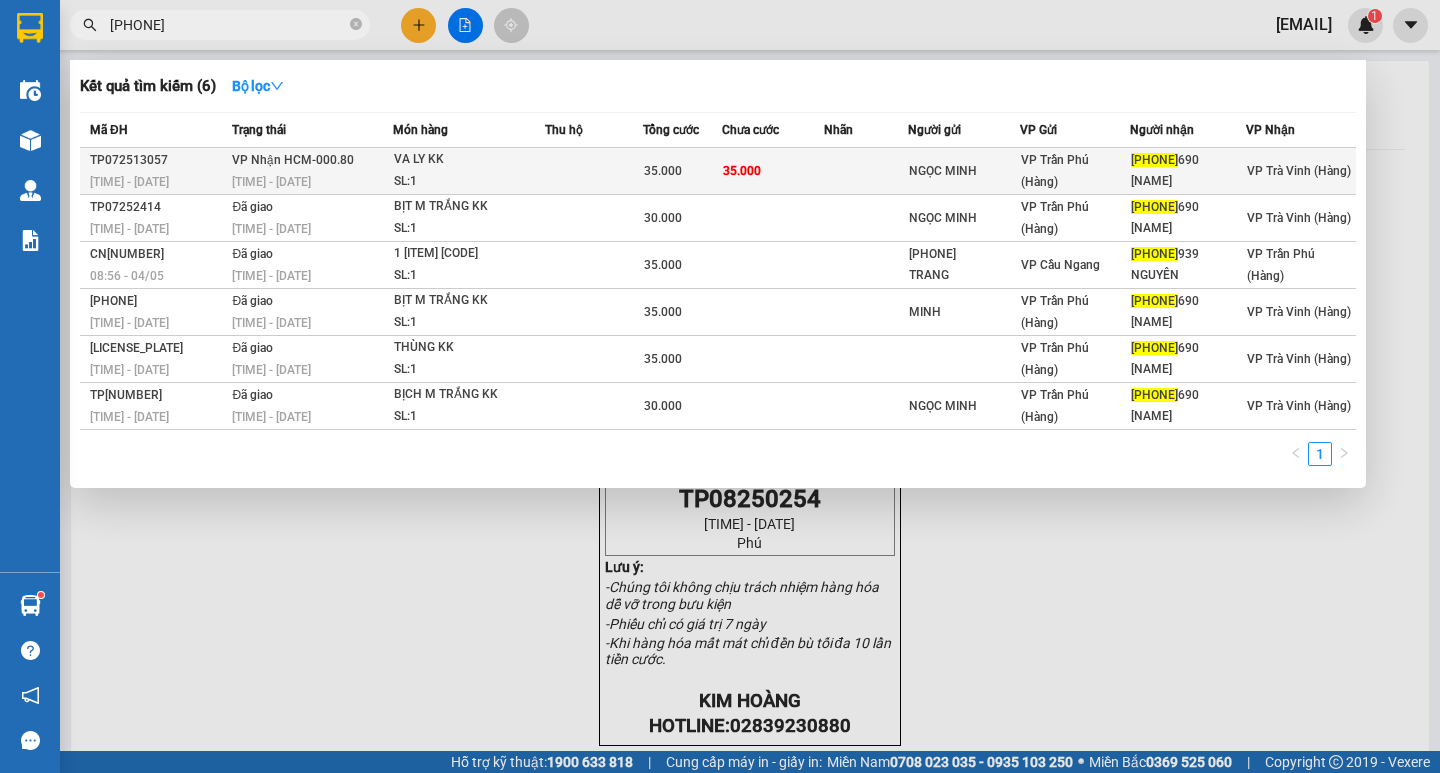 type on "[PHONE]" 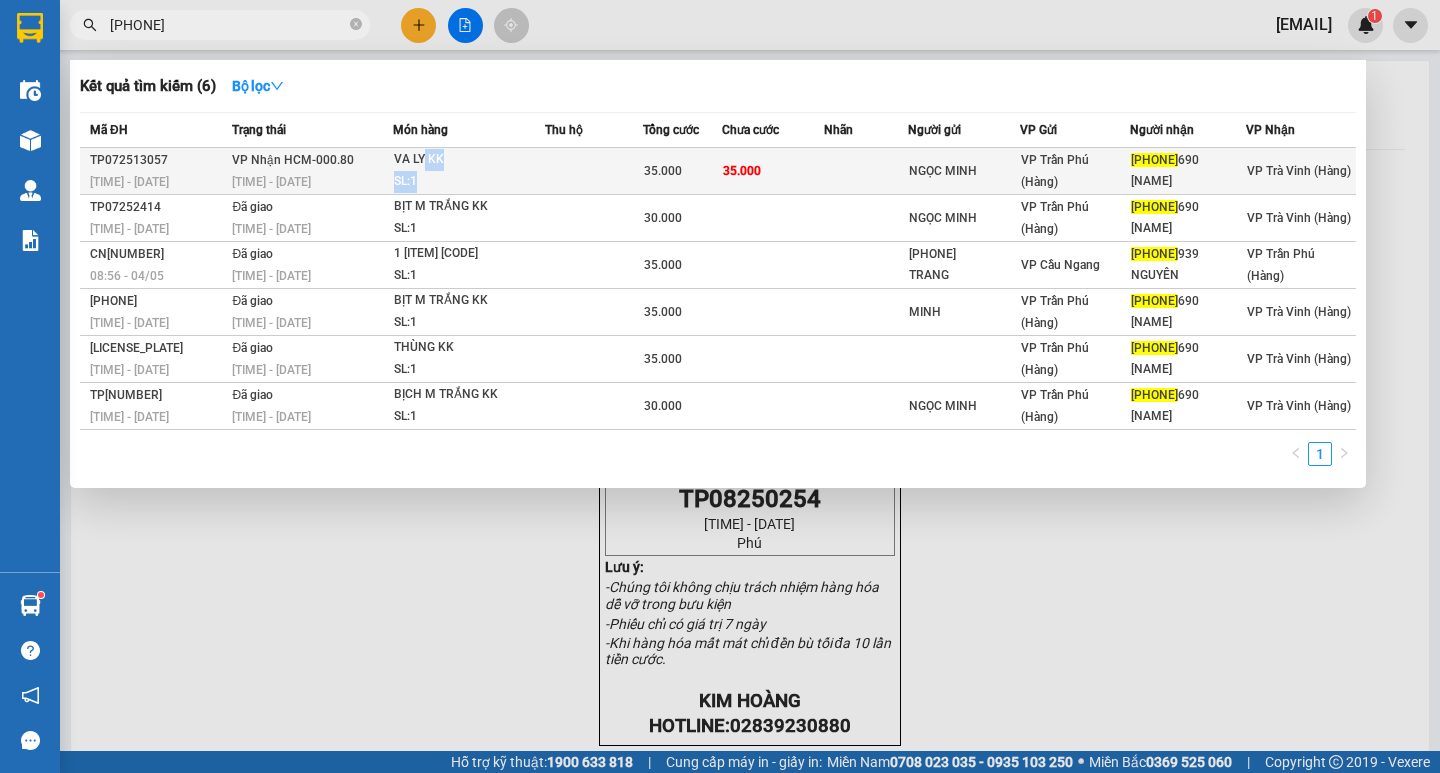 click on "[NUMBER] cục trắng thùng k SL:  [NUMBER]" at bounding box center [469, 170] 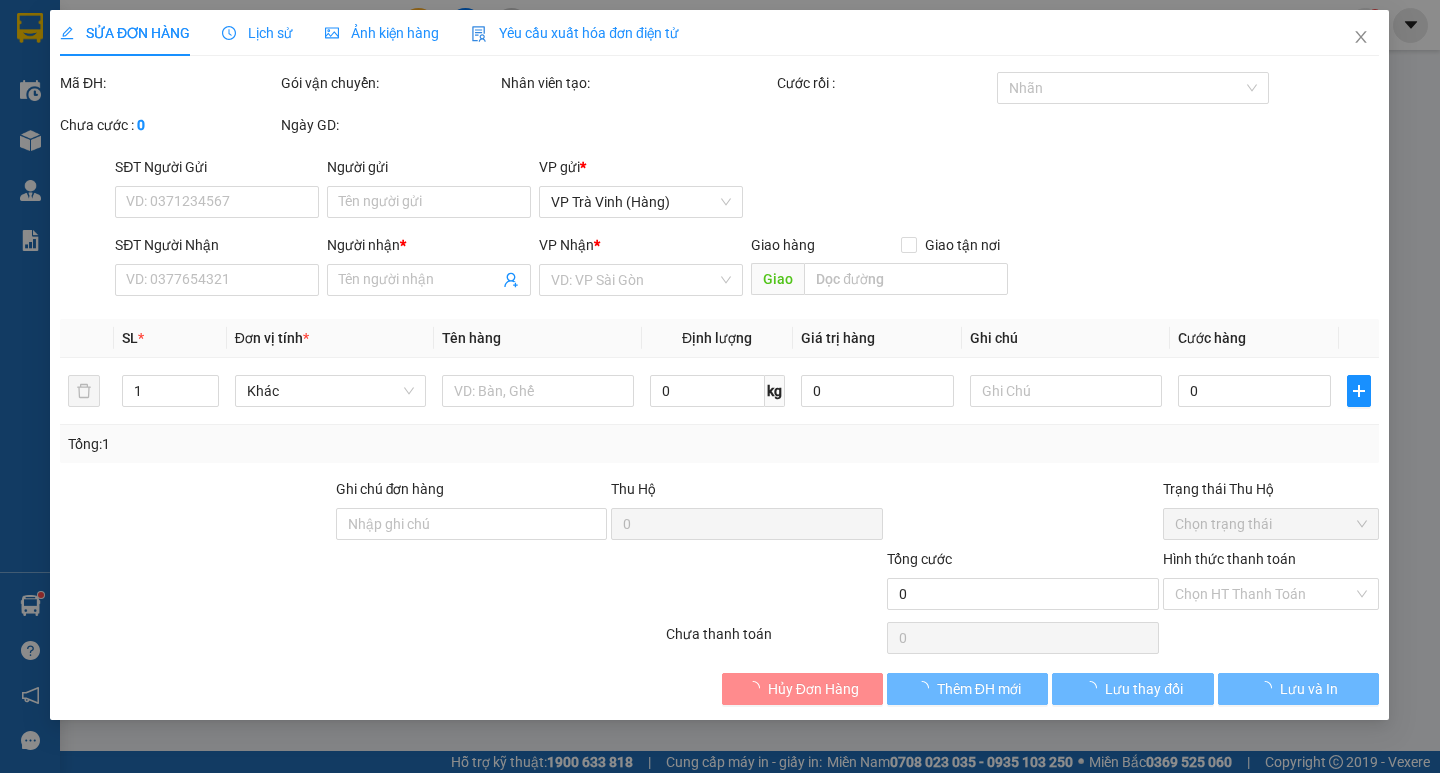 type on "NGỌC MINH" 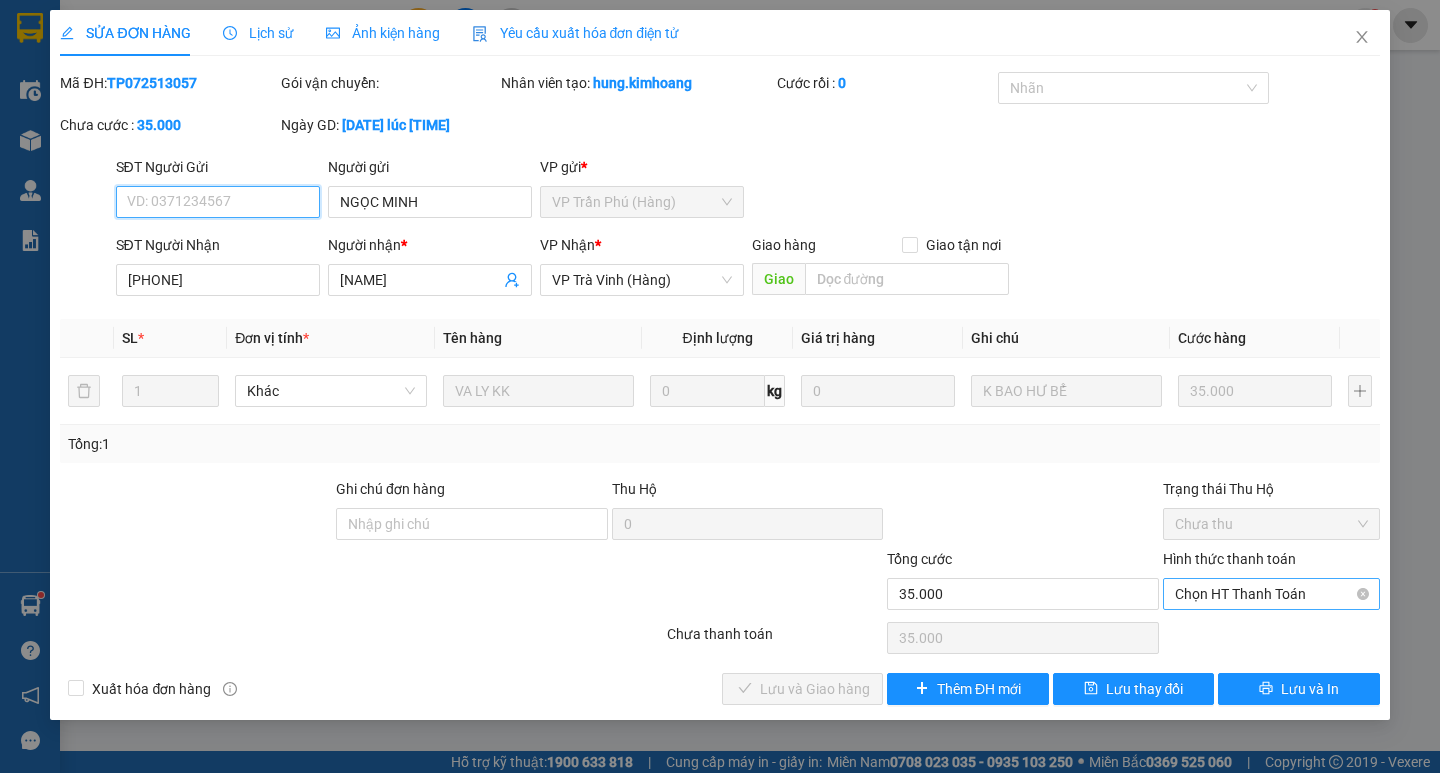 click on "Chọn HT Thanh Toán" at bounding box center (1271, 594) 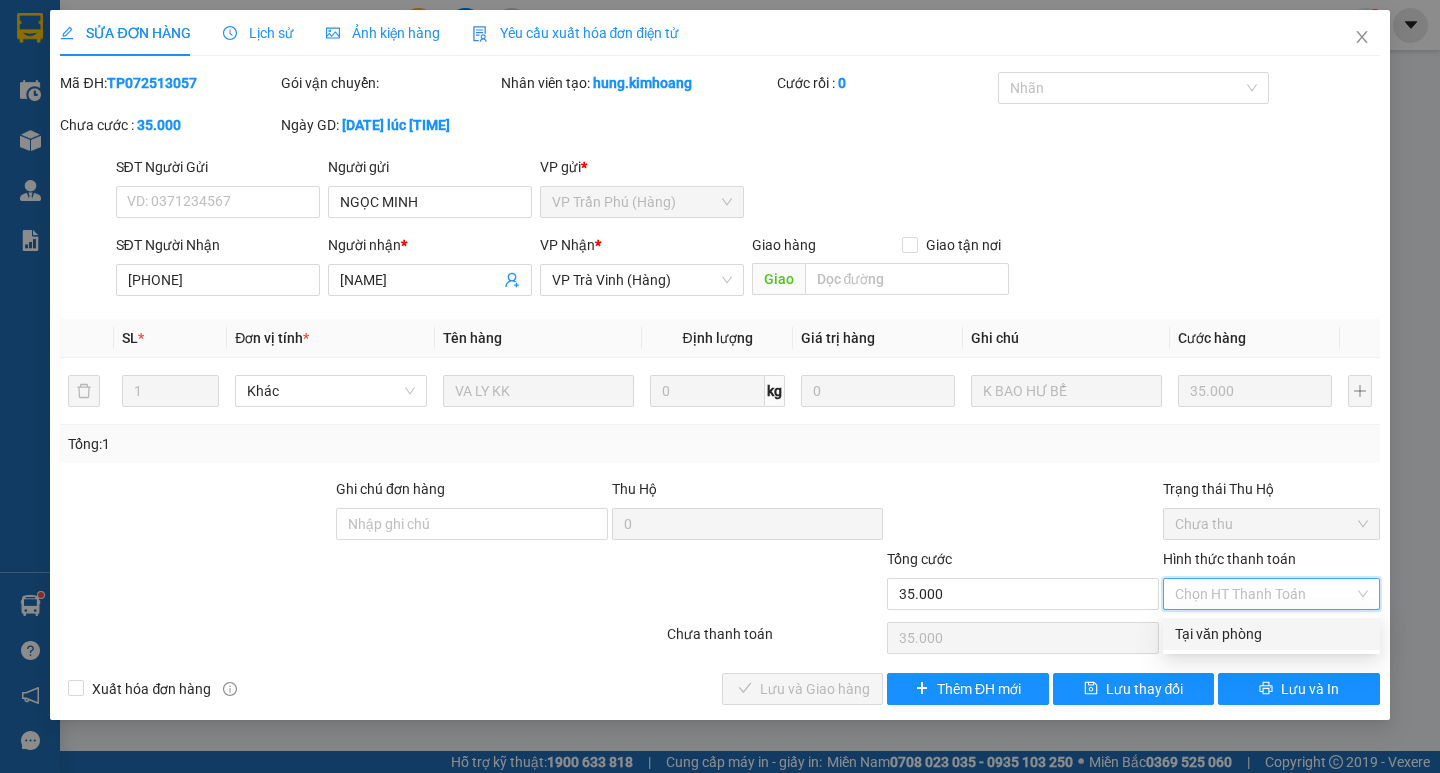 drag, startPoint x: 1227, startPoint y: 611, endPoint x: 1219, endPoint y: 633, distance: 23.409399 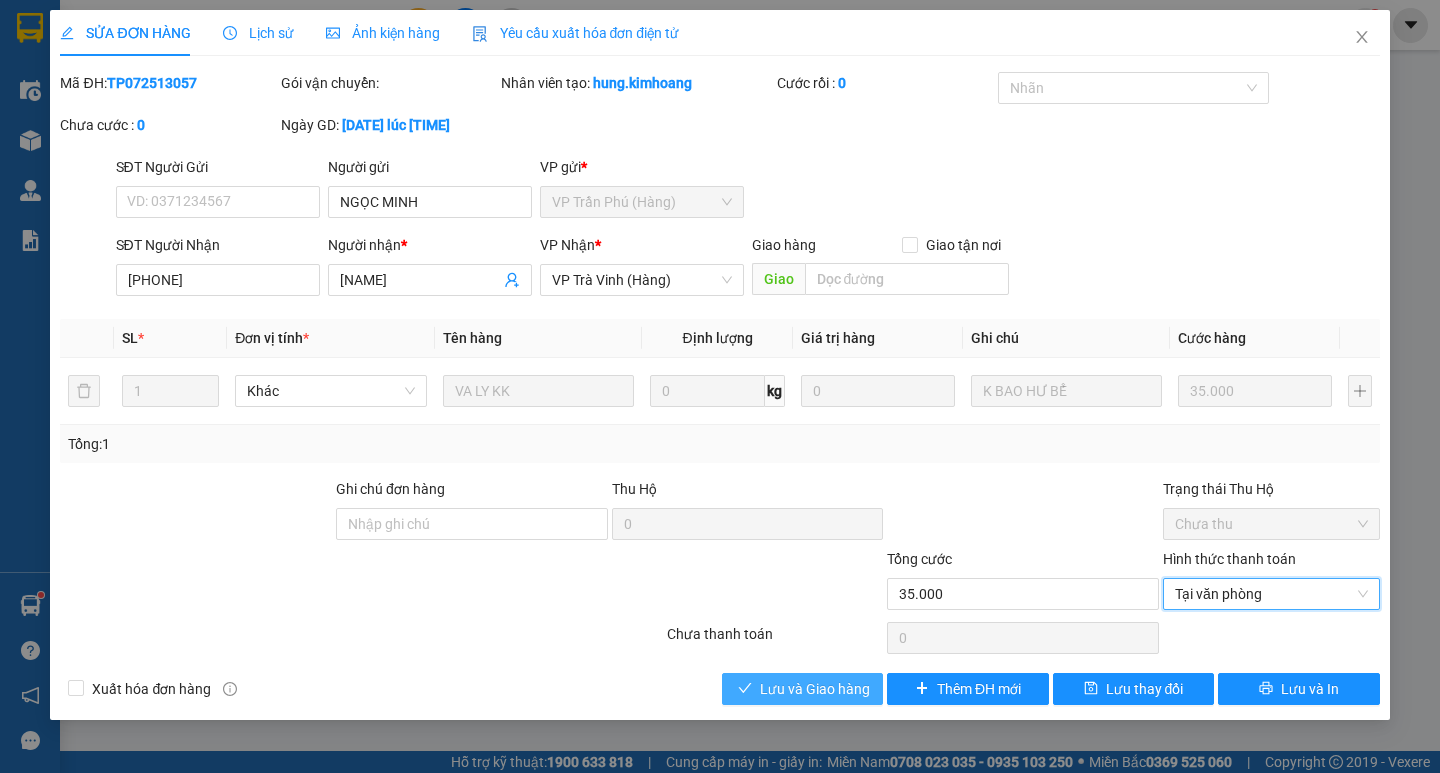 click on "Lưu và Giao hàng" at bounding box center (815, 689) 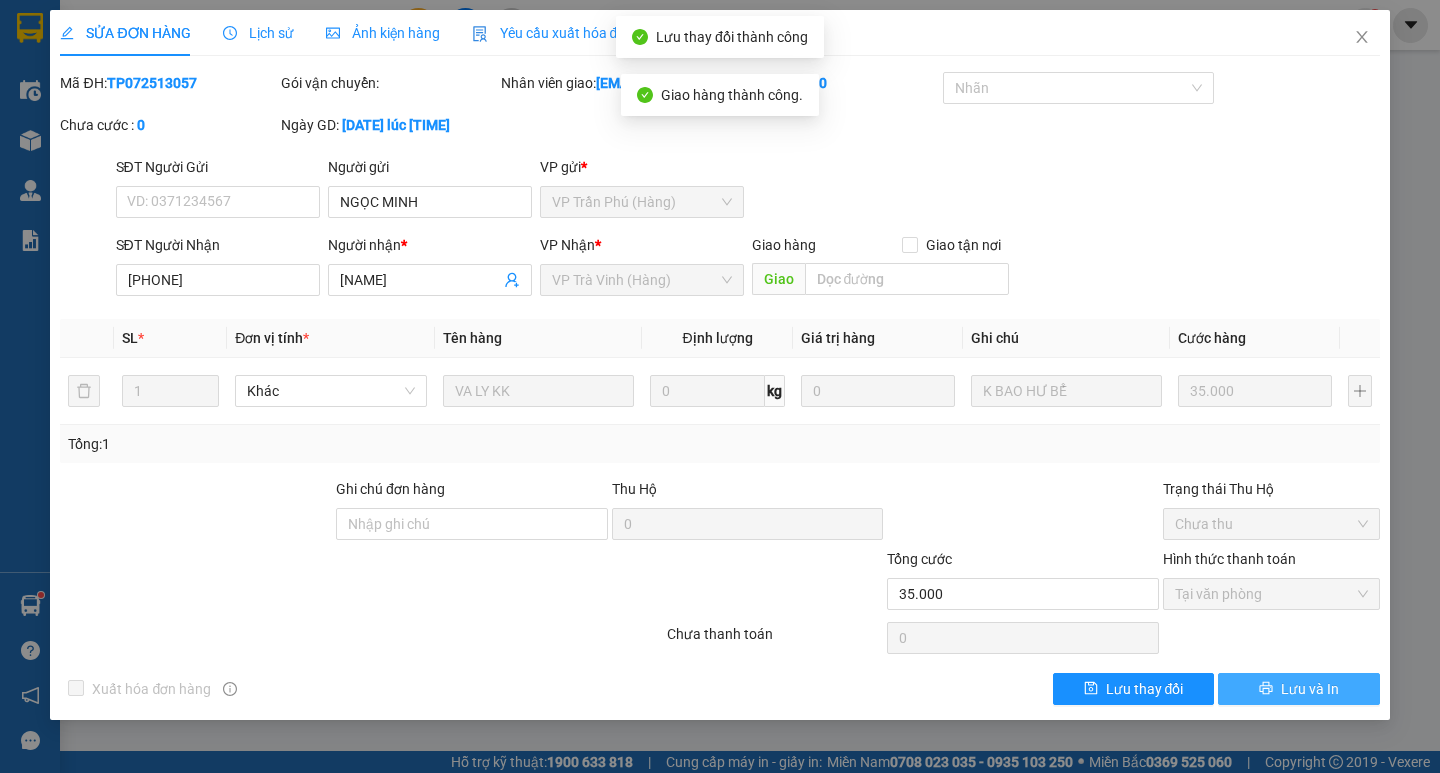 click 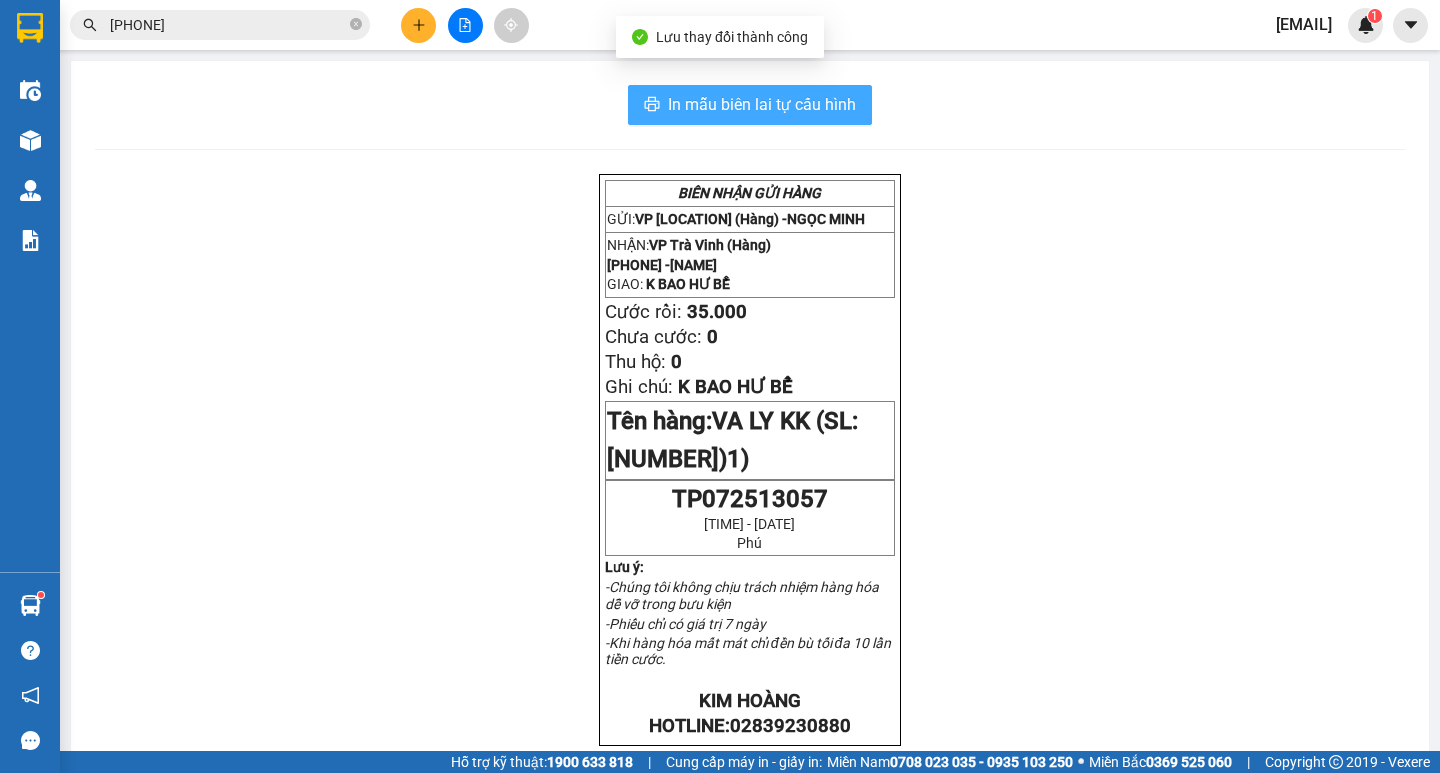 click on "In mẫu biên lai tự cấu hình" at bounding box center (750, 105) 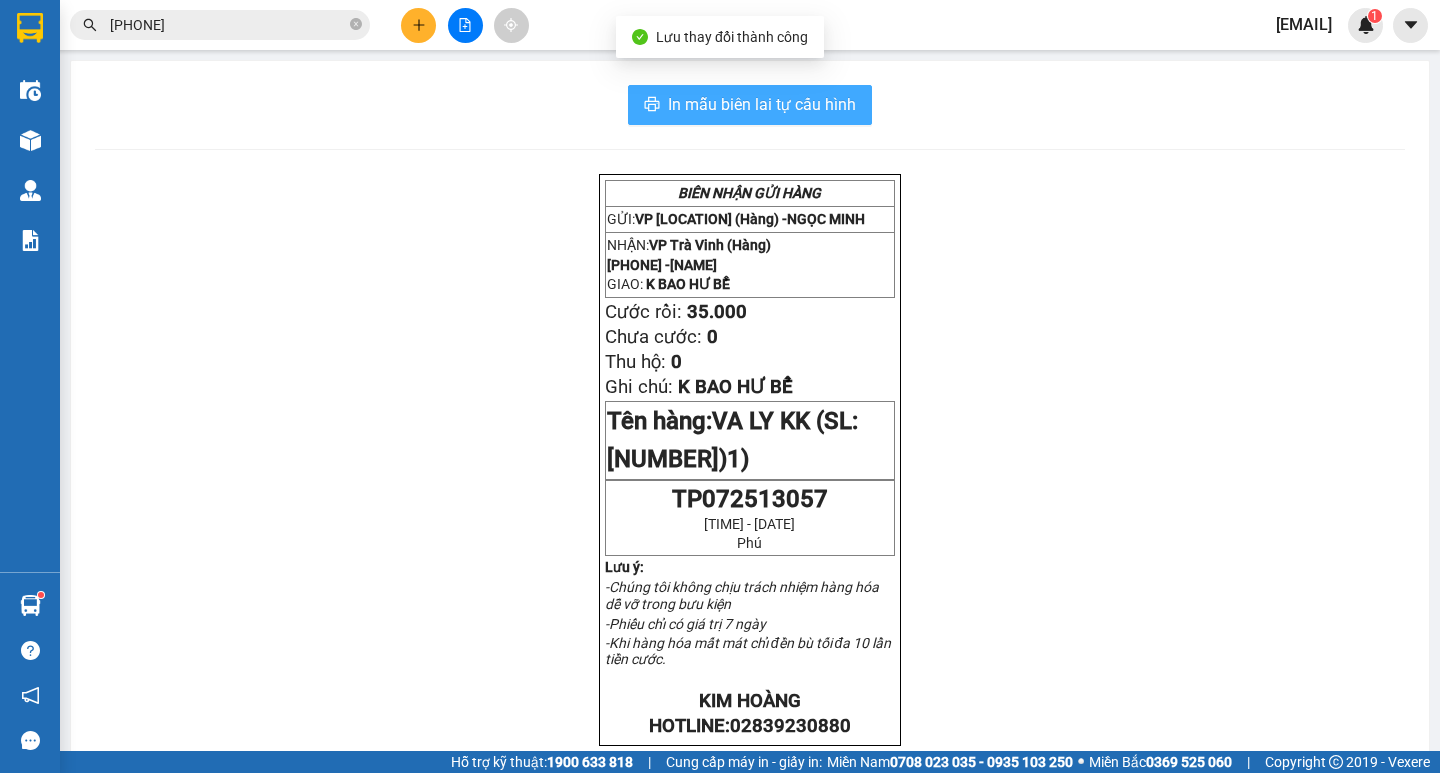 scroll, scrollTop: 0, scrollLeft: 0, axis: both 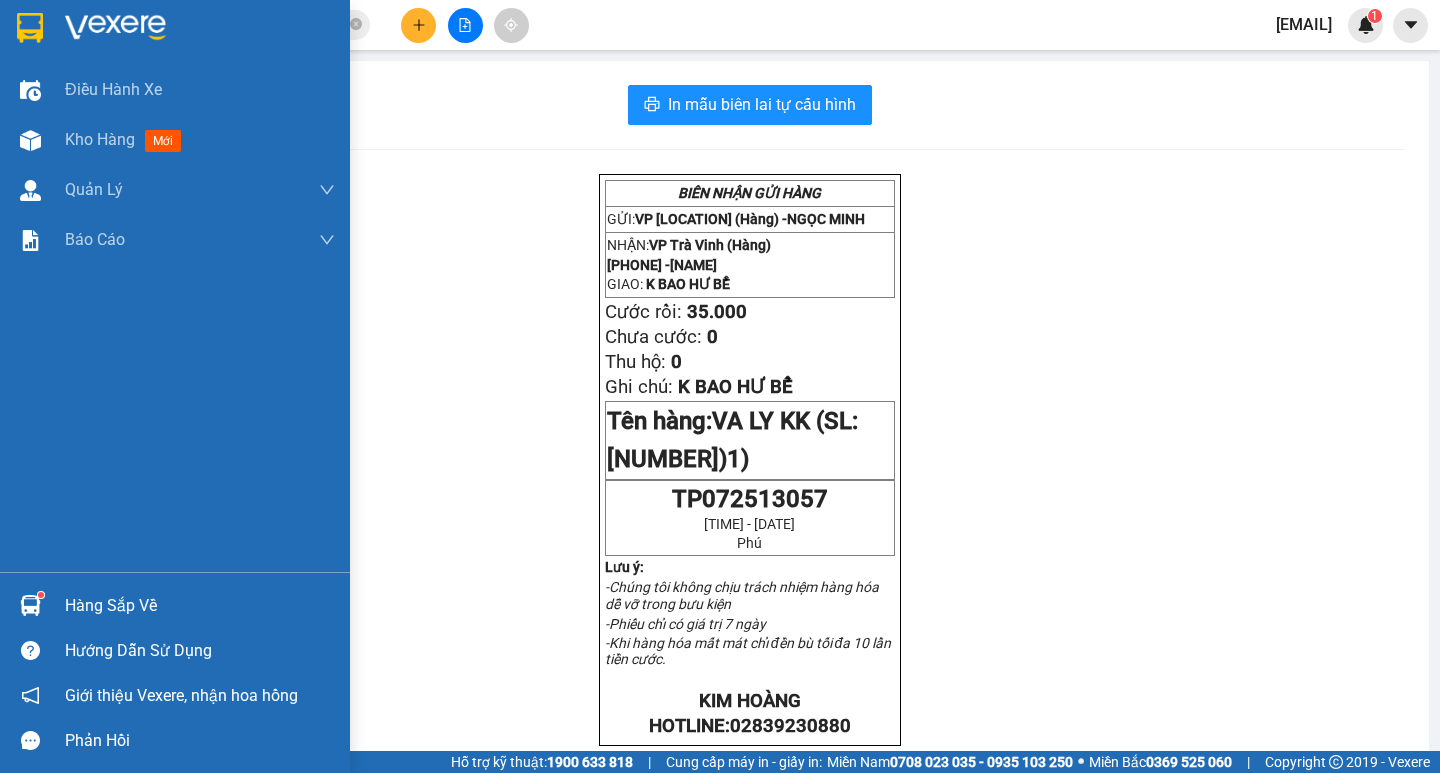 click on "Hàng sắp về" at bounding box center (200, 606) 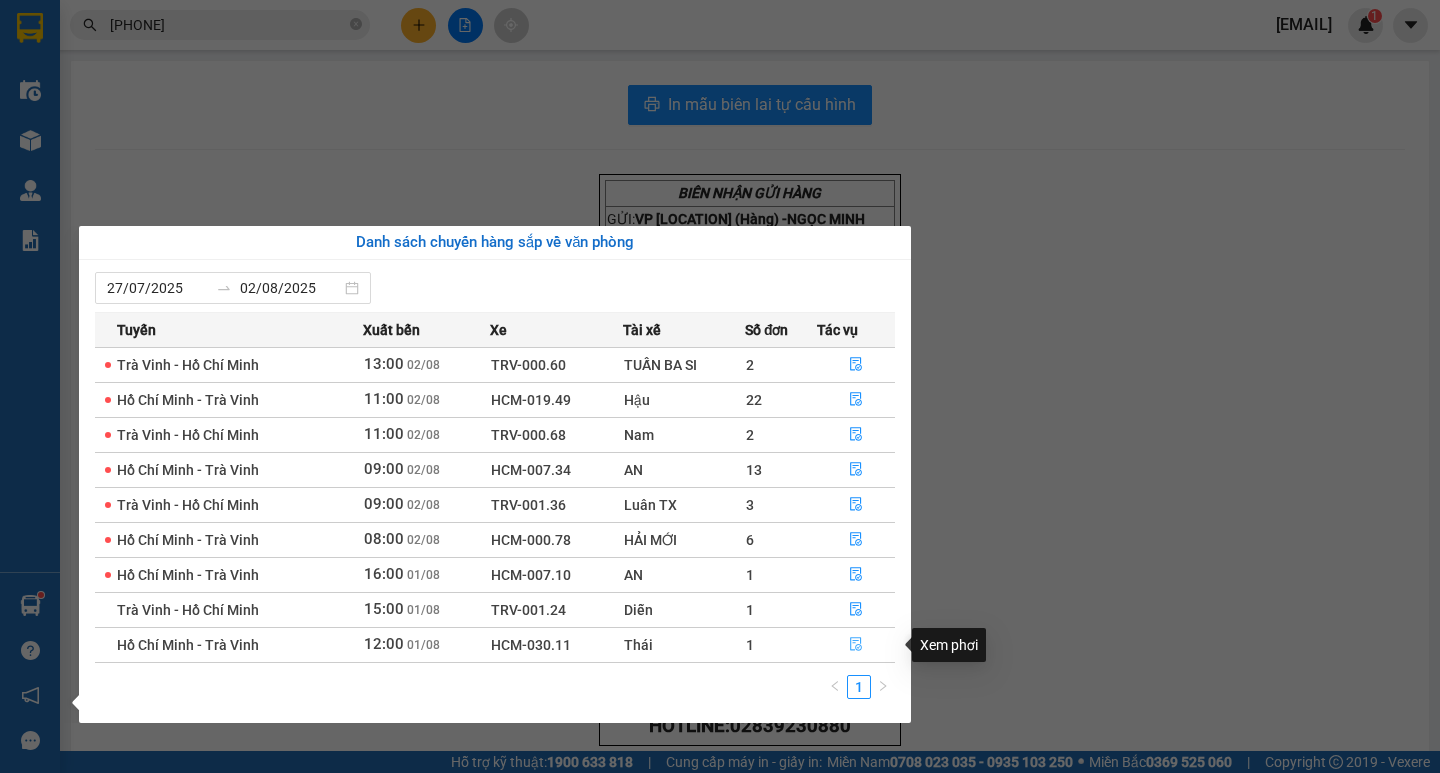 click 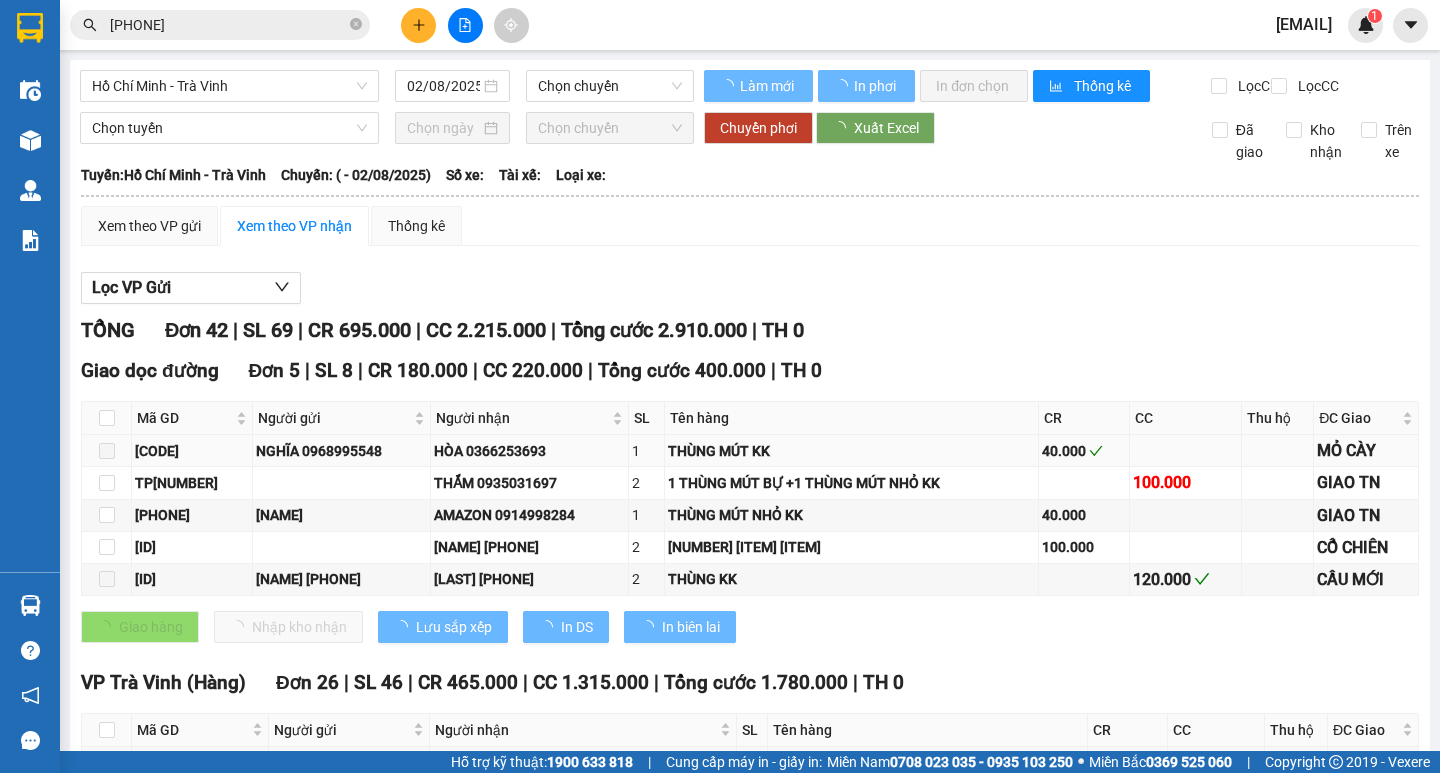 type on "01/08/2025" 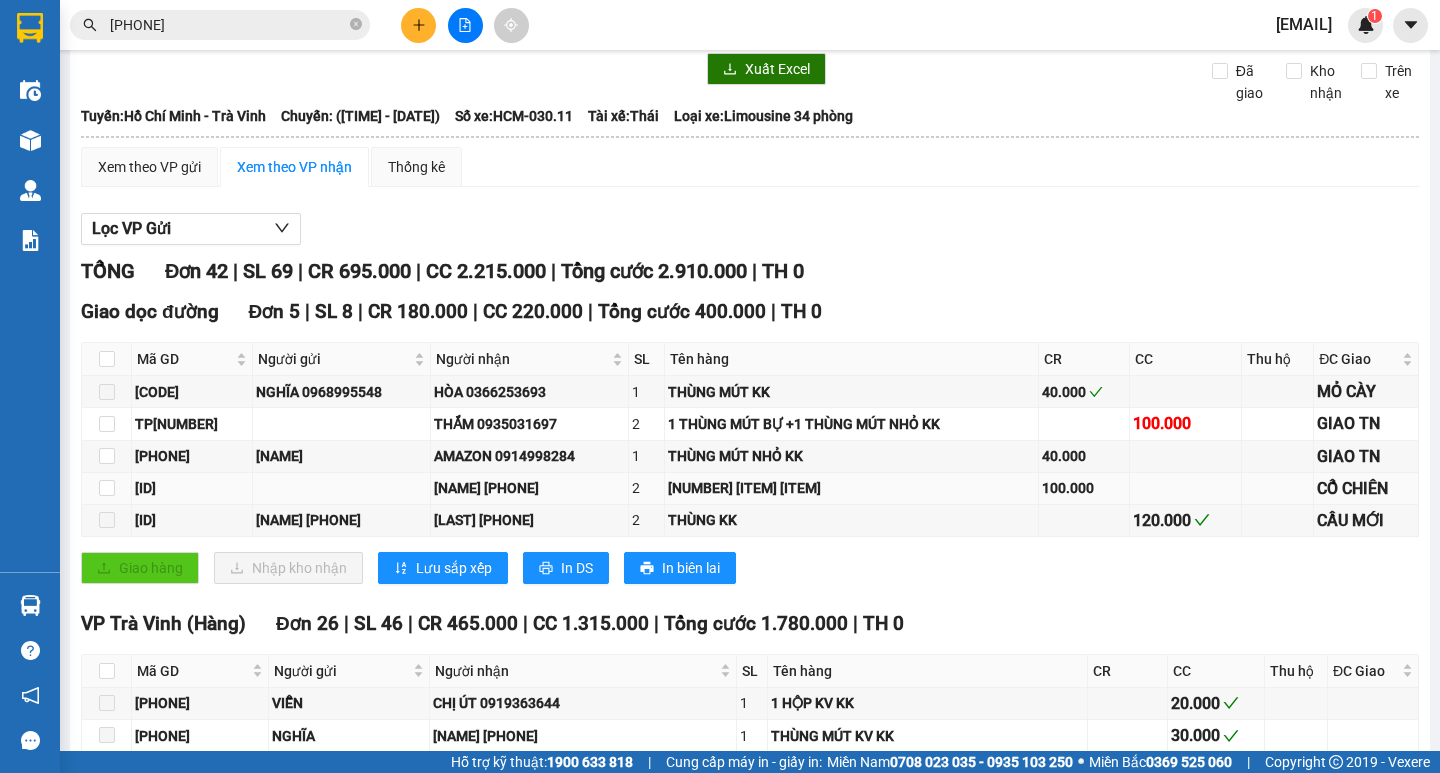 scroll, scrollTop: 300, scrollLeft: 0, axis: vertical 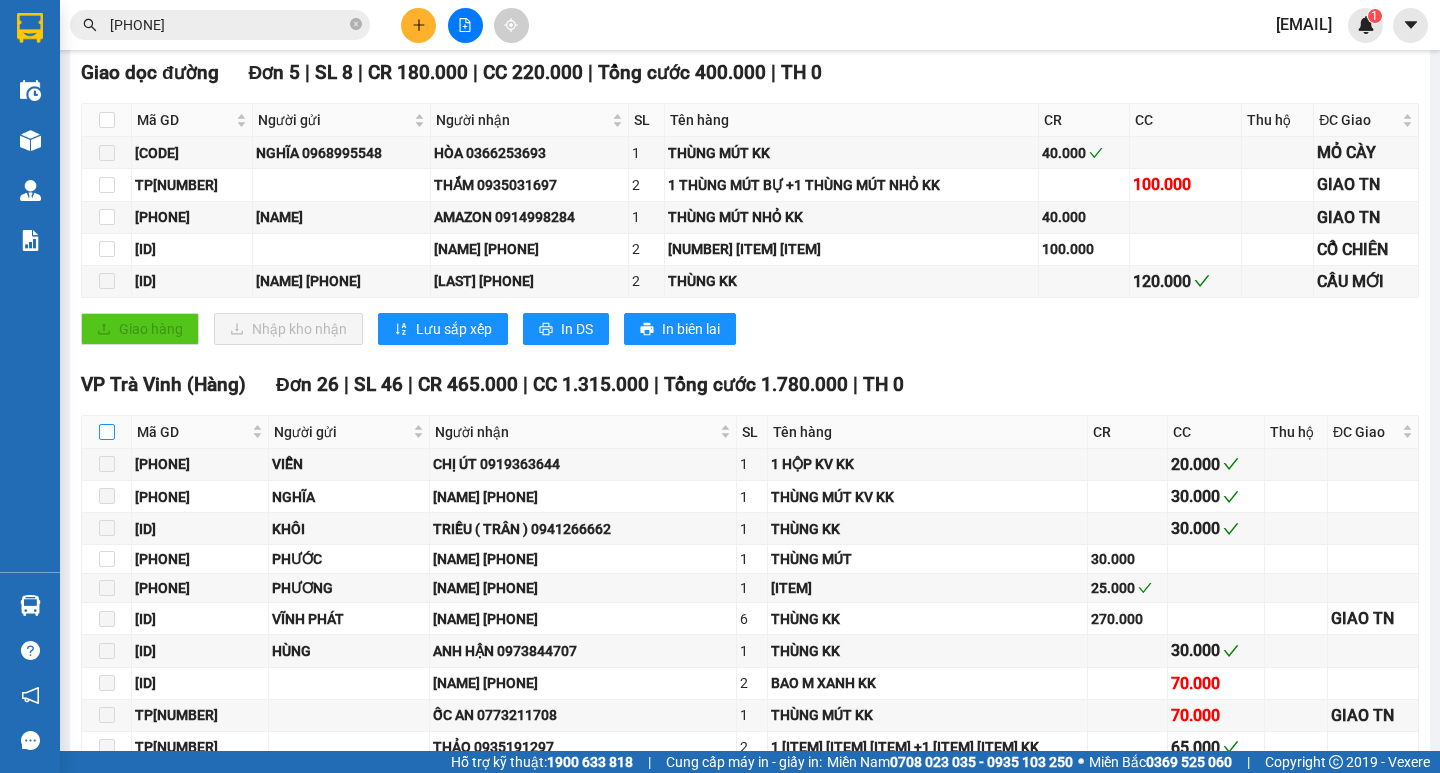 click at bounding box center [107, 432] 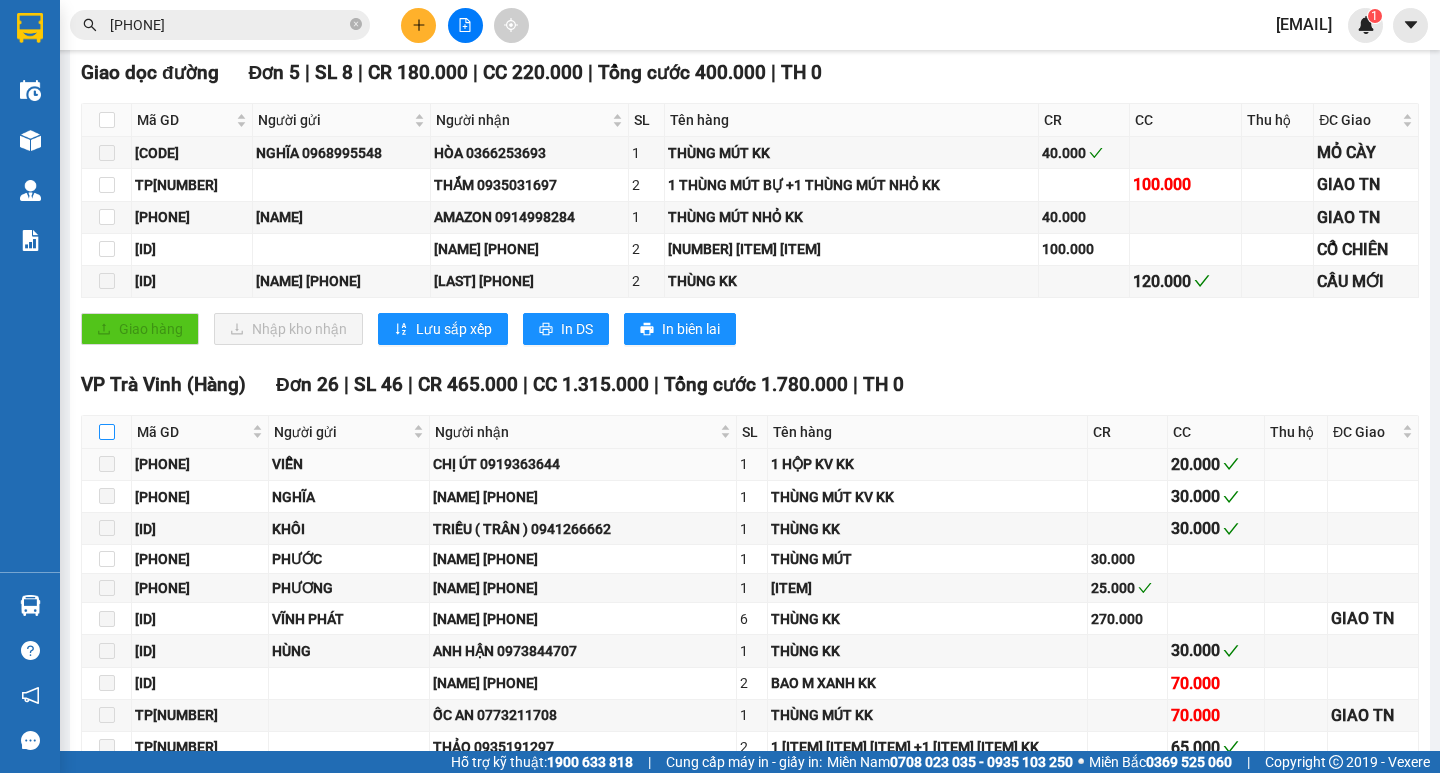 checkbox on "true" 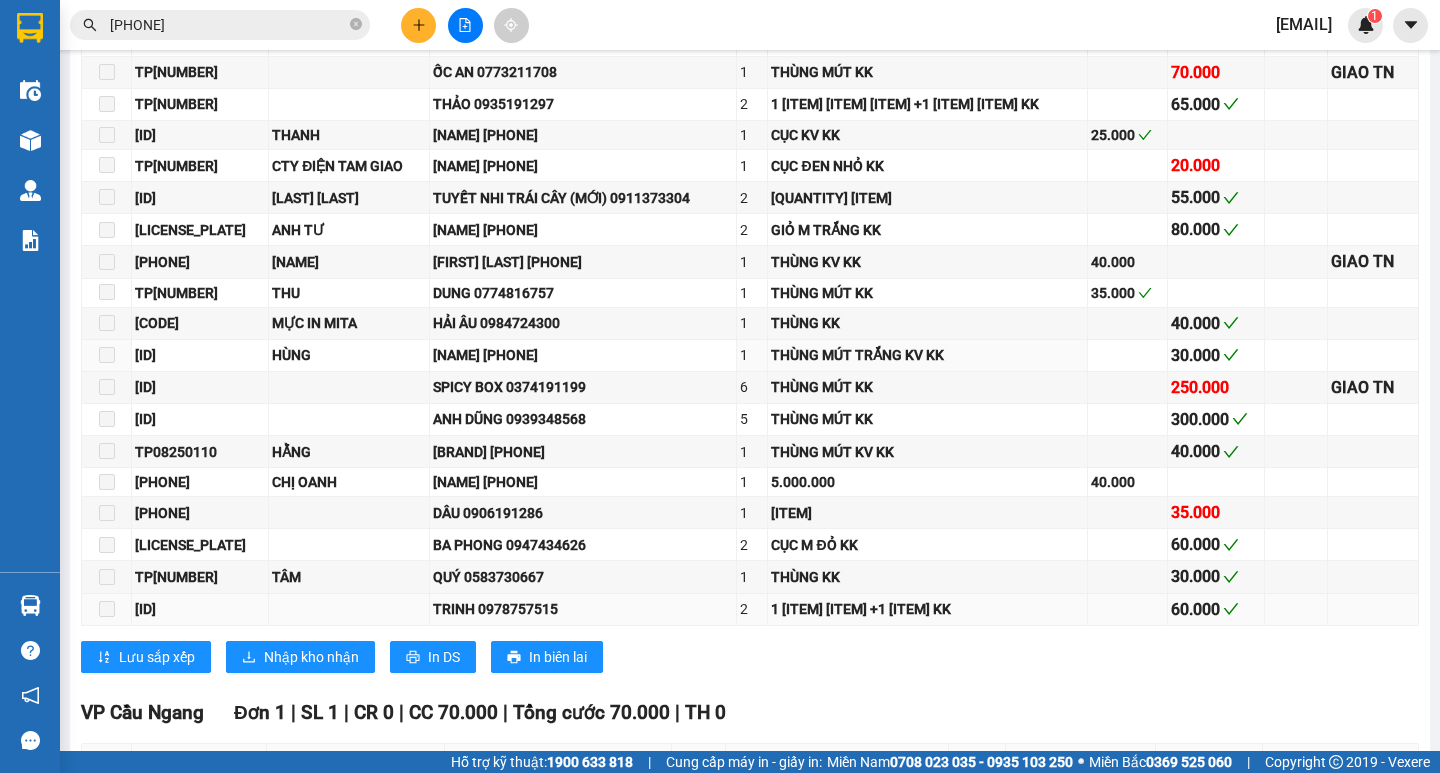 scroll, scrollTop: 1000, scrollLeft: 0, axis: vertical 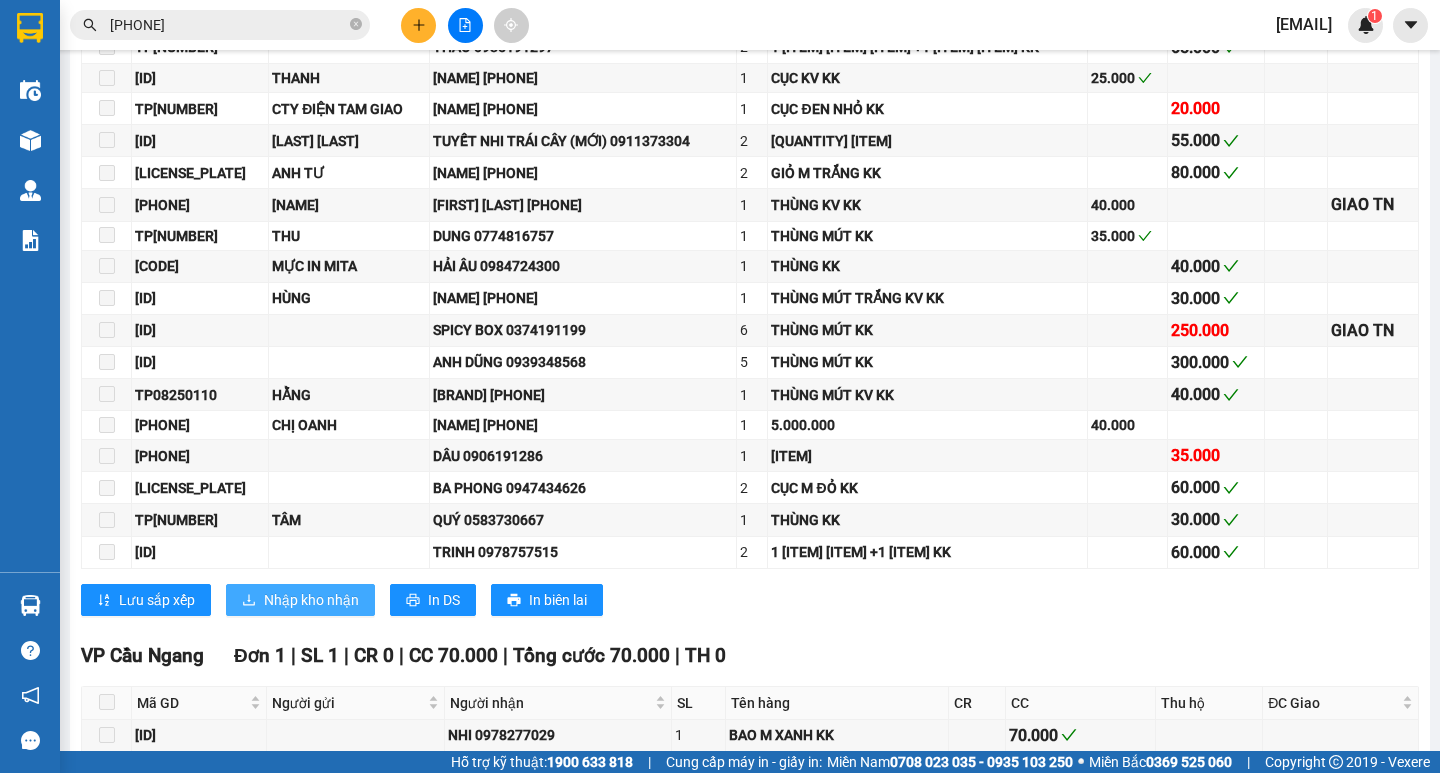click on "Nhập kho nhận" at bounding box center [311, 600] 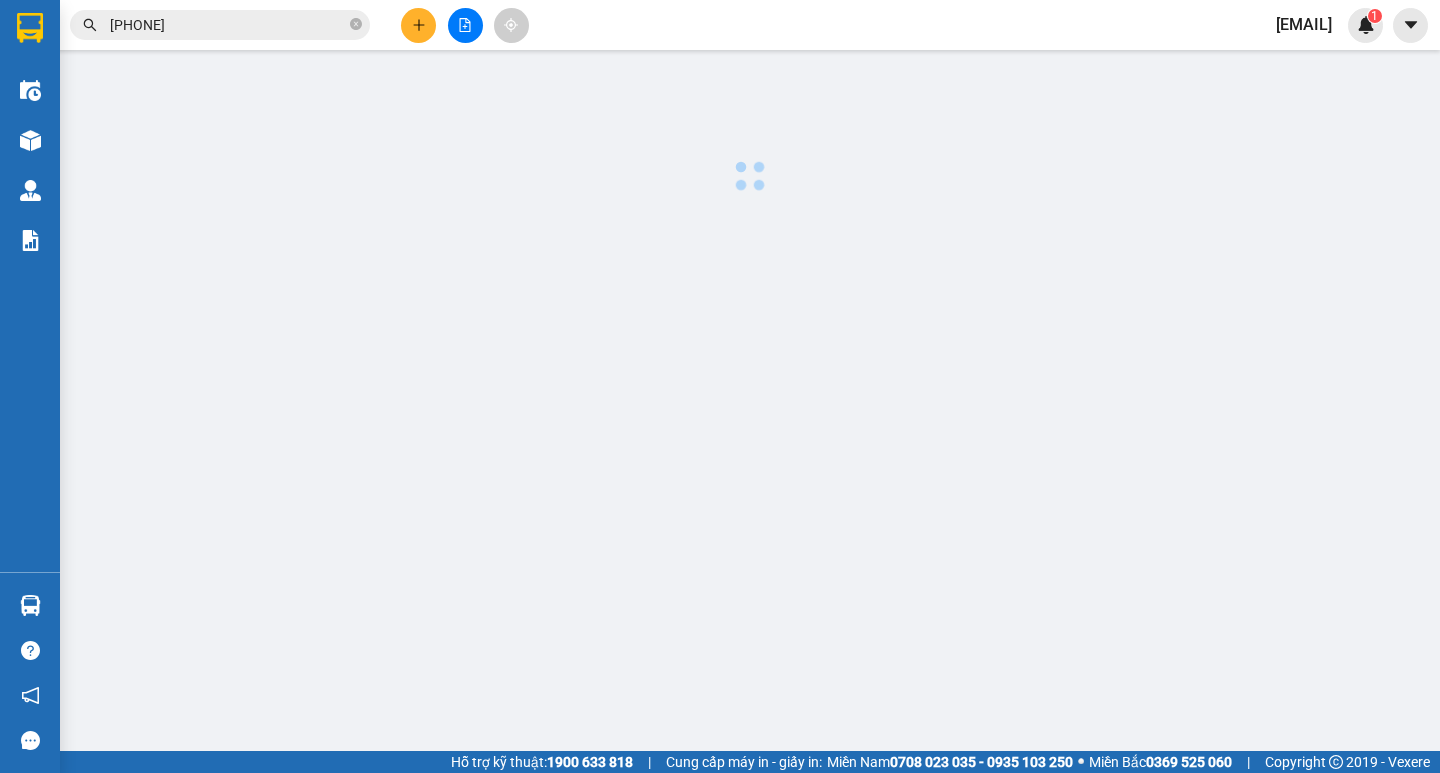 scroll, scrollTop: 0, scrollLeft: 0, axis: both 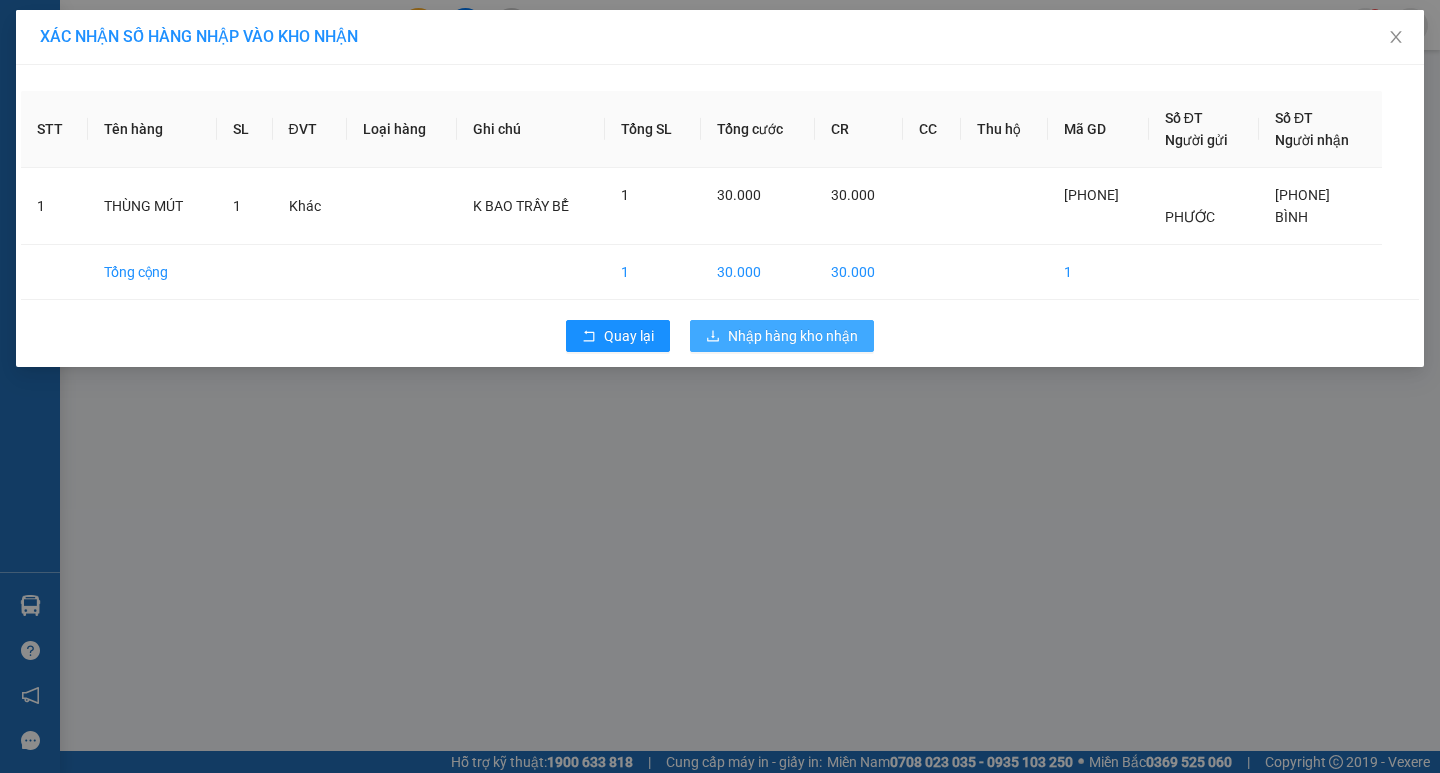 click on "Nhập hàng kho nhận" at bounding box center [793, 336] 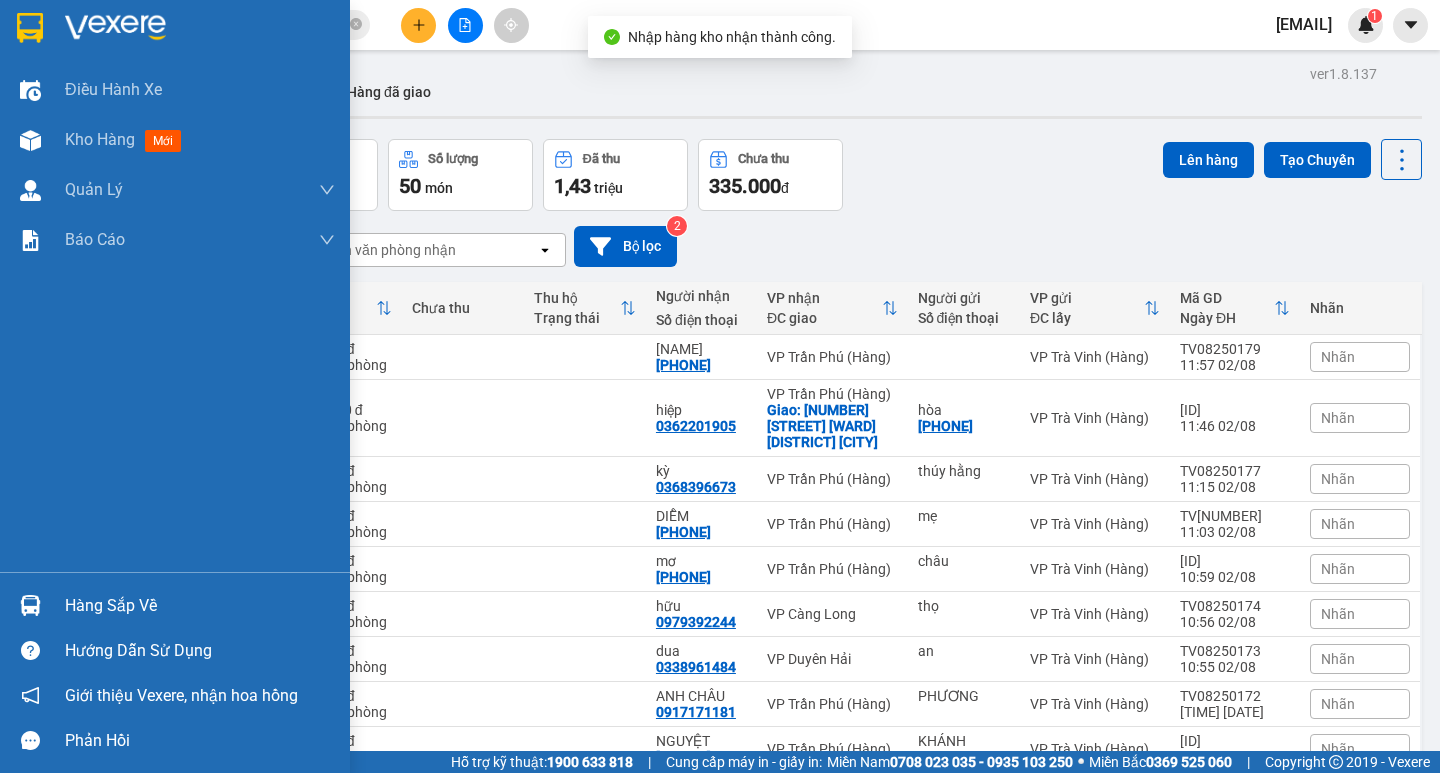 click on "Hàng sắp về" at bounding box center (200, 606) 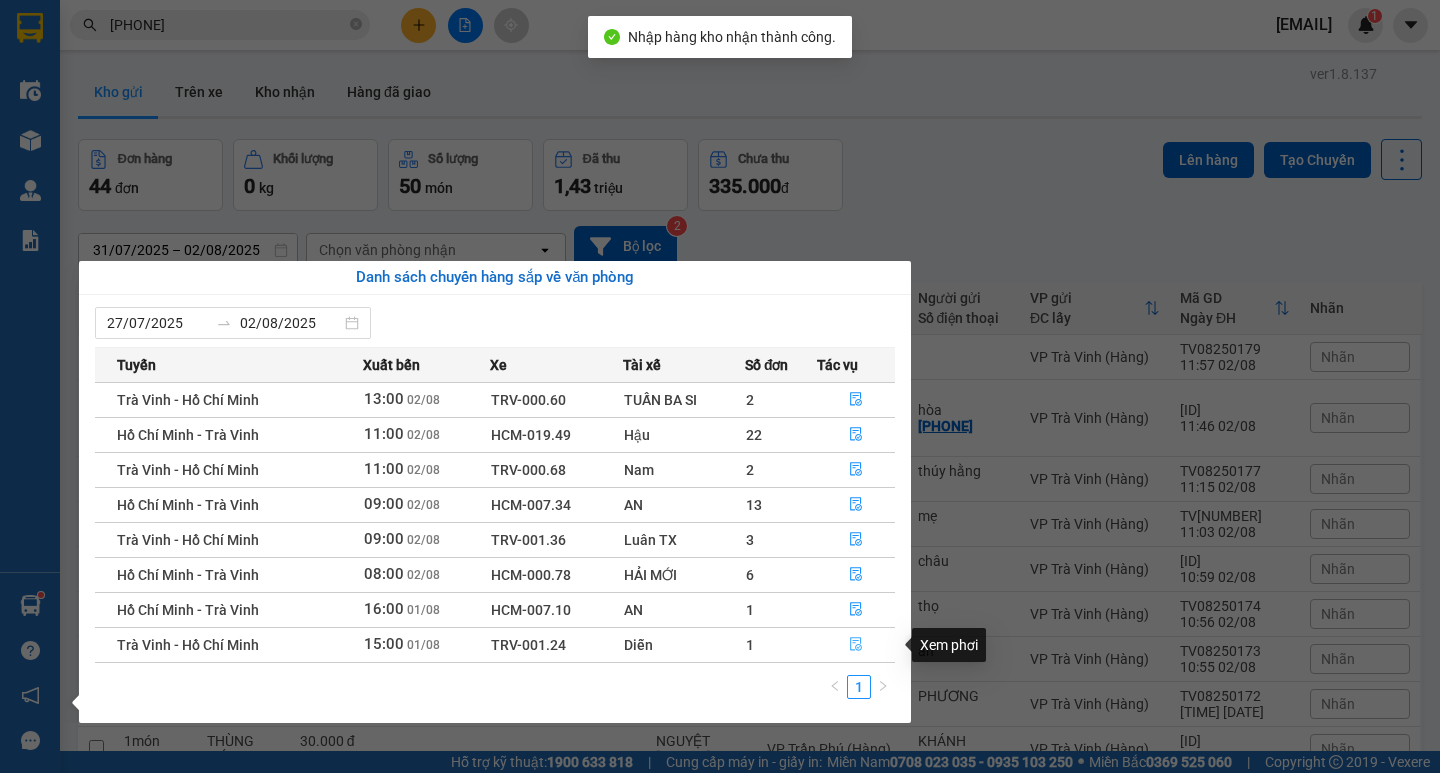 click 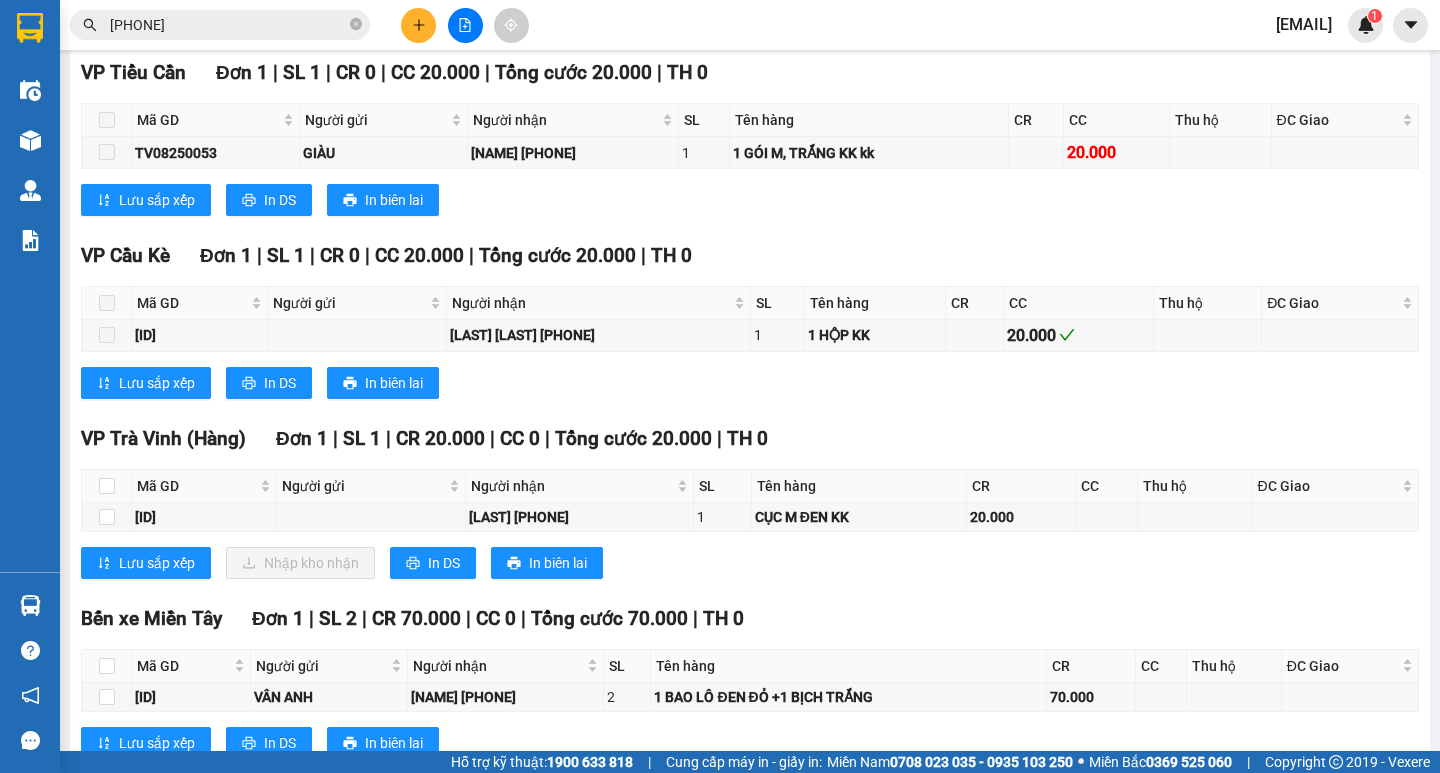 scroll, scrollTop: 1197, scrollLeft: 0, axis: vertical 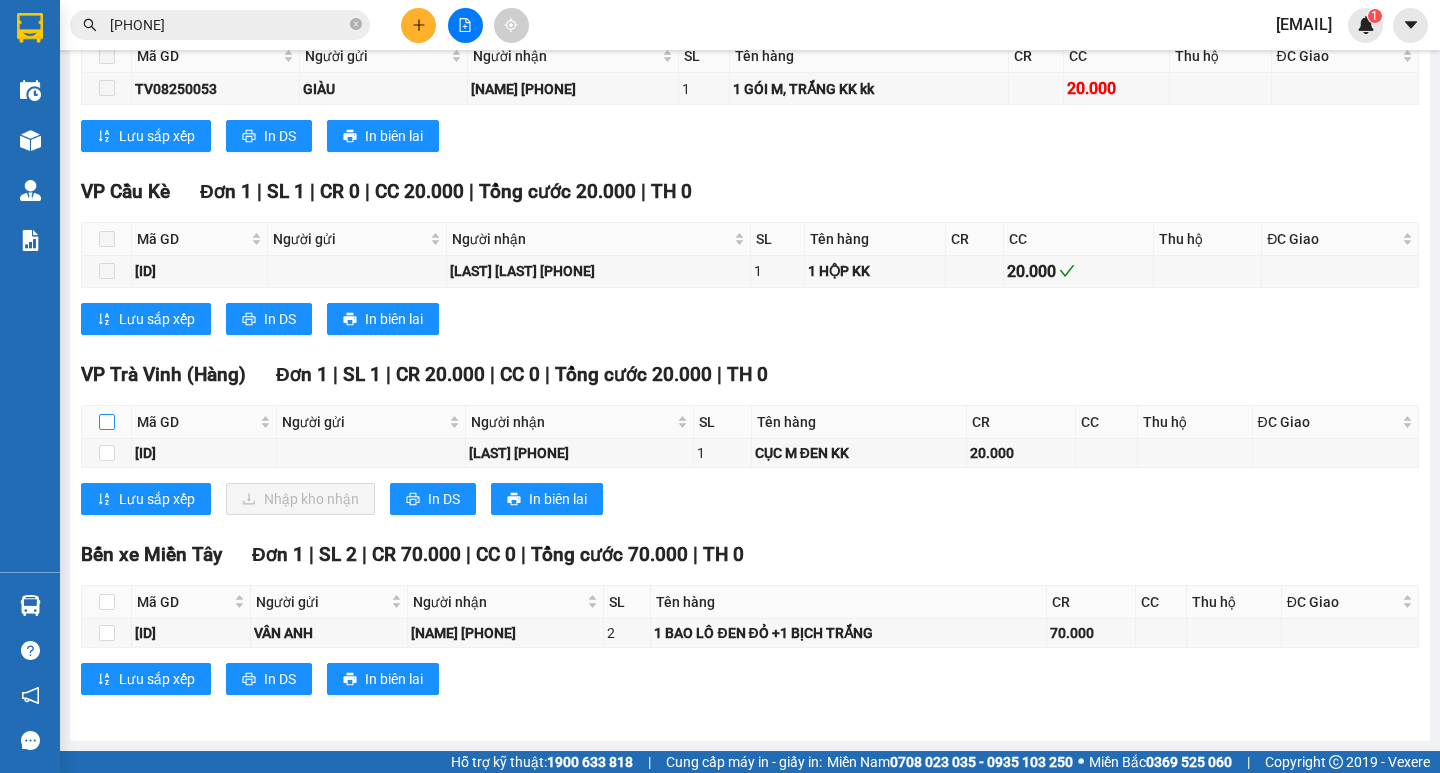 drag, startPoint x: 99, startPoint y: 417, endPoint x: 116, endPoint y: 422, distance: 17.720045 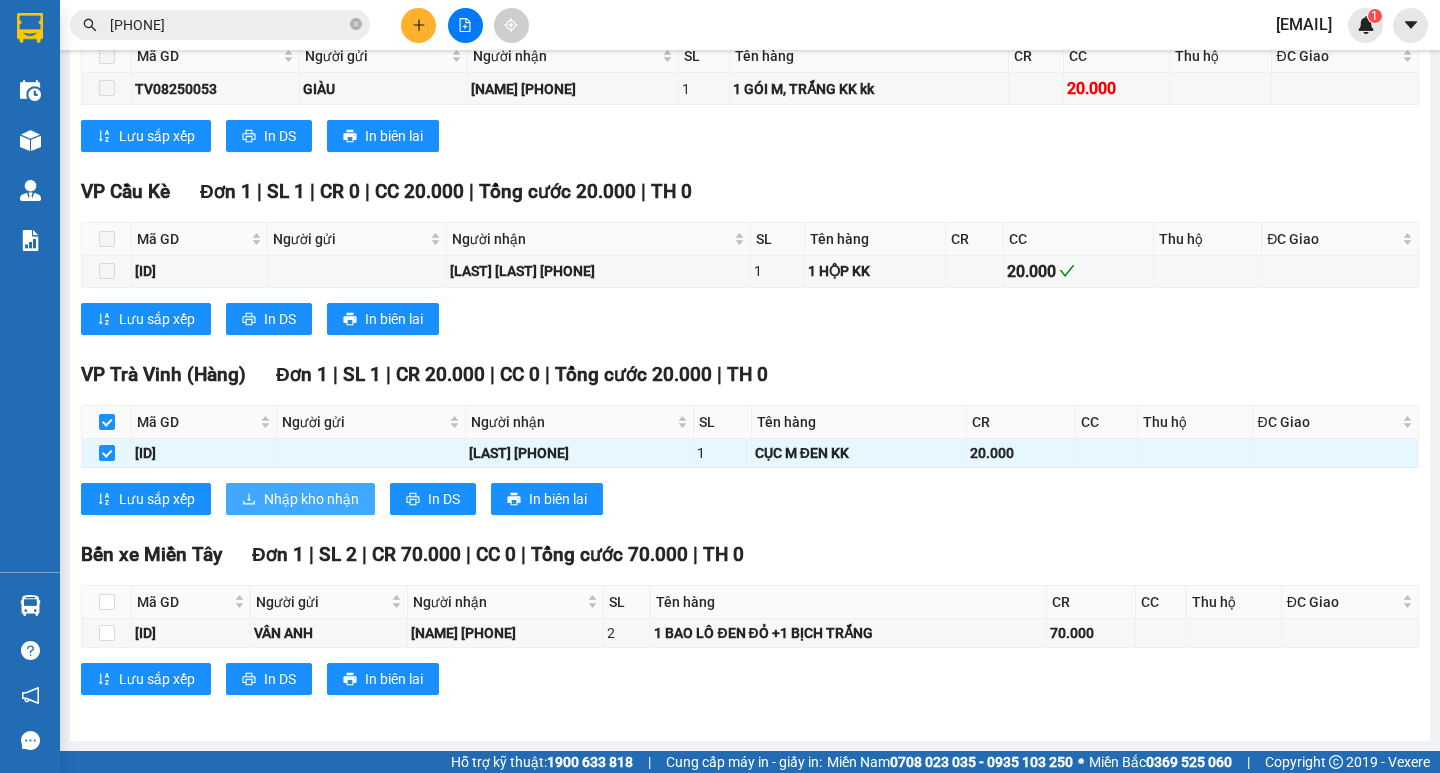 click on "Nhập kho nhận" at bounding box center [311, 499] 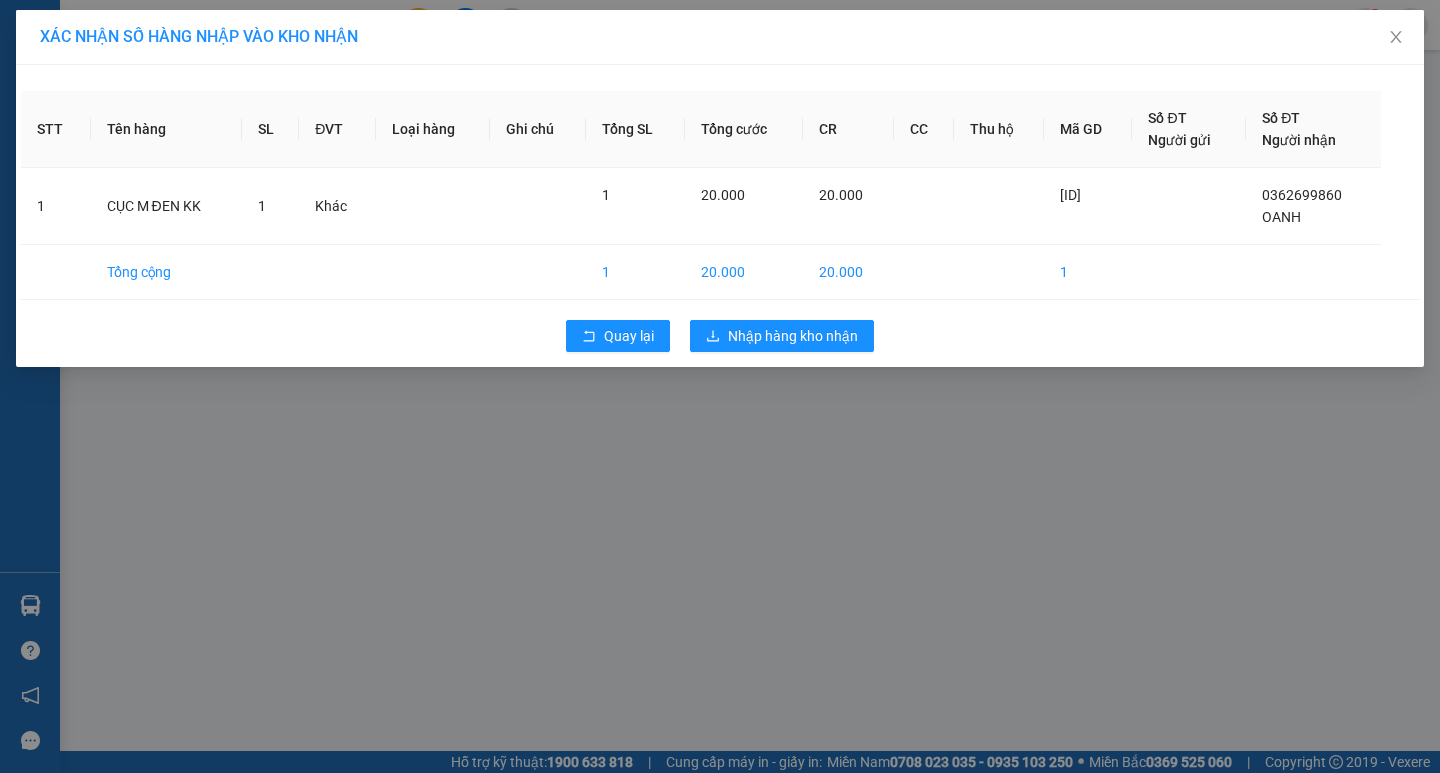 scroll, scrollTop: 0, scrollLeft: 0, axis: both 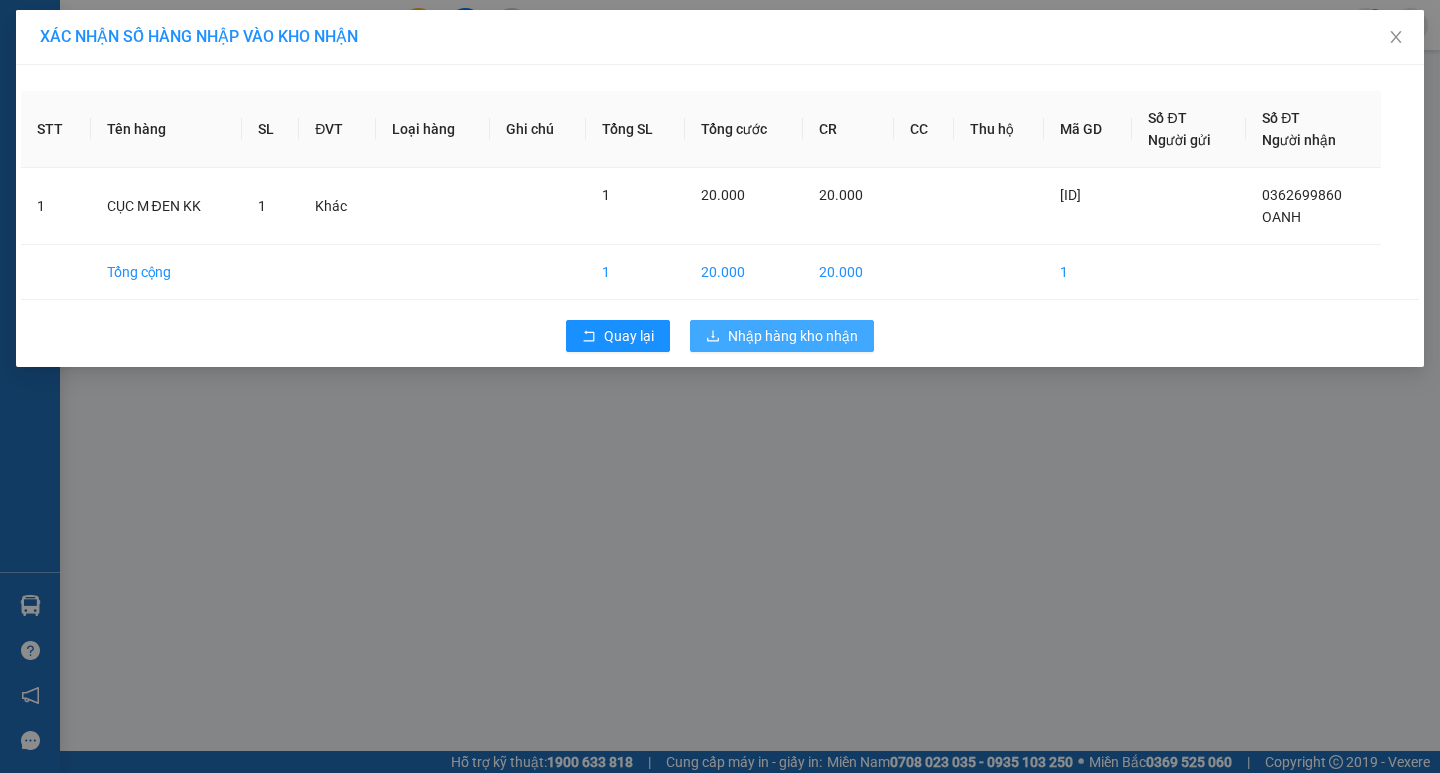 drag, startPoint x: 748, startPoint y: 321, endPoint x: 732, endPoint y: 329, distance: 17.888544 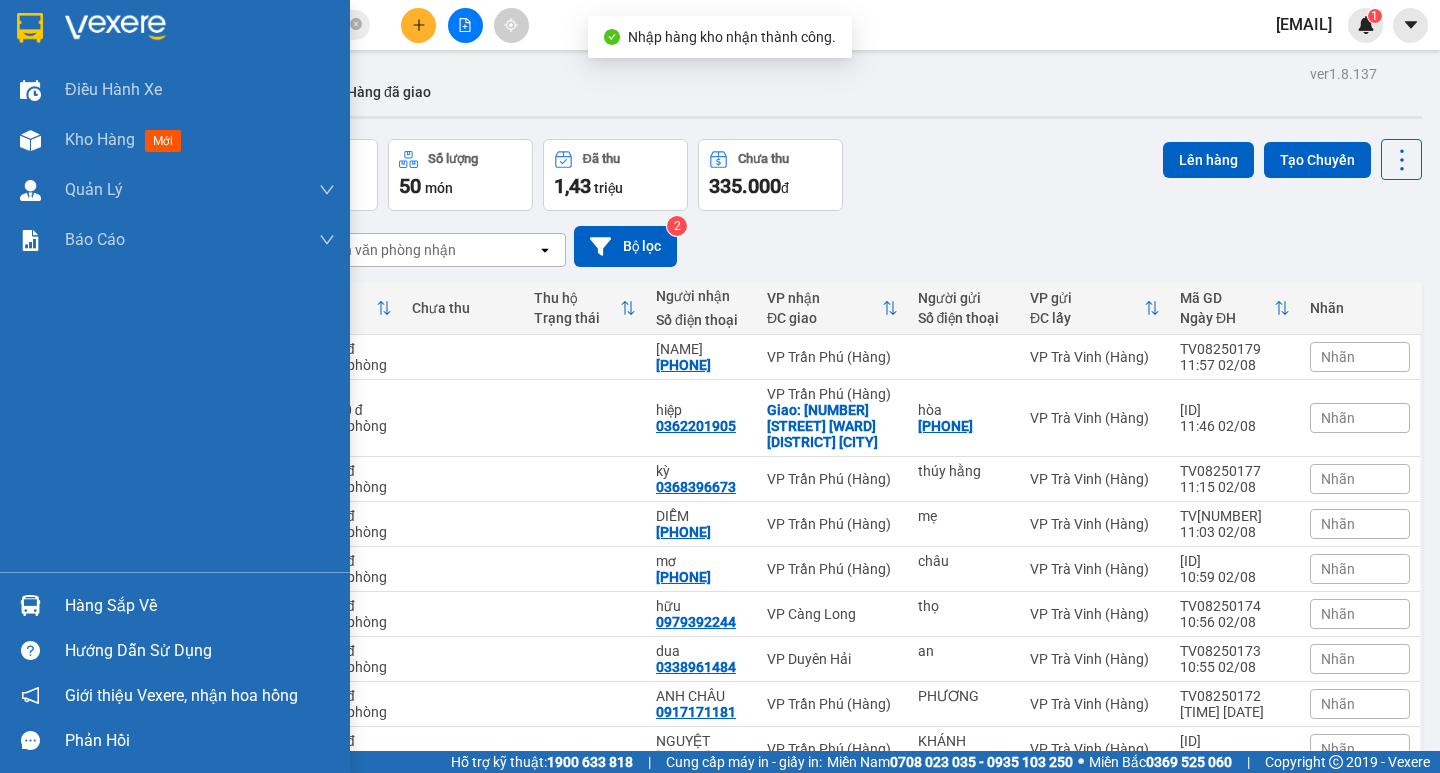 drag, startPoint x: 115, startPoint y: 596, endPoint x: 243, endPoint y: 597, distance: 128.0039 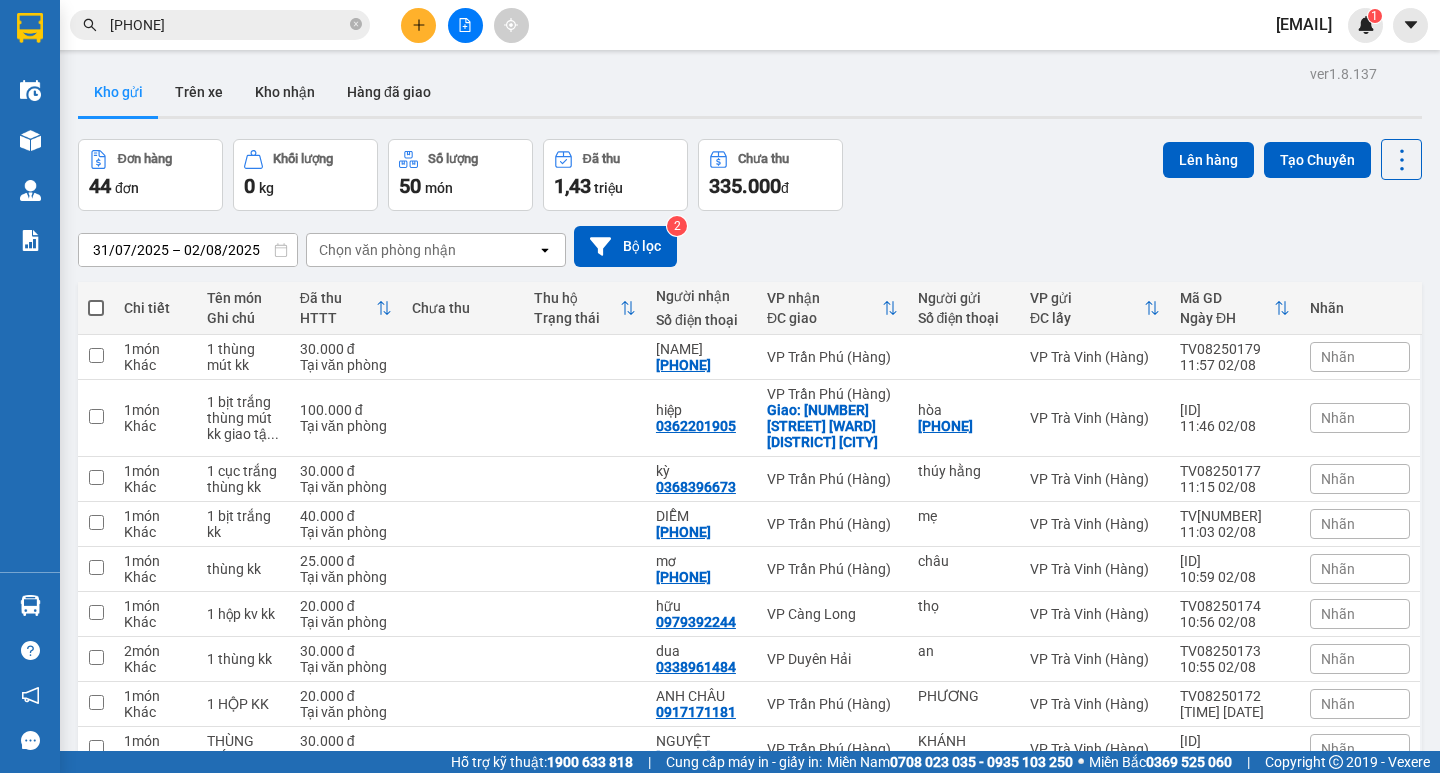 click on "Kết quả tìm kiếm ( 6 )  Bộ lọc  Mã ĐH Trạng thái Món hàng Thu hộ Tổng cước Chưa cước Nhãn Người gửi VP Gửi Người nhận VP Nhận [PHONE] [TIME] - [DATE] VP Nhận   [CURRENCY] [TIME] - [DATE] VA LY KK SL:  1 [PRICE] [PRICE] [NAME] VP [LOCATION] (Hàng) [PHONE] [PHONE] [NAME] VP [LOCATION] (Hàng) [PHONE] [TIME] - [DATE] Đã giao   [TIME] - [DATE] BỊT M TRẮNG KK SL:  1 [PRICE] [NAME]  VP [LOCATION] (Hàng) [PHONE] [PHONE] [NAME] VP [LOCATION] (Hàng) [PRODUCT_CODE] [TIME] - [DATE] Đã giao   [TIME] - [DATE] 1 CỤC M ĐỎ KK SL:  1 [PRICE] [PHONE] [NAME] VP [LOCATION] [PHONE] [NAME] VP [LOCATION] (Hàng) [PHONE] [TIME] - [DATE] Đã giao   [TIME] - [DATE] BỊT M TRẮNG KK SL:  1 [PRICE] [NAME]  VP [LOCATION] (Hàng) [PHONE] [PHONE] [NAME] VP [LOCATION] (Hàng) [PHONE] [TIME] - [DATE] Đã giao   [TIME] - [DATE] THÙNG KK SL:  1 [PRICE] VP [LOCATION] (Hàng) [PHONE] [PHONE] [NAME] VP [LOCATION] (Hàng) [PHONE] [TIME] - [DATE] Đã giao   [TIME] - [DATE] 1" at bounding box center [720, 386] 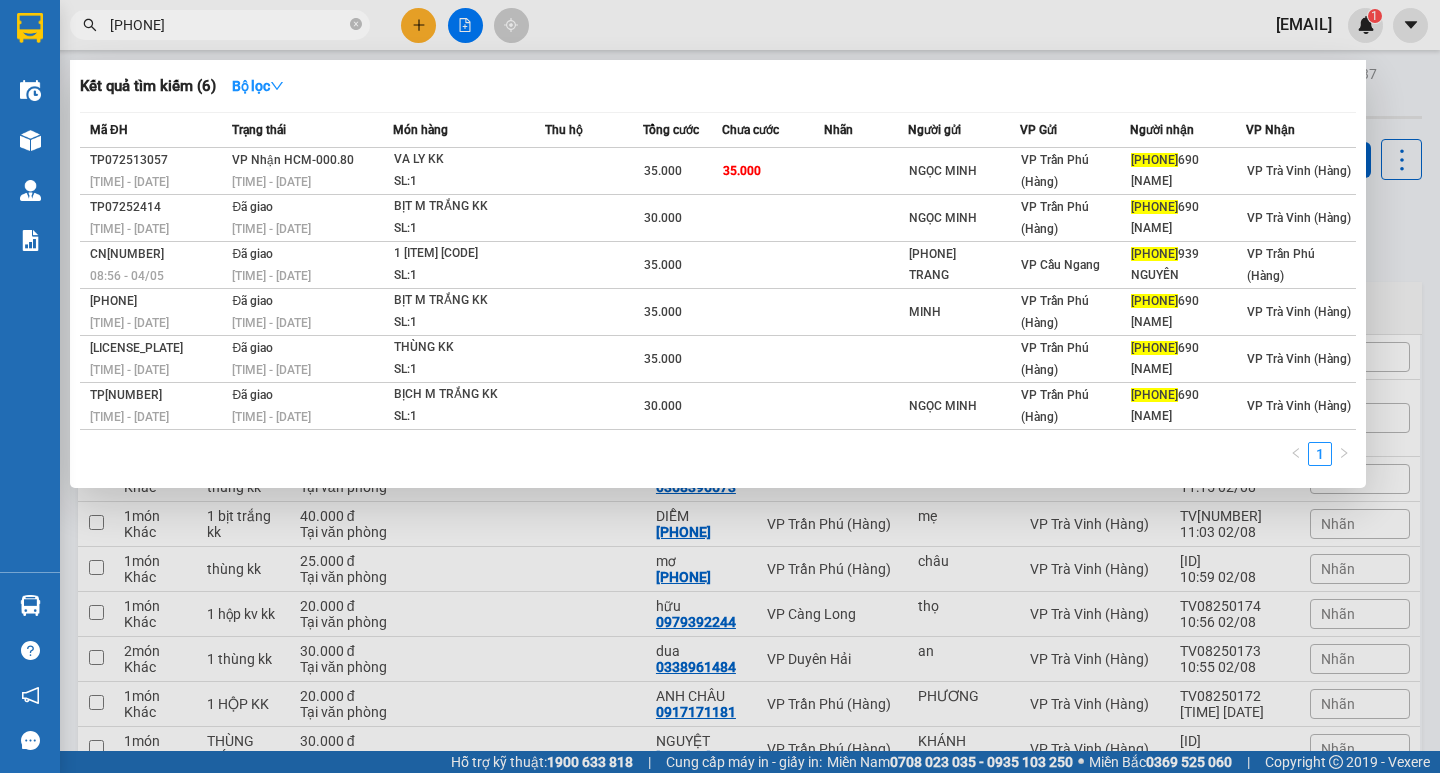 click on "[PHONE]" at bounding box center (228, 25) 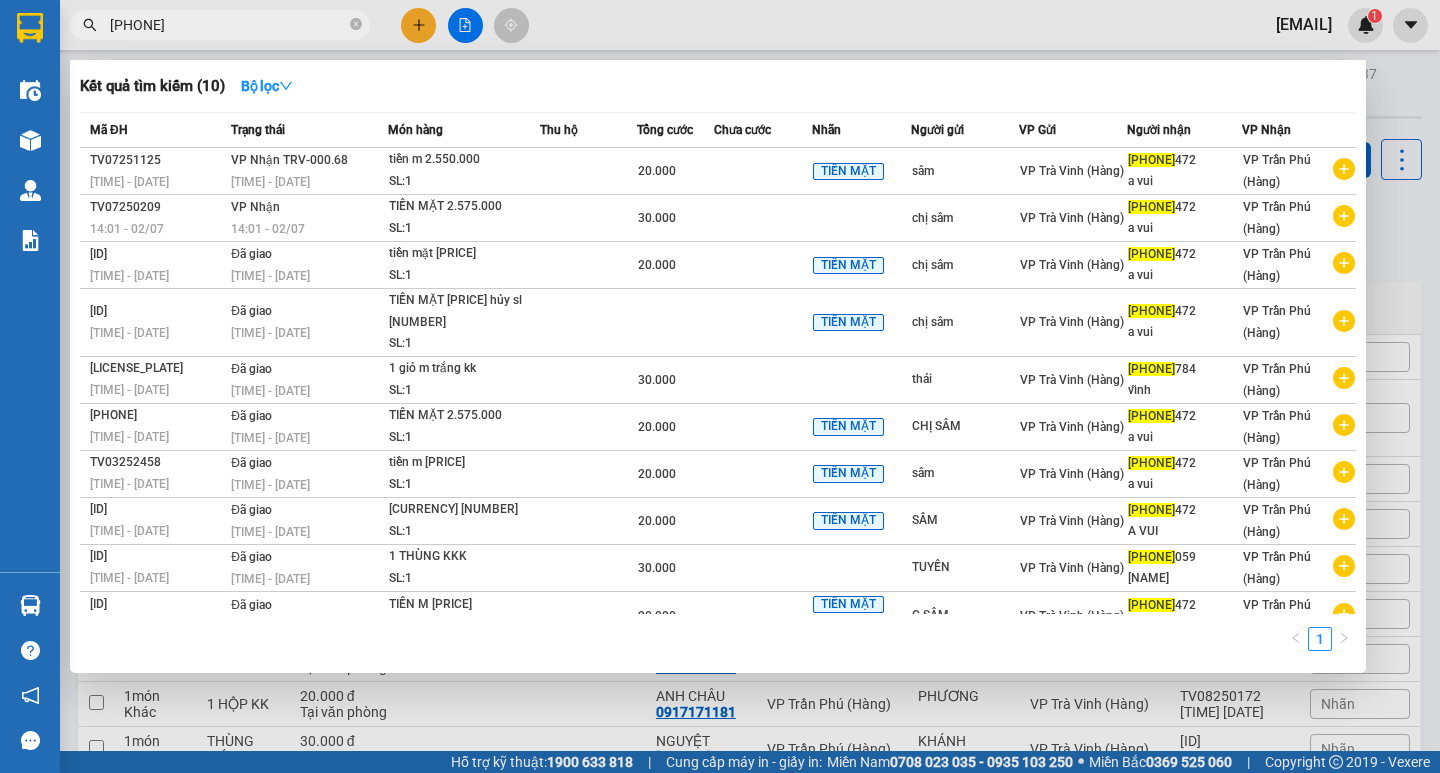type on "[PHONE]" 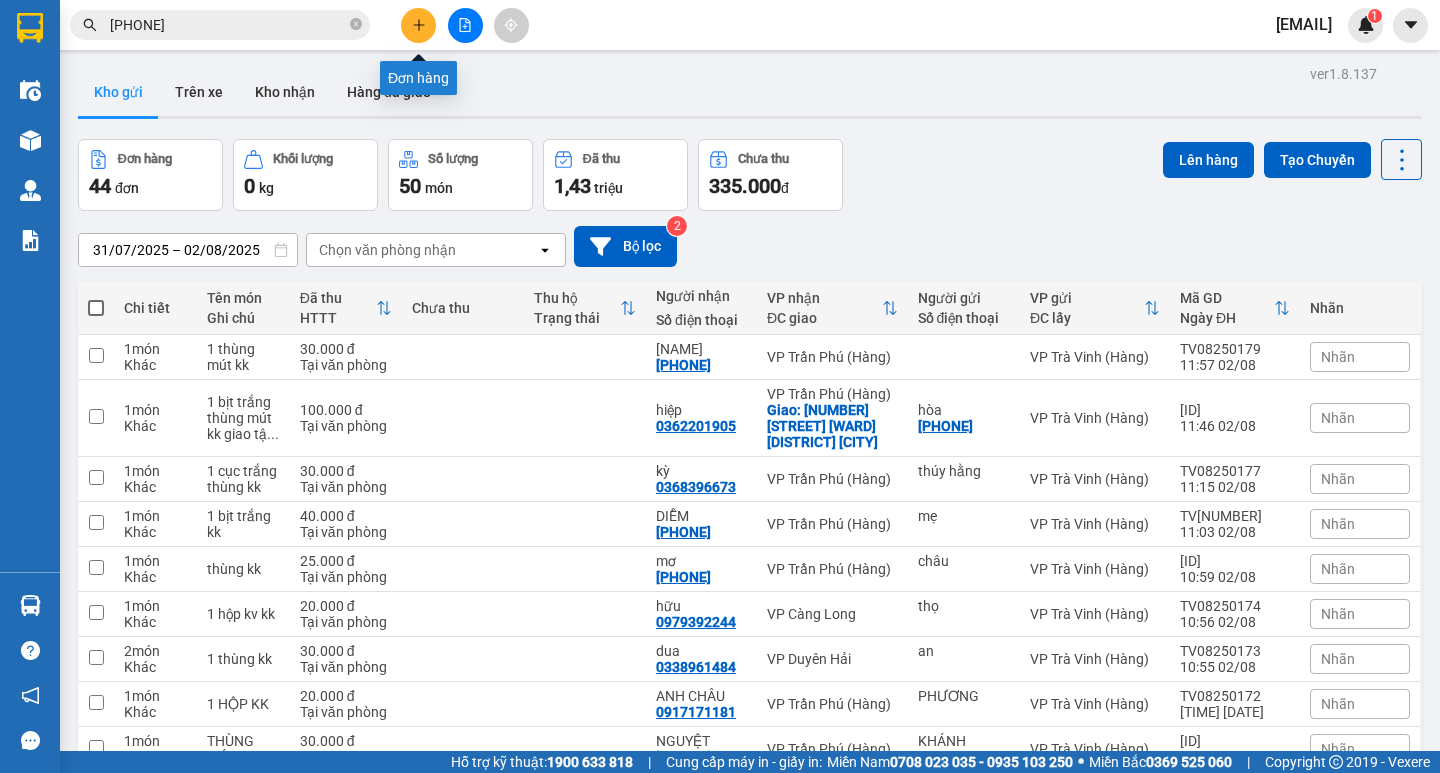 click 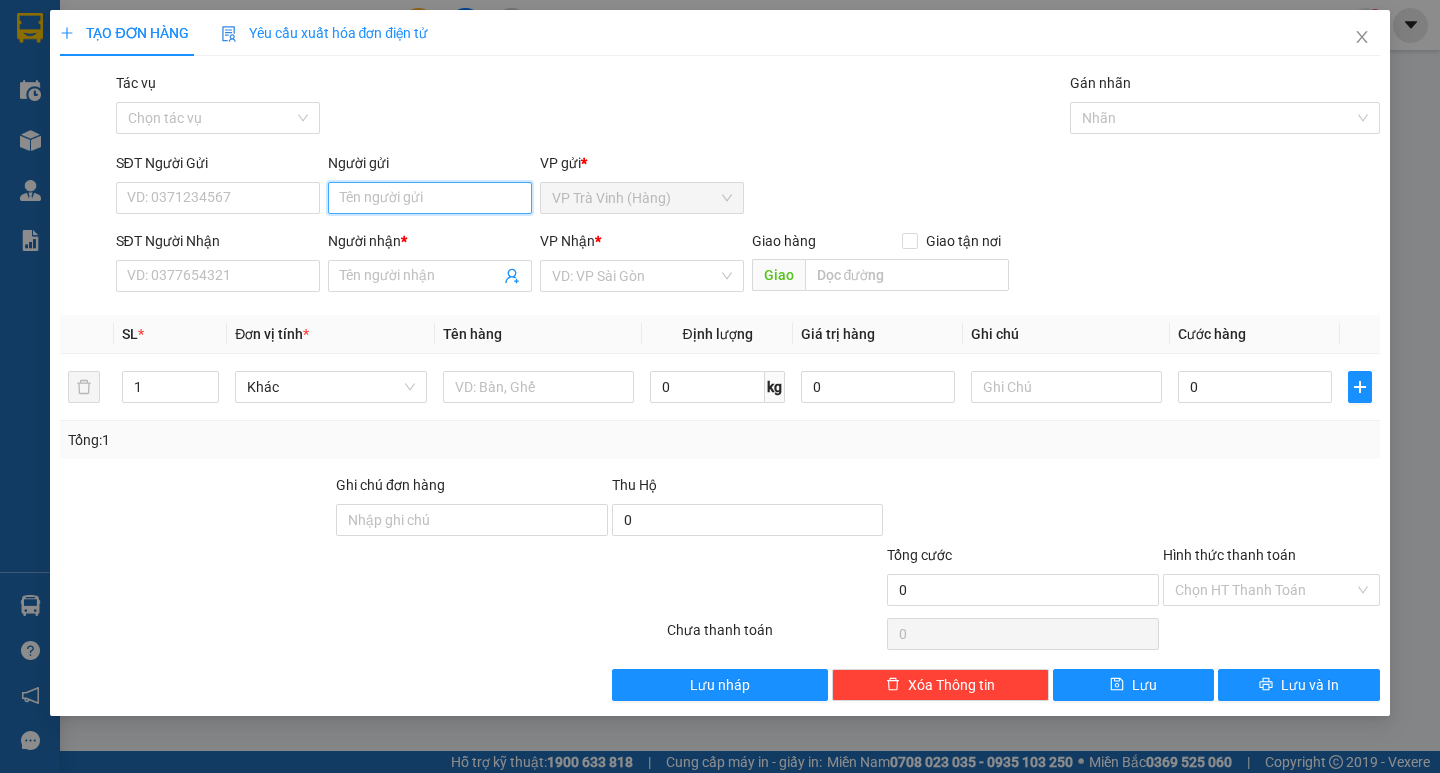 click on "Người gửi" at bounding box center (430, 198) 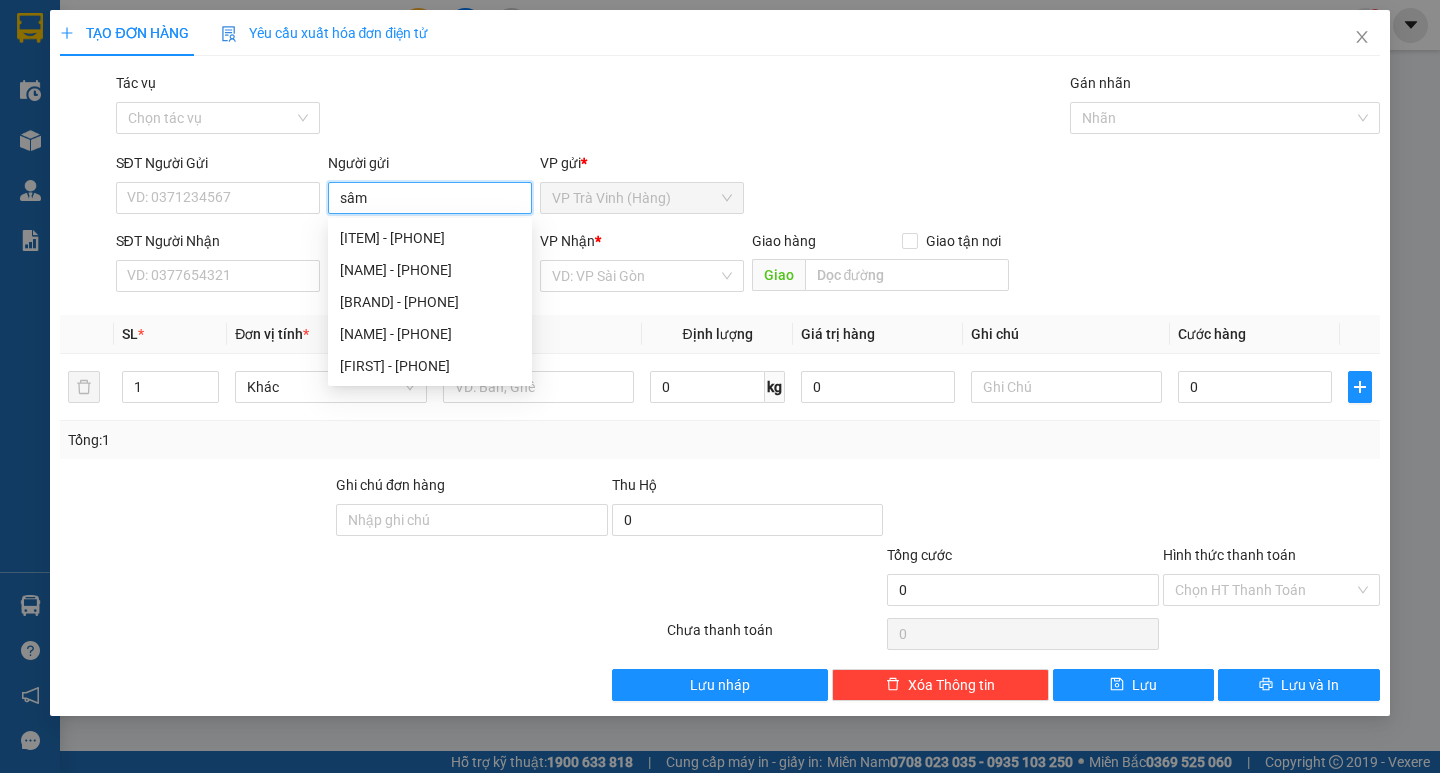 type on "sâm" 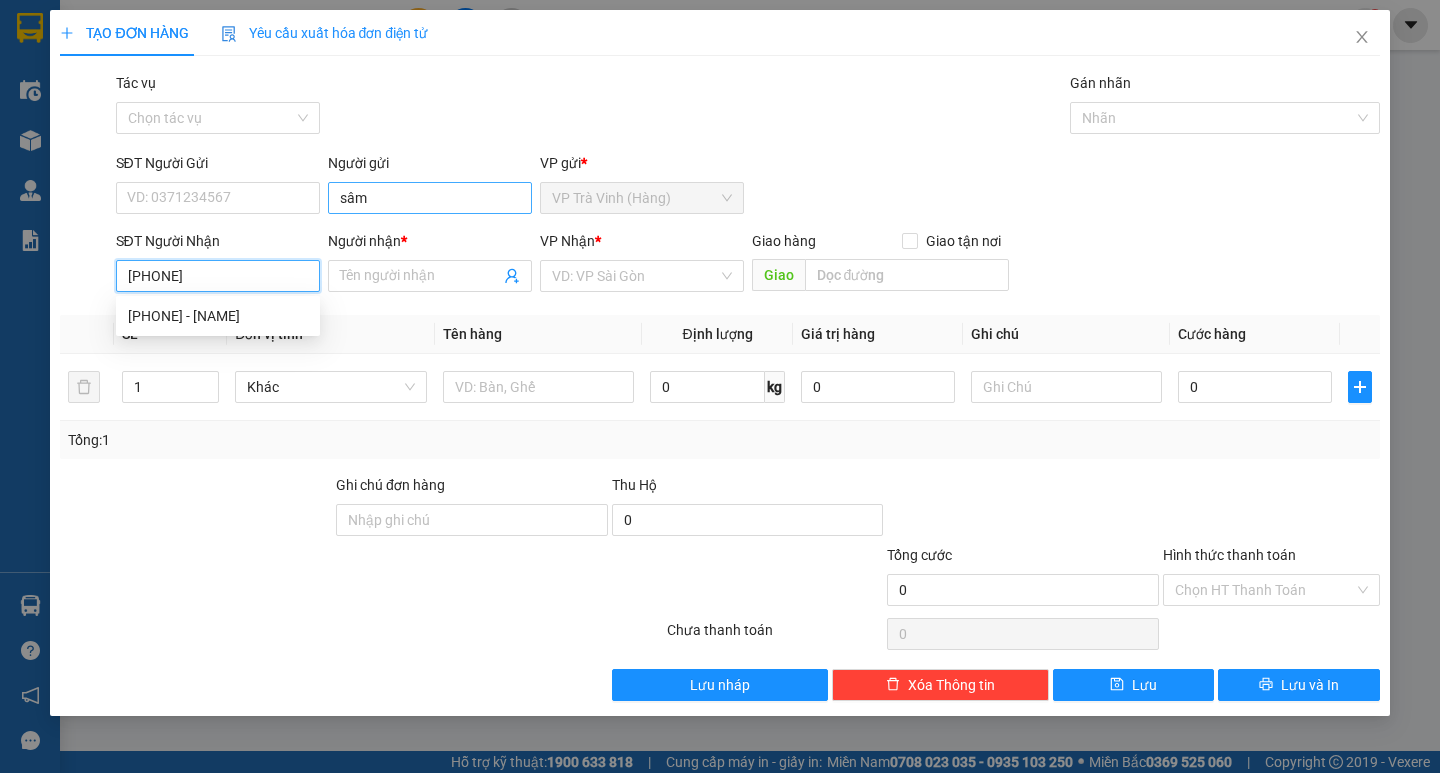 type on "0903707472" 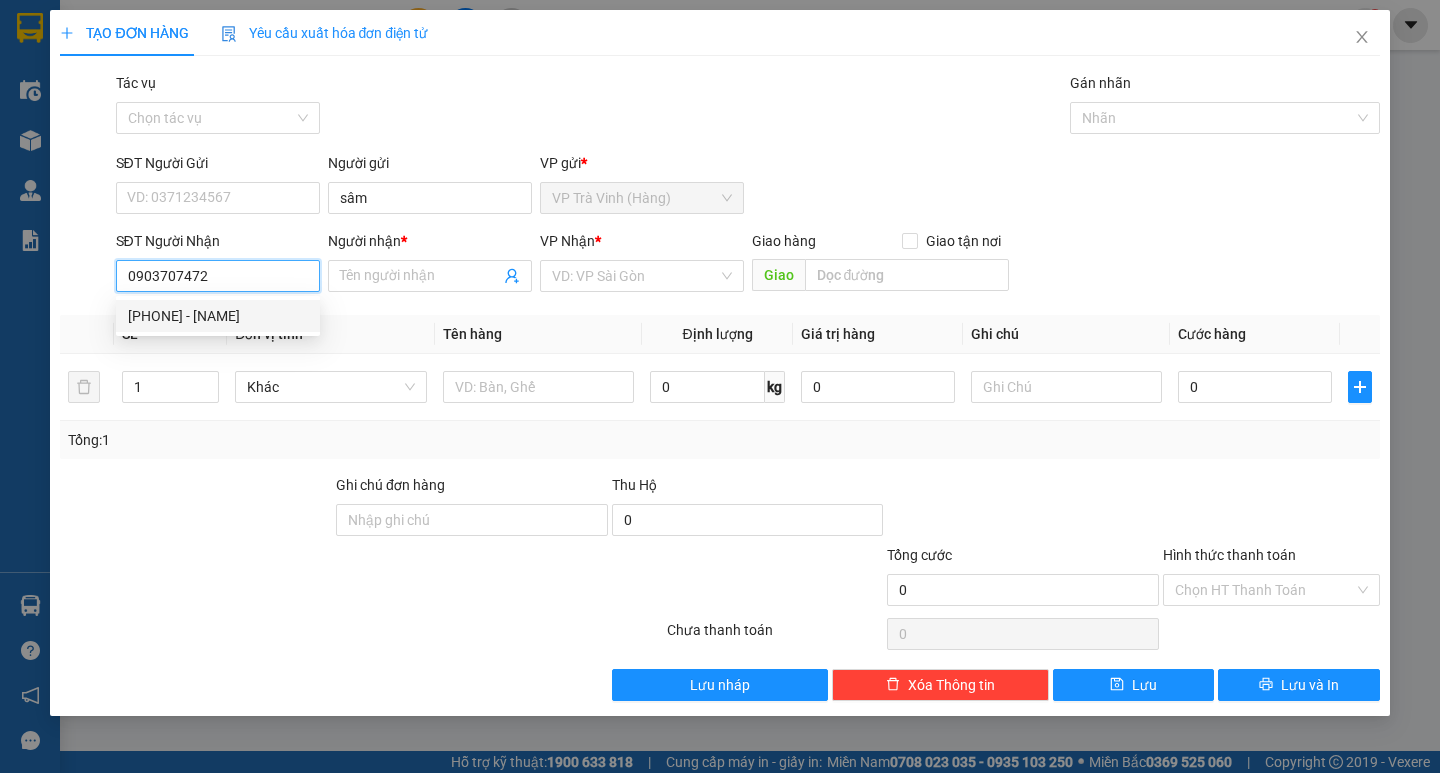 click on "[PHONE] - [NAME]" at bounding box center (218, 316) 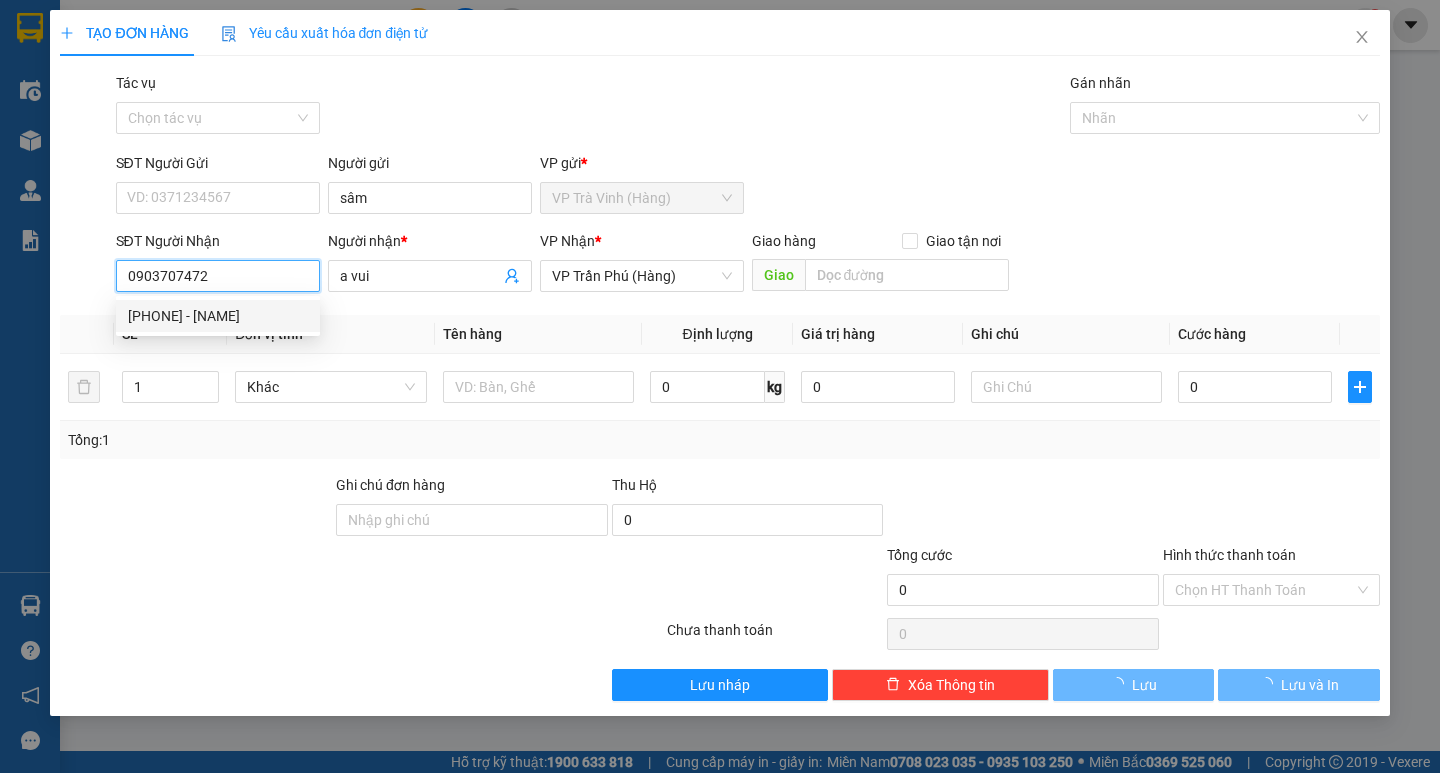 type on "20.000" 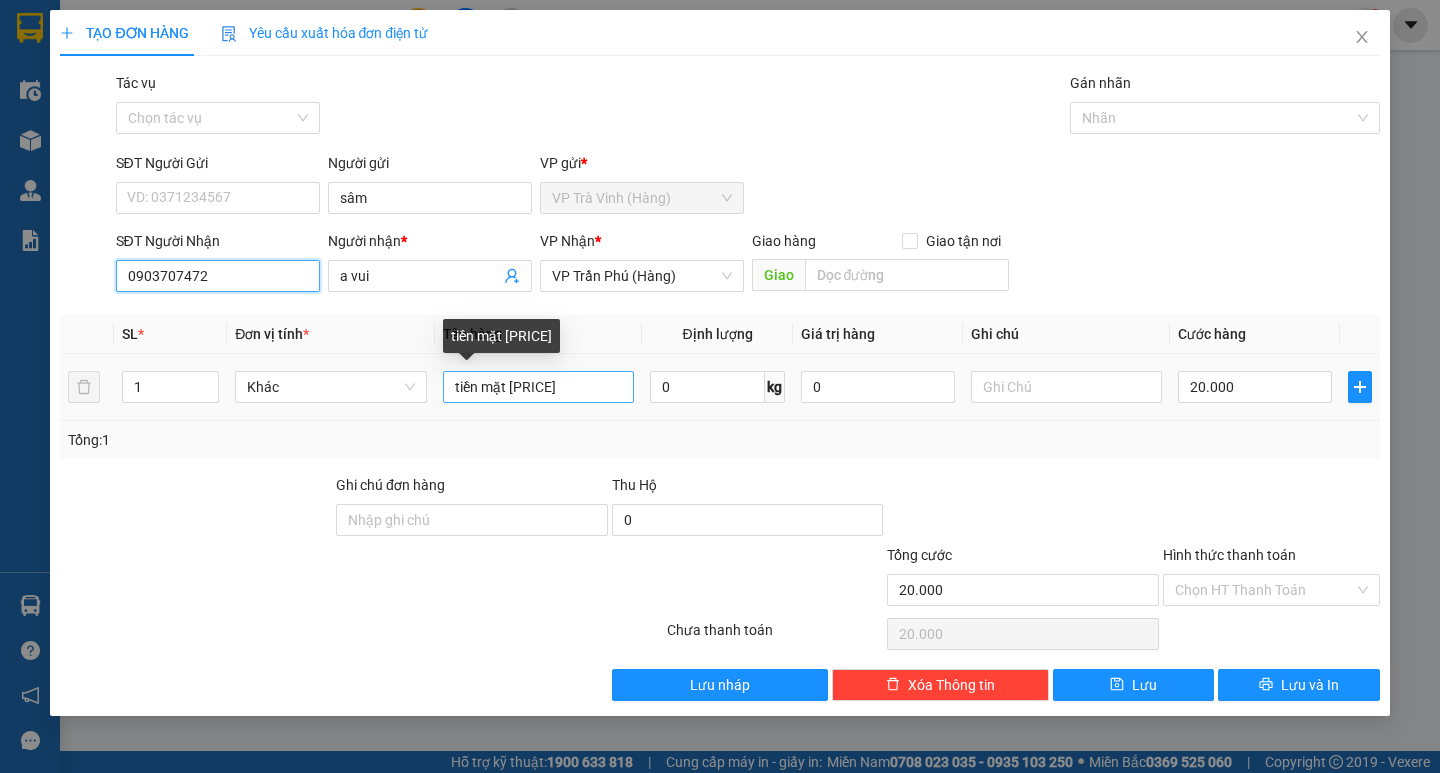 type on "0903707472" 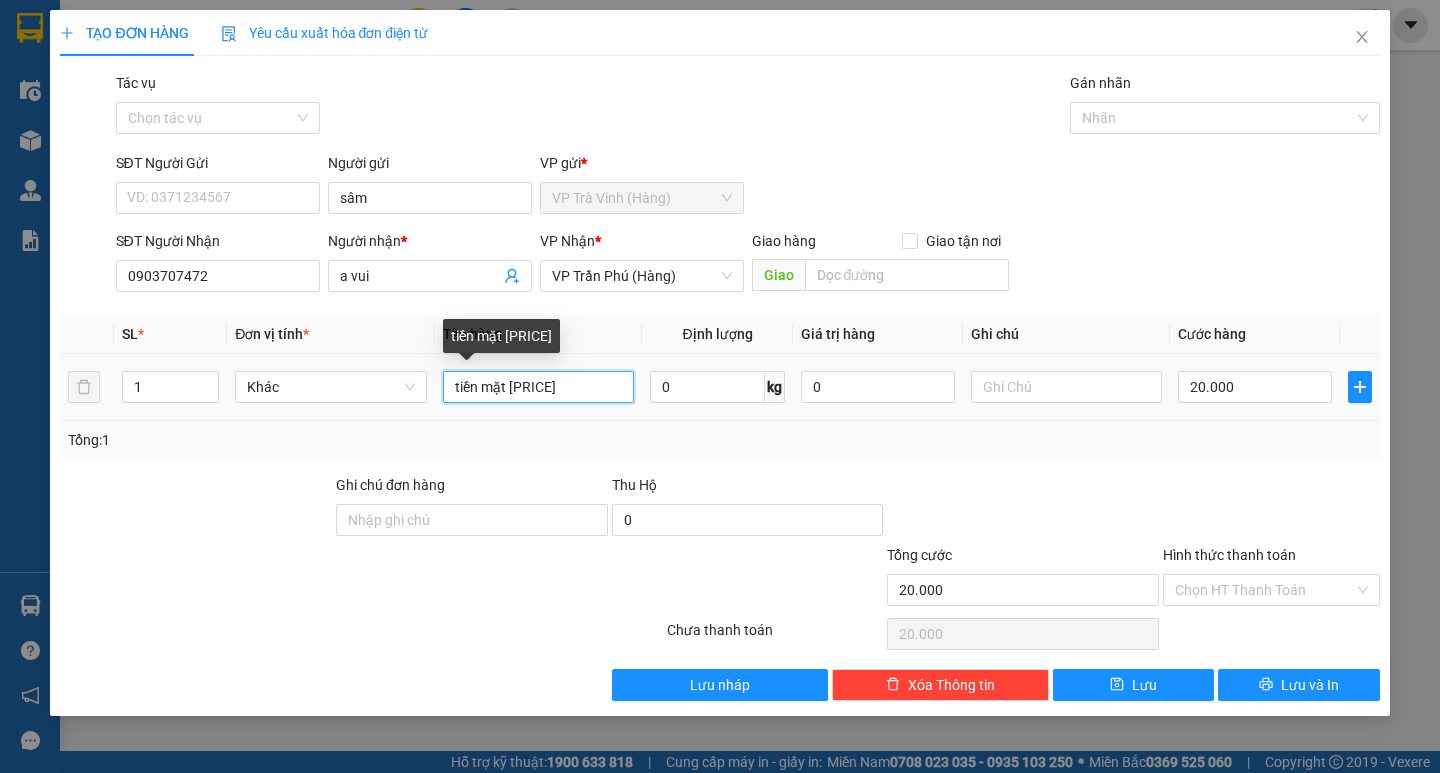 drag, startPoint x: 569, startPoint y: 383, endPoint x: 507, endPoint y: 398, distance: 63.788715 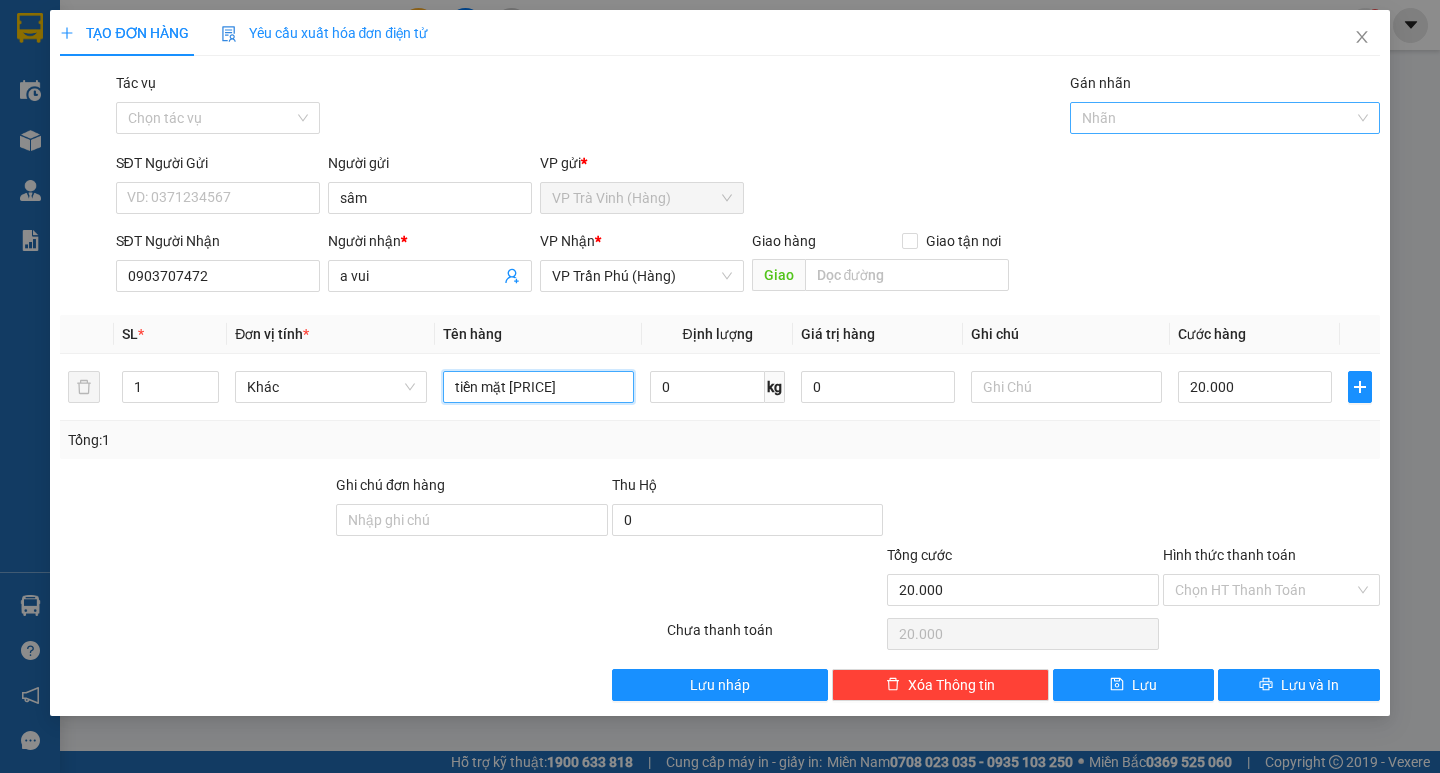 click at bounding box center (1215, 118) 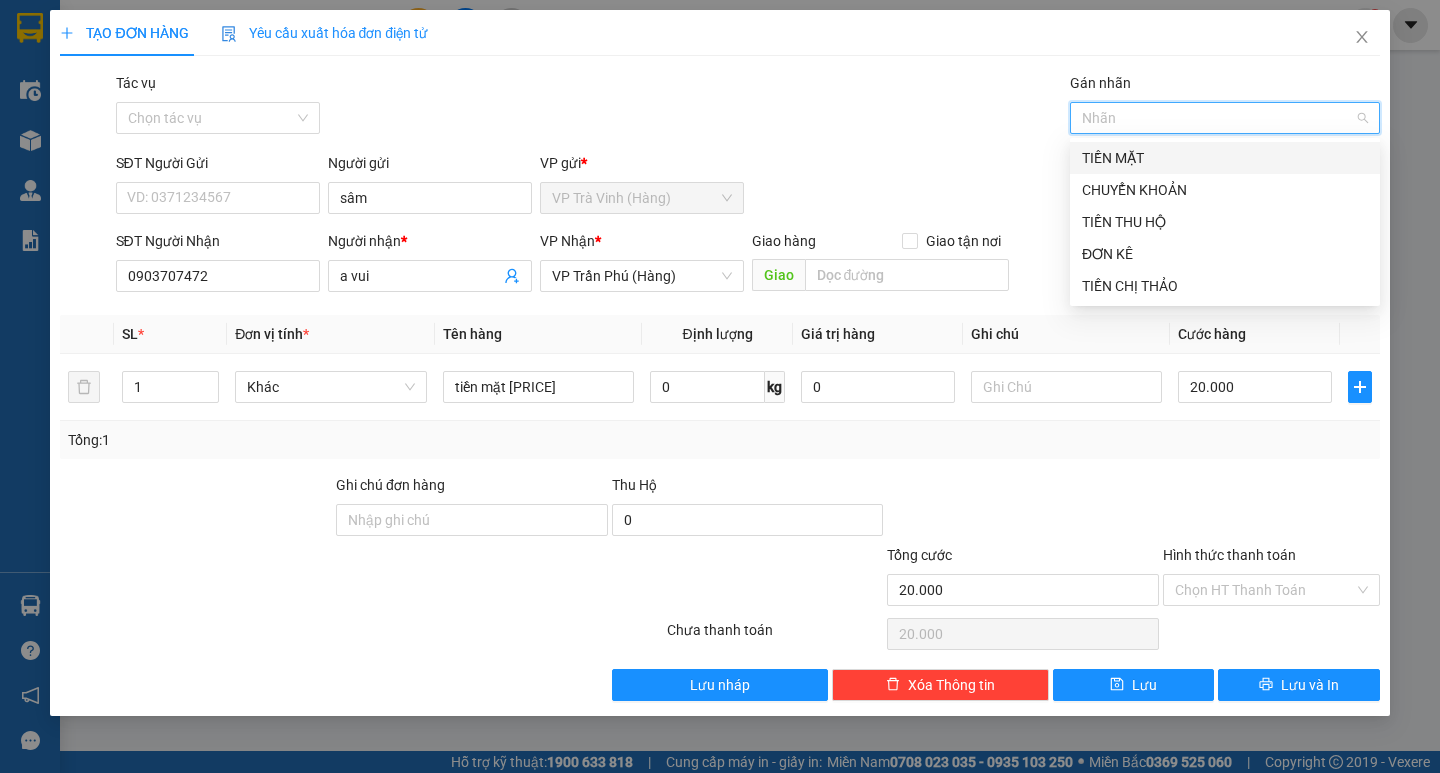drag, startPoint x: 1140, startPoint y: 145, endPoint x: 1134, endPoint y: 178, distance: 33.54102 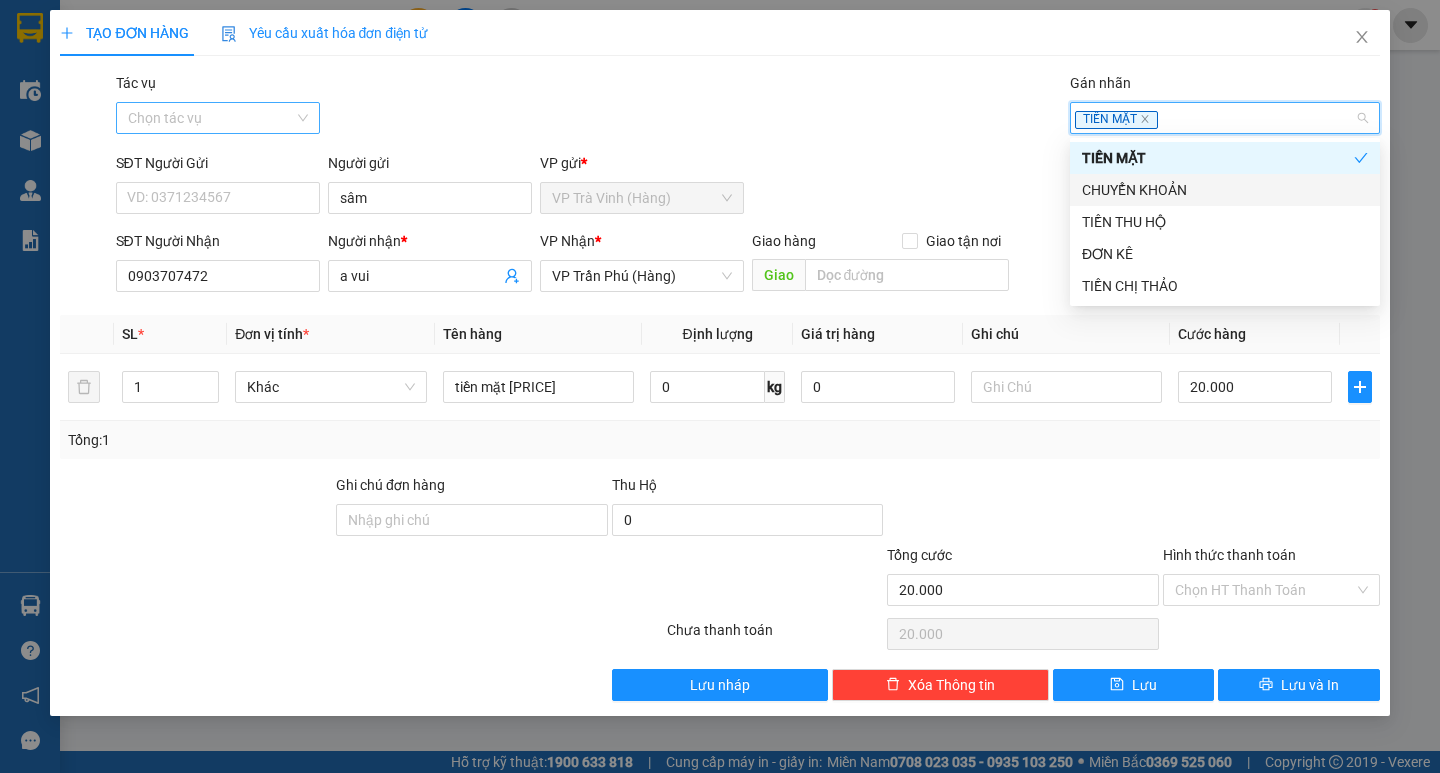 click on "Tác vụ" at bounding box center (211, 118) 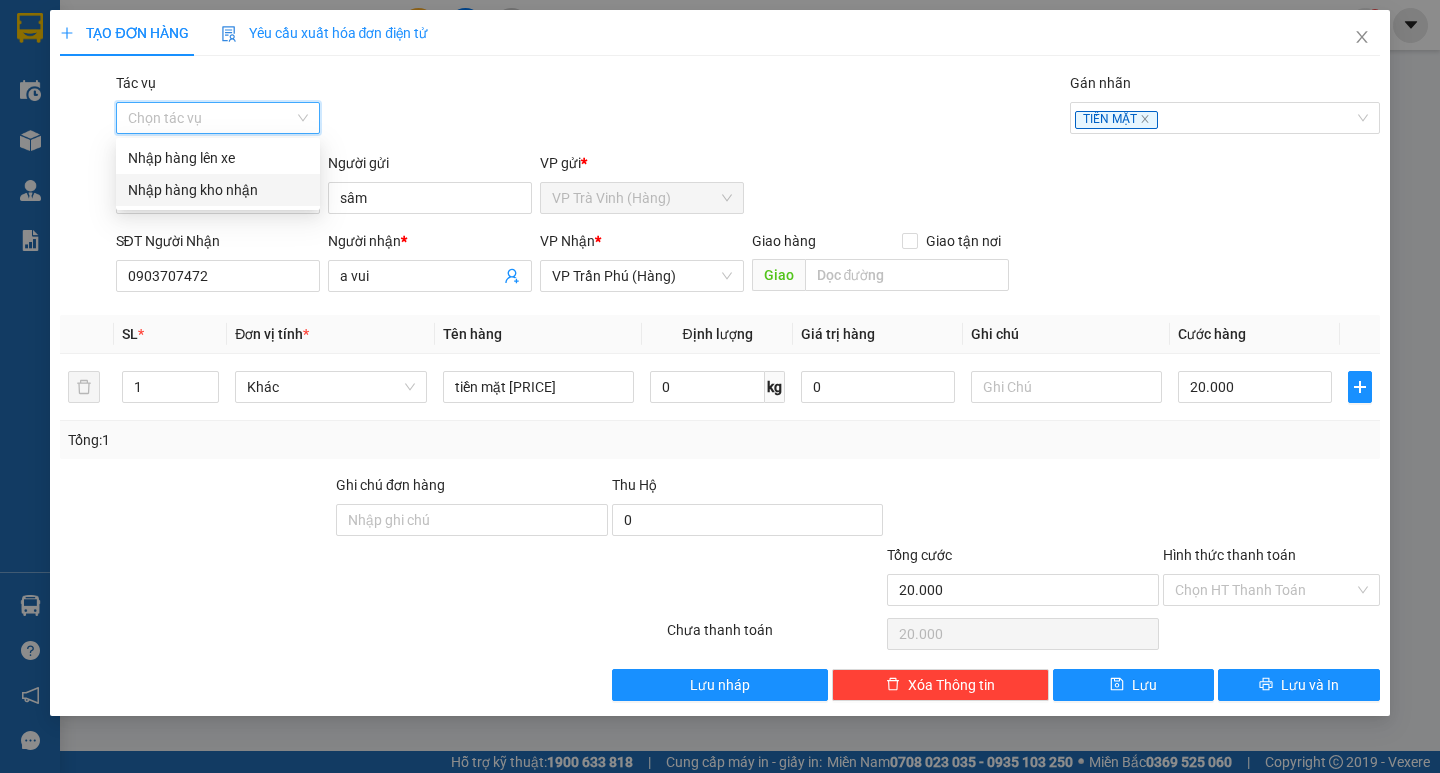 click on "Nhập hàng kho nhận" at bounding box center (218, 190) 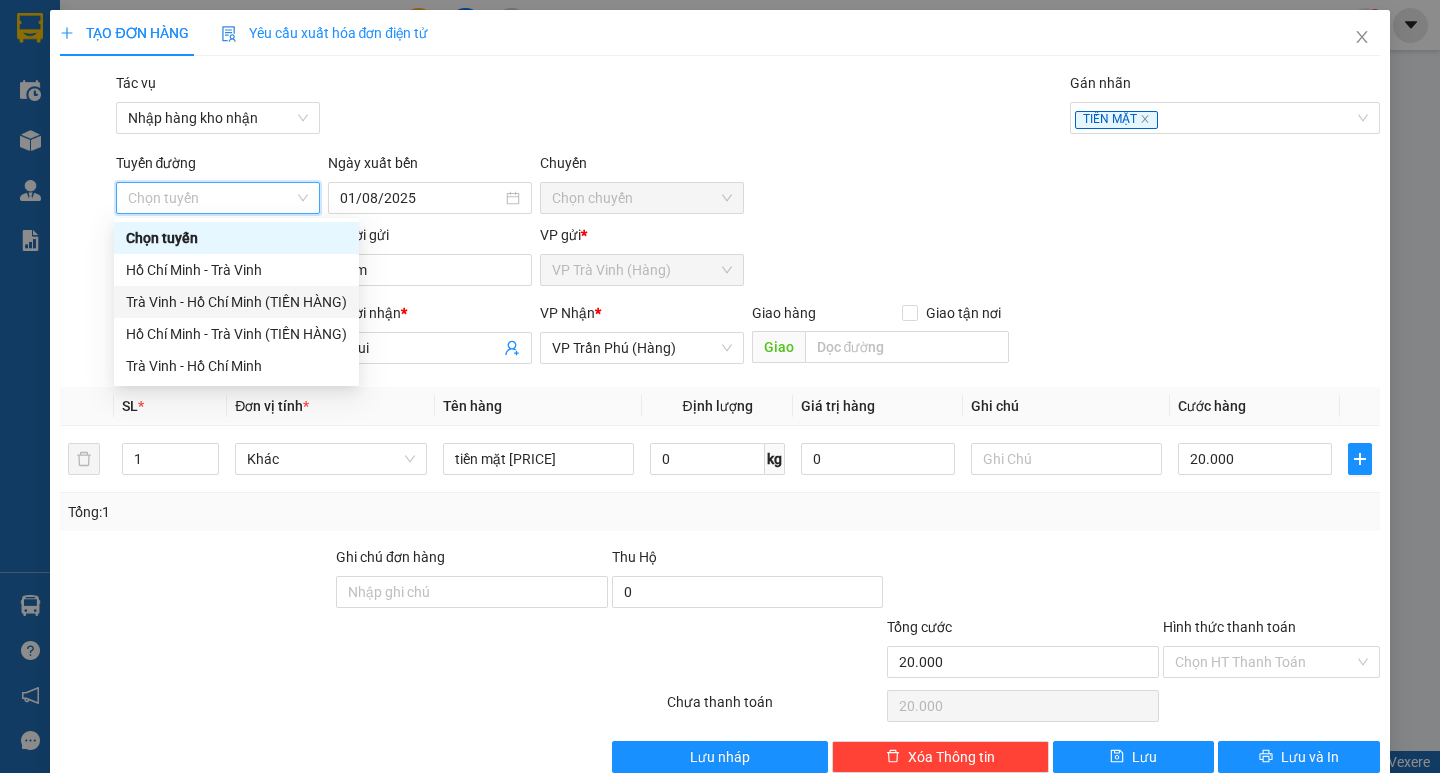 click on "Trà Vinh - Hồ Chí Minh (TIỀN HÀNG)" at bounding box center (236, 302) 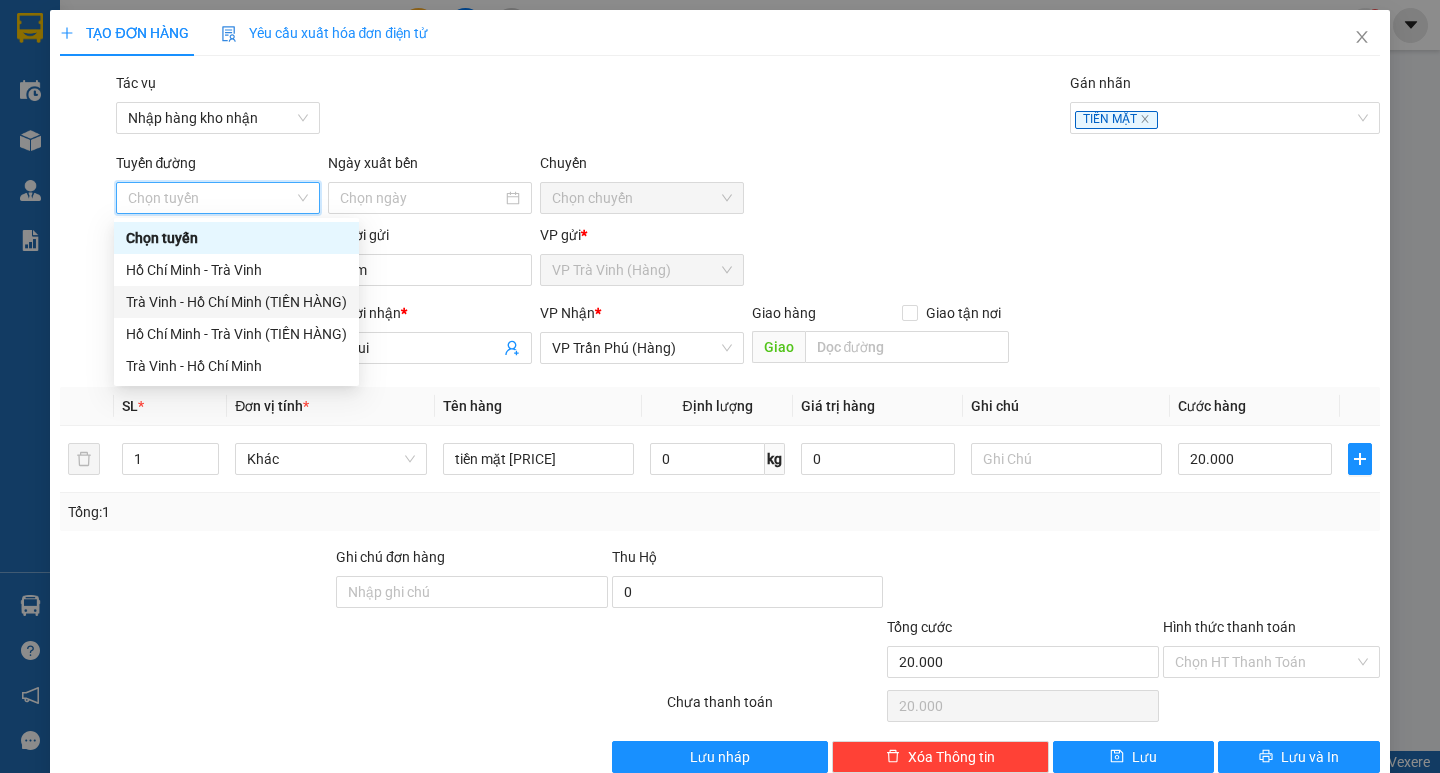 type on "02/08/2025" 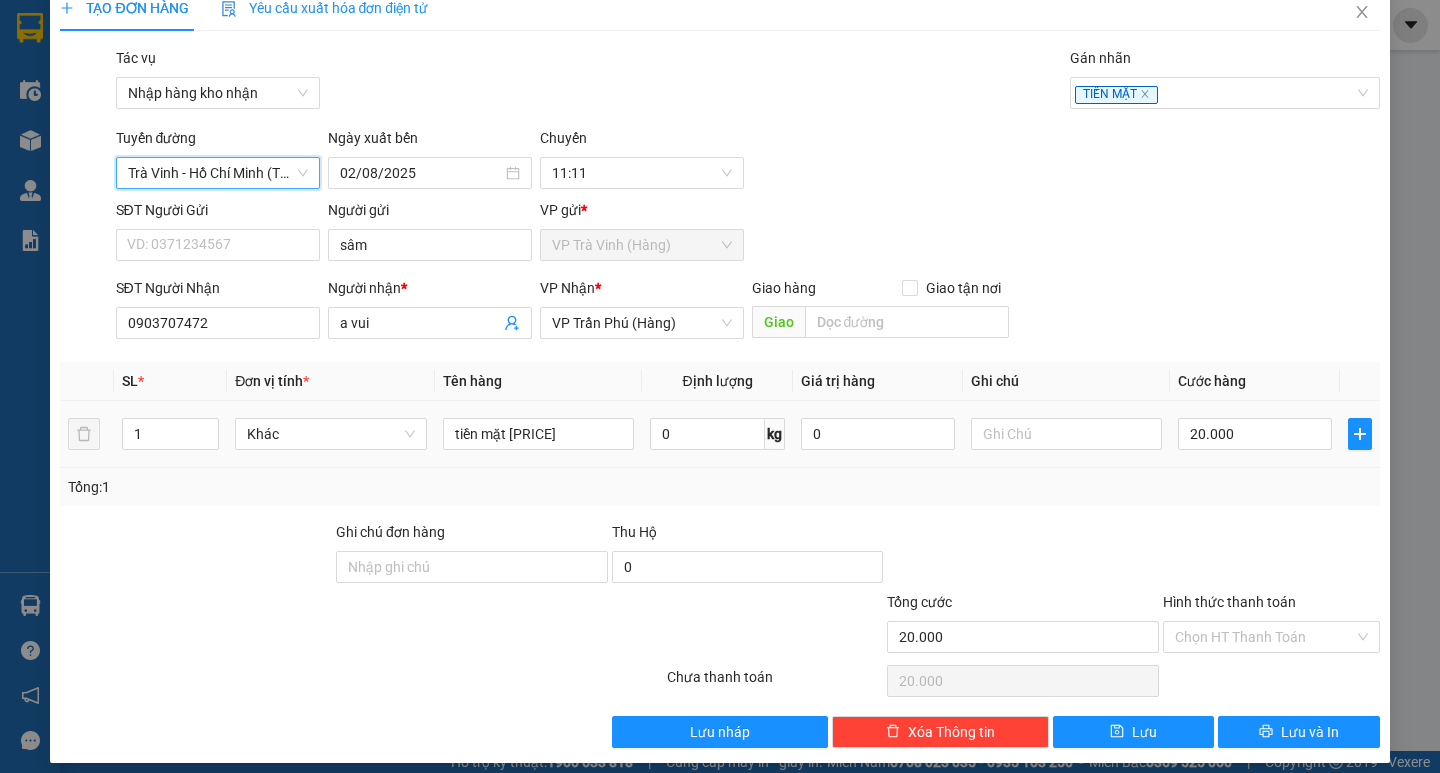 scroll, scrollTop: 39, scrollLeft: 0, axis: vertical 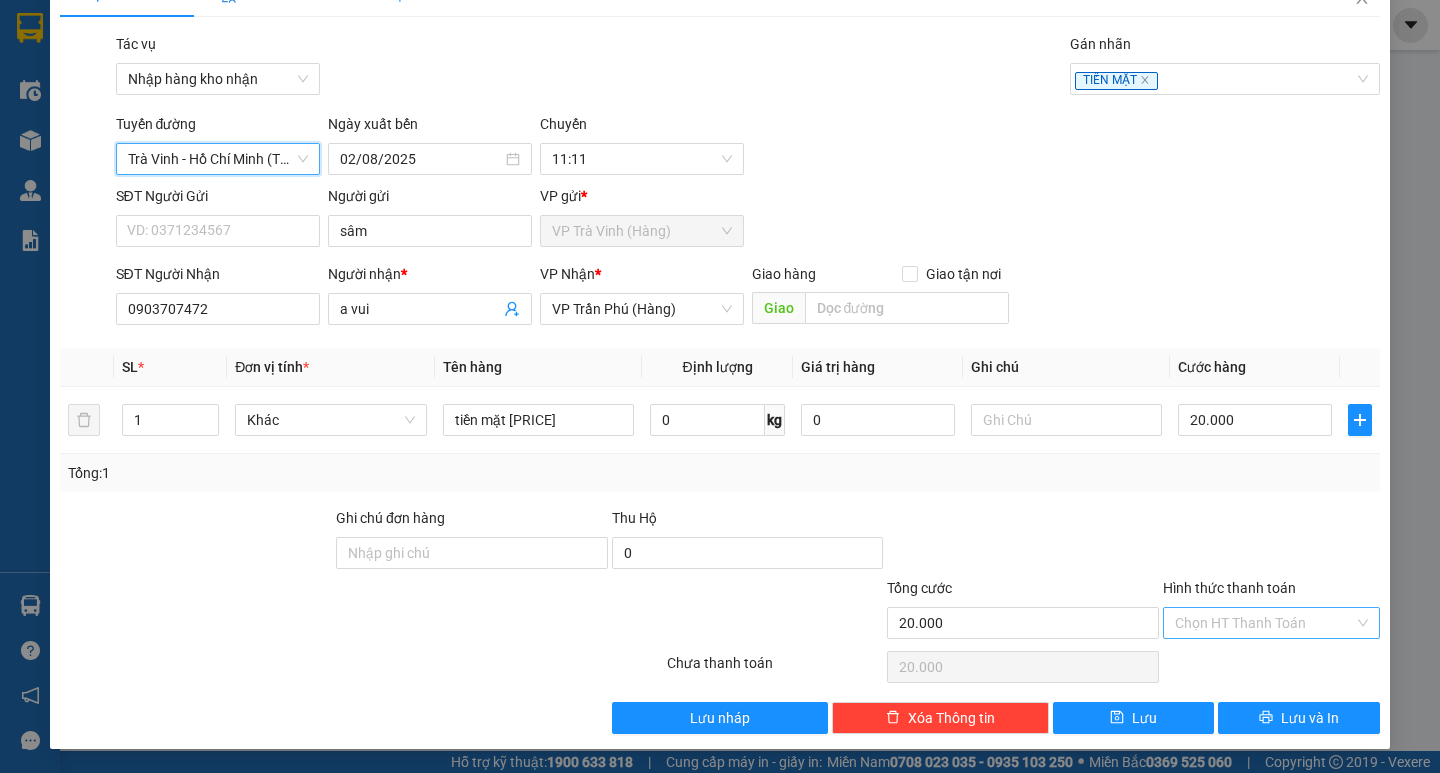 click on "Hình thức thanh toán" at bounding box center [1264, 623] 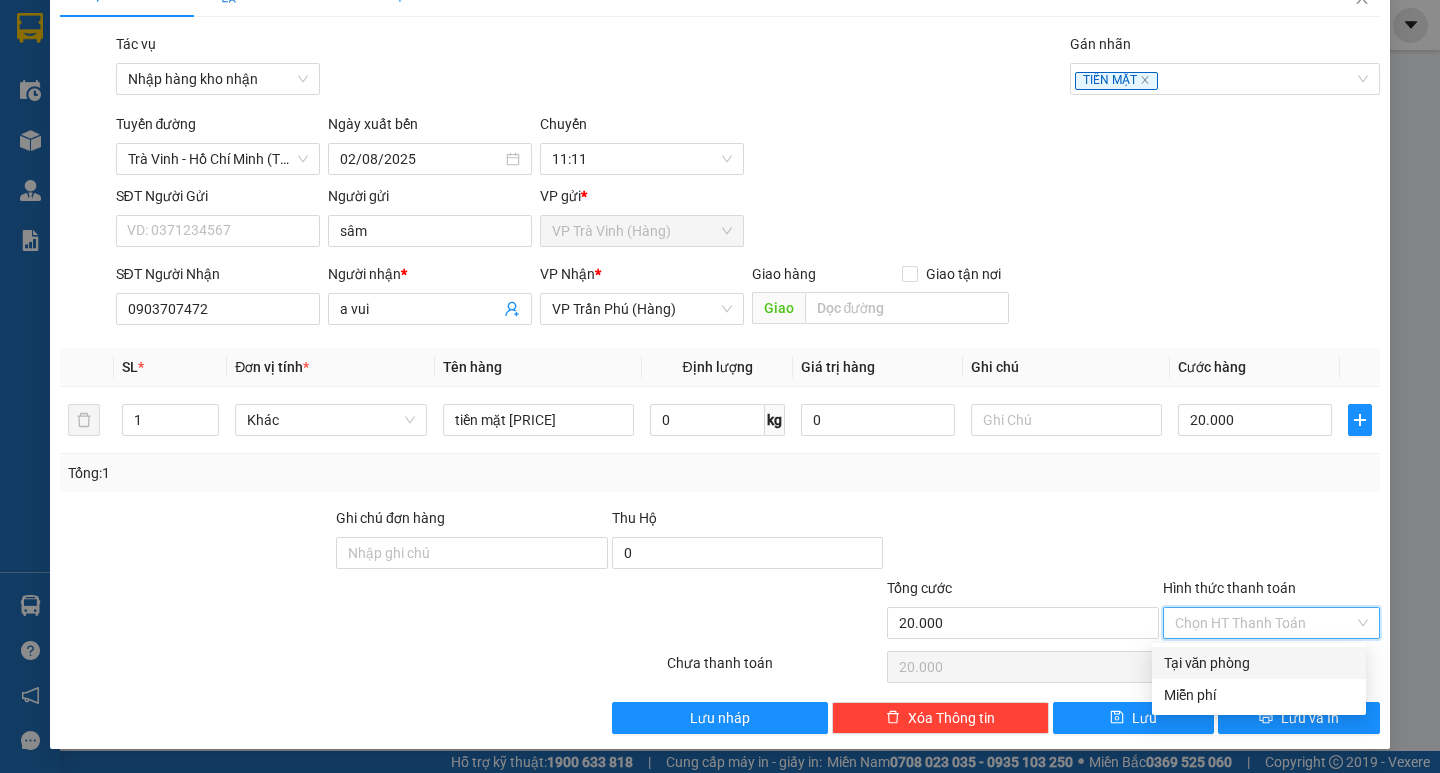 click on "Tại văn phòng" at bounding box center (1259, 663) 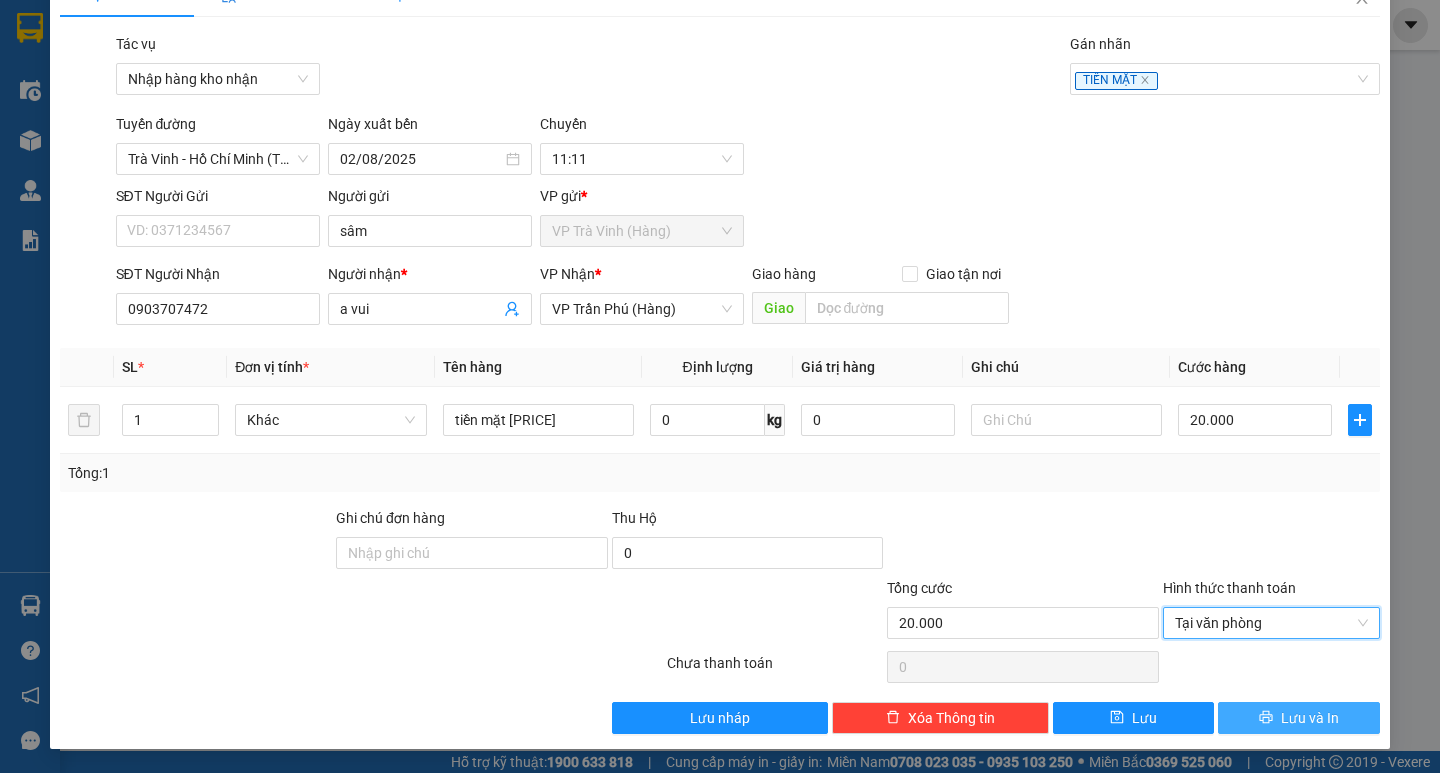 click 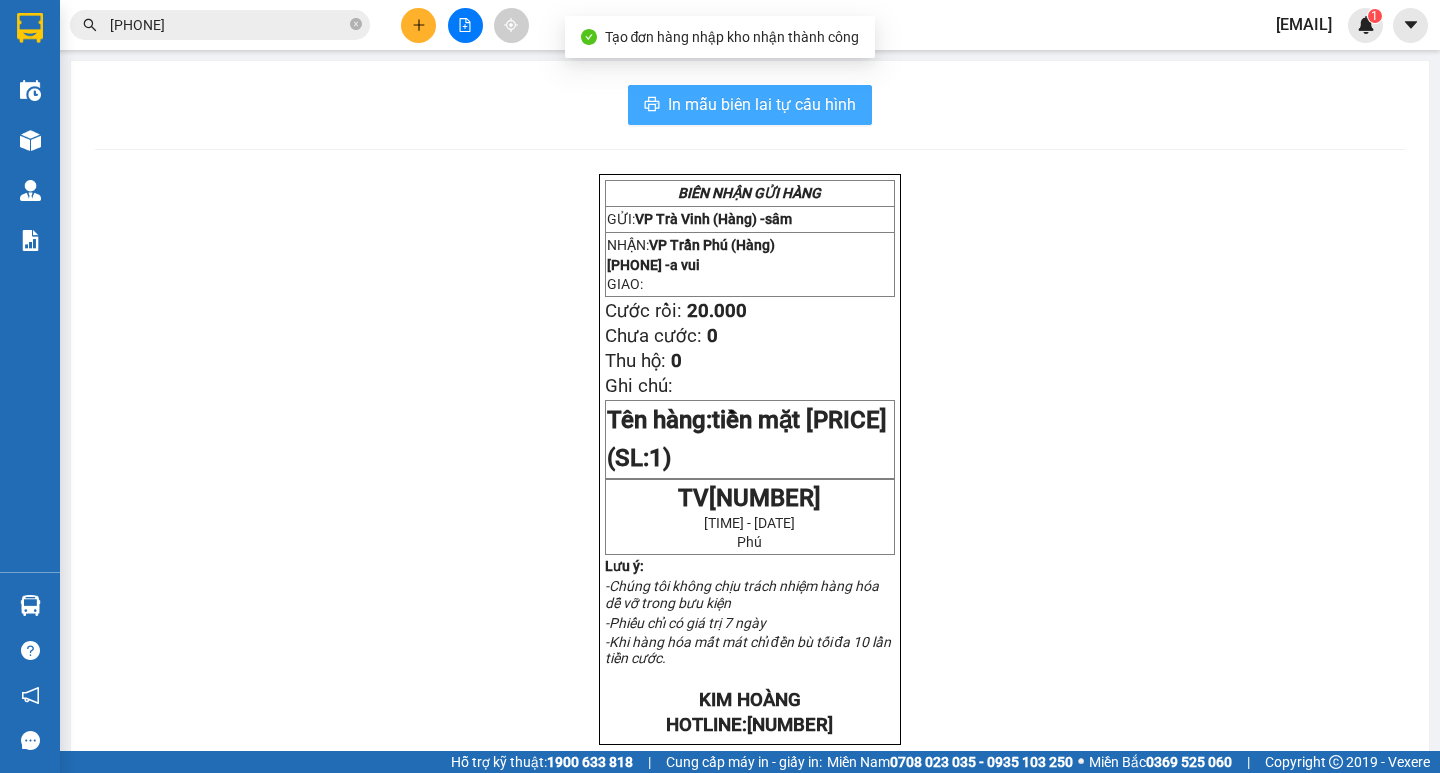 click on "In mẫu biên lai tự cấu hình" at bounding box center [762, 104] 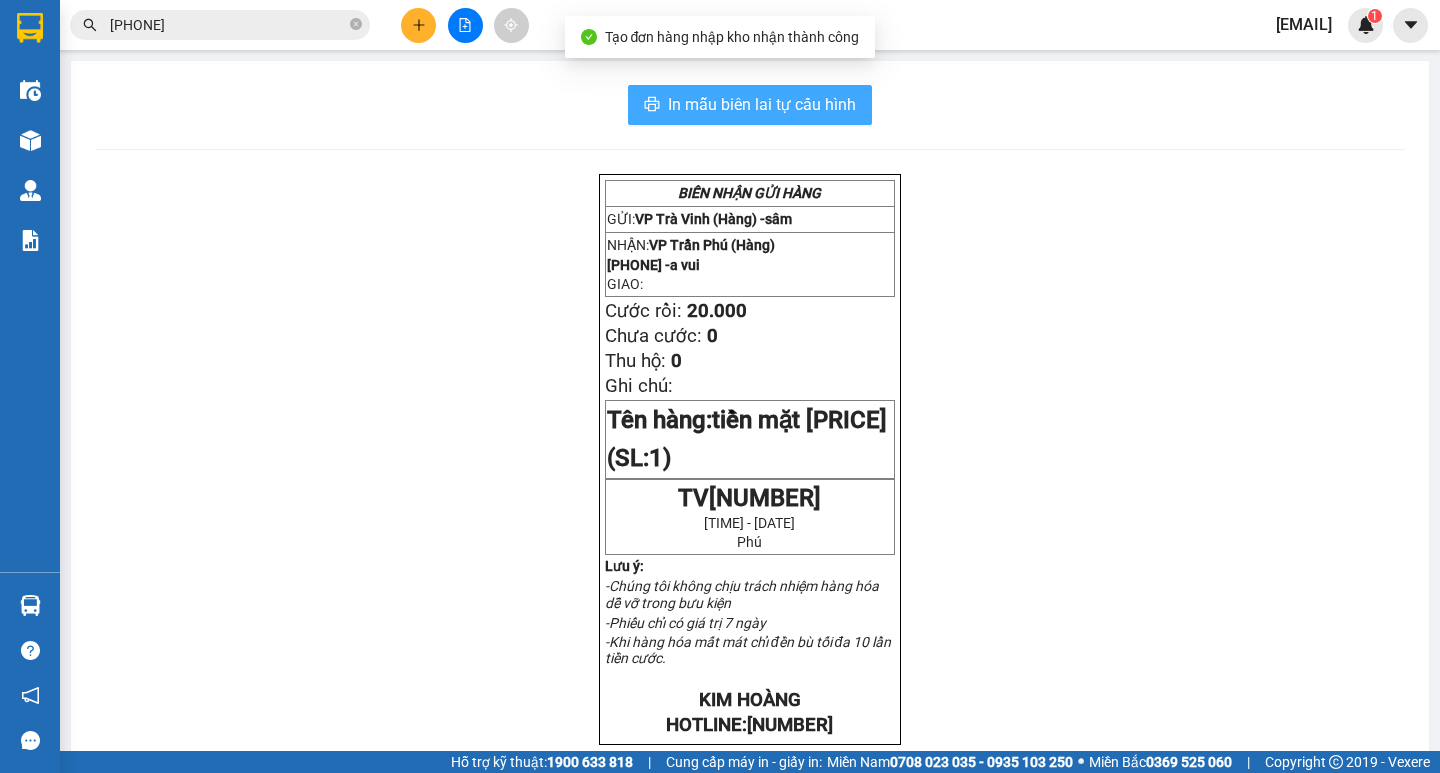 scroll, scrollTop: 0, scrollLeft: 0, axis: both 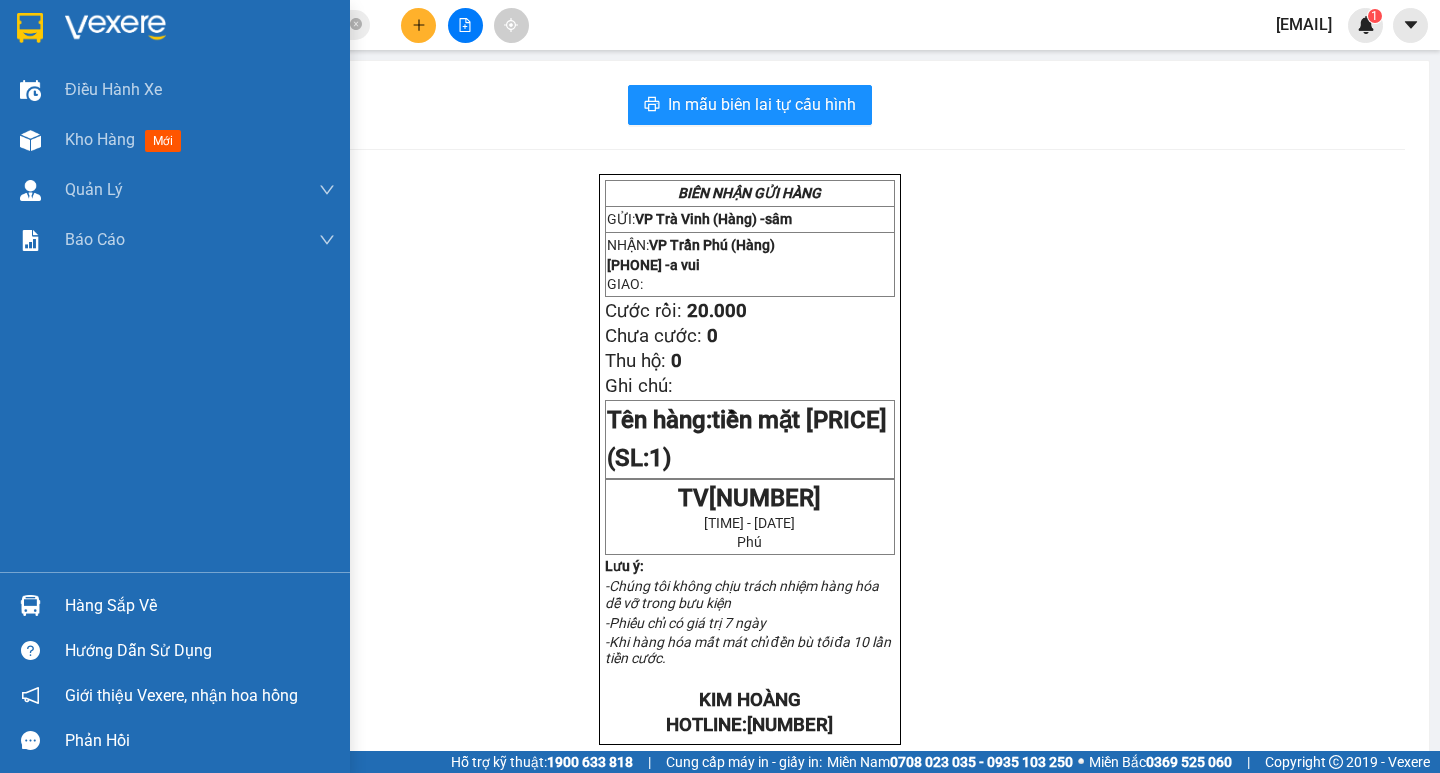 click on "Hàng sắp về" at bounding box center (200, 606) 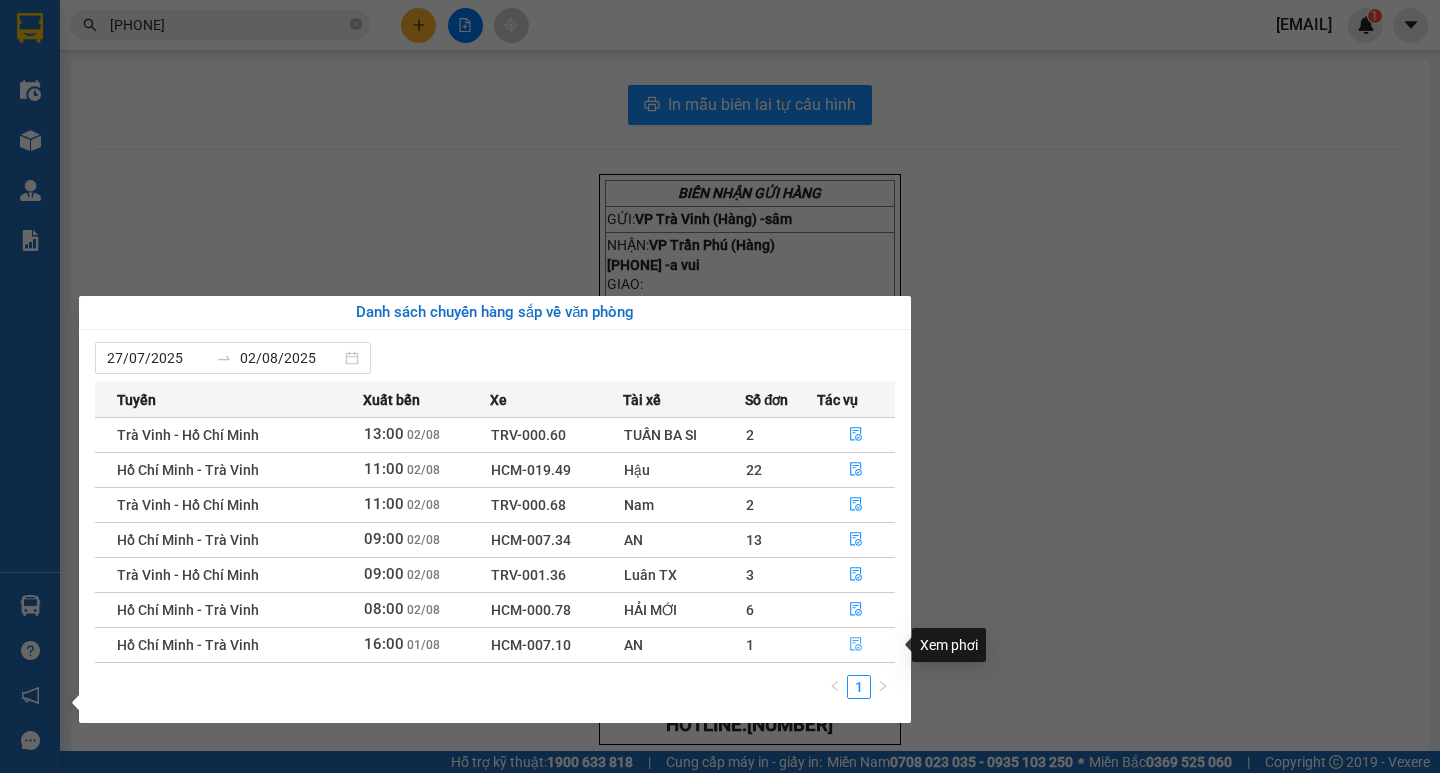 click 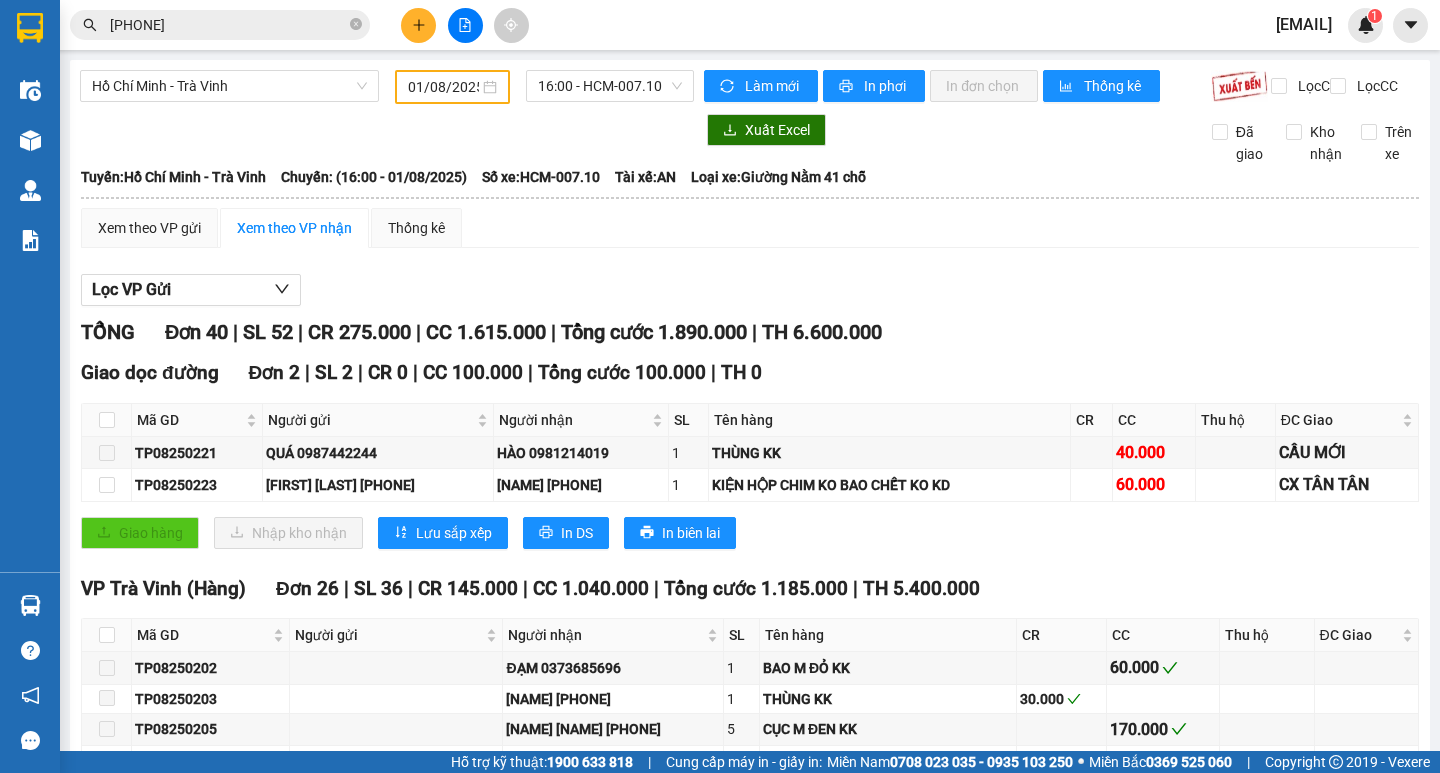 type on "01/08/2025" 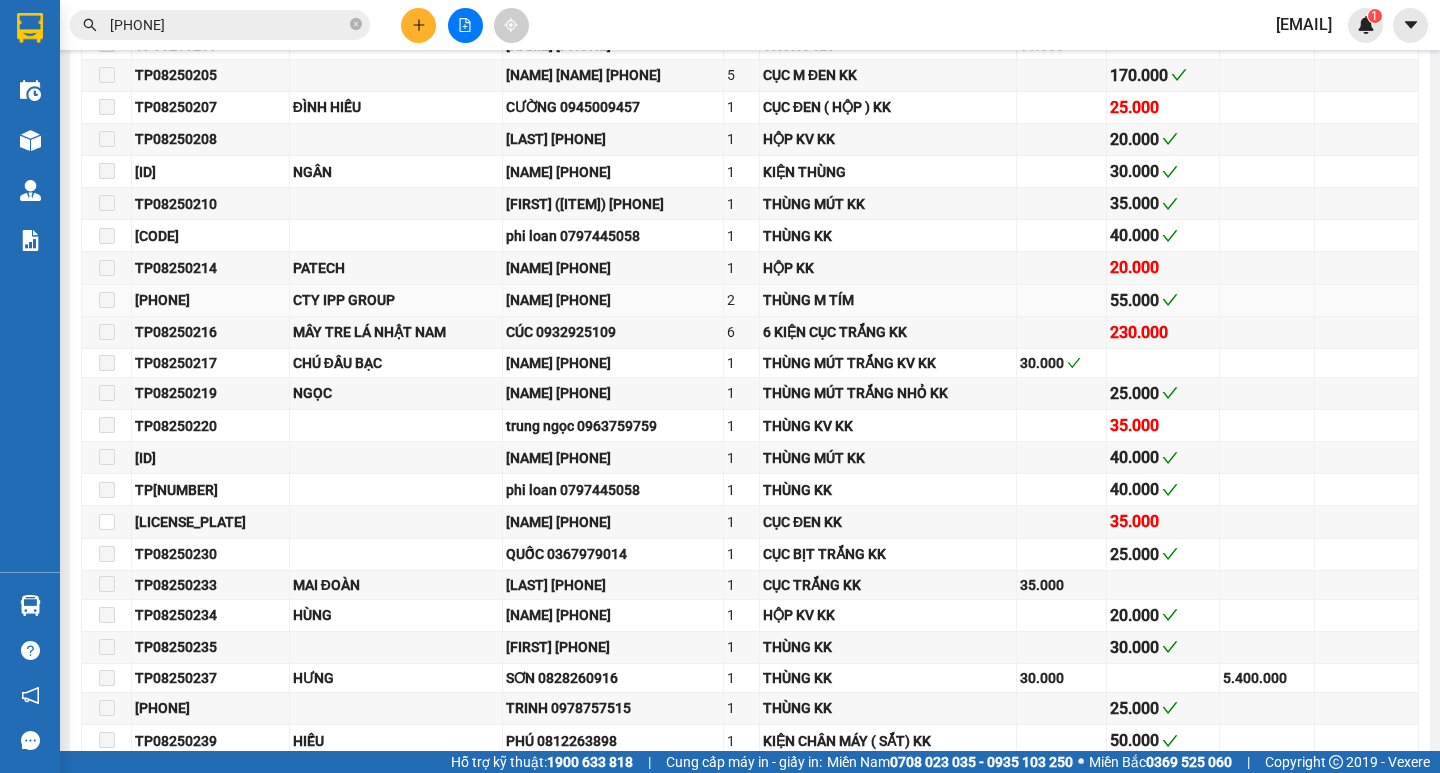 scroll, scrollTop: 500, scrollLeft: 0, axis: vertical 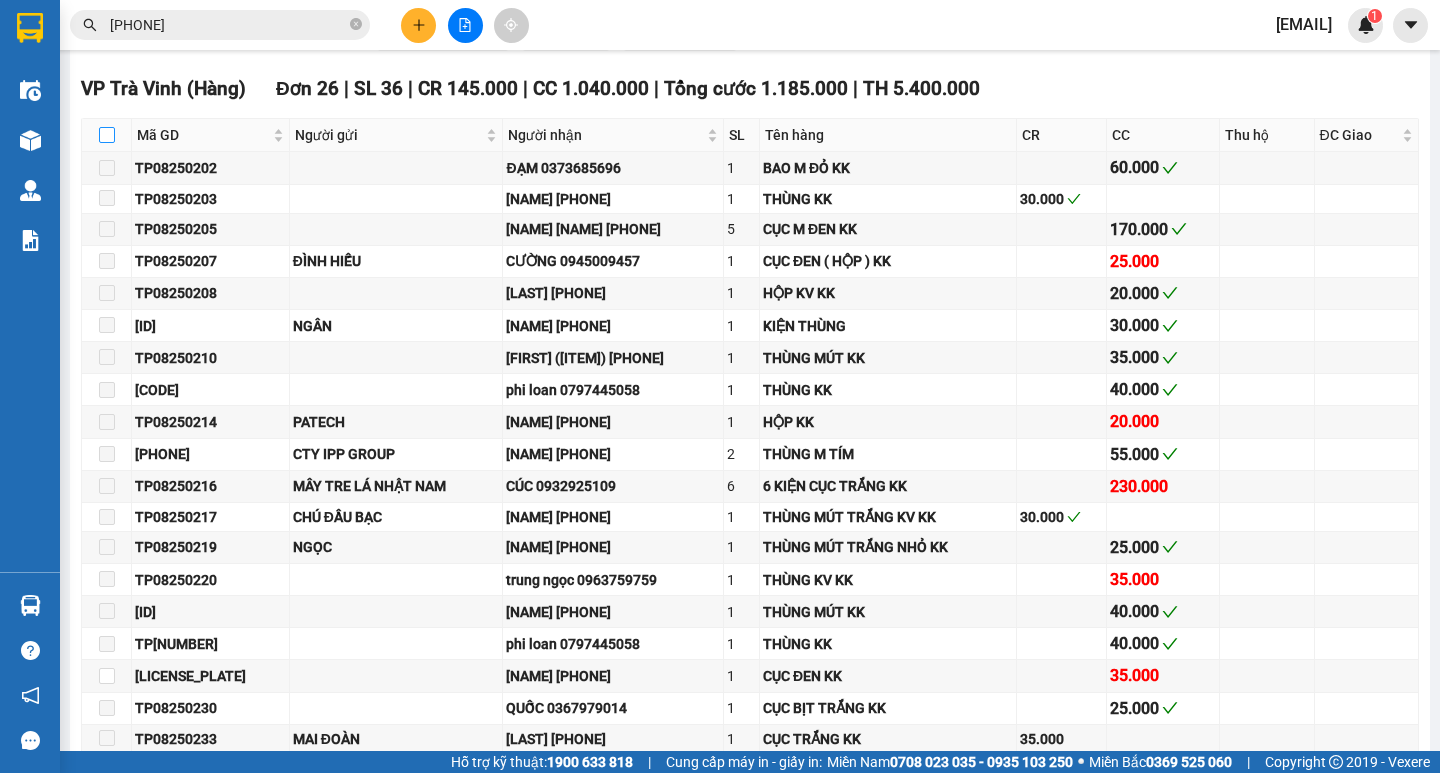 click at bounding box center (107, 135) 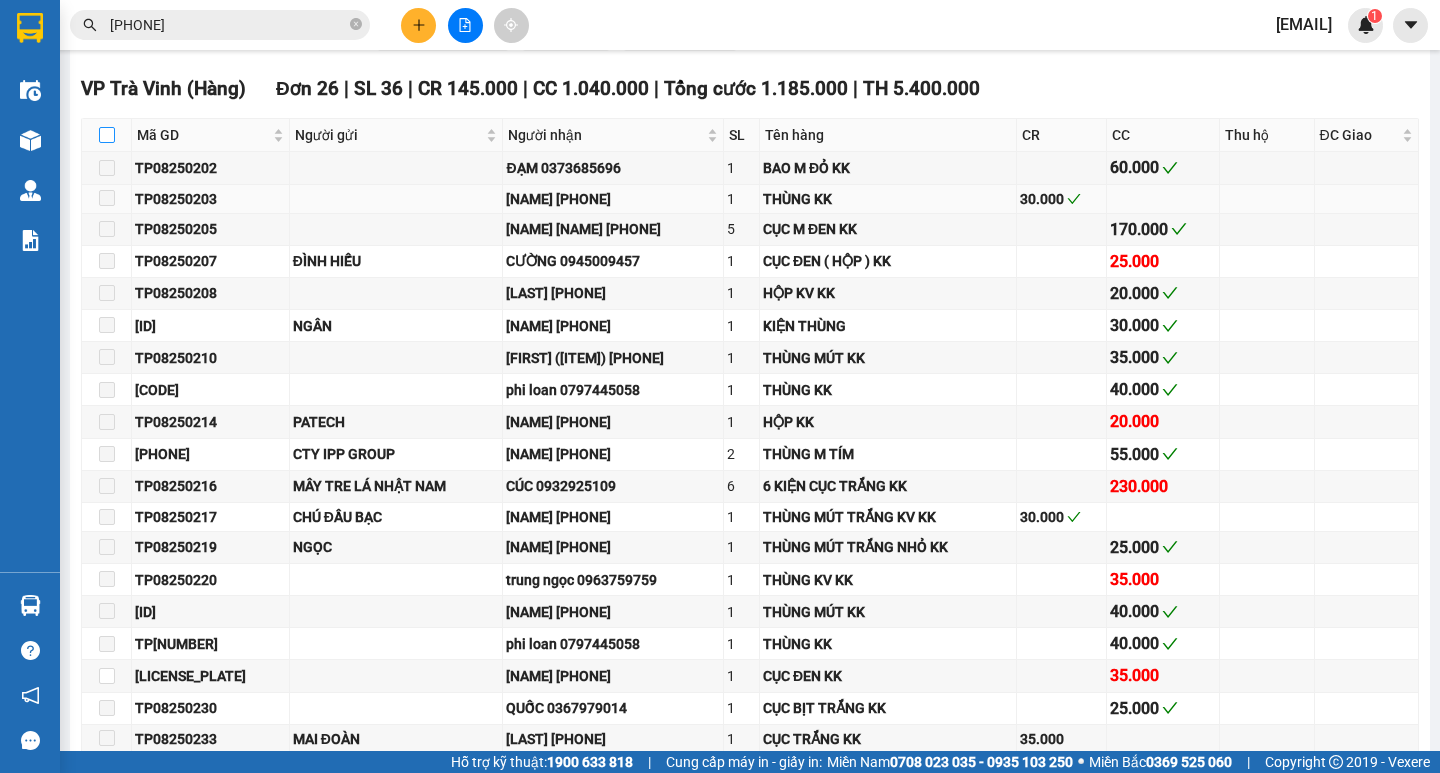 checkbox on "true" 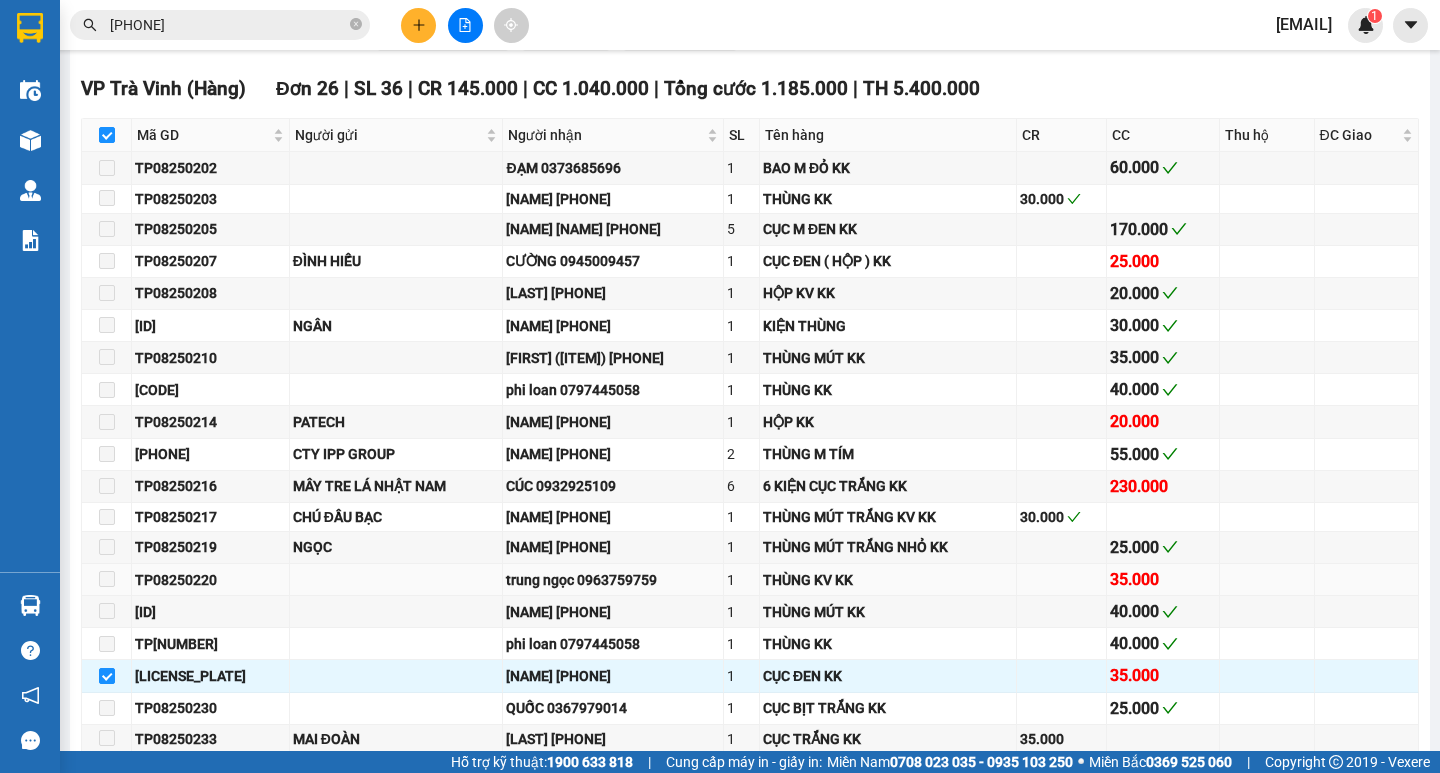 scroll, scrollTop: 1000, scrollLeft: 0, axis: vertical 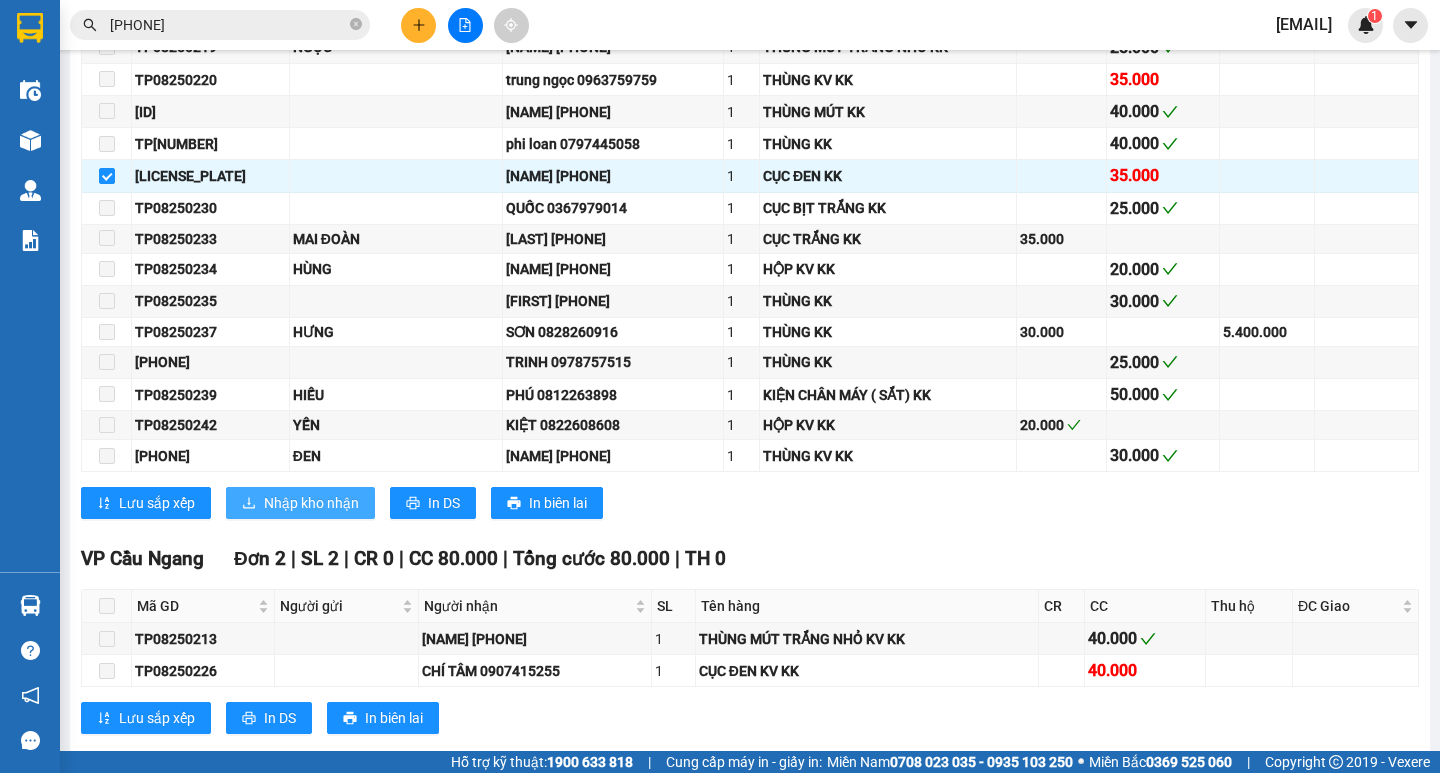 click on "Nhập kho nhận" at bounding box center [311, 503] 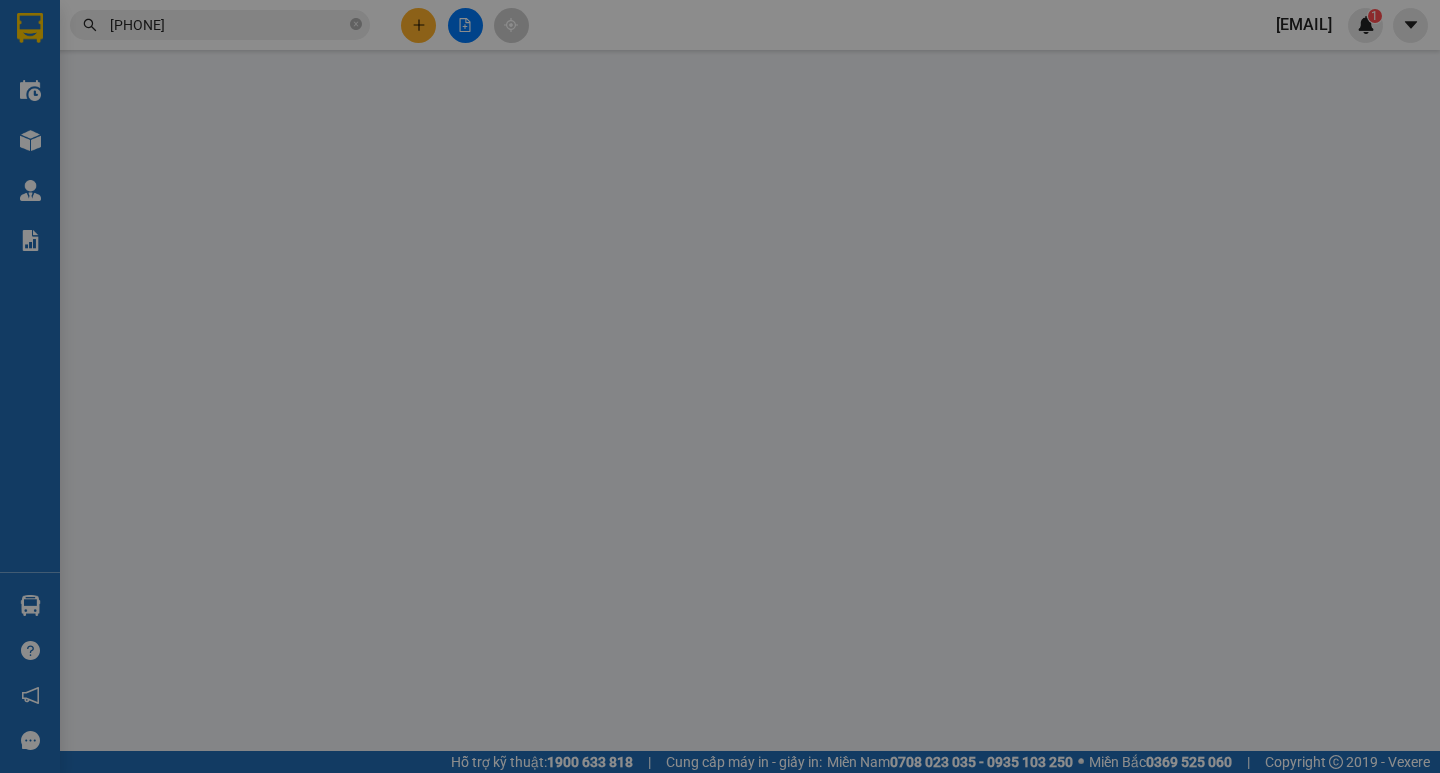 scroll, scrollTop: 0, scrollLeft: 0, axis: both 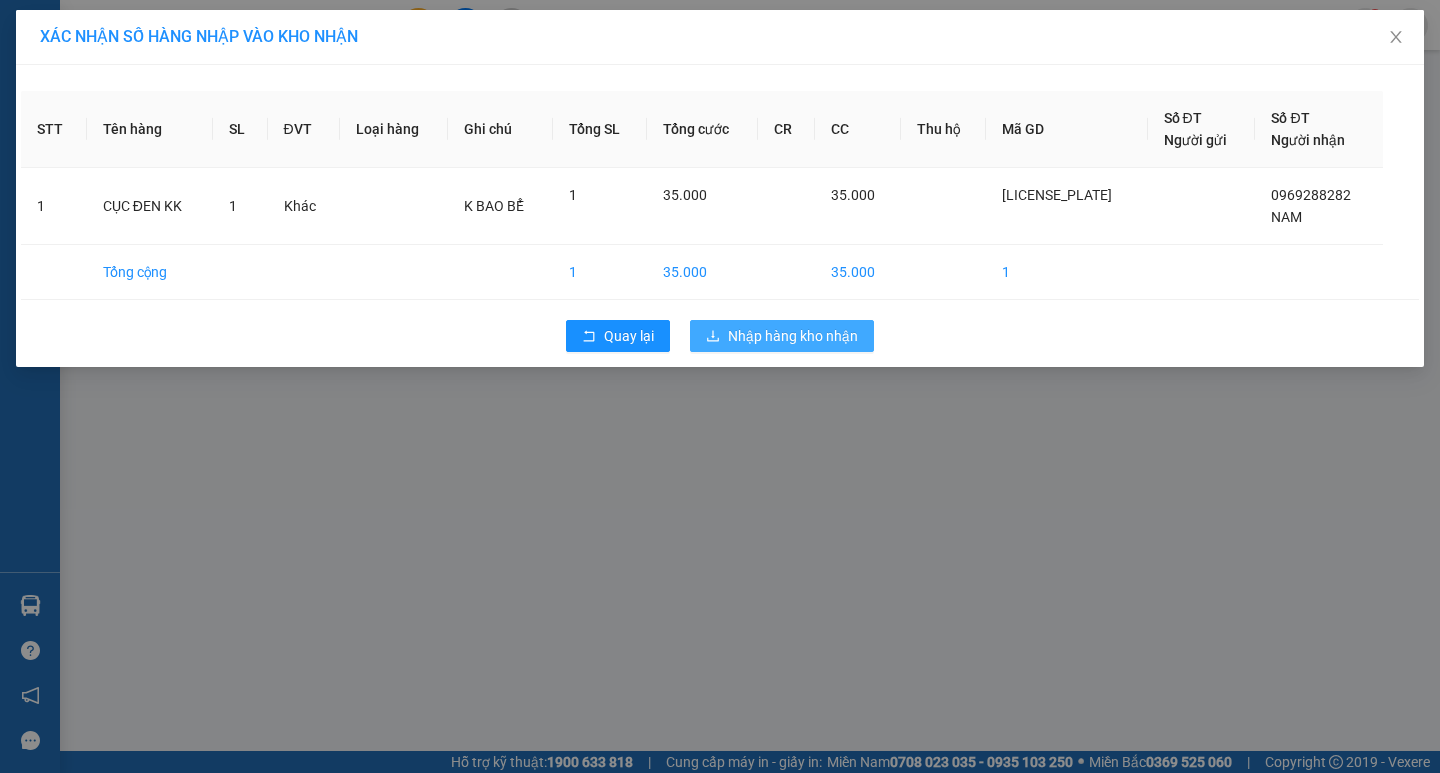 click on "Nhập hàng kho nhận" at bounding box center (793, 336) 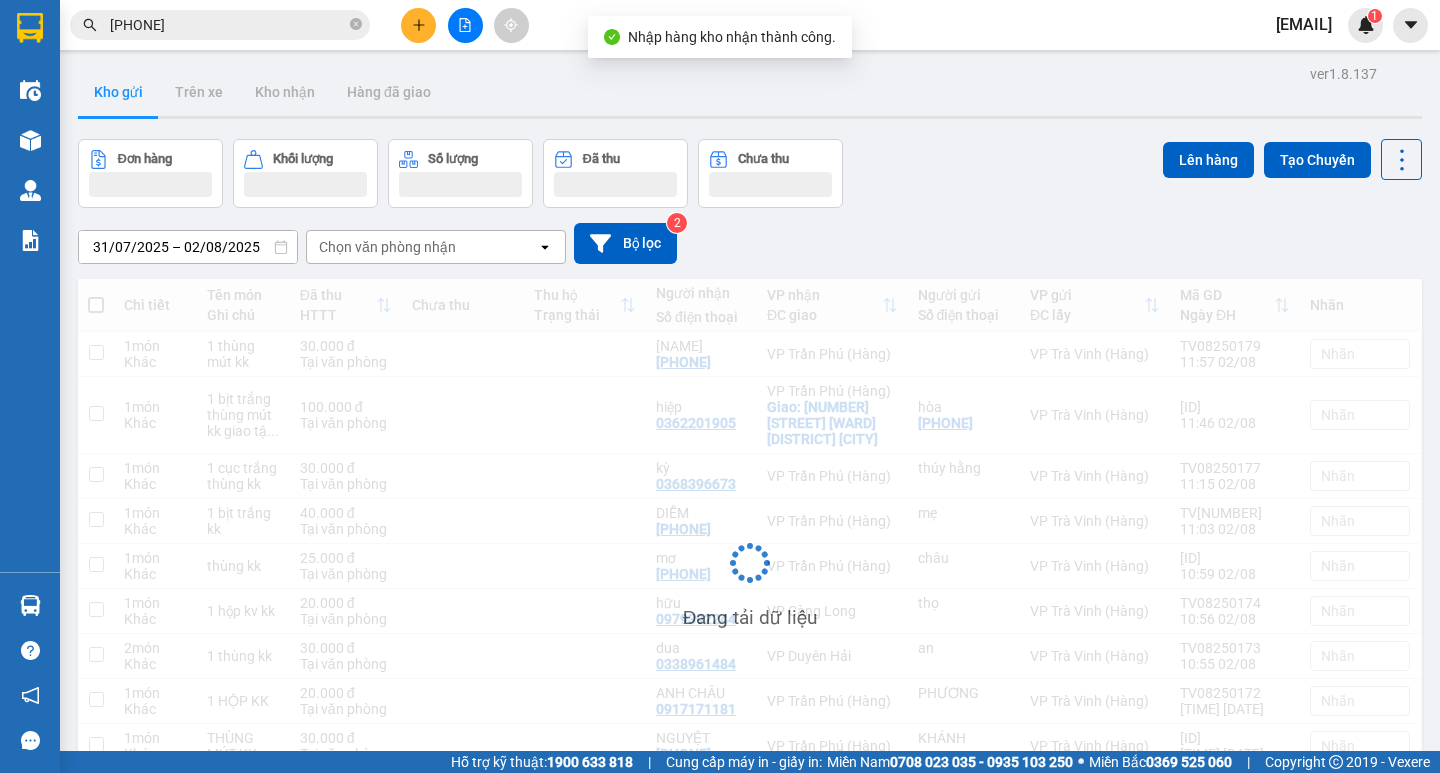 click on "[PHONE]" at bounding box center [228, 25] 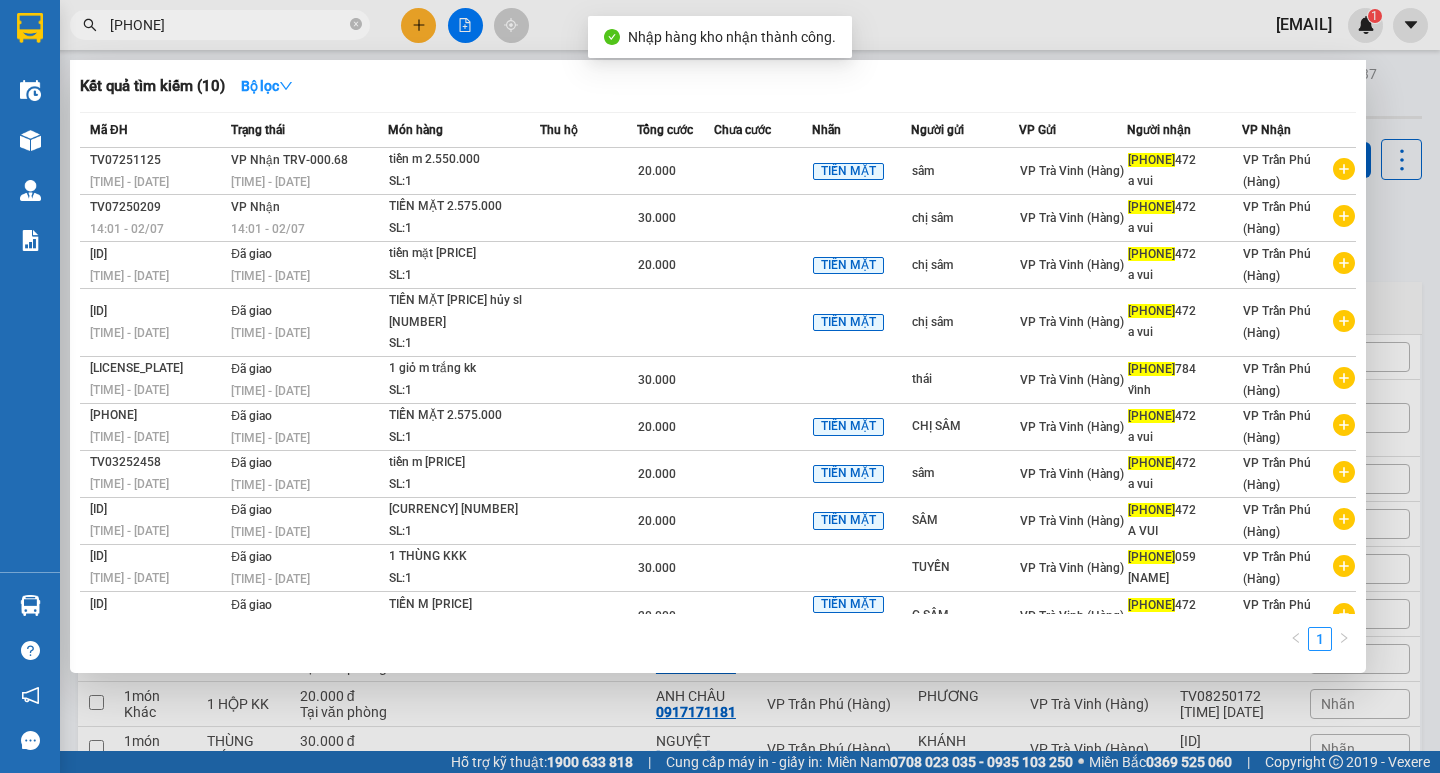 click on "[PHONE]" at bounding box center [228, 25] 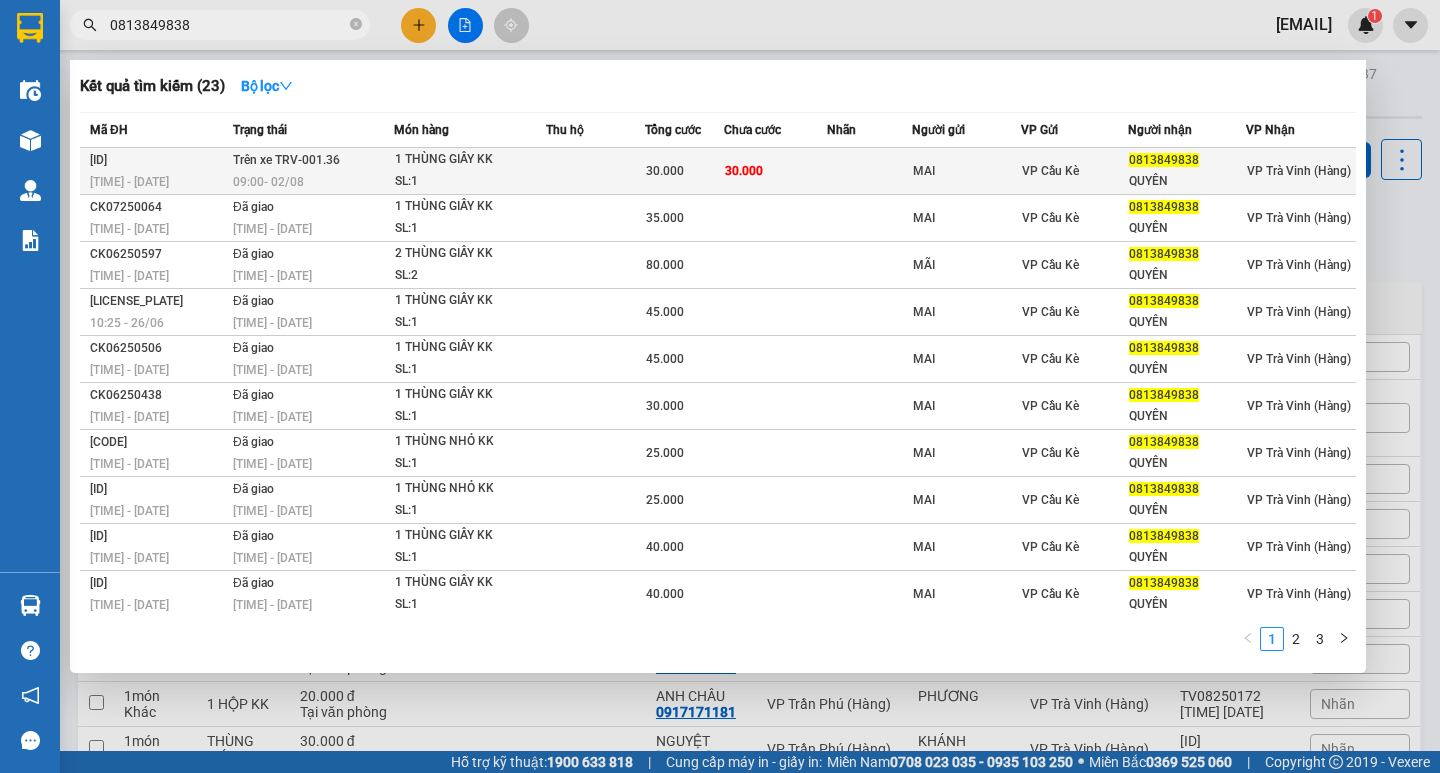 type on "0813849838" 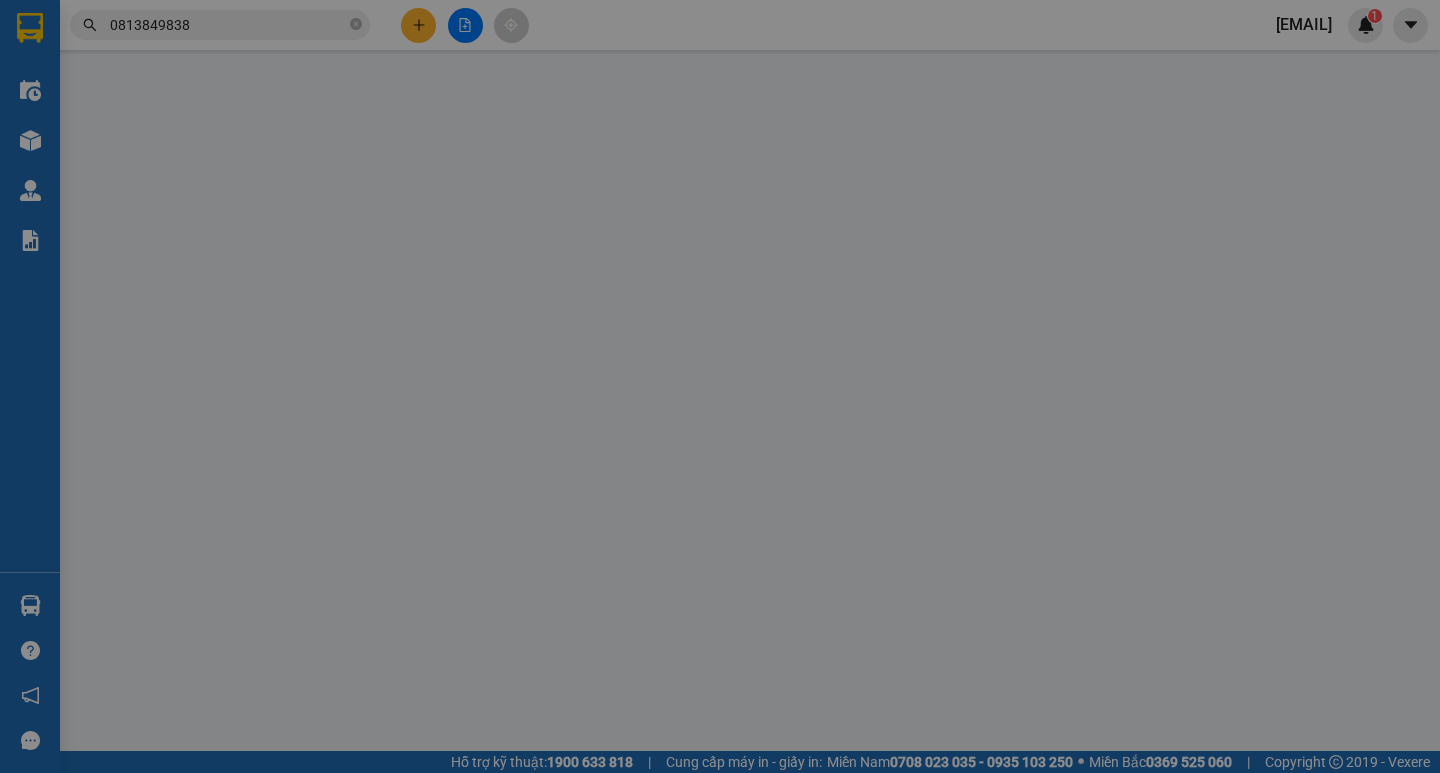 type on "MAI" 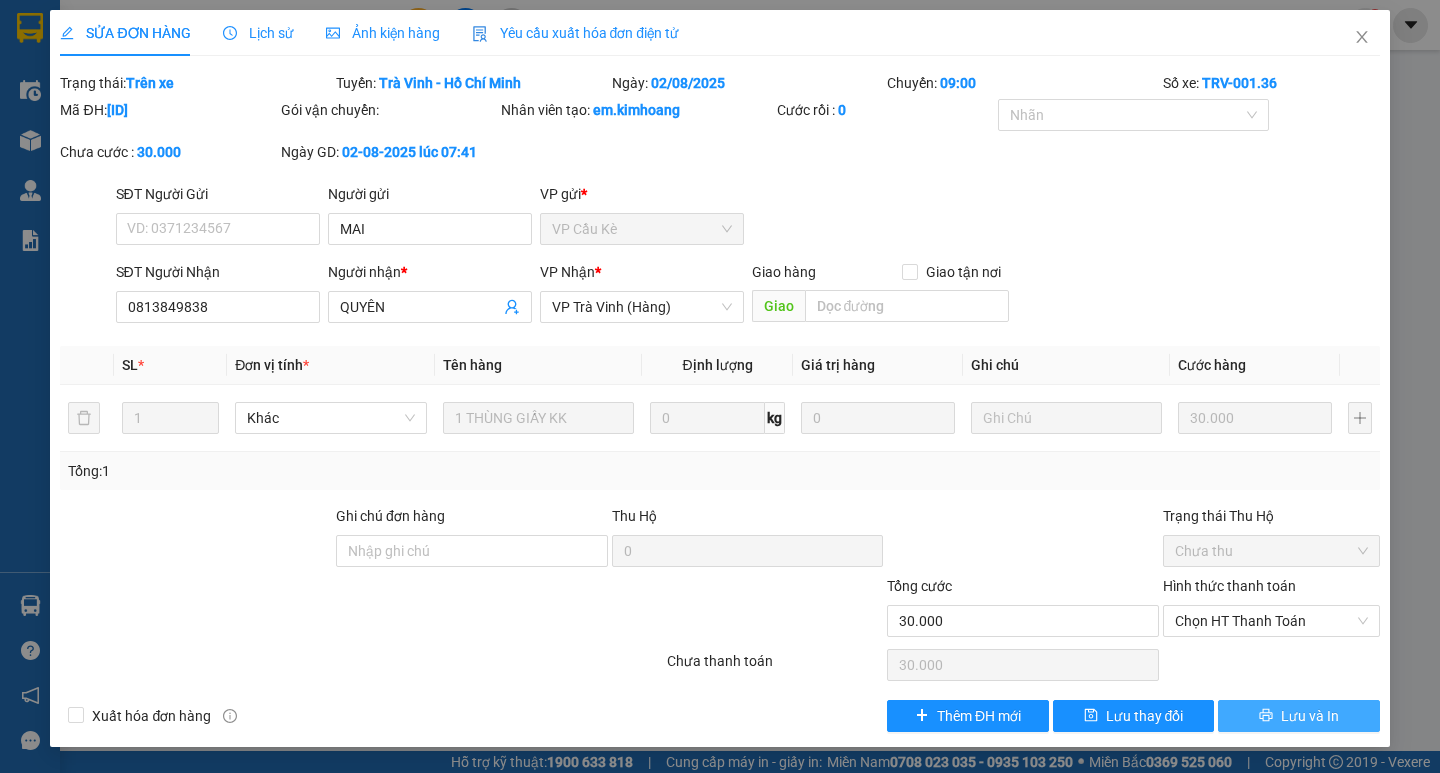 click on "Lưu và In" at bounding box center [1310, 716] 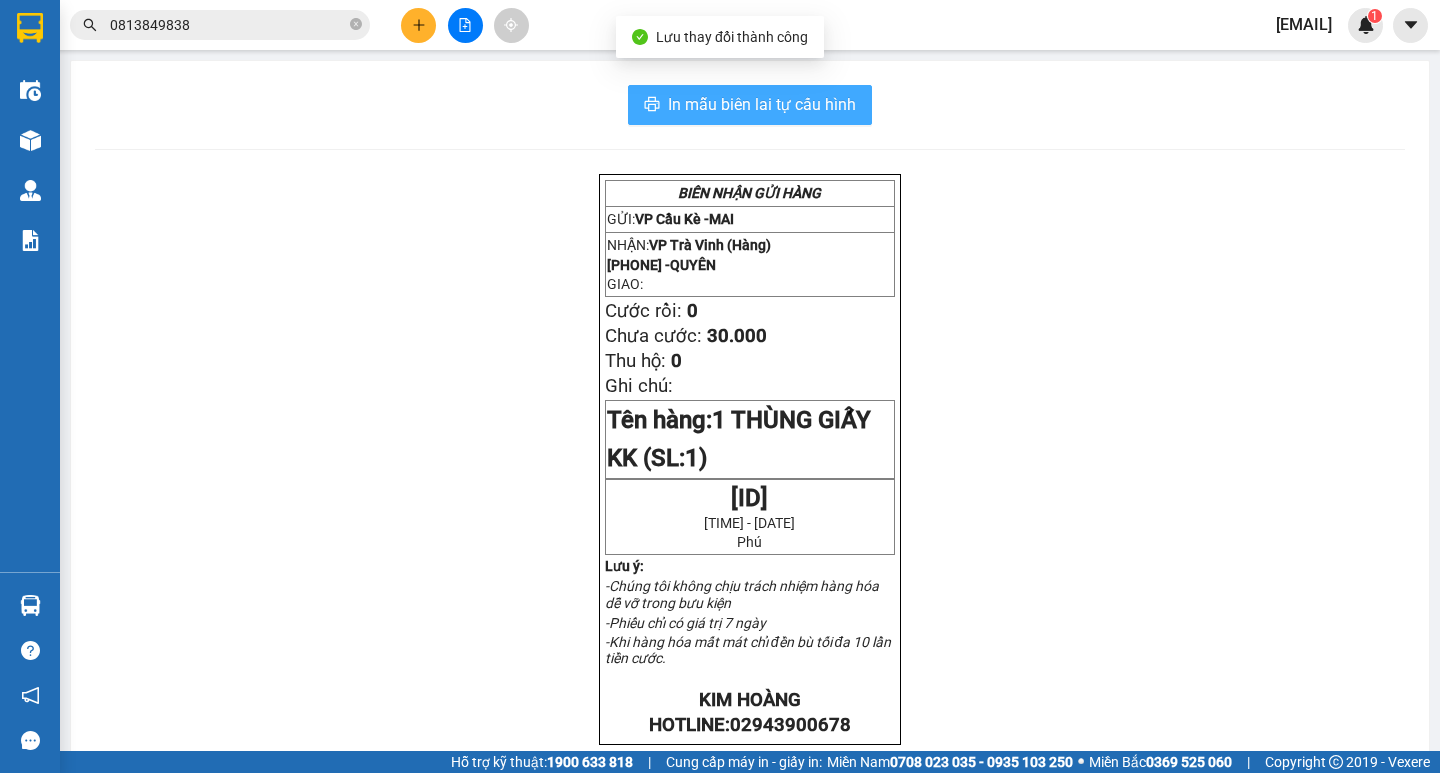 click on "In mẫu biên lai tự cấu hình" at bounding box center (762, 104) 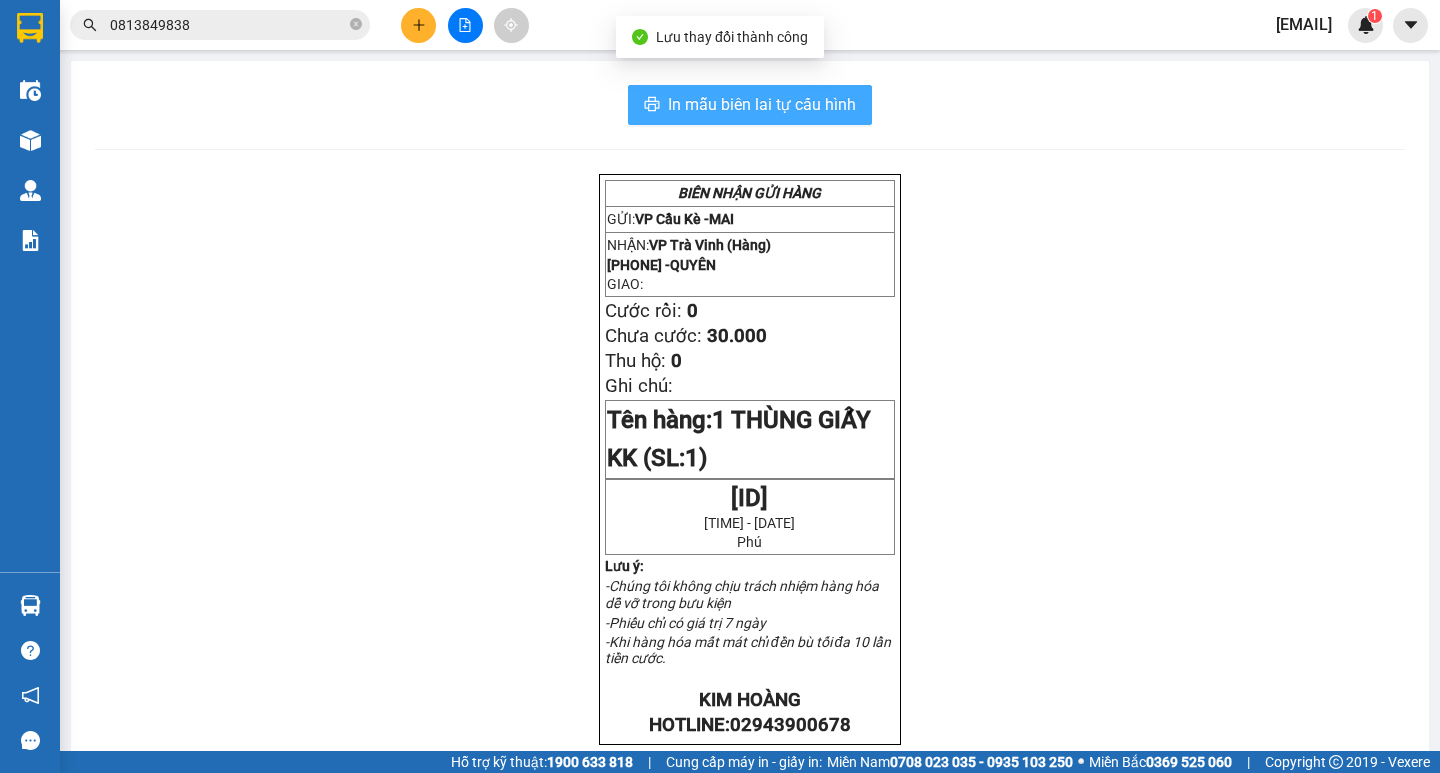 scroll, scrollTop: 0, scrollLeft: 0, axis: both 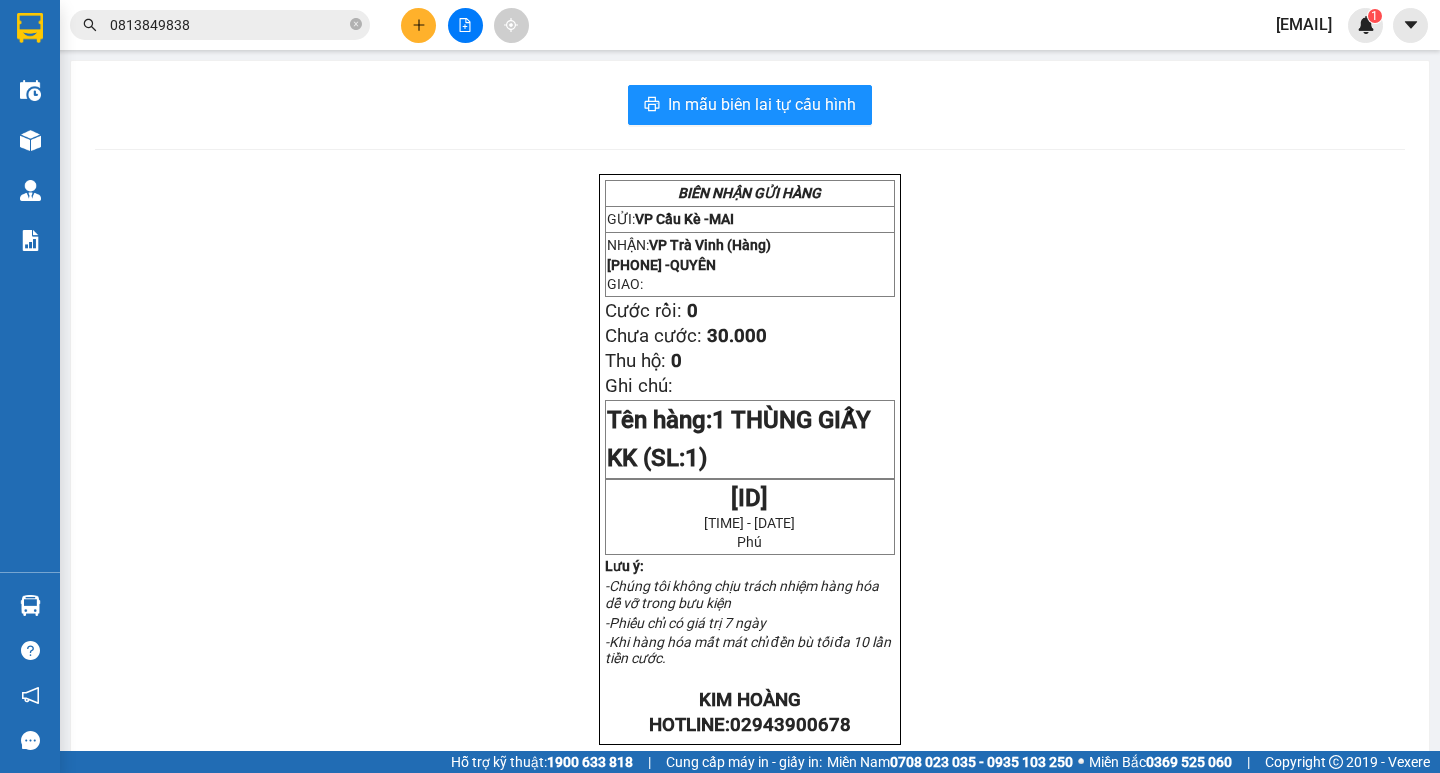 click on "0813849838" at bounding box center [228, 25] 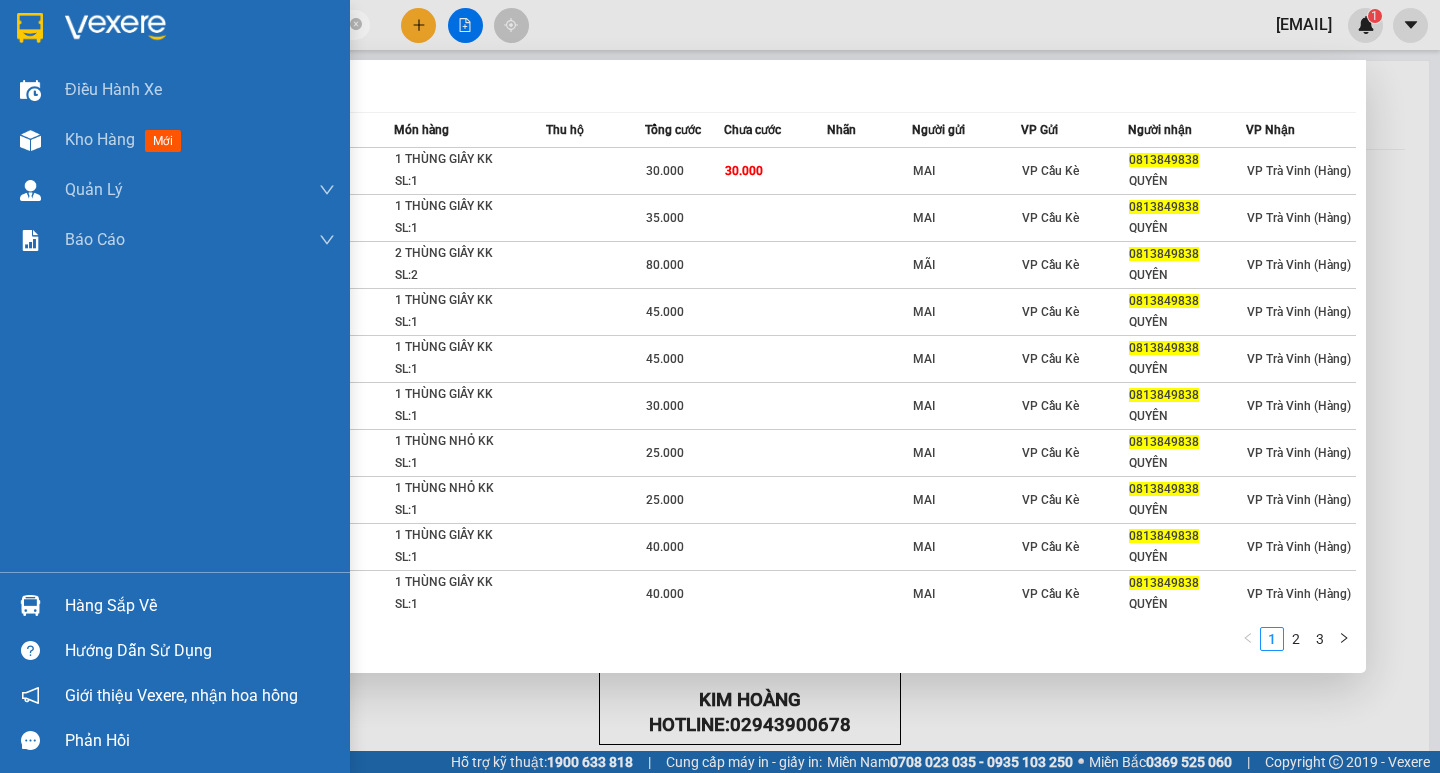 drag, startPoint x: 48, startPoint y: 626, endPoint x: 59, endPoint y: 617, distance: 14.21267 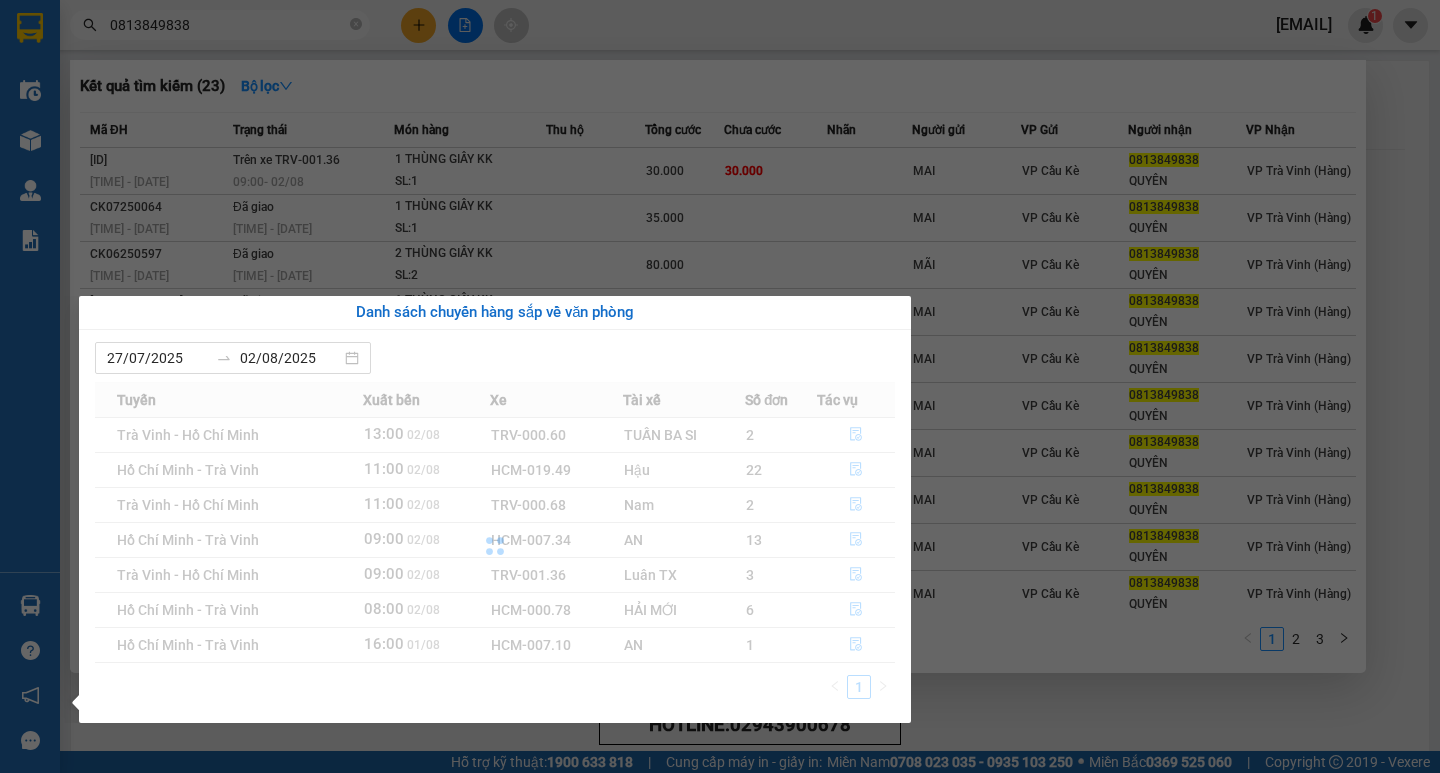 click at bounding box center [495, 546] 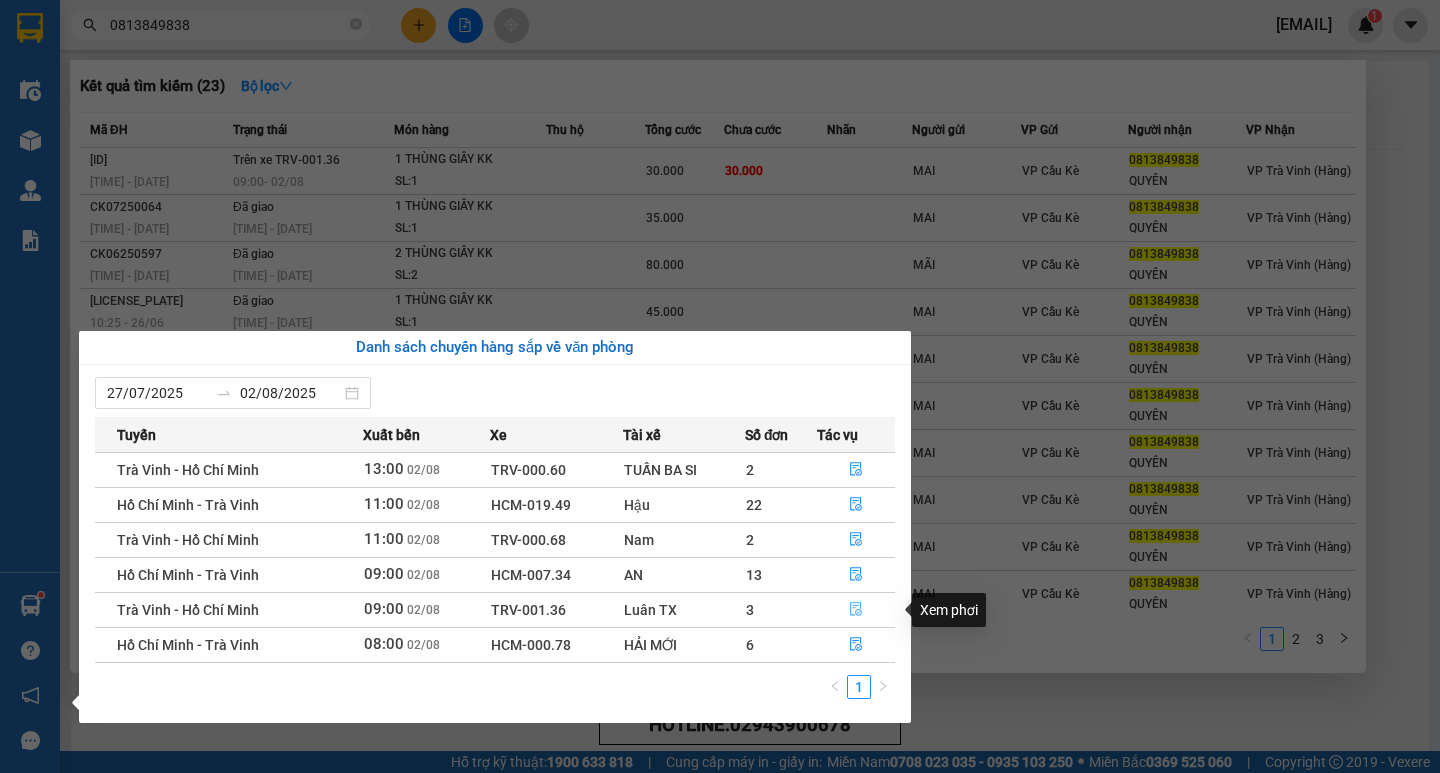 click 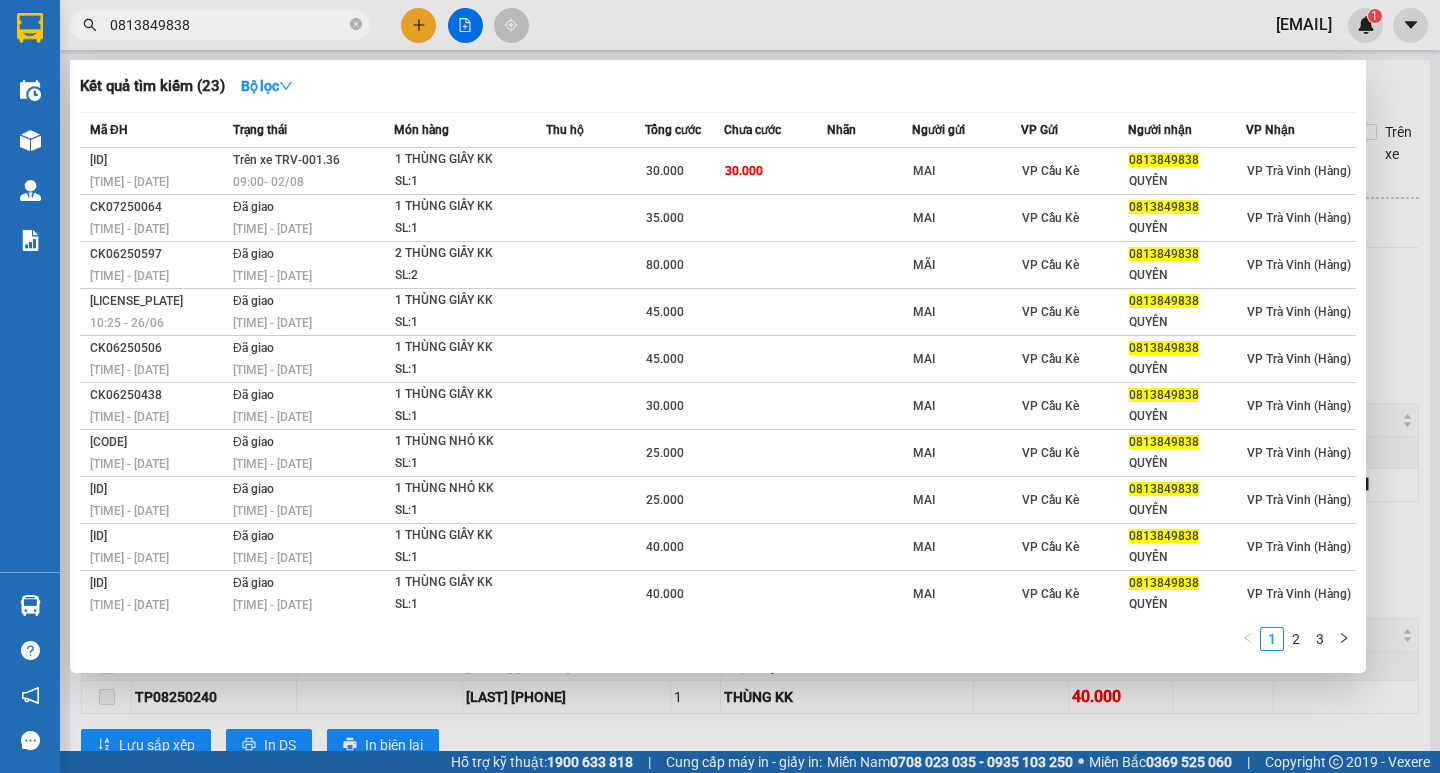 click at bounding box center (720, 386) 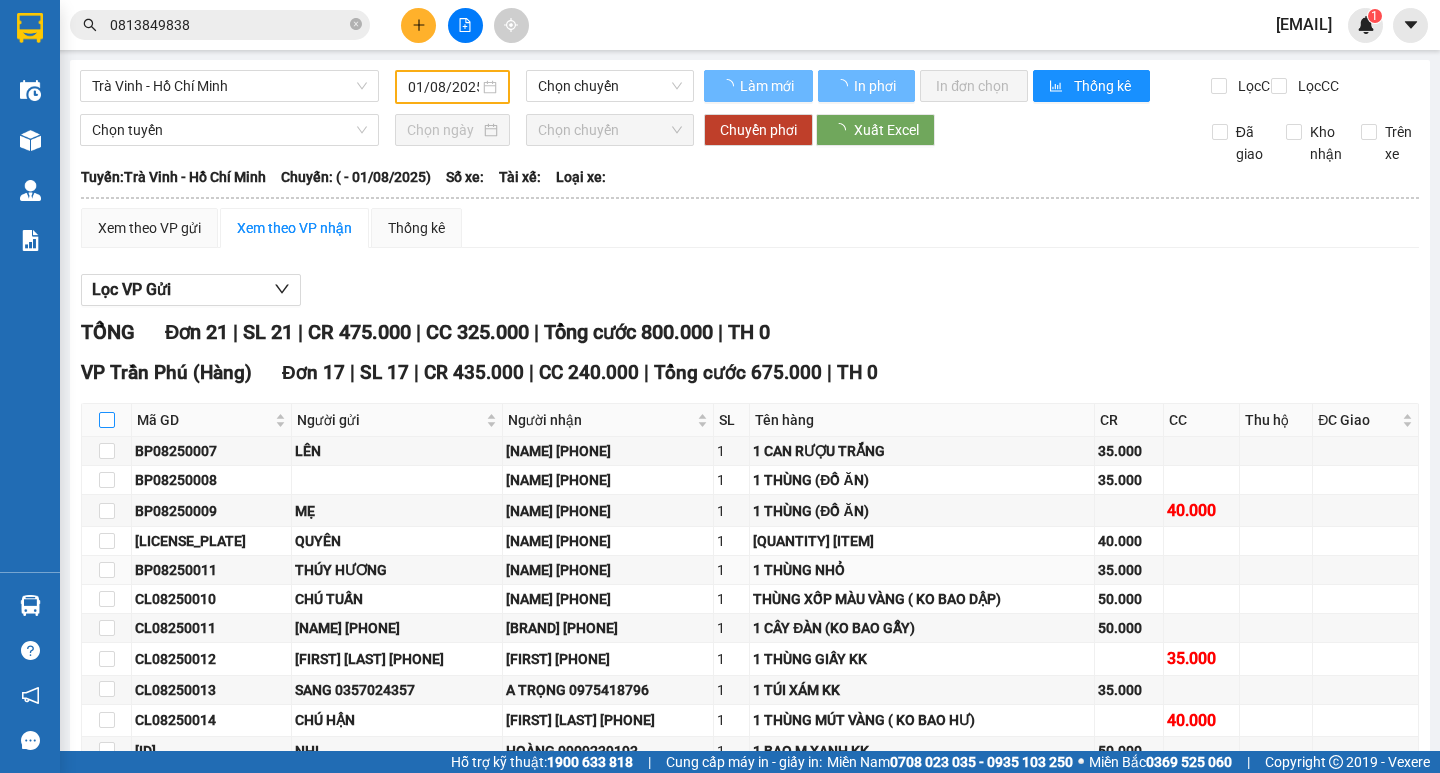 type on "02/08/2025" 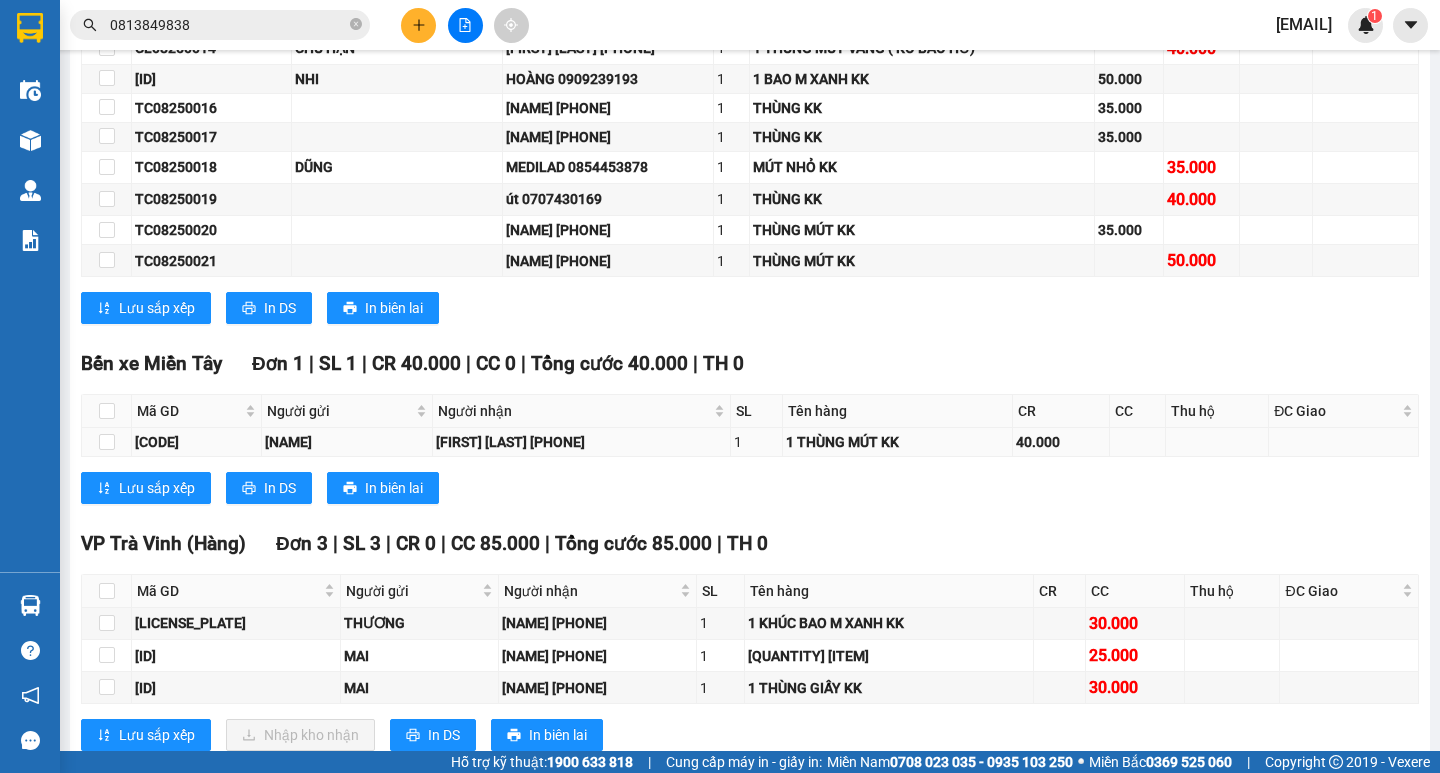 scroll, scrollTop: 743, scrollLeft: 0, axis: vertical 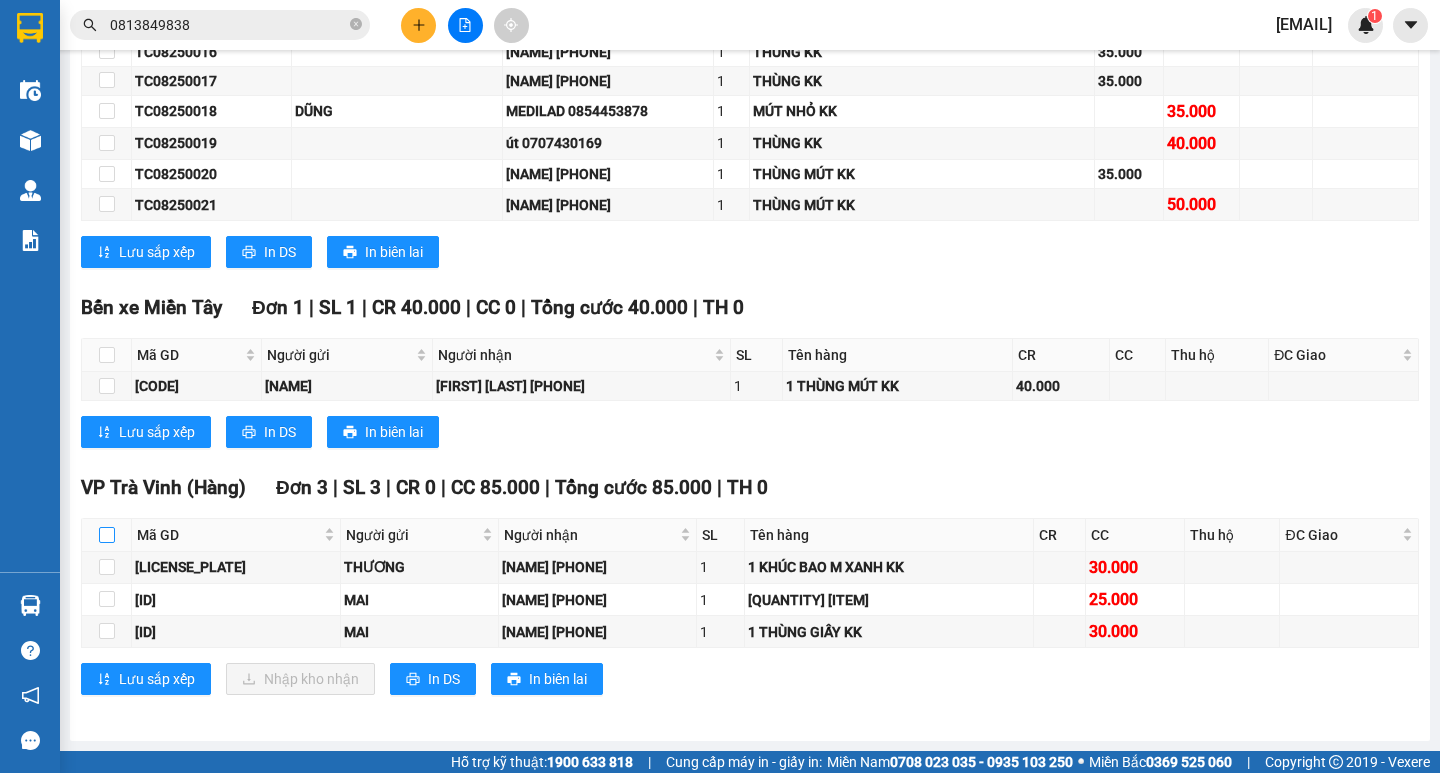 click at bounding box center (107, 535) 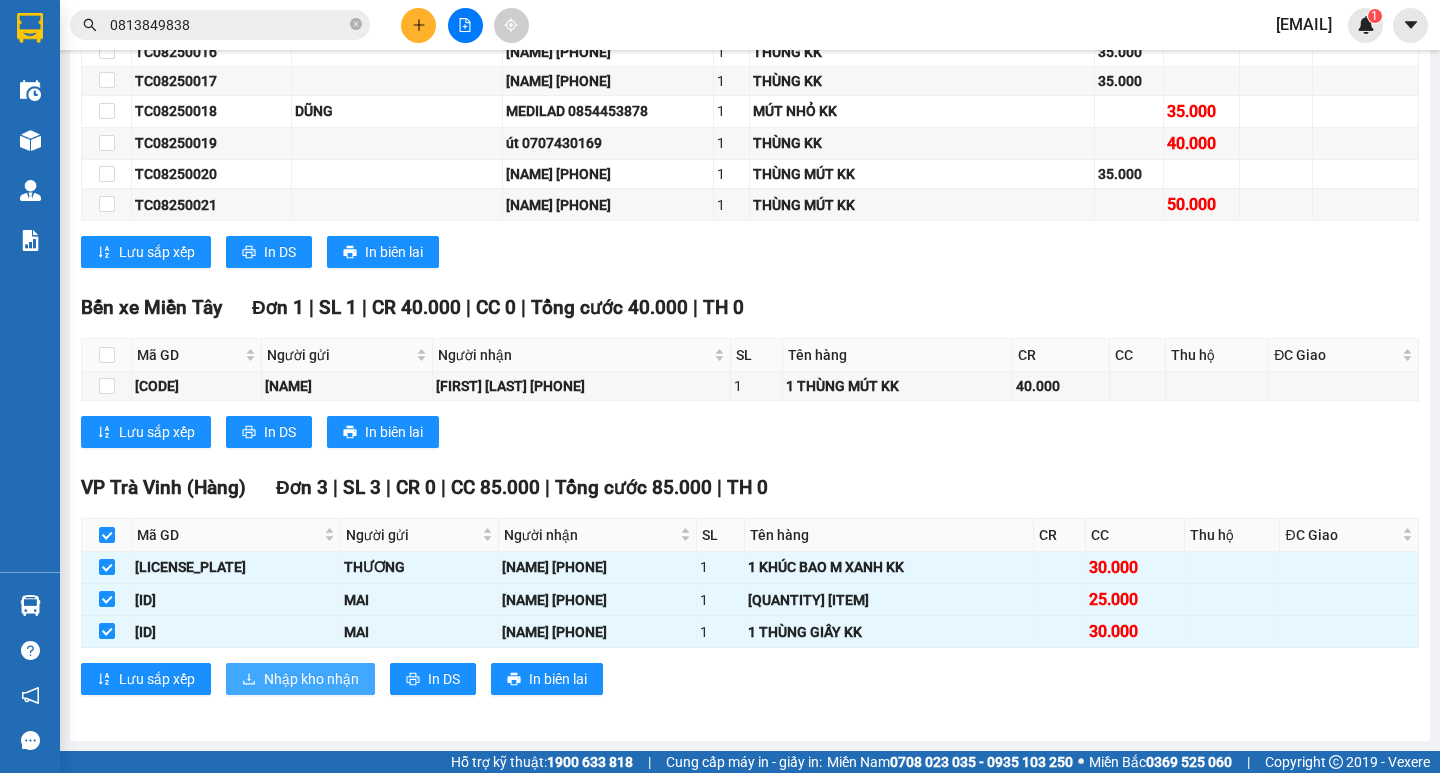 click on "Nhập kho nhận" at bounding box center (311, 679) 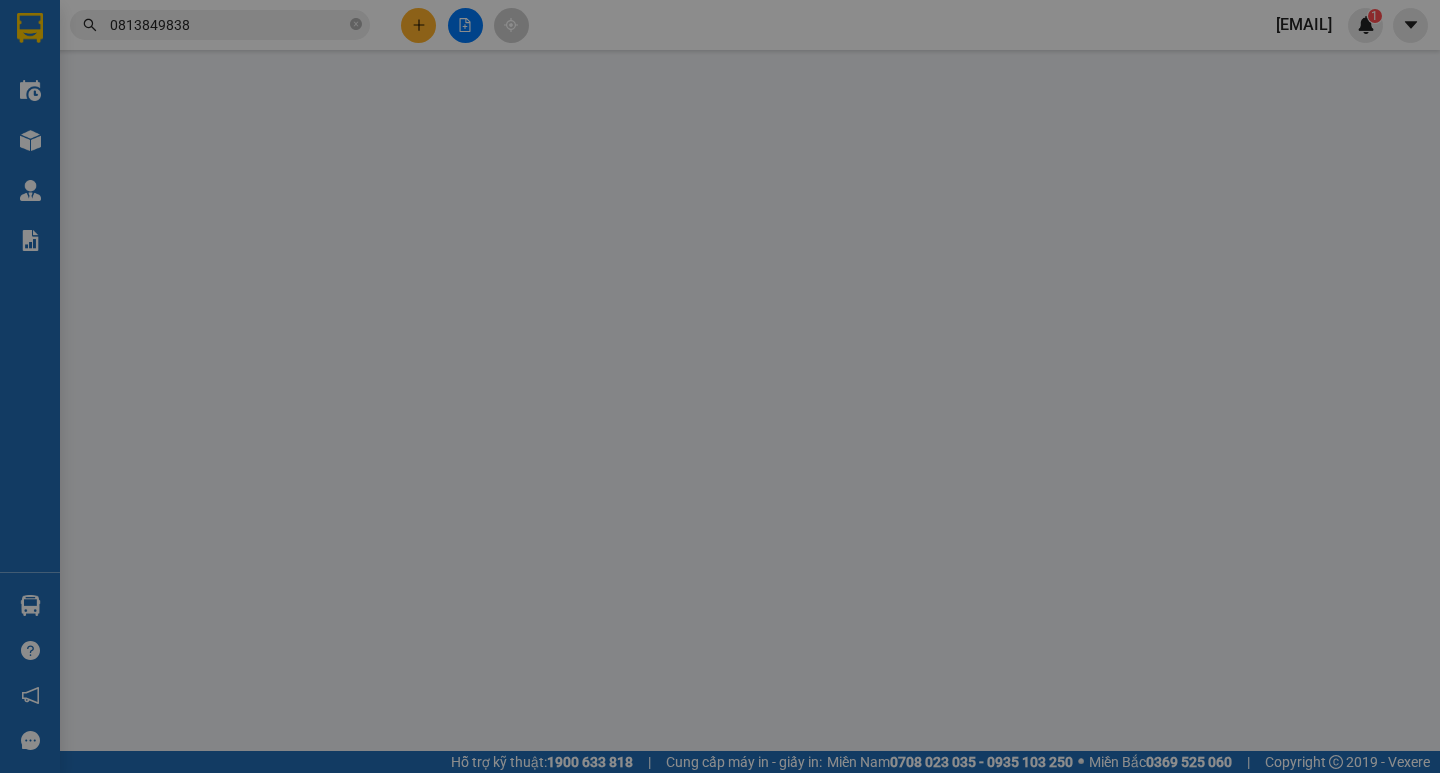 scroll, scrollTop: 0, scrollLeft: 0, axis: both 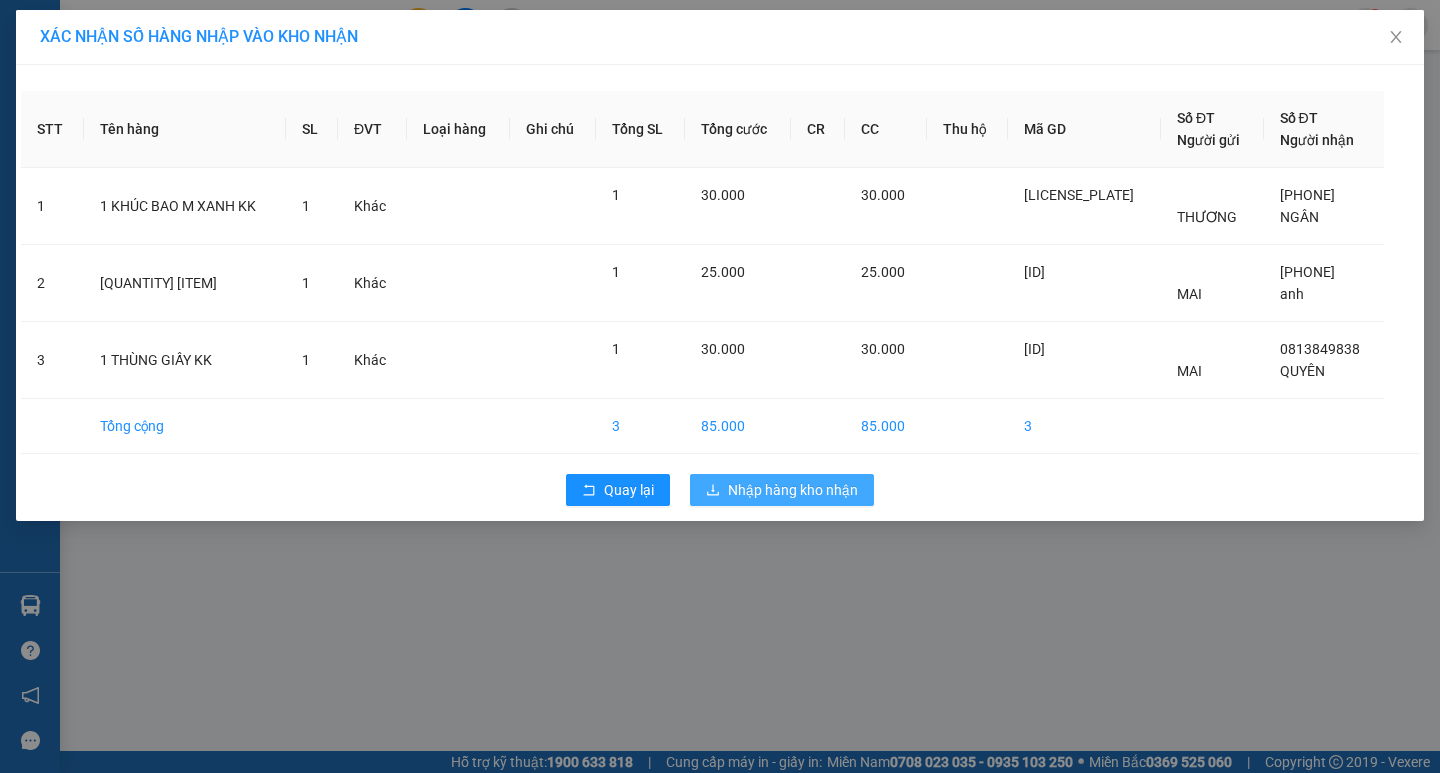 click on "Nhập hàng kho nhận" at bounding box center (793, 490) 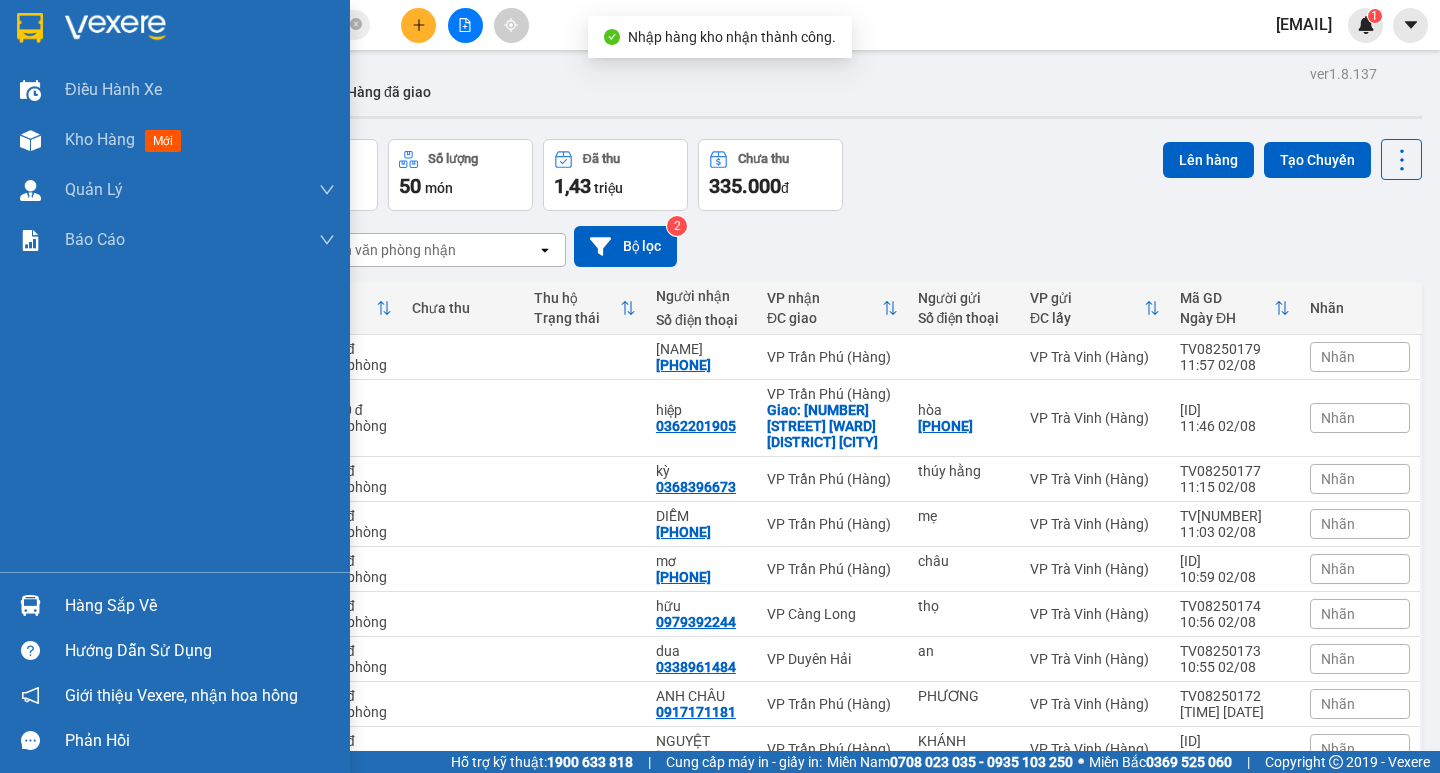 click on "Hàng sắp về" at bounding box center (200, 606) 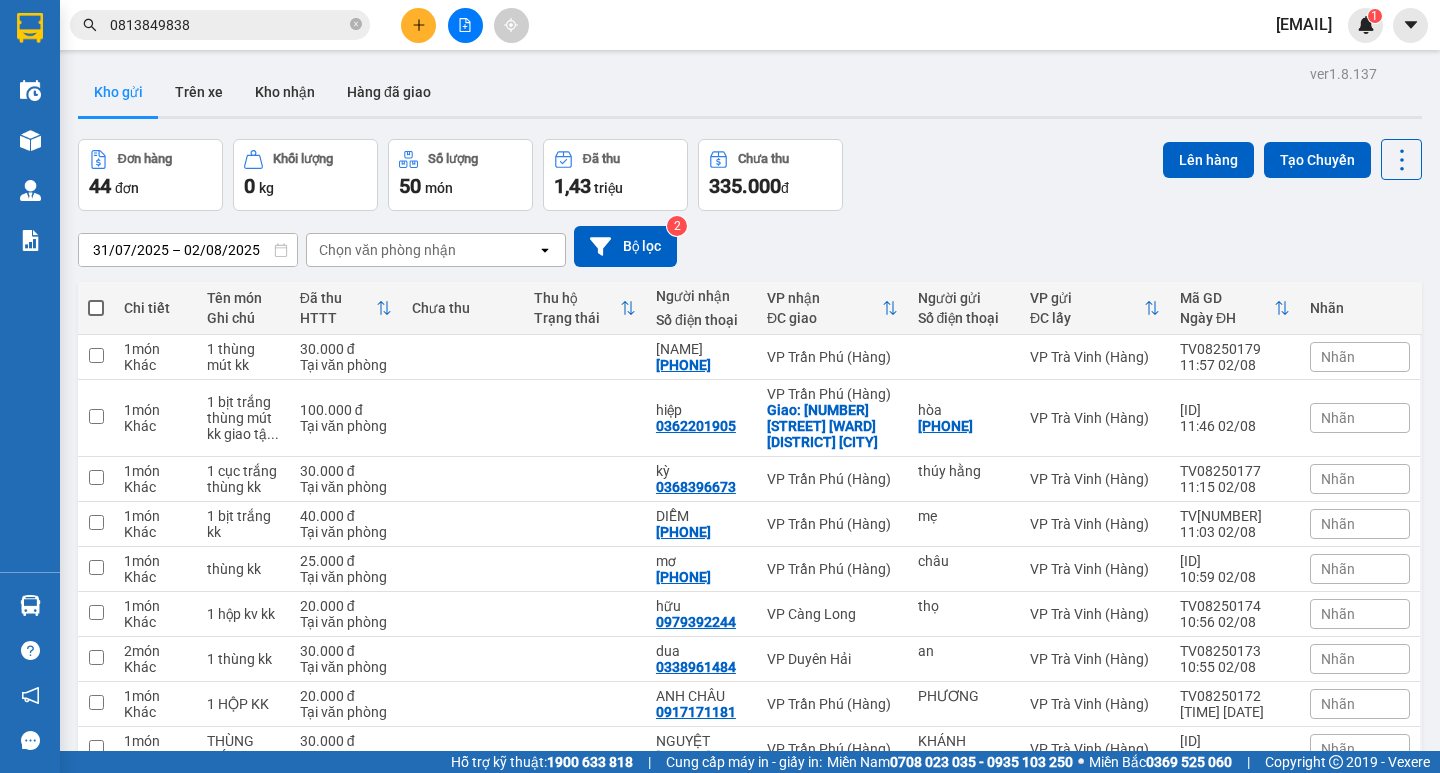 click on "Kết quả tìm kiếm ( [NUMBER] ) Bộ lọc Mã ĐH Trạng thái Món hàng Thu hộ Tổng cước Chưa cước Nhãn Người gửi VP Gửi Người nhận VP Nhận [CODE] [TIME] - [DATE] Trên xe TRV-001.36 [TIME] - [DATE] 1 [ITEM] [CODE] SL: 1 [PRICE] [PRICE] [LAST] VP [CITY] [PHONE] [LAST] VP [CITY] (Hàng) [CODE] [TIME] - [DATE] Đã giao [TIME] - [DATE] 1 [ITEM] [CODE] SL: 1 [PRICE] [PRICE] [LAST] VP [CITY] [PHONE] [LAST] VP [CITY] (Hàng) [CODE] [TIME] - [DATE] Đã giao [TIME] - [DATE] 2 [ITEM] [CODE] SL: 2 [PRICE] [PRICE] [LAST] VP [CITY] [PHONE] [LAST] VP [CITY] (Hàng) [CODE] [TIME] - [DATE] Đã giao [TIME] - [DATE] 1 [ITEM] [CODE] SL: 1 [PRICE] [PRICE] [LAST] VP [CITY] [PHONE] [LAST] VP [CITY] (Hàng) [CODE] [TIME] - [DATE] Đã giao [TIME] - [DATE] 1 [ITEM] [CODE] SL: 1 [PRICE] [PRICE] [LAST] VP [CITY] [PHONE] [LAST] VP [CITY] [CODE]" at bounding box center (720, 386) 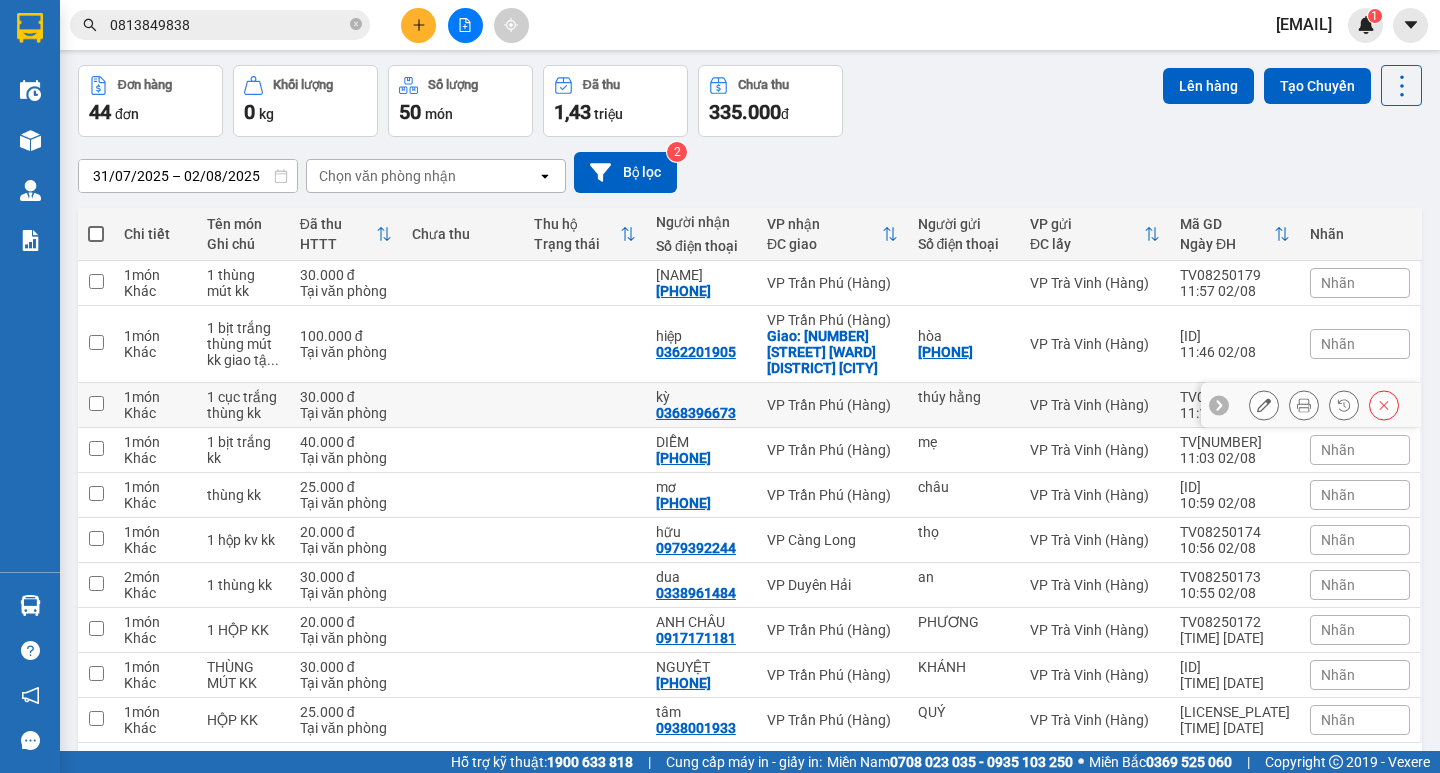 scroll, scrollTop: 132, scrollLeft: 0, axis: vertical 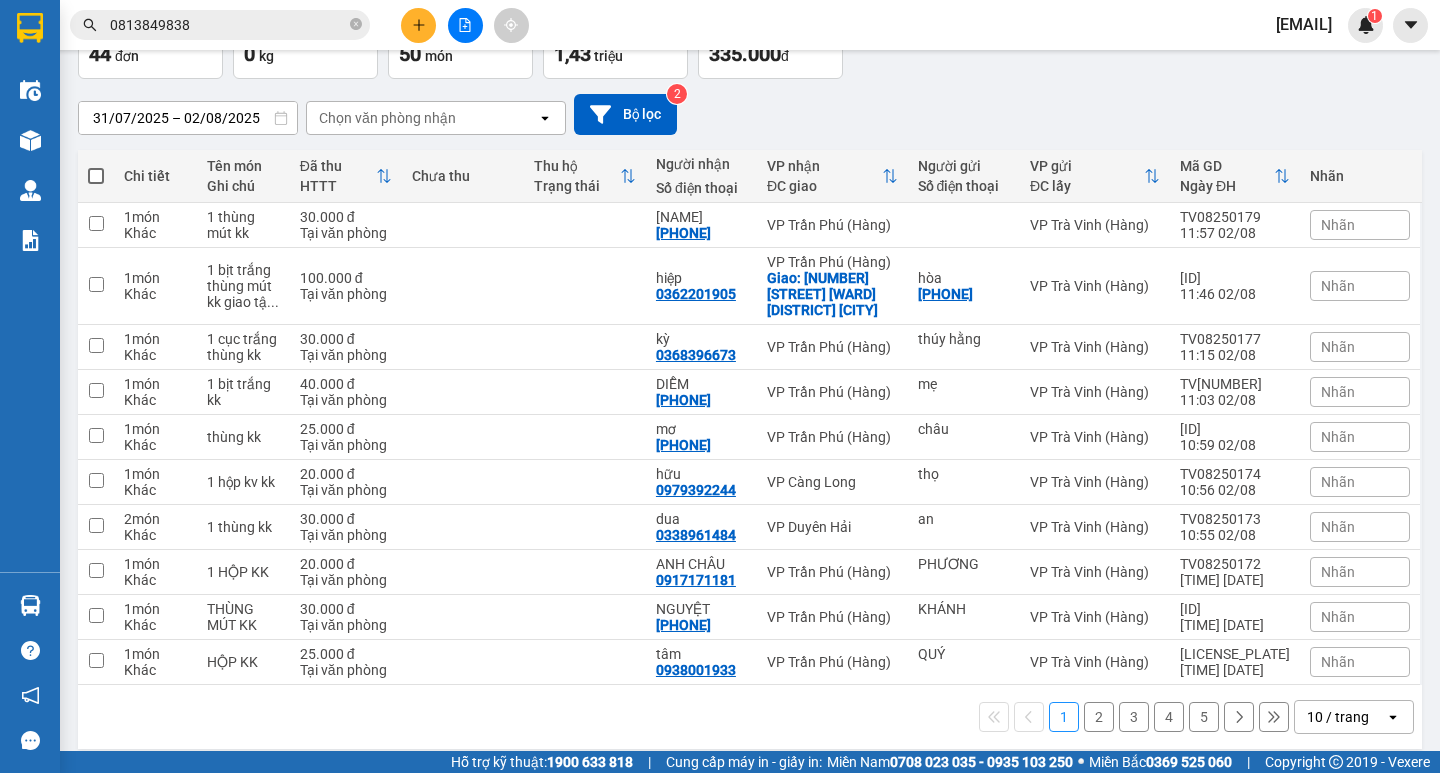 click on "10 / trang" at bounding box center [1338, 717] 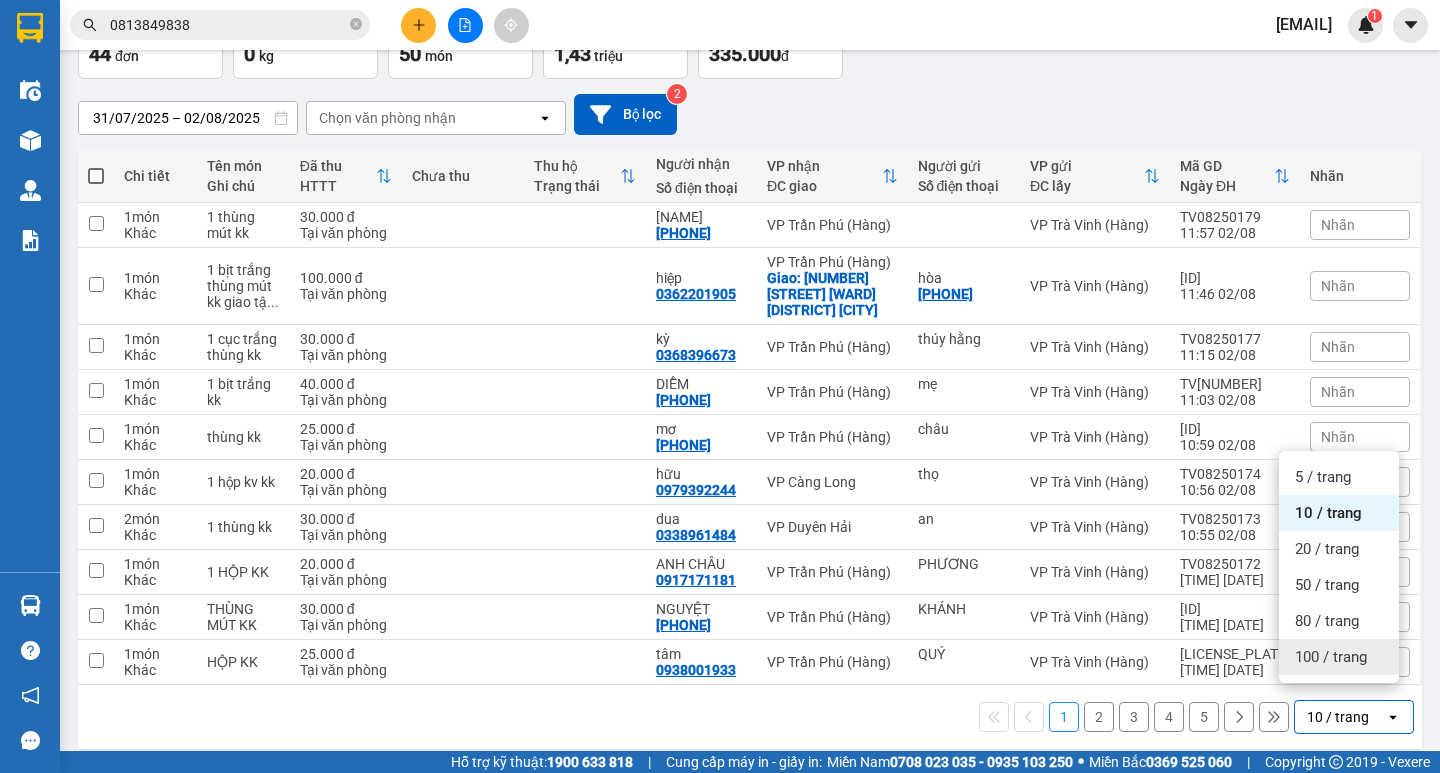 click on "100 / trang" at bounding box center (1331, 657) 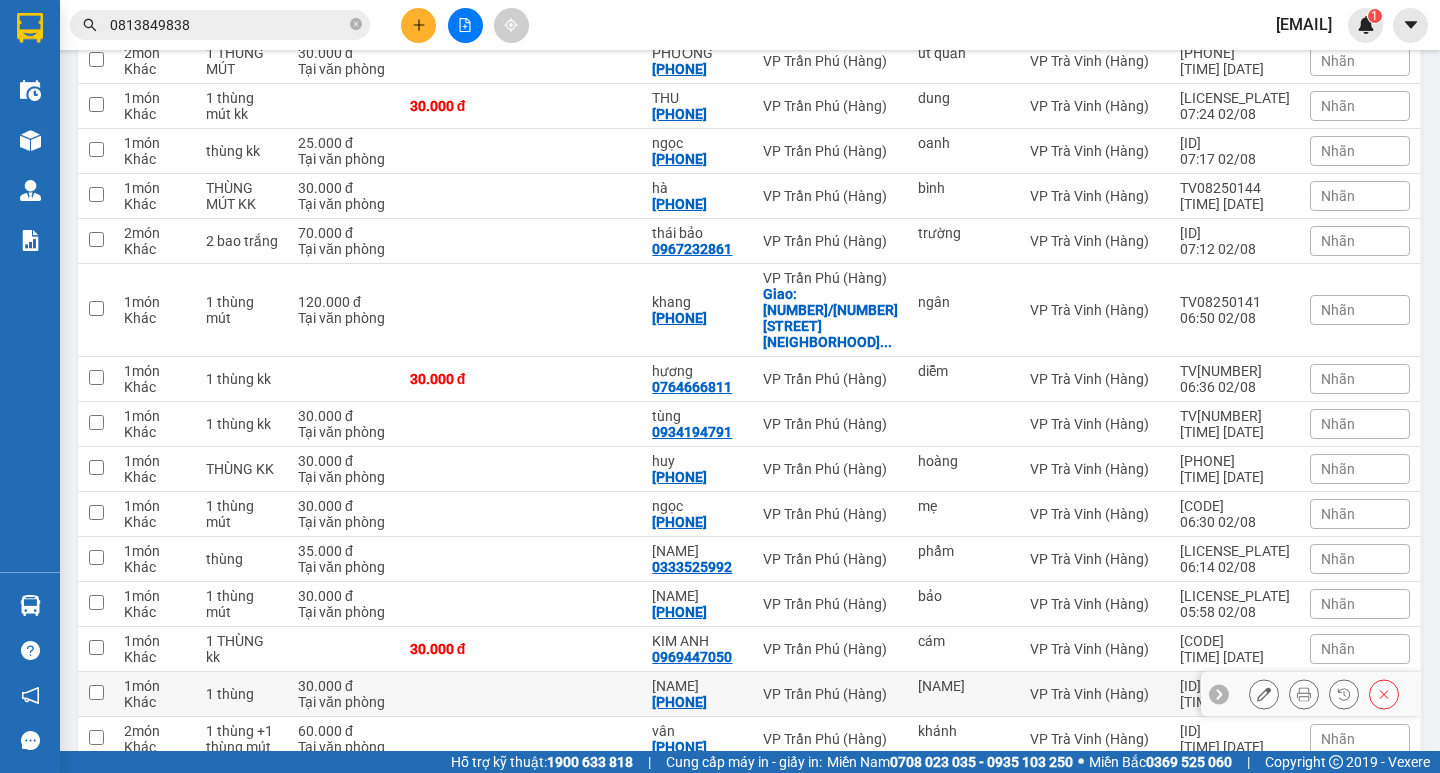scroll, scrollTop: 1710, scrollLeft: 0, axis: vertical 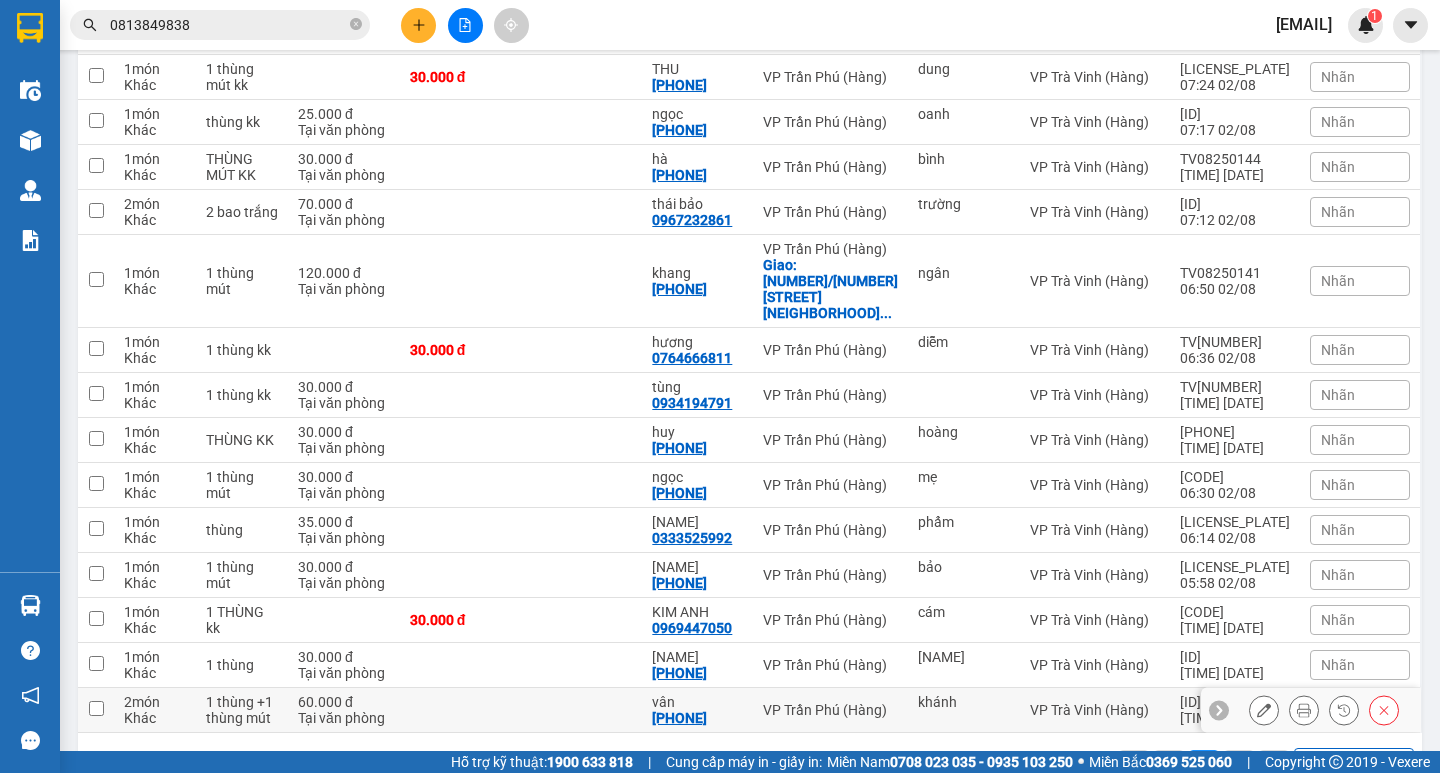 drag, startPoint x: 585, startPoint y: 636, endPoint x: 566, endPoint y: 625, distance: 21.954498 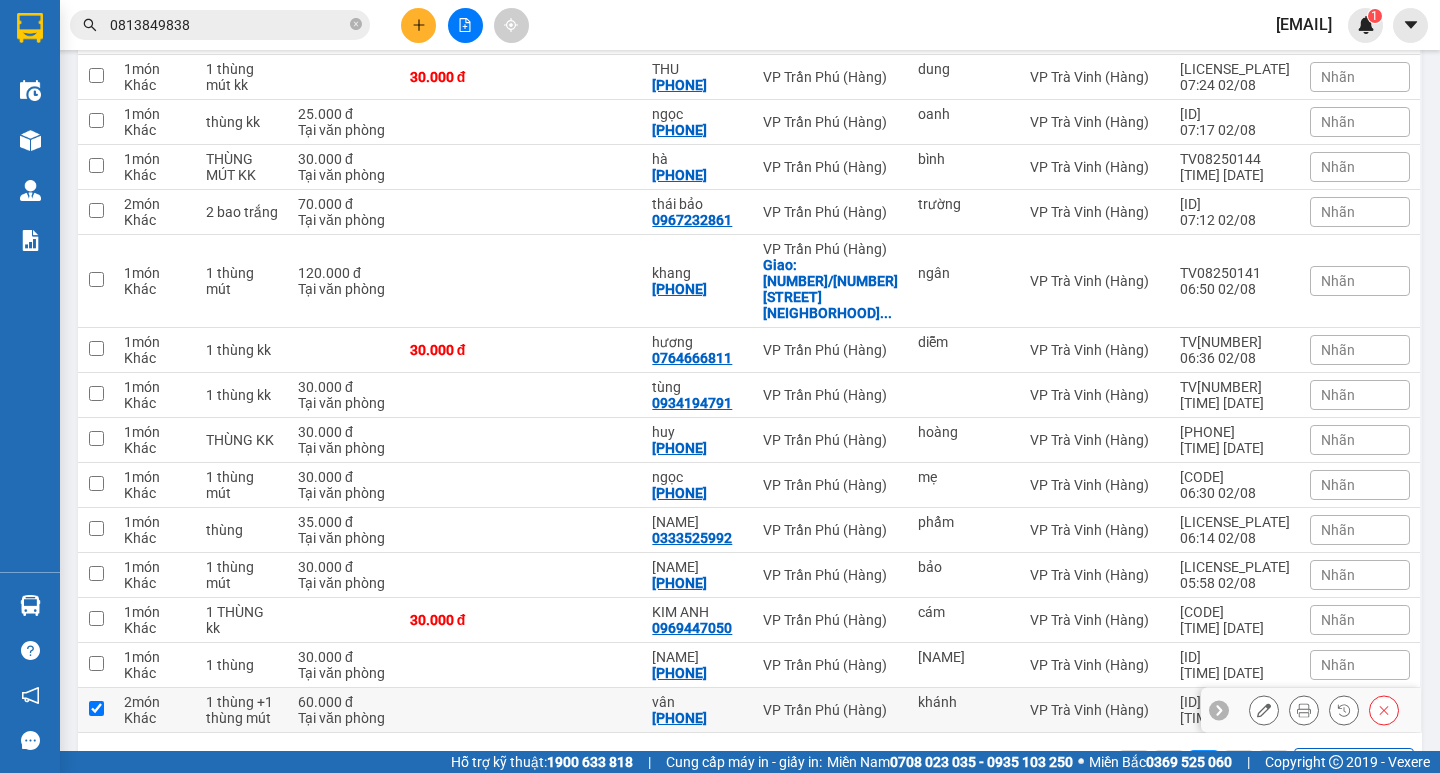checkbox on "true" 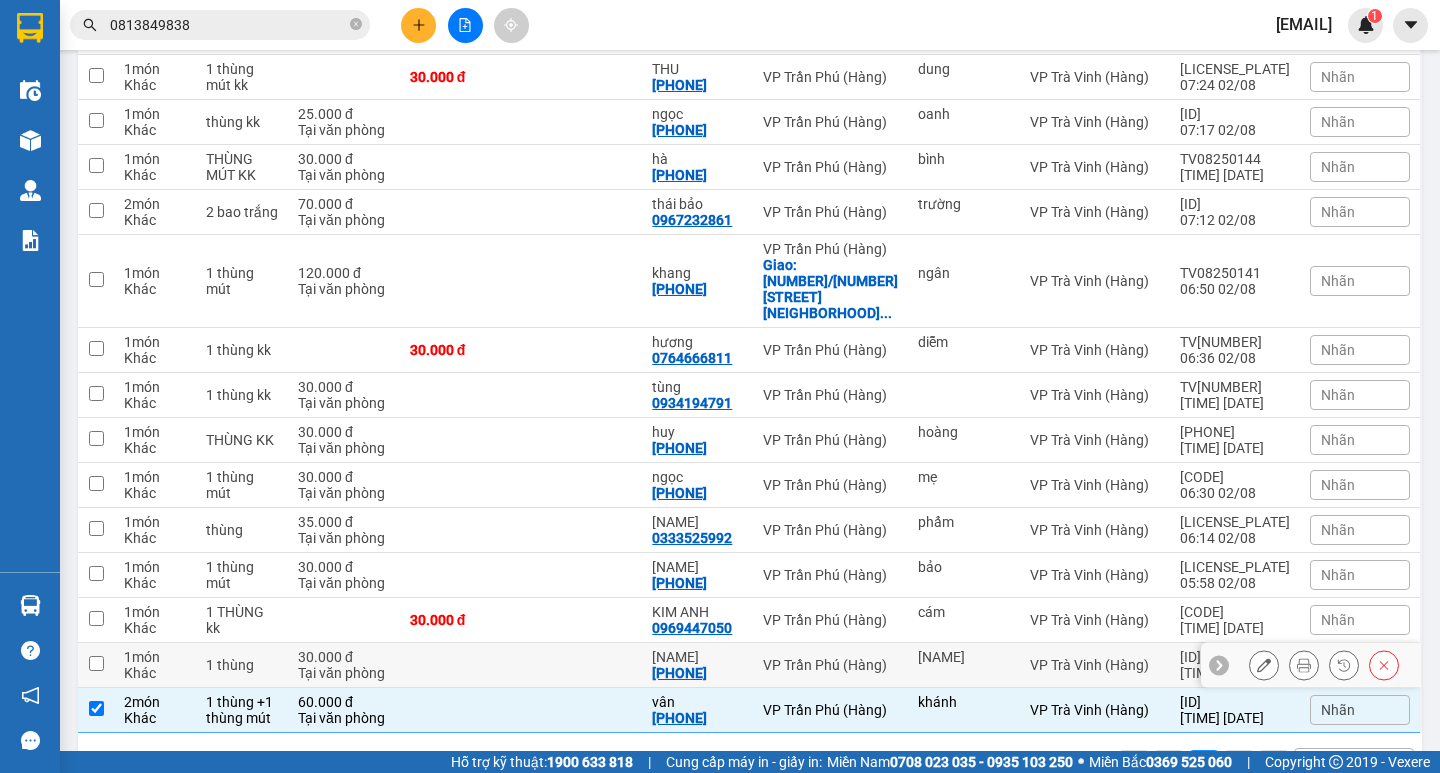click at bounding box center [581, 665] 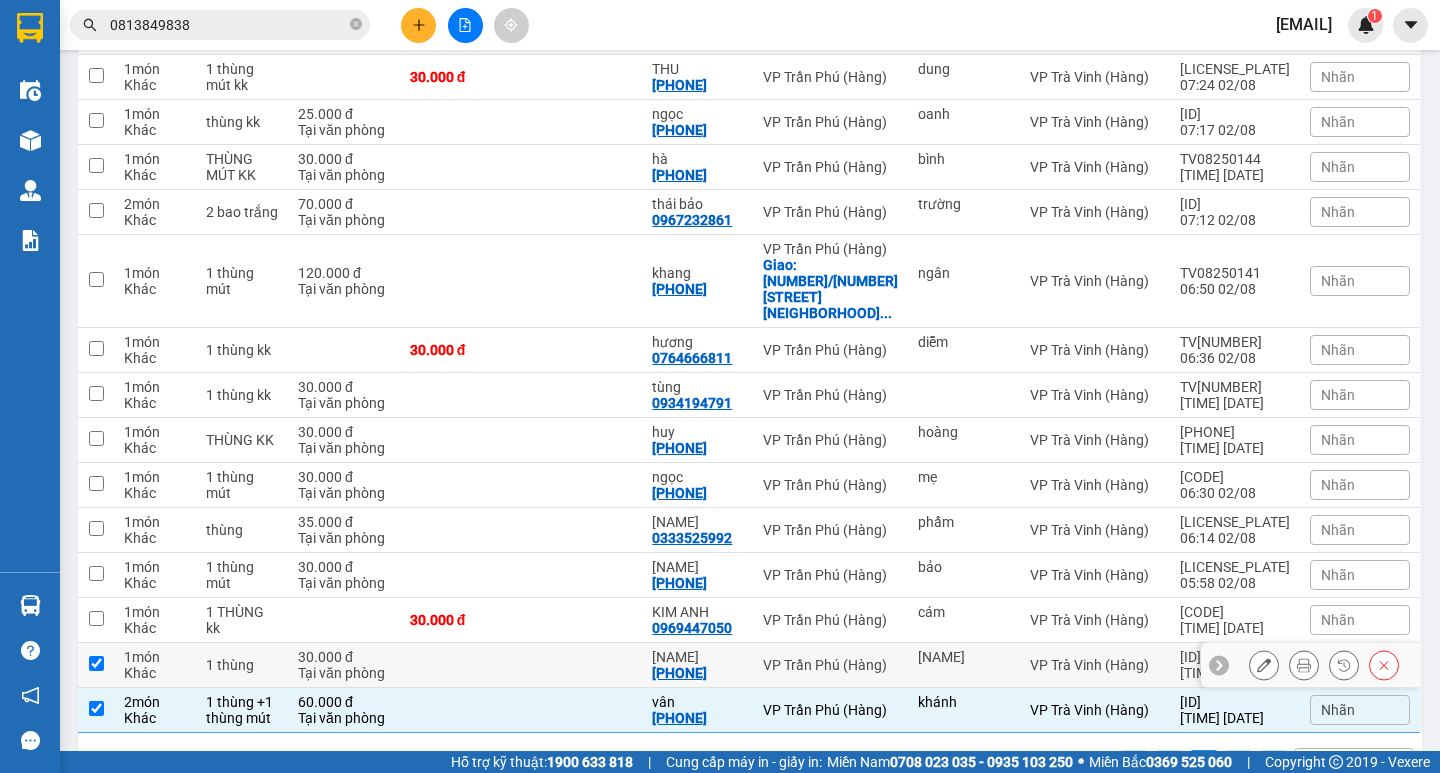 checkbox on "true" 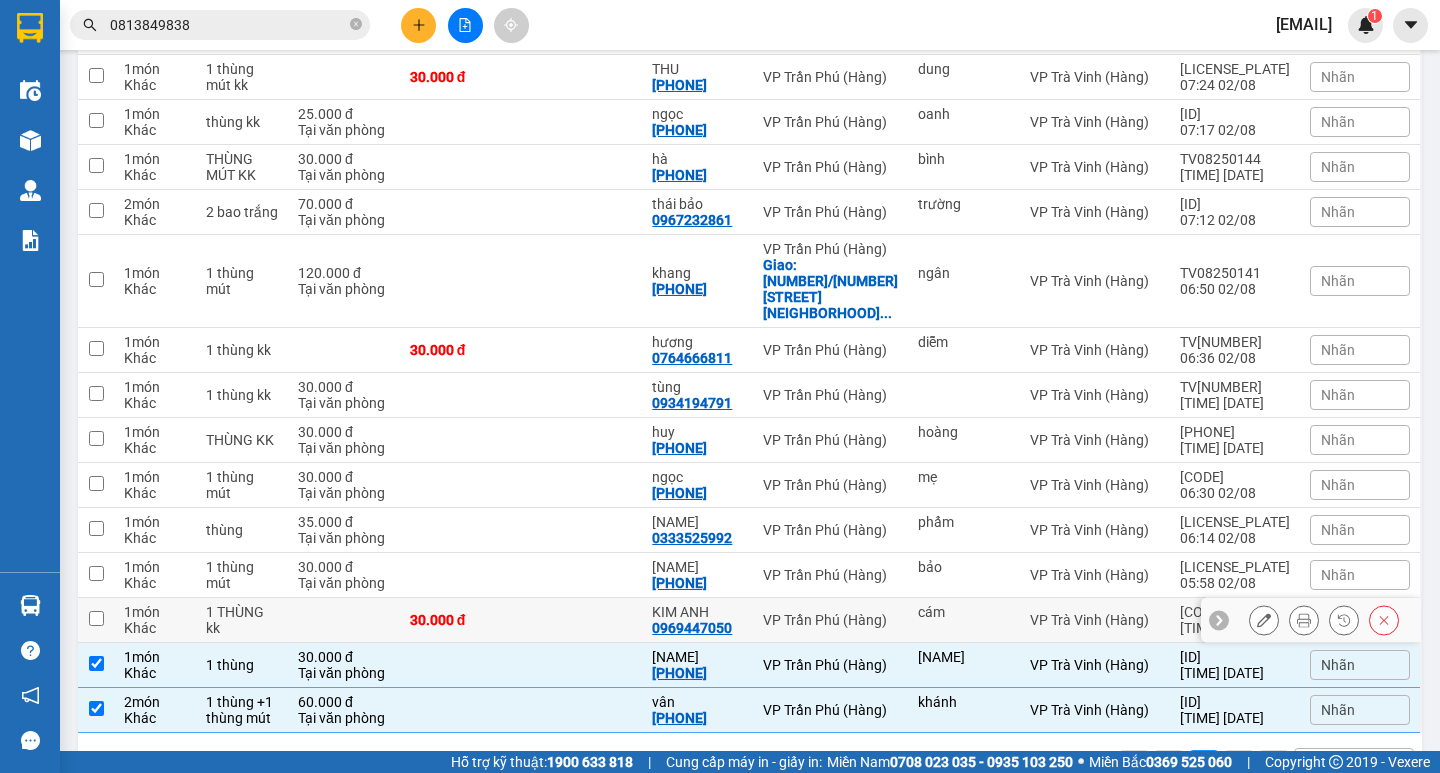 drag, startPoint x: 542, startPoint y: 565, endPoint x: 549, endPoint y: 549, distance: 17.464249 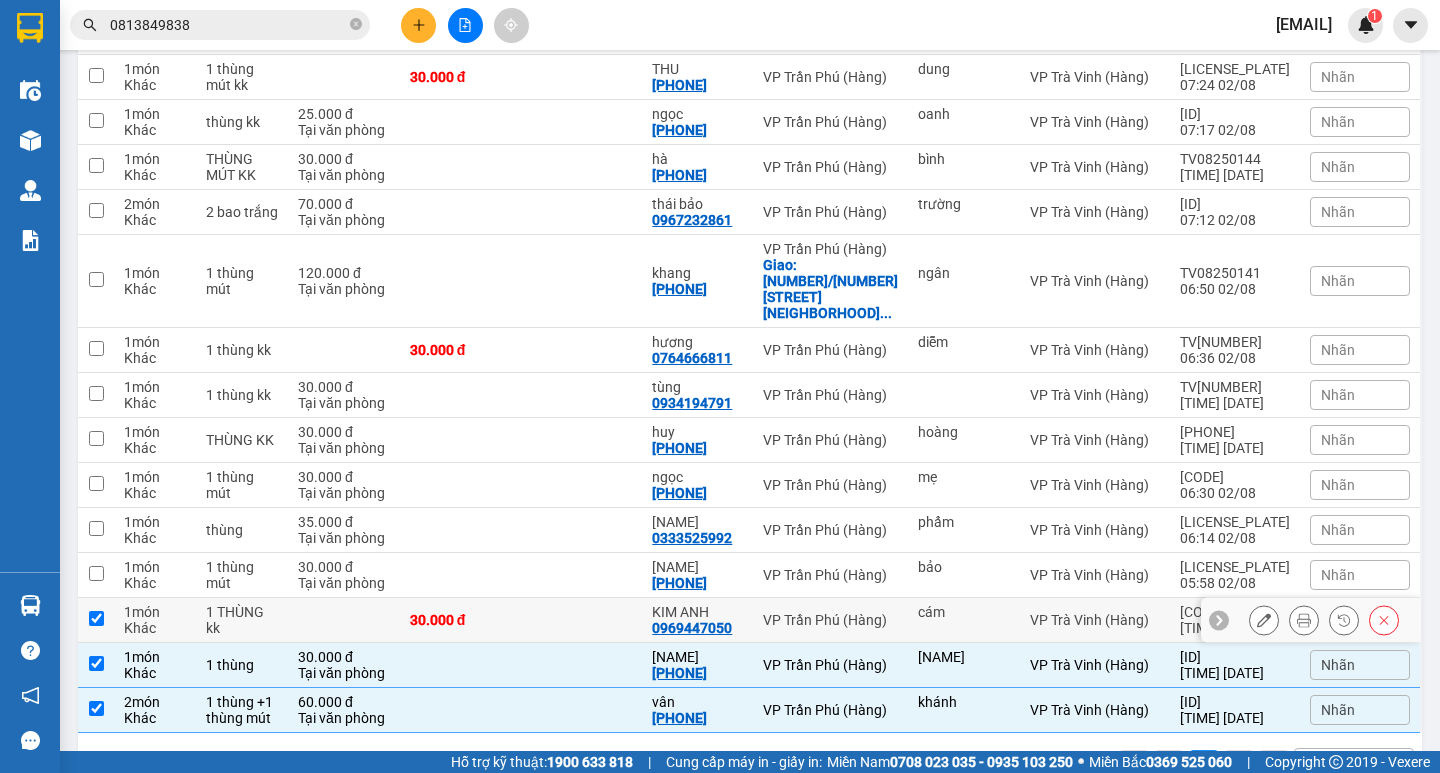 checkbox on "true" 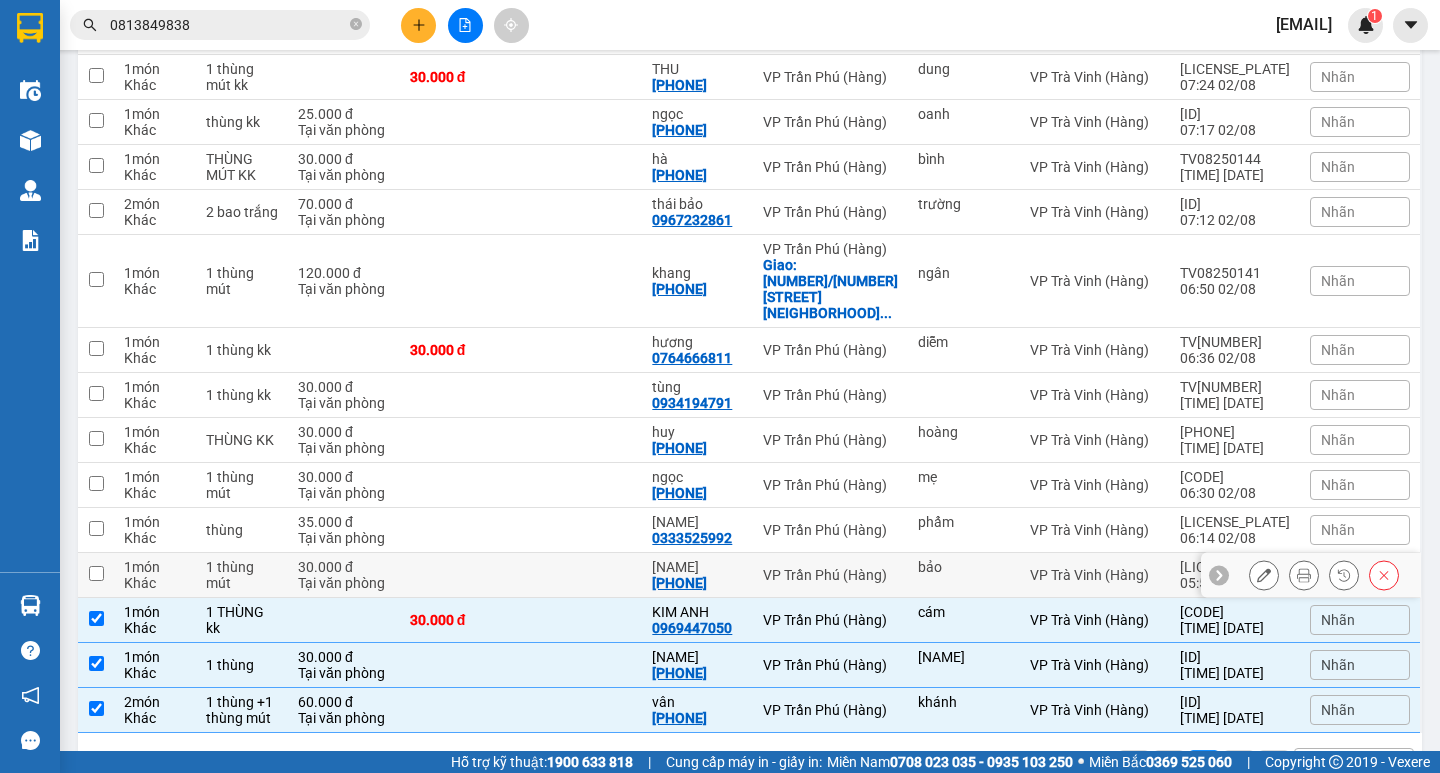 click at bounding box center [581, 575] 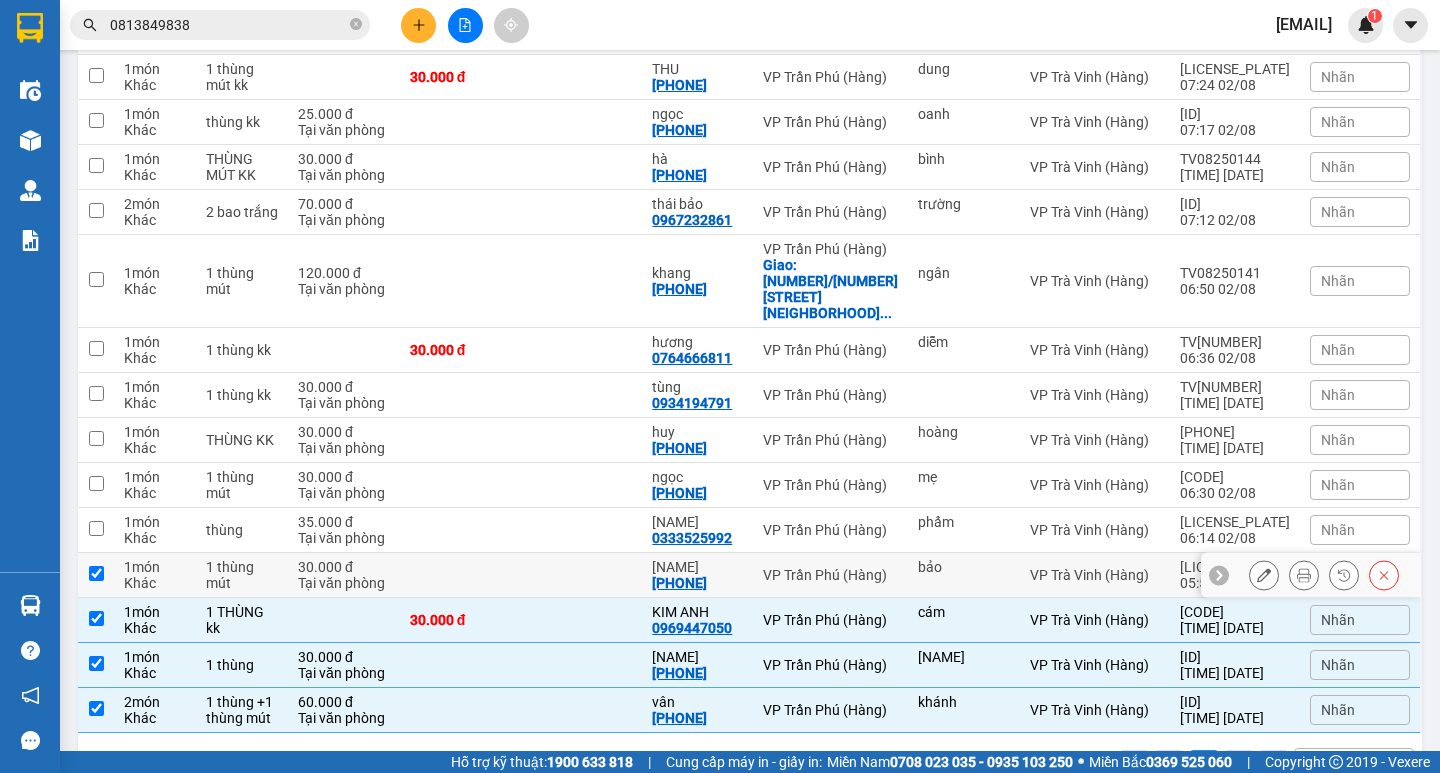 checkbox on "true" 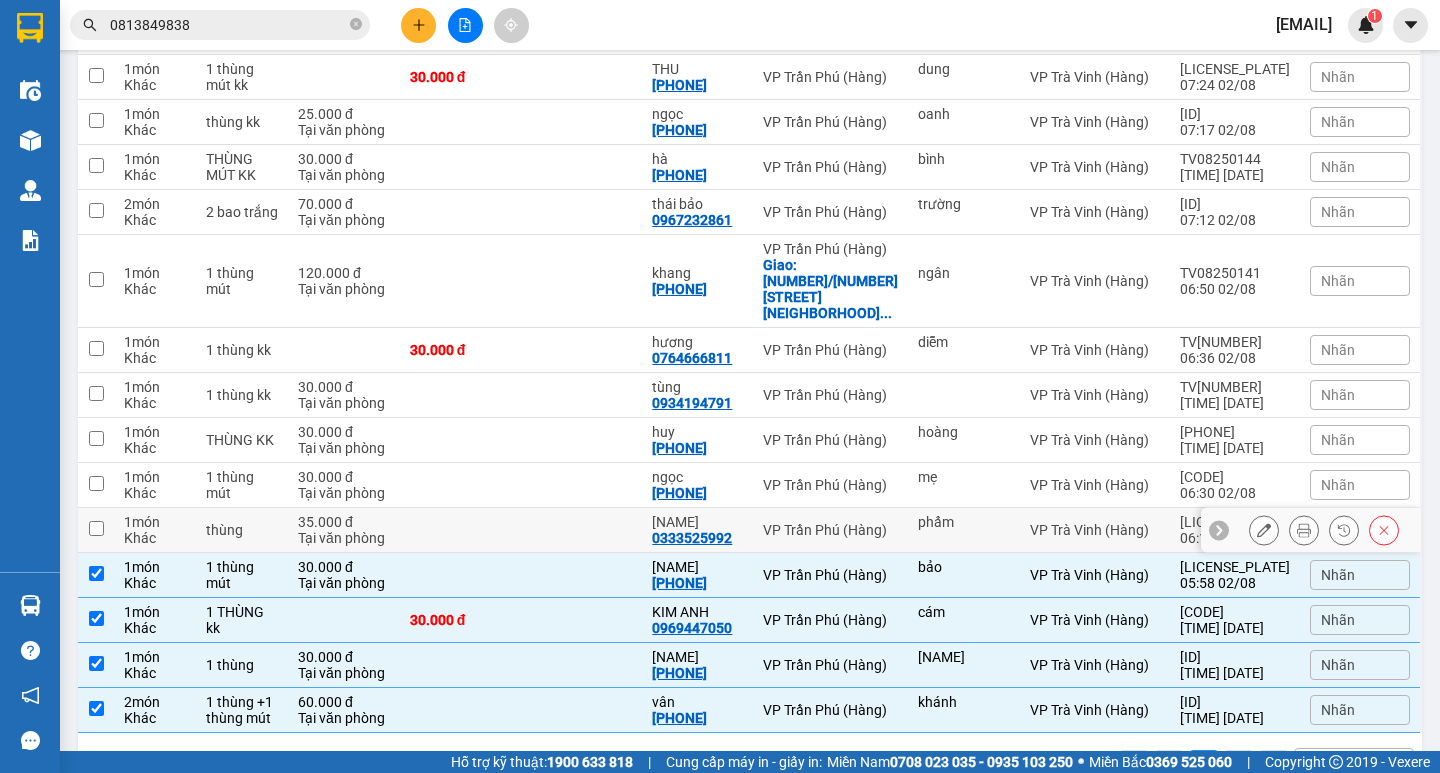 drag, startPoint x: 566, startPoint y: 470, endPoint x: 574, endPoint y: 415, distance: 55.578773 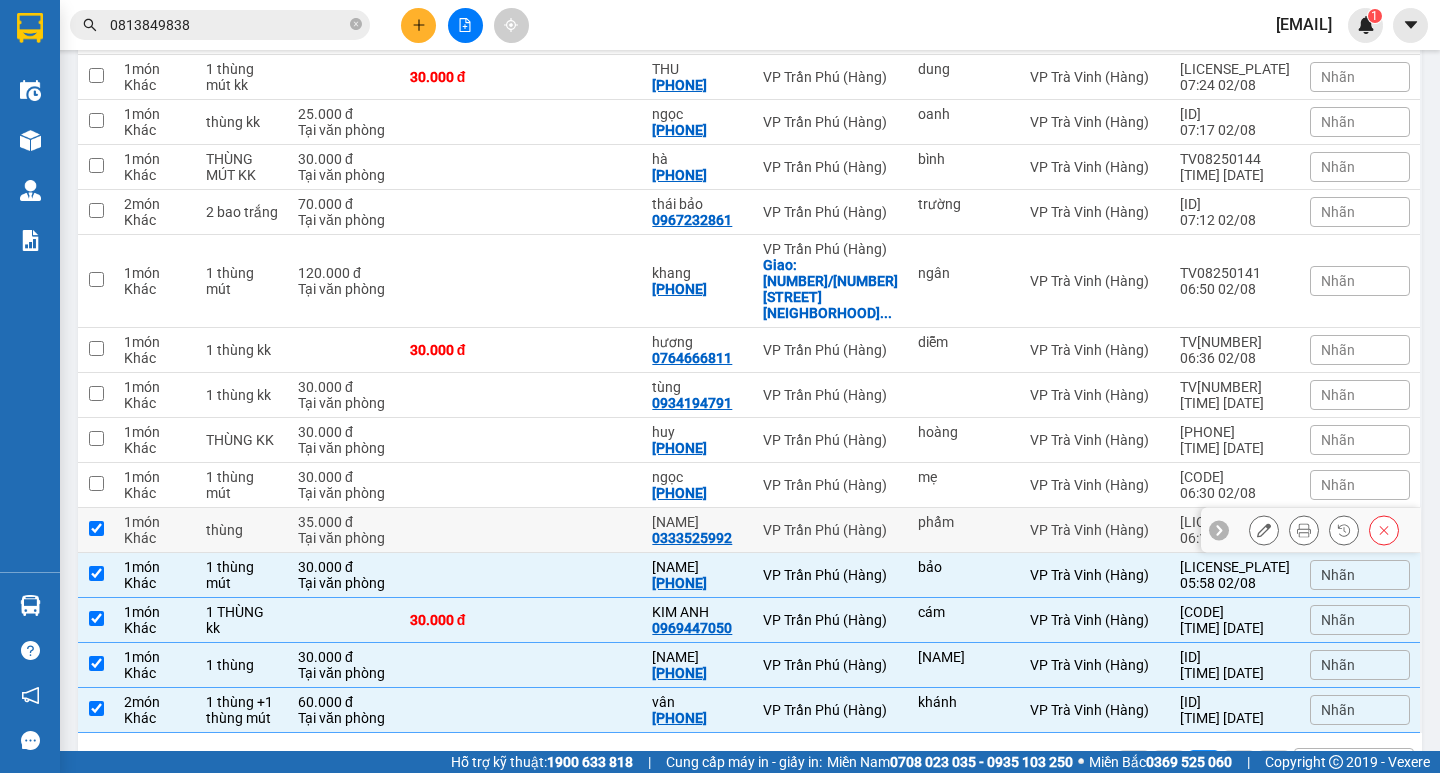 checkbox on "true" 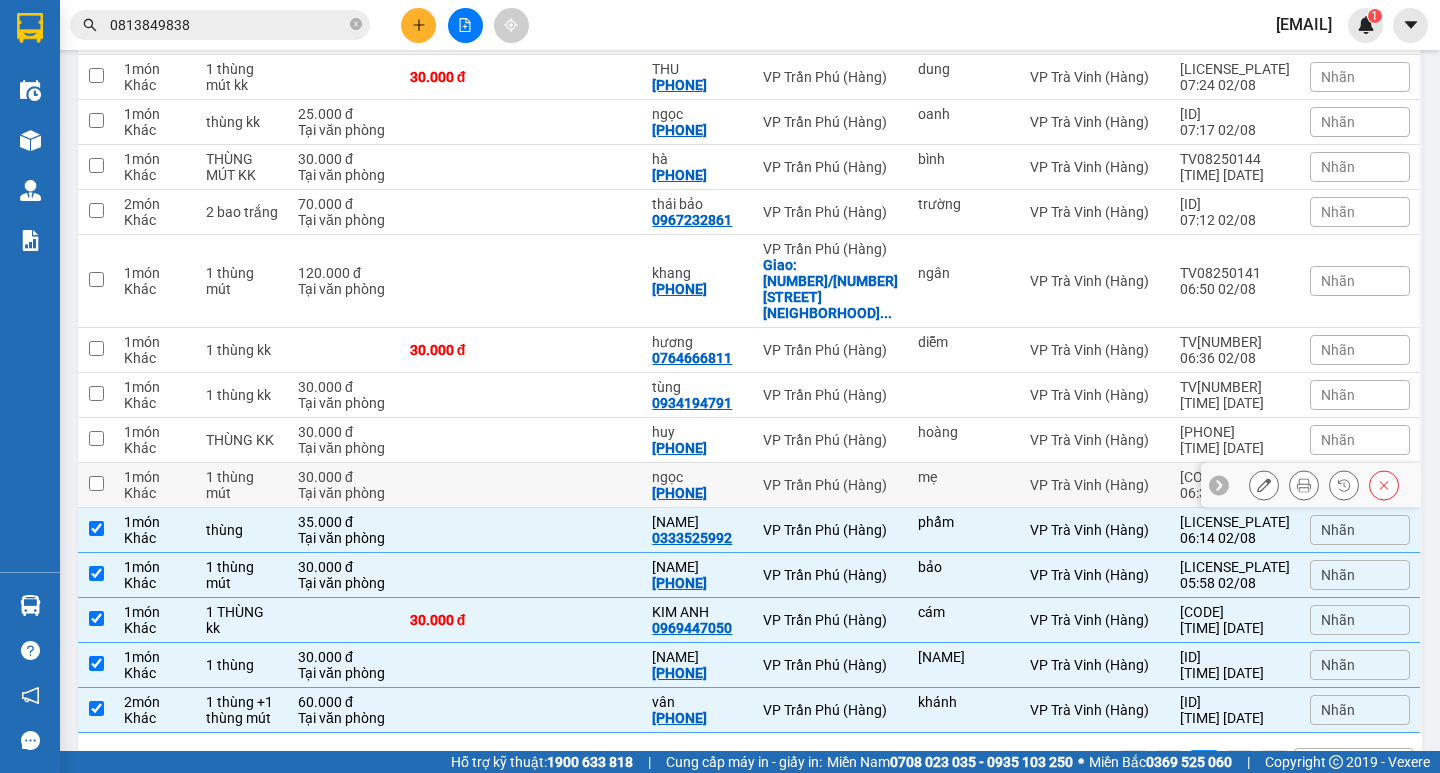drag, startPoint x: 574, startPoint y: 415, endPoint x: 571, endPoint y: 397, distance: 18.248287 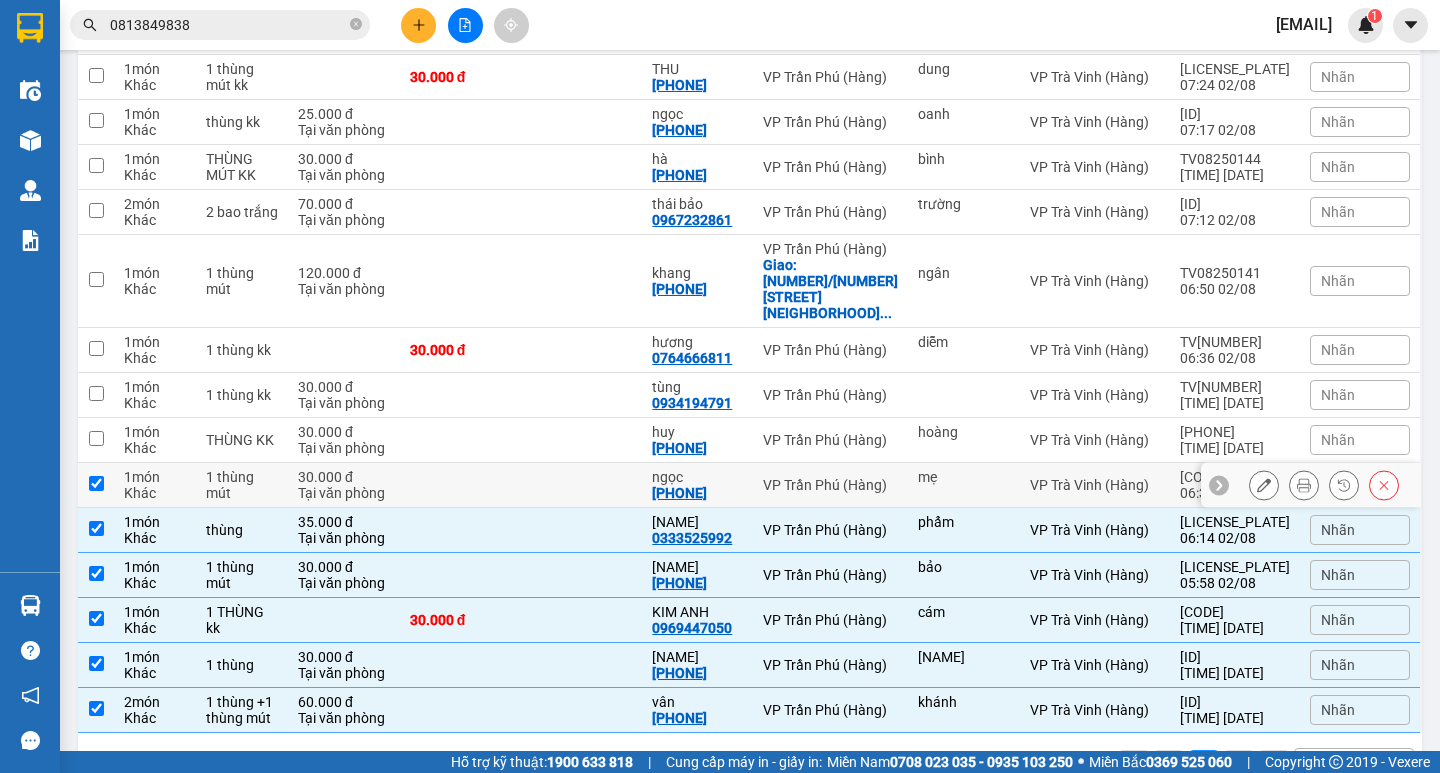 checkbox on "true" 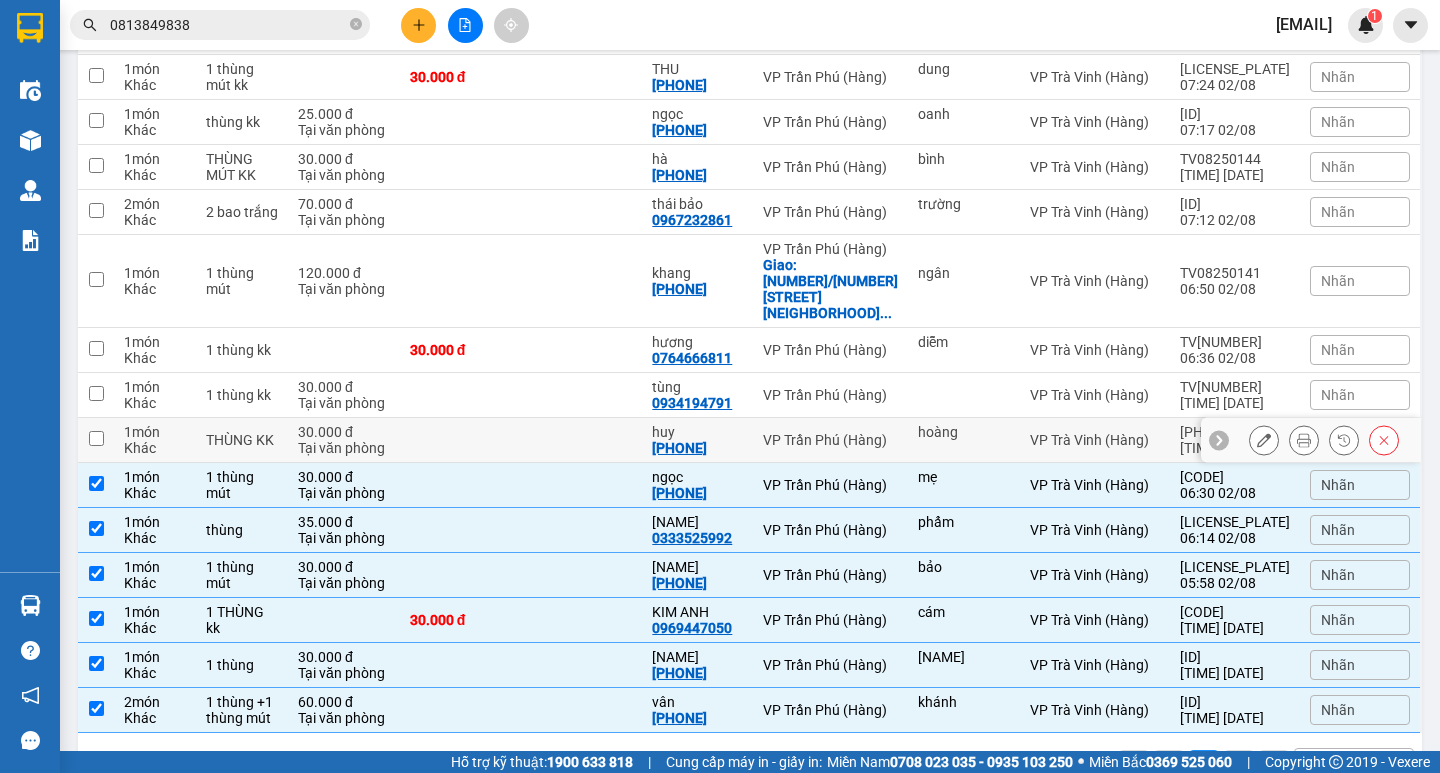drag, startPoint x: 572, startPoint y: 362, endPoint x: 568, endPoint y: 336, distance: 26.305893 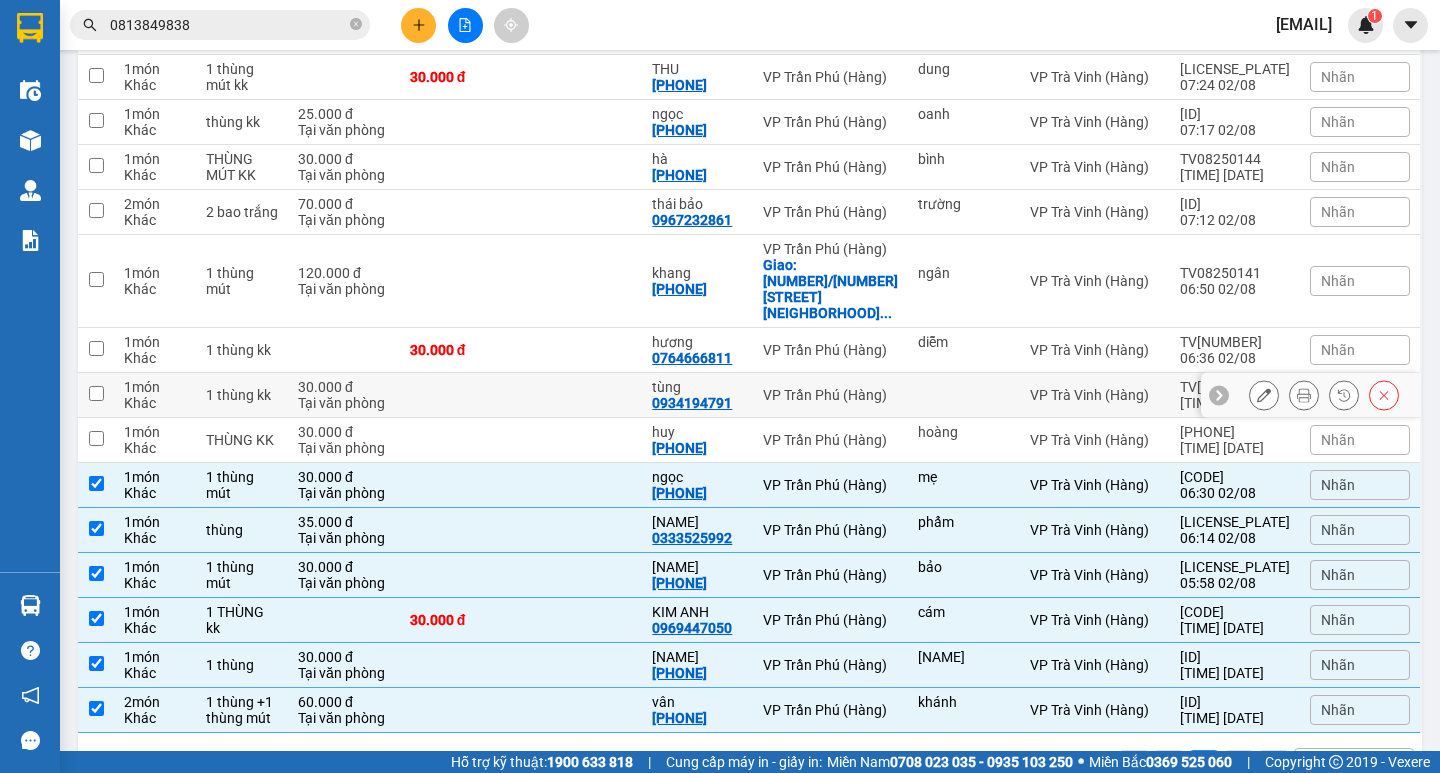 drag, startPoint x: 568, startPoint y: 336, endPoint x: 569, endPoint y: 325, distance: 11.045361 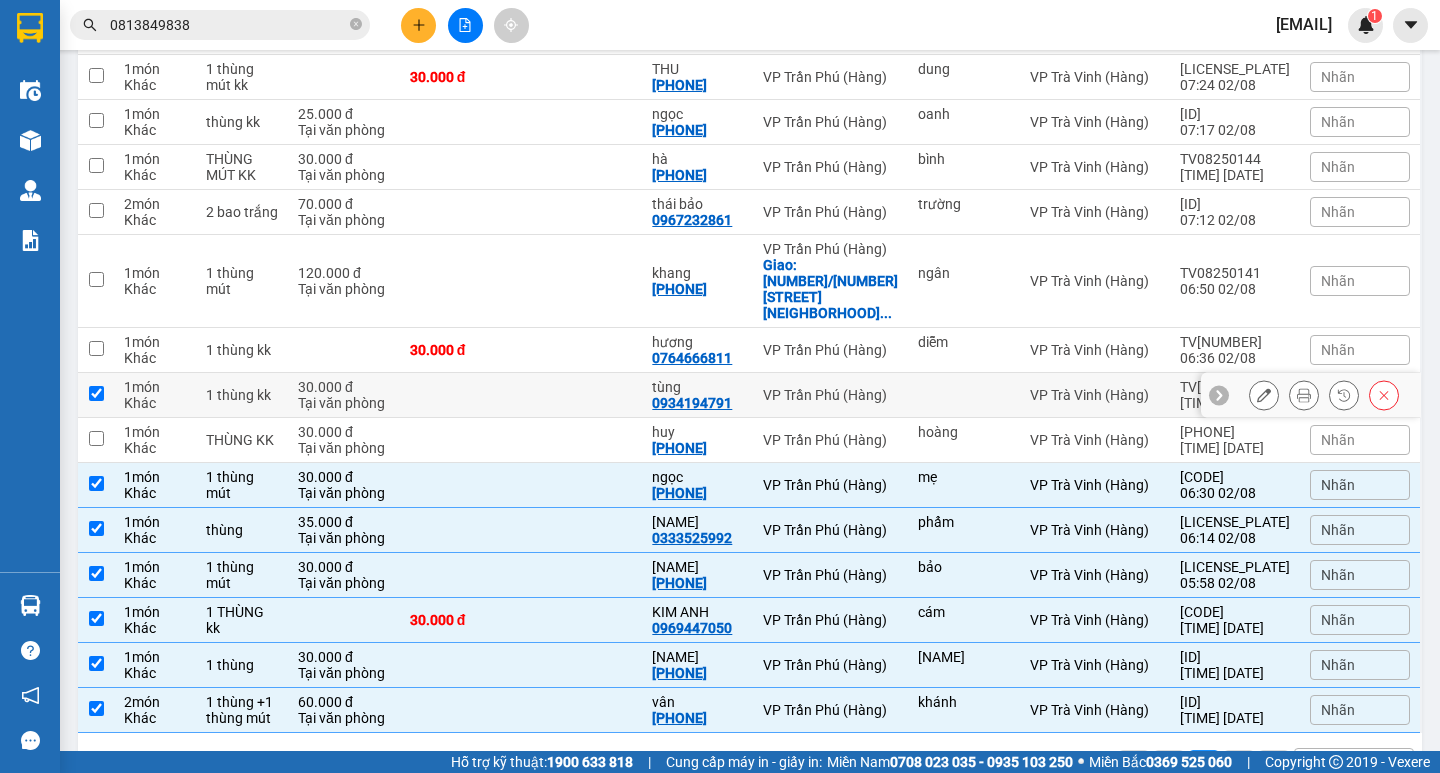 checkbox on "true" 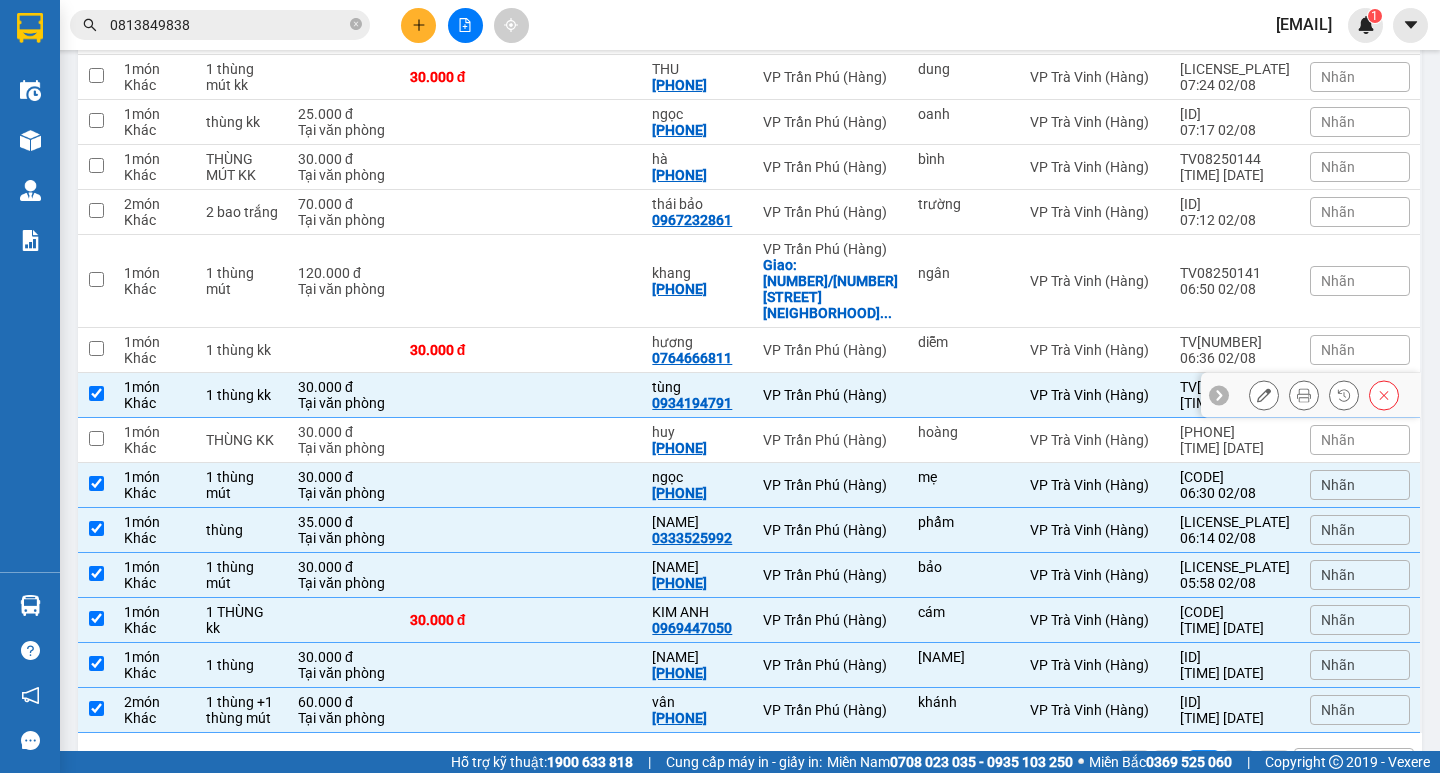 click at bounding box center [581, 440] 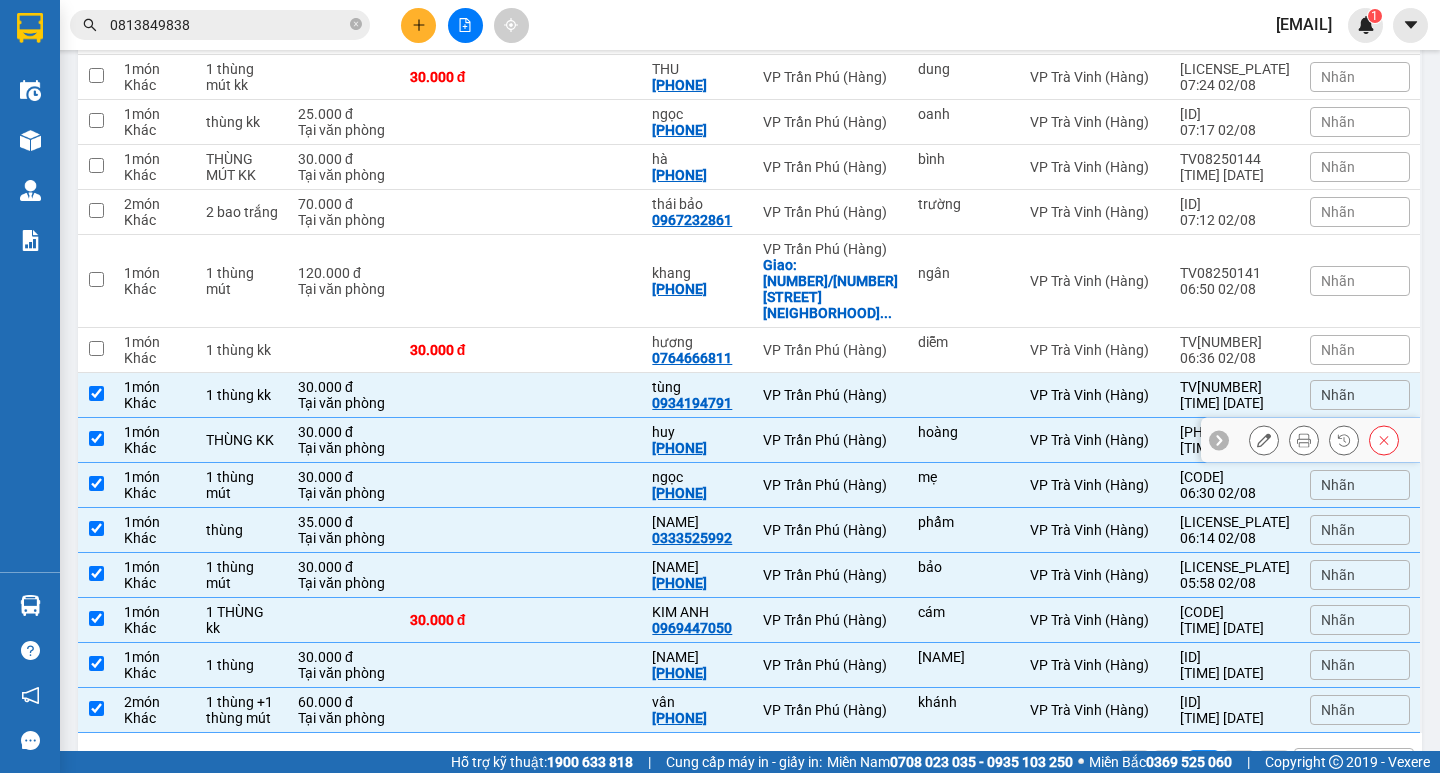 checkbox on "true" 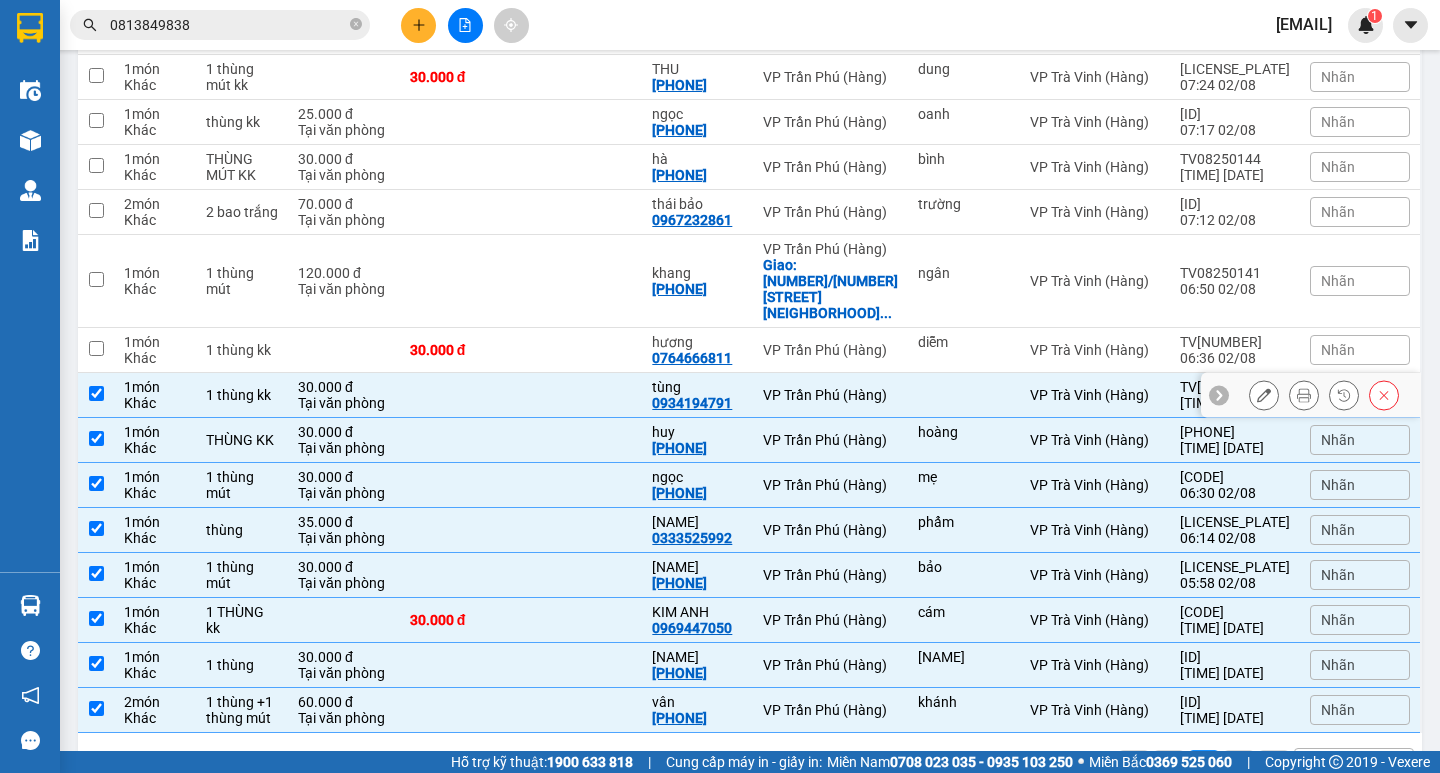 click at bounding box center [581, 395] 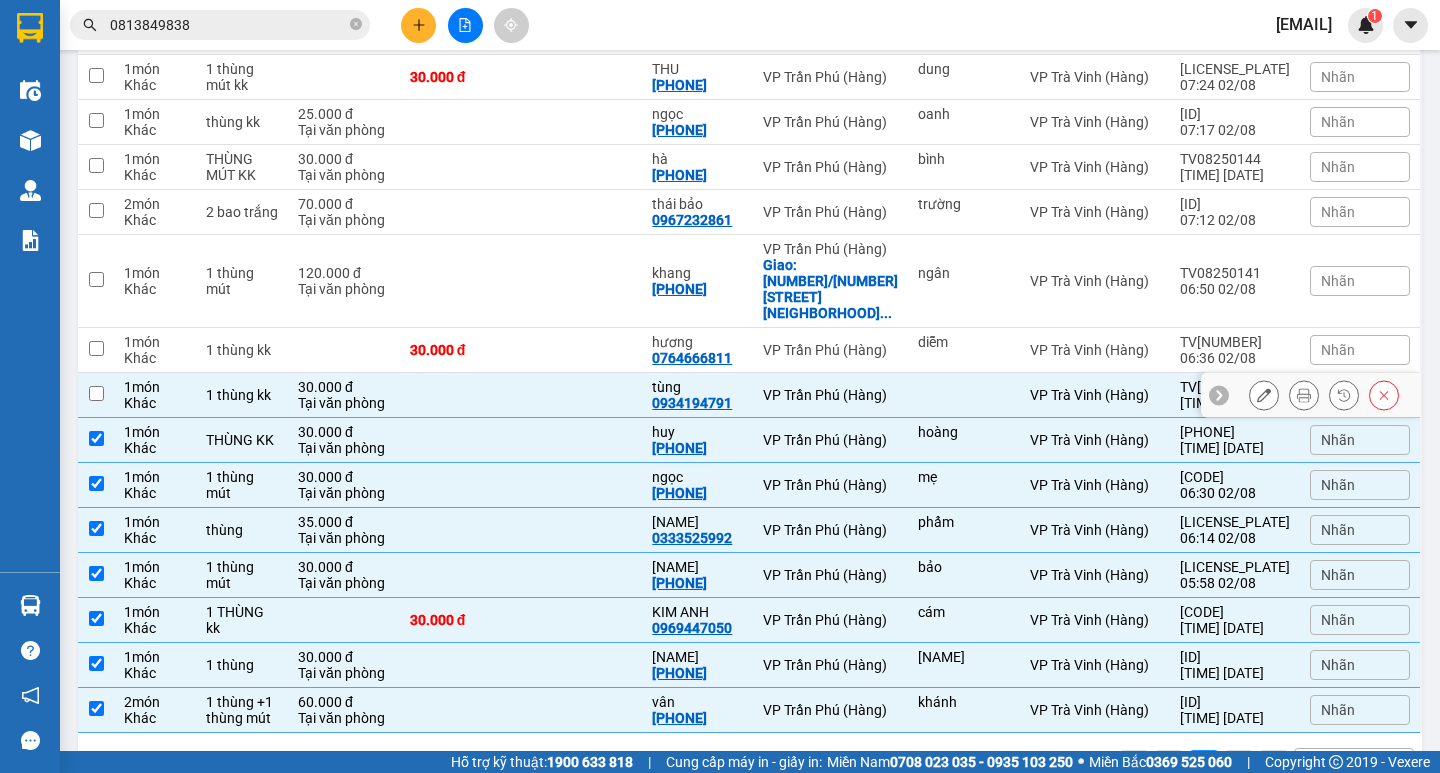 checkbox on "false" 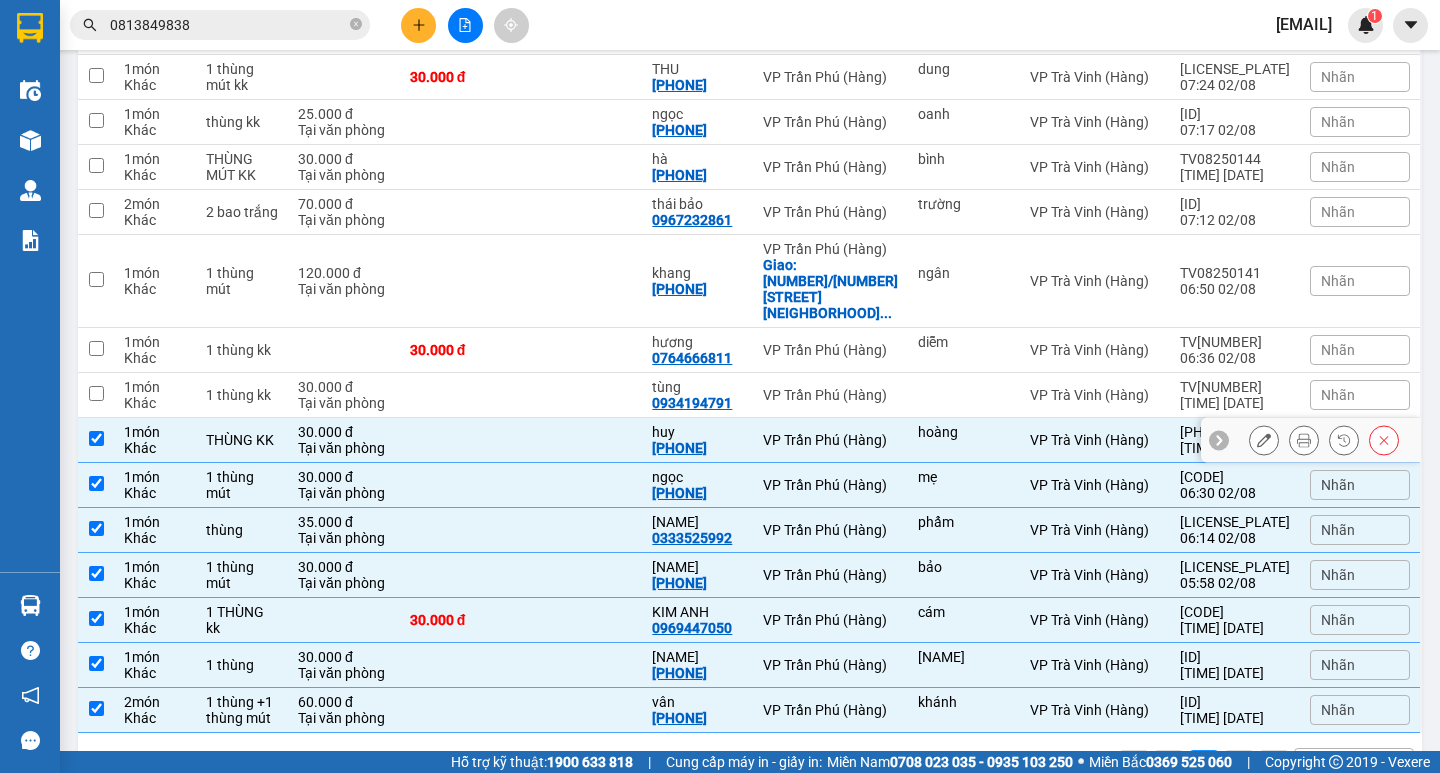 click at bounding box center [581, 440] 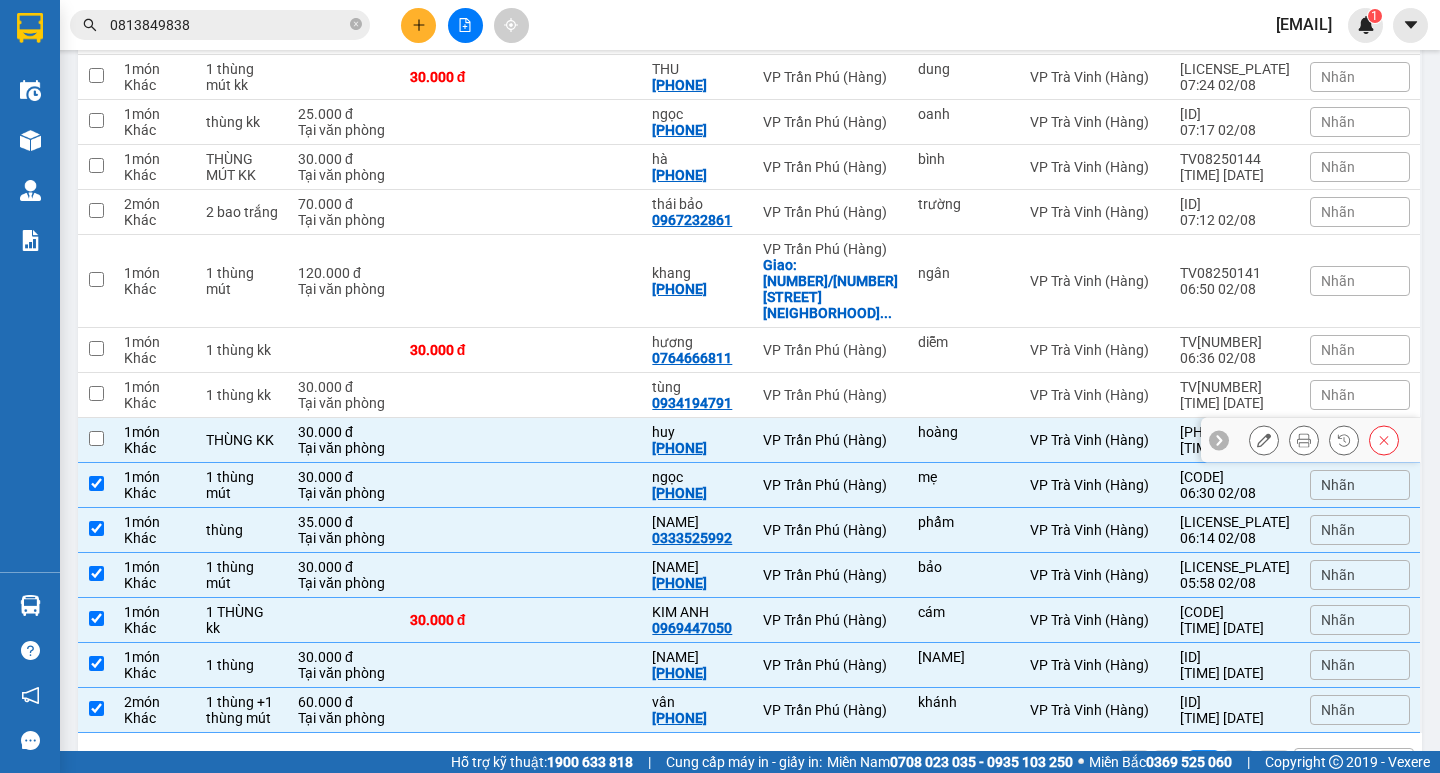 checkbox on "false" 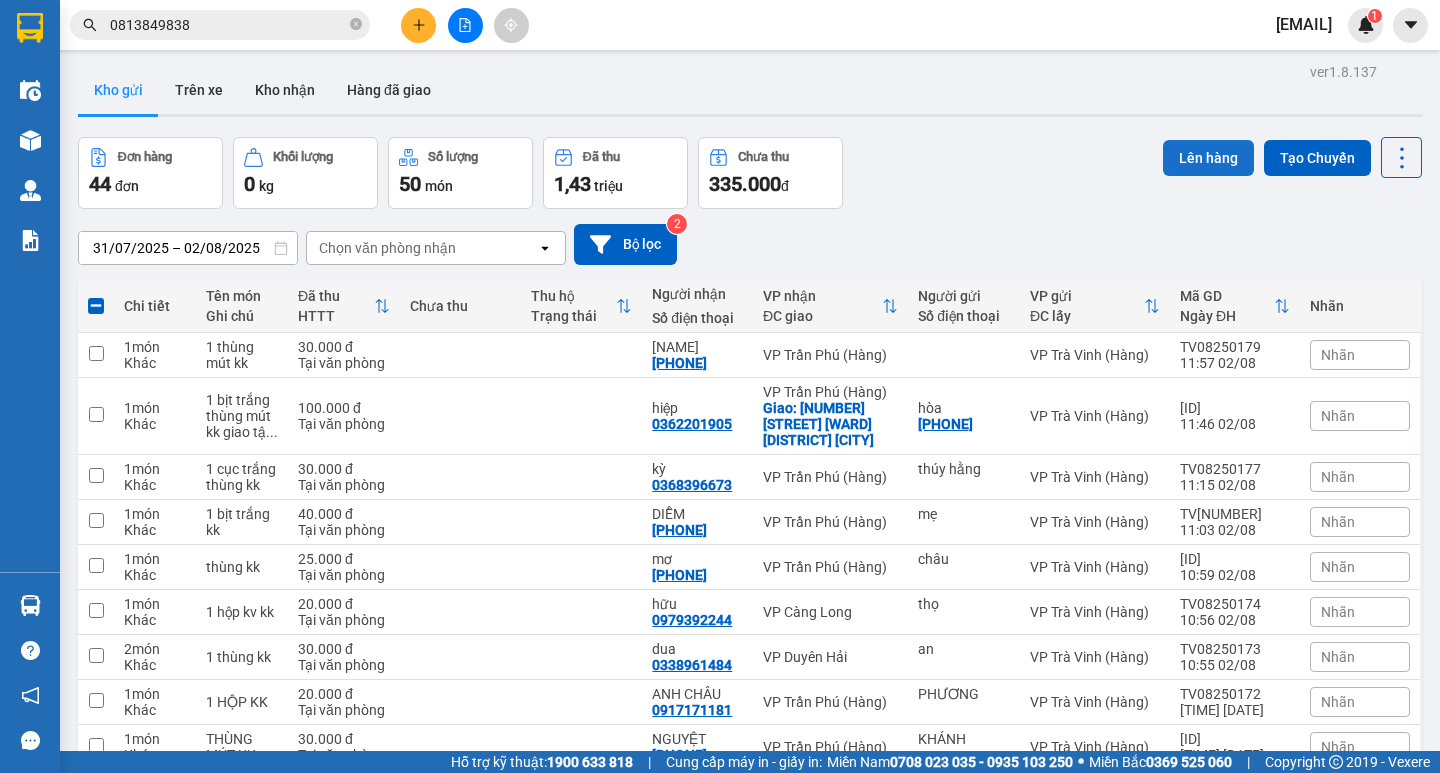 scroll, scrollTop: 0, scrollLeft: 0, axis: both 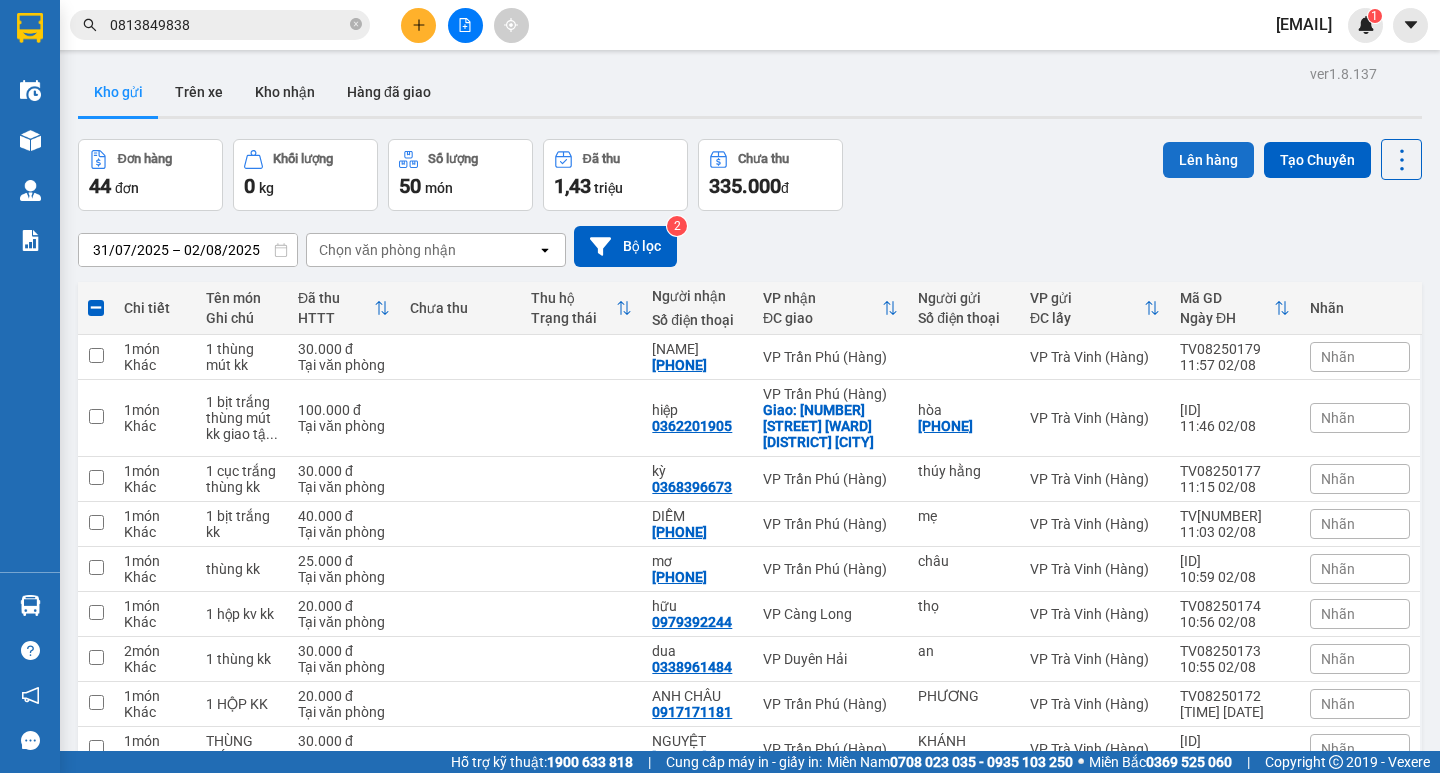 click on "Lên hàng" at bounding box center [1208, 160] 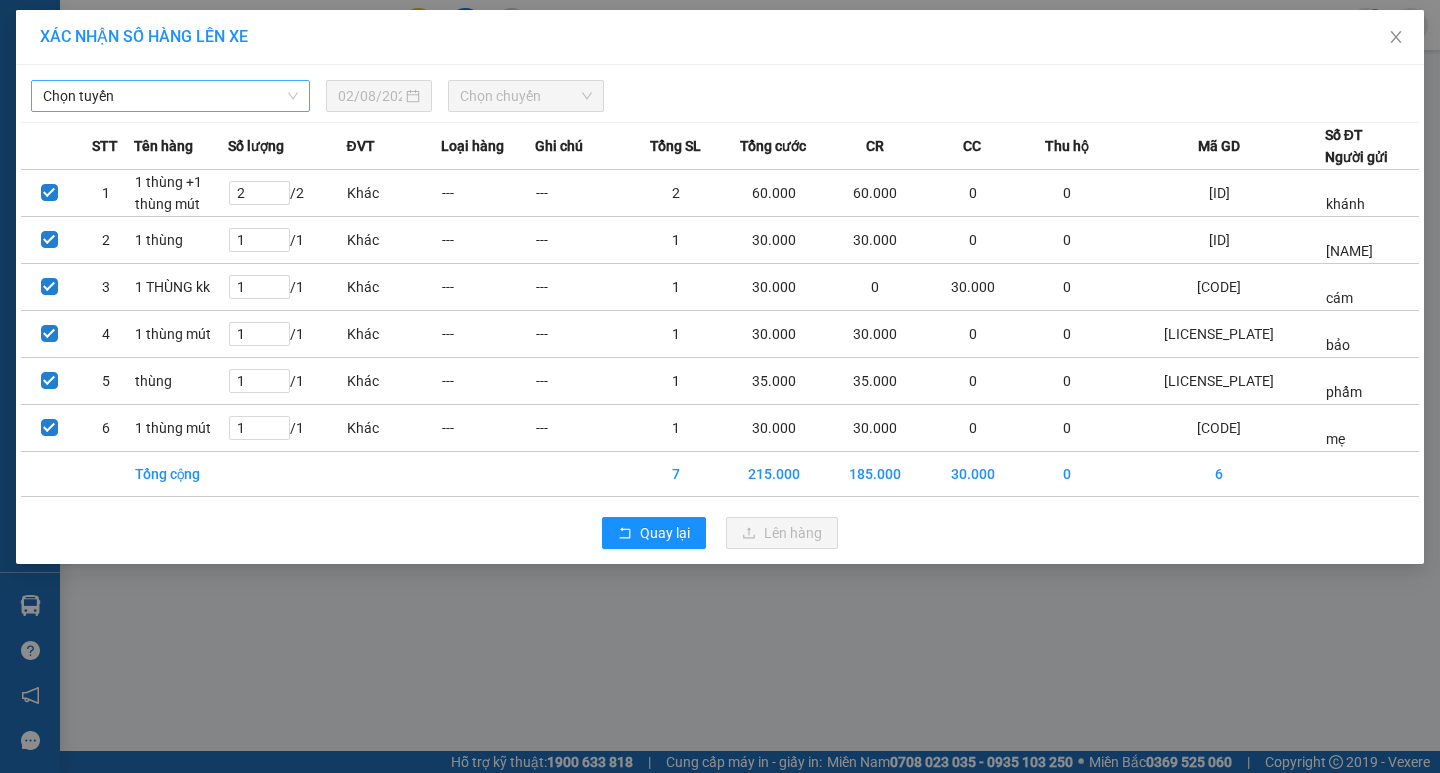 click on "Chọn tuyến" at bounding box center (170, 96) 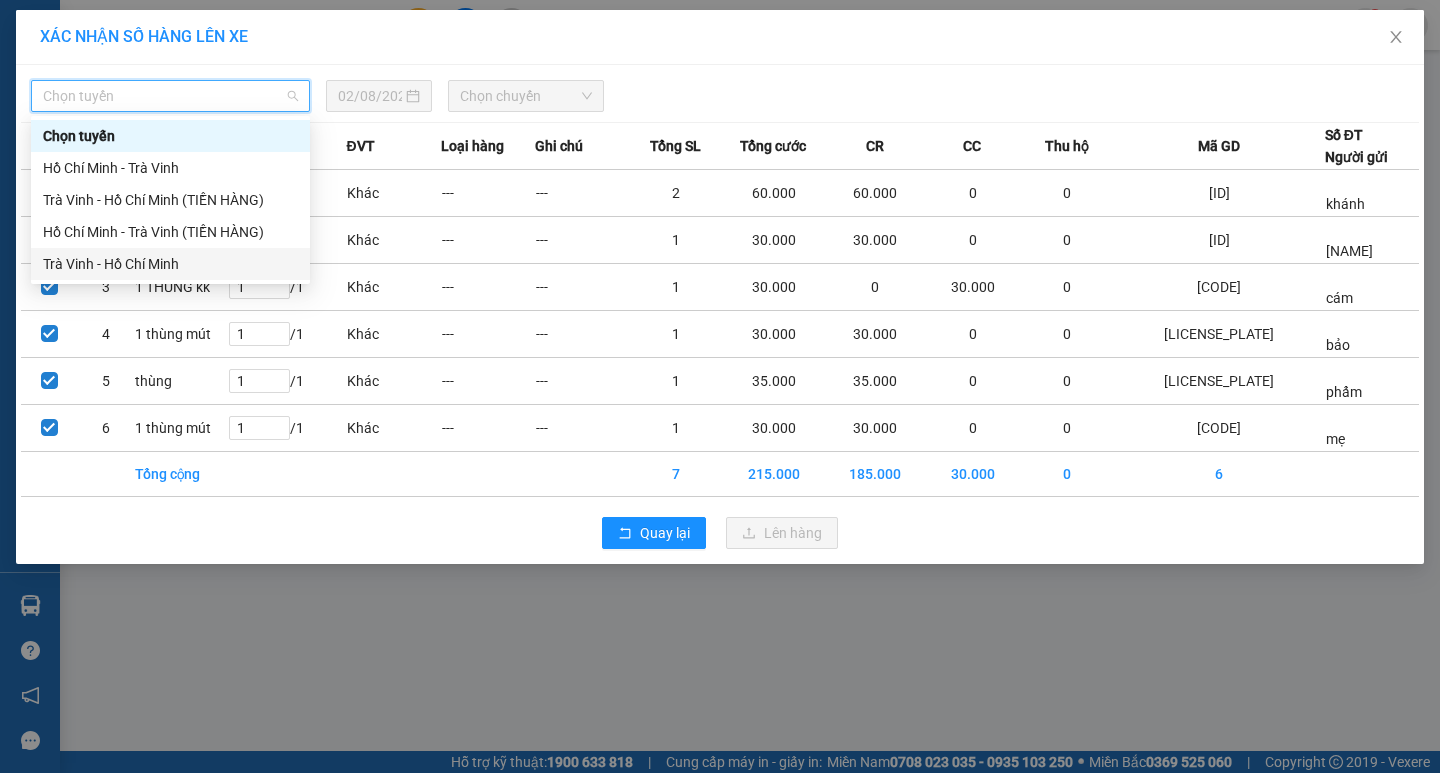 click on "Trà Vinh - Hồ Chí Minh" at bounding box center (170, 264) 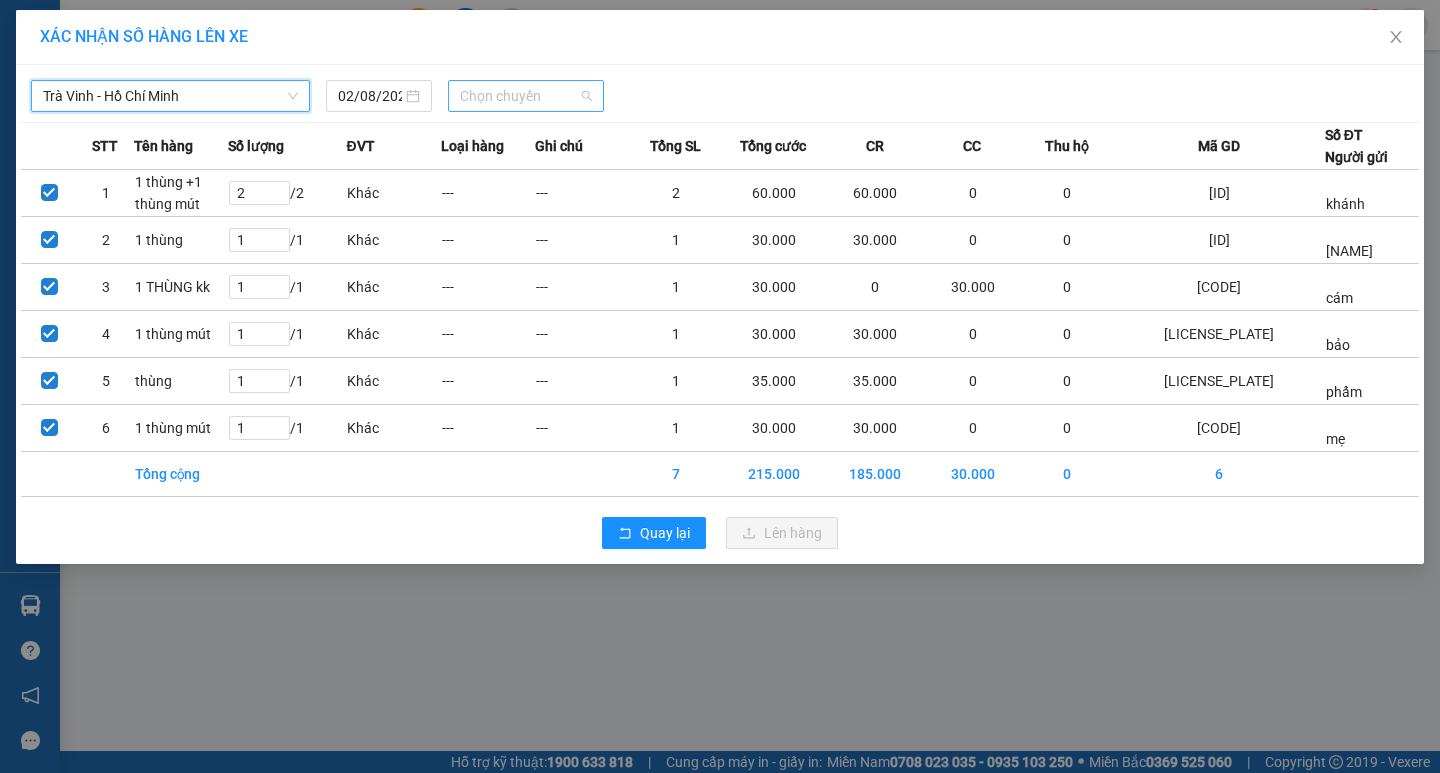 click on "Chọn chuyến" at bounding box center [526, 96] 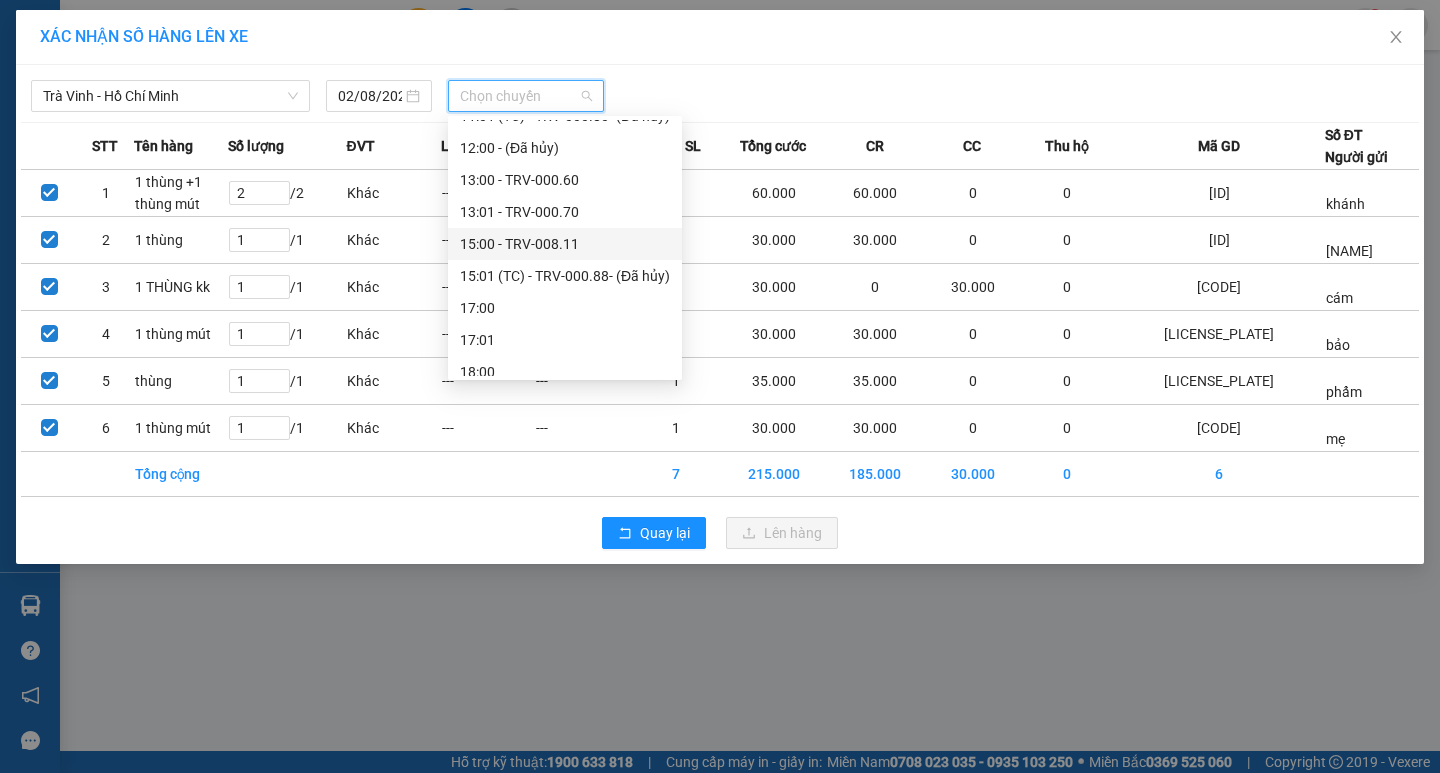 scroll, scrollTop: 400, scrollLeft: 0, axis: vertical 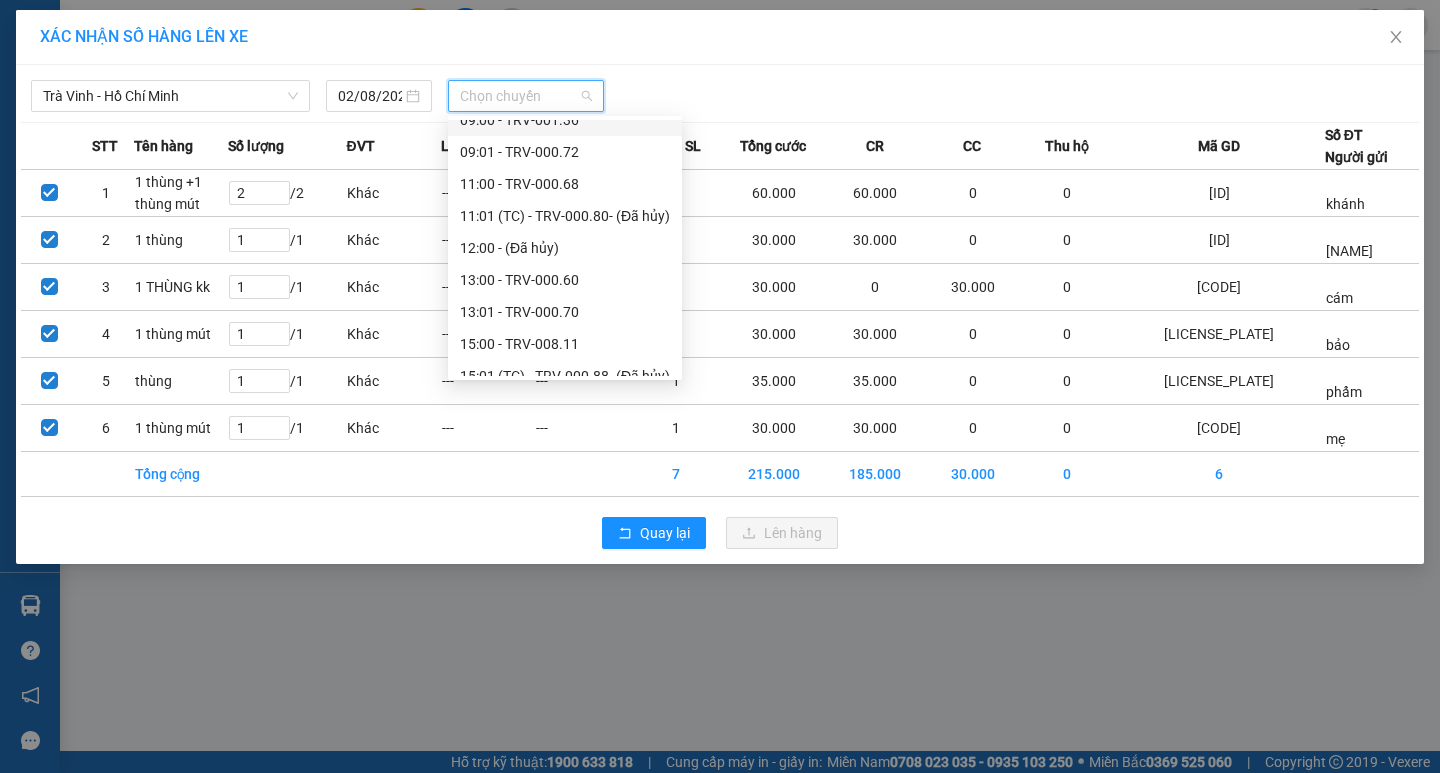 click on "09:00     - TRV-001.36" at bounding box center [565, 120] 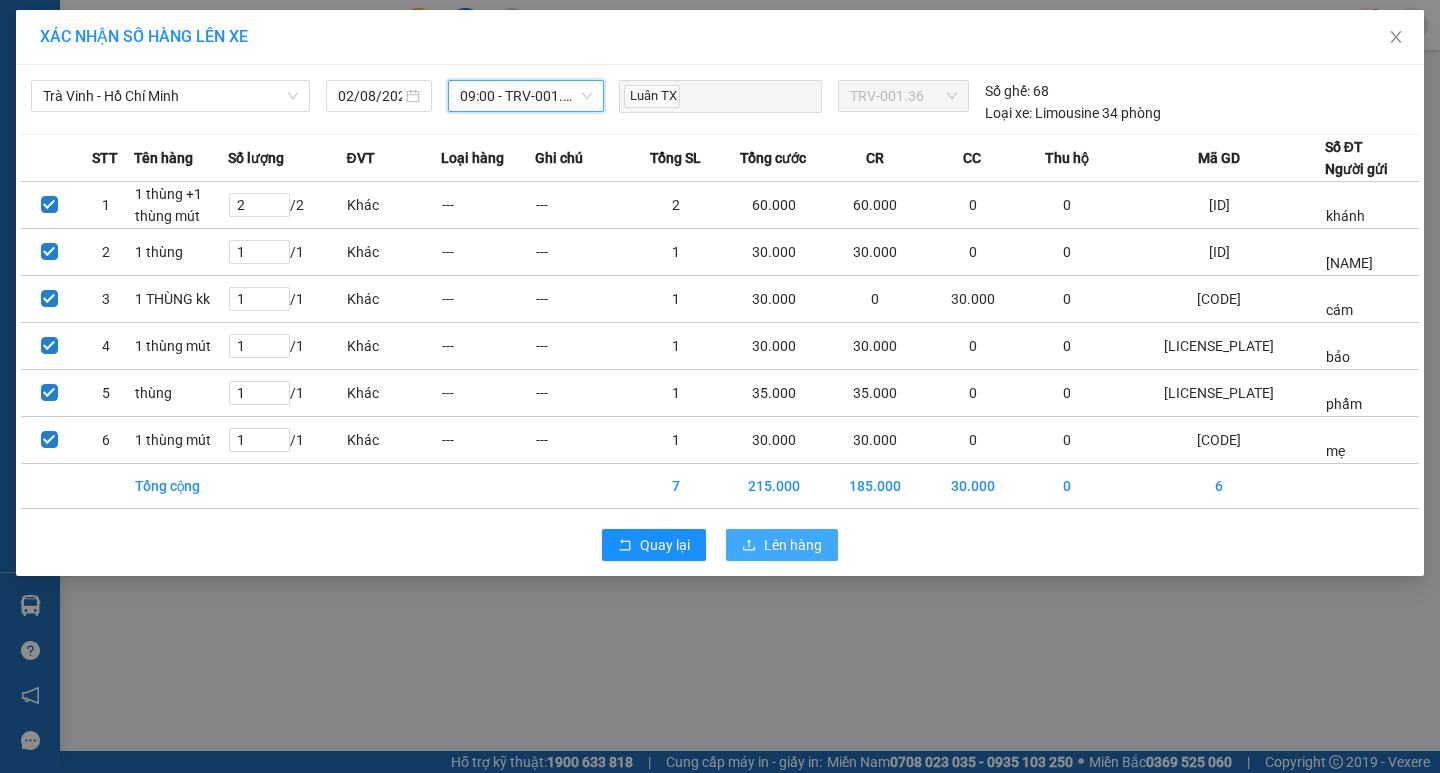 click on "Lên hàng" at bounding box center [793, 545] 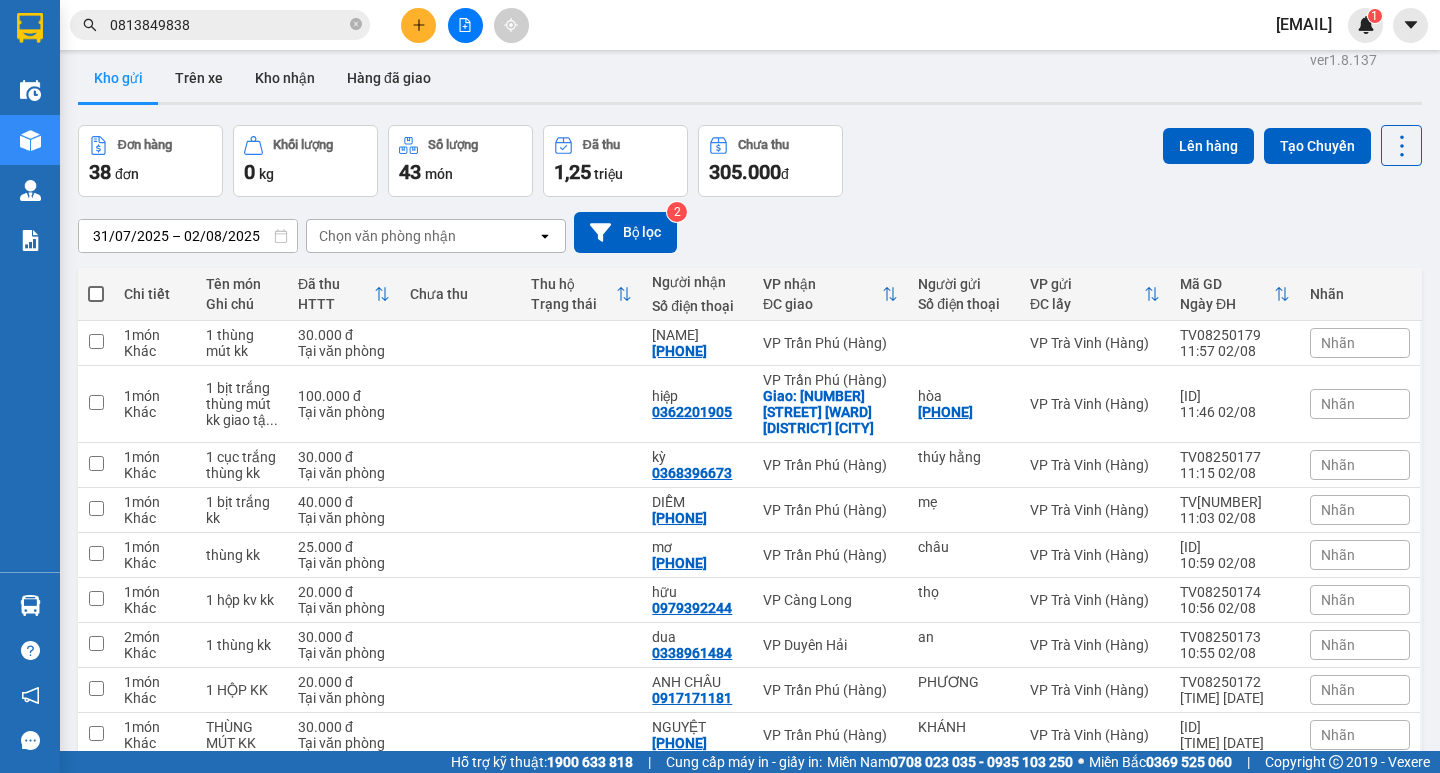 scroll, scrollTop: 0, scrollLeft: 0, axis: both 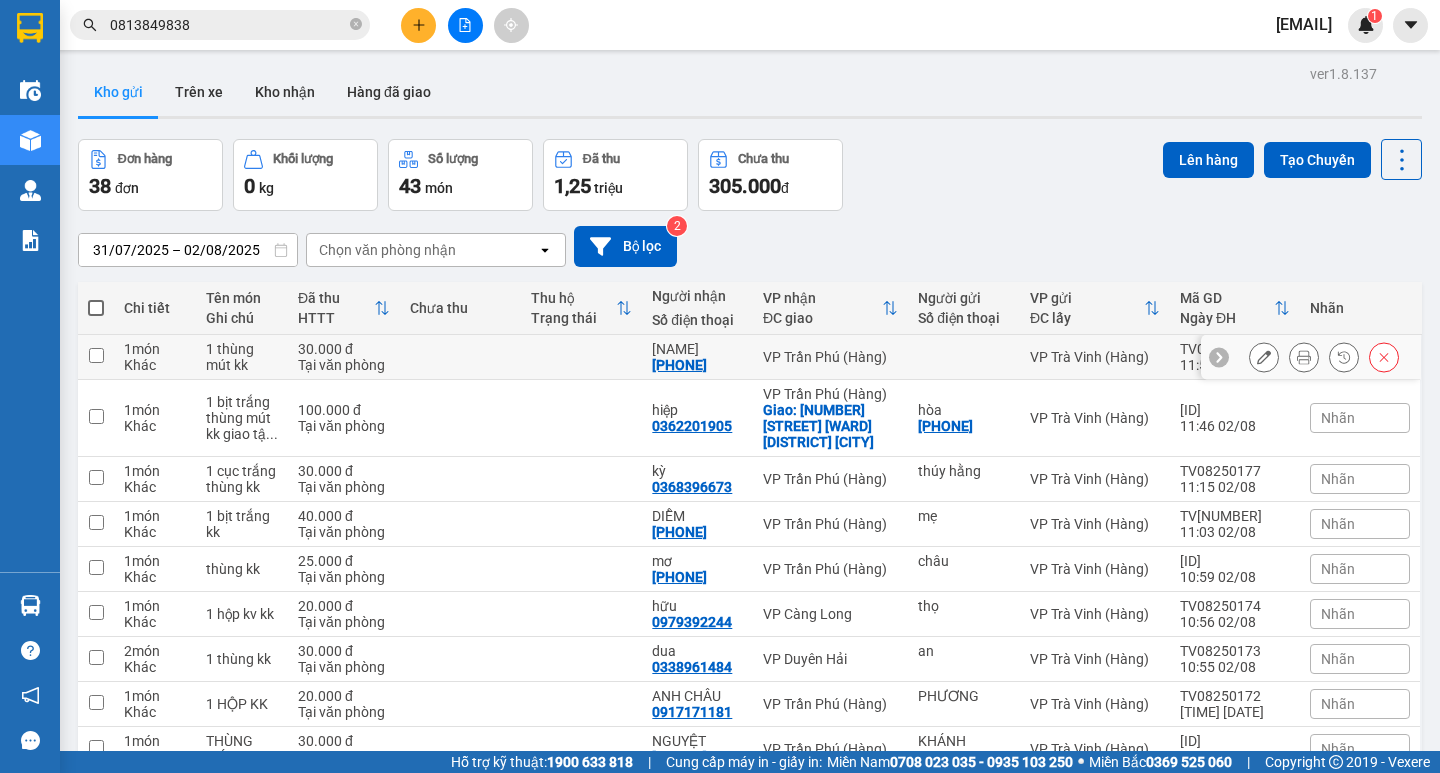 drag, startPoint x: 151, startPoint y: 342, endPoint x: 174, endPoint y: 370, distance: 36.23534 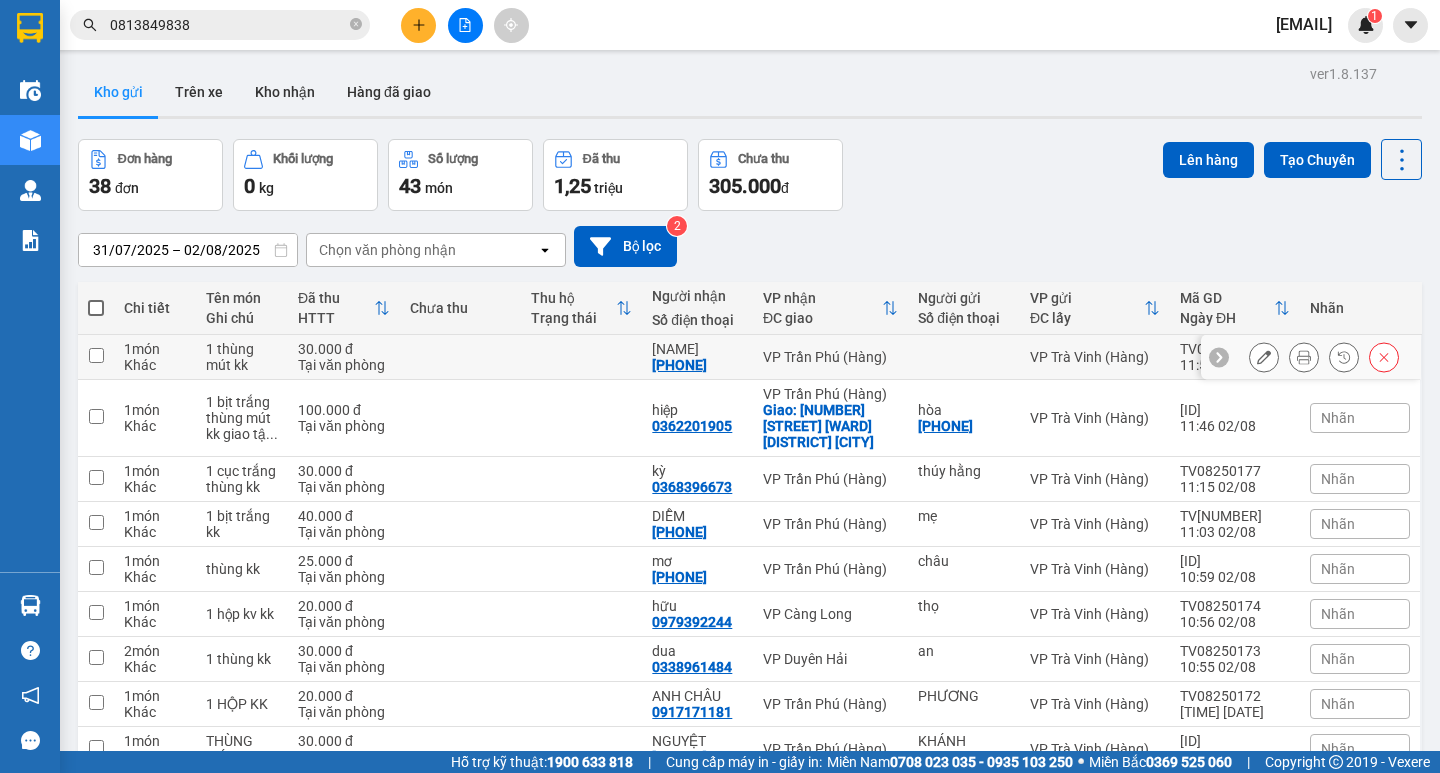 click on "1  món" at bounding box center (155, 349) 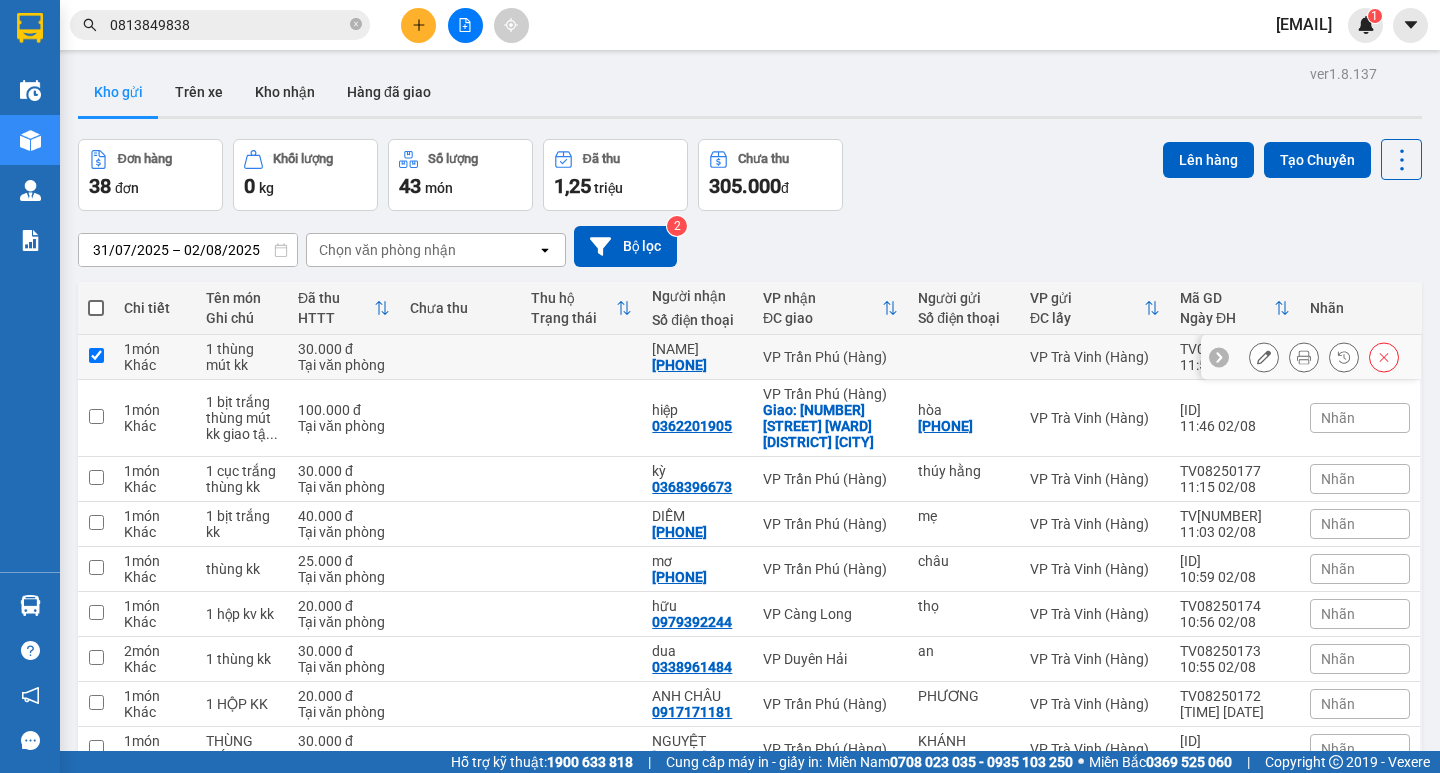 checkbox on "true" 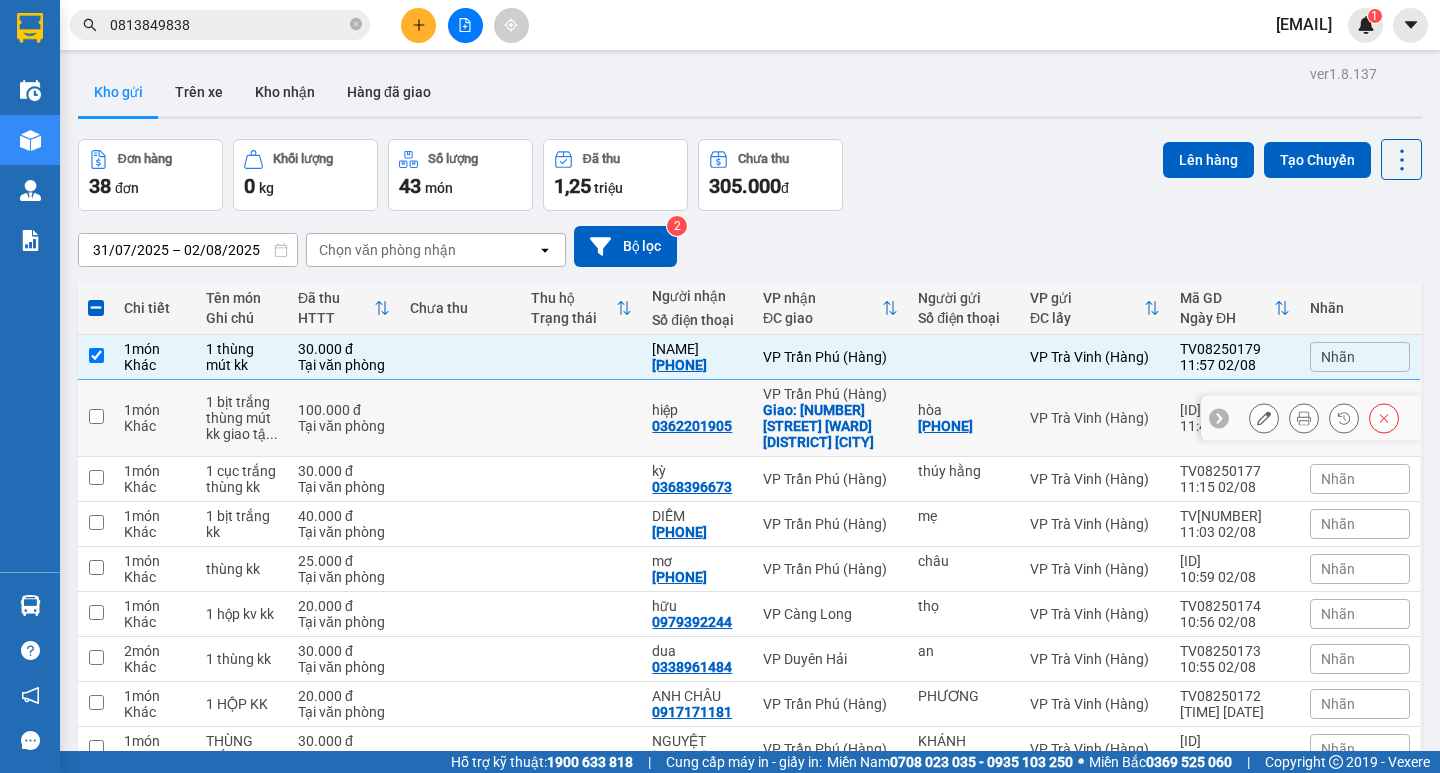 click on "1  món" at bounding box center [155, 410] 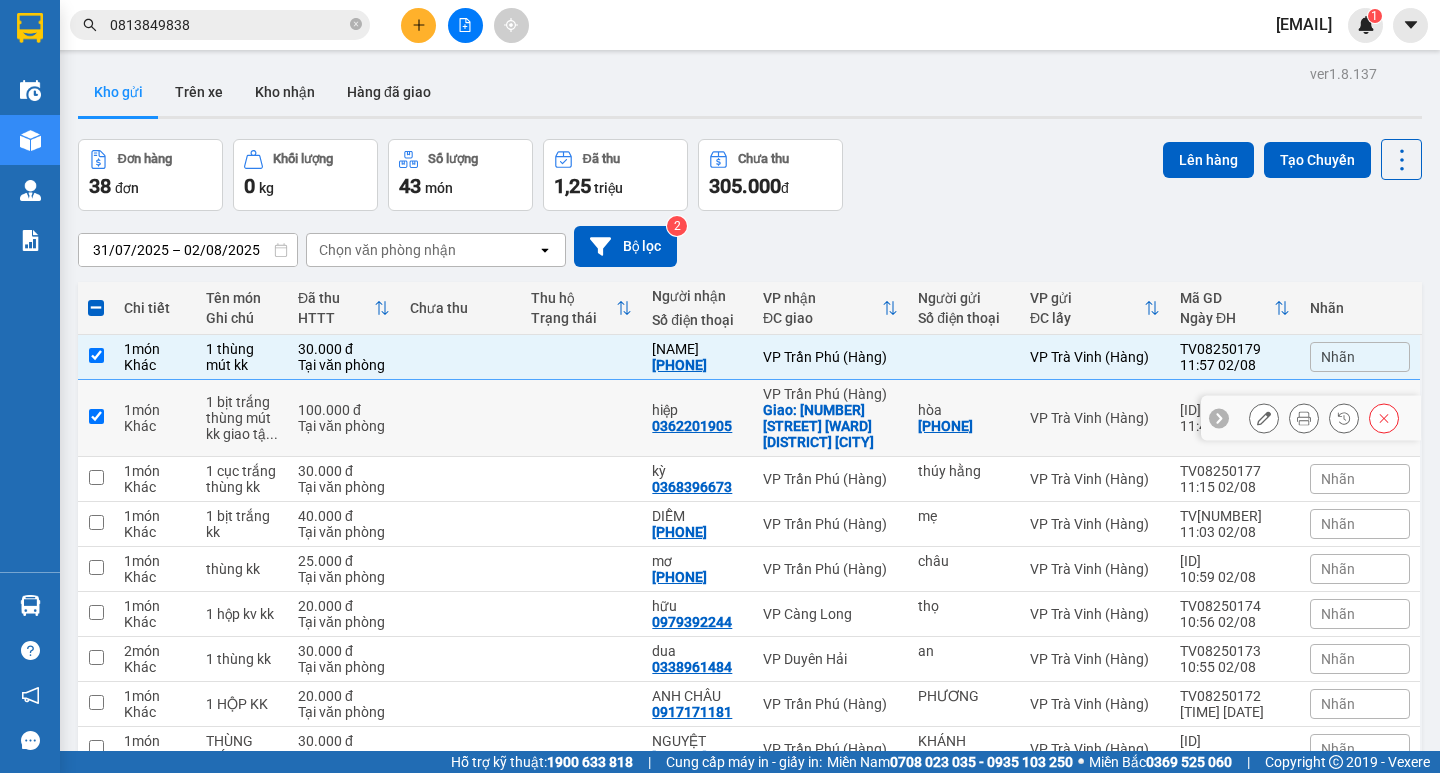 checkbox on "true" 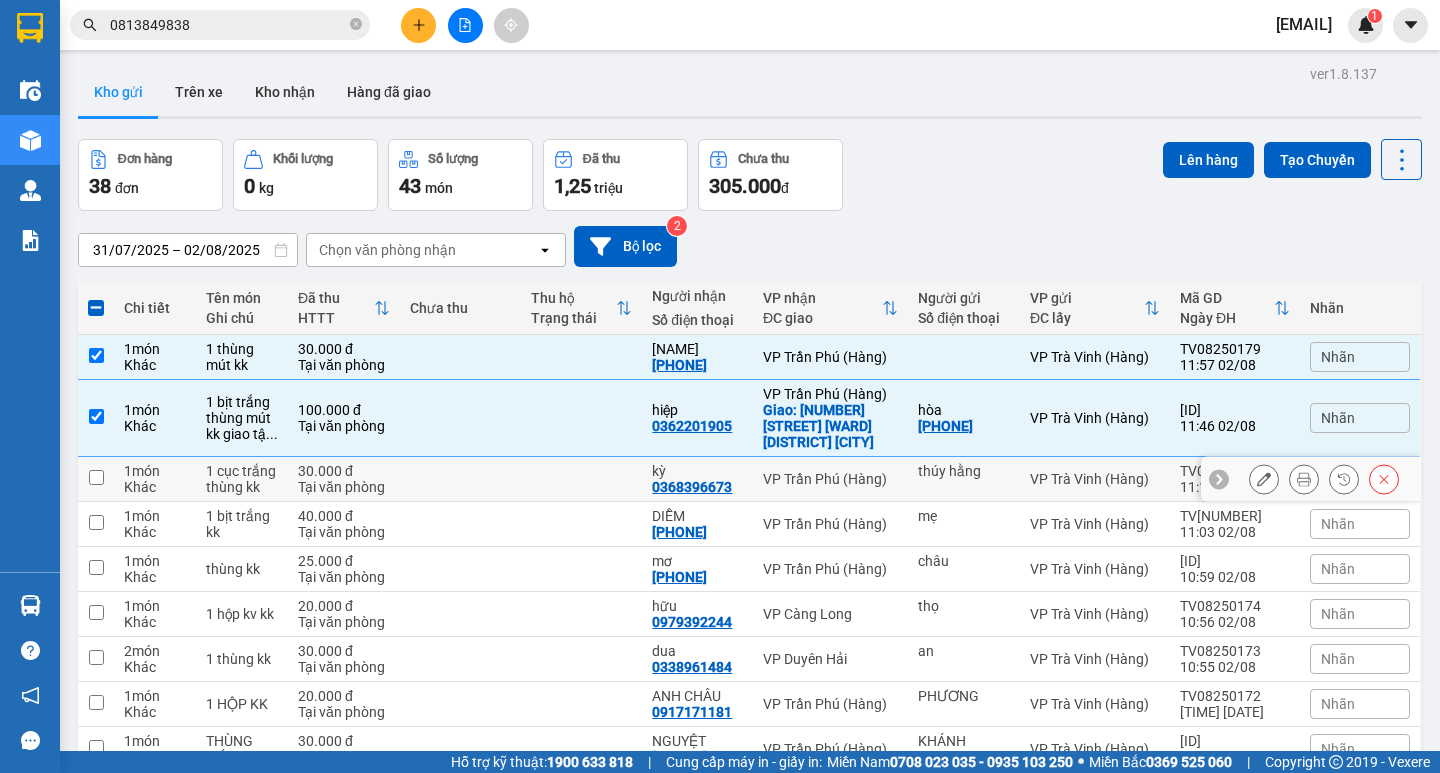 drag, startPoint x: 197, startPoint y: 457, endPoint x: 199, endPoint y: 469, distance: 12.165525 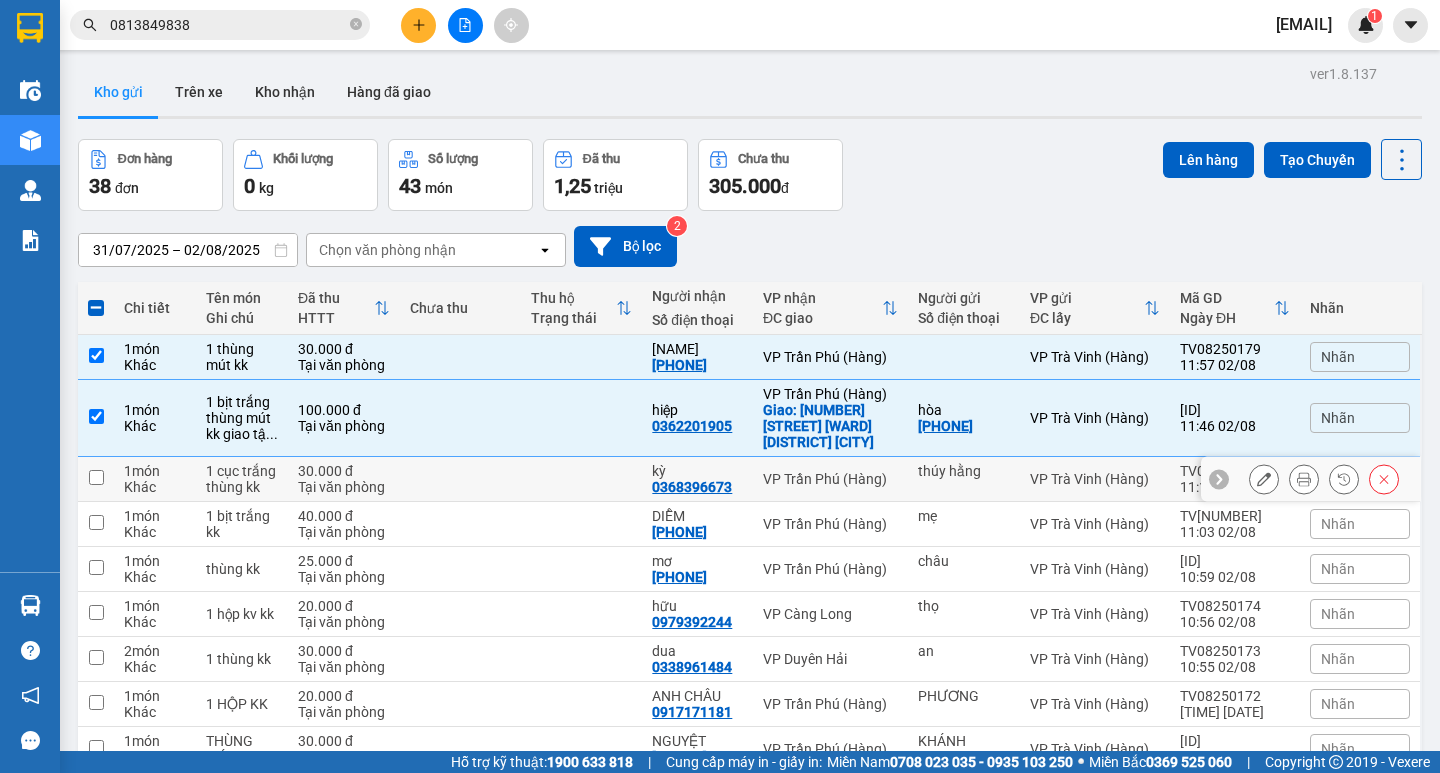click on "1  món Khác" at bounding box center [155, 479] 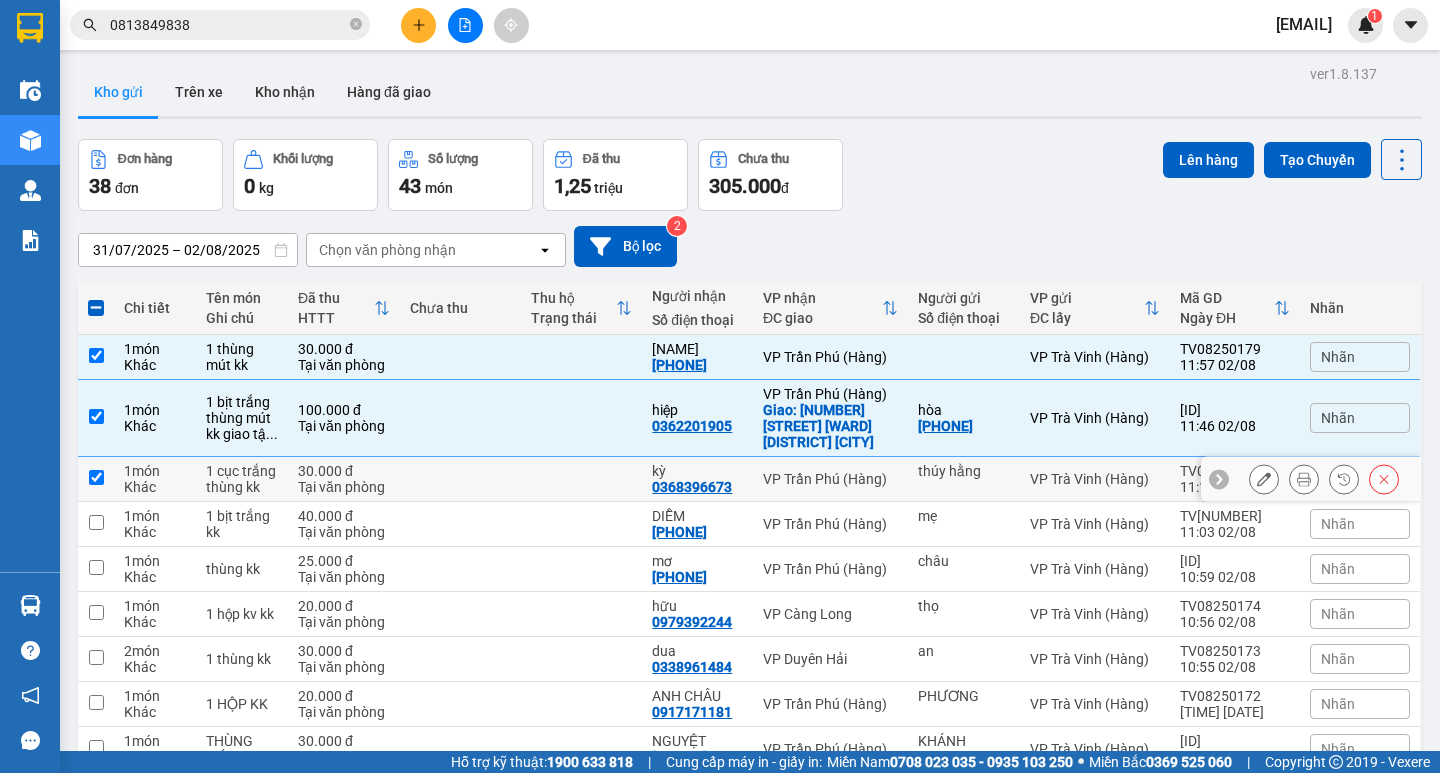 checkbox on "true" 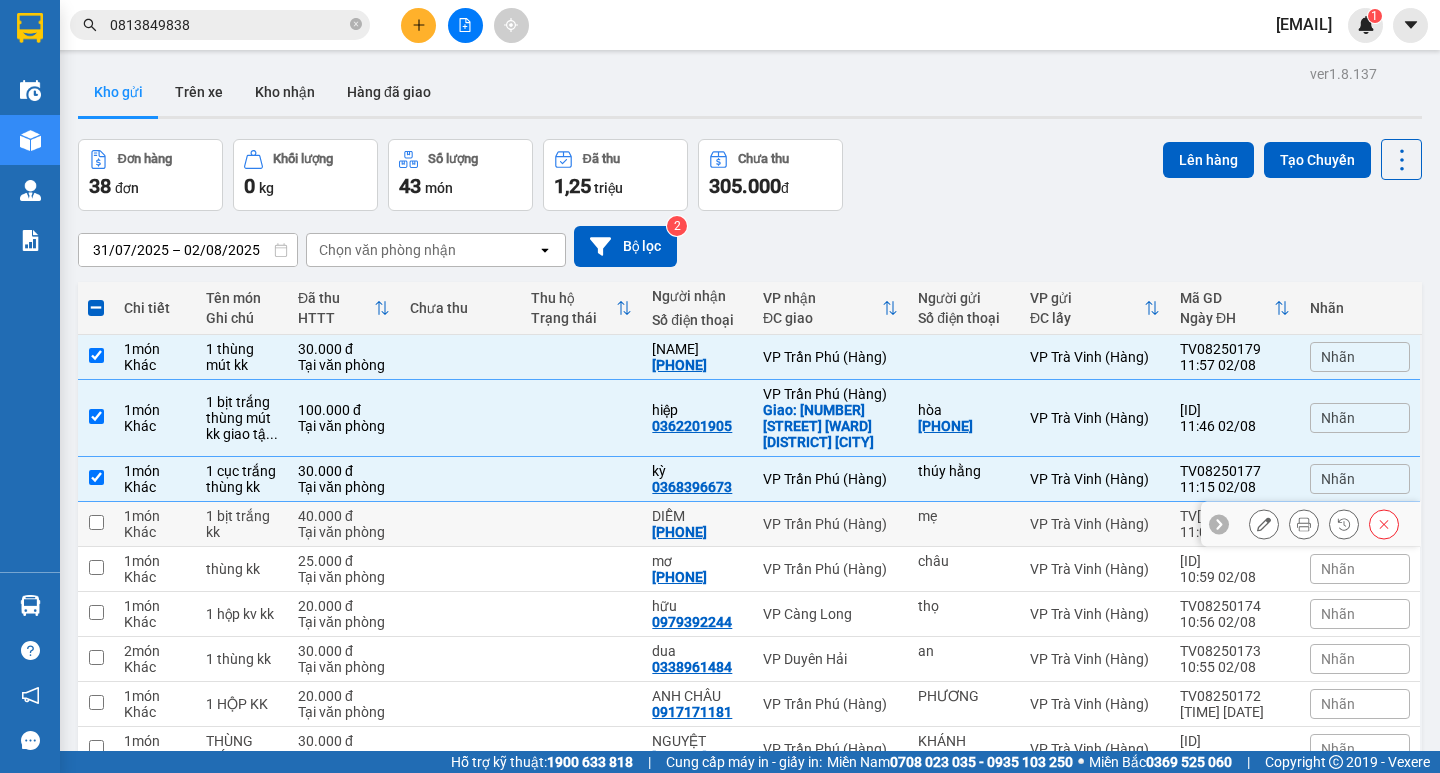 click on "1 bịt trắng kk" at bounding box center [242, 524] 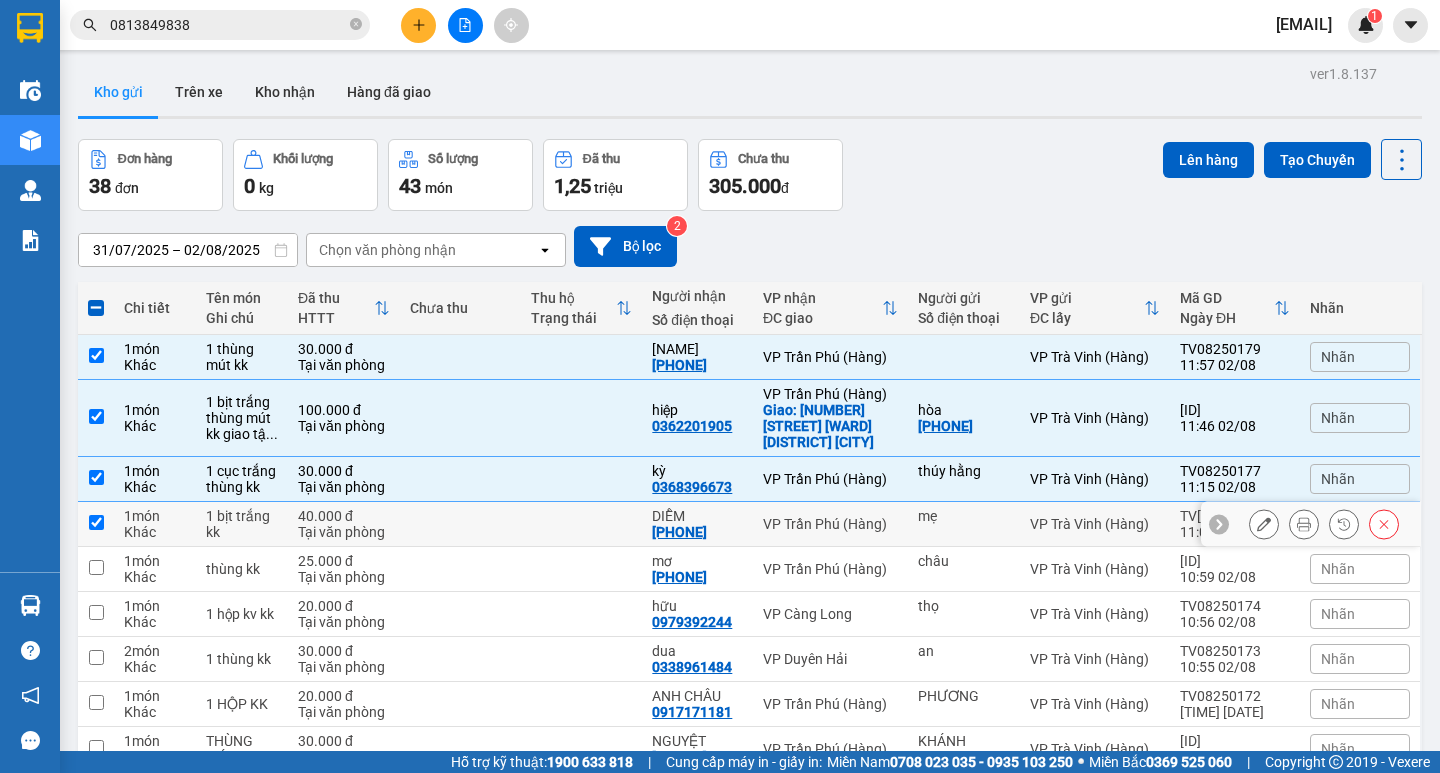 checkbox on "true" 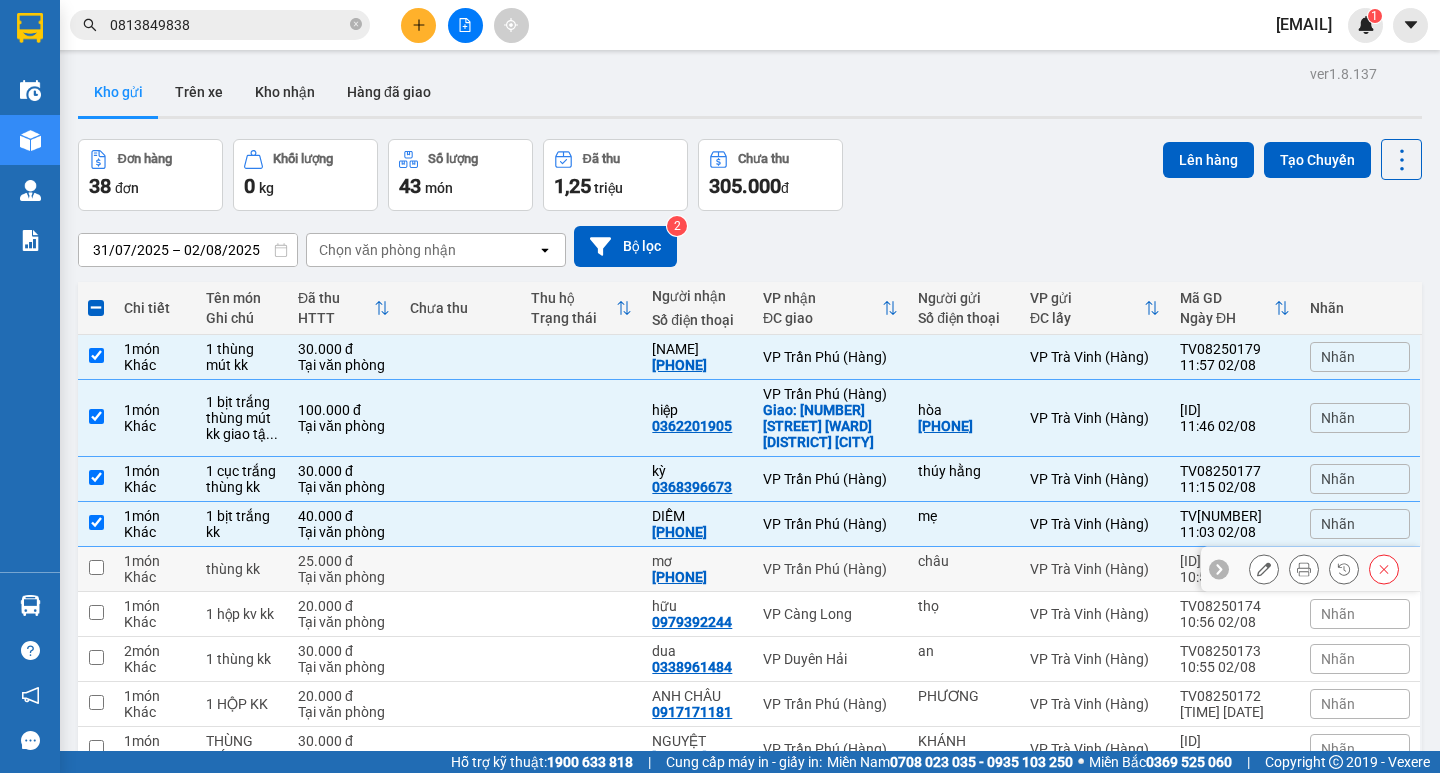 click on "thùng kk" at bounding box center [242, 569] 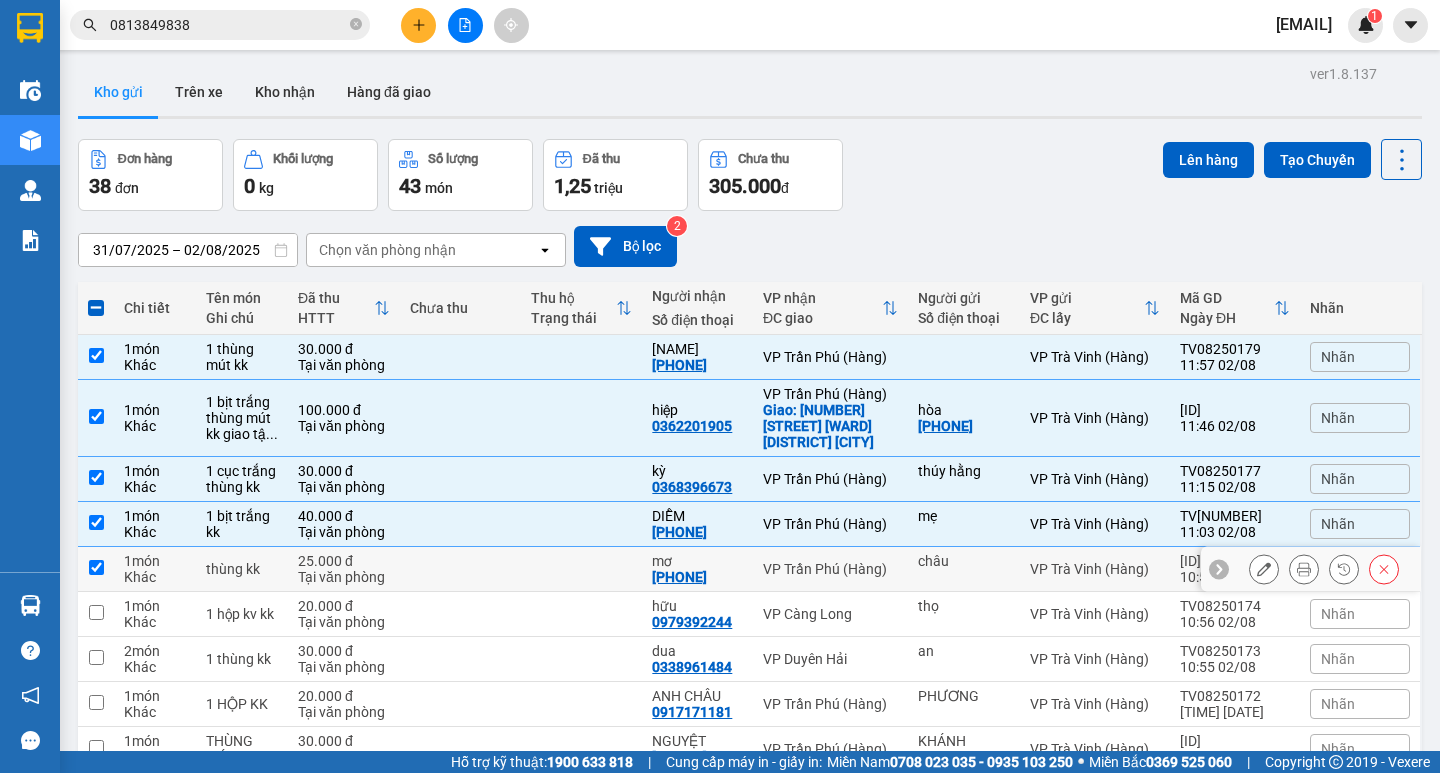checkbox on "true" 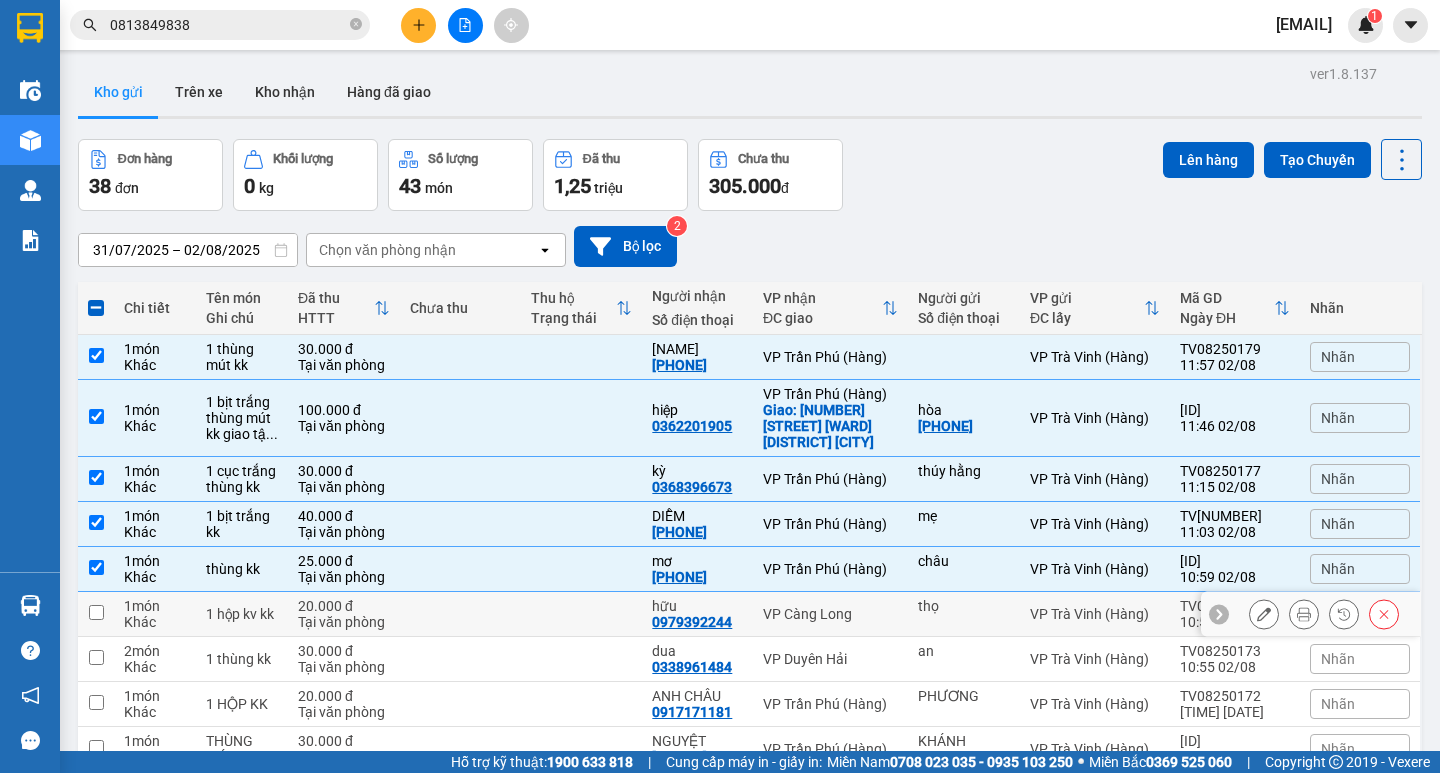 click at bounding box center [460, 614] 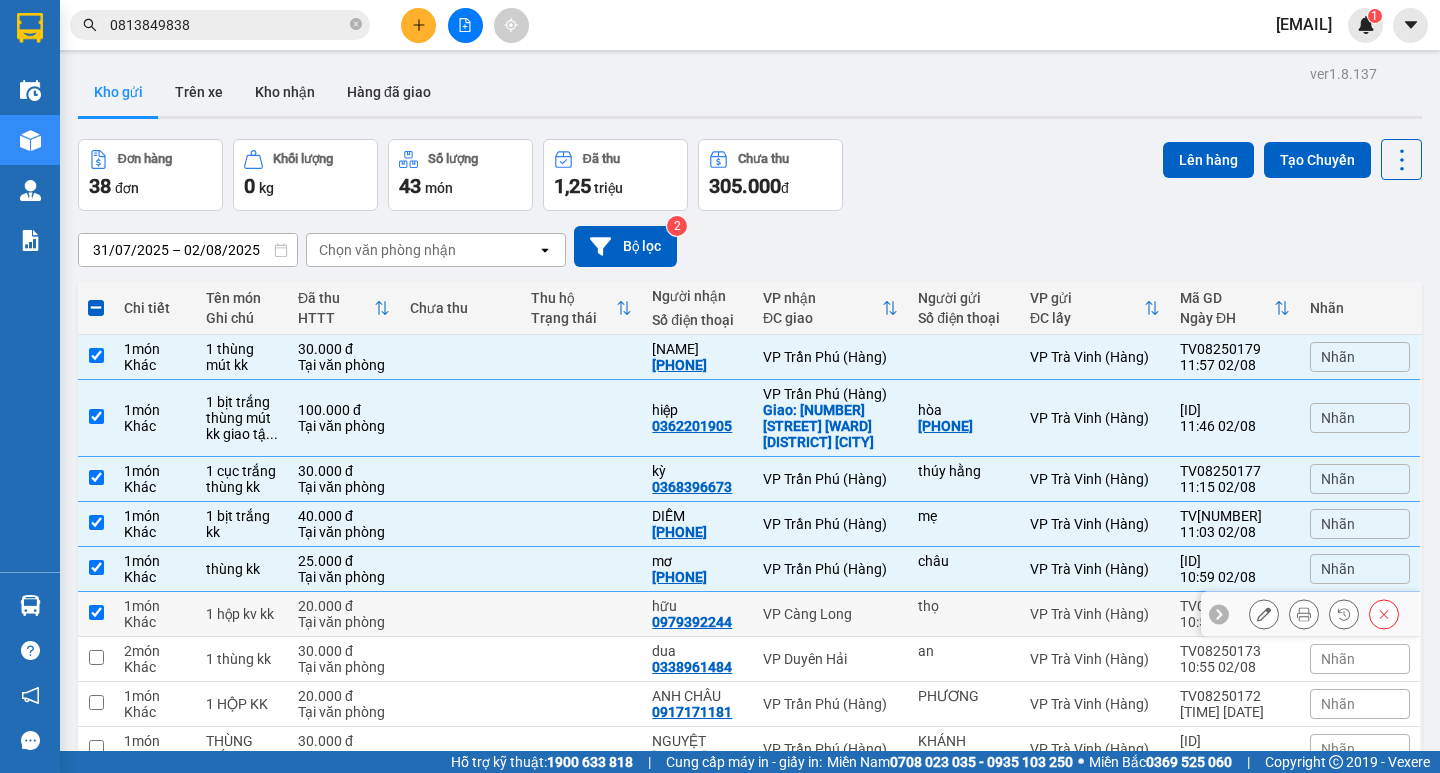 checkbox on "true" 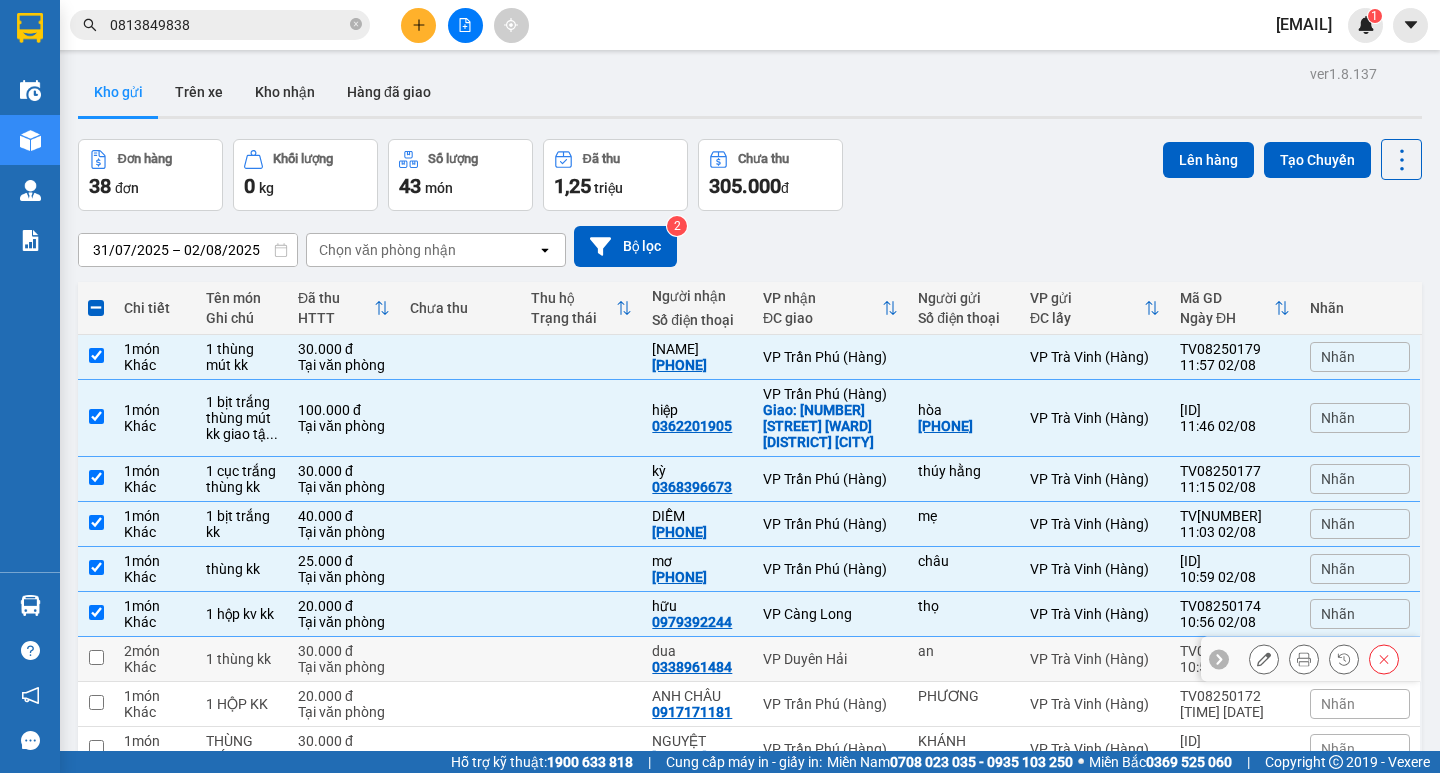 click at bounding box center (460, 659) 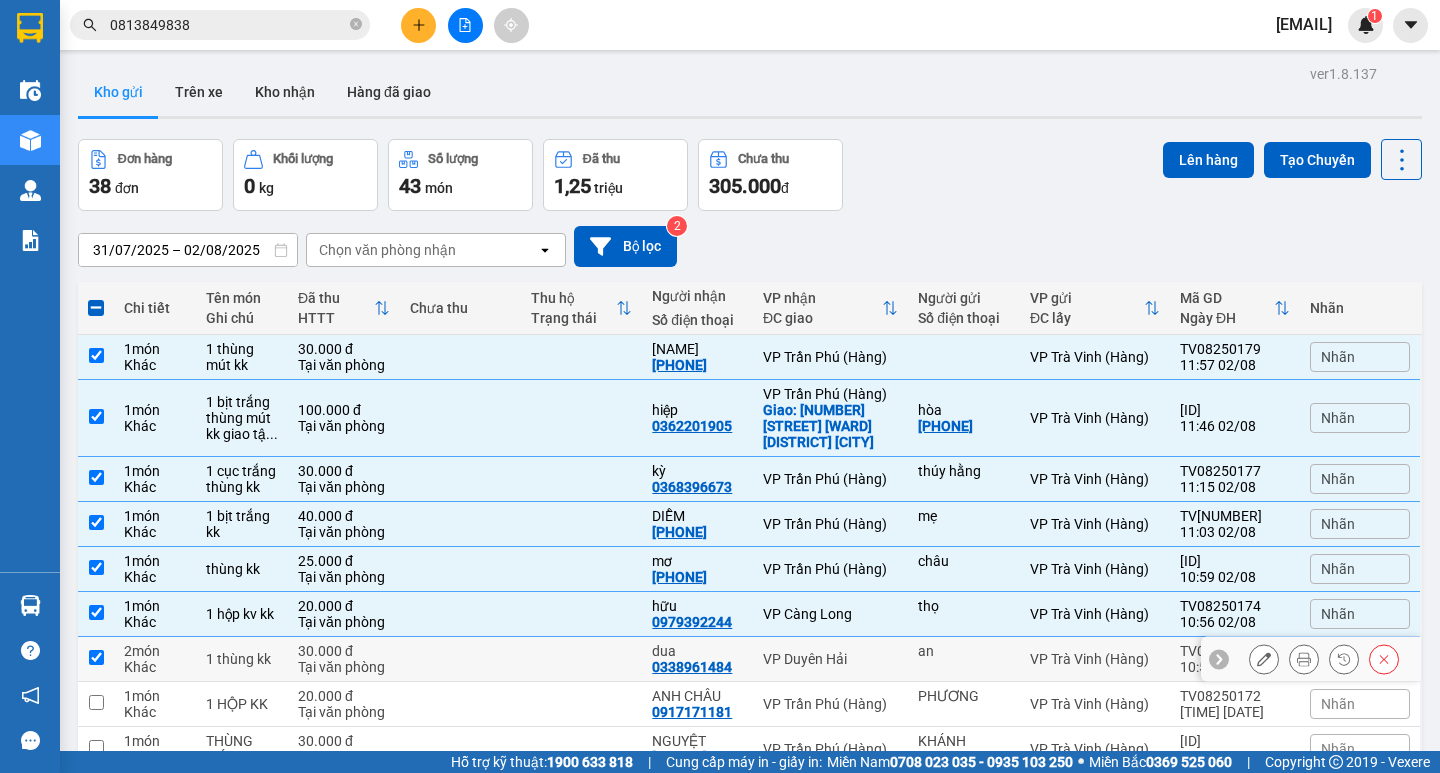 checkbox on "true" 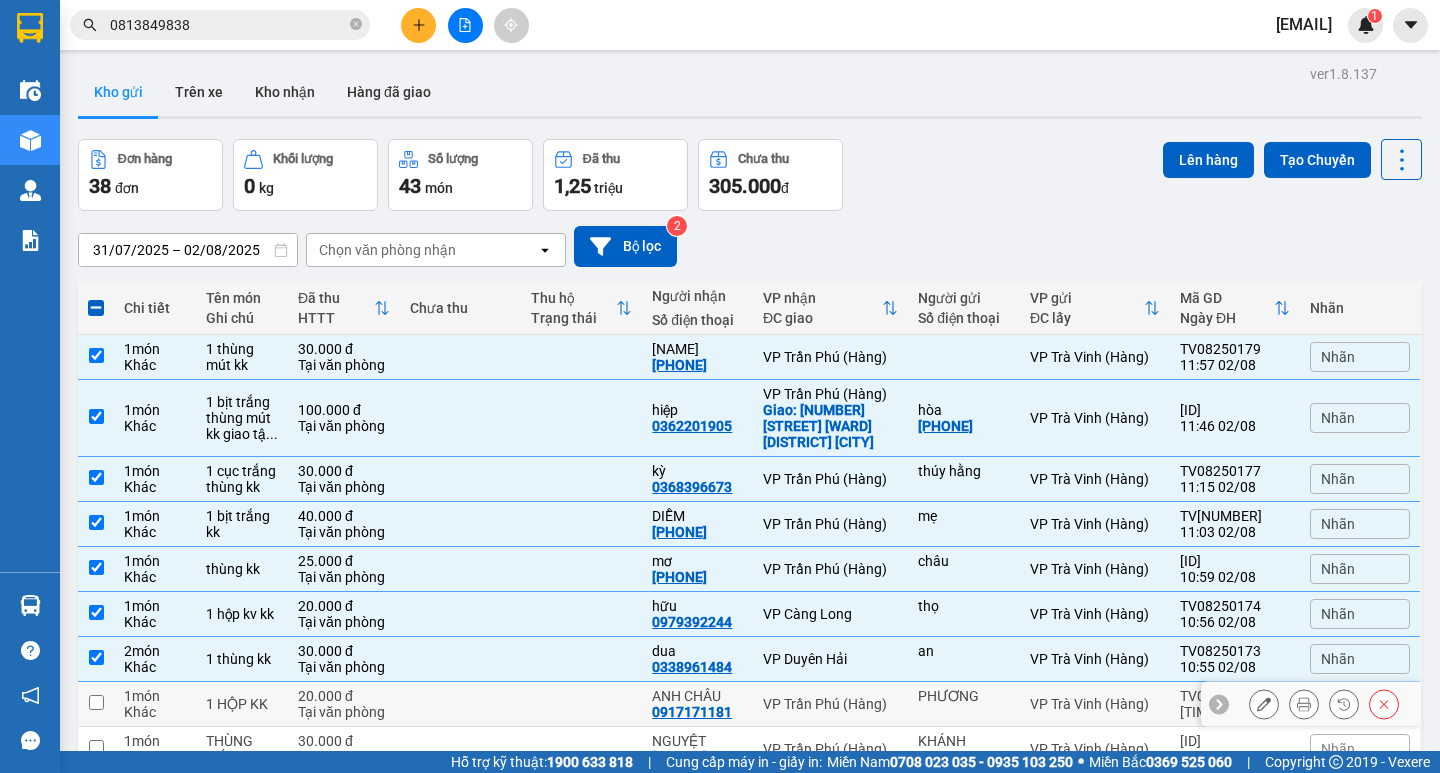 click at bounding box center [460, 704] 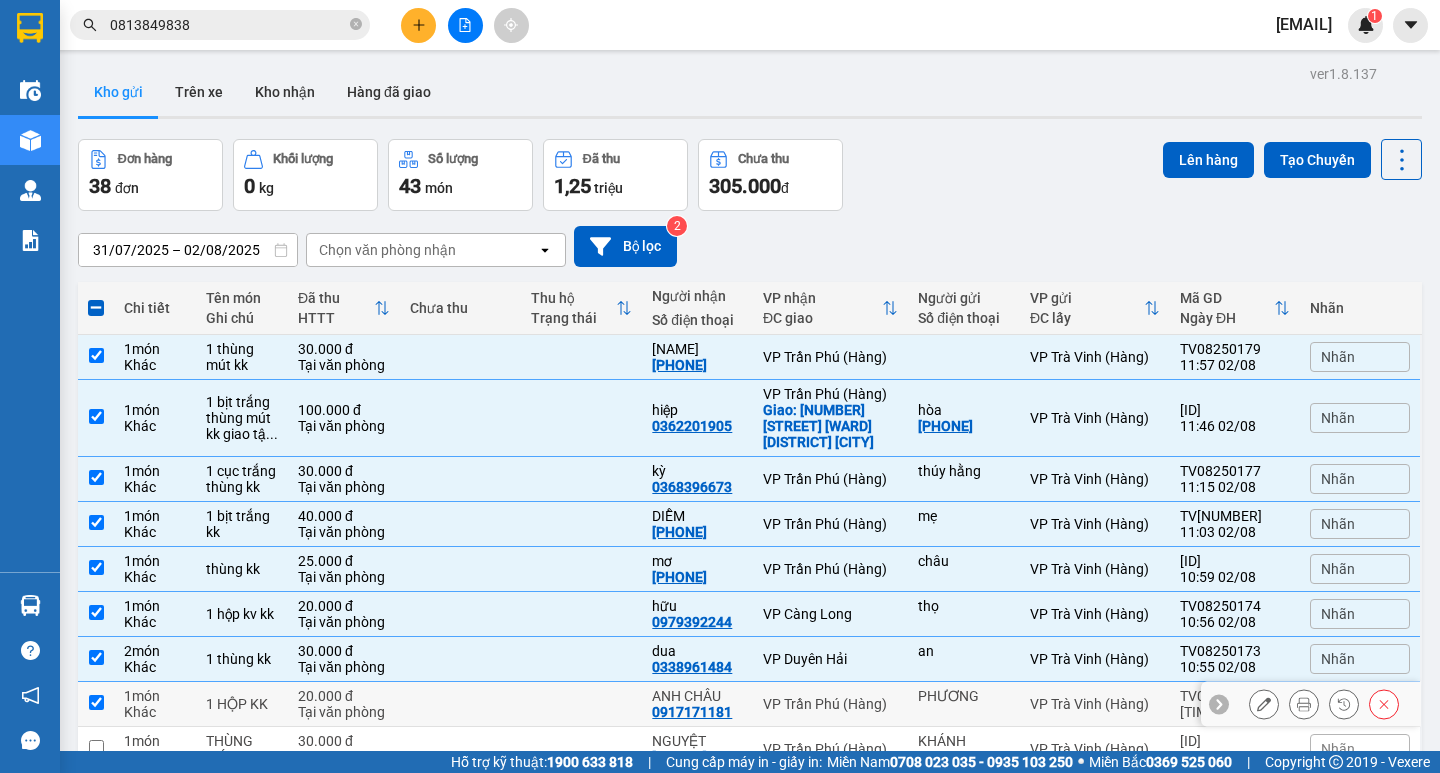 checkbox on "true" 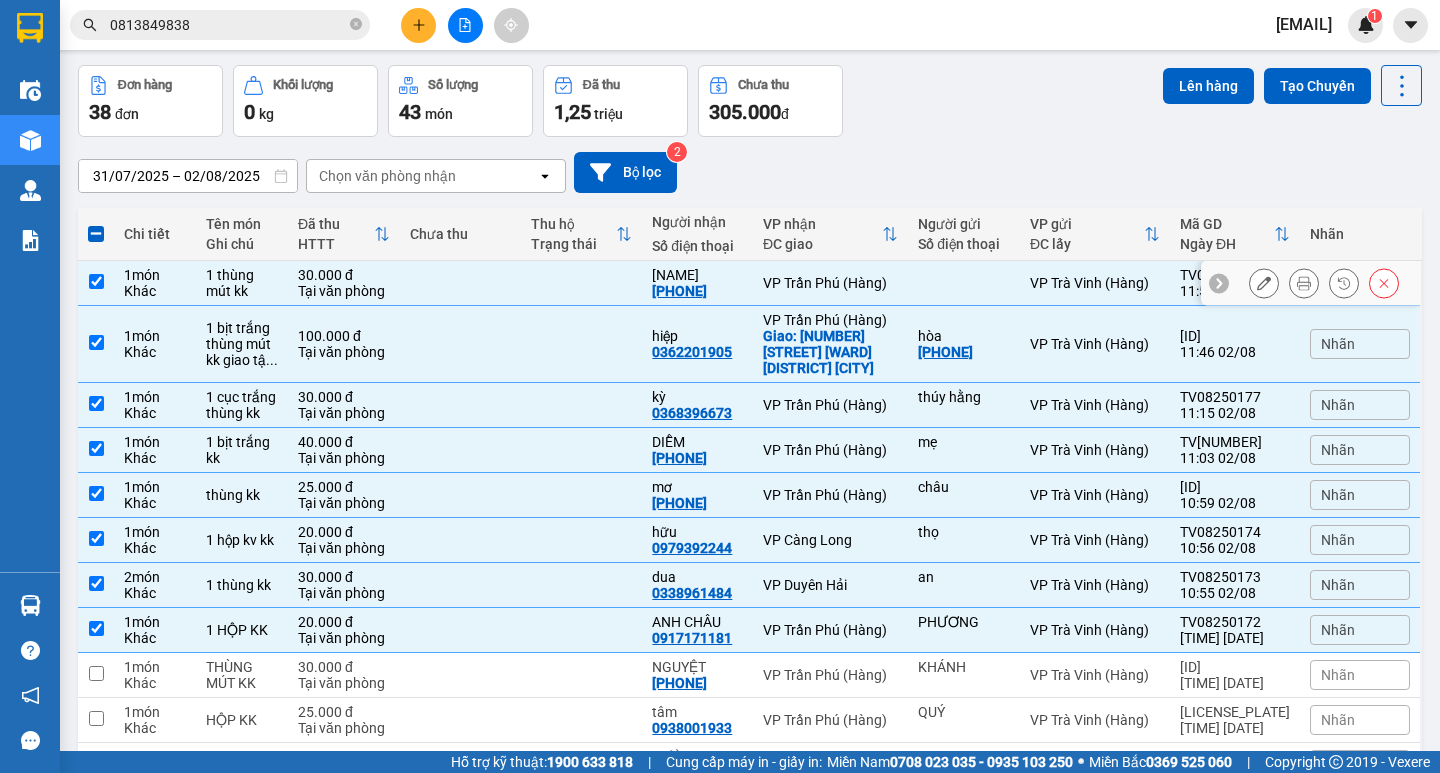 scroll, scrollTop: 0, scrollLeft: 0, axis: both 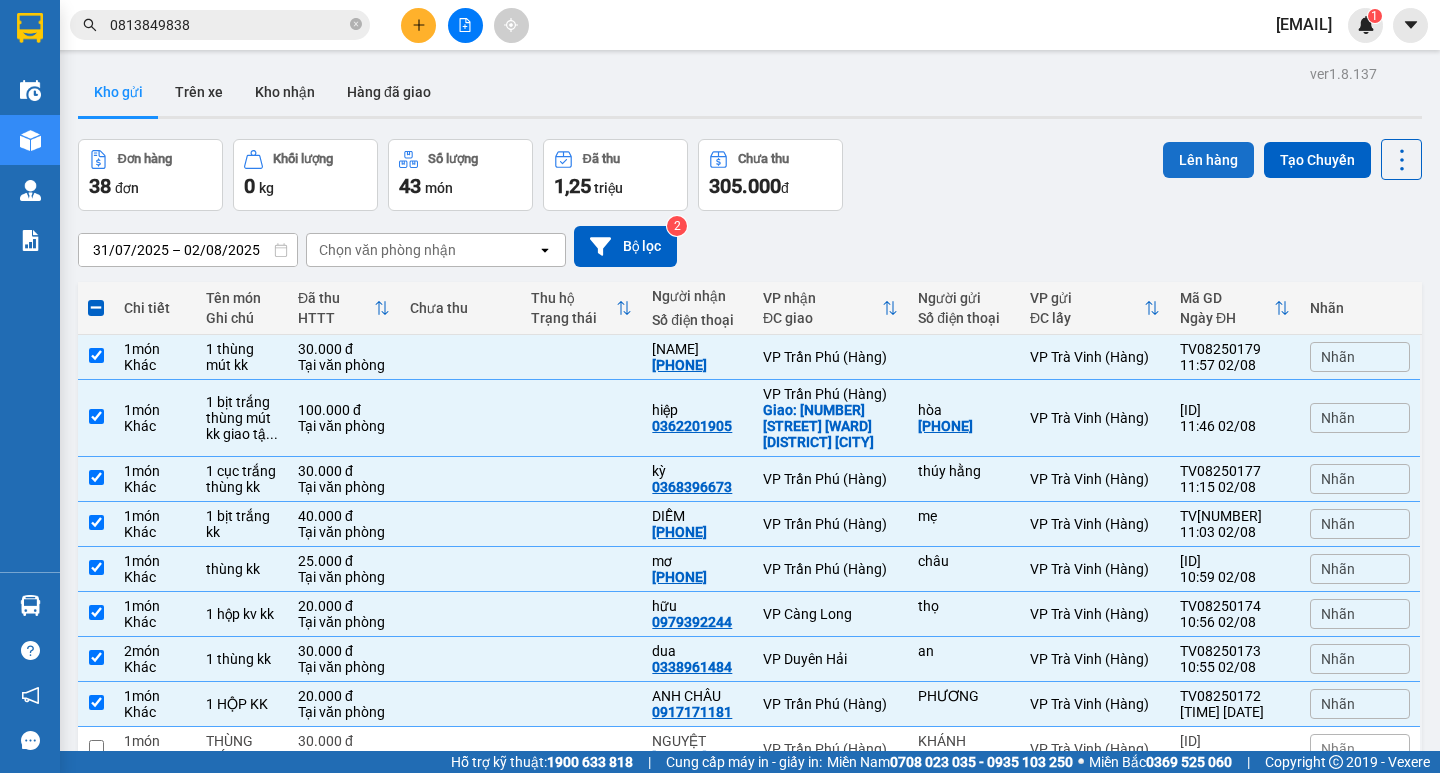 click on "Lên hàng" at bounding box center [1208, 160] 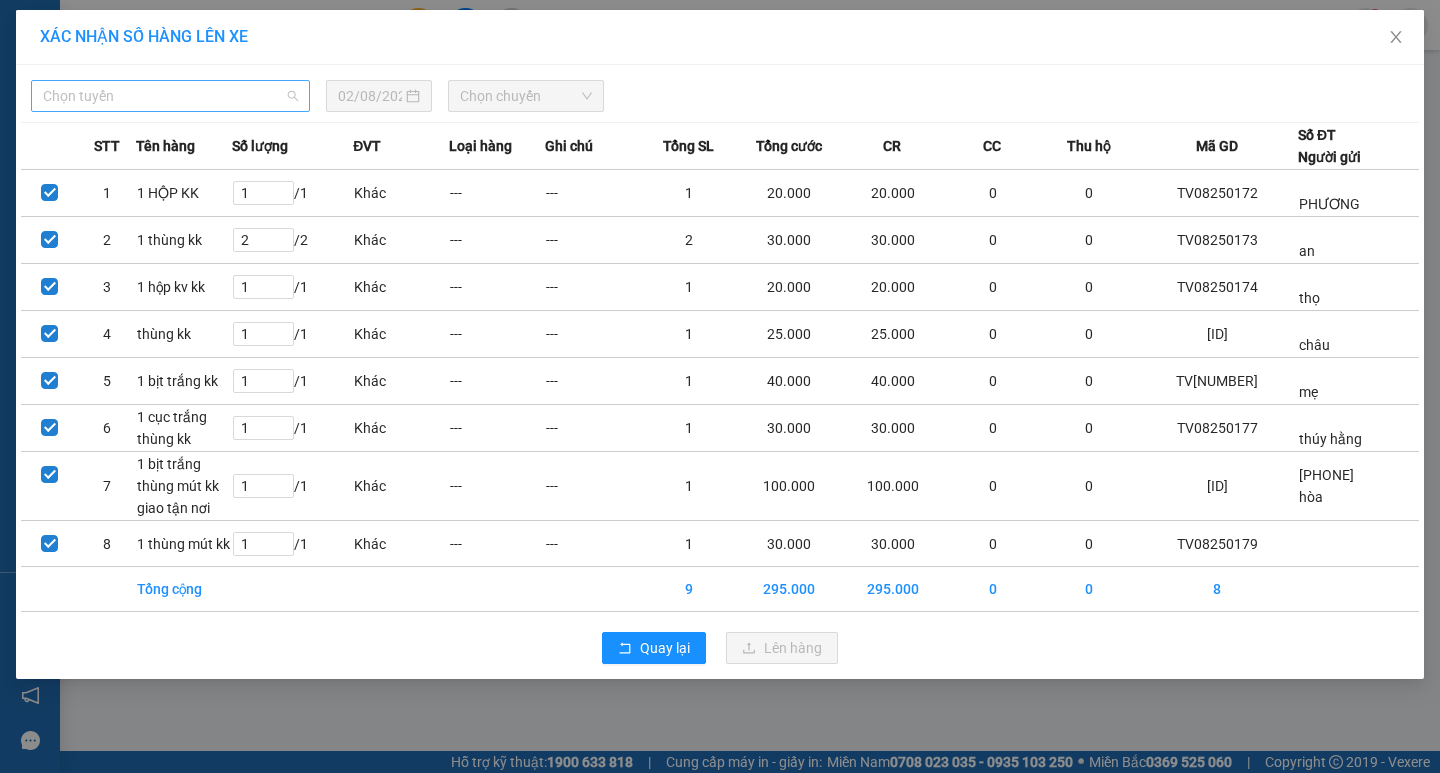 click on "Chọn tuyến" at bounding box center [170, 96] 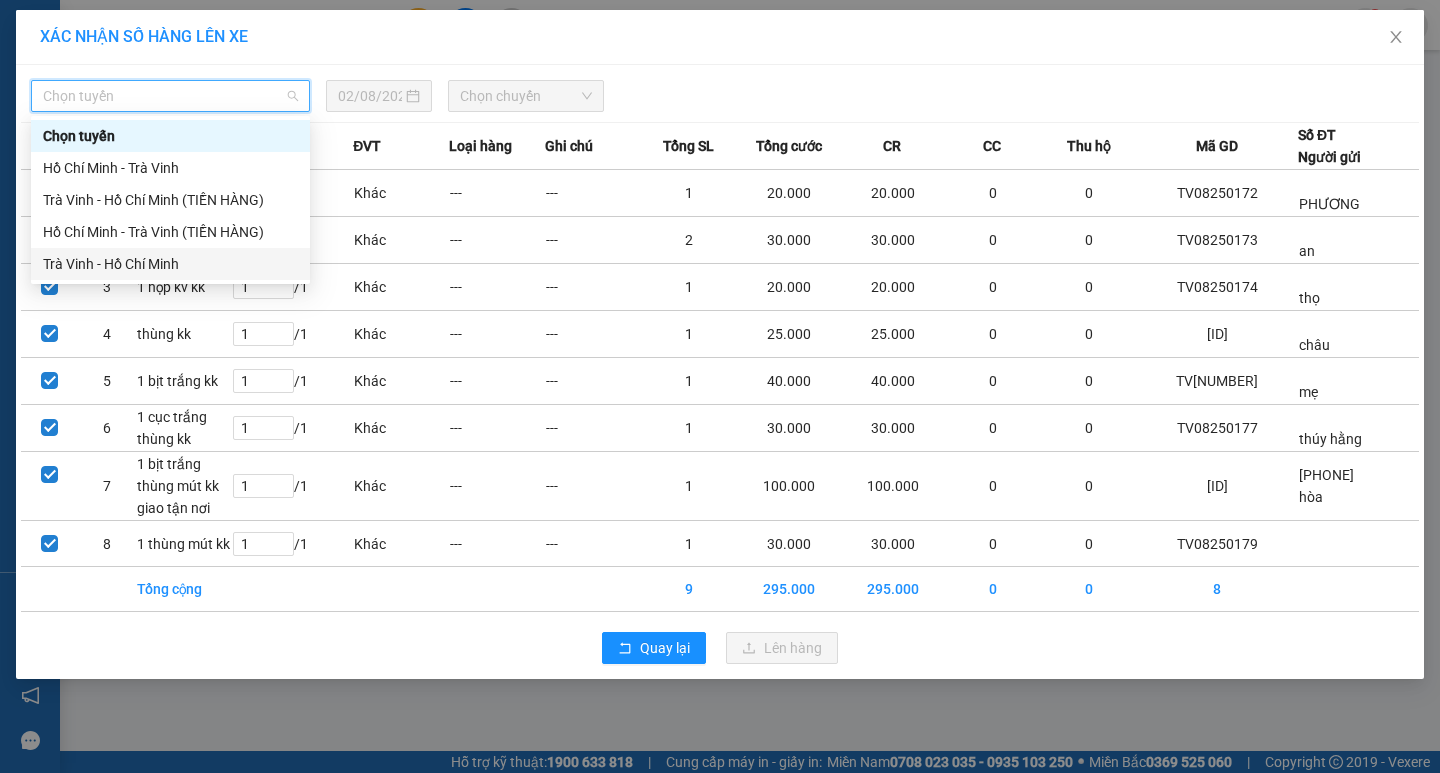 click on "Trà Vinh - Hồ Chí Minh" at bounding box center [170, 264] 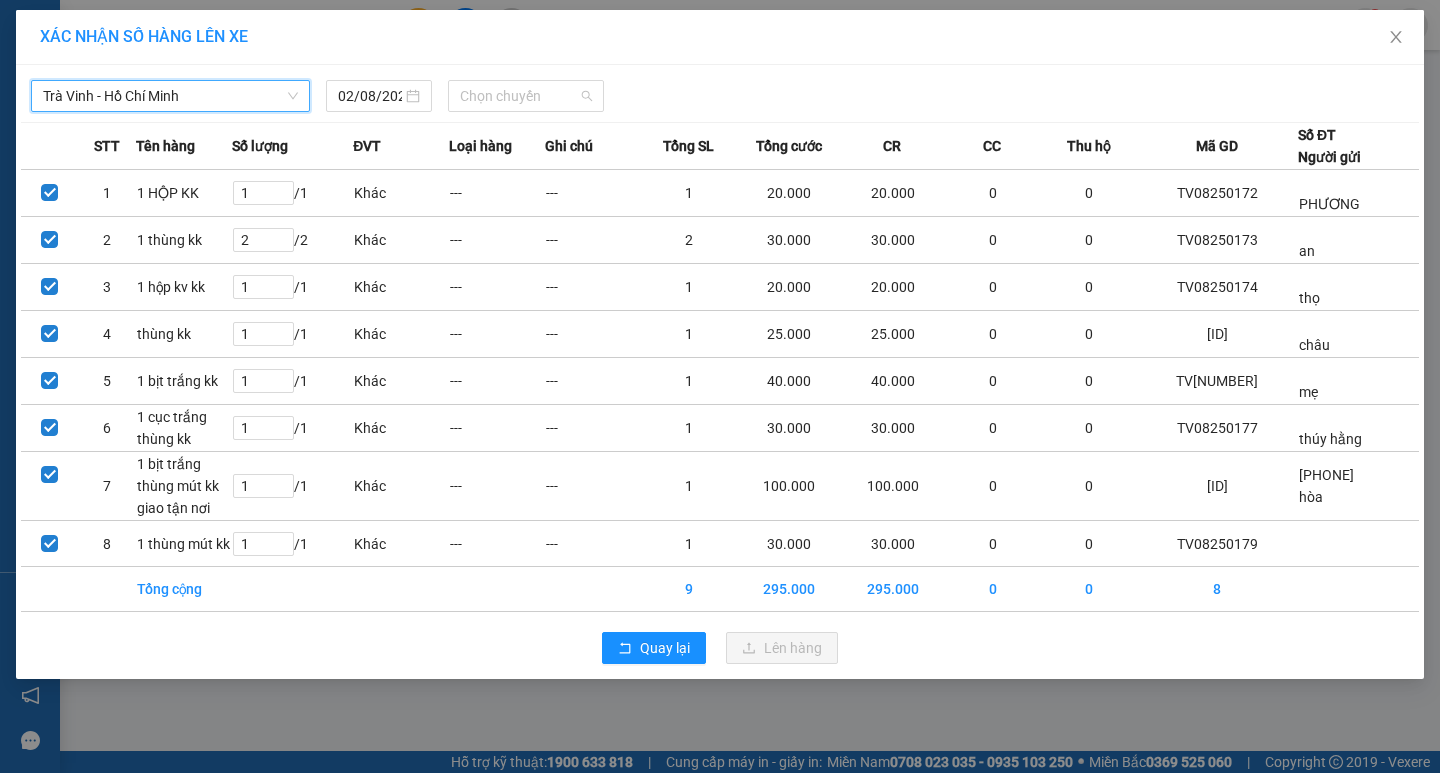 drag, startPoint x: 468, startPoint y: 93, endPoint x: 516, endPoint y: 143, distance: 69.31089 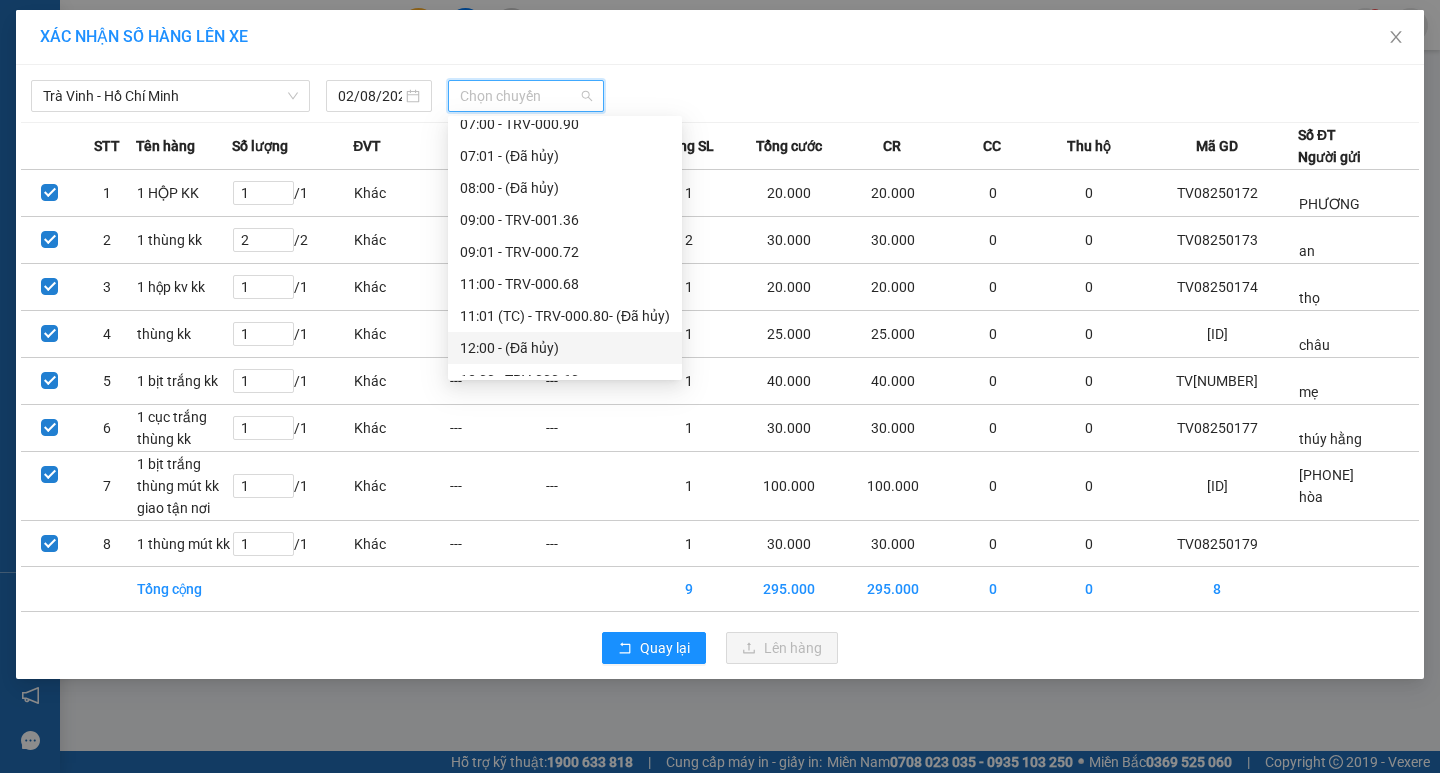 scroll, scrollTop: 500, scrollLeft: 0, axis: vertical 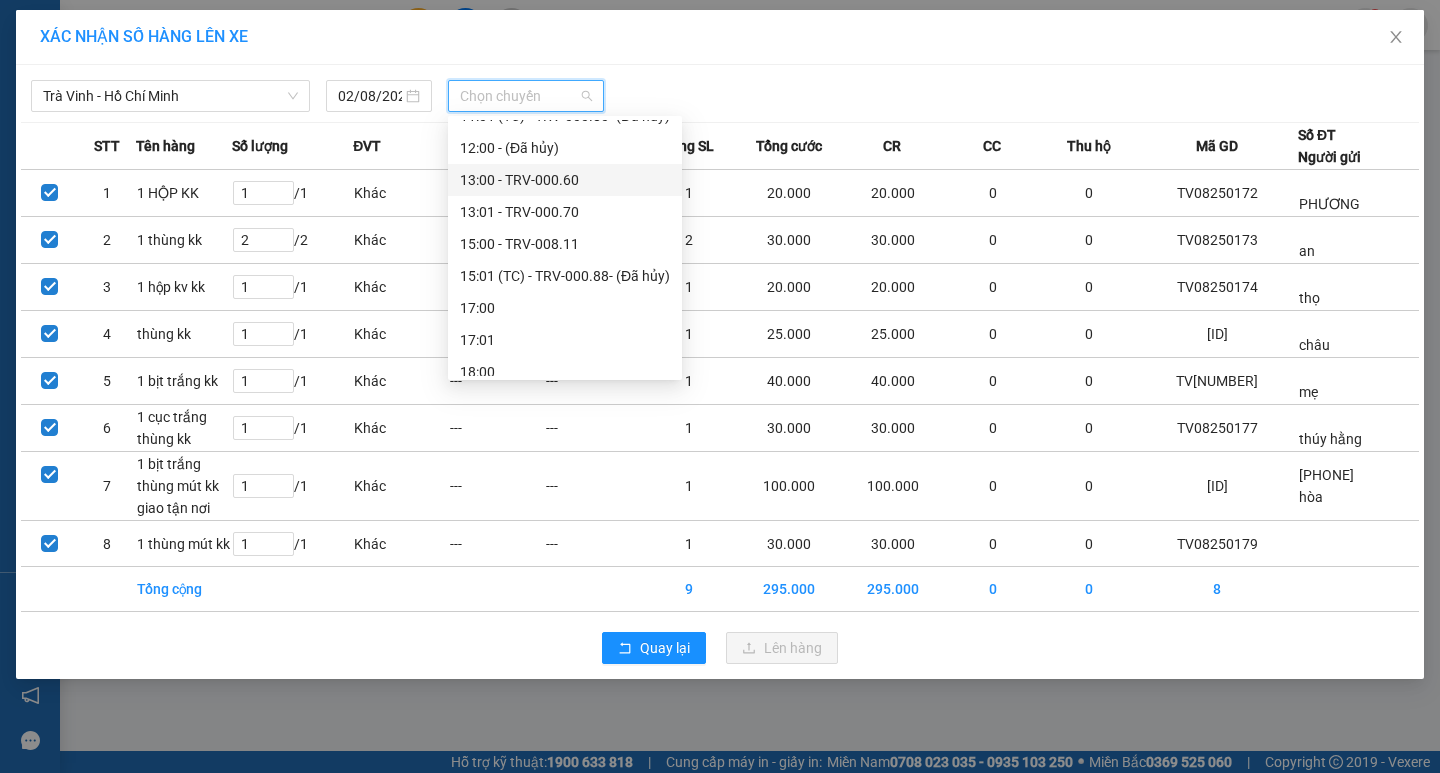 click on "[TIME]     - TRV-[NUMBER].[NUMBER]" at bounding box center (565, 180) 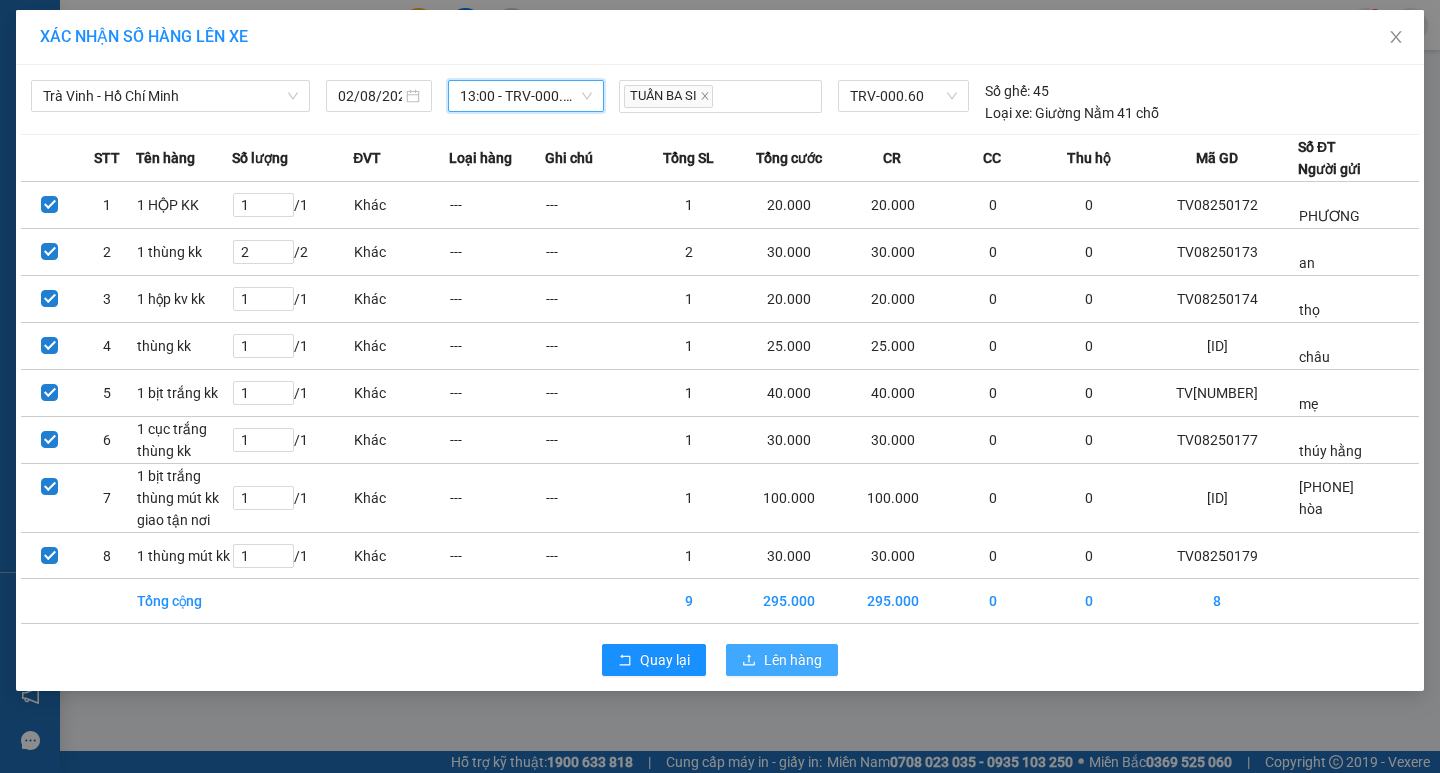 click on "Lên hàng" at bounding box center [793, 660] 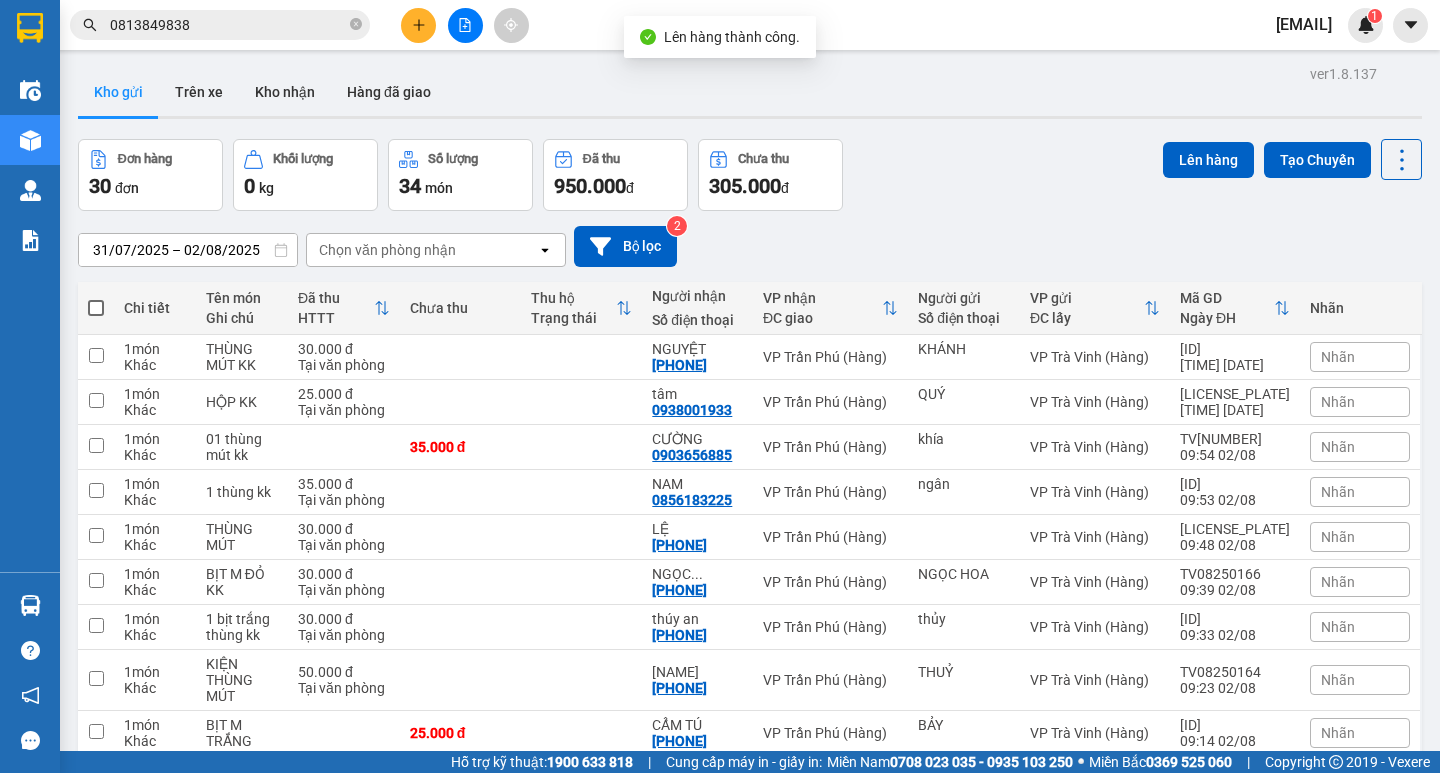 click at bounding box center [96, 308] 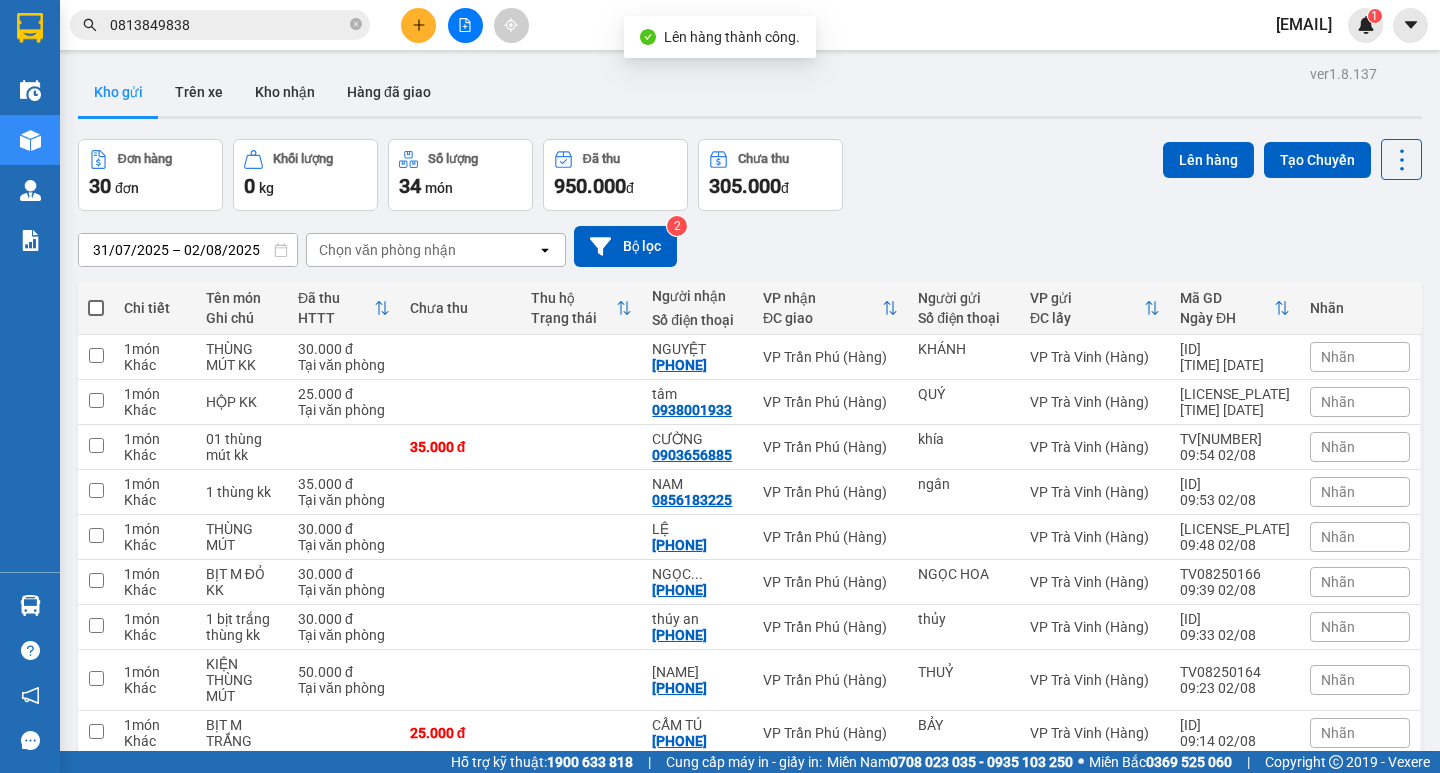 click at bounding box center (96, 298) 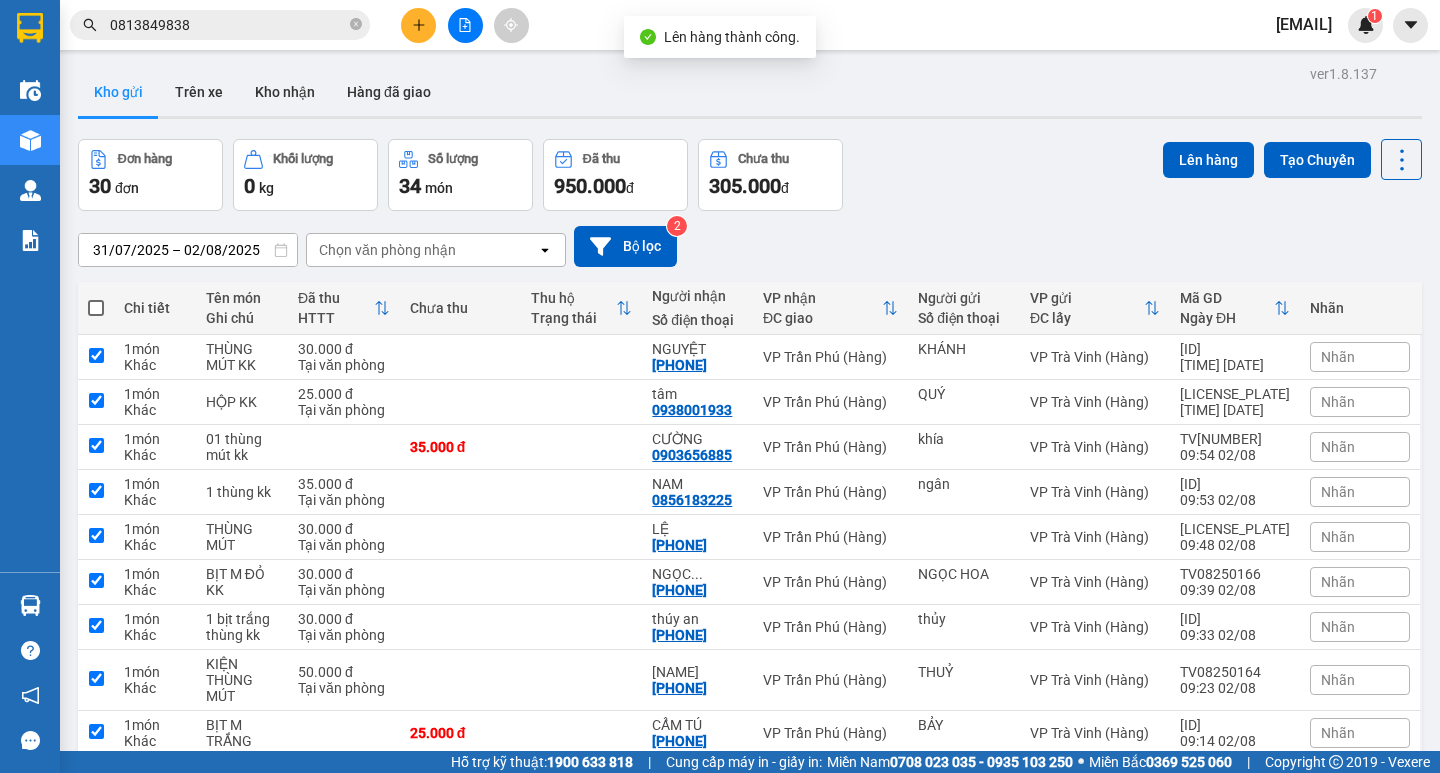 checkbox on "true" 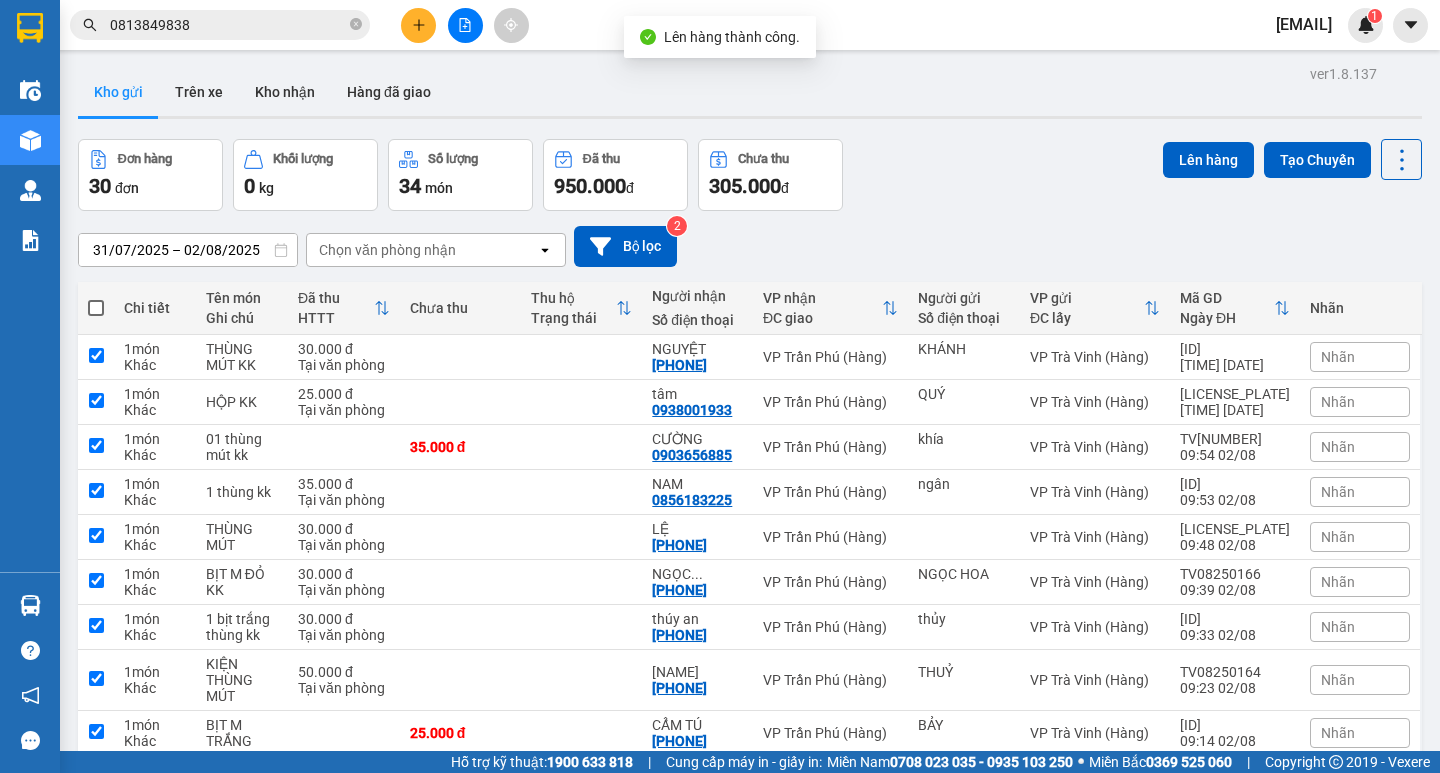 checkbox on "true" 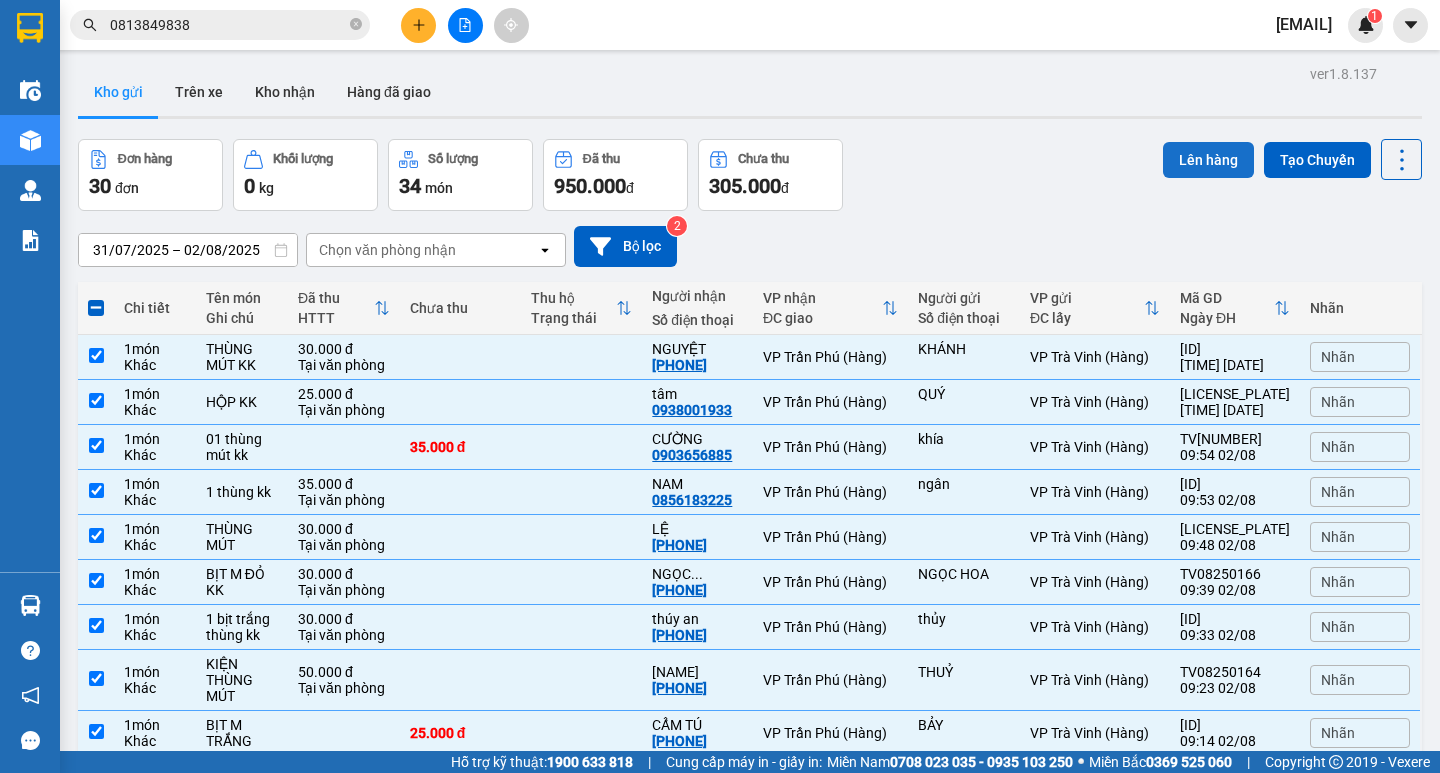 click on "Lên hàng" at bounding box center (1208, 160) 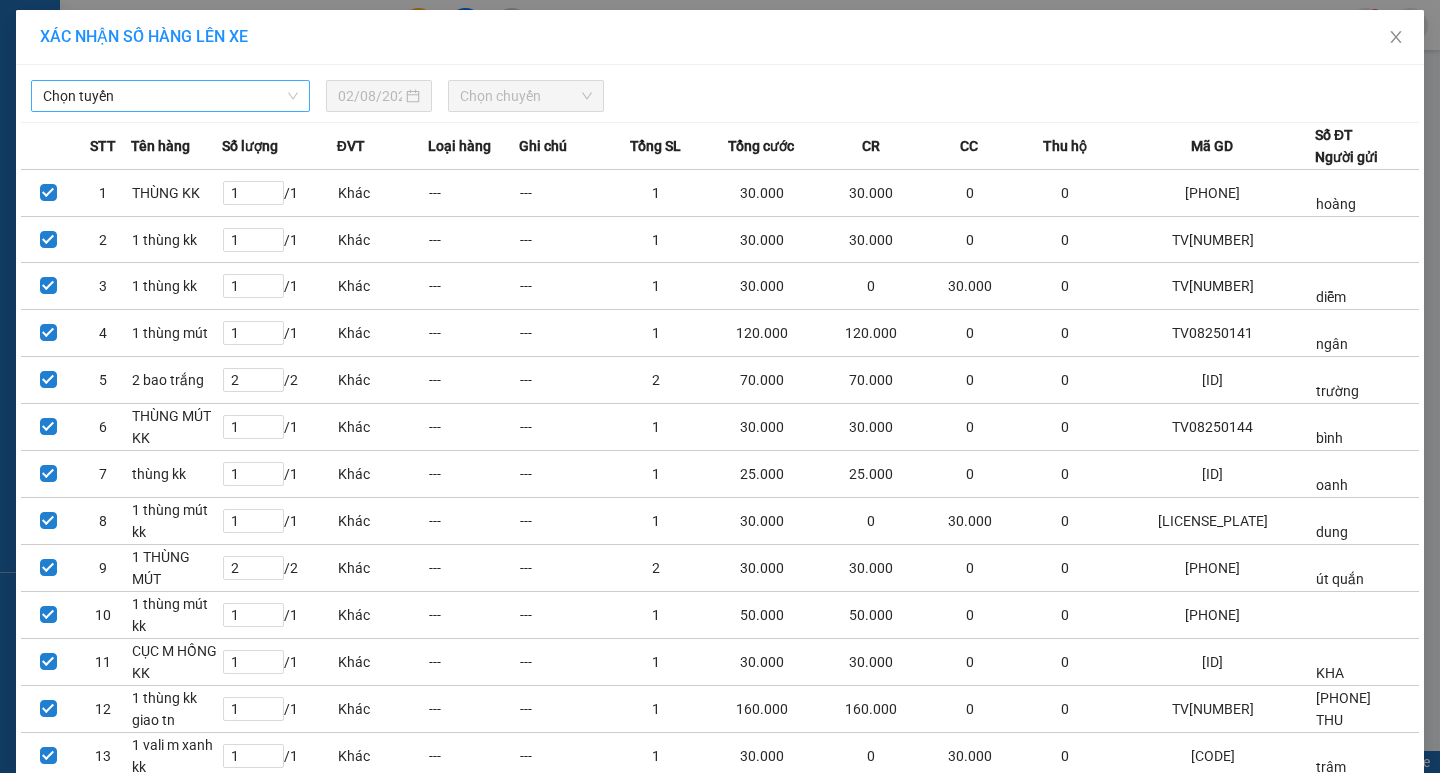 click on "Chọn tuyến" at bounding box center (170, 96) 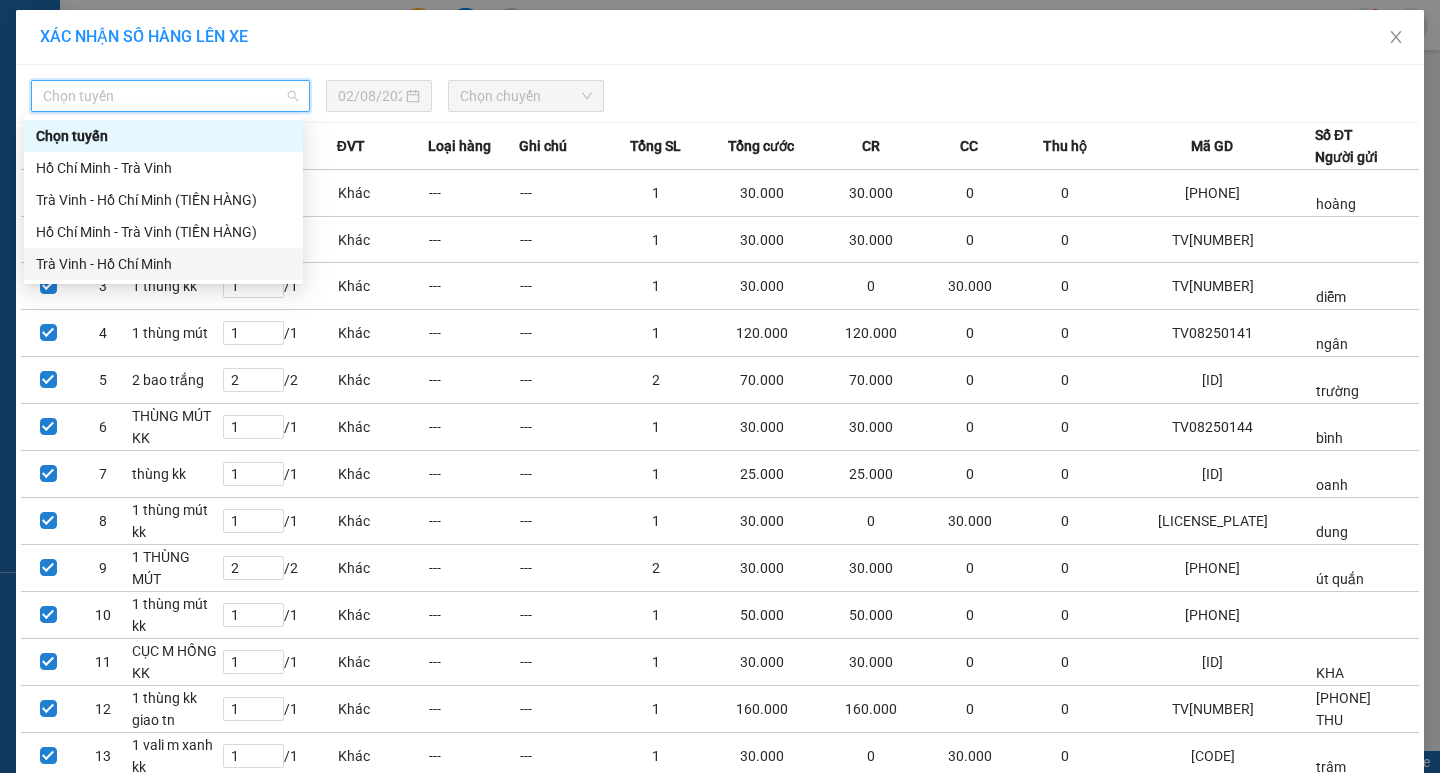click on "Trà Vinh - Hồ Chí Minh" at bounding box center (163, 264) 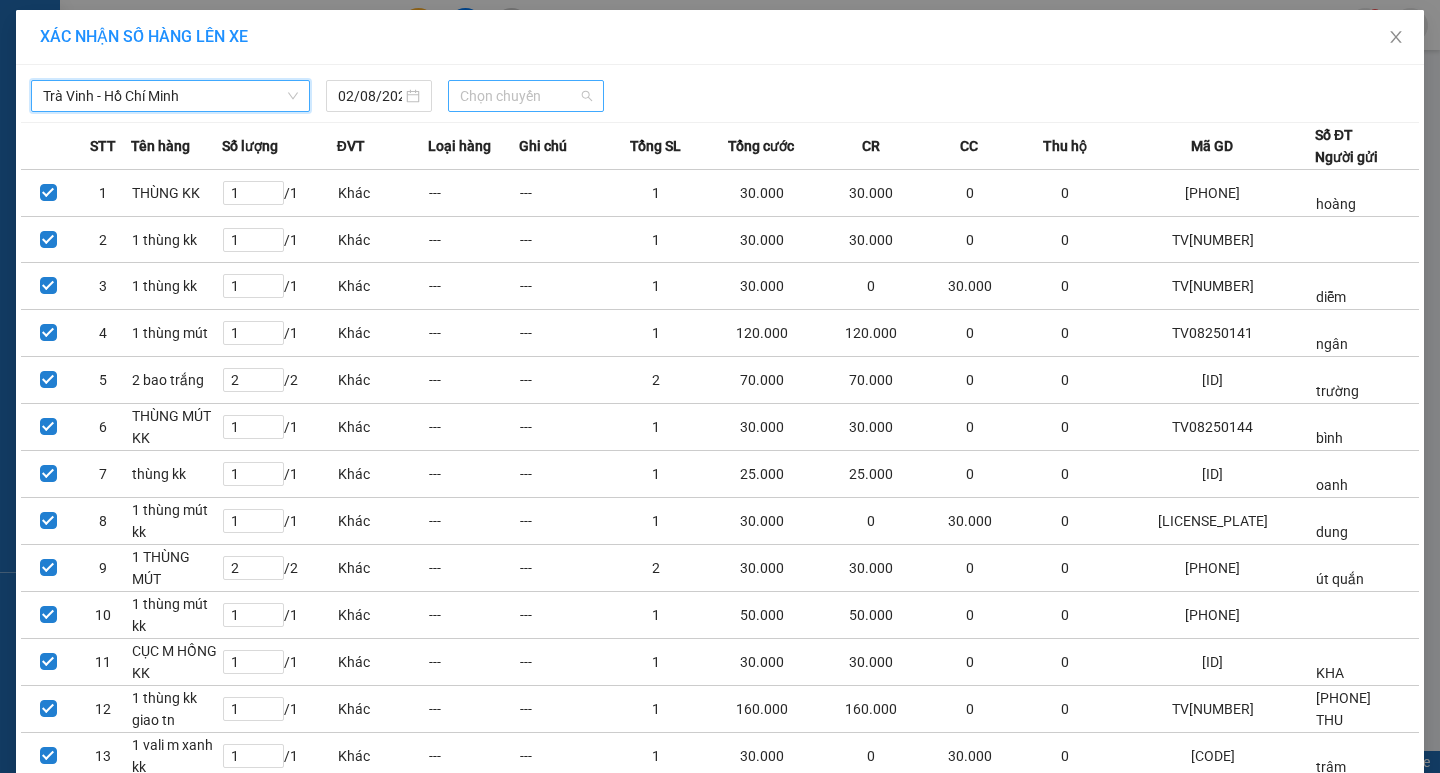 click on "Chọn chuyến" at bounding box center (526, 96) 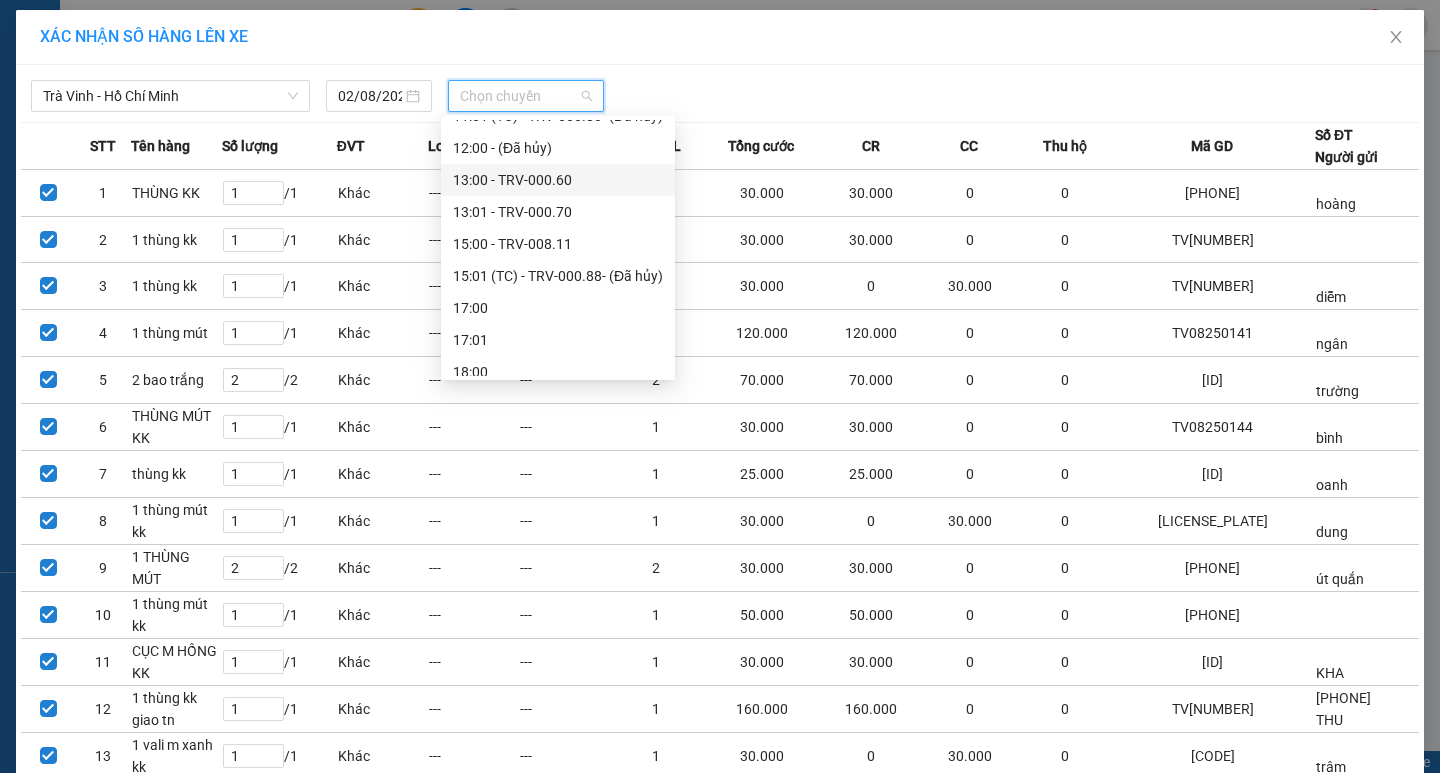 scroll, scrollTop: 400, scrollLeft: 0, axis: vertical 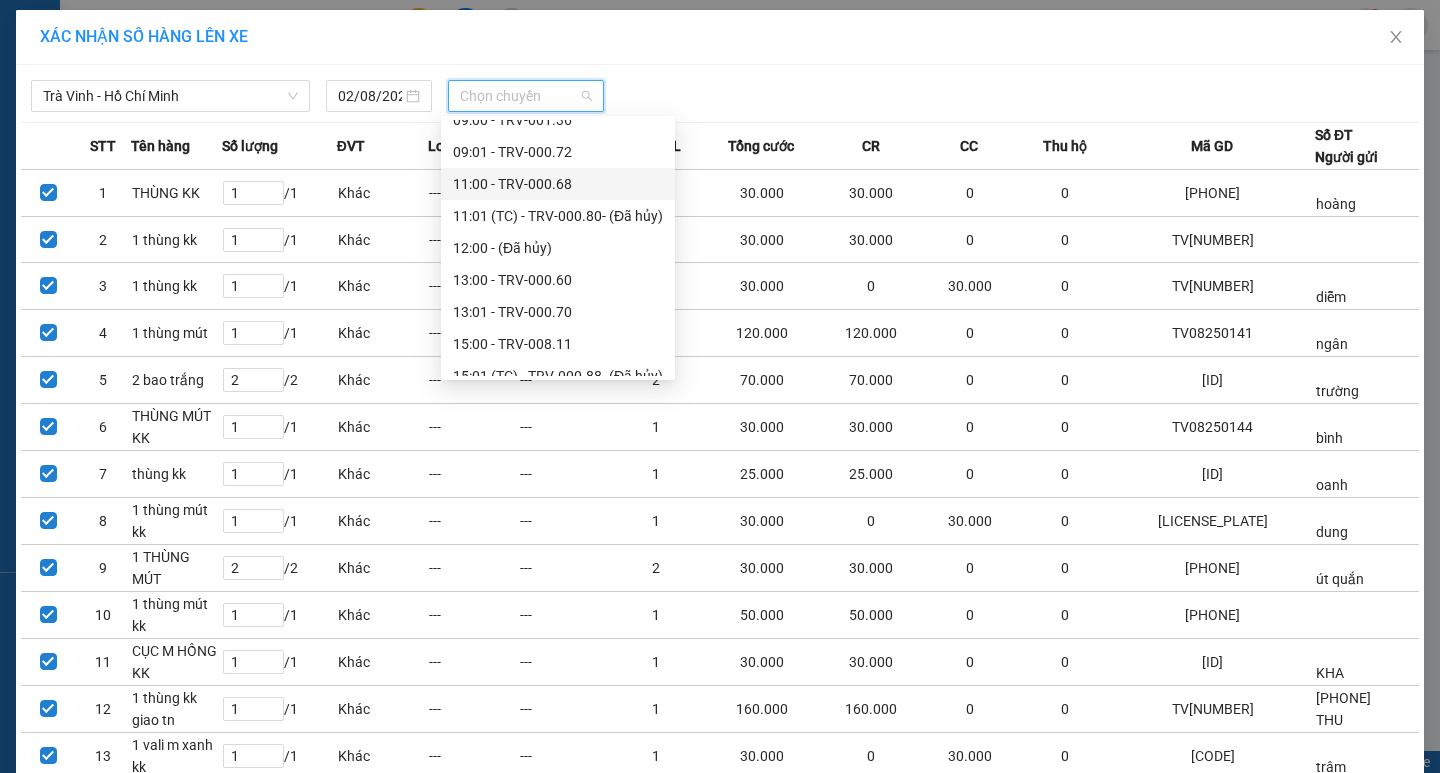 click on "[TIME] - [PRODUCT_CODE]" at bounding box center [558, 184] 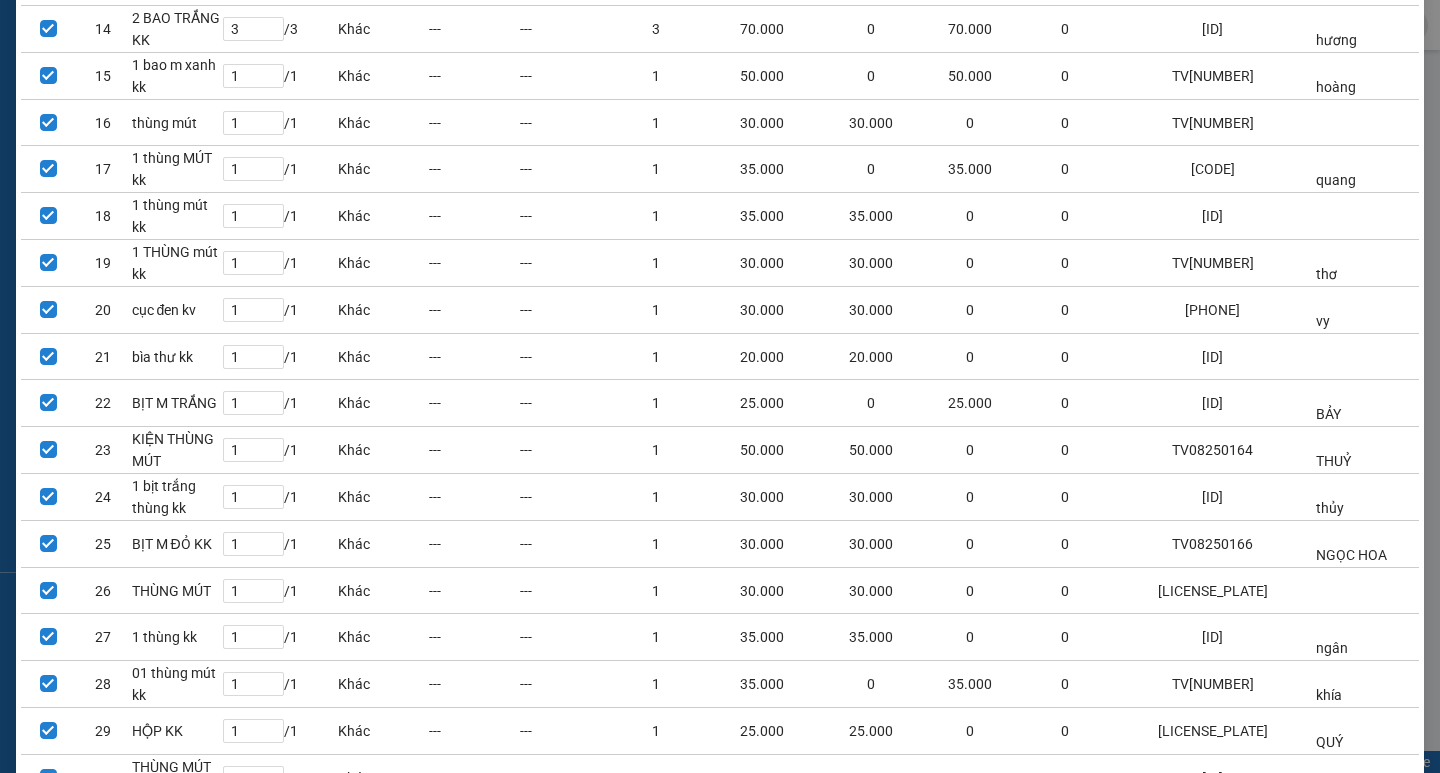 scroll, scrollTop: 951, scrollLeft: 0, axis: vertical 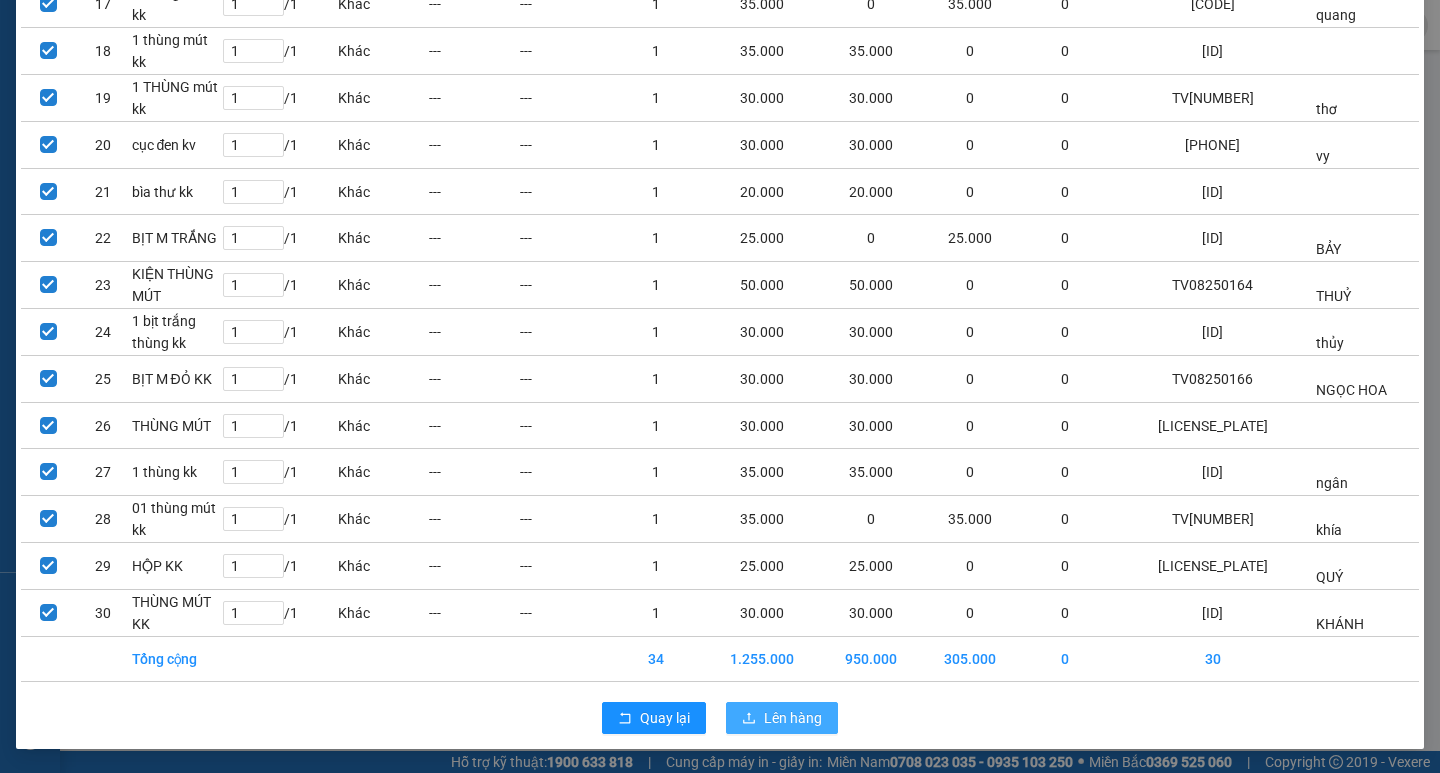click on "Lên hàng" at bounding box center [782, 718] 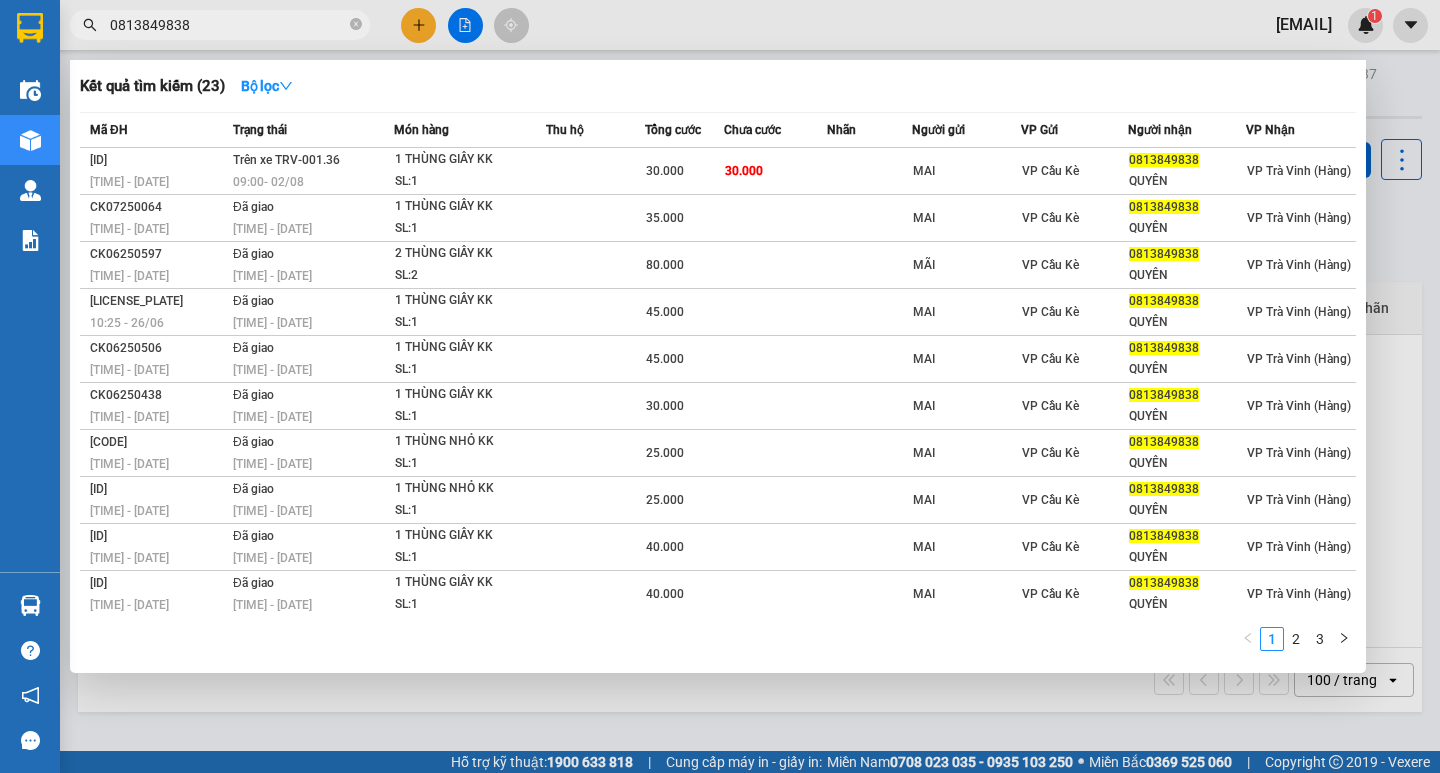 click on "0813849838" at bounding box center (228, 25) 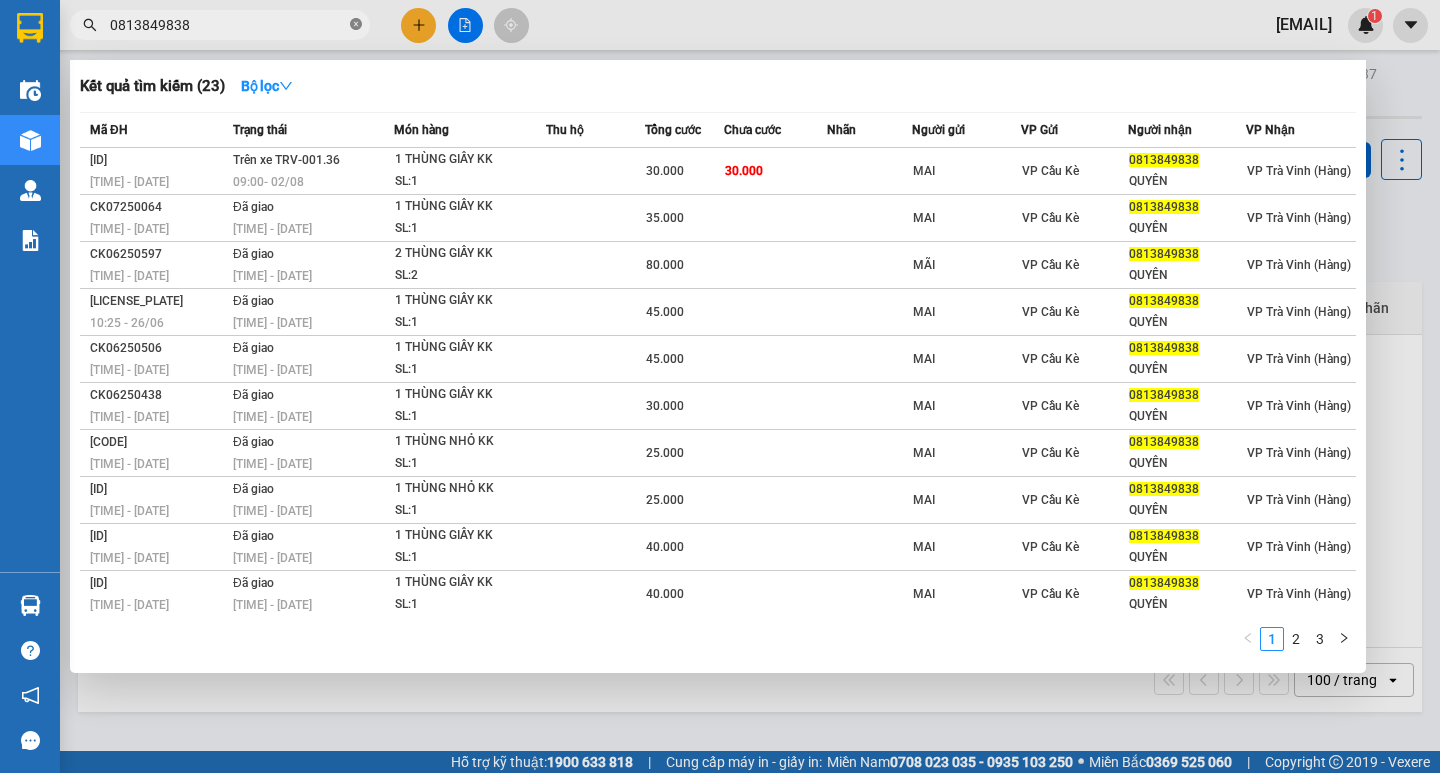 click 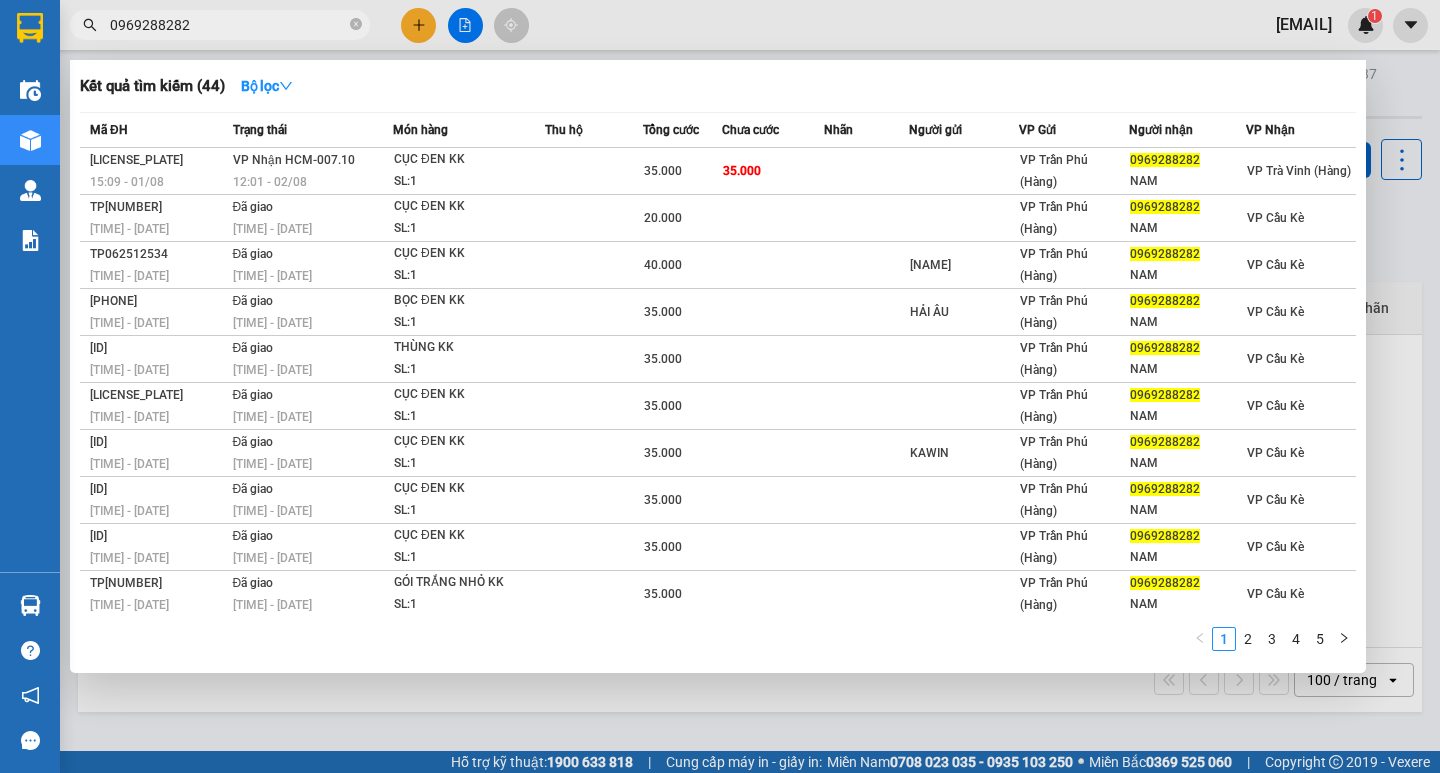 click on "0969288282" at bounding box center [228, 25] 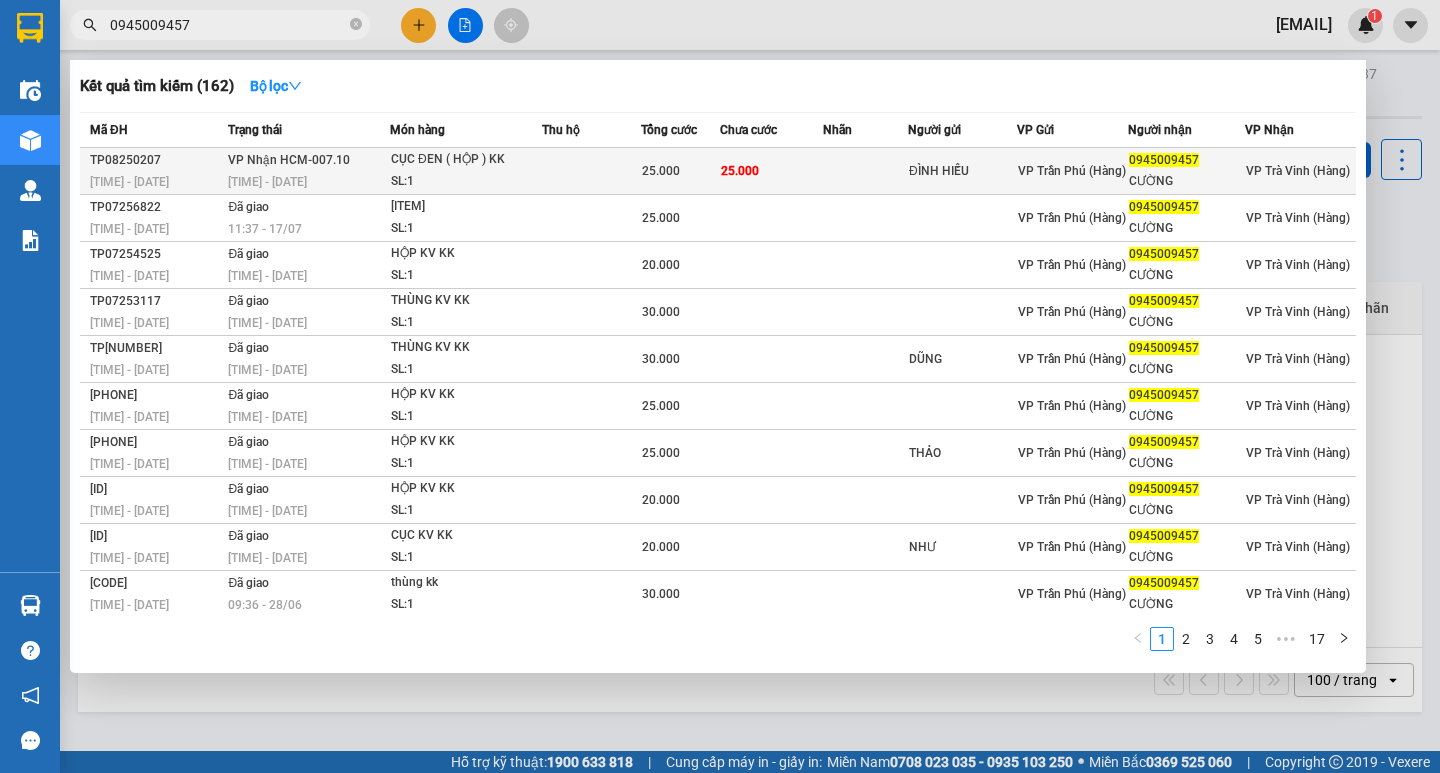 type on "0945009457" 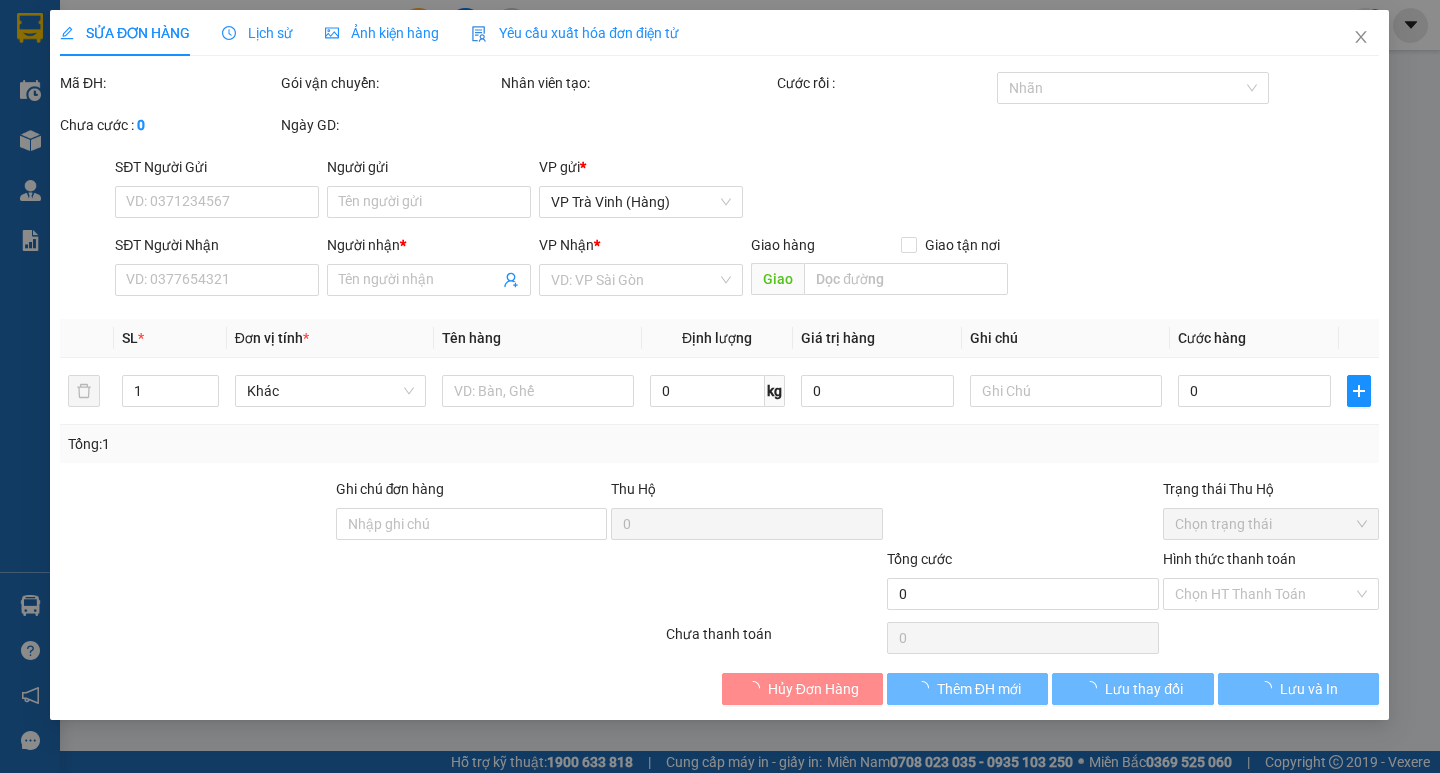 type on "ĐÌNH HIẾU" 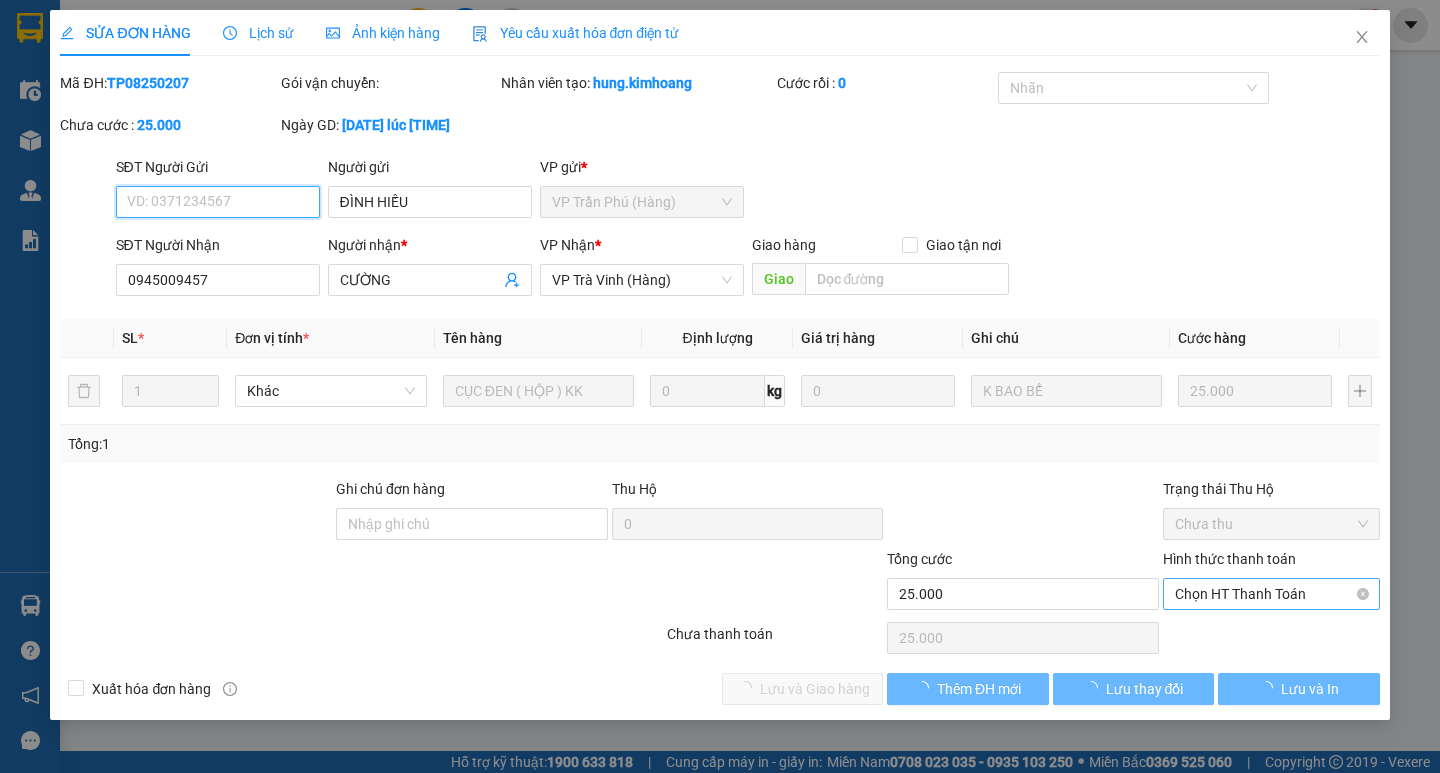 click on "Chọn HT Thanh Toán" at bounding box center (1271, 594) 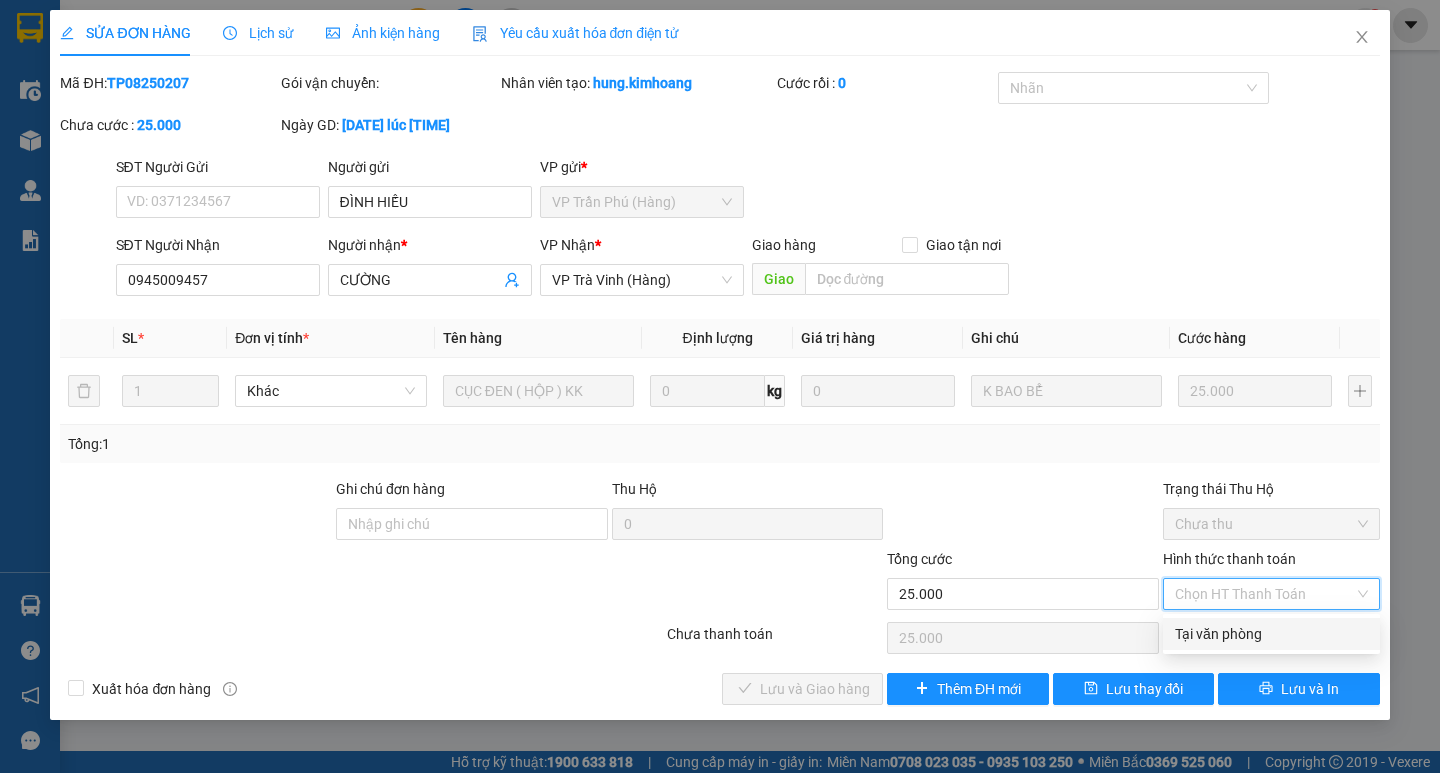 click on "Tại văn phòng" at bounding box center [1271, 634] 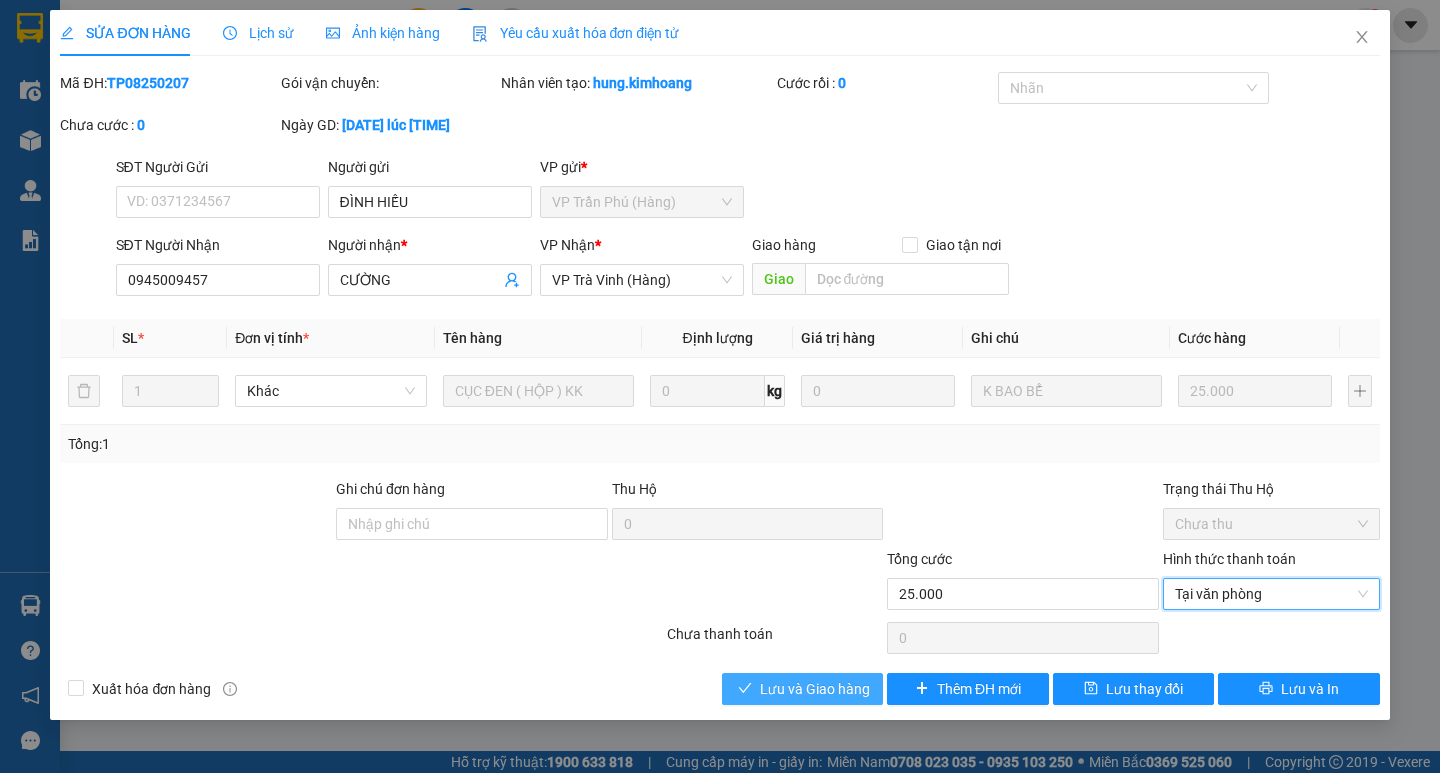 click on "Lưu và Giao hàng" at bounding box center (815, 689) 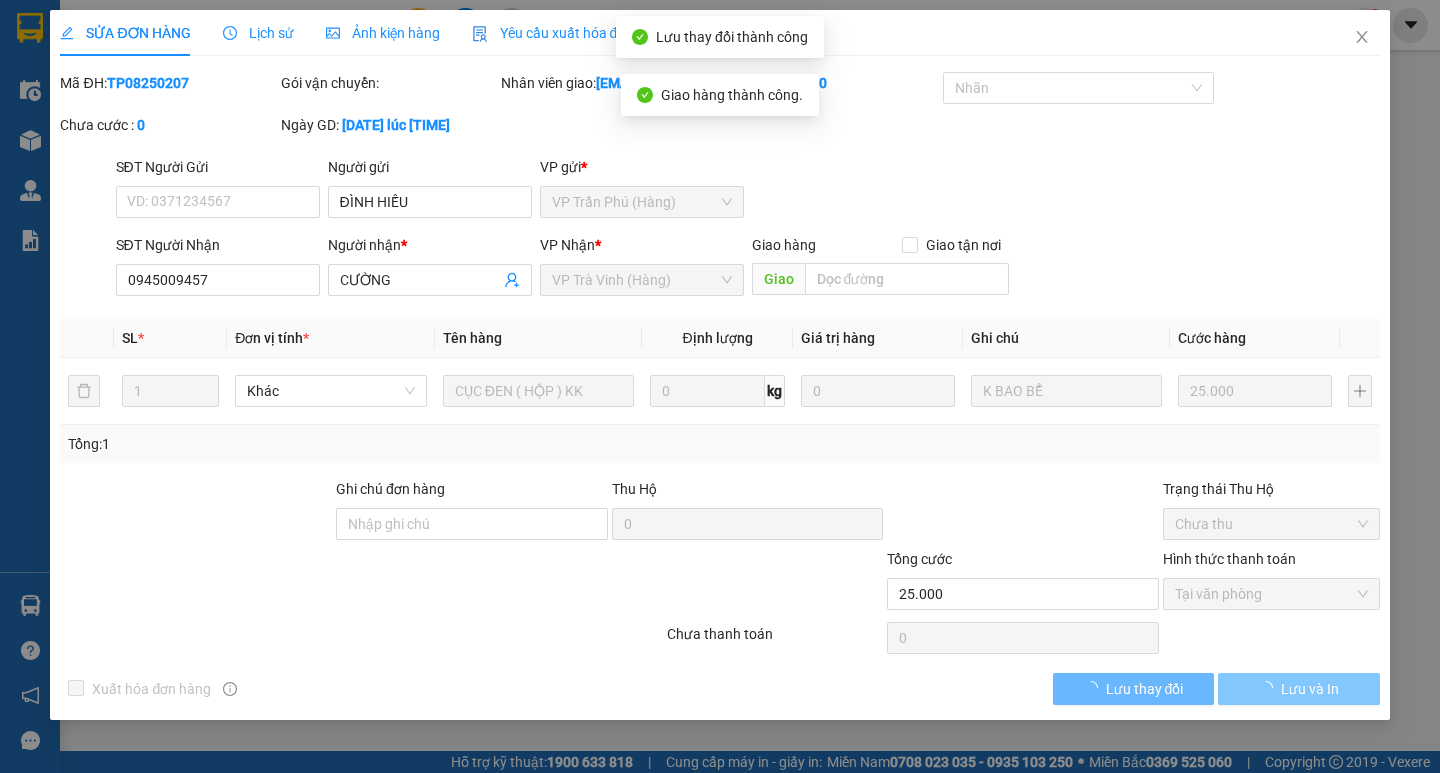 click on "Lưu và In" at bounding box center (1310, 689) 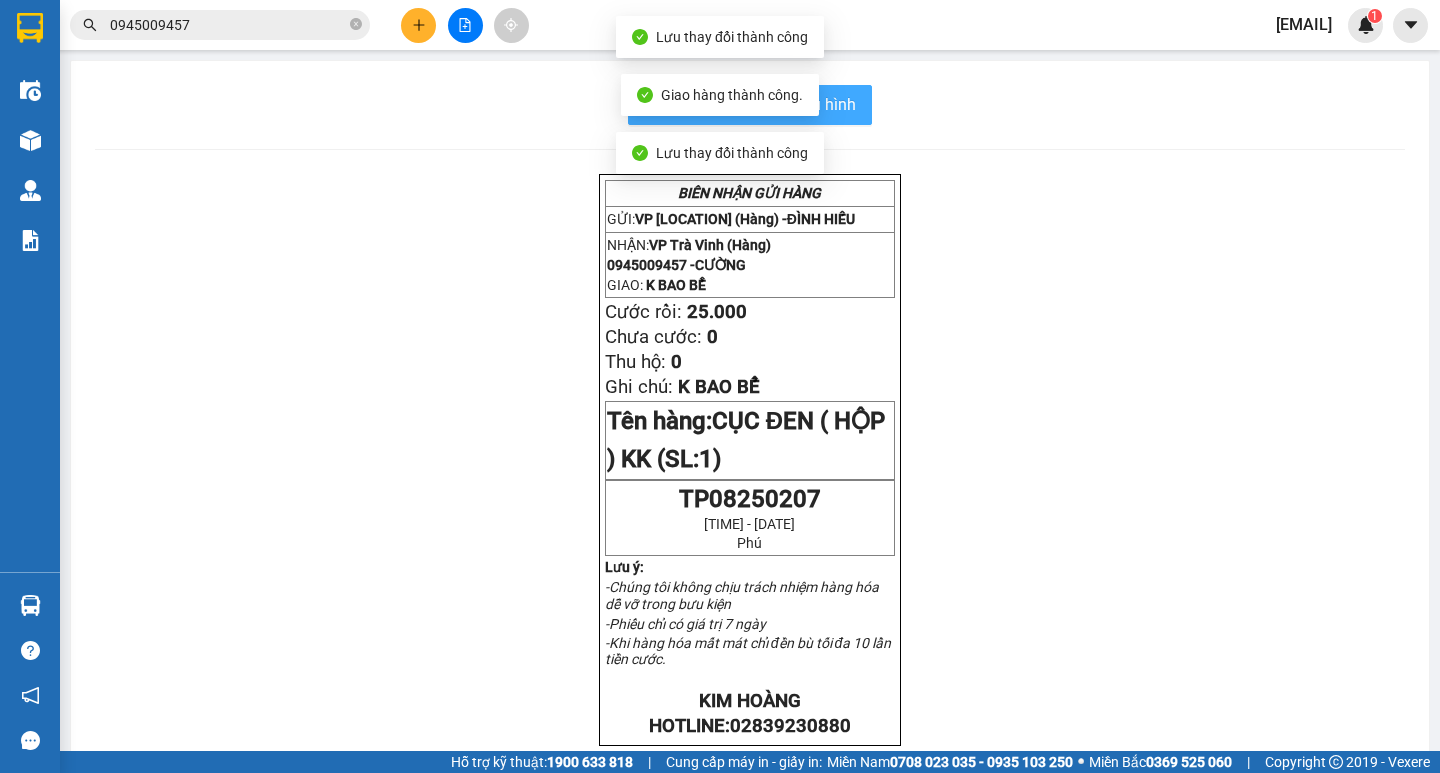 click on "In mẫu biên lai tự cấu hình" at bounding box center [762, 104] 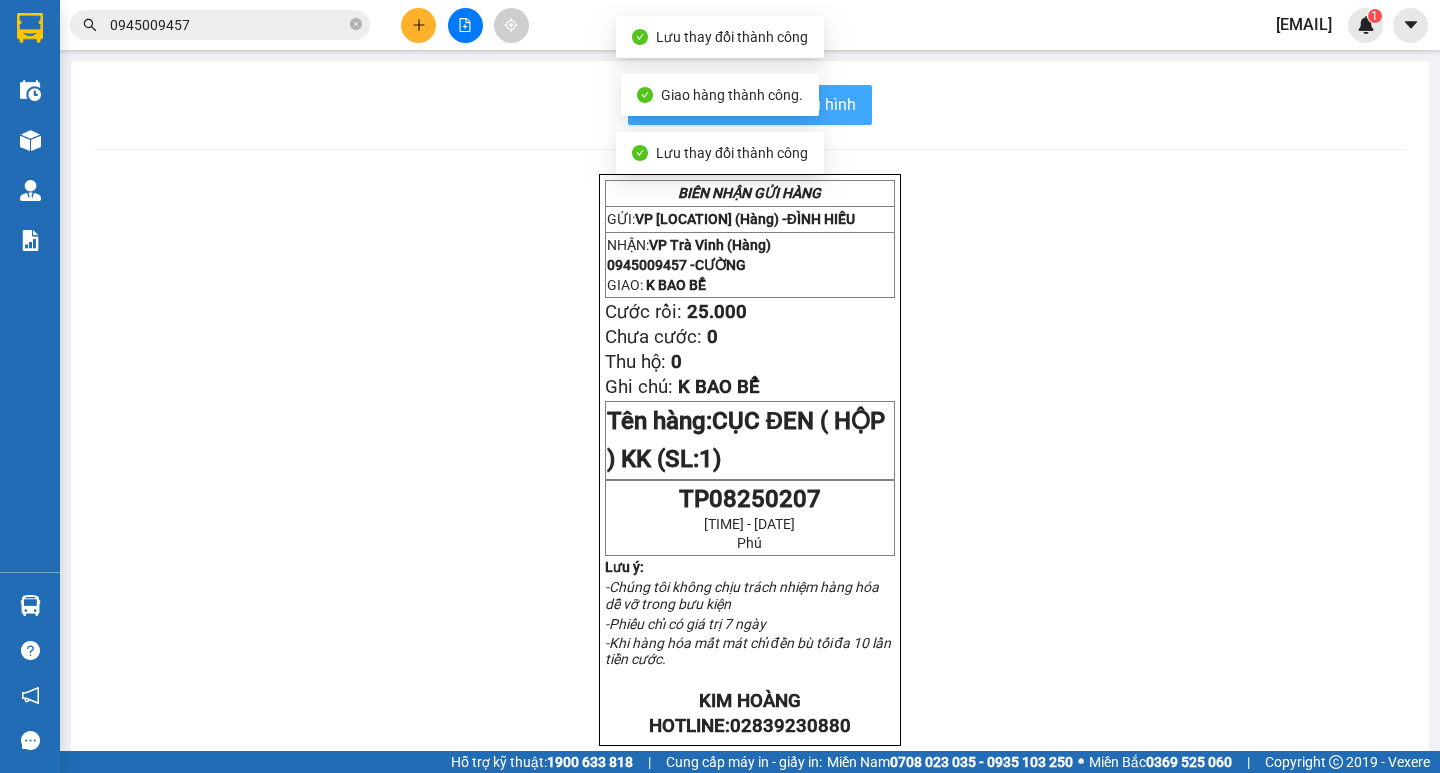 scroll, scrollTop: 0, scrollLeft: 0, axis: both 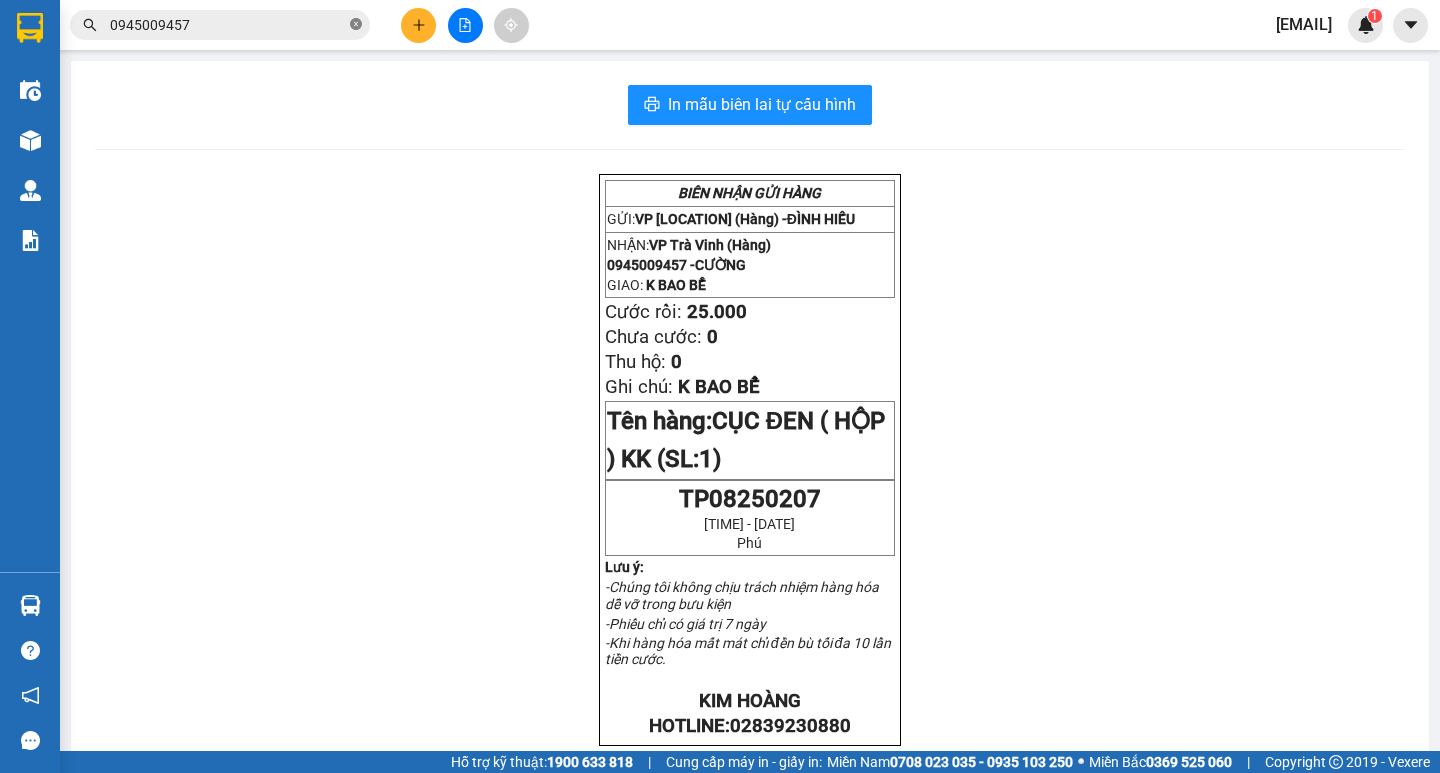 click 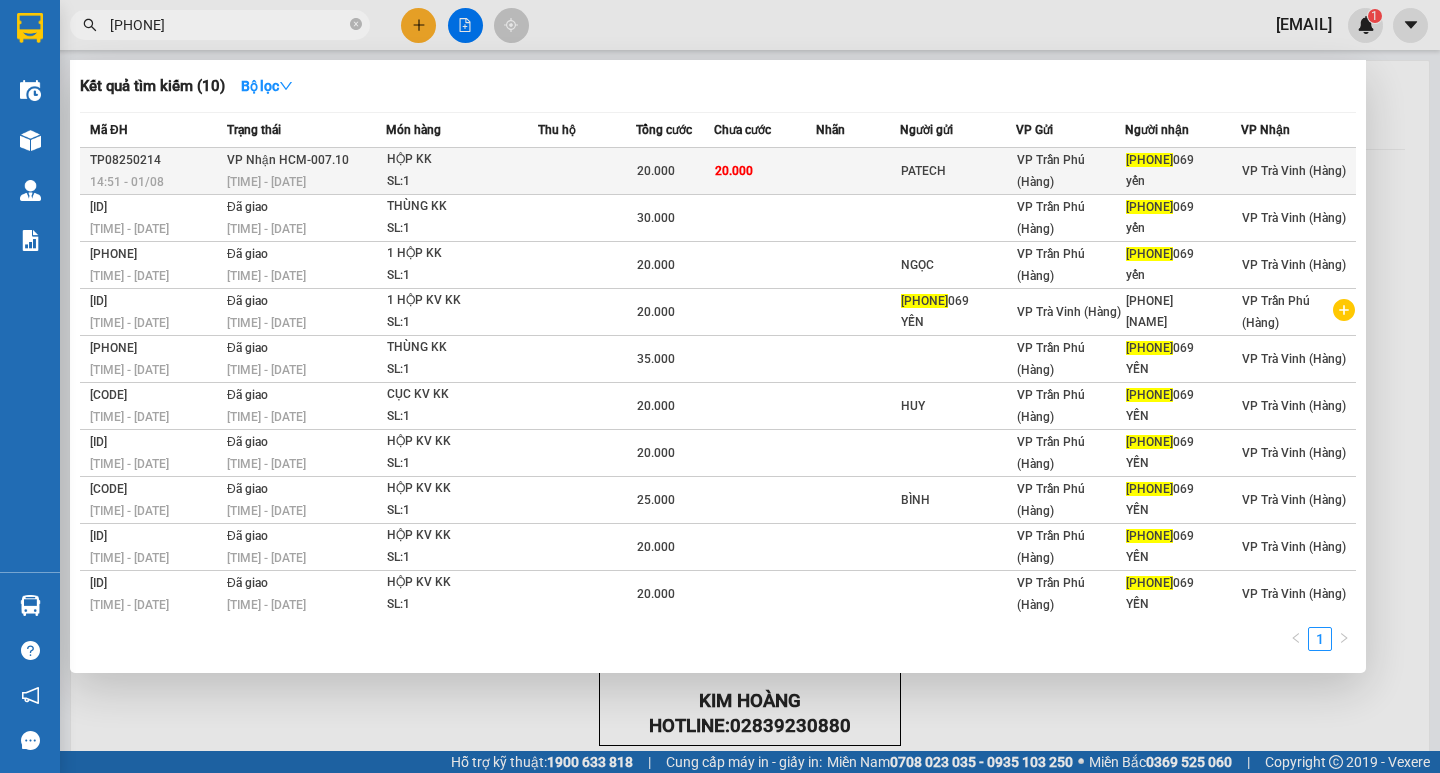 type on "[PHONE]" 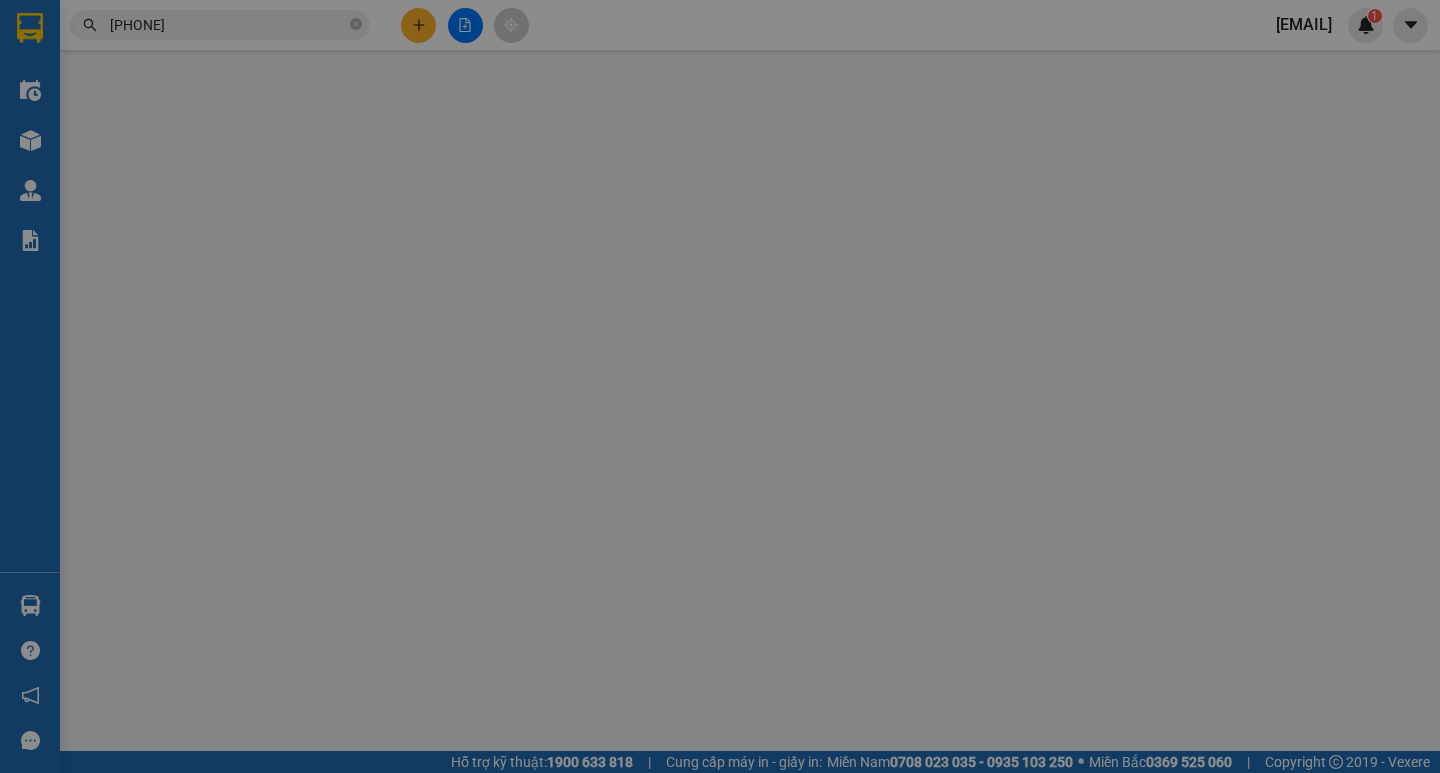 type on "PATECH" 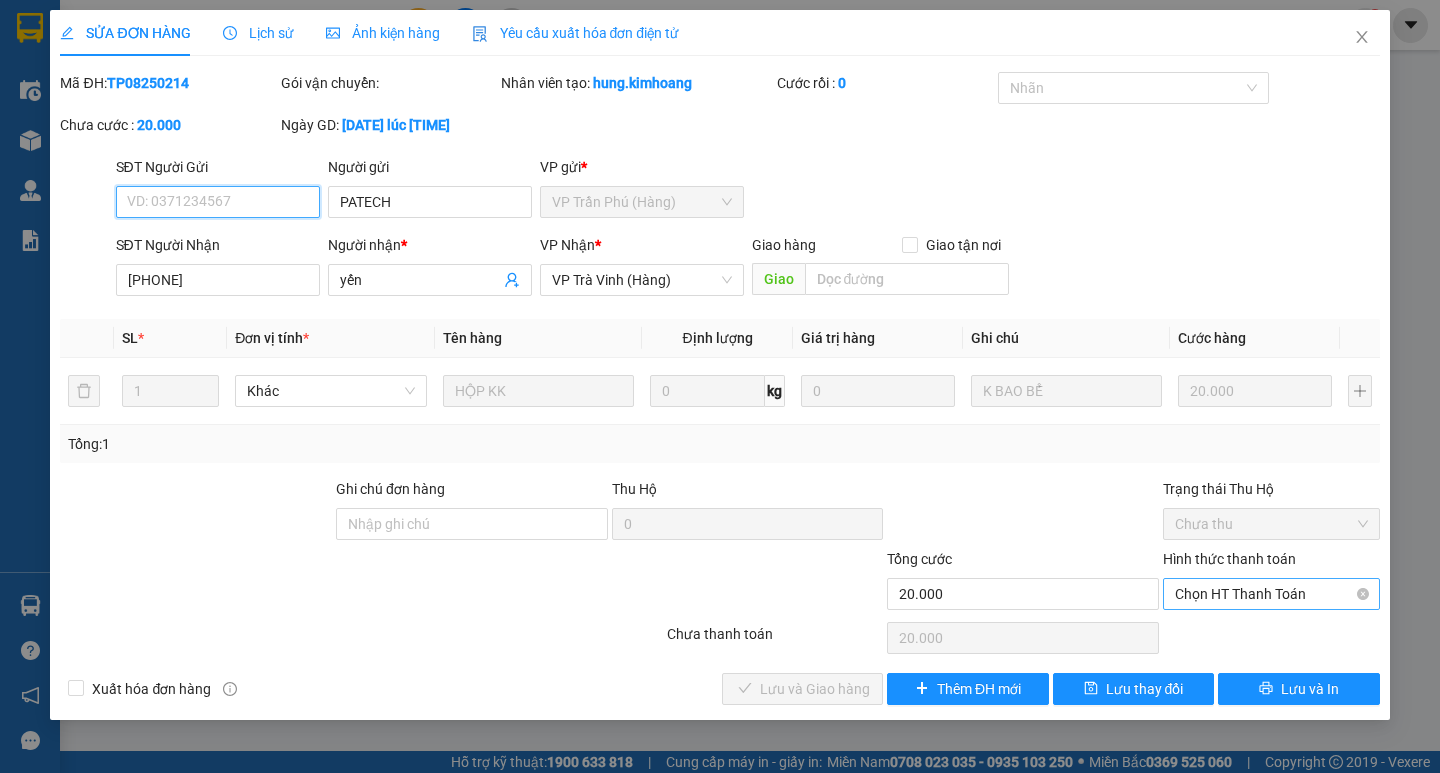 click on "Chọn HT Thanh Toán" at bounding box center [1271, 594] 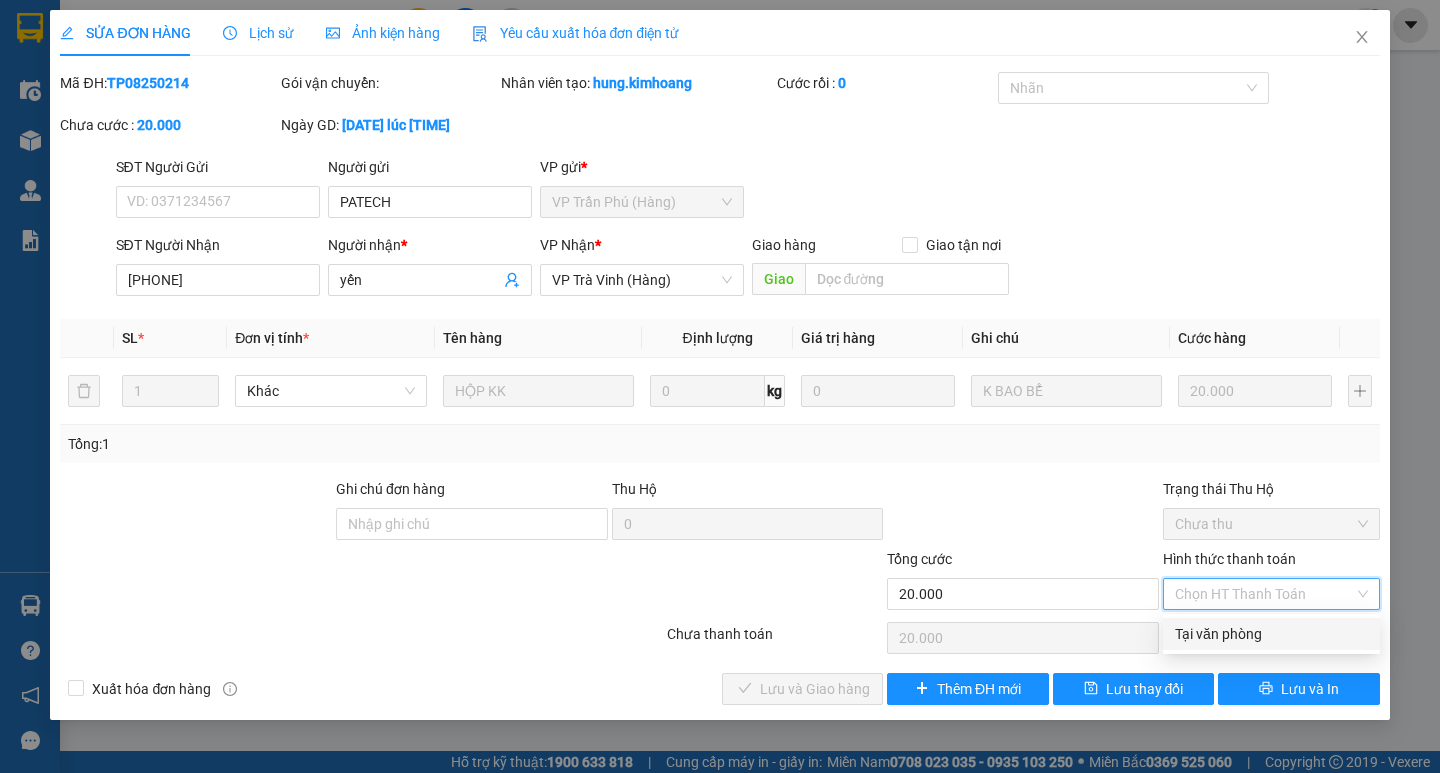 click on "Tại văn phòng" at bounding box center [1271, 634] 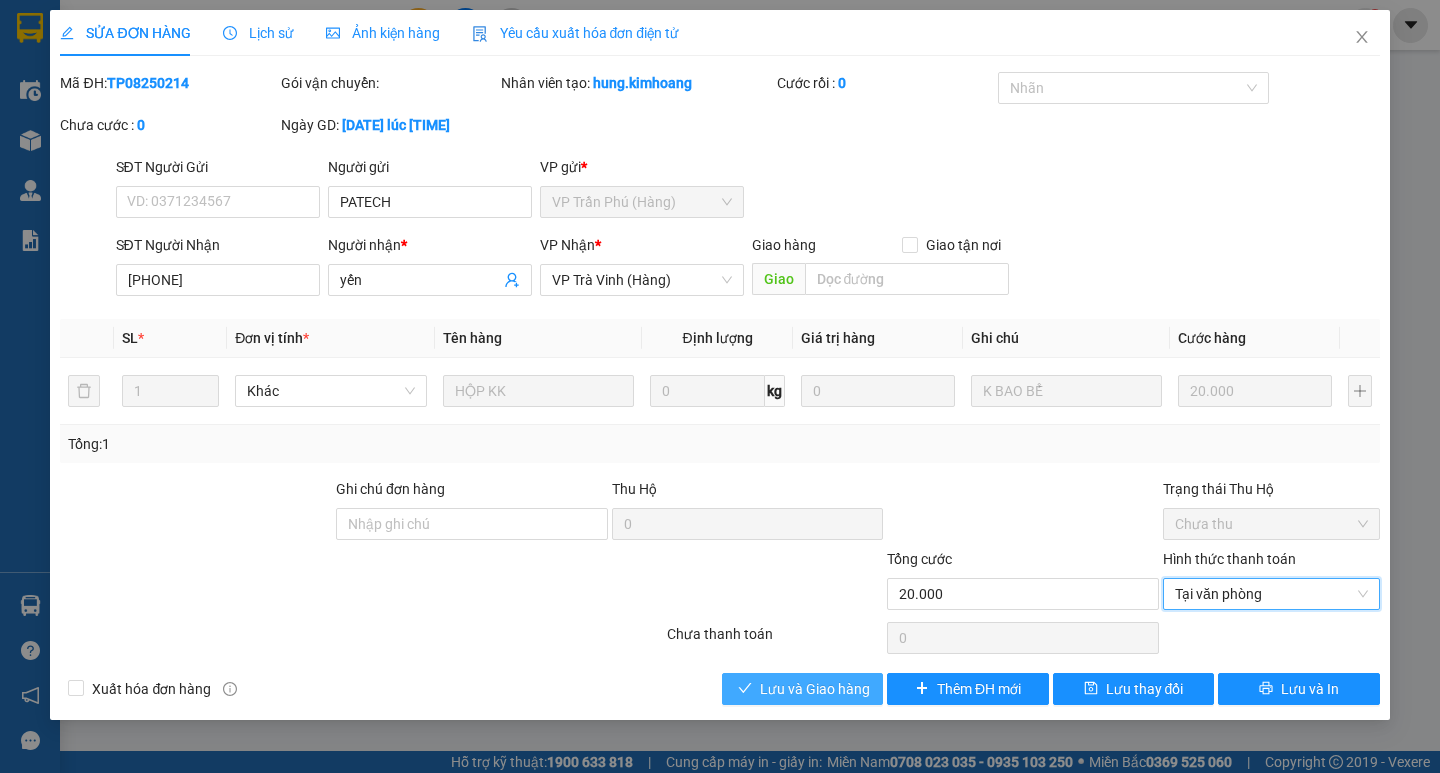 click on "Lưu và Giao hàng" at bounding box center (815, 689) 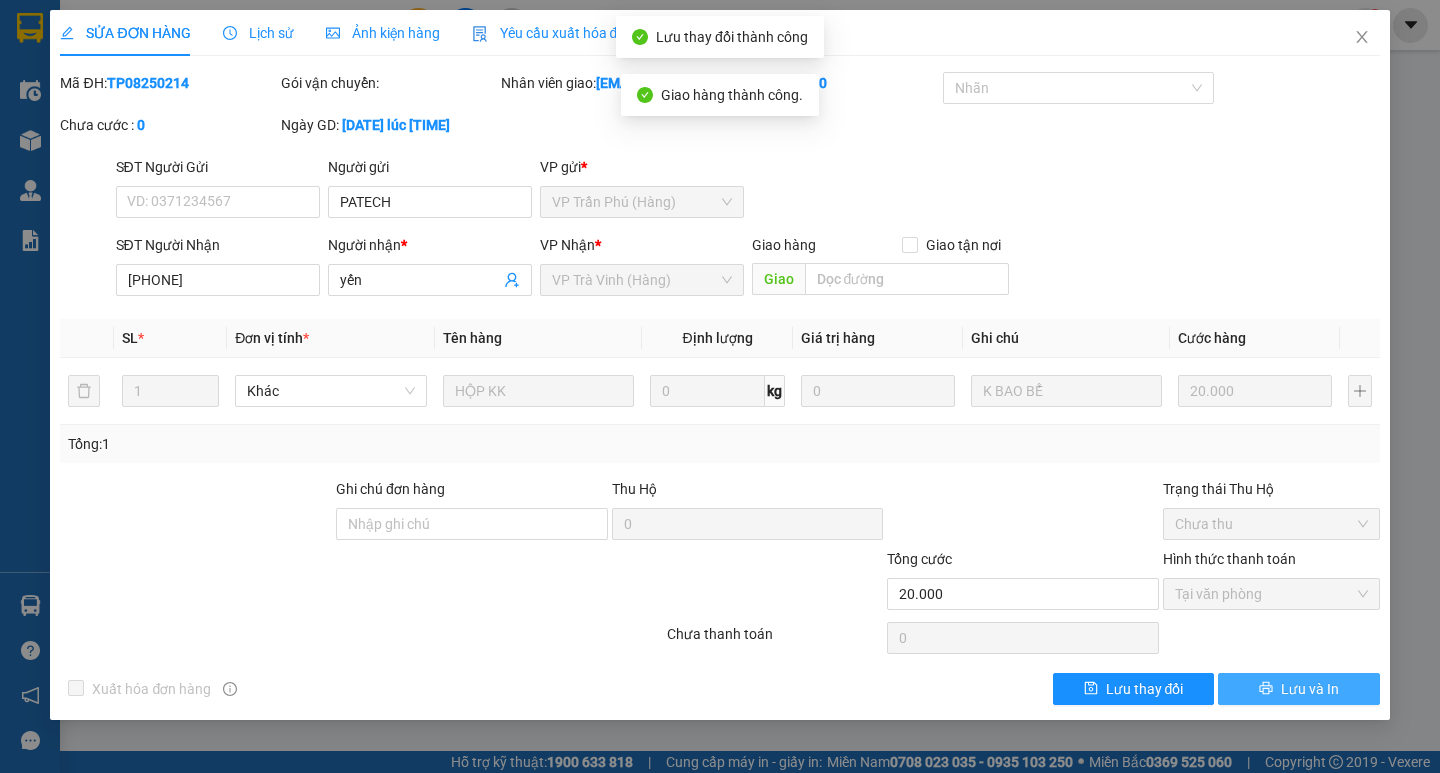 click on "Lưu và In" at bounding box center (1298, 689) 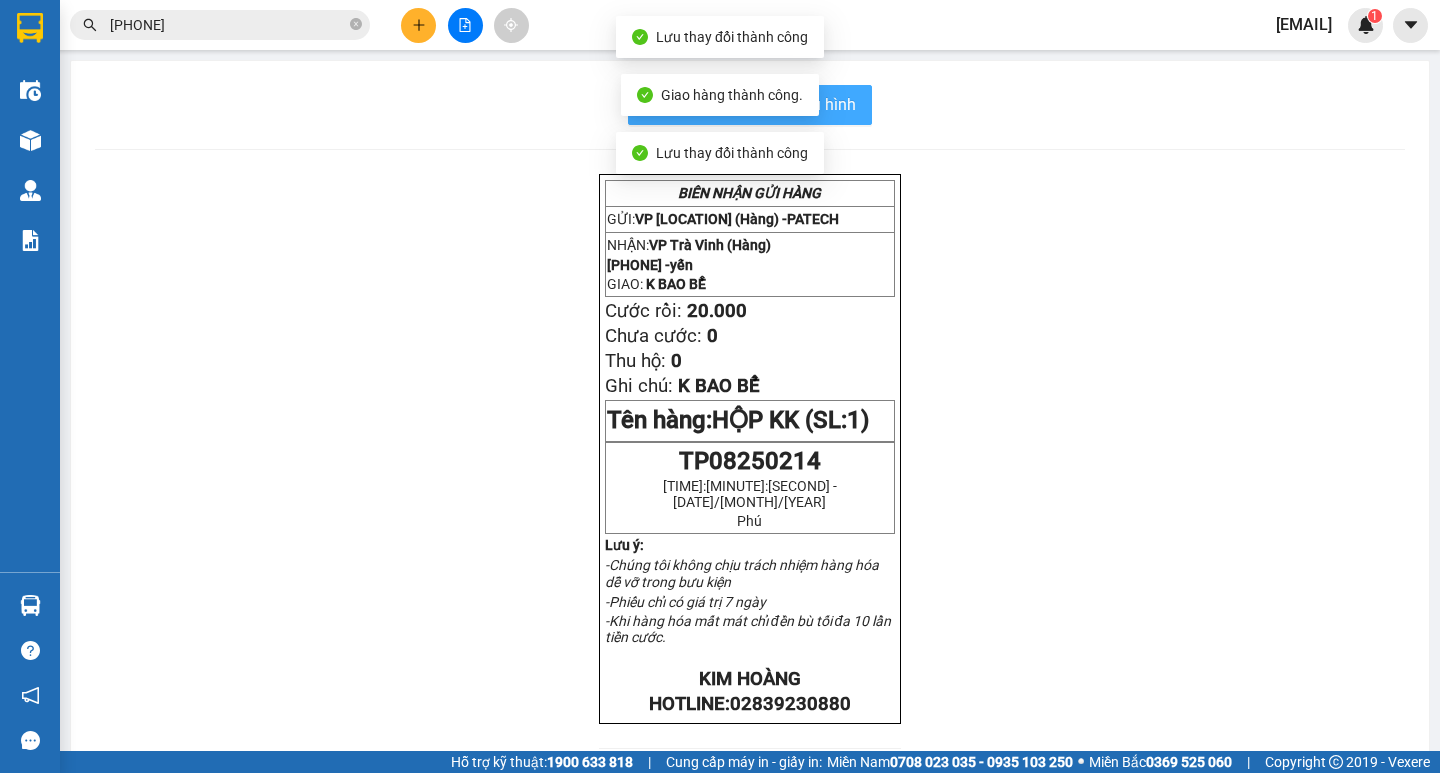 click on "In mẫu biên lai tự cấu hình" at bounding box center (762, 104) 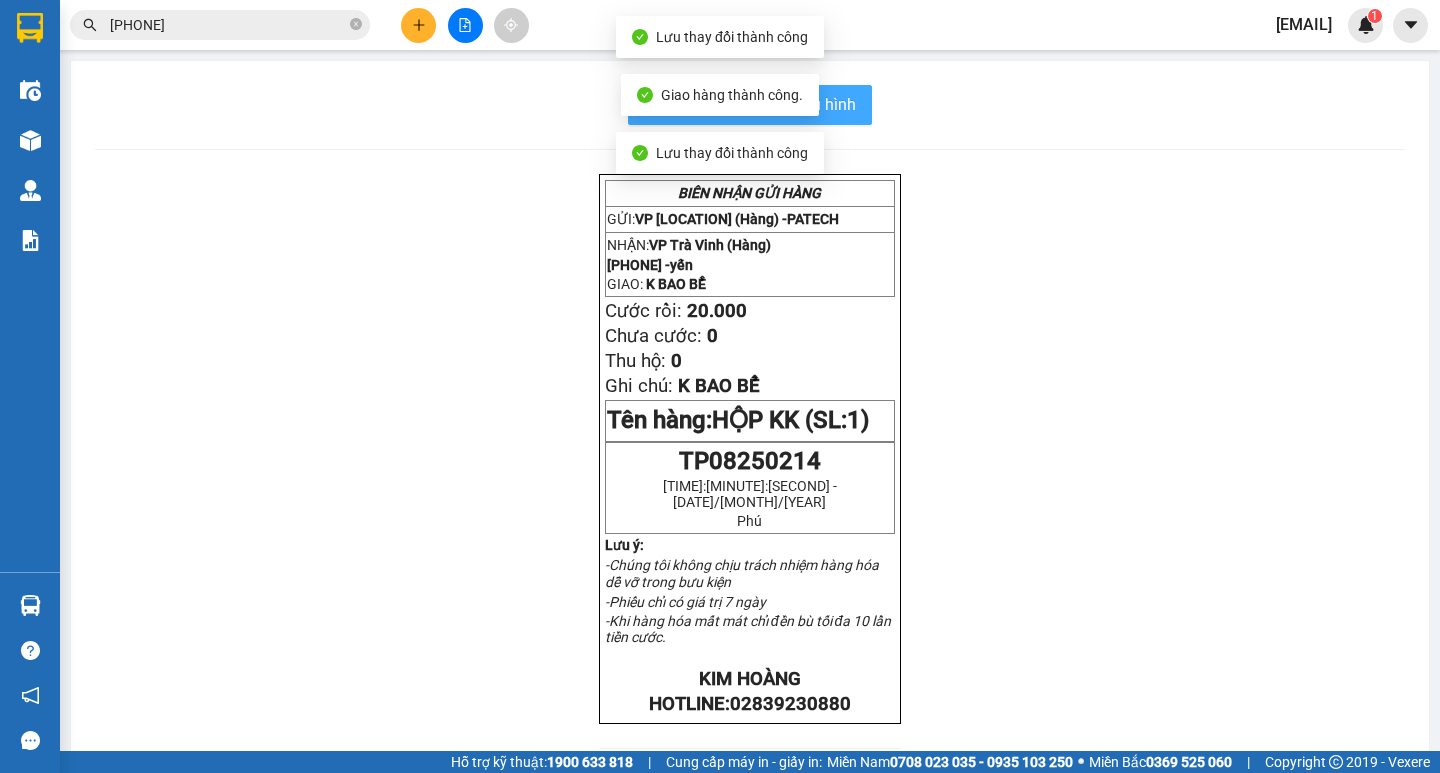 scroll, scrollTop: 0, scrollLeft: 0, axis: both 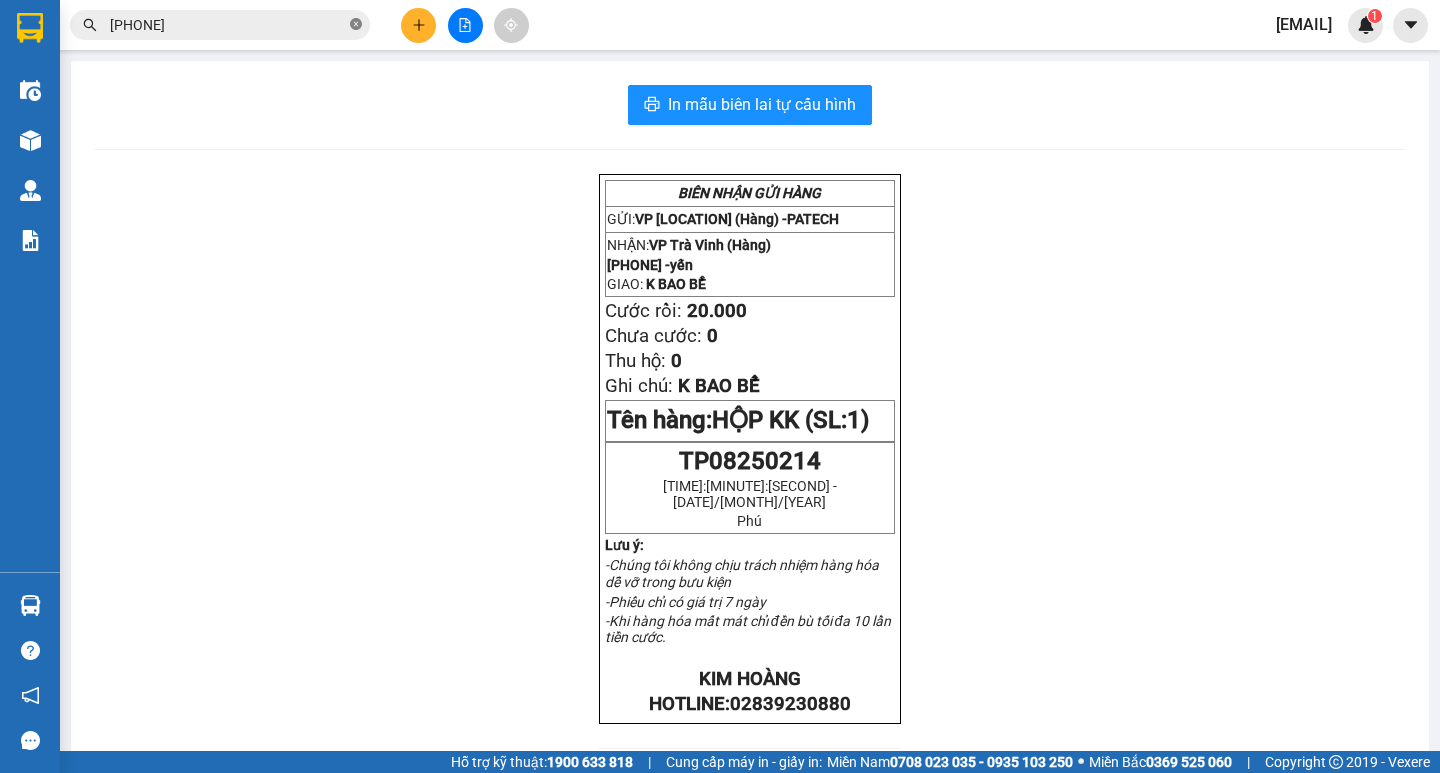 click at bounding box center [356, 25] 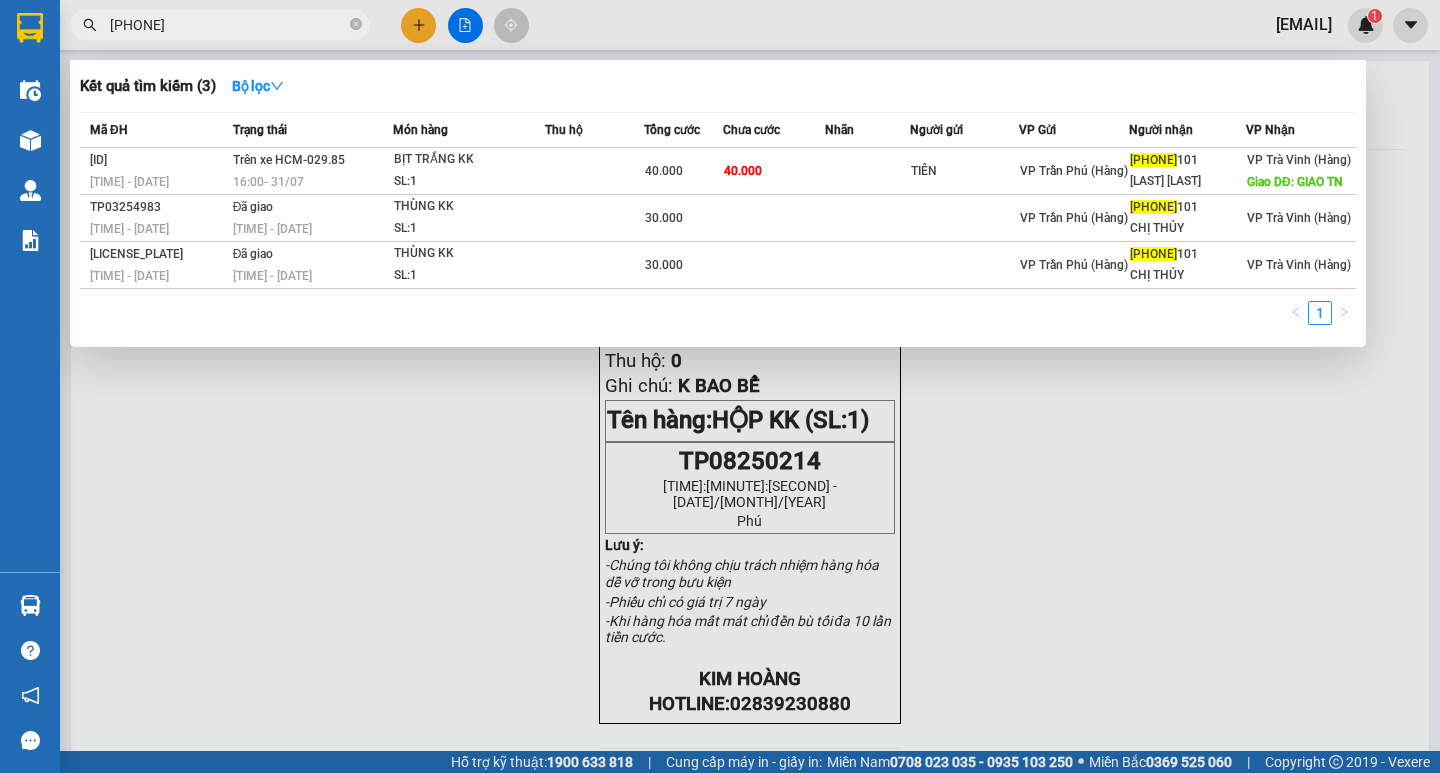 type on "[PHONE]" 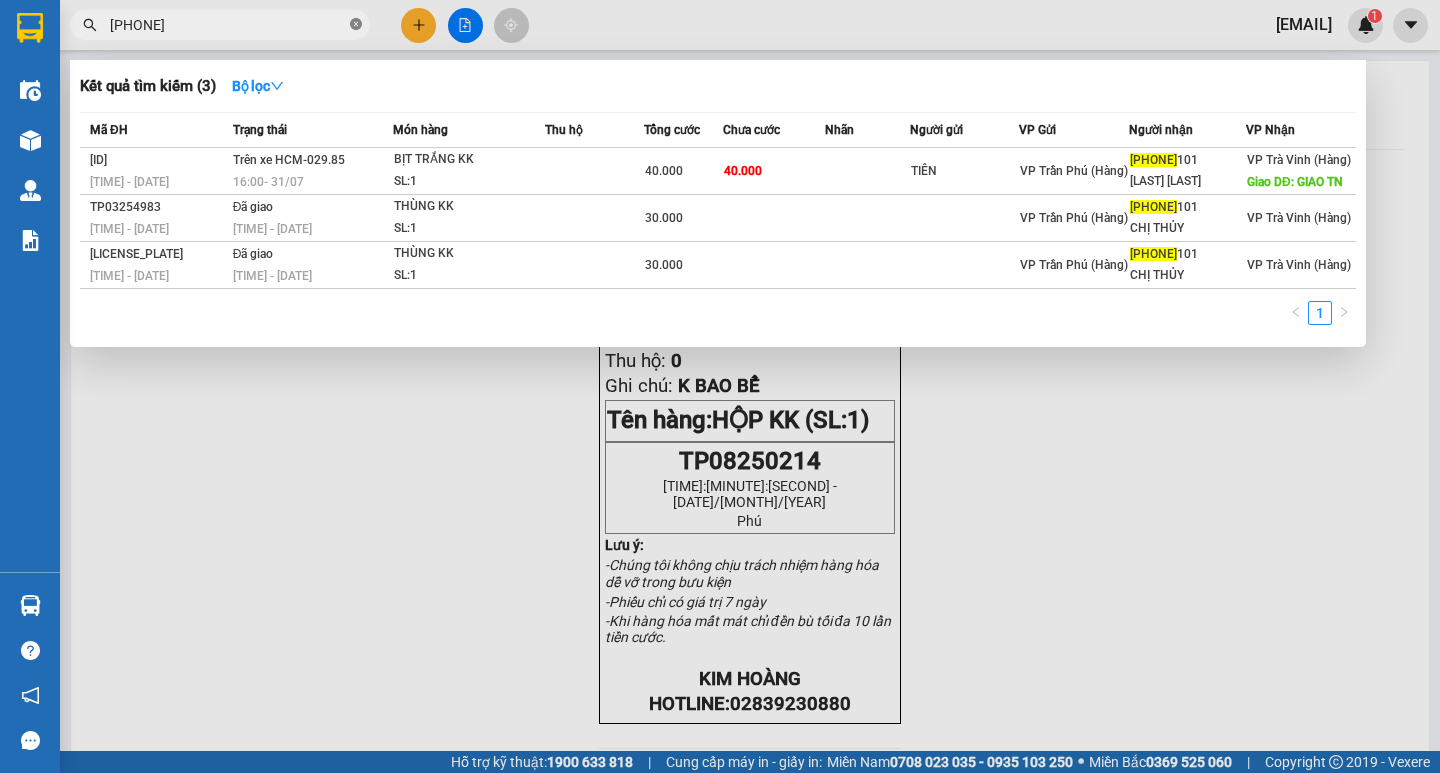 click 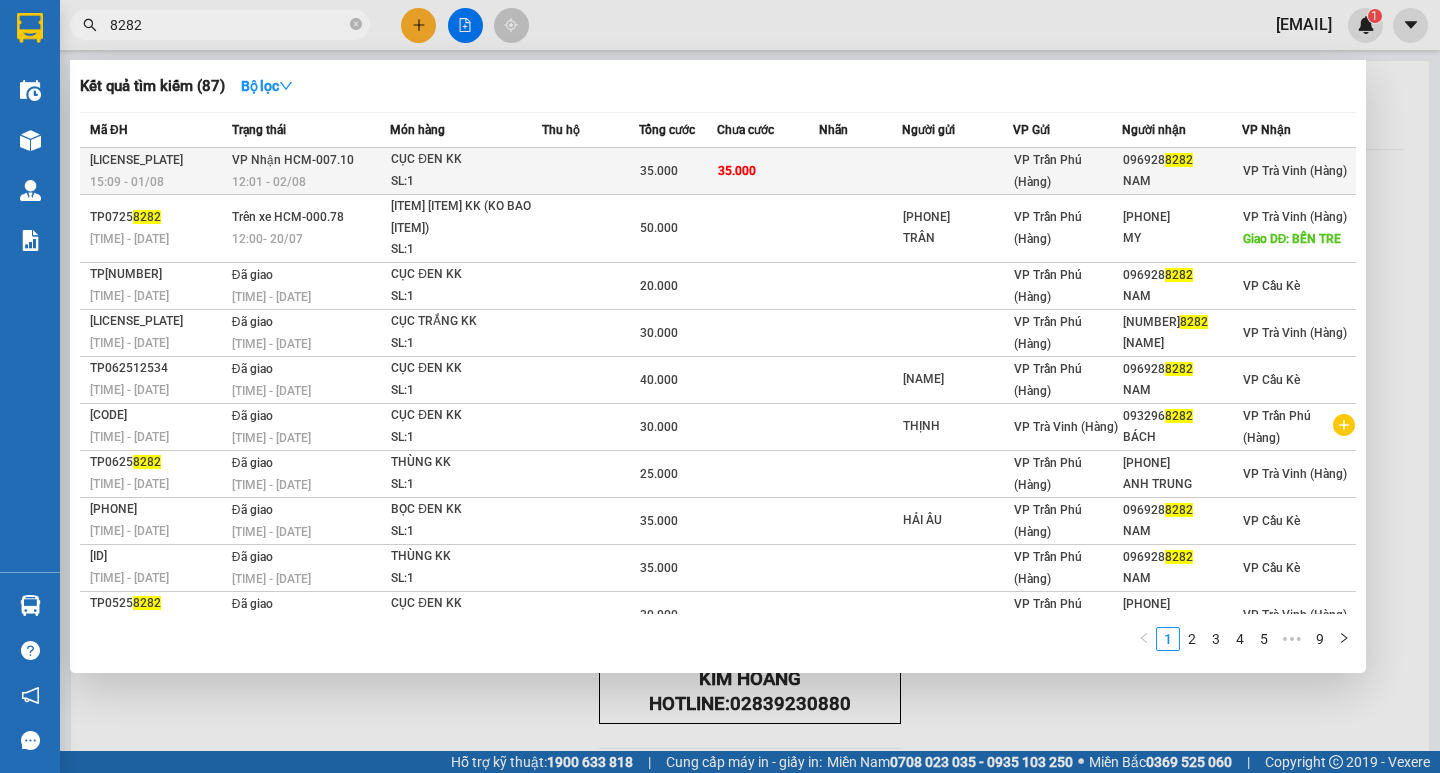 type on "8282" 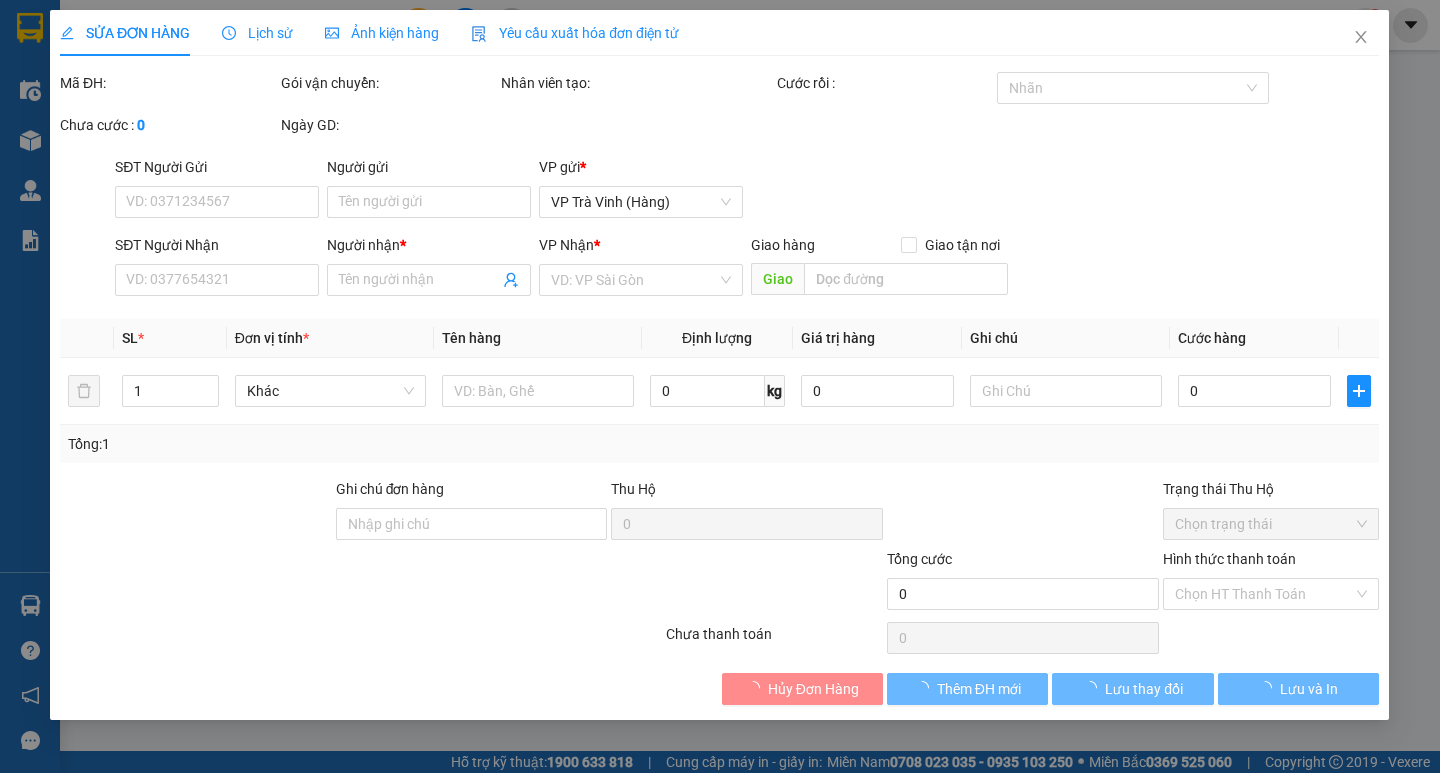type on "0969288282" 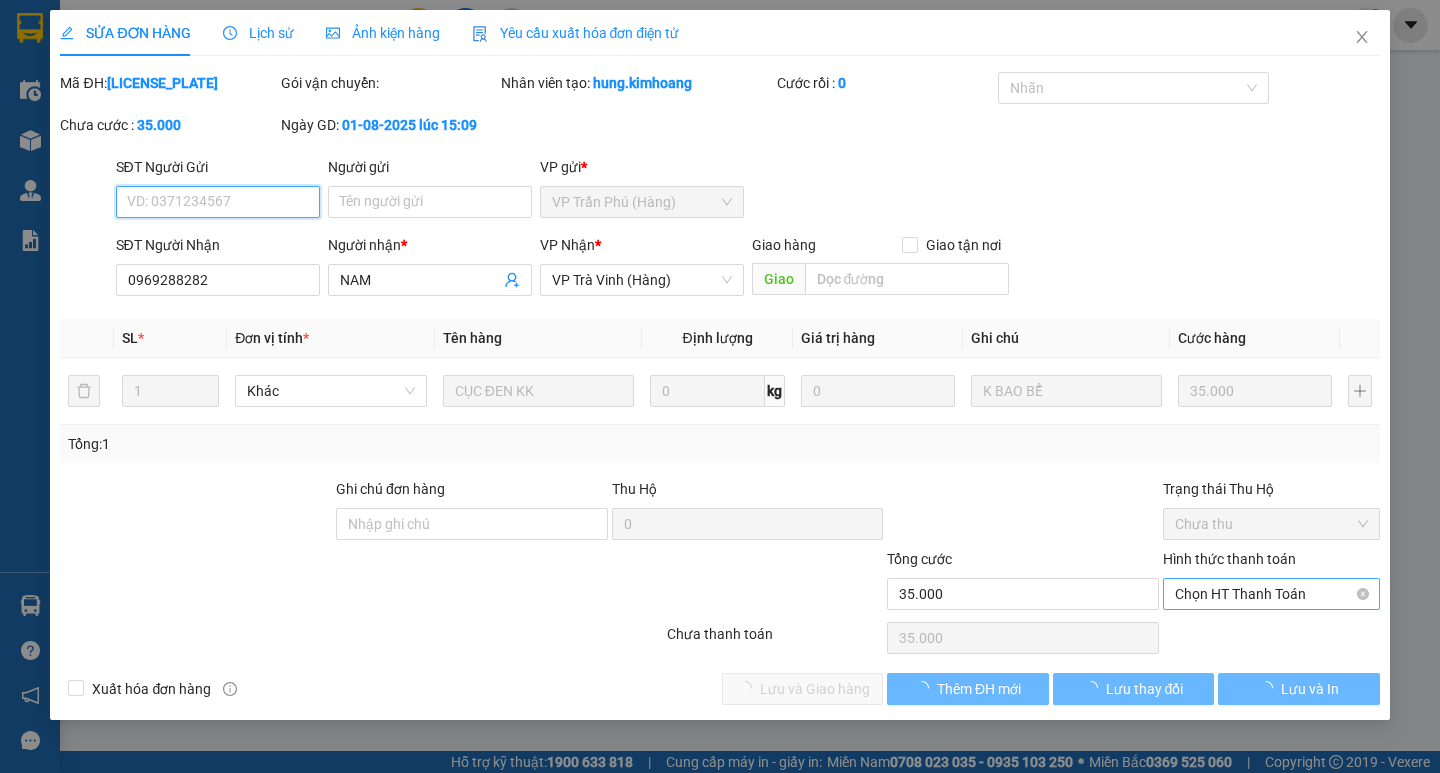 click on "Chọn HT Thanh Toán" at bounding box center [1271, 594] 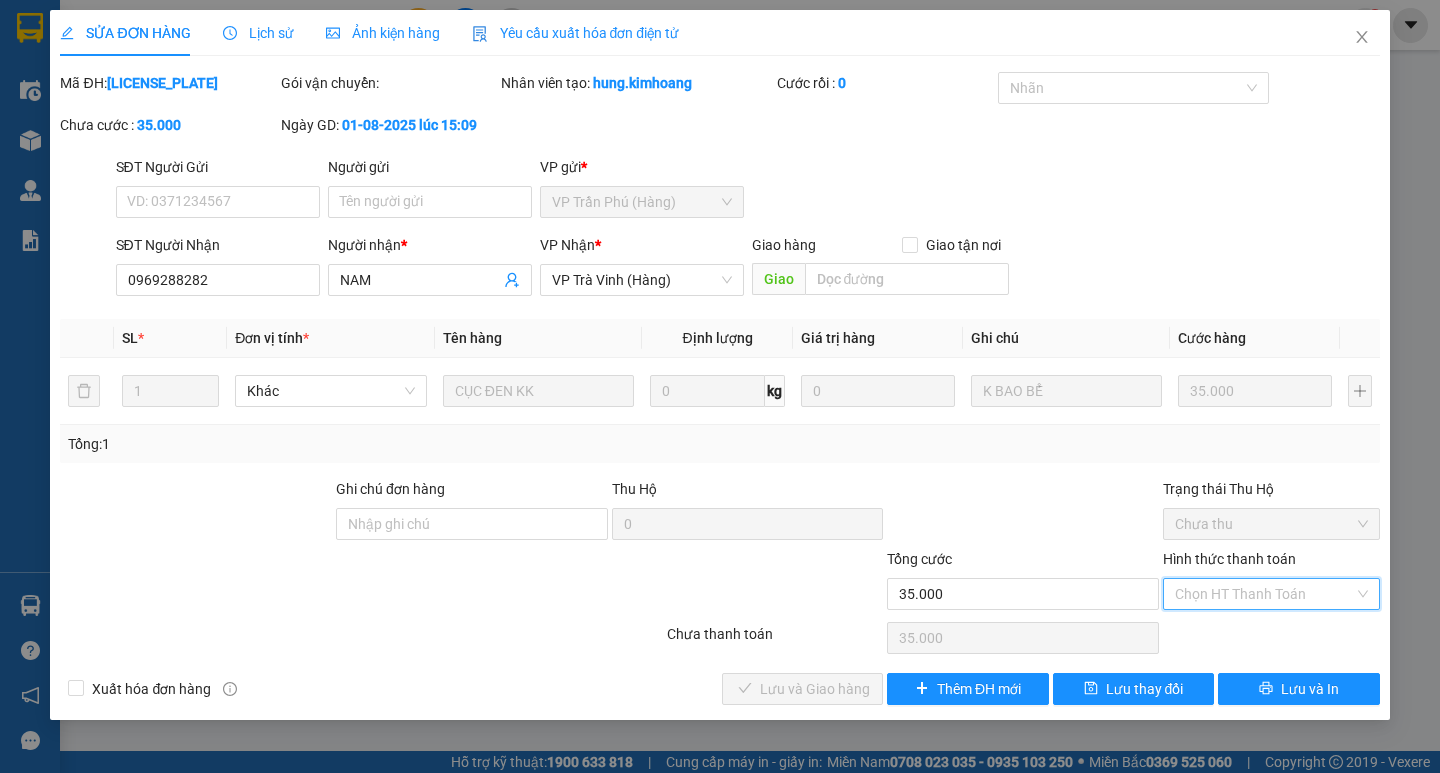 click on "Tại văn phòng" at bounding box center [1271, 634] 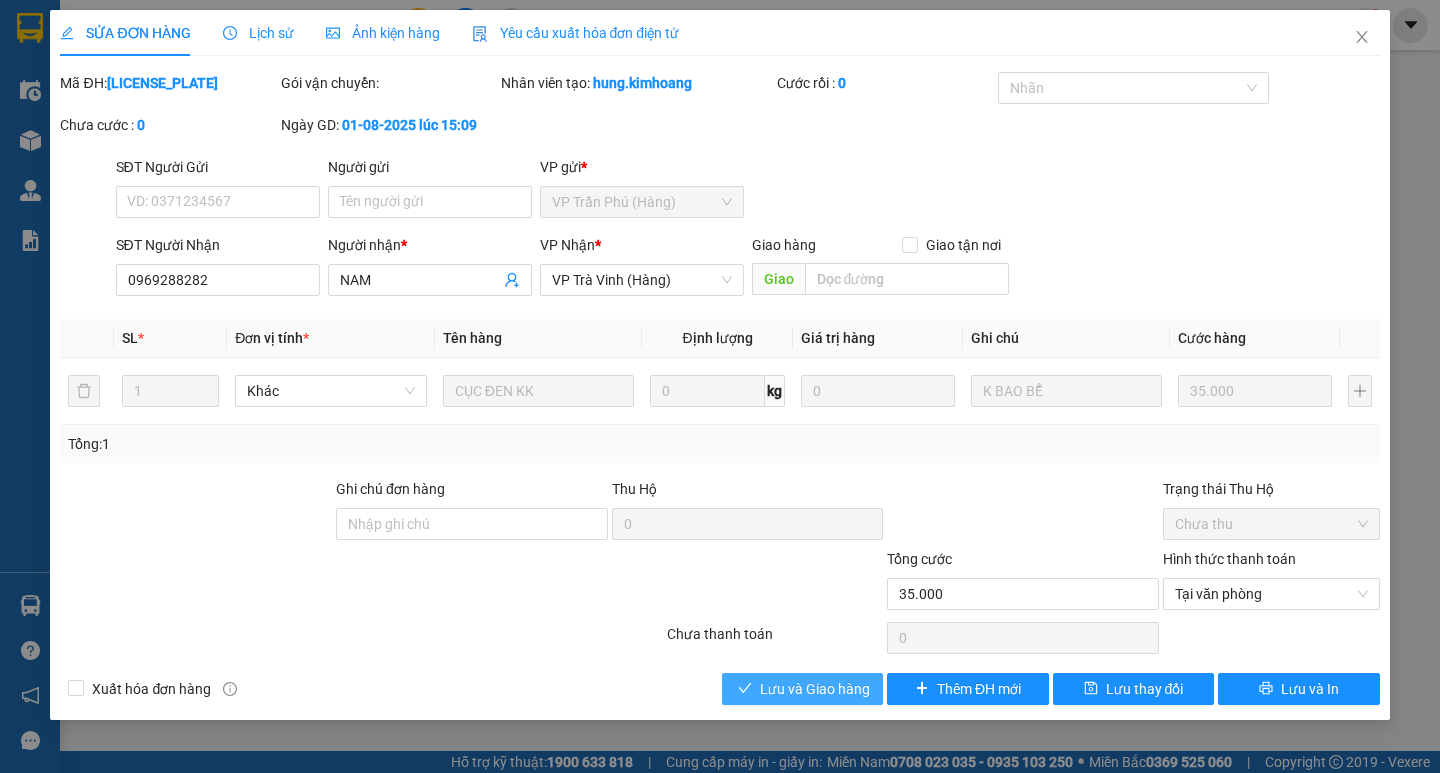 click on "Lưu và Giao hàng" at bounding box center (815, 689) 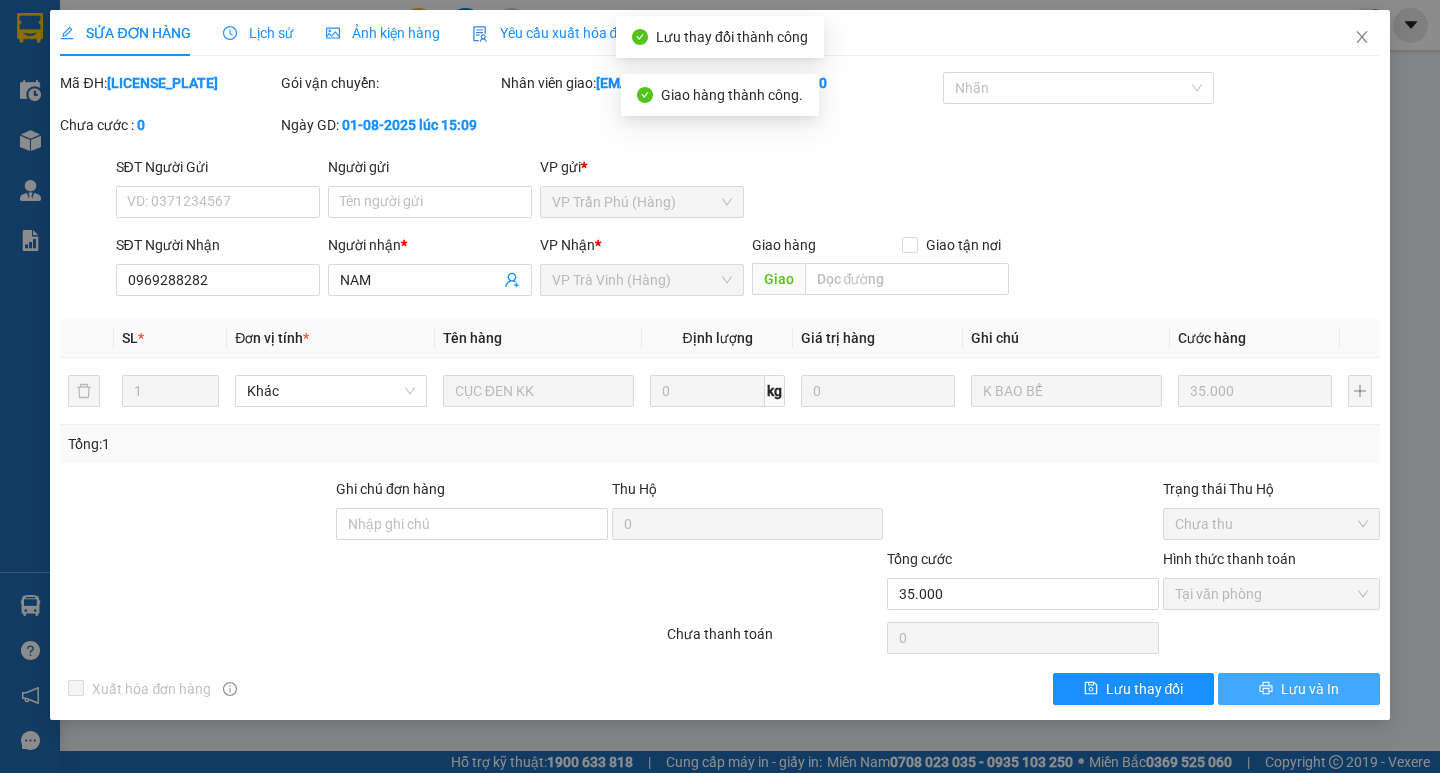 click on "Lưu và In" at bounding box center (1298, 689) 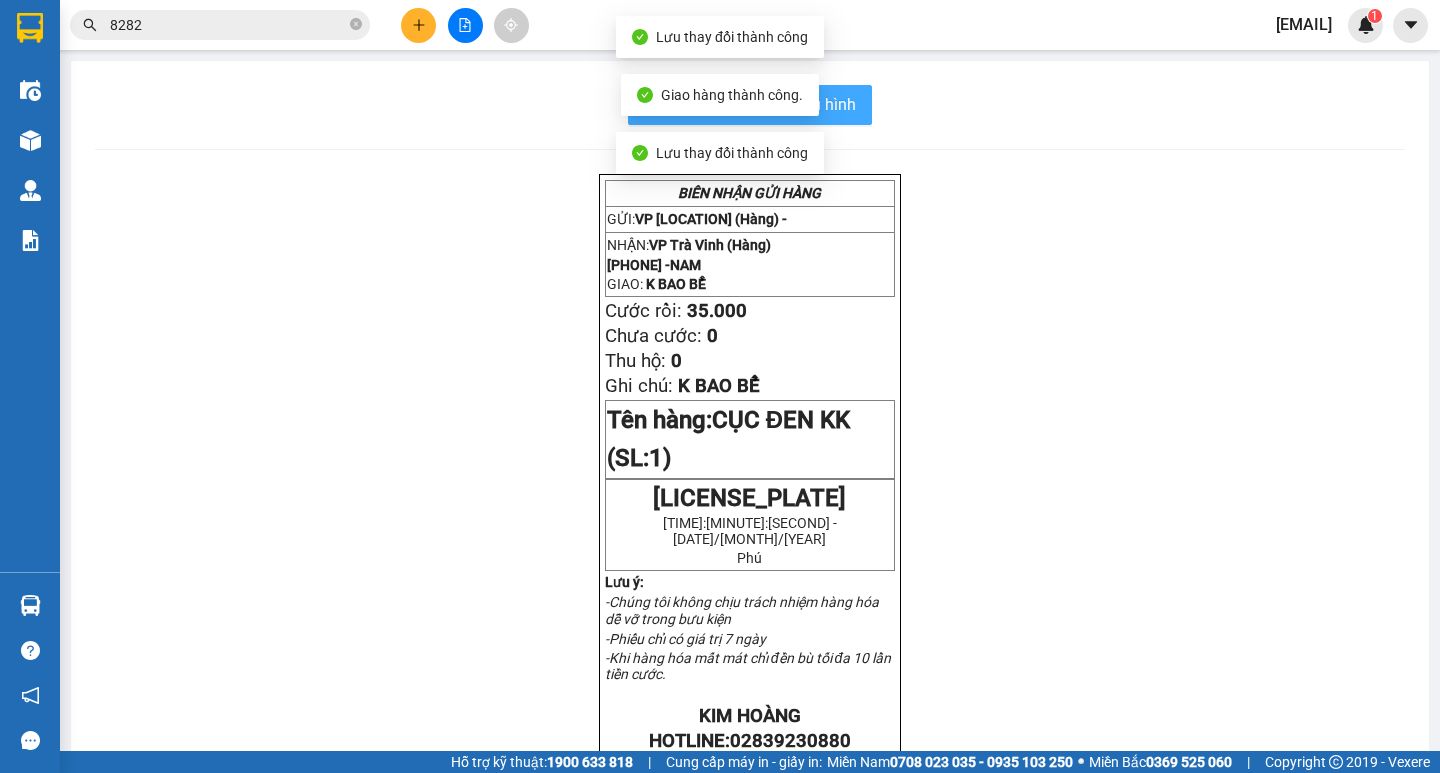 click on "In mẫu biên lai tự cấu hình" at bounding box center [762, 104] 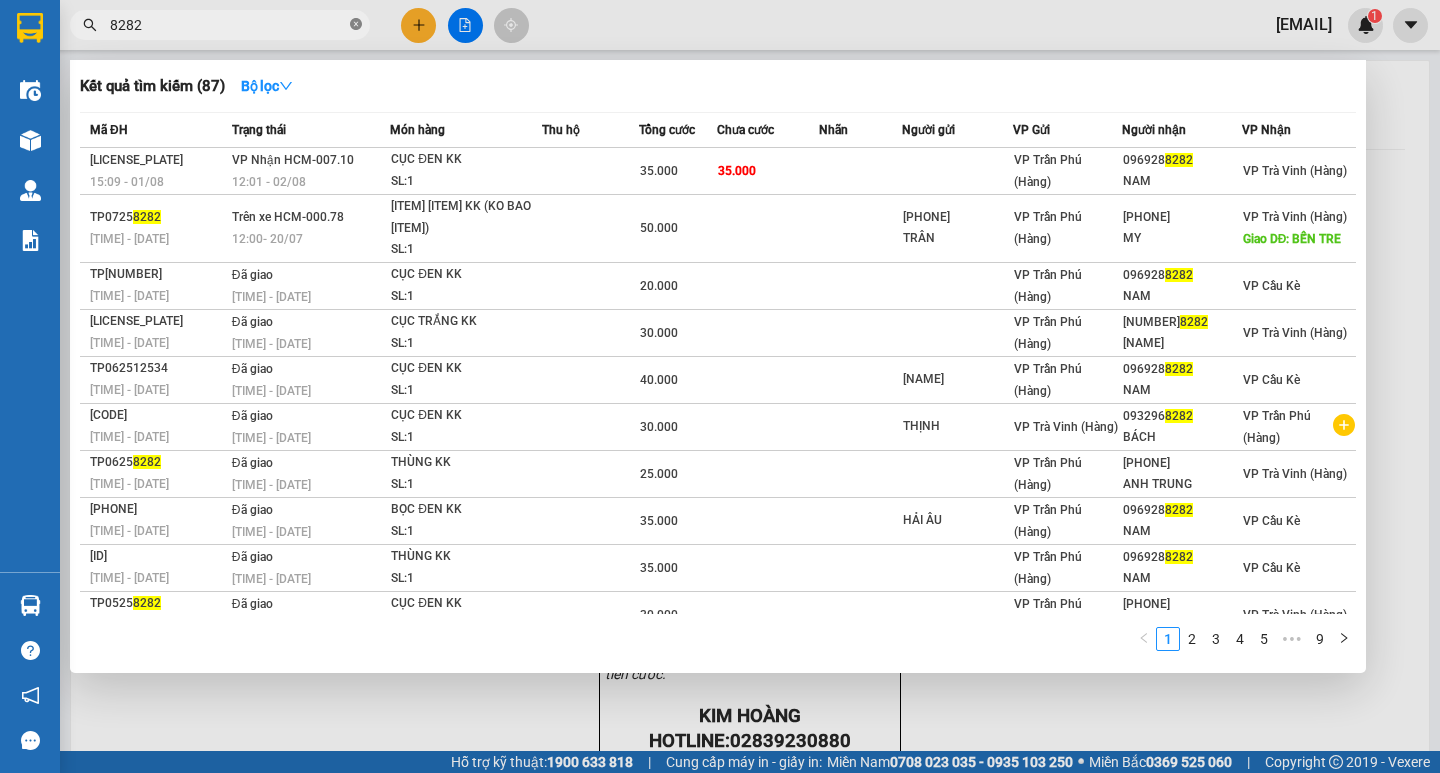 click 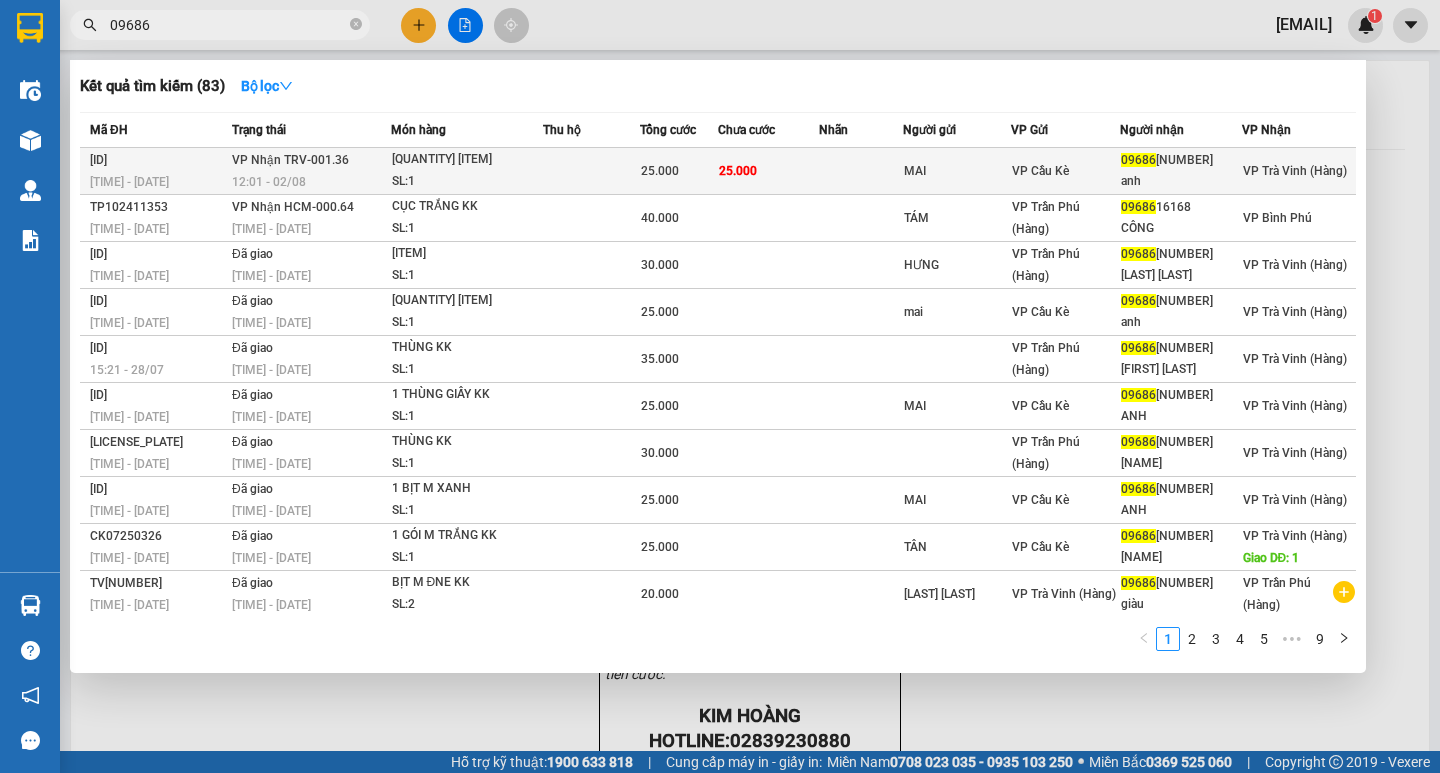 click on "[QUANTITY] [ITEM]" at bounding box center [467, 160] 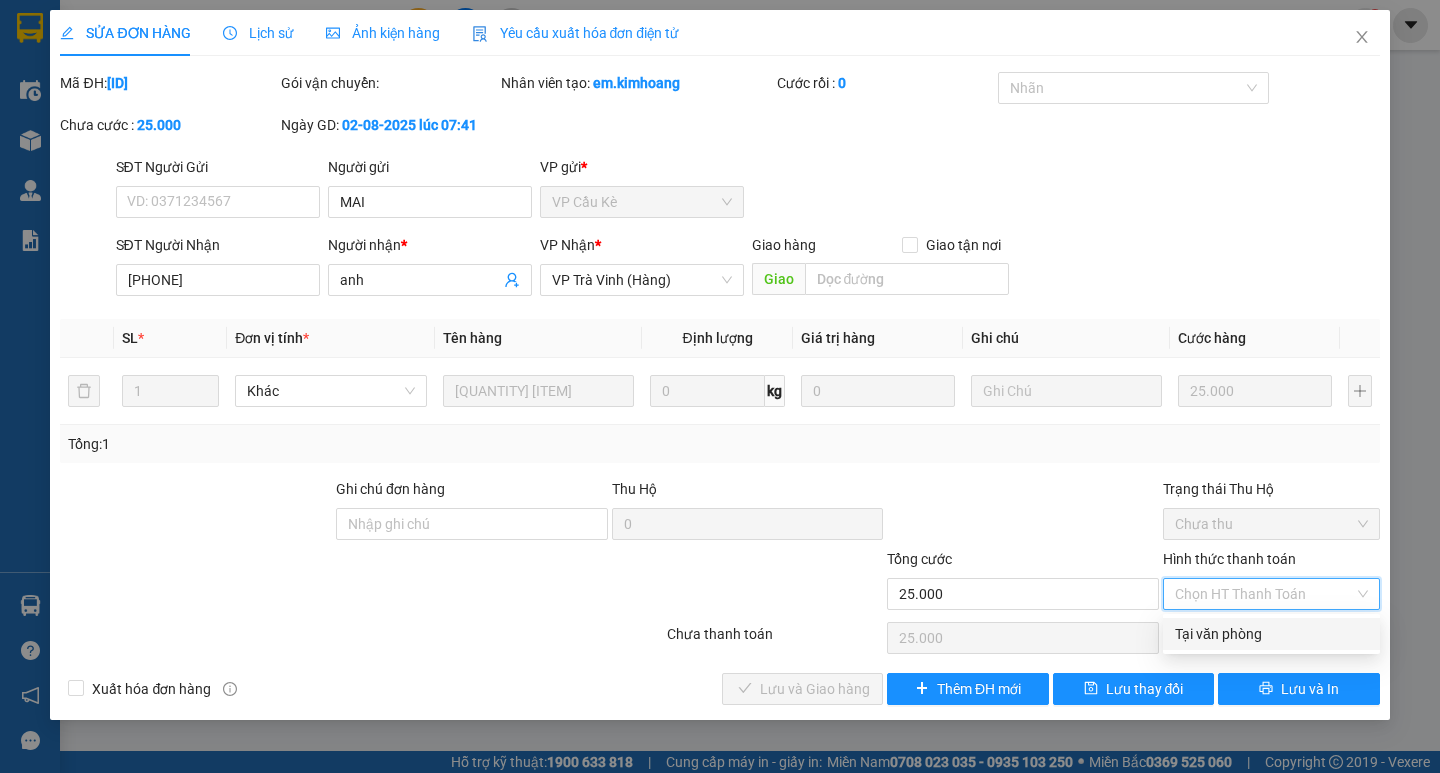drag, startPoint x: 1227, startPoint y: 628, endPoint x: 1187, endPoint y: 633, distance: 40.311287 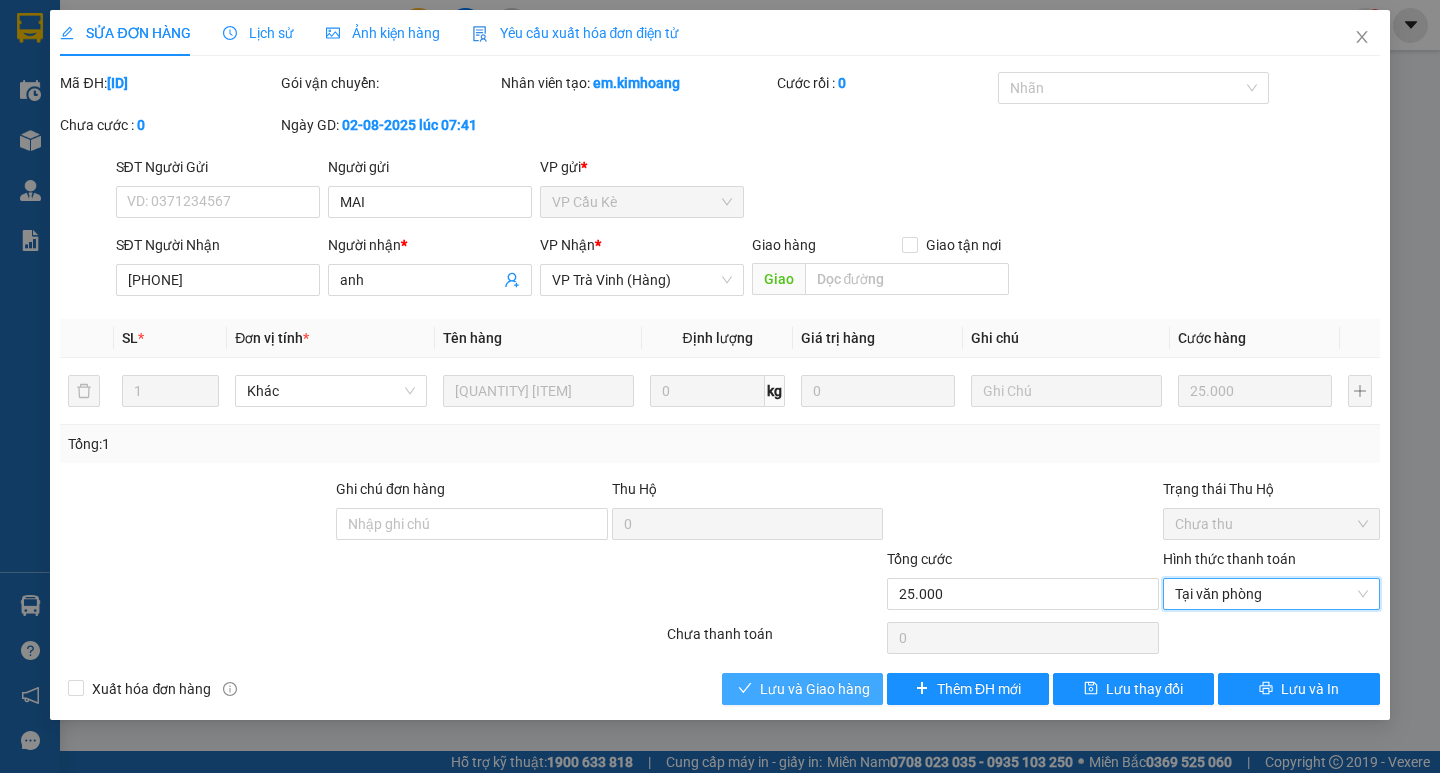 click on "Lưu và Giao hàng" at bounding box center (815, 689) 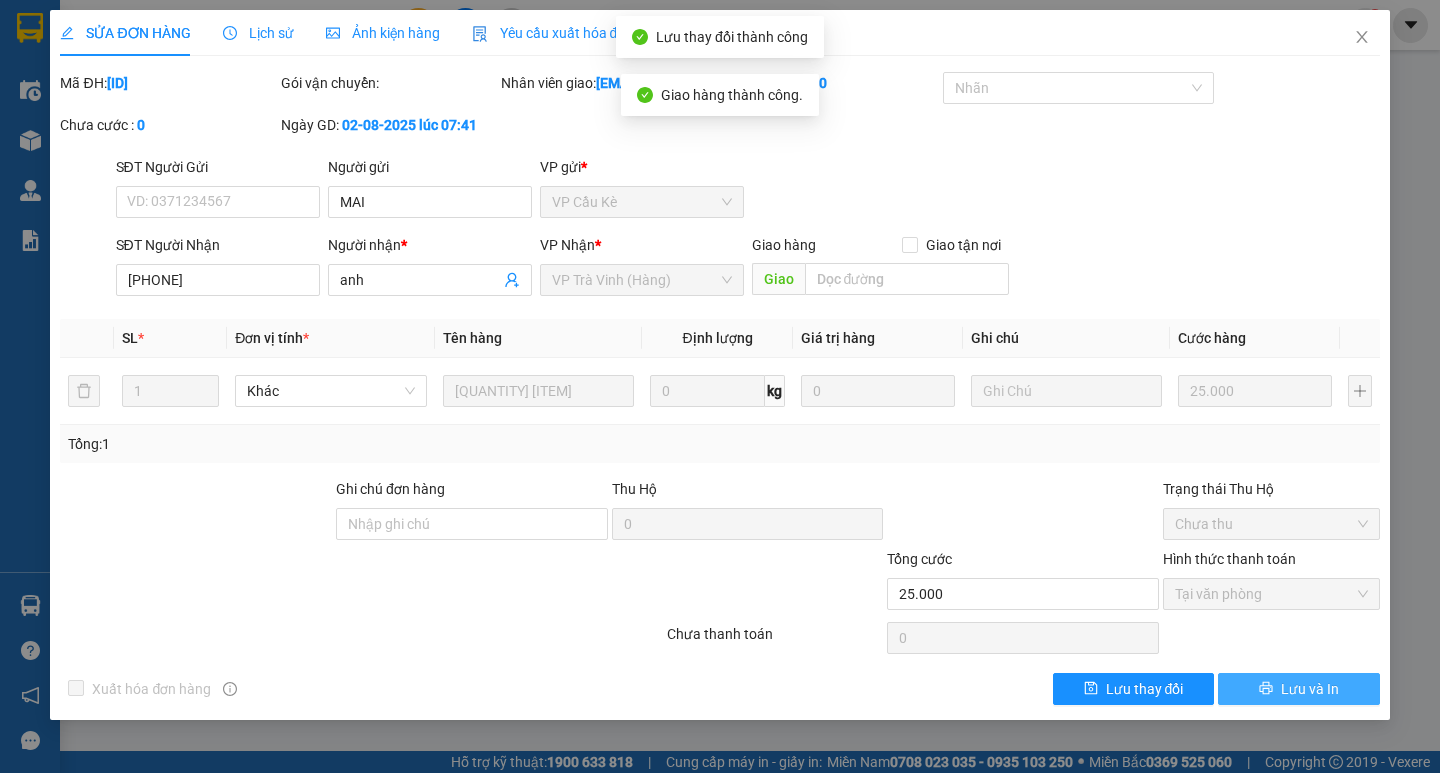 click on "Lưu và In" at bounding box center (1298, 689) 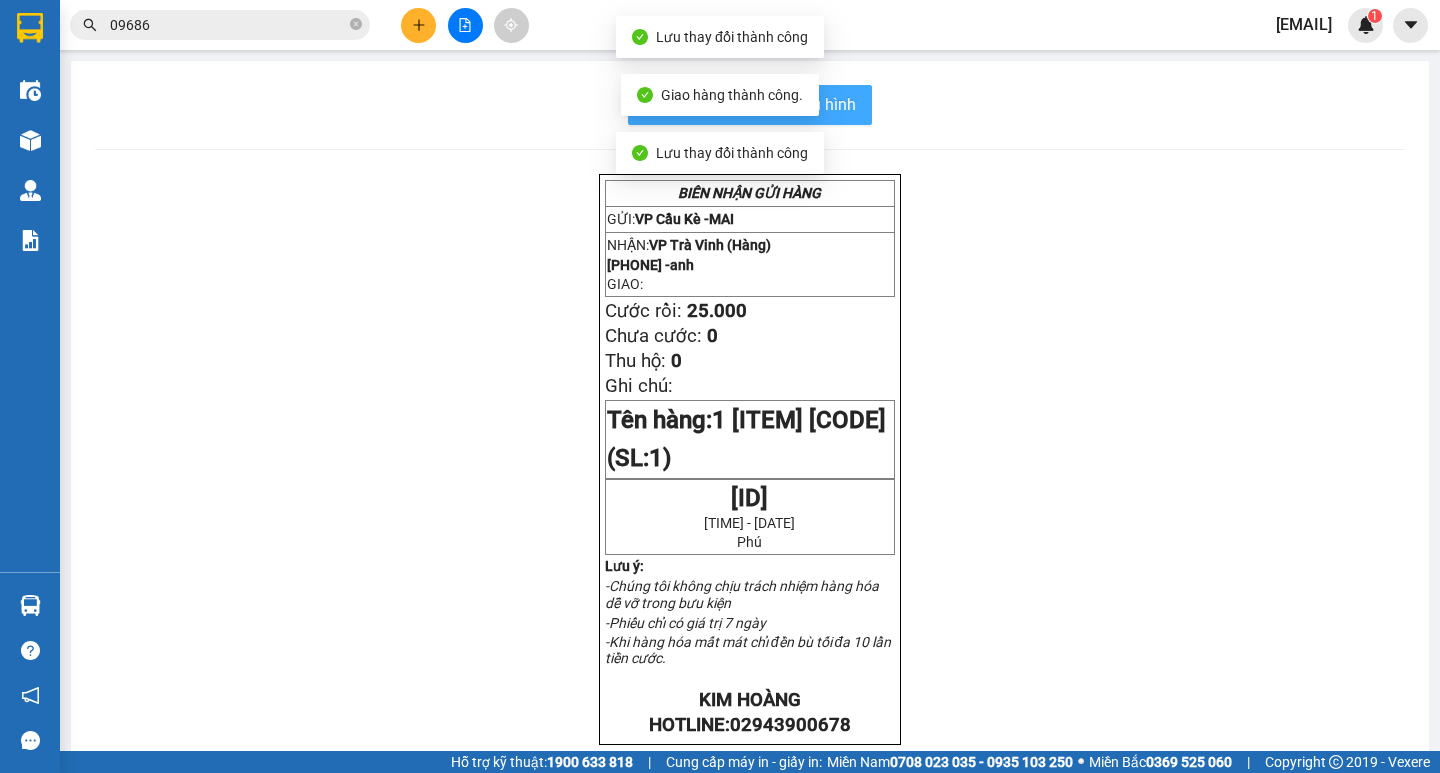 click on "In mẫu biên lai tự cấu hình" at bounding box center (750, 105) 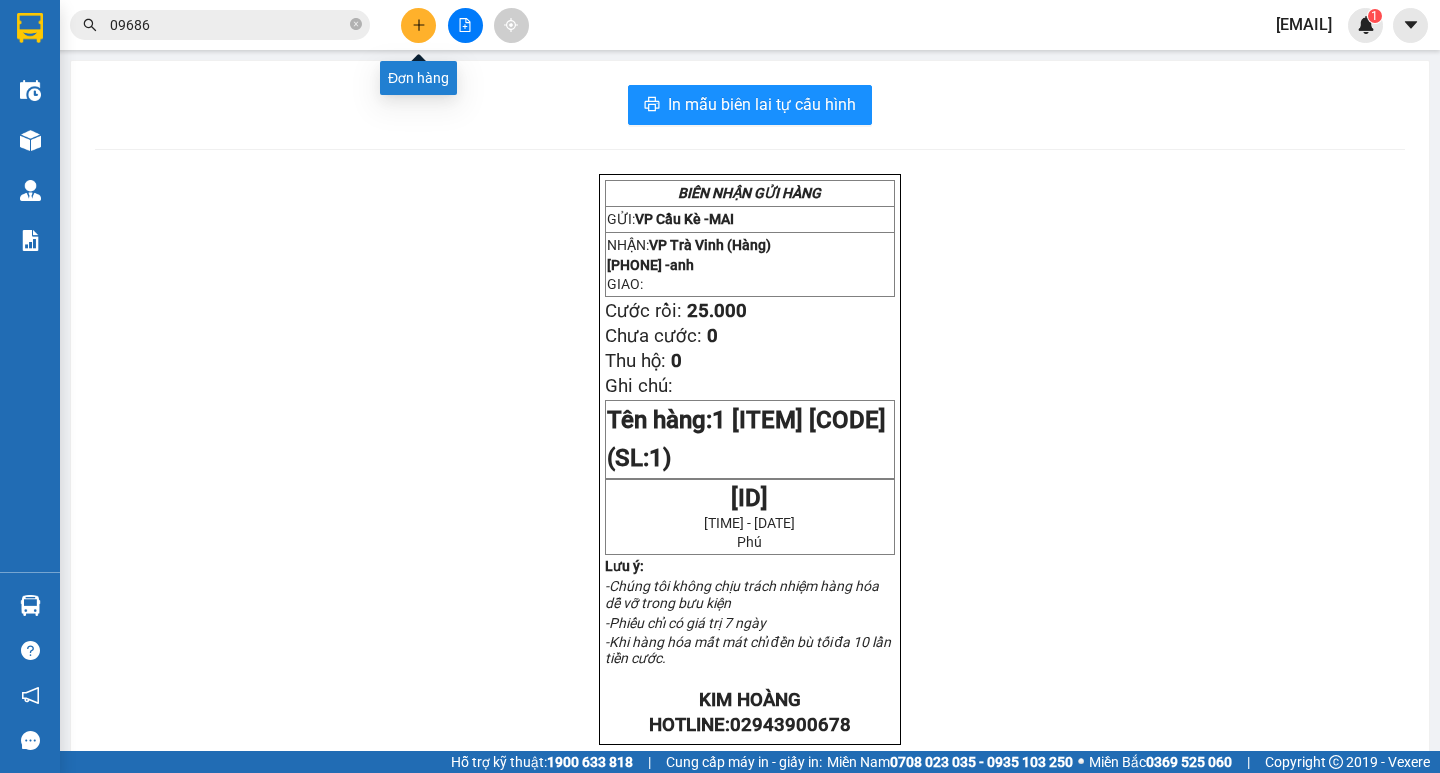 click 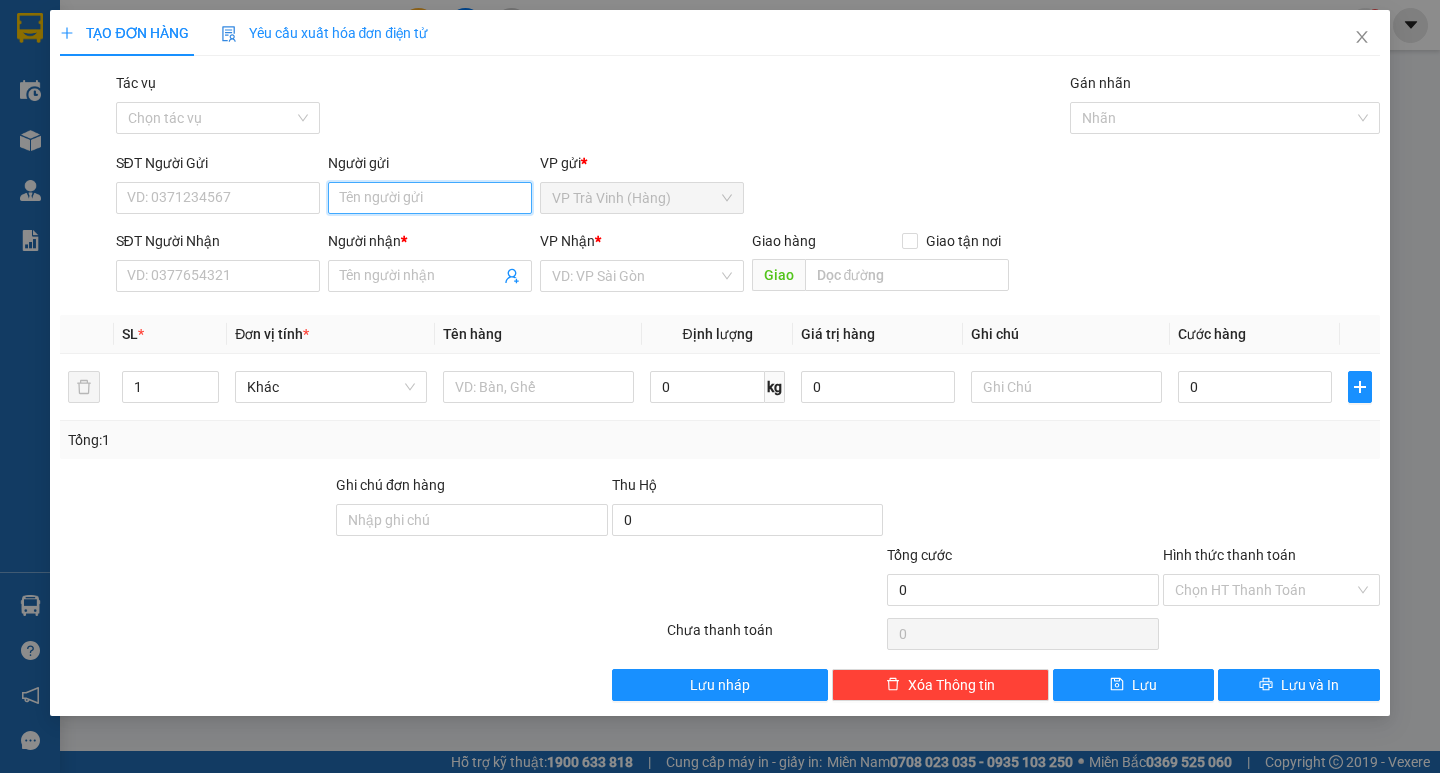 click on "Người gửi" at bounding box center (430, 198) 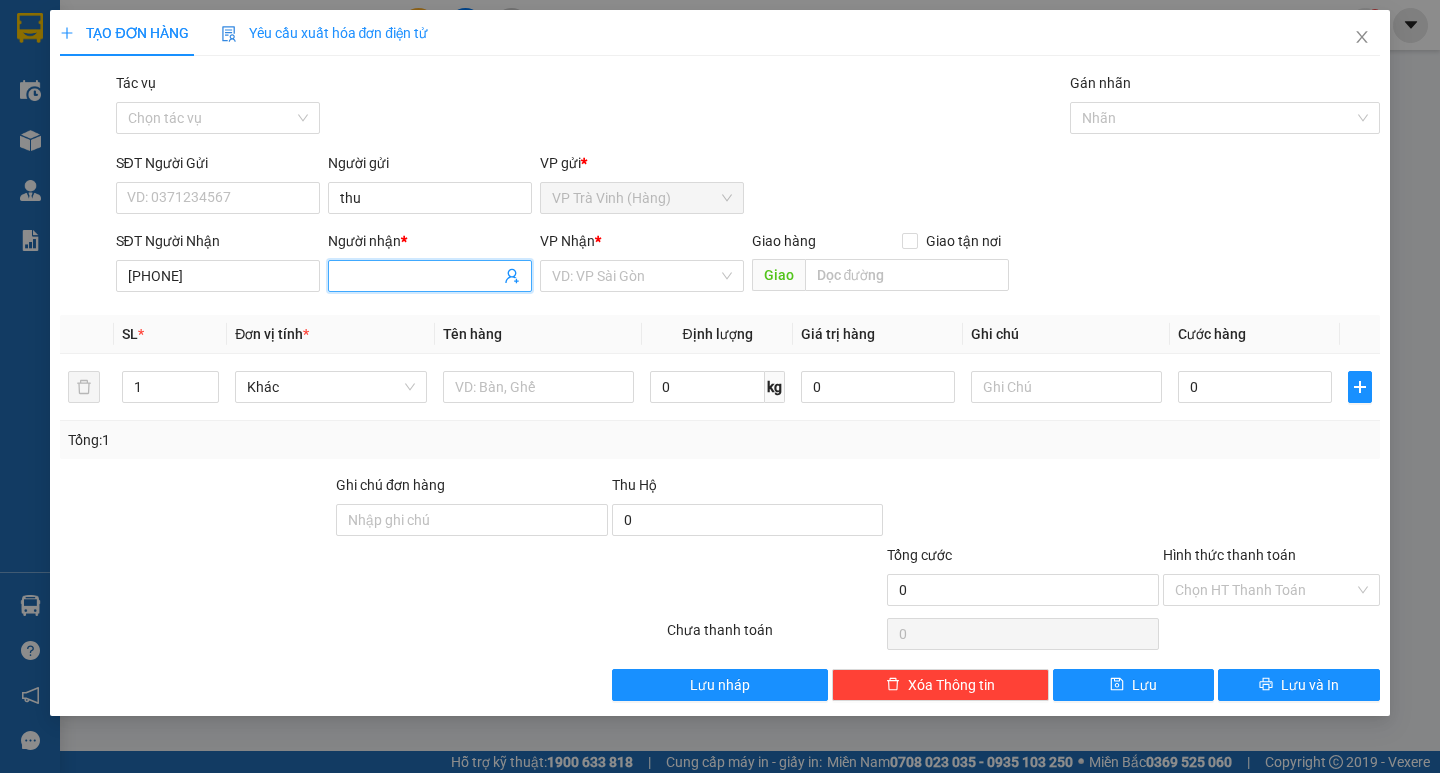 click on "Người nhận  *" at bounding box center [420, 276] 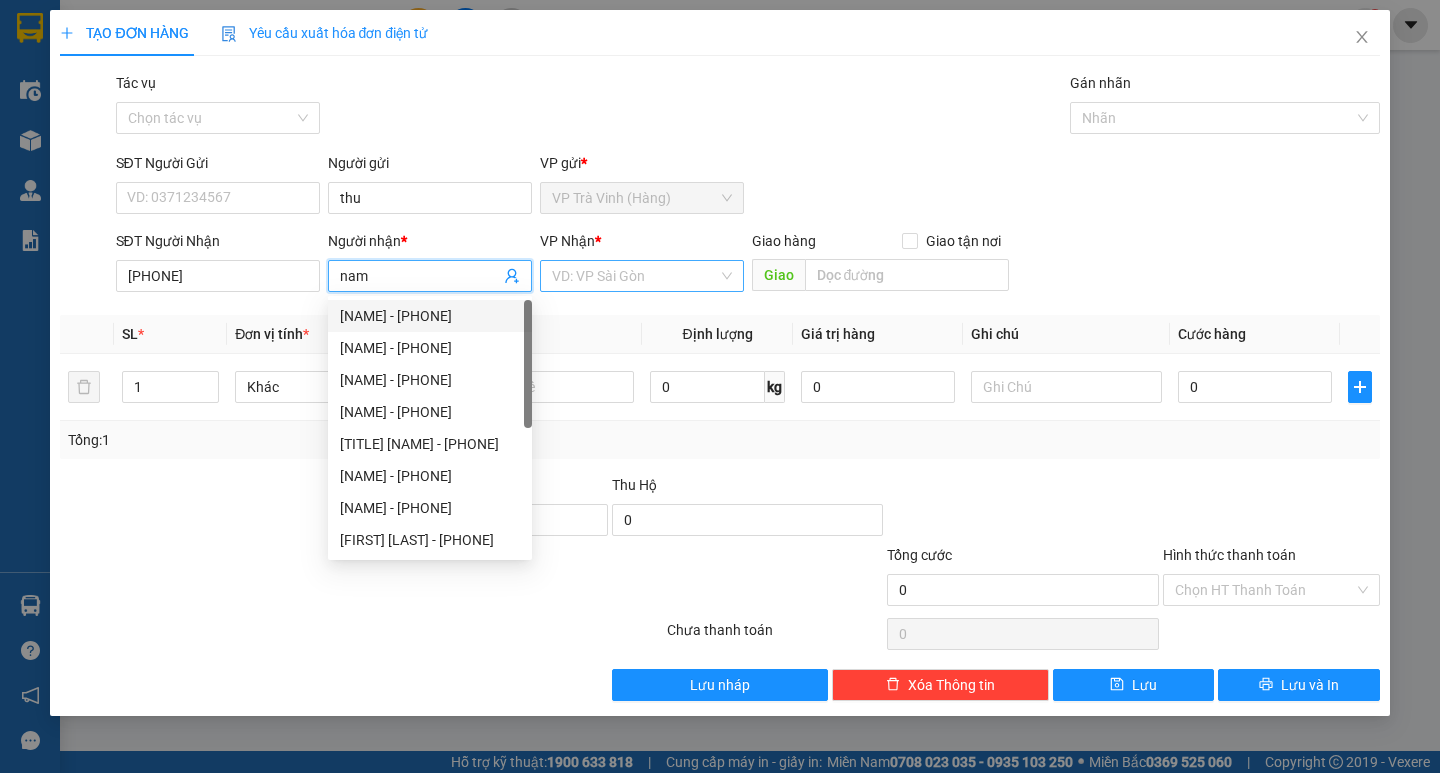 click at bounding box center (635, 276) 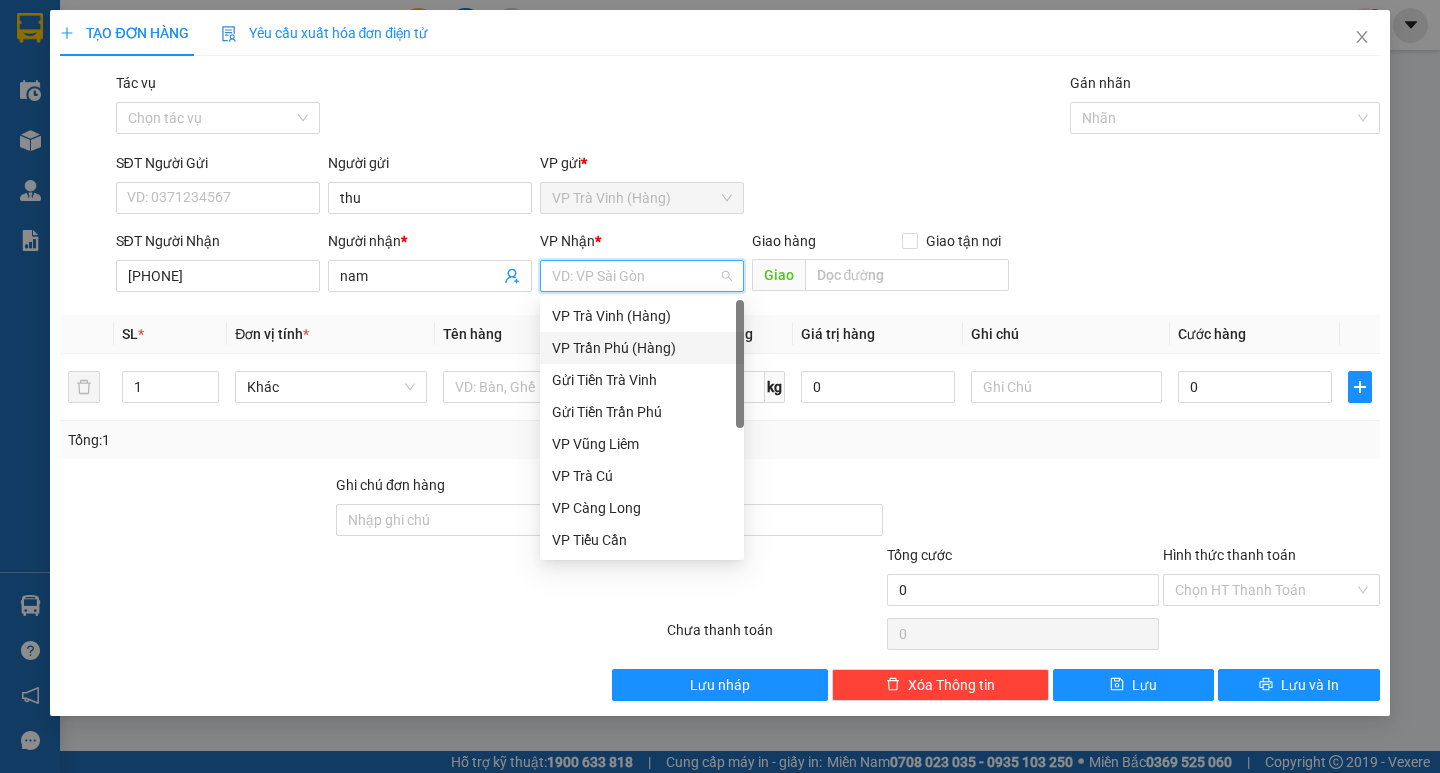 click on "VP Trần Phú (Hàng)" at bounding box center (642, 348) 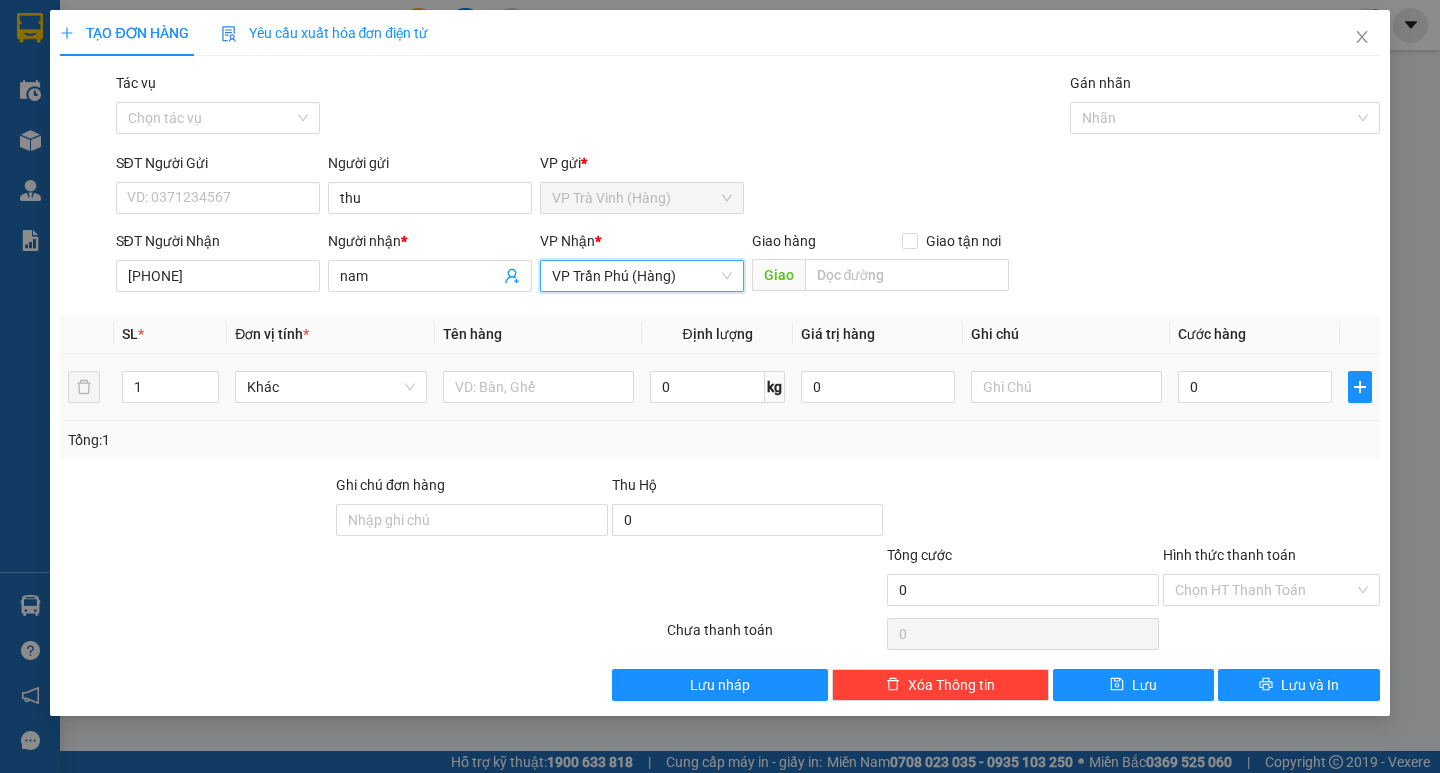 click at bounding box center (538, 387) 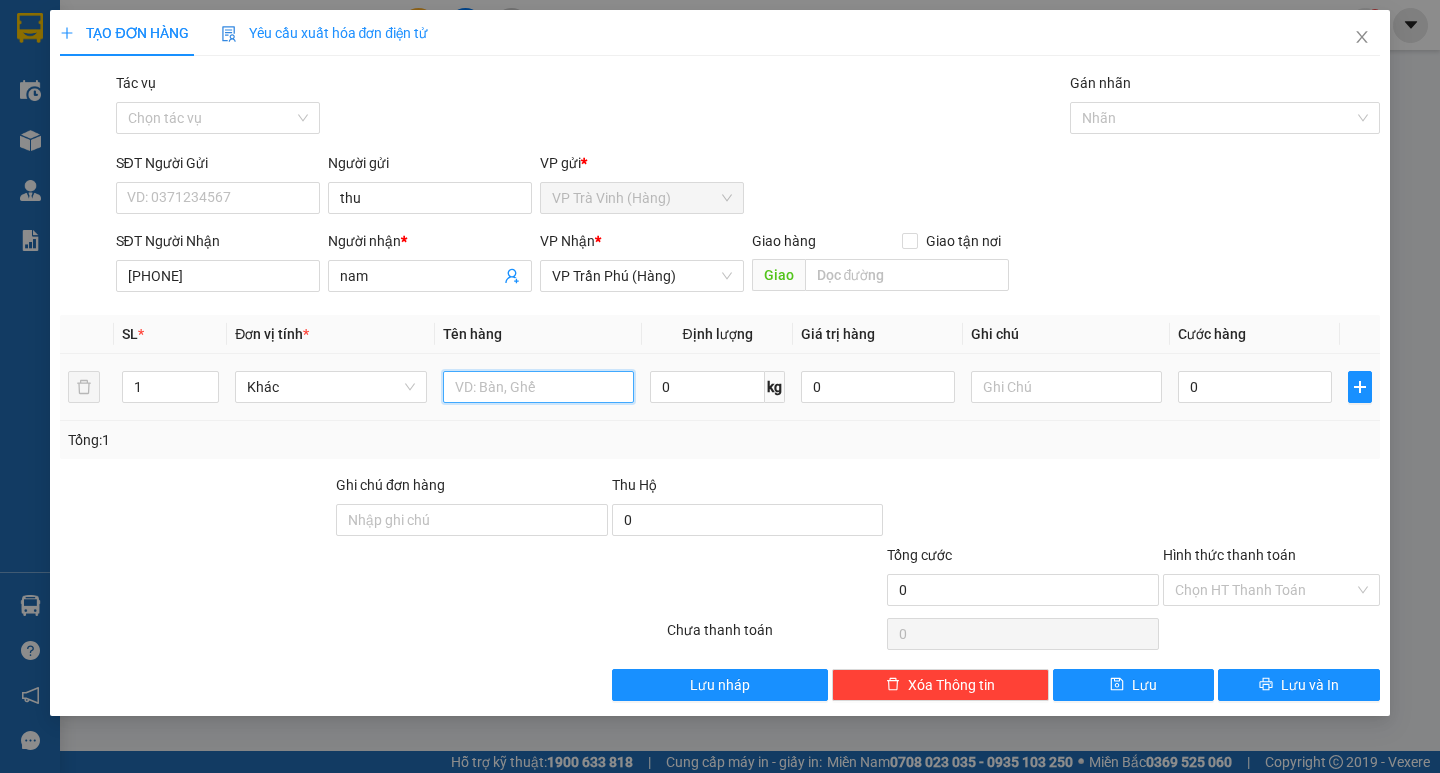 click at bounding box center [538, 387] 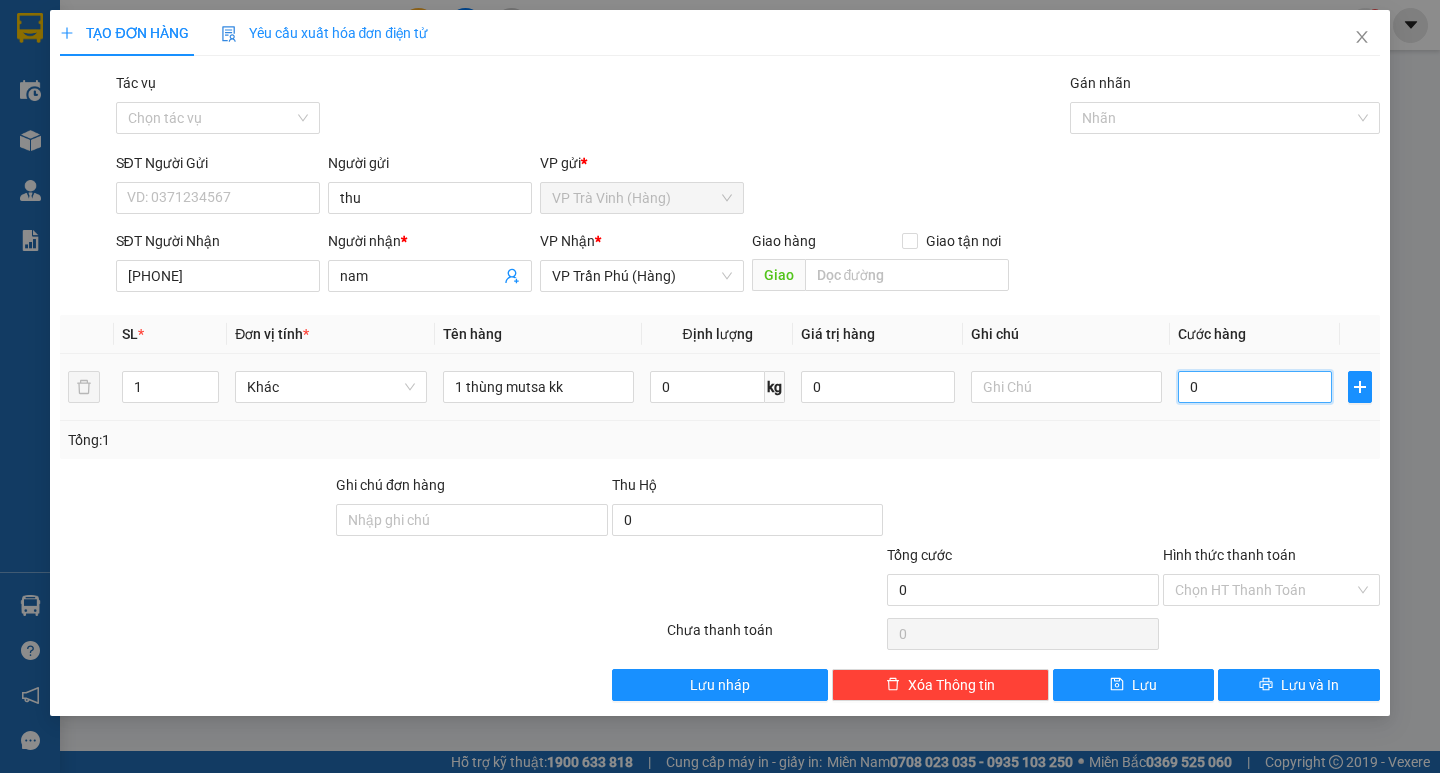 click on "0" at bounding box center [1255, 387] 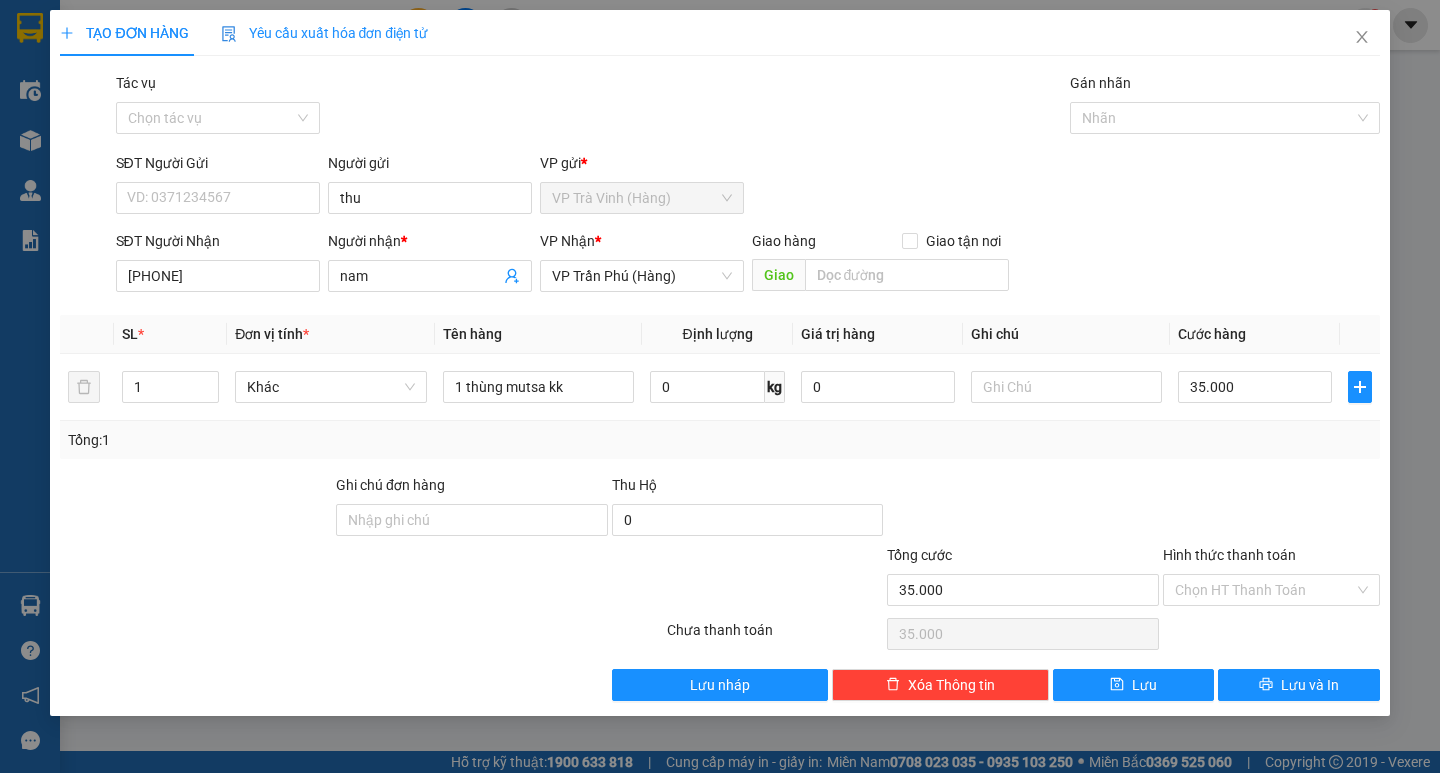 click at bounding box center [1023, 509] 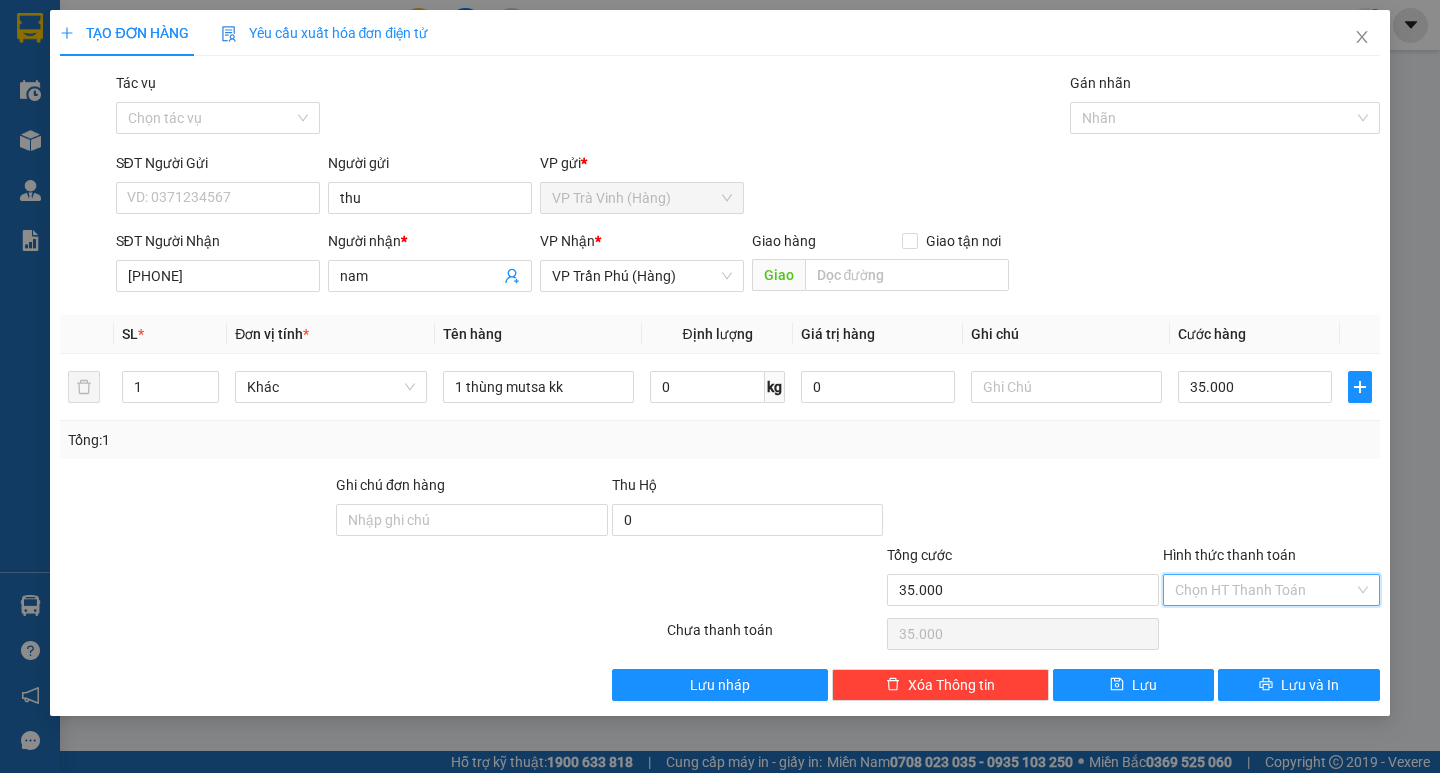 click on "Hình thức thanh toán" at bounding box center (1264, 590) 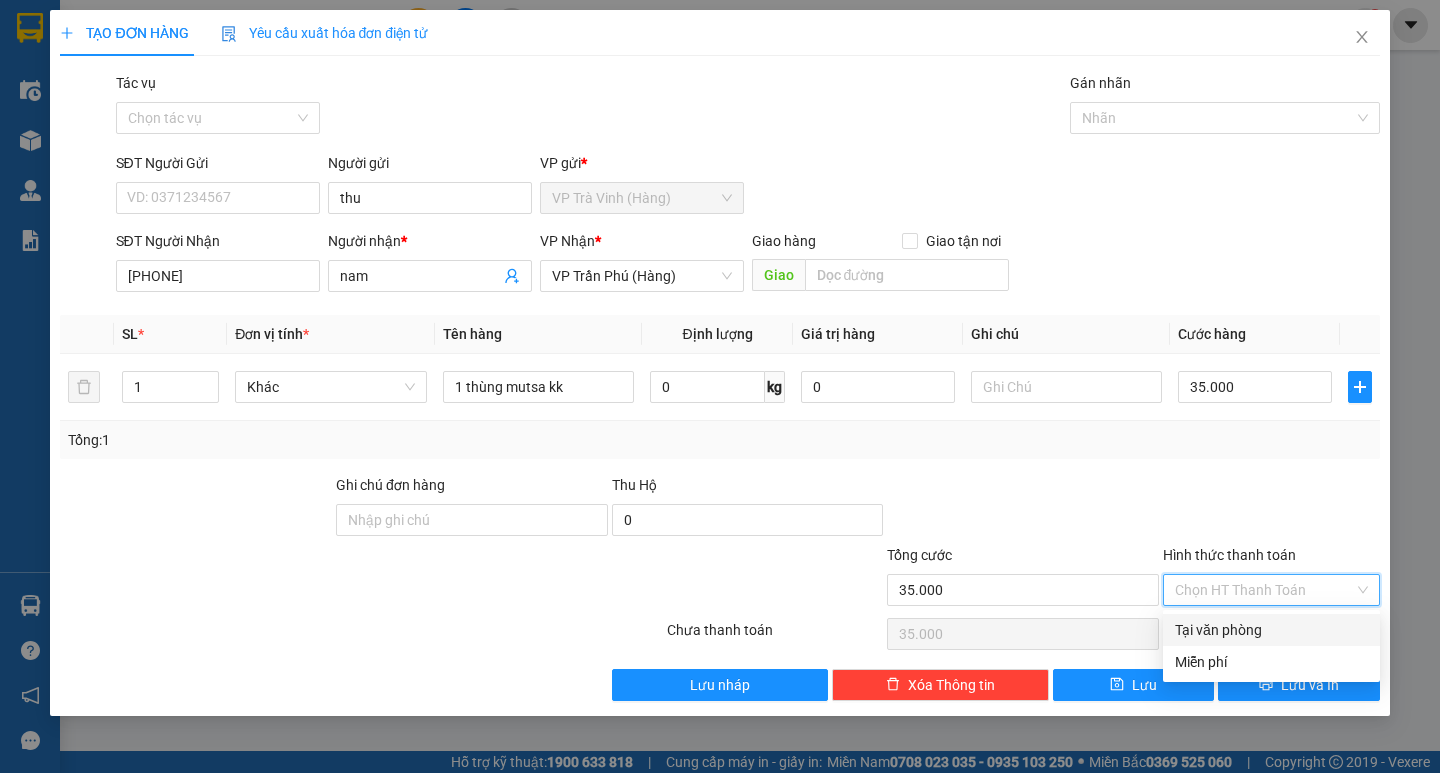 drag, startPoint x: 1264, startPoint y: 624, endPoint x: 1254, endPoint y: 621, distance: 10.440307 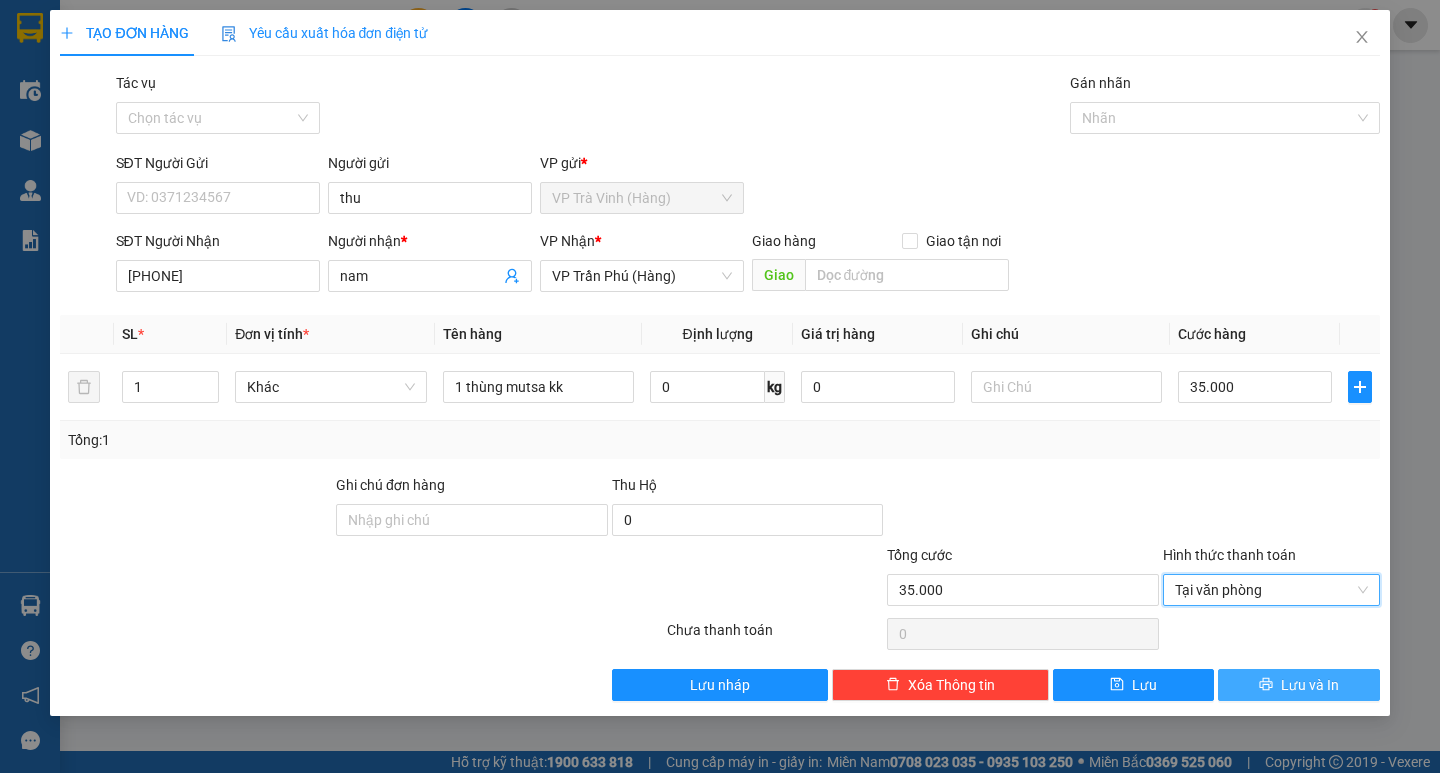 click on "Lưu và In" at bounding box center [1298, 685] 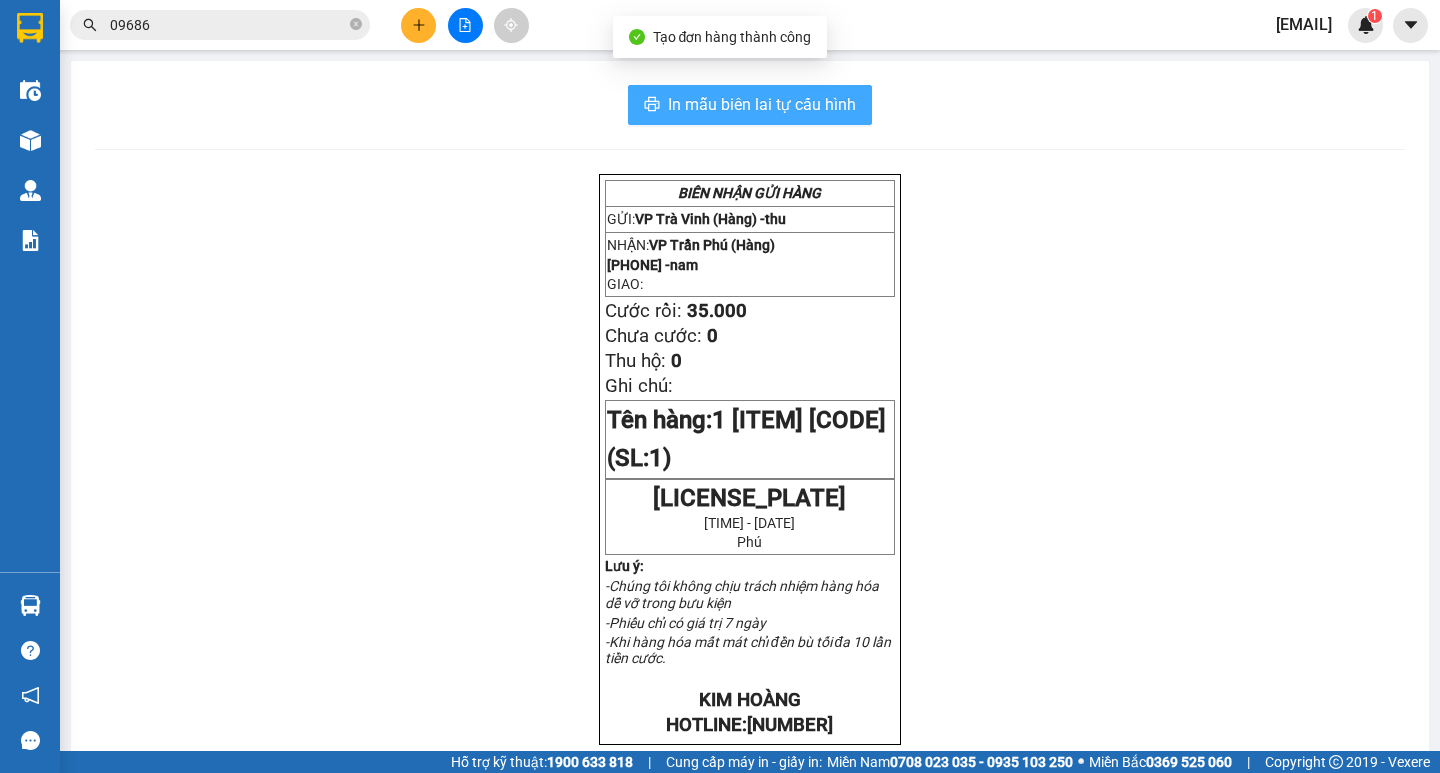 click 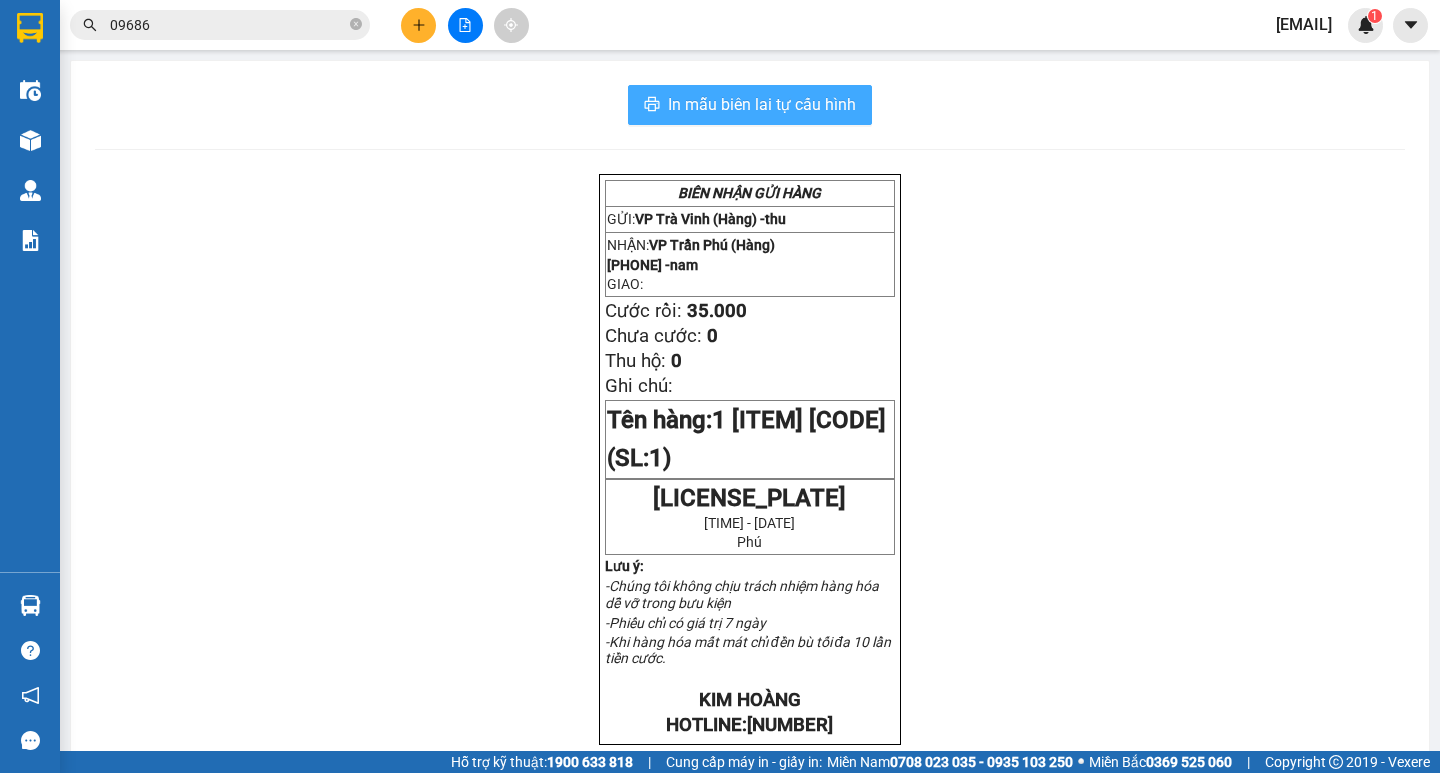 click on "09686" at bounding box center (228, 25) 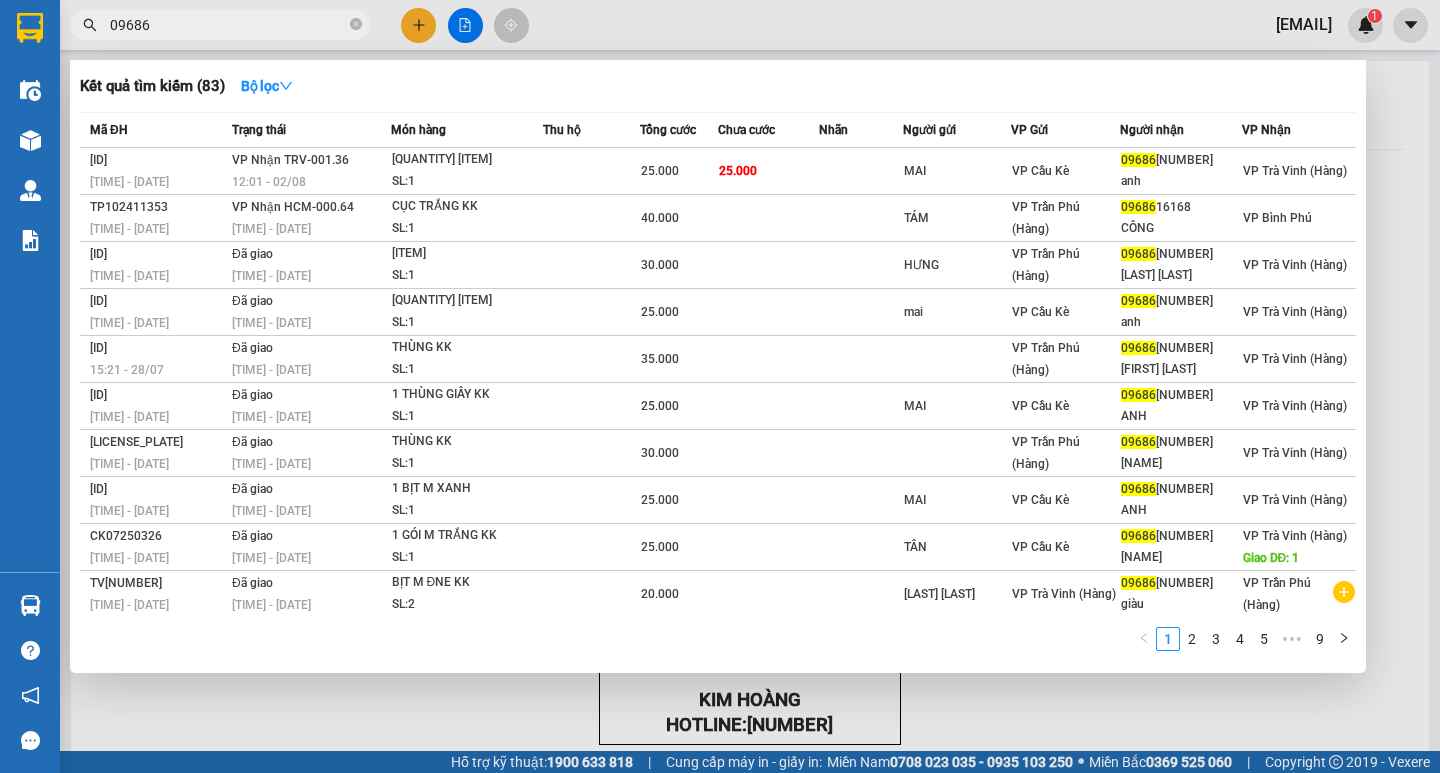 click on "09686" at bounding box center (228, 25) 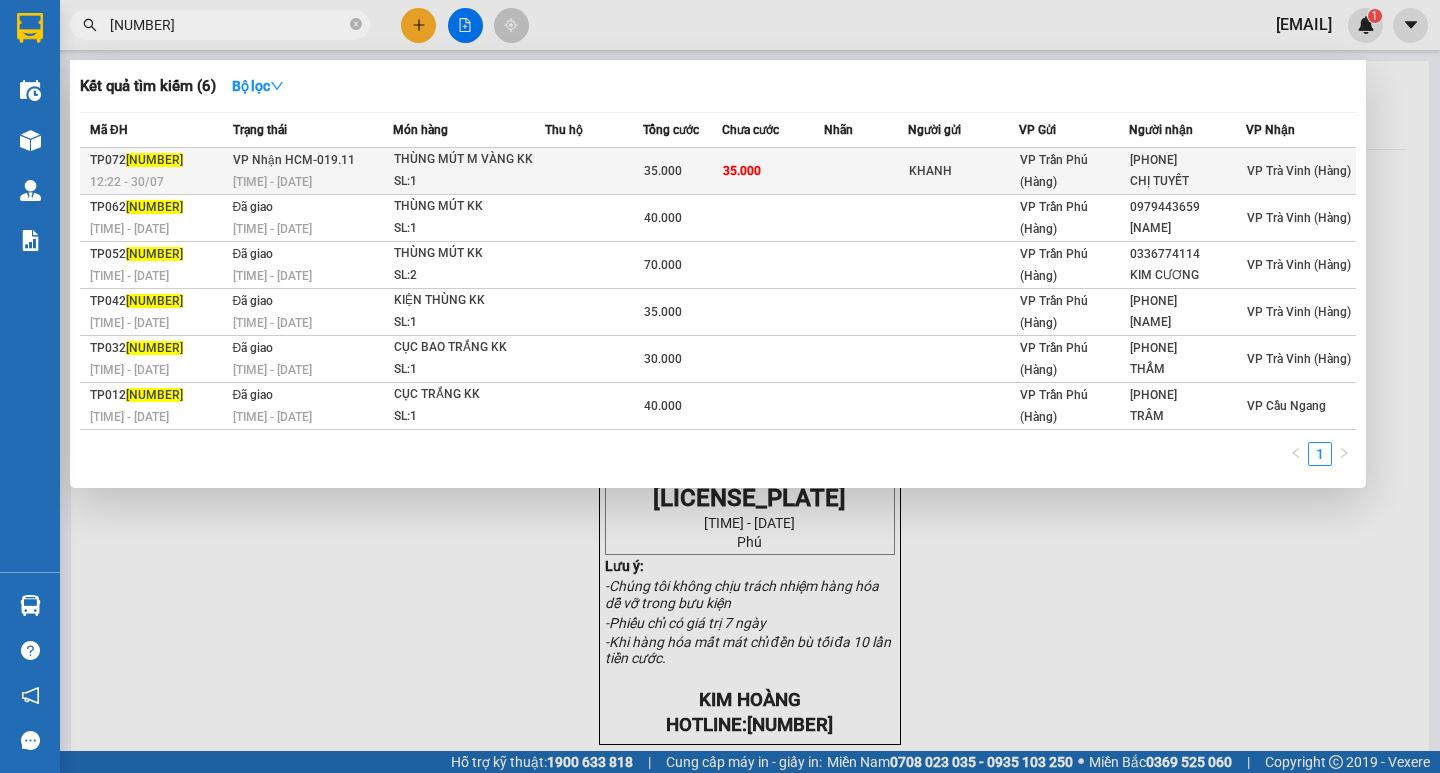 click on "VP Nhận   [CURRENCY] [TIME] - [DATE]" at bounding box center (310, 171) 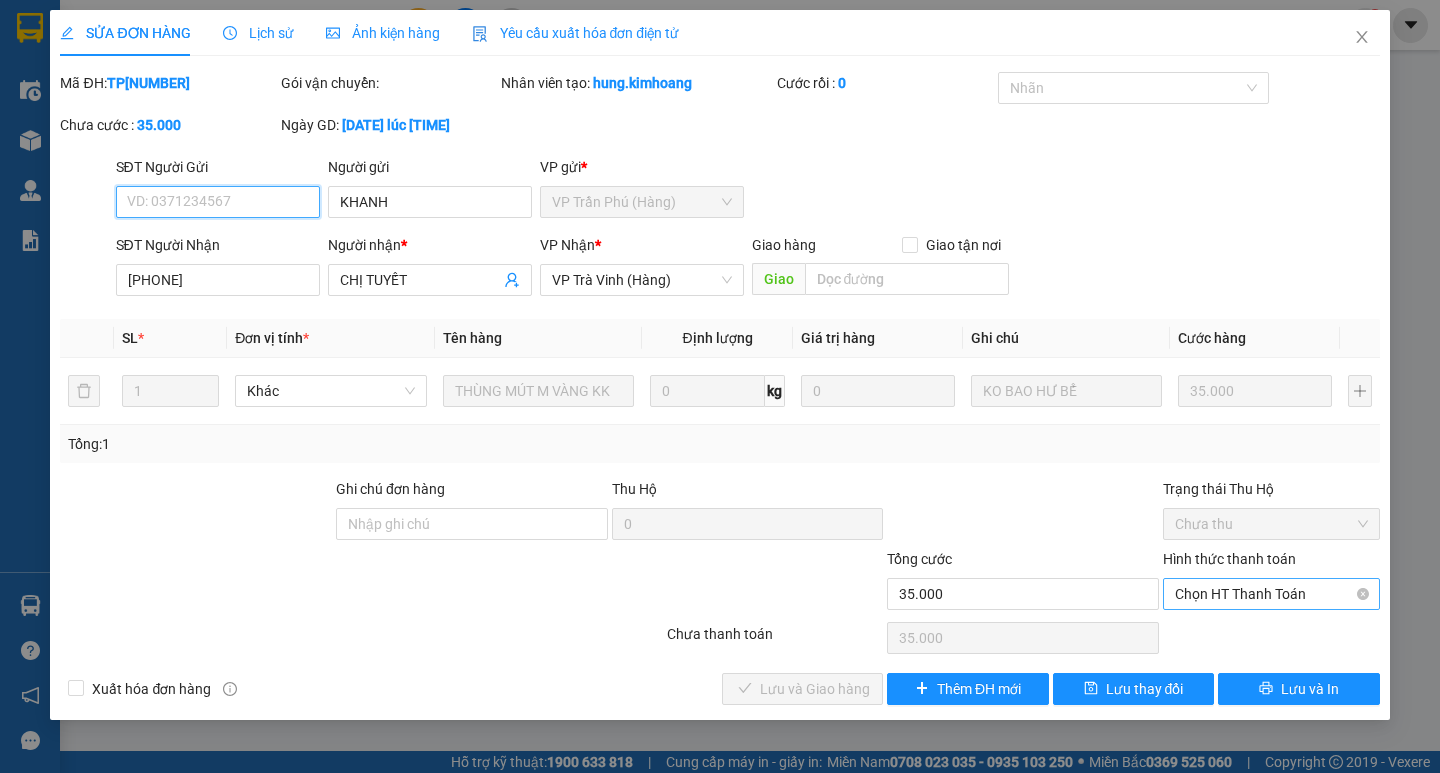 click on "Chọn HT Thanh Toán" at bounding box center [1271, 594] 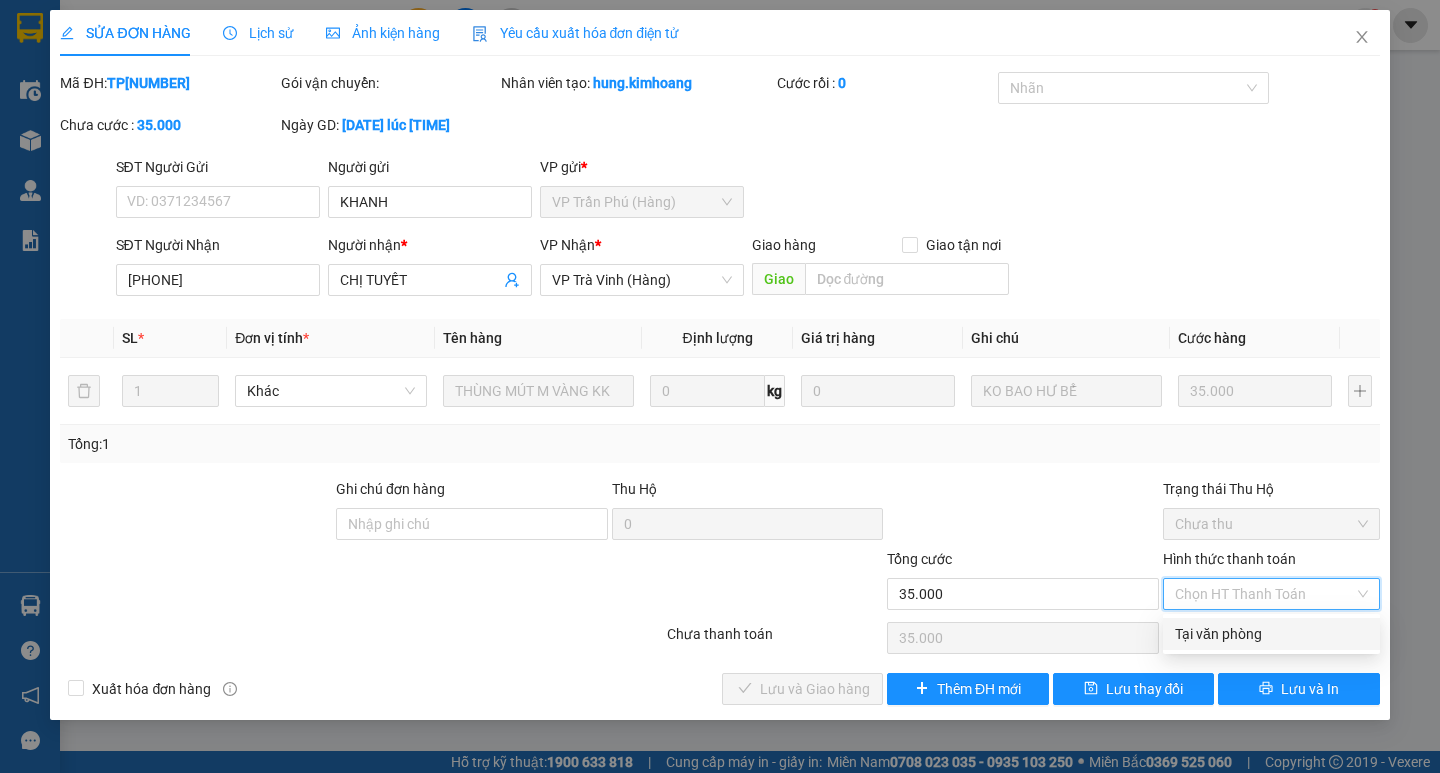 click on "Tại văn phòng" at bounding box center (1271, 634) 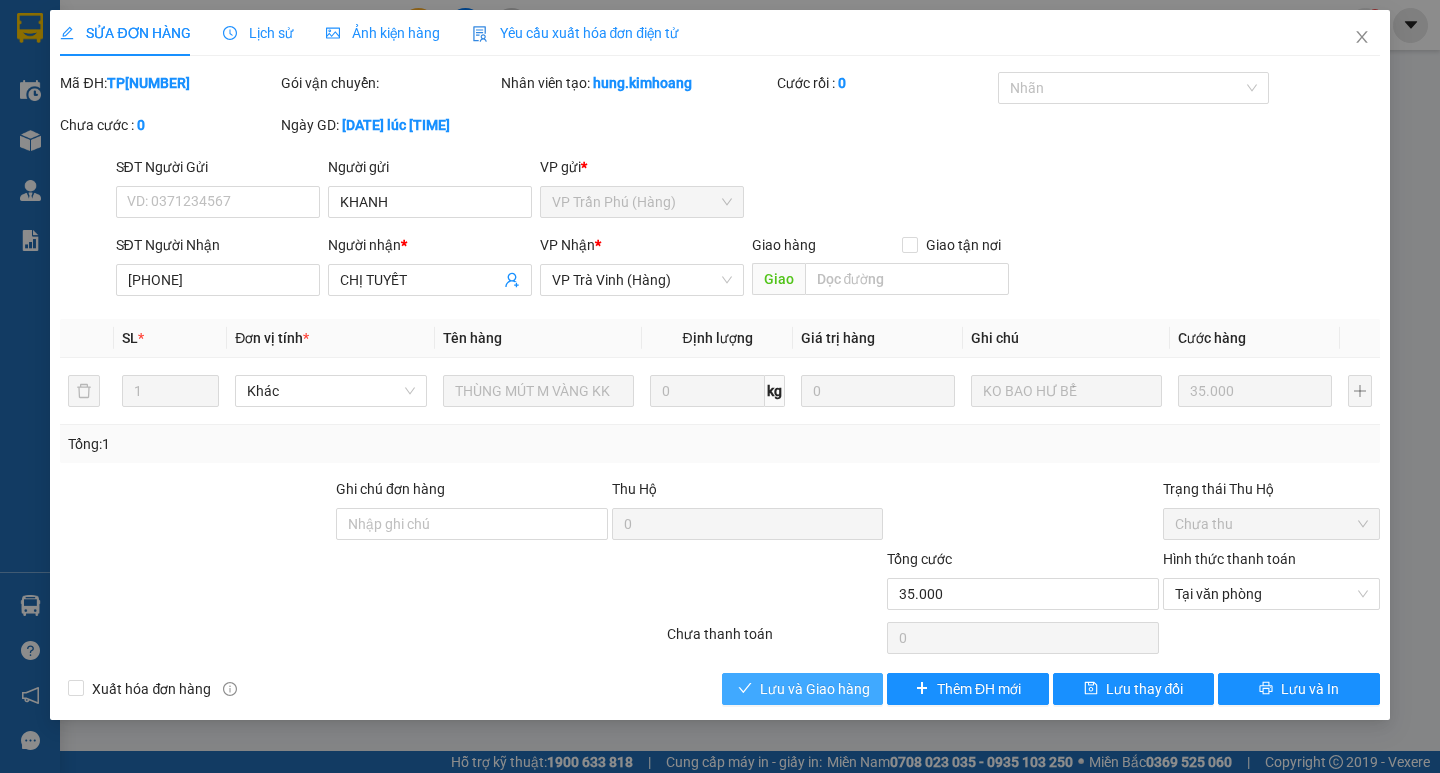 click on "Lưu và Giao hàng" at bounding box center [815, 689] 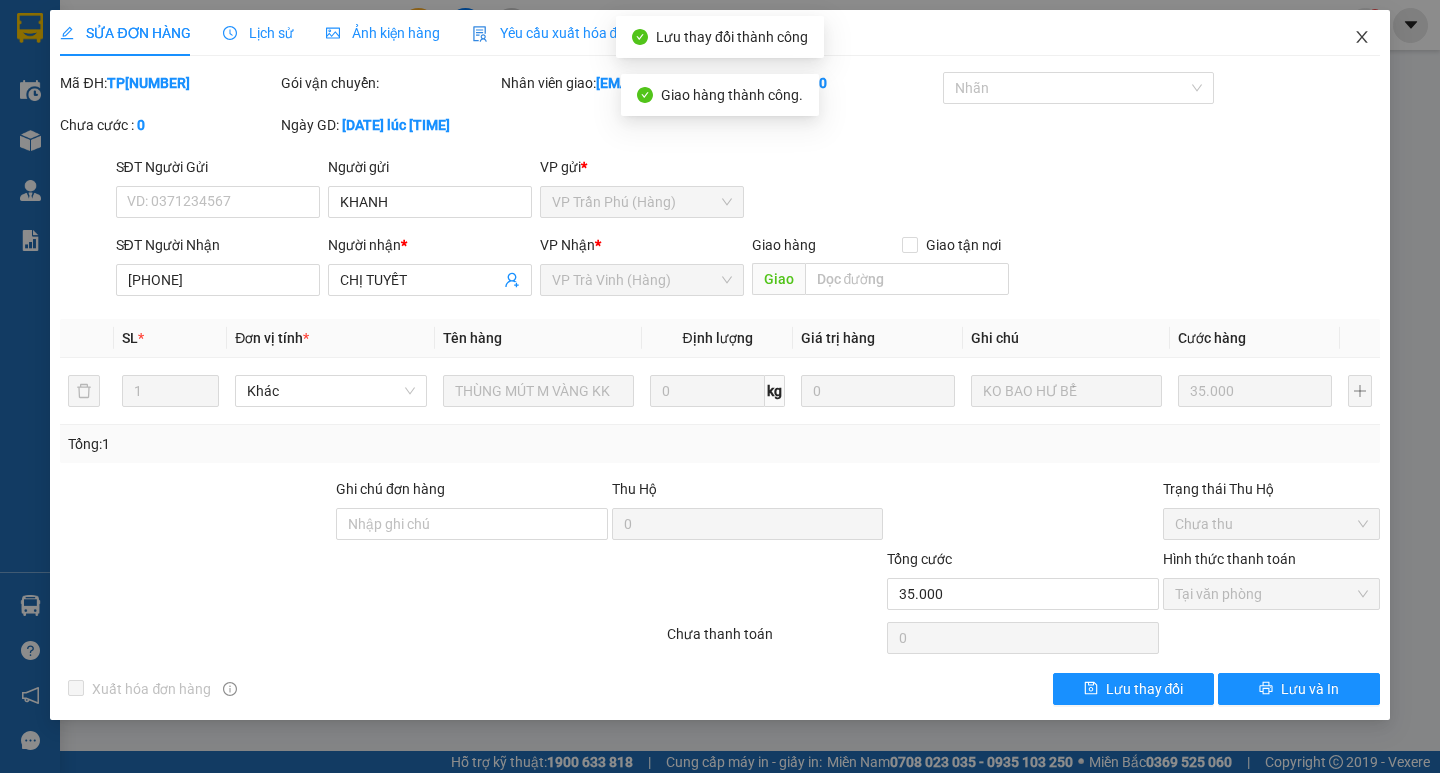 click 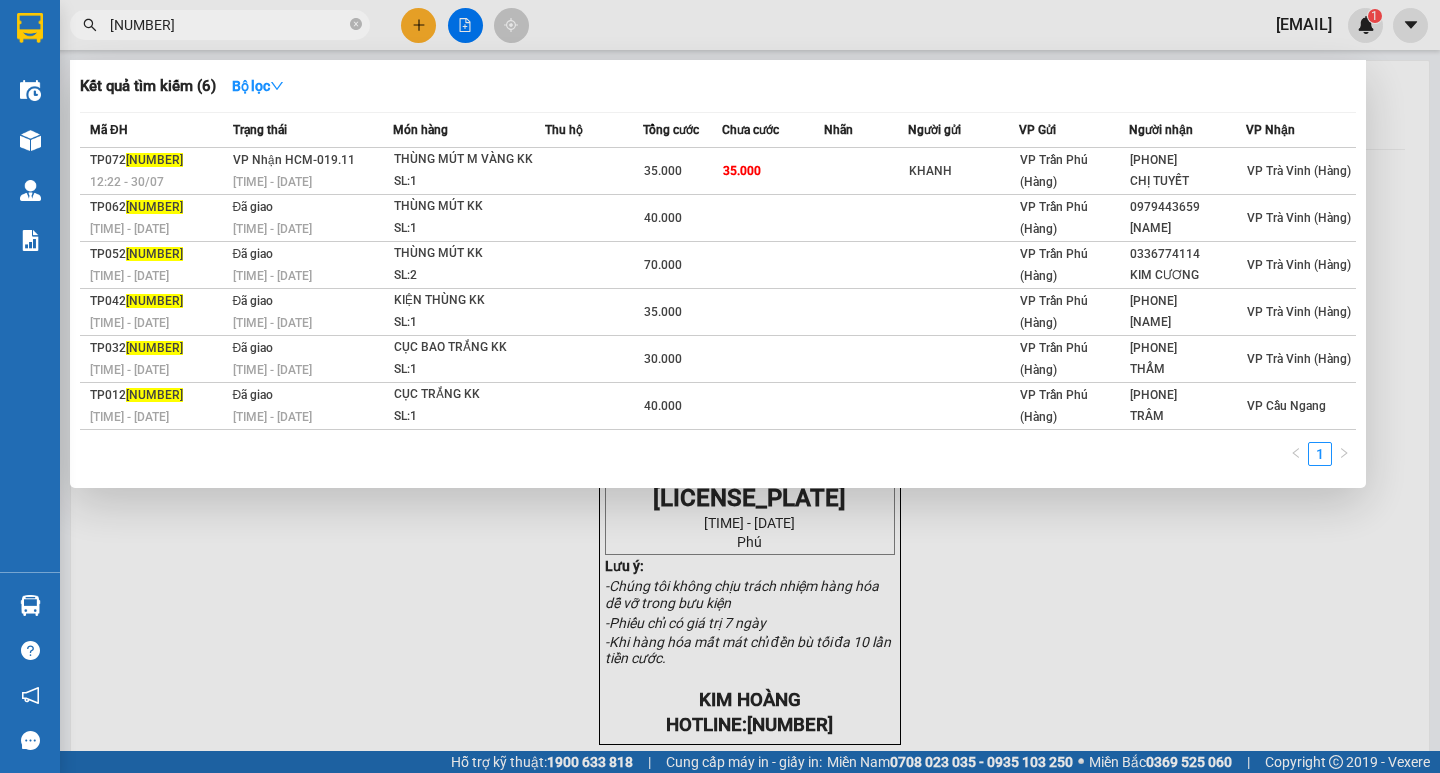 click on "[NUMBER]" at bounding box center [228, 25] 